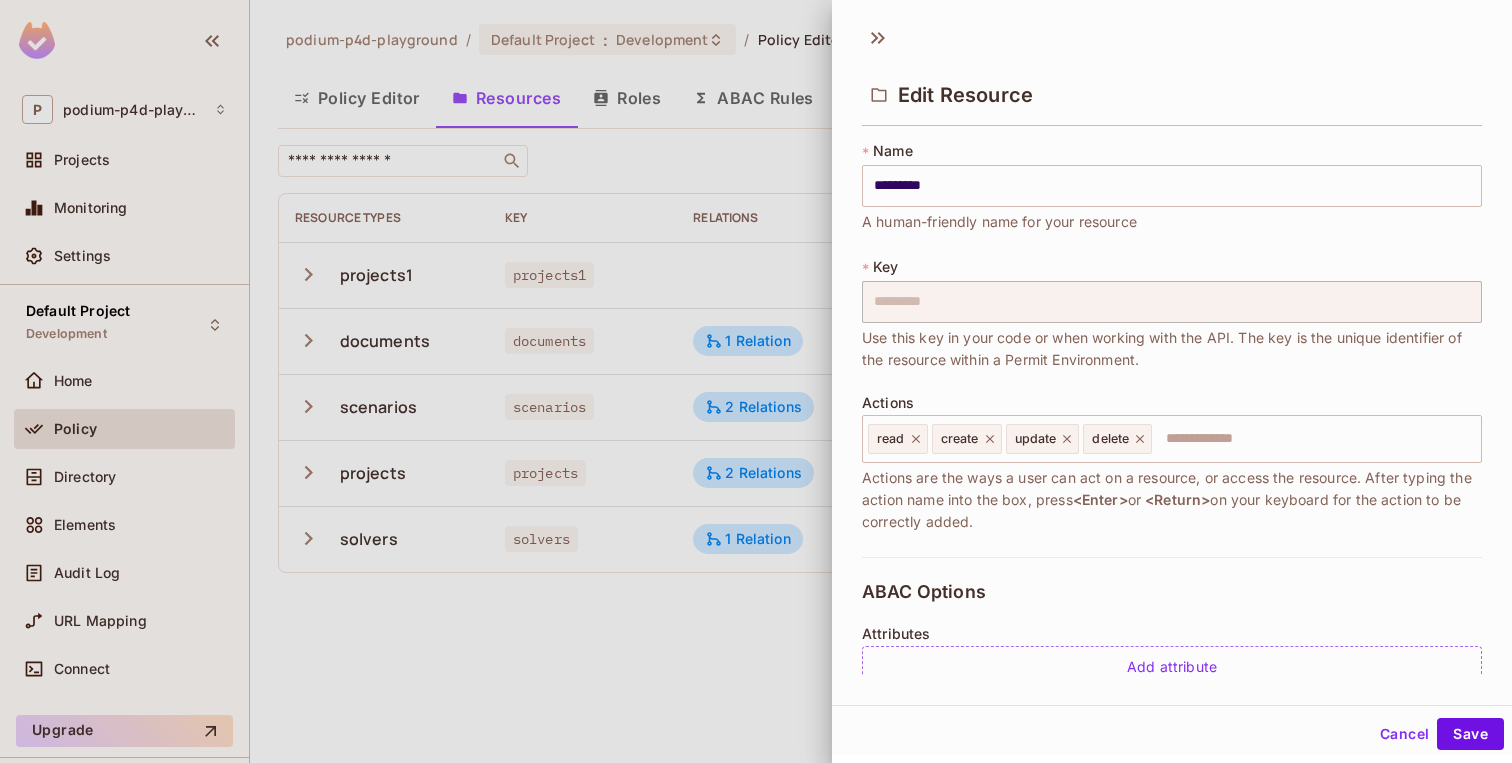 scroll, scrollTop: 0, scrollLeft: 0, axis: both 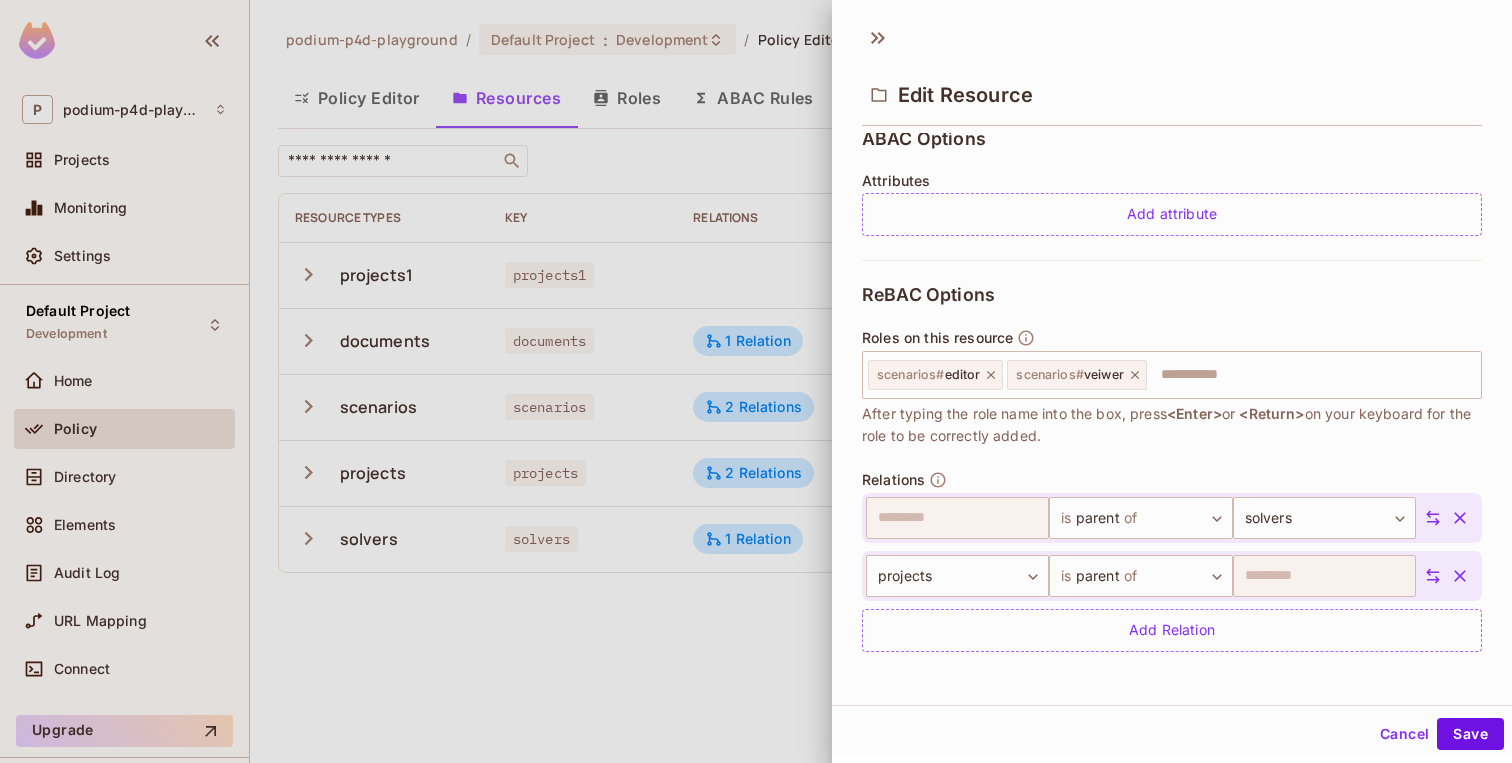 click at bounding box center (756, 381) 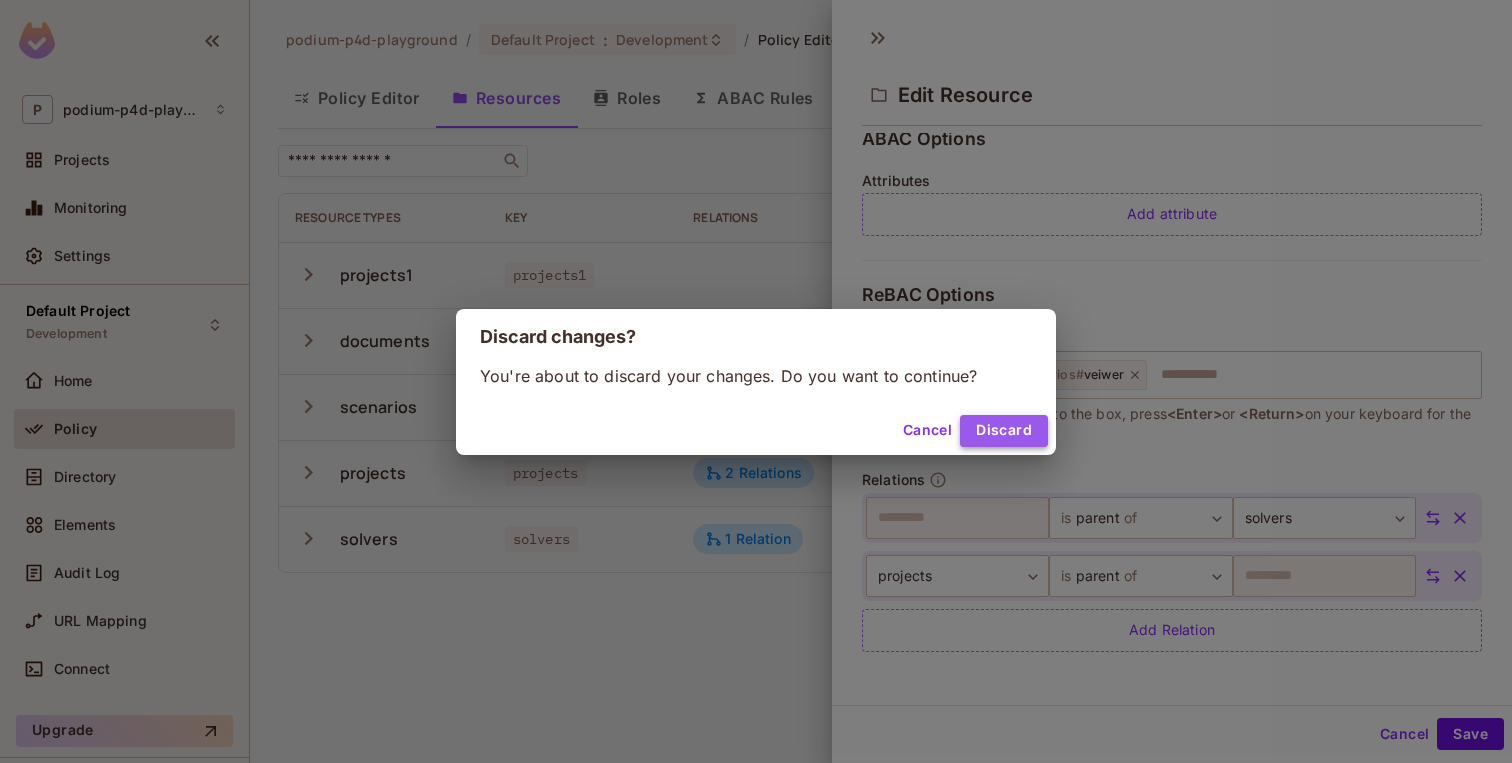 click on "Discard" at bounding box center (1004, 431) 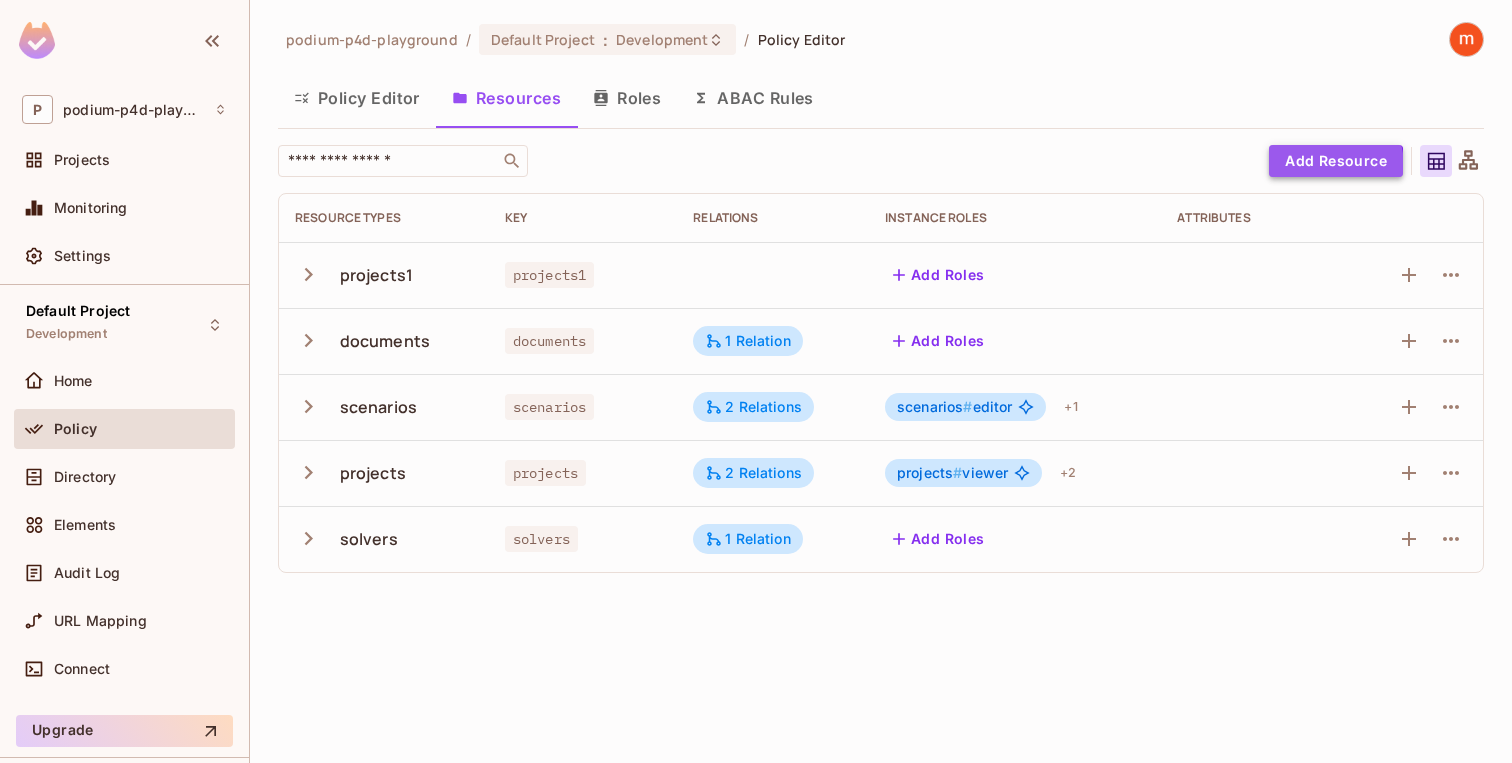 click on "Add Resource" at bounding box center (1336, 161) 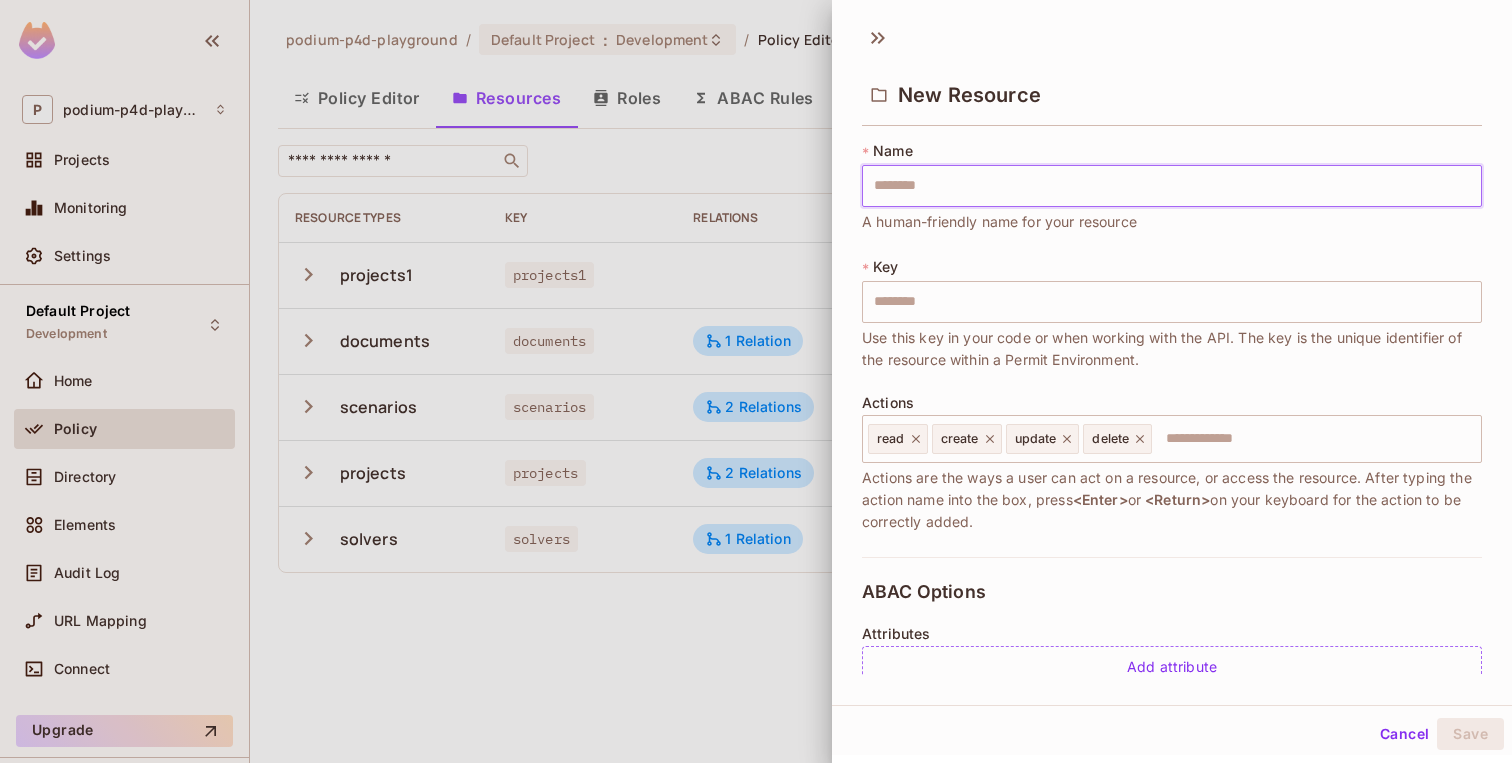 type on "*" 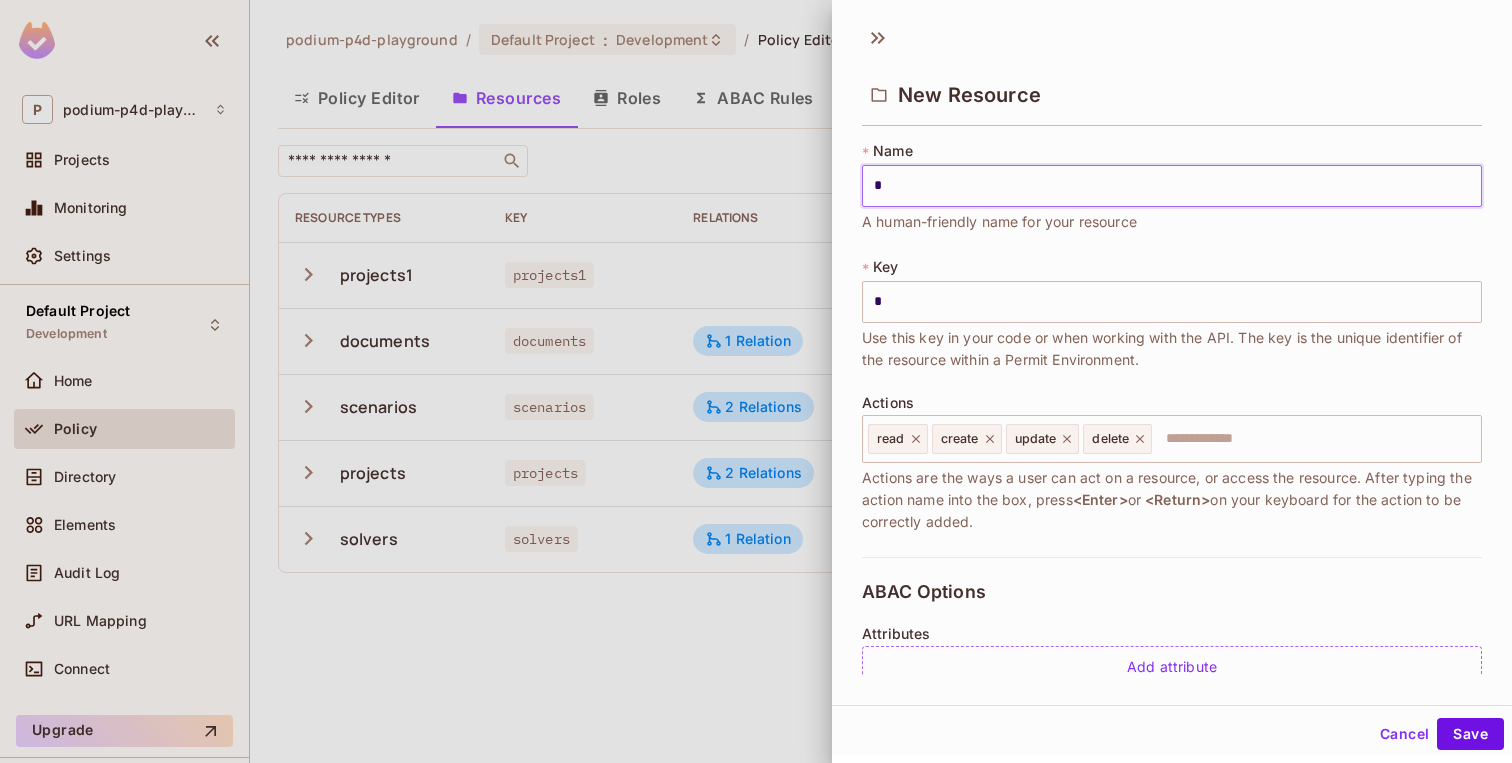 type on "**" 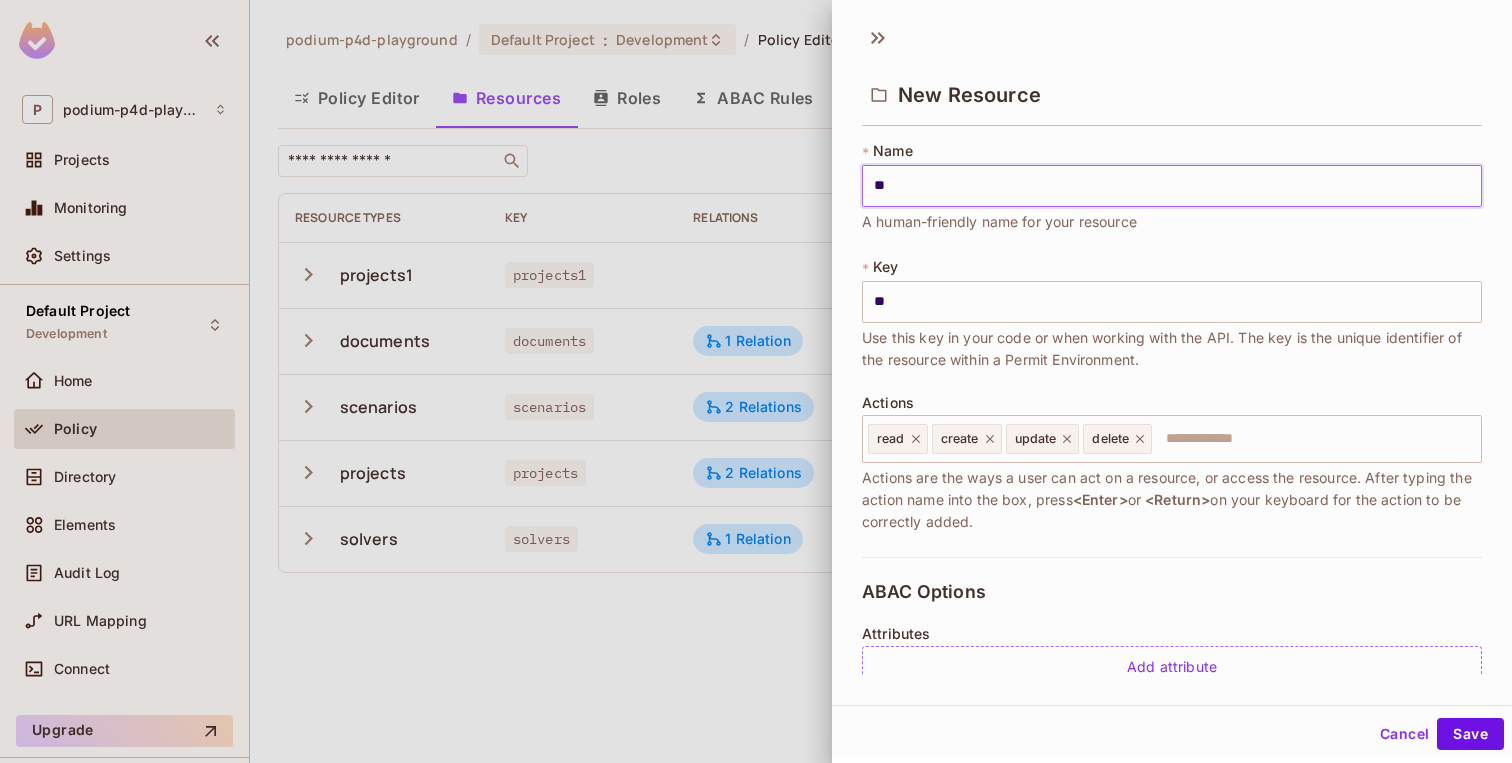 type on "***" 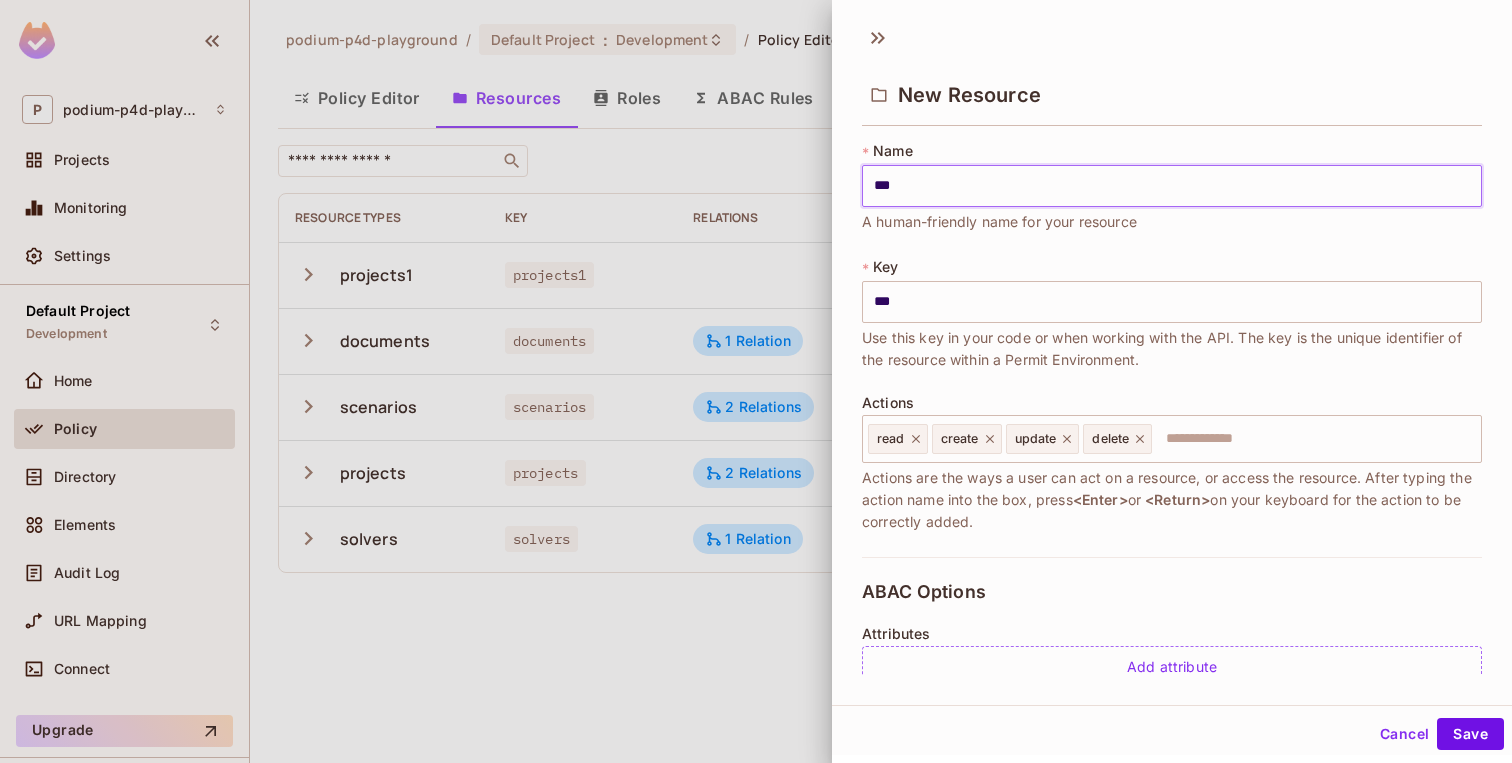 type on "****" 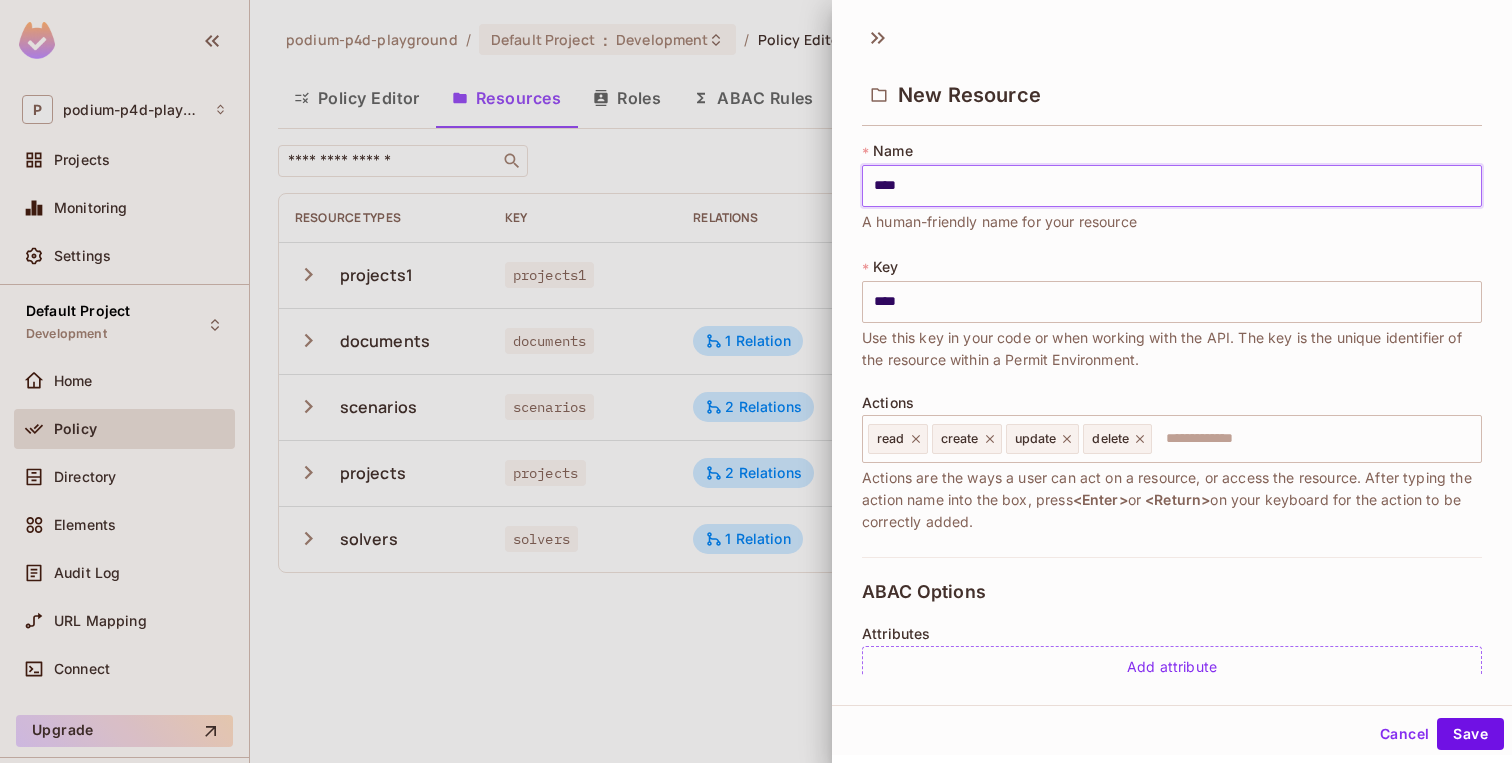 type on "*****" 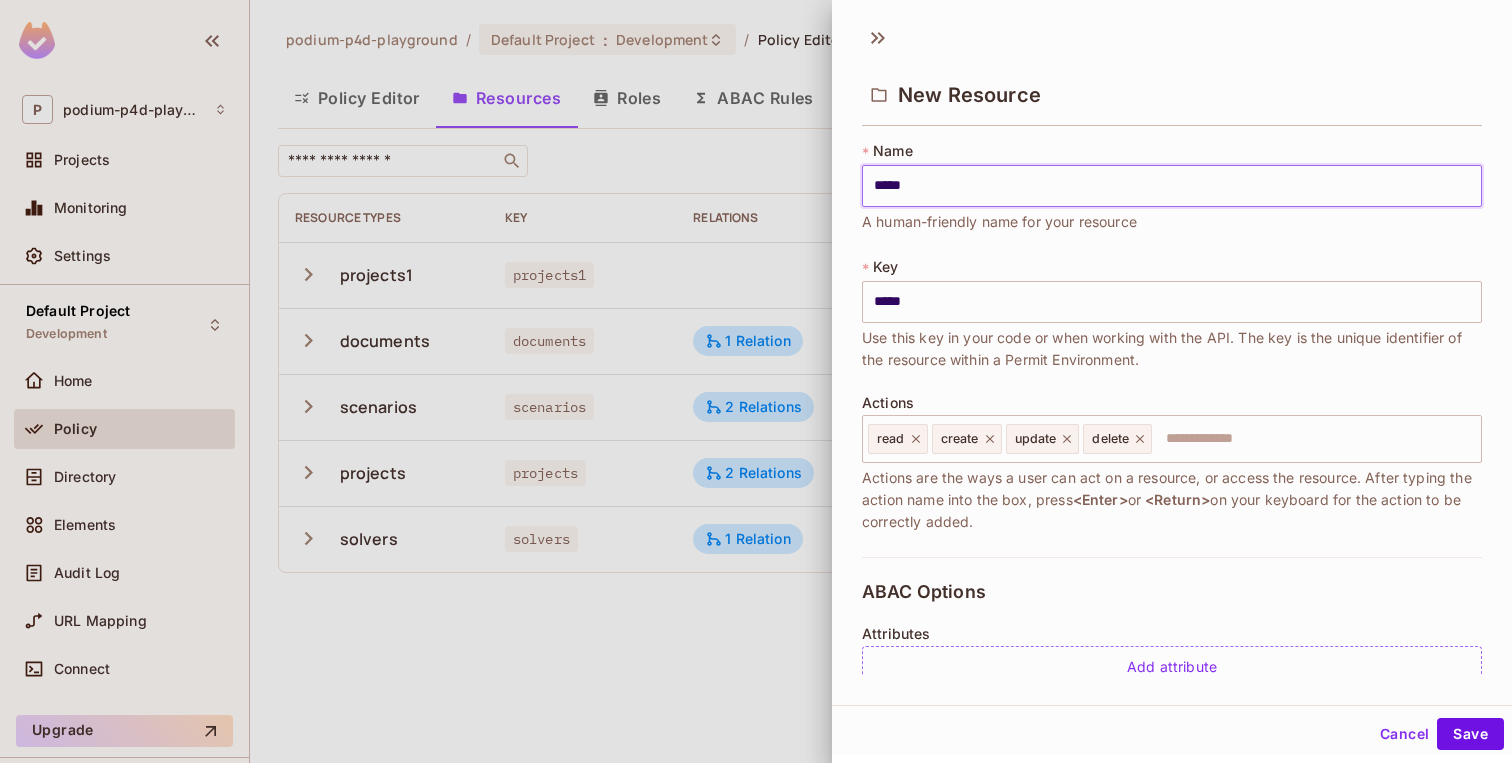type on "******" 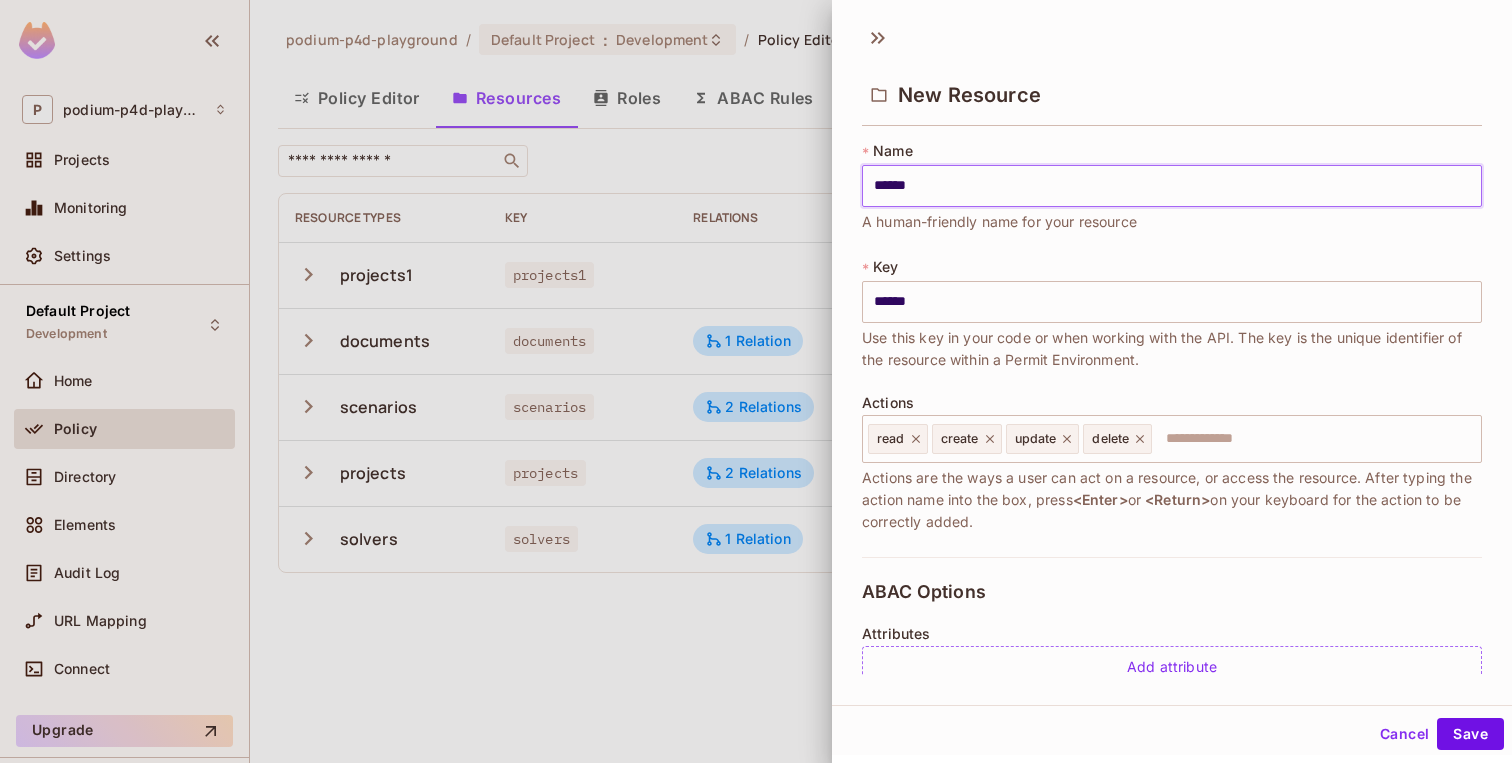 type on "*******" 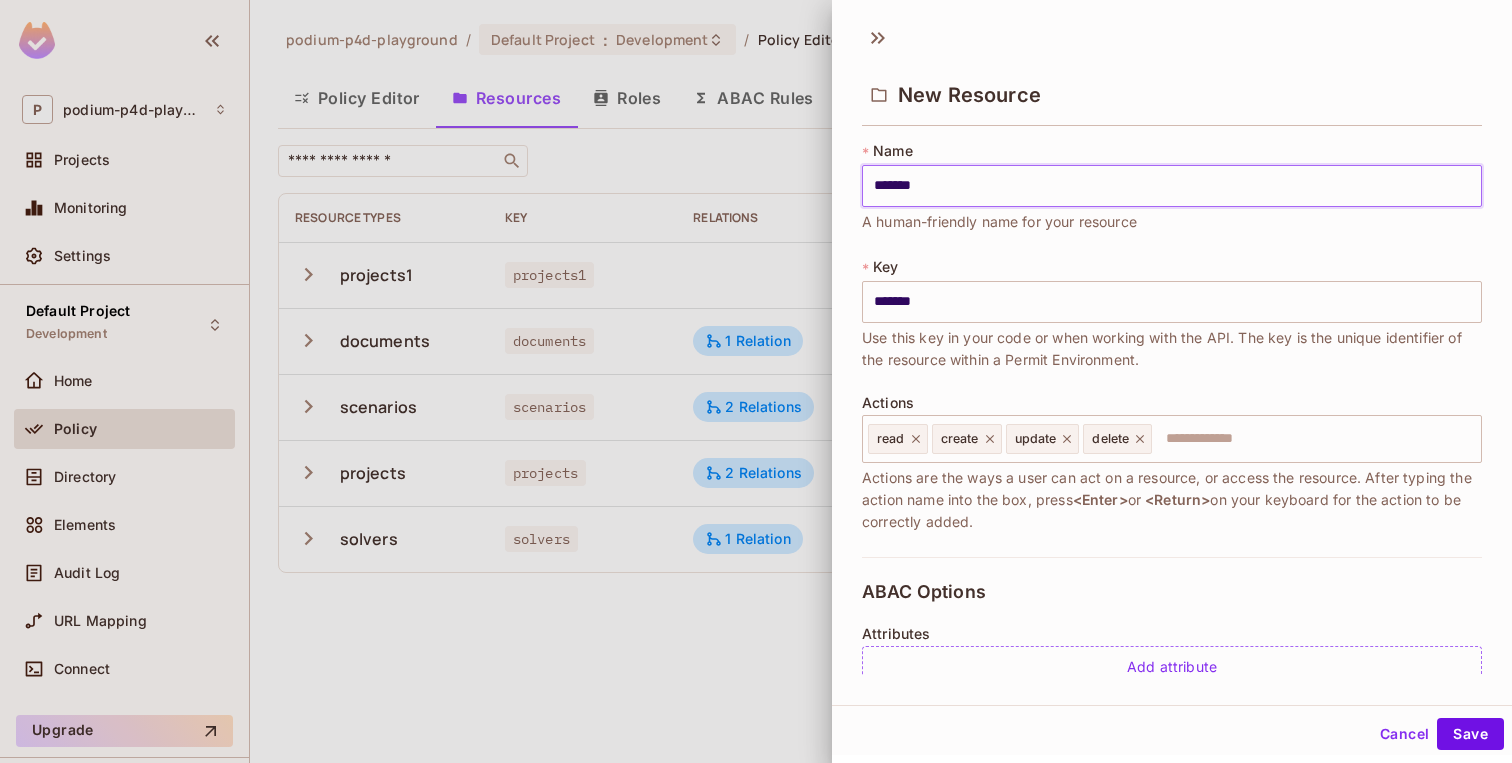 type on "********" 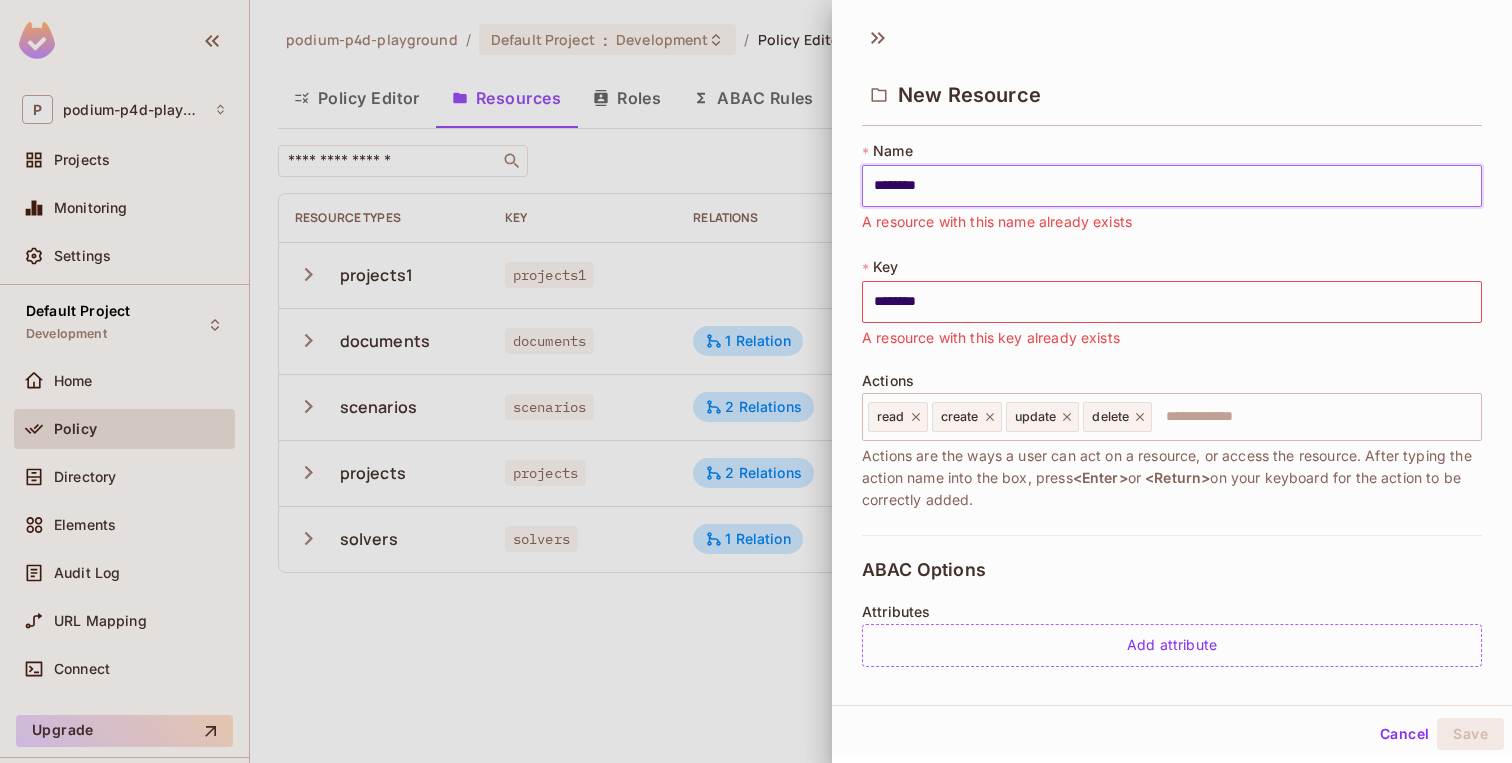 type on "*********" 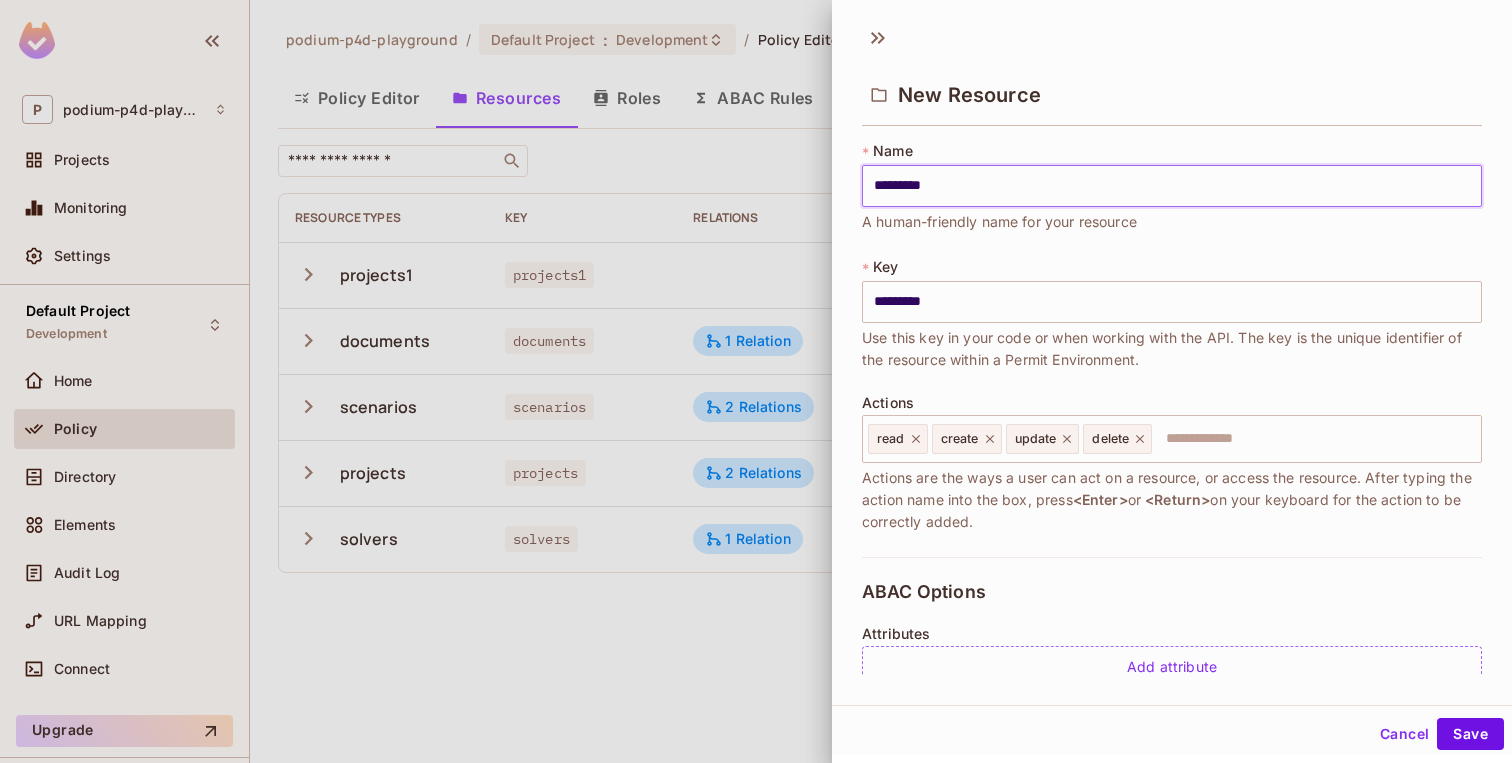 type on "**********" 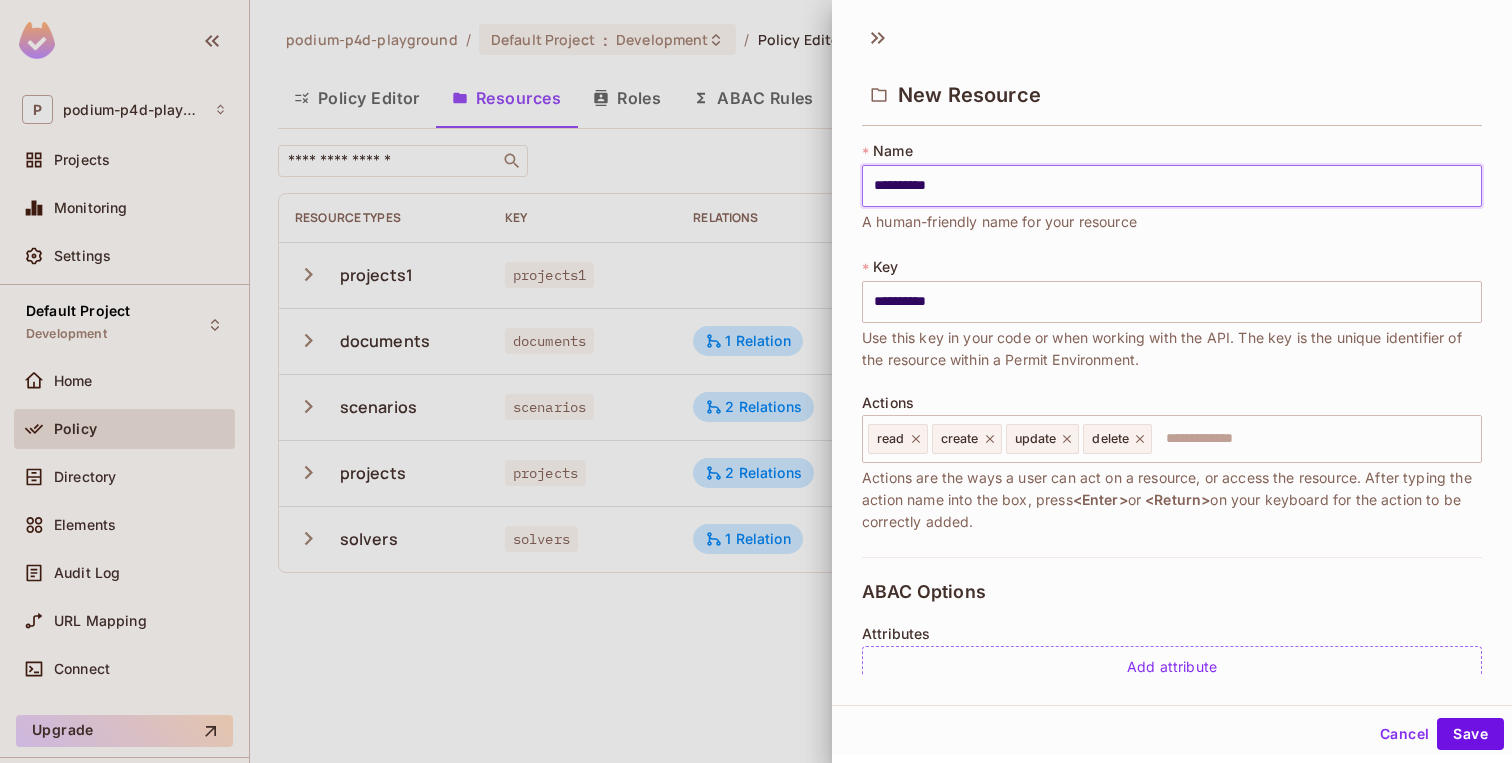 type on "**********" 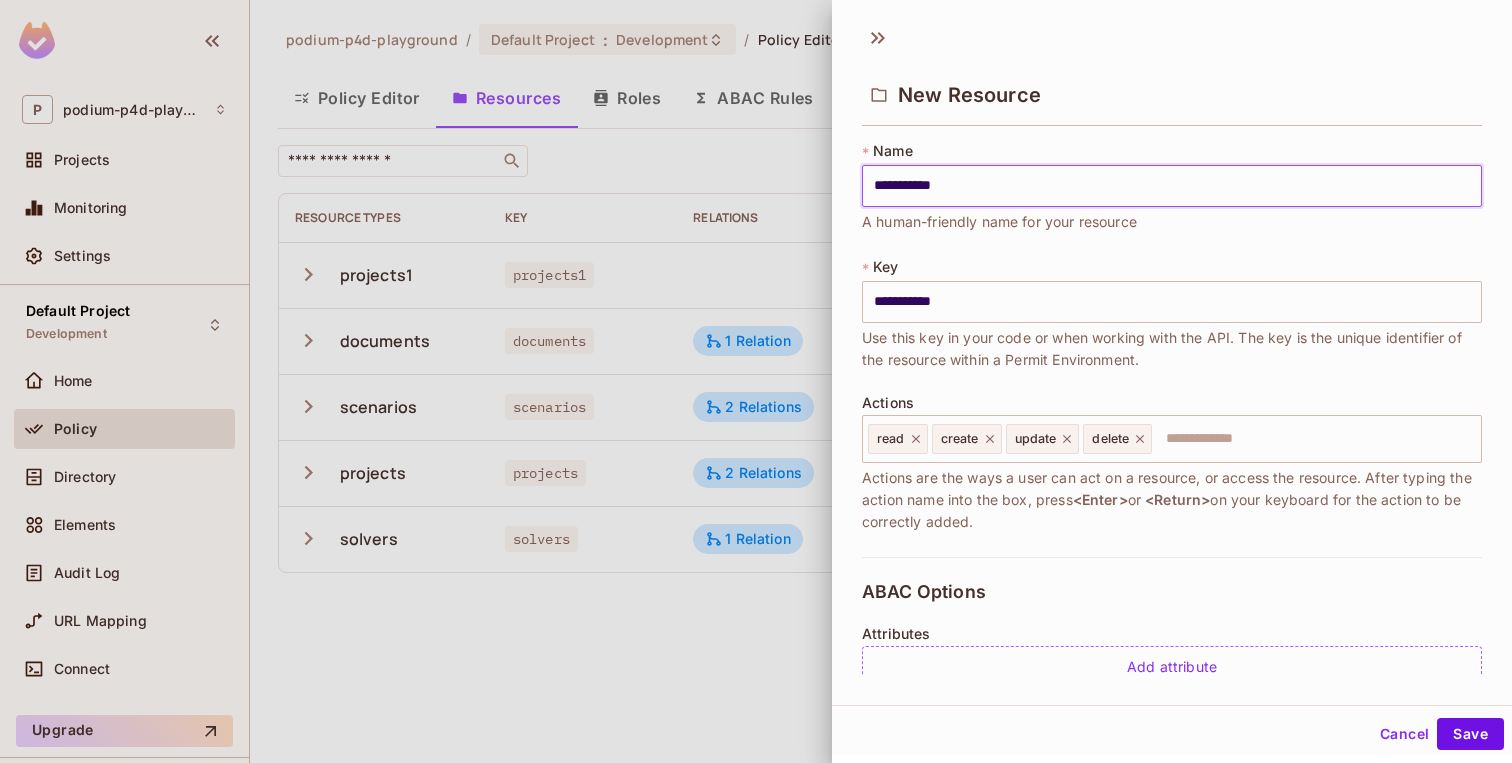 type on "**********" 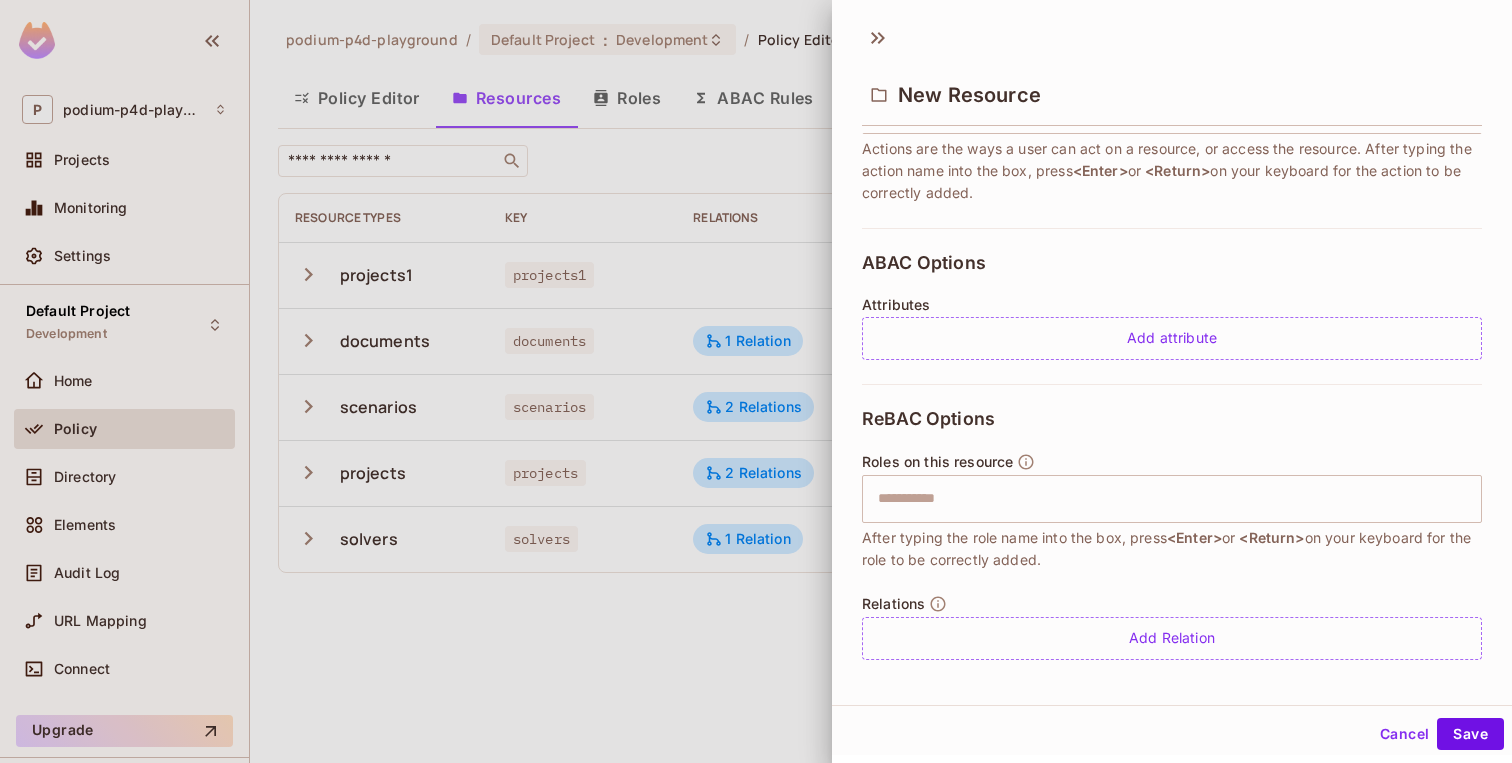 scroll, scrollTop: 337, scrollLeft: 0, axis: vertical 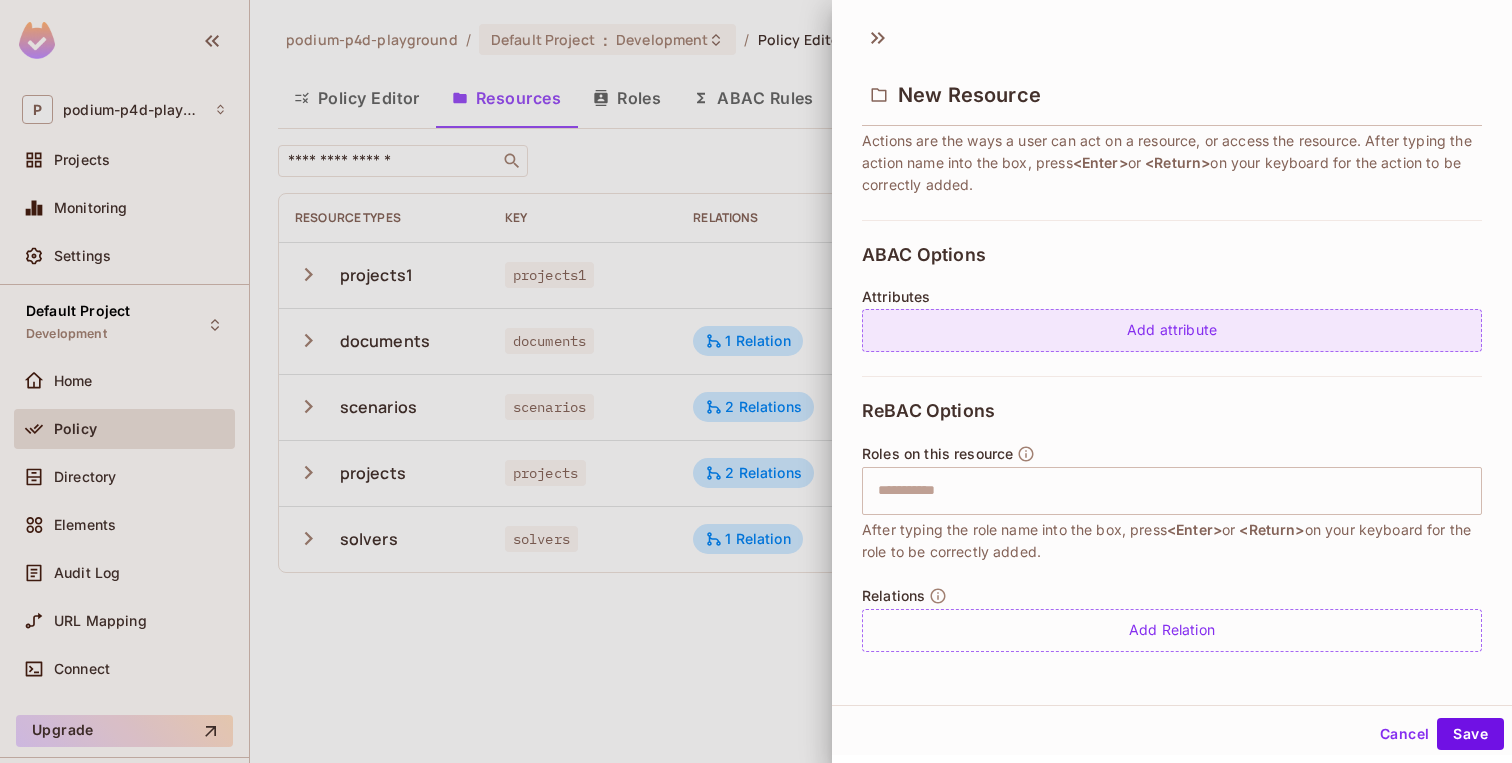 click on "Add attribute" at bounding box center [1172, 330] 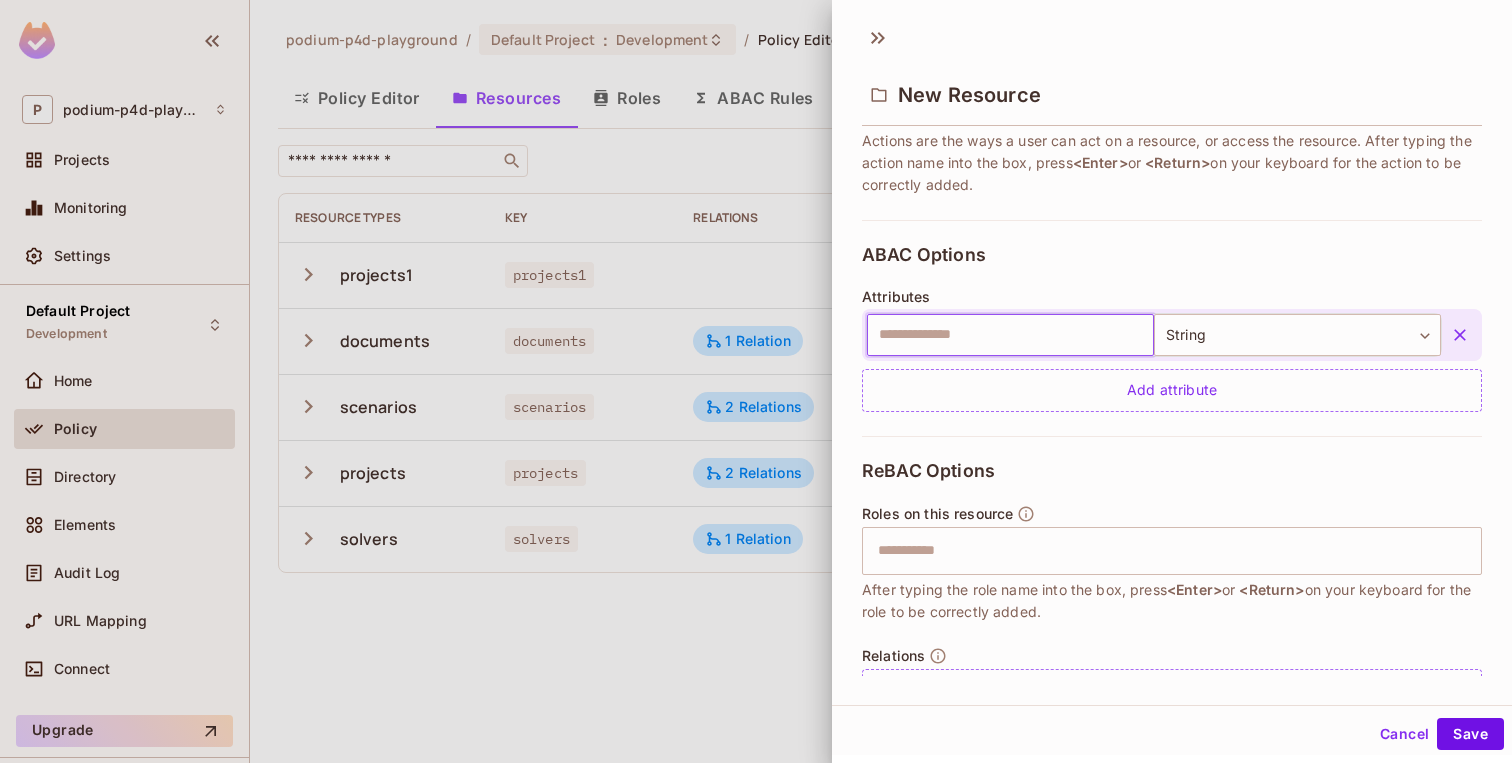 scroll, scrollTop: 397, scrollLeft: 0, axis: vertical 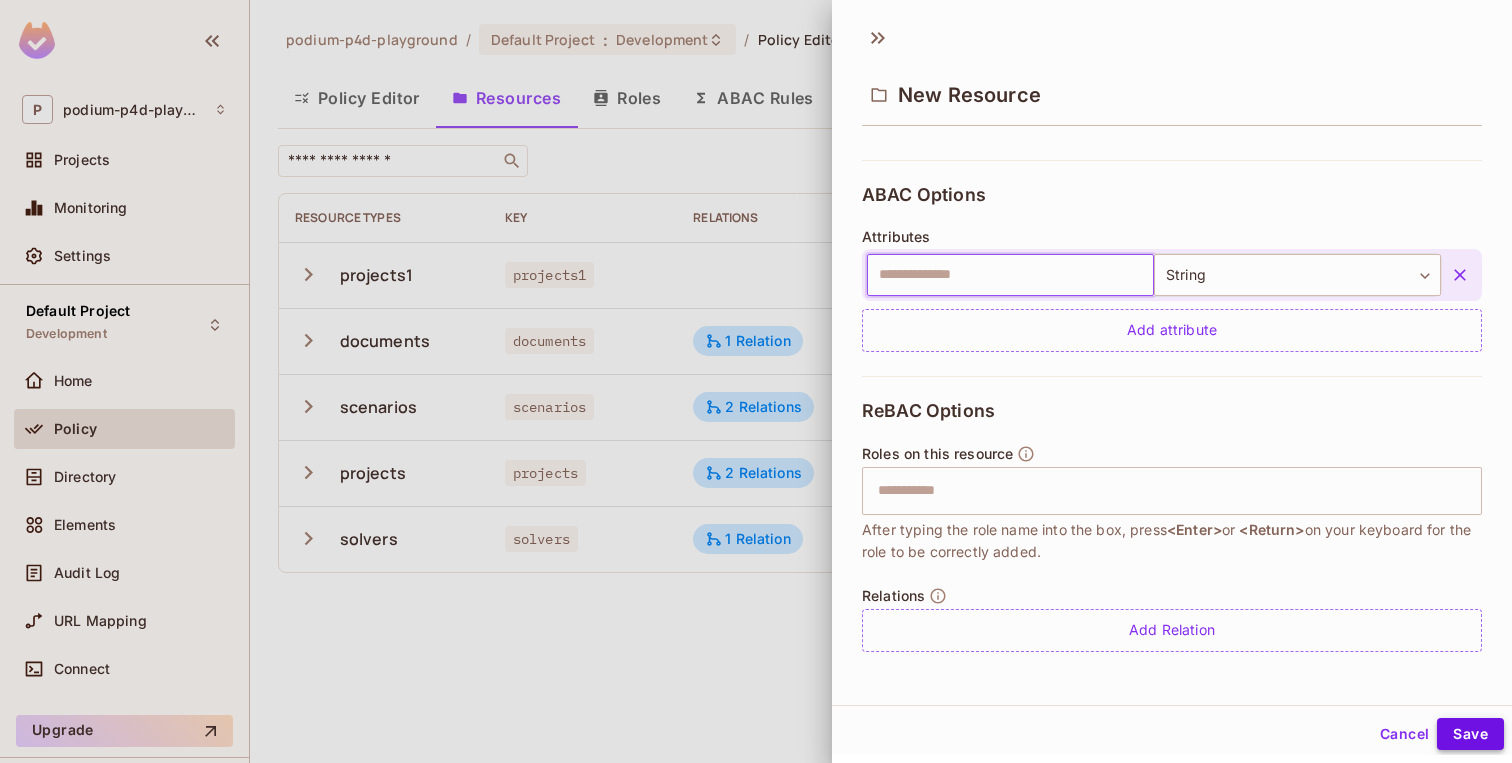 click on "Save" at bounding box center (1470, 734) 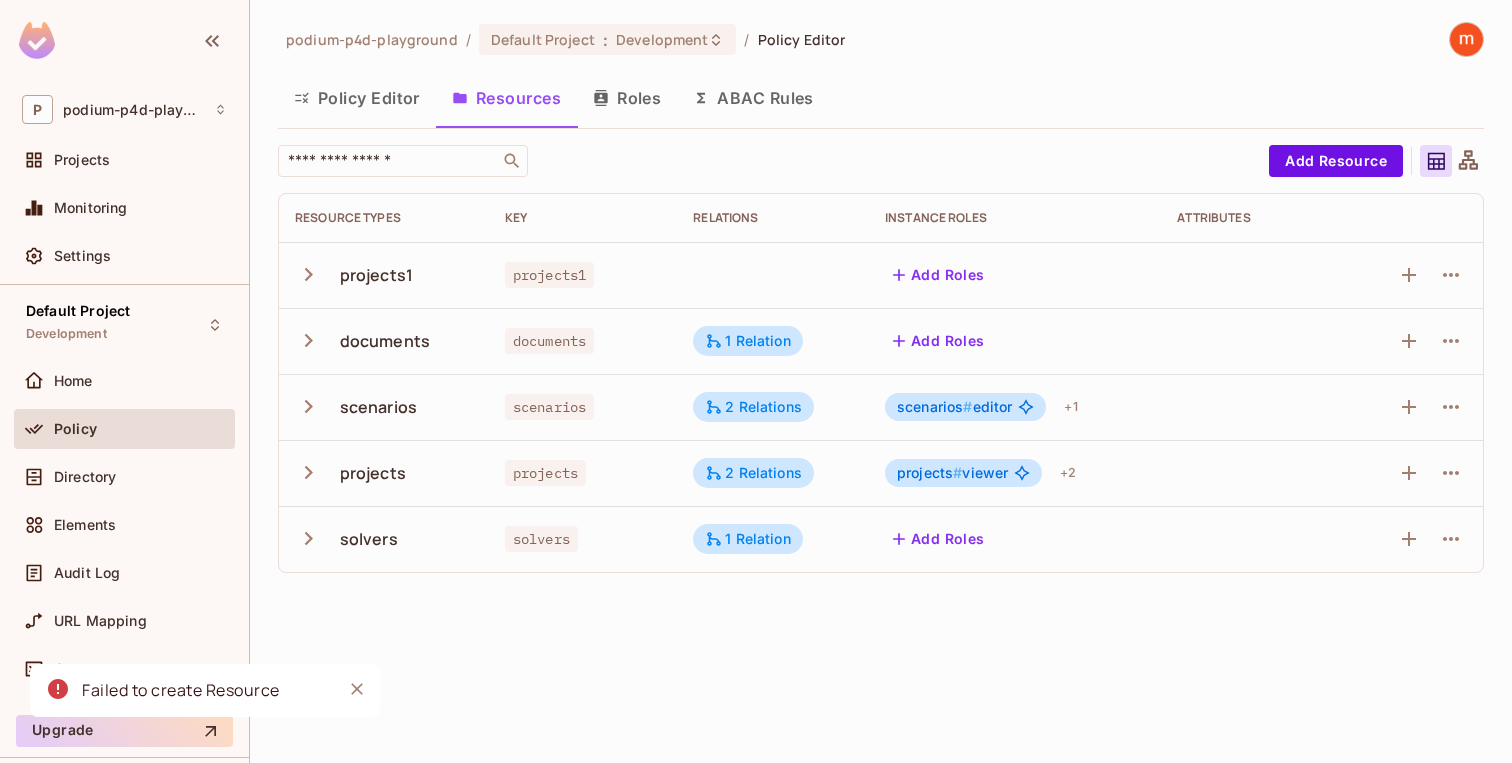 type 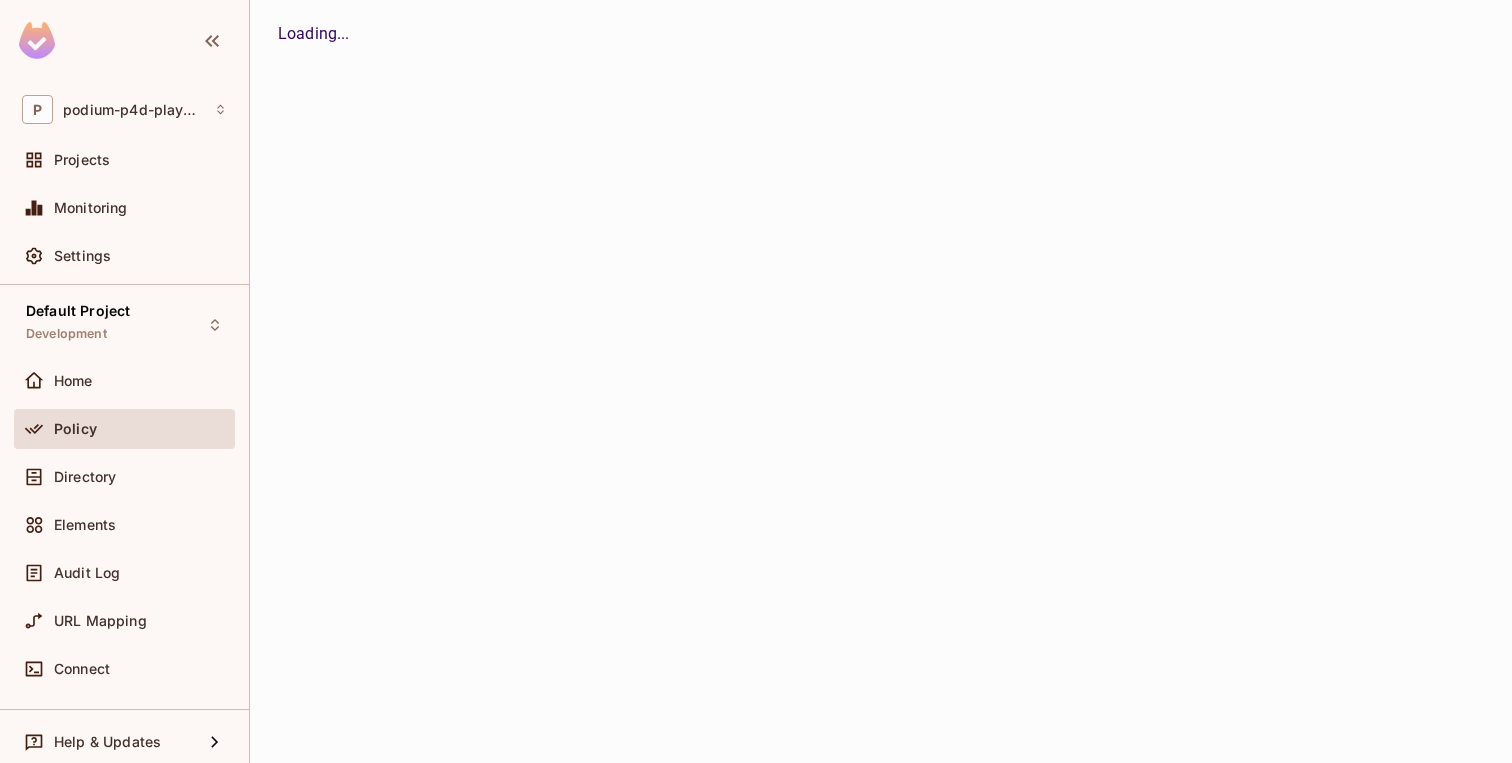 scroll, scrollTop: 0, scrollLeft: 0, axis: both 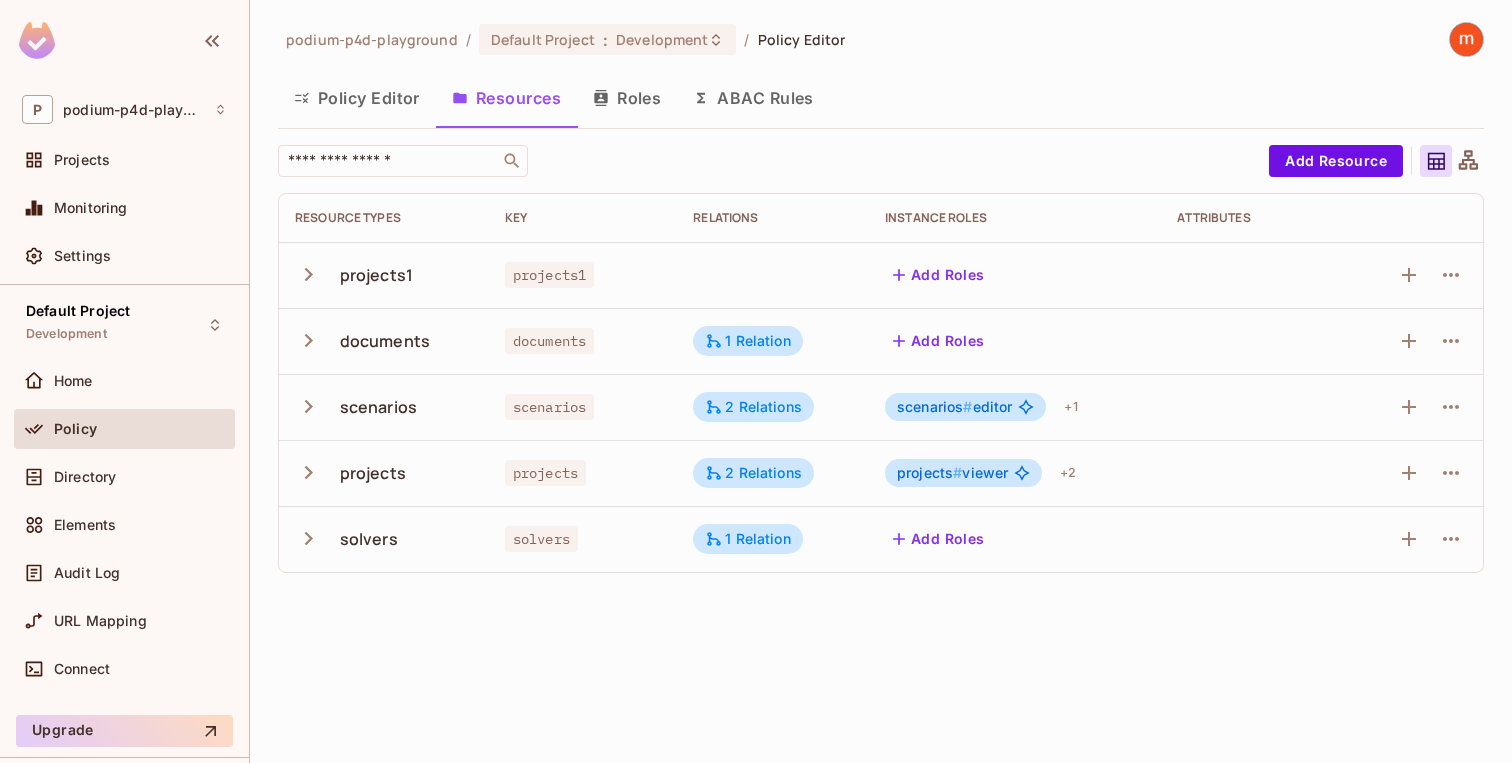 click on "​ Add Resource Resource Types Key Relations Instance roles Attributes projects1 projects1 Add Roles documents documents 1 Relation Add Roles scenarios scenarios 2 Relations scenarios # editor + 1 projects projects 2 Relations projects # viewer + 2 solvers solvers 1 Relation Add Roles" at bounding box center [881, 359] 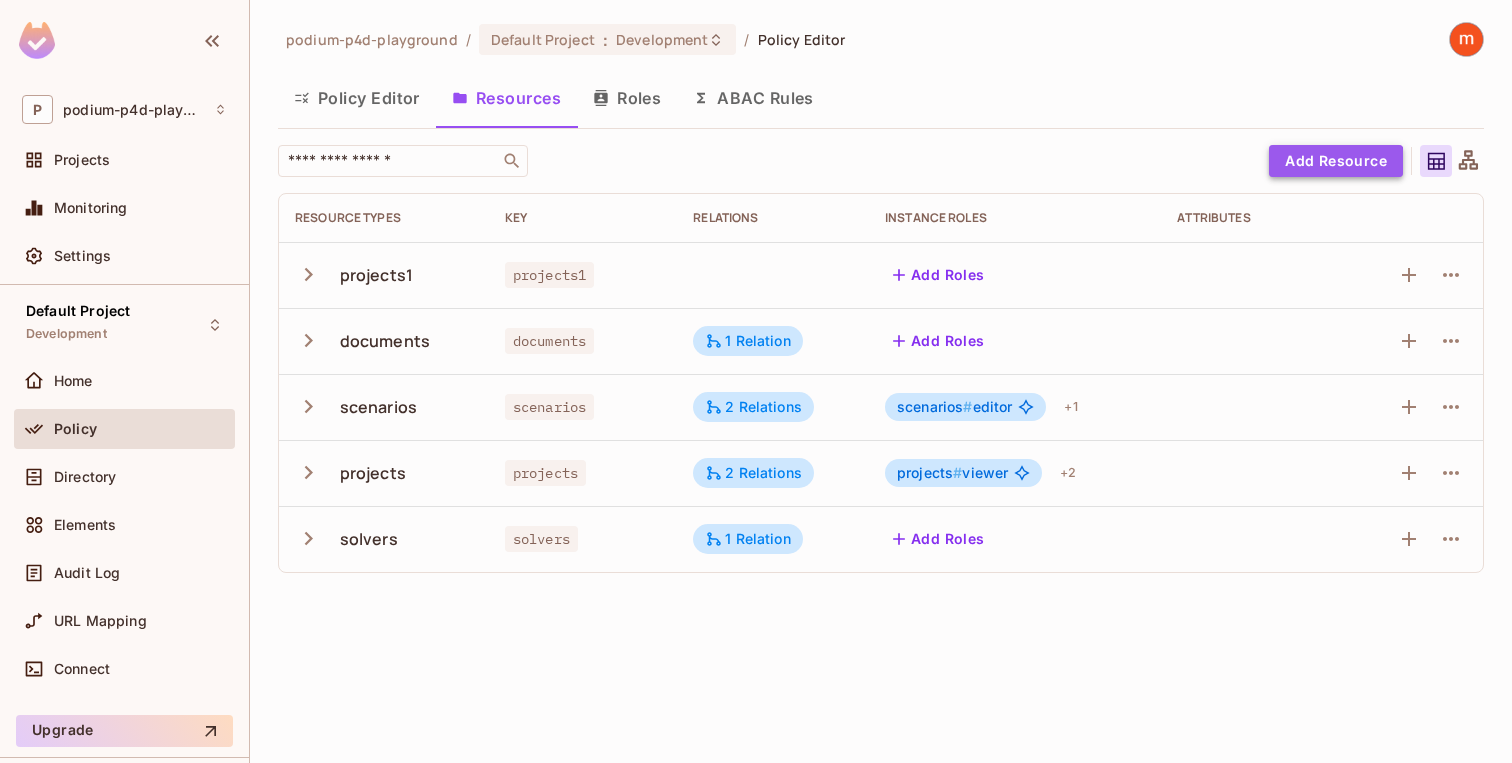 click on "Add Resource" at bounding box center [1336, 161] 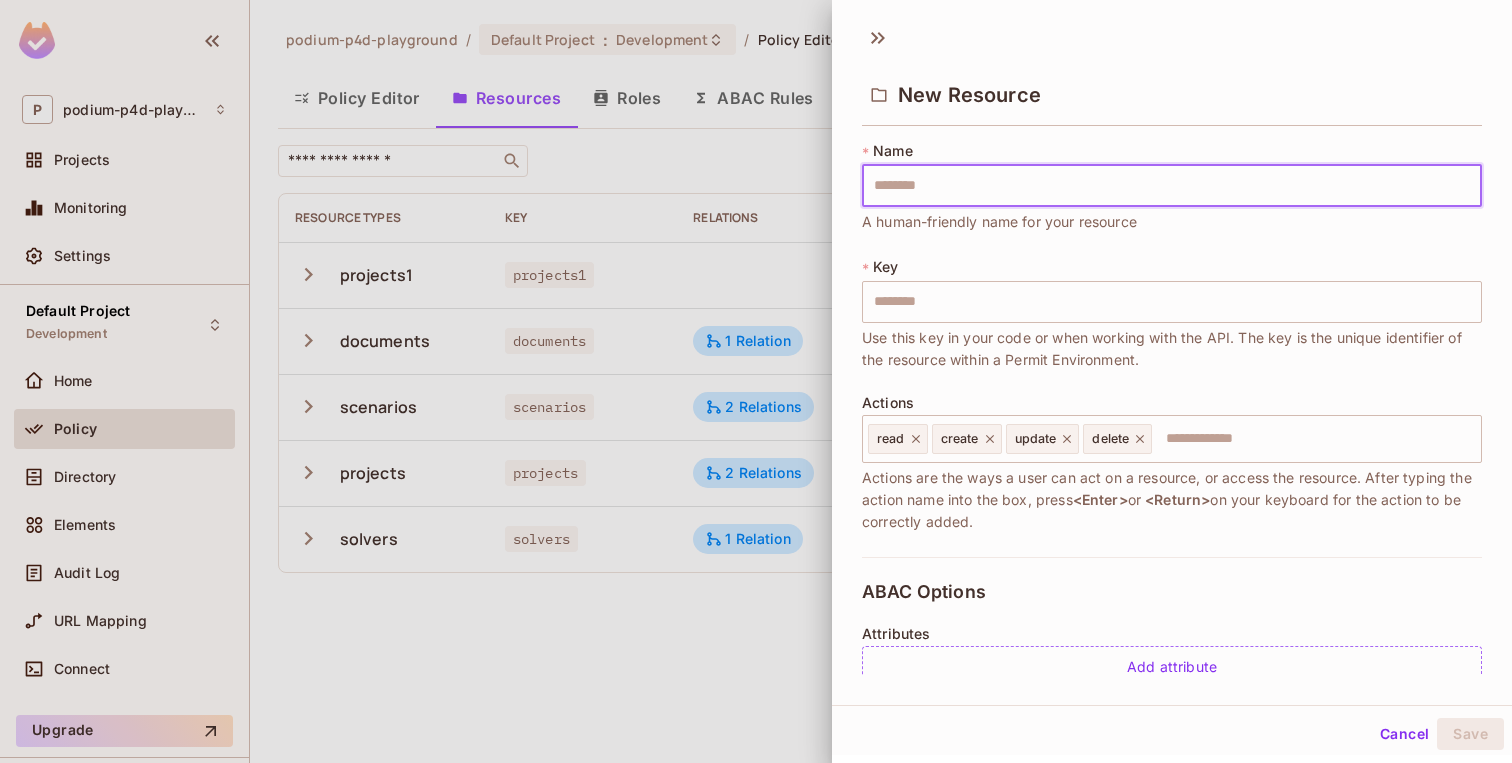 type on "*" 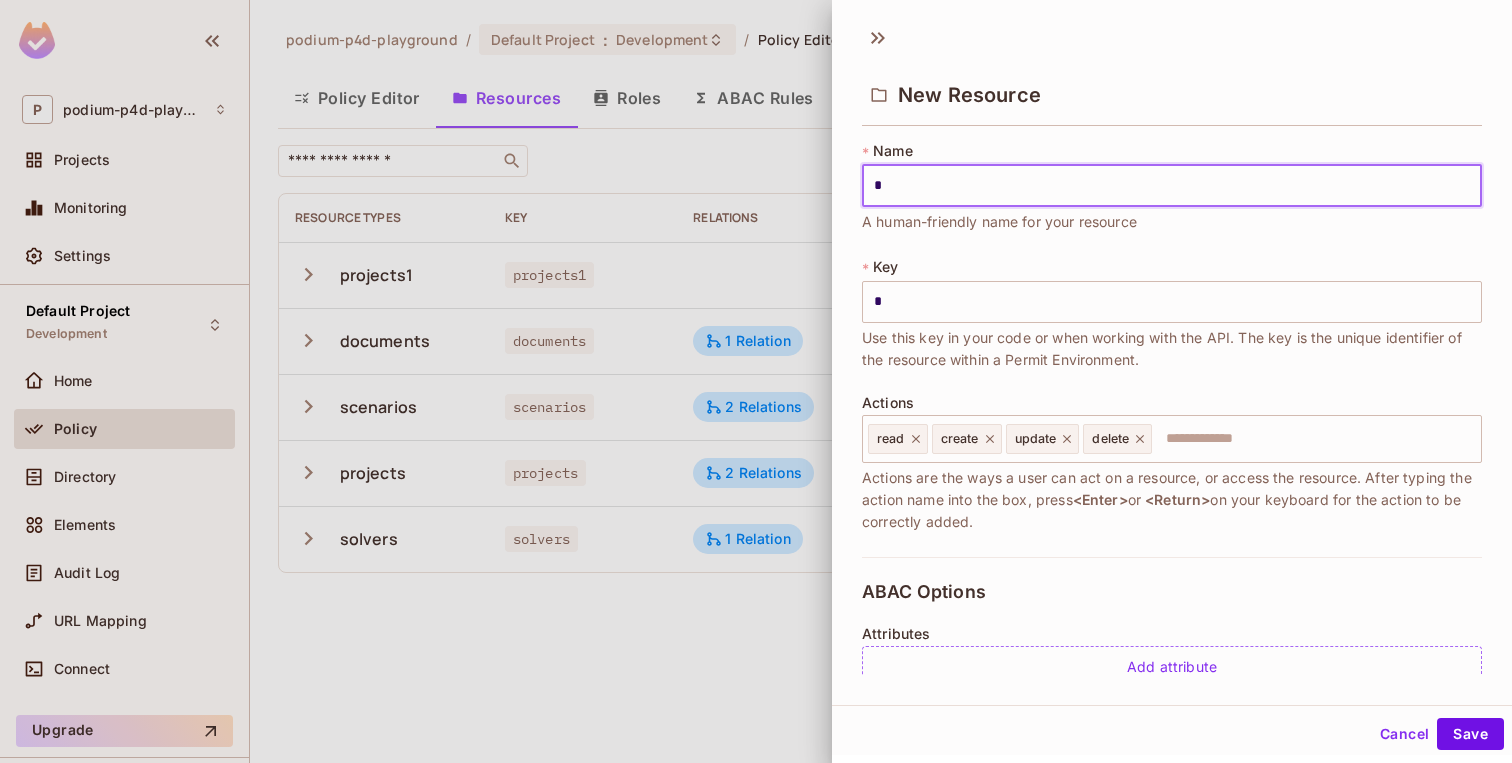 type 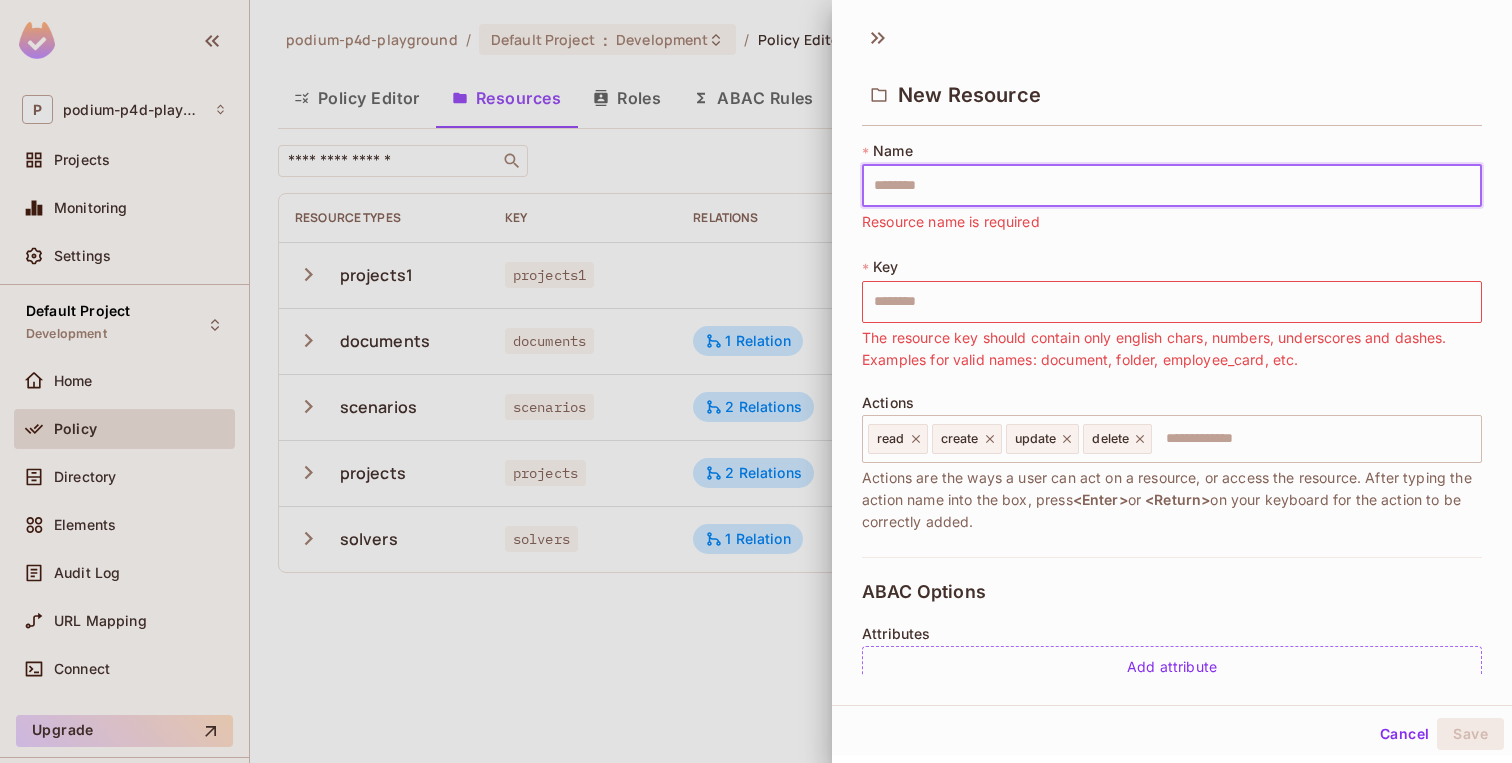 type on "*" 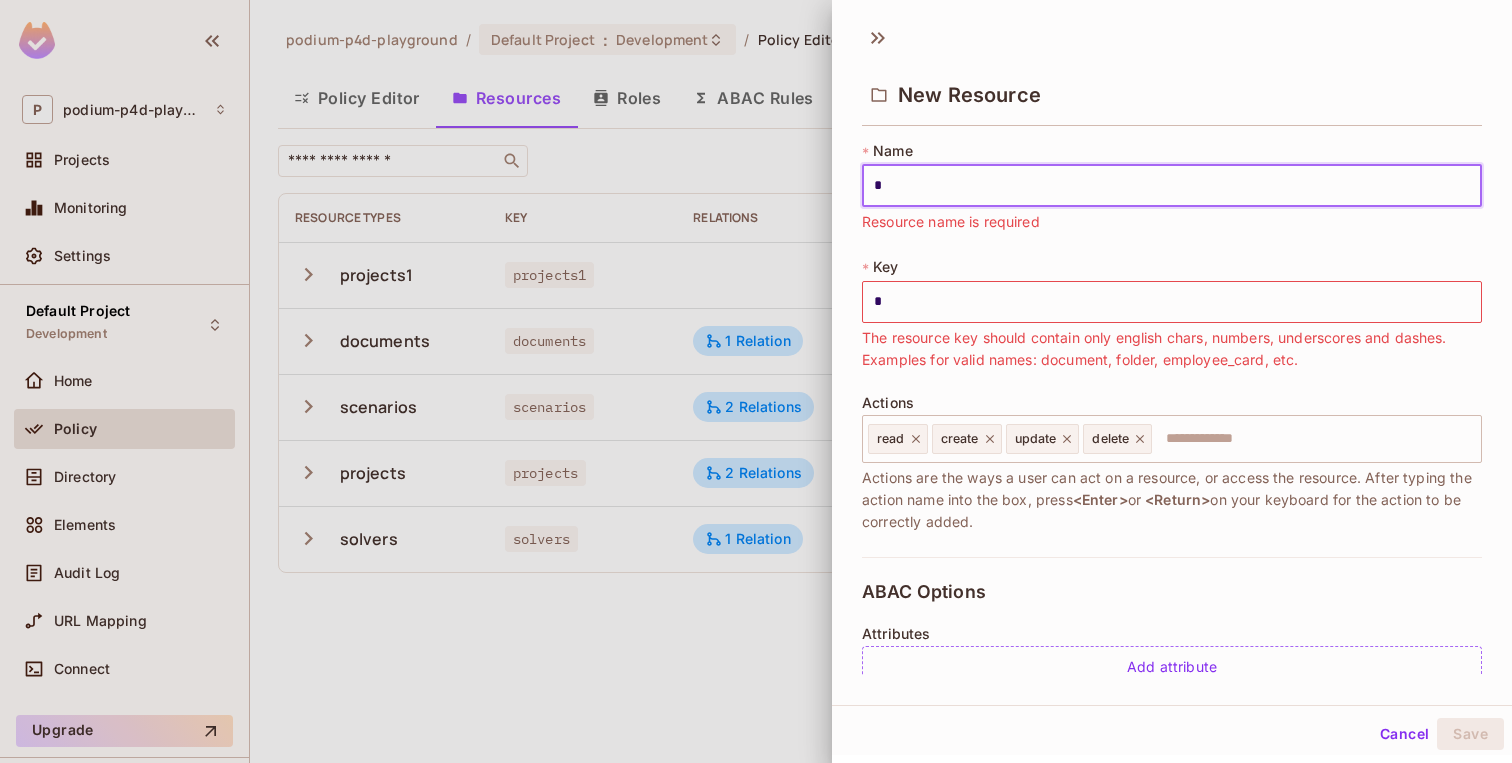 type on "**" 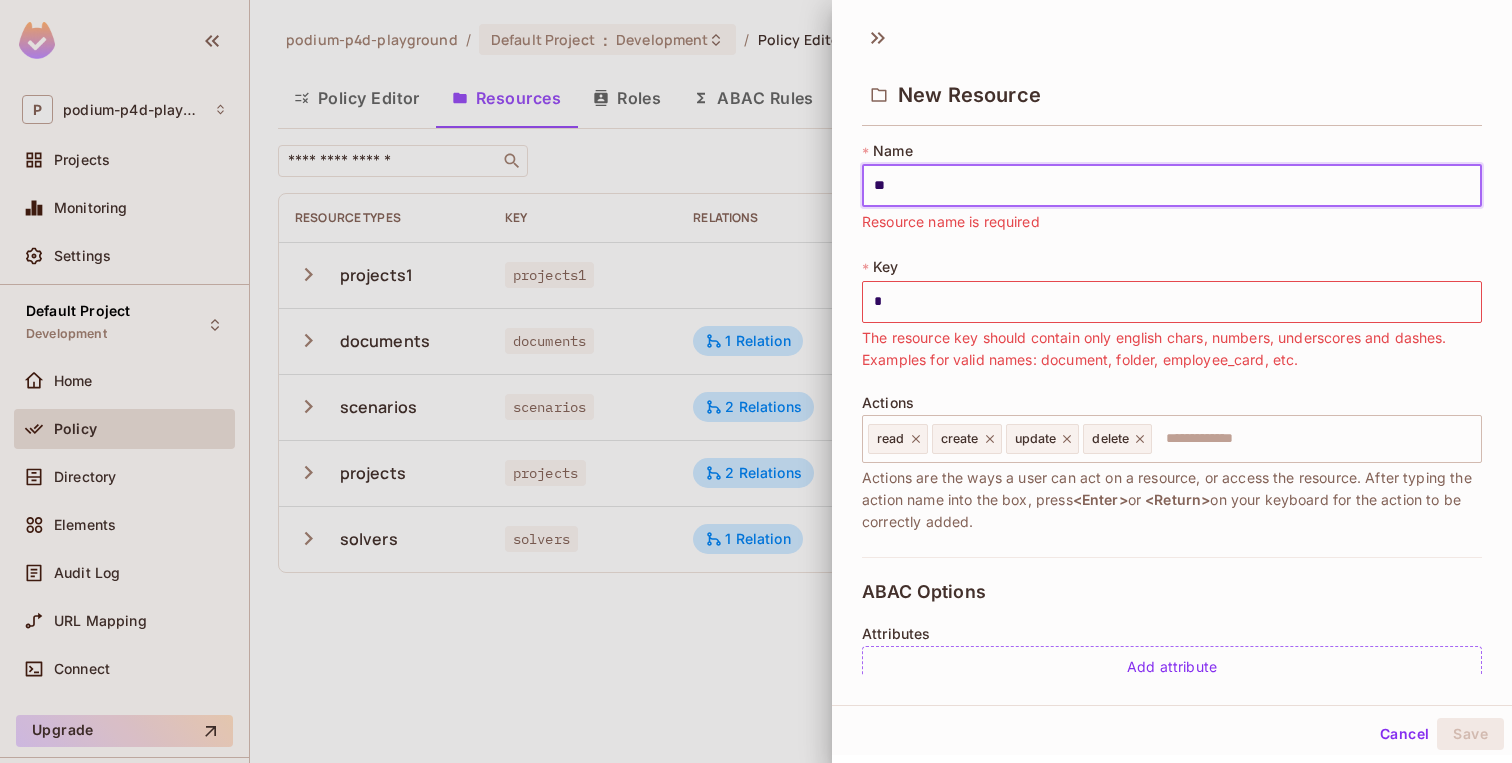 type on "**" 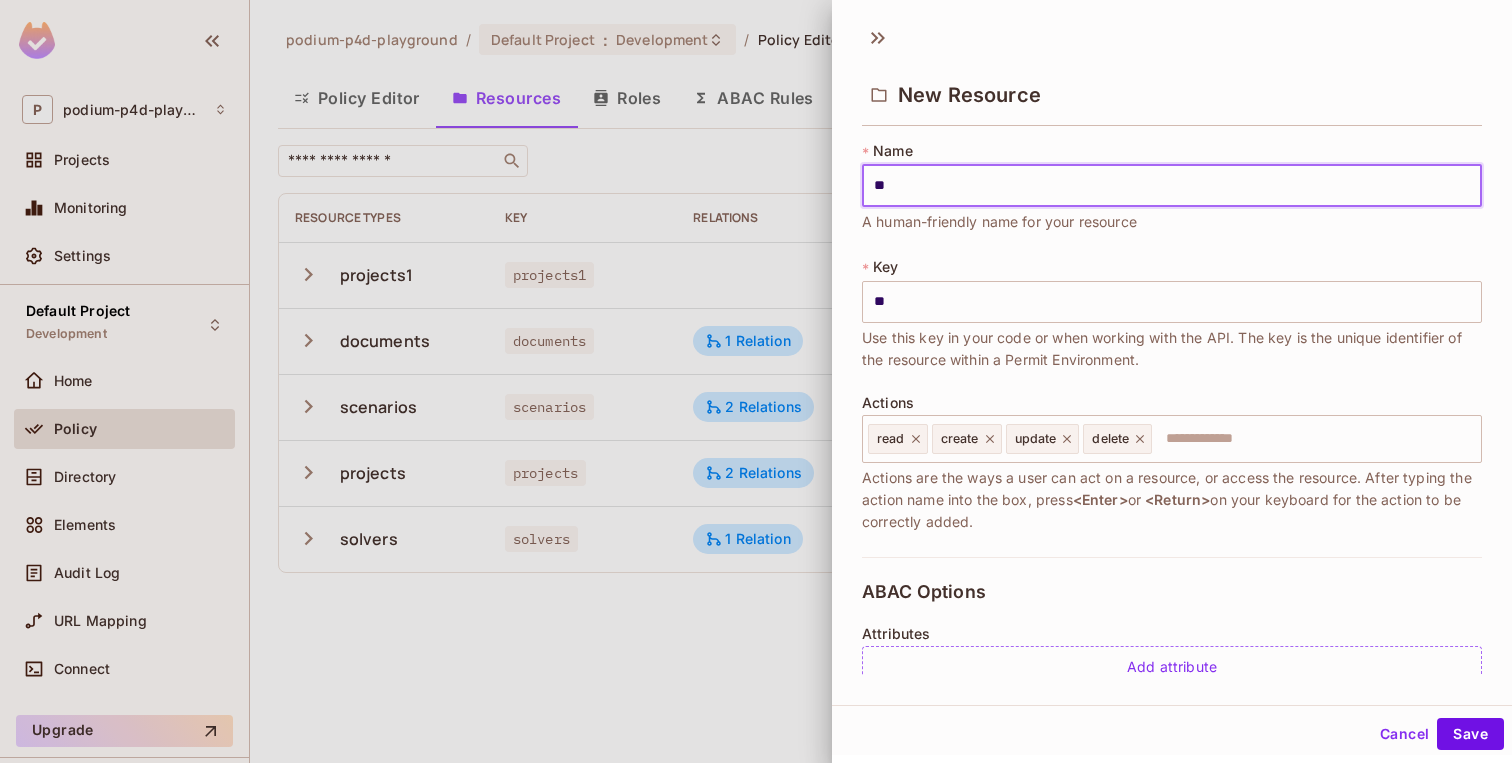 type on "***" 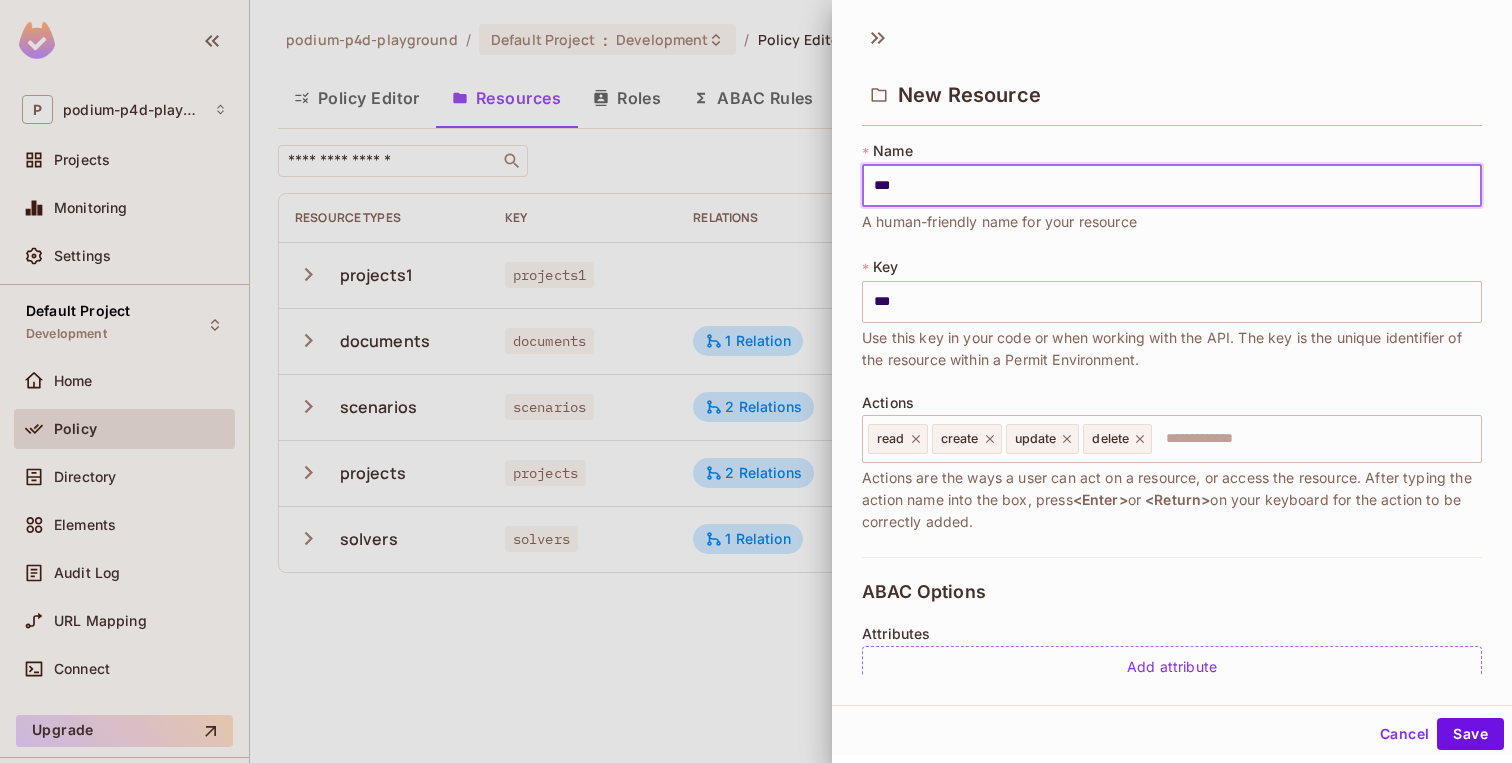 type on "****" 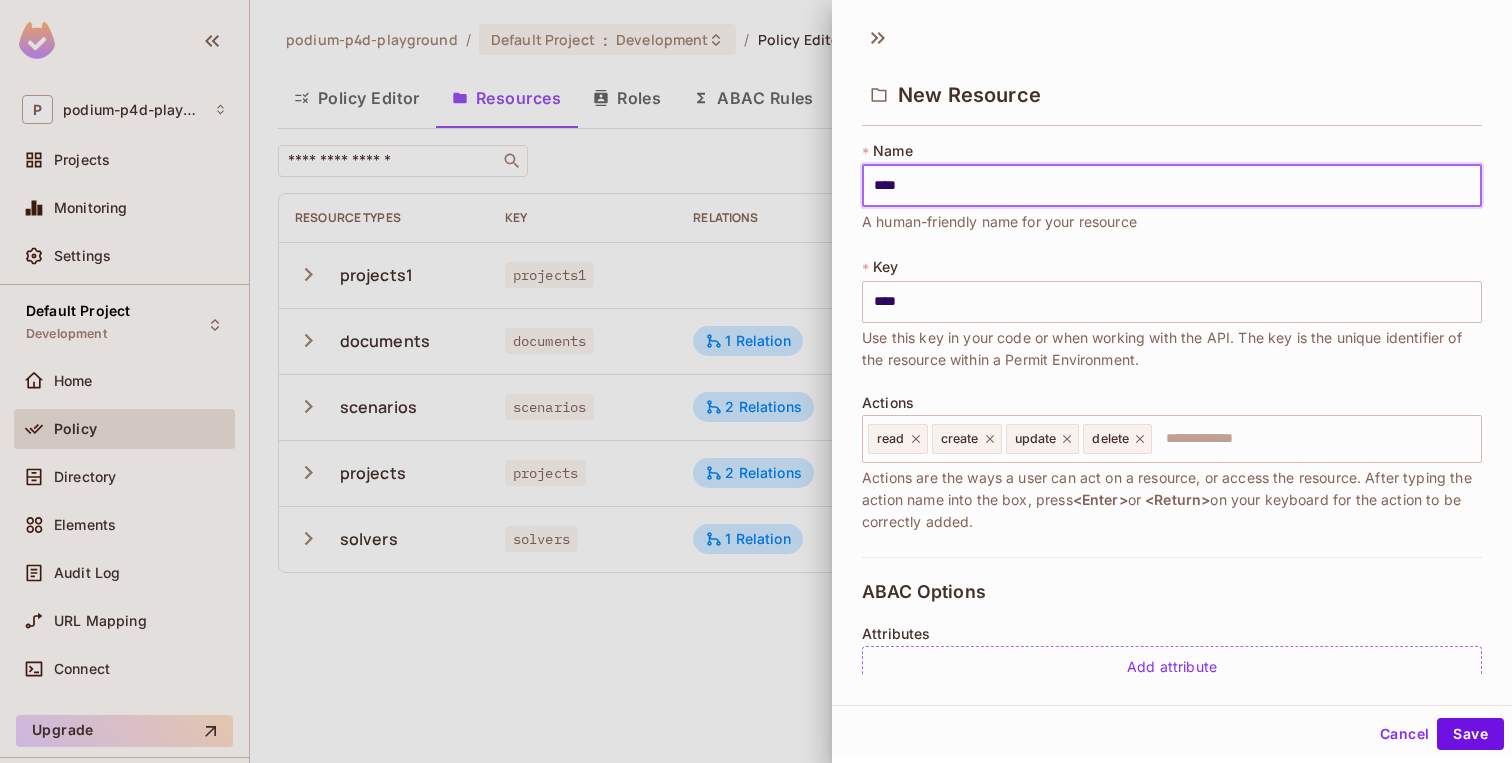 type on "*****" 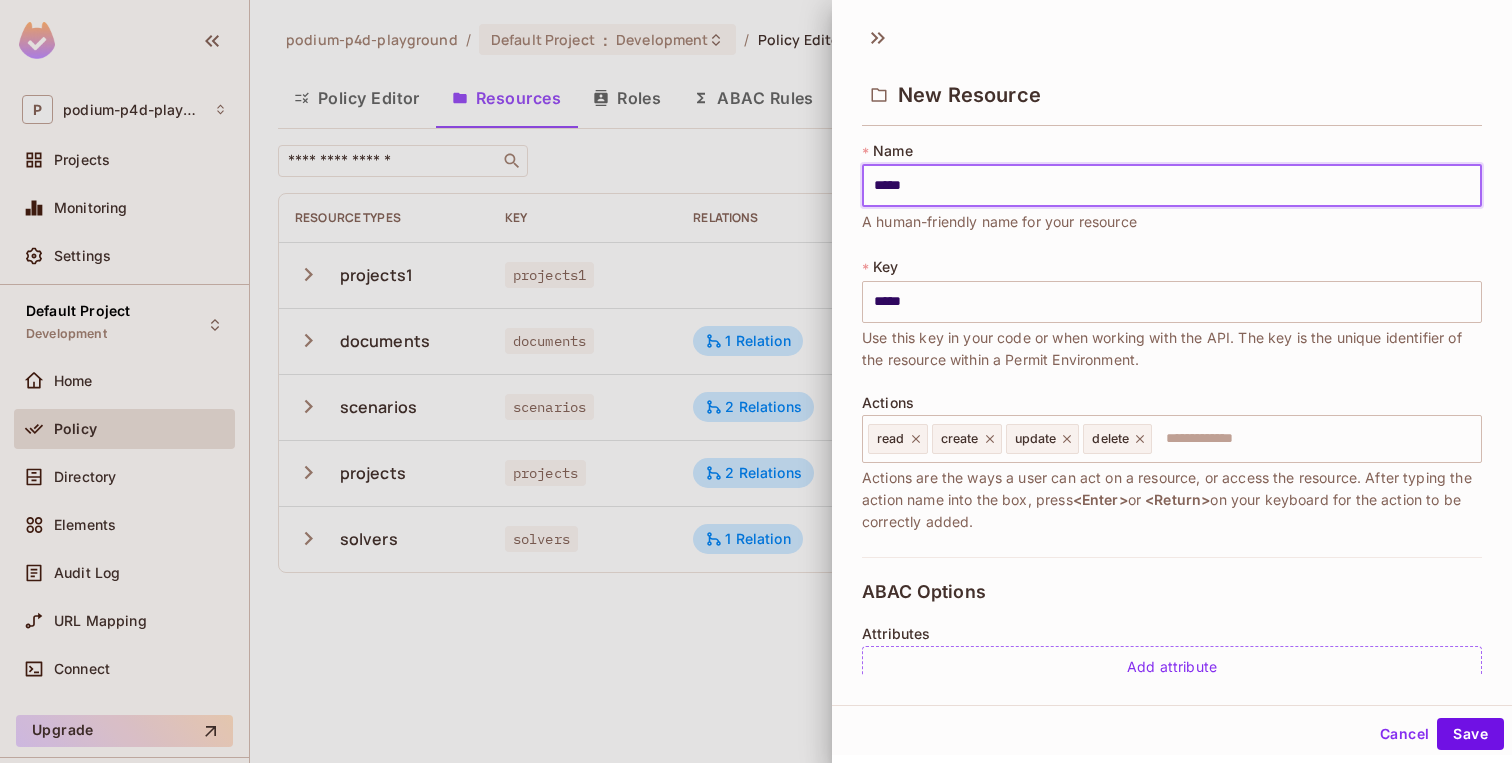 type on "******" 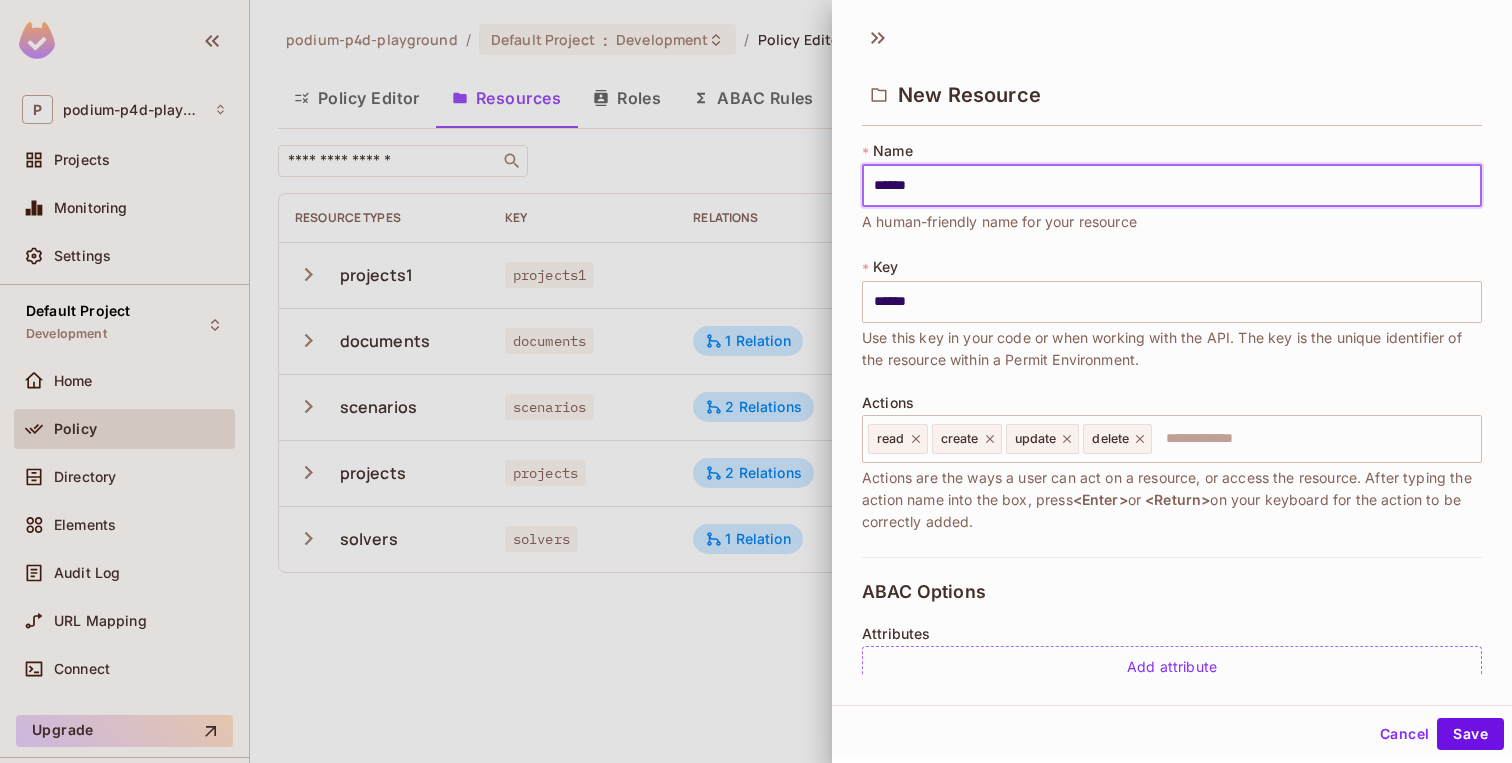 type on "*******" 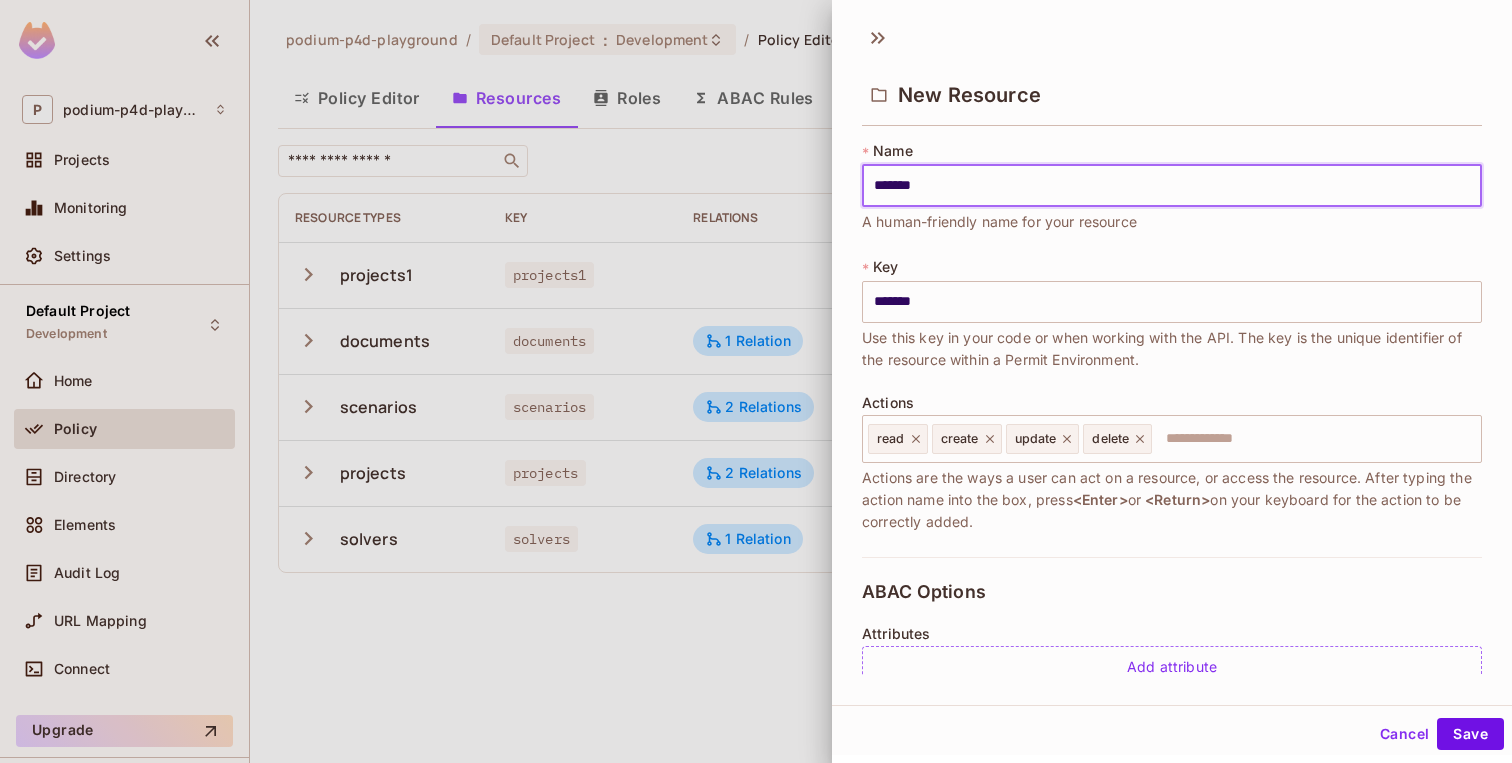 type on "********" 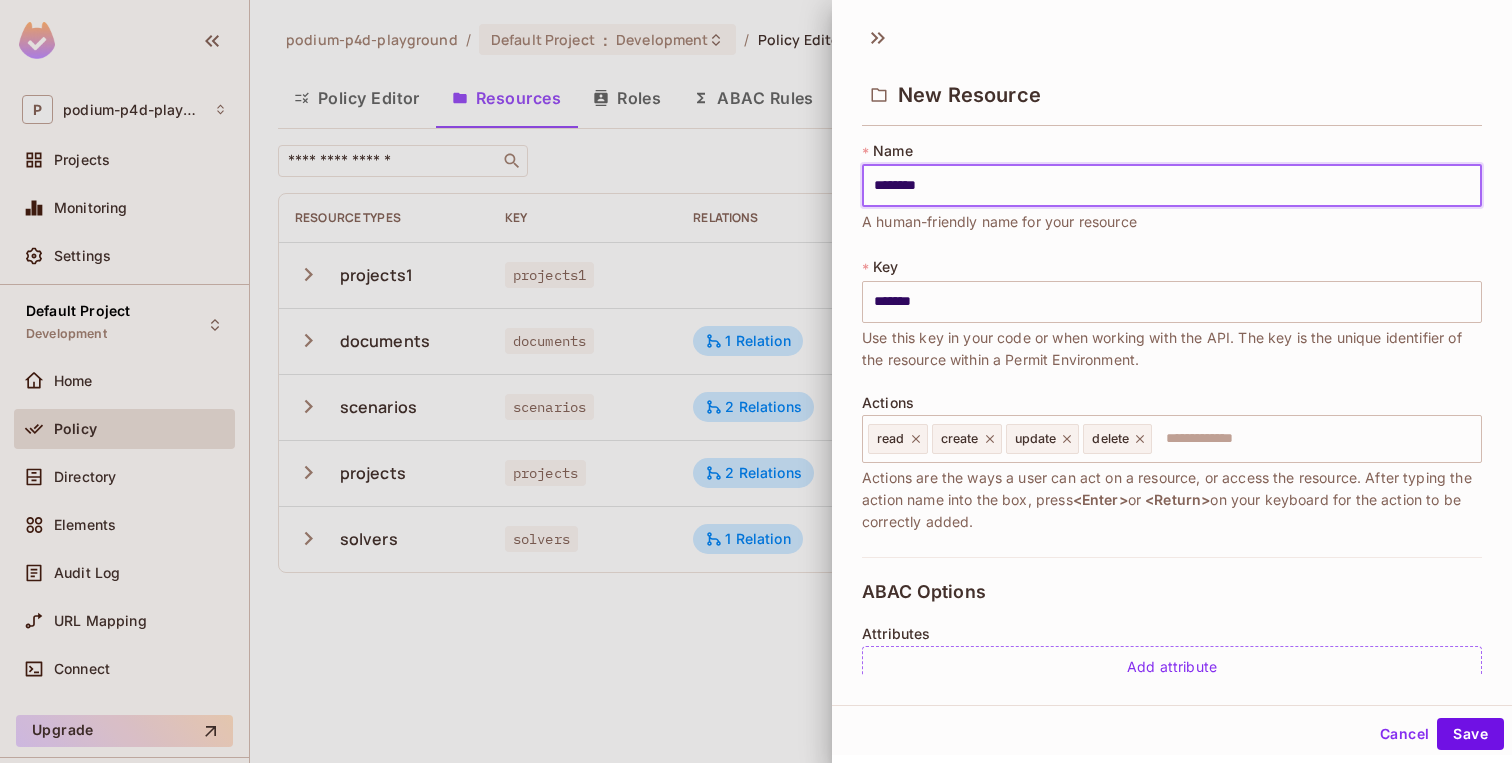 type on "********" 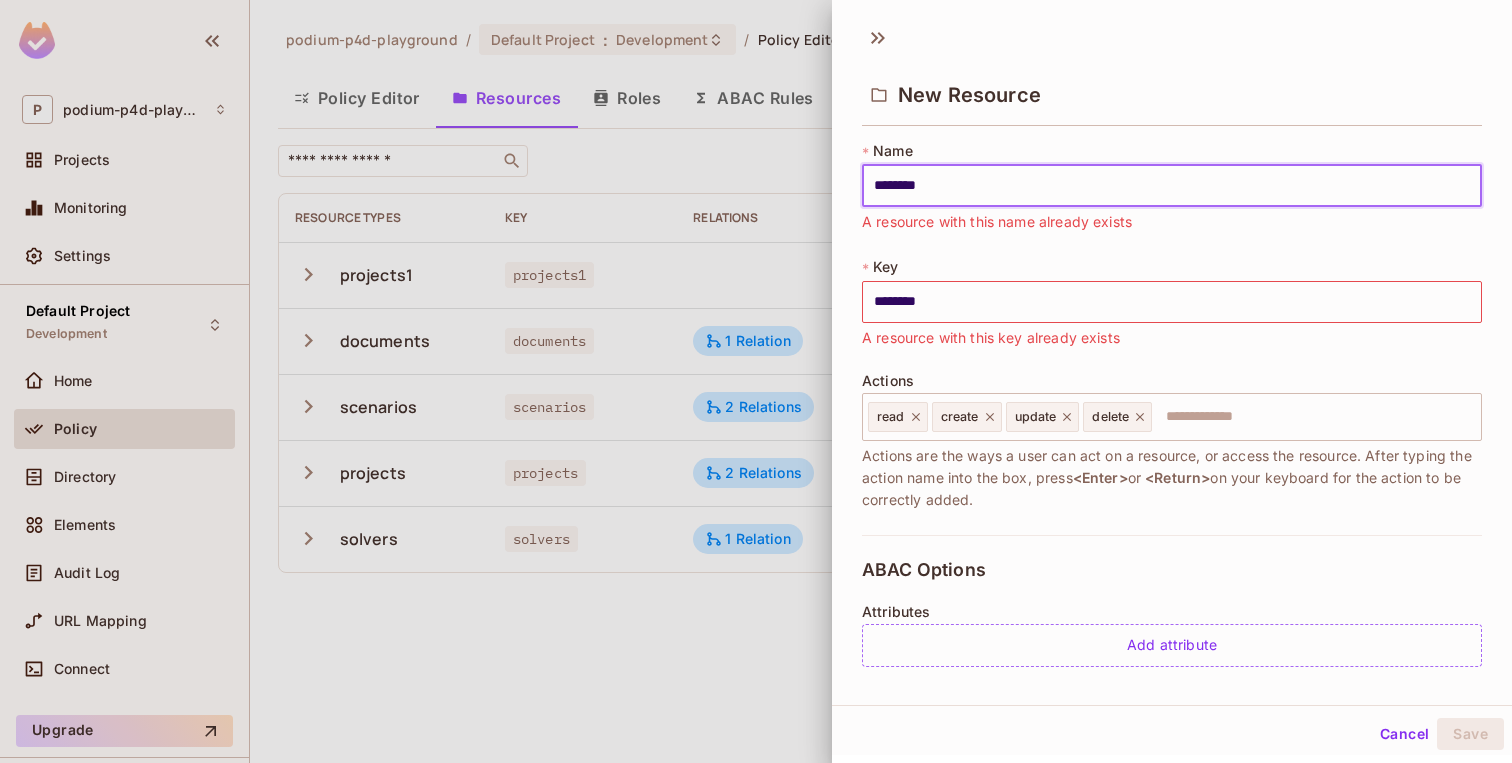 type on "*********" 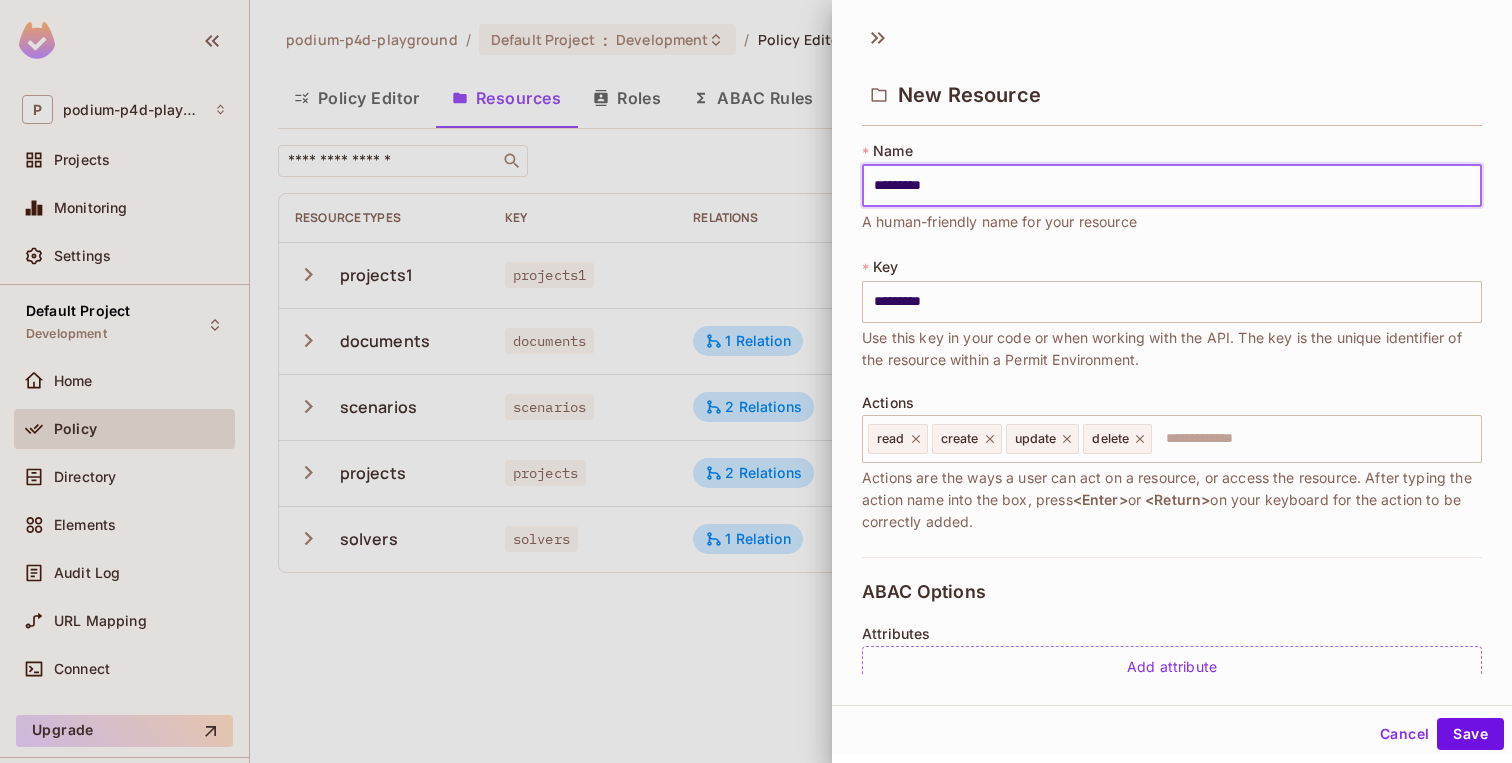 type on "**********" 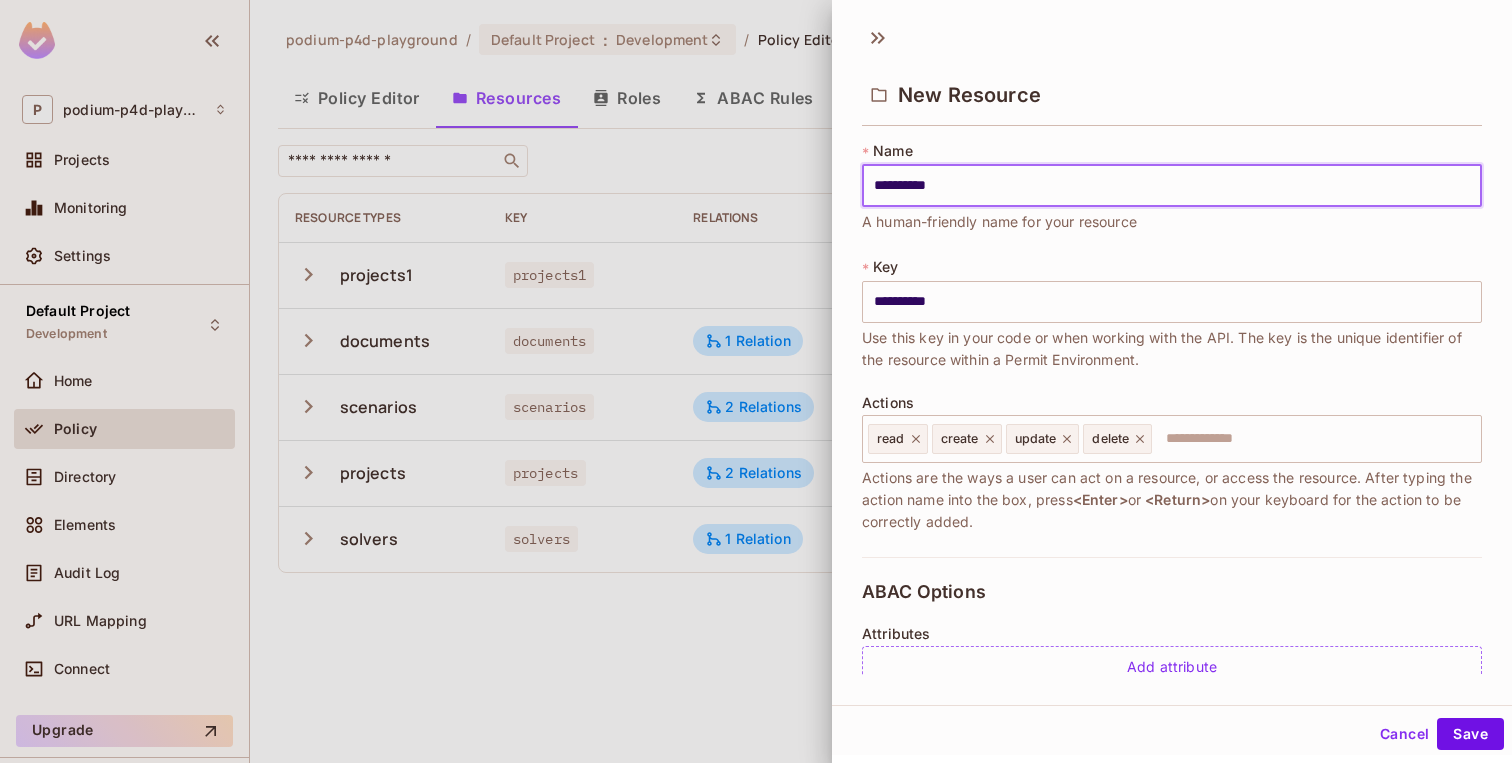 type on "**********" 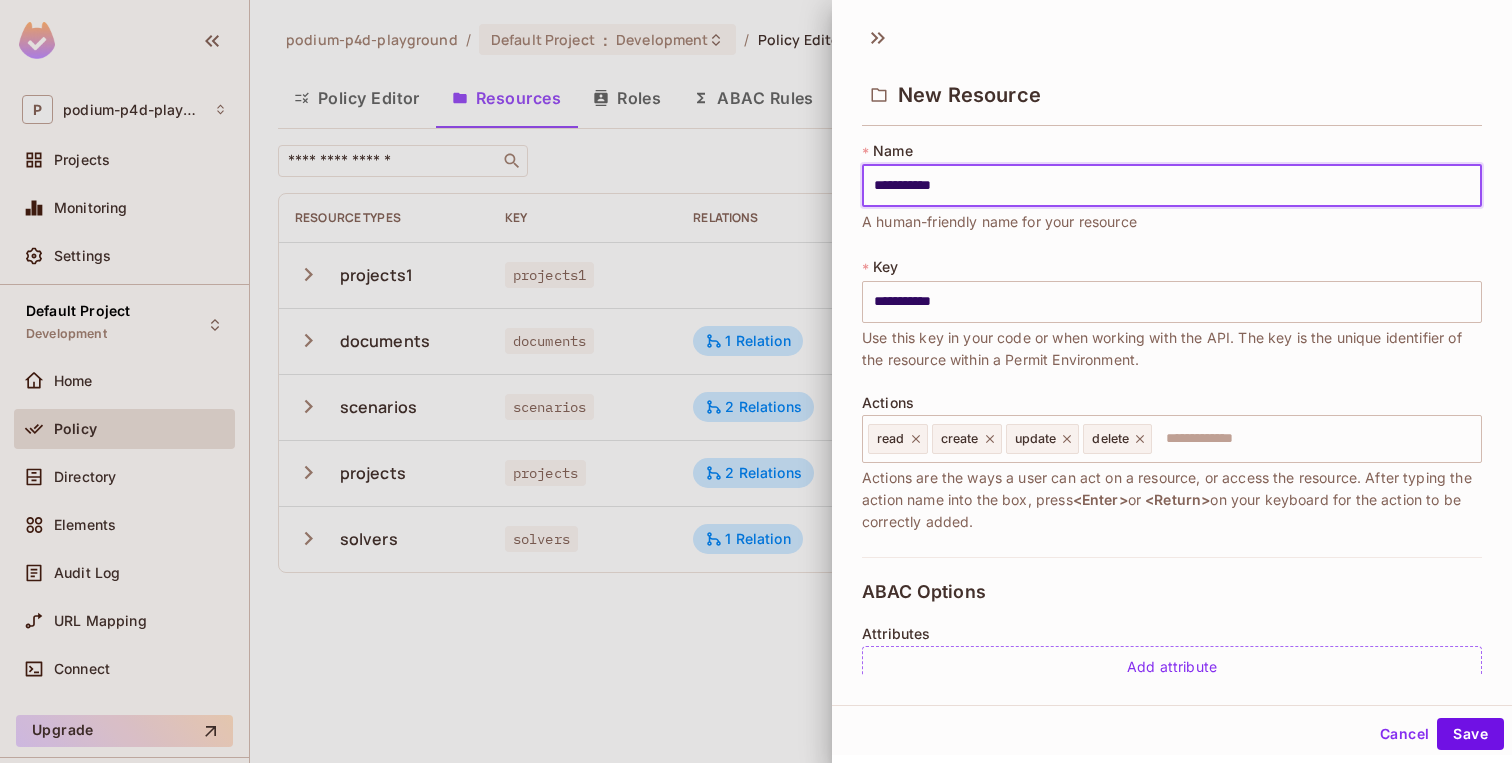 type on "**********" 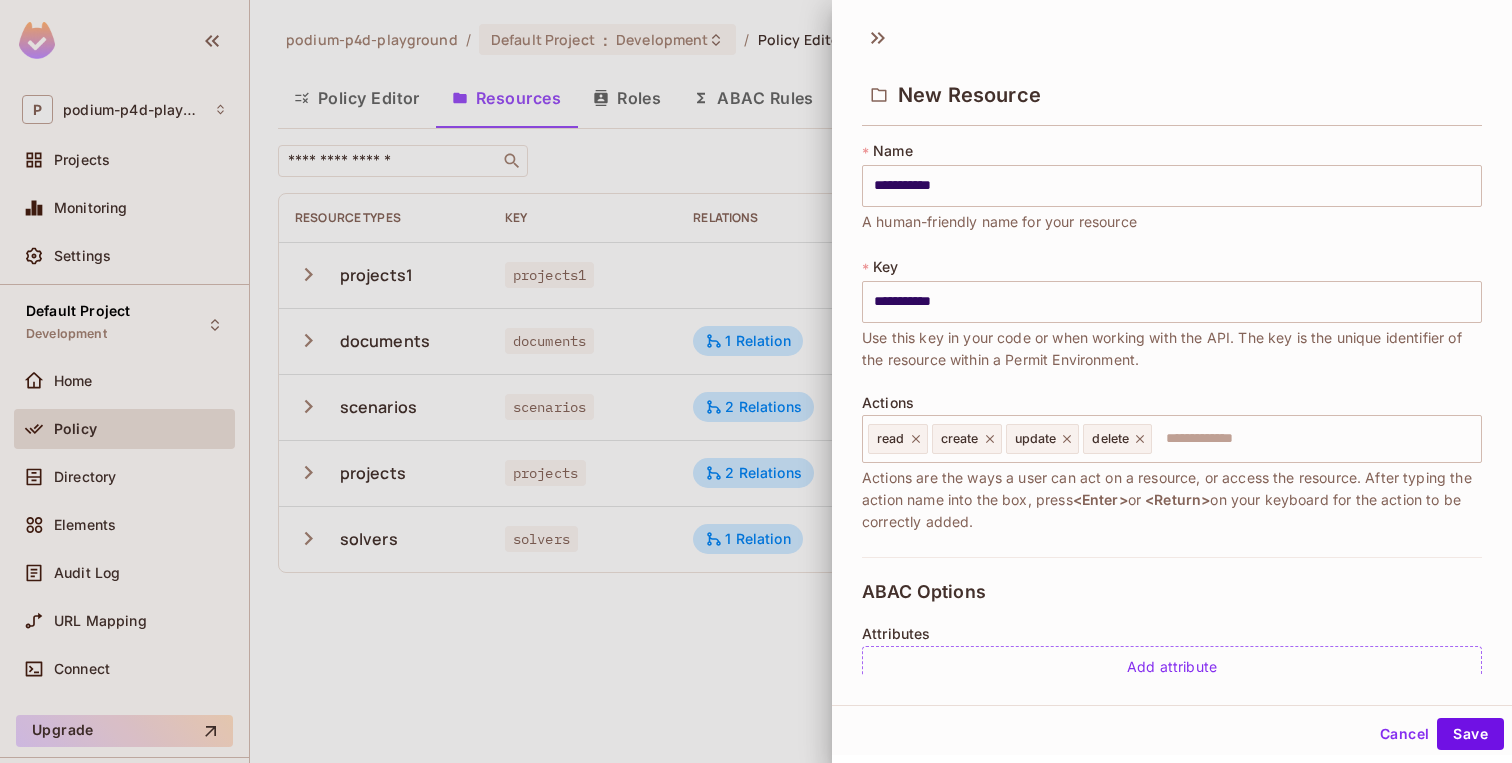 click on "Use this key in your code or when working with the API. The key is the unique identifier of the resource within a Permit Environment." at bounding box center (1172, 349) 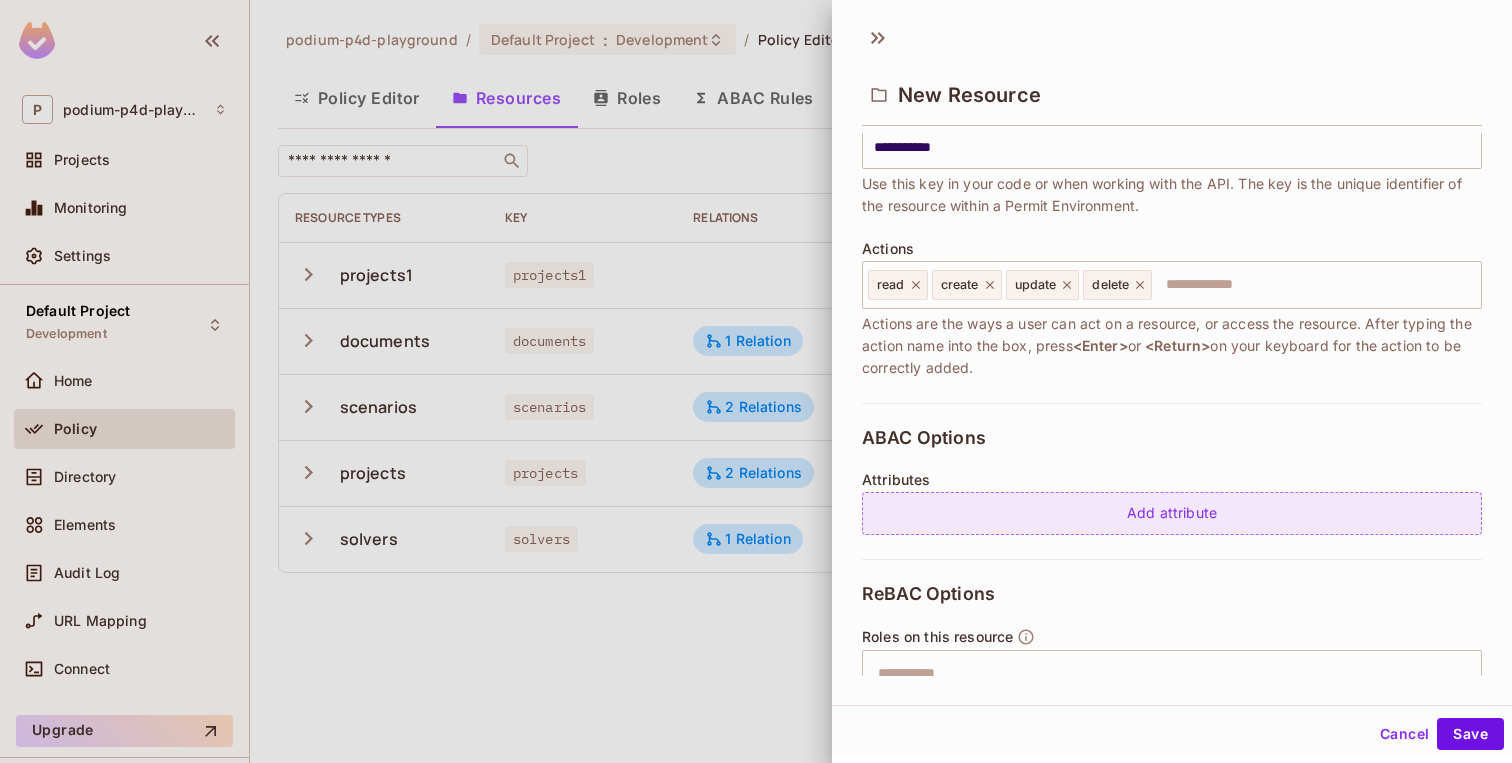 scroll, scrollTop: 337, scrollLeft: 0, axis: vertical 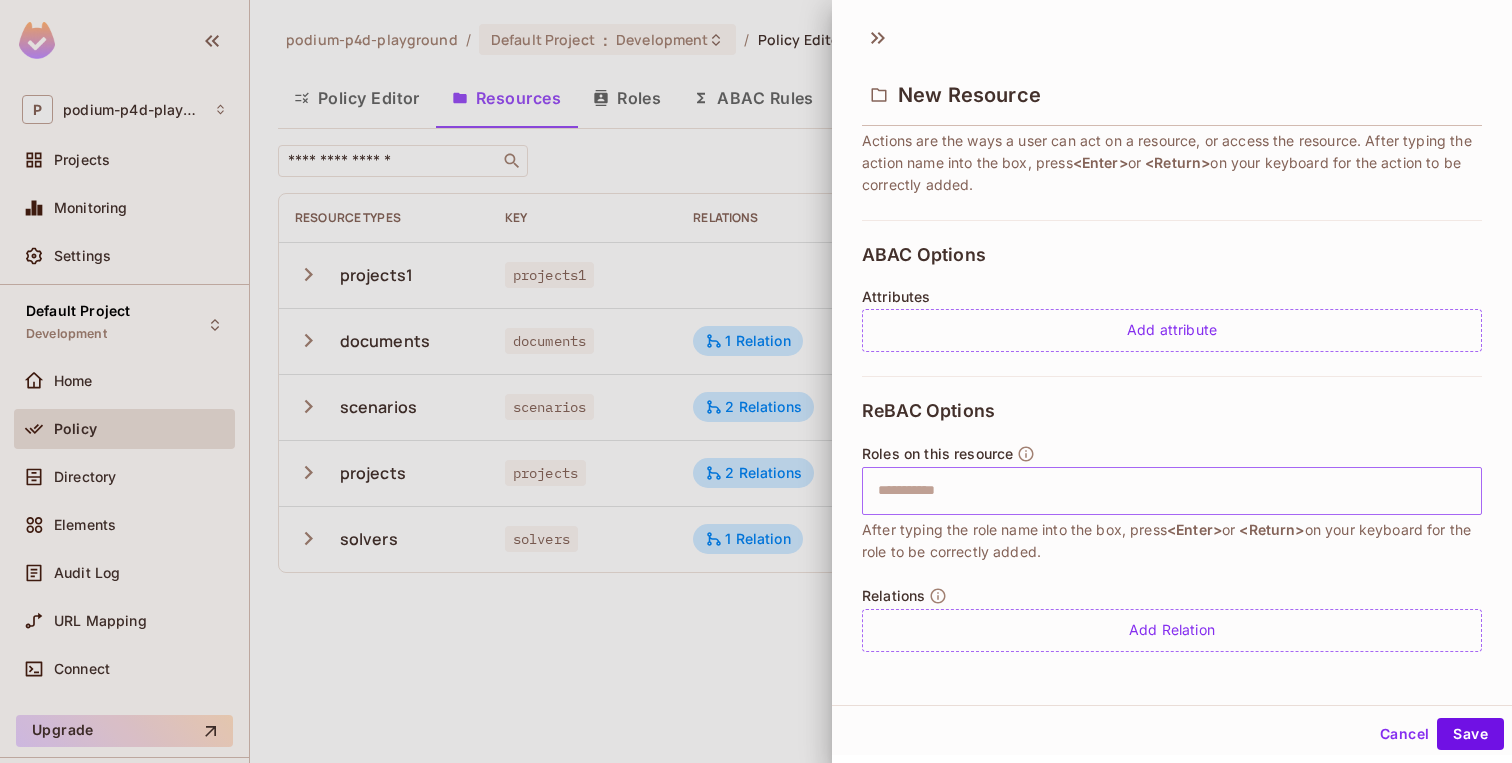 click at bounding box center [1169, 491] 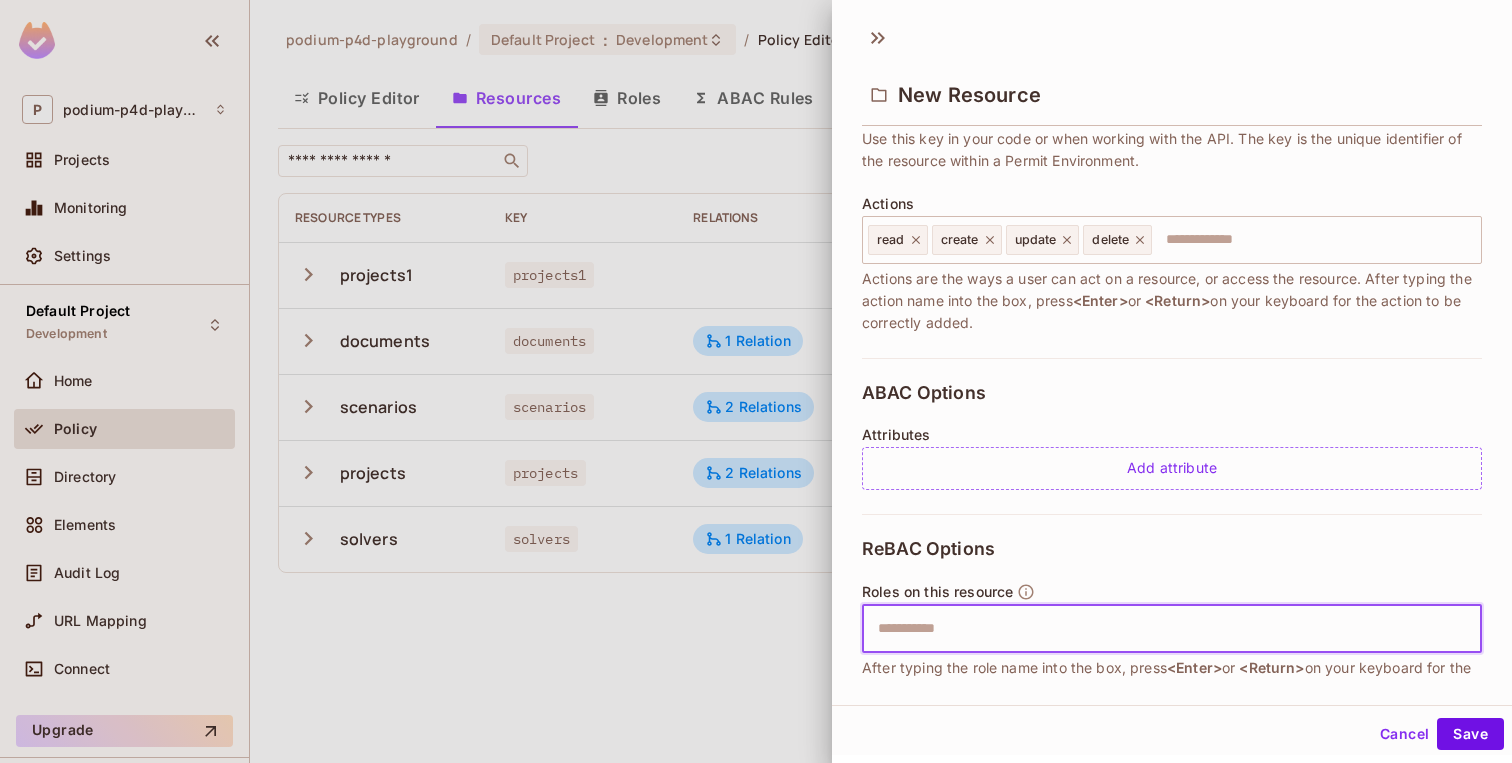 scroll, scrollTop: 0, scrollLeft: 0, axis: both 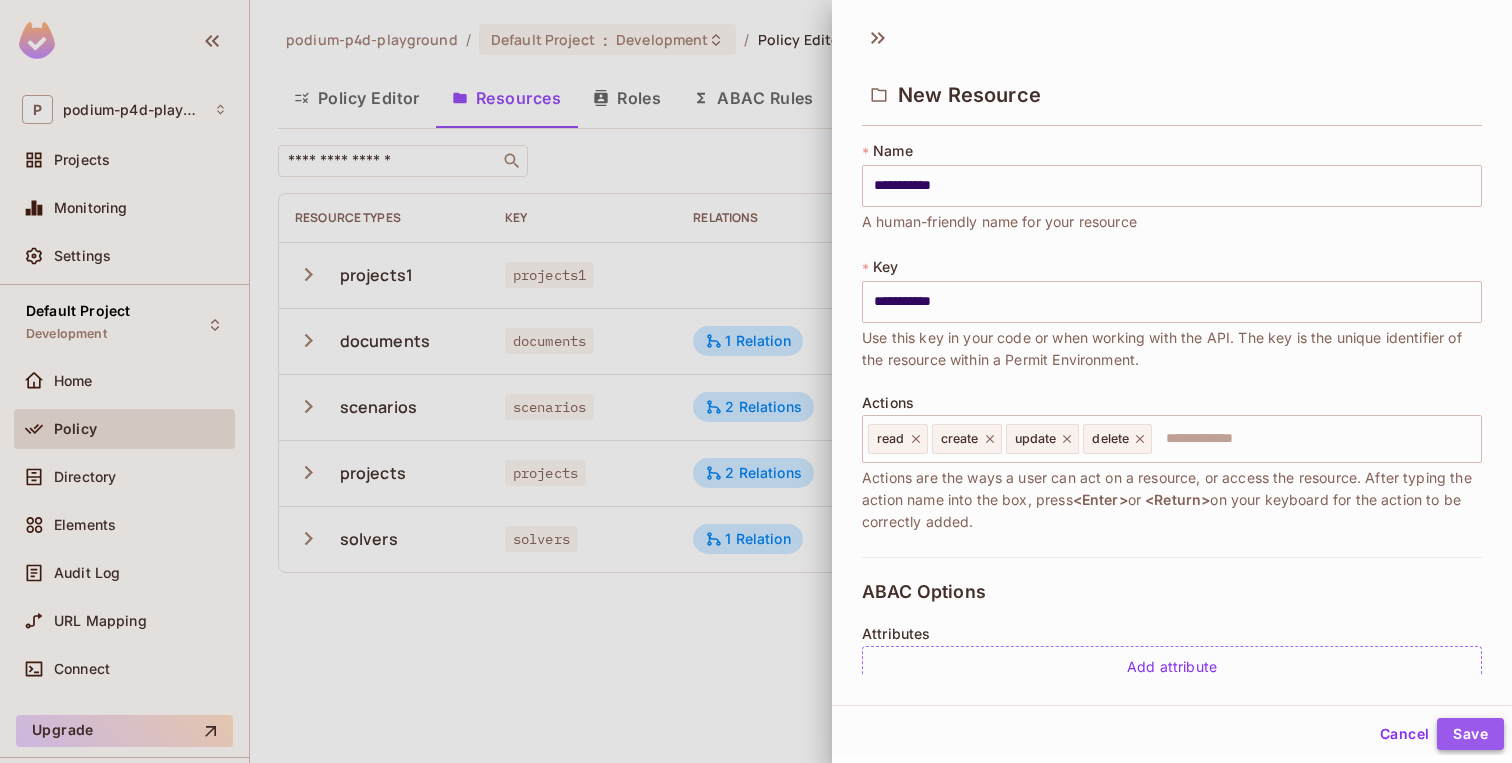 click on "Save" at bounding box center [1470, 734] 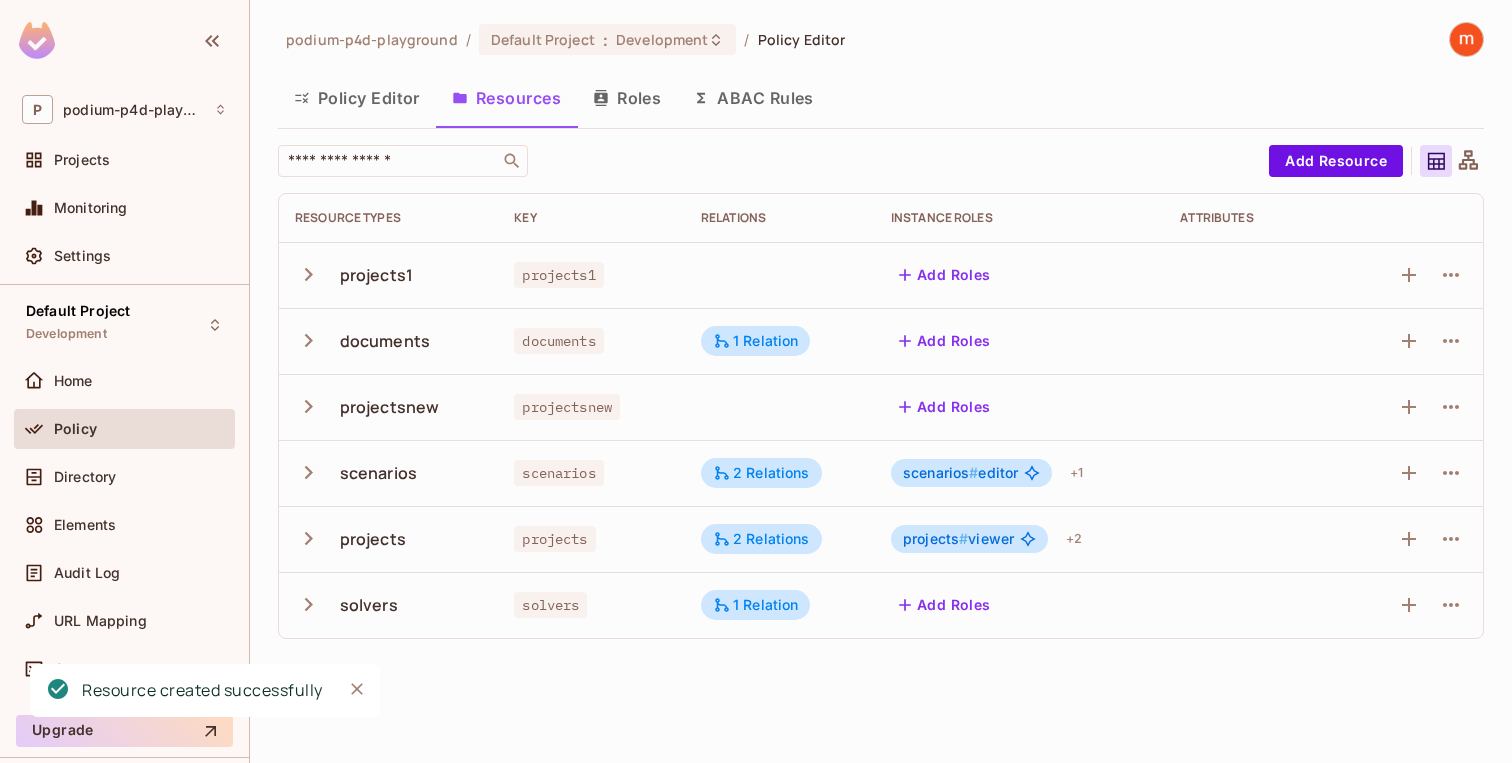 type 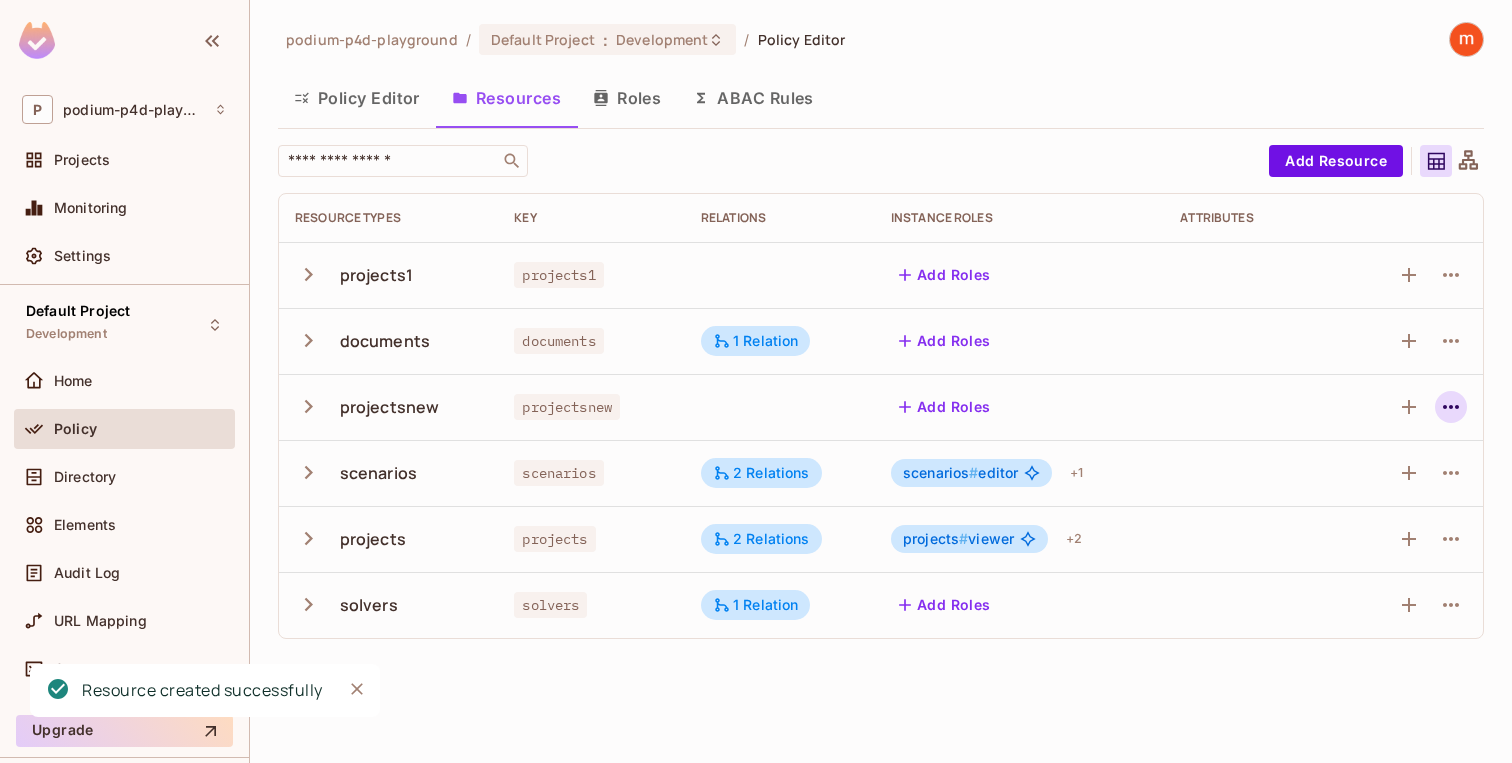 click 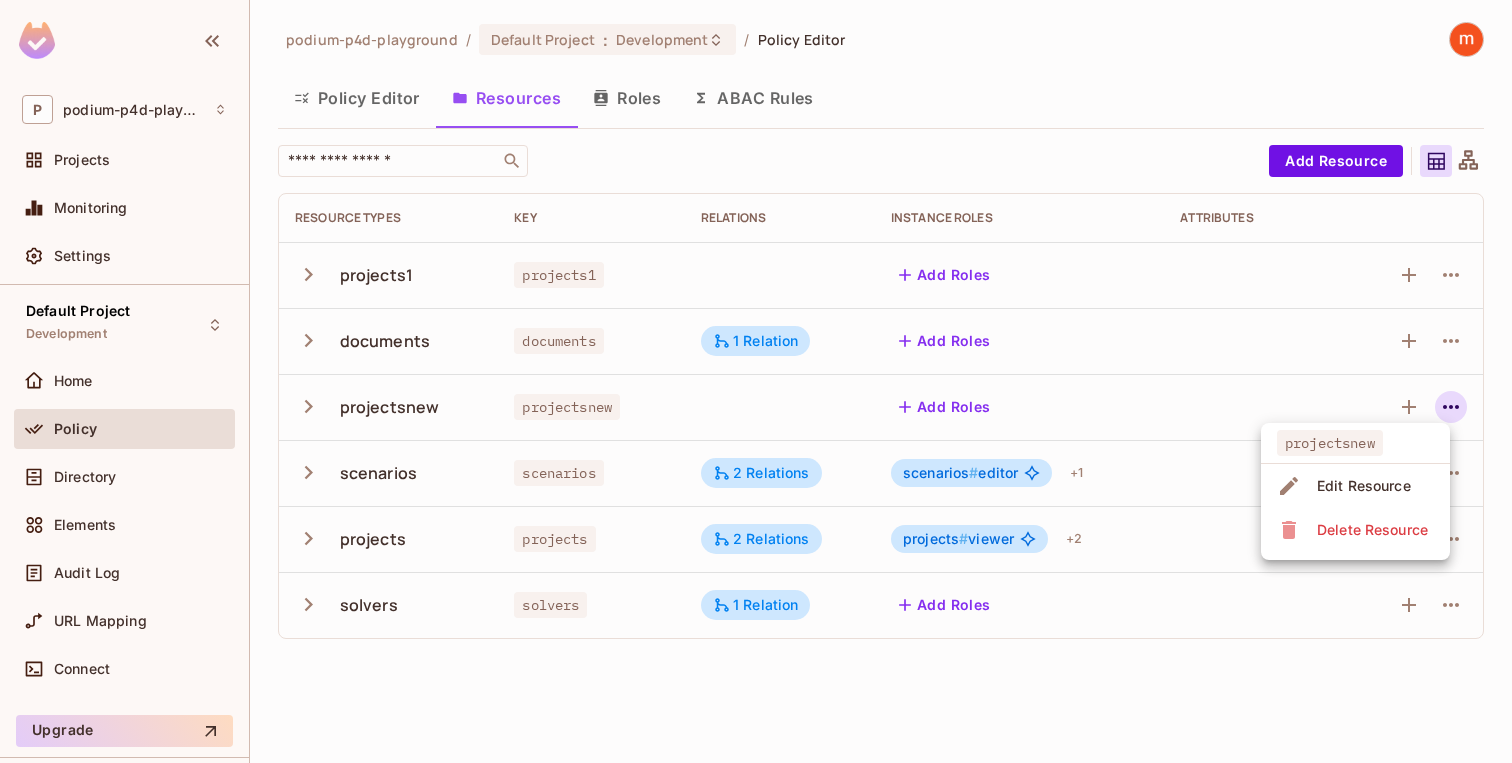 click at bounding box center (756, 381) 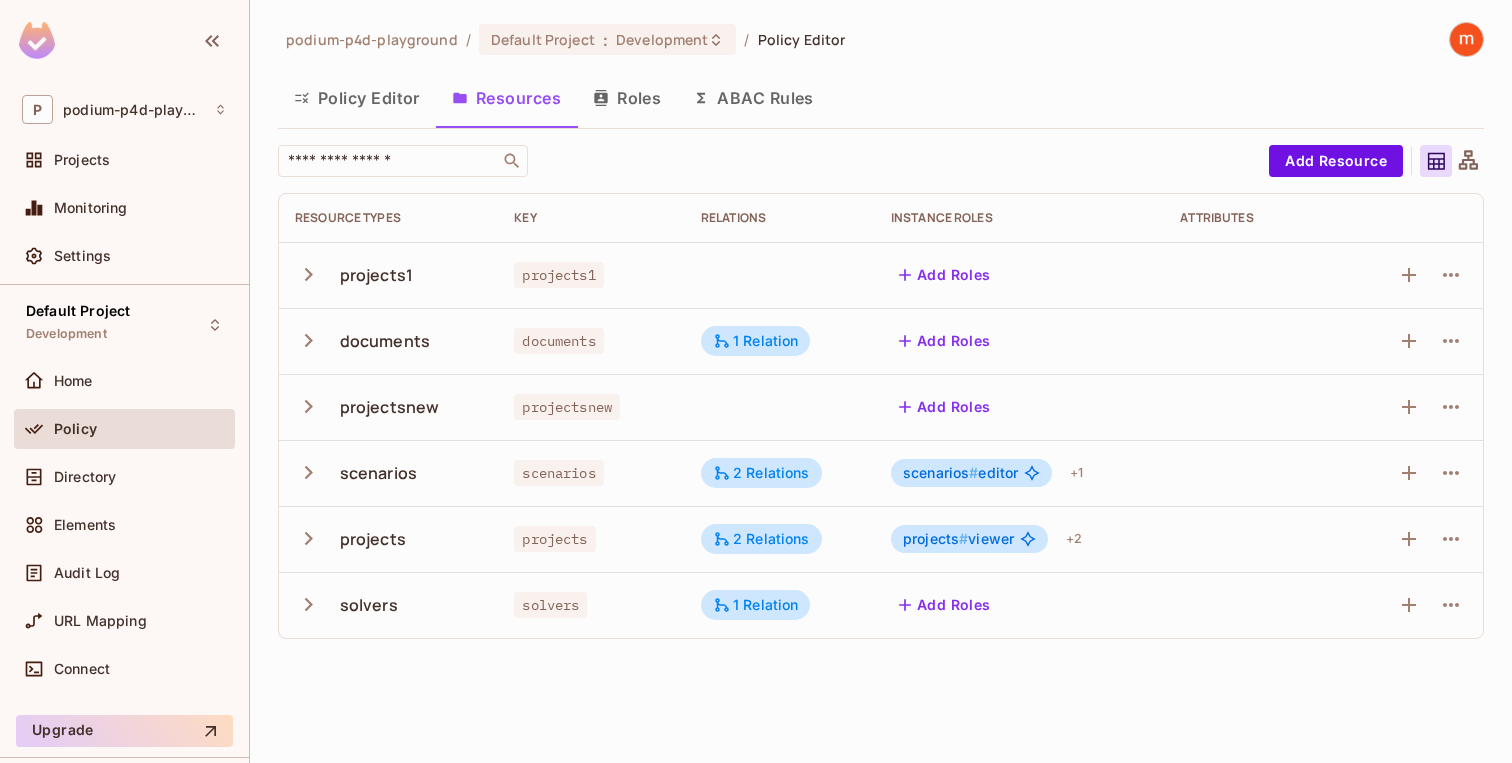 click 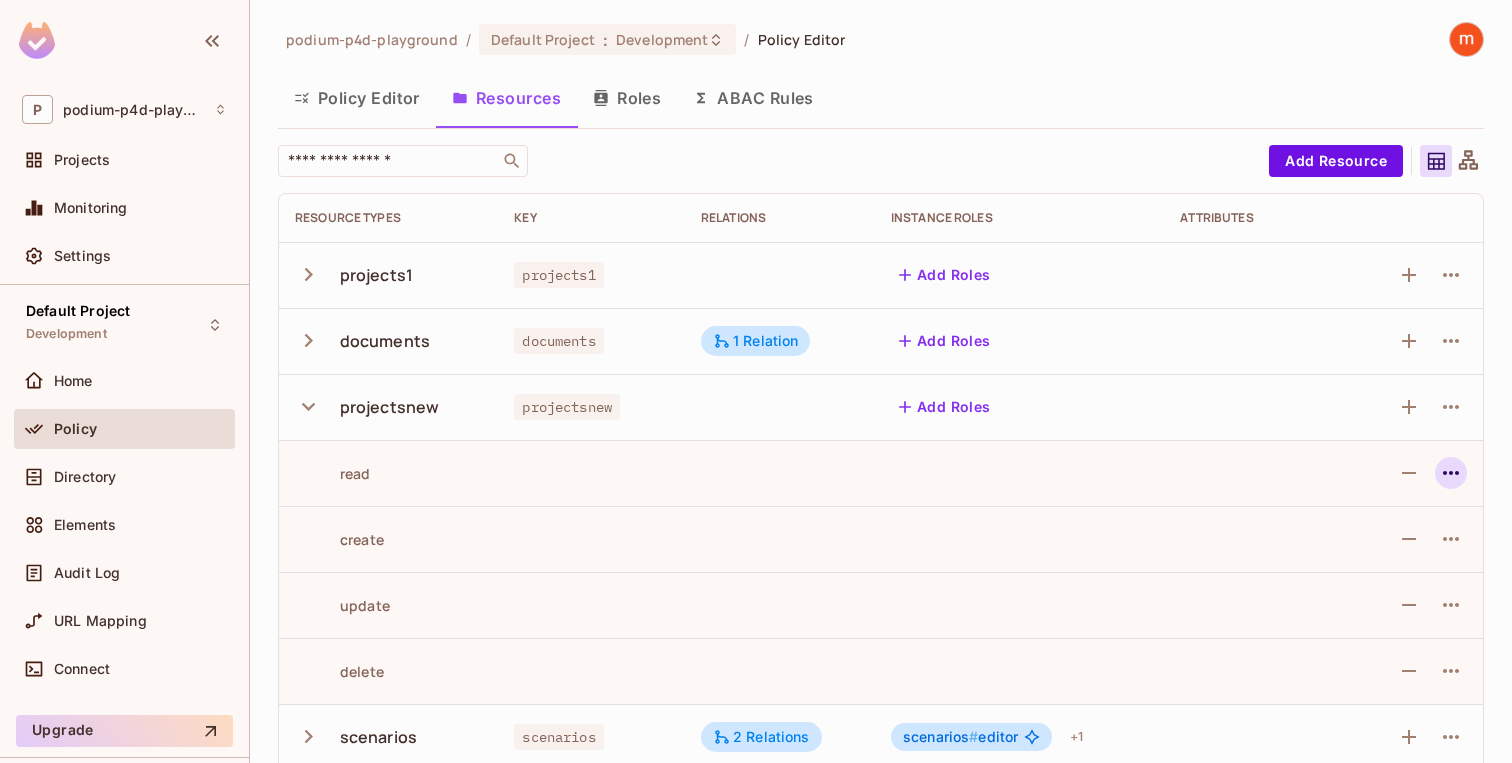 click 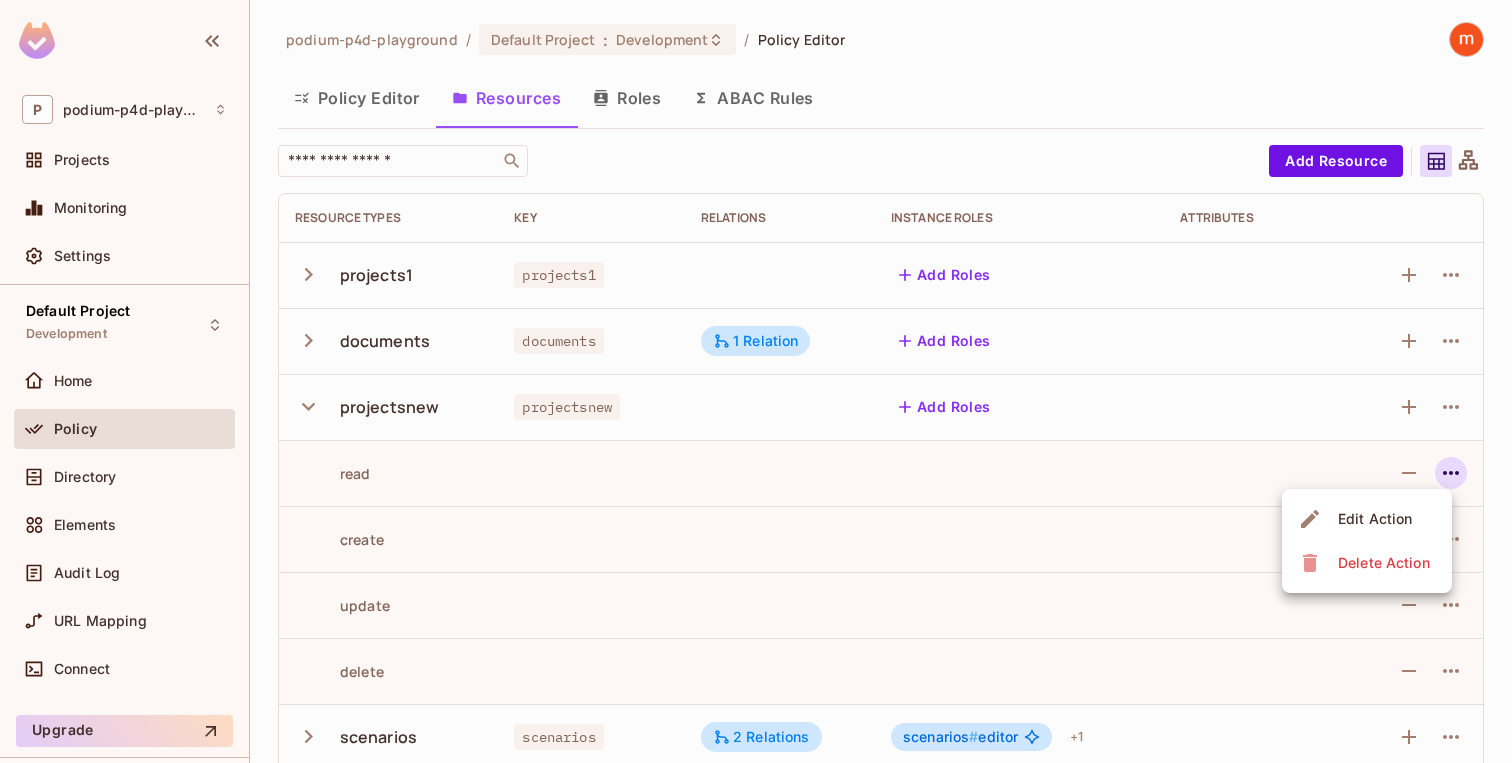 click at bounding box center (756, 381) 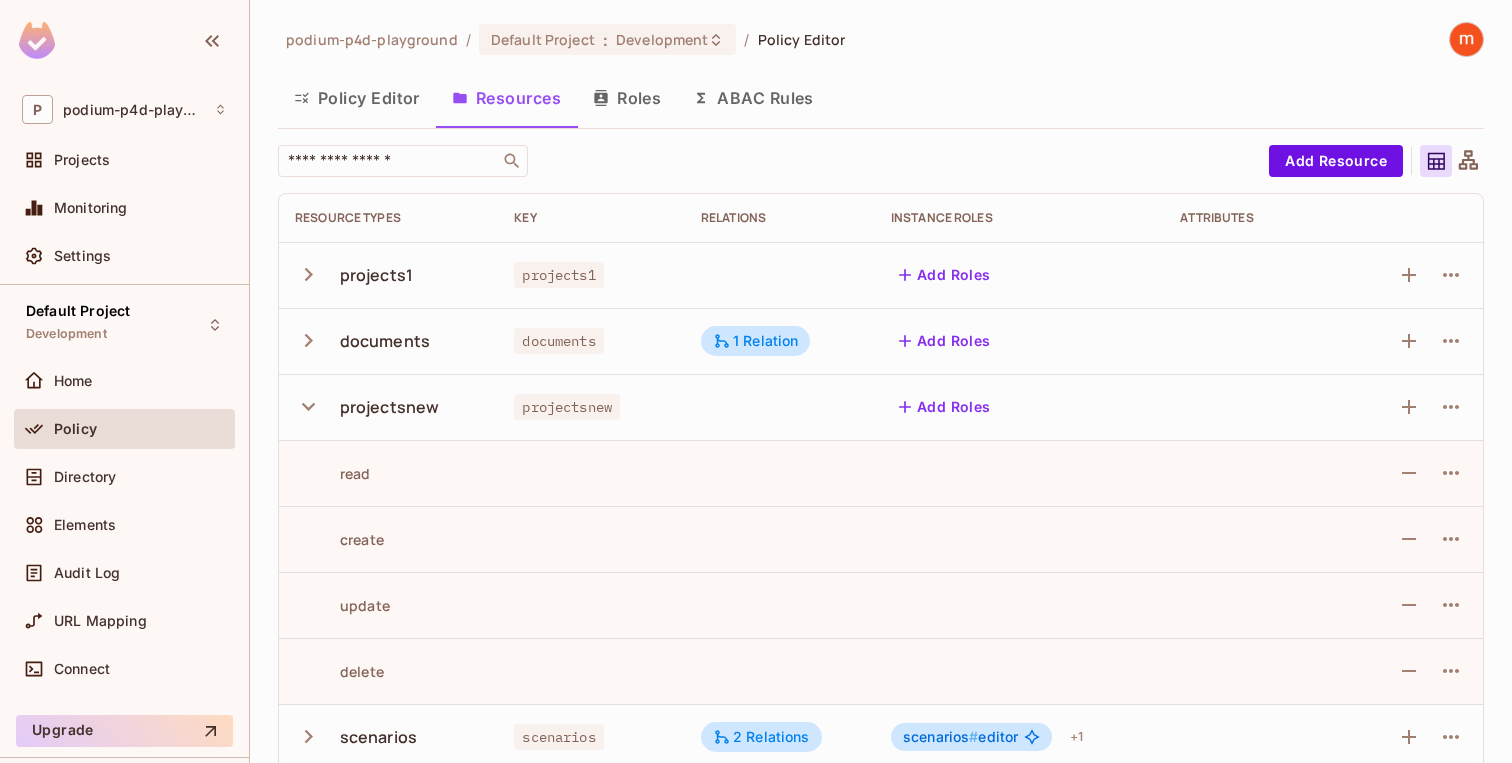 click on "Policy" at bounding box center [140, 429] 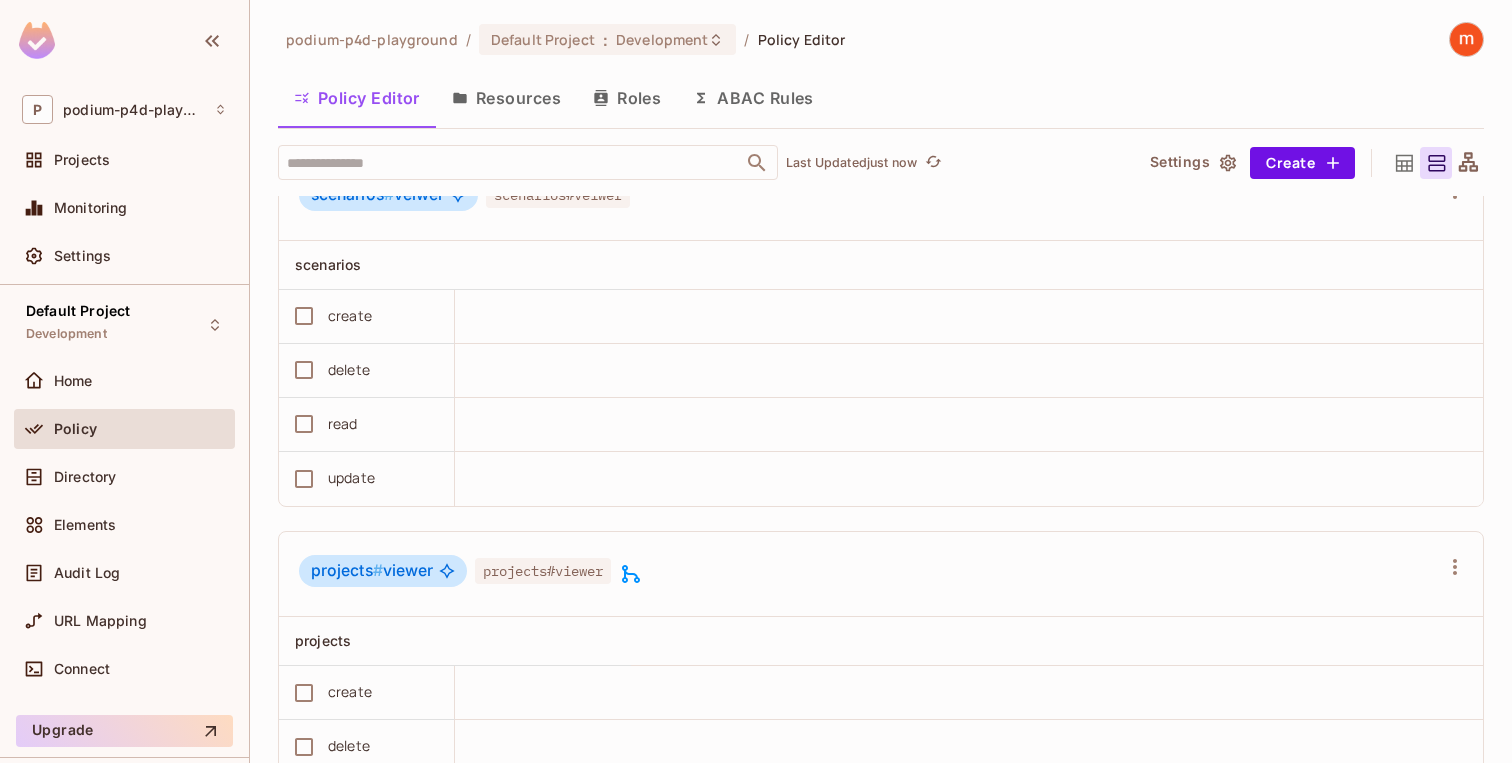scroll, scrollTop: 3902, scrollLeft: 0, axis: vertical 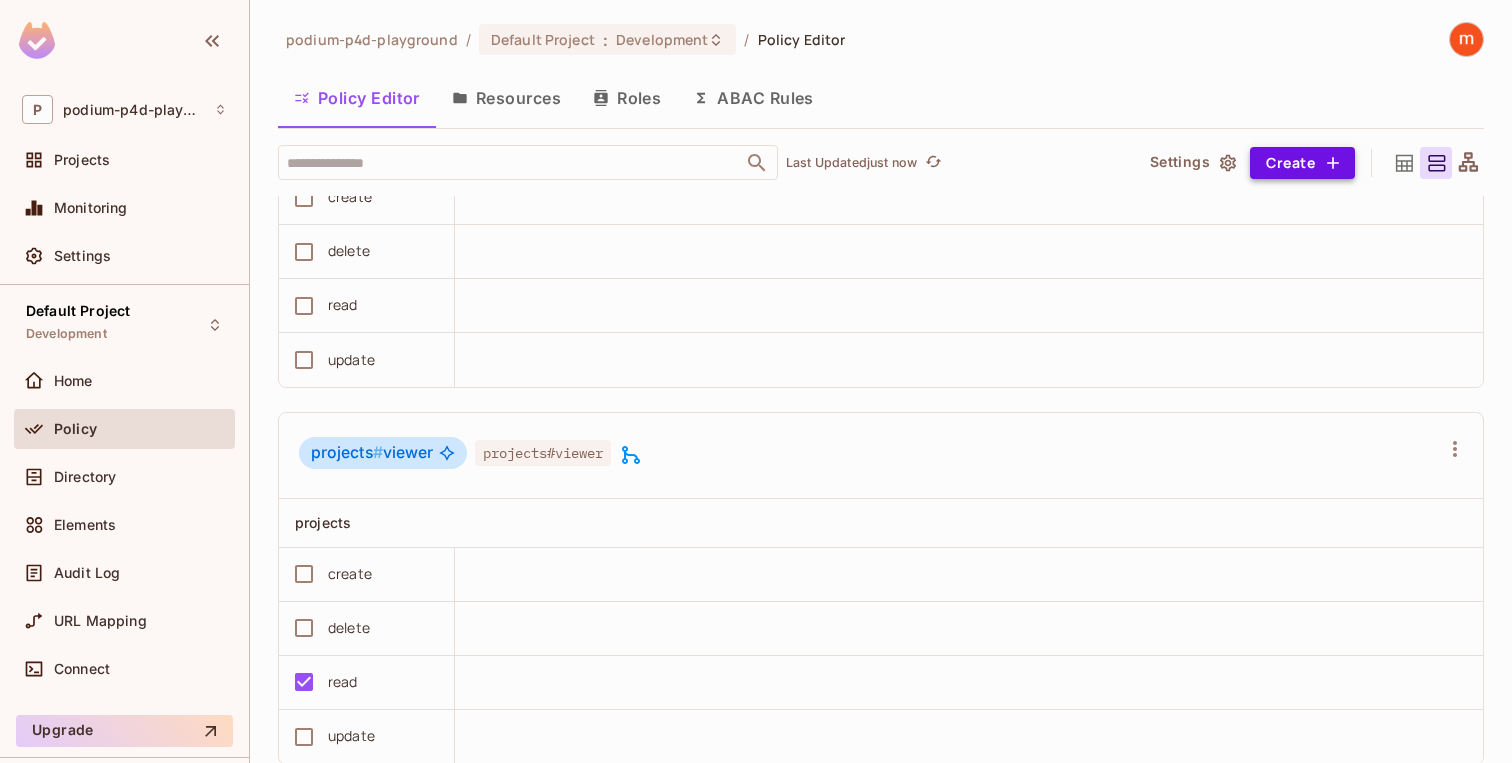 click on "Create" at bounding box center [1302, 163] 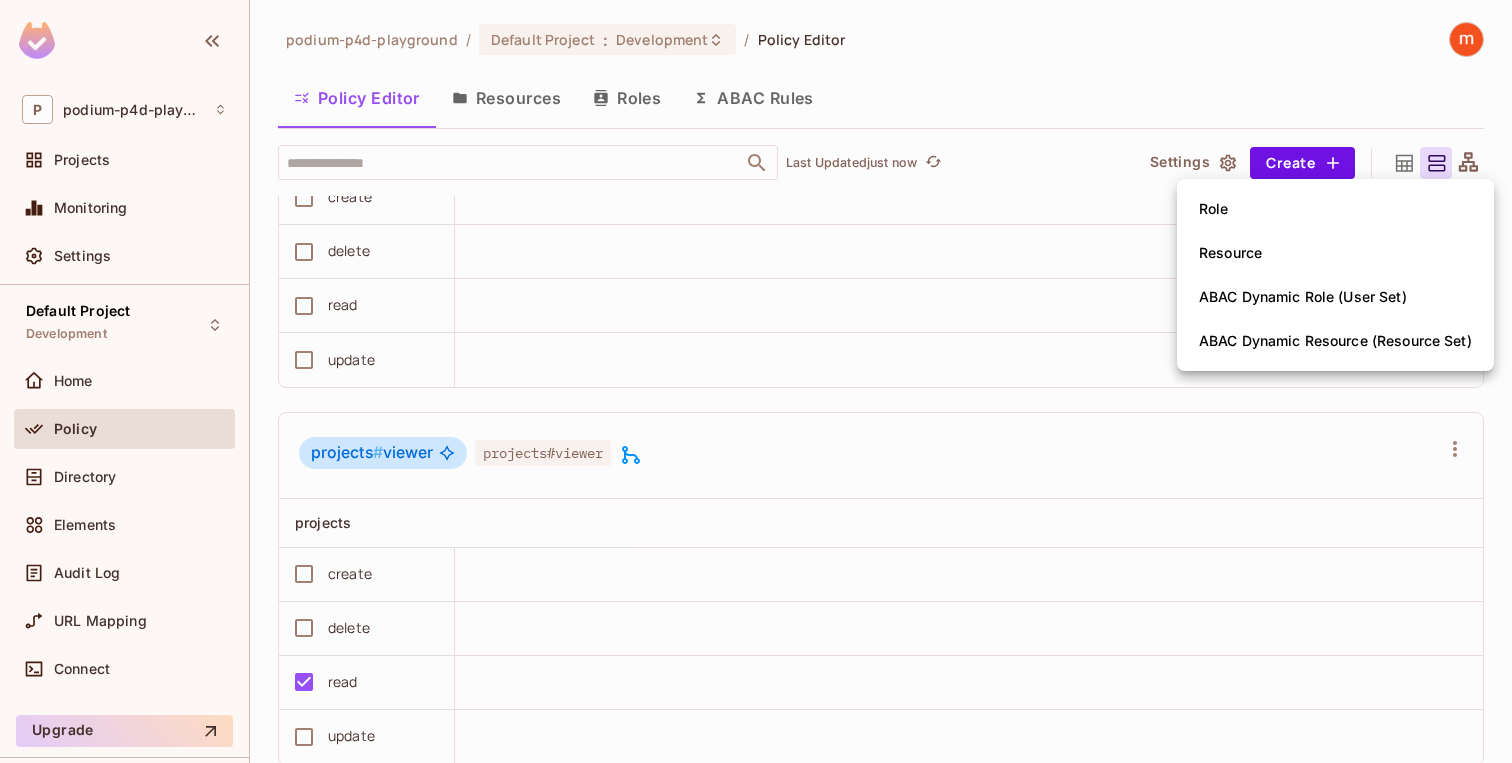 click at bounding box center (756, 381) 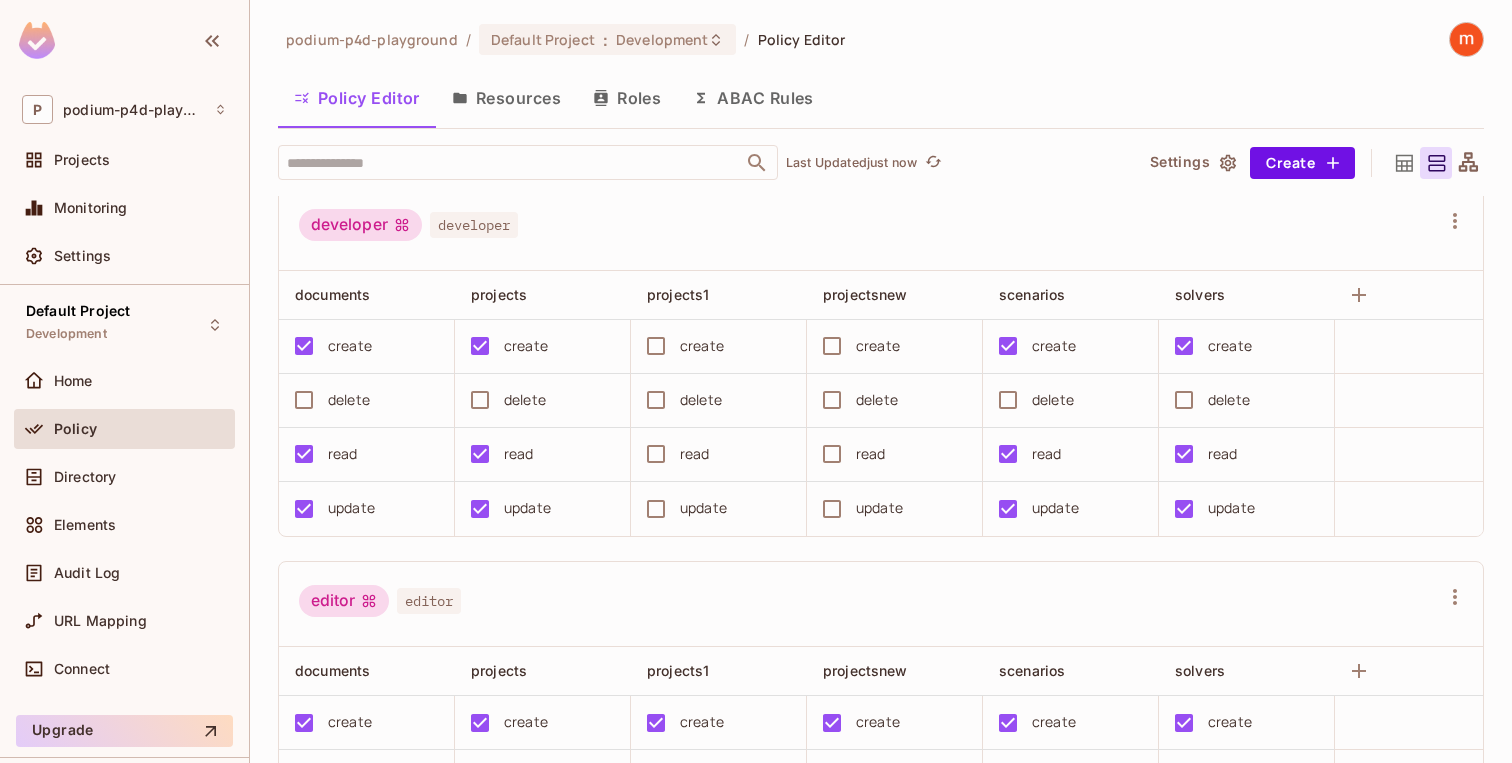 scroll, scrollTop: 0, scrollLeft: 0, axis: both 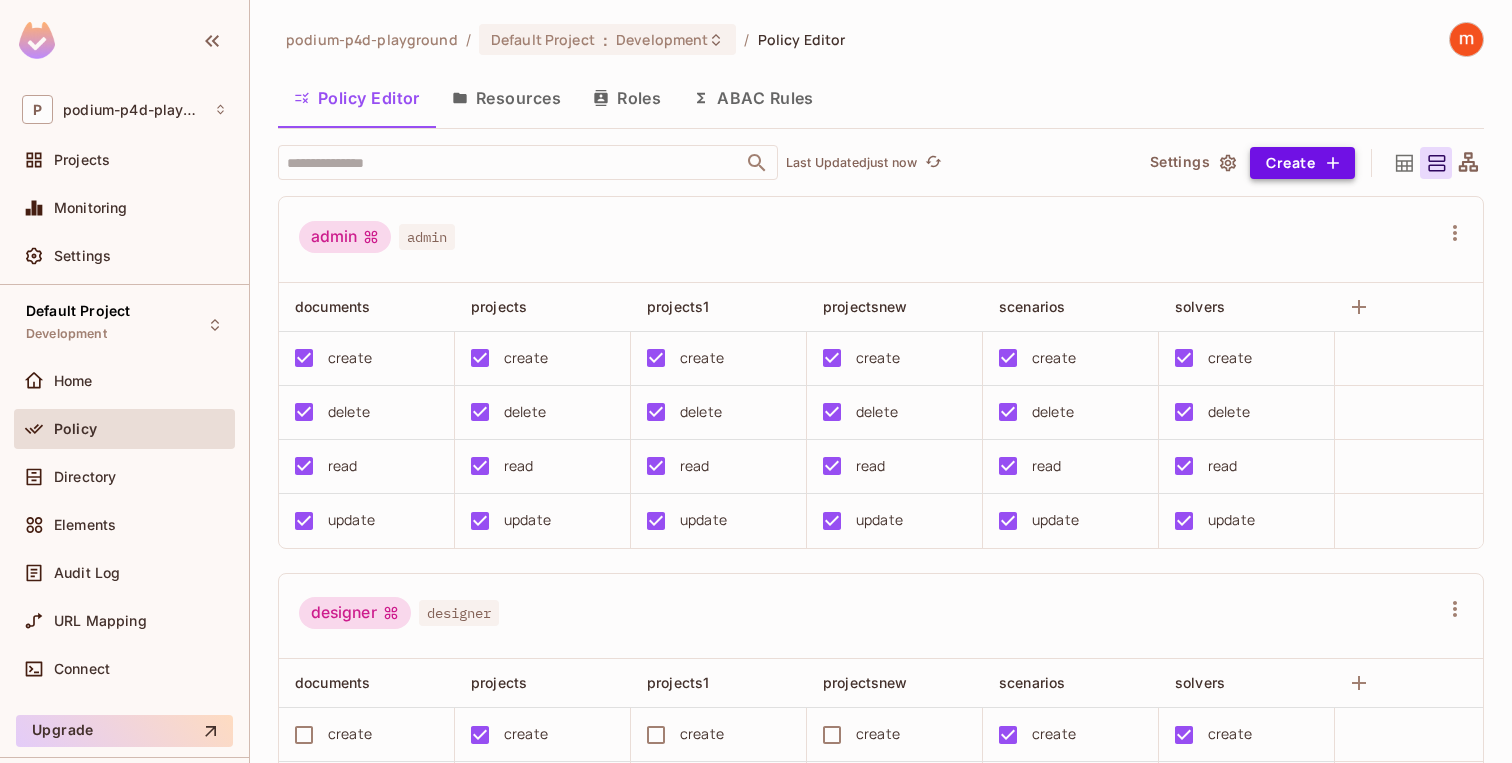 click on "Create" at bounding box center [1302, 163] 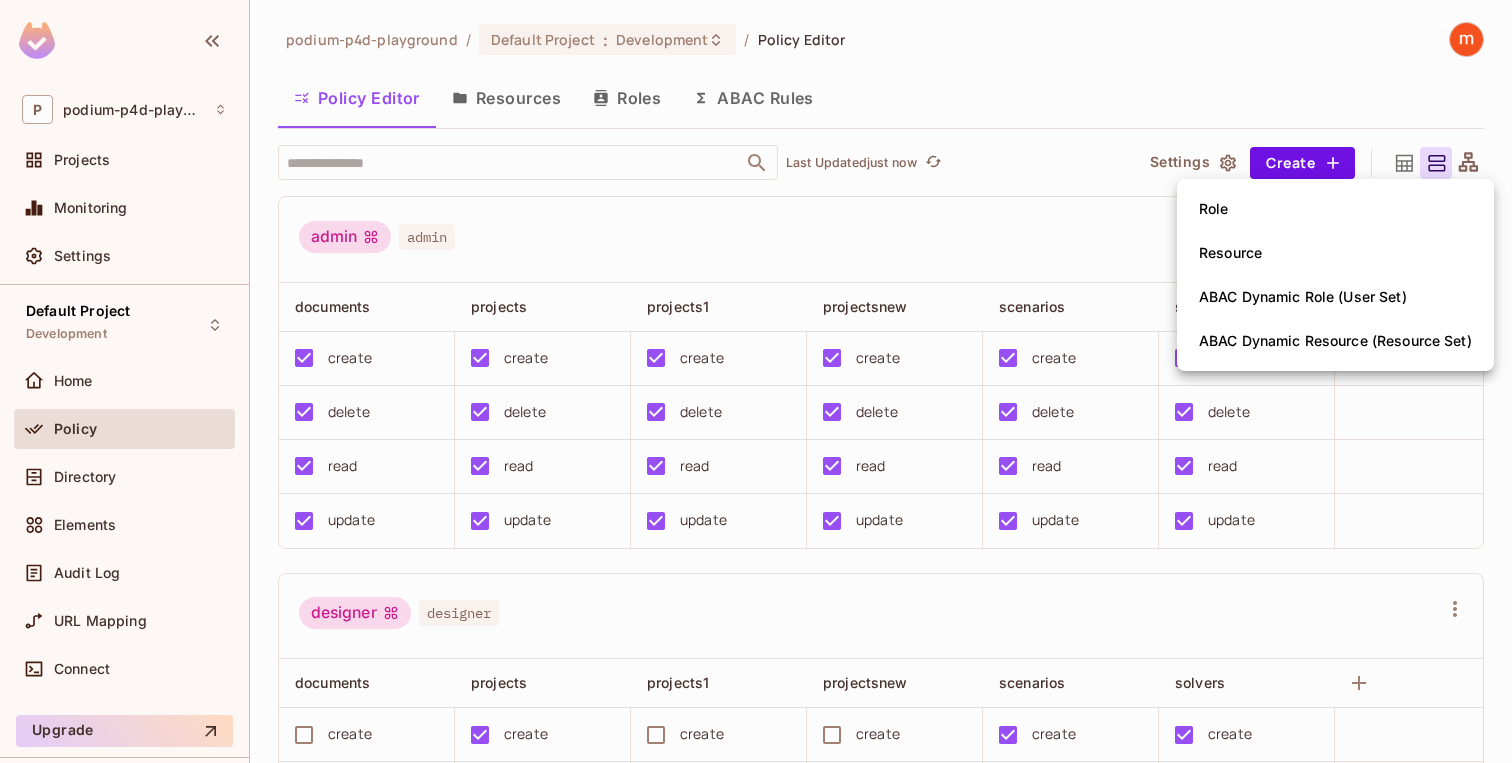 type 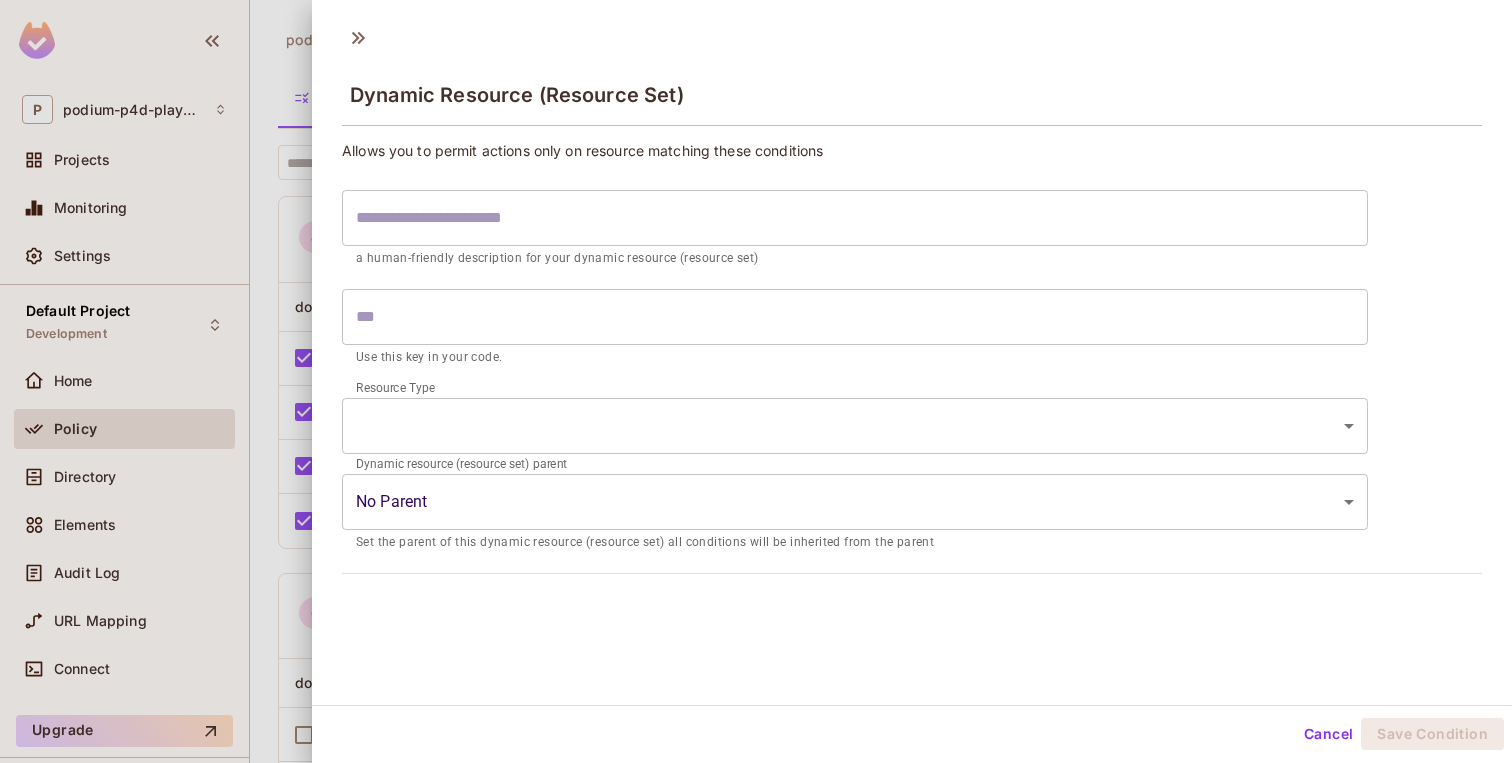 click at bounding box center (855, 218) 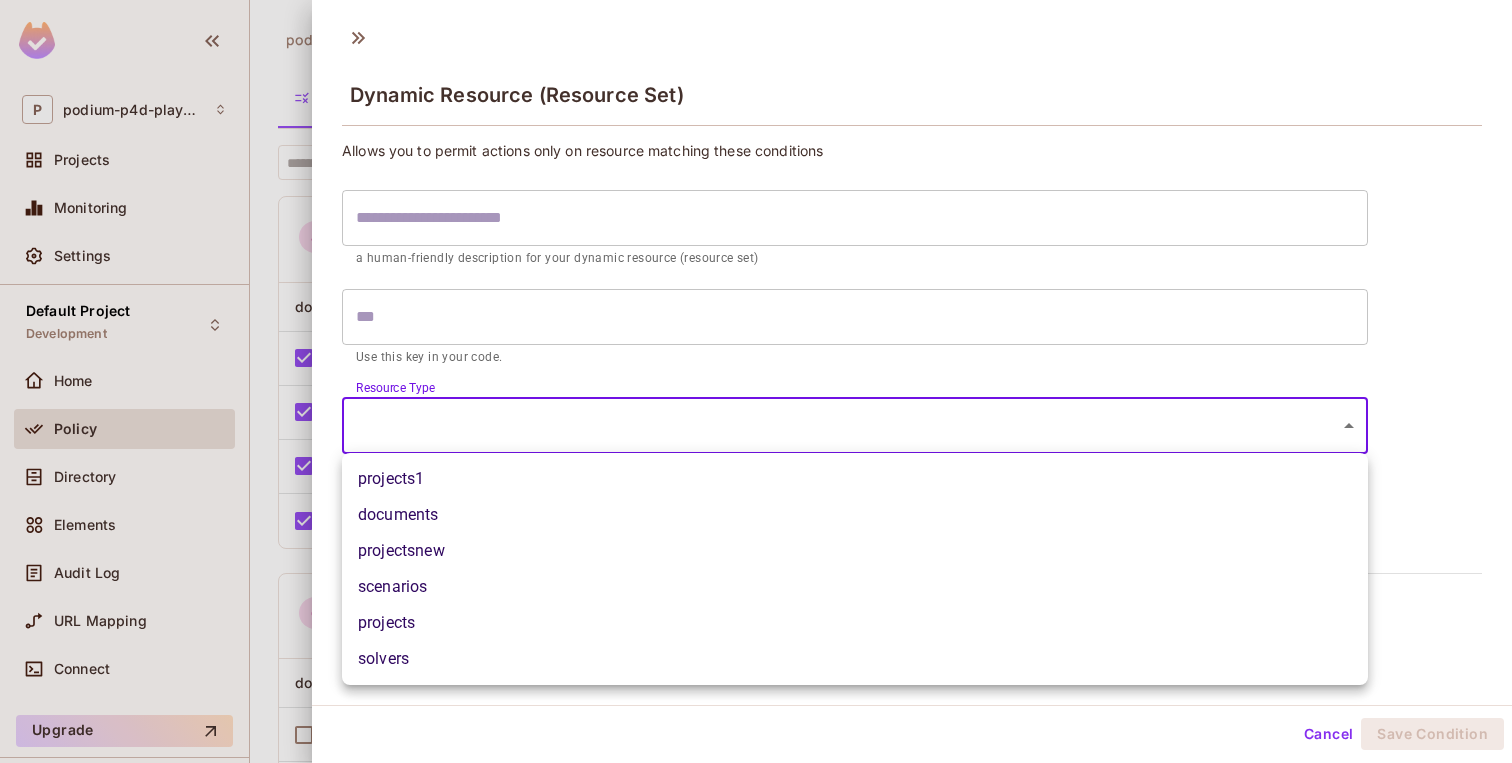 click on "P podium-p4d-playground Projects Monitoring Settings Default Project Development Home Policy Directory Elements Audit Log URL Mapping Connect Upgrade Help & Updates podium-p4d-playground / Default Project : Development / Policy Editor Policy Editor Resources Roles ABAC Rules ​ Last Updated  just now Settings Create admin admin documents projects projects1 projectsnew scenarios solvers   create   create   create   create   create   create   delete   delete   delete   delete   delete   delete   read   read   read   read   read   read   update   update   update   update   update   update designer designer documents projects projects1 projectsnew scenarios solvers   create   create   create   create   create   create   delete   delete   delete   delete   delete   delete   read   read   read   read   read   read   update   update   update   update   update   update developer developer documents projects projects1 projectsnew scenarios solvers   create   create   create   create   create   create   delete" at bounding box center [756, 381] 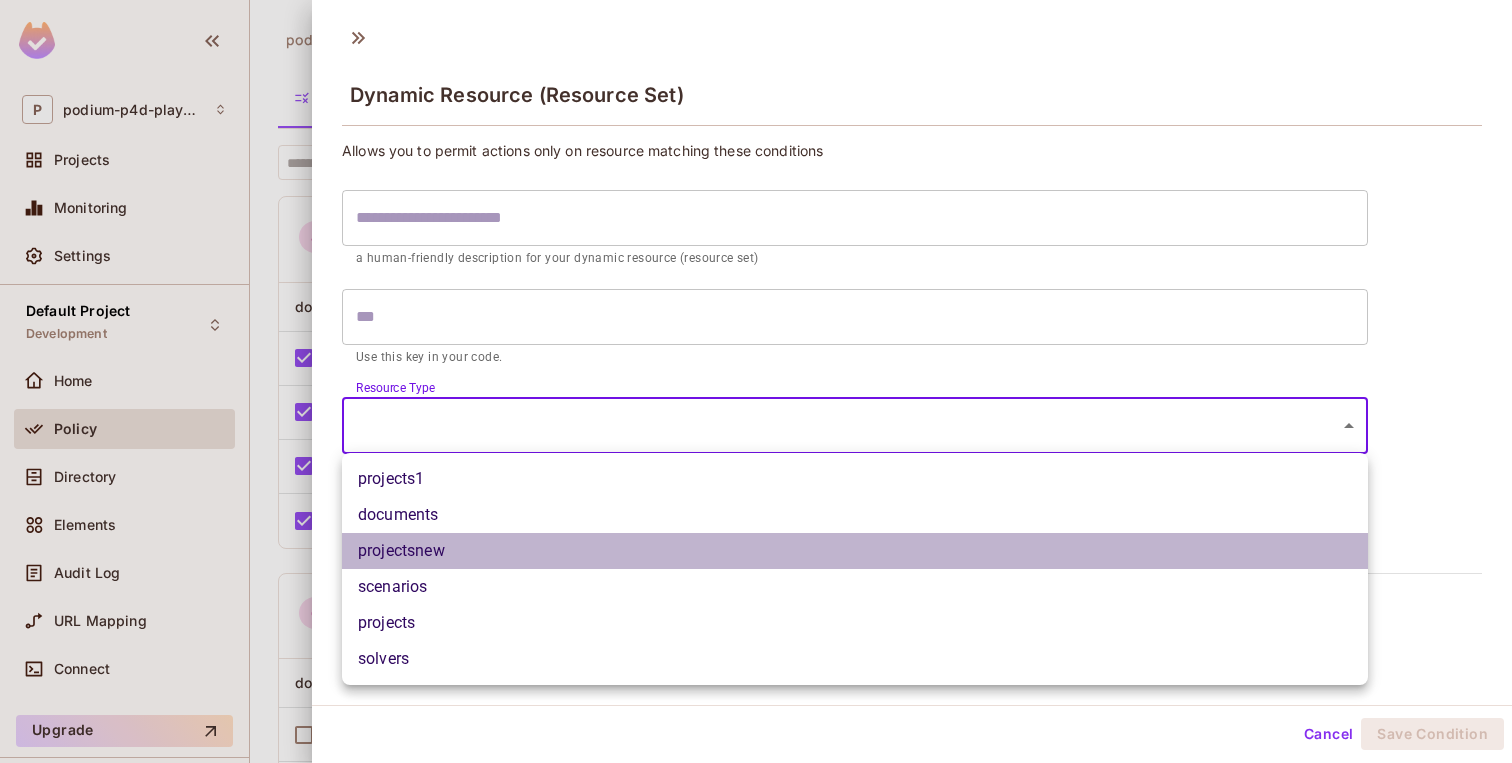 click on "projectsnew" at bounding box center [855, 551] 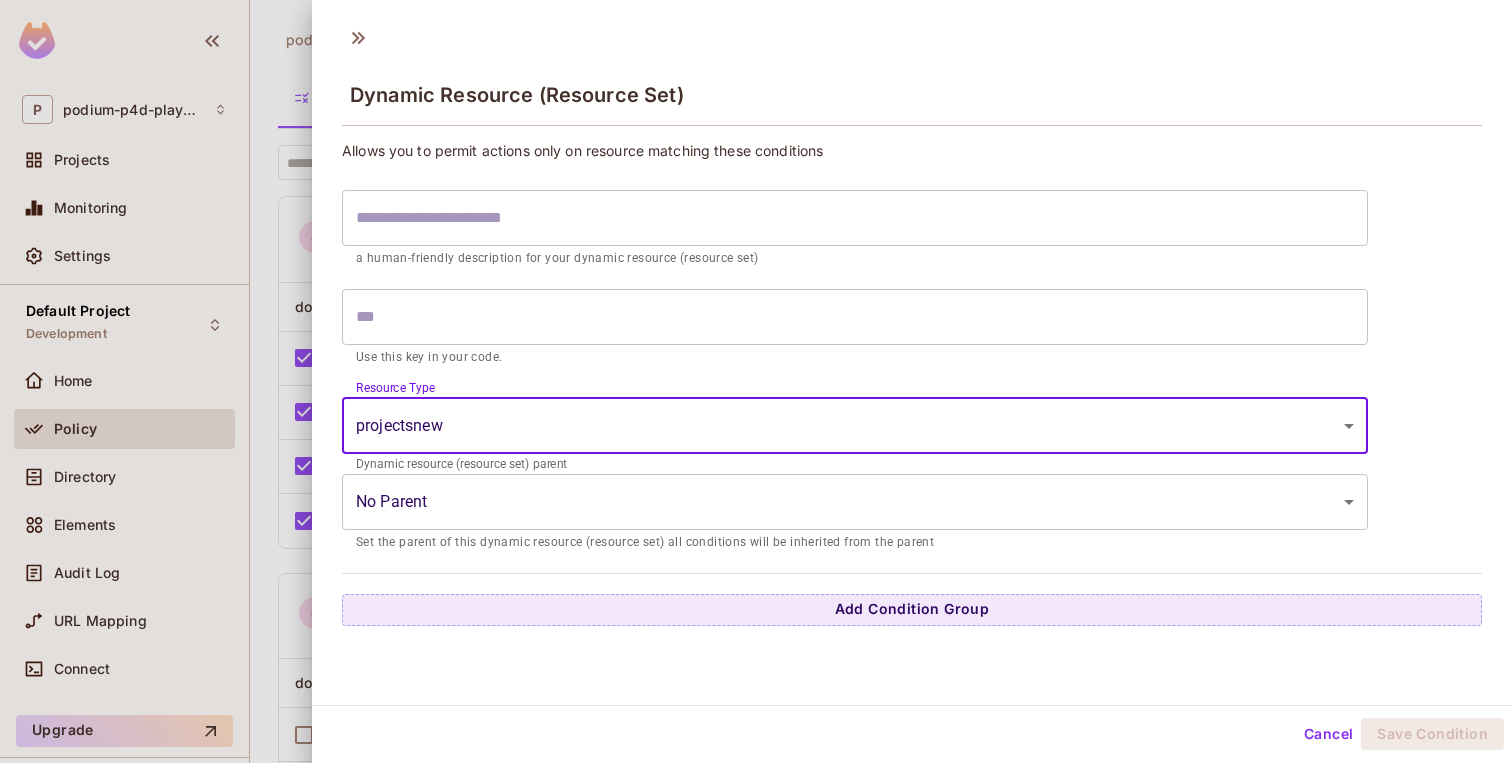 click on "P podium-p4d-playground Projects Monitoring Settings Default Project Development Home Policy Directory Elements Audit Log URL Mapping Connect Upgrade Help & Updates podium-p4d-playground / Default Project : Development / Policy Editor Policy Editor Resources Roles ABAC Rules ​ Last Updated  just now Settings Create admin admin documents projects projects1 projectsnew scenarios solvers   create   create   create   create   create   create   delete   delete   delete   delete   delete   delete   read   read   read   read   read   read   update   update   update   update   update   update designer designer documents projects projects1 projectsnew scenarios solvers   create   create   create   create   create   create   delete   delete   delete   delete   delete   delete   read   read   read   read   read   read   update   update   update   update   update   update developer developer documents projects projects1 projectsnew scenarios solvers   create   create   create   create   create   create   delete" at bounding box center [756, 381] 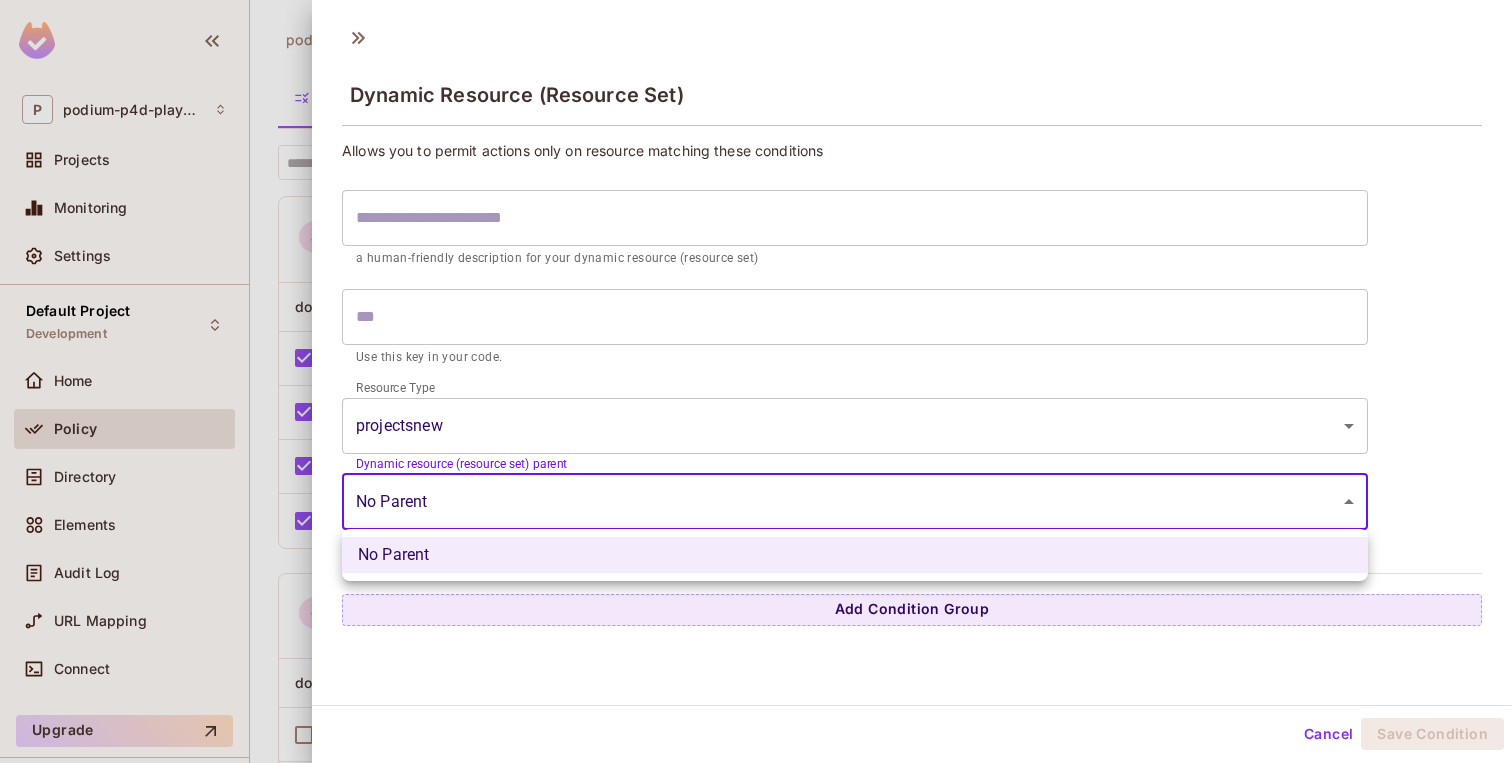 click at bounding box center [756, 381] 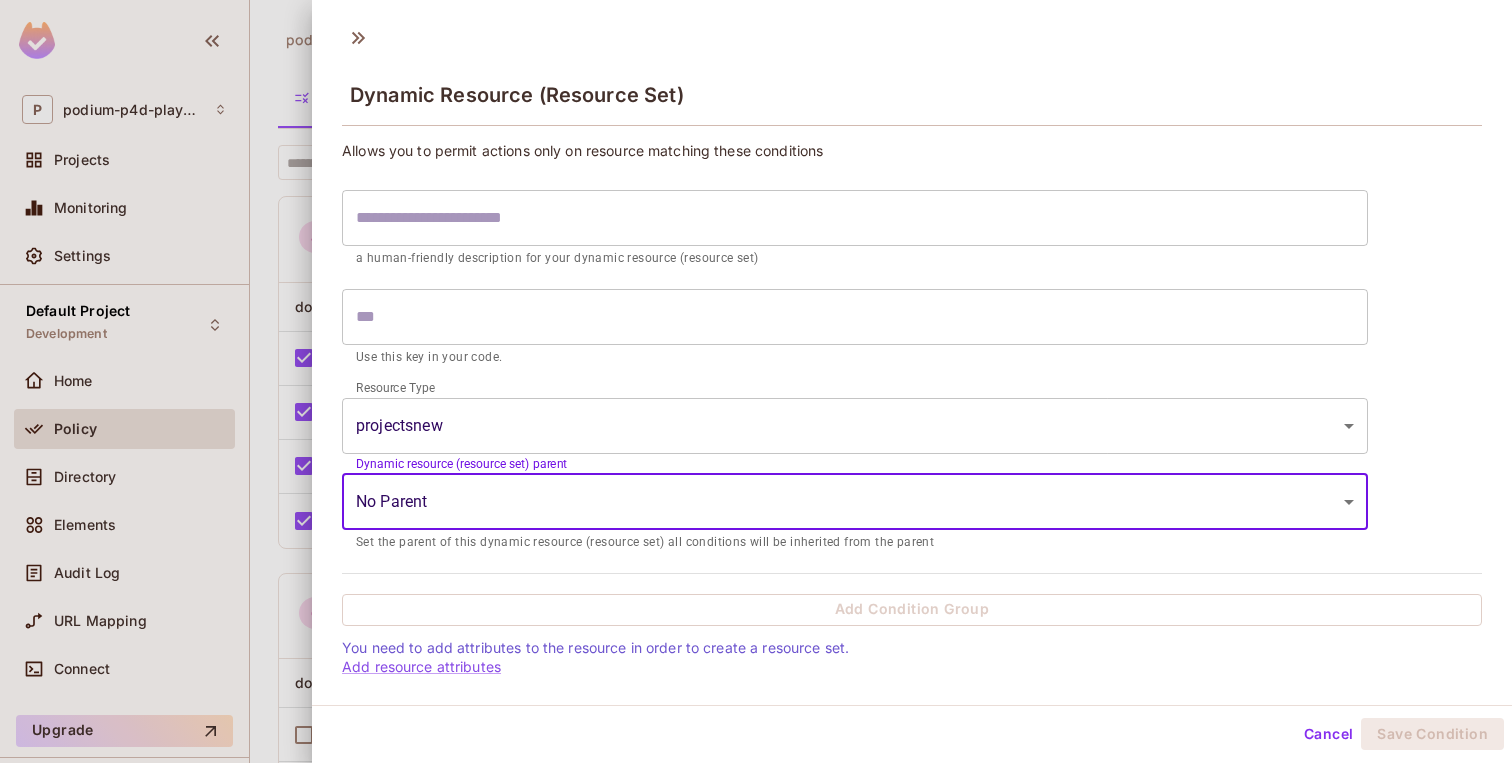 scroll, scrollTop: 3, scrollLeft: 0, axis: vertical 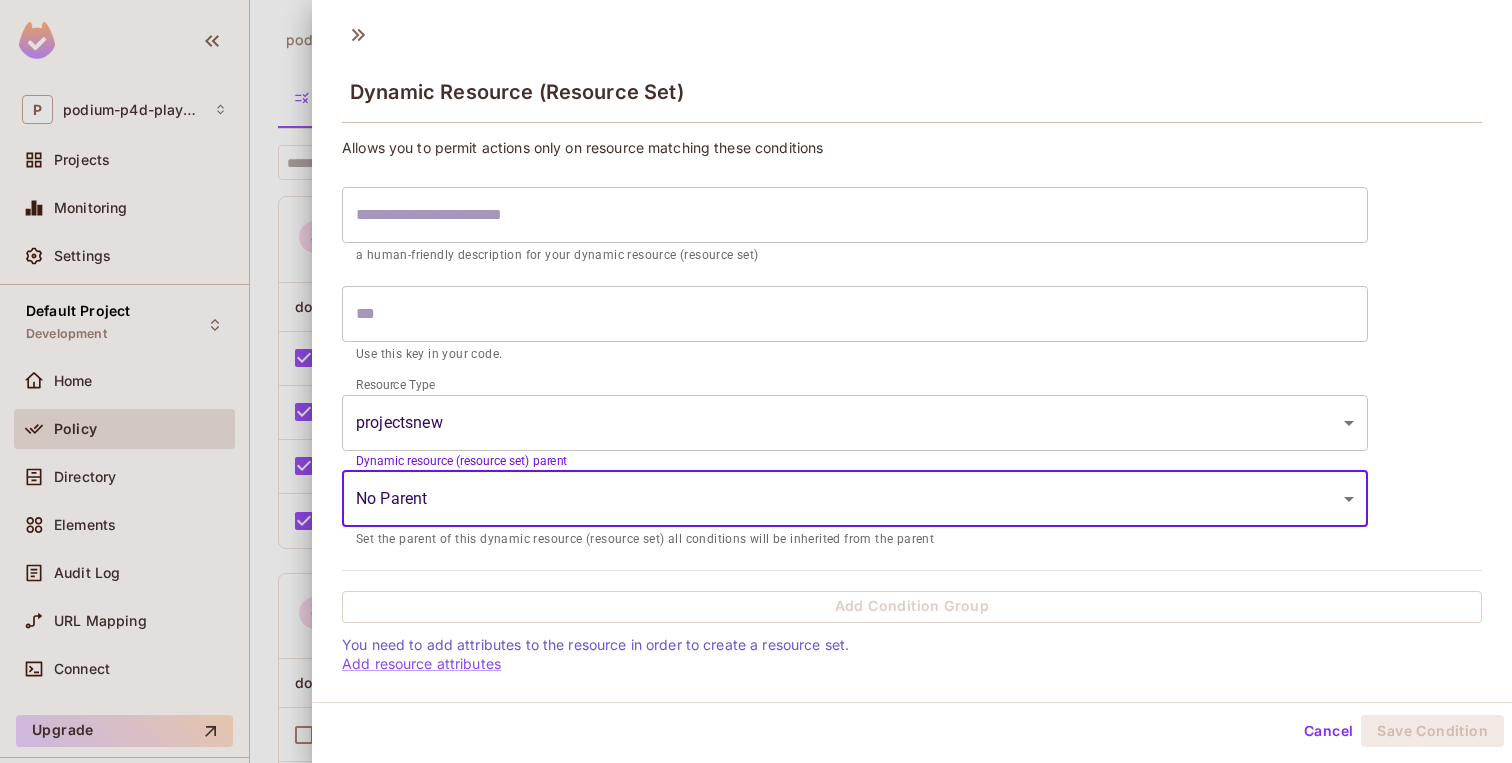 click at bounding box center [855, 314] 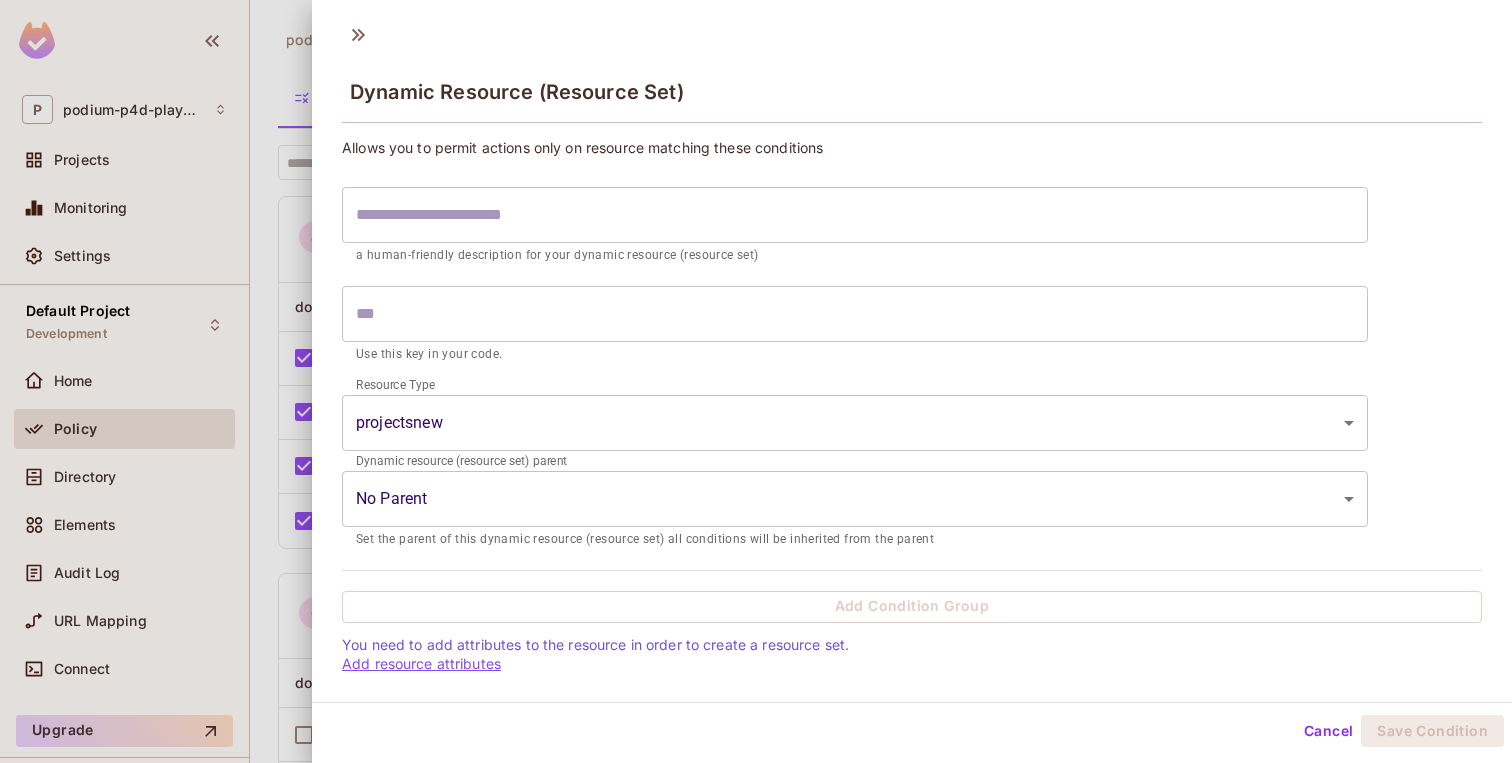 click on "Add resource attributes" at bounding box center (421, 663) 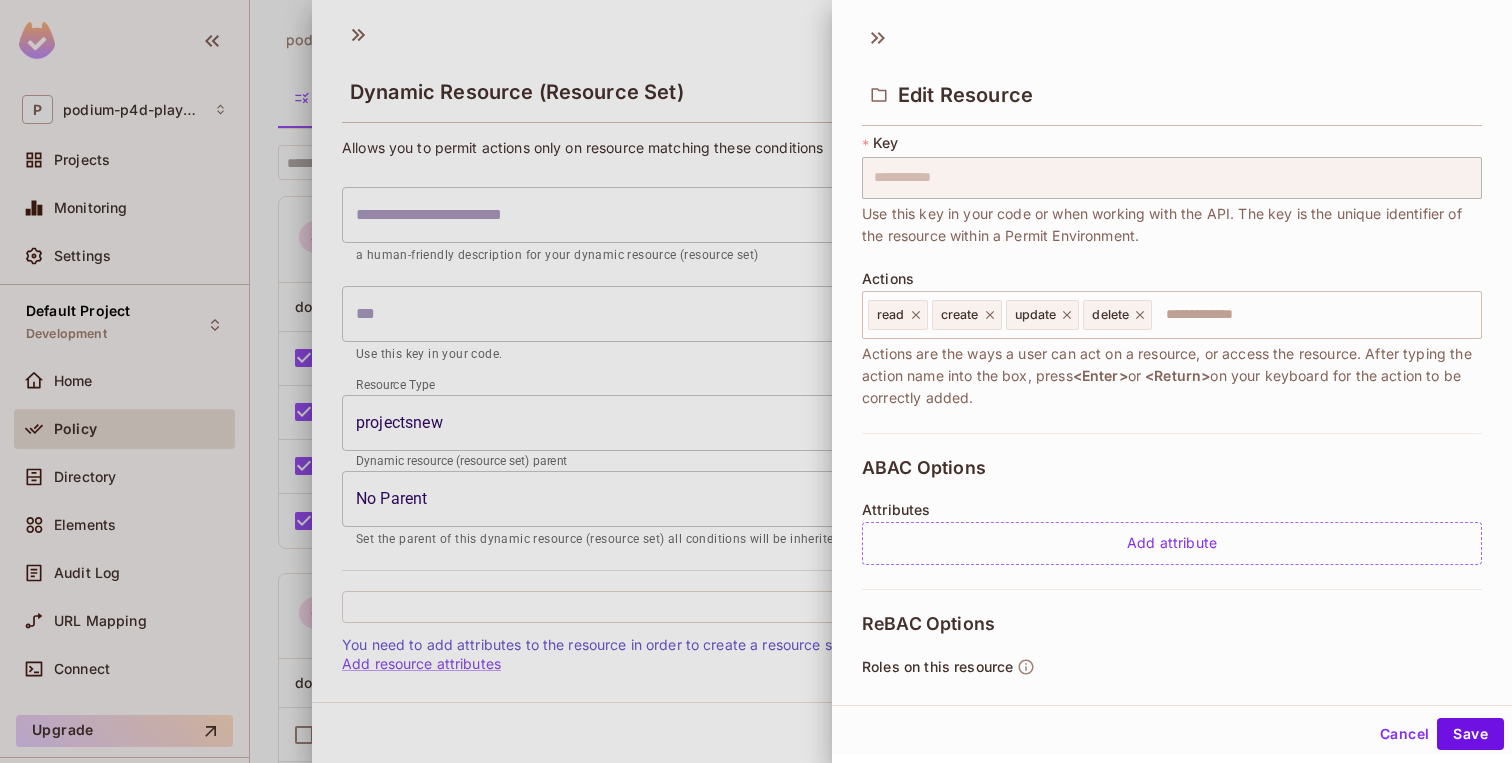scroll, scrollTop: 0, scrollLeft: 0, axis: both 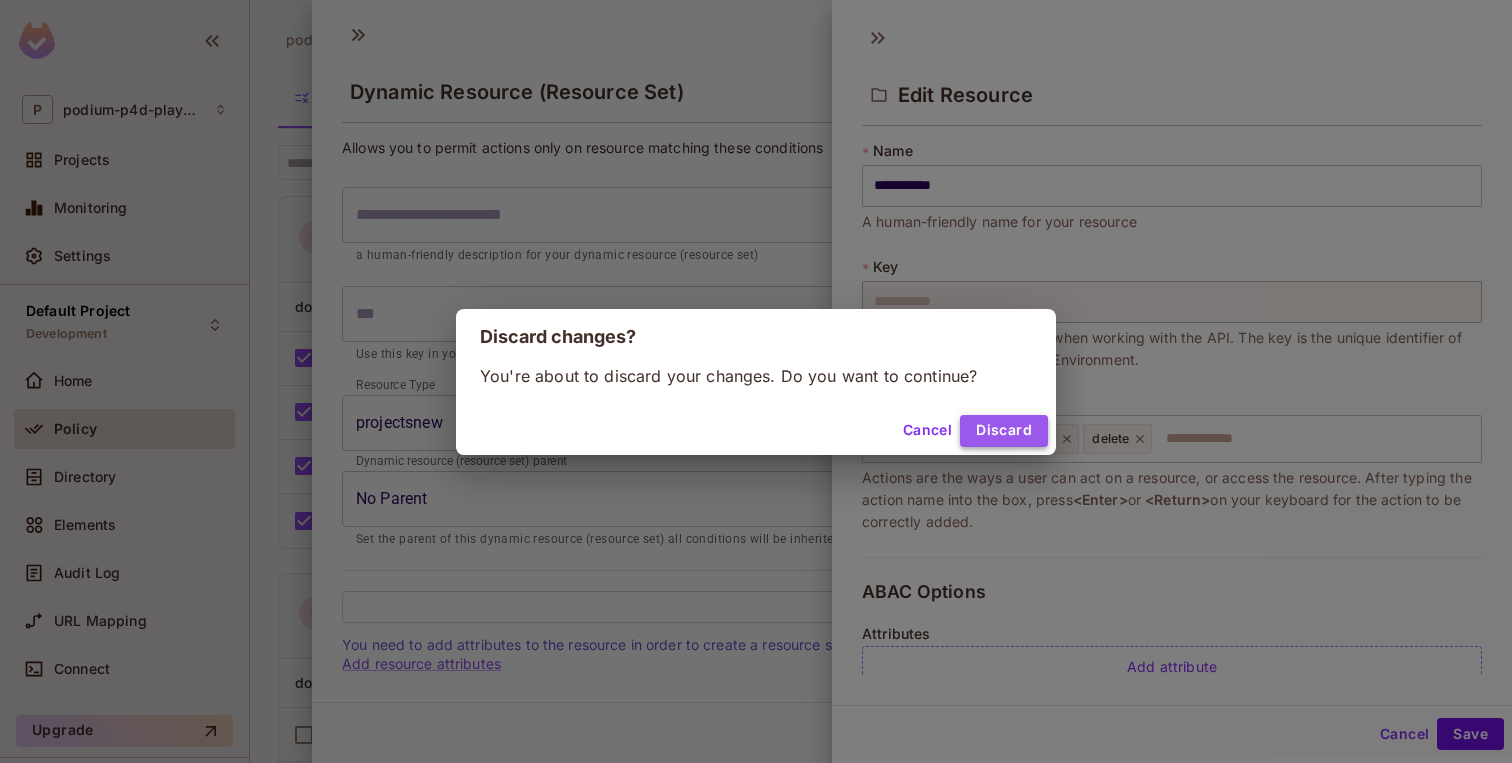 click on "Discard" at bounding box center (1004, 431) 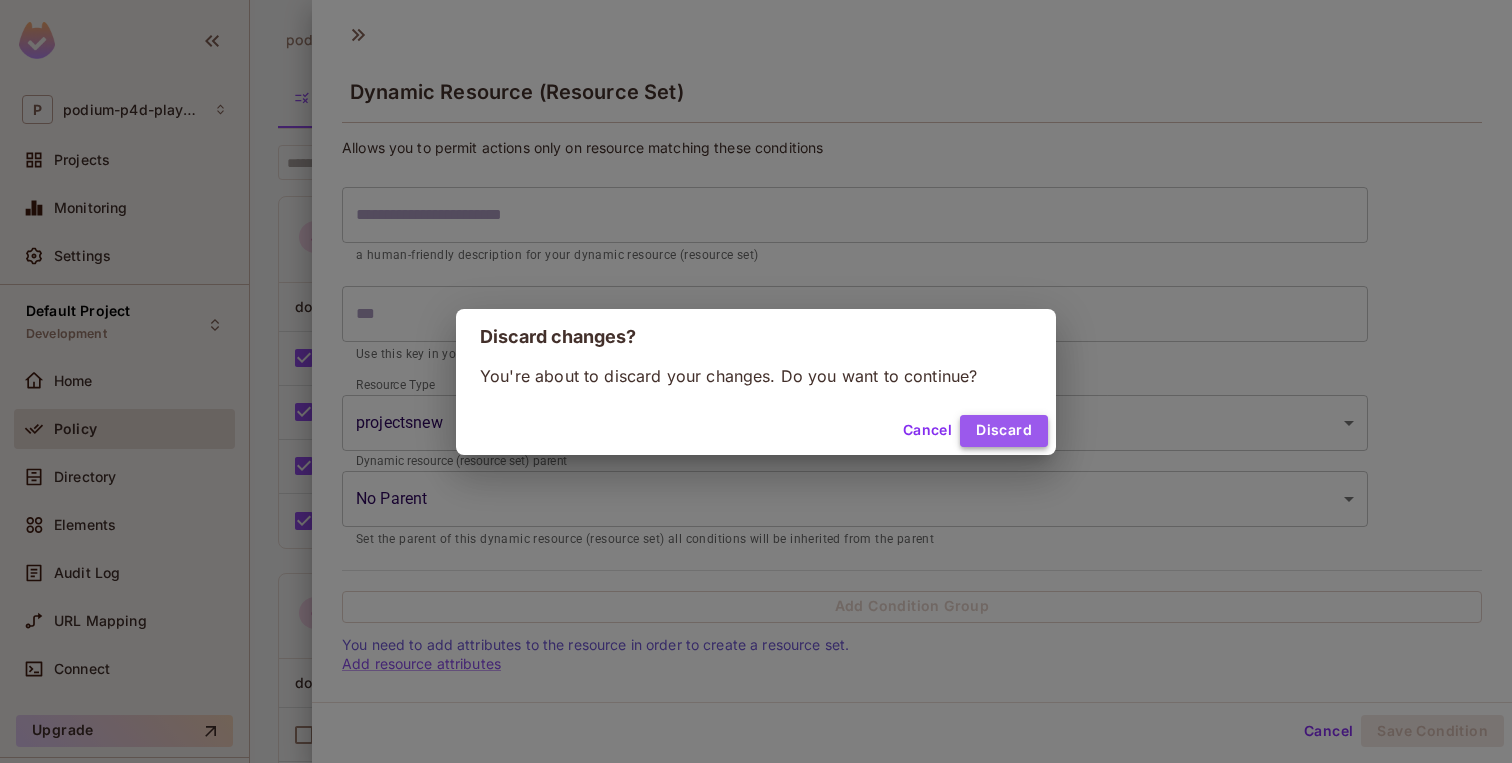 click on "Discard" at bounding box center (1004, 431) 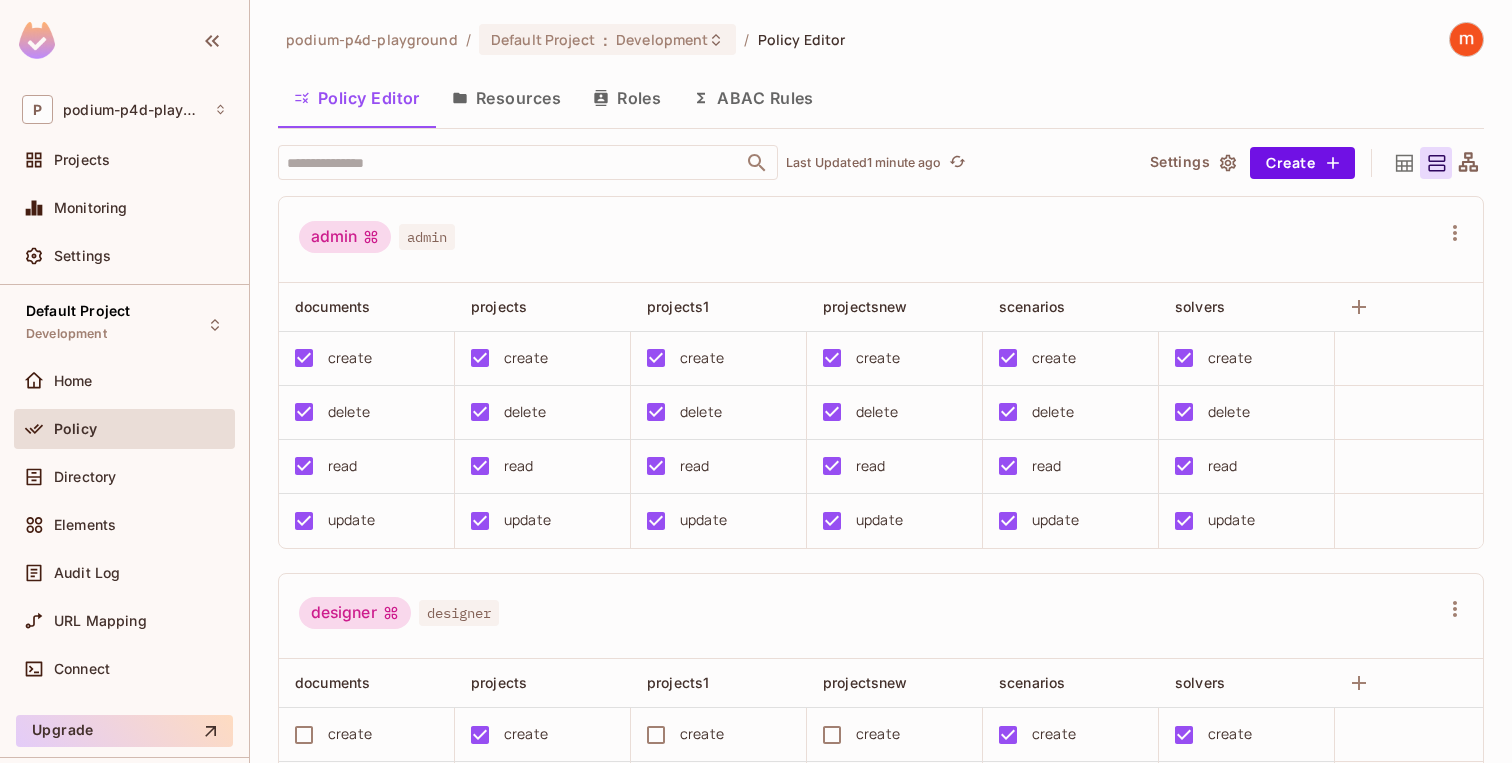 click on "​ Last Updated  1 minute ago Settings Create admin admin documents projects projects1 projectsnew scenarios solvers   create   create   create   create   create   create   delete   delete   delete   delete   delete   delete   read   read   read   read   read   read   update   update   update   update   update   update designer designer documents projects projects1 projectsnew scenarios solvers   create   create   create   create   create   create   delete   delete   delete   delete   delete   delete   read   read   read   read   read   read   update   update   update   update   update   update developer developer documents projects projects1 projectsnew scenarios solvers   create   create   create   create   create   create   delete   delete   delete   delete   delete   delete   read   read   read   read   read   read   update   update   update   update   update   update editor editor documents projects projects1 projectsnew scenarios solvers   create   create   create   create   create   create   delete" at bounding box center (881, 454) 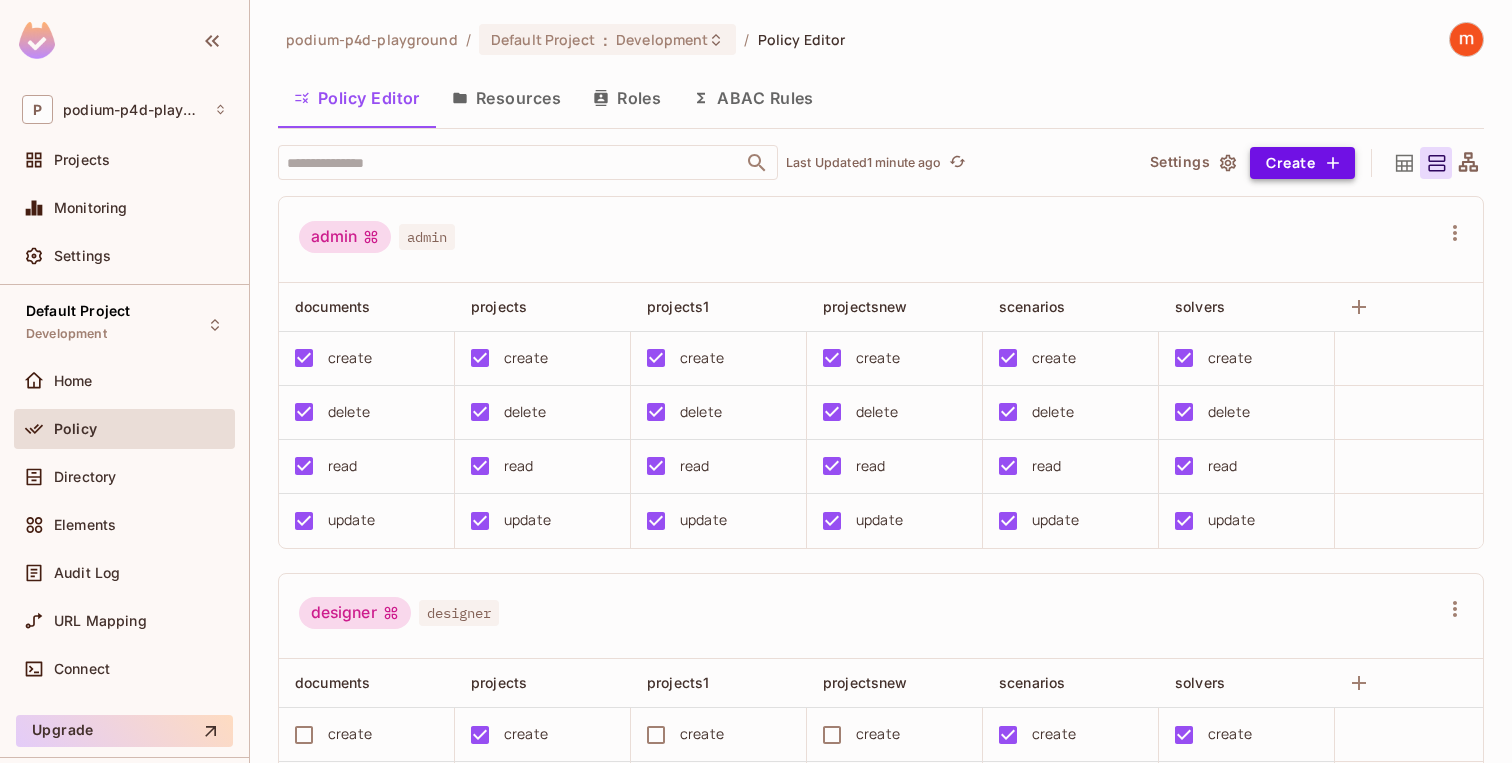 click on "Create" at bounding box center [1302, 163] 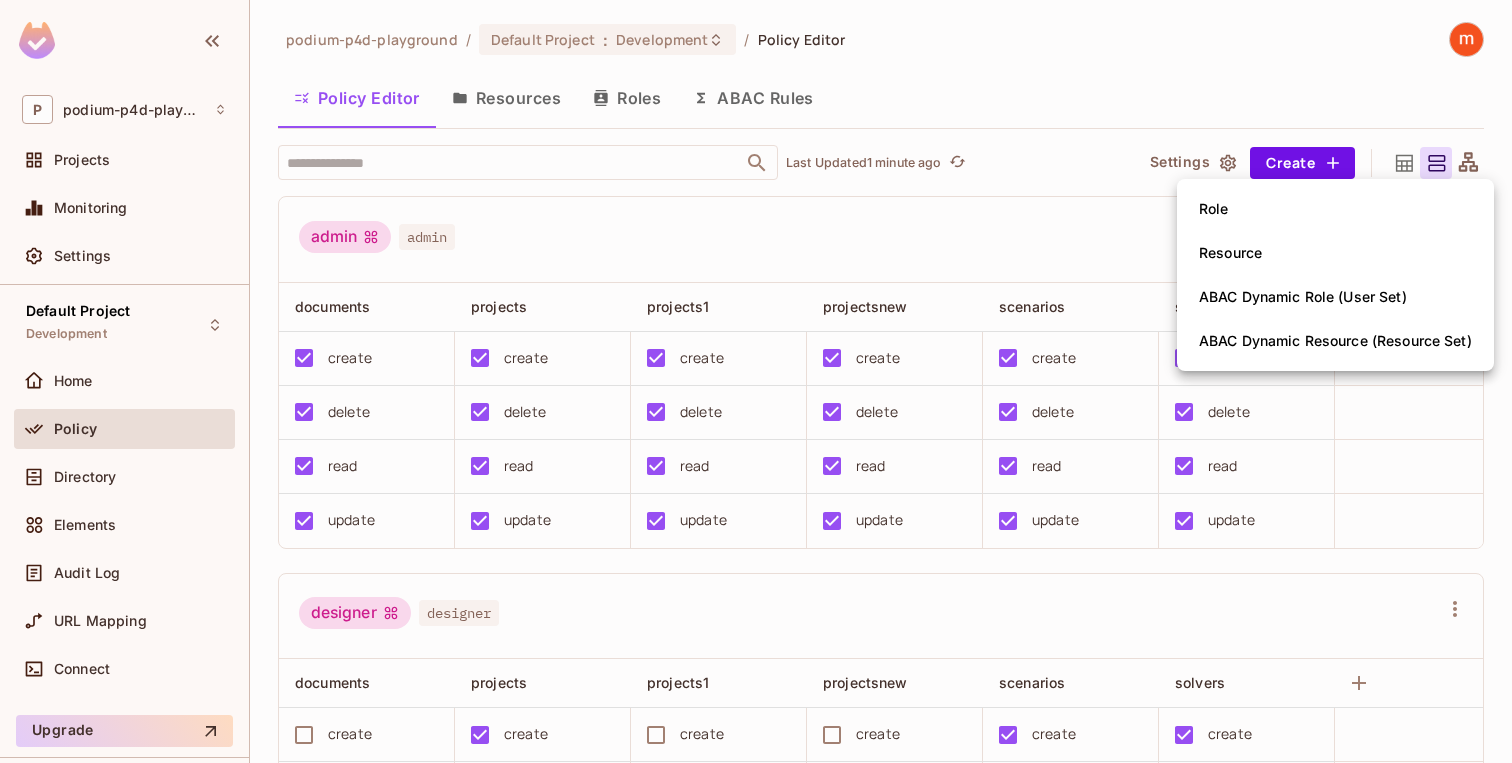 type 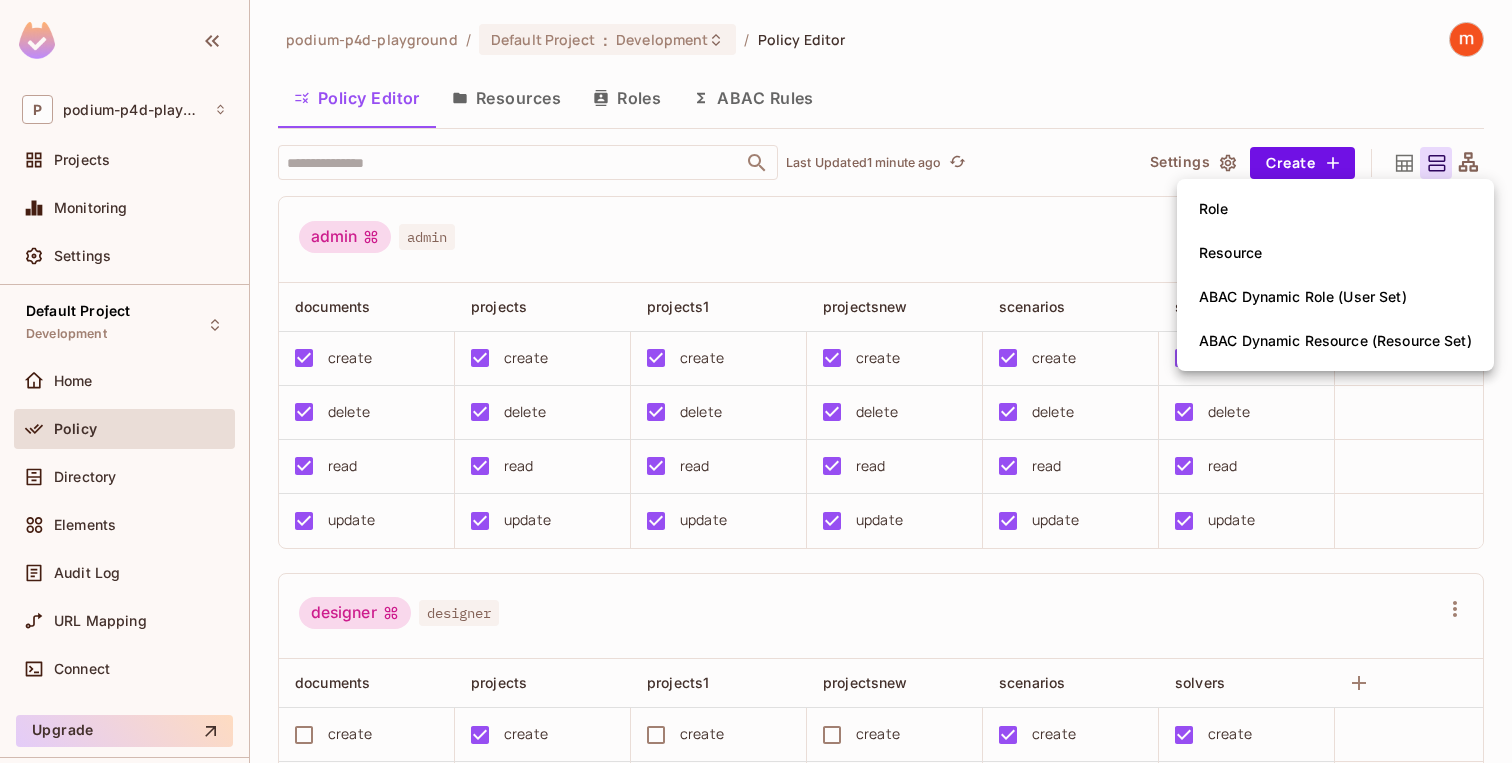 click on "ABAC Dynamic Resource (Resource Set)" at bounding box center (1335, 341) 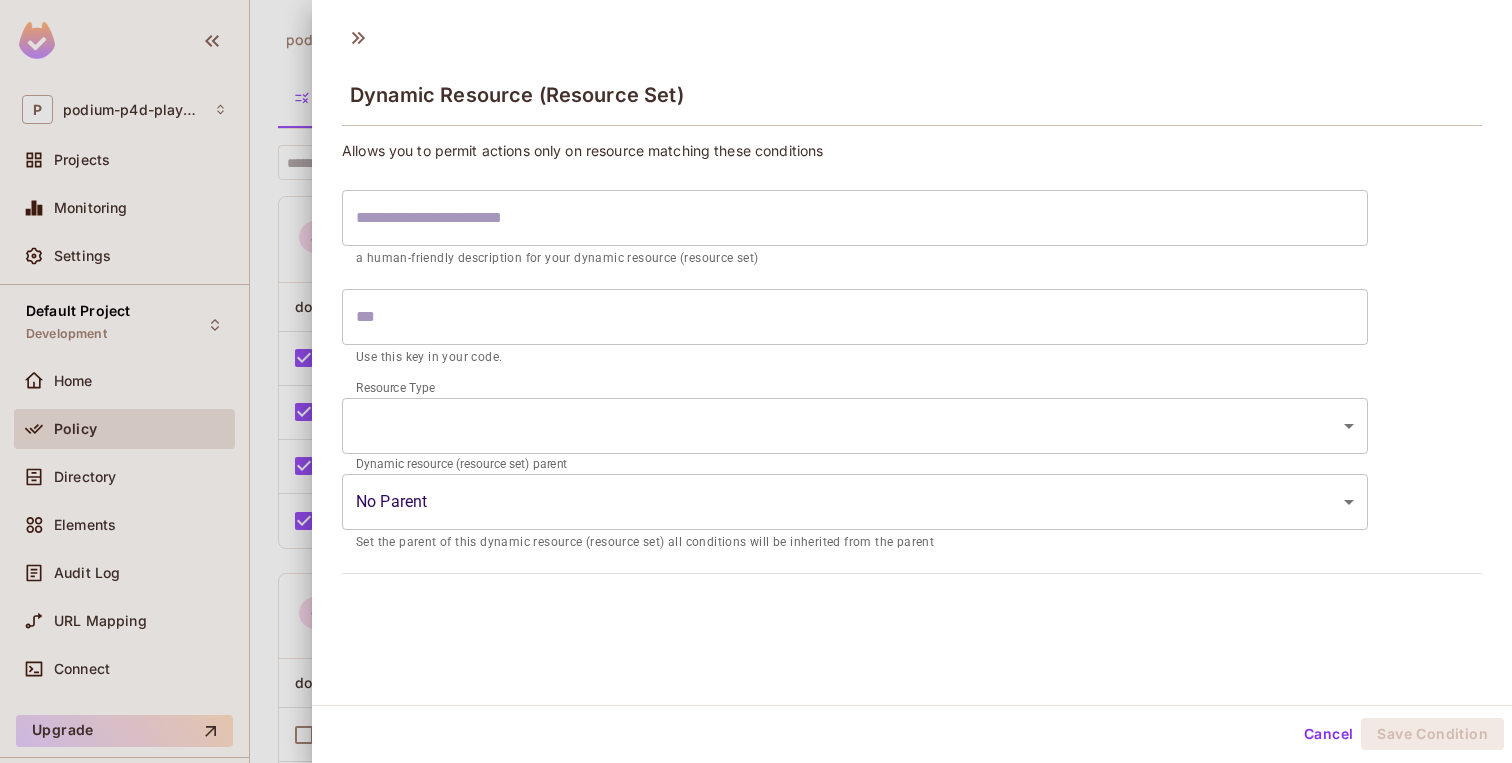 click on "P podium-p4d-playground Projects Monitoring Settings Default Project Development Home Policy Directory Elements Audit Log URL Mapping Connect Upgrade Help & Updates podium-p4d-playground / Default Project : Development / Policy Editor Policy Editor Resources Roles ABAC Rules ​ Last Updated  1 minute ago Settings Create admin admin documents projects projects1 projectsnew scenarios solvers   create   create   create   create   create   create   delete   delete   delete   delete   delete   delete   read   read   read   read   read   read   update   update   update   update   update   update designer designer documents projects projects1 projectsnew scenarios solvers   create   create   create   create   create   create   delete   delete   delete   delete   delete   delete   read   read   read   read   read   read   update   update   update   update   update   update developer developer documents projects projects1 projectsnew scenarios solvers   create   create   create   create   create   create   delete" at bounding box center [756, 381] 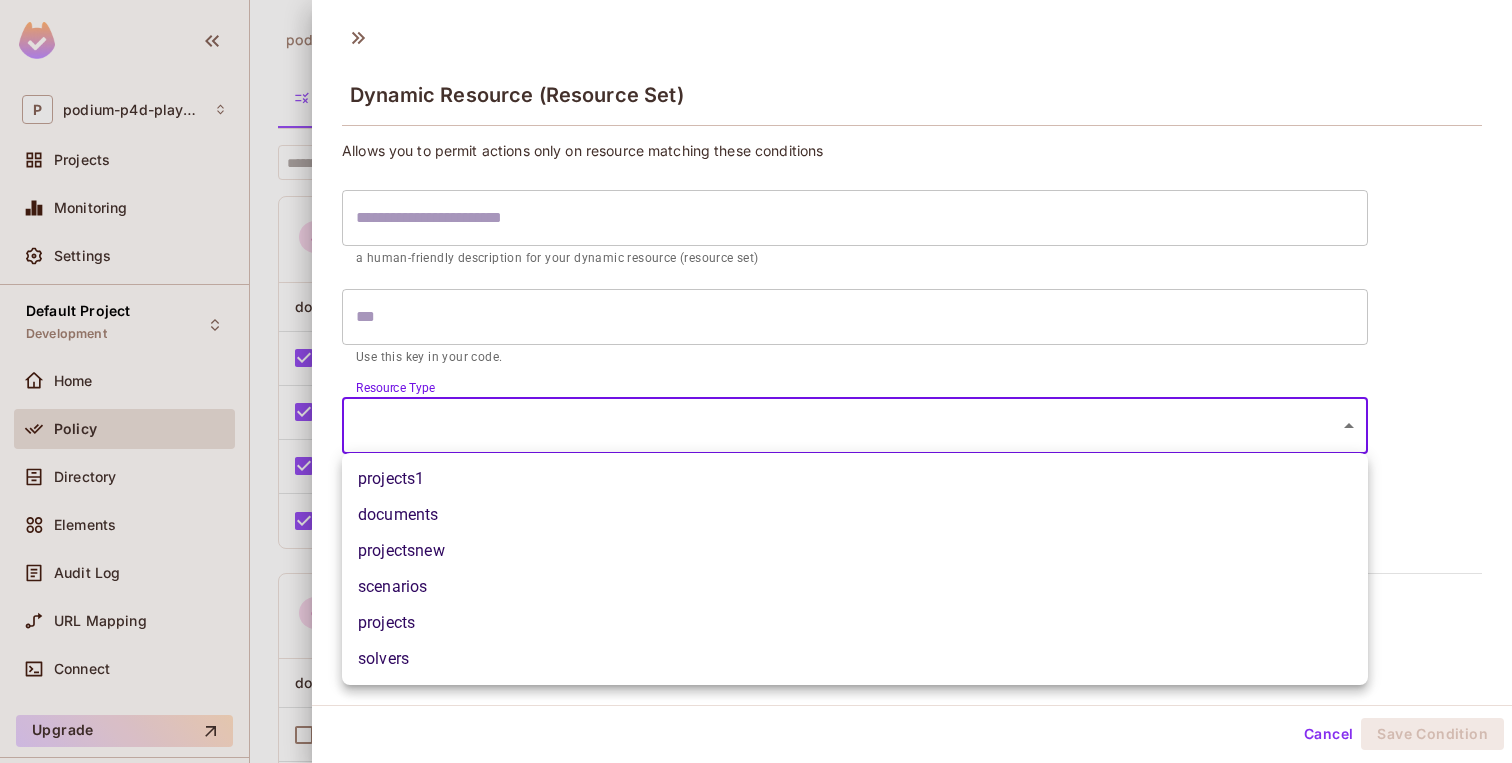 click on "projectsnew" at bounding box center [855, 551] 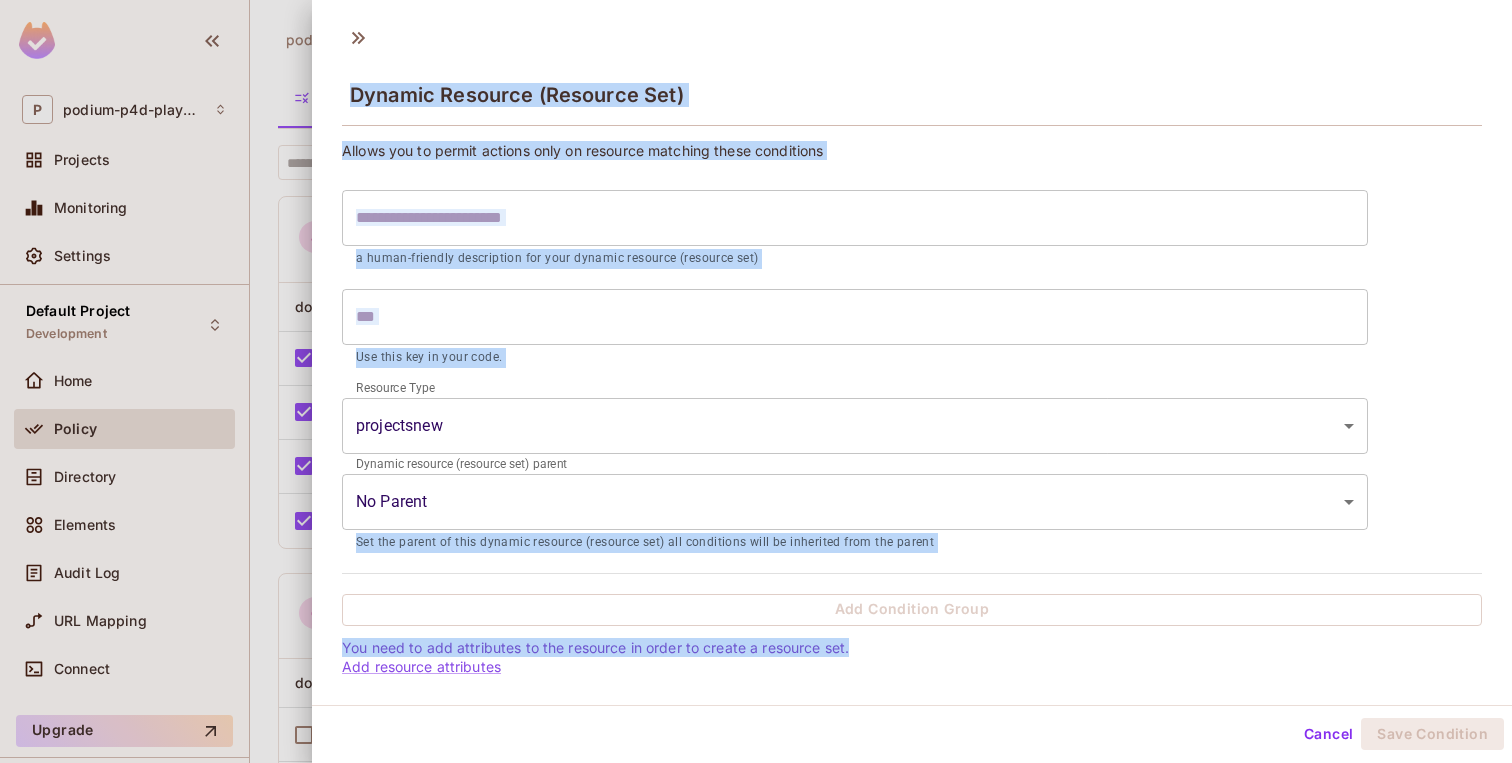 drag, startPoint x: 871, startPoint y: 646, endPoint x: 310, endPoint y: 649, distance: 561.008 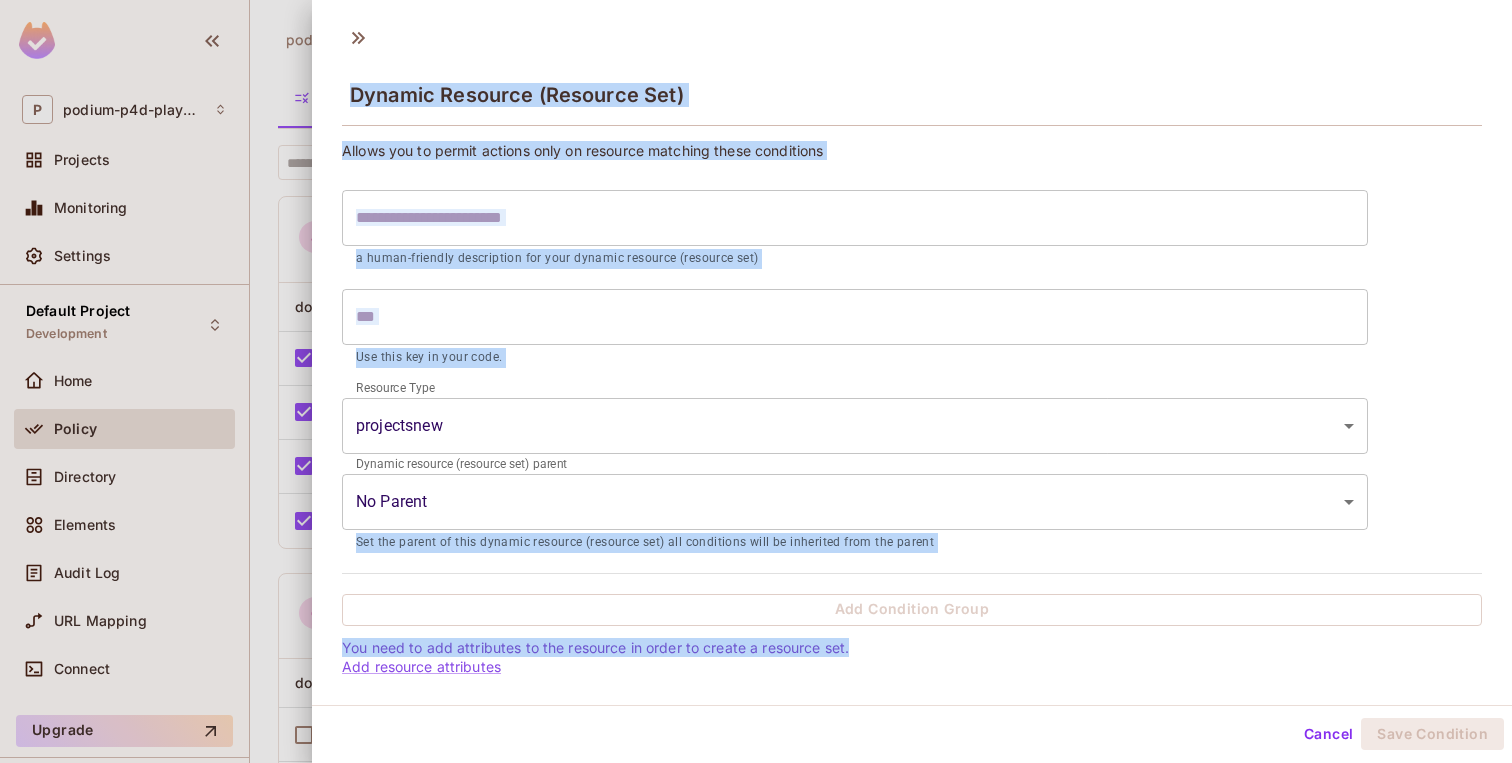 click on "You need to add attributes to the resource in order to create a resource set. Add resource attributes" at bounding box center (912, 657) 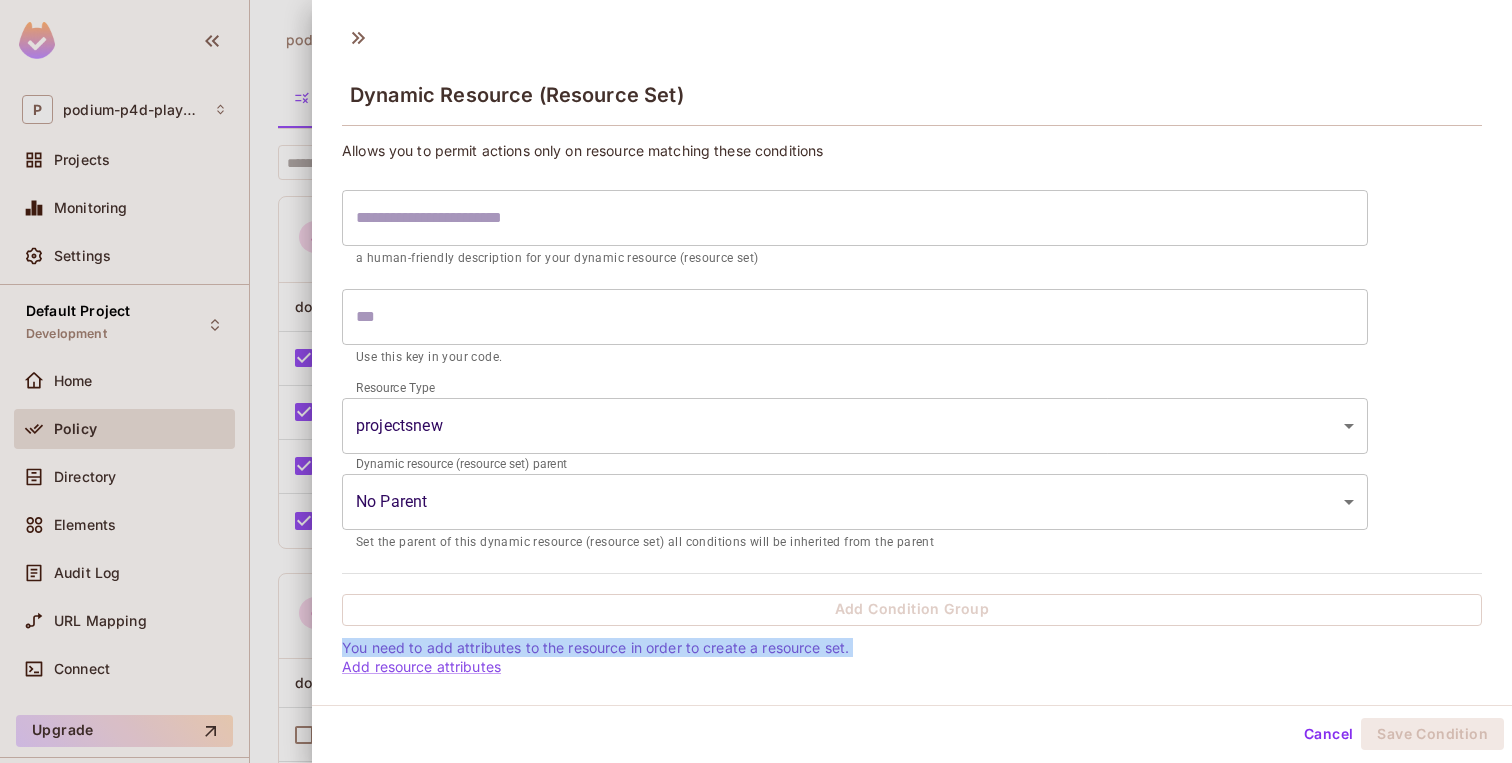 drag, startPoint x: 342, startPoint y: 641, endPoint x: 850, endPoint y: 642, distance: 508.00098 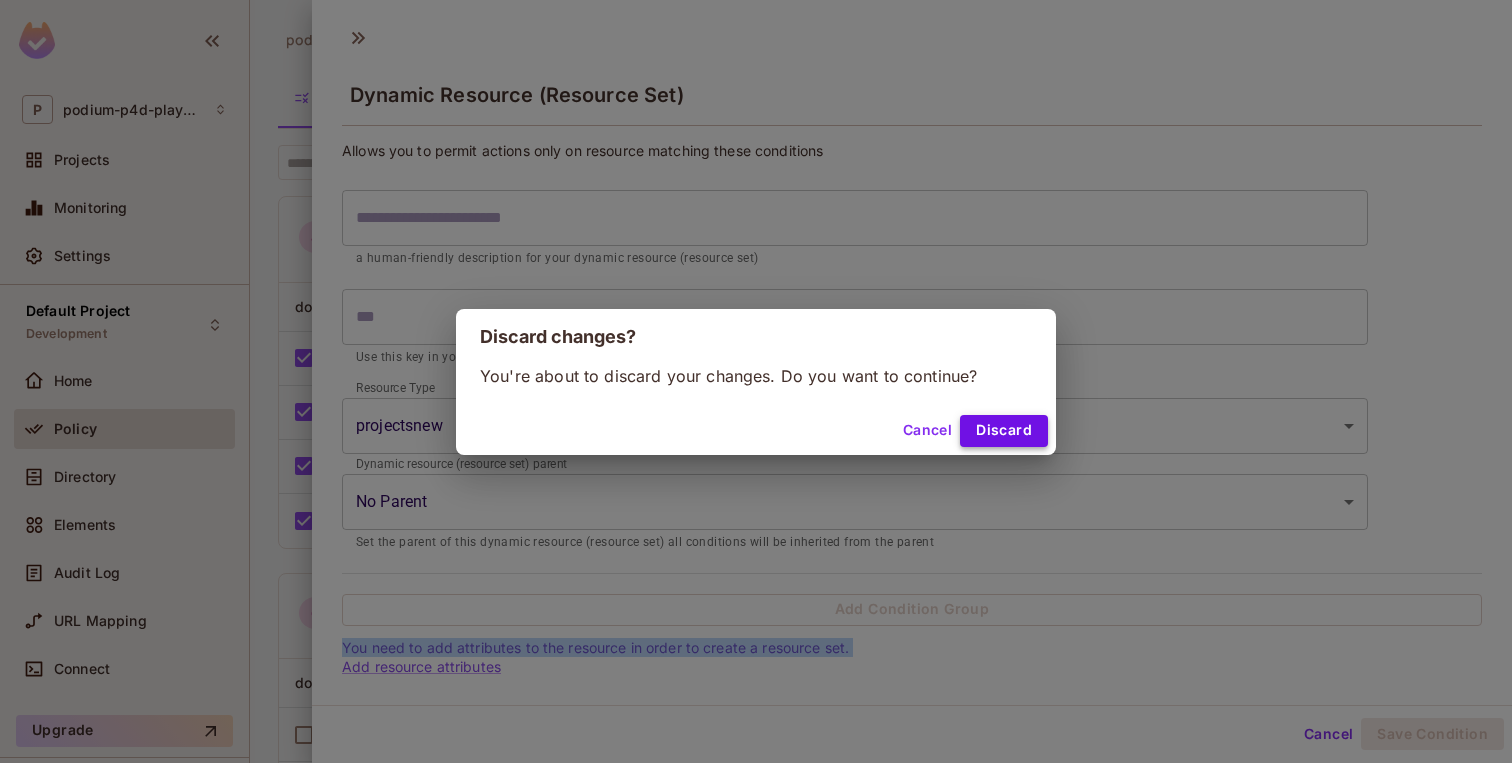 click on "Discard" at bounding box center [1004, 431] 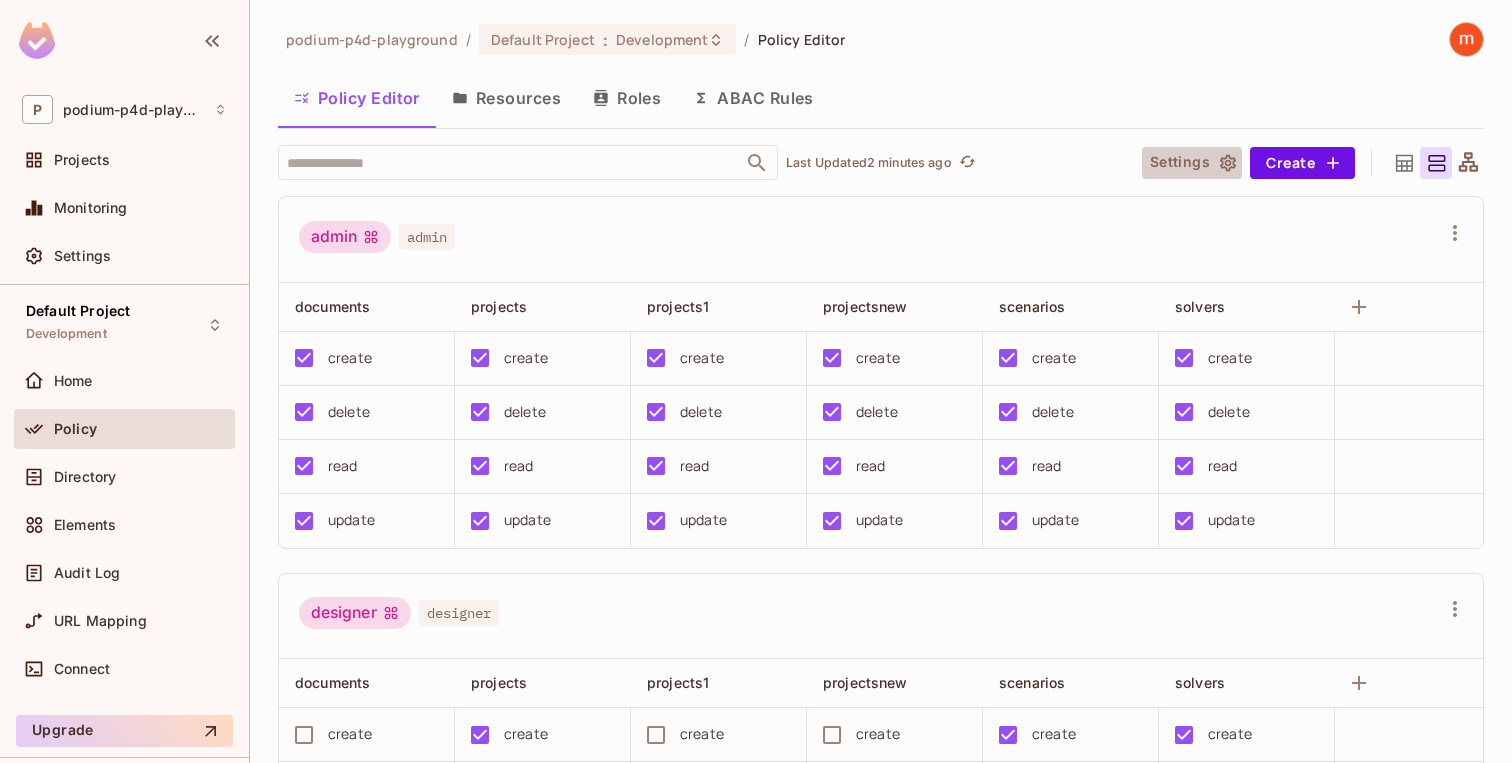 click 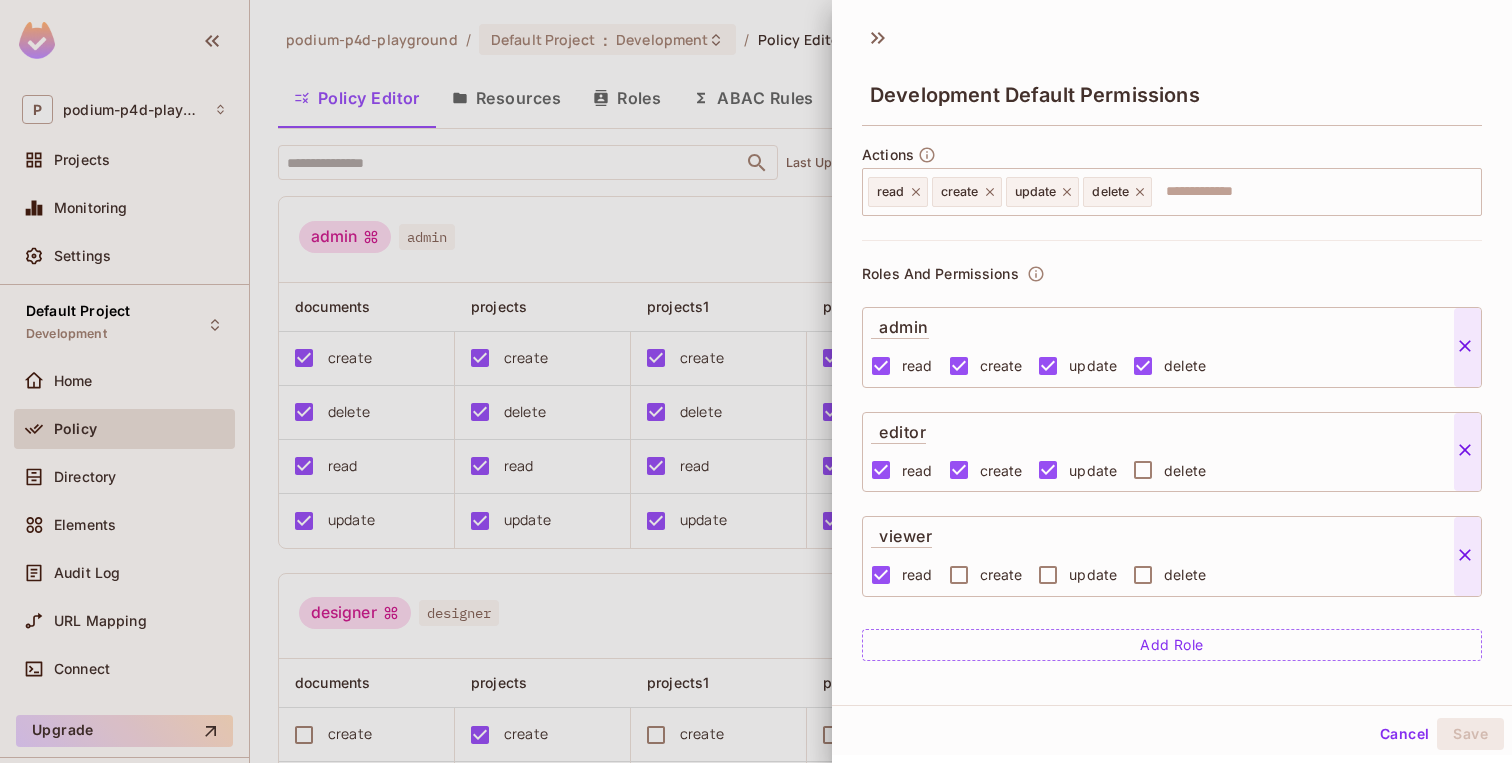 scroll, scrollTop: 124, scrollLeft: 0, axis: vertical 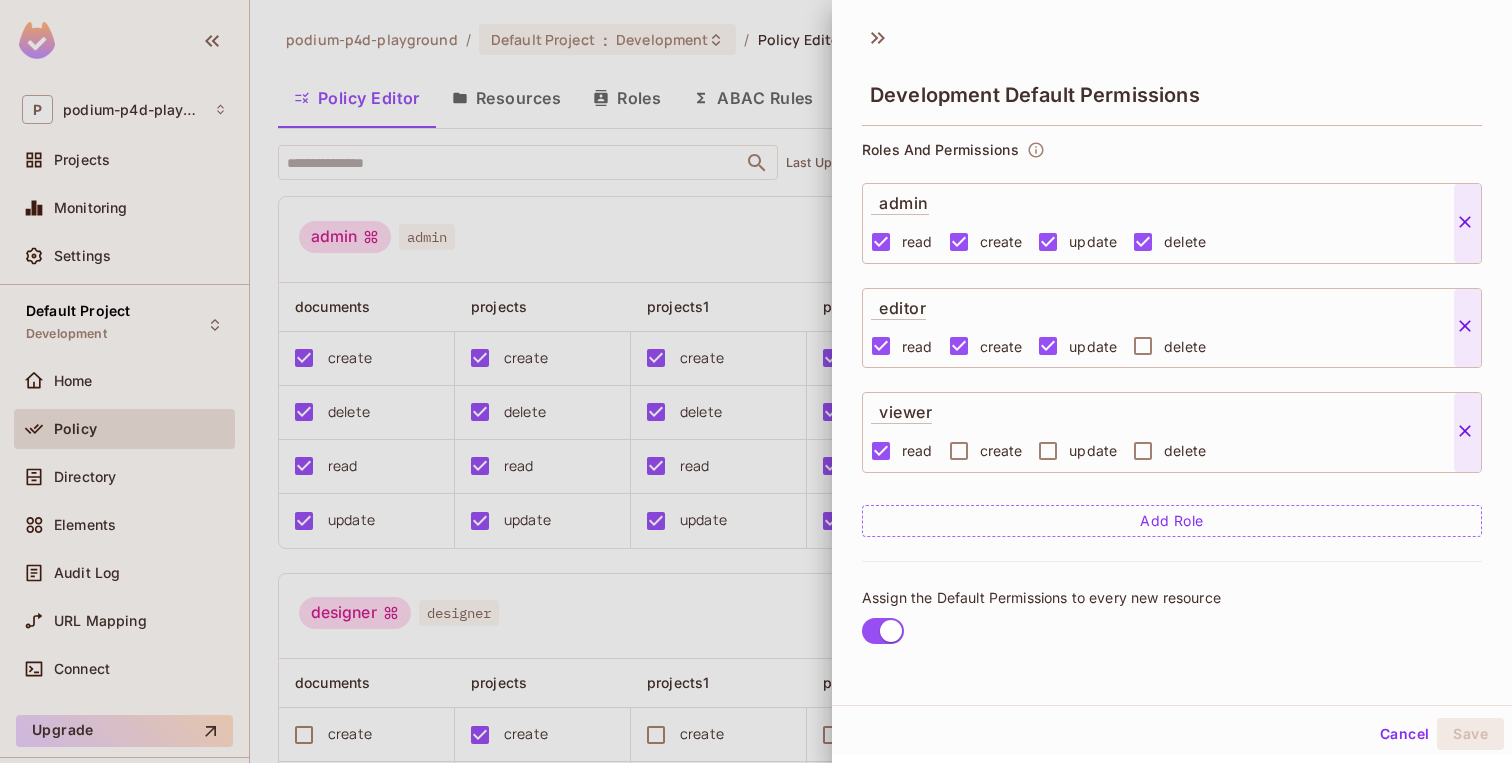 type 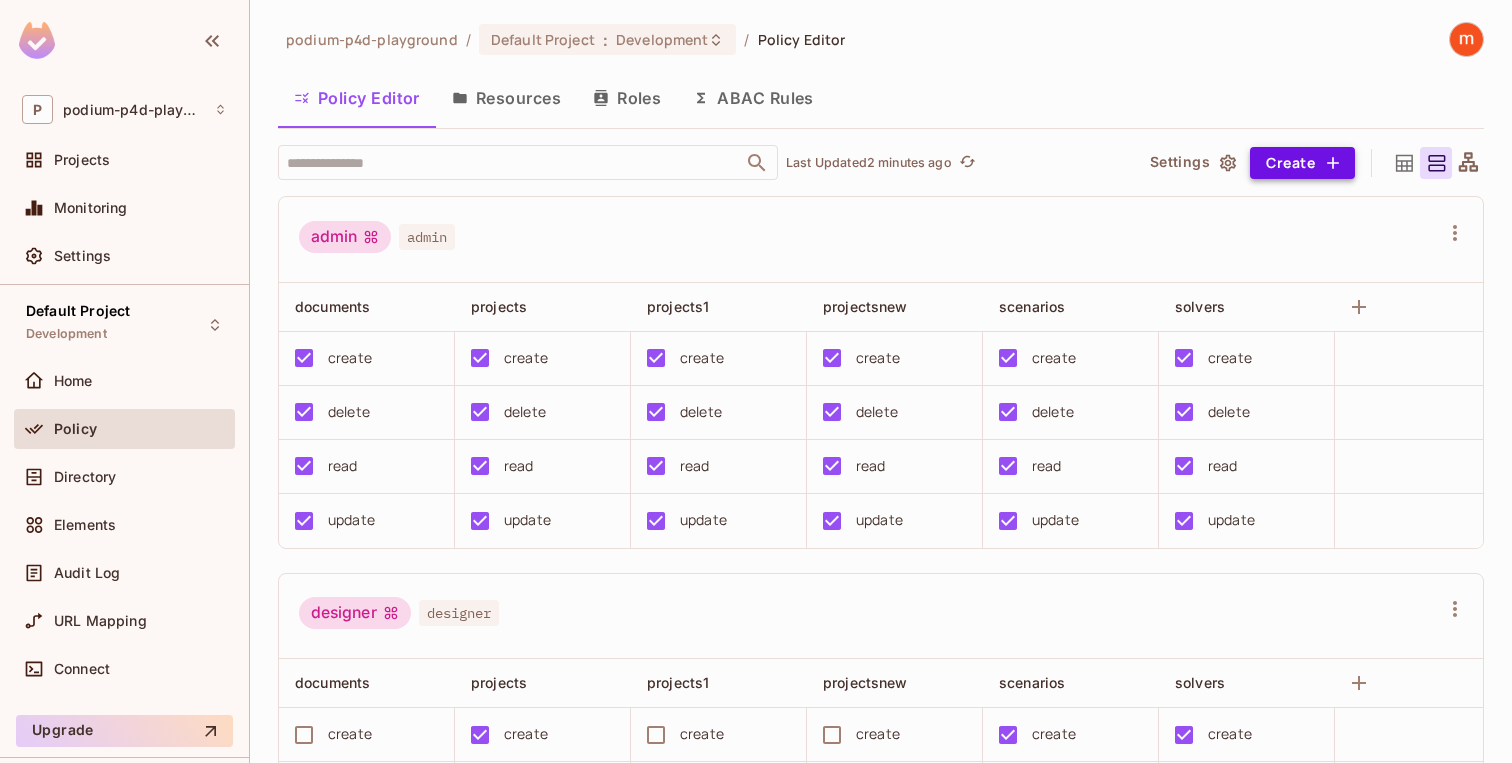 click on "Create" at bounding box center [1302, 163] 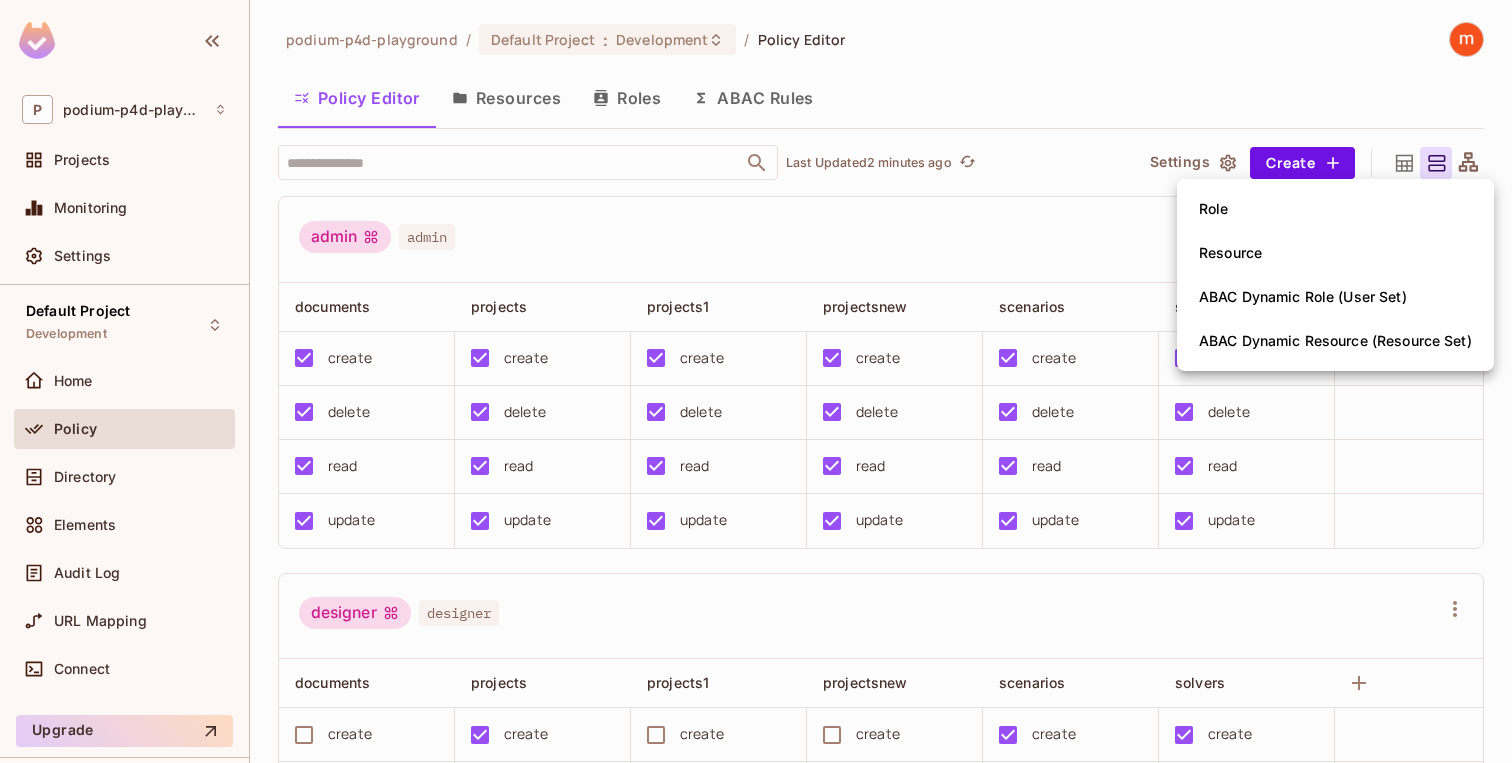 type 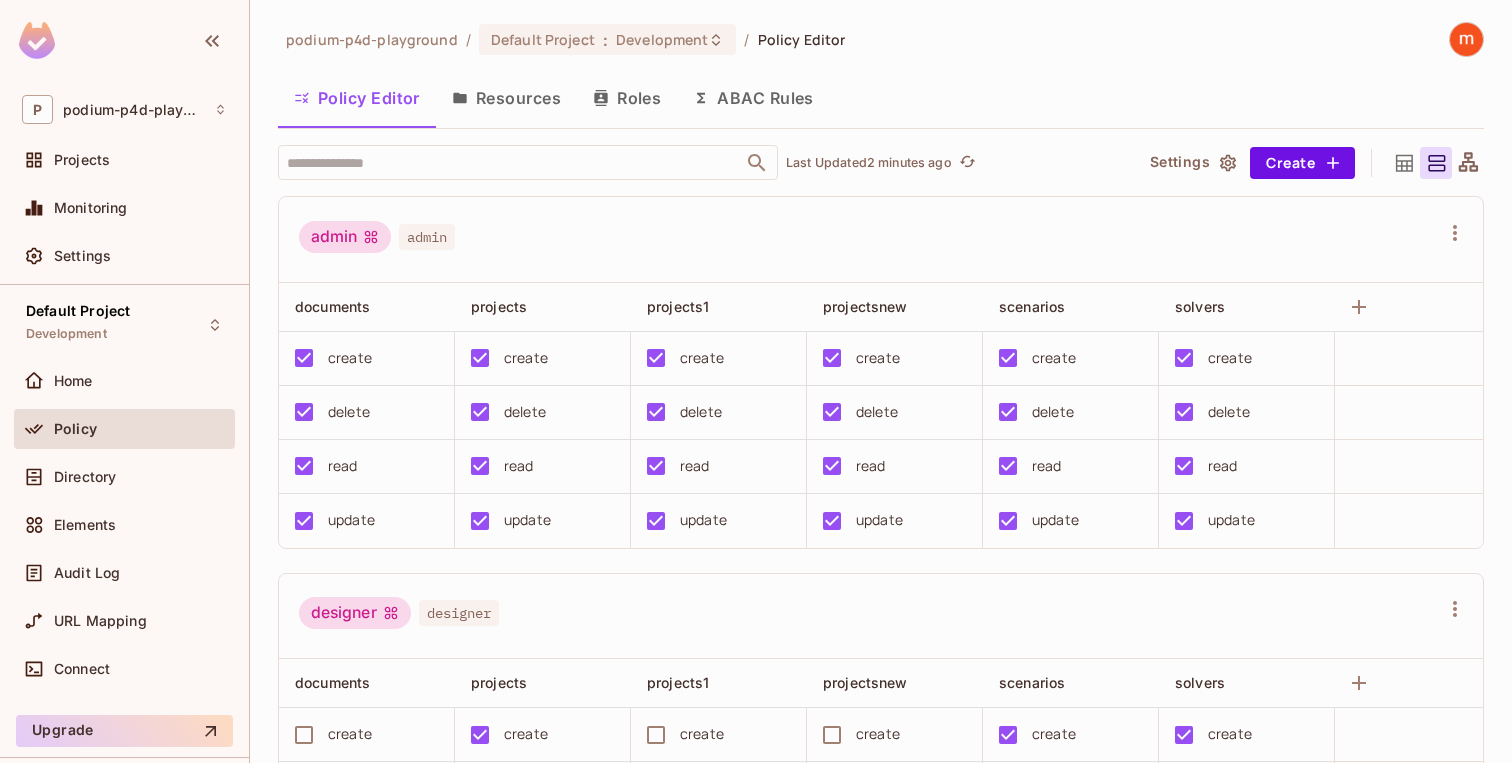 click 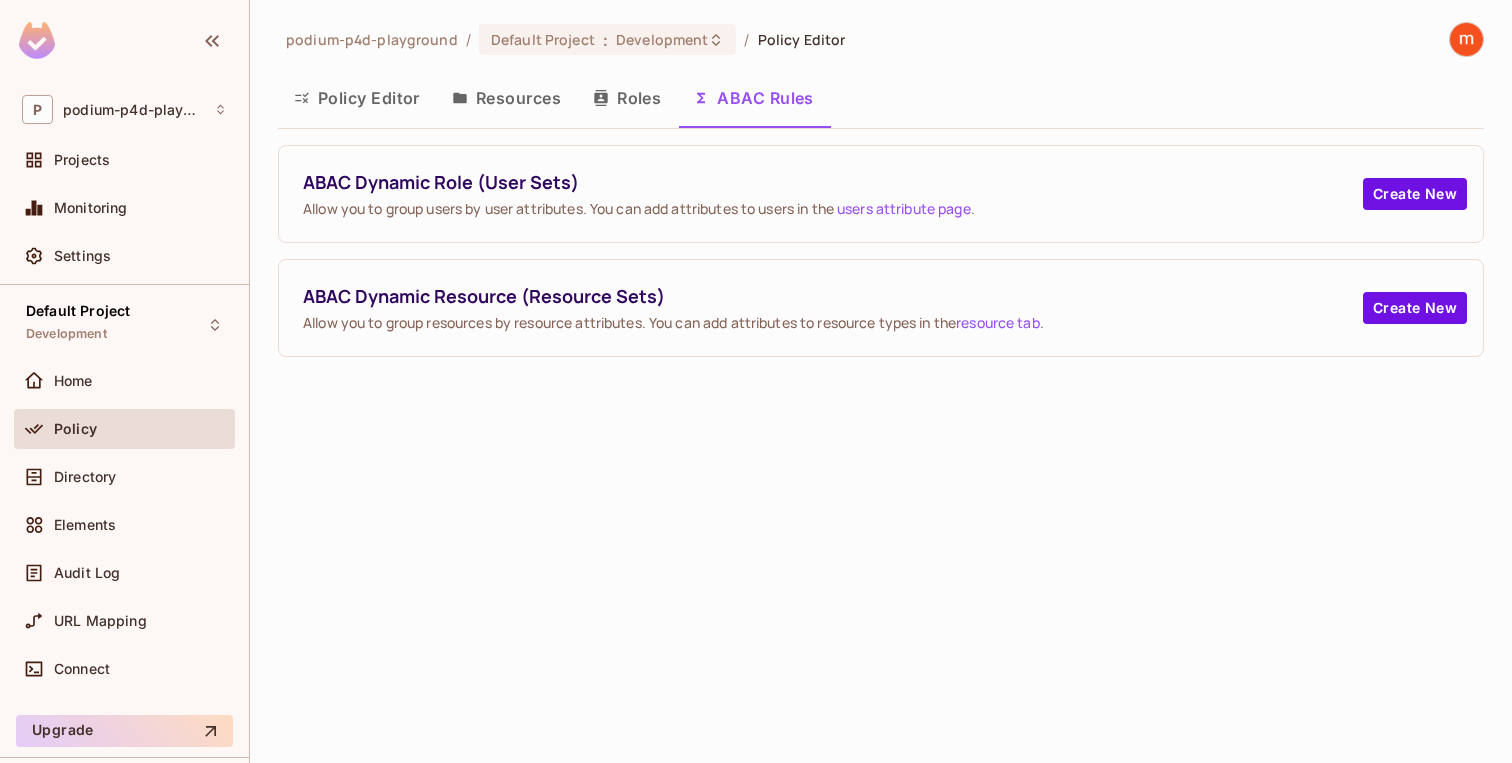 click on "Resources" at bounding box center [506, 98] 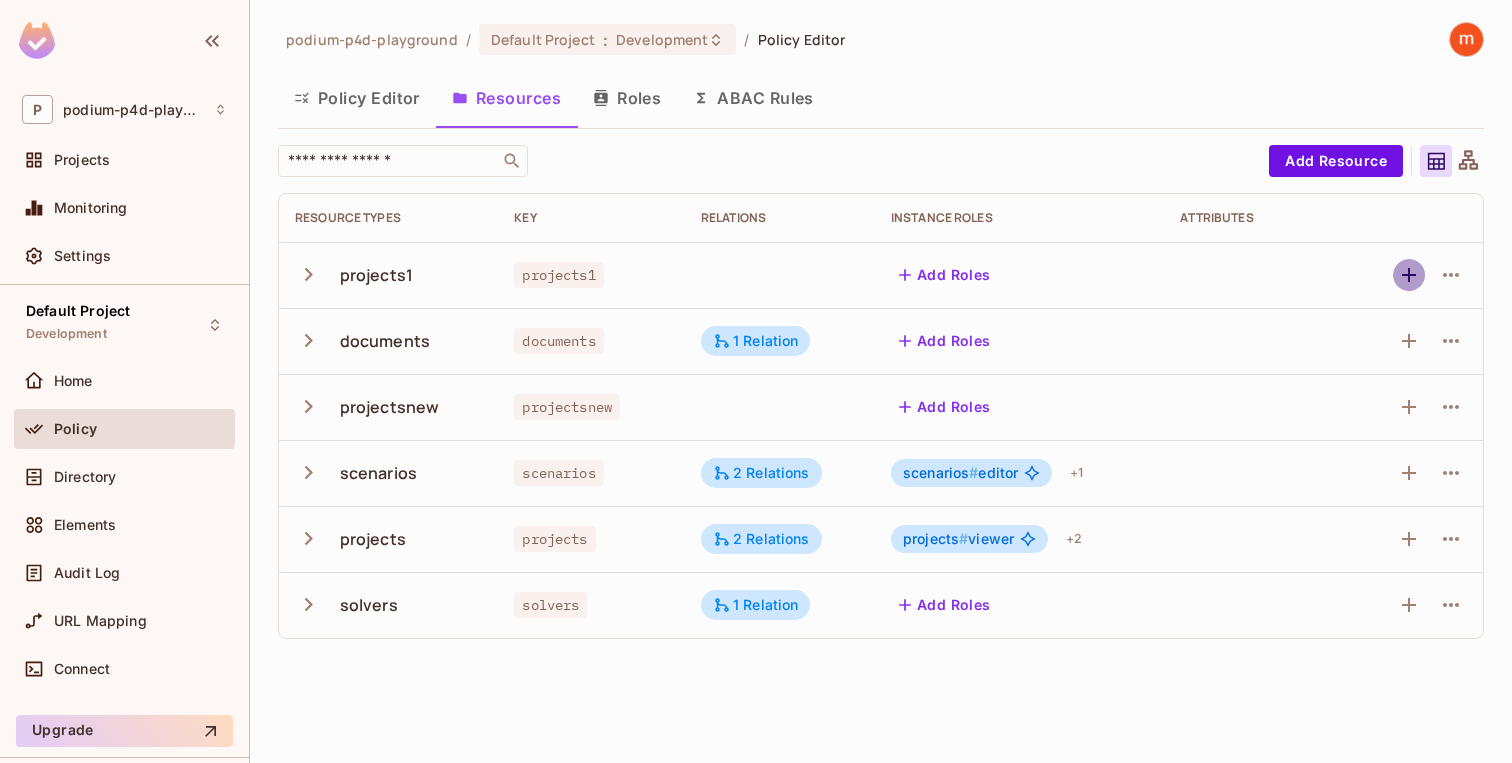 click 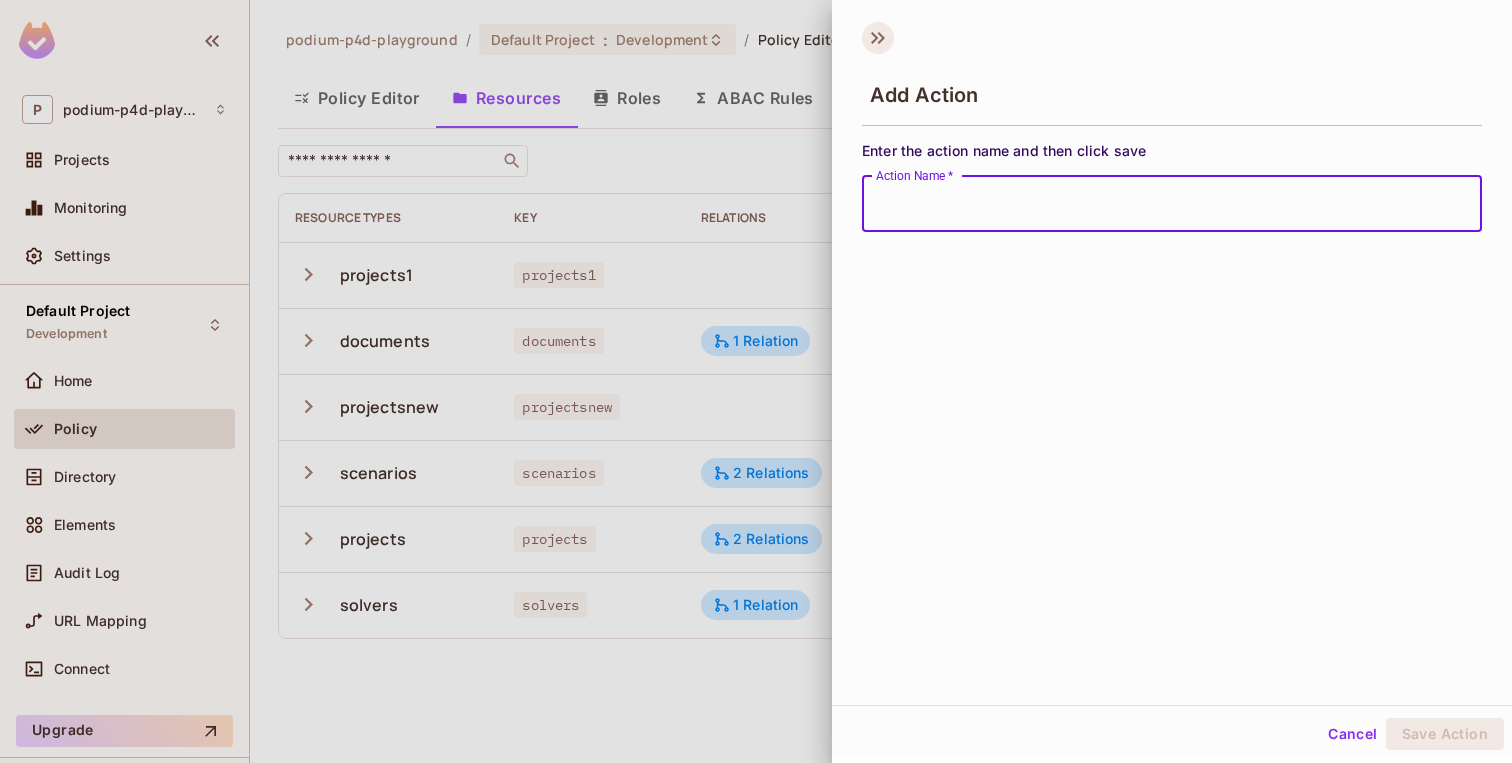 click 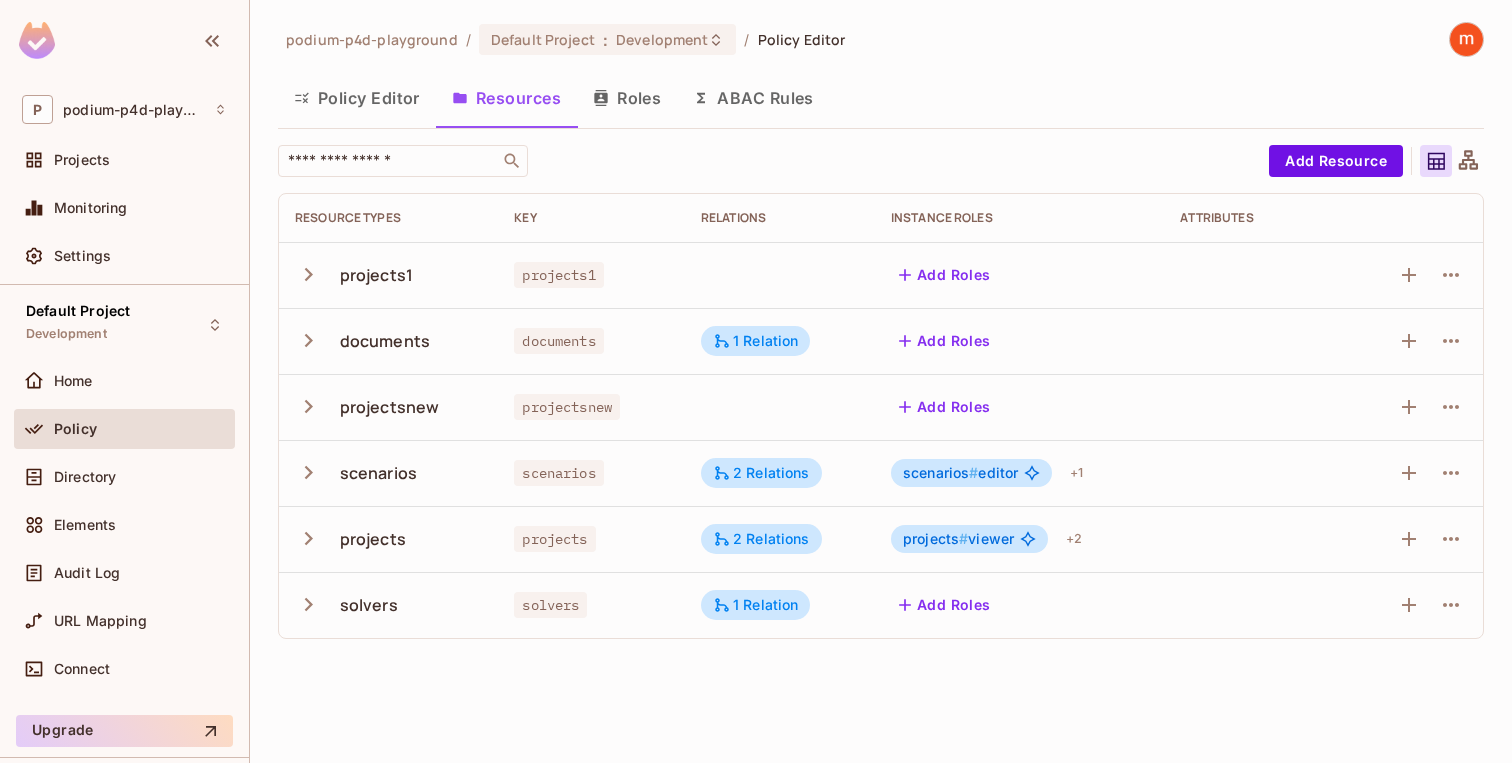 click at bounding box center (1417, 275) 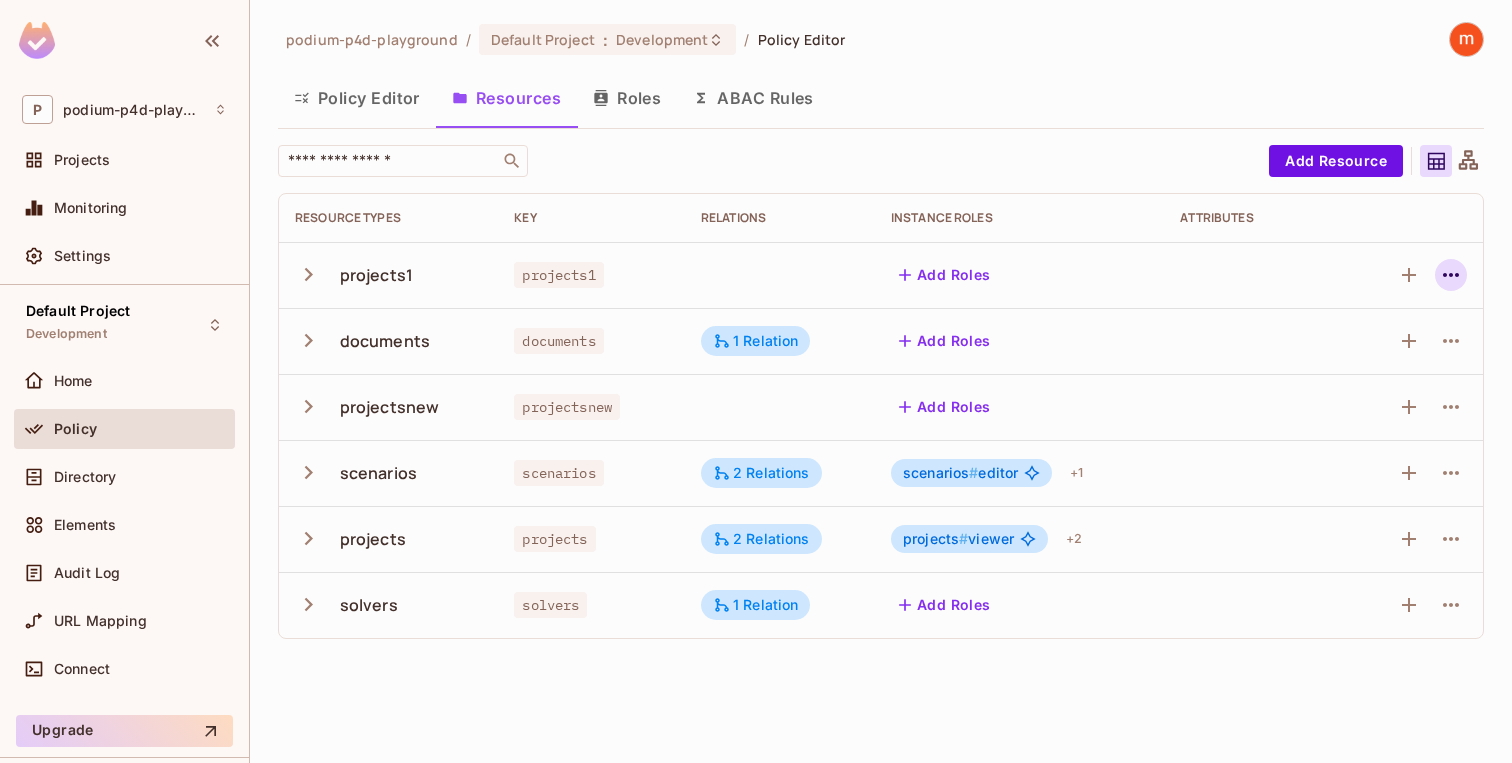 click 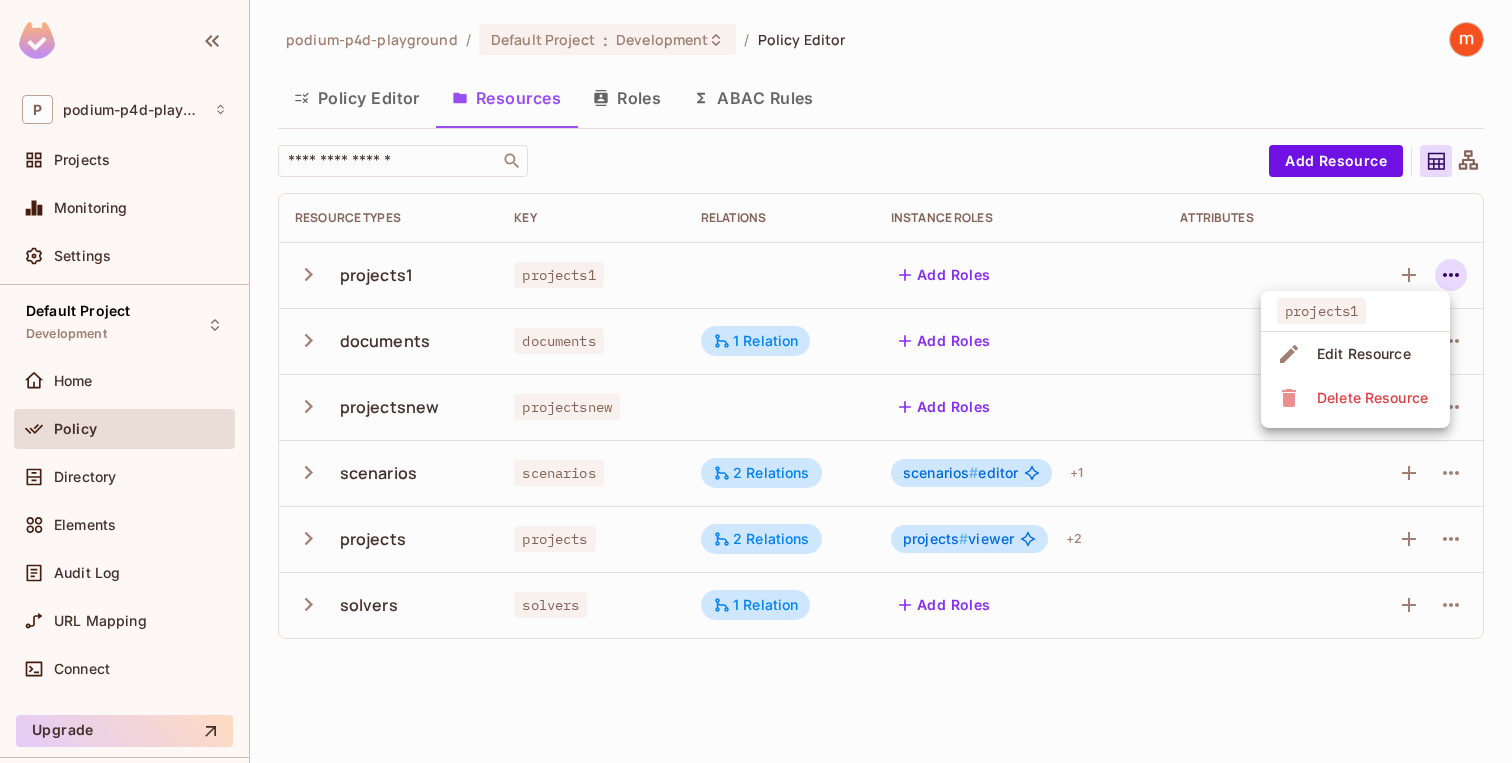 click on "Edit Resource" at bounding box center [1364, 354] 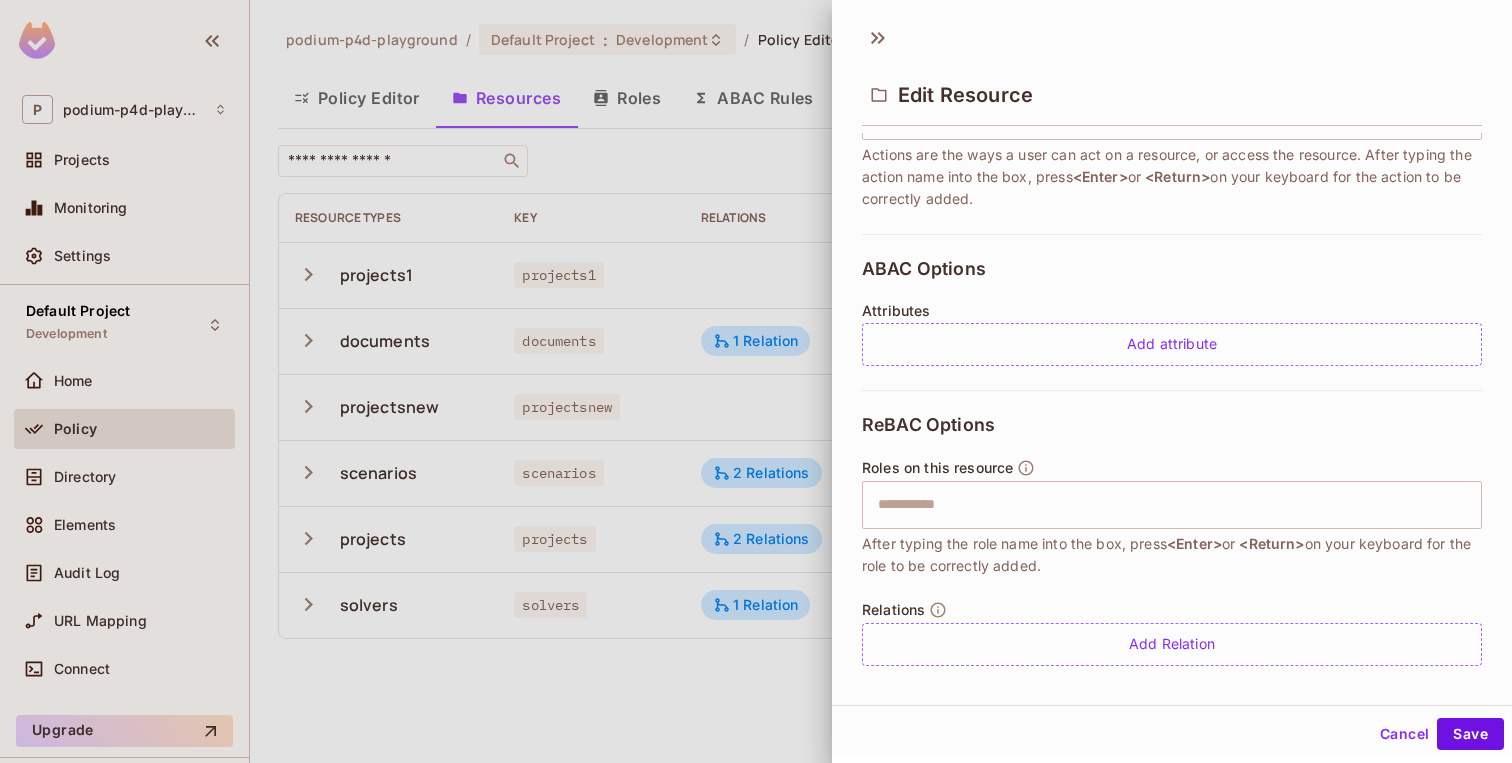 scroll, scrollTop: 337, scrollLeft: 0, axis: vertical 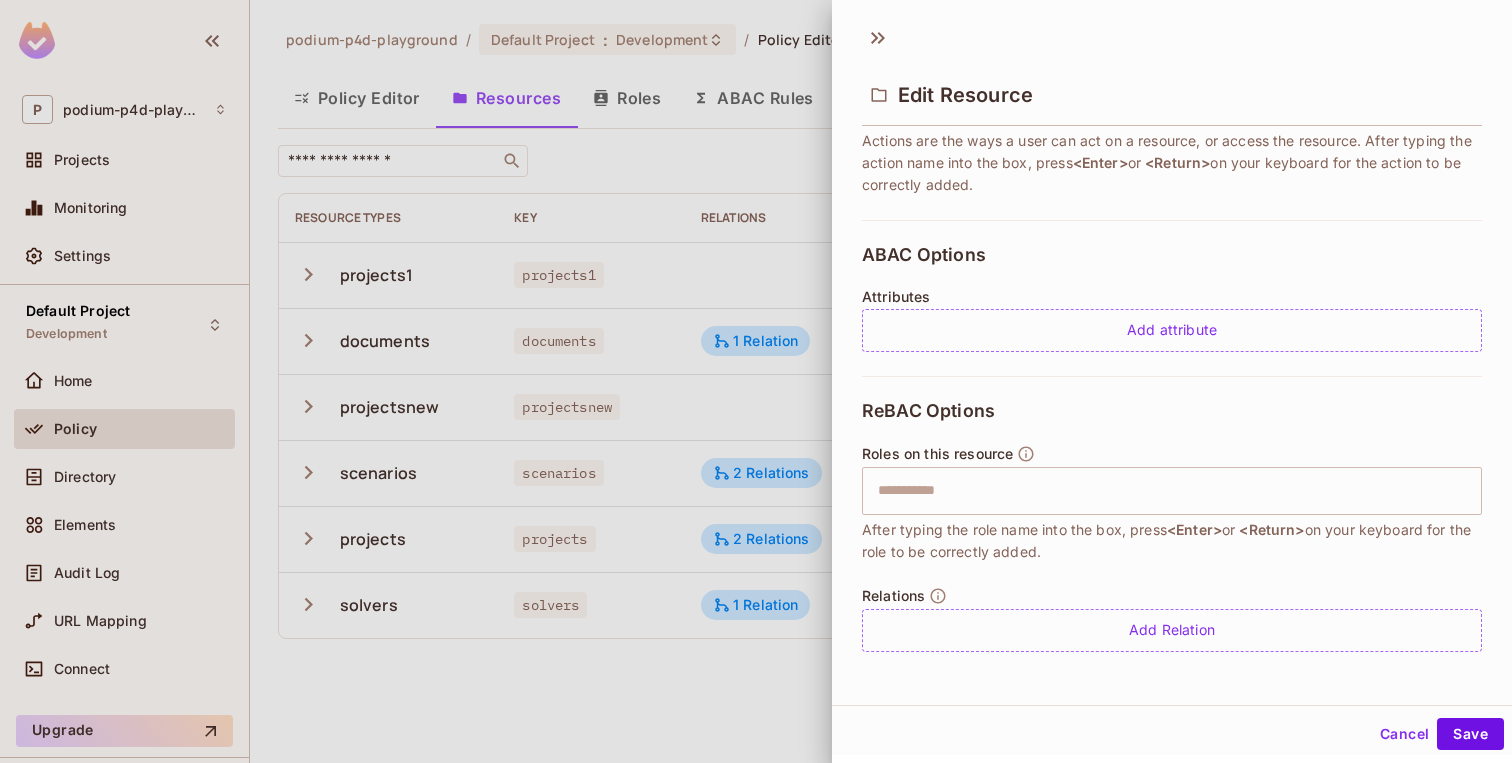 click at bounding box center [756, 381] 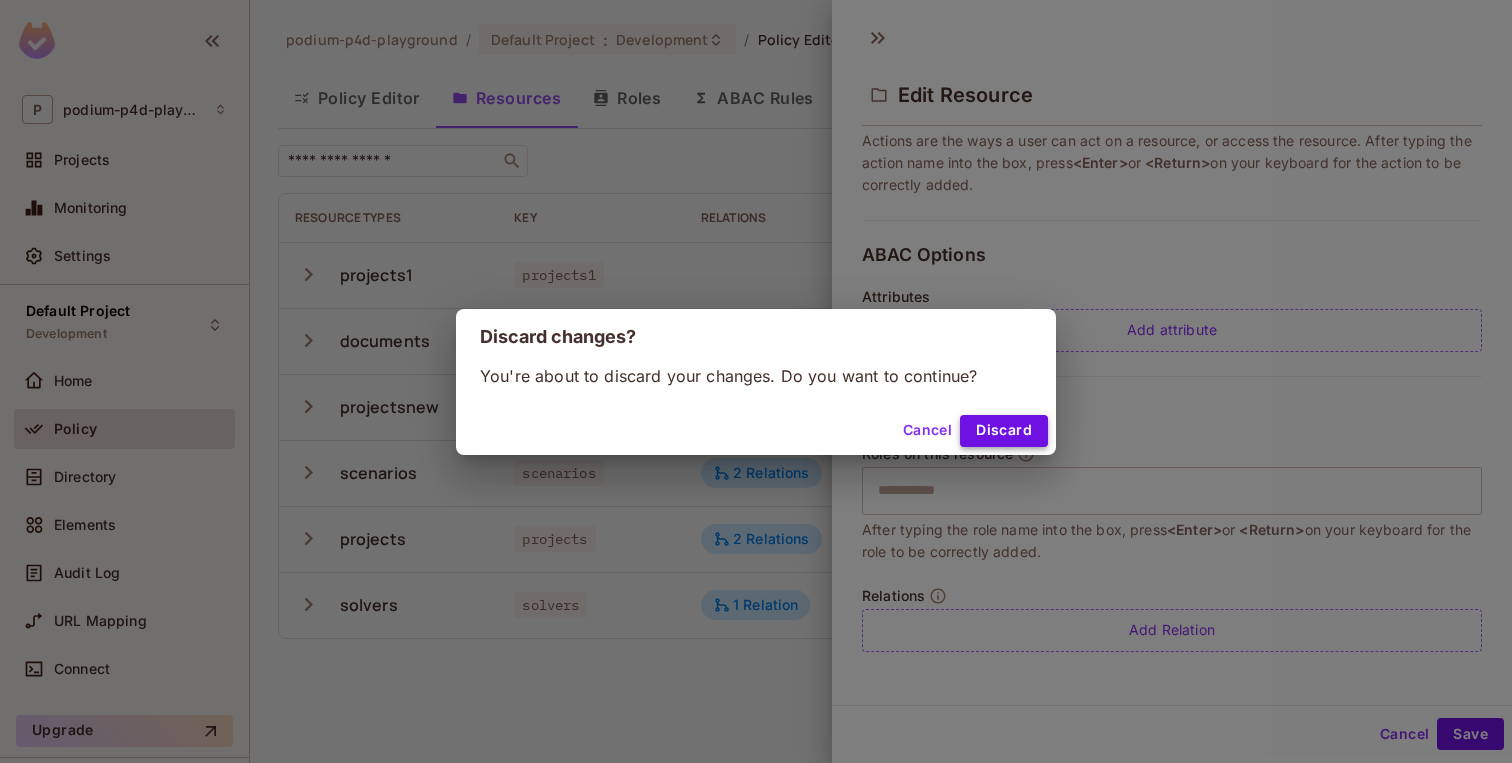 click on "Discard" at bounding box center (1004, 431) 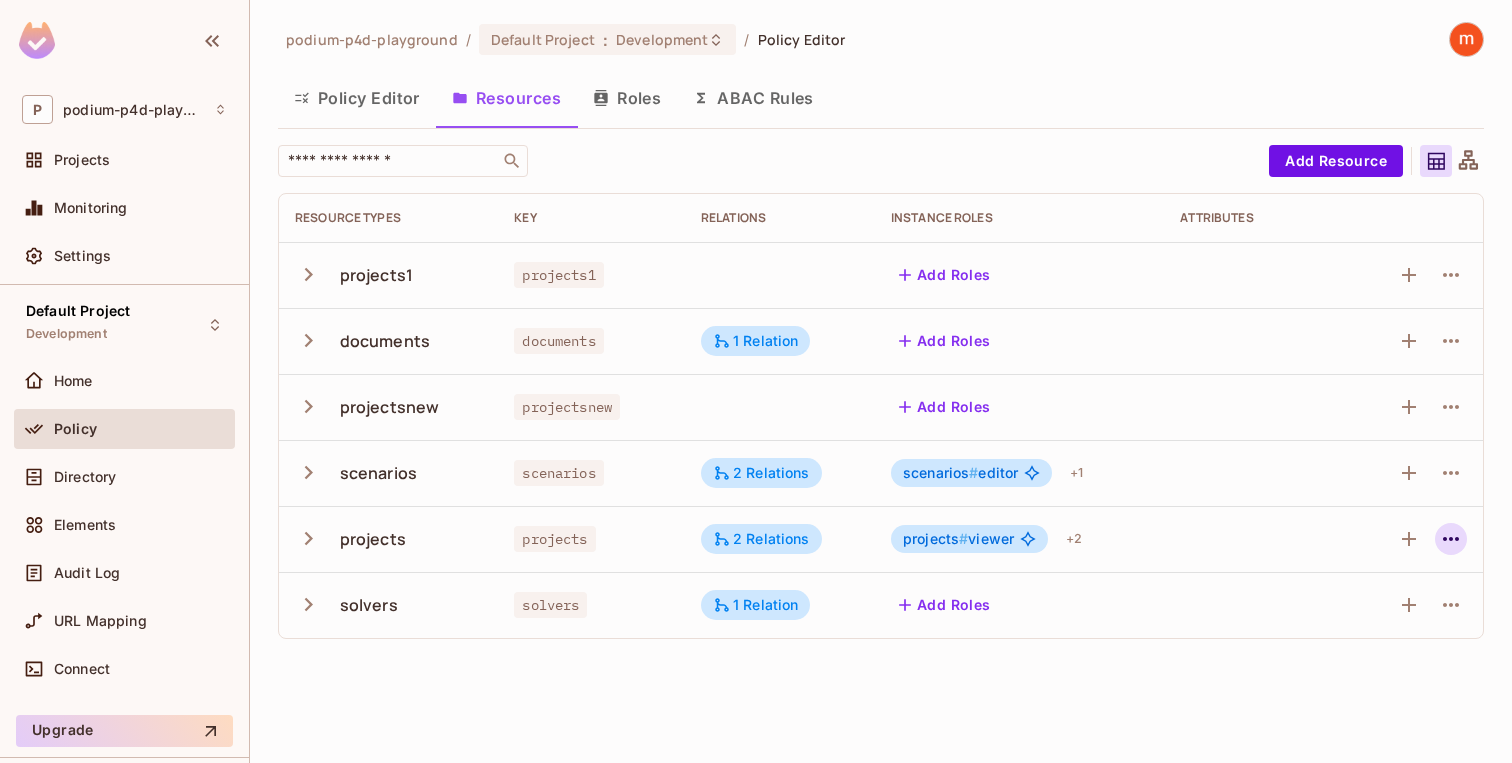 click 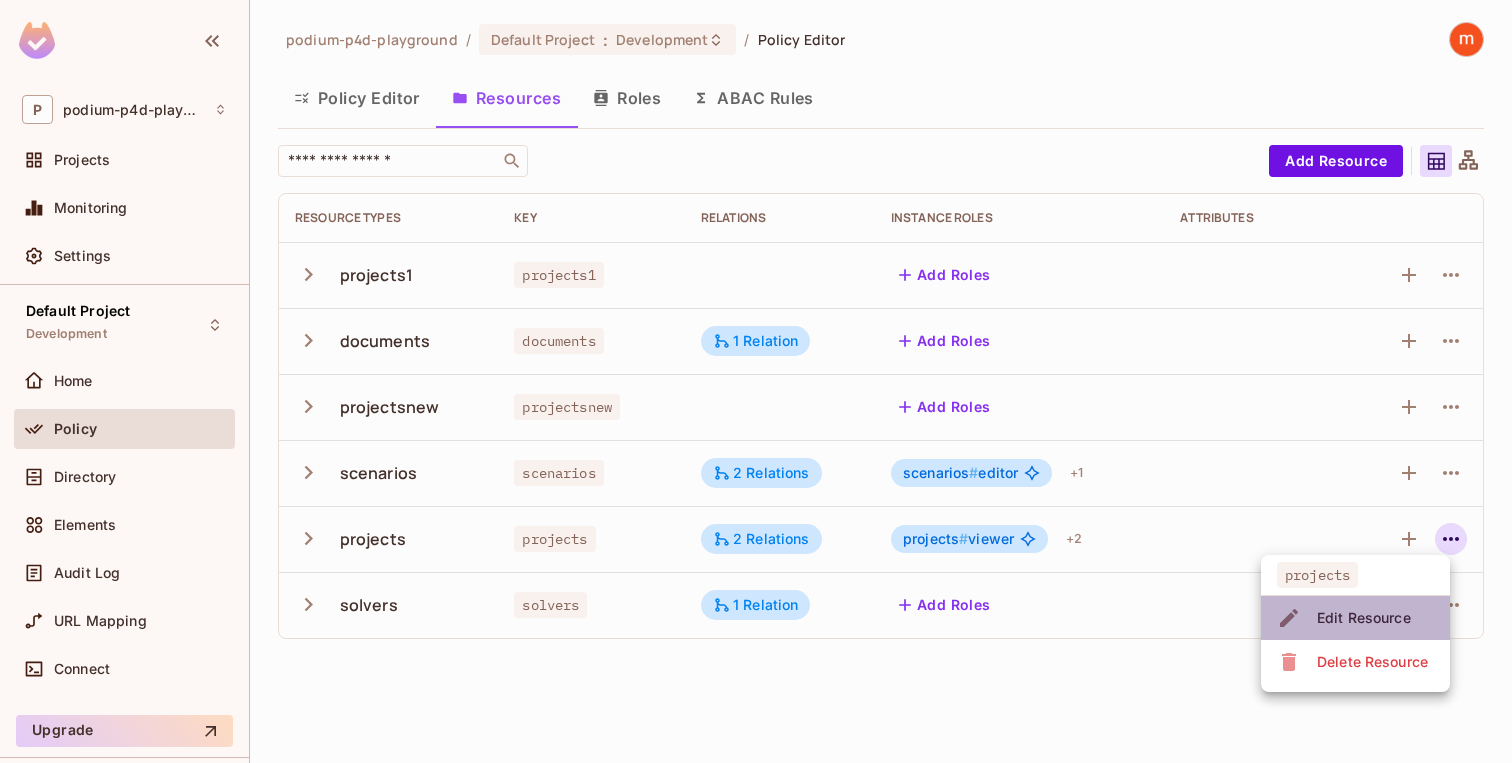 click on "Edit Resource" at bounding box center (1364, 618) 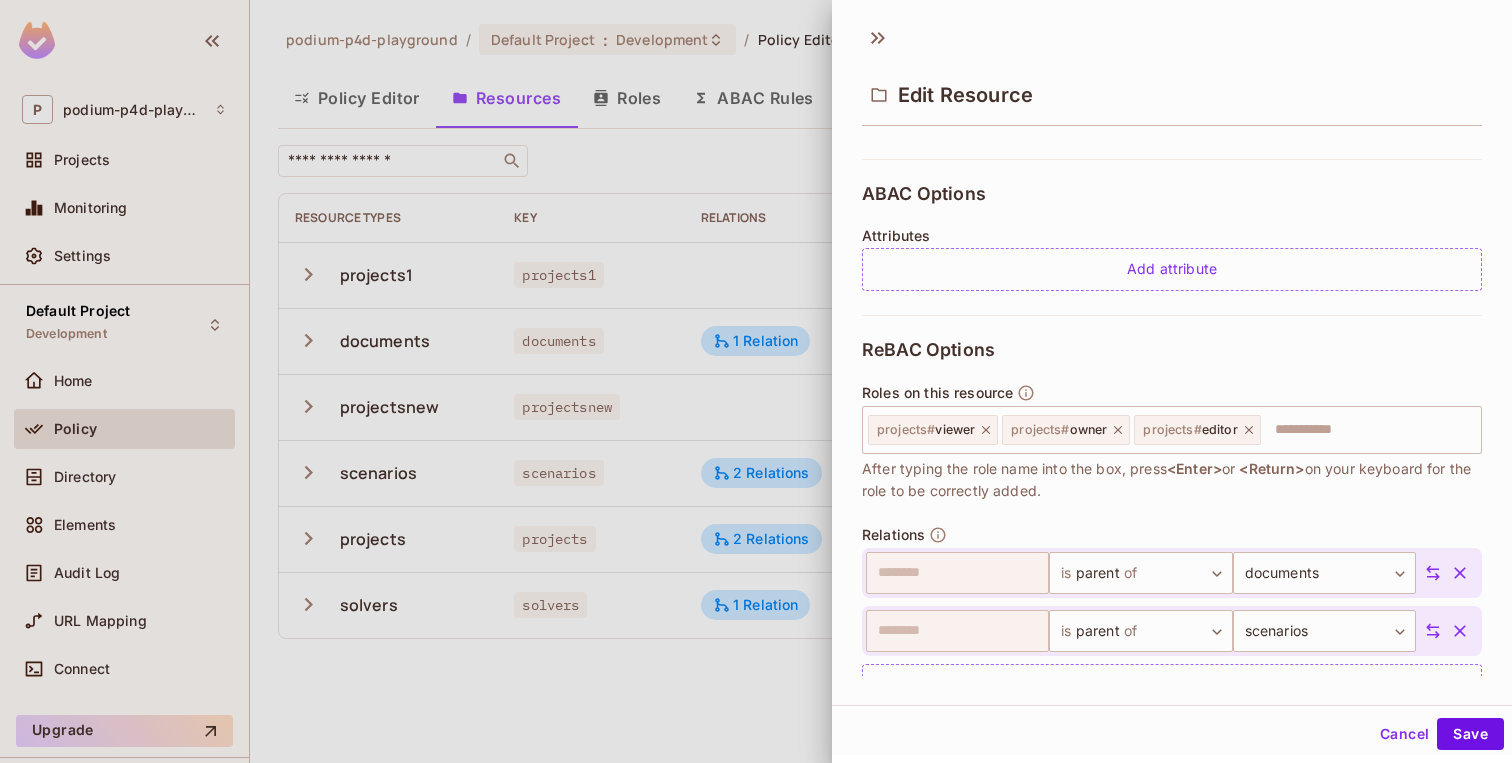 scroll, scrollTop: 453, scrollLeft: 0, axis: vertical 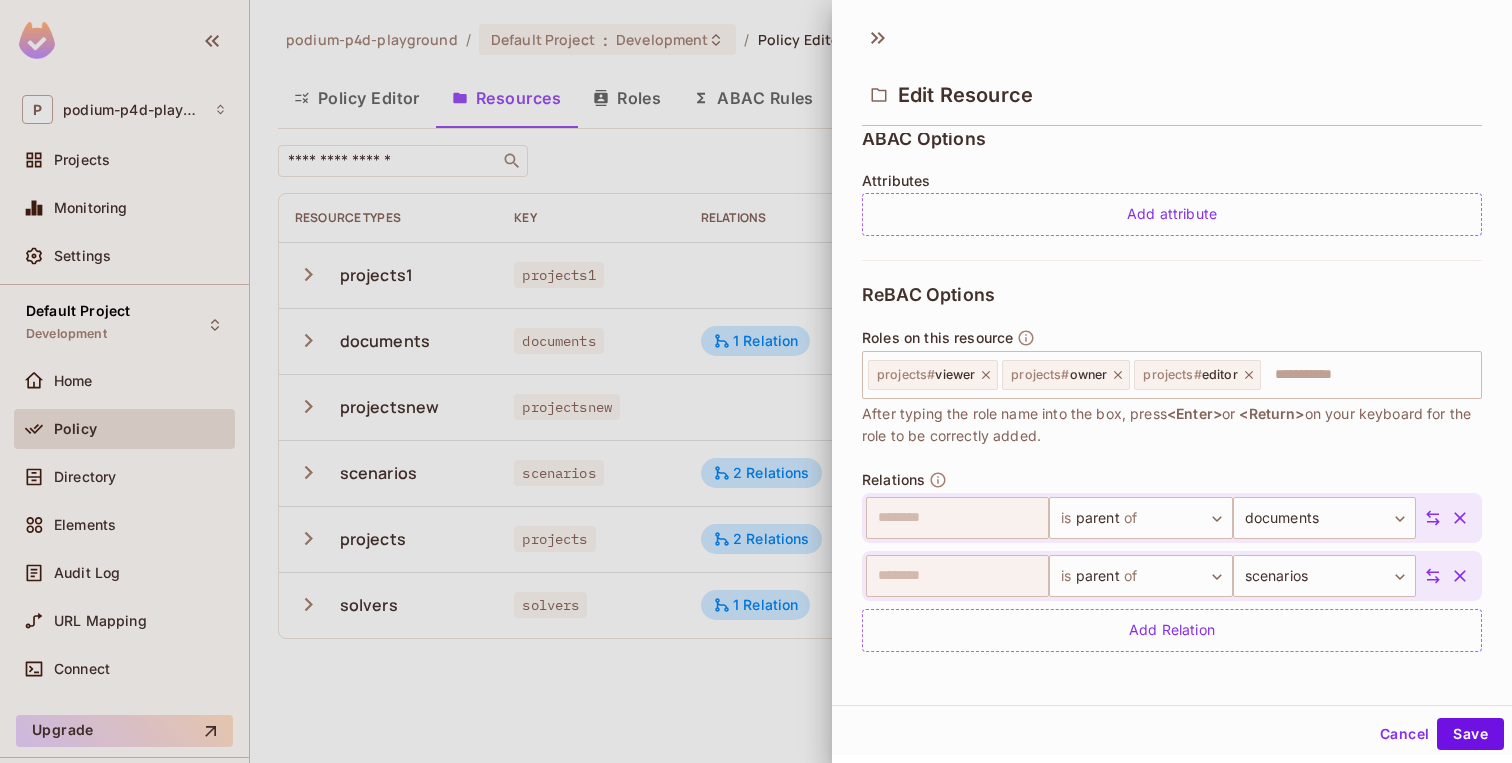 click at bounding box center [756, 381] 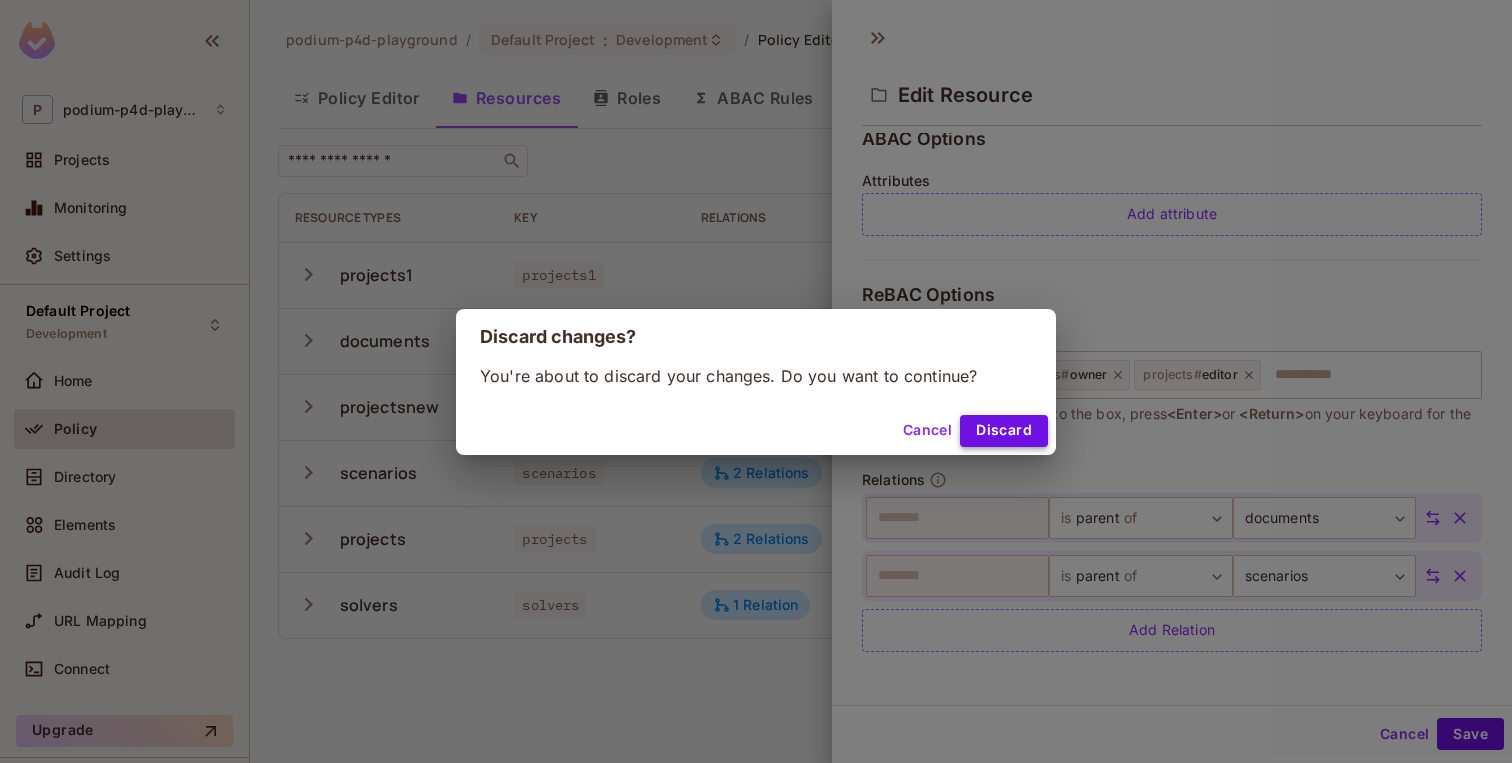 click on "Discard" at bounding box center [1004, 431] 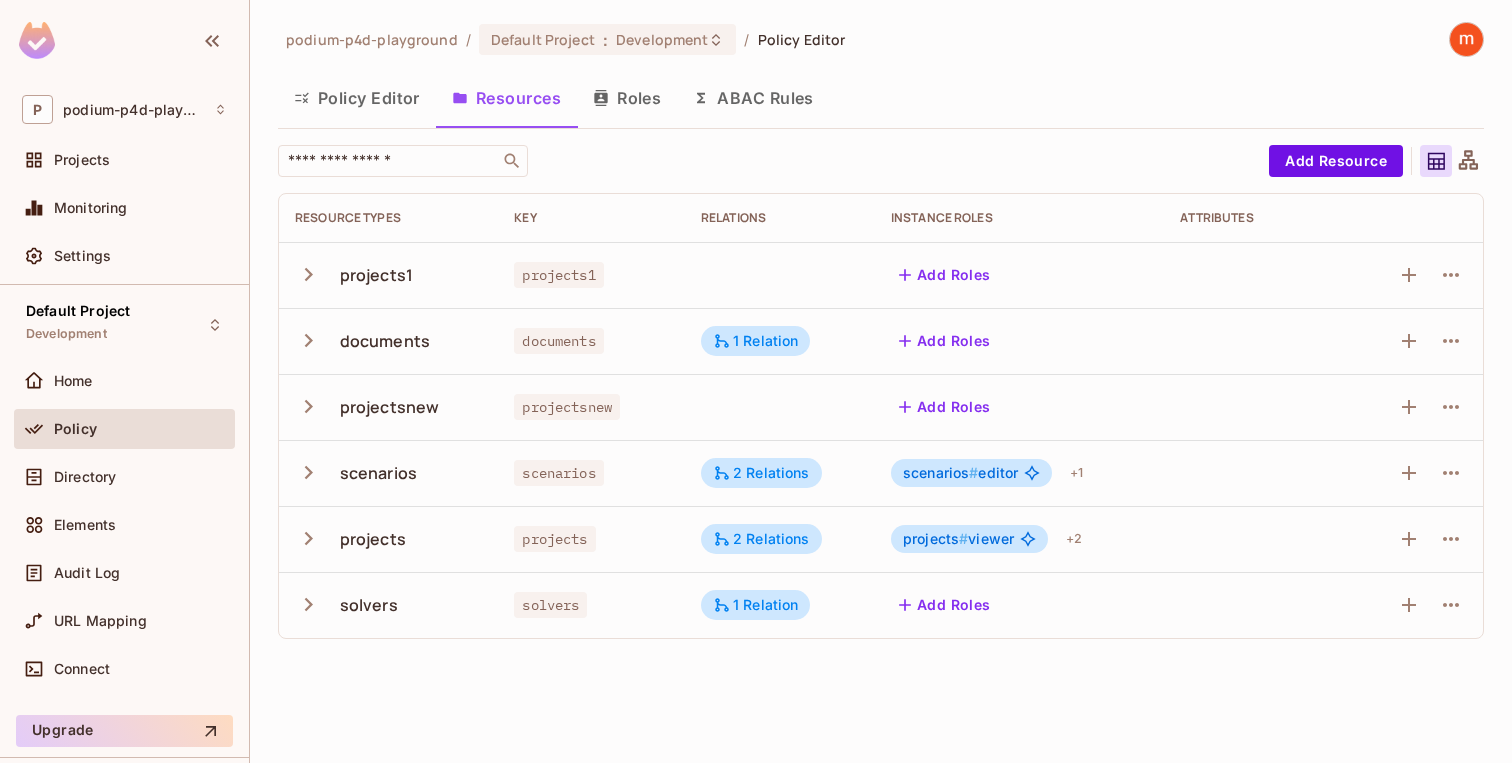 click on "Roles" at bounding box center (627, 98) 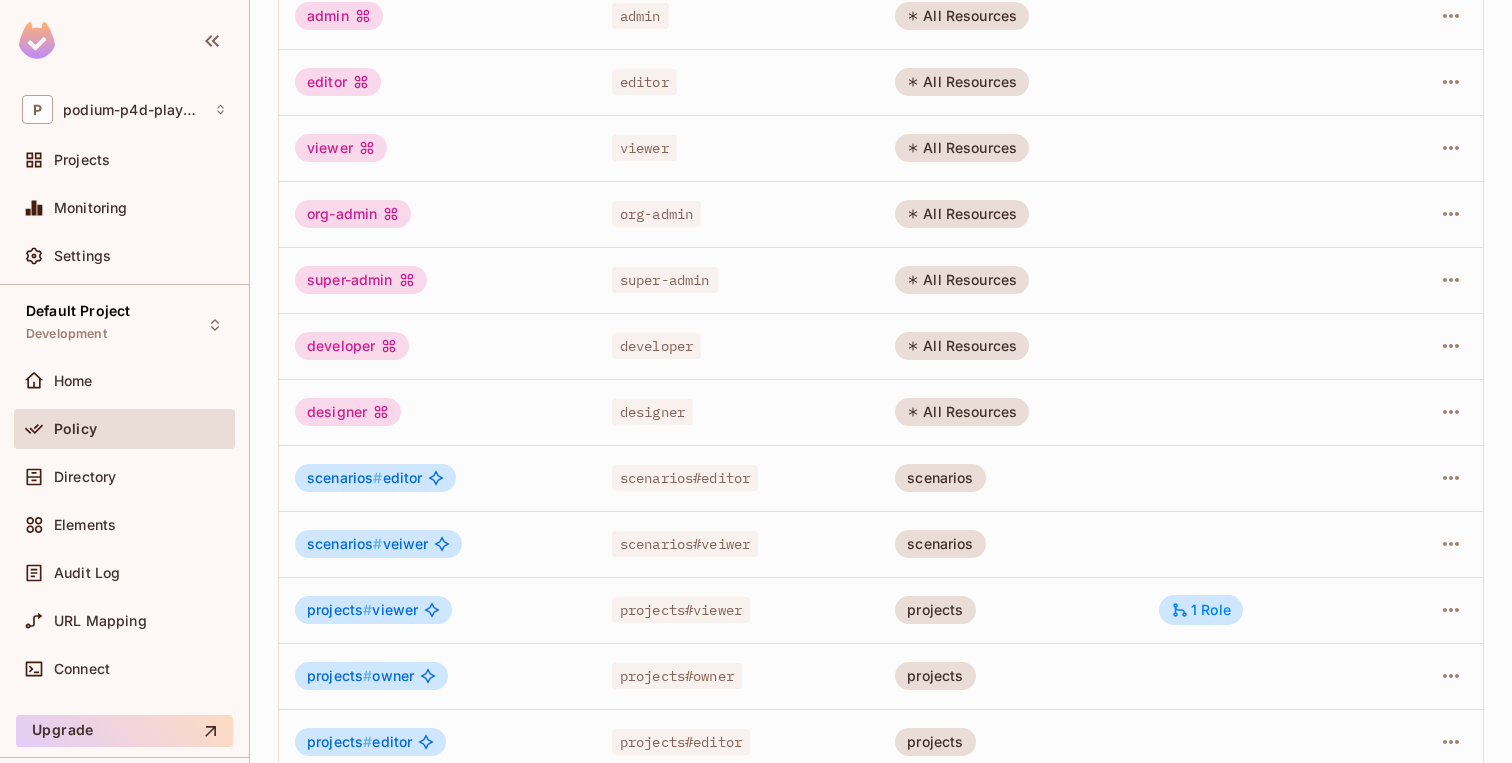 scroll, scrollTop: 288, scrollLeft: 0, axis: vertical 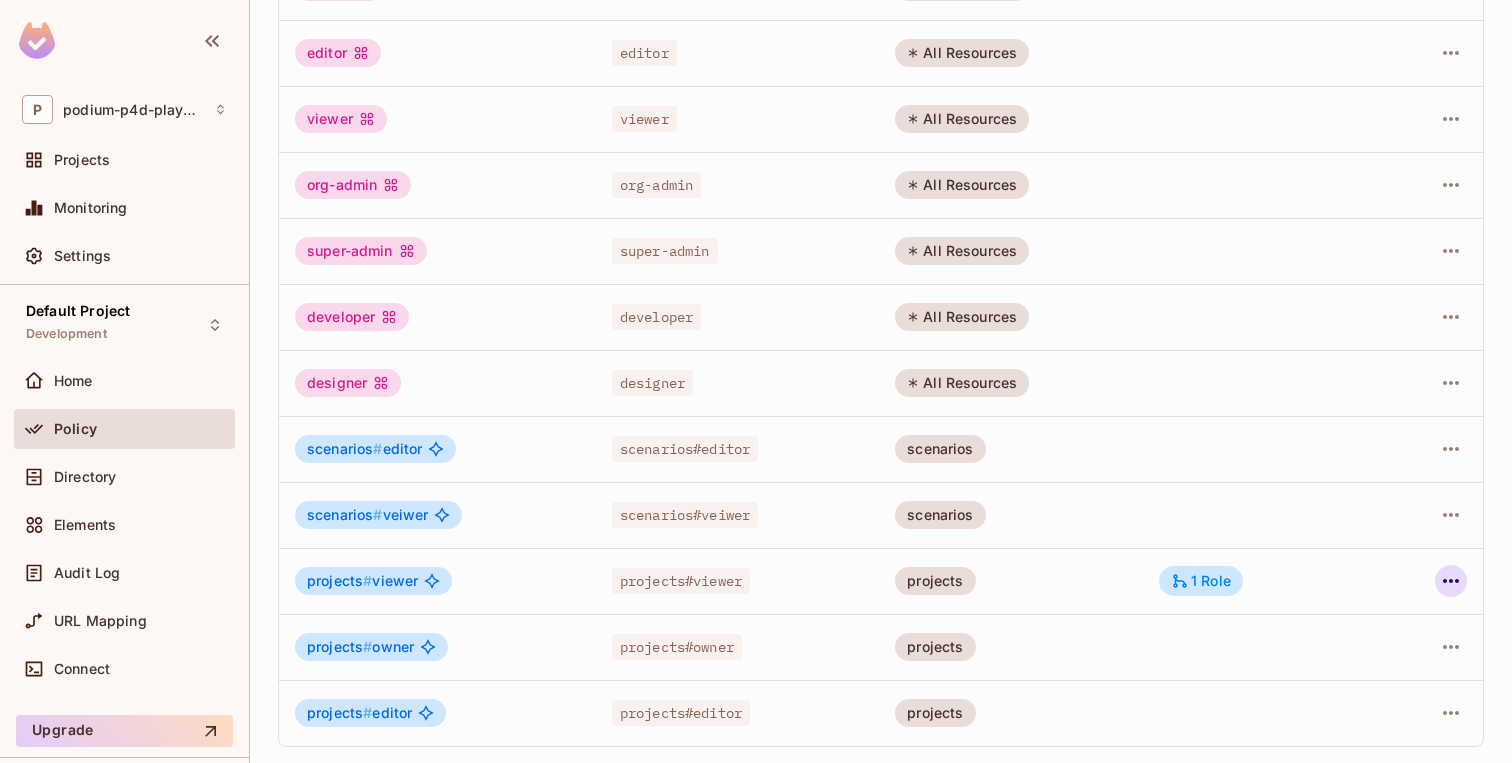 click 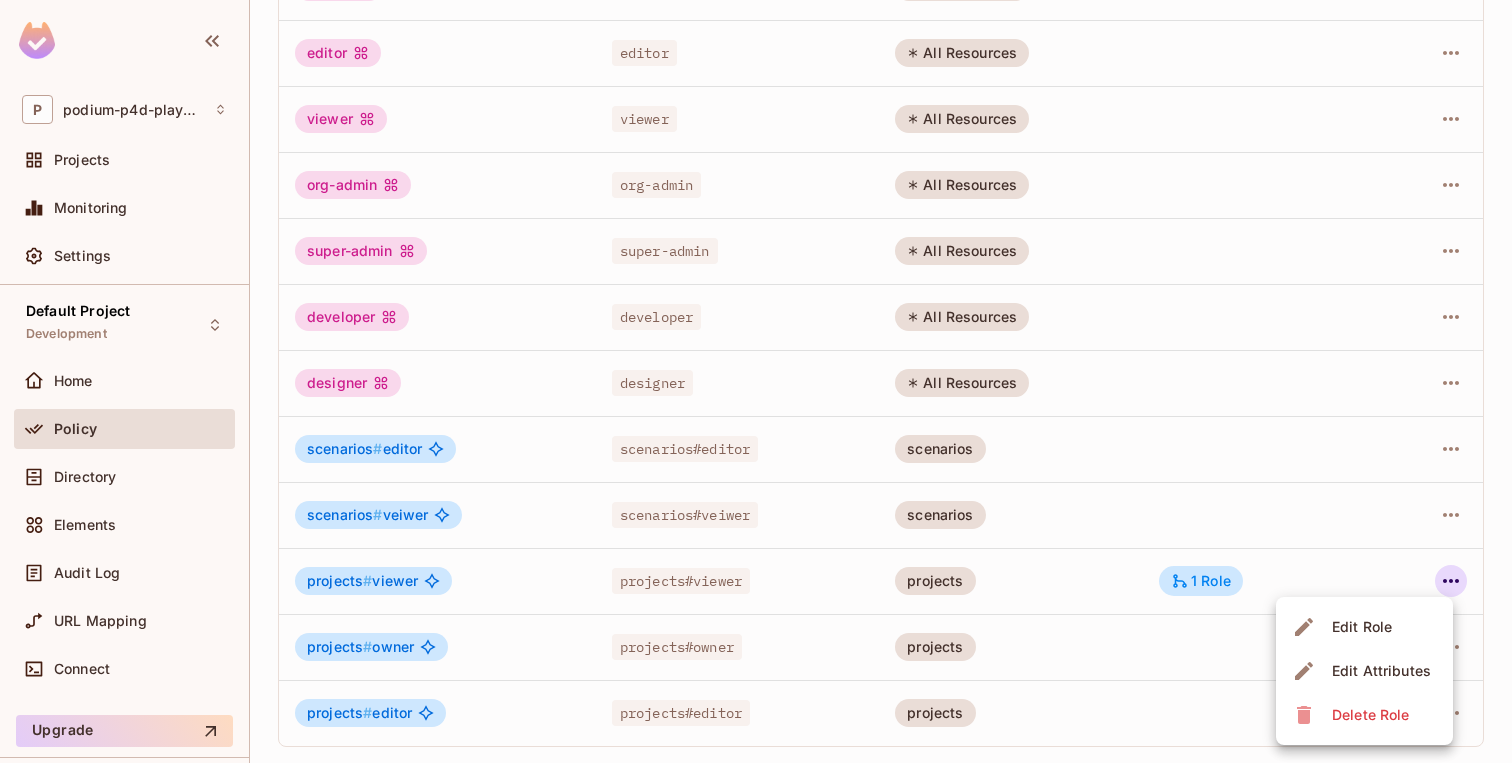 type 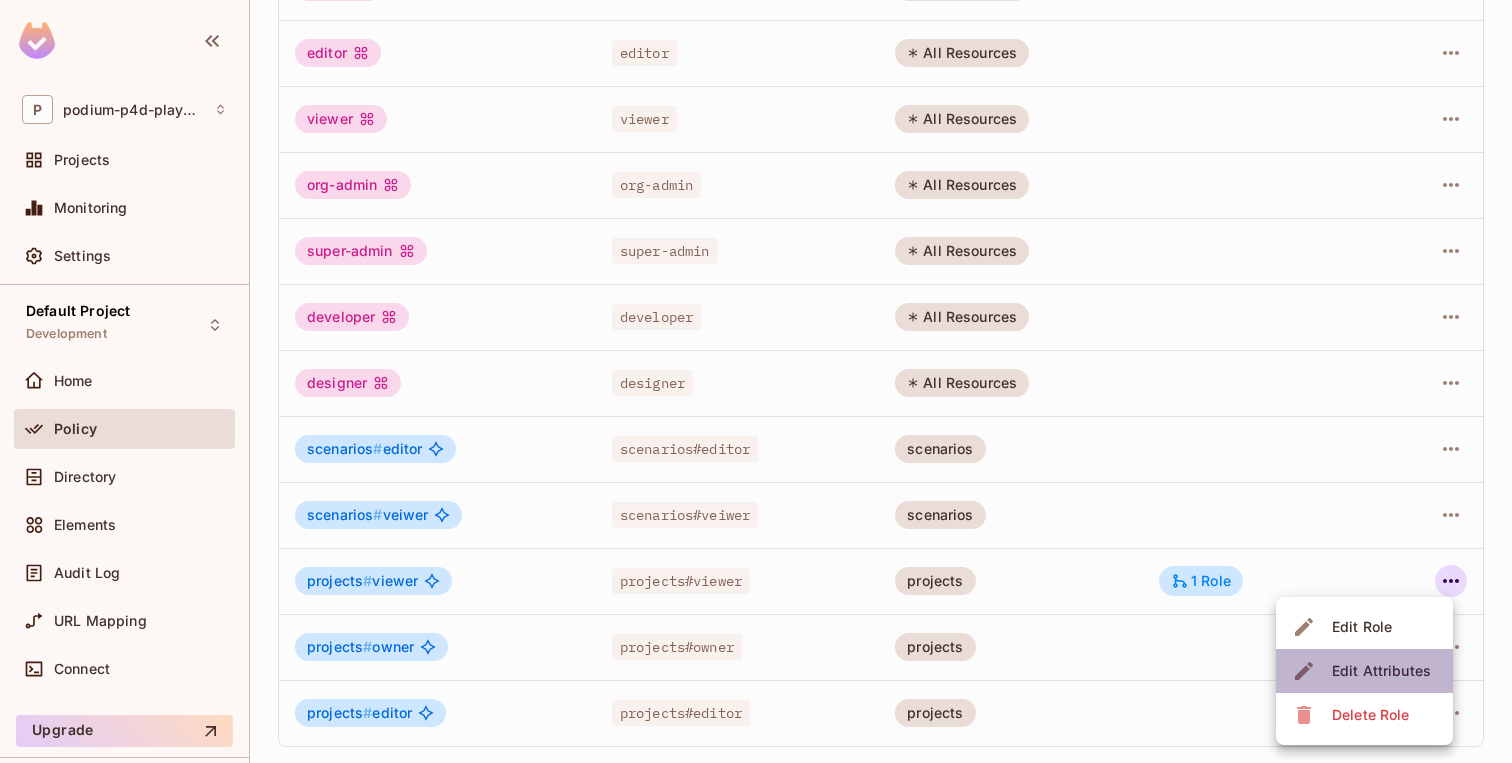 click on "Edit Attributes" at bounding box center [1381, 671] 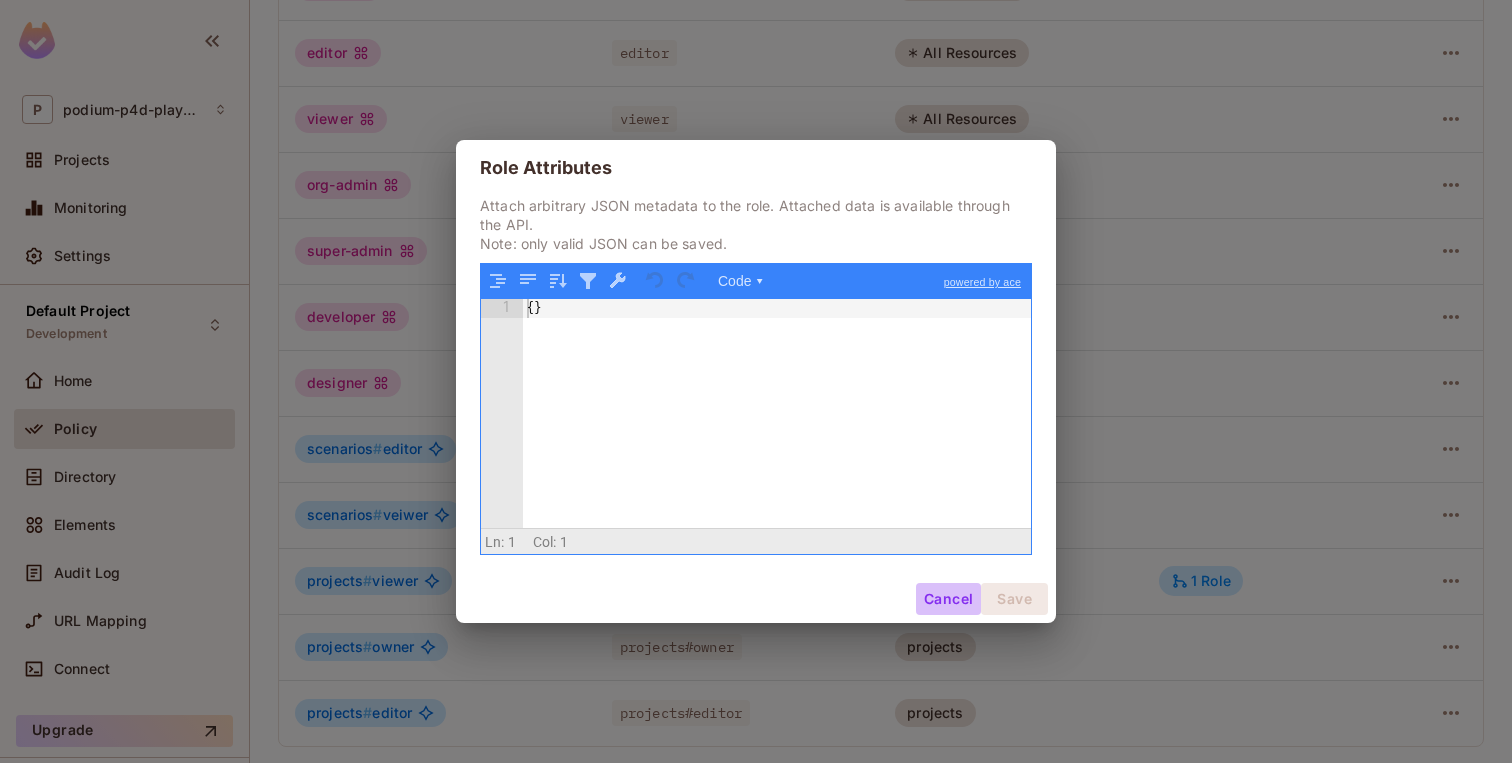 click on "Cancel" at bounding box center [948, 599] 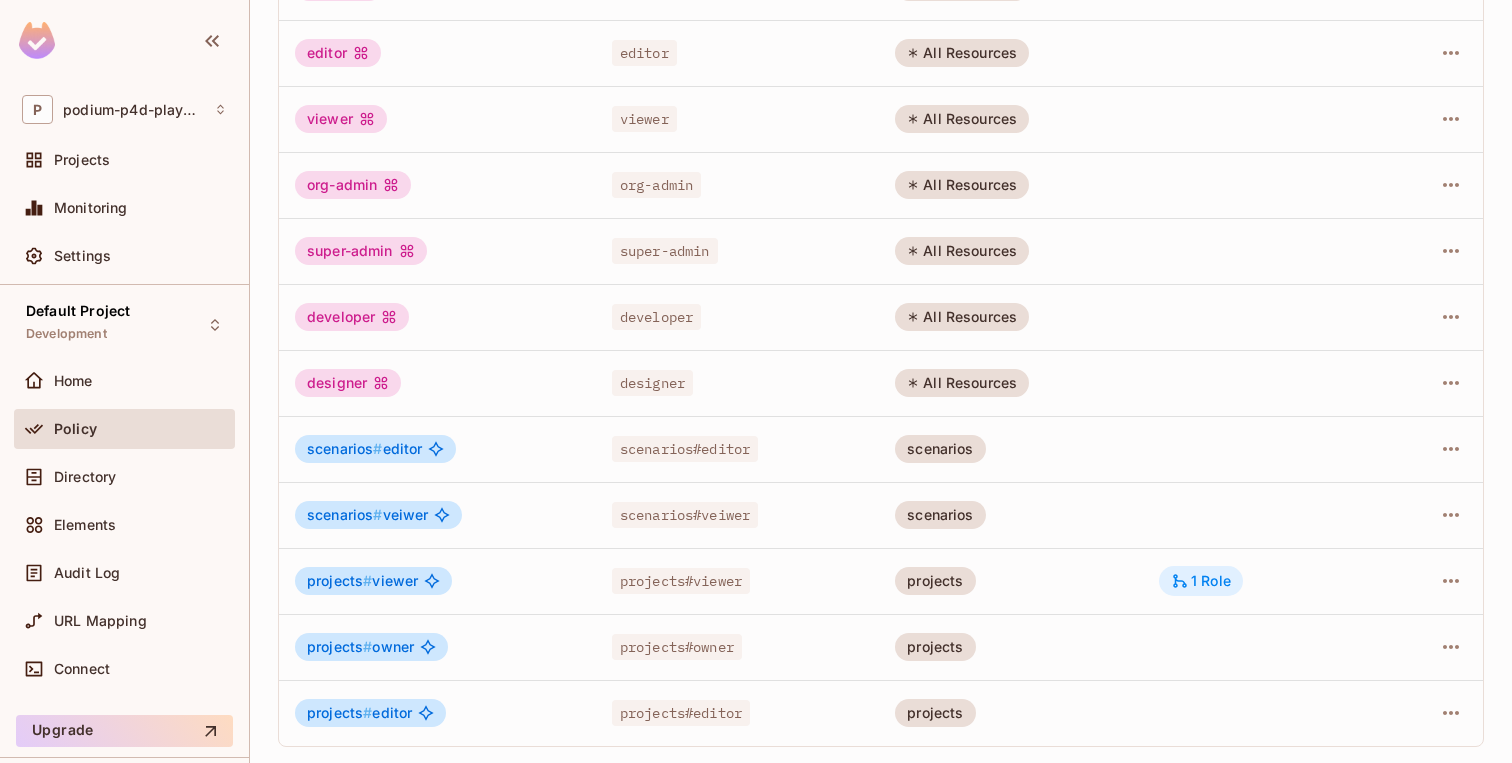 click on "1 Role" at bounding box center (1201, 581) 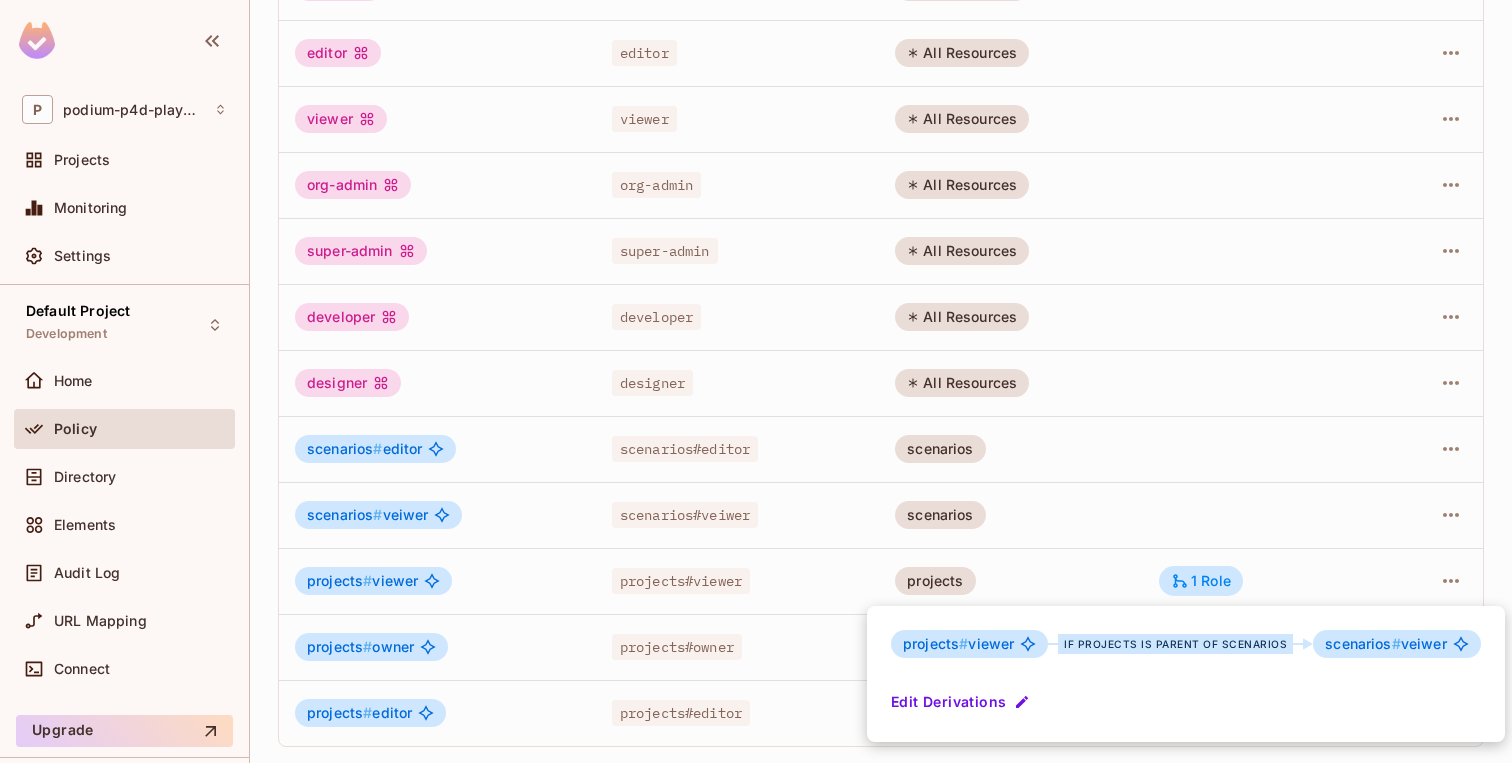 click at bounding box center (756, 381) 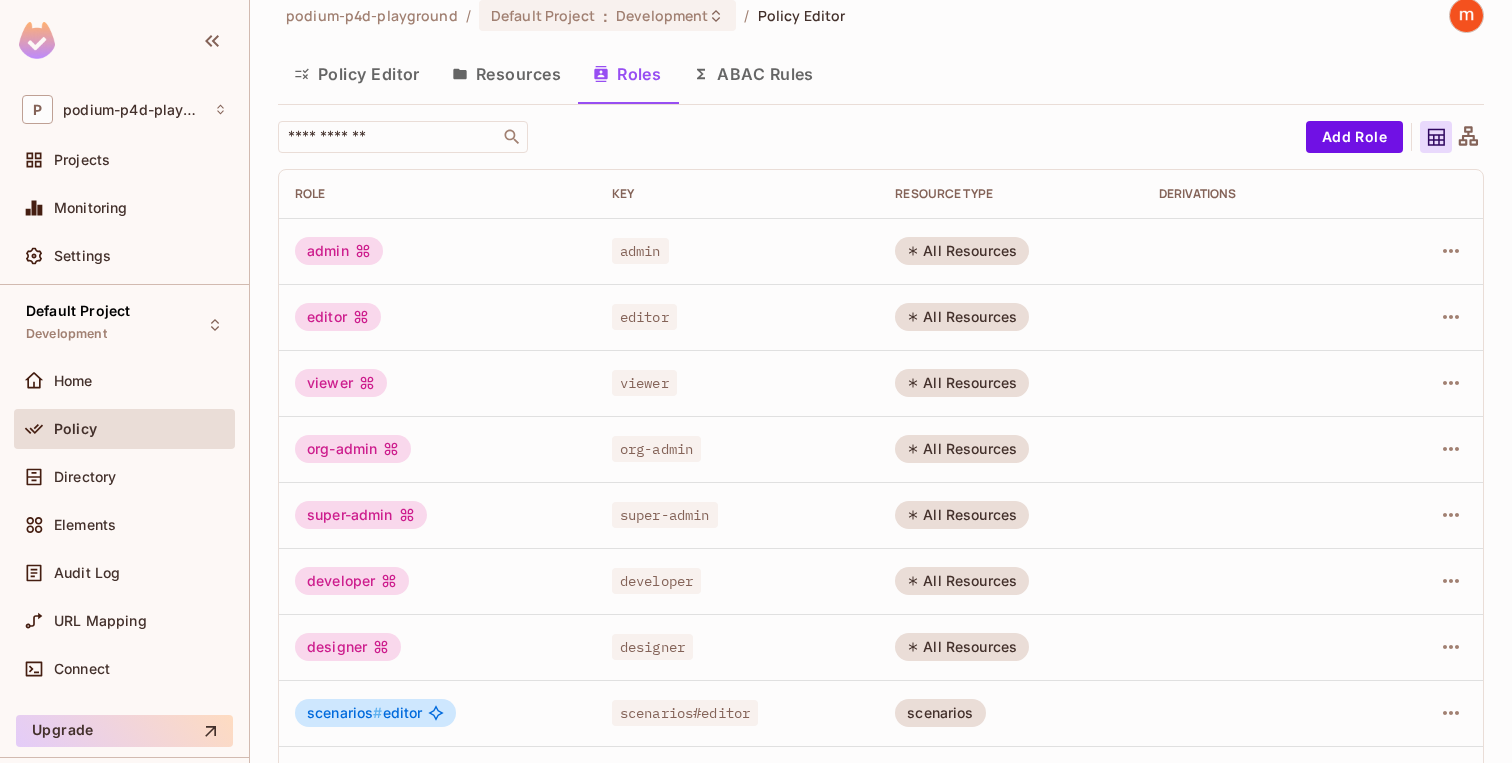 scroll, scrollTop: 22, scrollLeft: 0, axis: vertical 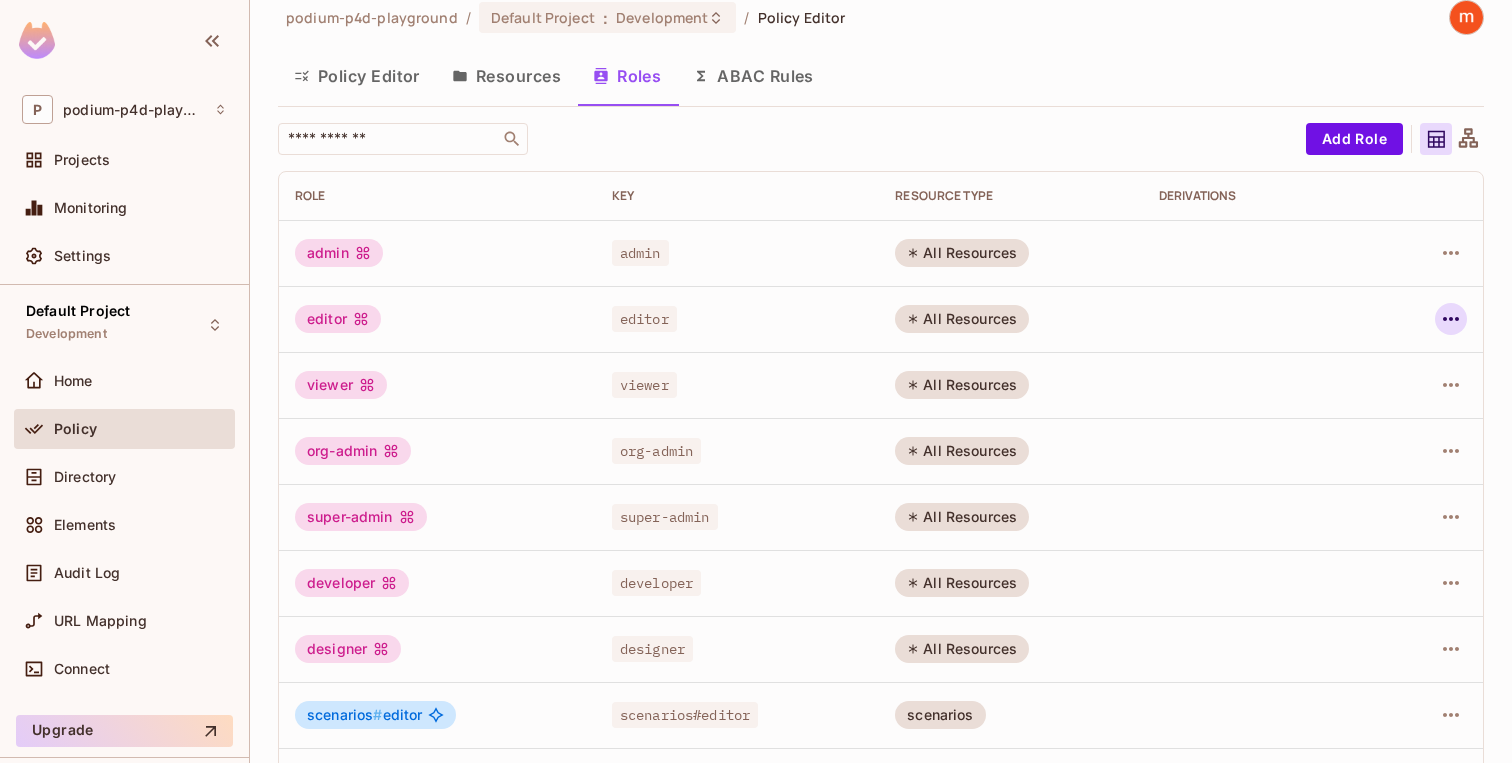 click 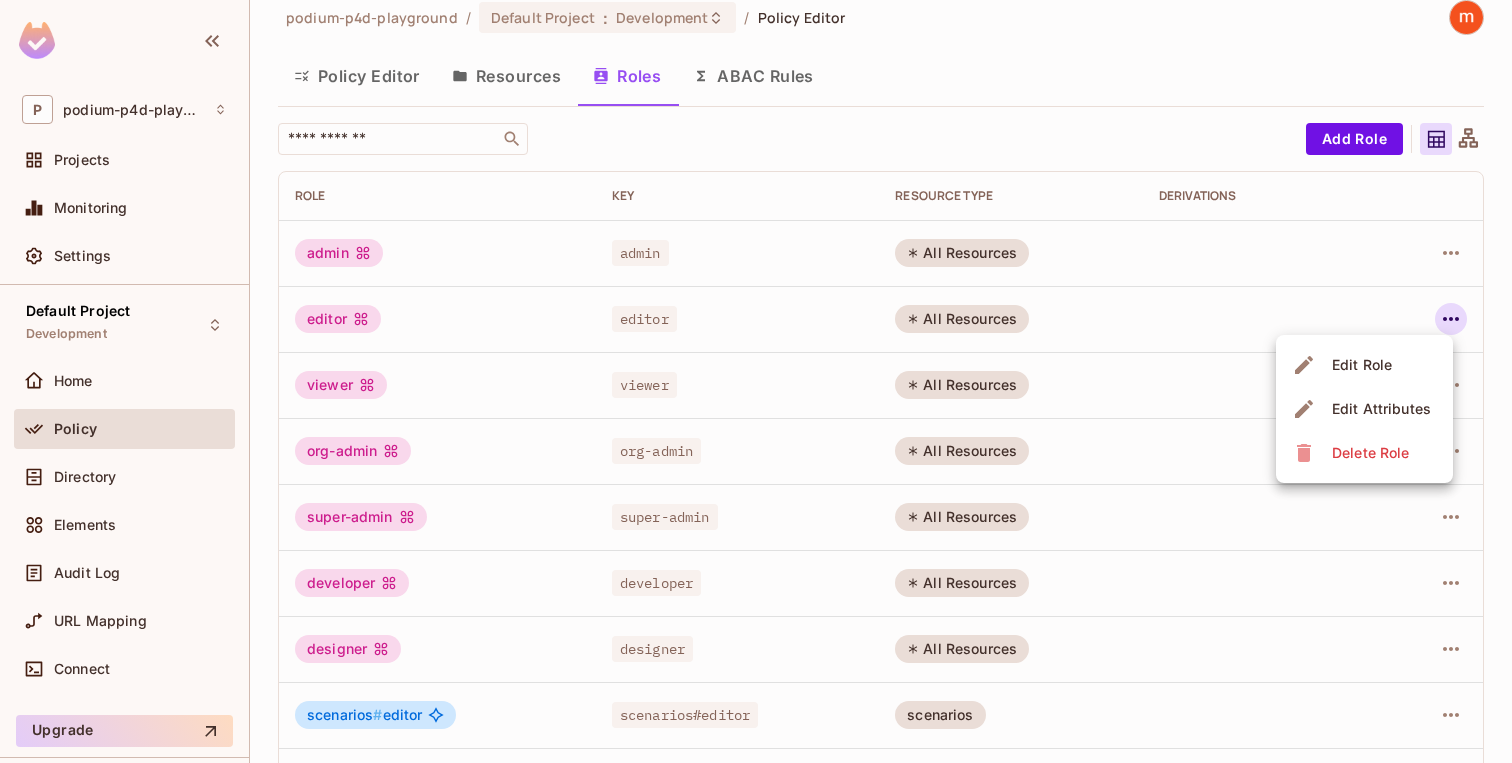 click at bounding box center [756, 381] 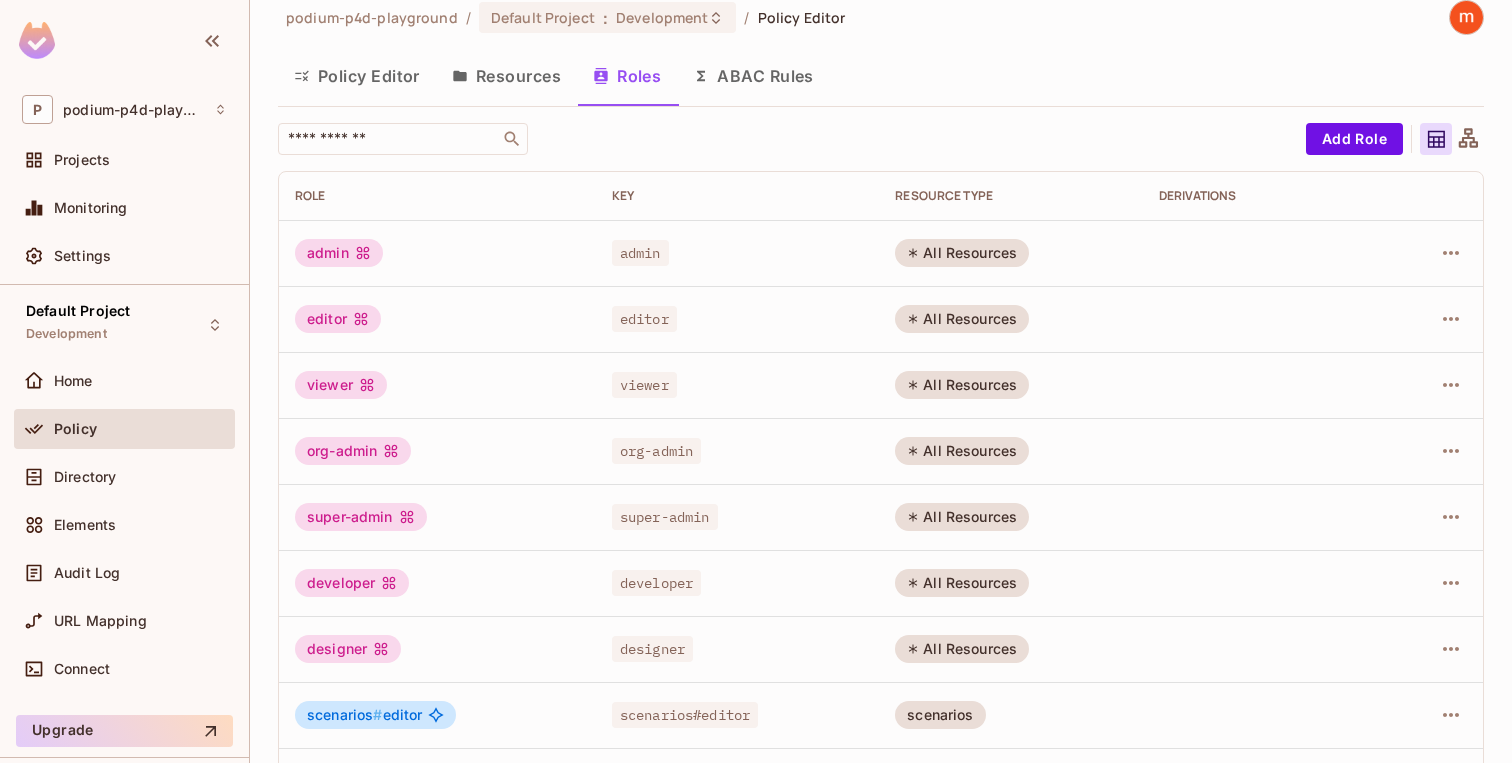 drag, startPoint x: 1190, startPoint y: 340, endPoint x: 1360, endPoint y: 338, distance: 170.01176 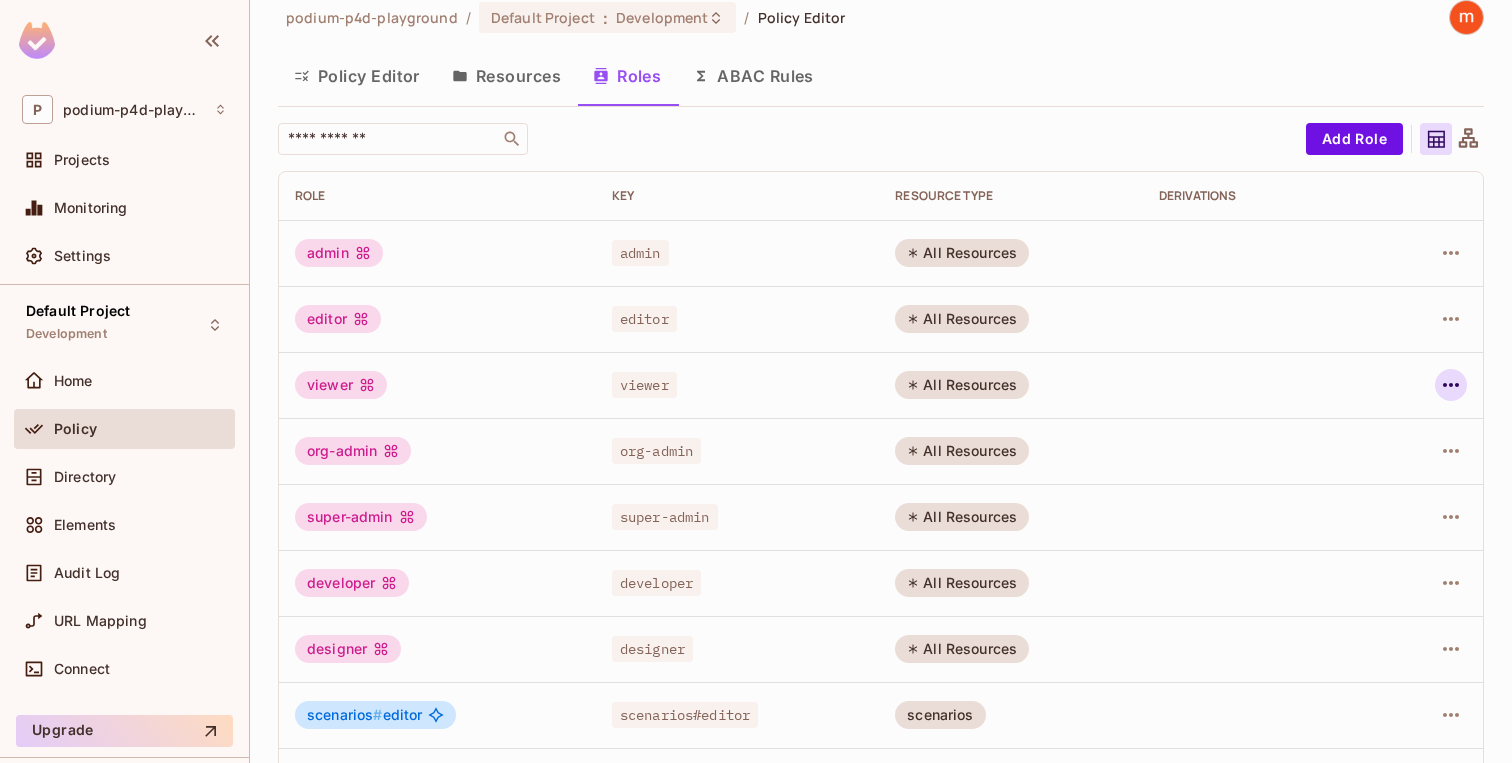 click at bounding box center (1451, 385) 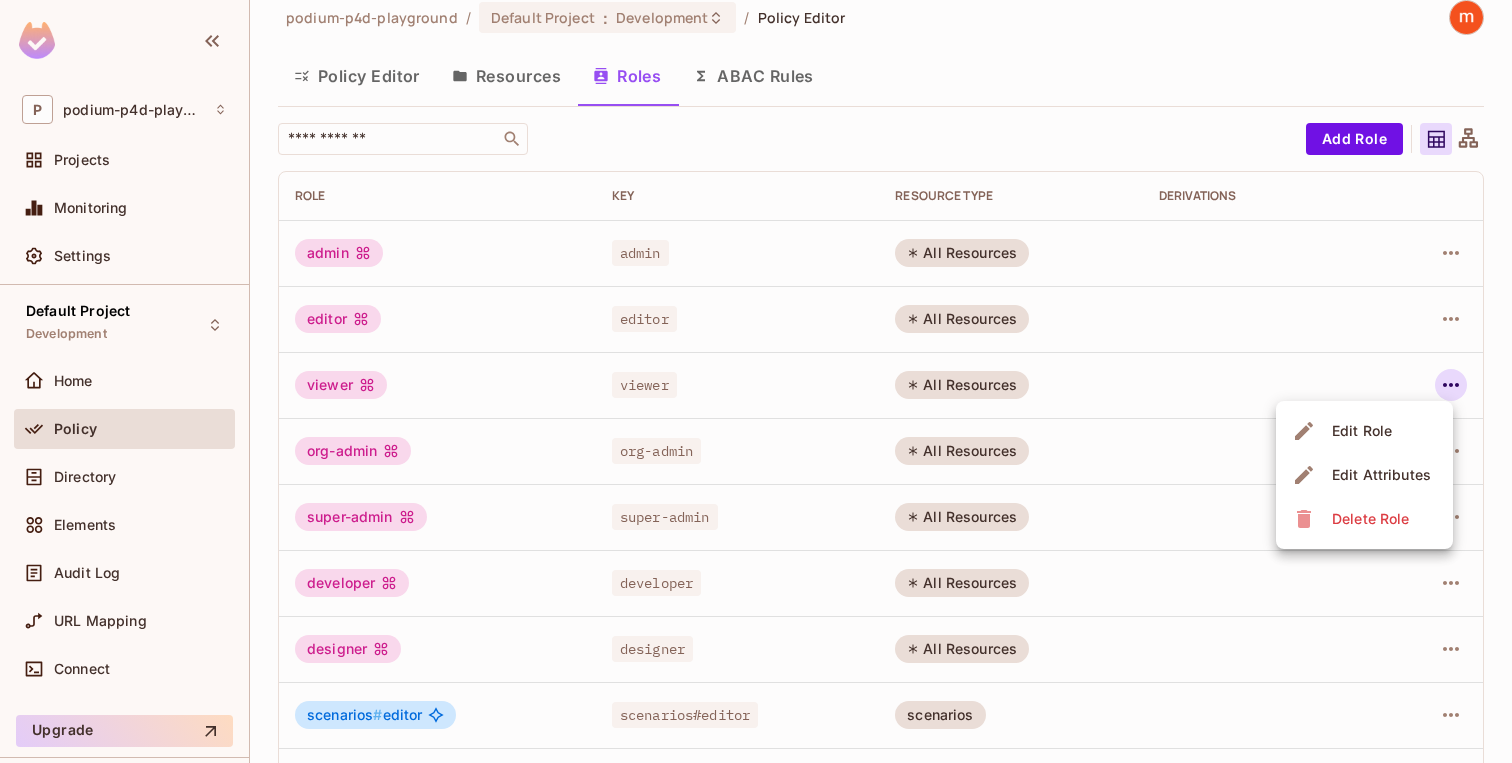 click on "Edit Role" at bounding box center [1362, 431] 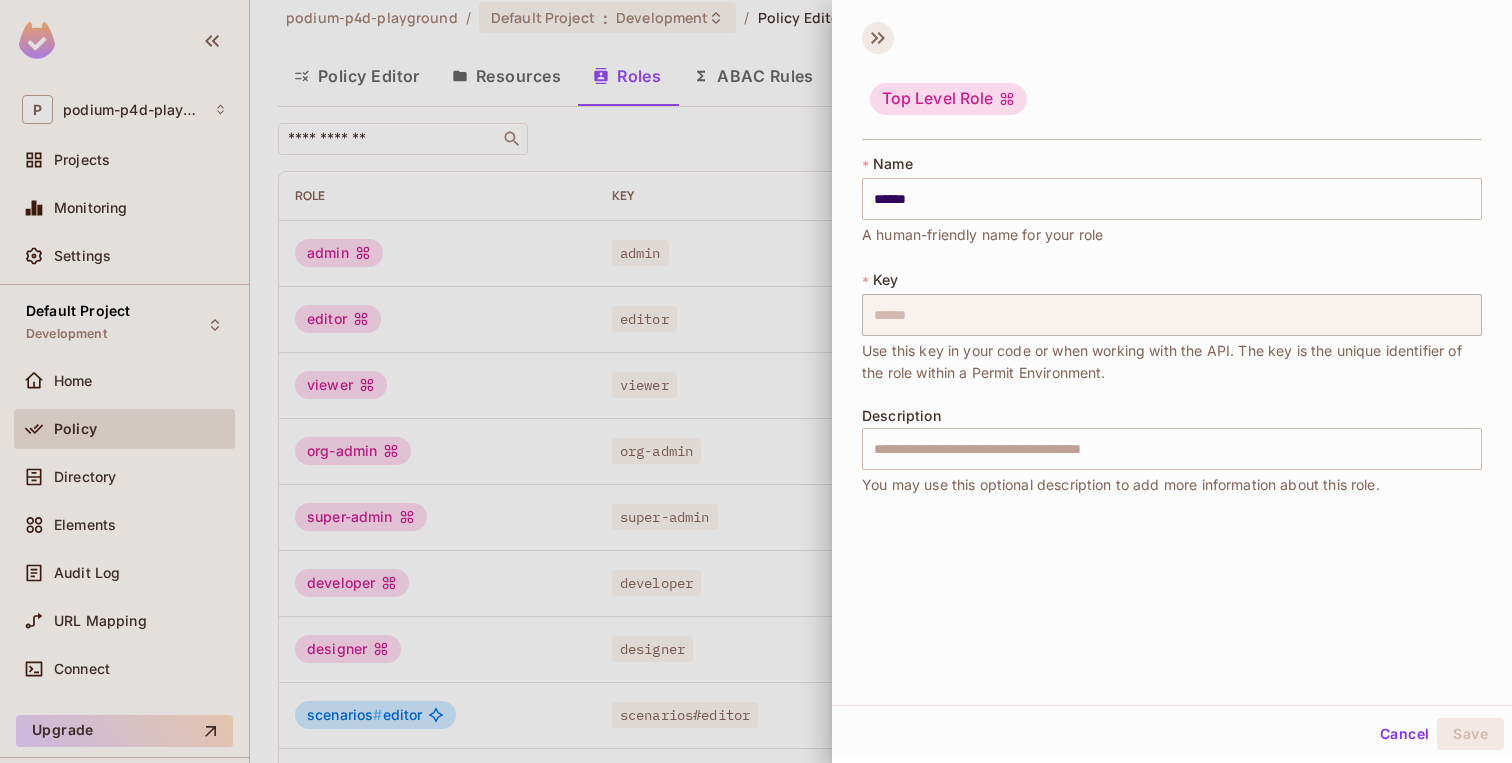 click 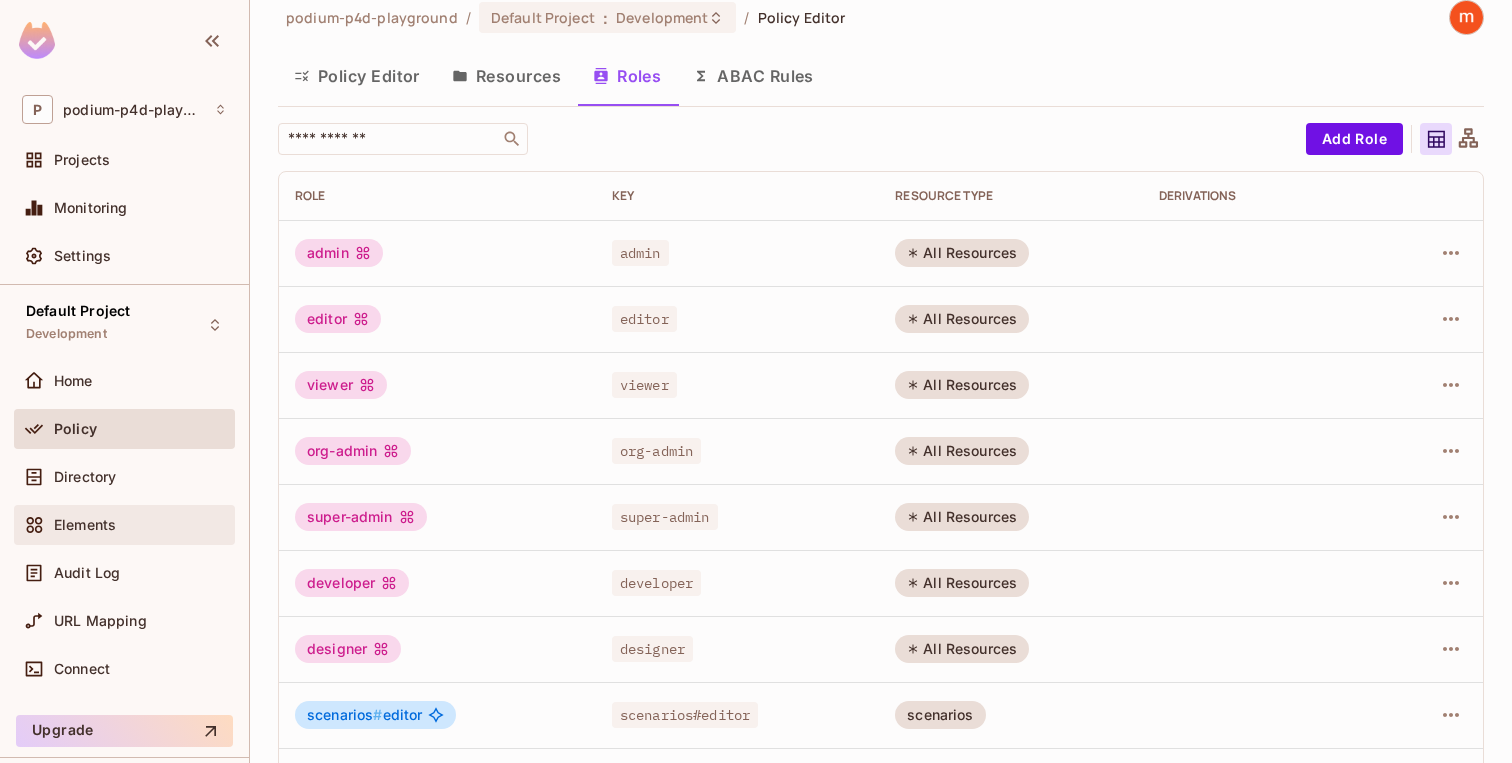 click on "Elements" at bounding box center (140, 525) 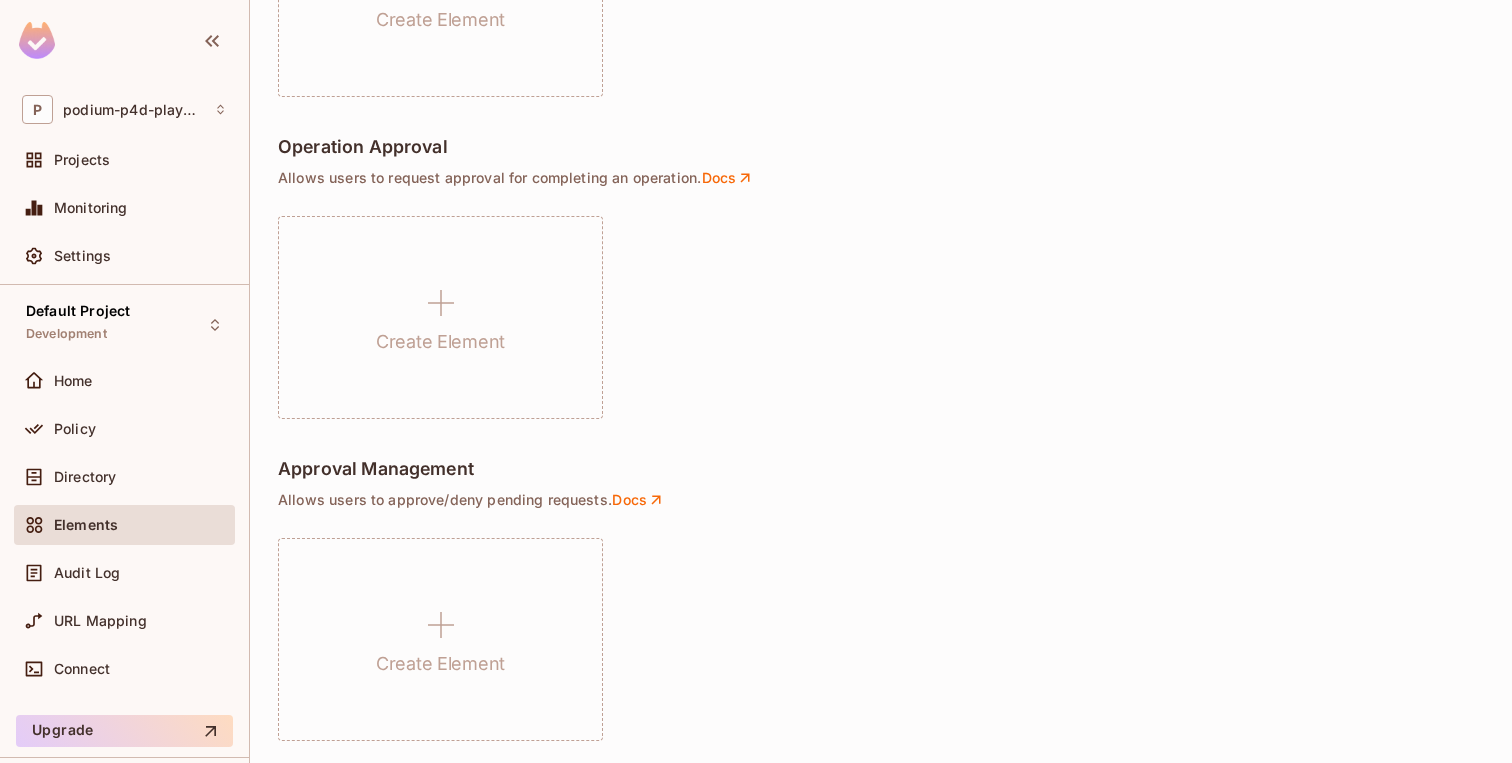 scroll, scrollTop: 1465, scrollLeft: 0, axis: vertical 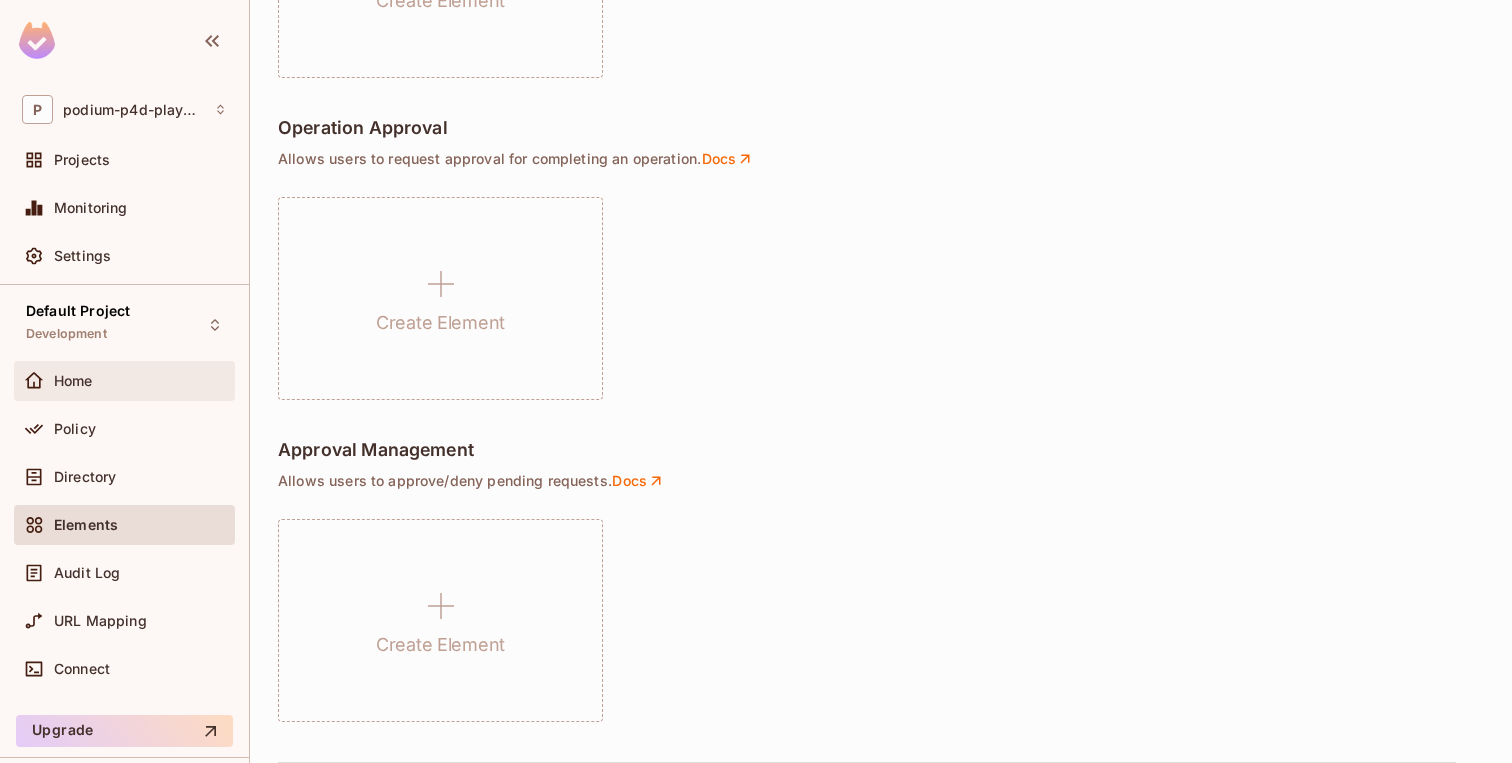 click on "Home" at bounding box center (124, 381) 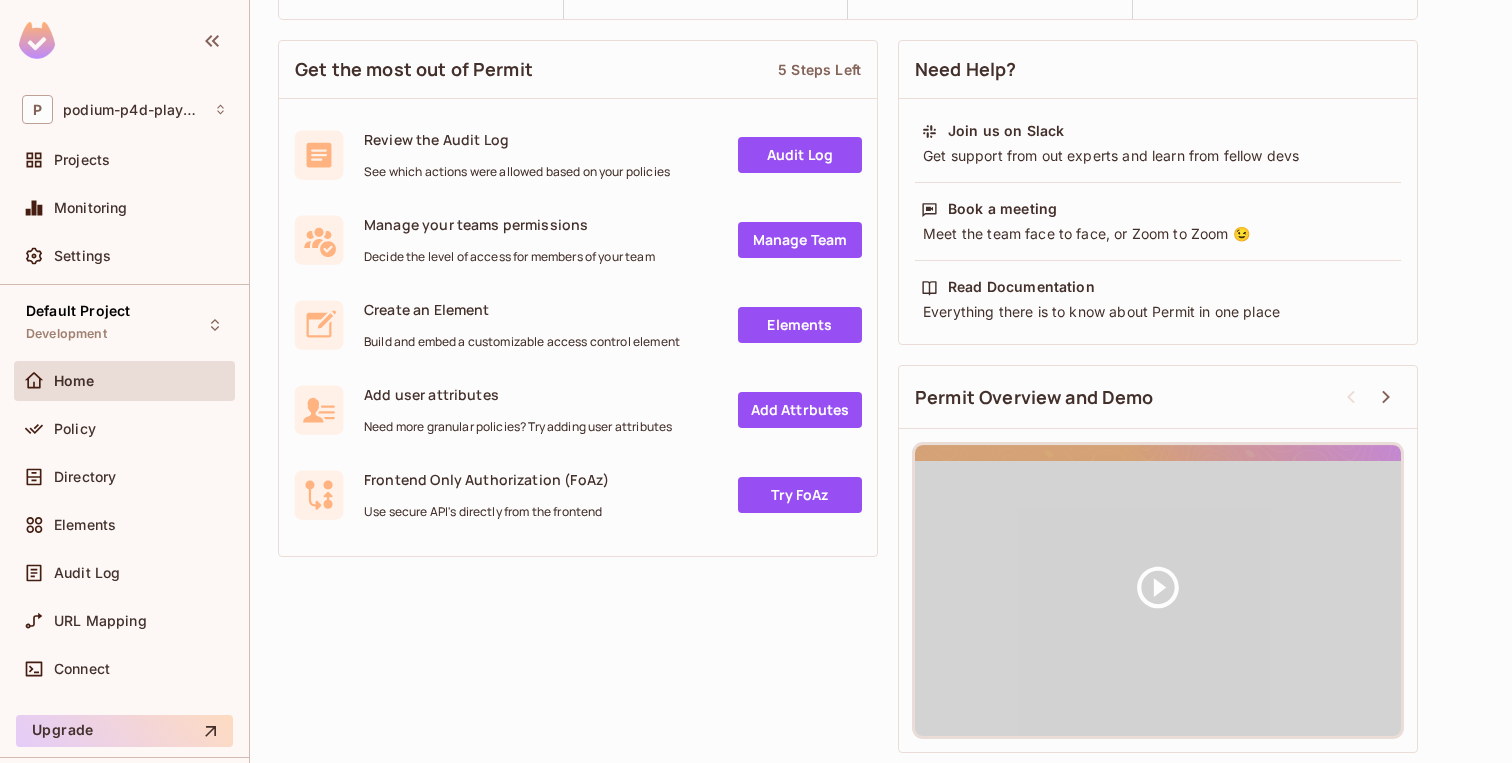 scroll, scrollTop: 0, scrollLeft: 0, axis: both 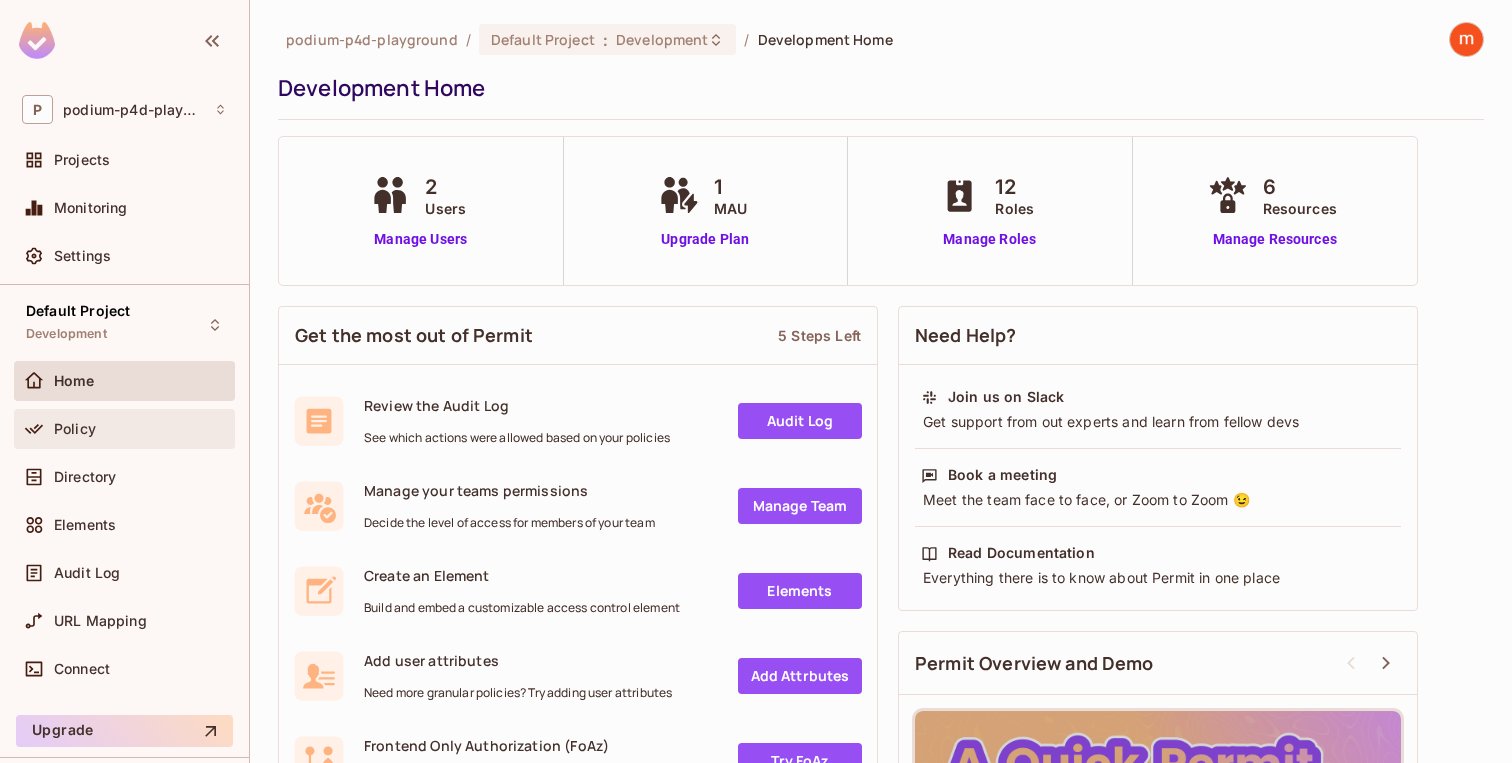 click on "Policy" at bounding box center (124, 429) 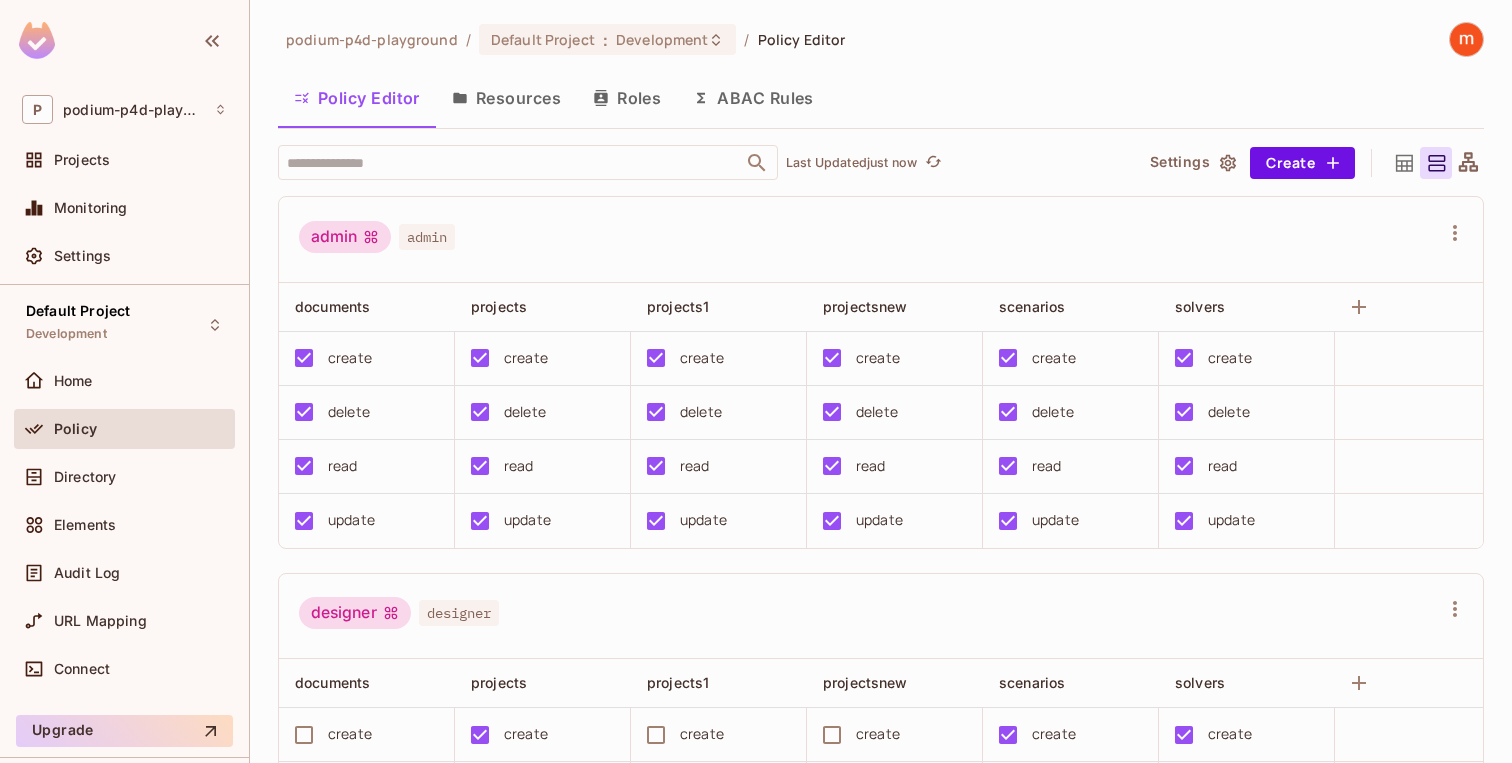 click on "documents" at bounding box center (361, 307) 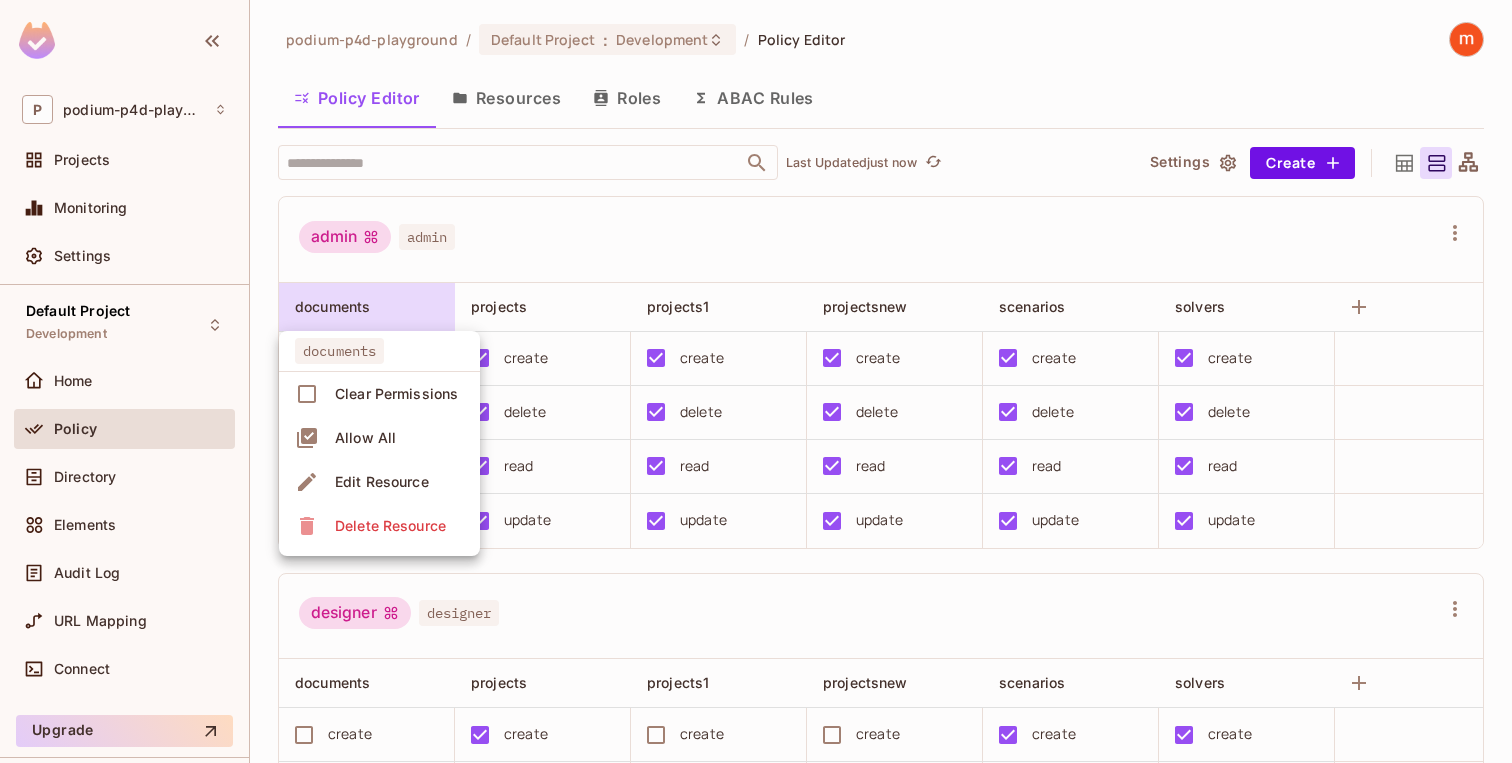 click at bounding box center (756, 381) 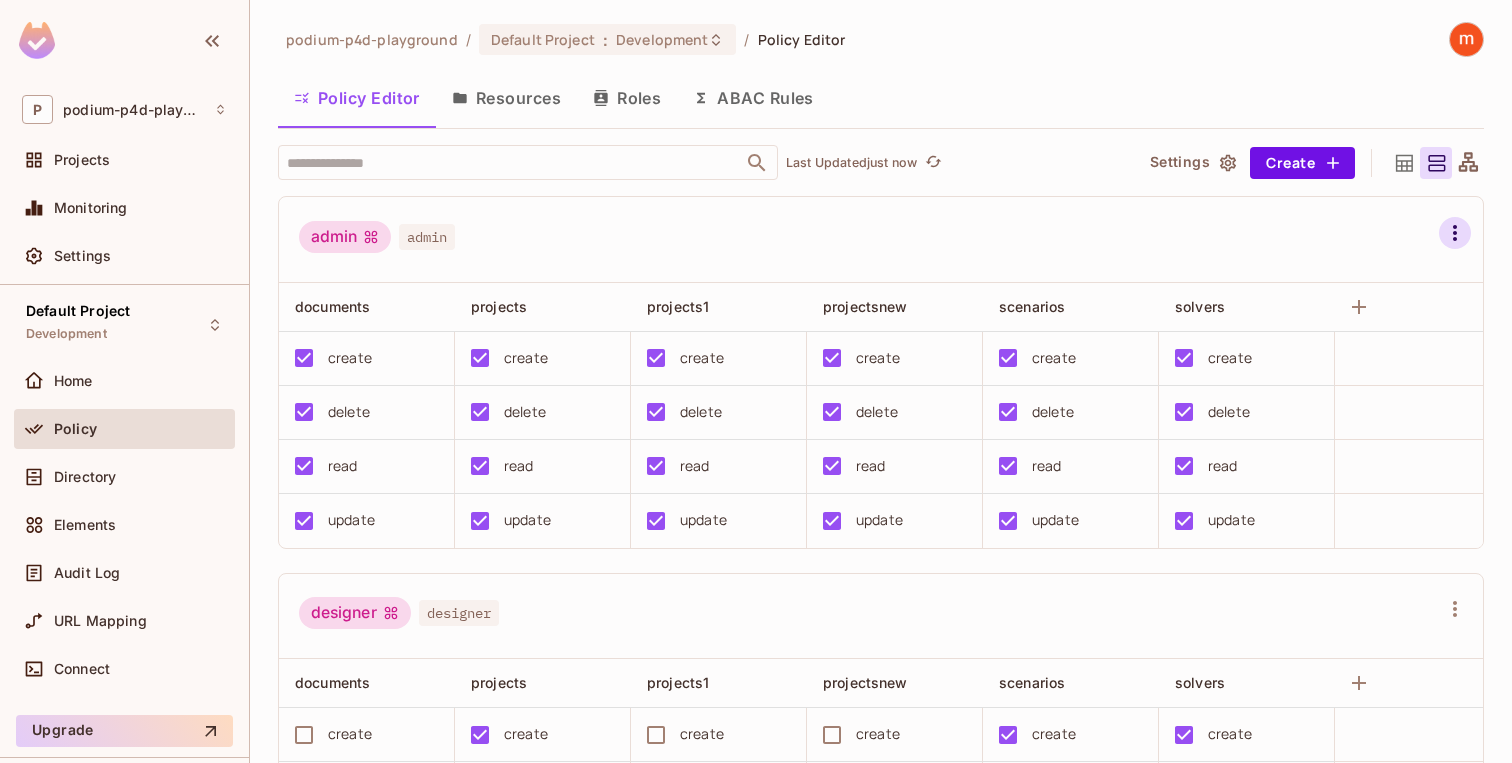 click 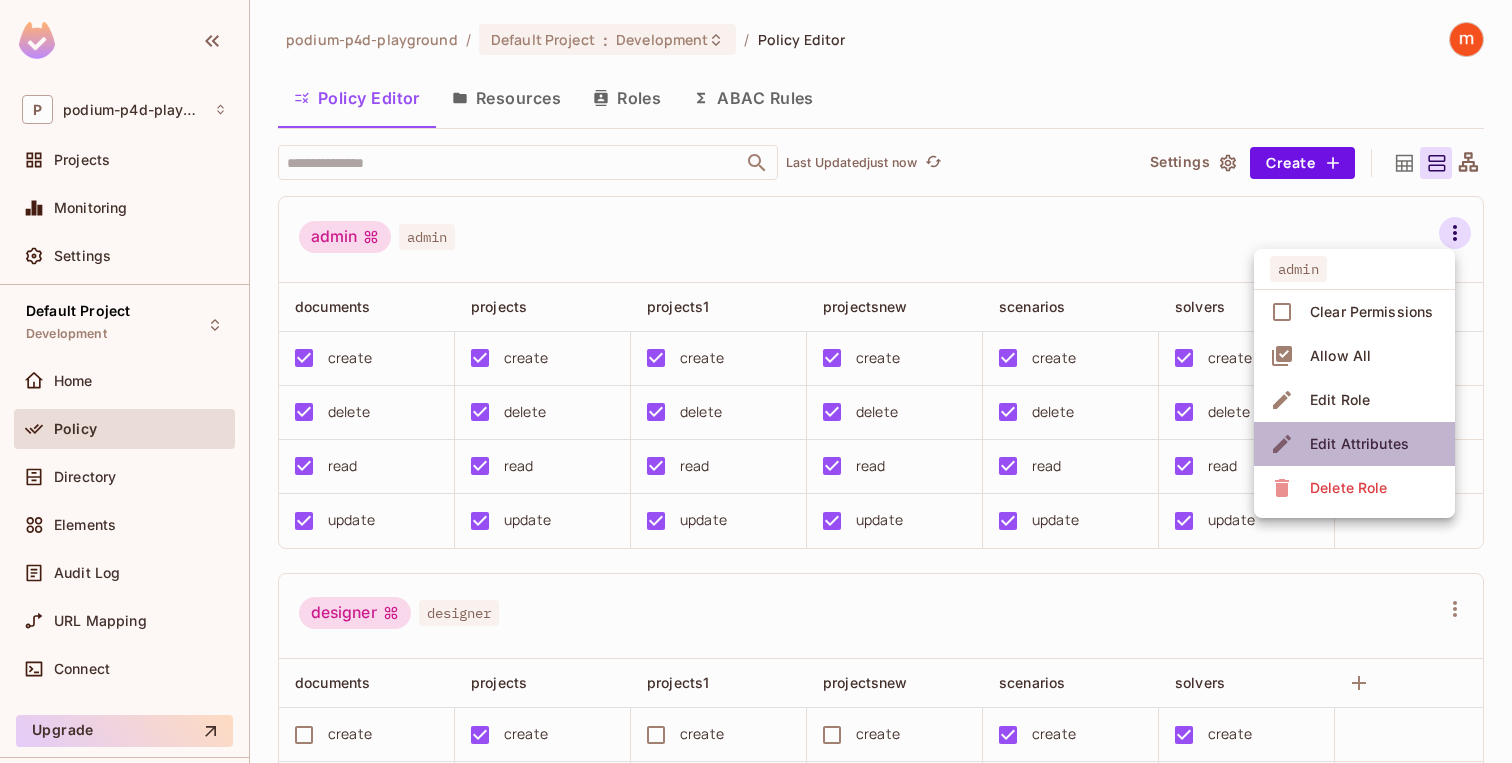 click on "Edit Attributes" at bounding box center [1359, 444] 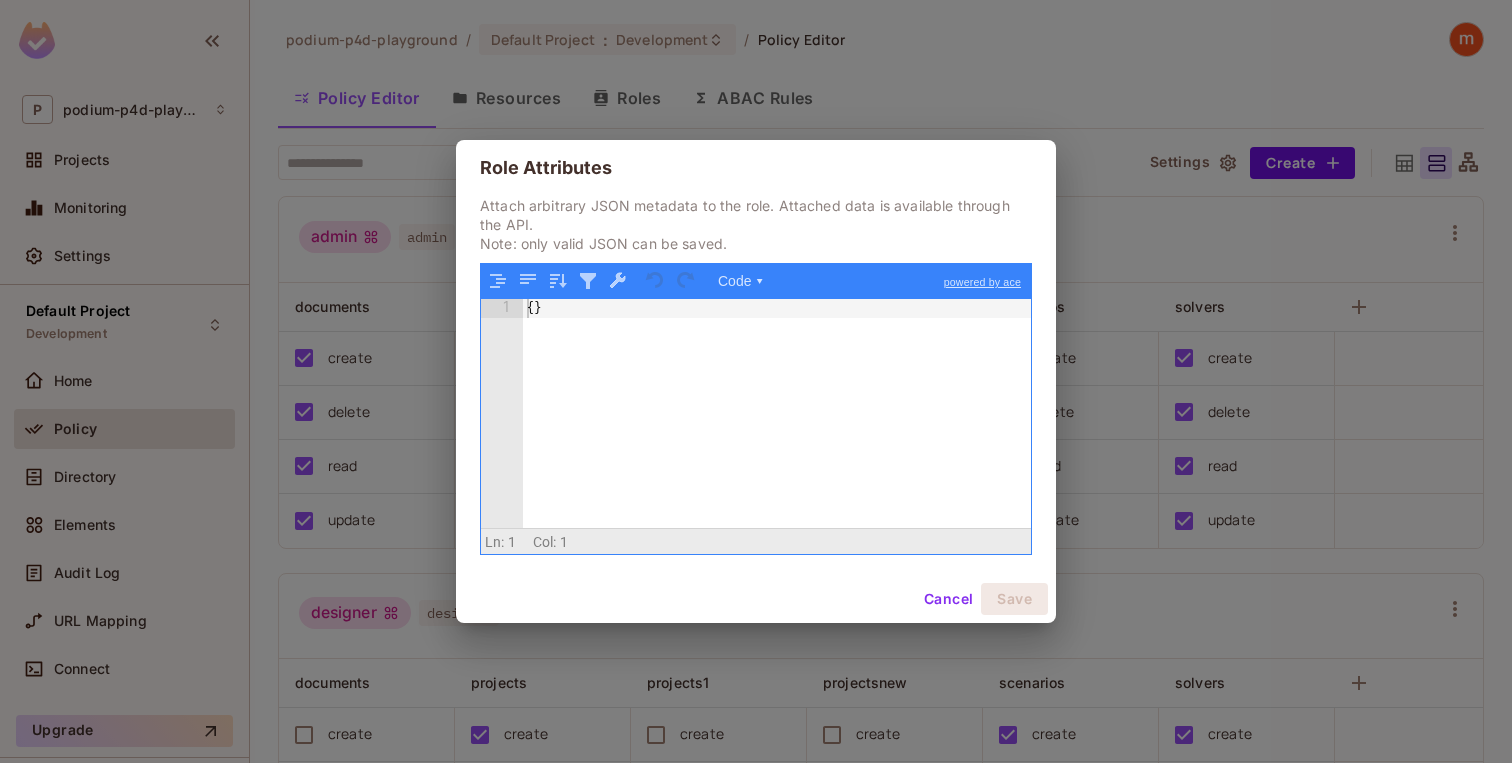 click on "Cancel" at bounding box center [948, 599] 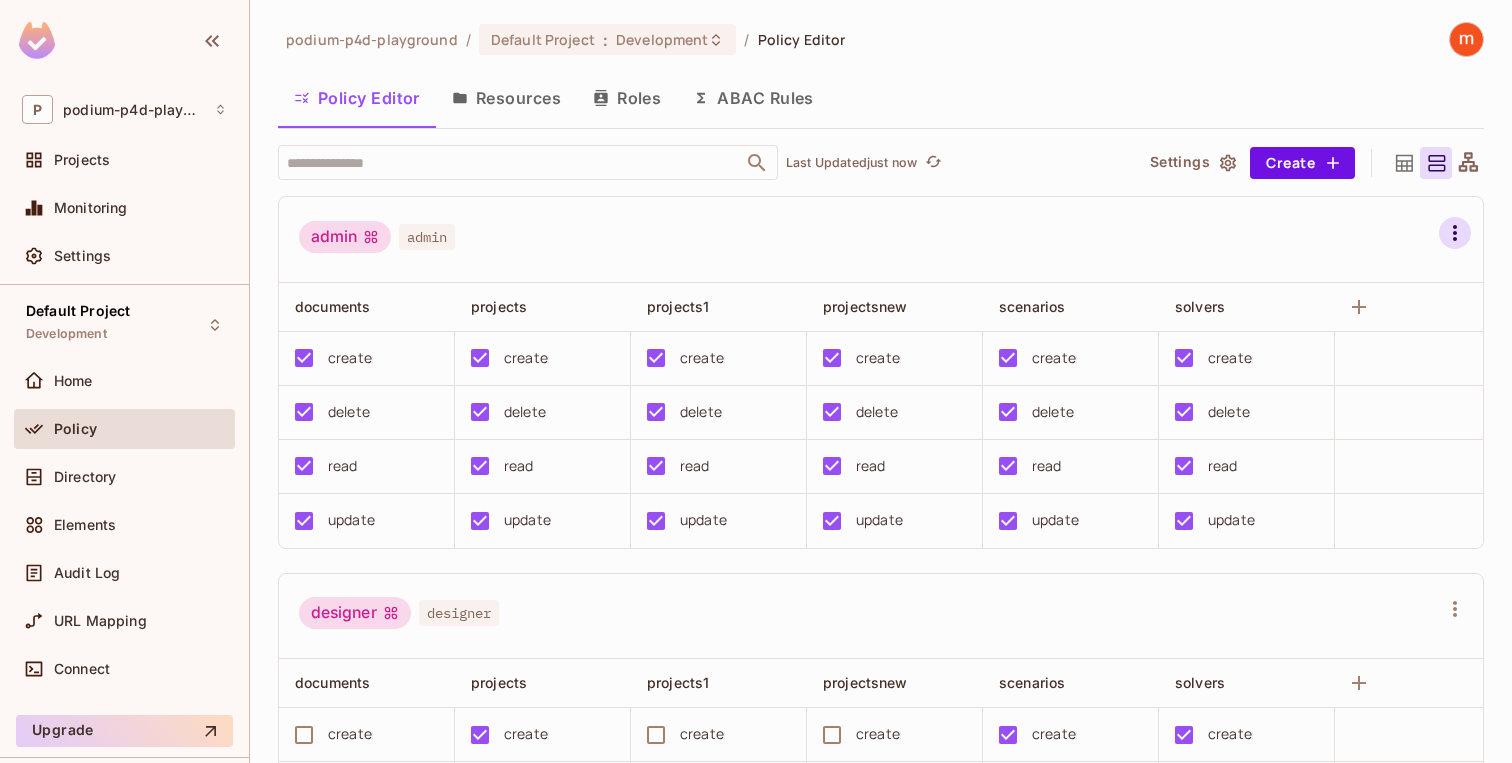 click 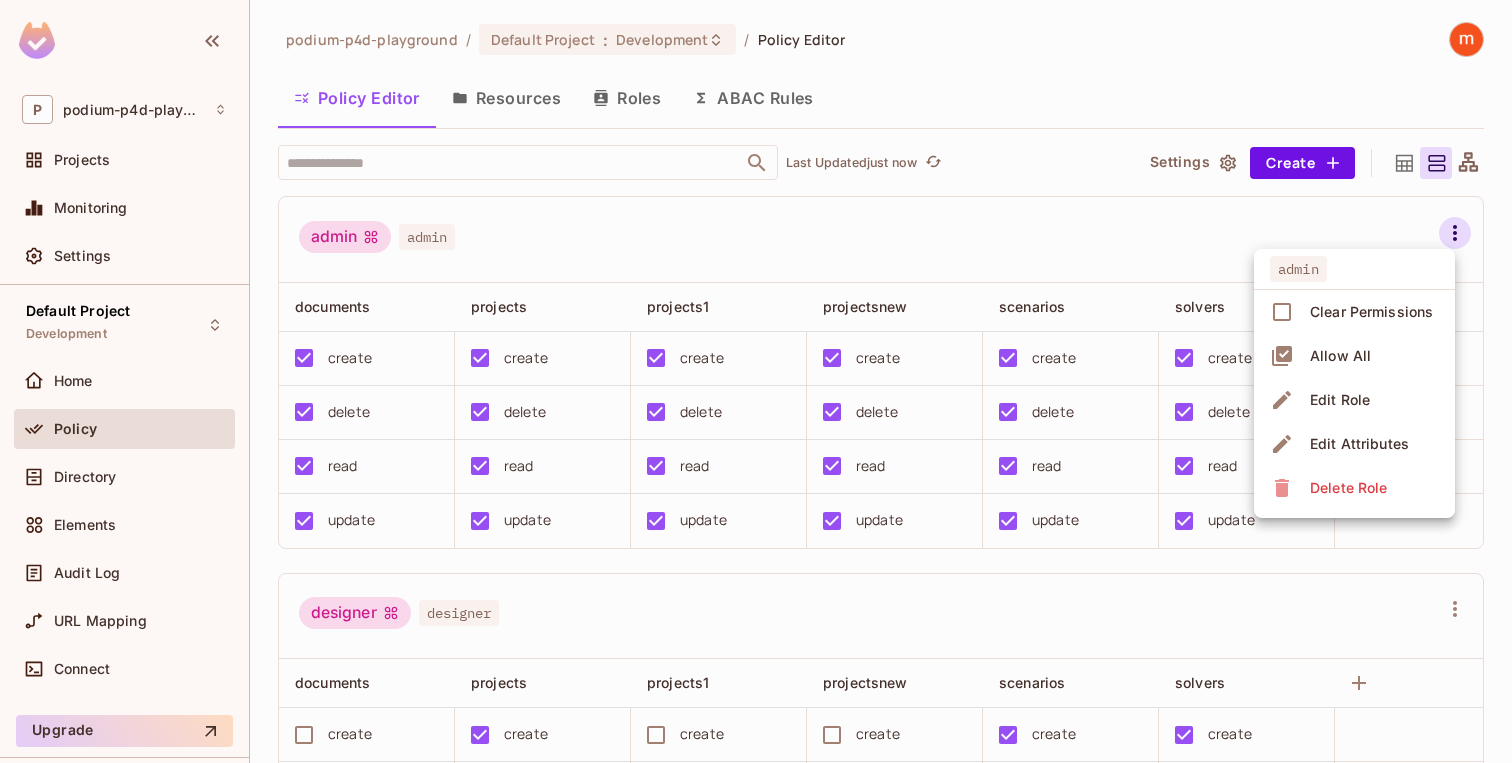 click on "Edit Role" at bounding box center [1340, 400] 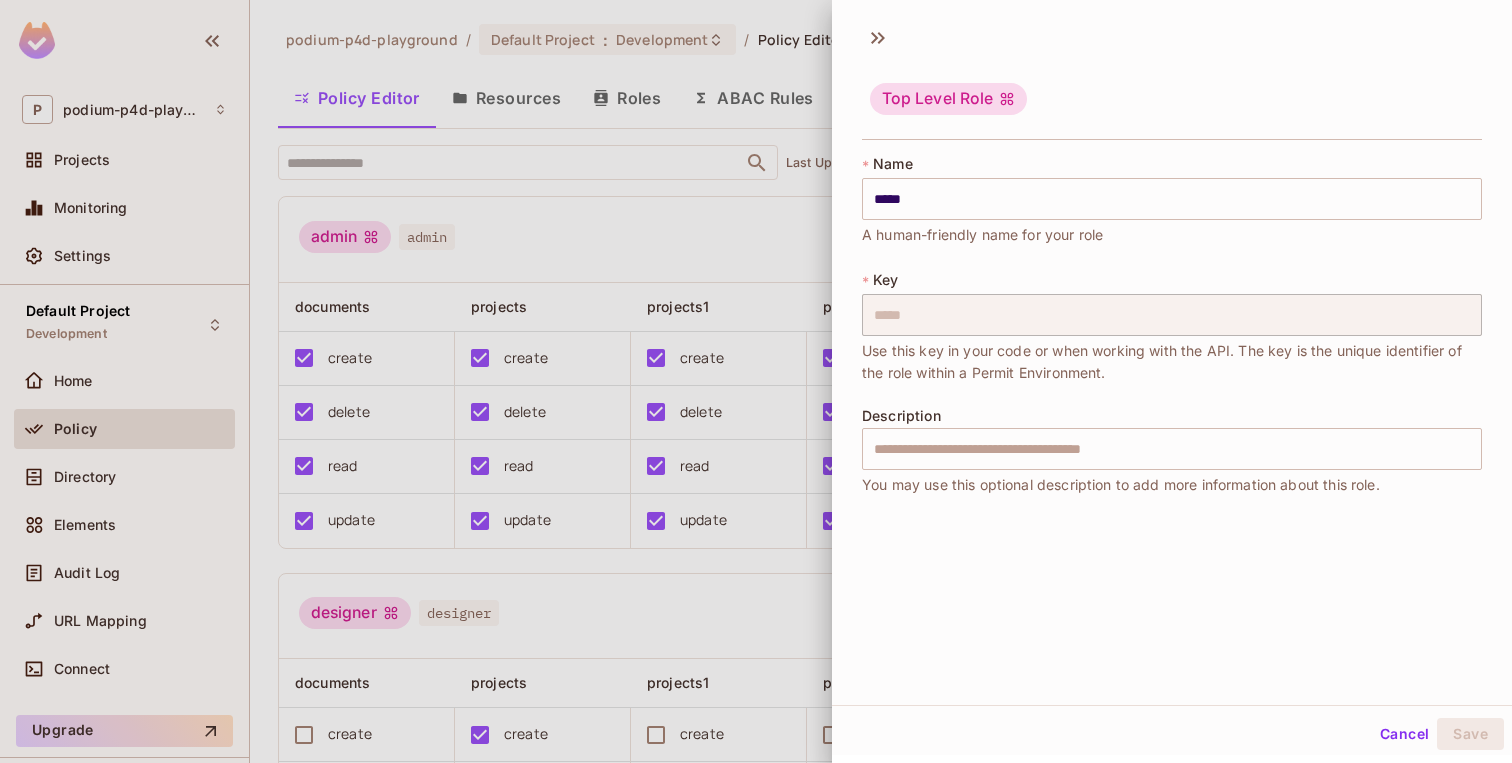 scroll, scrollTop: 3, scrollLeft: 0, axis: vertical 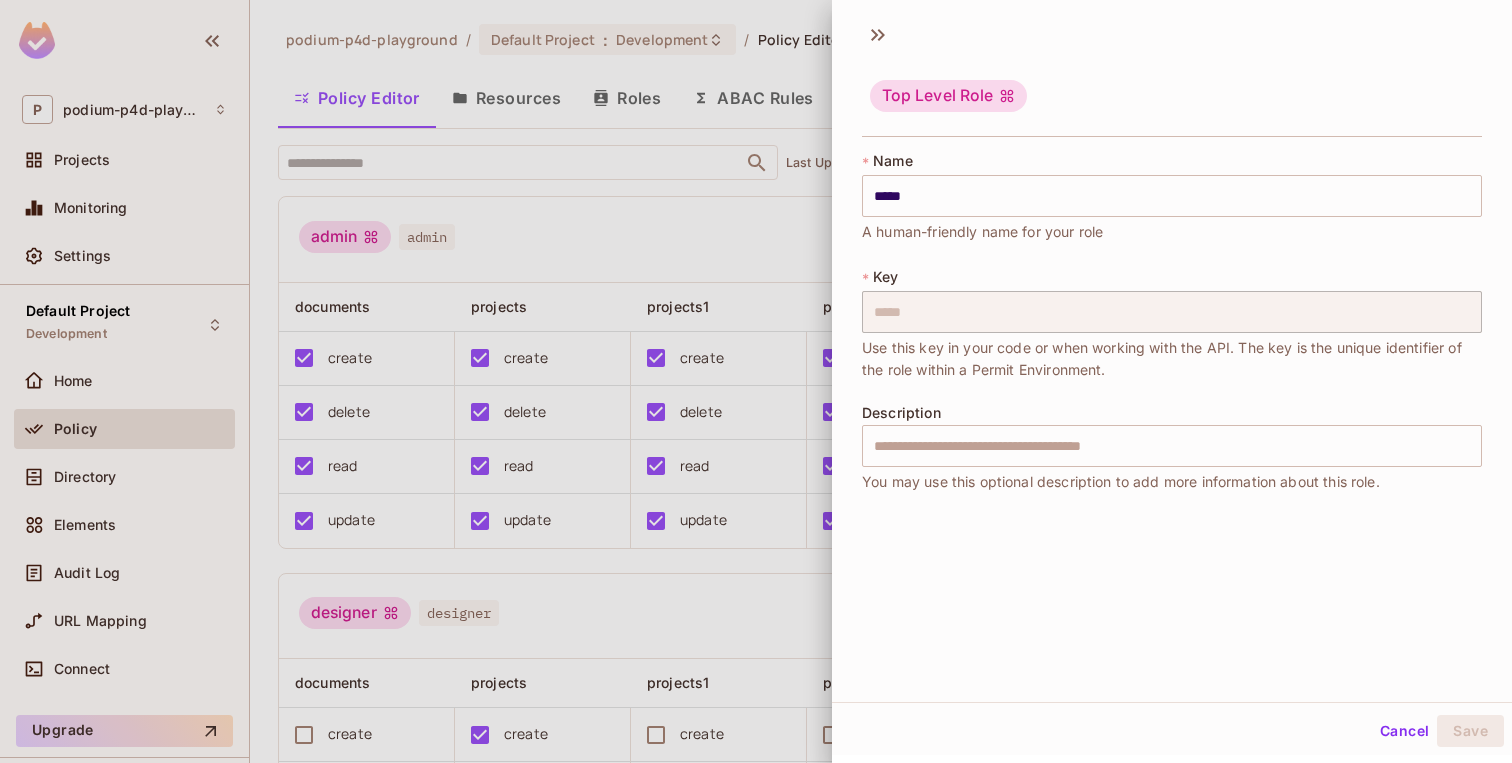click on "Cancel" at bounding box center [1404, 731] 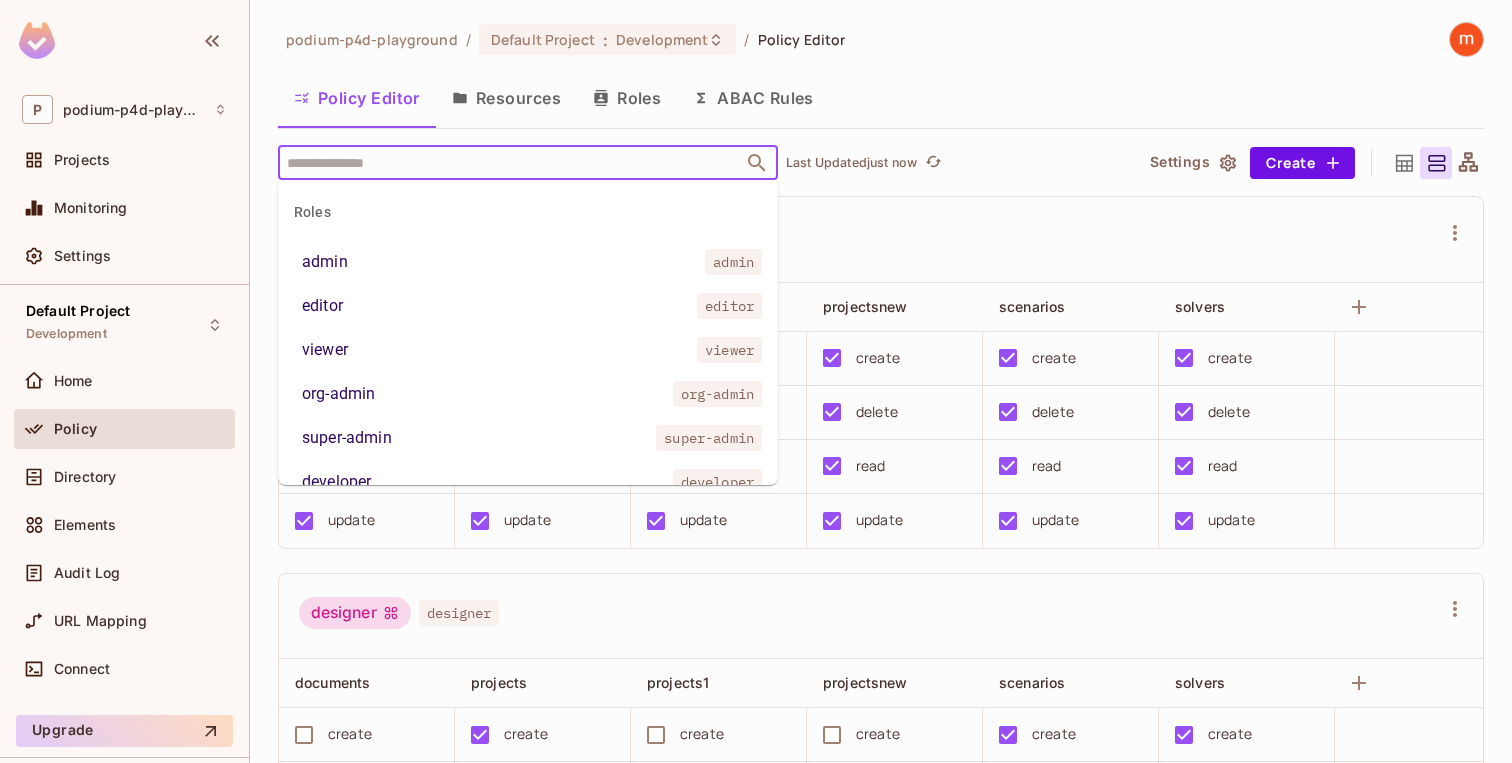 click at bounding box center [510, 162] 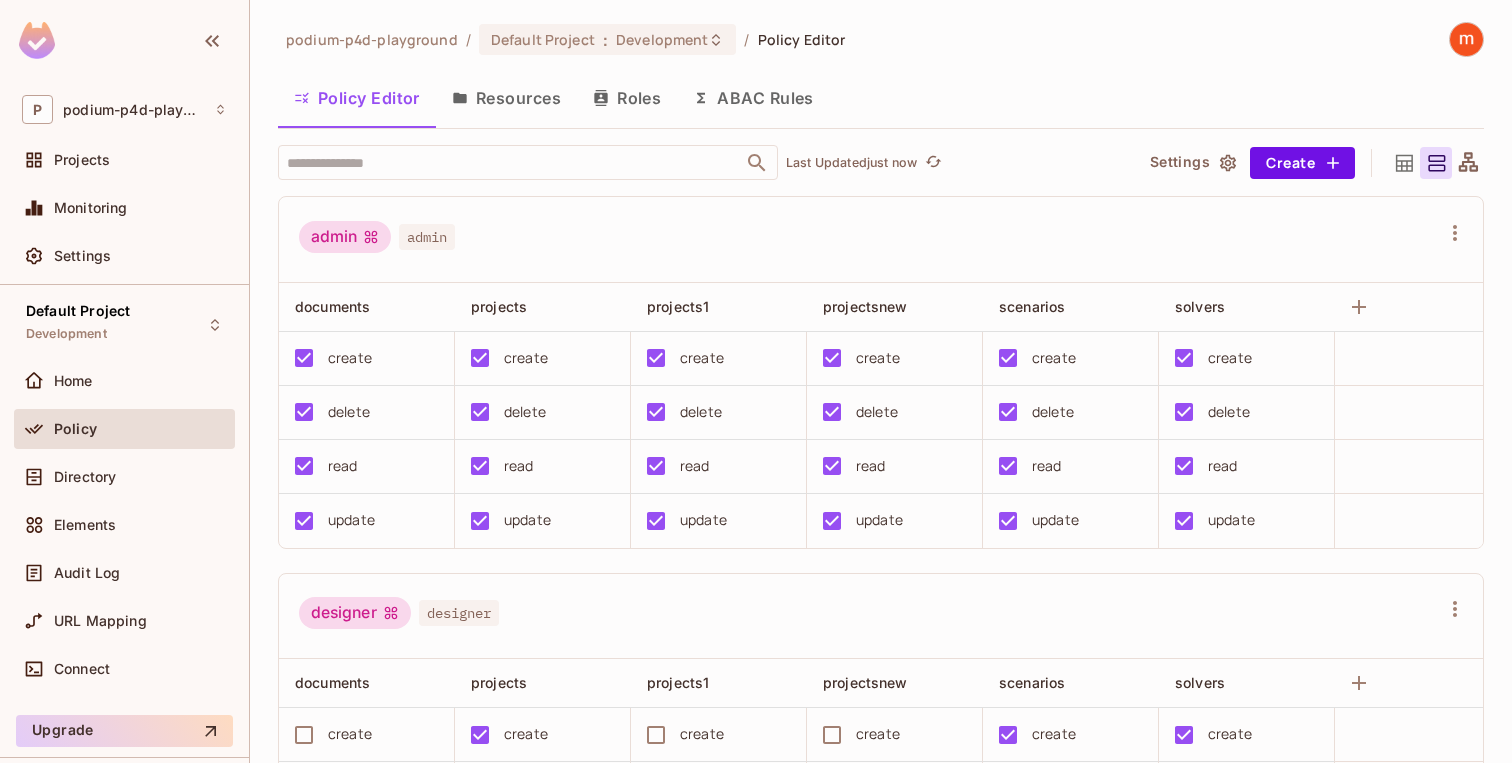 click on "designer designer" at bounding box center (869, 616) 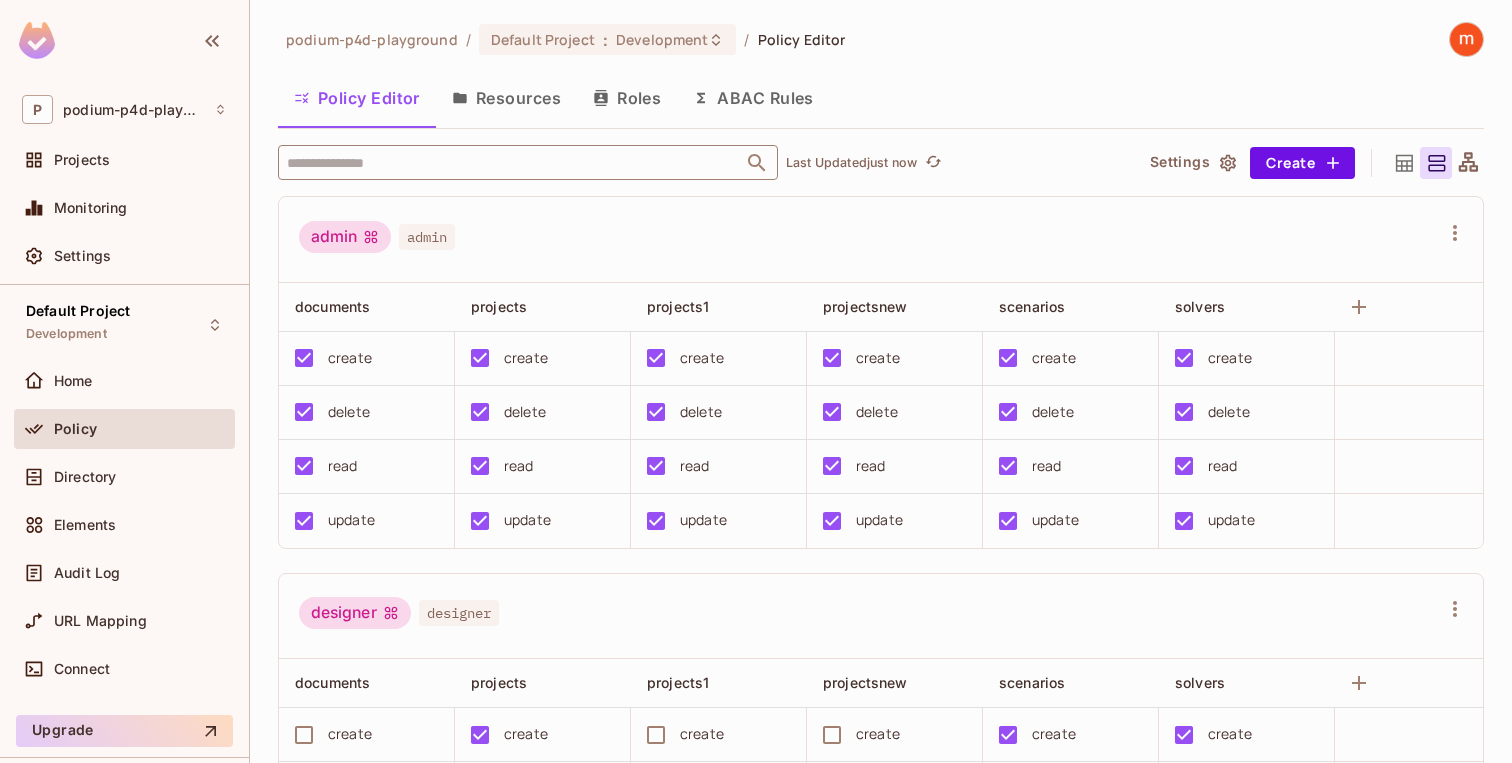 click at bounding box center (510, 162) 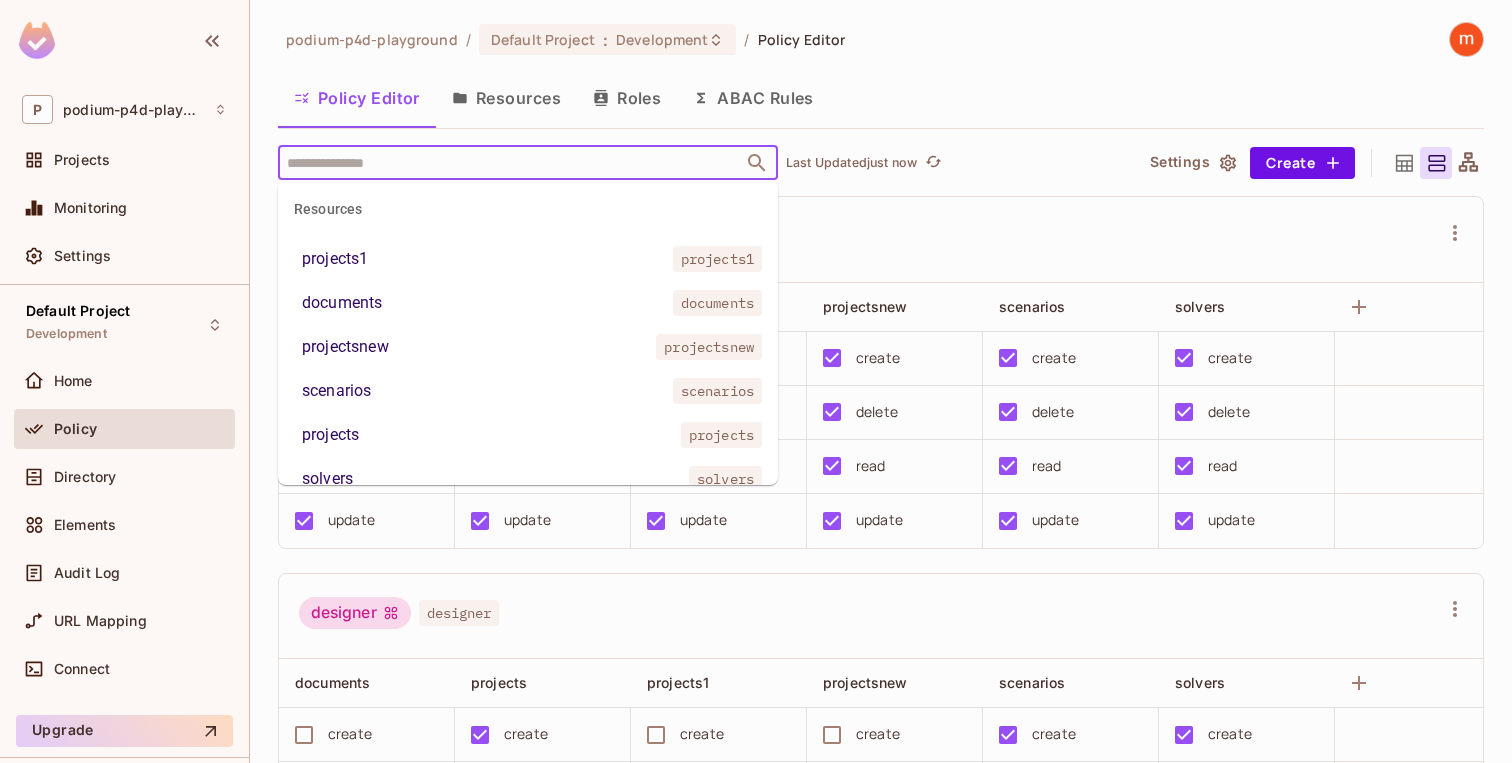 scroll, scrollTop: 395, scrollLeft: 0, axis: vertical 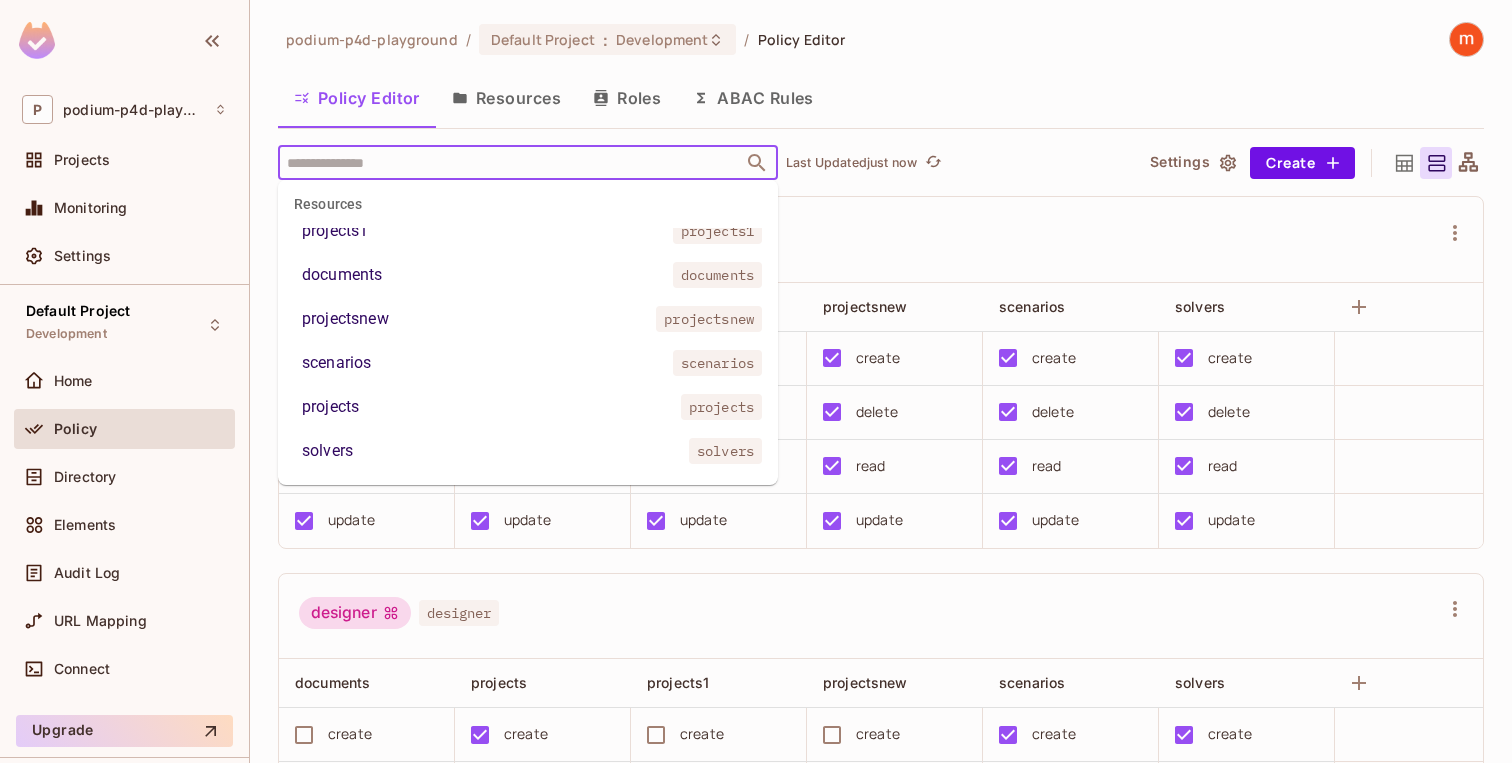 click on "projectsnew projectsnew" at bounding box center [528, 319] 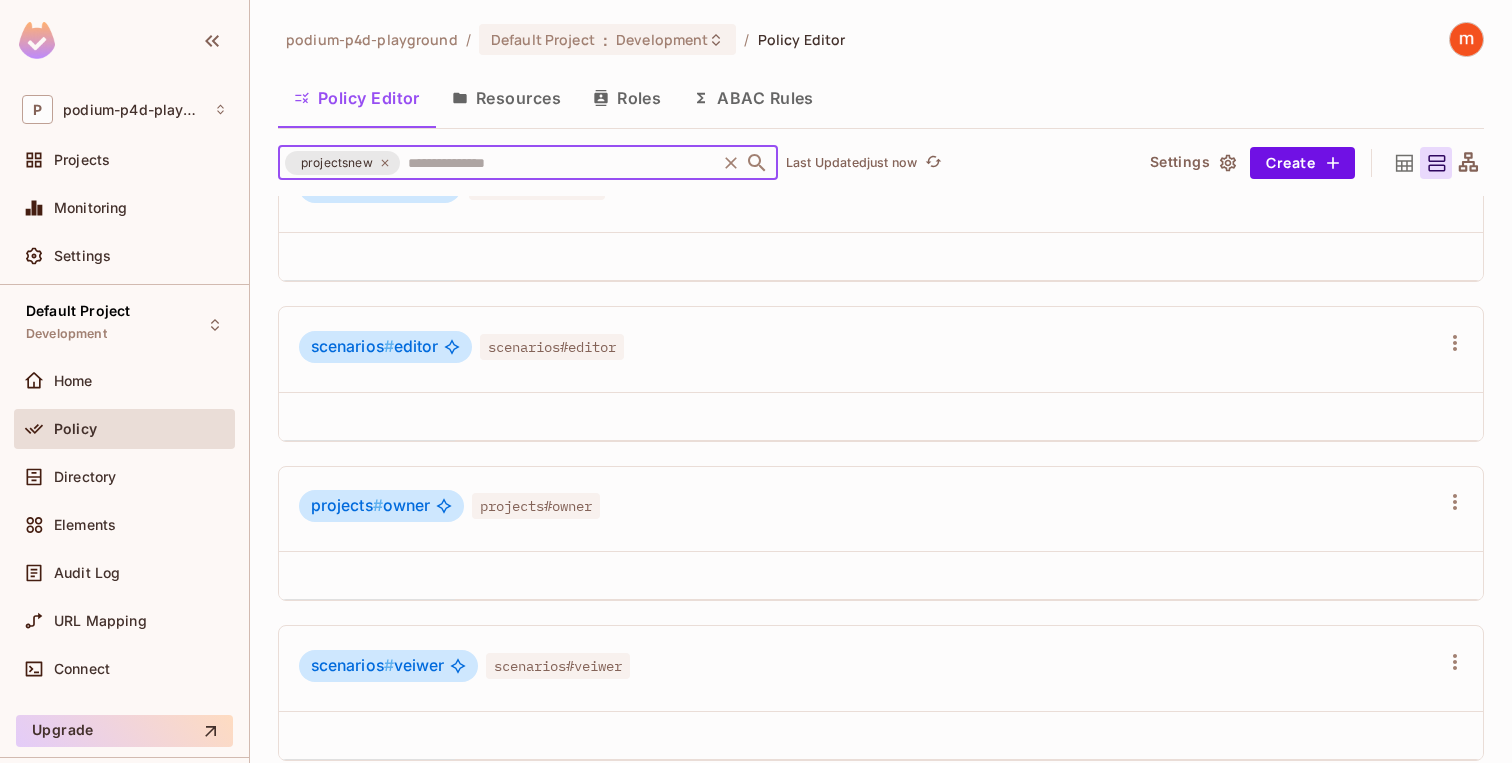 scroll, scrollTop: 2841, scrollLeft: 0, axis: vertical 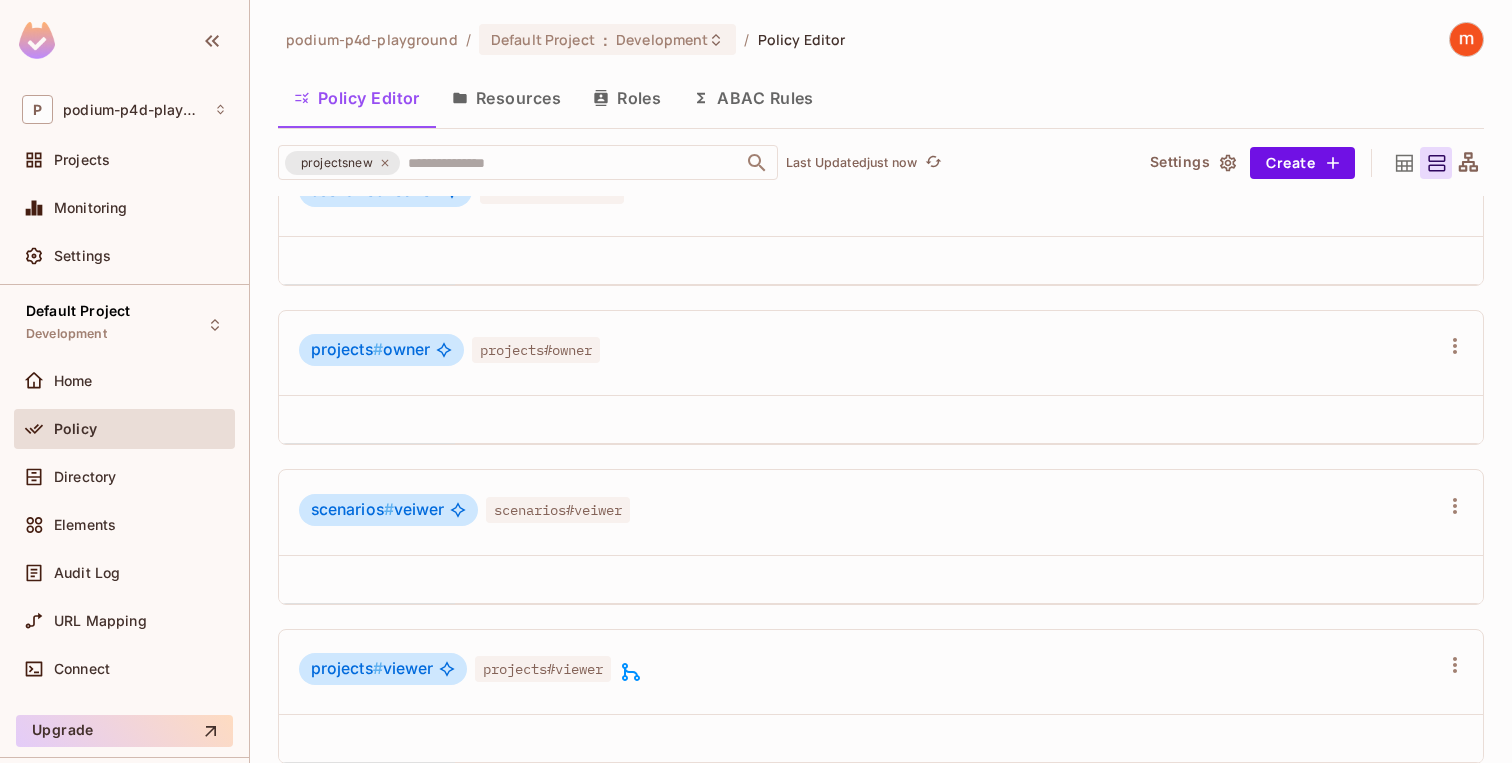 click at bounding box center [969, 580] 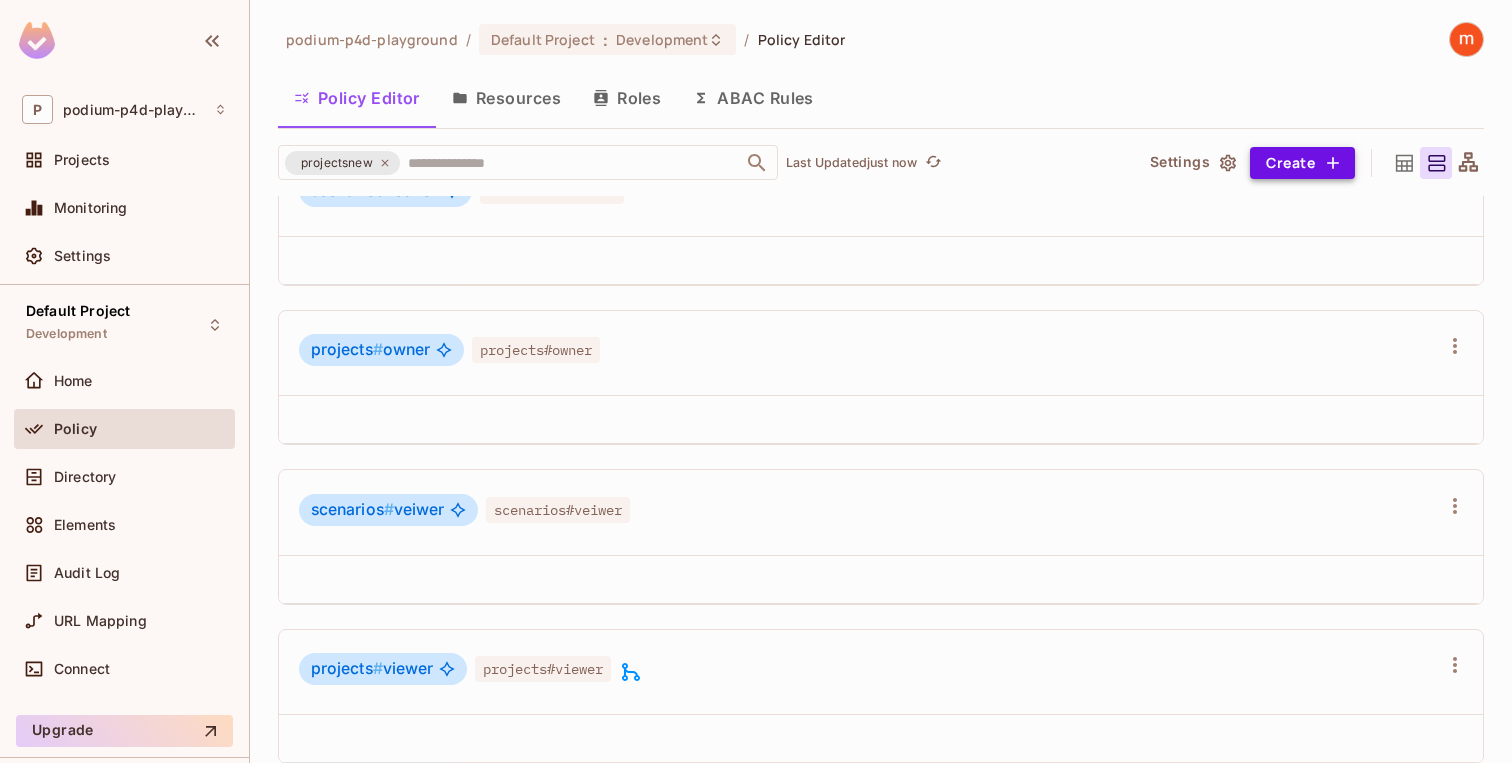 click on "Create" at bounding box center (1302, 163) 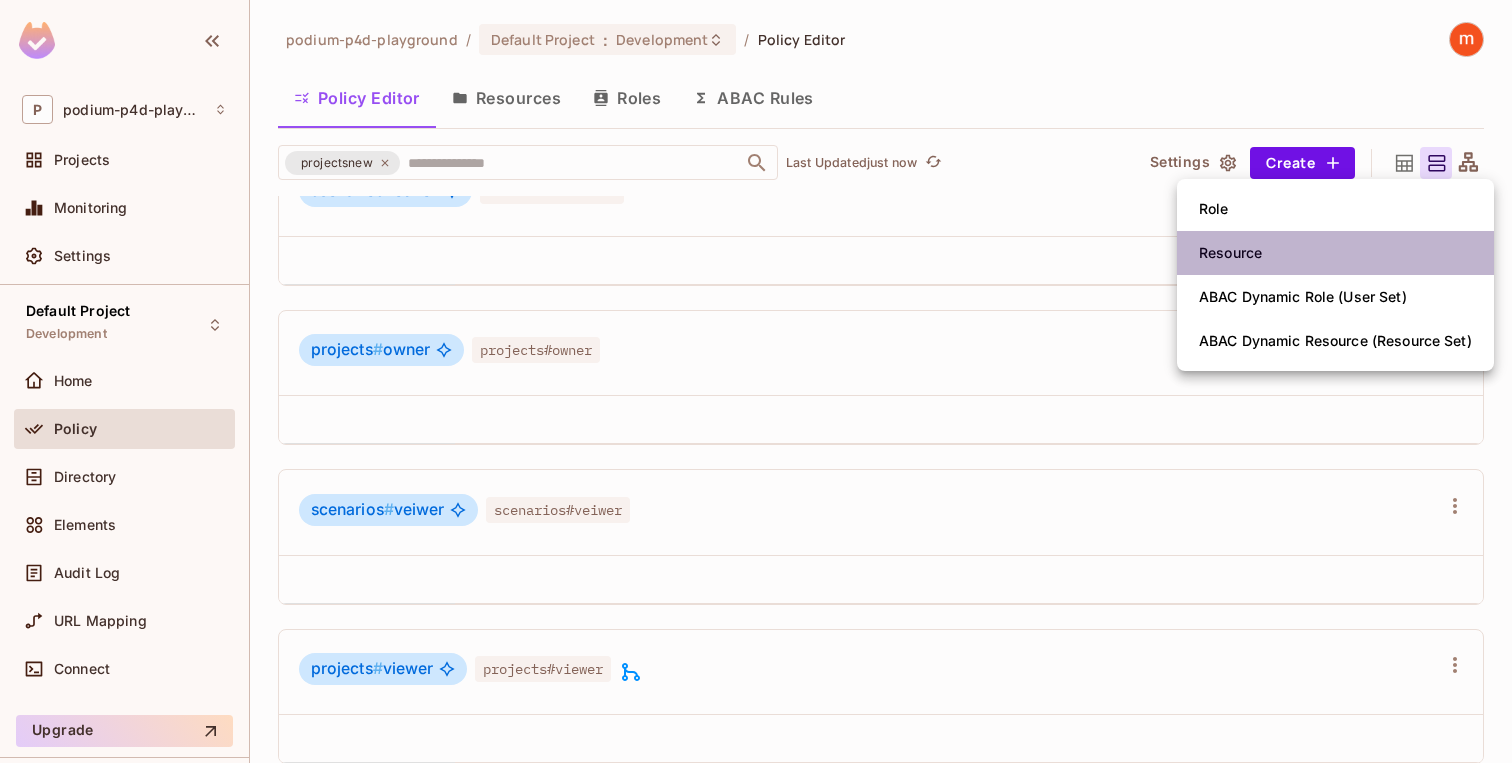 click on "Resource" at bounding box center (1230, 253) 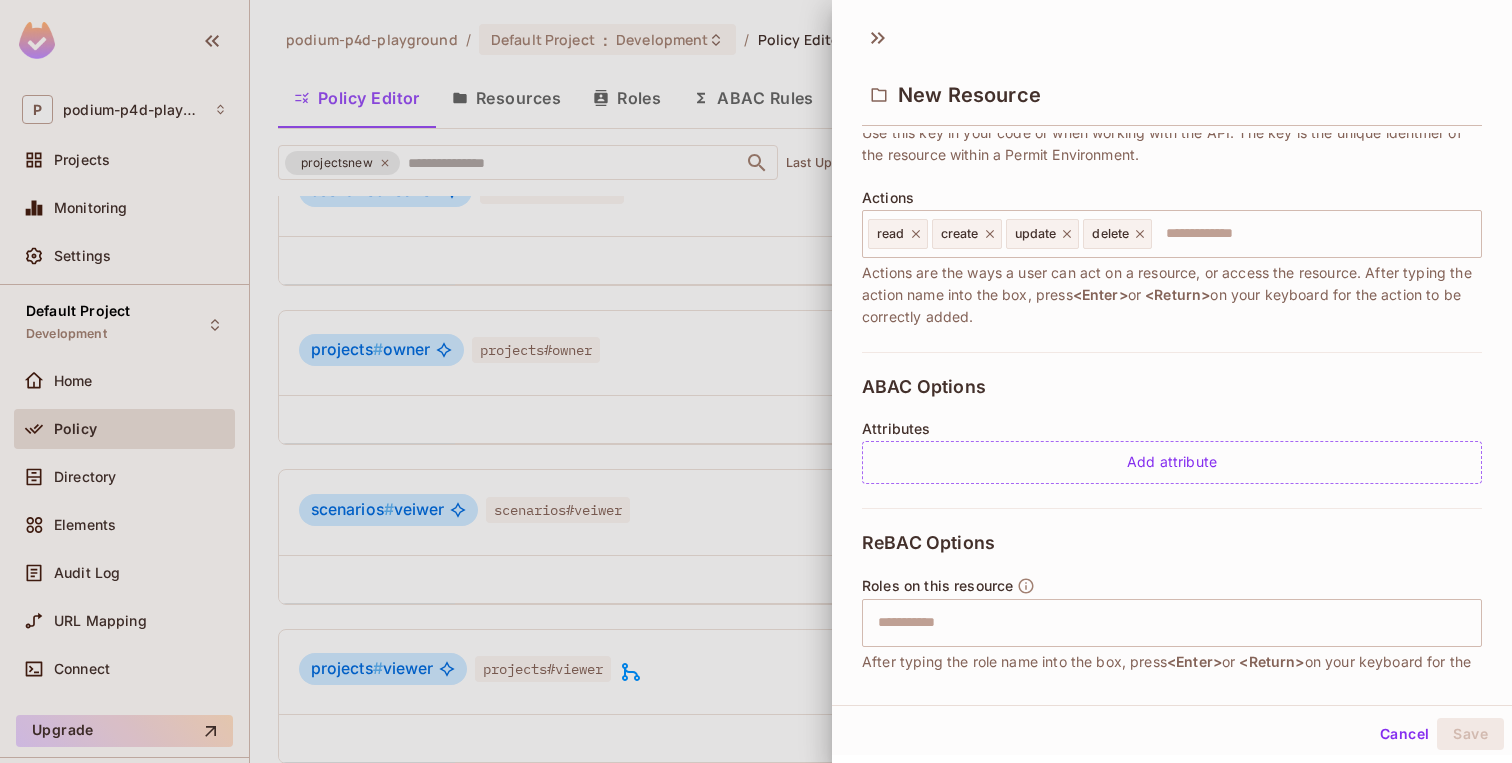 scroll, scrollTop: 210, scrollLeft: 0, axis: vertical 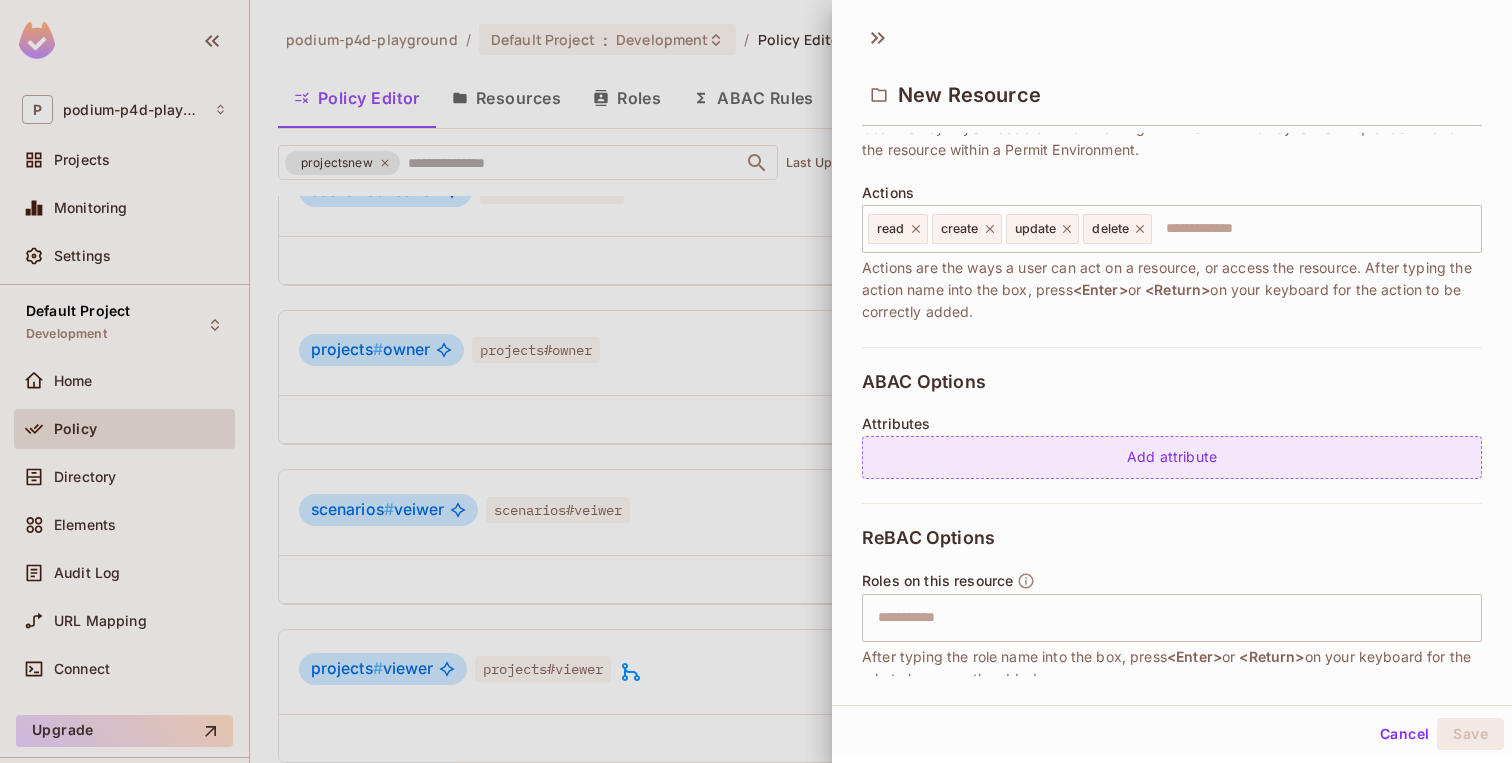 click on "Add attribute" at bounding box center (1172, 457) 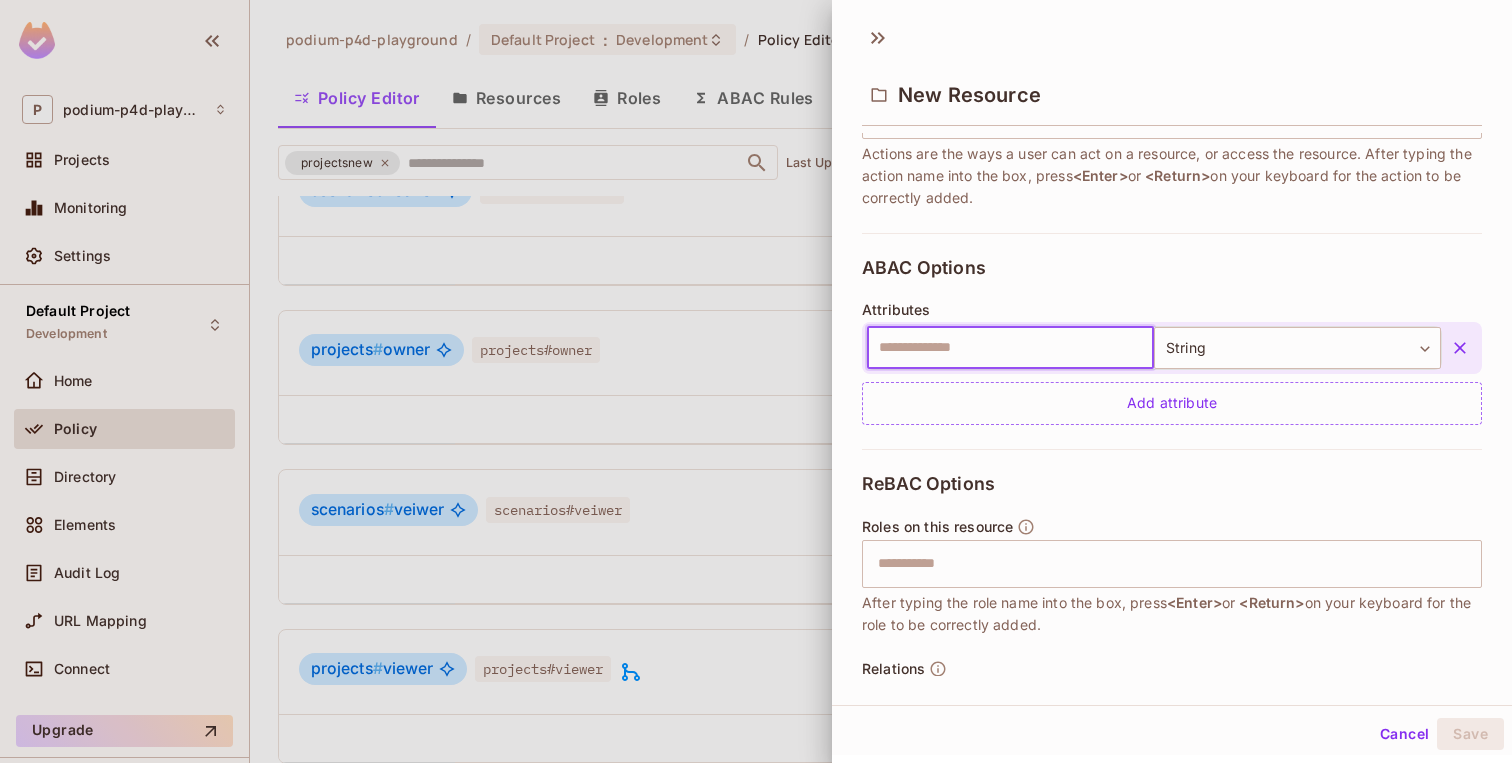 scroll, scrollTop: 397, scrollLeft: 0, axis: vertical 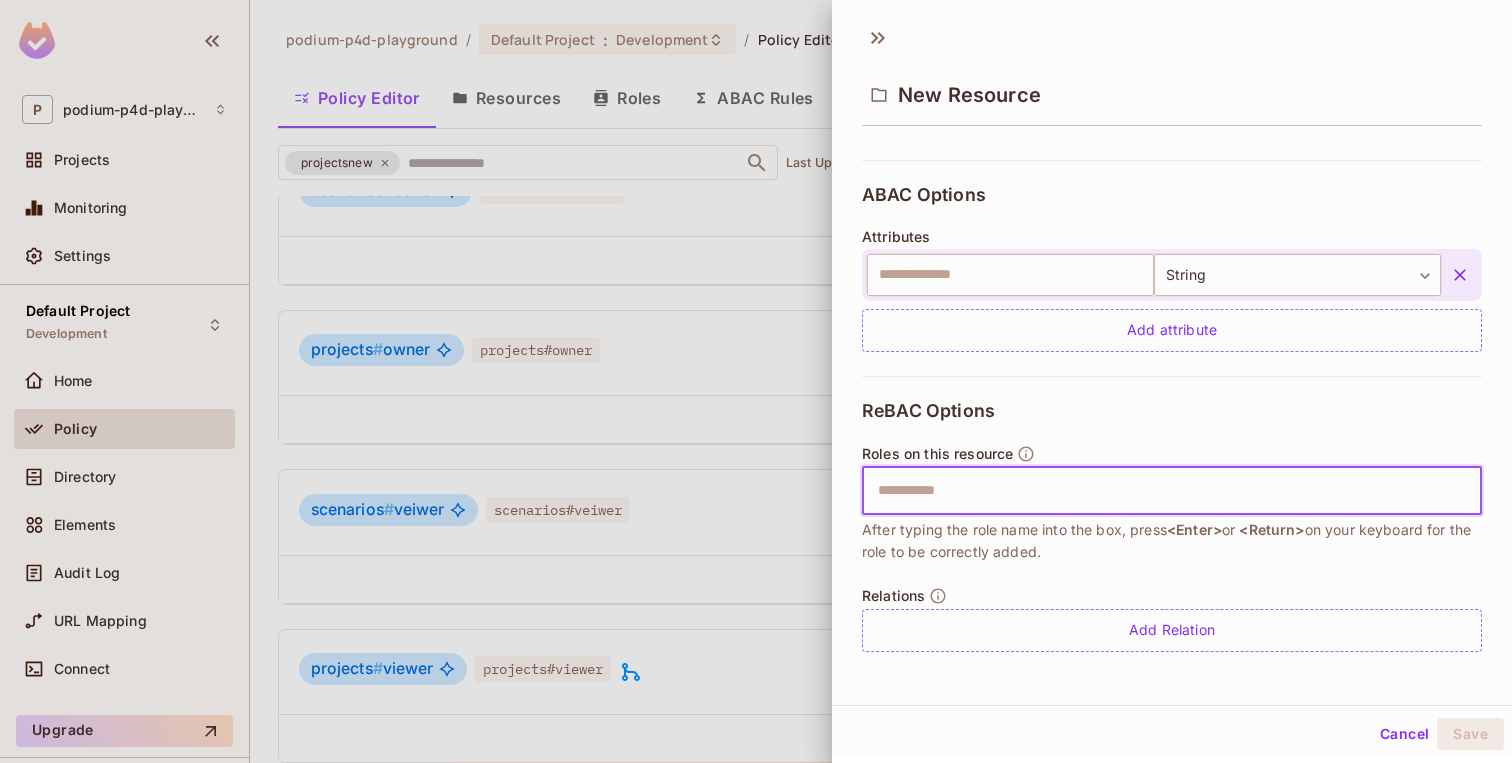 click at bounding box center (1169, 491) 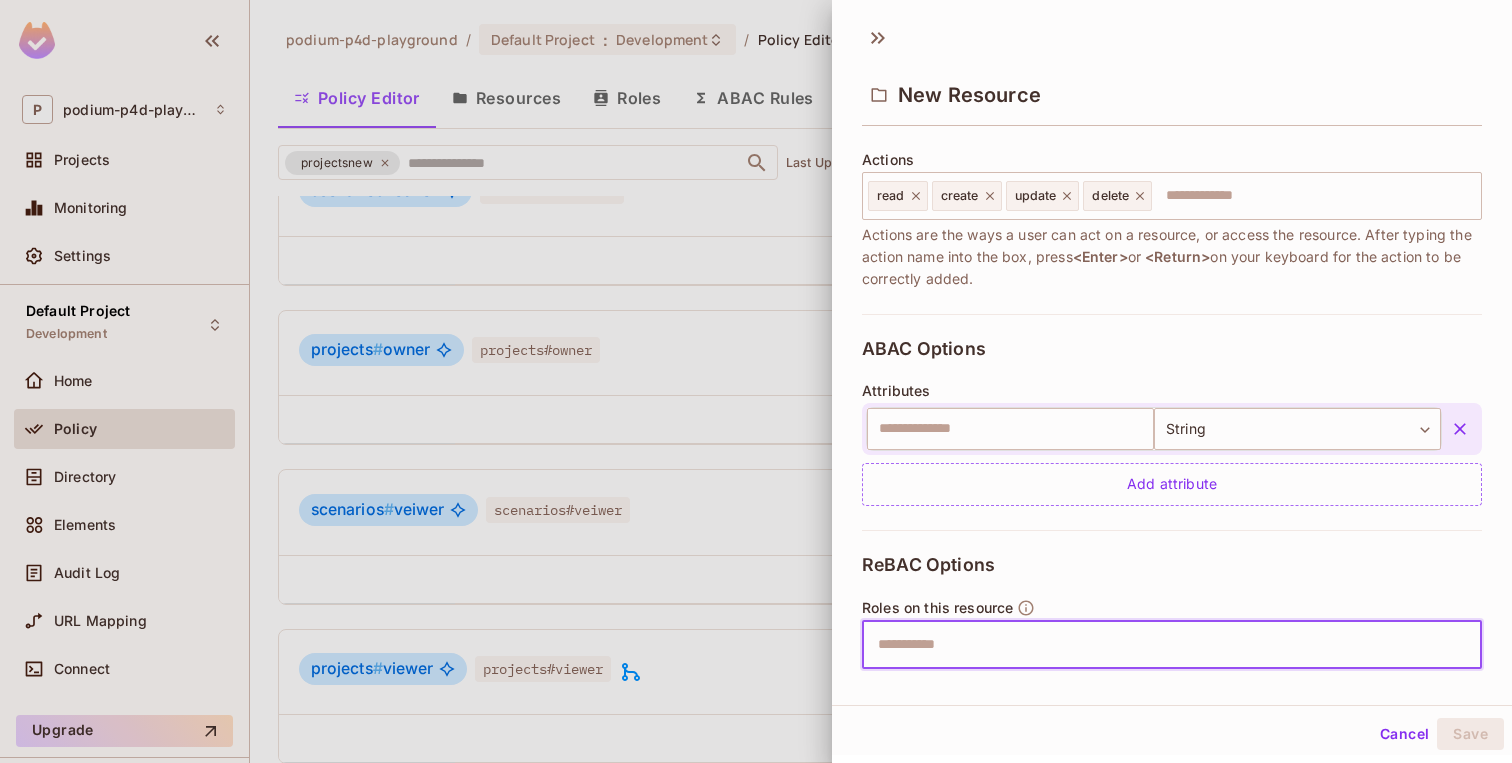 scroll, scrollTop: 214, scrollLeft: 0, axis: vertical 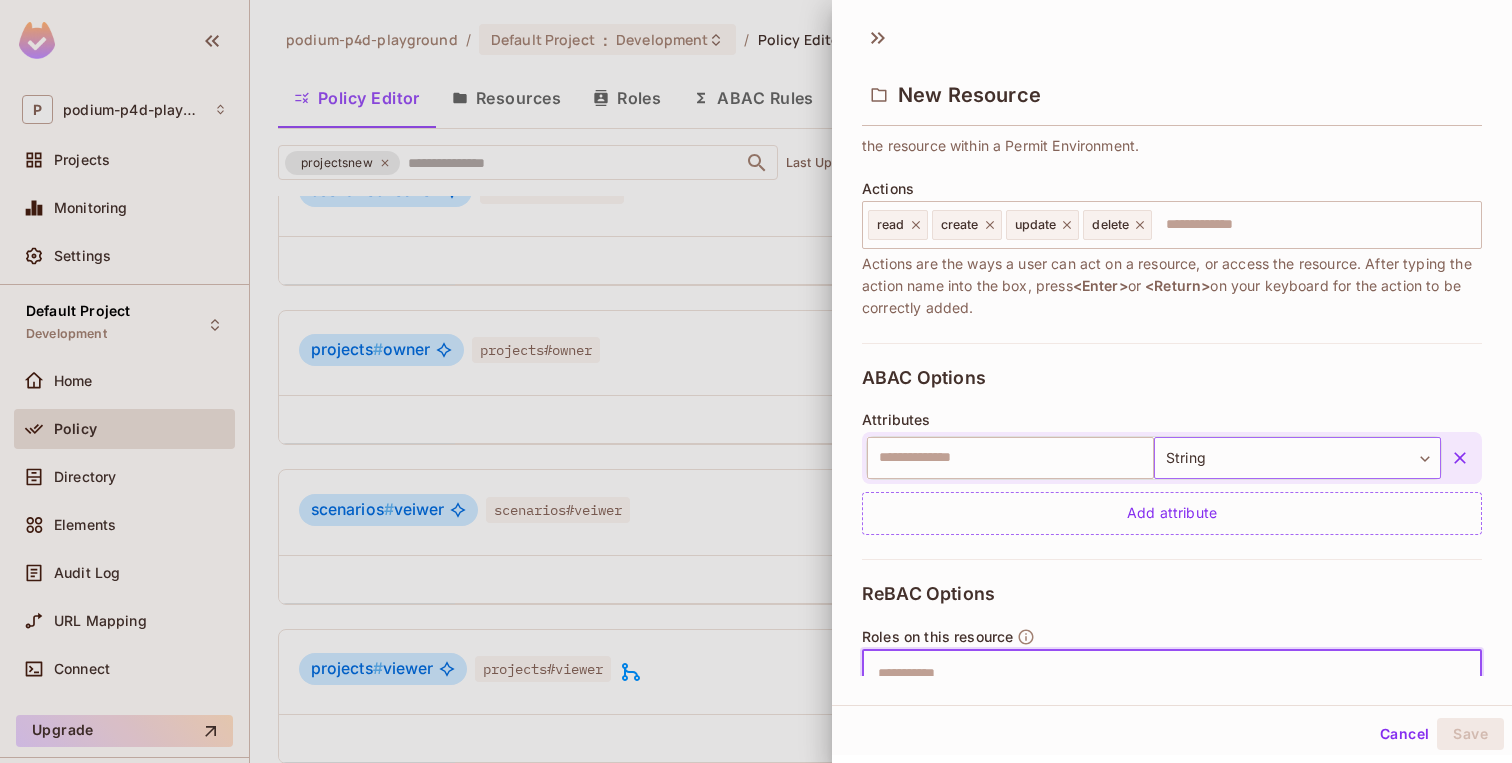 click on "P podium-p4d-playground Projects Monitoring Settings Default Project Development Home Policy Directory Elements Audit Log URL Mapping Connect Upgrade Help & Updates podium-p4d-playground / Default Project : Development / Policy Editor Policy Editor Resources Roles ABAC Rules projectsnew ​ Last Updated  just now Settings Create admin admin projectsnew   create   delete   read   update designer designer projectsnew   create   delete   read   update developer developer projectsnew   create   delete   read   update editor editor projectsnew   create   delete   read   update org-admin org-admin projectsnew   create   delete   read   update super-admin super-admin projectsnew   create   delete   read   update viewer viewer projectsnew   create   delete   read   update projects # editor projects#editor scenarios # editor scenarios#editor projects # owner projects#owner scenarios # veiwer scenarios#veiwer projects # viewer projects#viewer
New Resource * Name ​ * Key" at bounding box center (756, 381) 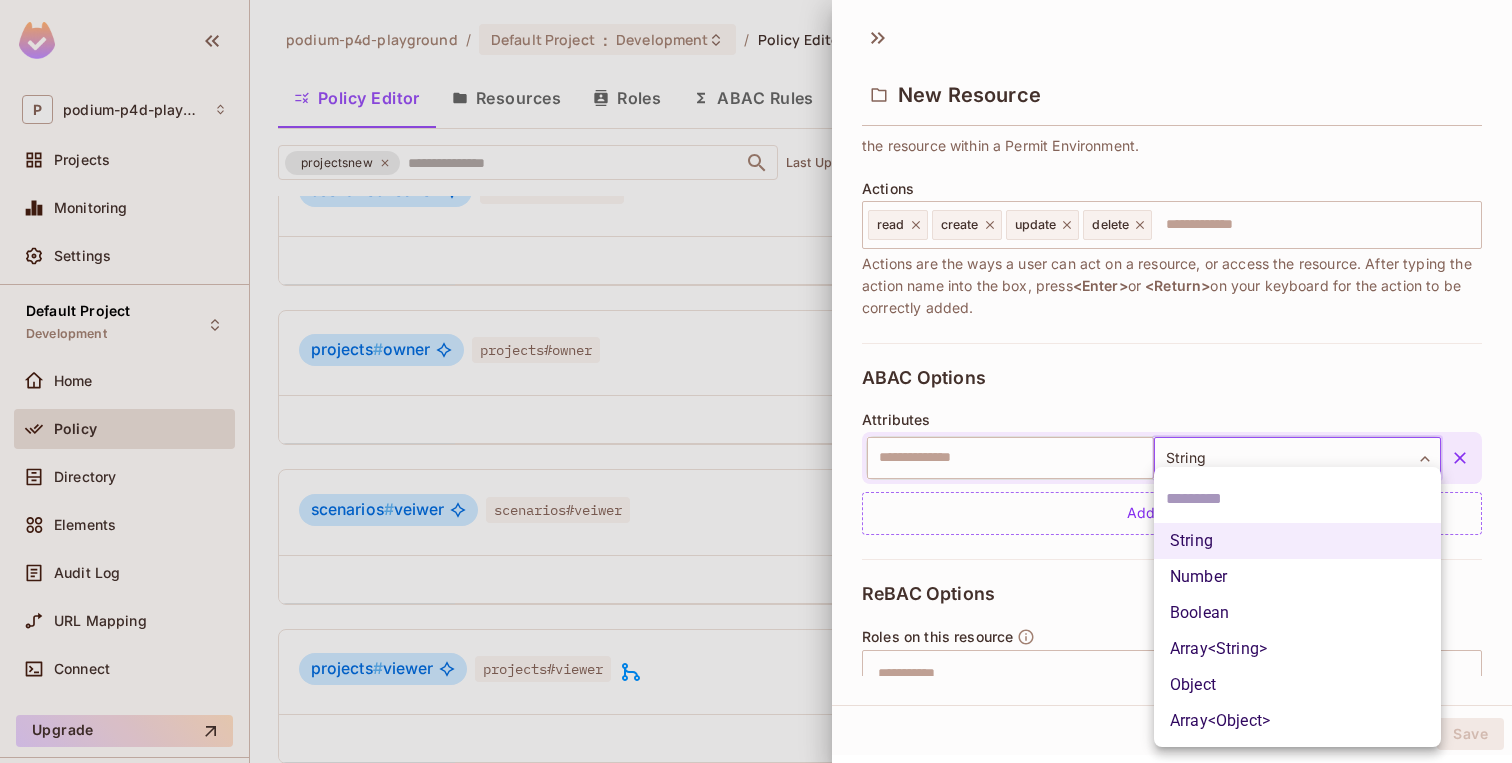 click at bounding box center (756, 381) 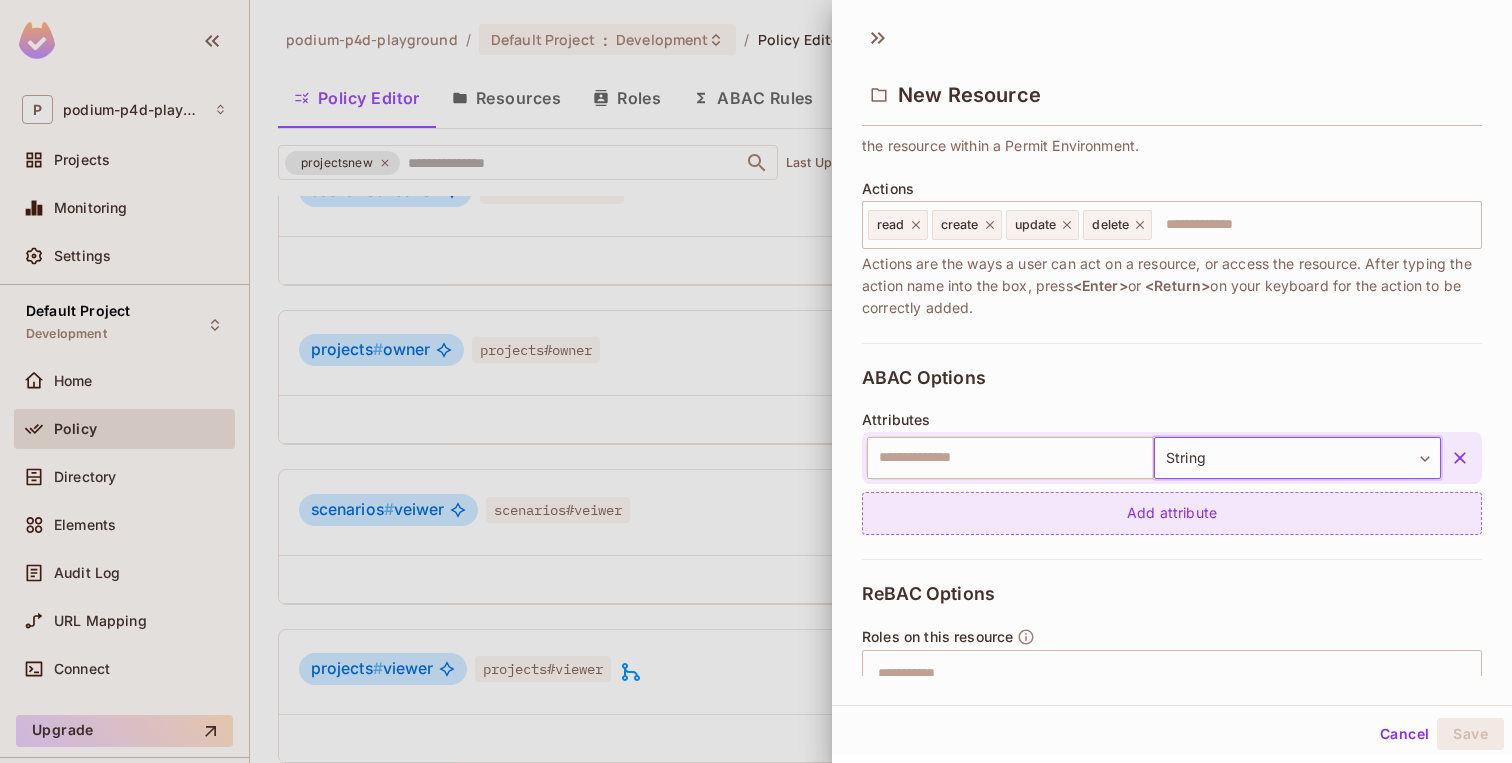 click on "Add attribute" at bounding box center [1172, 513] 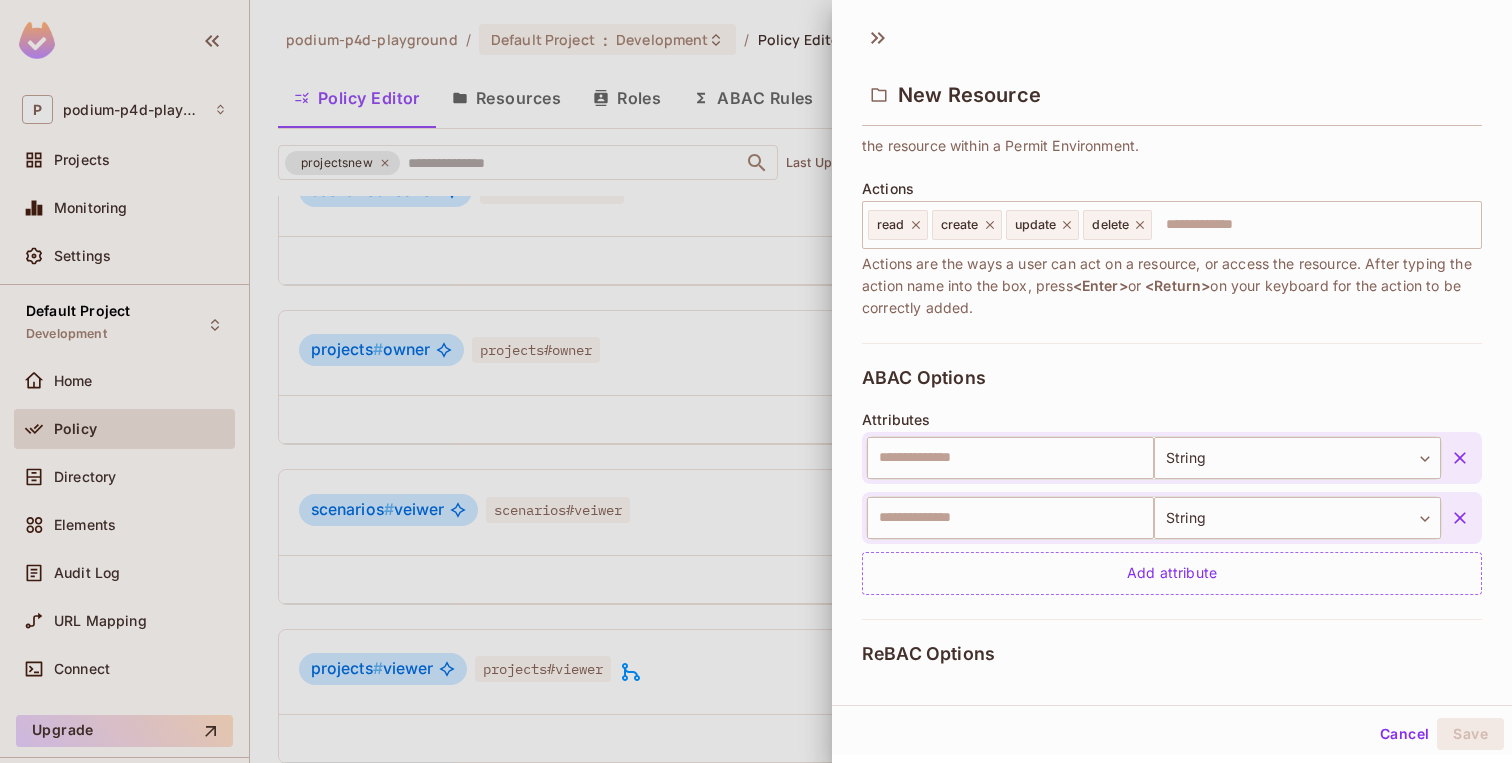 click on "ABAC Options Attributes ​ String ****** ​ ​ String ****** ​ Add attribute" at bounding box center (1172, 481) 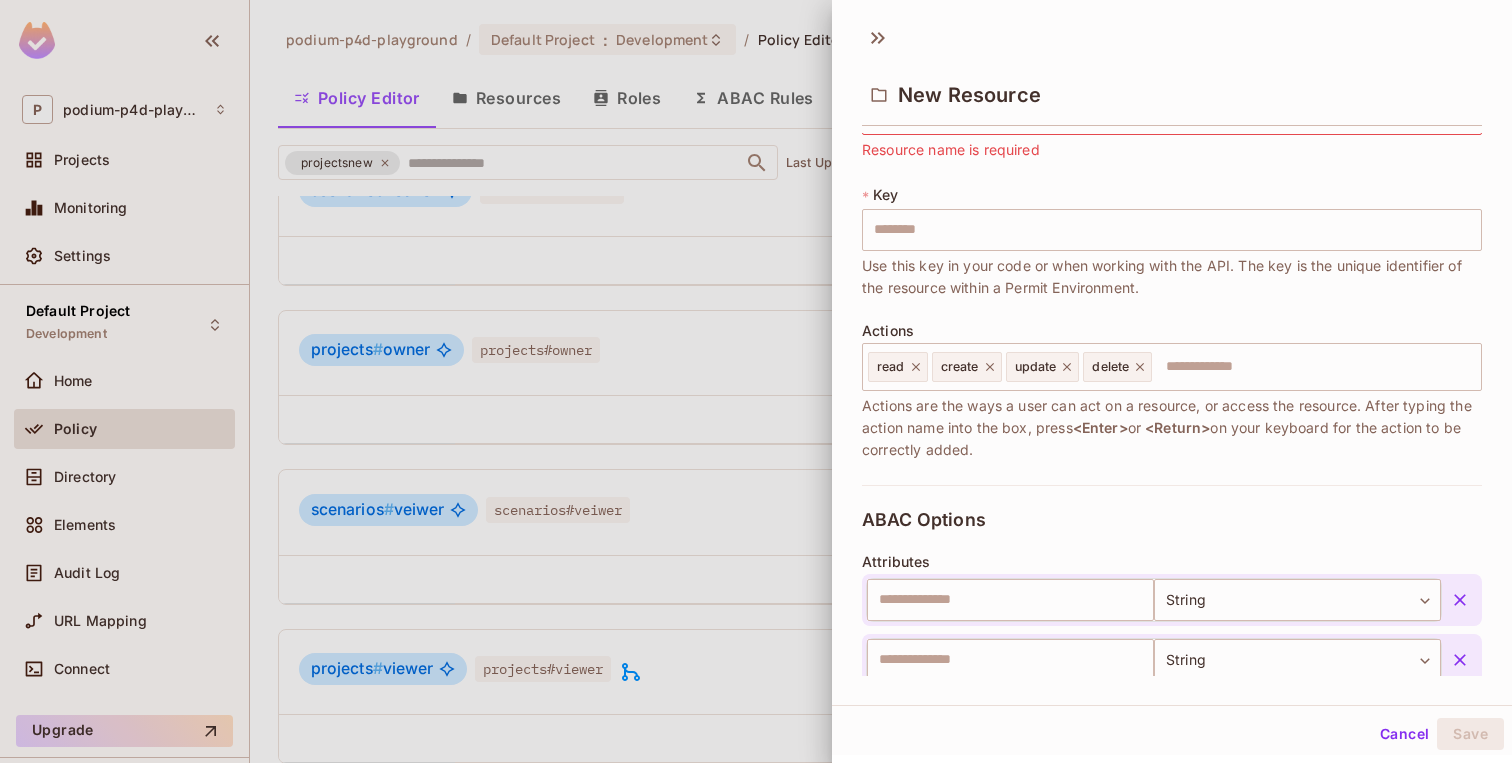 scroll, scrollTop: 0, scrollLeft: 0, axis: both 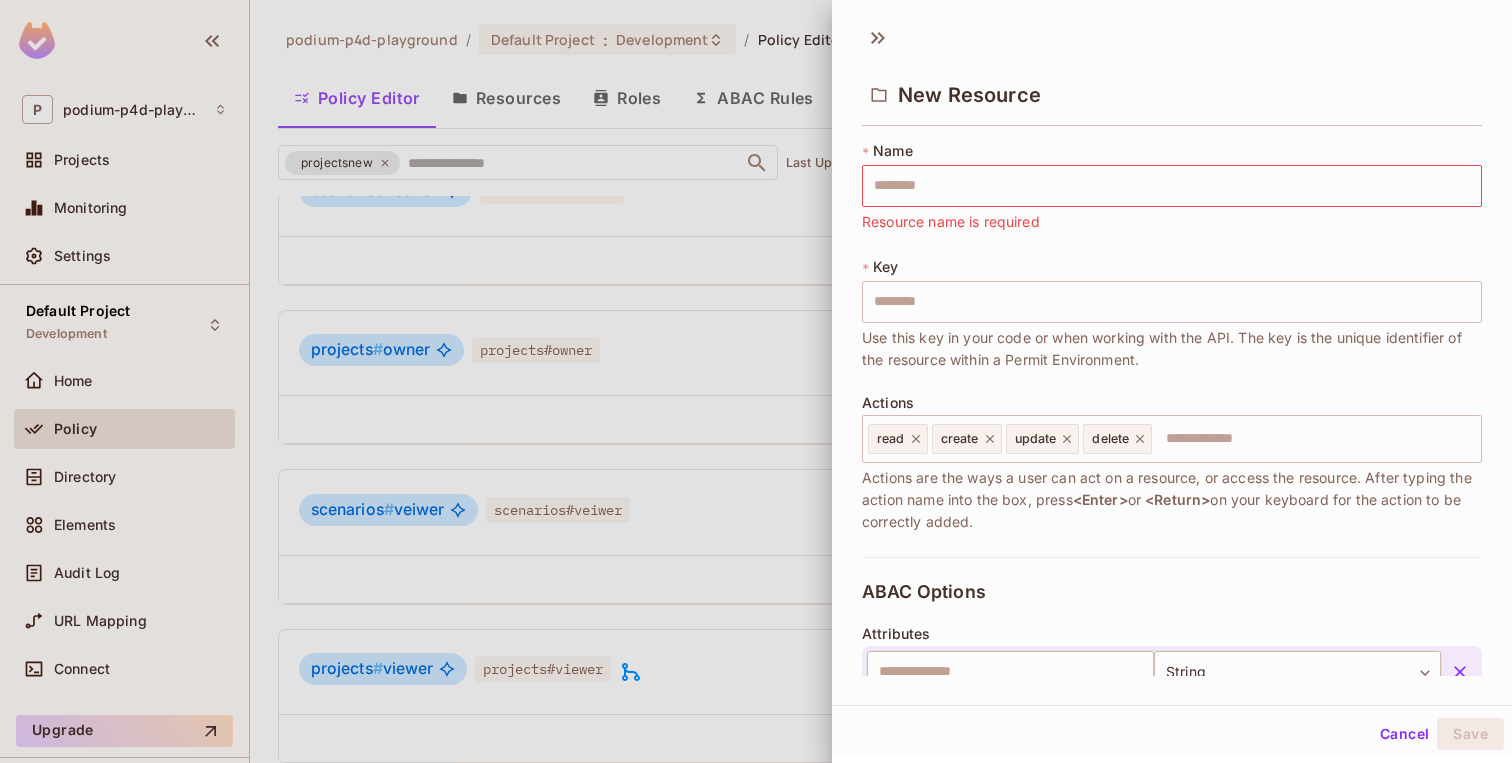 click at bounding box center [756, 381] 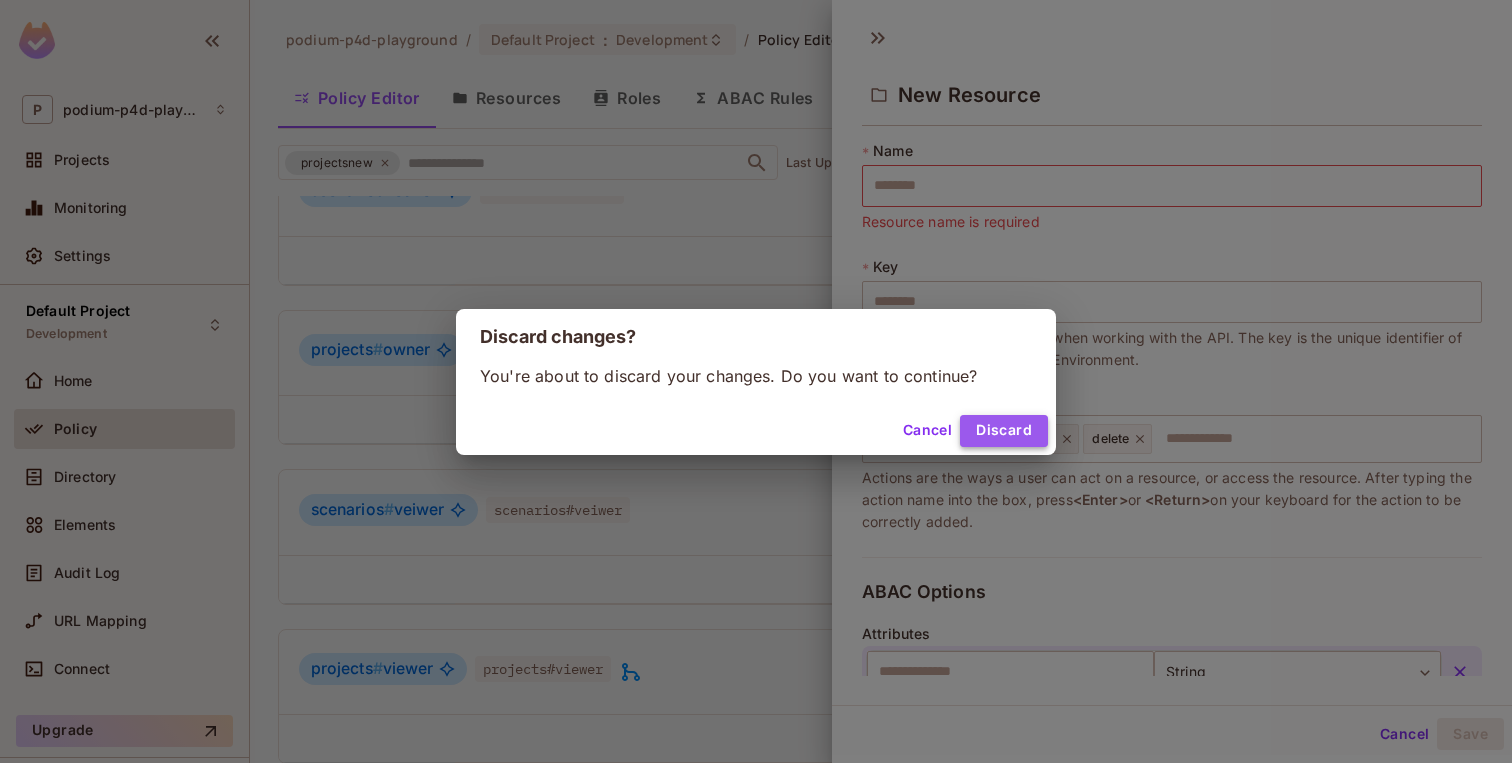 click on "Discard" at bounding box center [1004, 431] 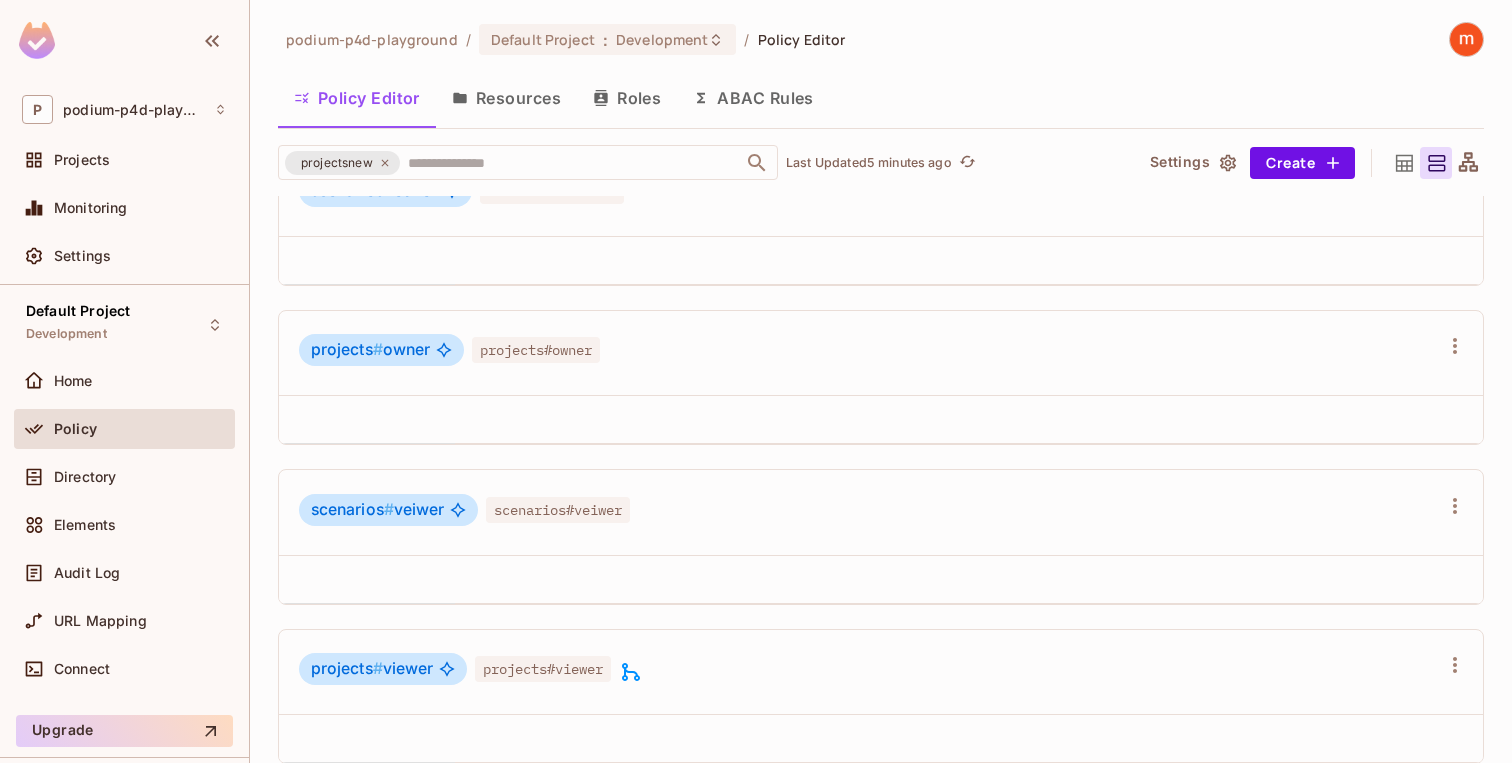 click on "Resources" at bounding box center [506, 98] 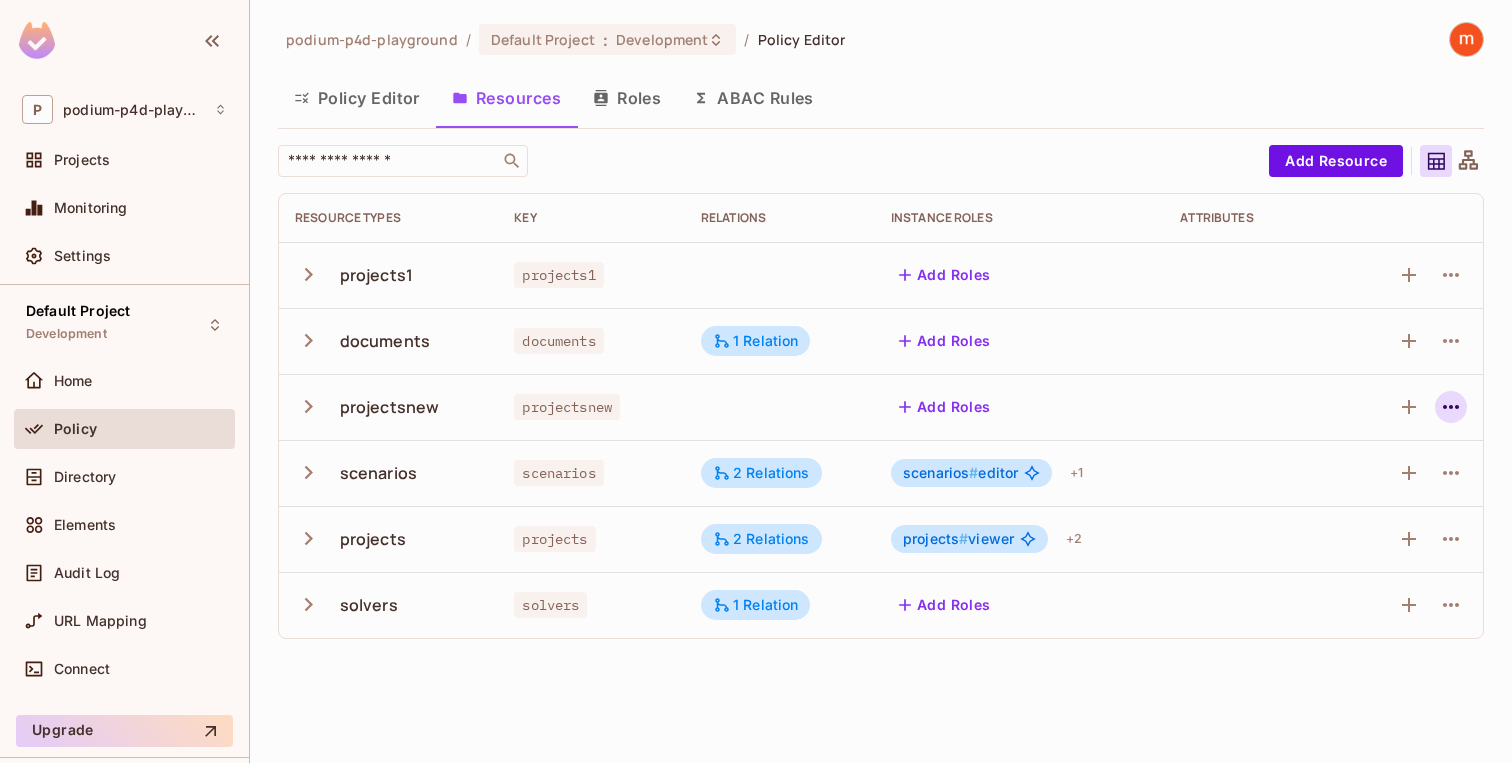 click 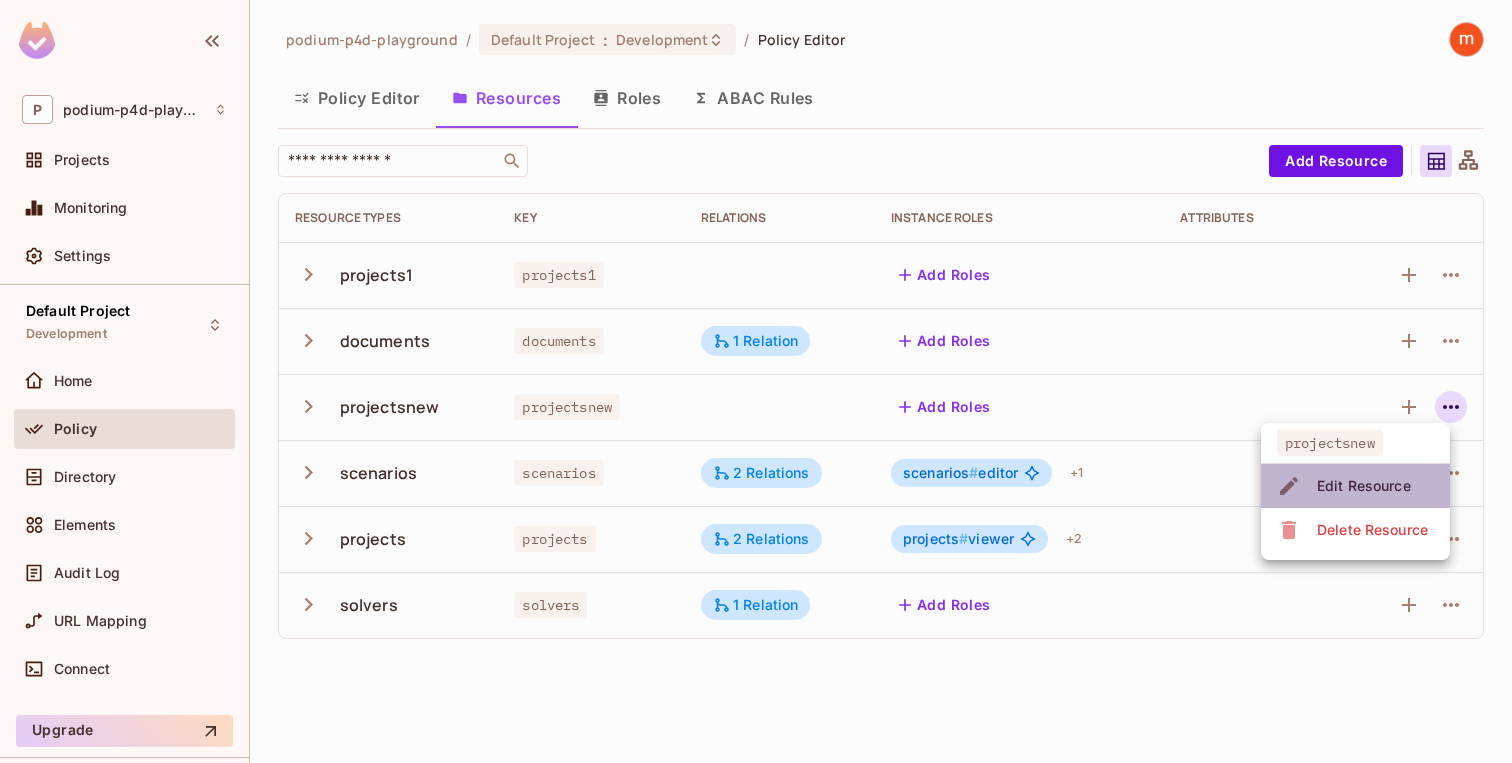 click on "Edit Resource" at bounding box center [1364, 486] 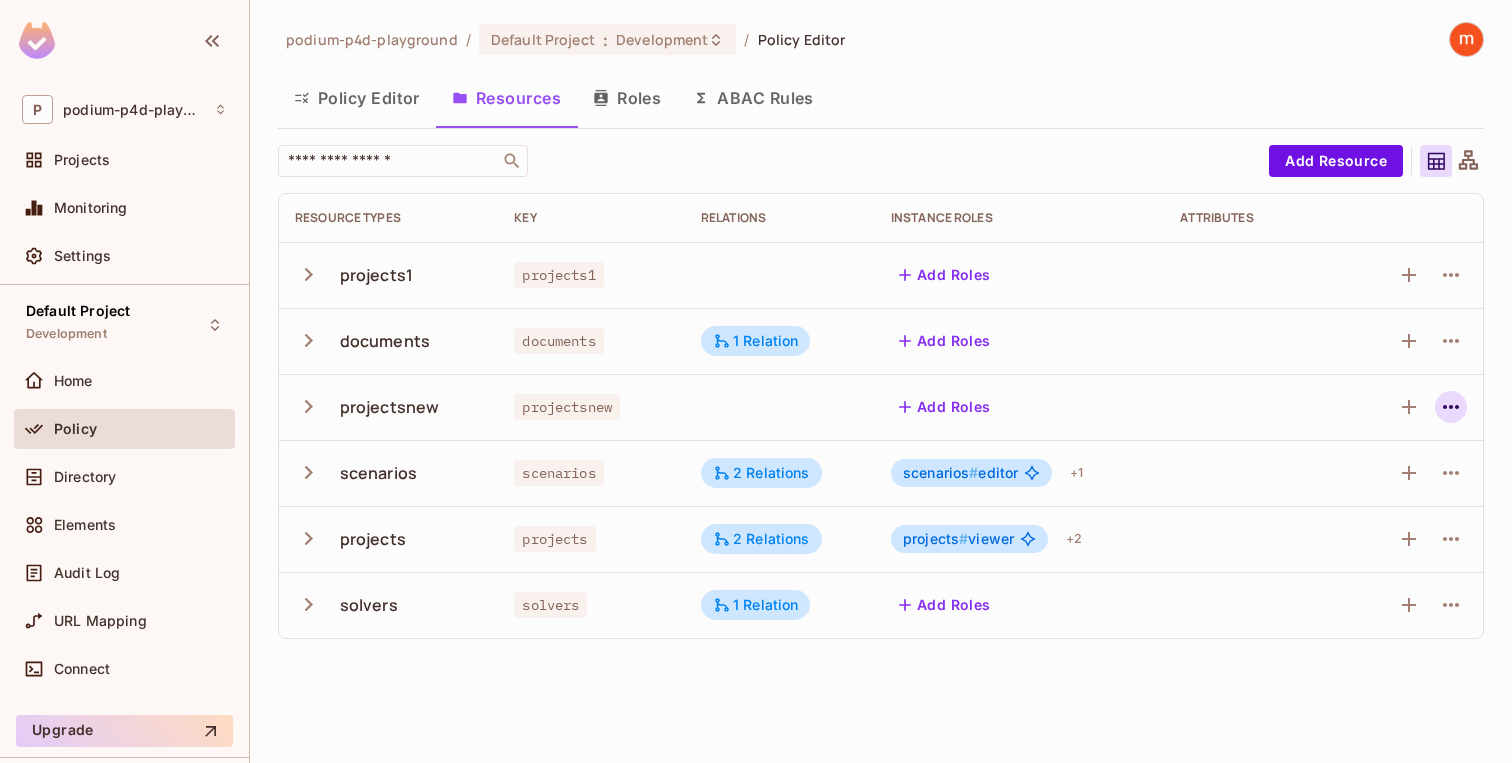 click 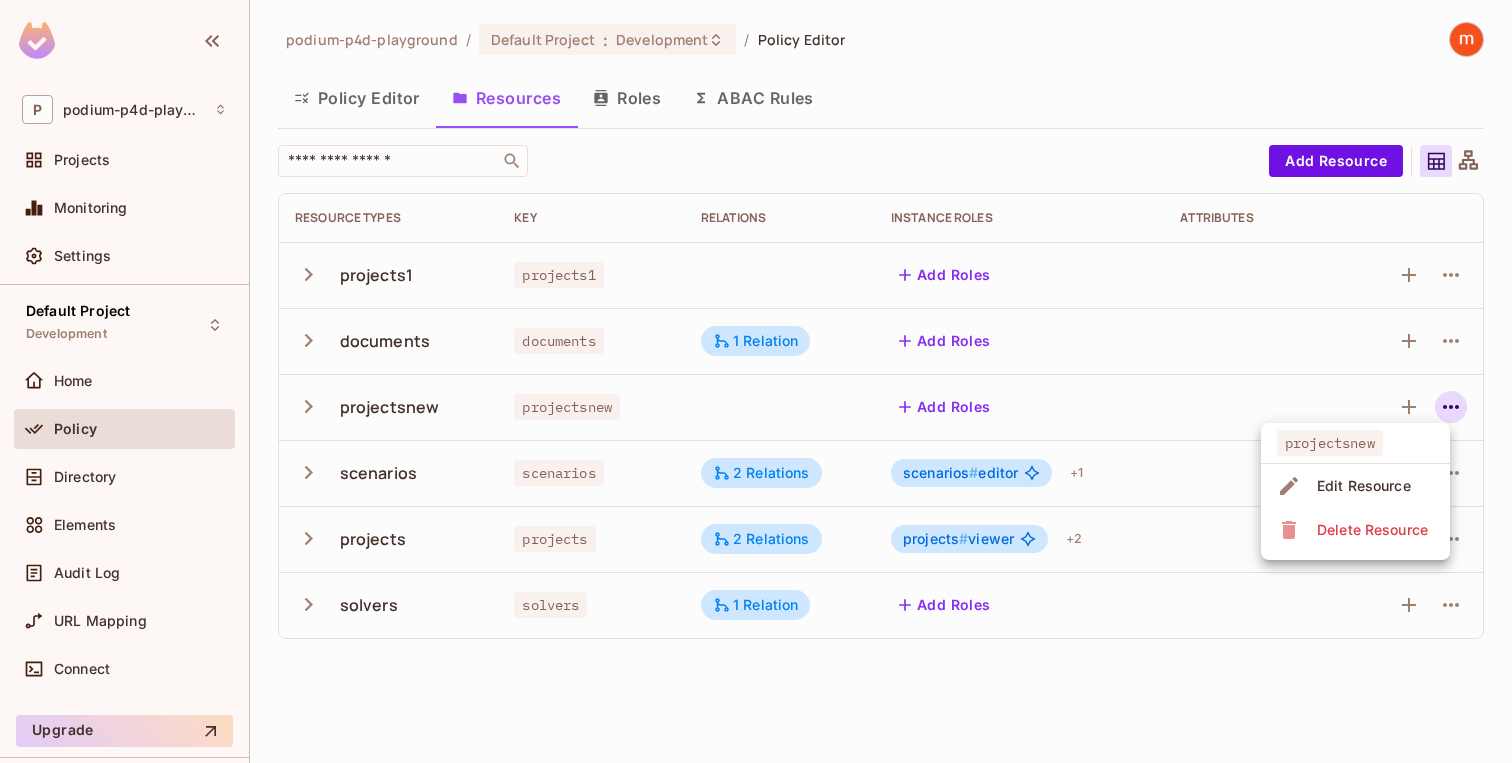 click on "Edit Resource" at bounding box center [1364, 486] 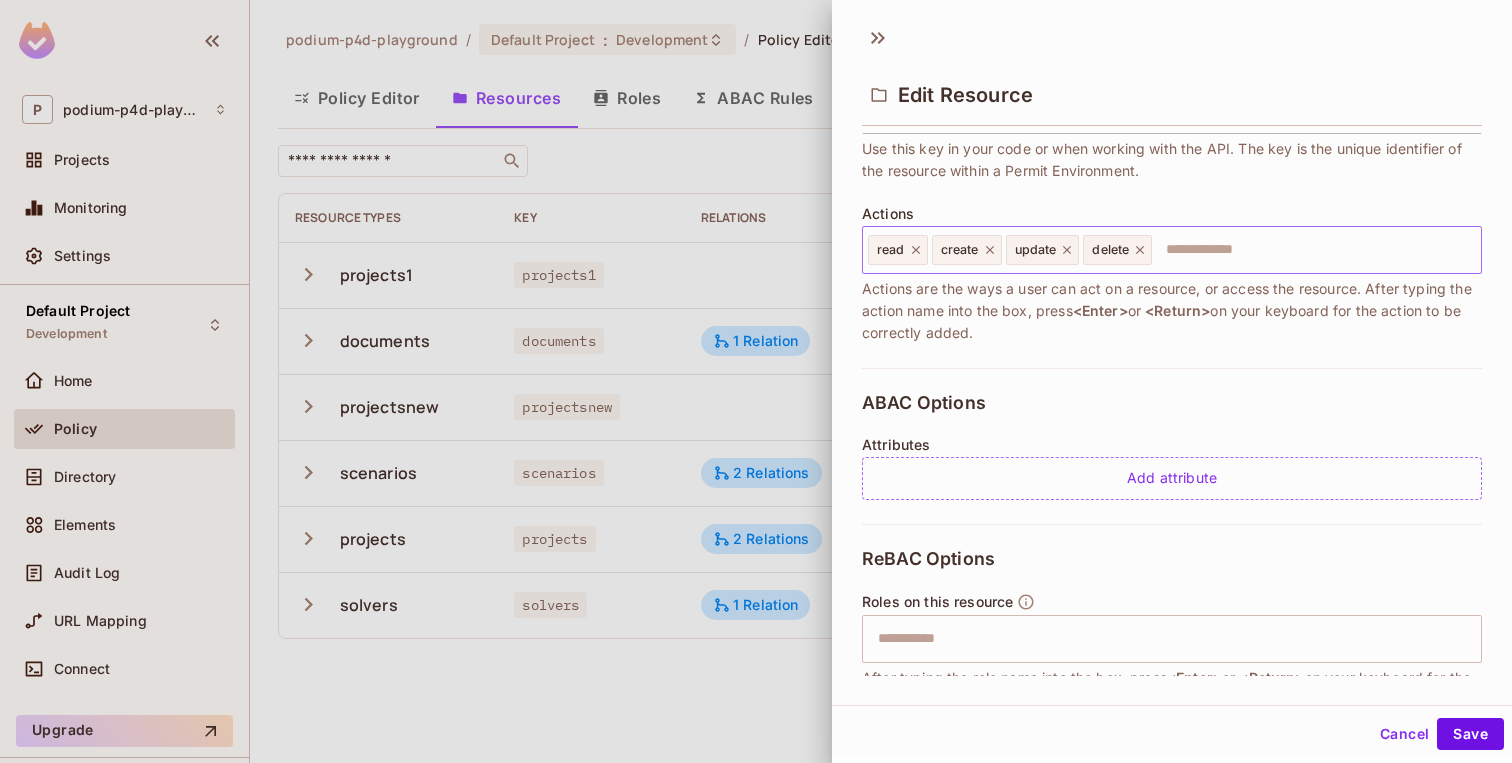scroll, scrollTop: 278, scrollLeft: 0, axis: vertical 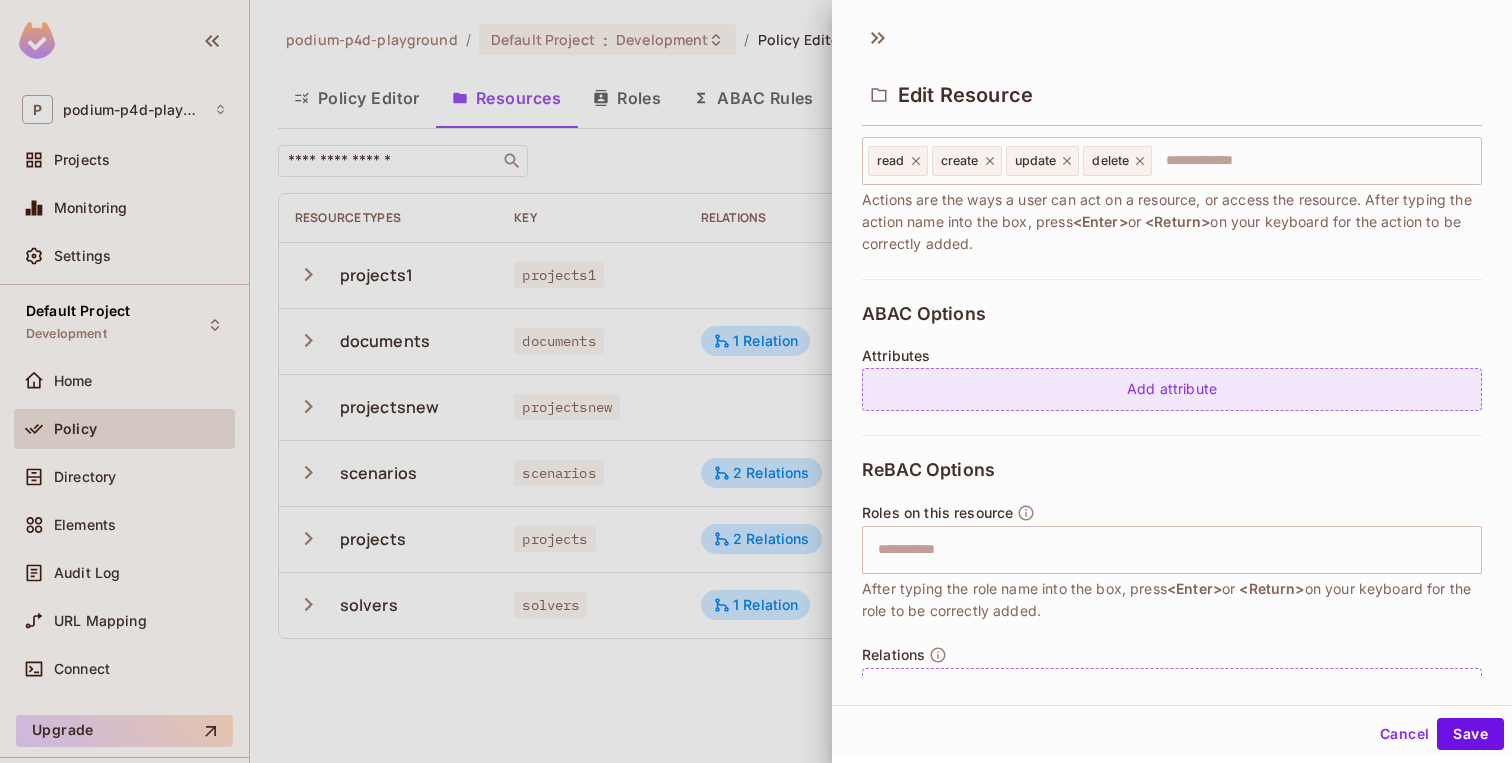 click on "Add attribute" at bounding box center (1172, 389) 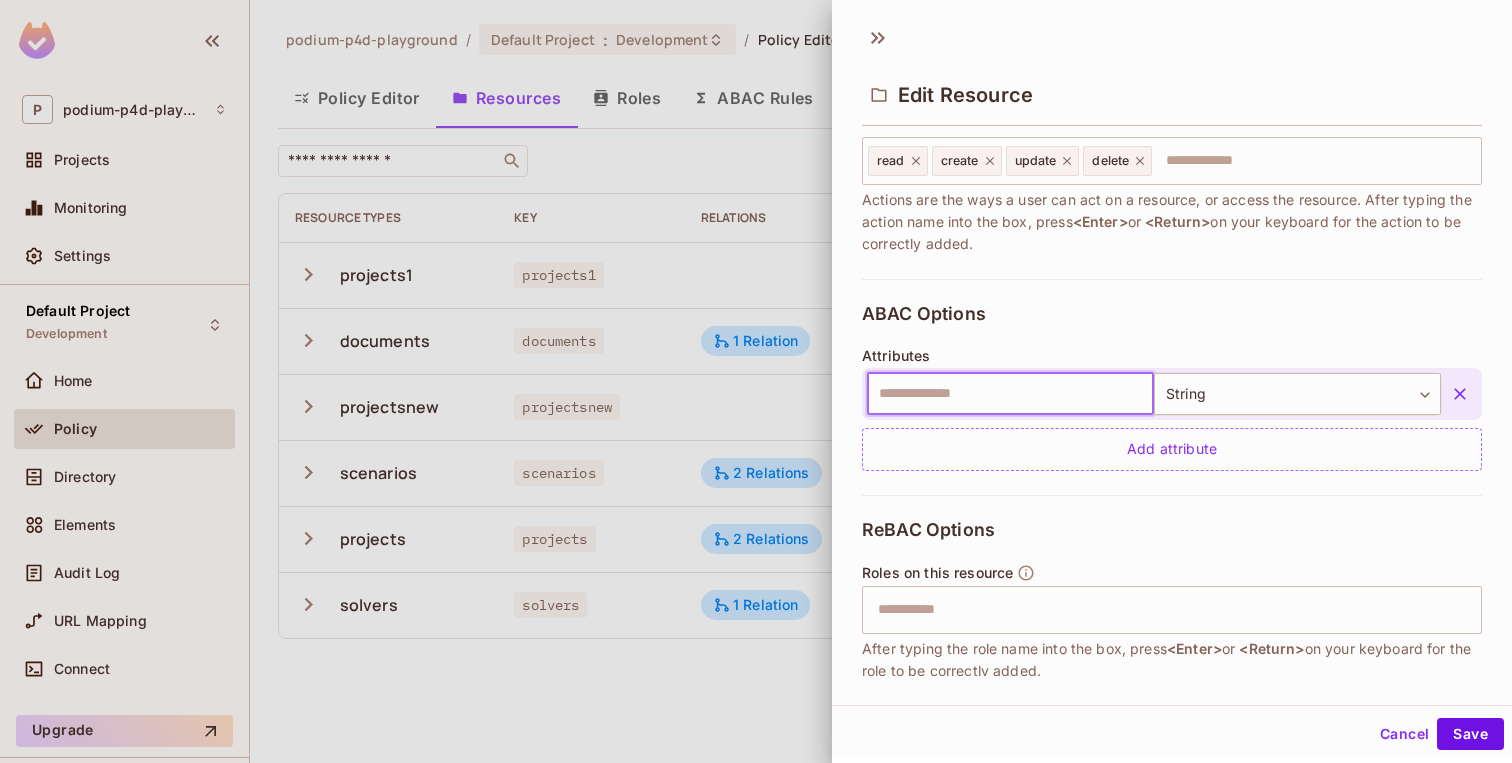 click at bounding box center [1010, 394] 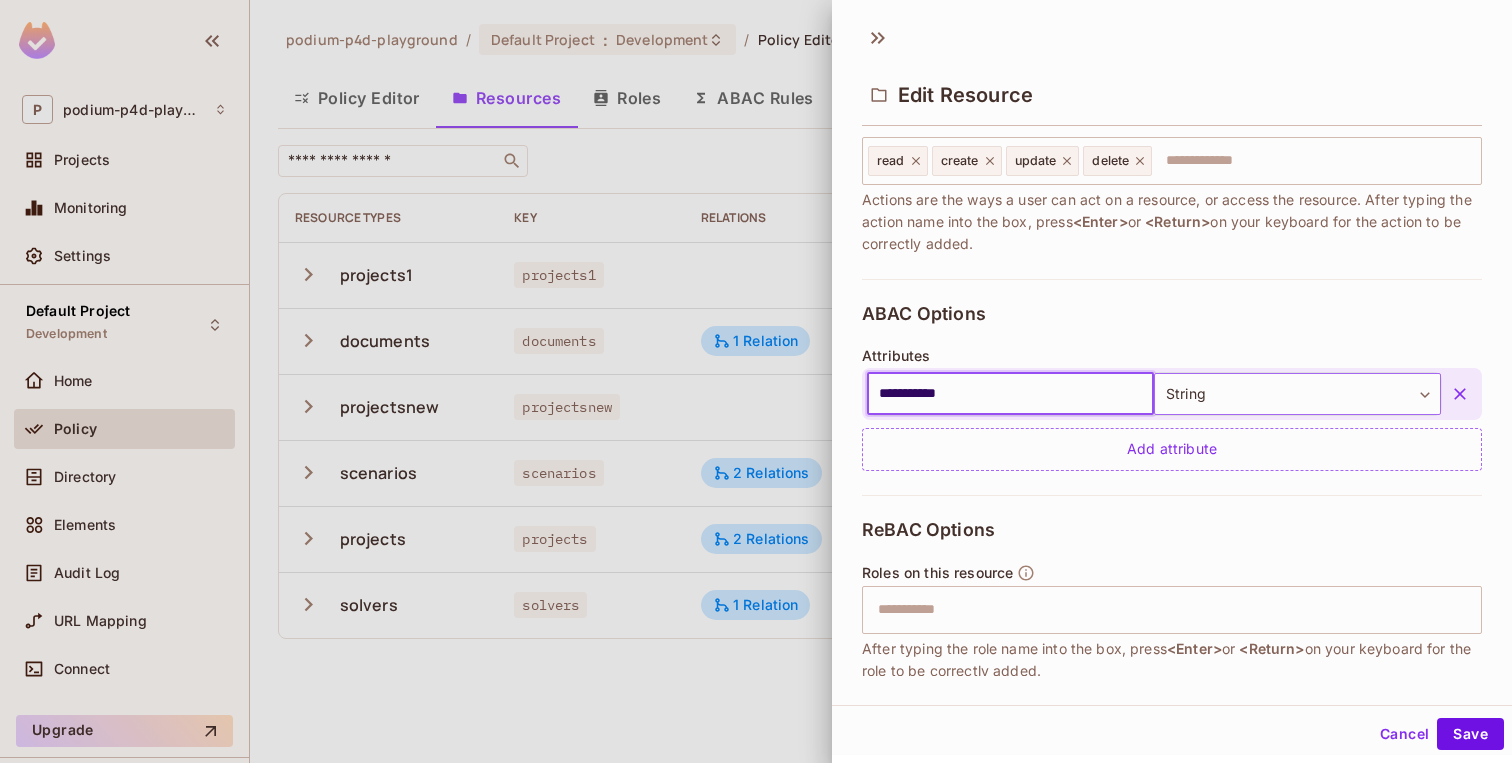 type on "**********" 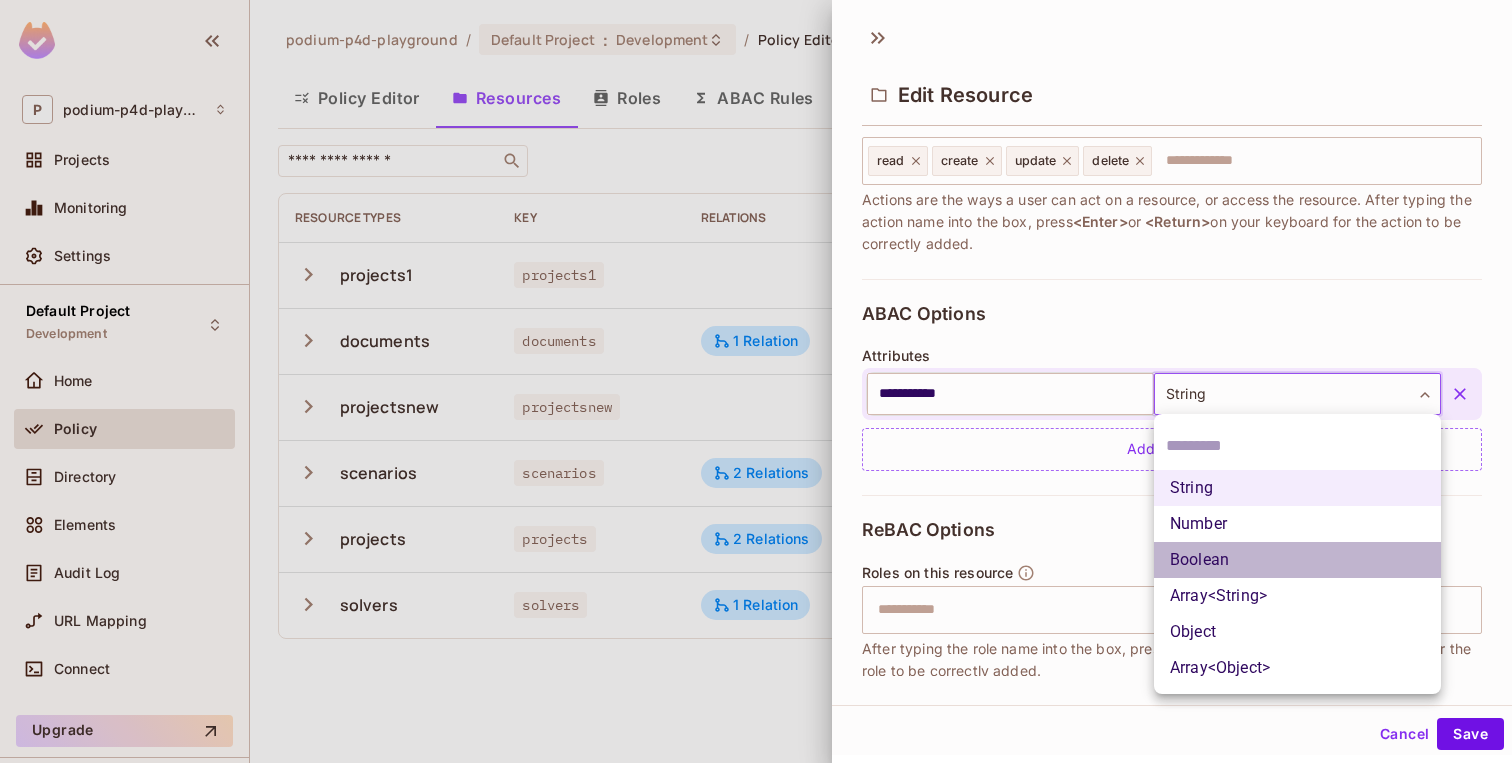 click on "Boolean" at bounding box center (1297, 560) 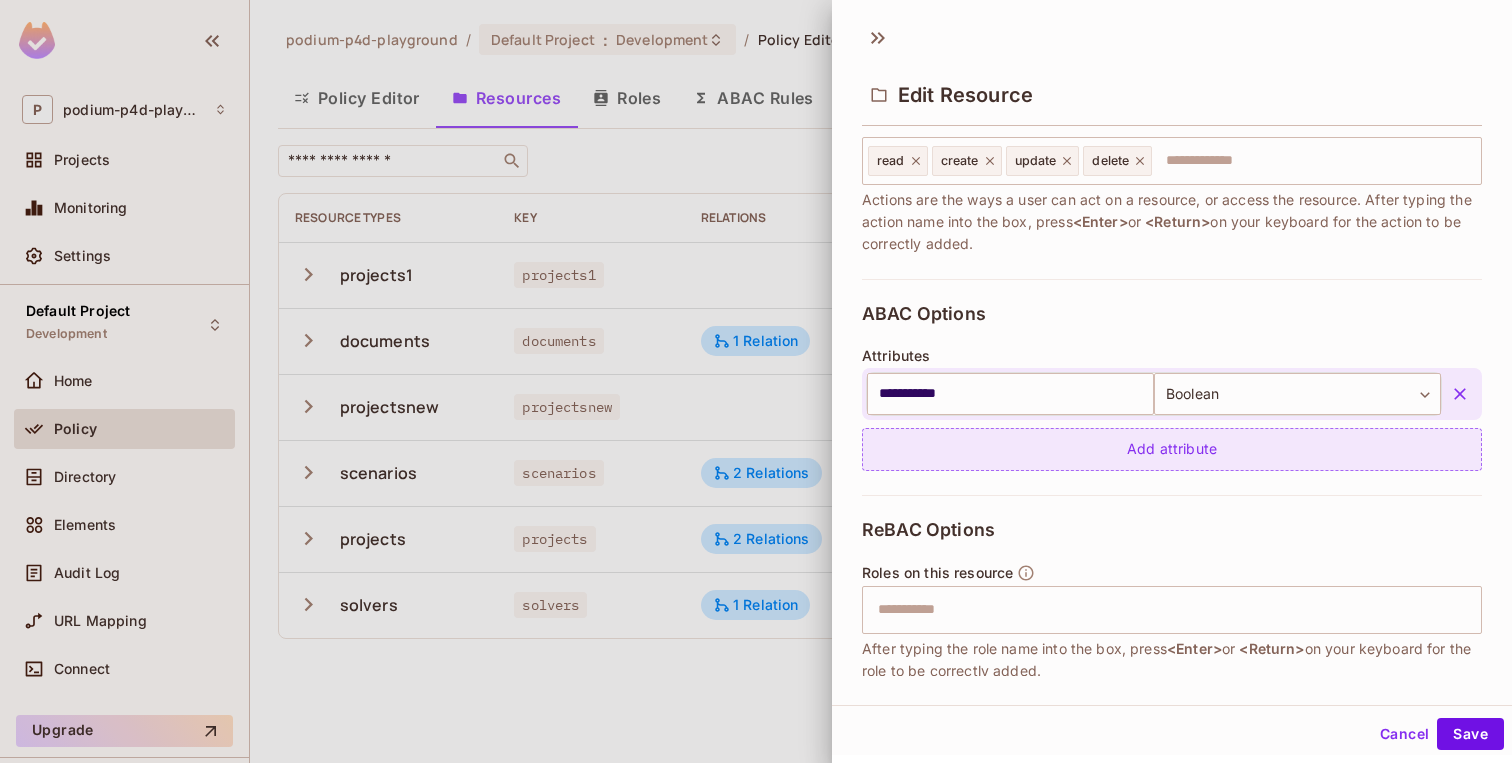 click on "Add attribute" at bounding box center [1172, 449] 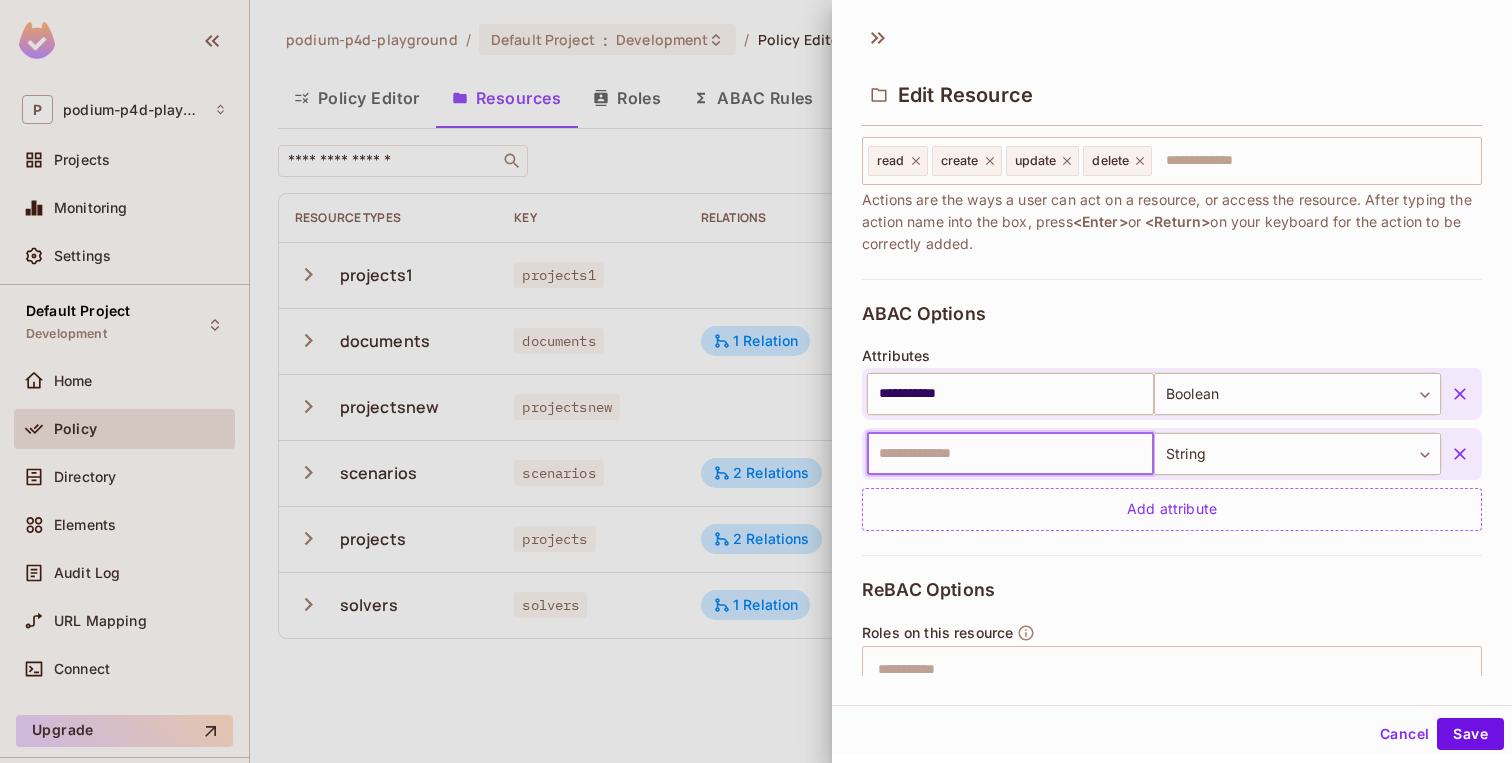 paste on "*******" 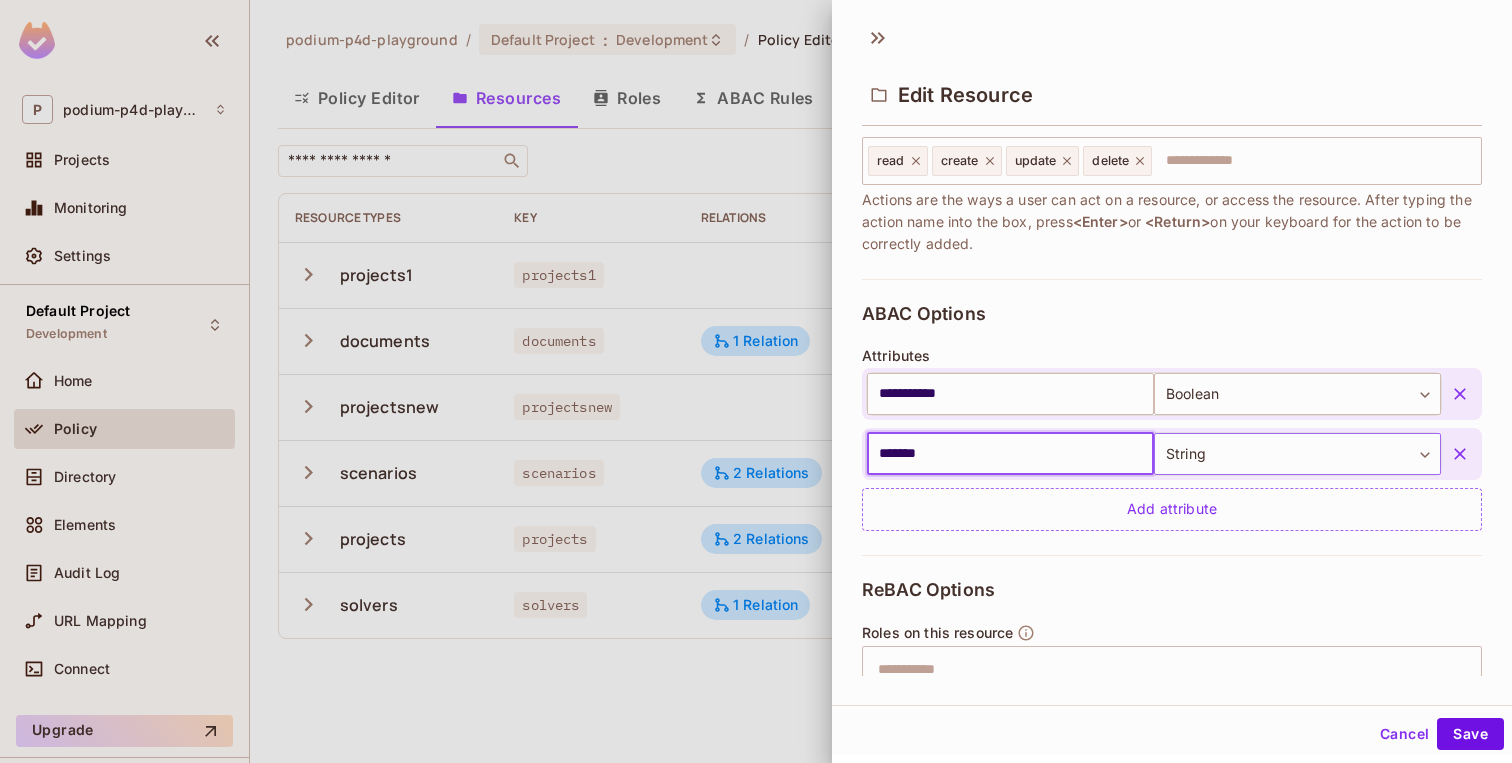 type on "*******" 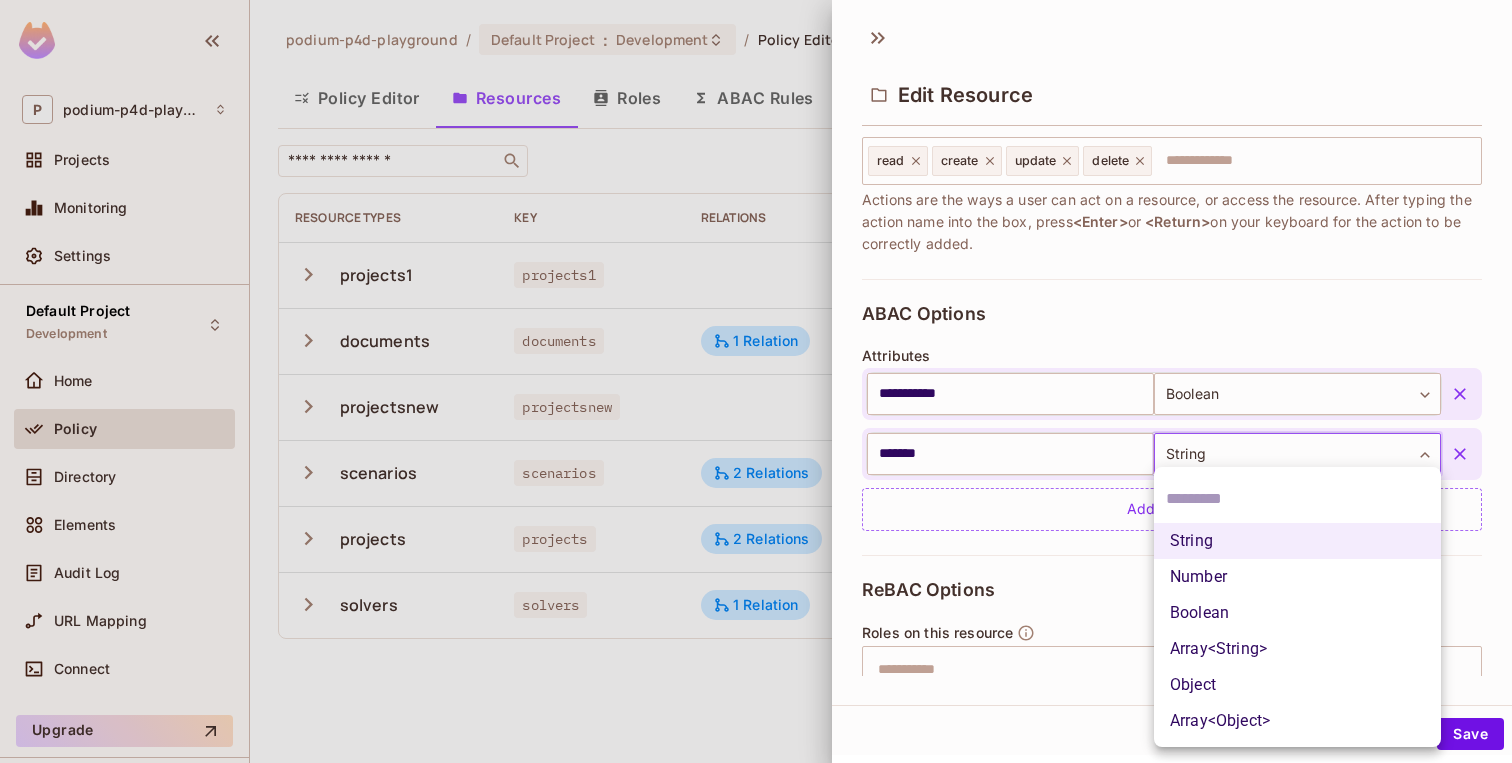 type 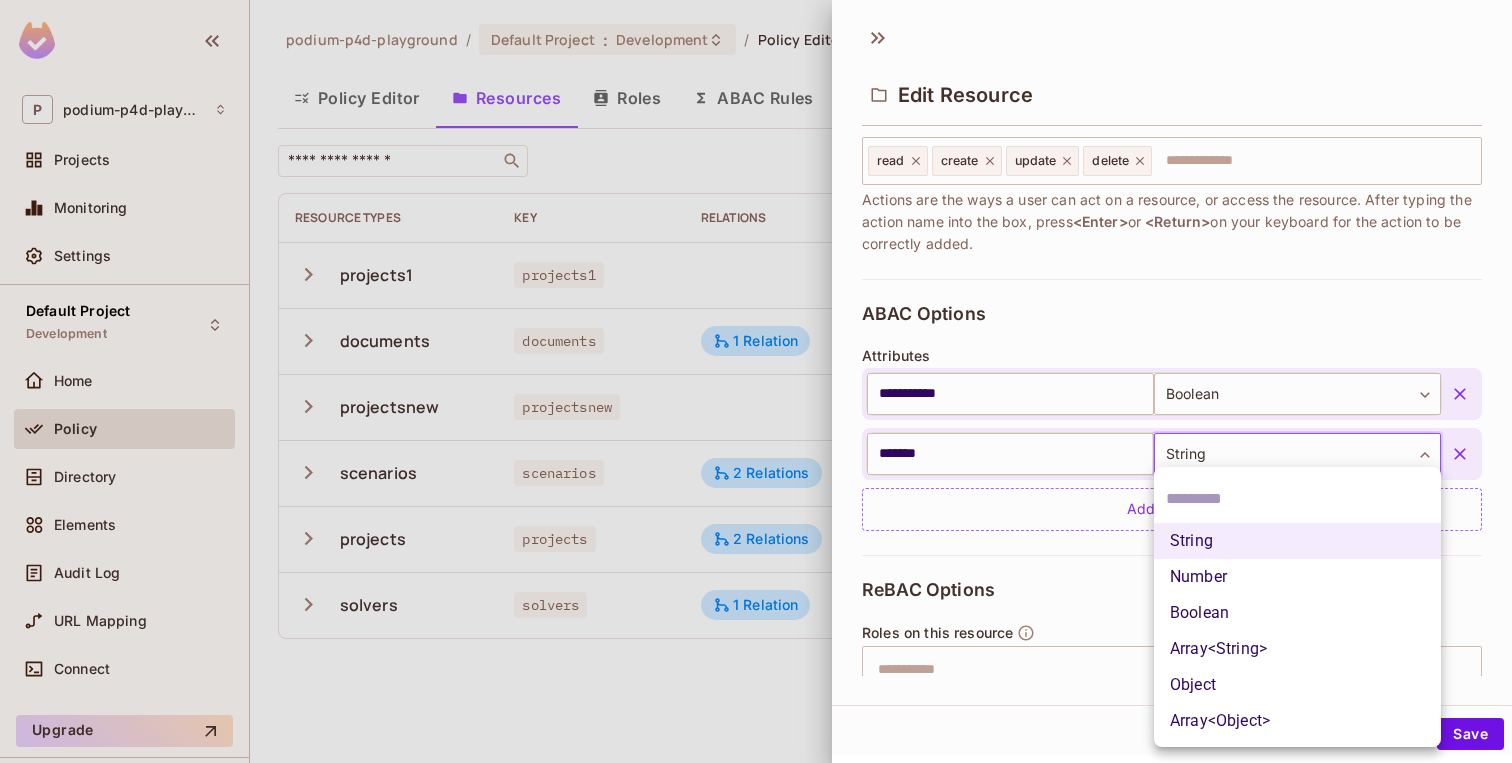 click on "String" at bounding box center (1297, 541) 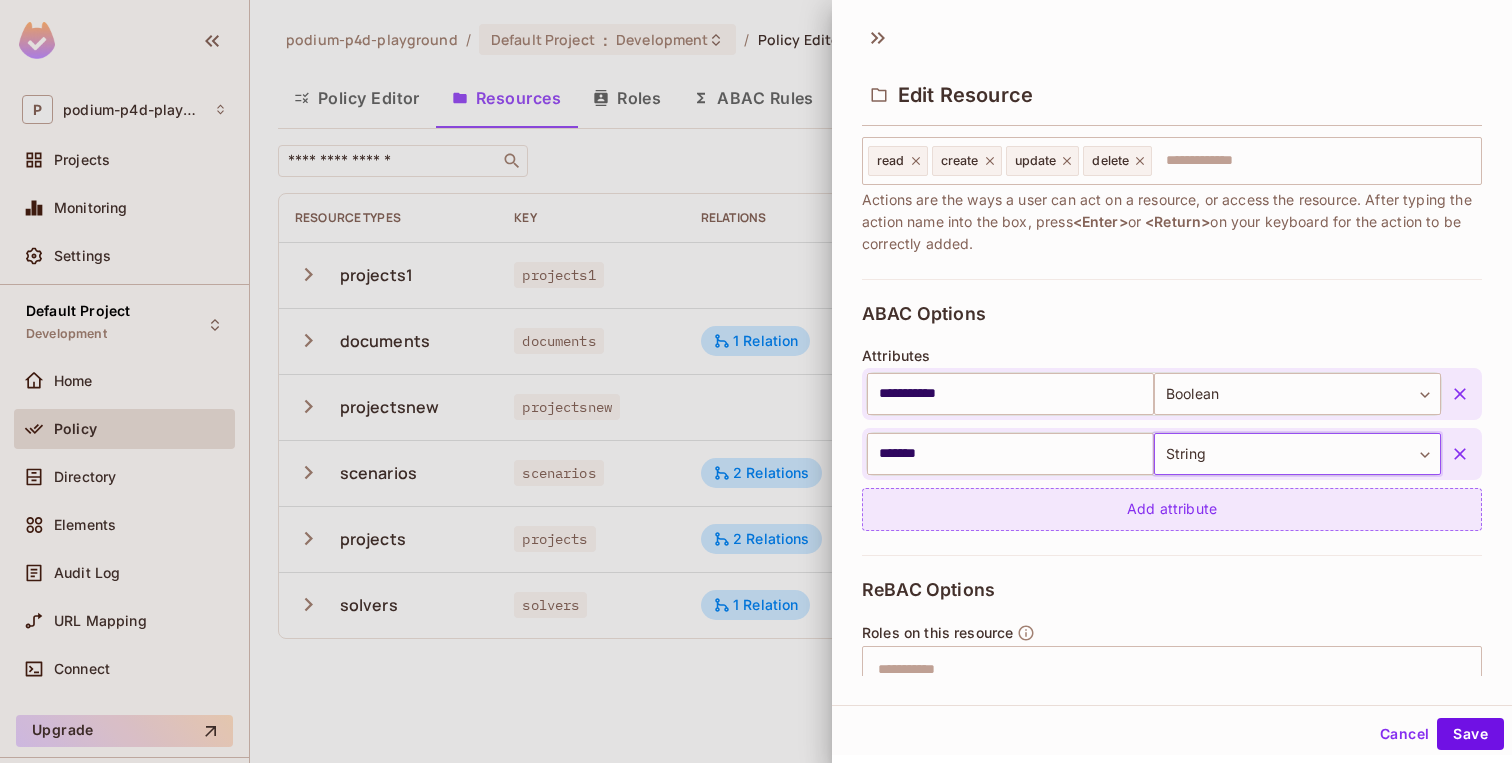 click on "Add attribute" at bounding box center (1172, 509) 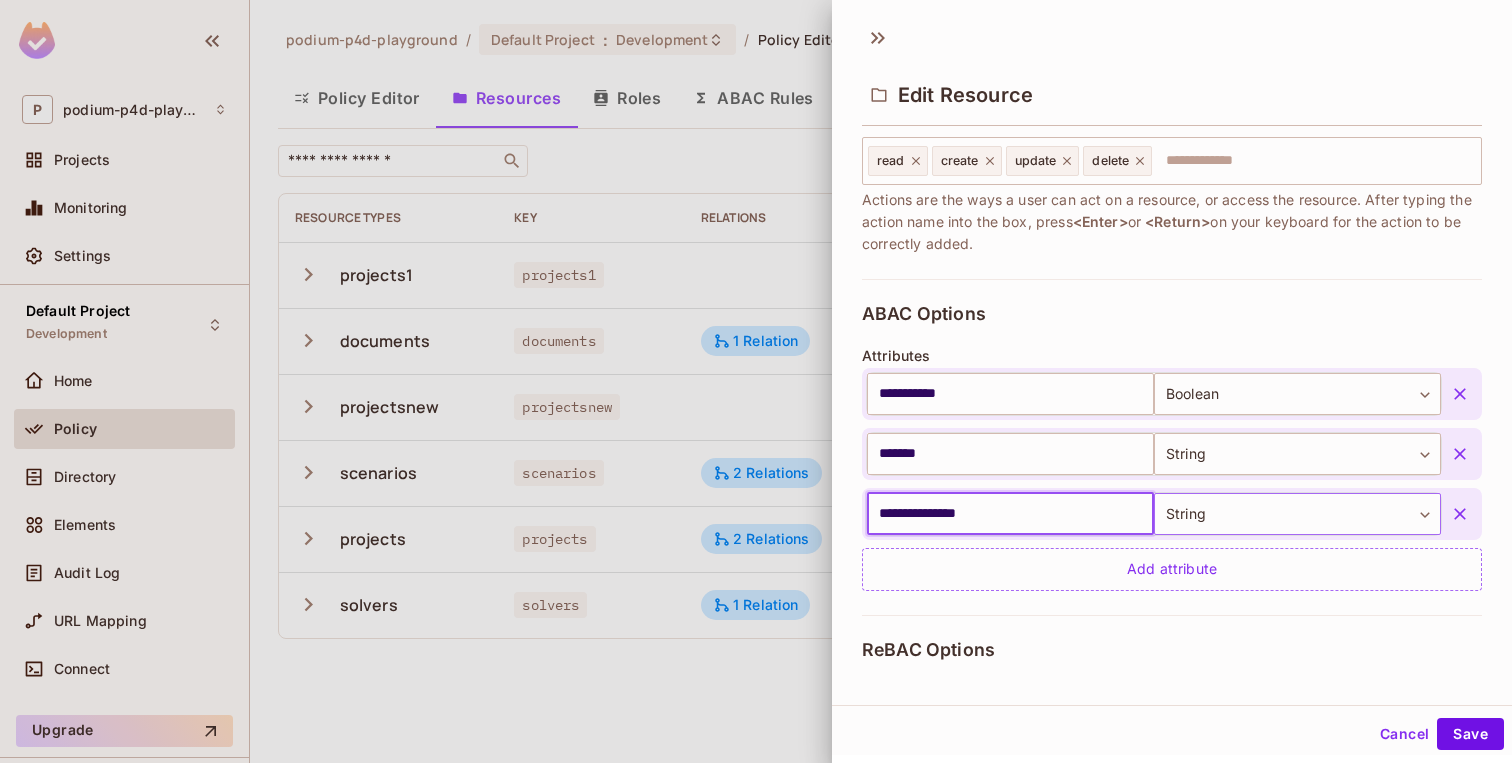 type on "**********" 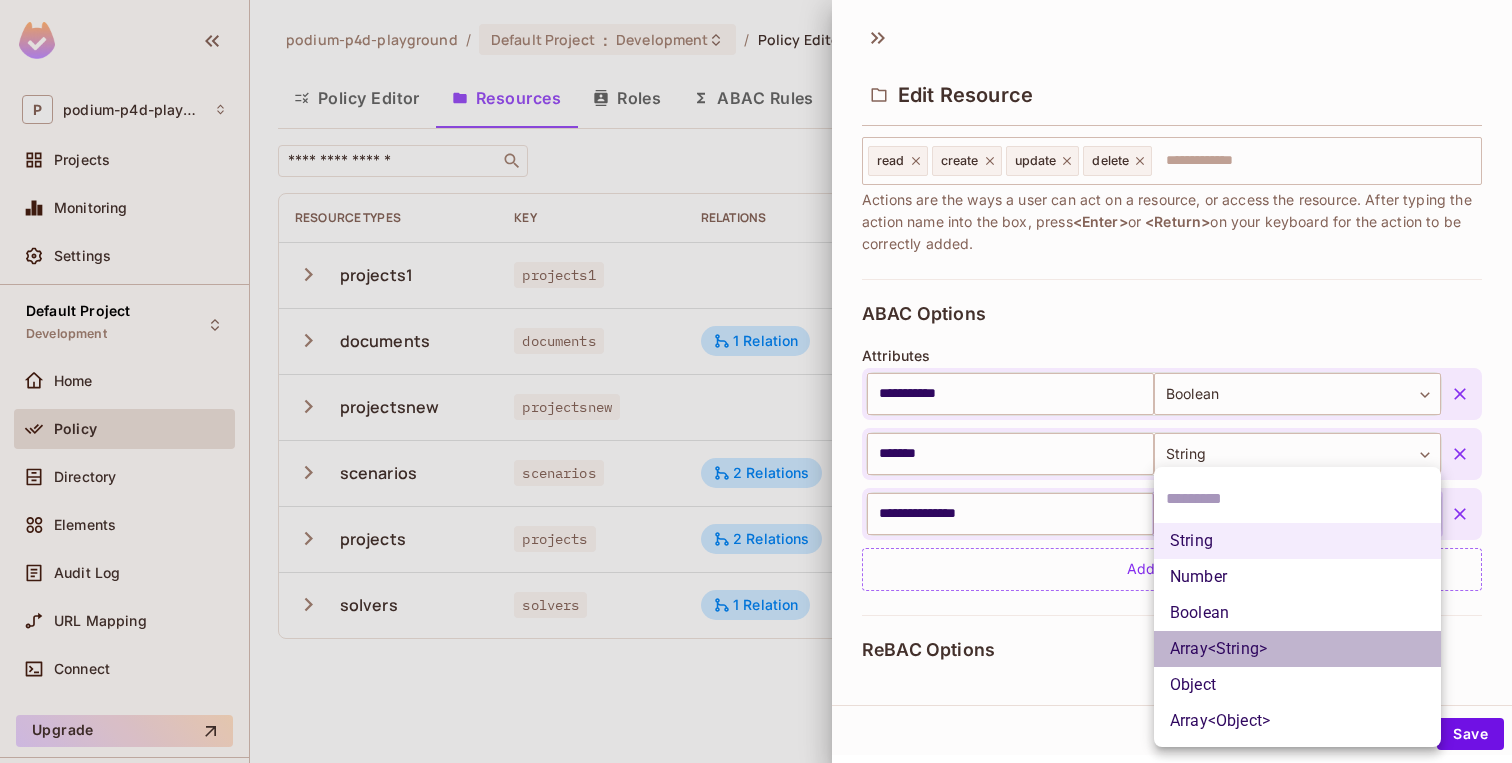 click on "Array<String>" at bounding box center [1297, 649] 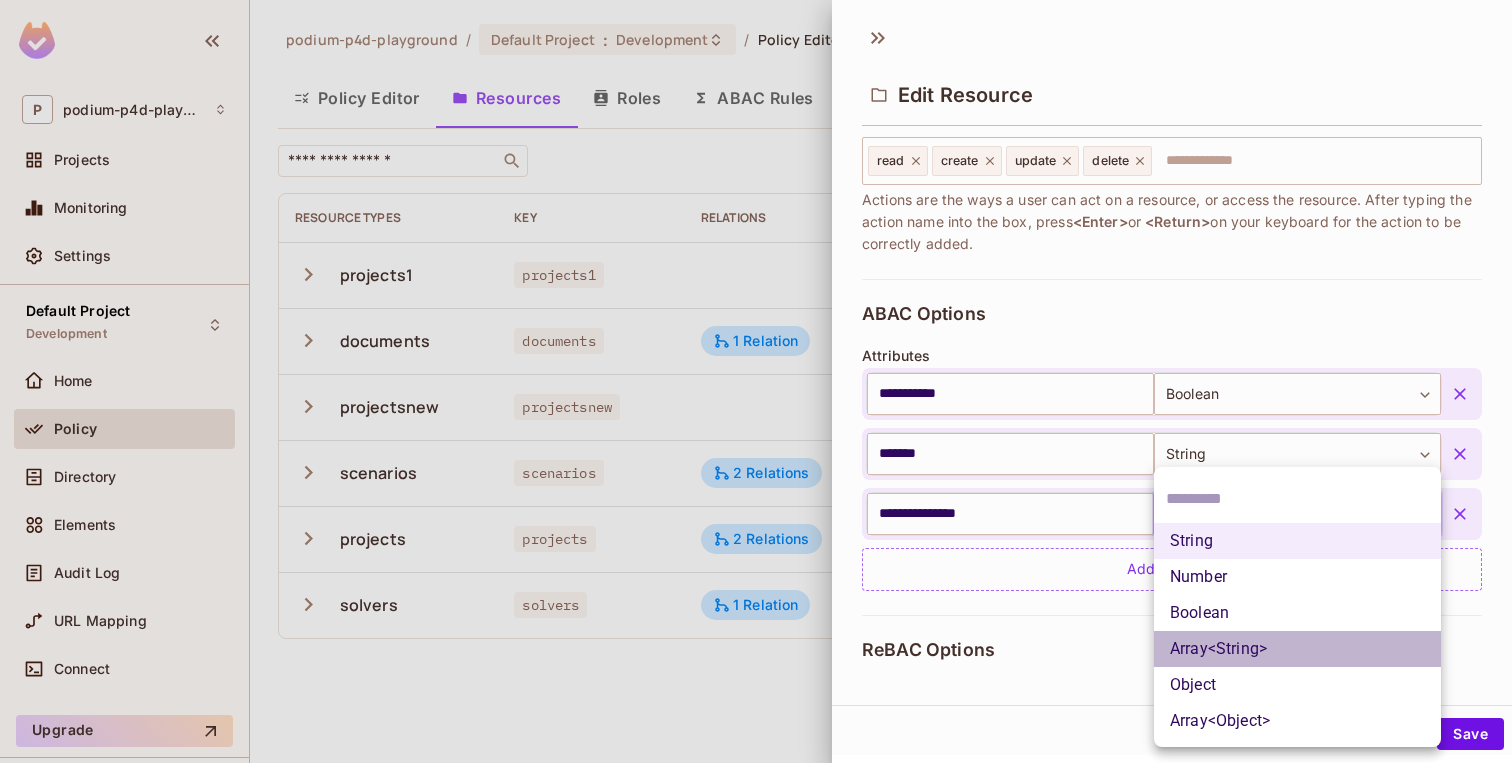 type on "*****" 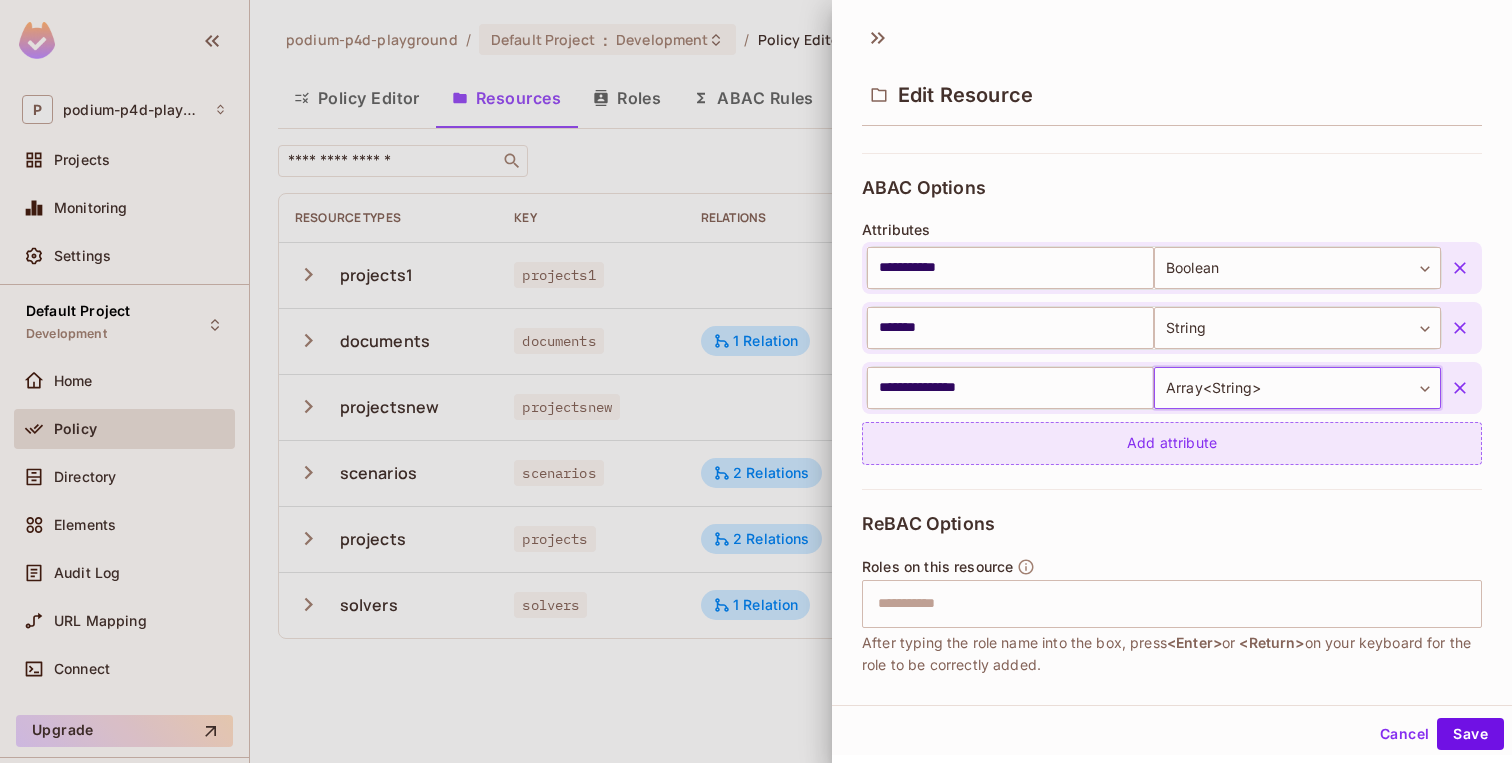 scroll, scrollTop: 517, scrollLeft: 0, axis: vertical 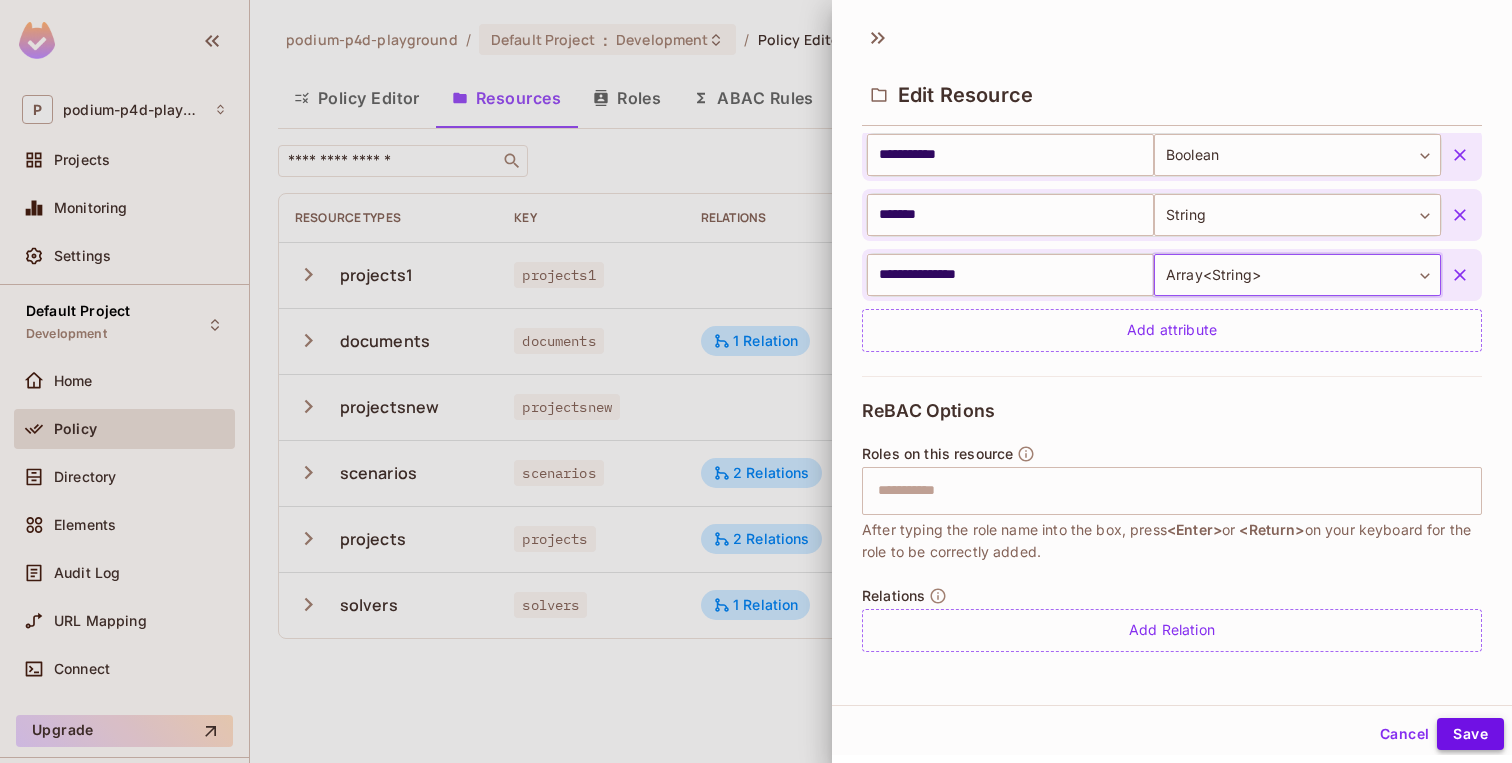 click on "Save" at bounding box center (1470, 734) 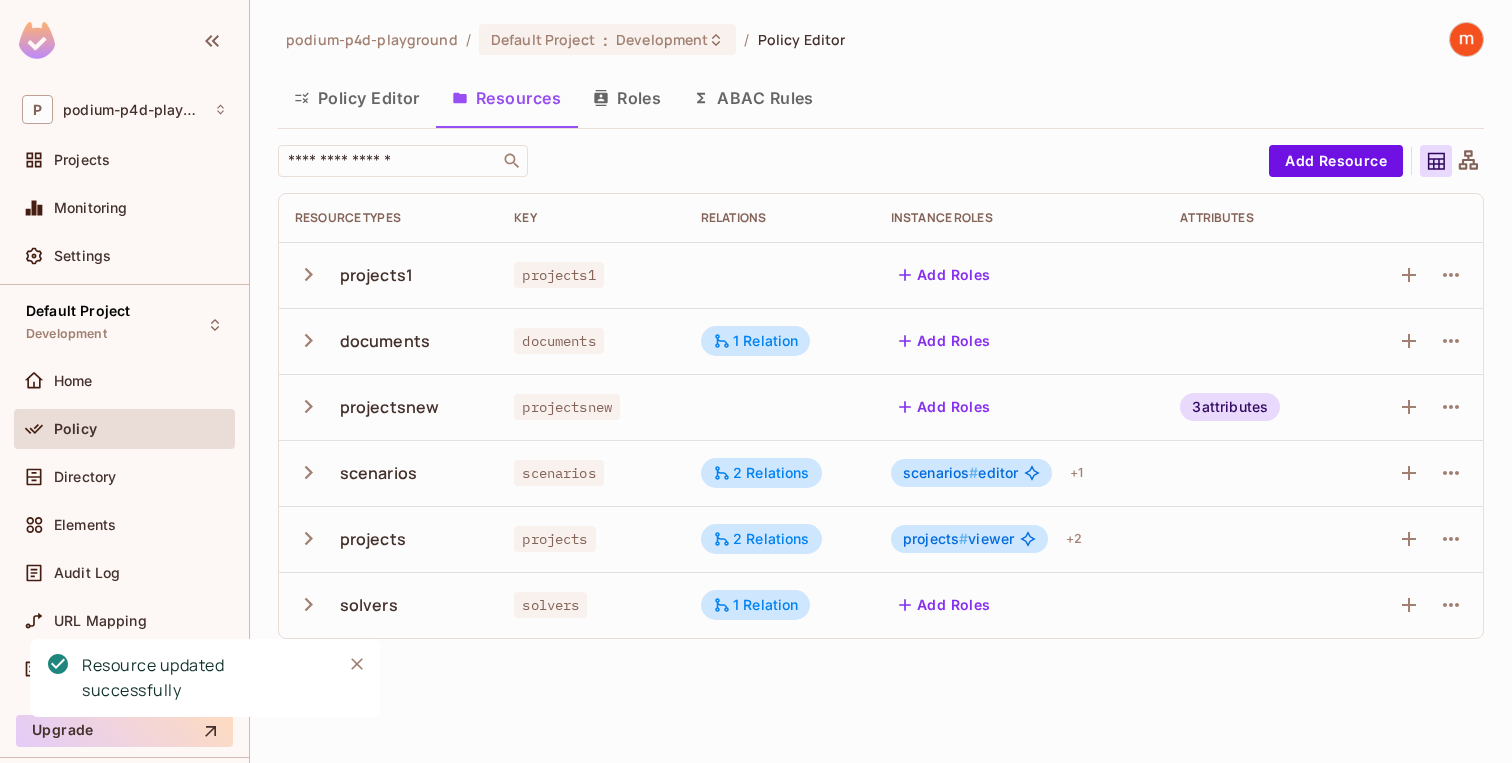click on "Roles" at bounding box center [627, 98] 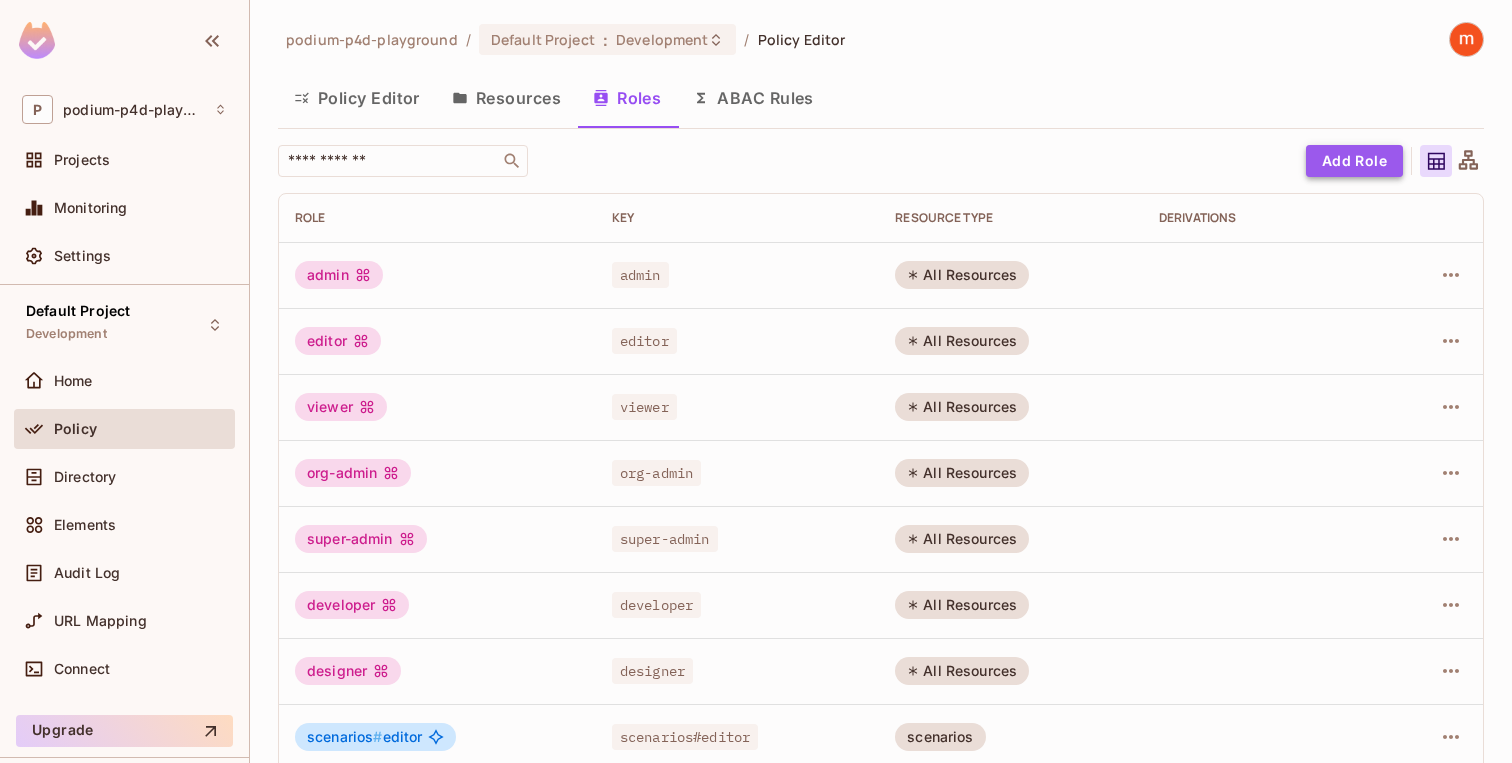 click on "Add Role" at bounding box center (1354, 161) 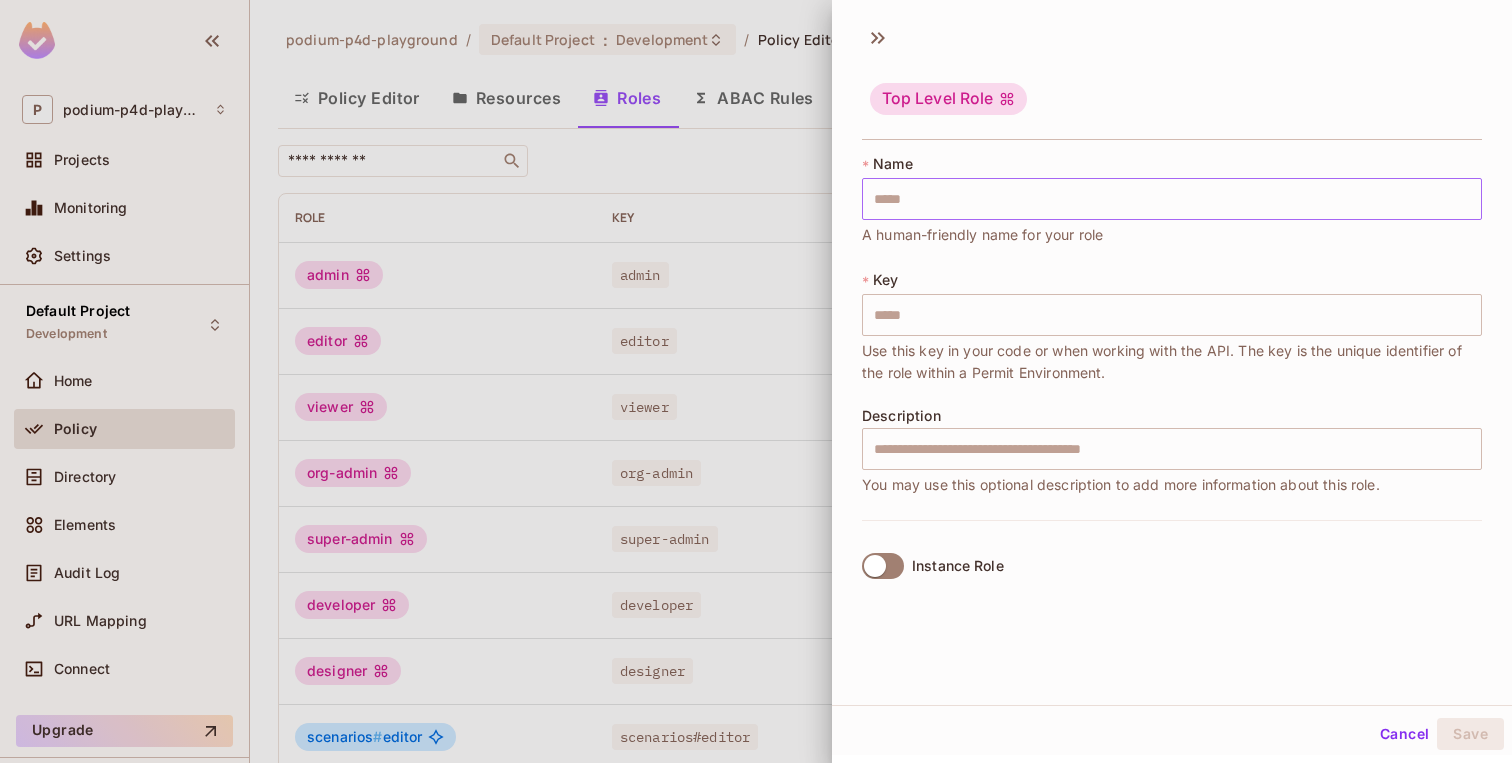 click at bounding box center [1172, 199] 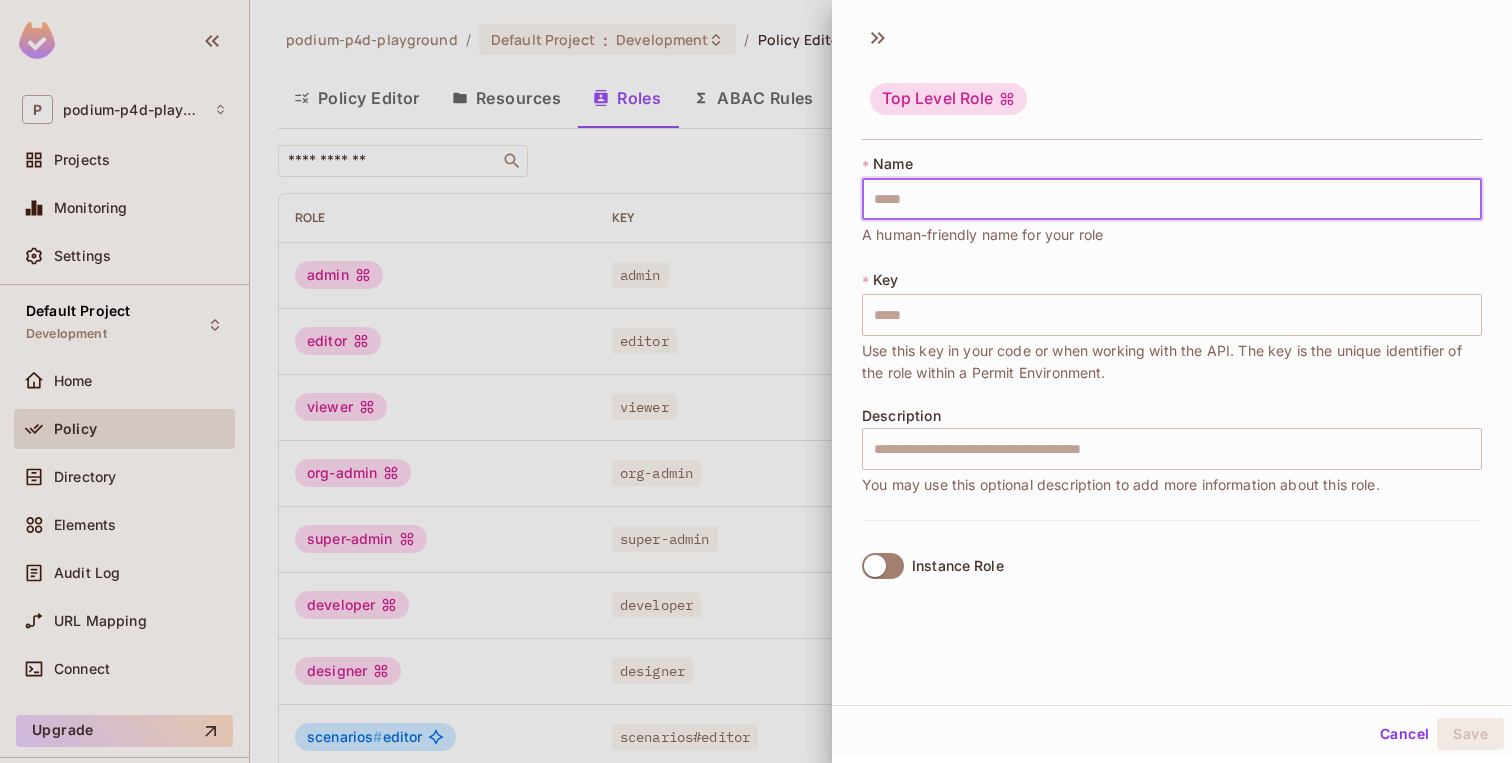 type on "*" 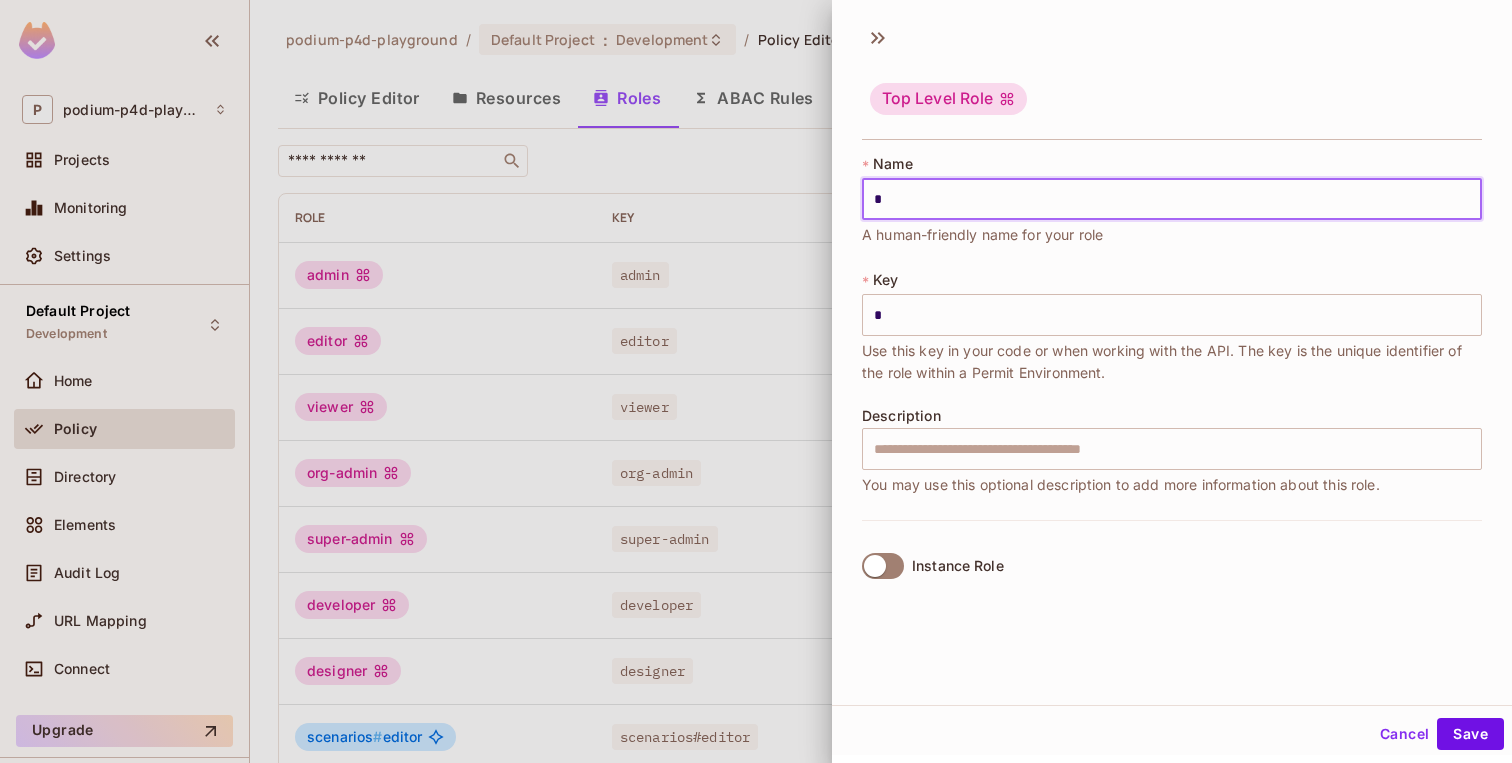 type on "**" 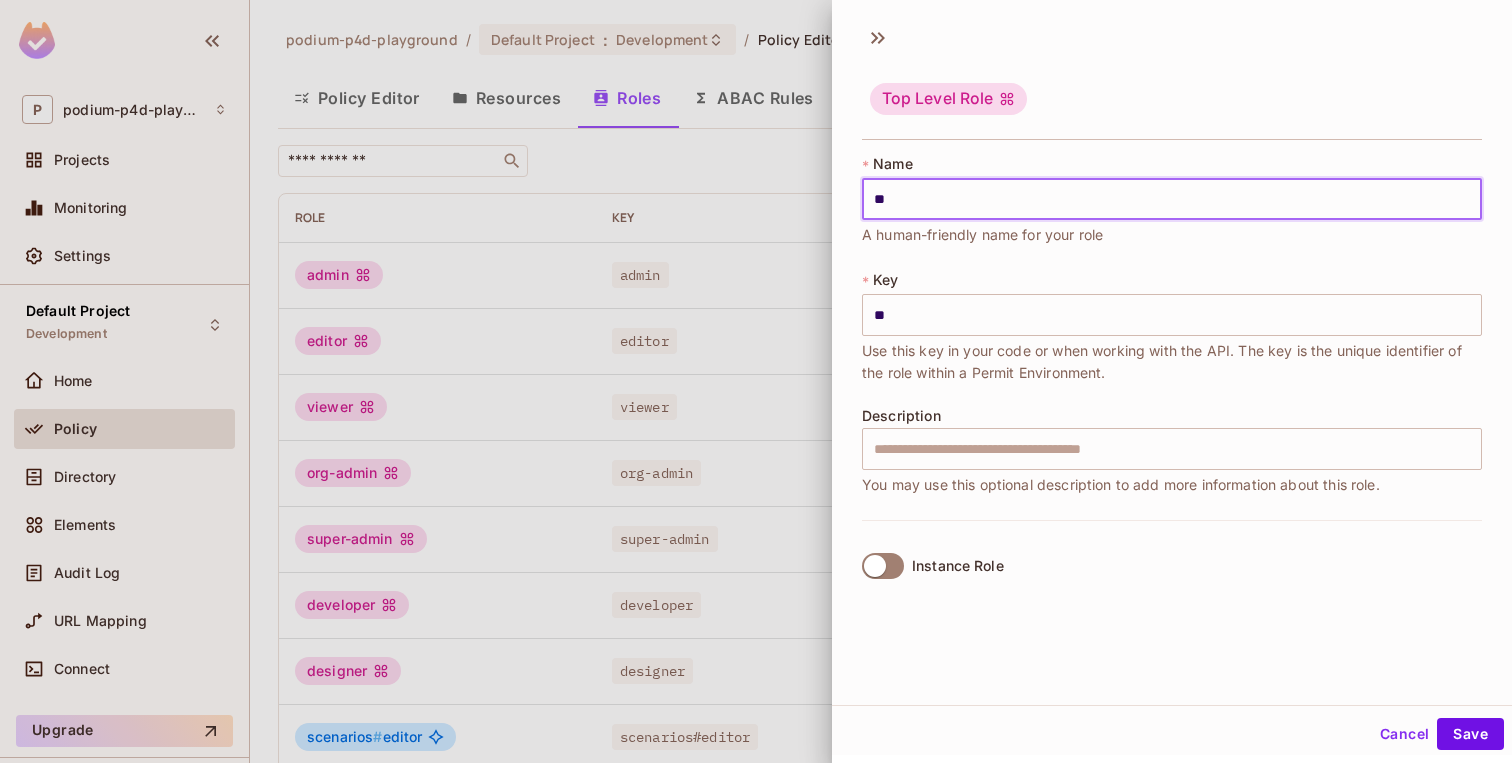 type on "***" 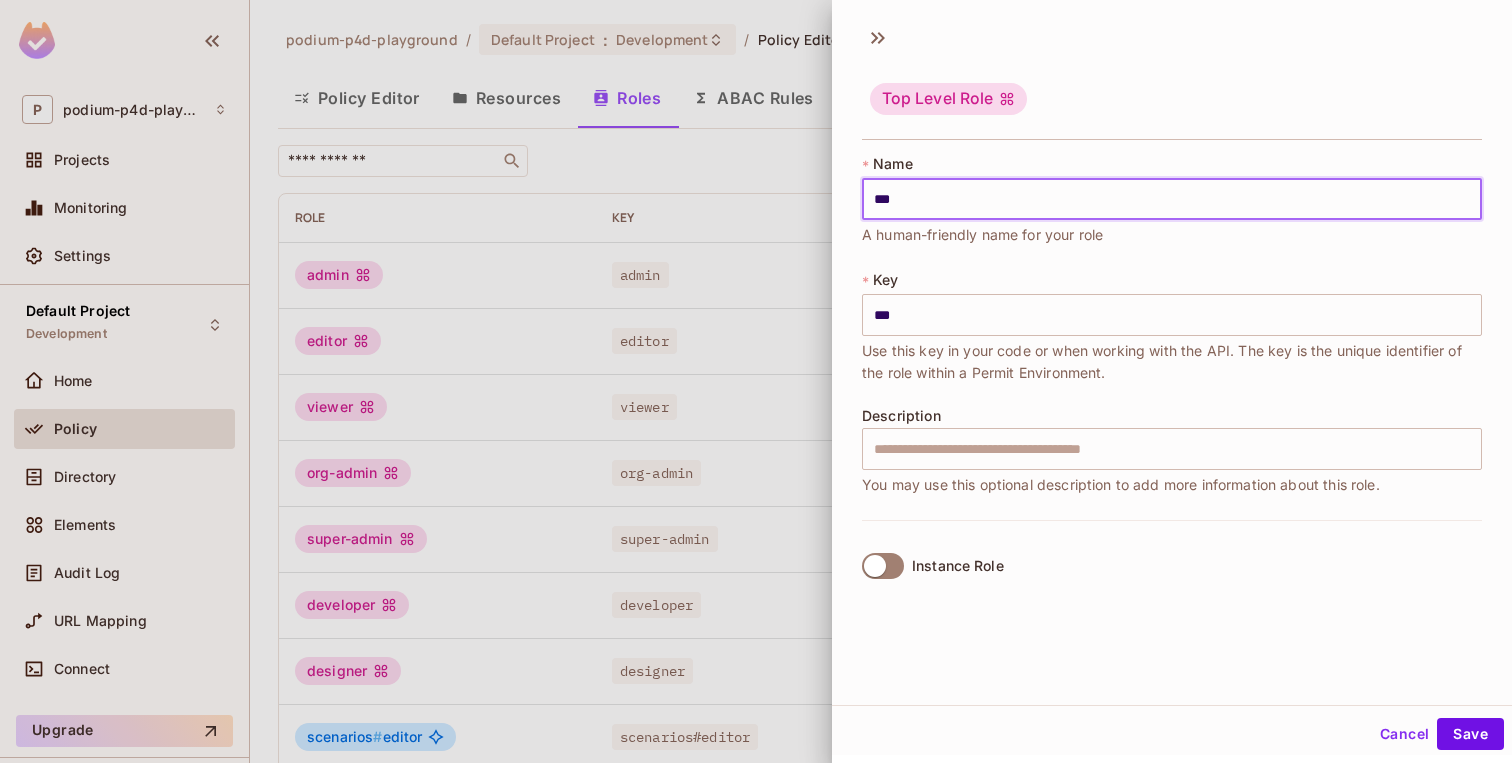 type on "****" 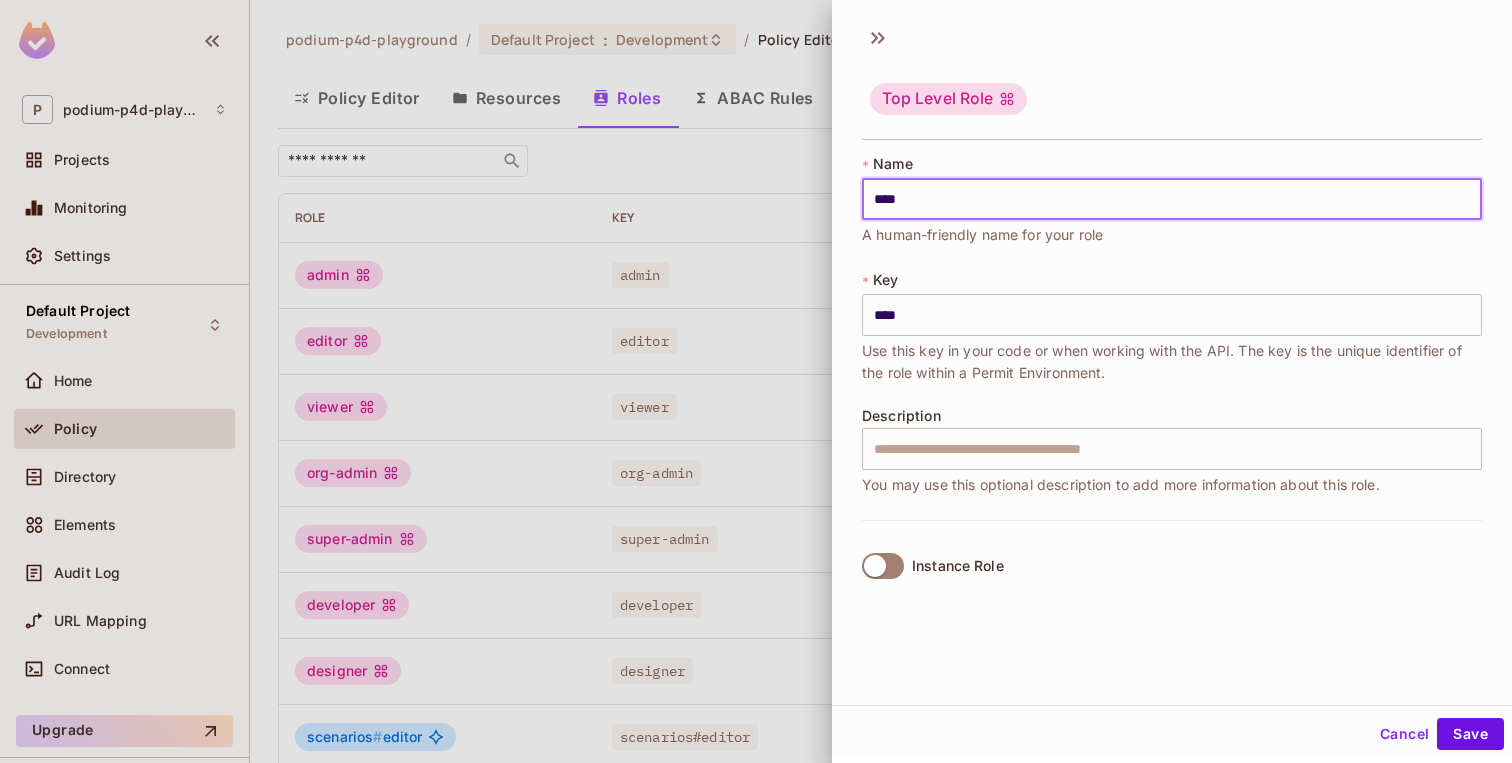 type on "*****" 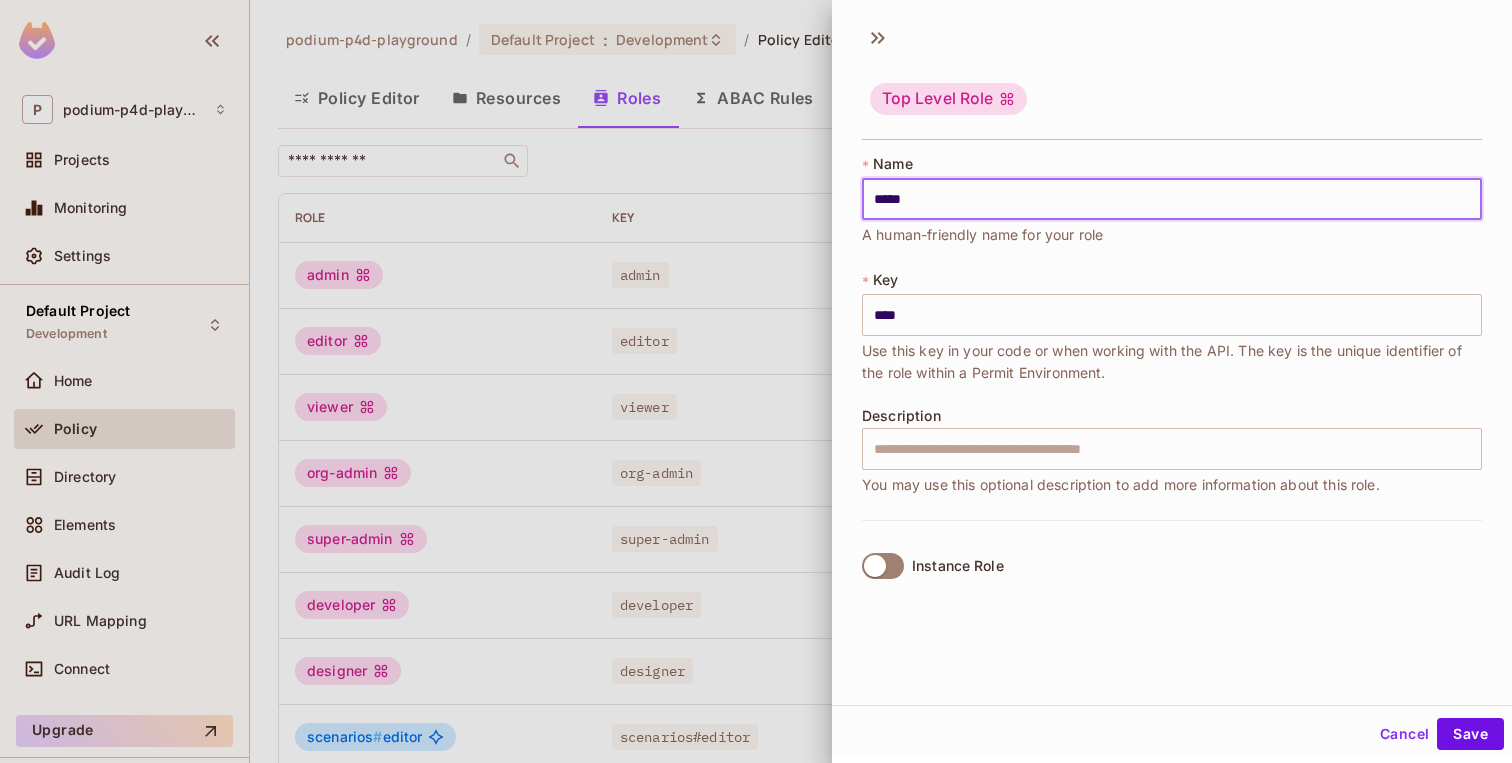 type on "*****" 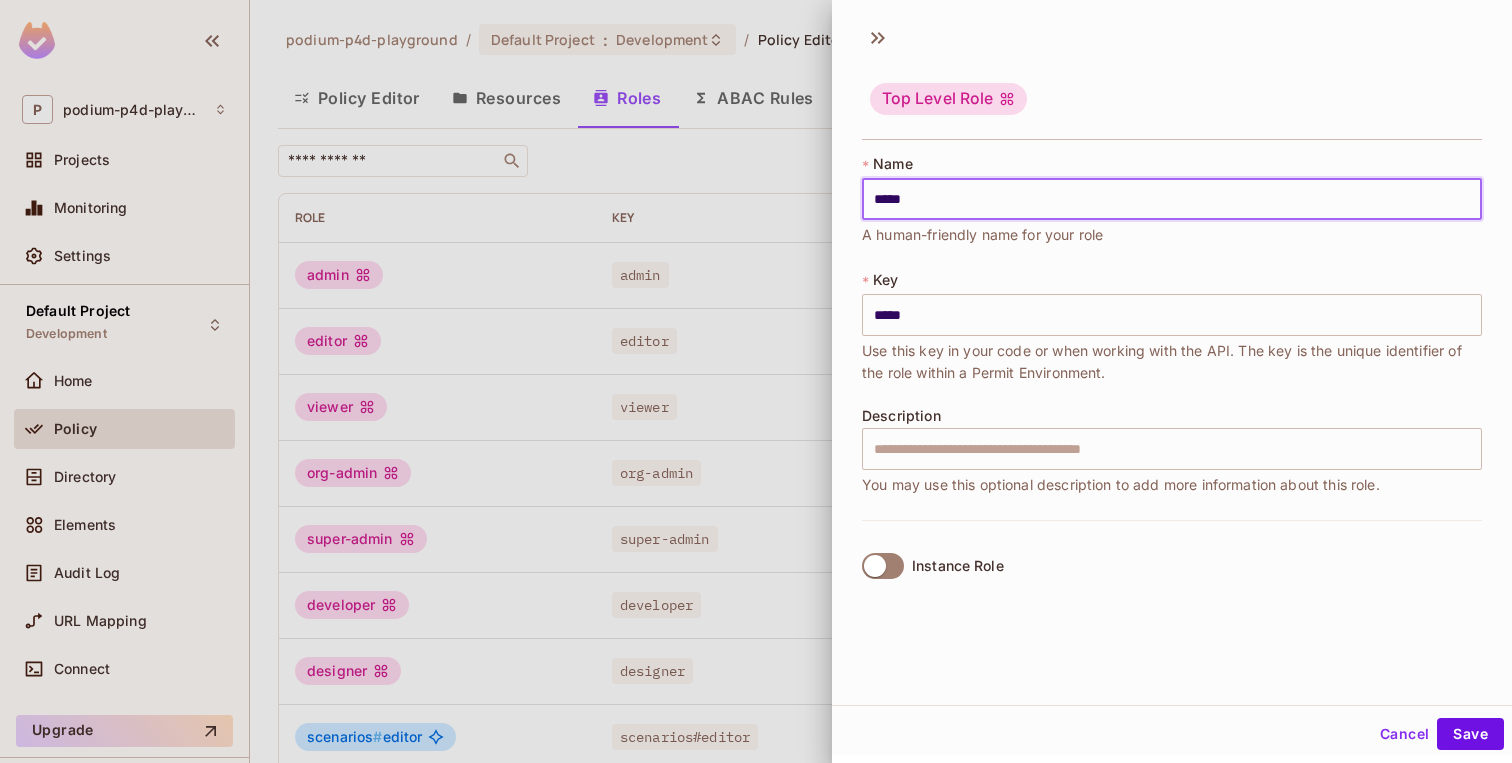 type on "******" 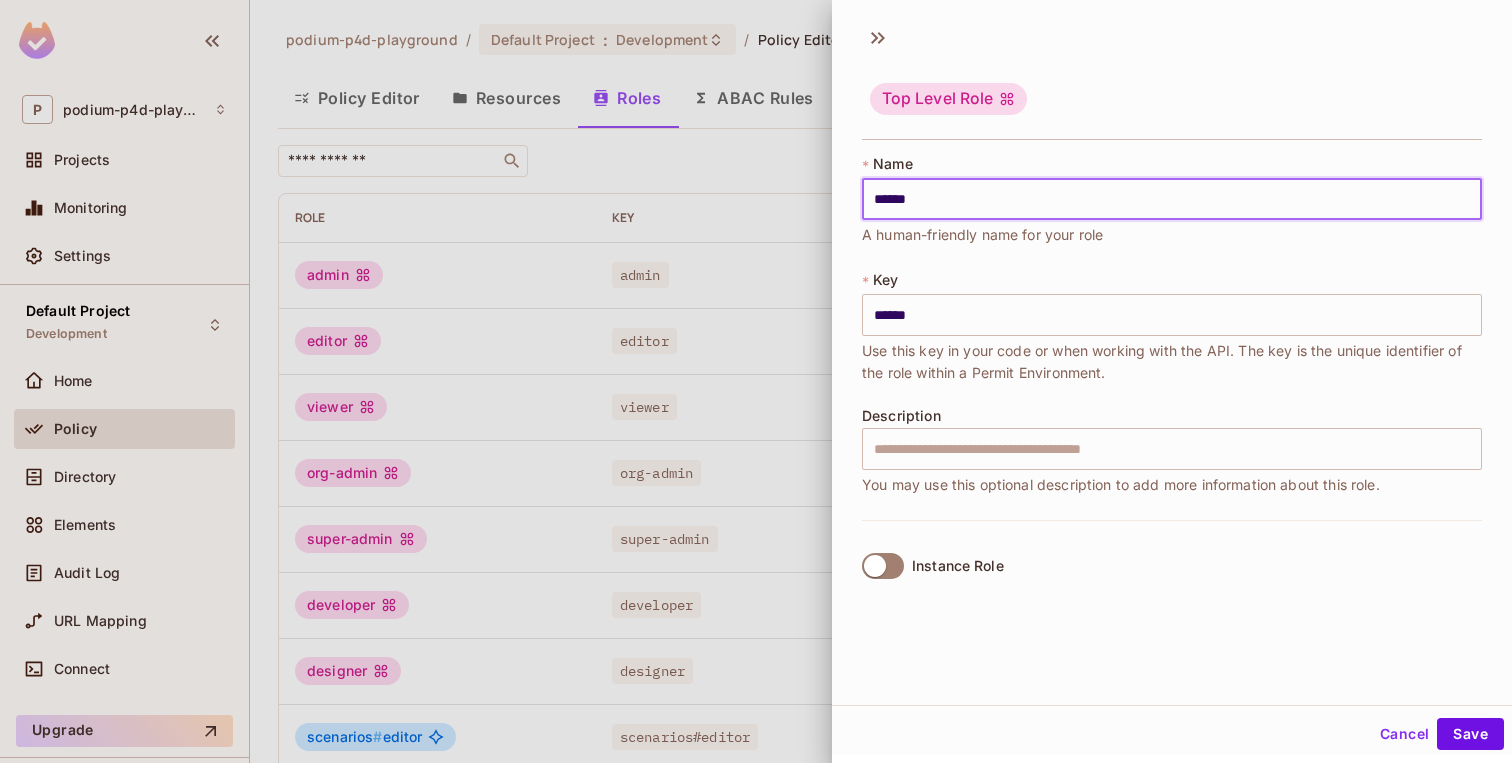 type on "*******" 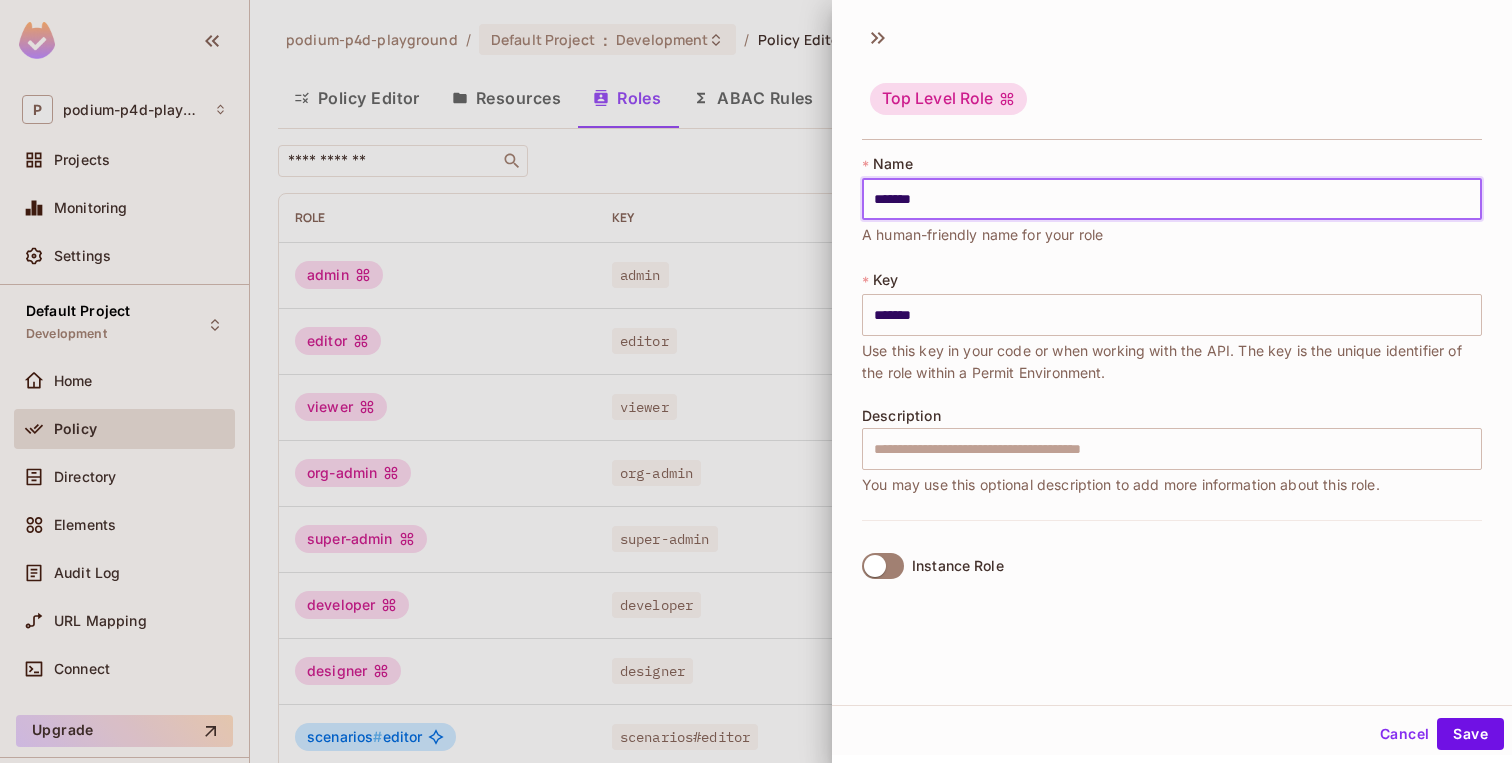 type on "********" 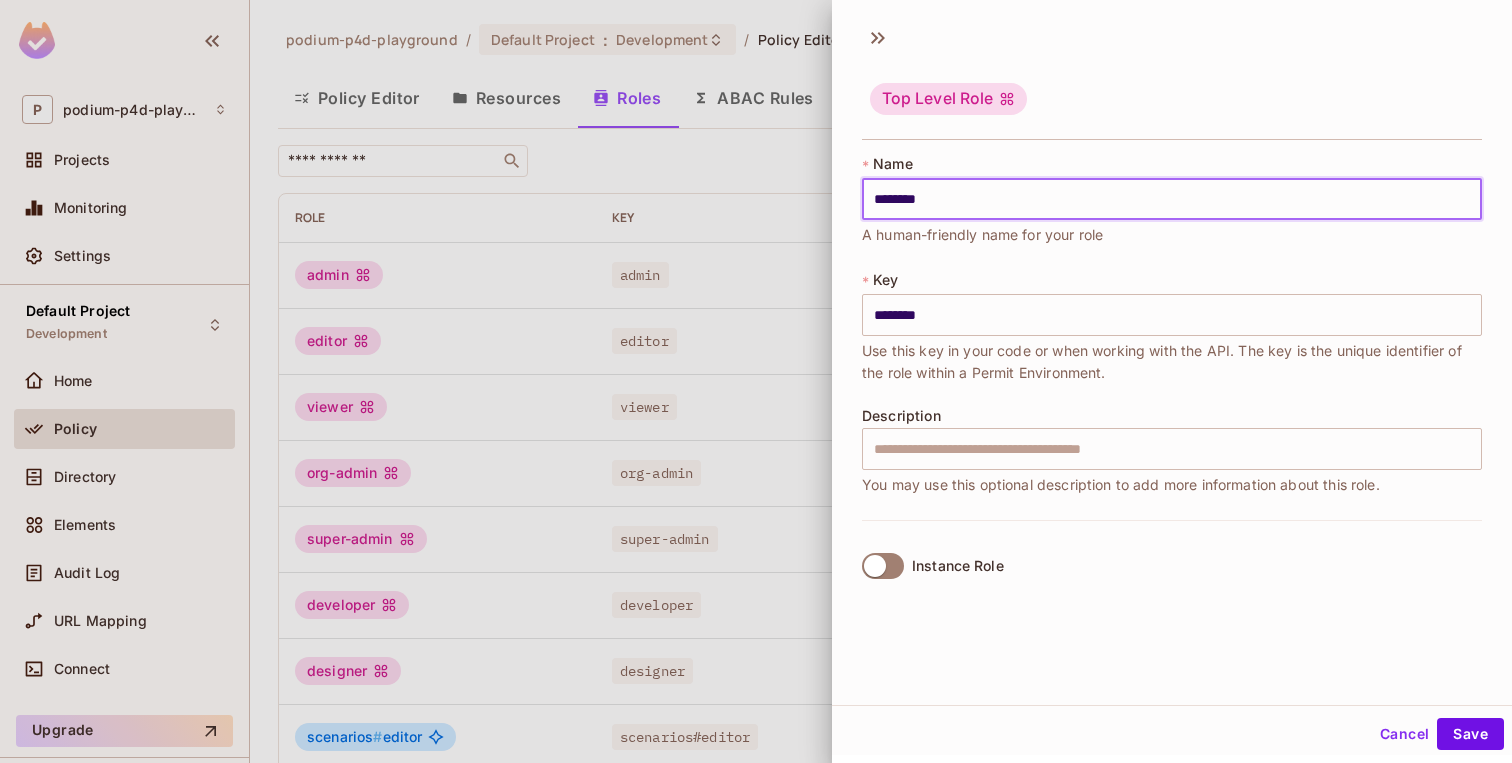 type on "*********" 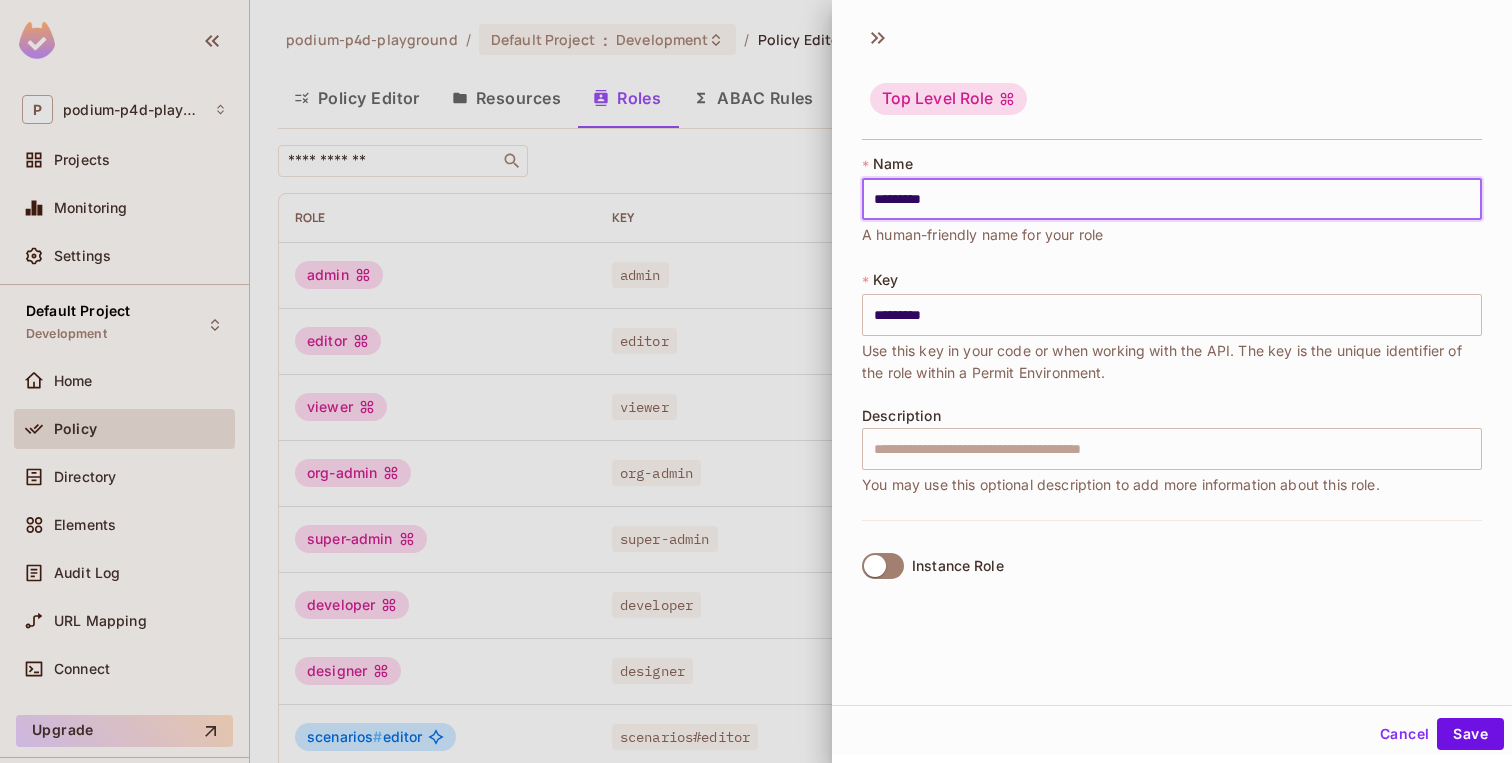 type on "**********" 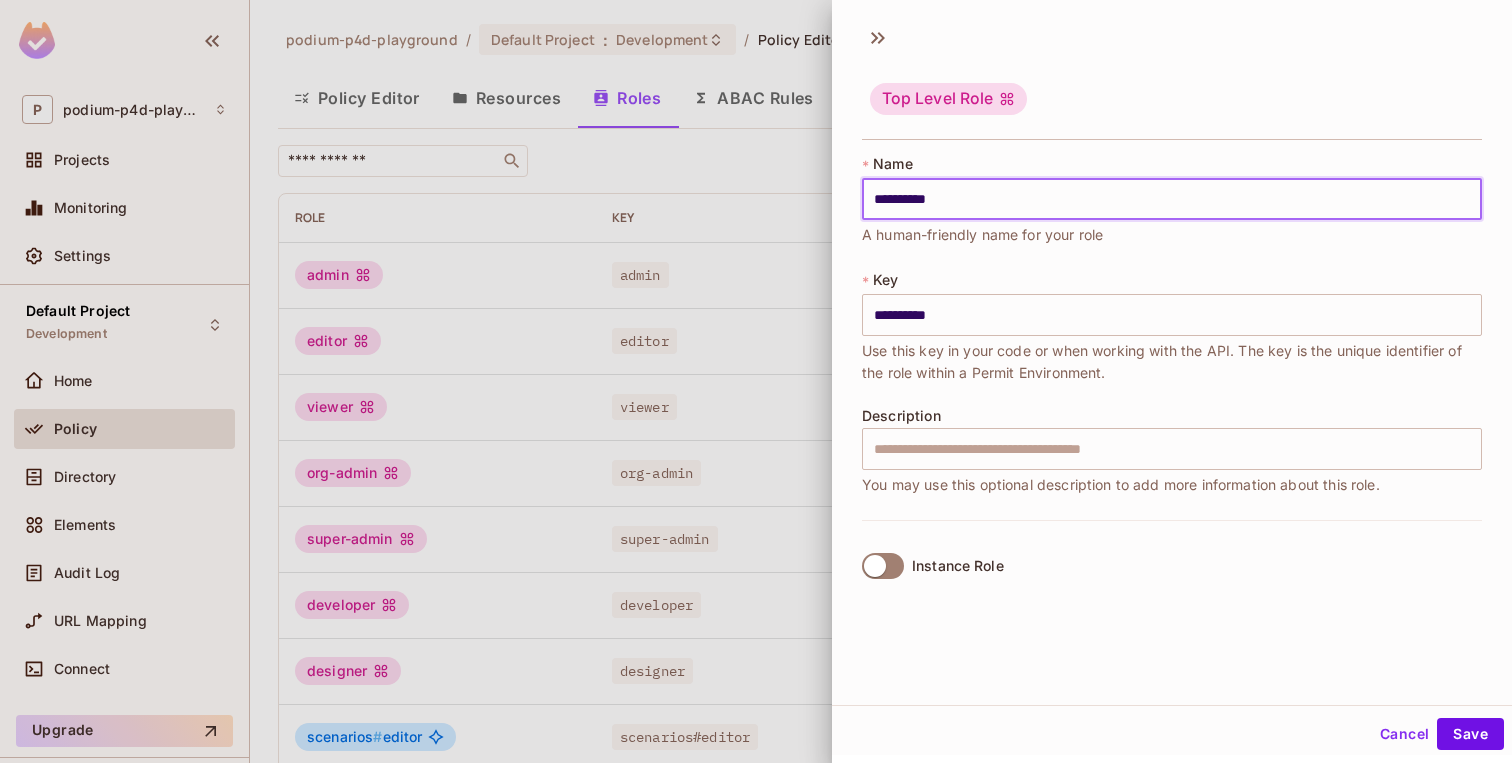 type on "**********" 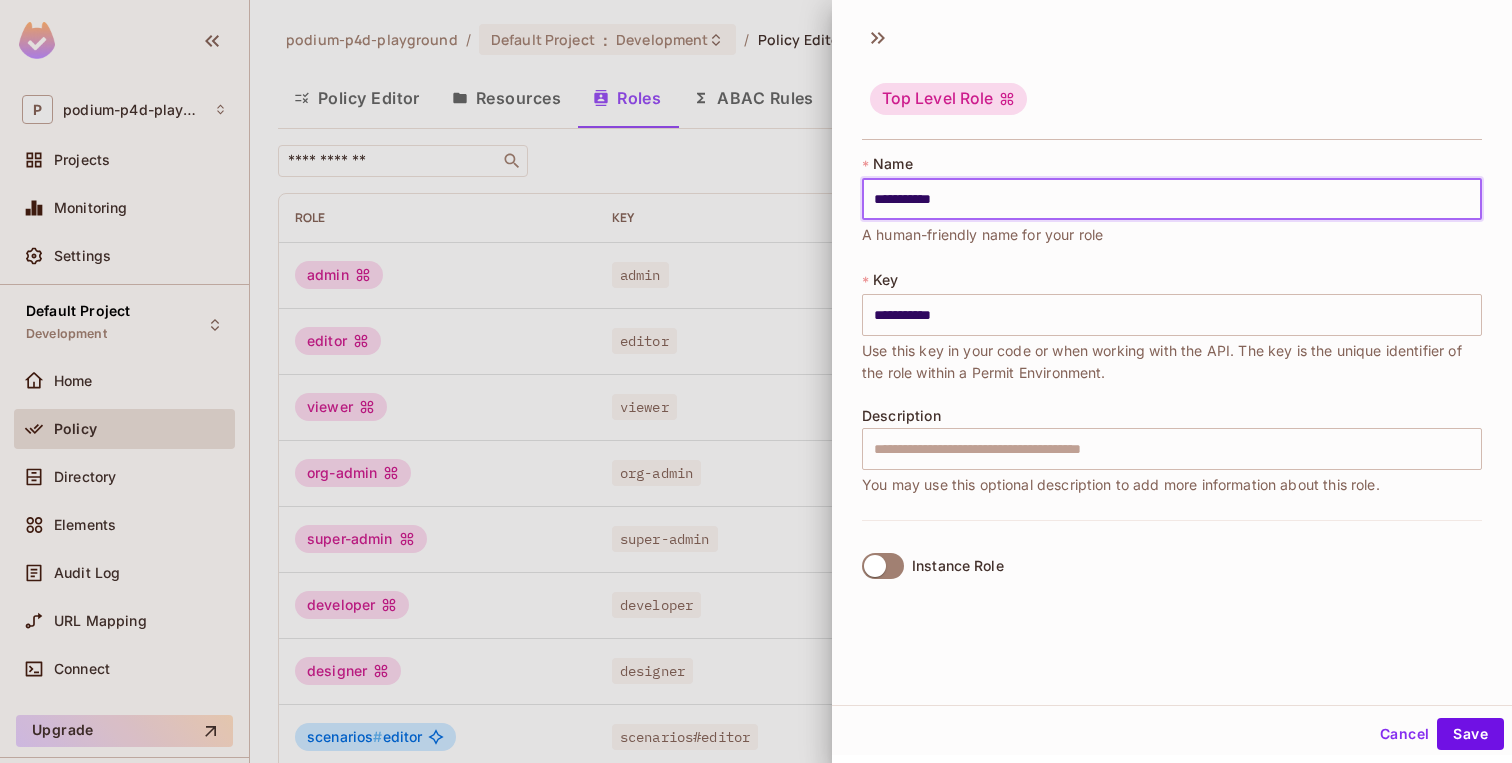 type on "**********" 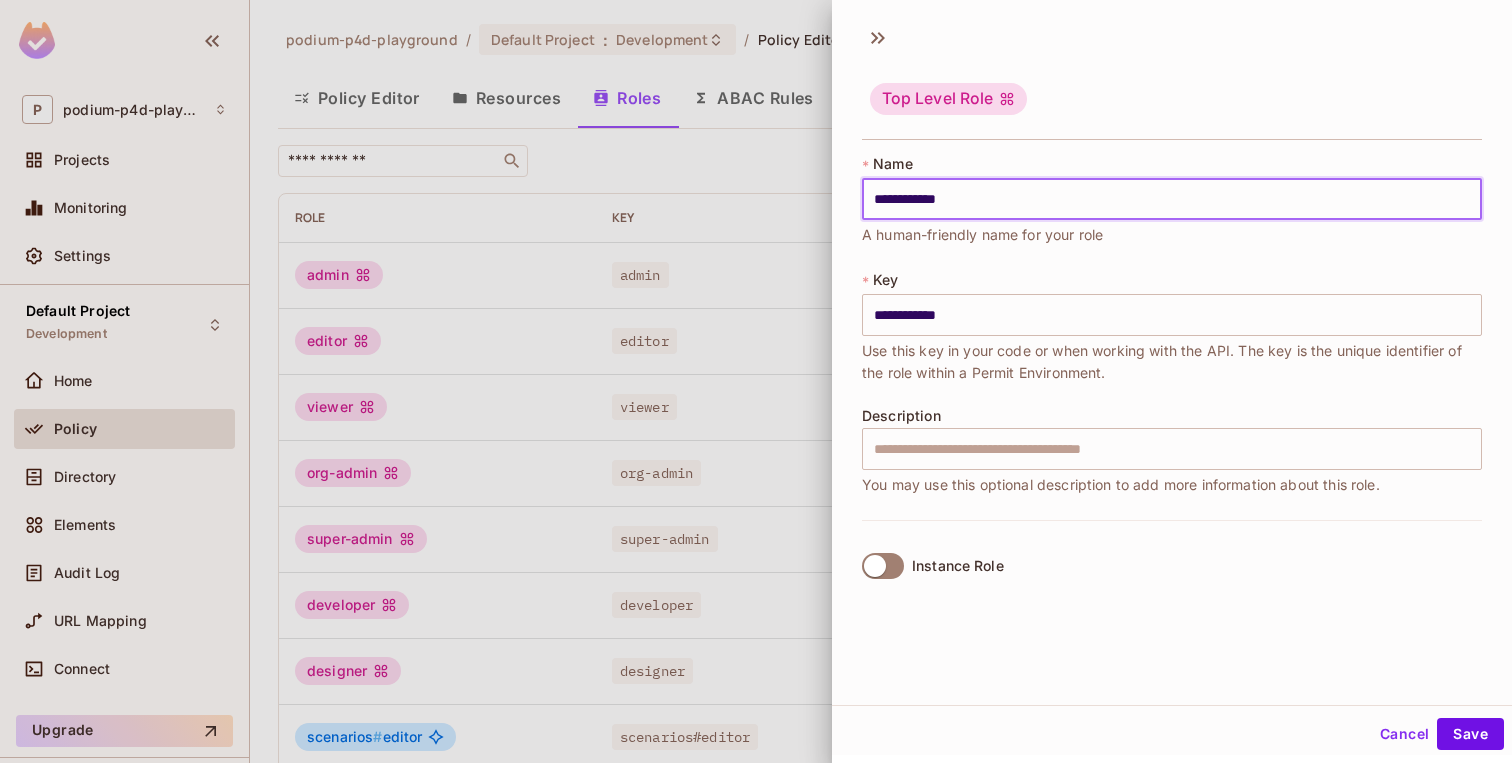 type on "**********" 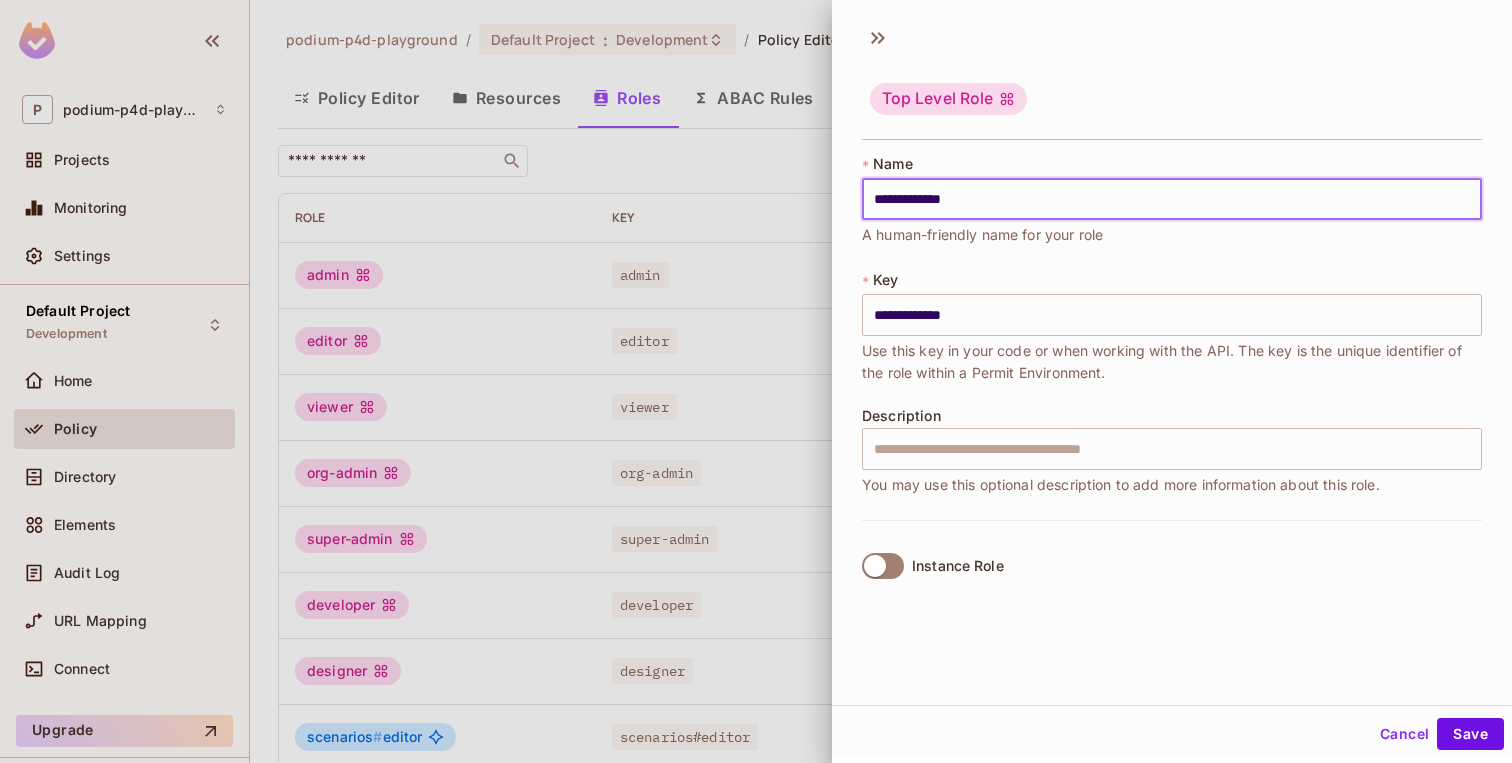 type on "**********" 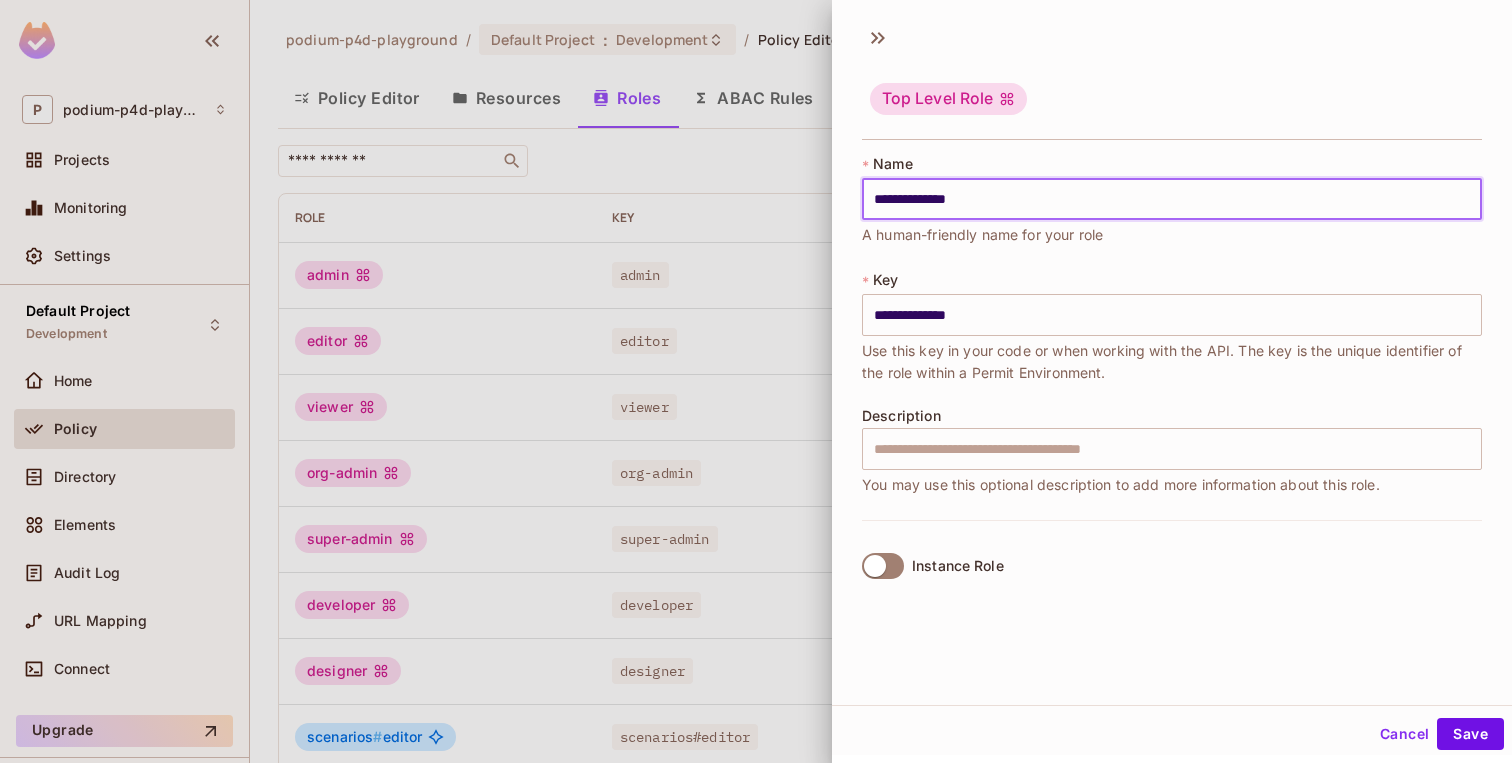 type on "**********" 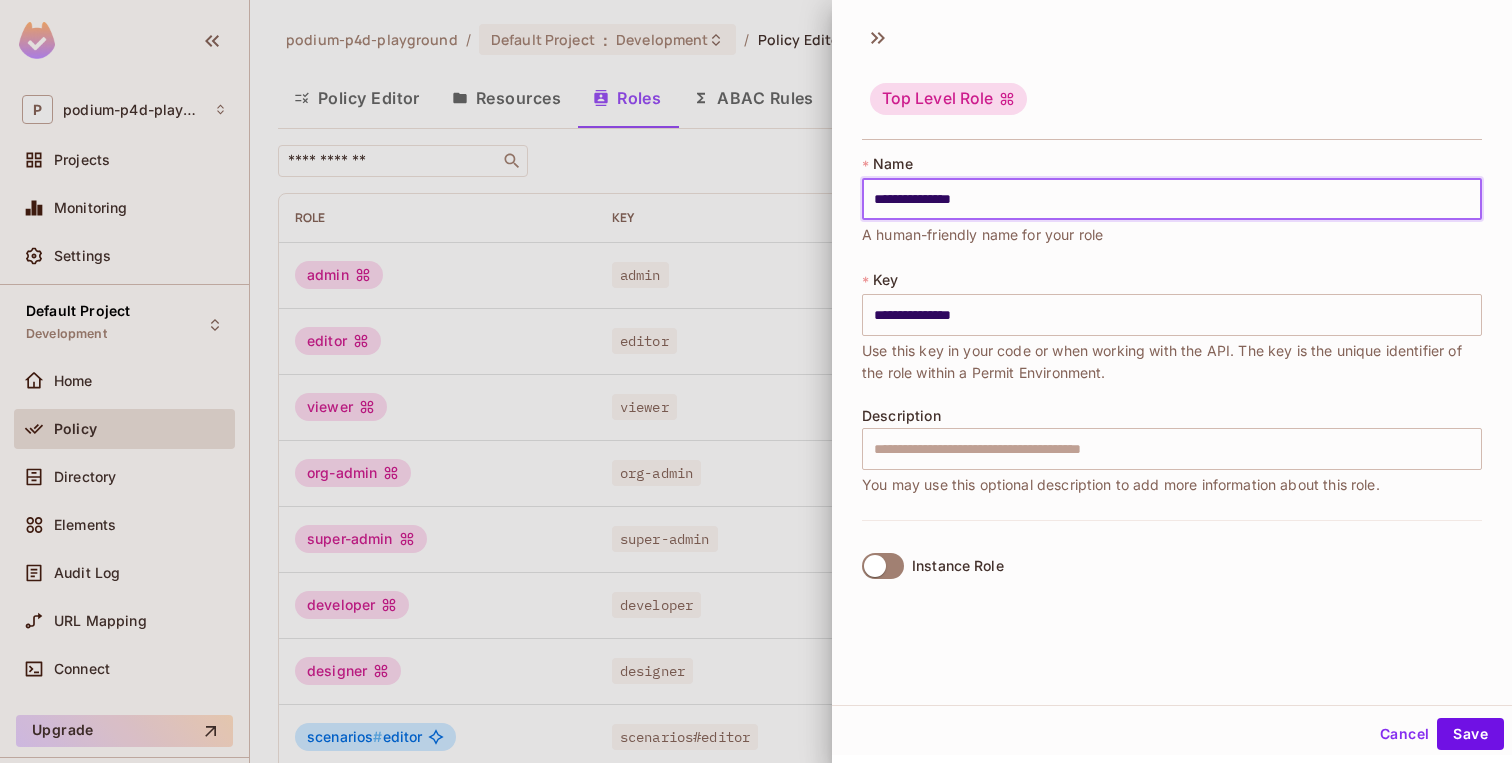 type on "**********" 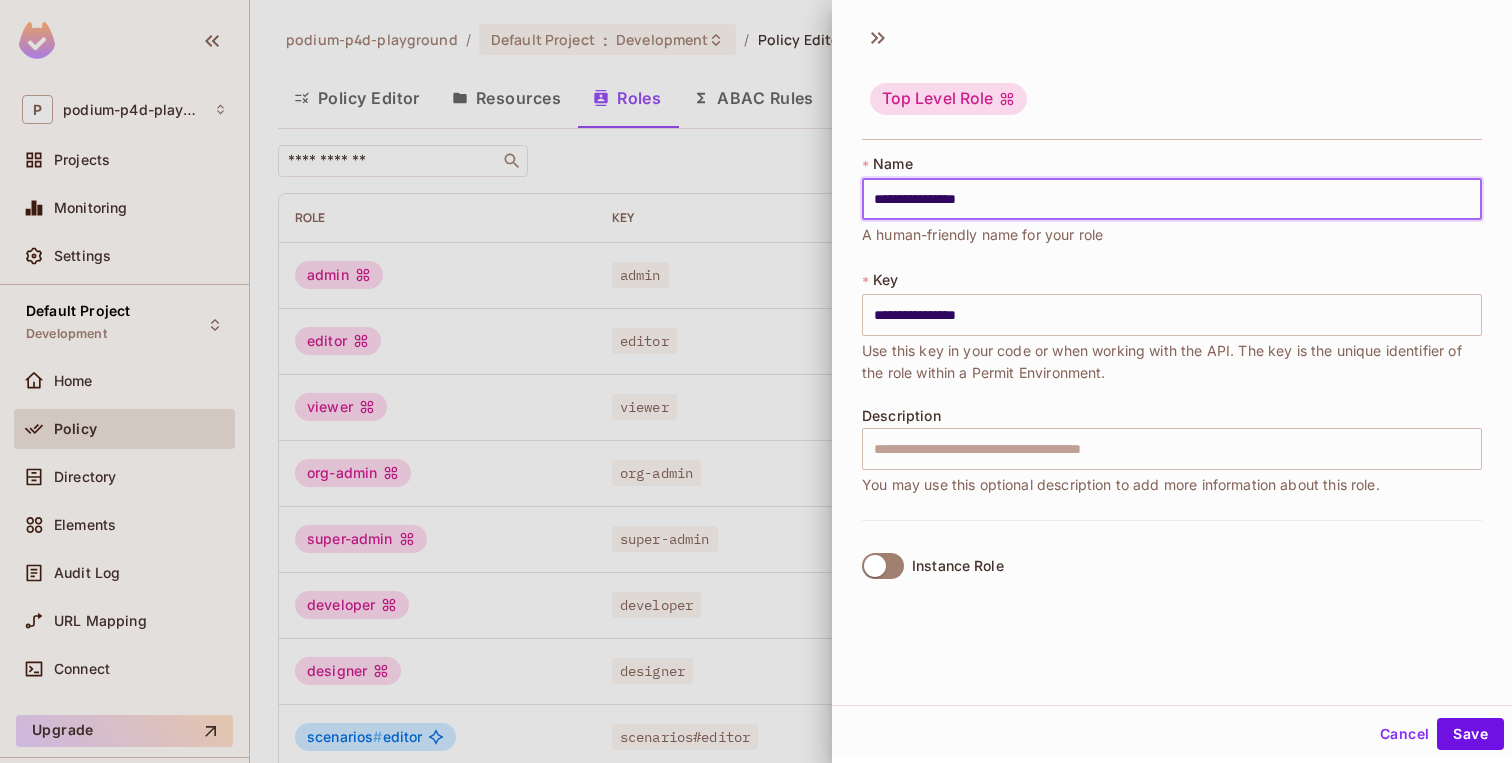 type on "**********" 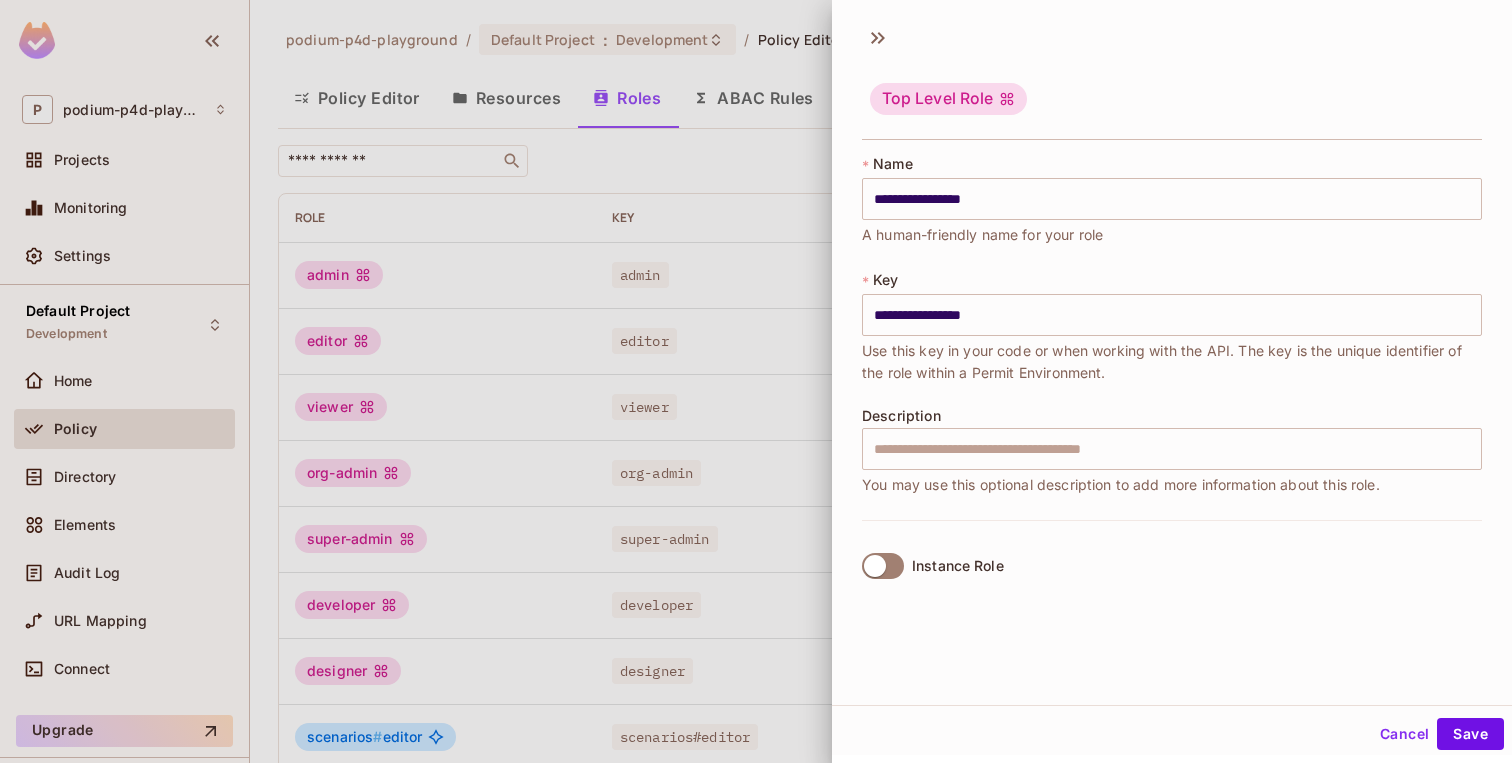 click on "**********" at bounding box center (1172, 337) 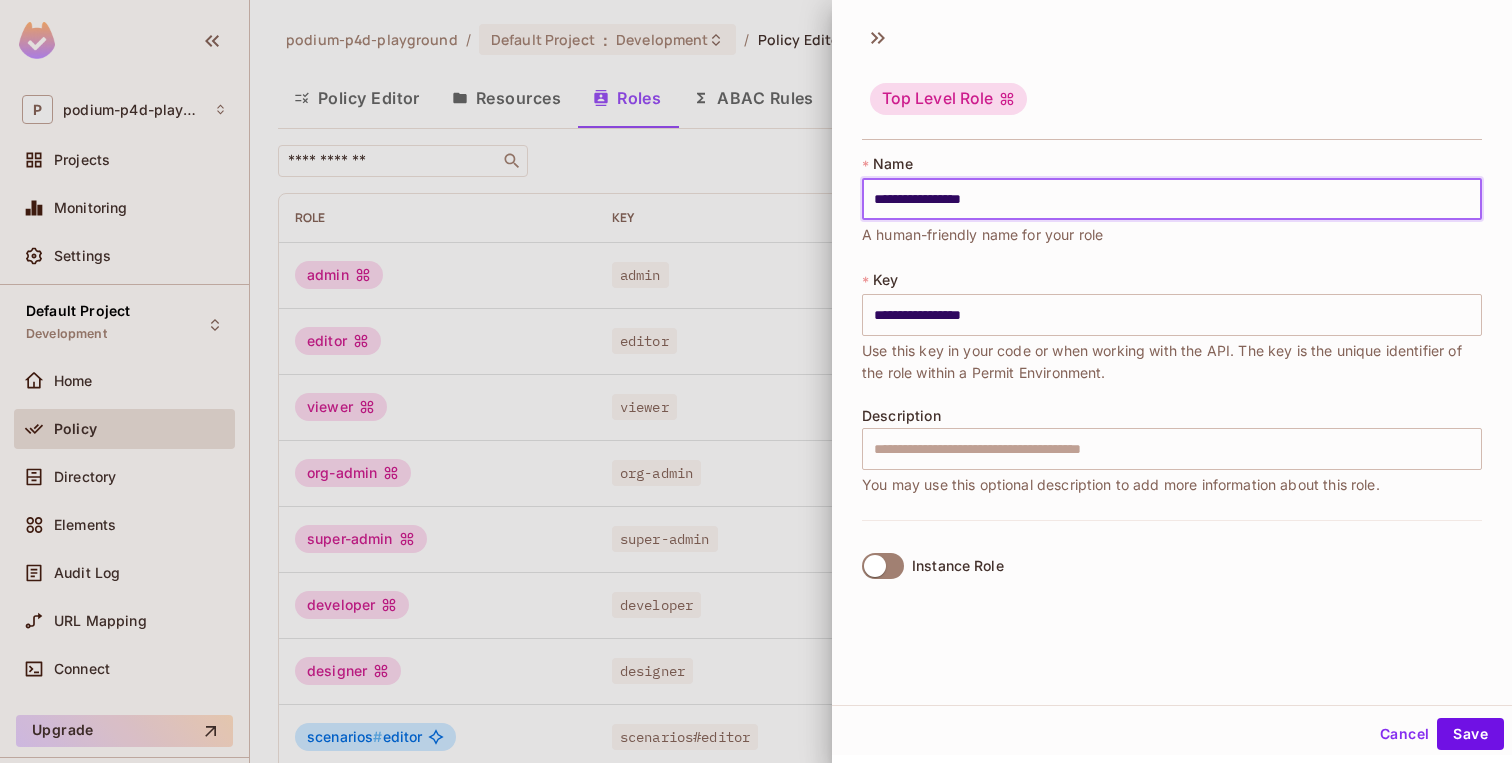 click on "**********" at bounding box center [1172, 199] 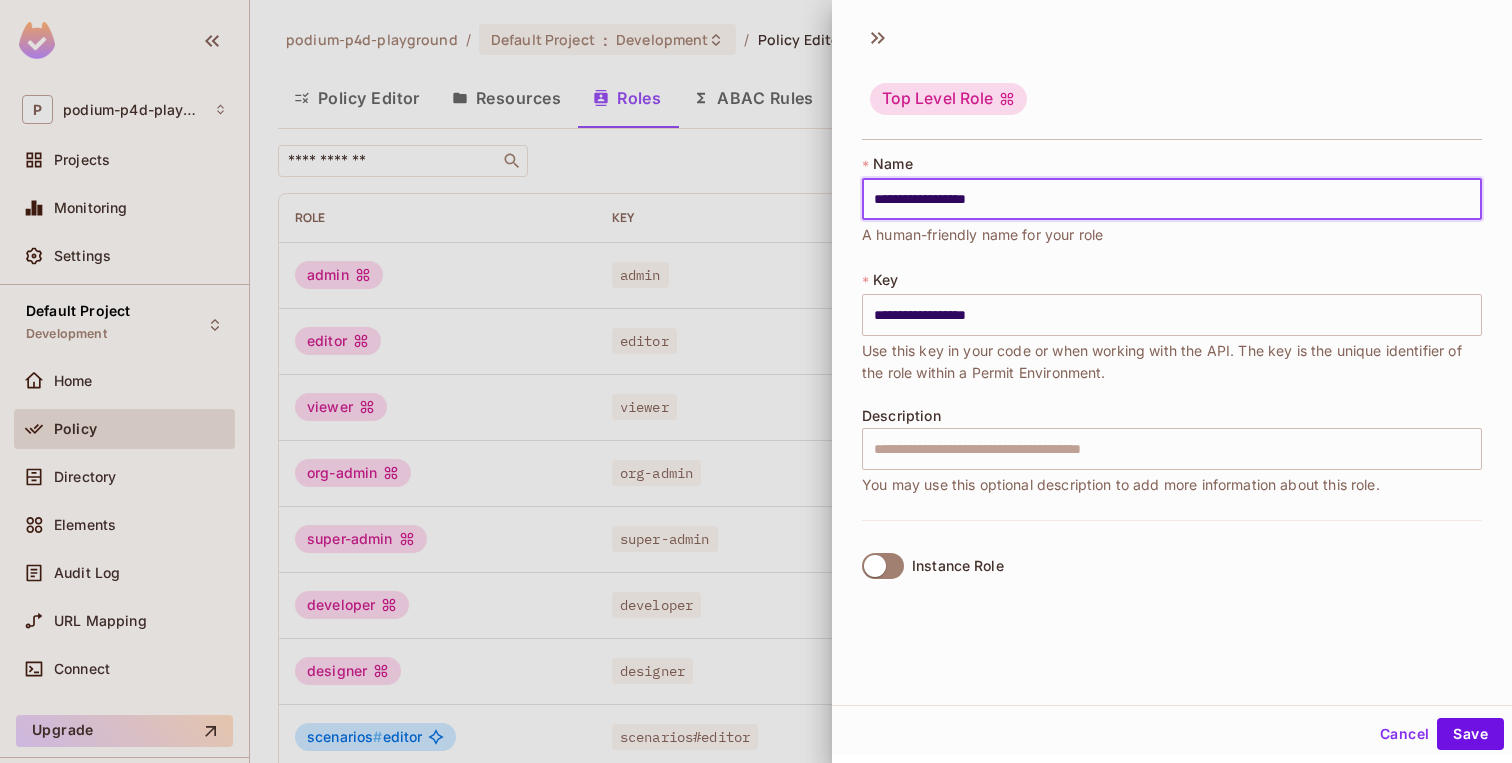 type on "**********" 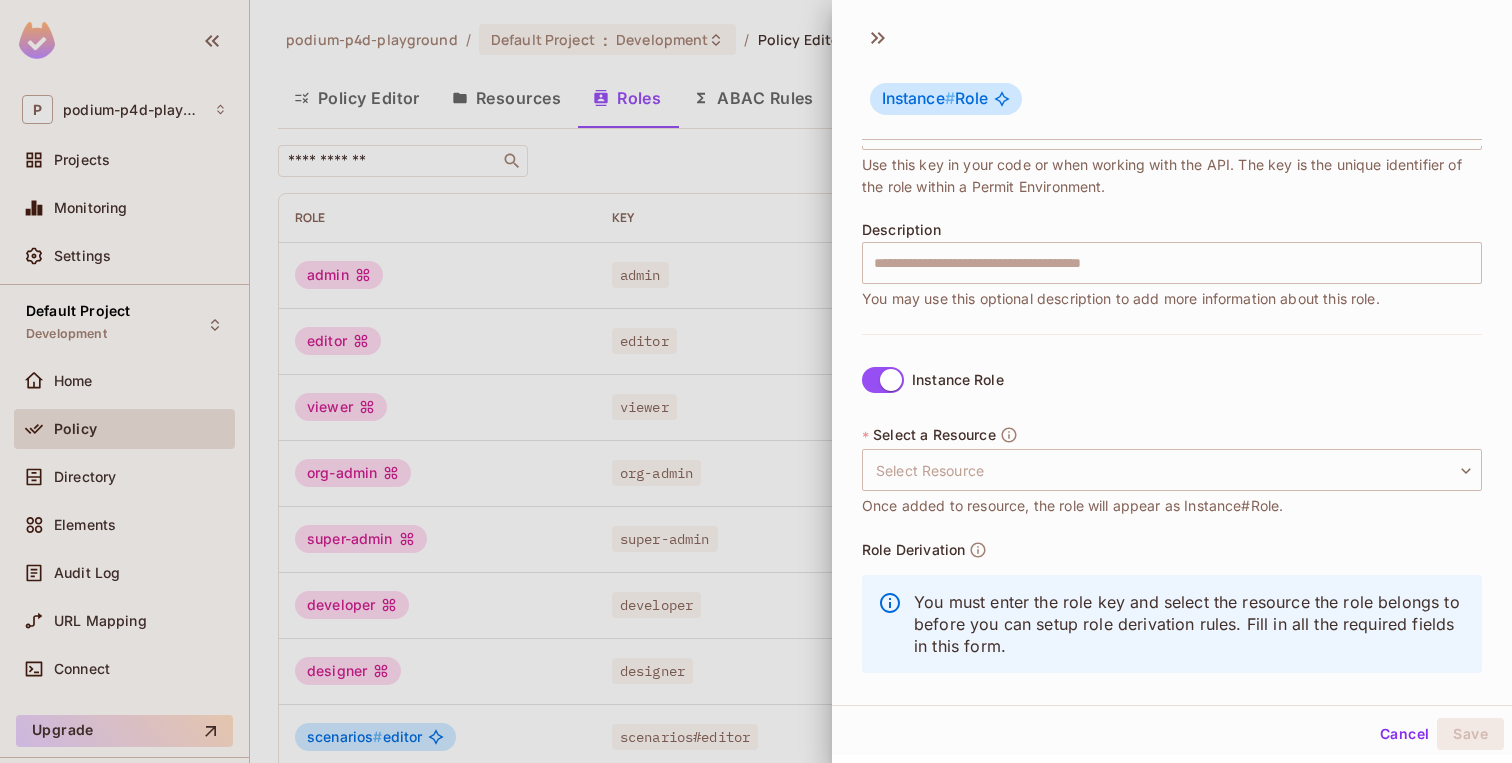 scroll, scrollTop: 206, scrollLeft: 0, axis: vertical 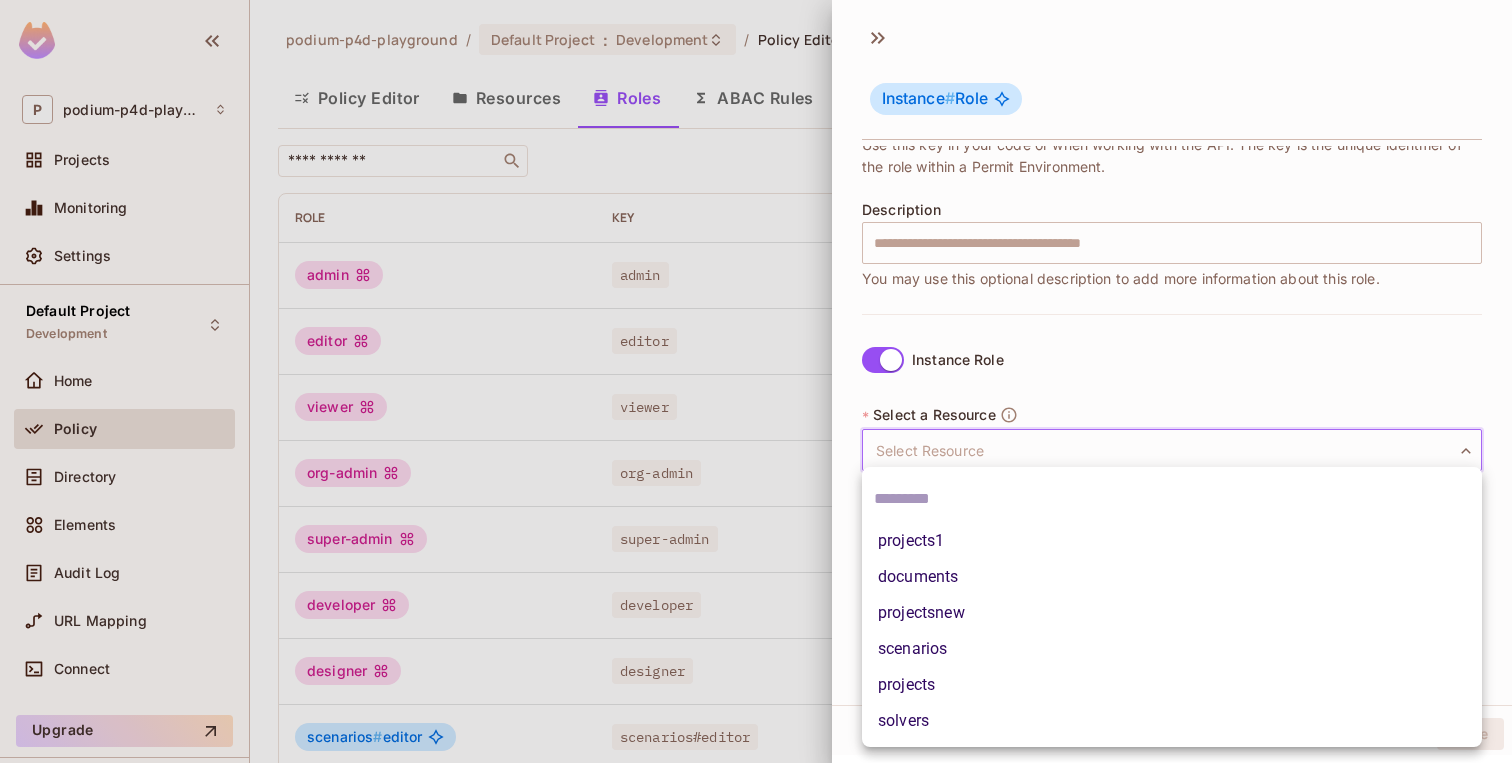click on "**********" at bounding box center (756, 381) 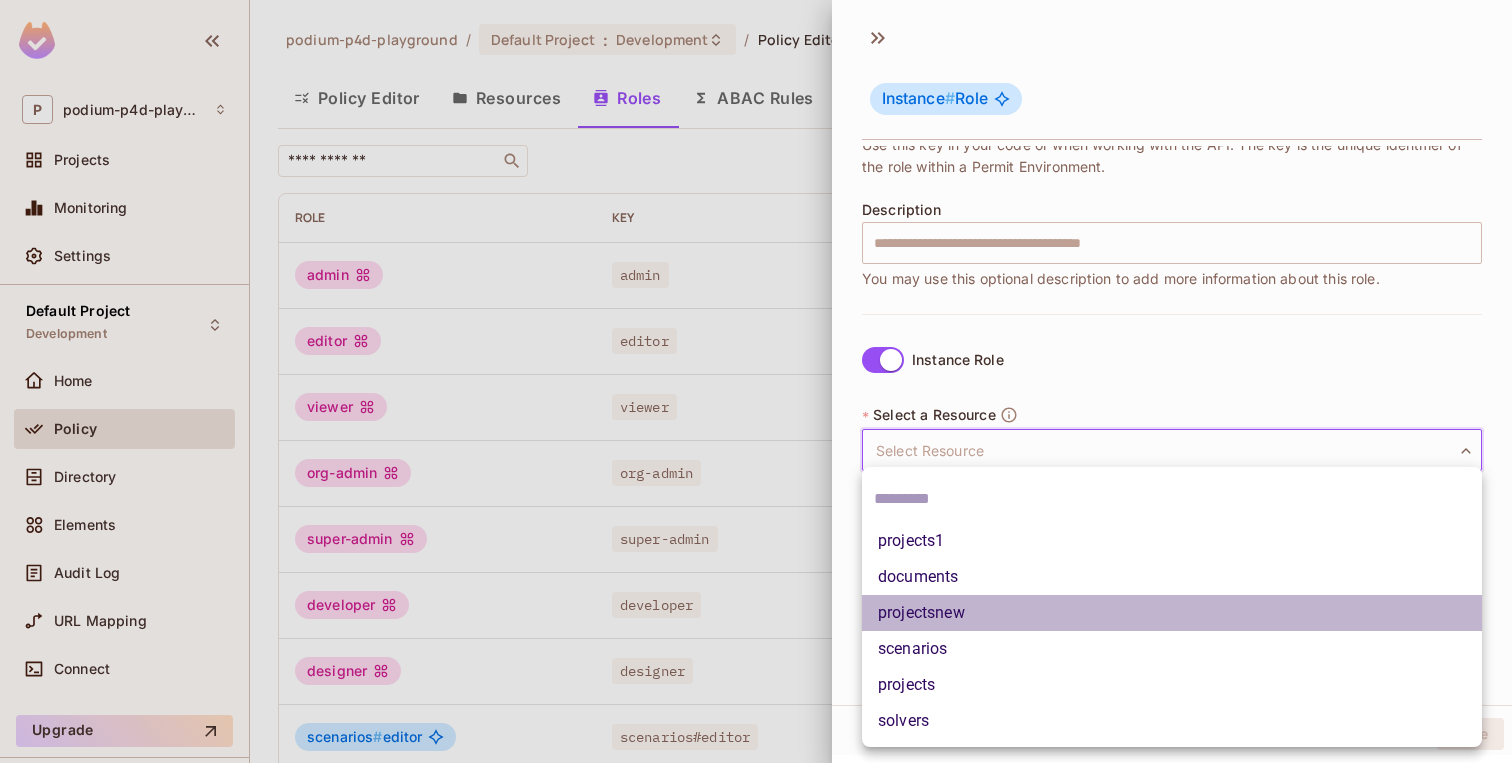 click on "projectsnew" at bounding box center (1172, 613) 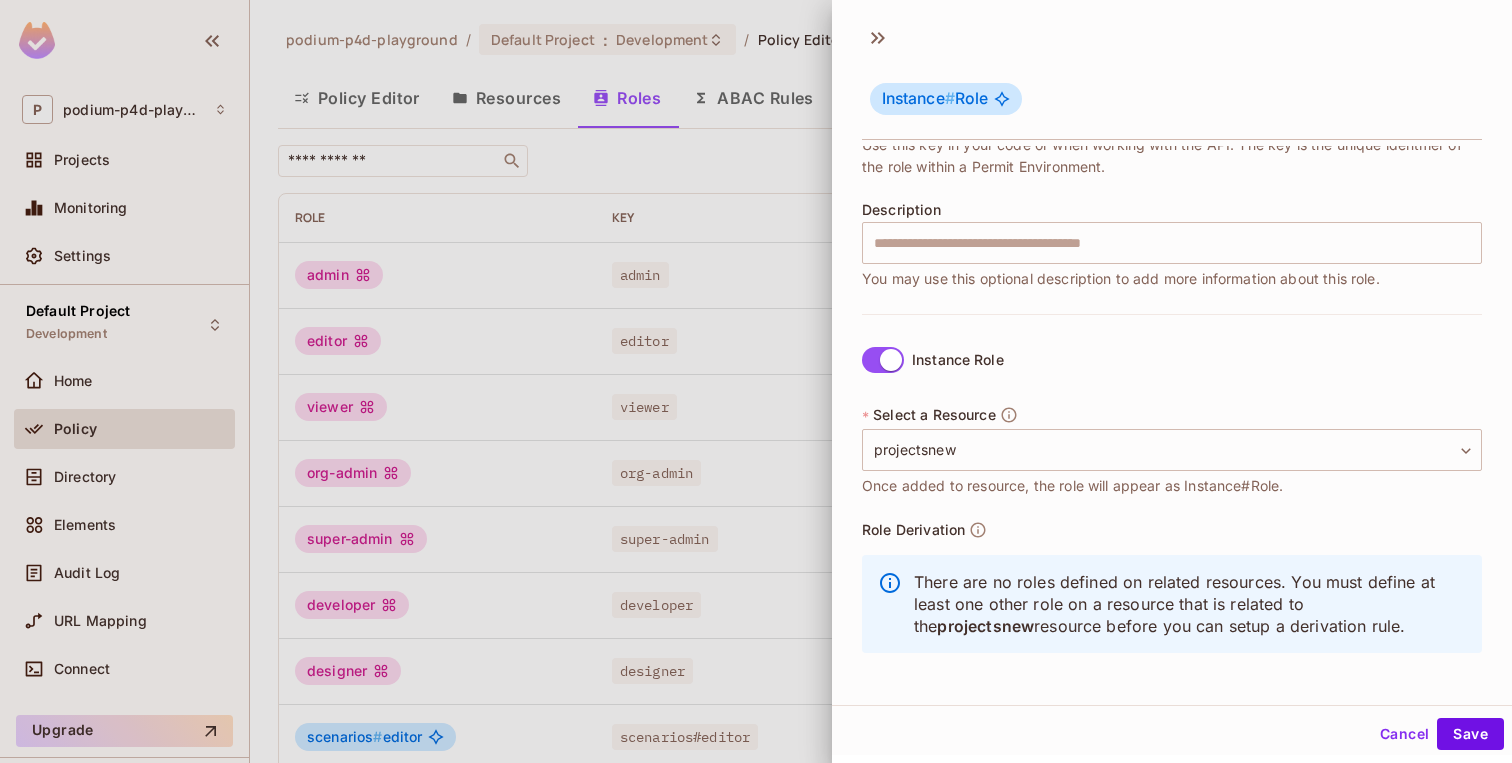 click on "**********" at bounding box center [1172, 501] 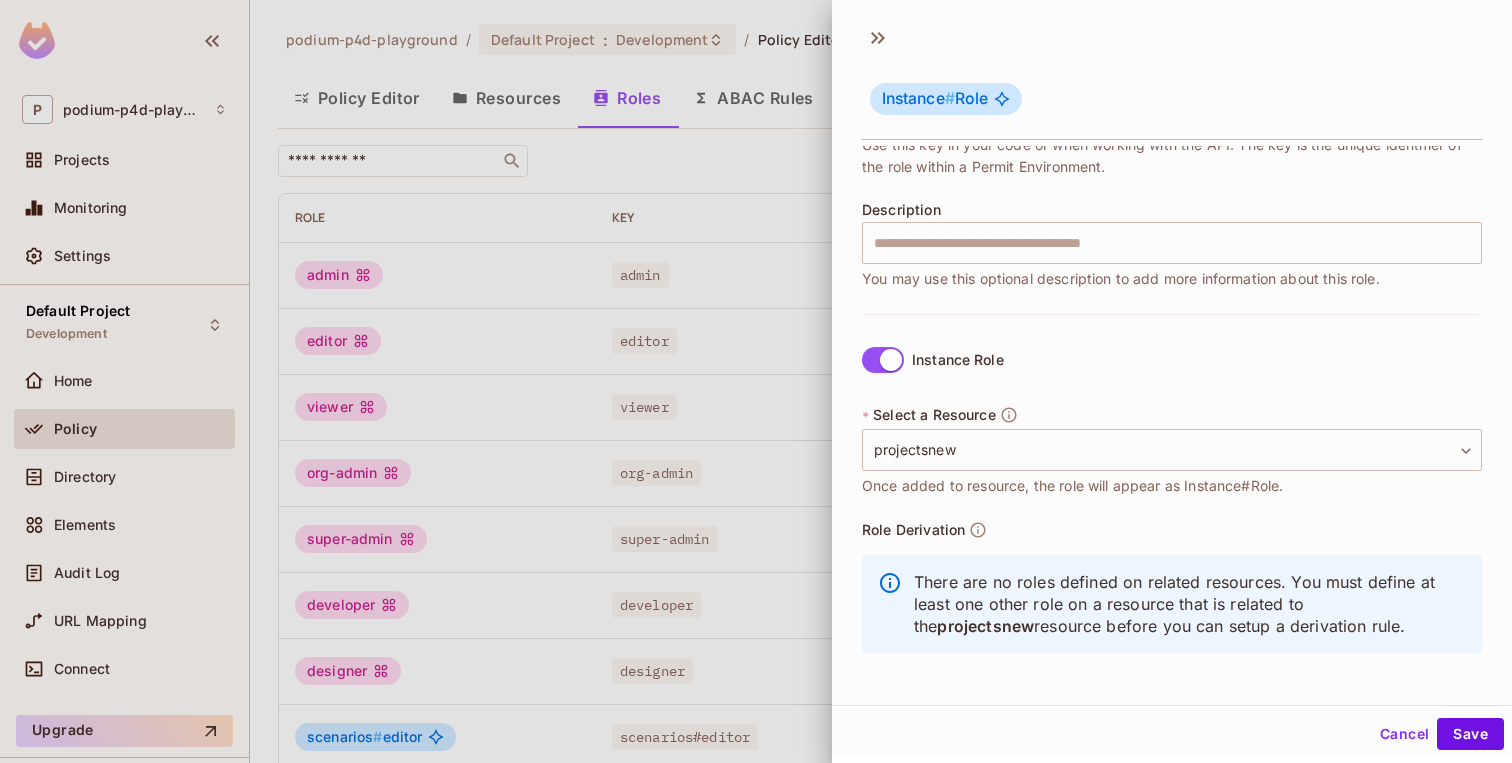 drag, startPoint x: 1011, startPoint y: 416, endPoint x: 1036, endPoint y: 413, distance: 25.179358 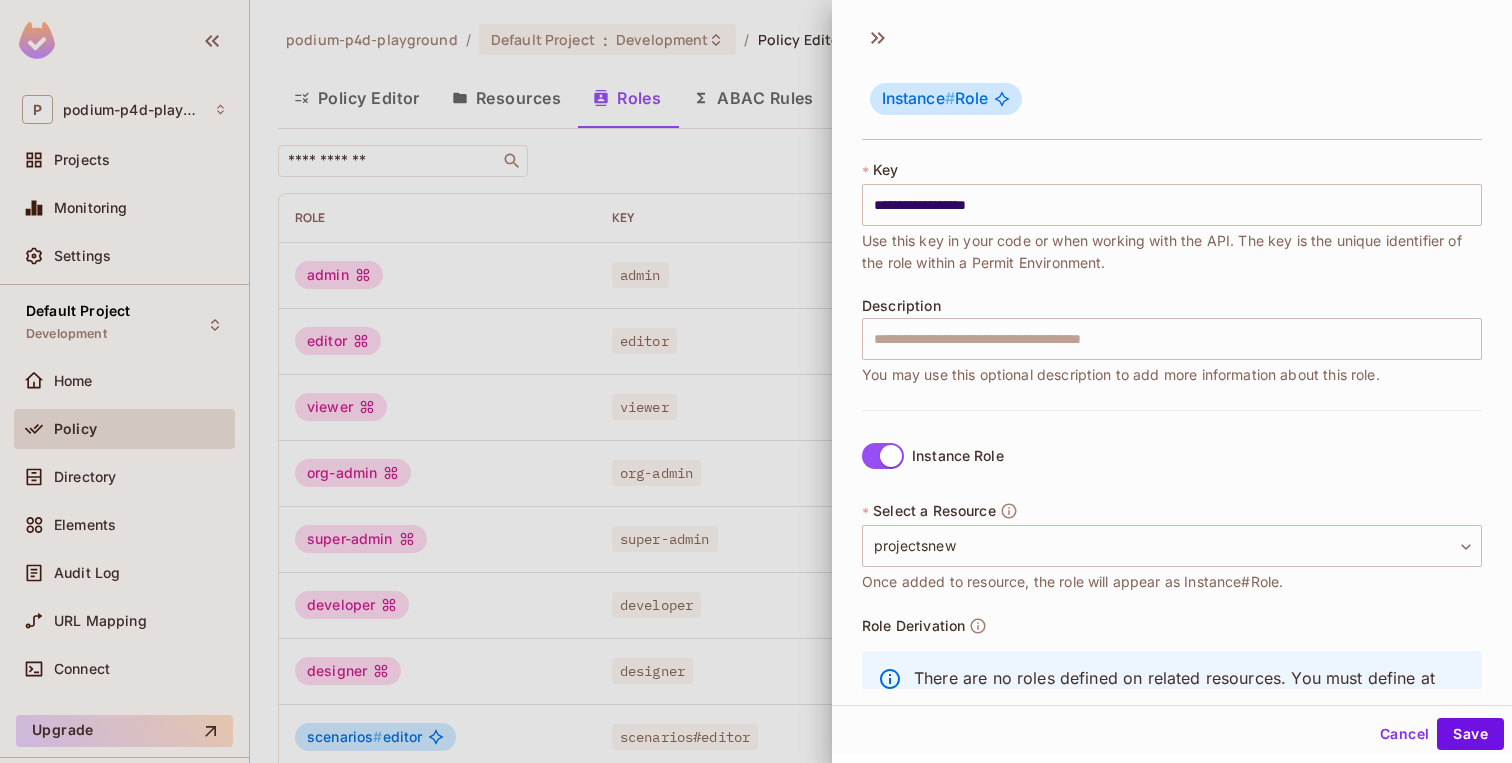 scroll, scrollTop: 0, scrollLeft: 0, axis: both 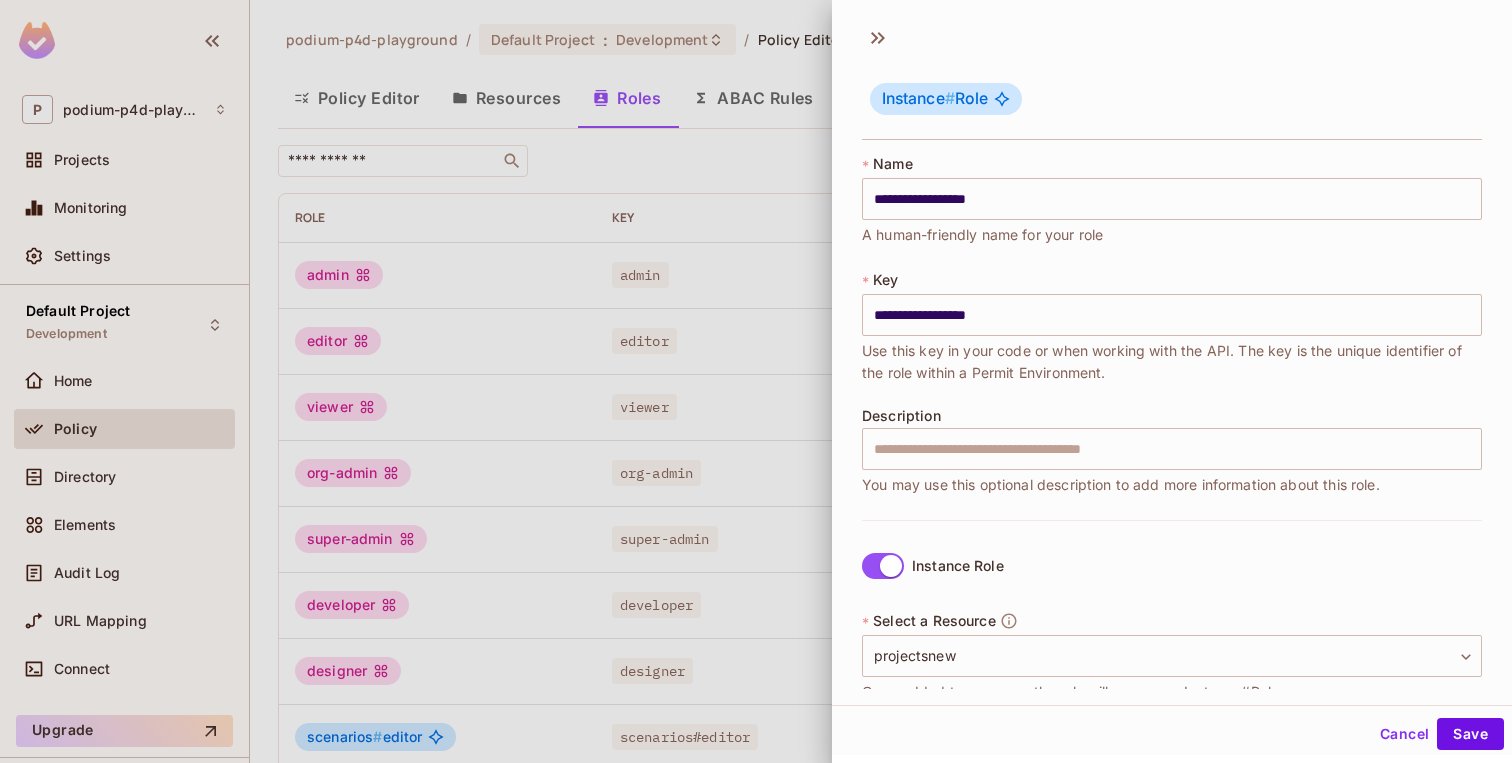 click at bounding box center [756, 381] 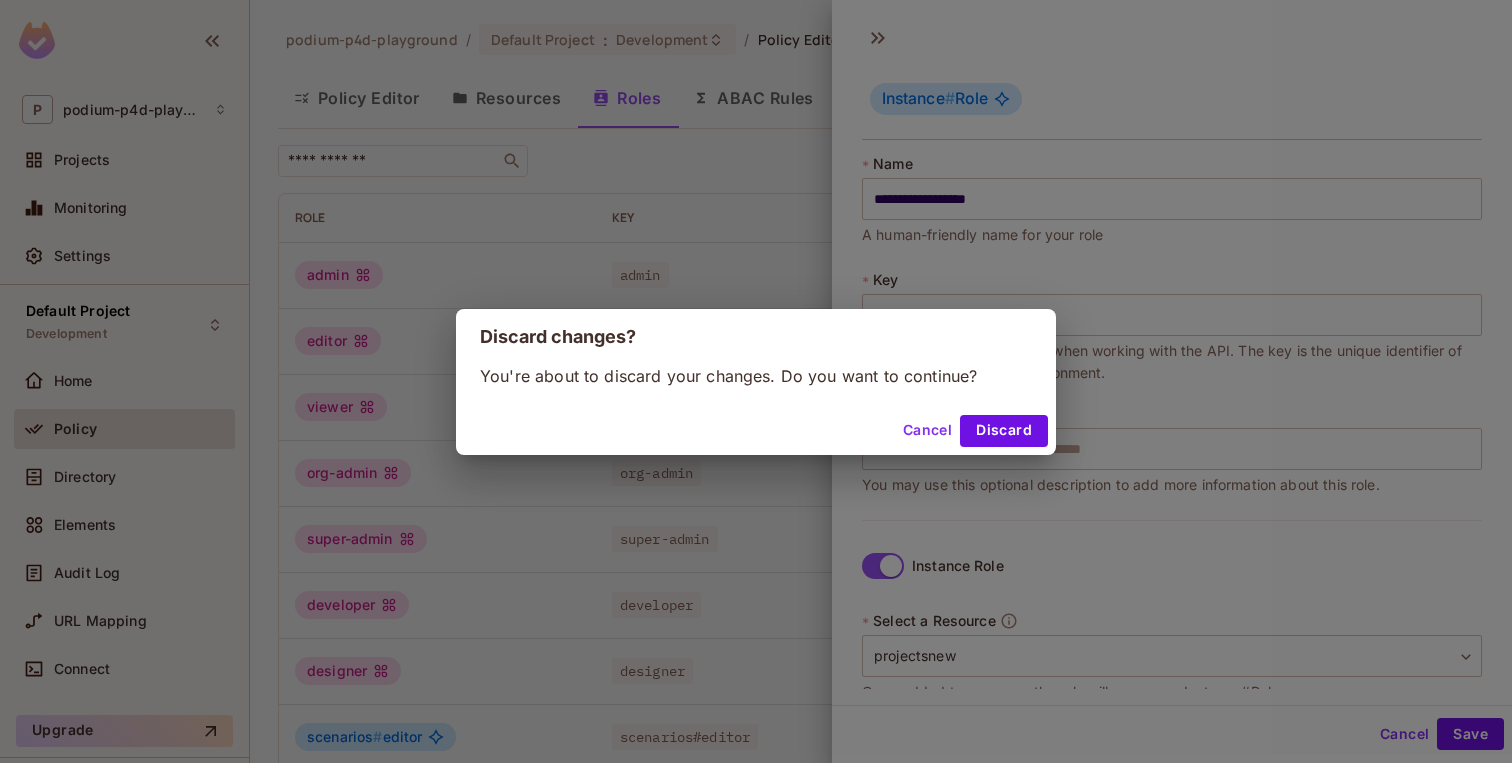 click on "Cancel Discard" at bounding box center (756, 431) 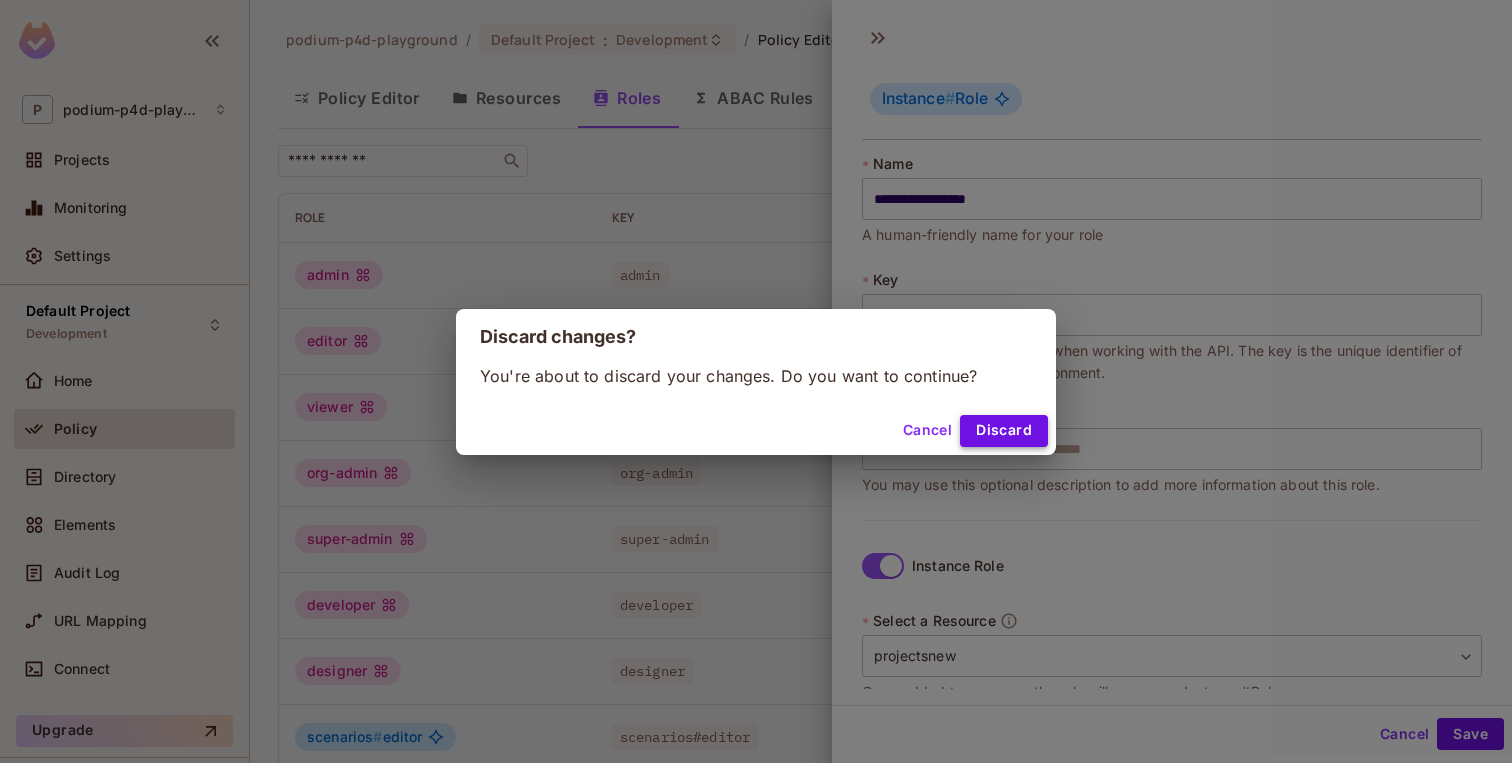click on "Discard" at bounding box center (1004, 431) 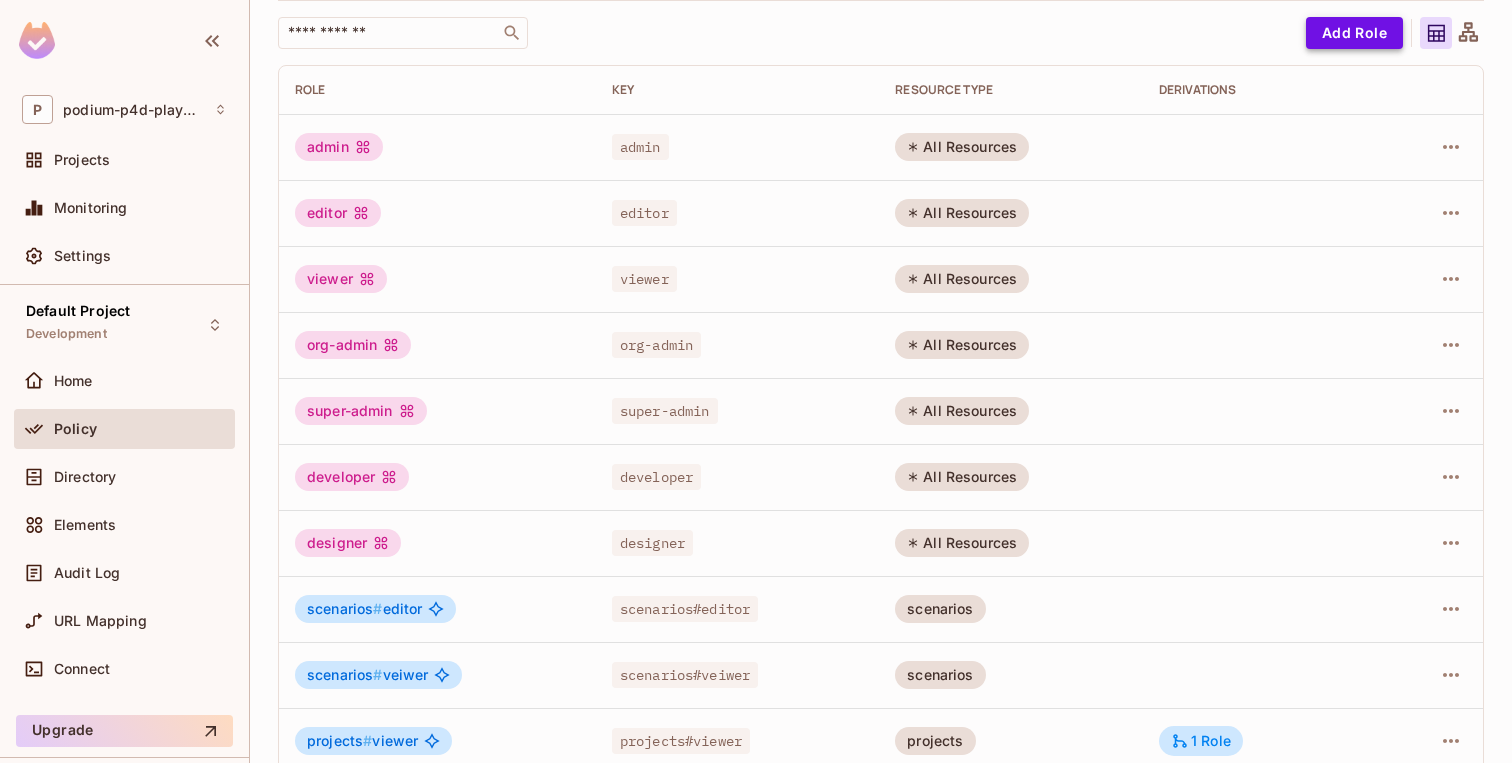 scroll, scrollTop: 0, scrollLeft: 0, axis: both 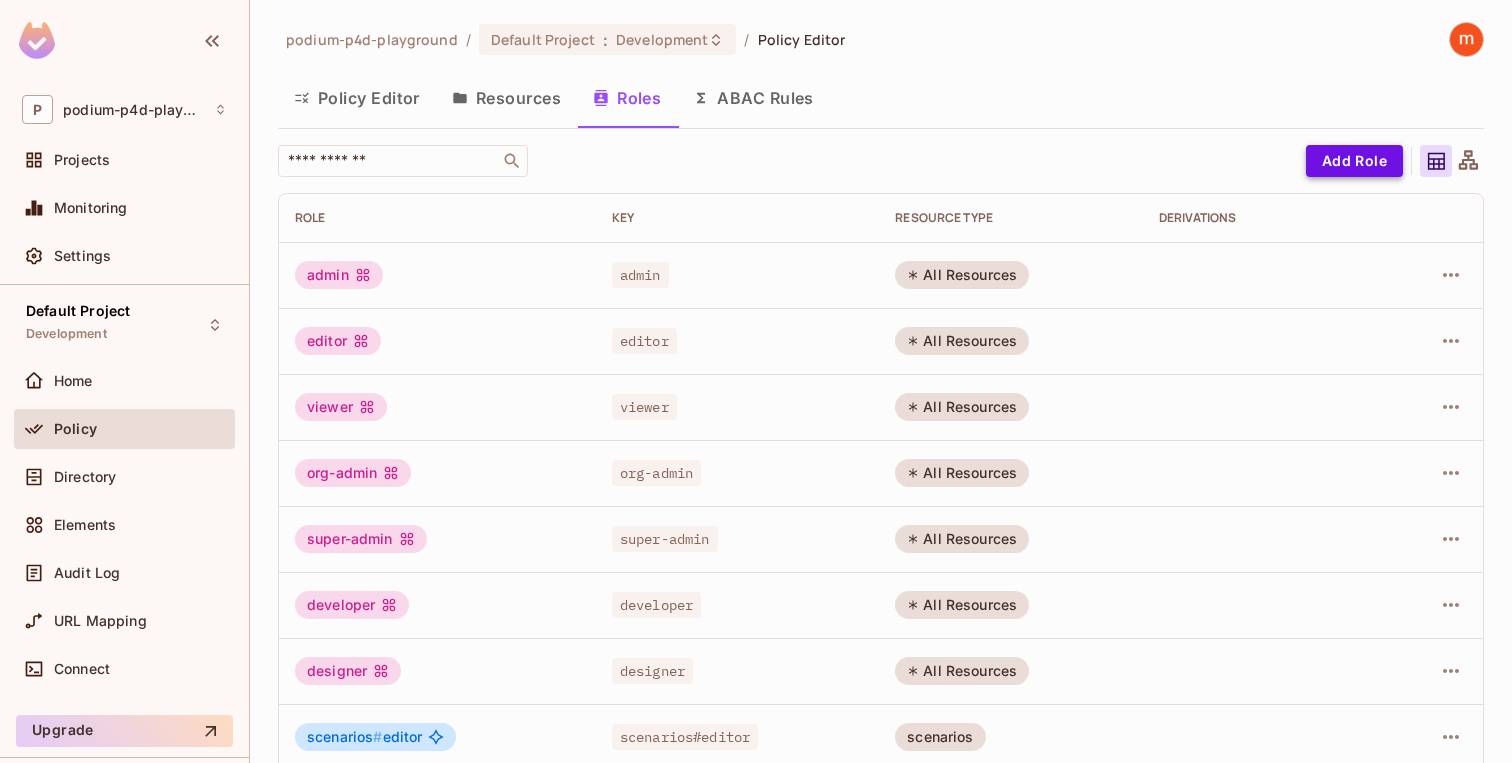 type 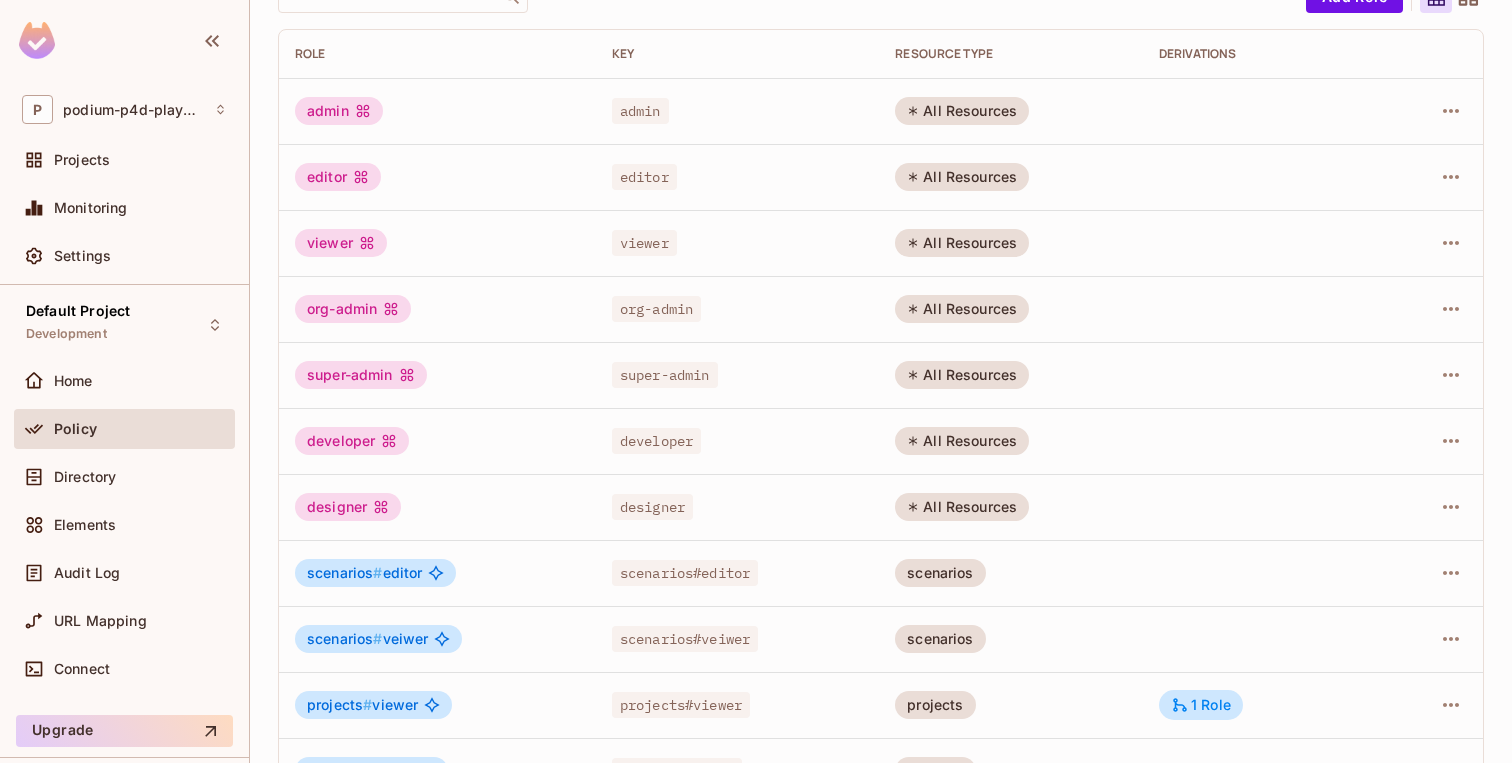 scroll, scrollTop: 288, scrollLeft: 0, axis: vertical 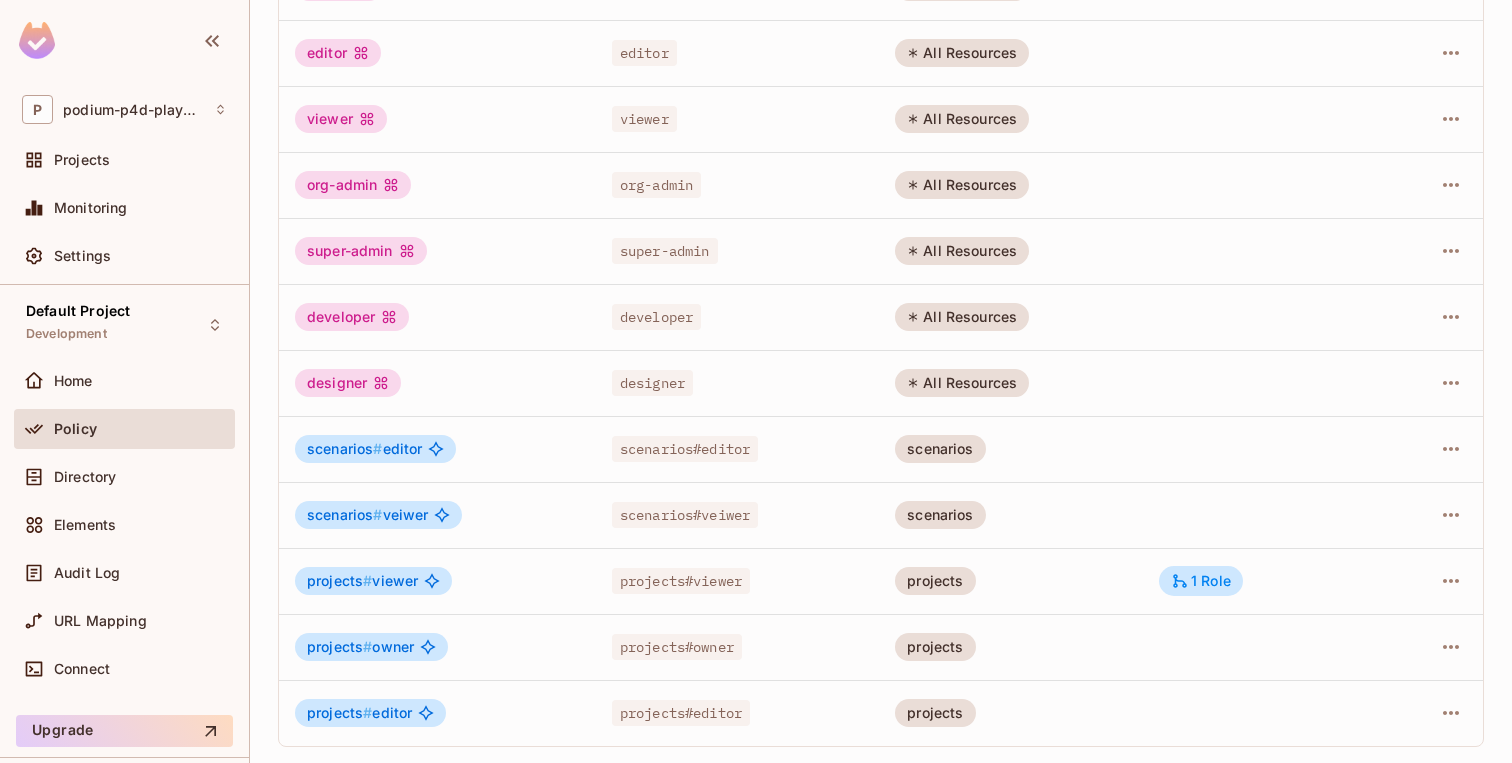 click on "projects # viewer" at bounding box center [362, 581] 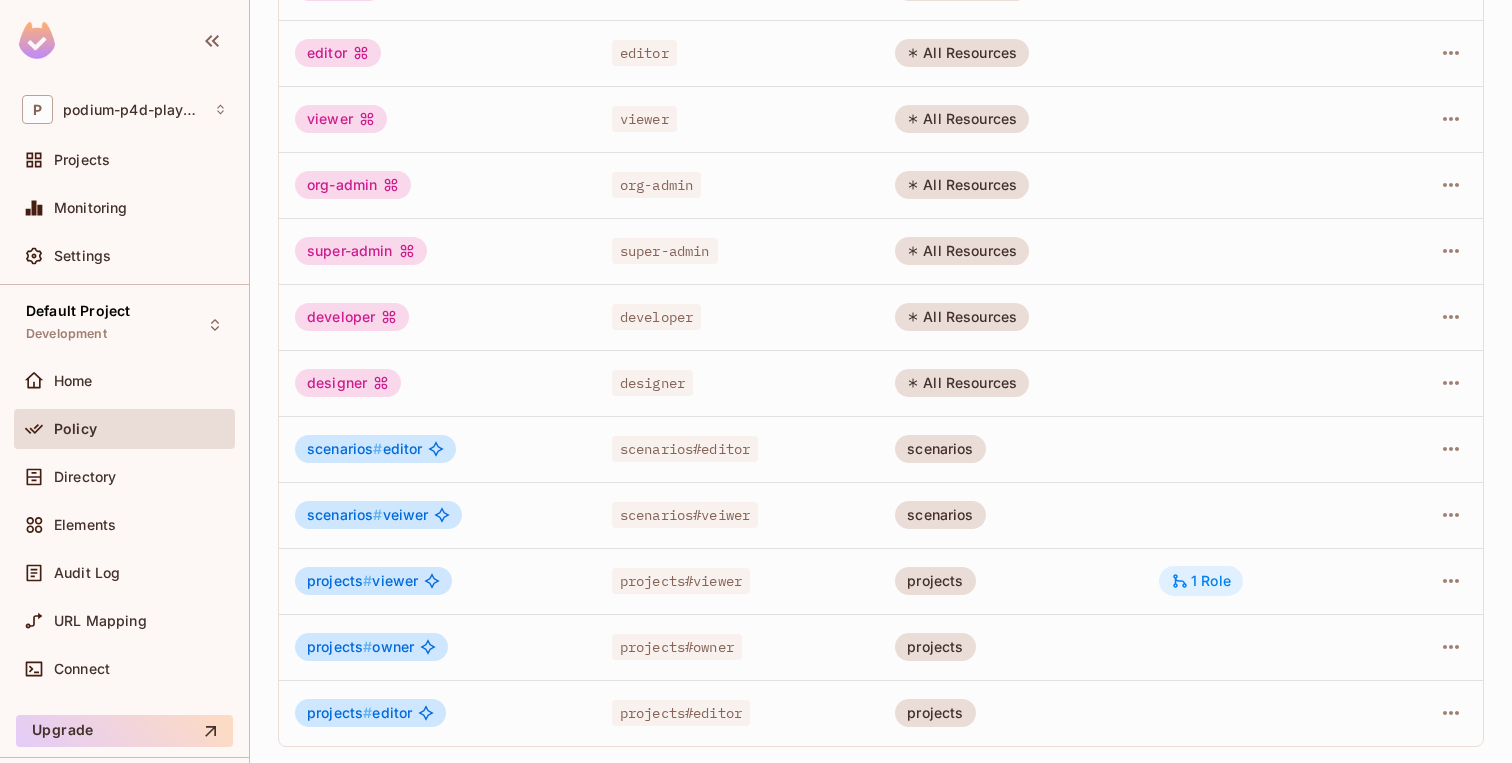 click on "1 Role" at bounding box center [1201, 581] 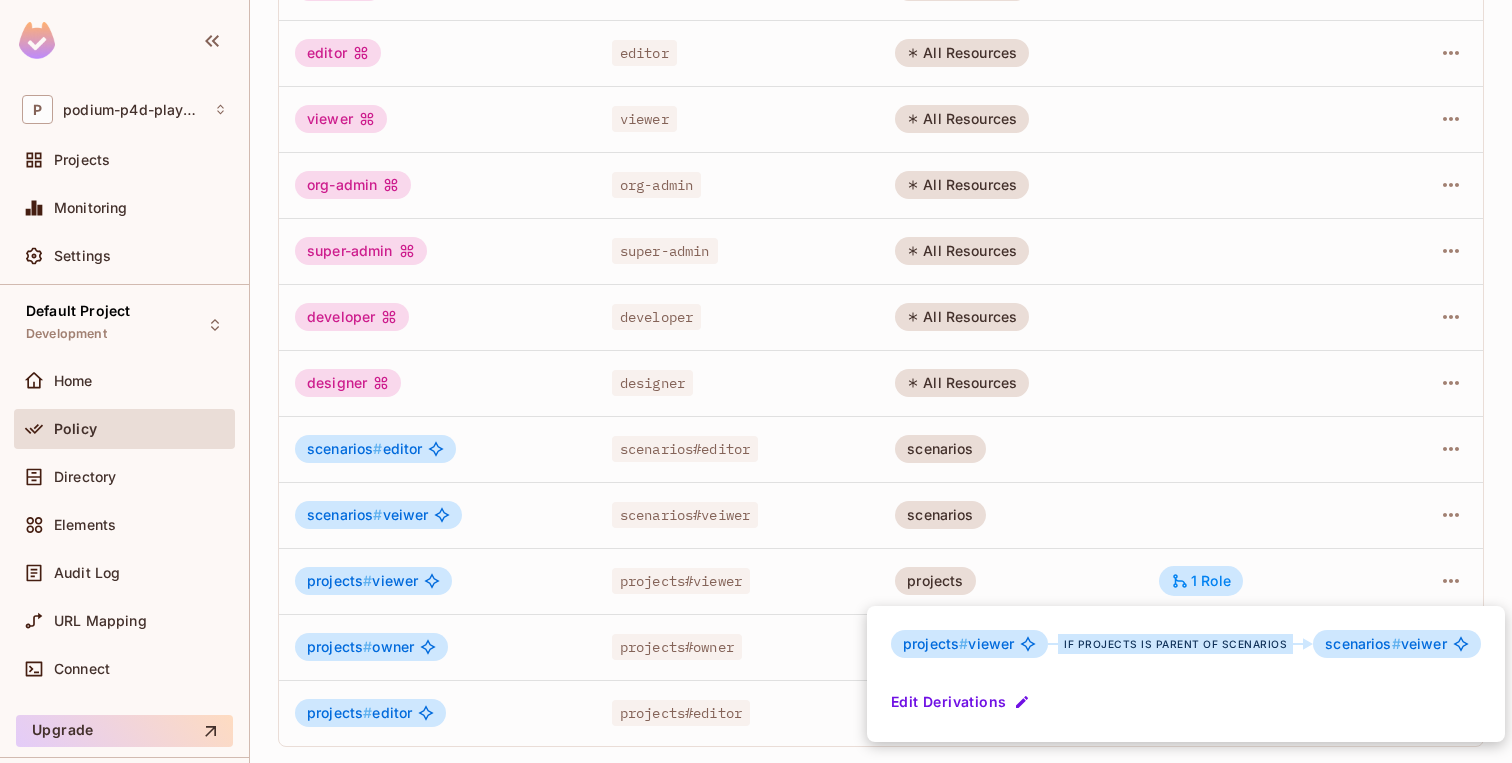 click at bounding box center [756, 381] 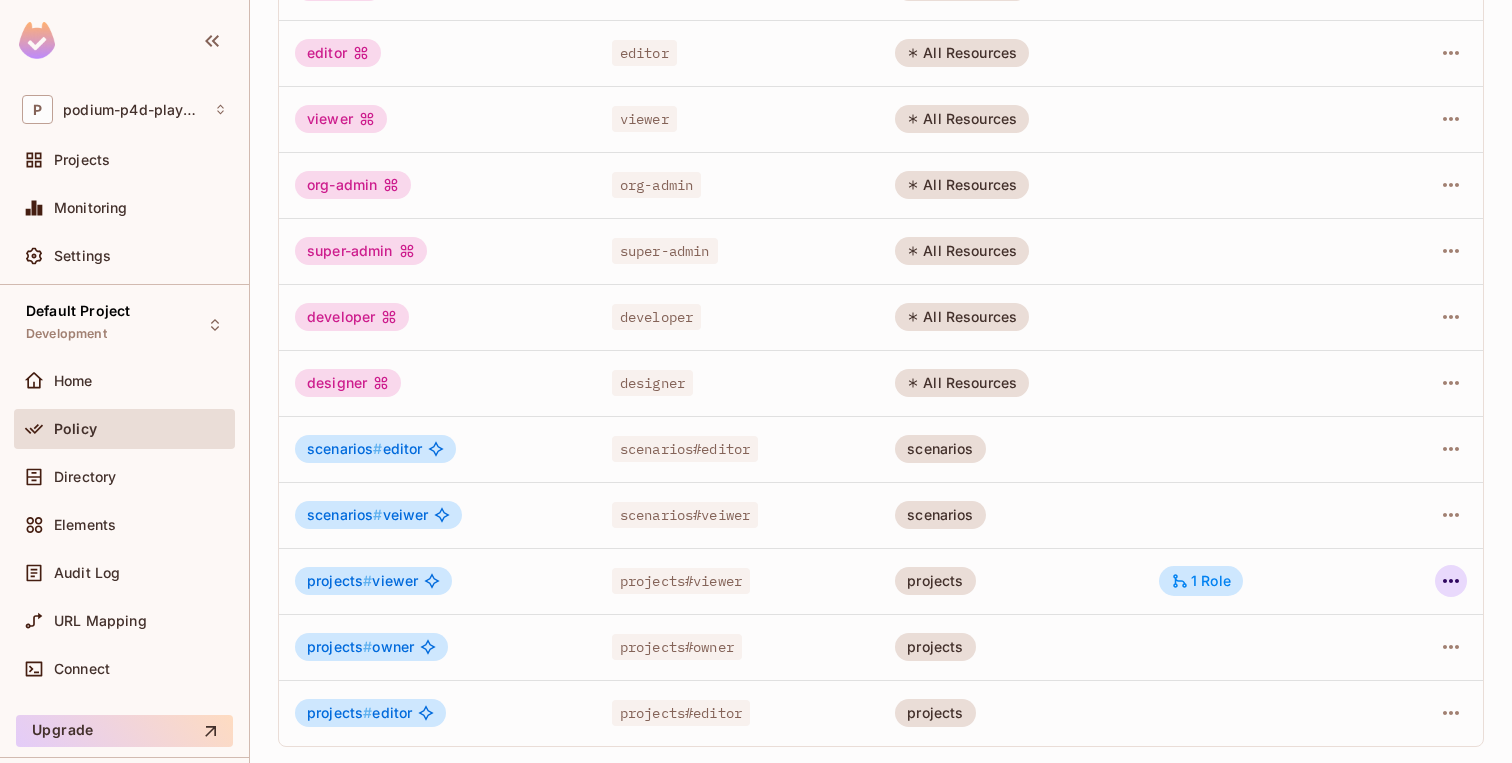 click 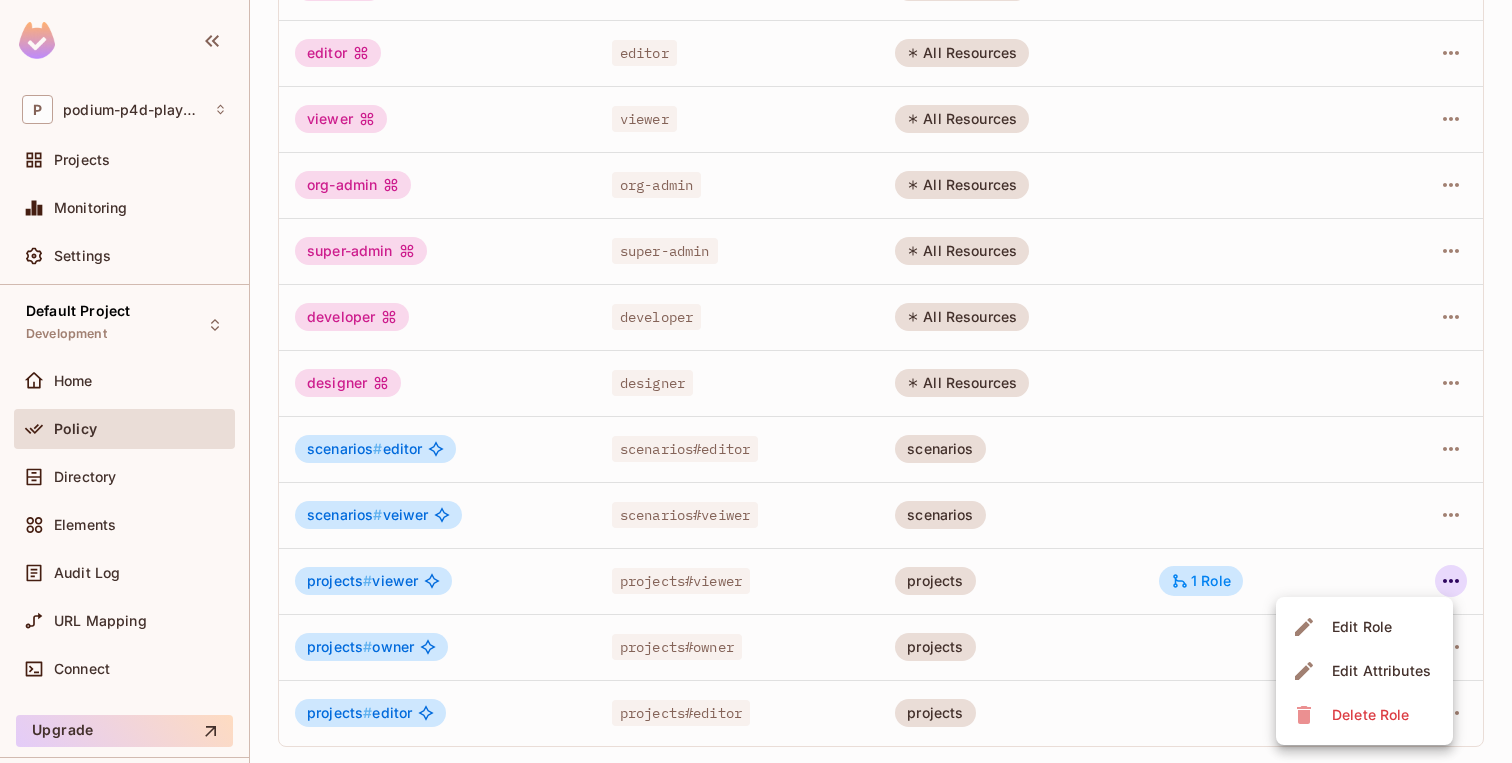 click on "Edit Attributes" at bounding box center (1381, 671) 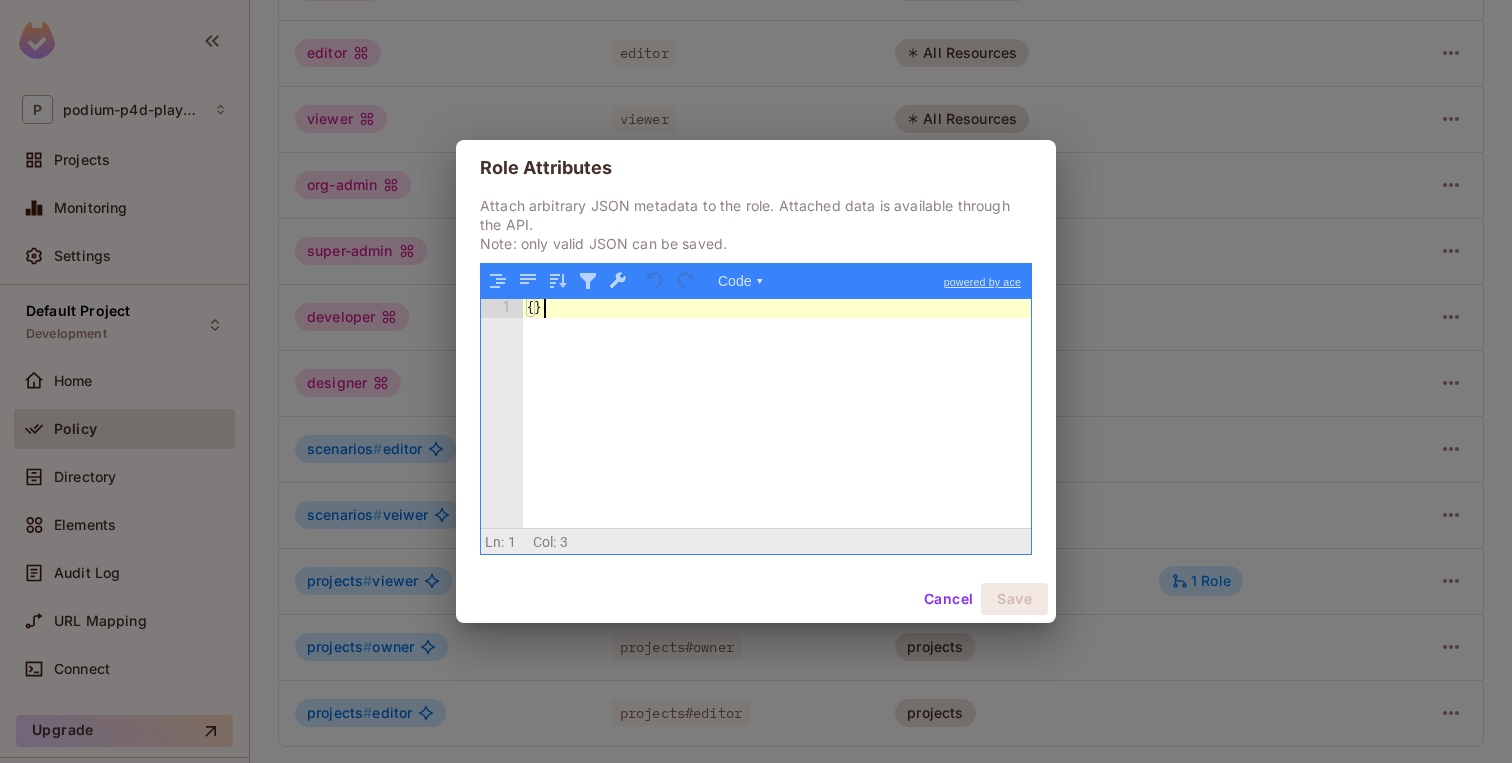 click on "{ }" at bounding box center [777, 432] 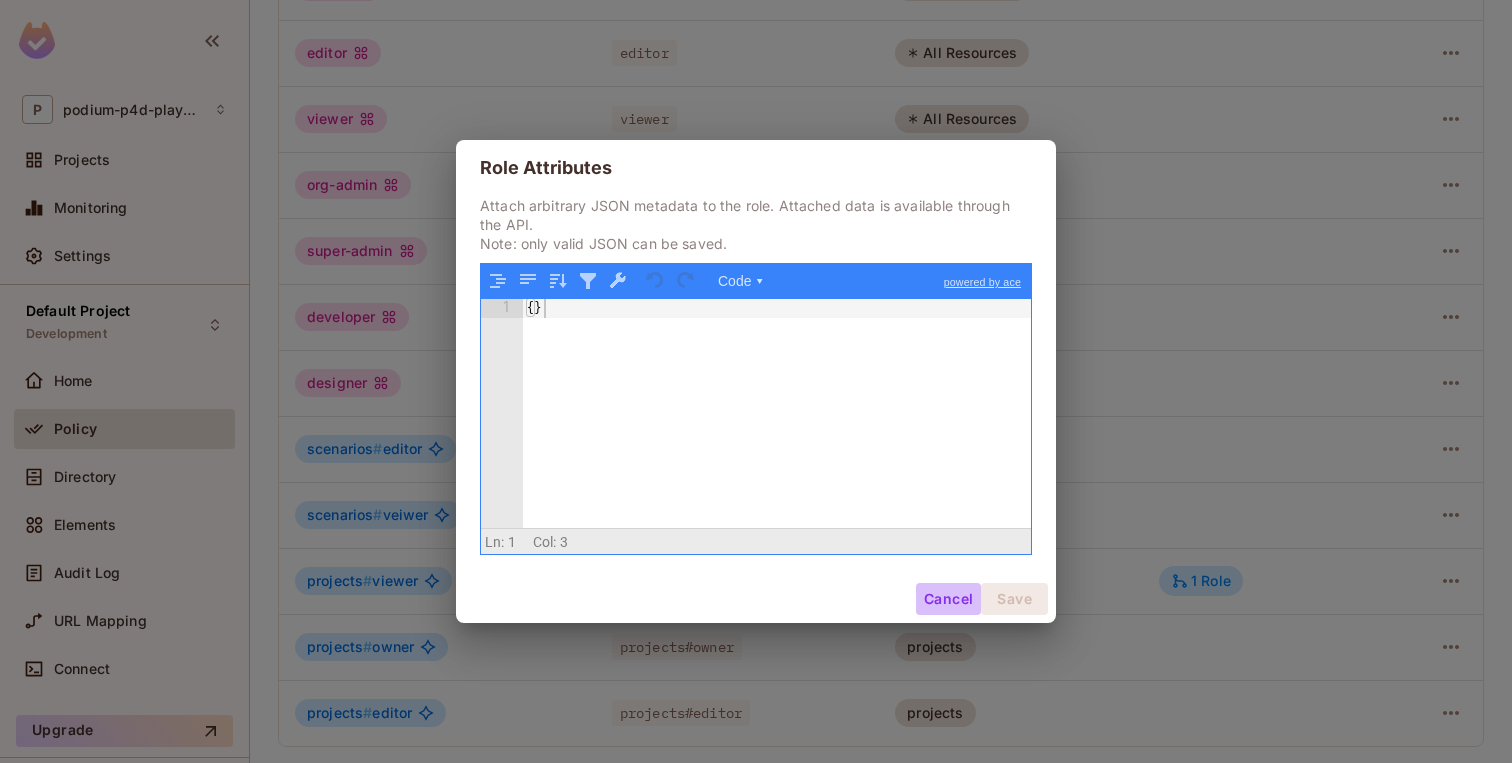 click on "Cancel" at bounding box center [948, 599] 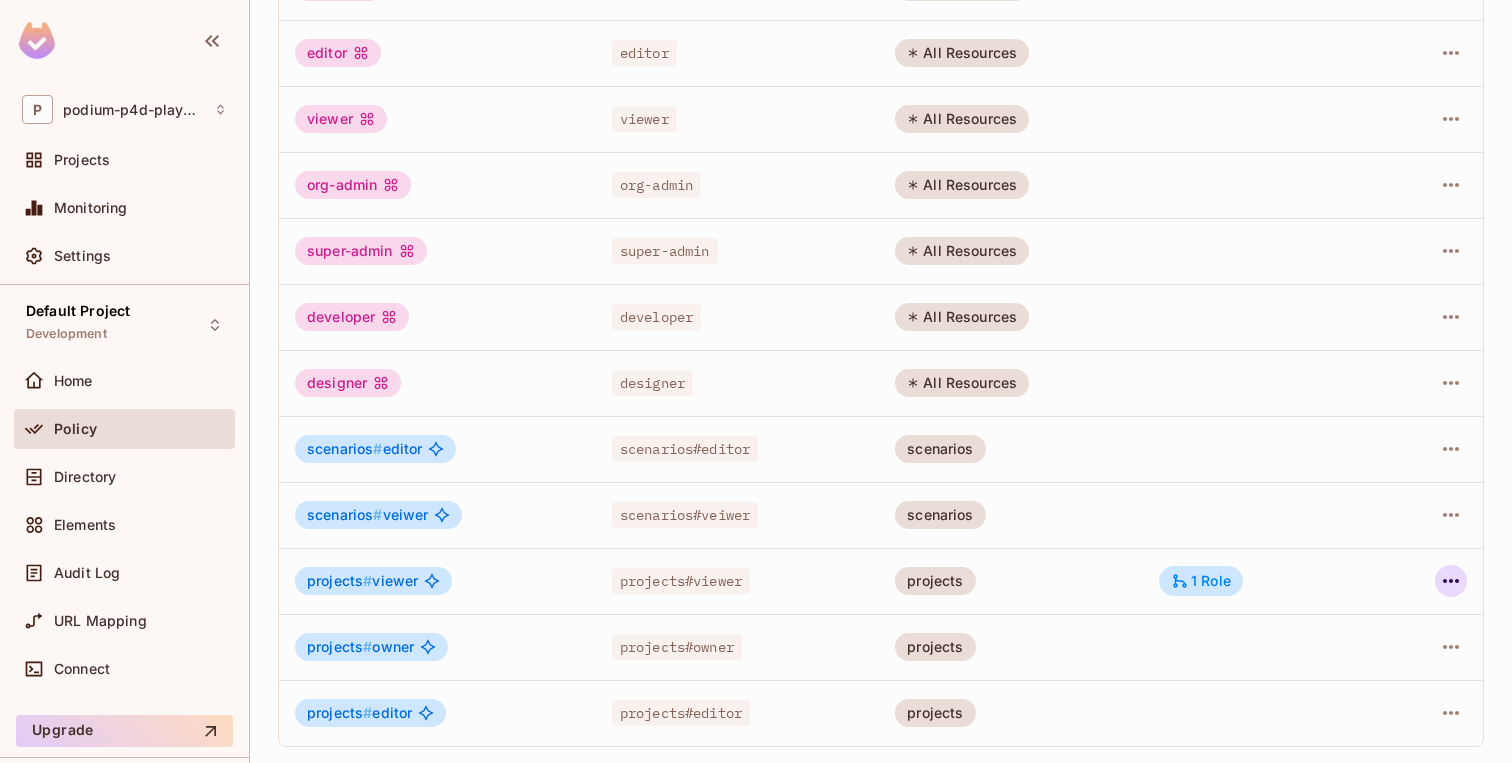 click 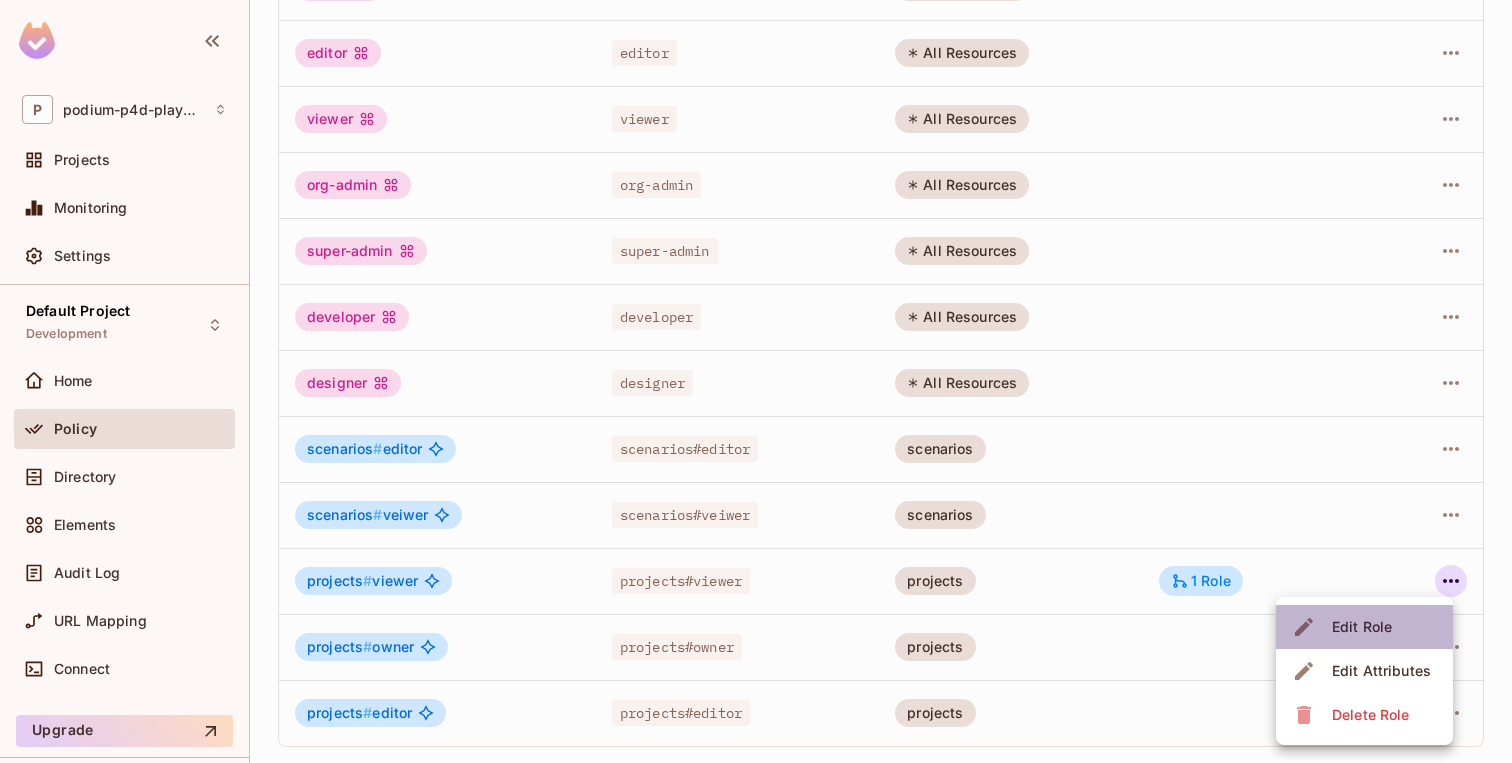 click on "Edit Role" at bounding box center [1362, 627] 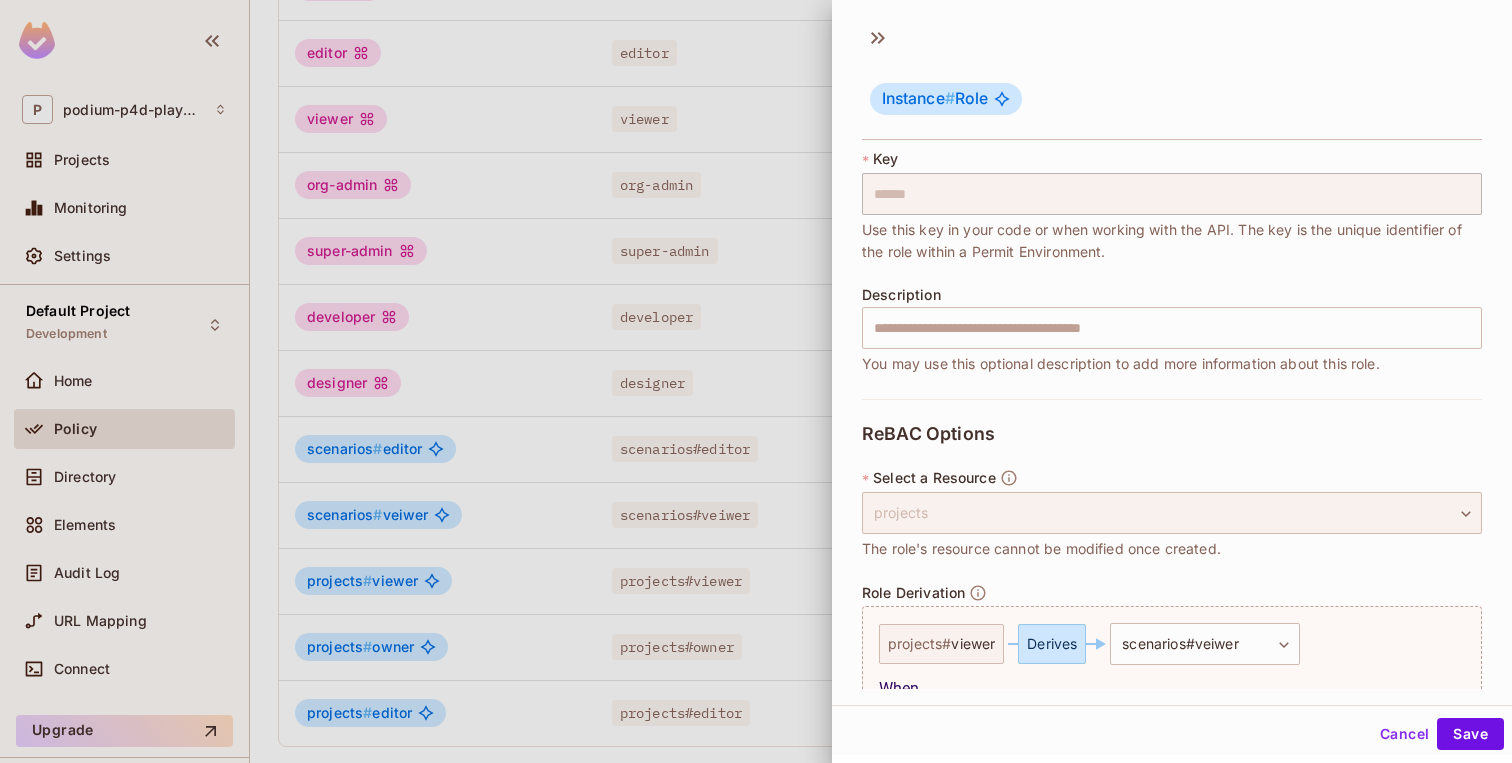 scroll, scrollTop: 110, scrollLeft: 0, axis: vertical 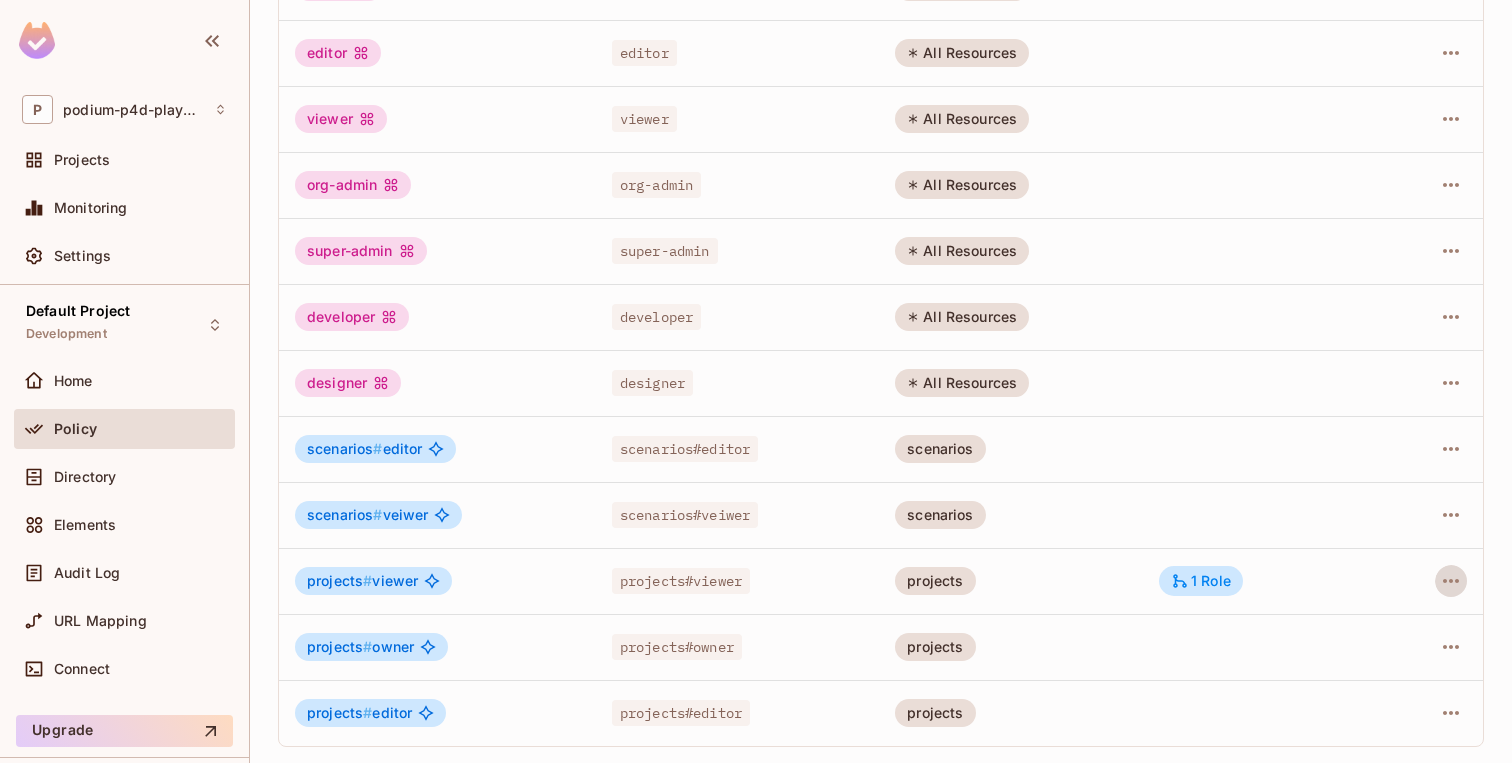 type 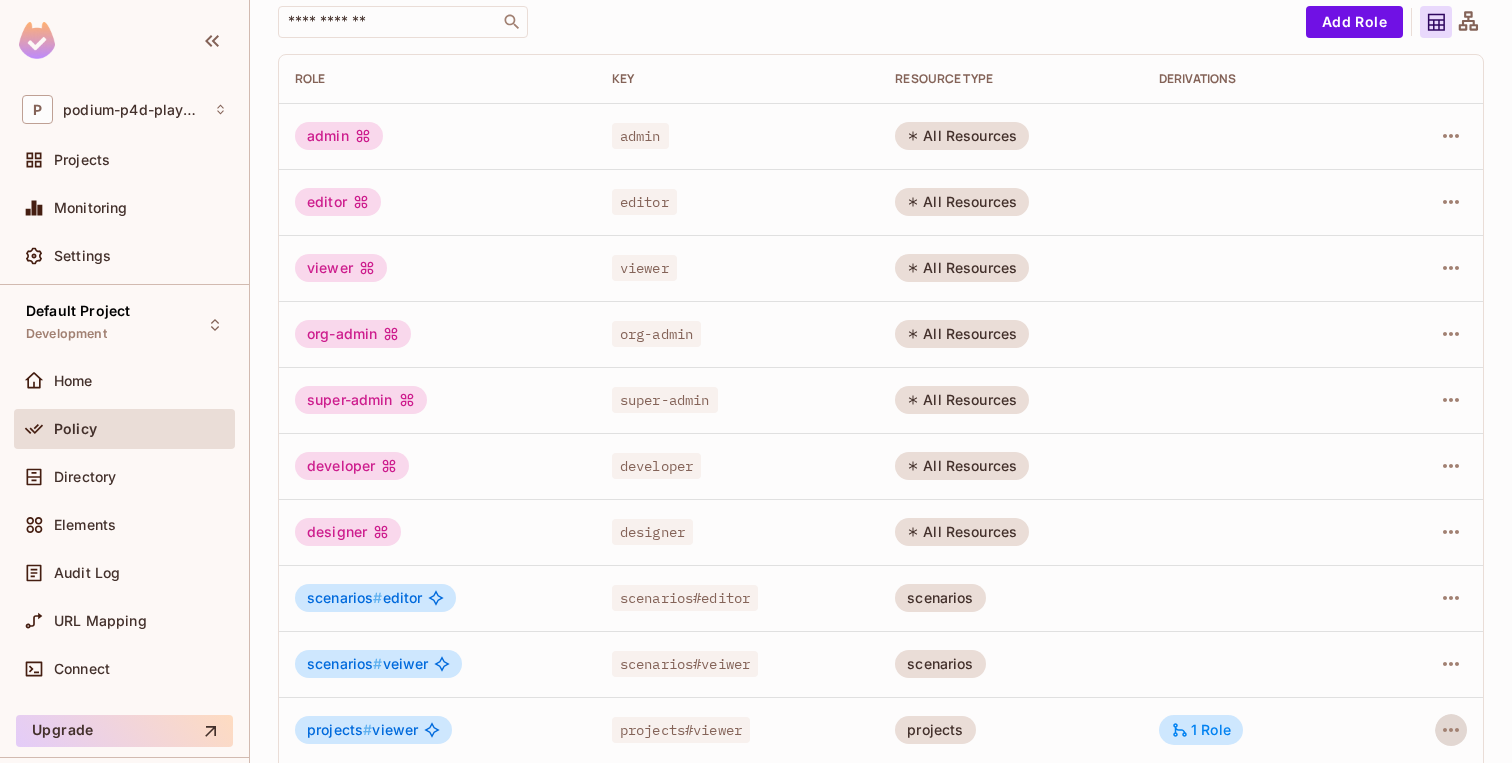 scroll, scrollTop: 0, scrollLeft: 0, axis: both 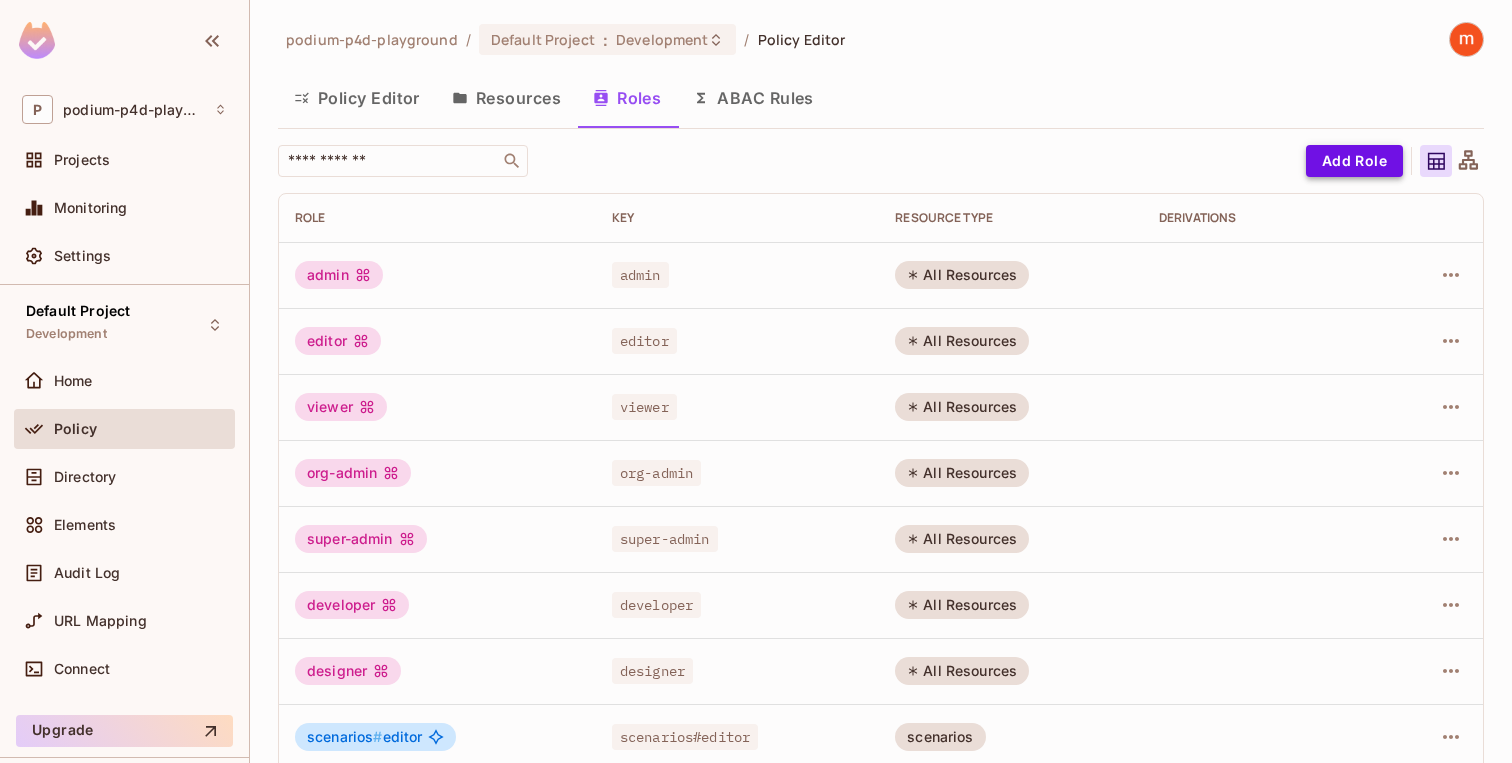 click on "Add Role" at bounding box center (1354, 161) 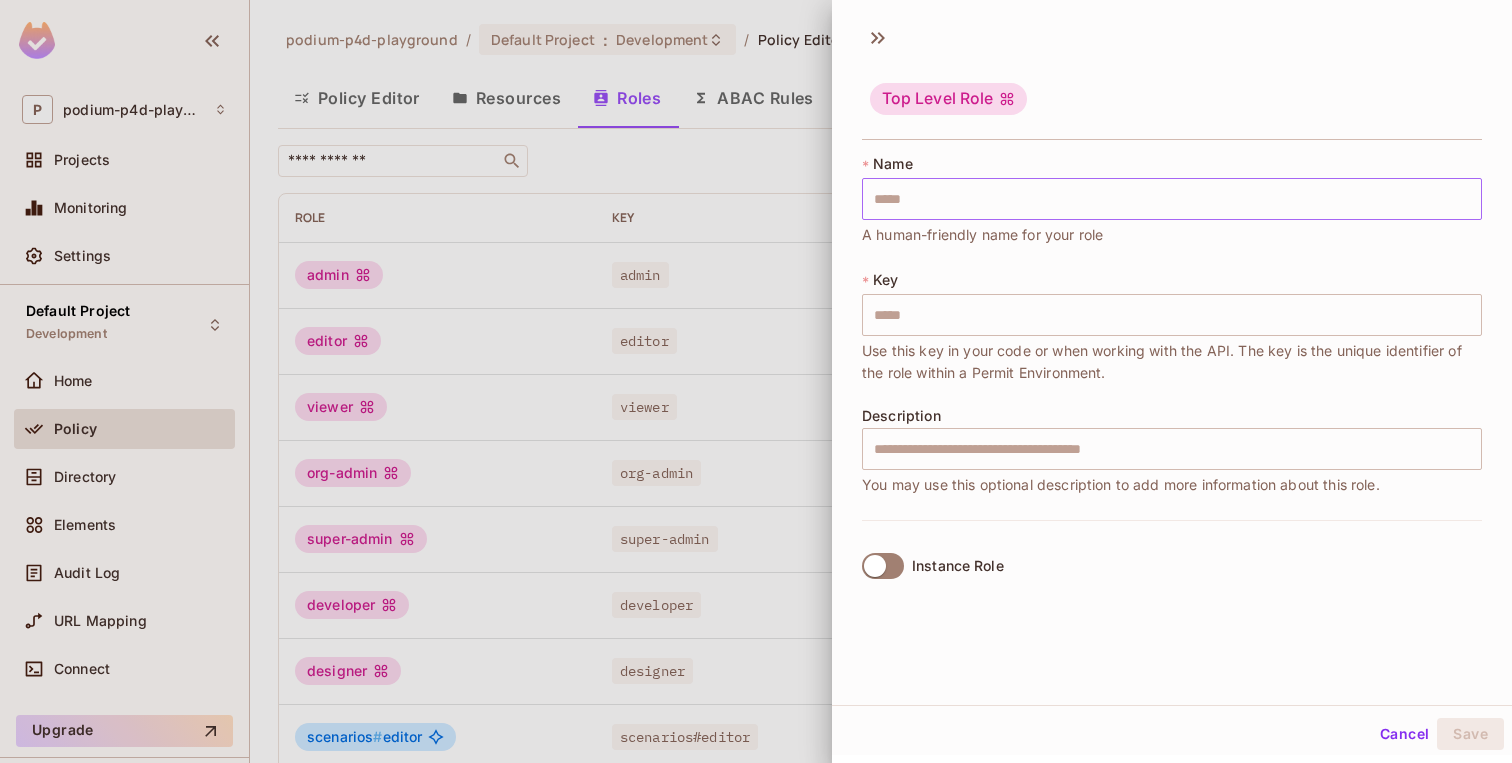 click at bounding box center (1172, 199) 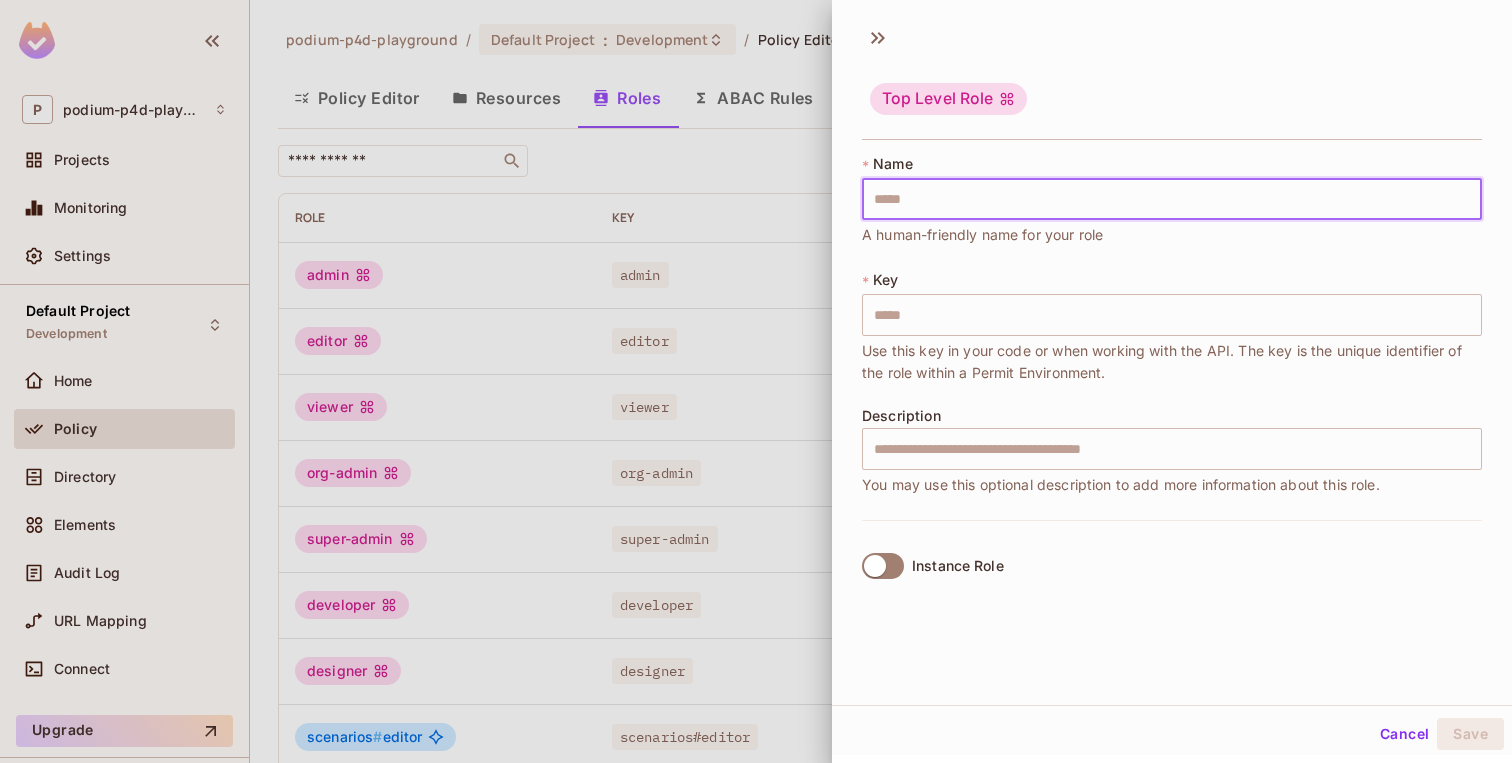 type on "*" 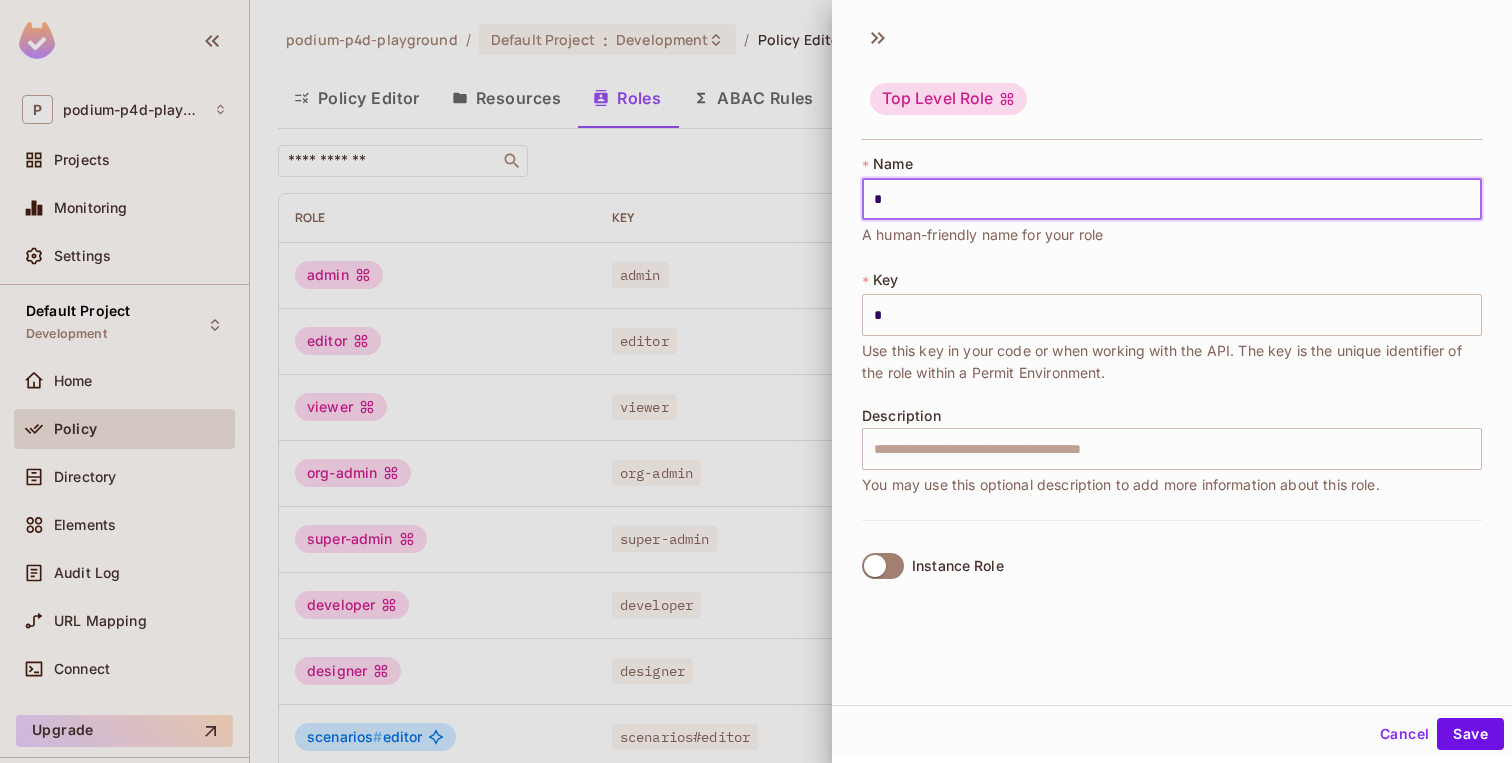 type on "**" 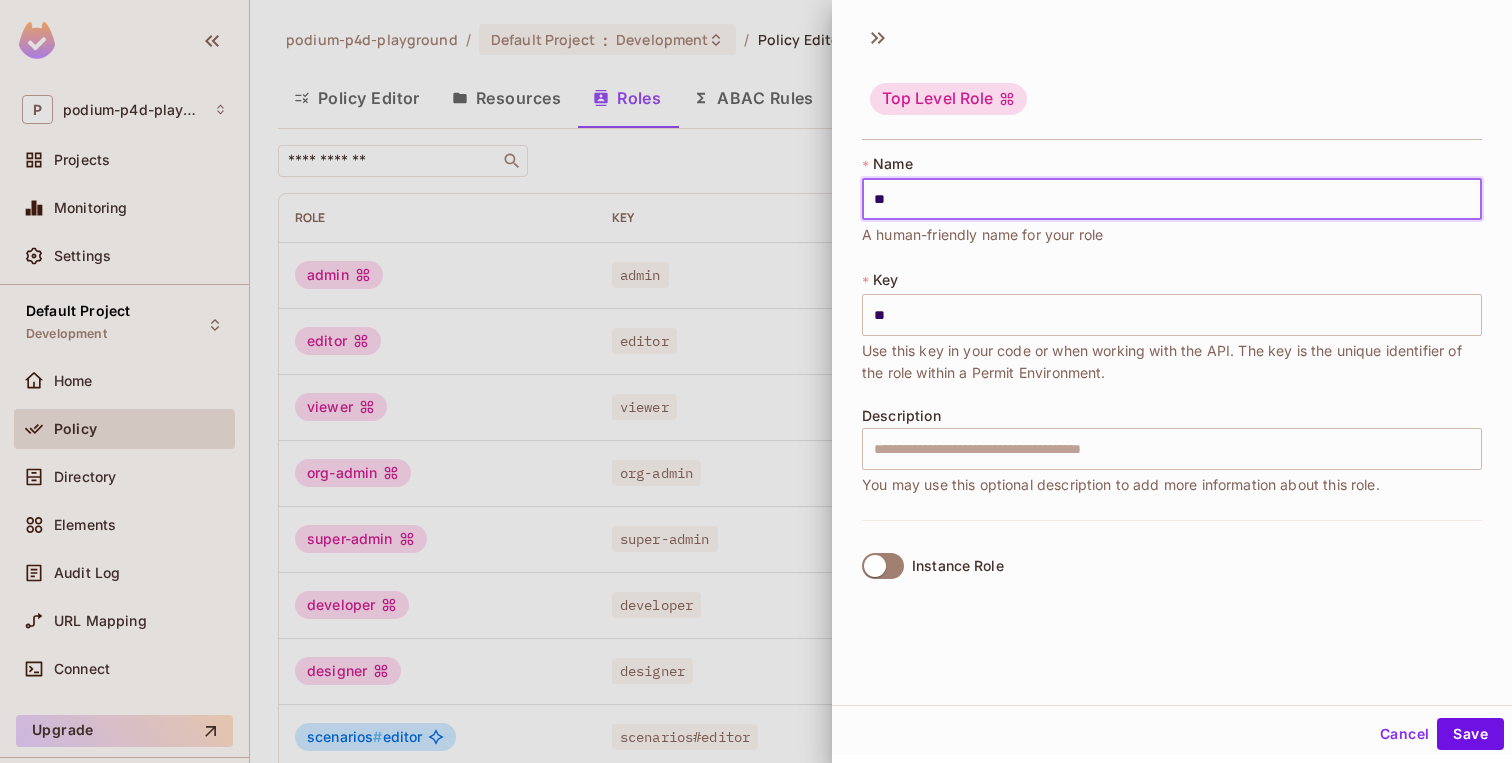 type on "***" 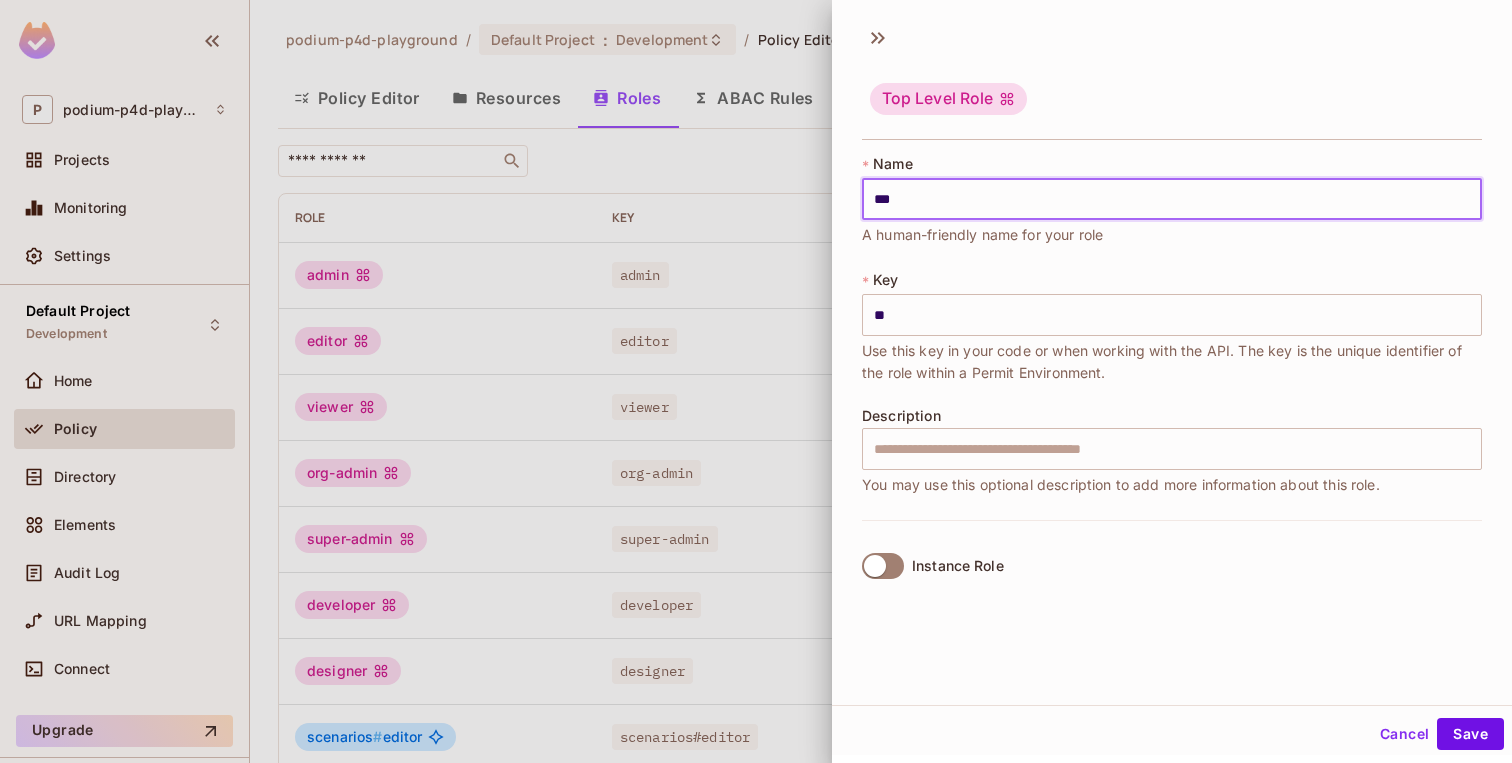 type on "***" 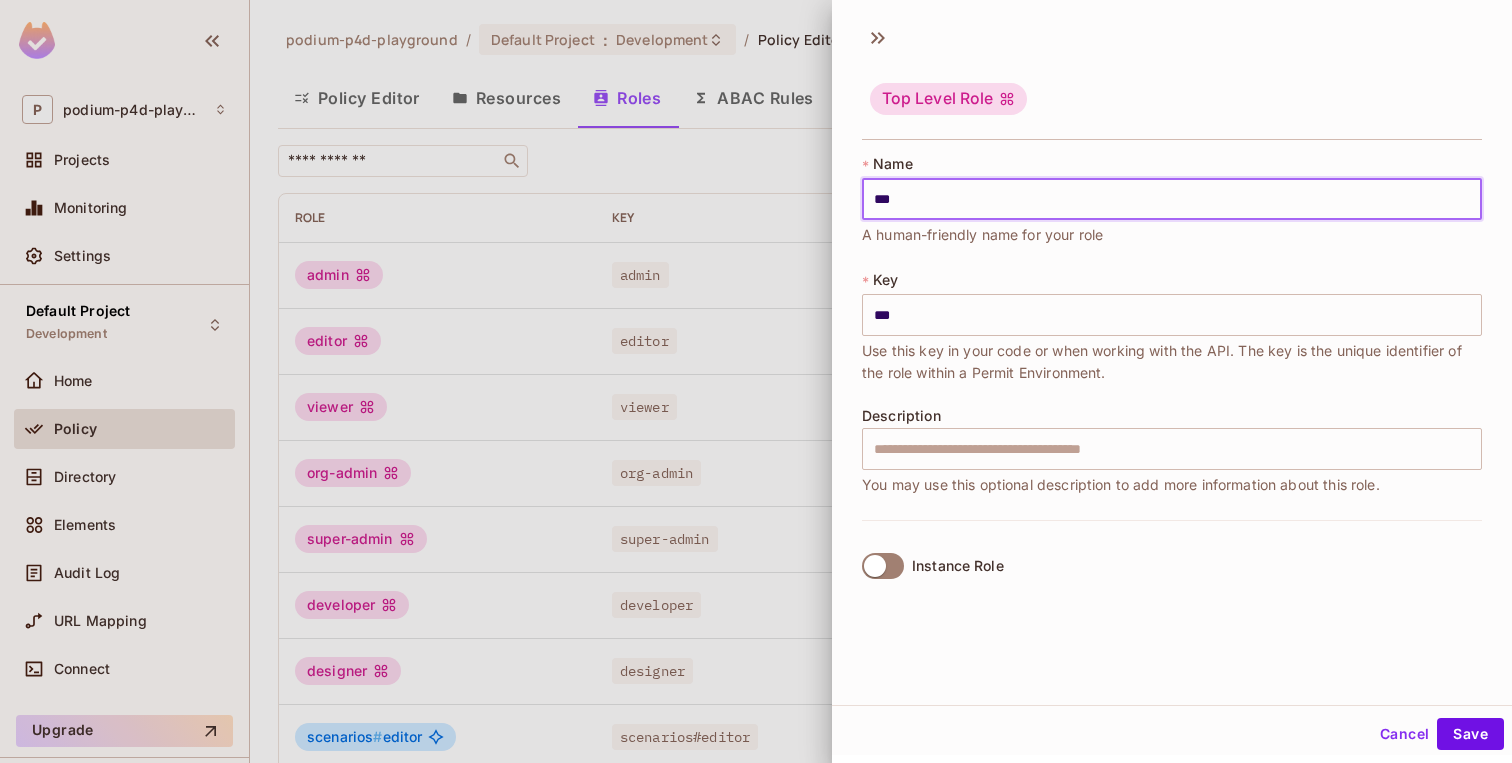 type on "**" 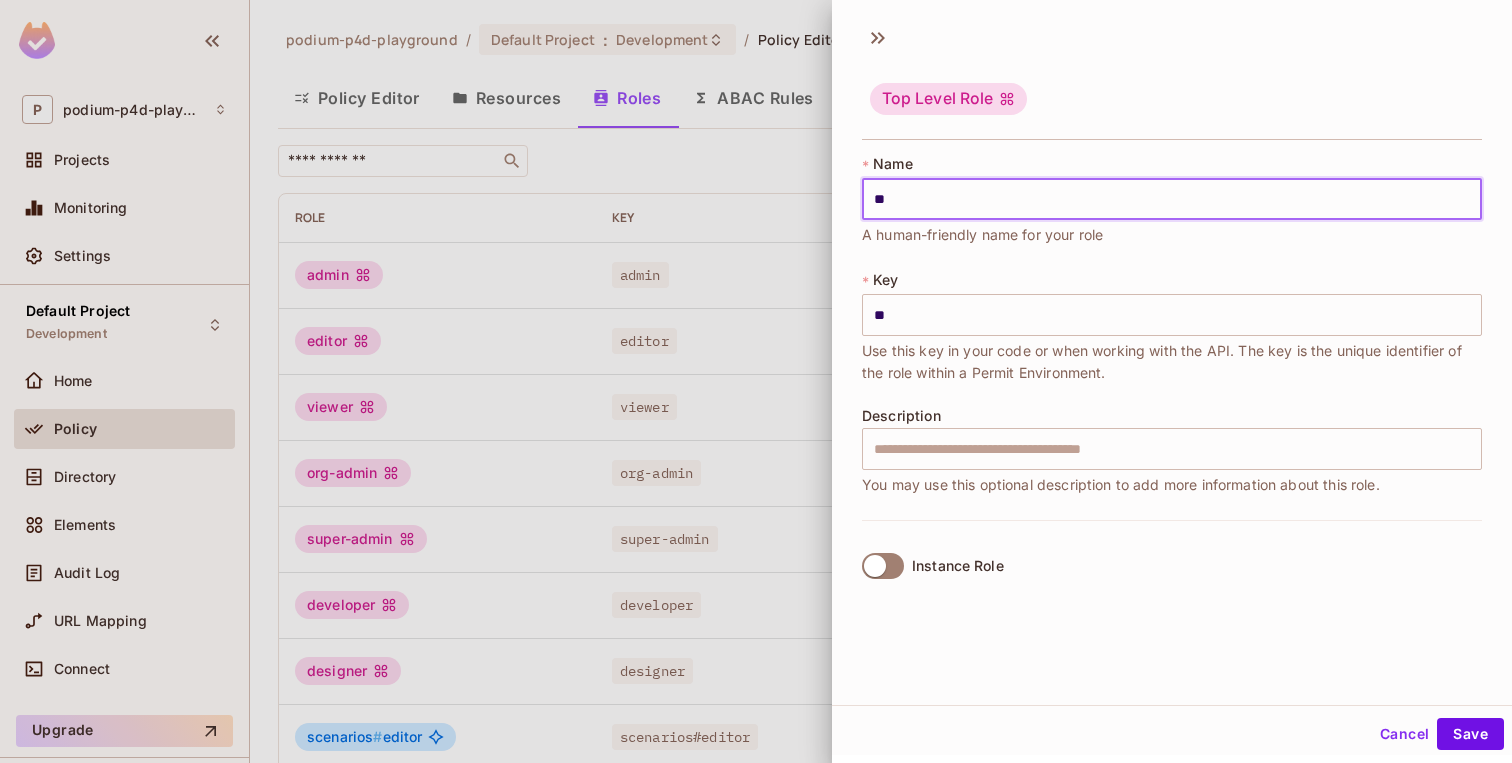 type on "*" 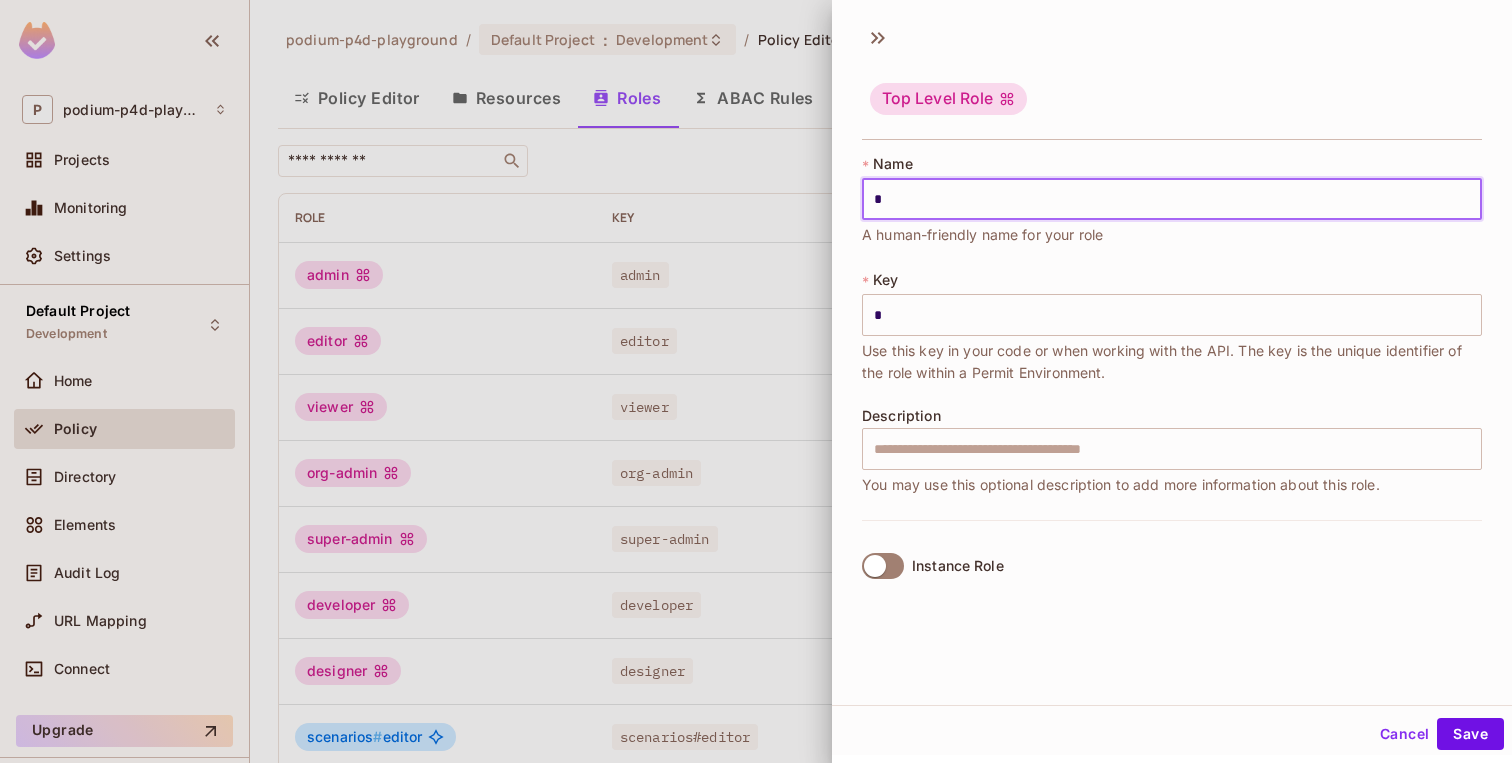 type on "**" 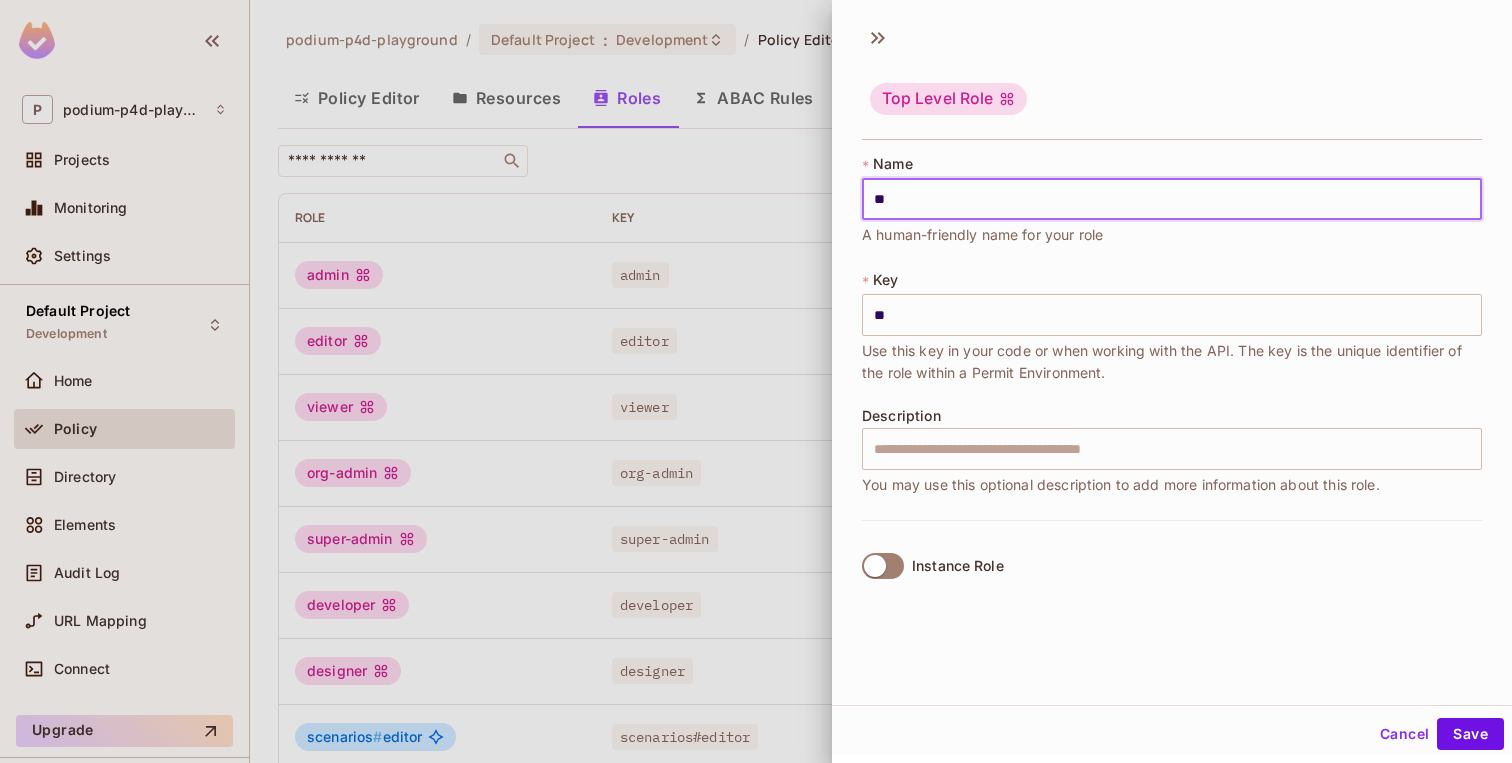 type on "***" 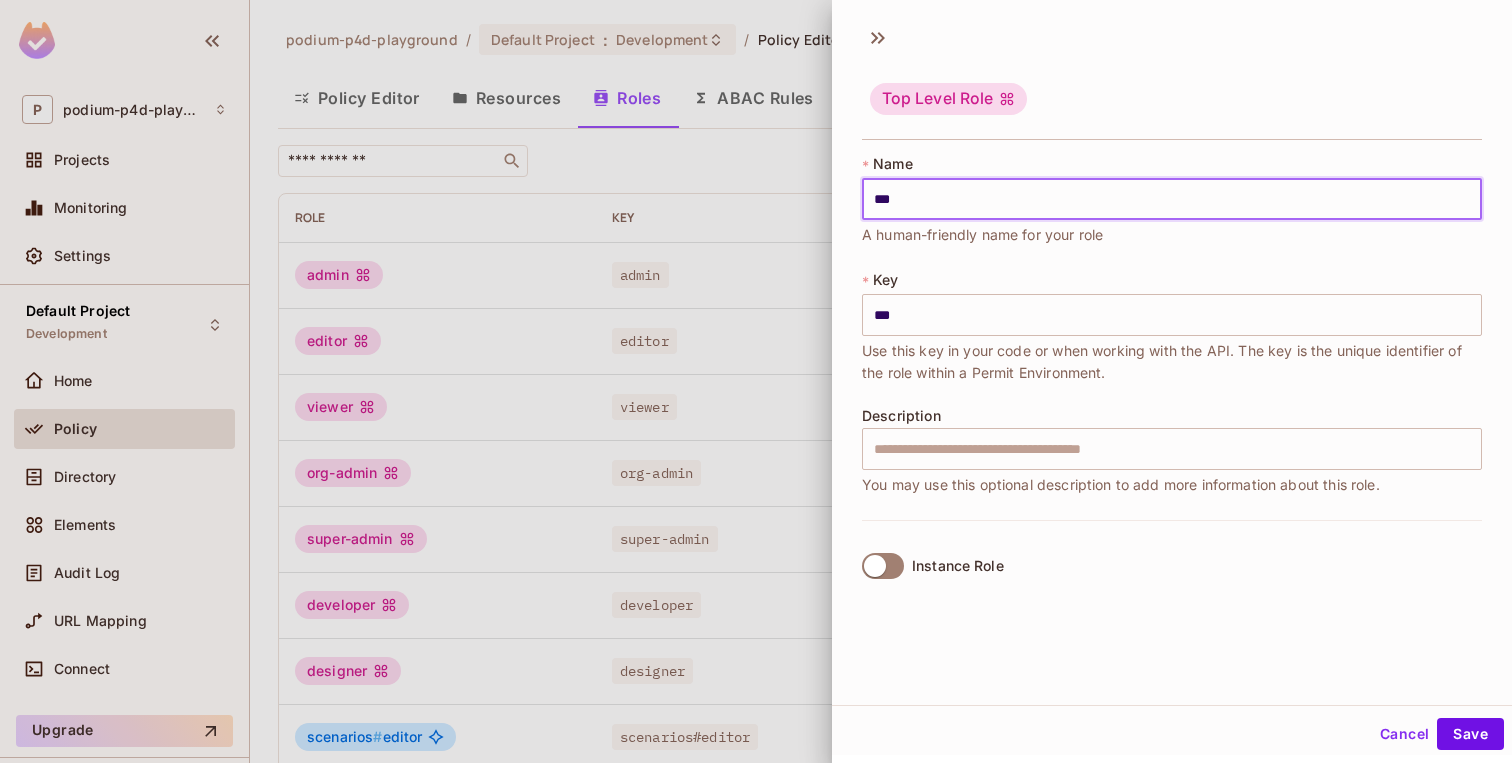 type on "****" 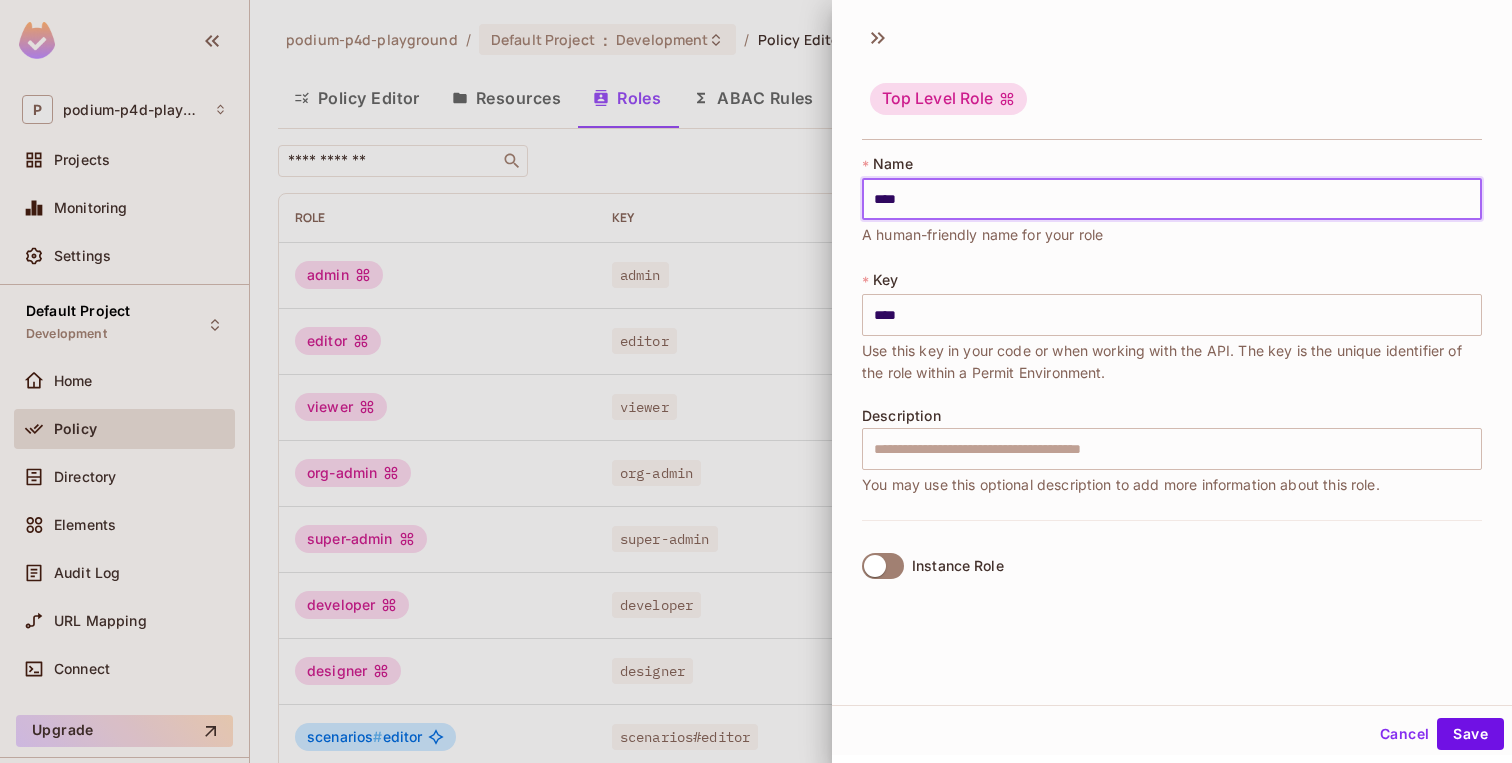 type on "*****" 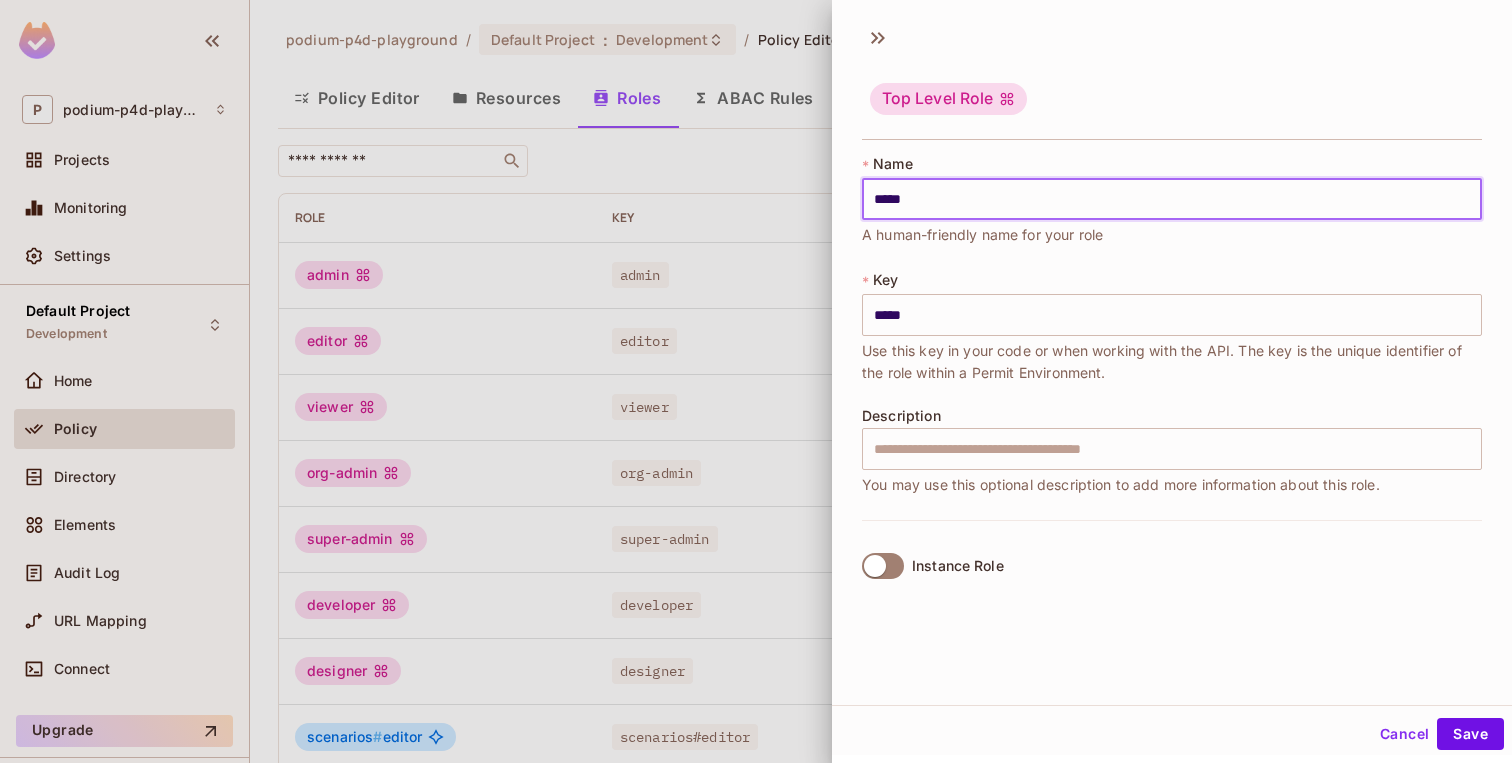 type on "******" 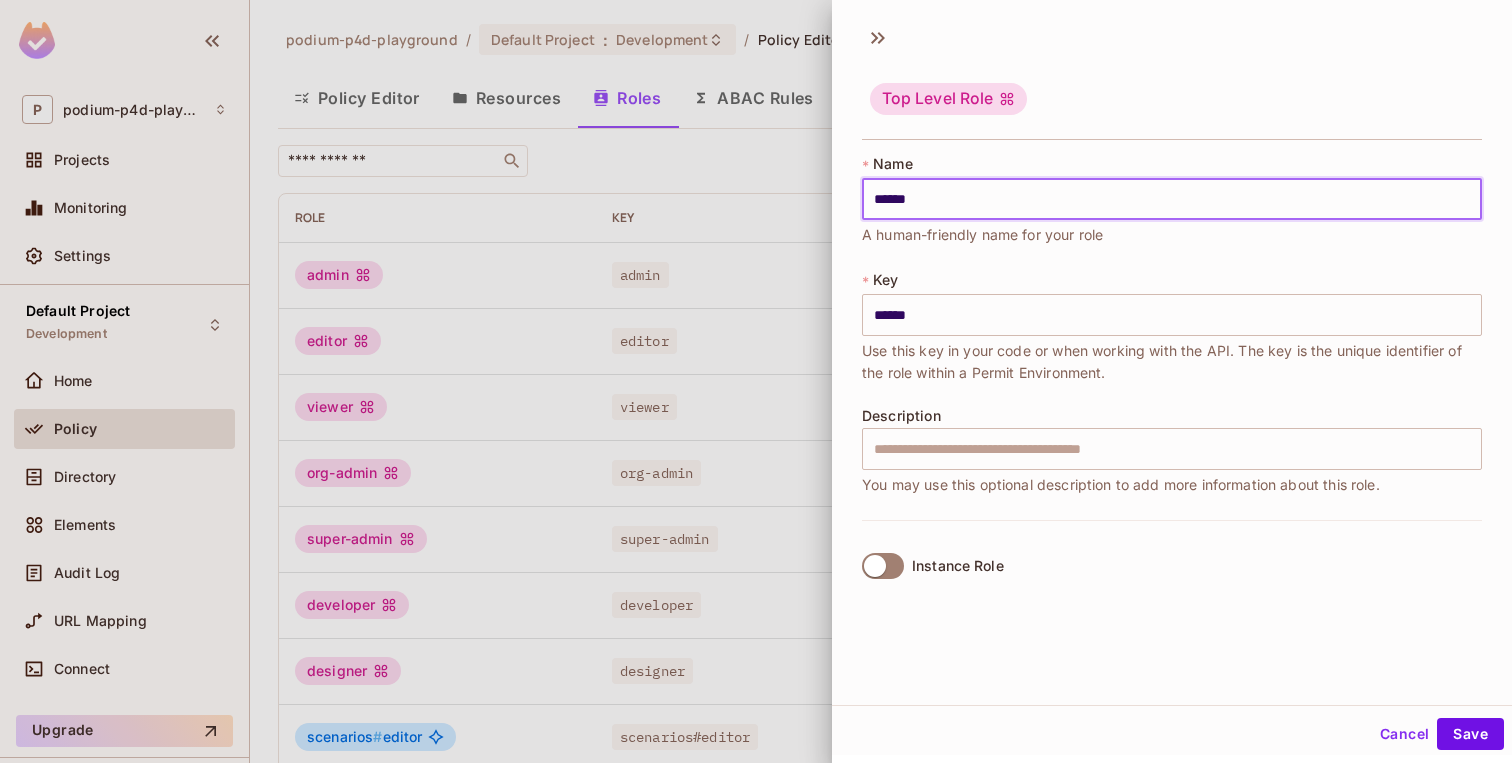 type on "*******" 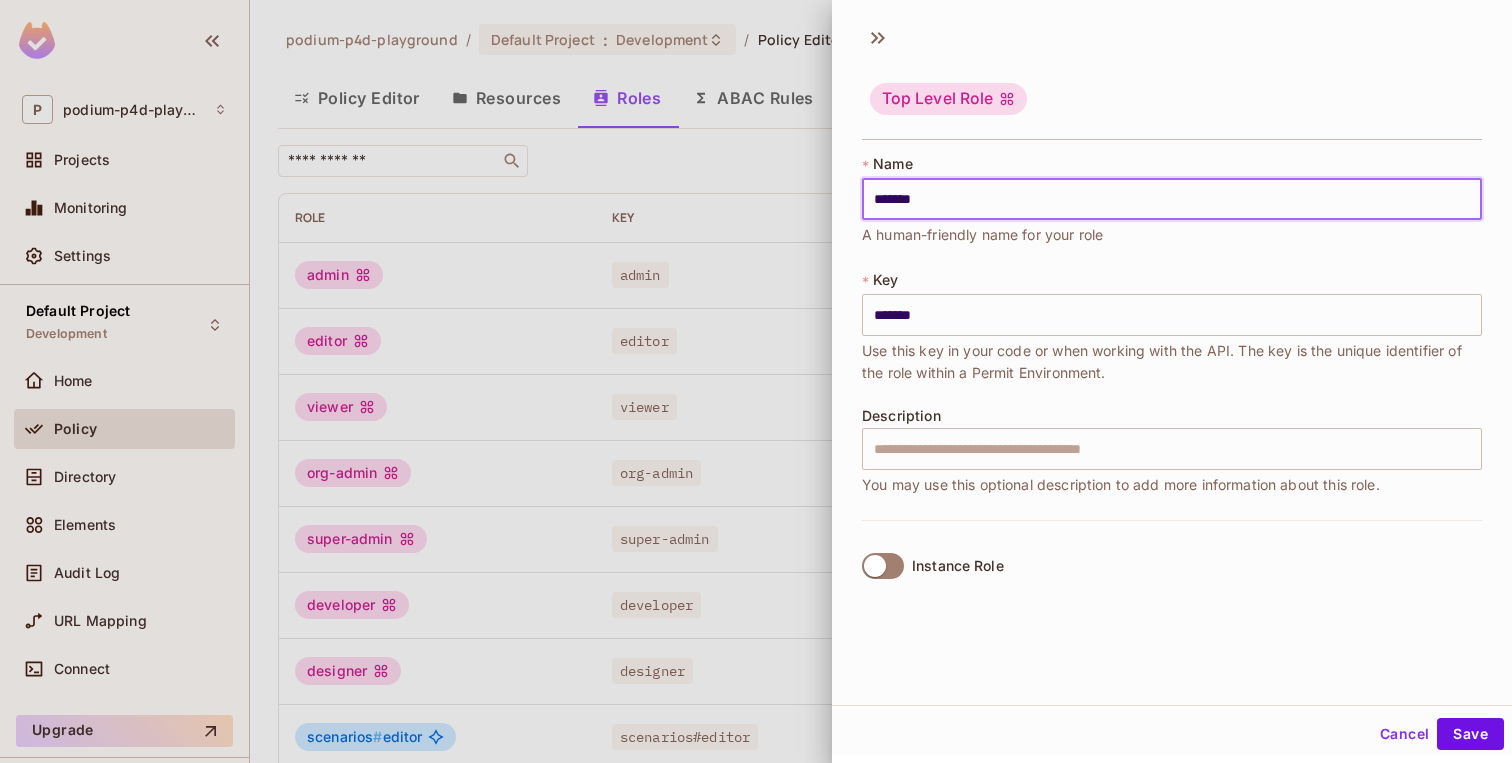 type on "**********" 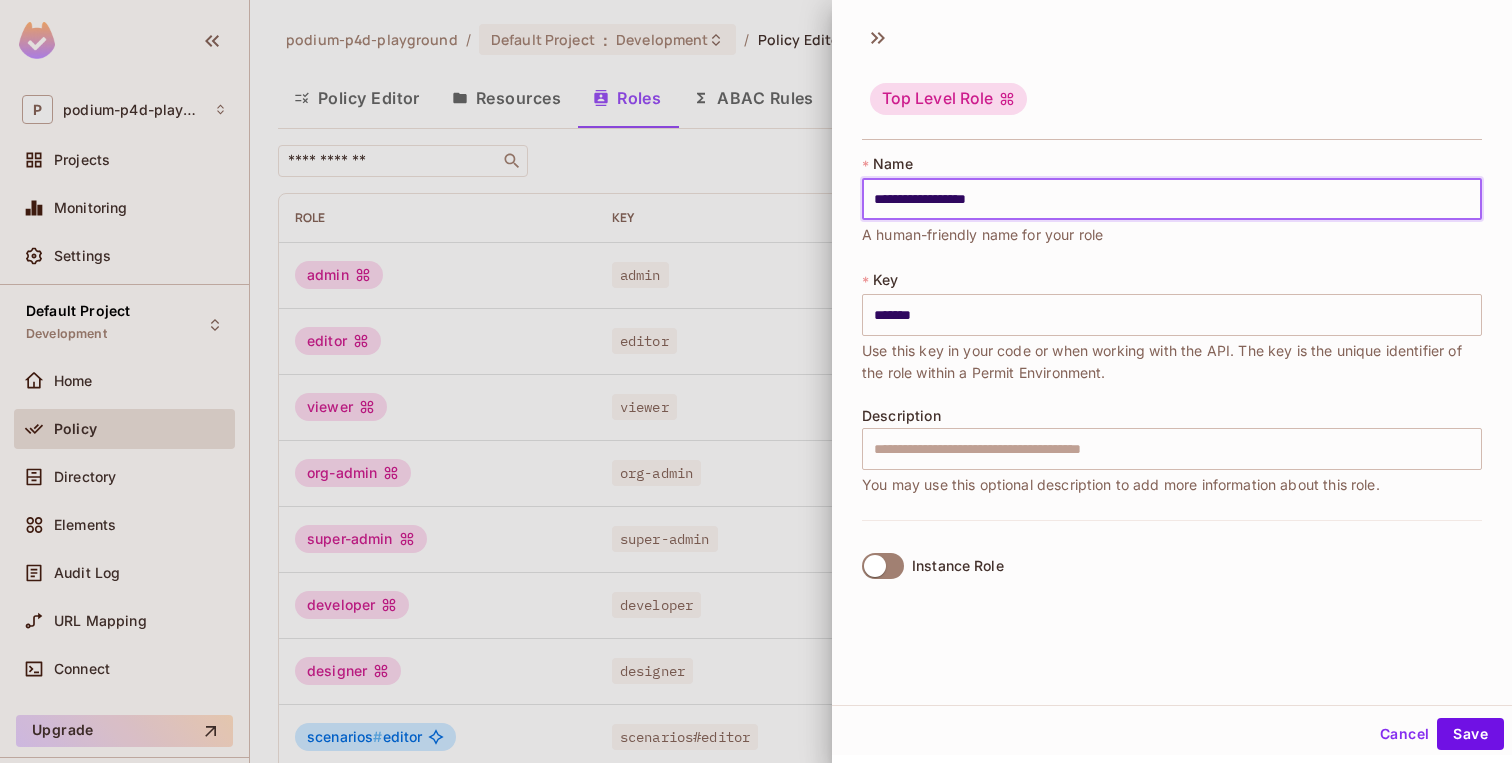 type on "**********" 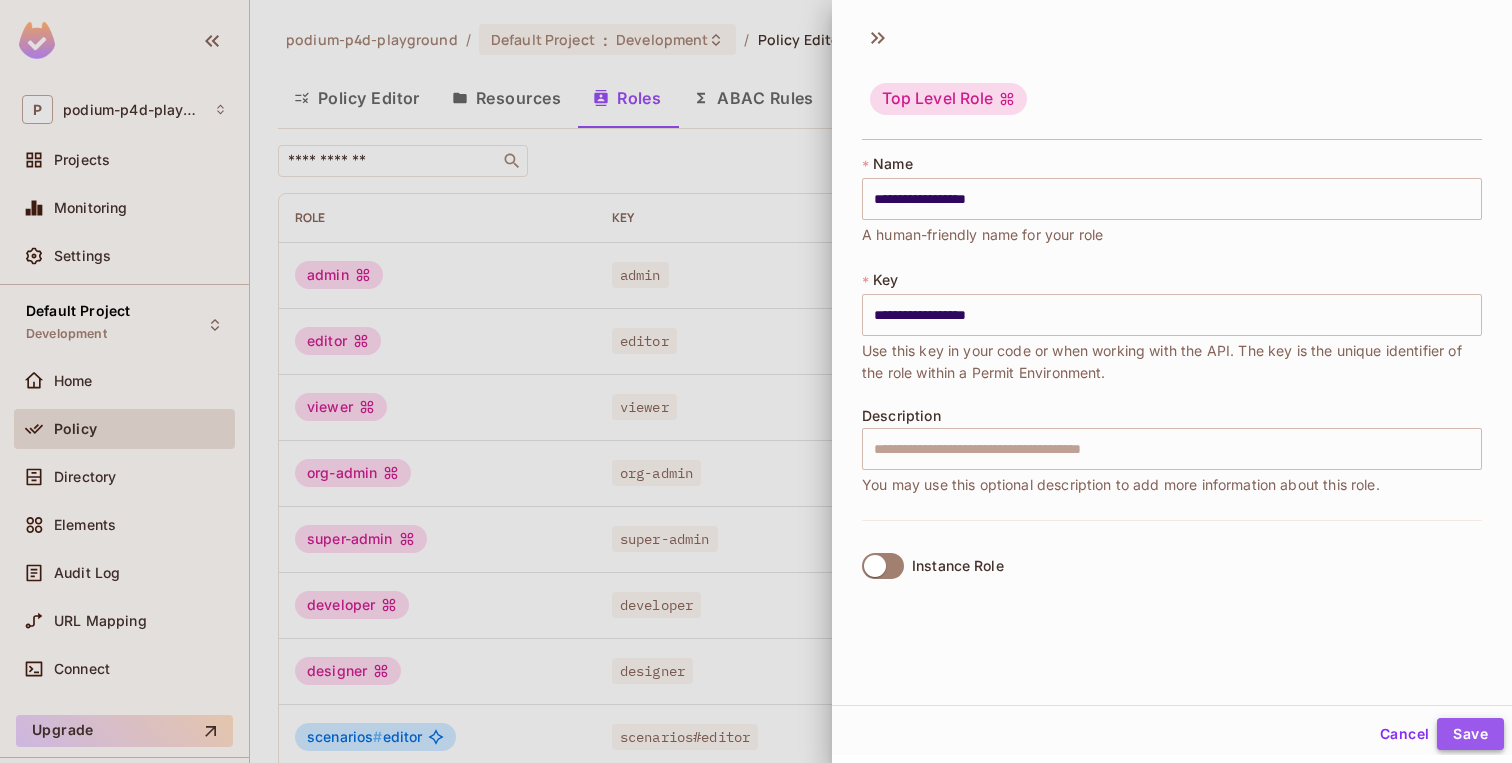 click on "Save" at bounding box center [1470, 734] 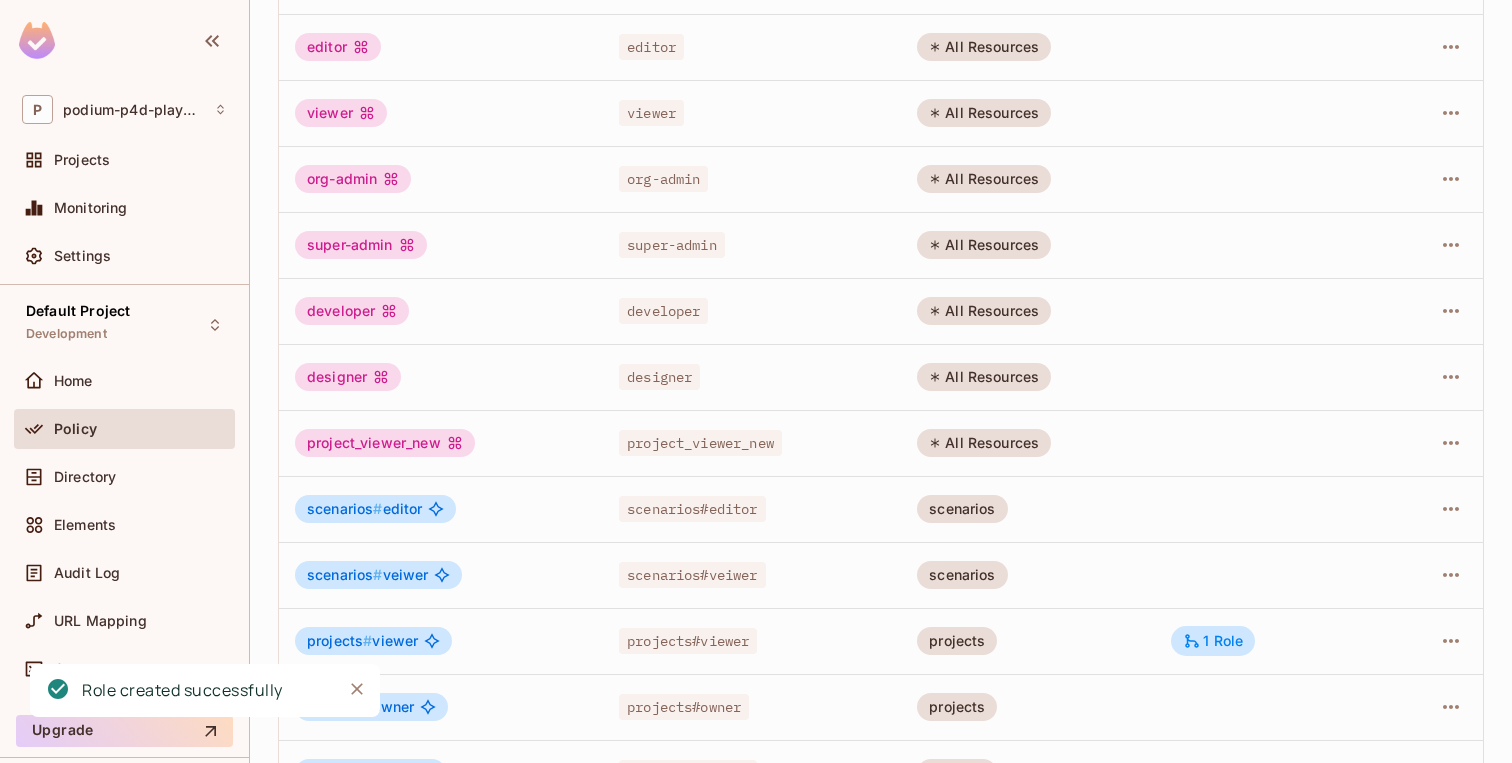 scroll, scrollTop: 354, scrollLeft: 0, axis: vertical 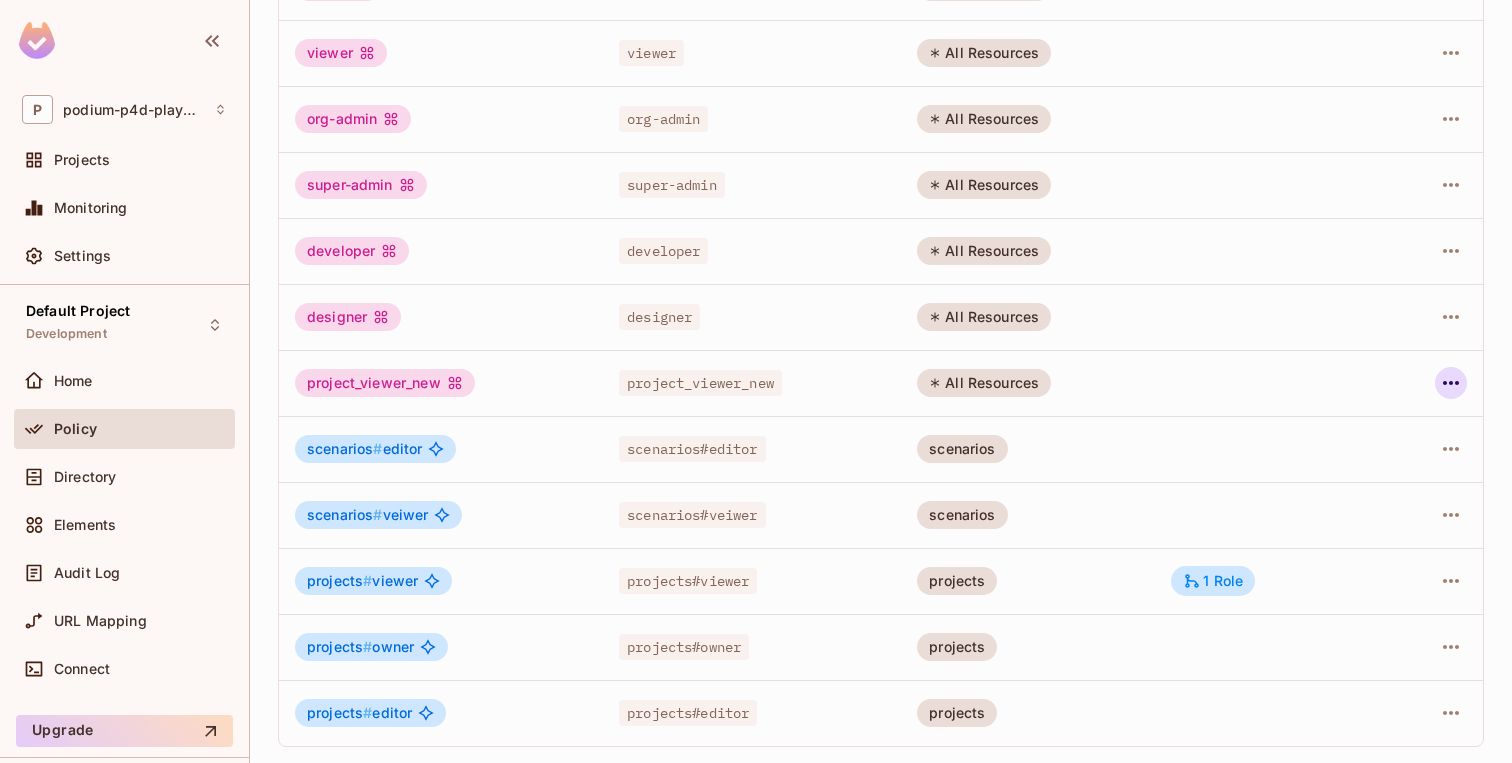 click 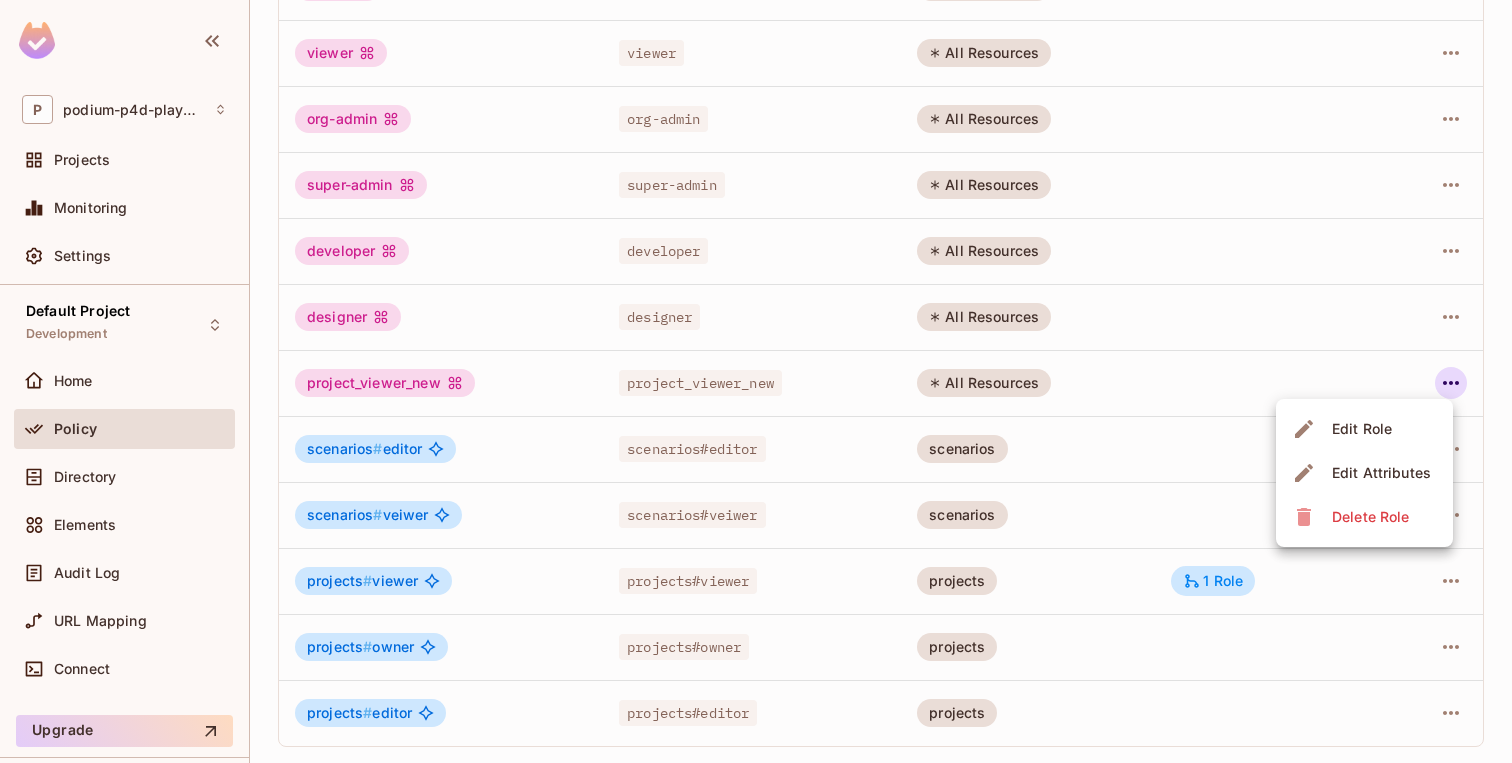 click on "Delete Role" at bounding box center [1370, 517] 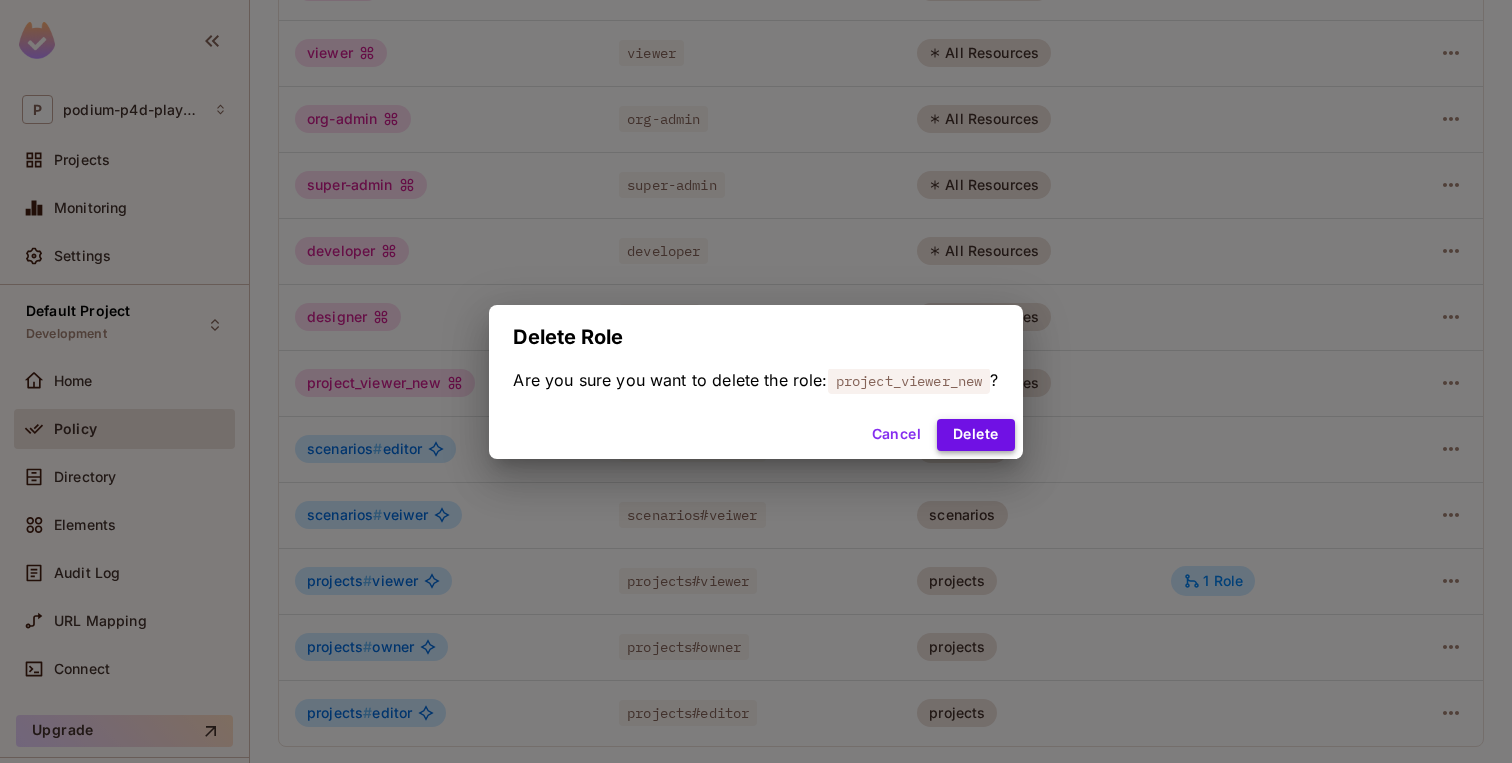 click on "Delete" at bounding box center [975, 435] 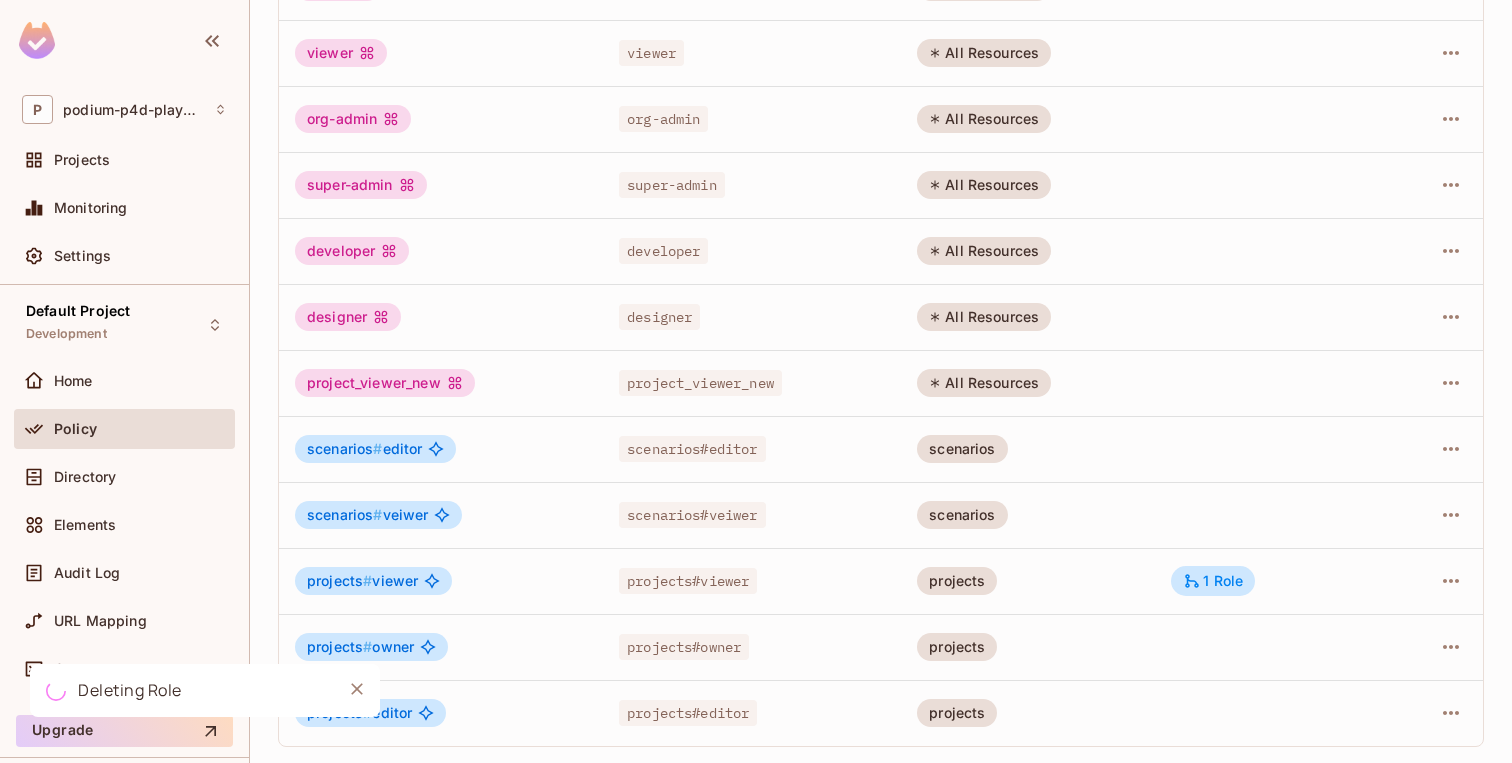 scroll, scrollTop: 0, scrollLeft: 0, axis: both 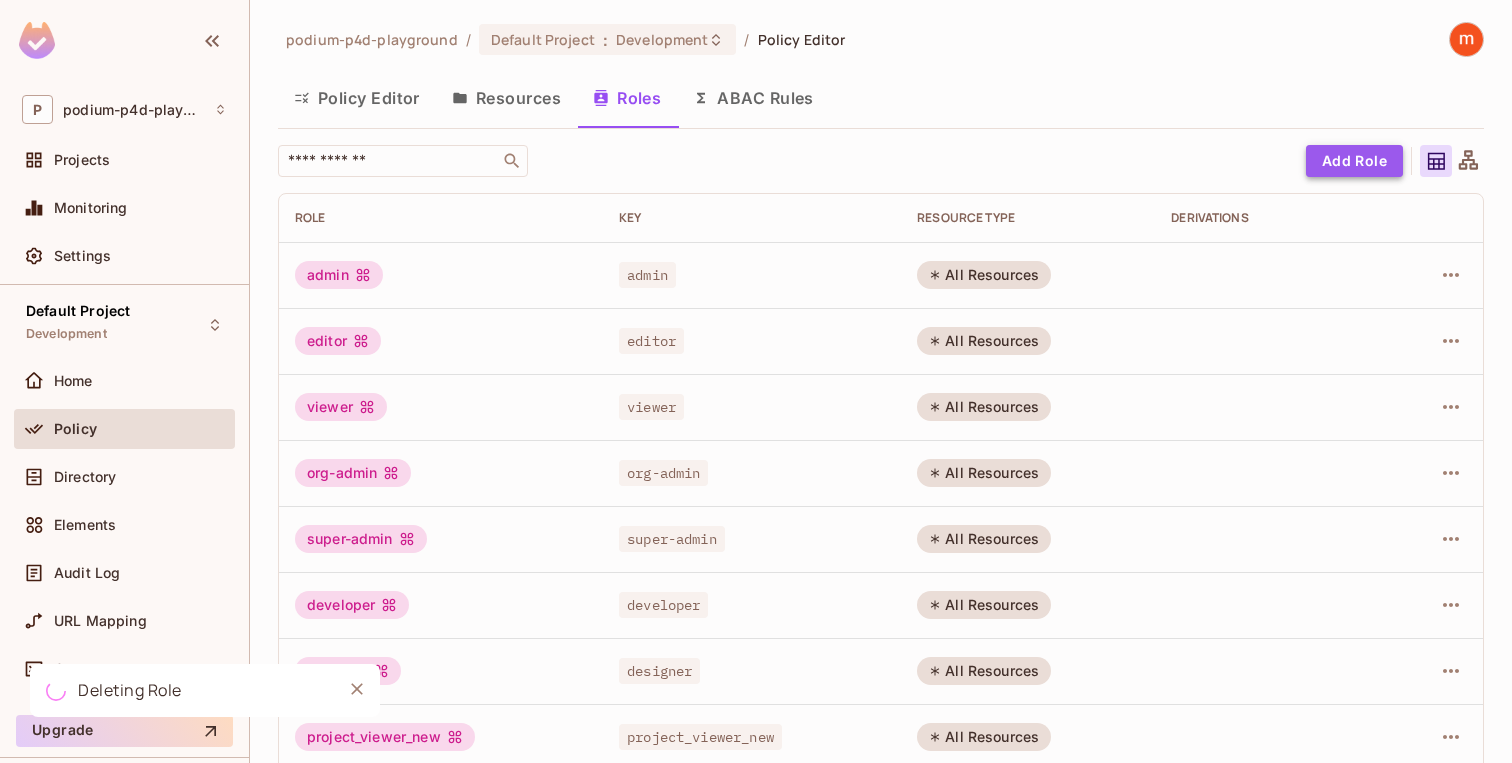 click on "Add Role" at bounding box center [1354, 161] 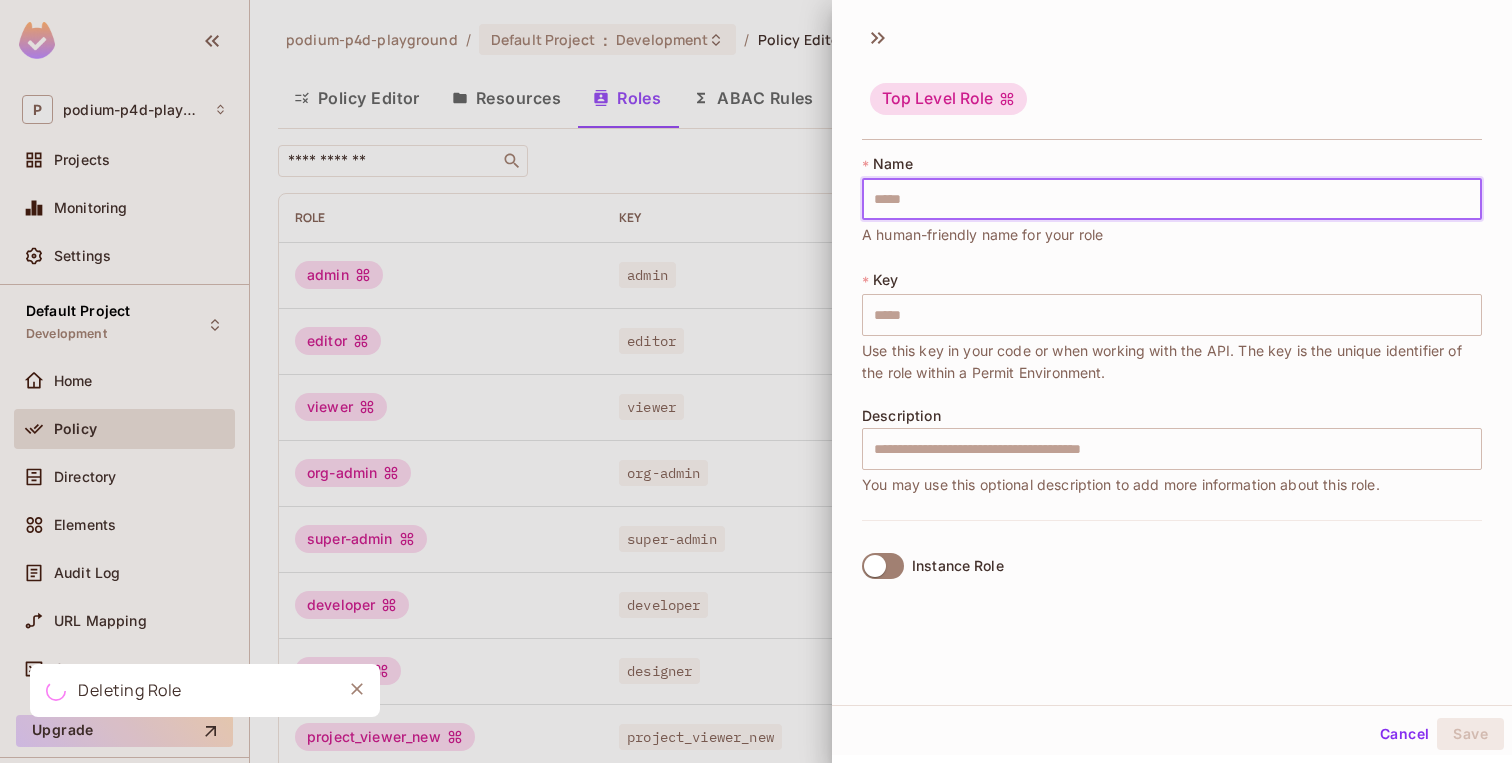 click at bounding box center [1172, 199] 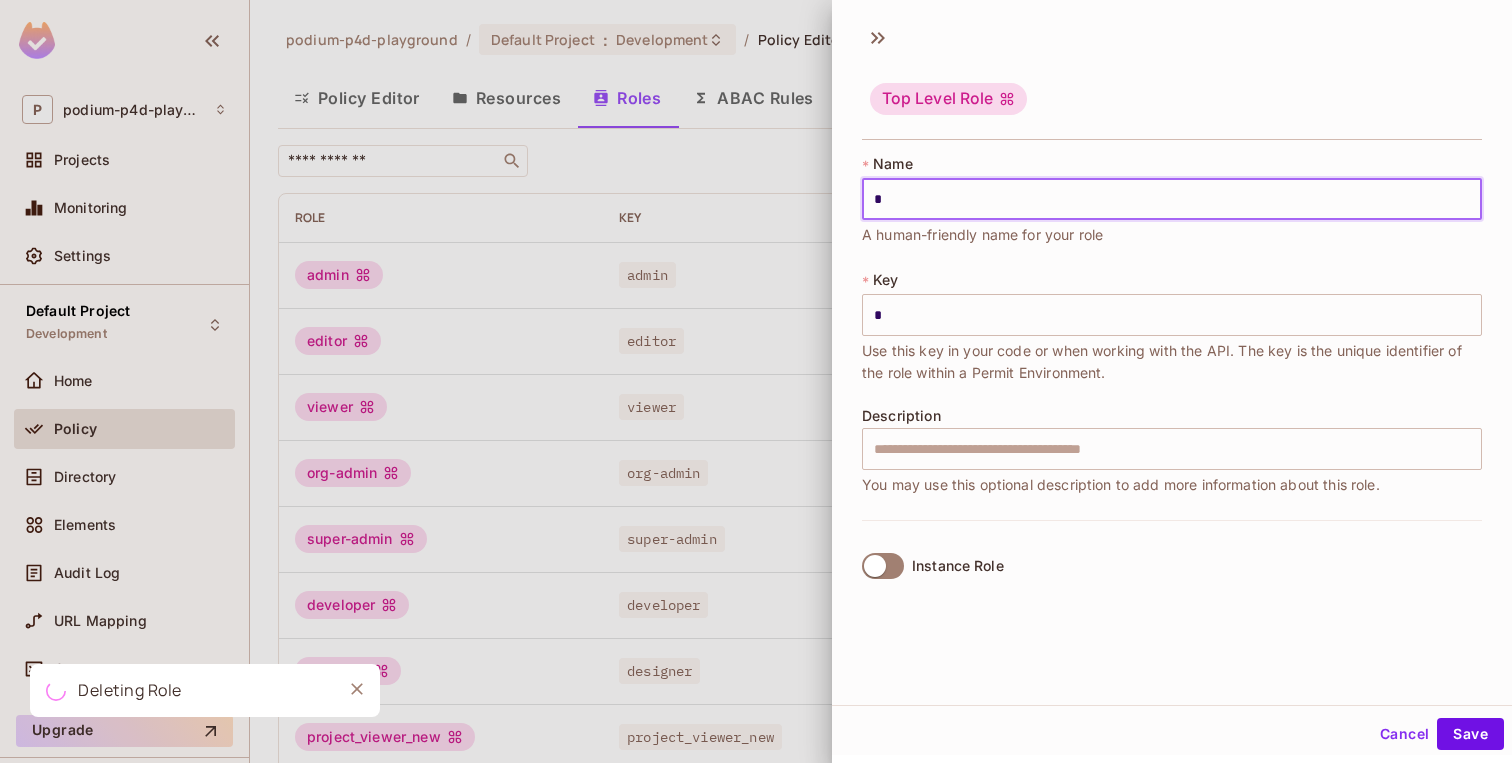type on "**" 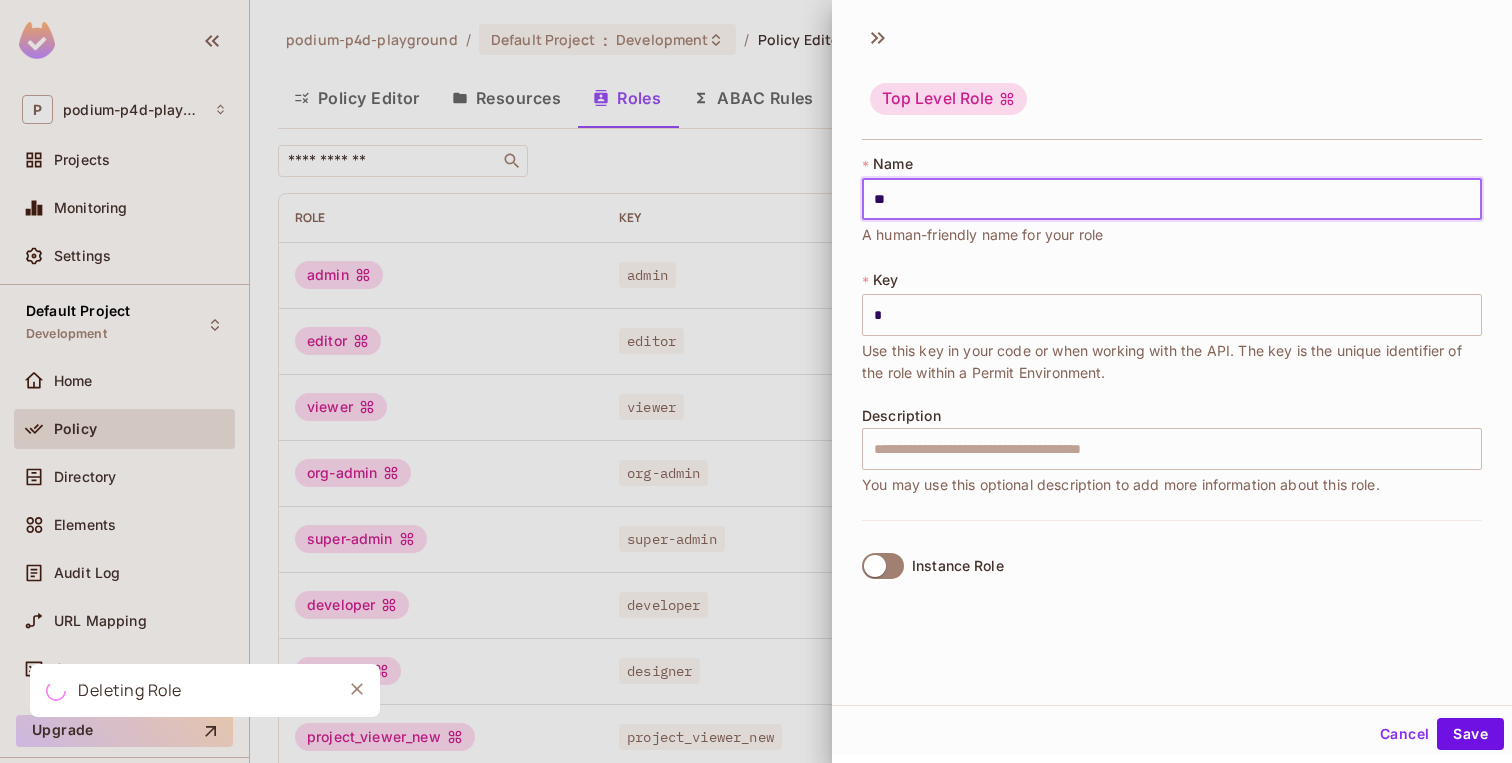 type on "**" 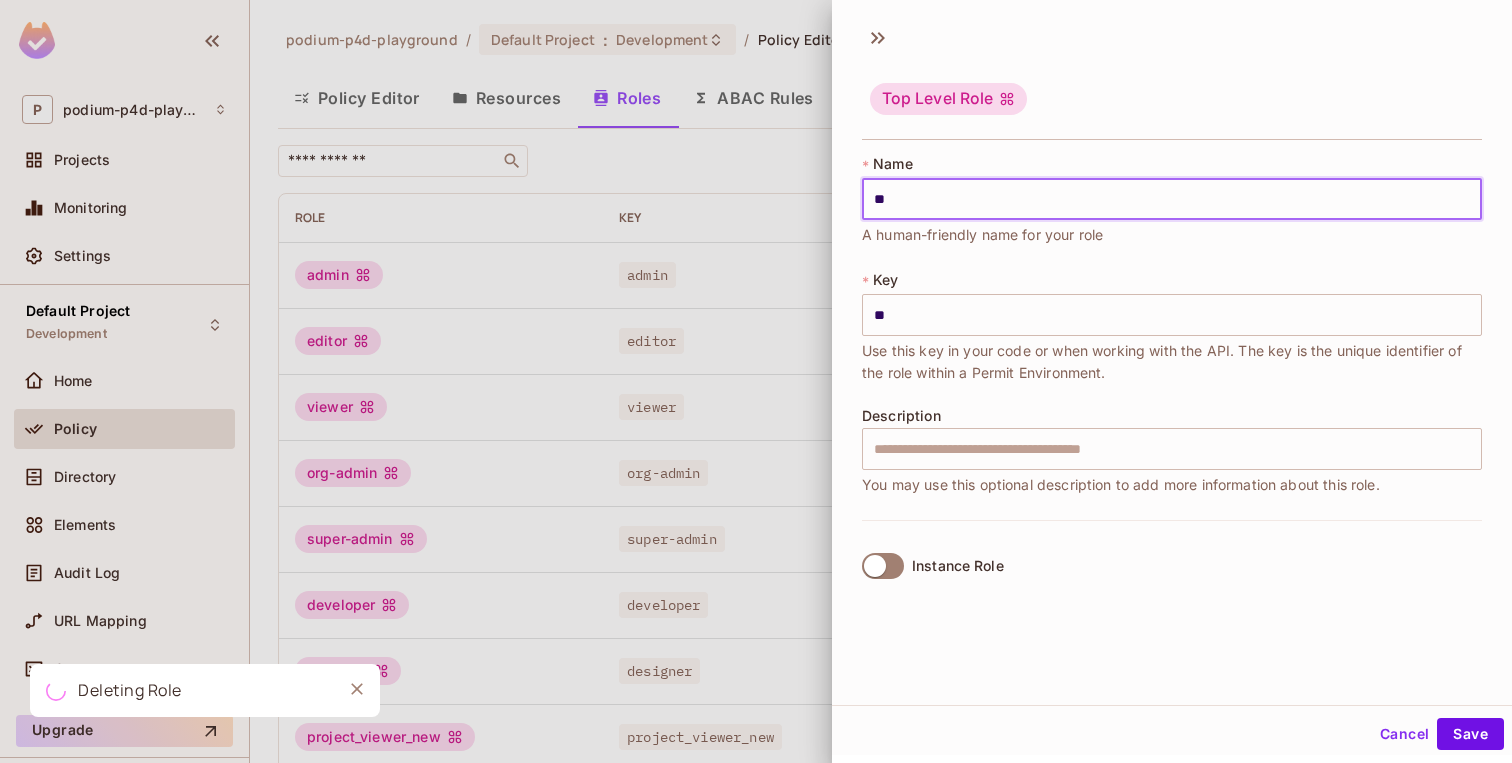 type on "***" 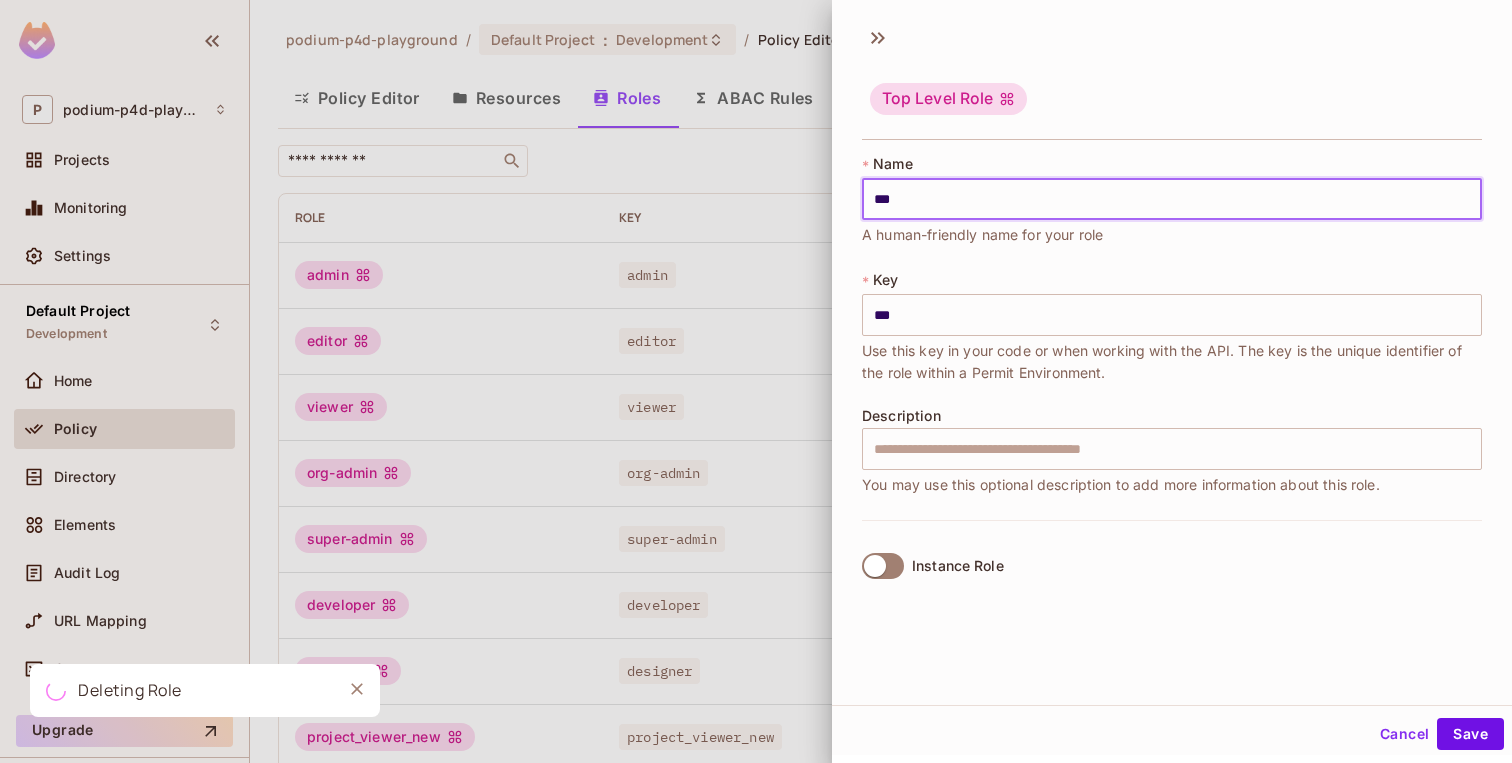 type on "****" 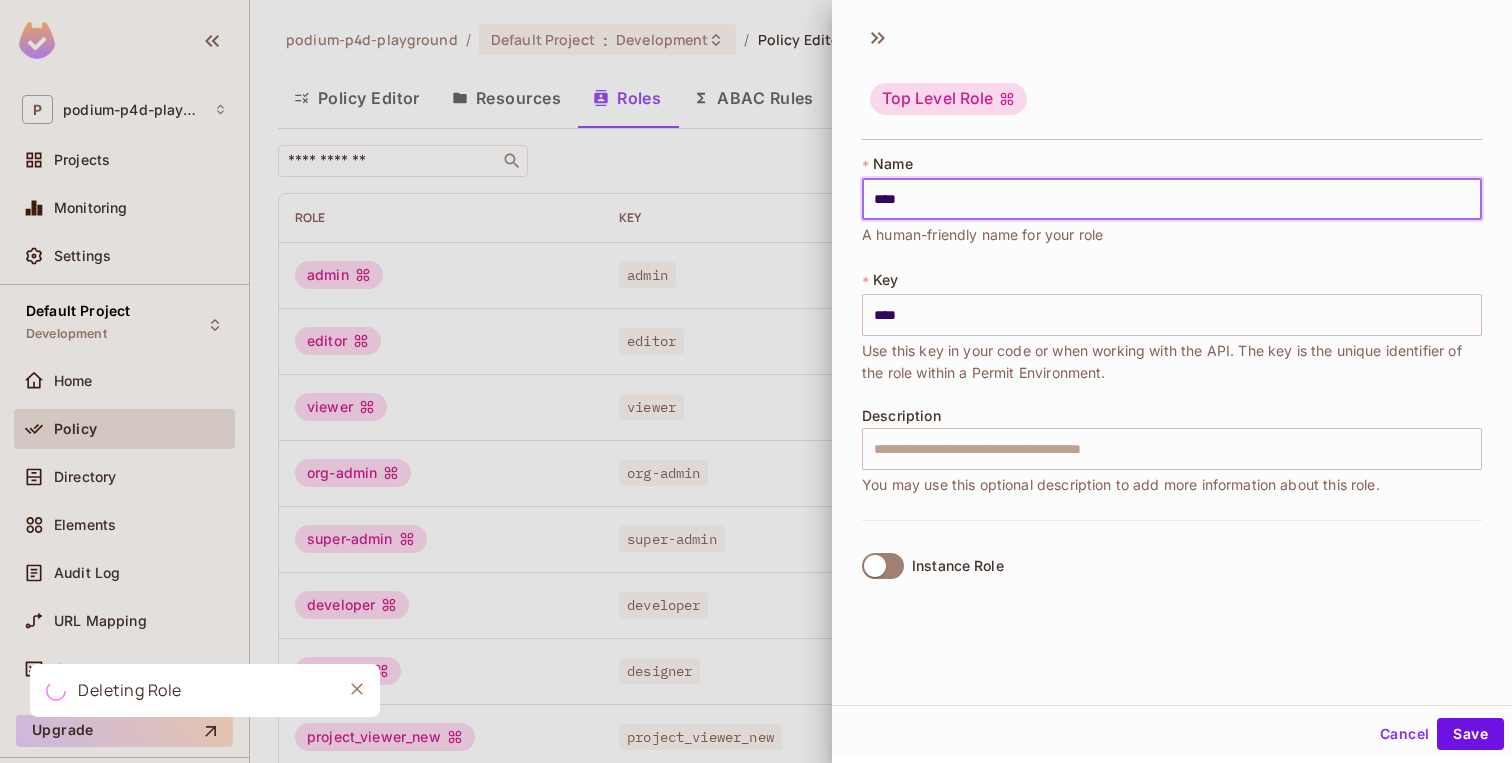 type on "*" 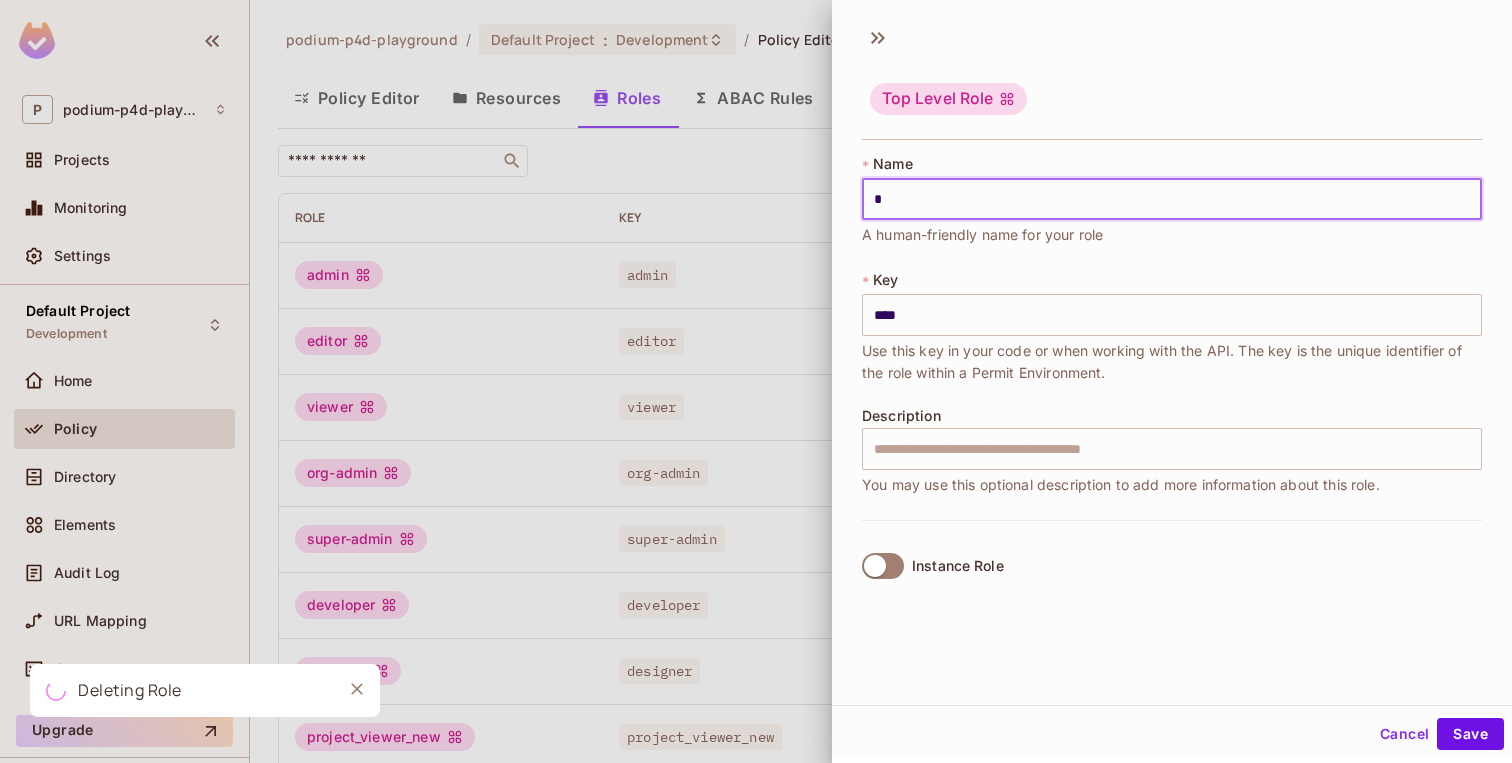 type on "*" 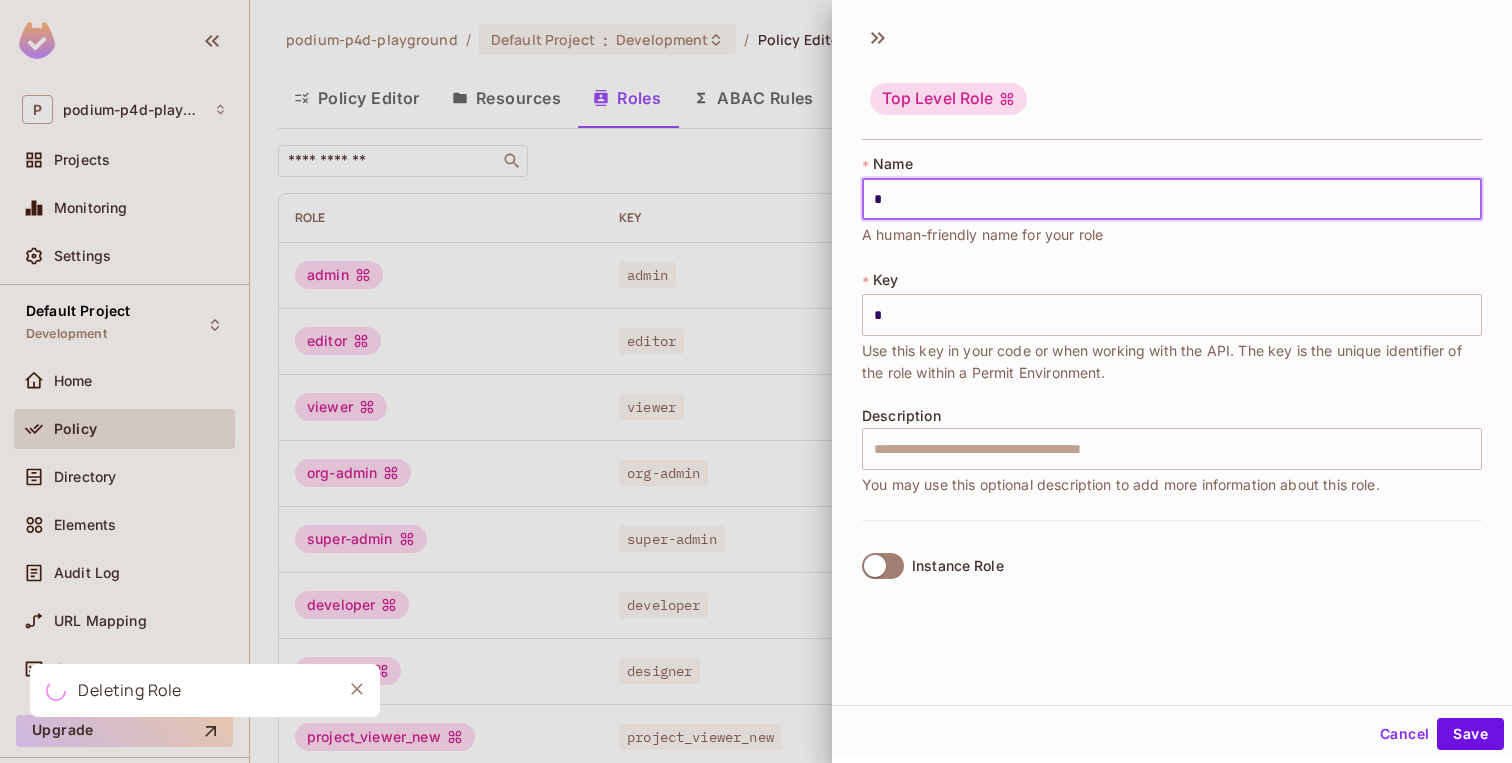 type on "**" 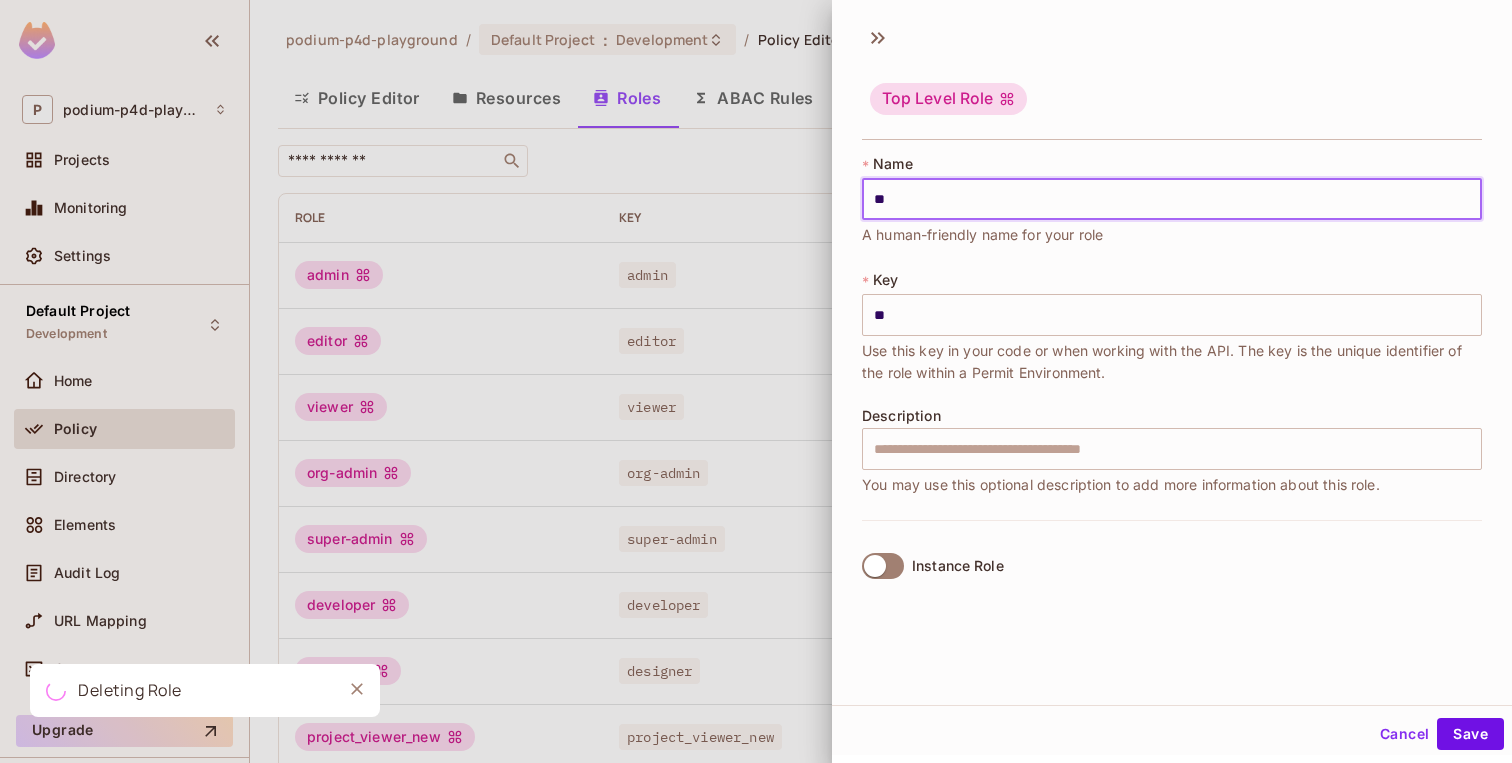 type on "***" 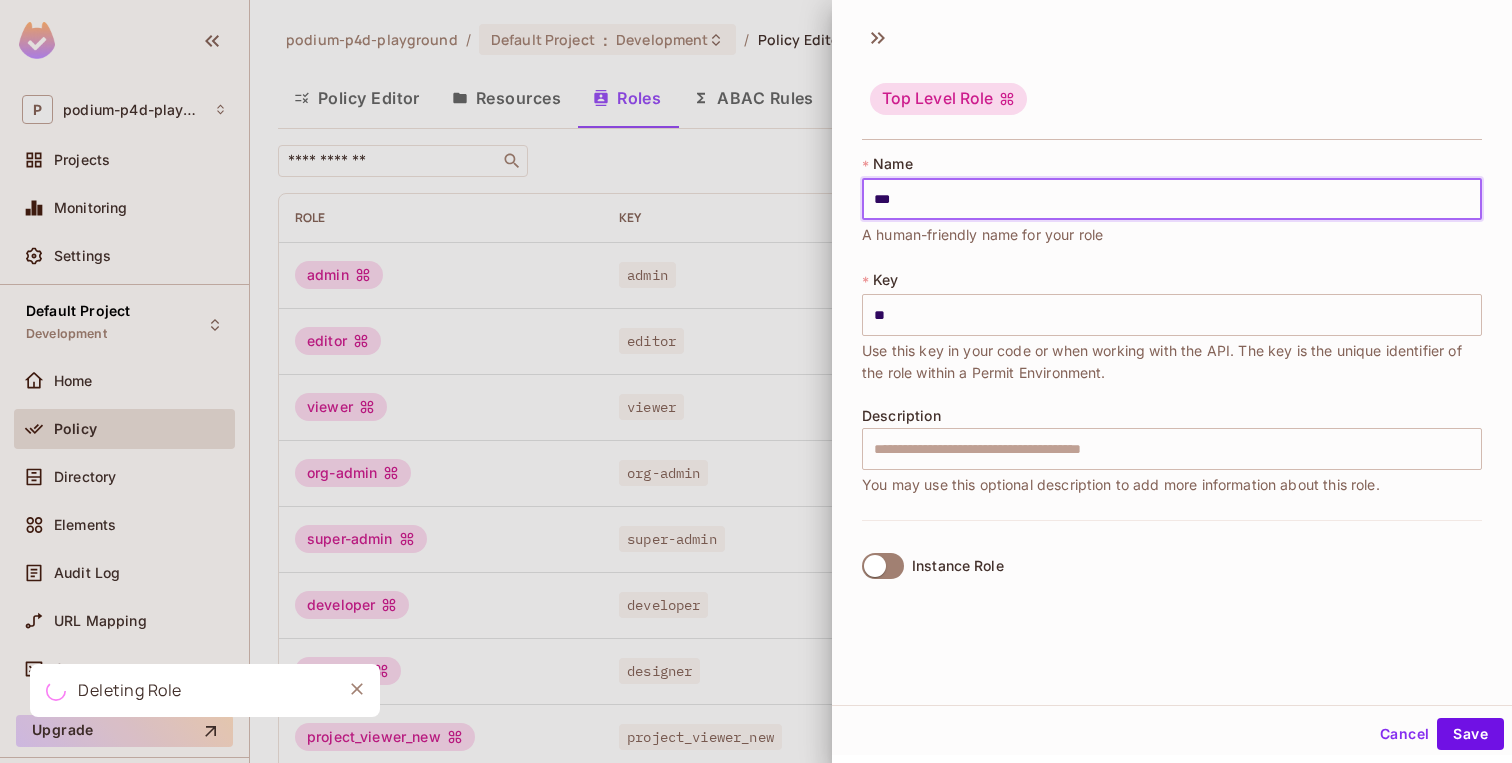 type on "***" 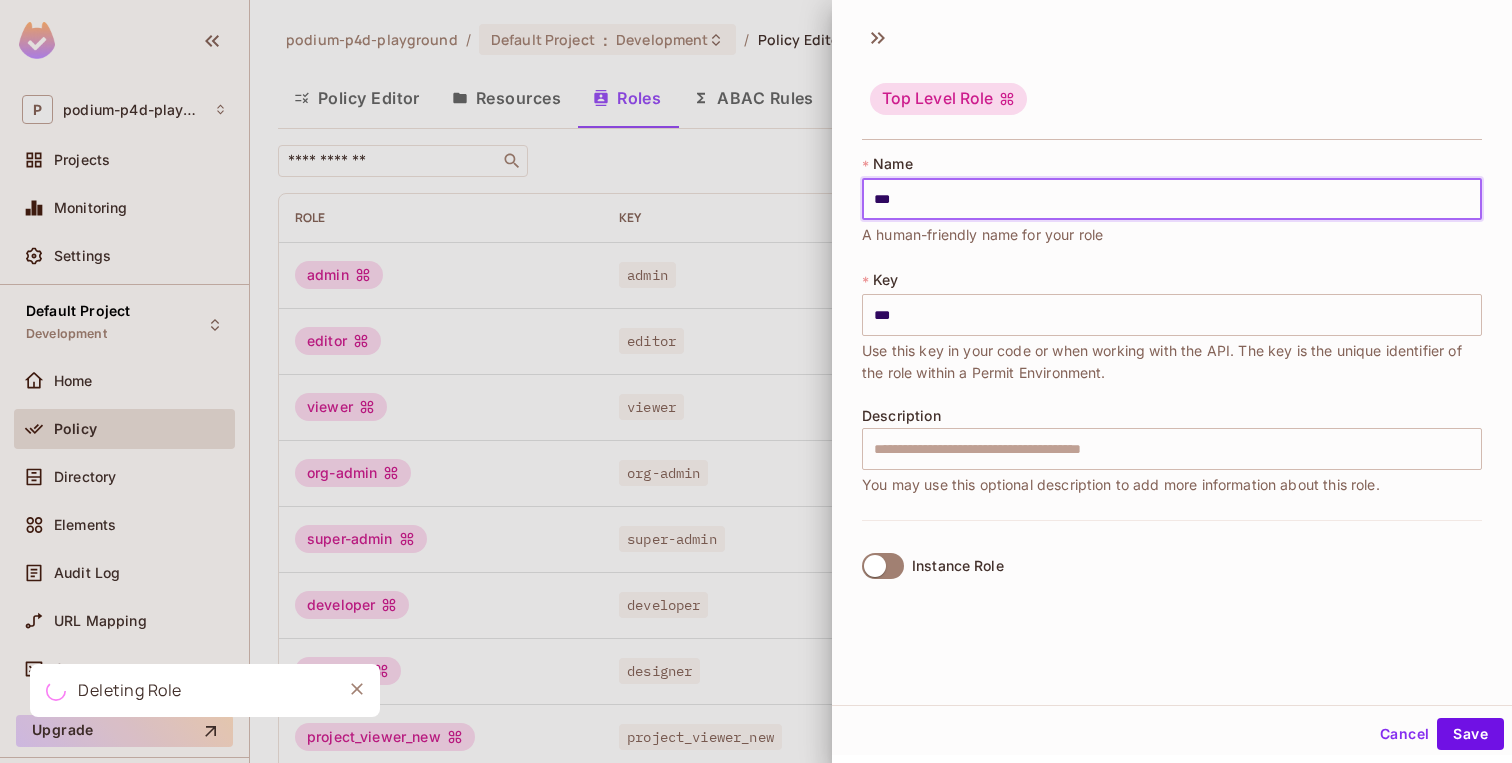 type on "****" 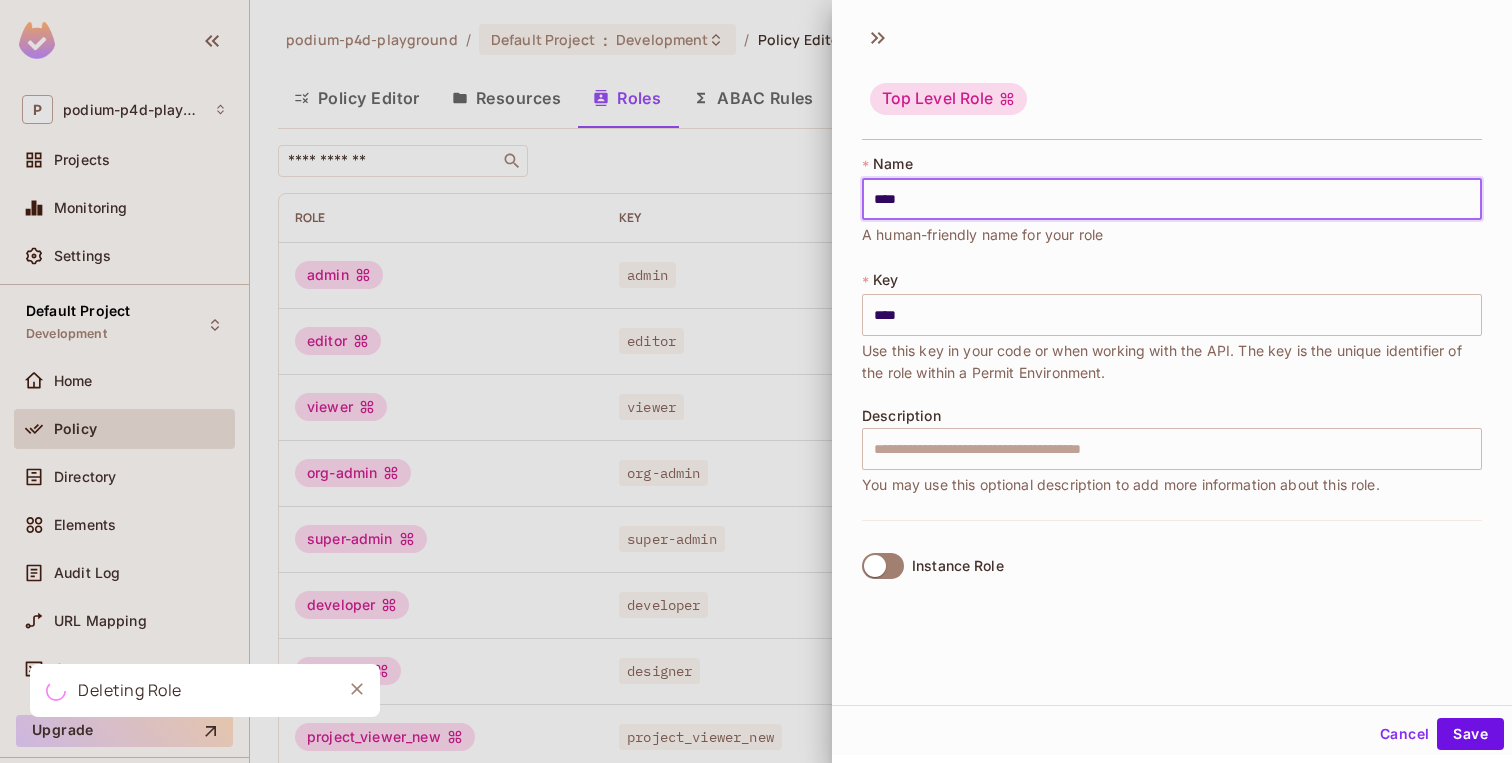 type on "*****" 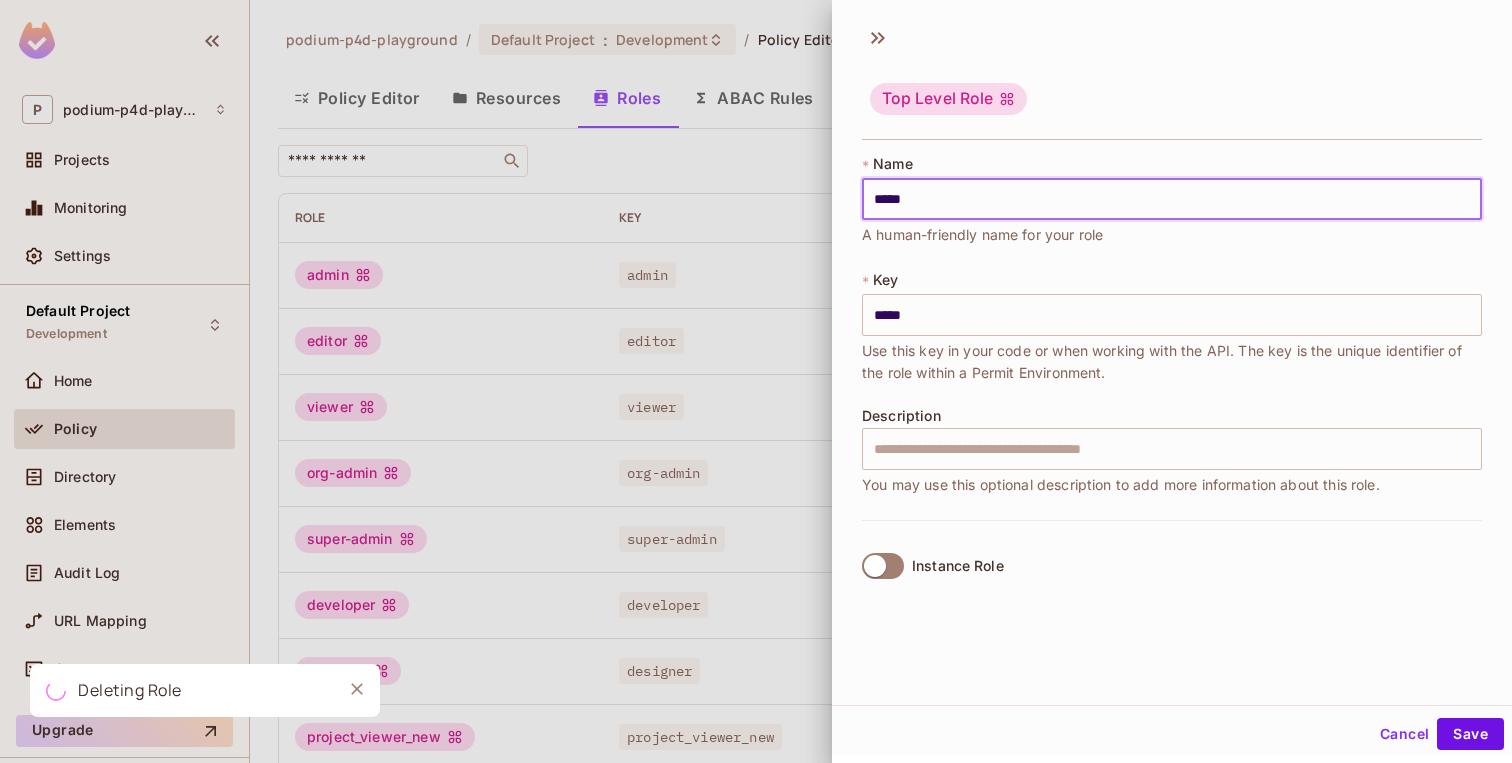 type on "******" 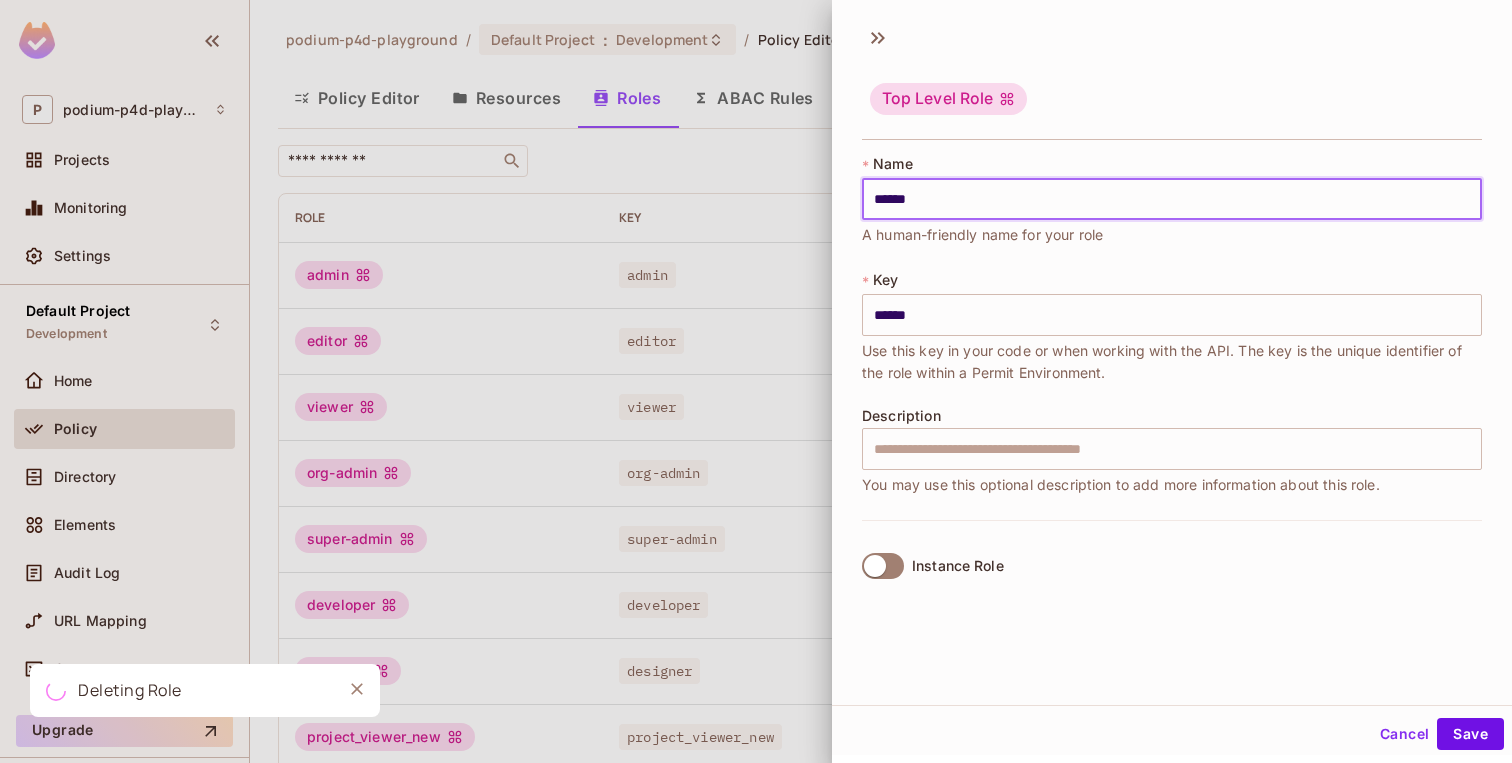 type on "*******" 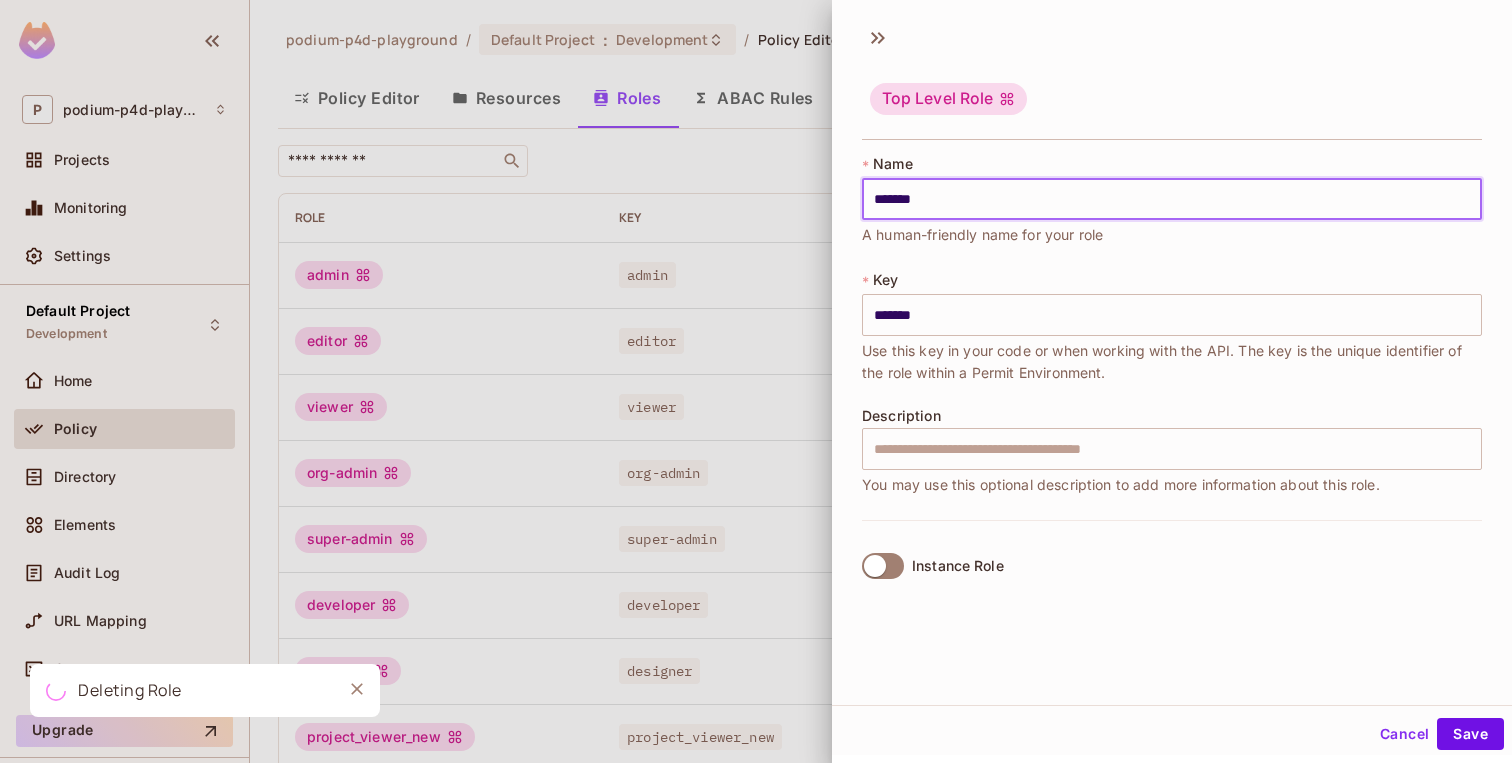type on "********" 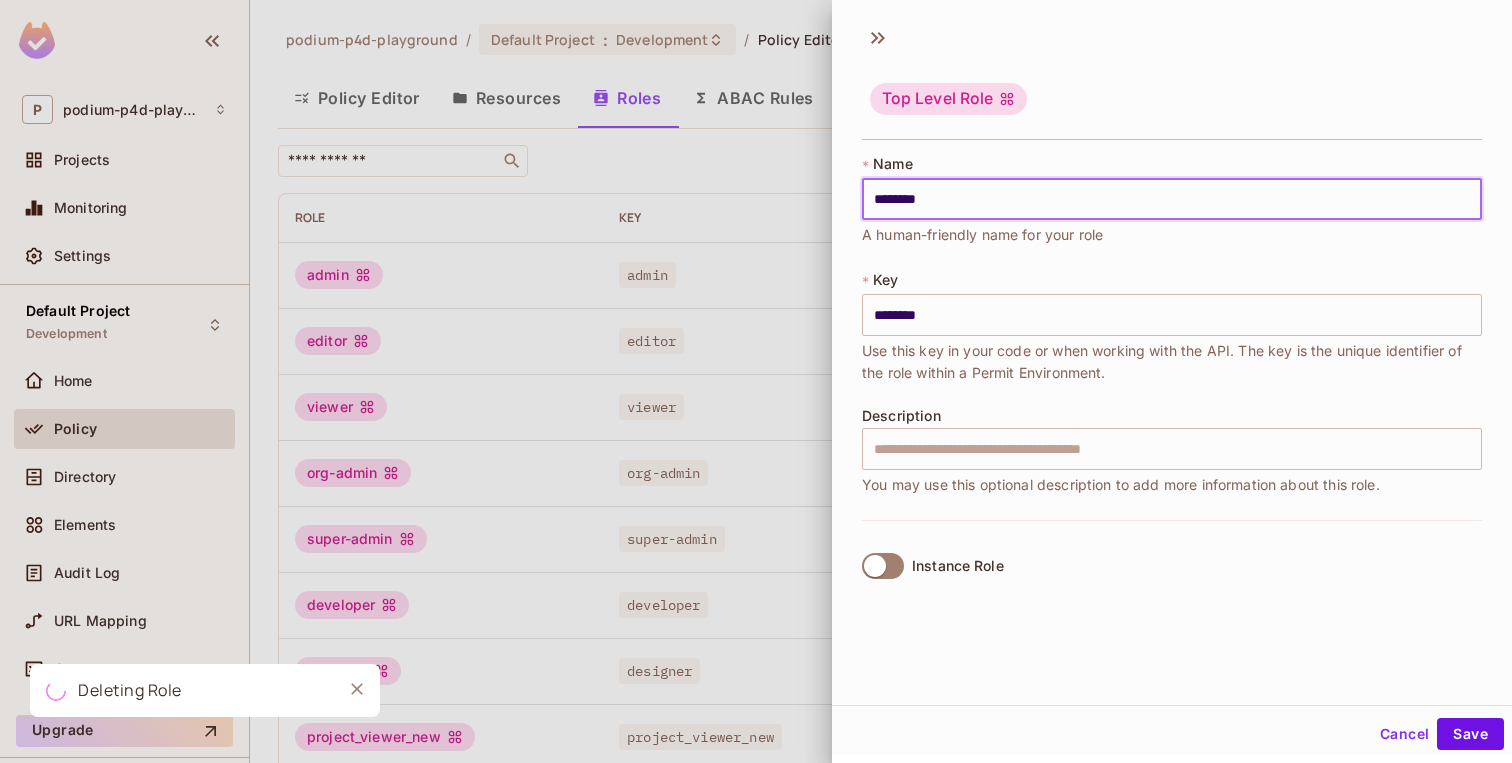 type on "**********" 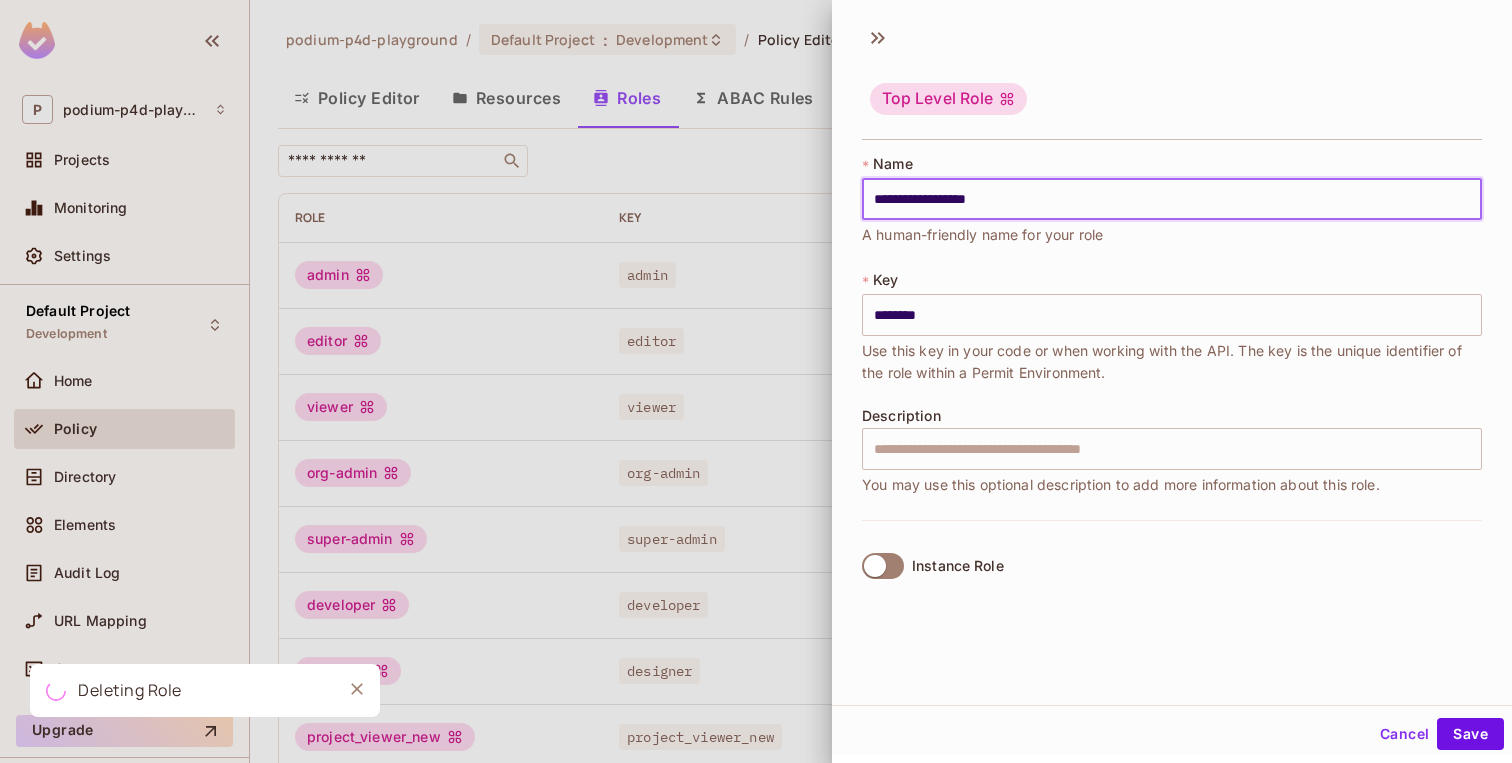 type on "**********" 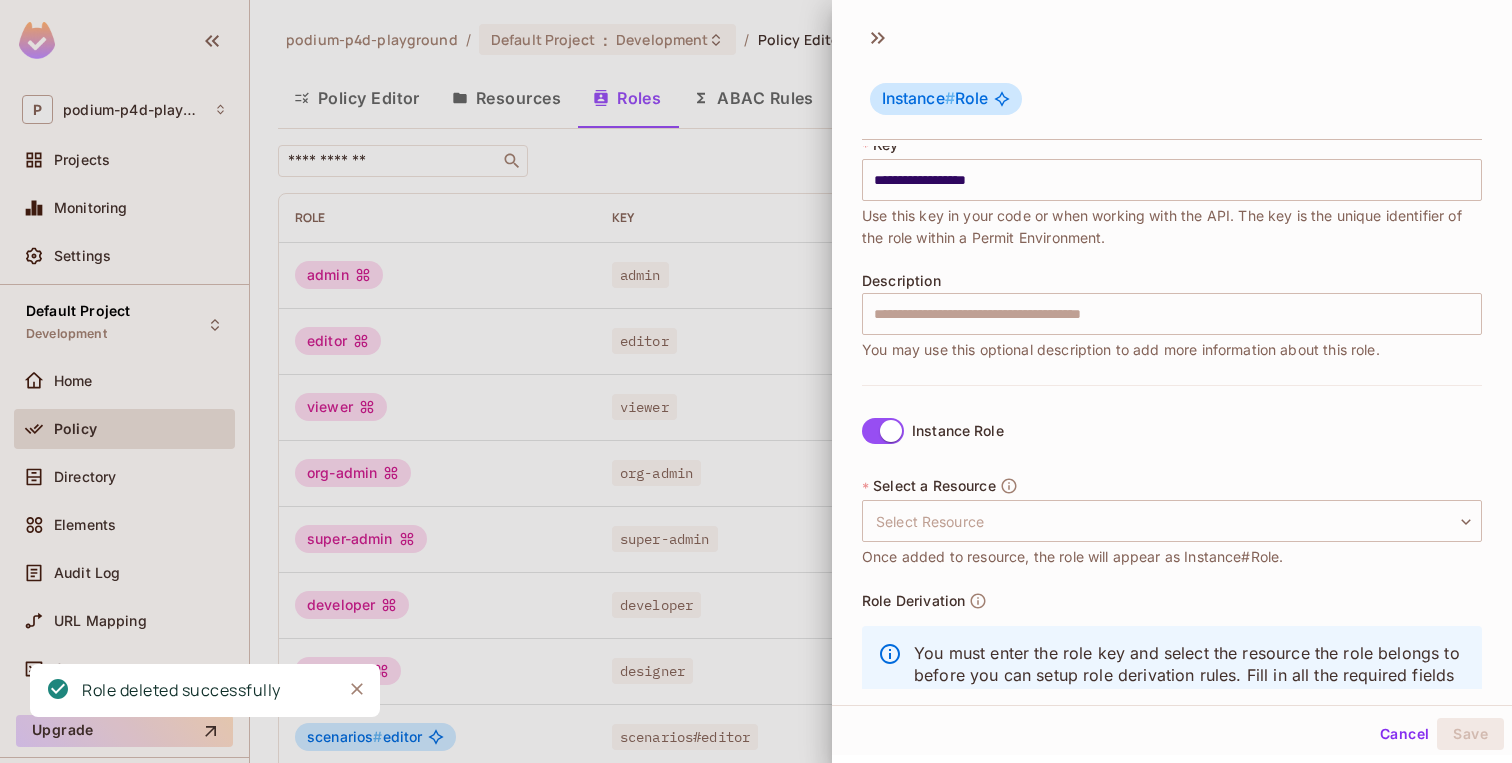 scroll, scrollTop: 206, scrollLeft: 0, axis: vertical 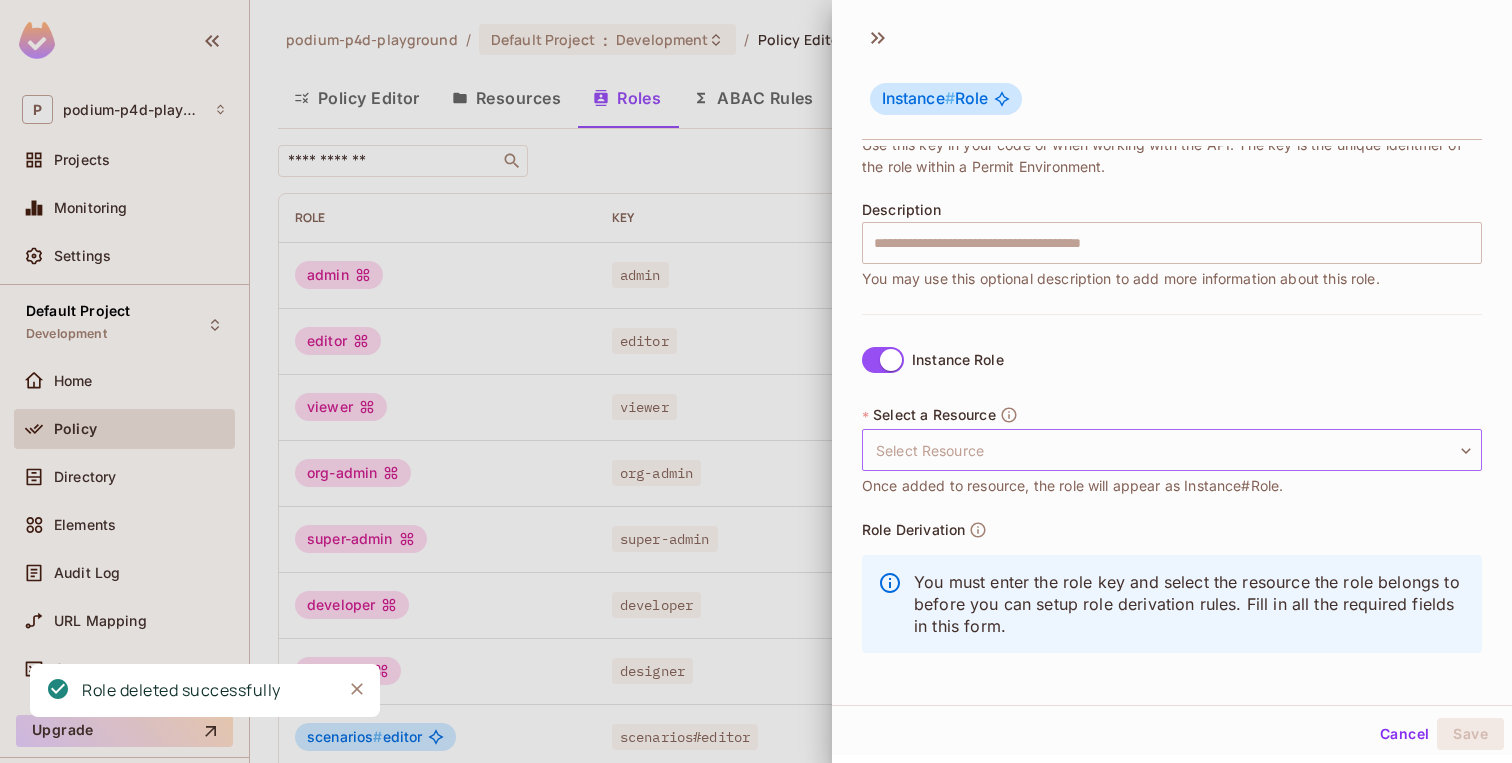 click on "**********" at bounding box center [756, 381] 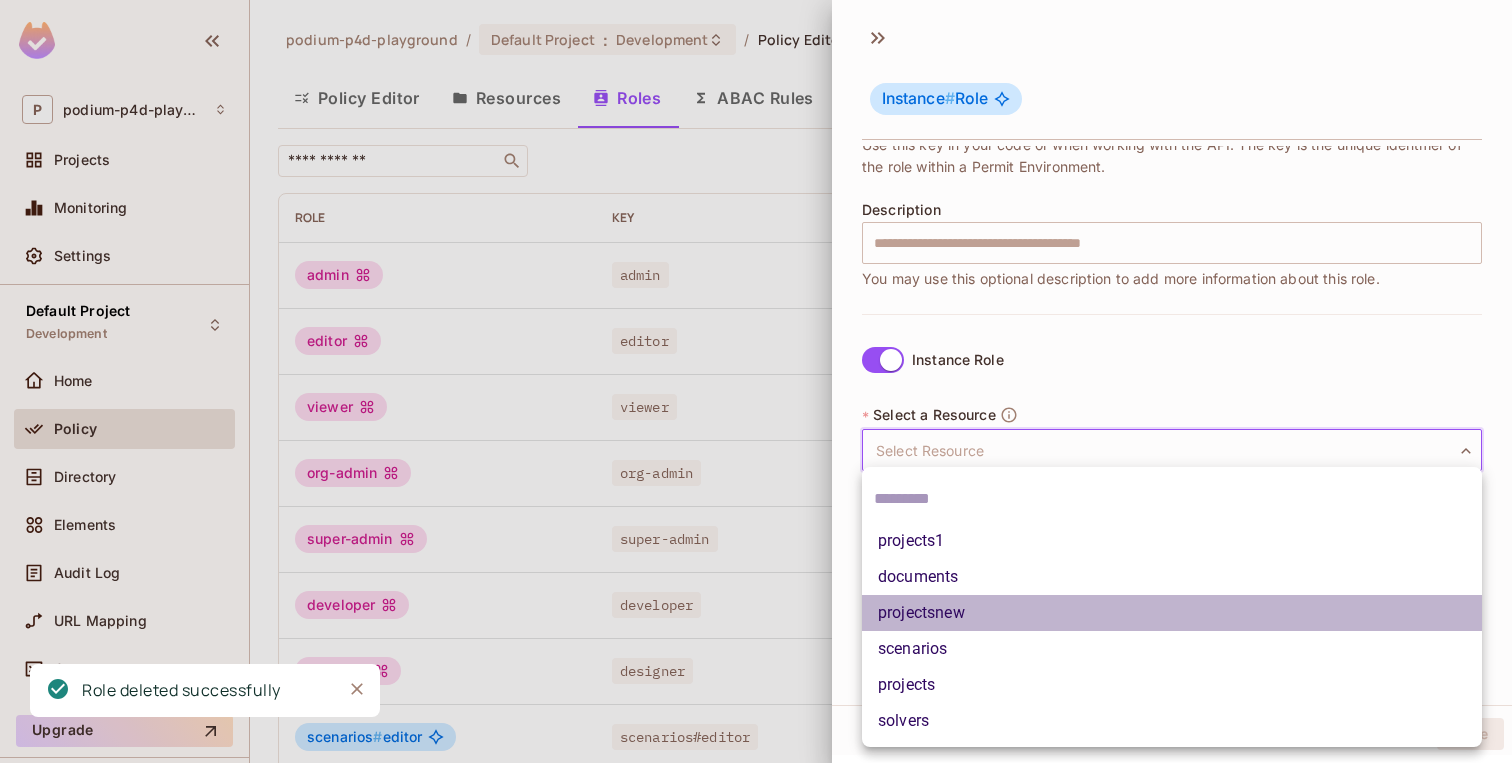 click on "projectsnew" at bounding box center [1172, 613] 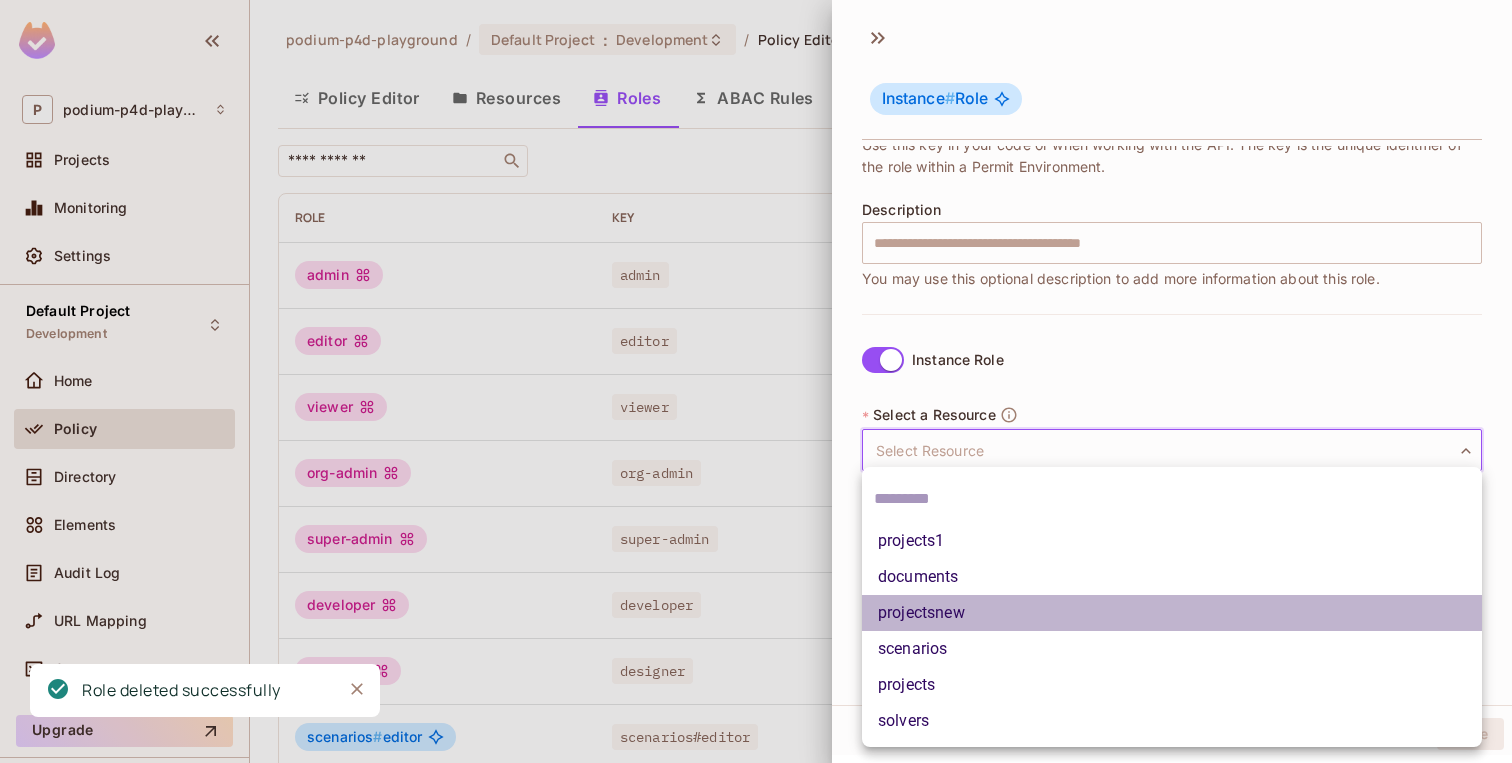 type on "**********" 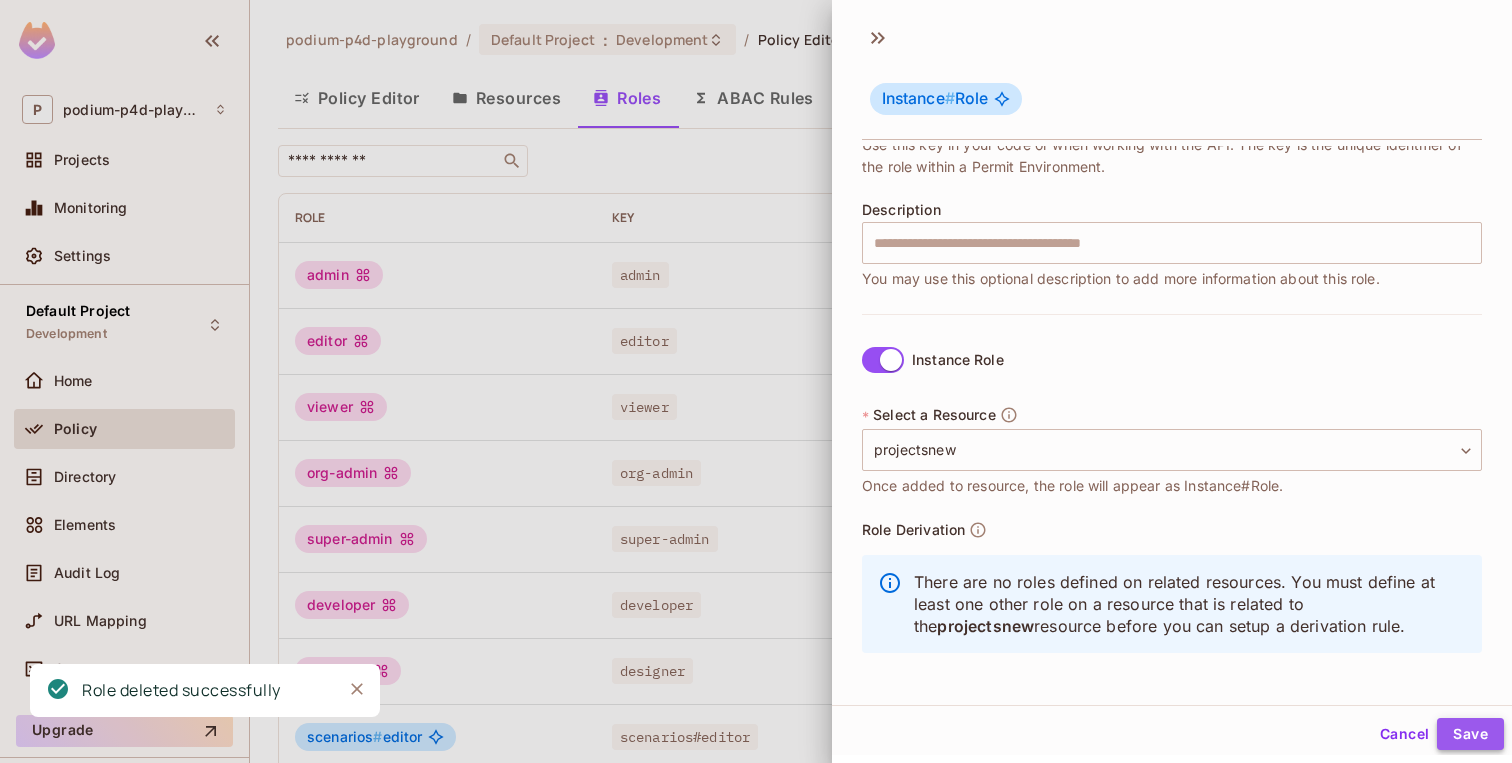 click on "Save" at bounding box center (1470, 734) 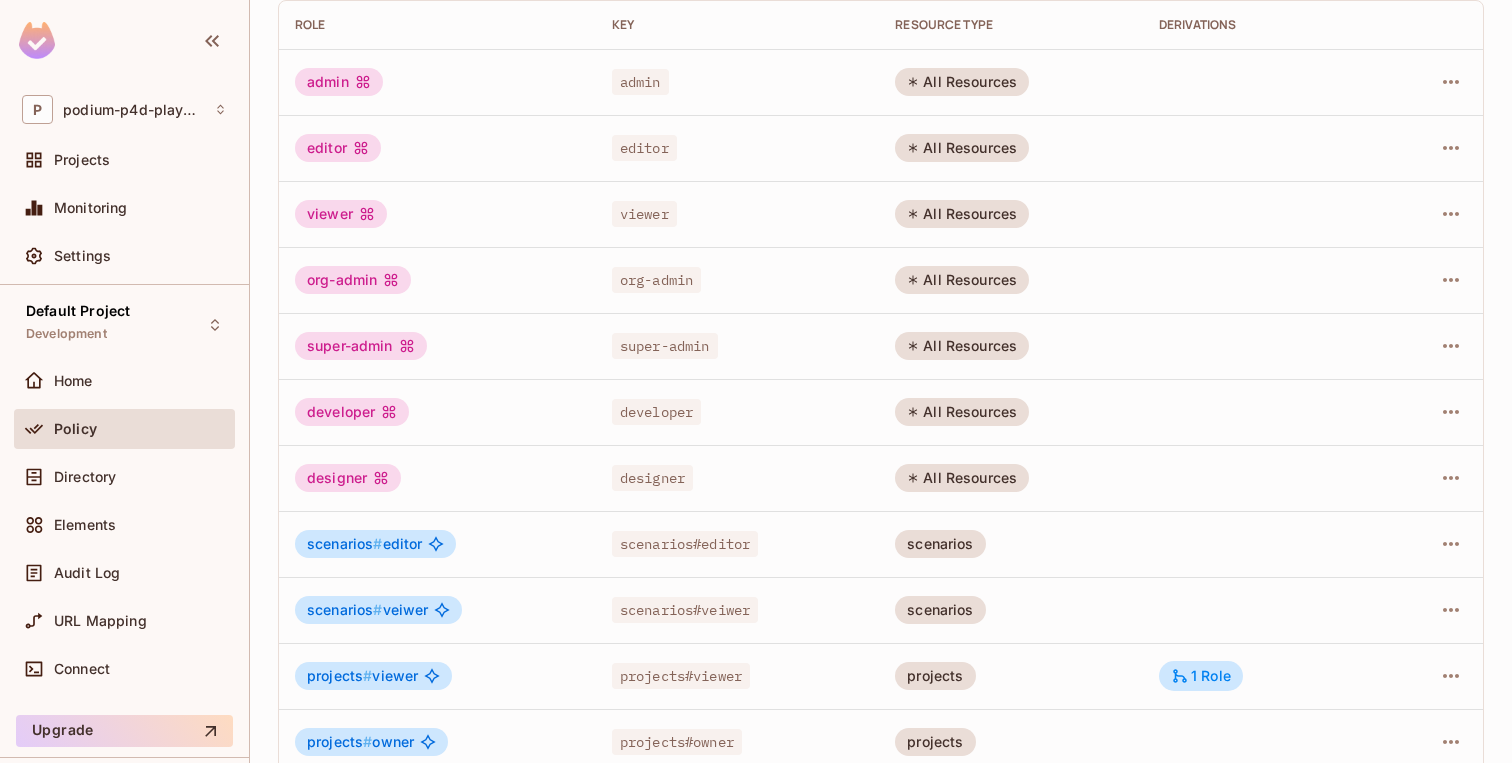scroll, scrollTop: 288, scrollLeft: 0, axis: vertical 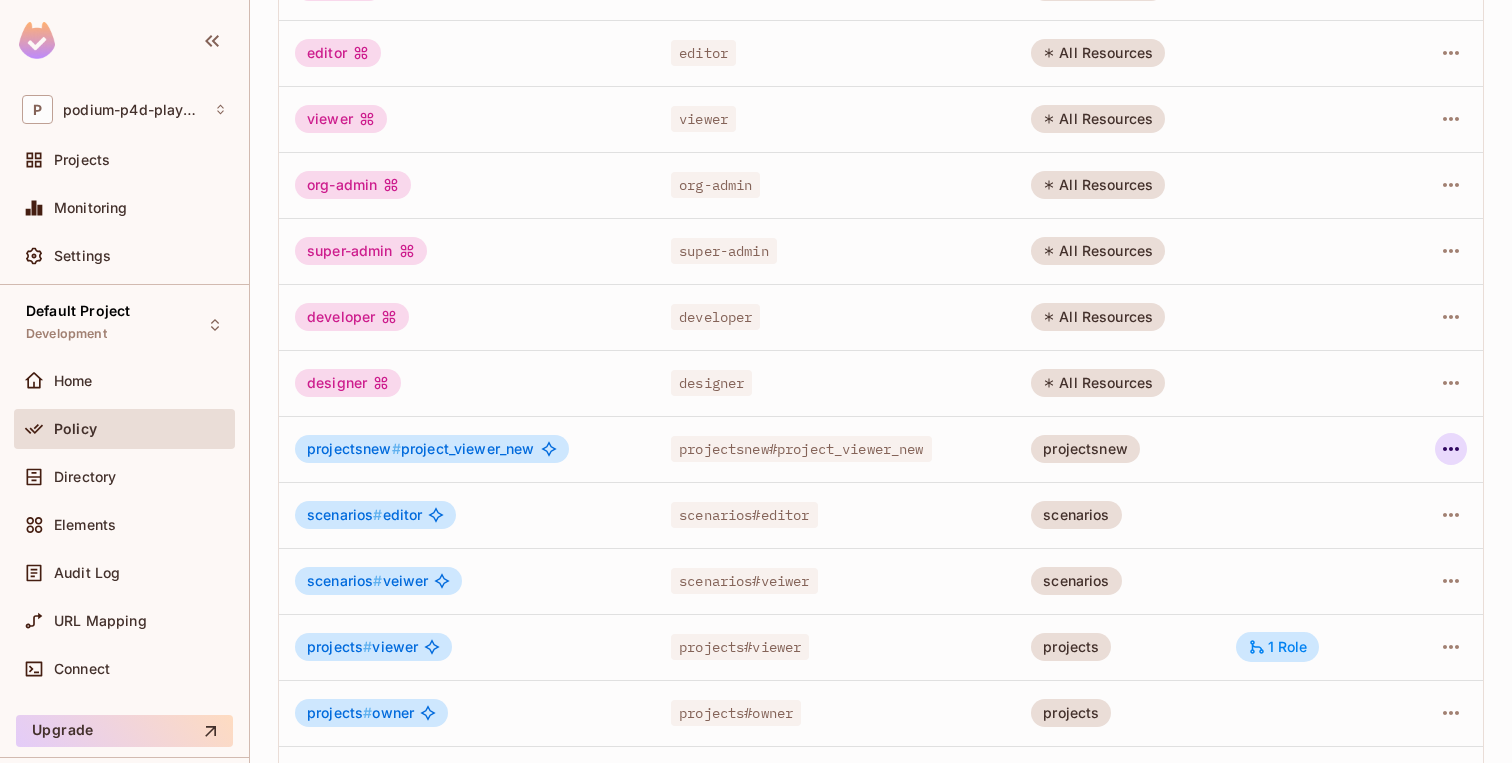 click 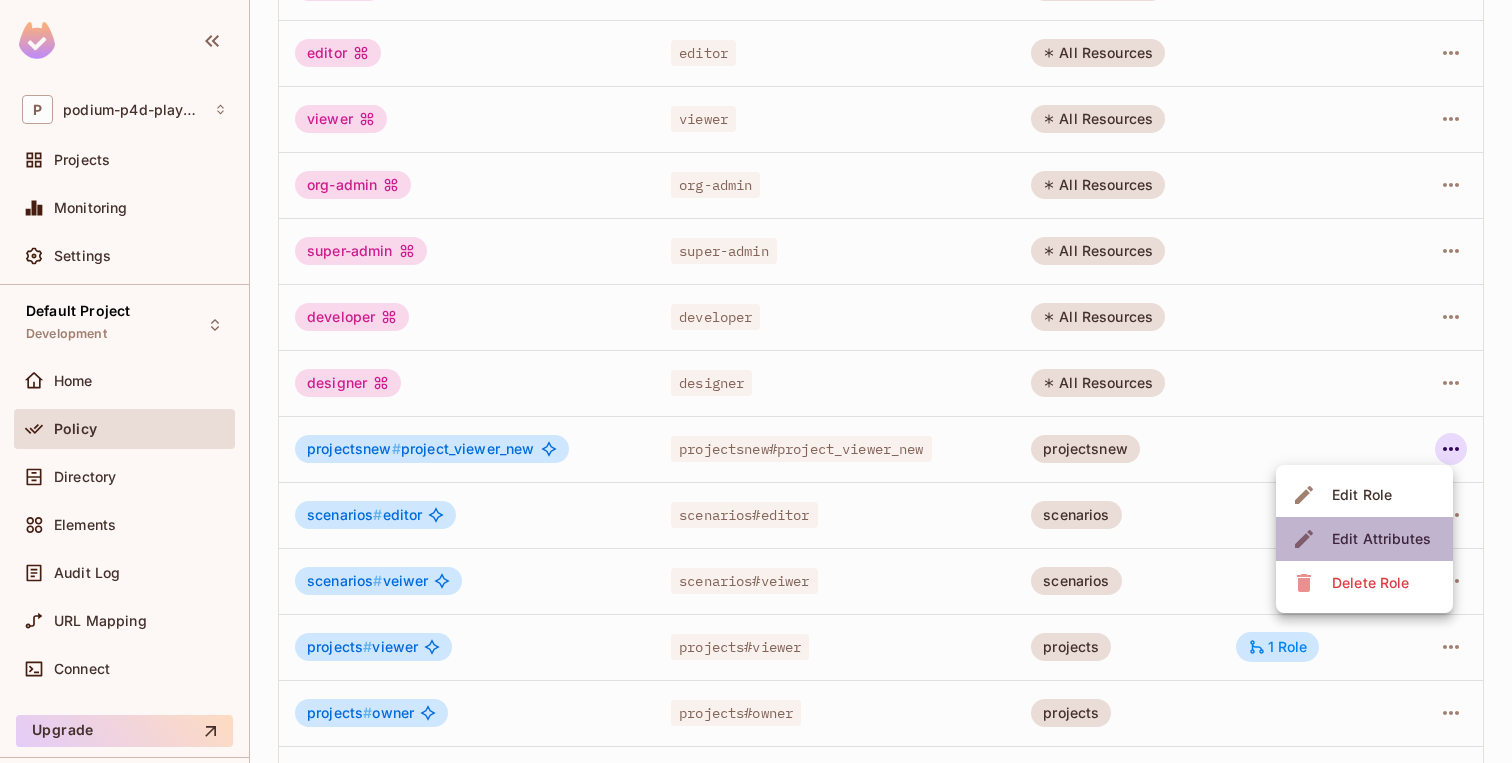 click on "Edit Attributes" at bounding box center (1381, 539) 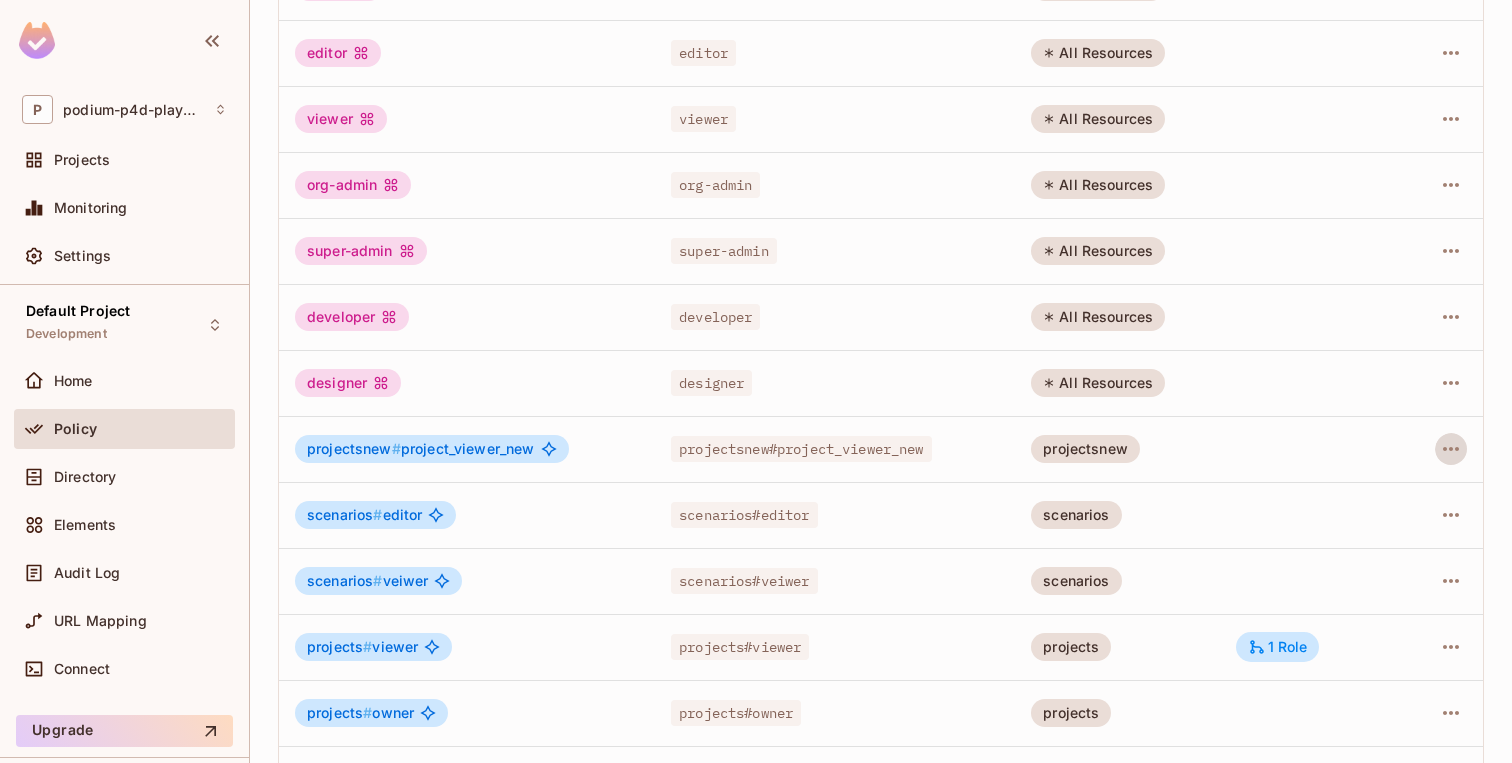 type 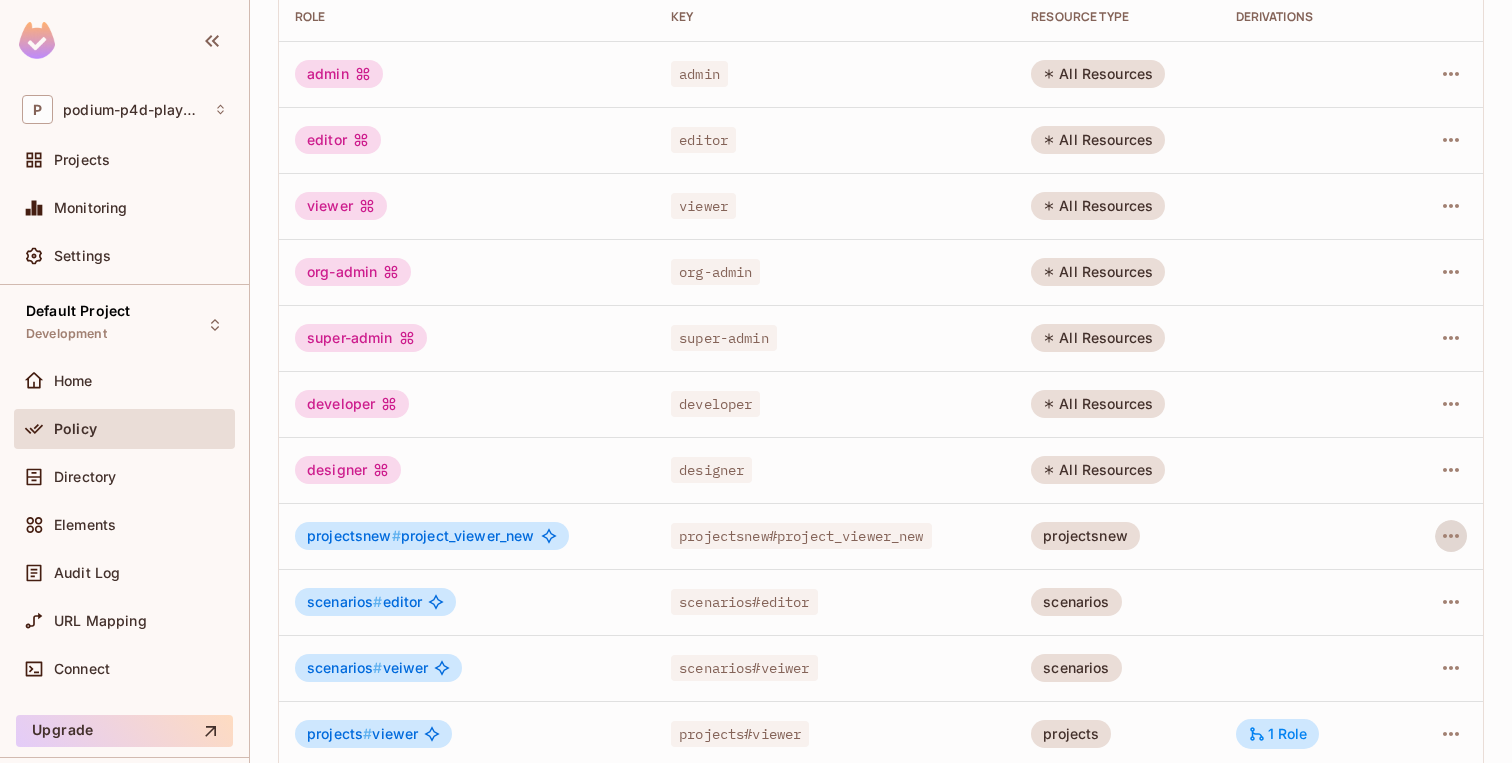 scroll, scrollTop: 0, scrollLeft: 0, axis: both 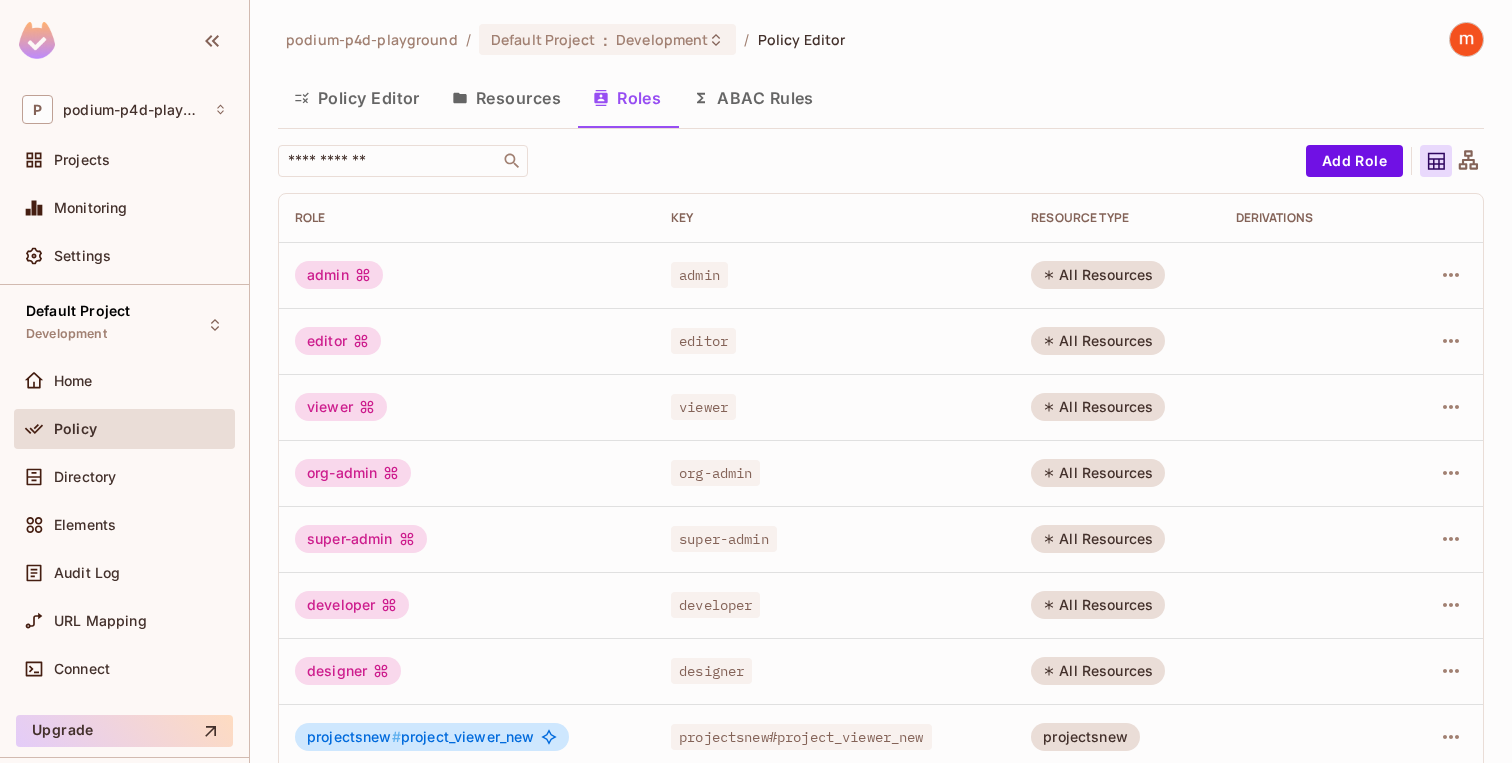 click on "Policy Editor" at bounding box center [357, 98] 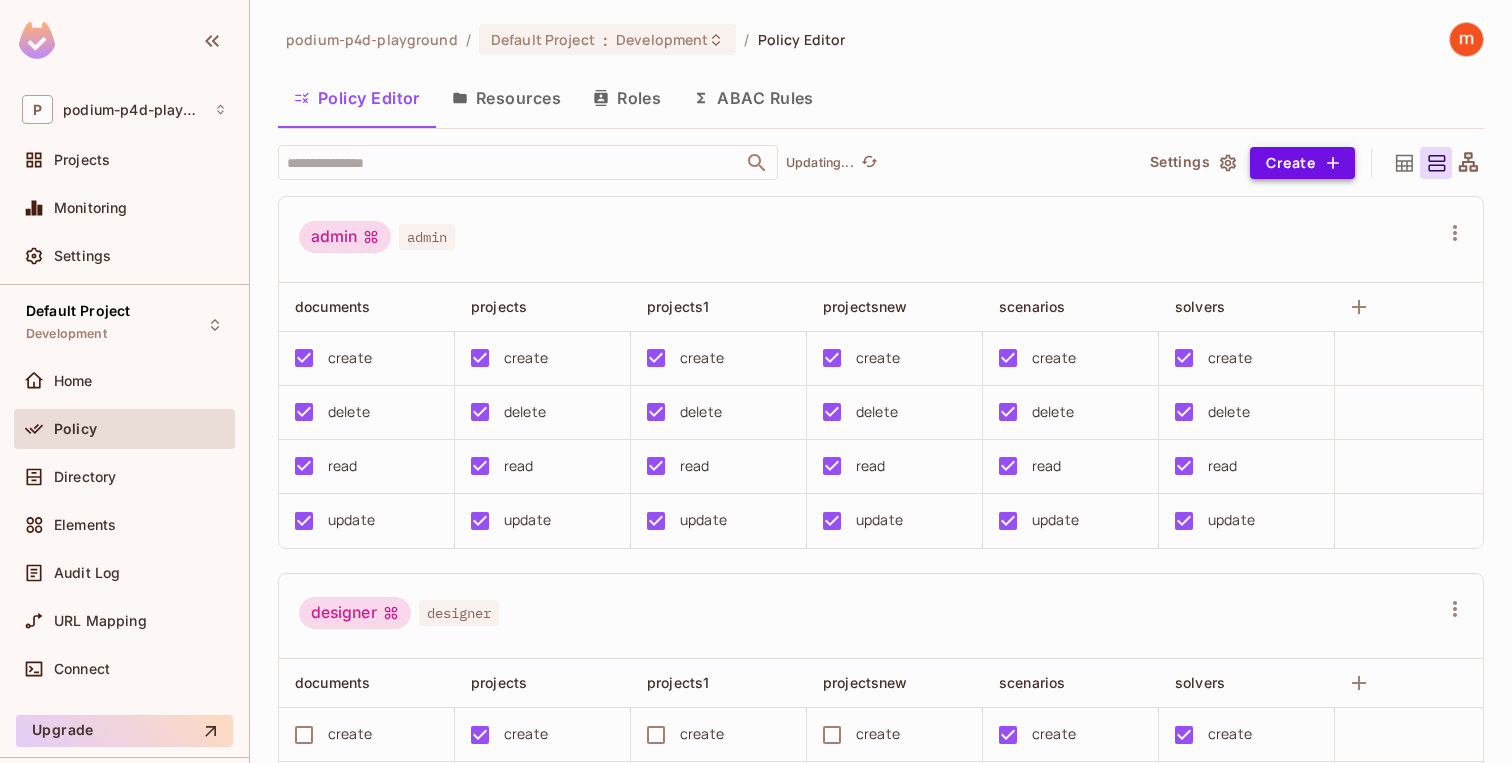 click on "Create" at bounding box center [1302, 163] 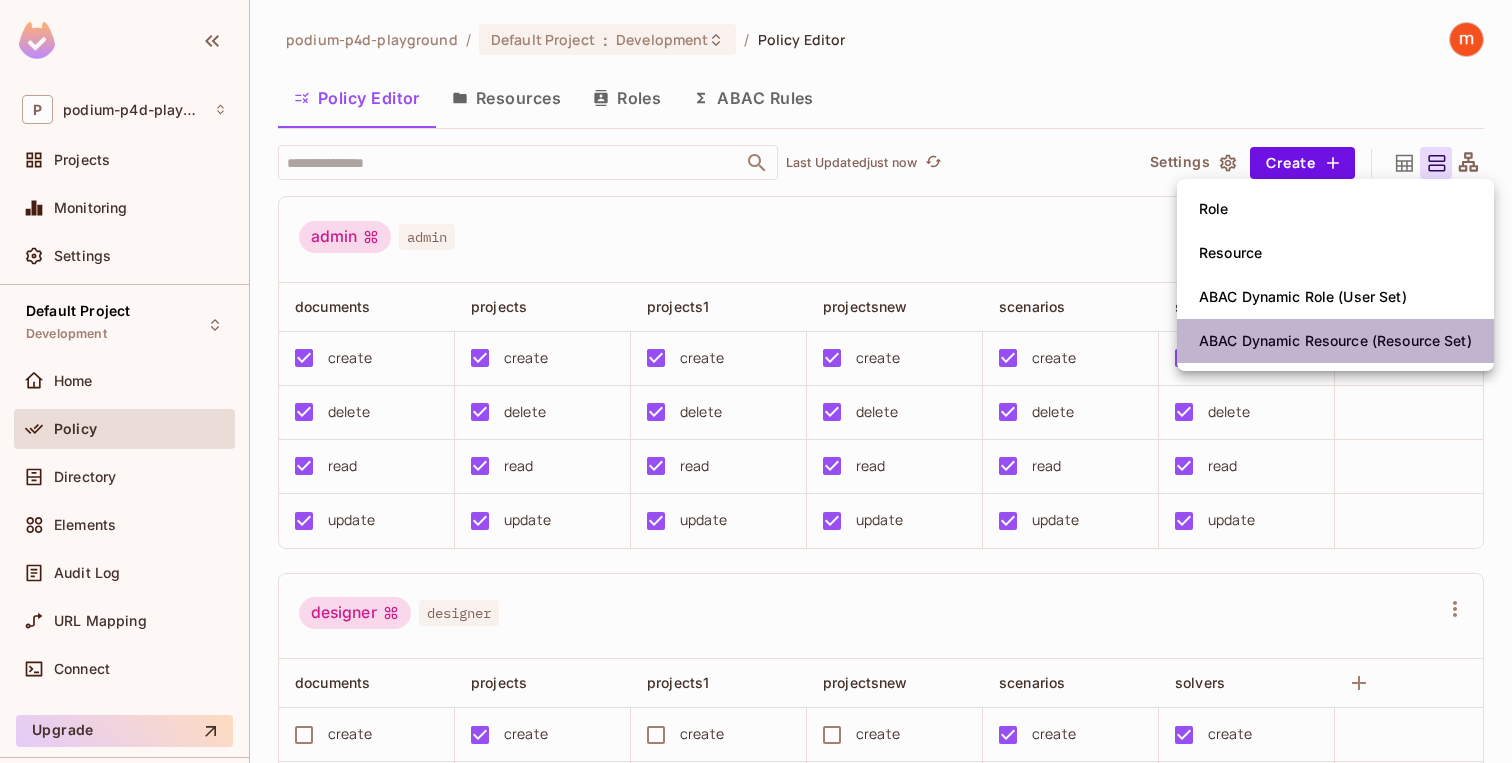 click on "ABAC Dynamic Resource (Resource Set)" at bounding box center [1335, 341] 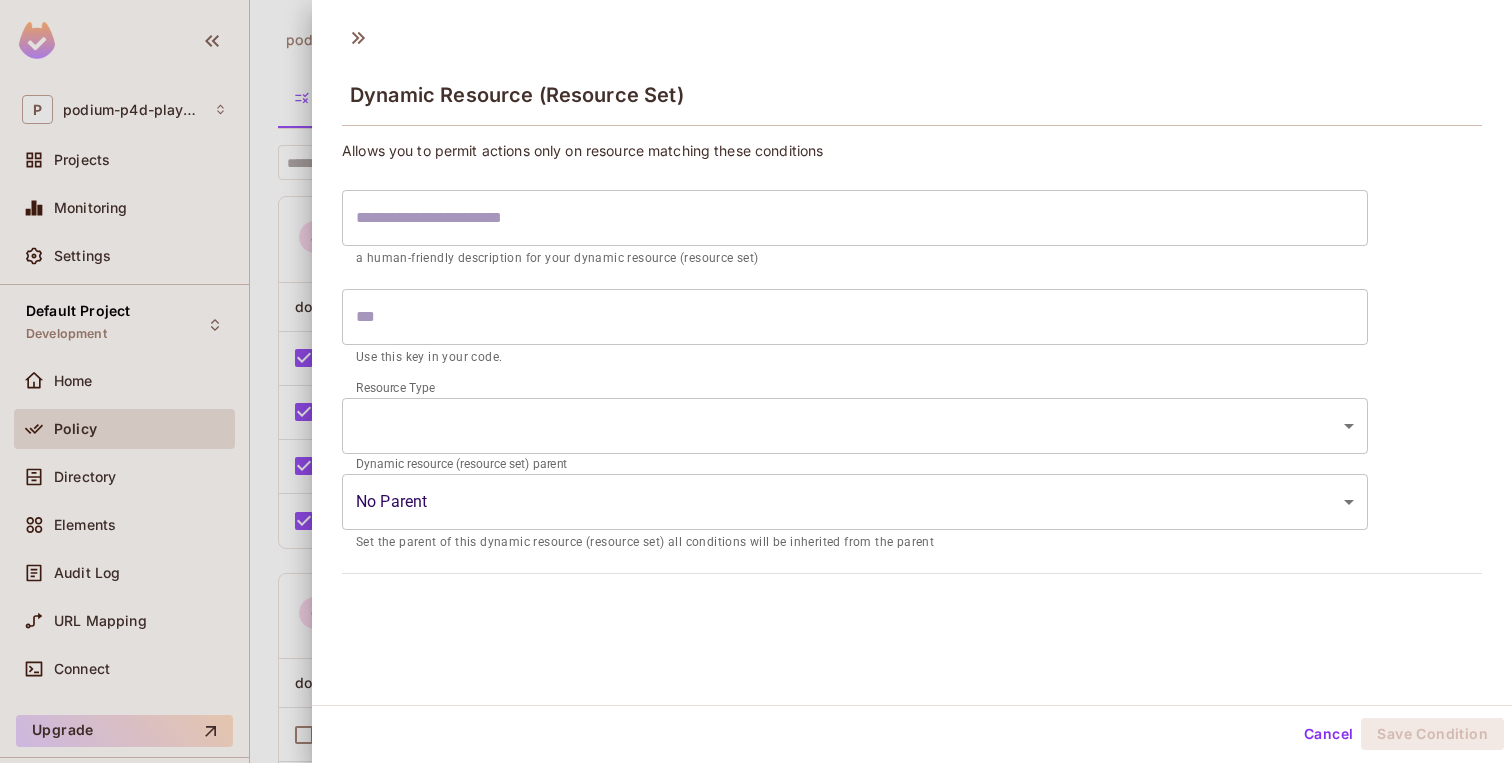 click at bounding box center (756, 381) 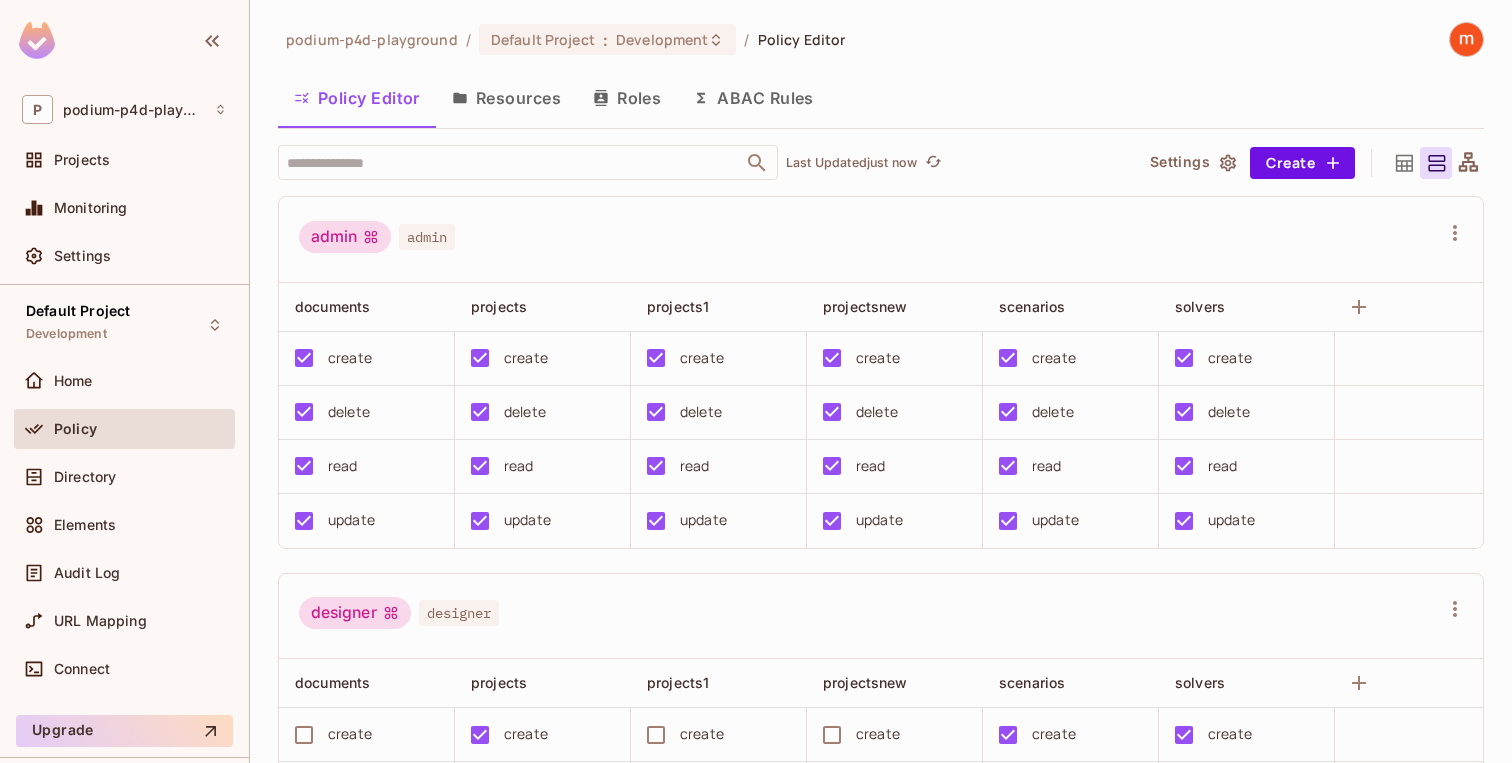 click on "Resources" at bounding box center [506, 98] 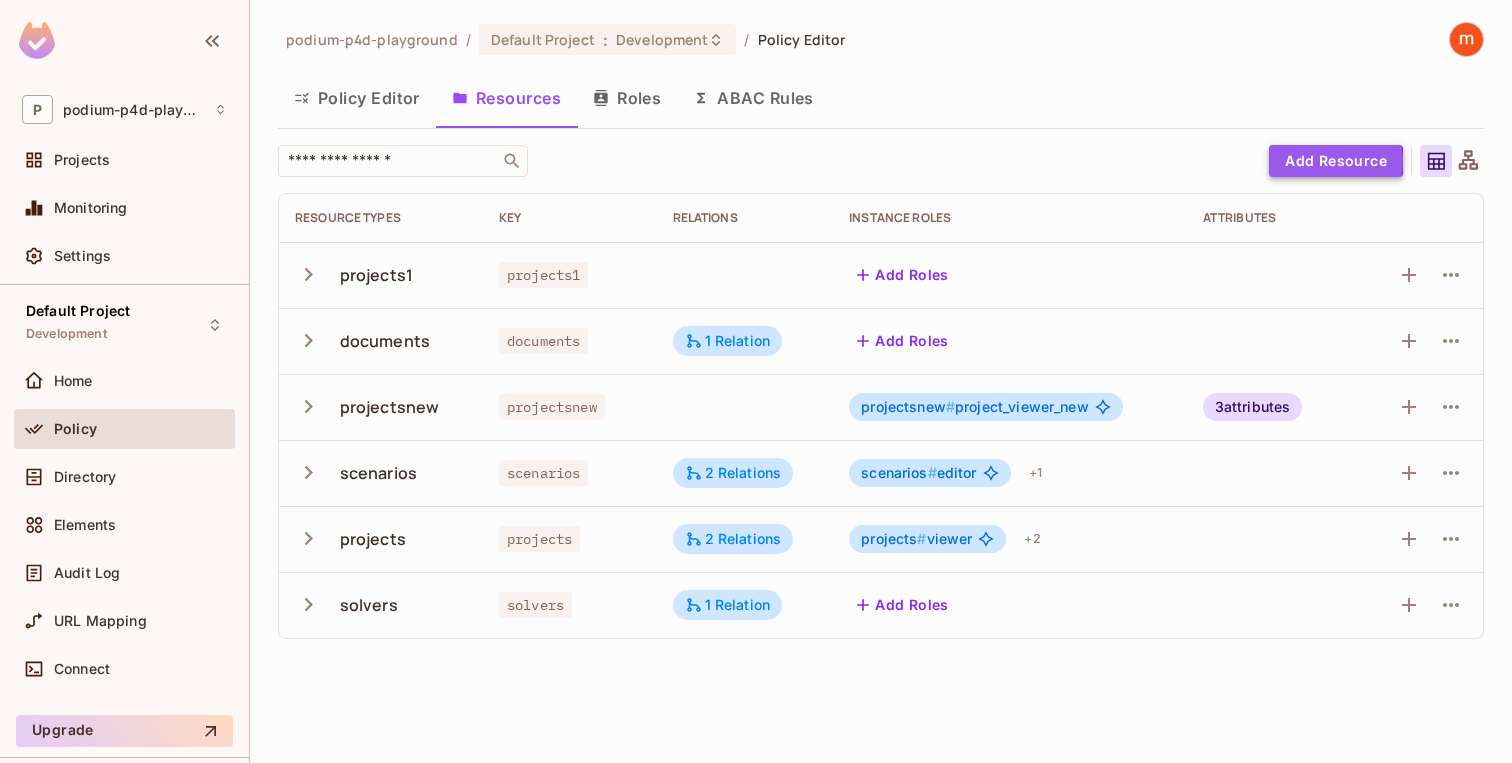 click on "Add Resource" at bounding box center [1336, 161] 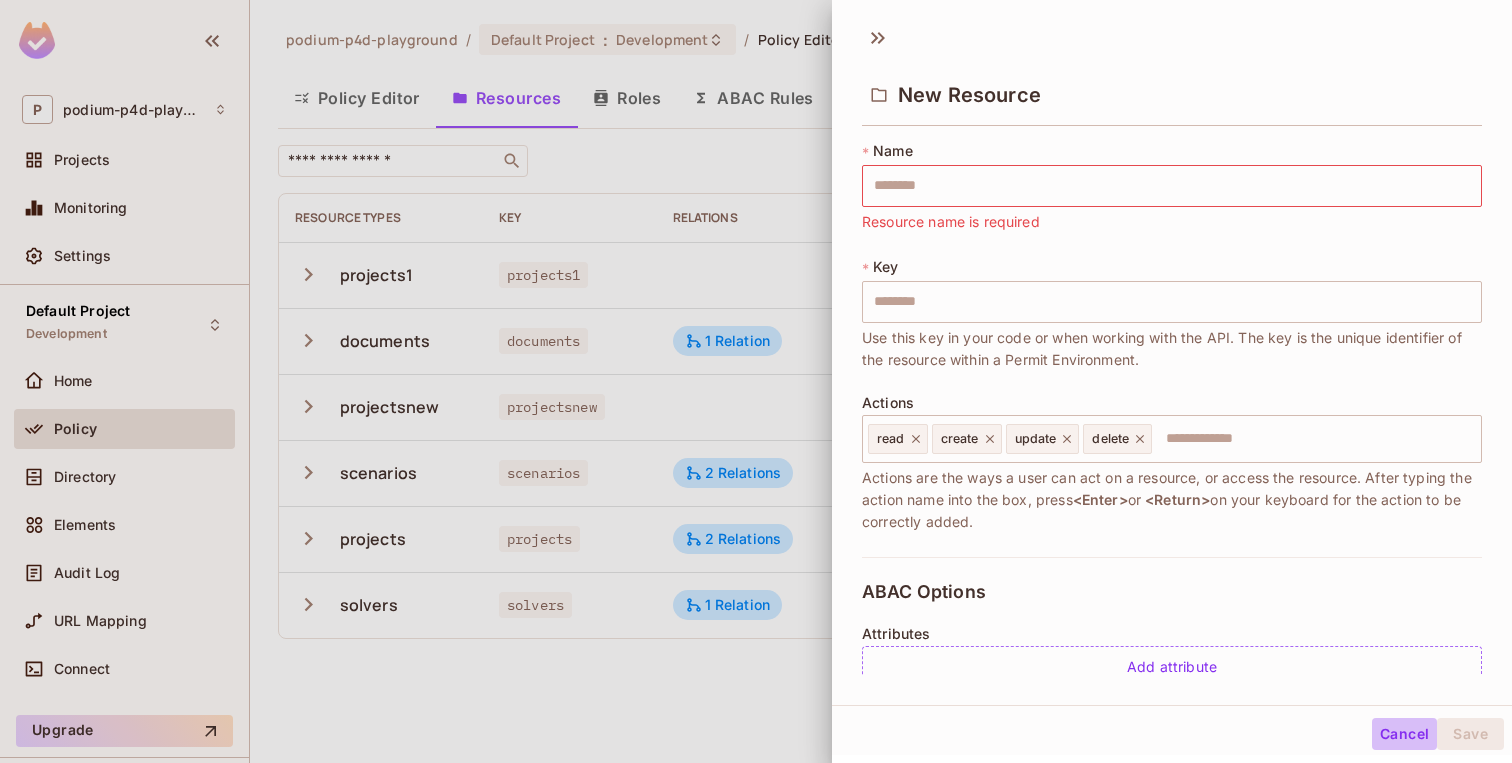 click on "Cancel" at bounding box center [1404, 734] 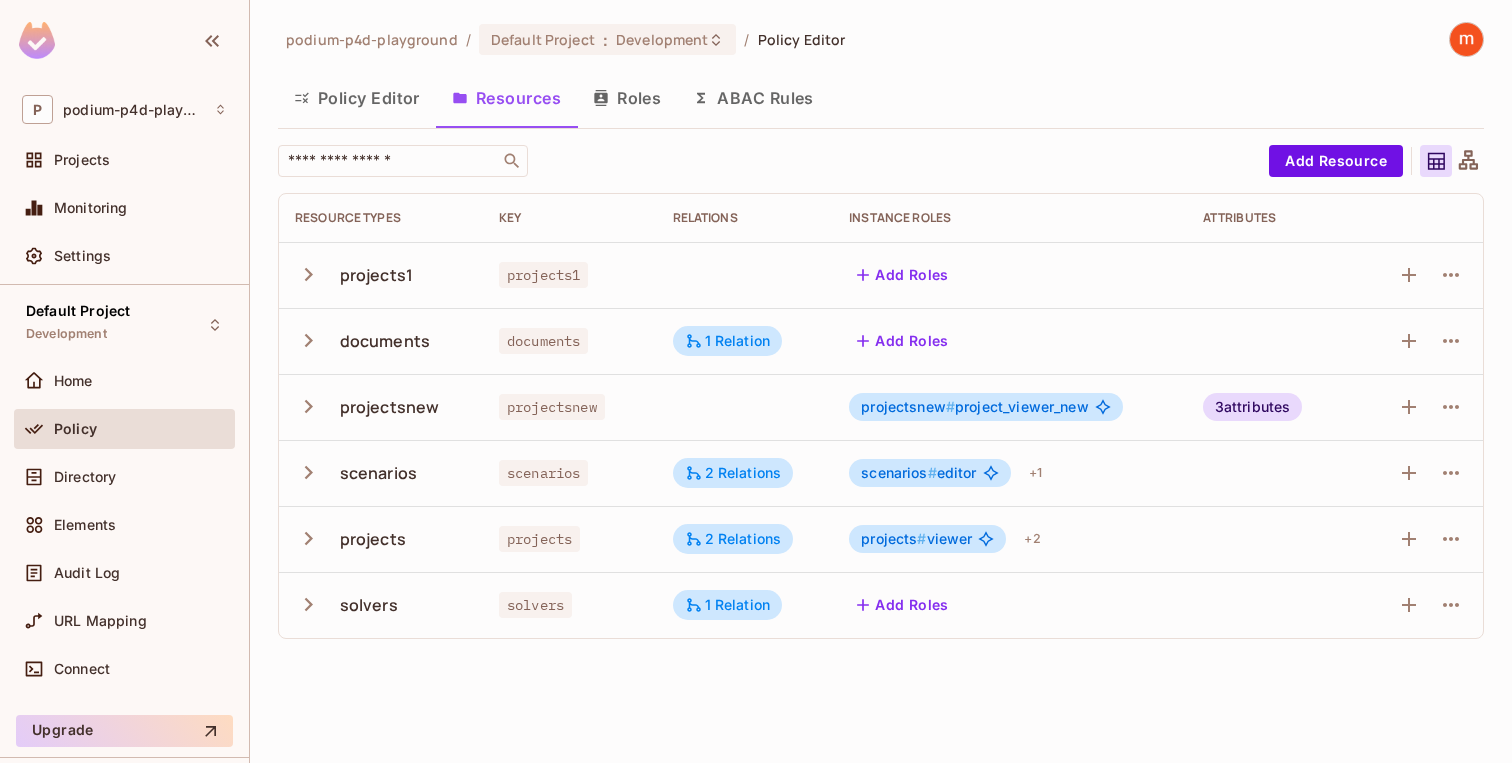 click on "Policy Editor" at bounding box center [357, 98] 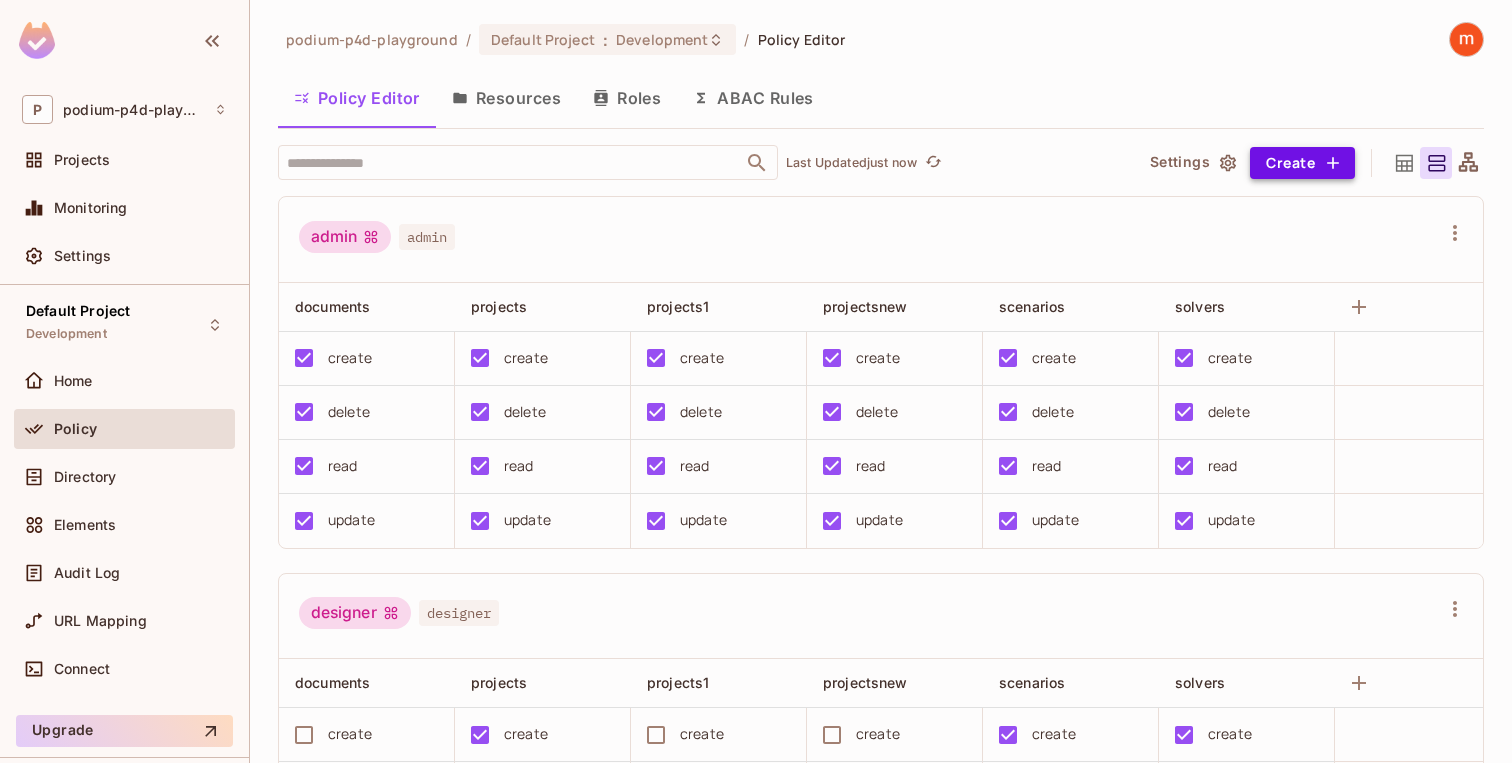 click on "Create" at bounding box center [1302, 163] 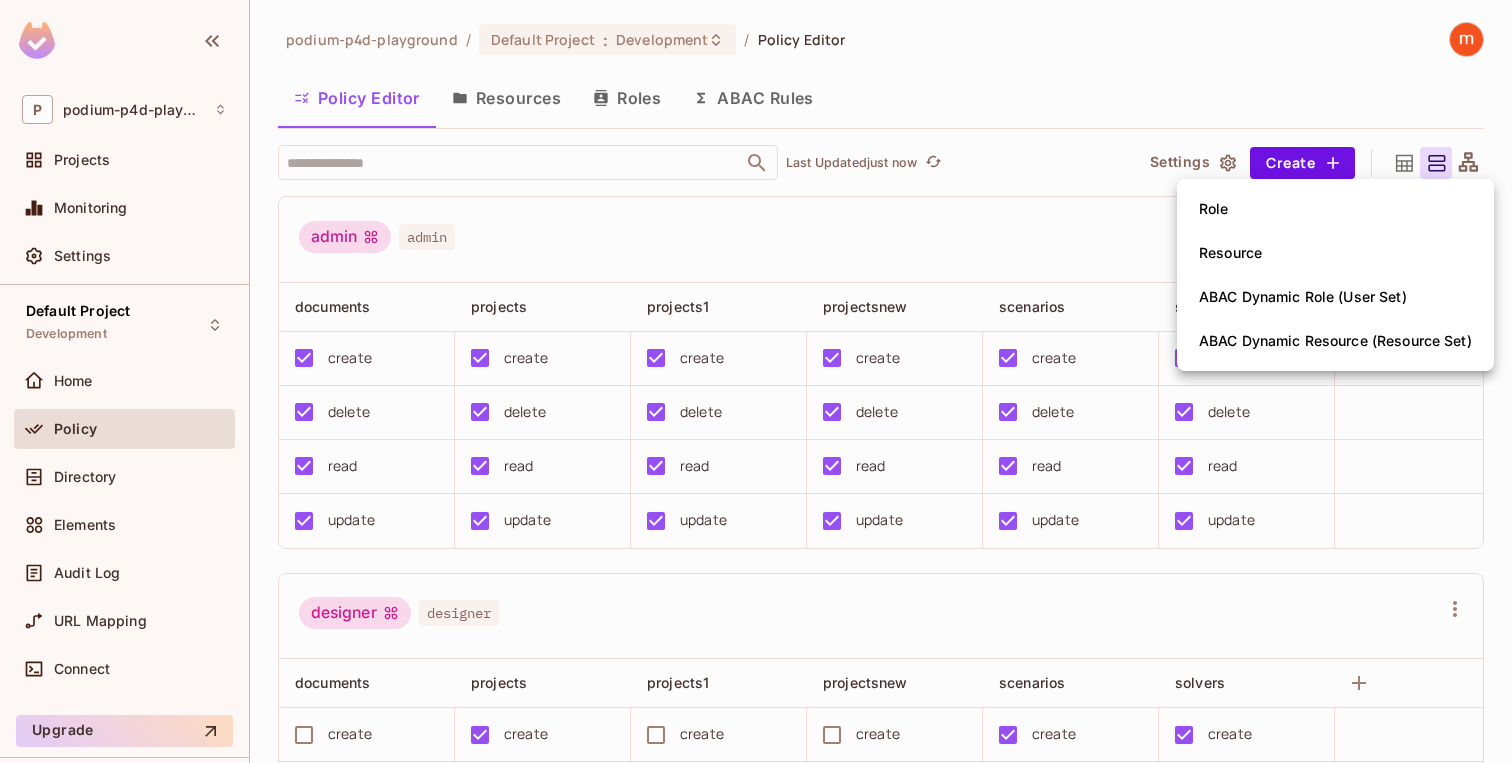 click on "ABAC Dynamic Resource (Resource Set)" at bounding box center [1335, 341] 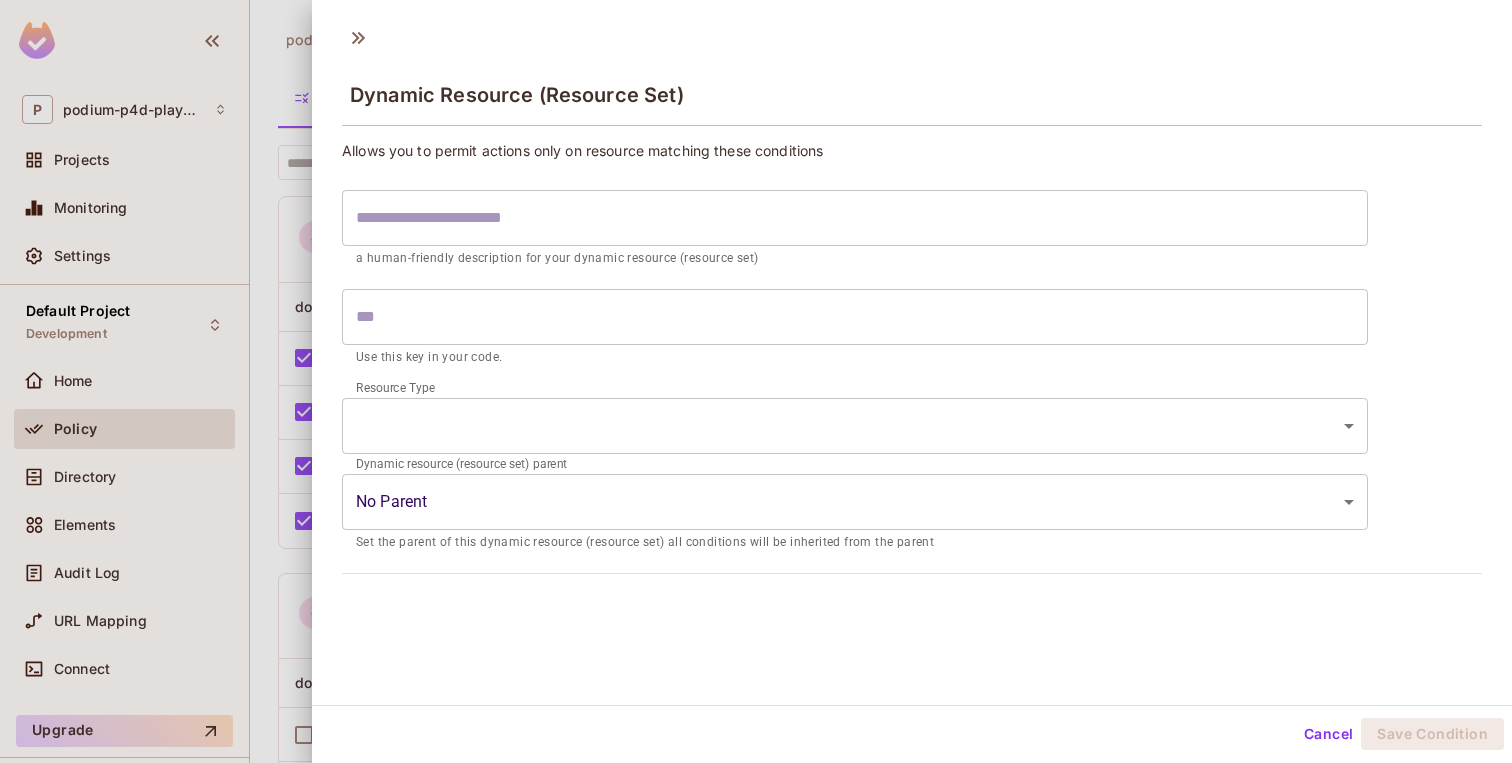 click at bounding box center [855, 218] 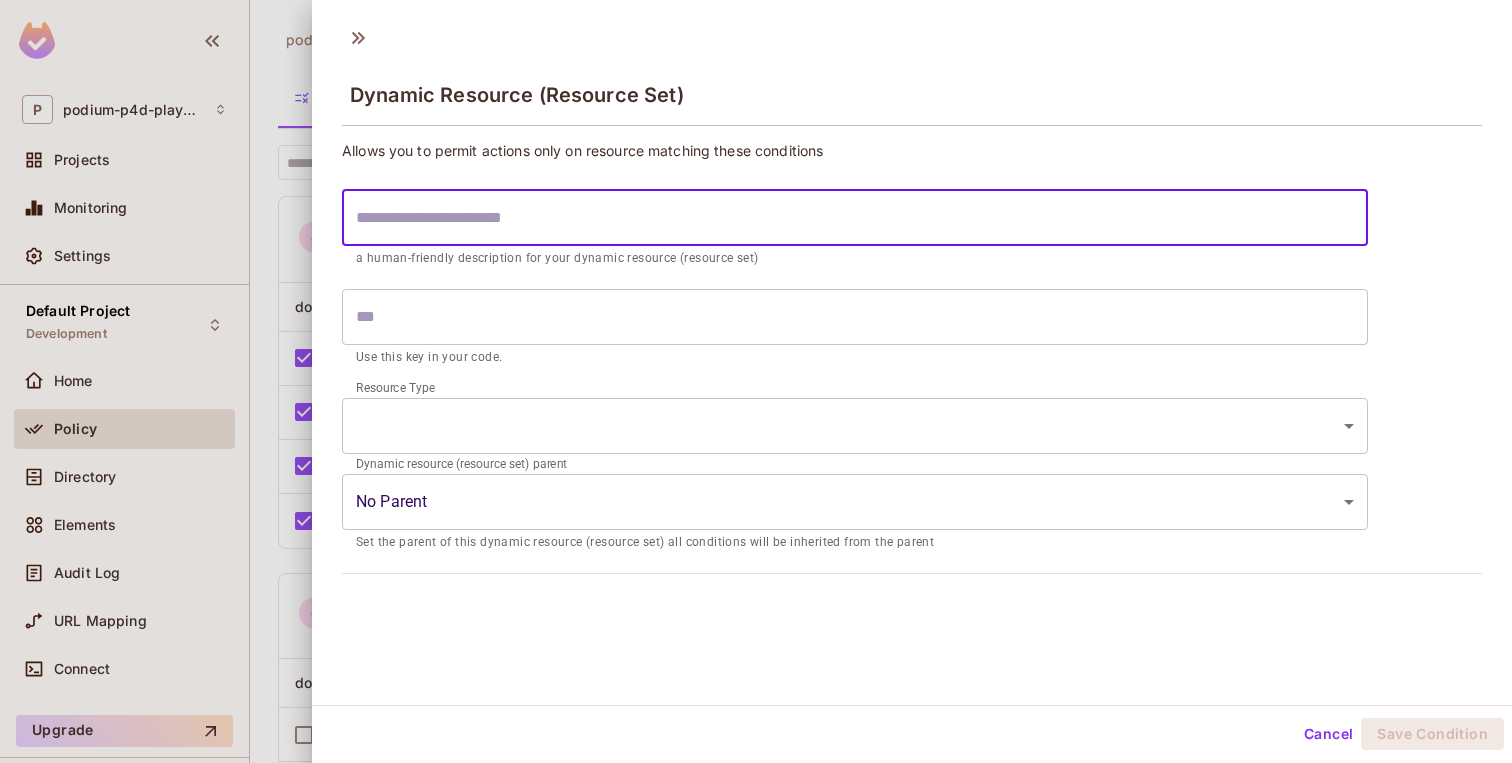 type on "*" 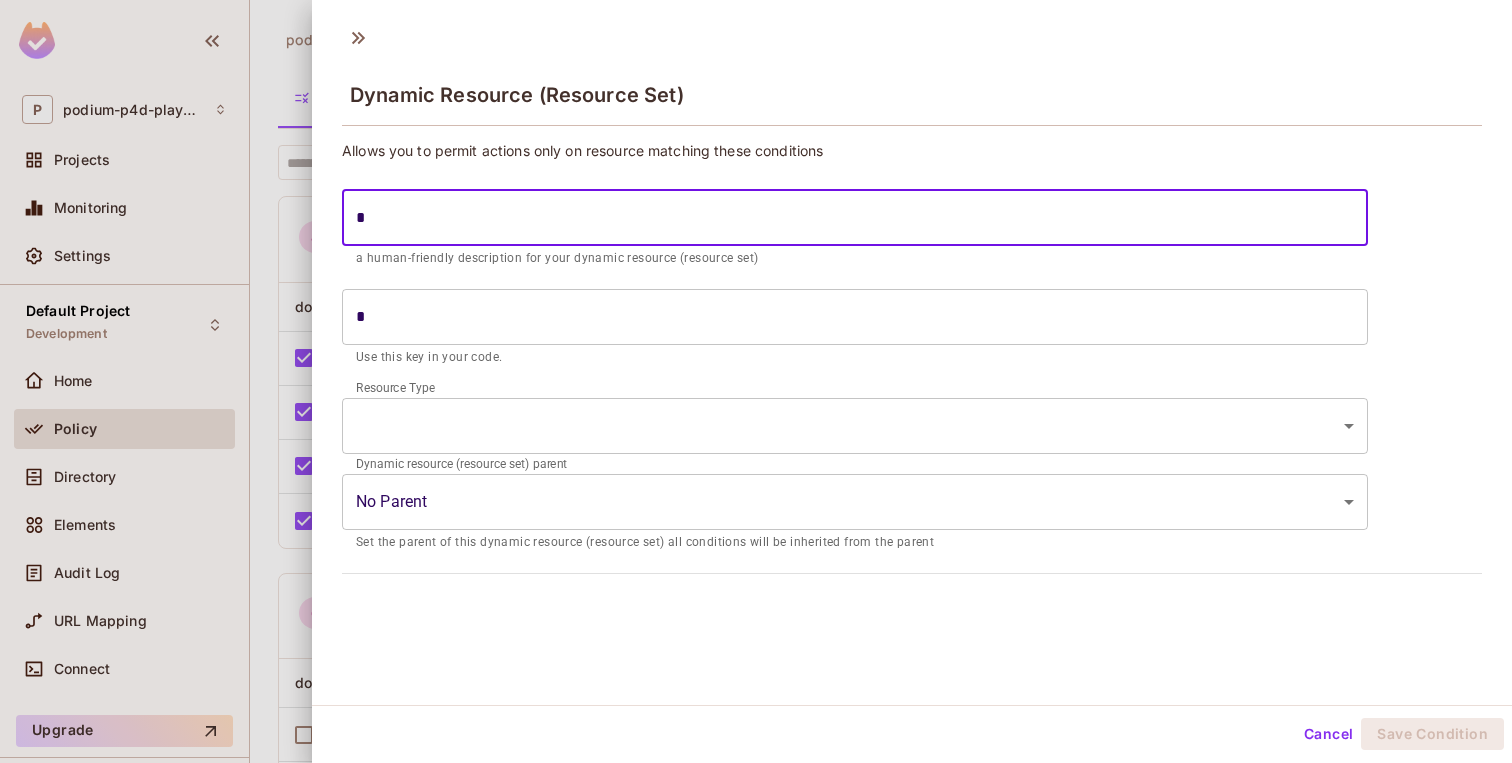 type on "**" 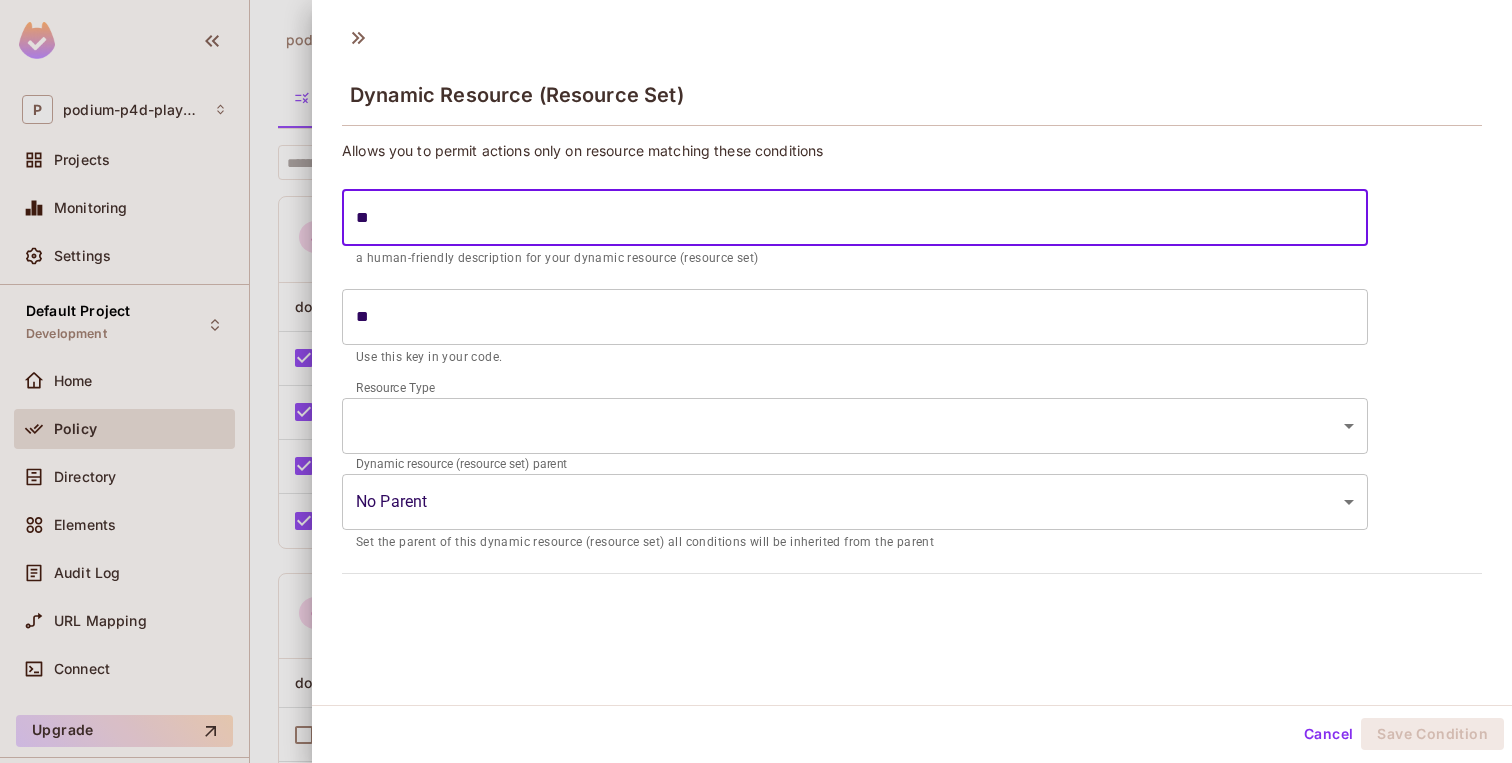 type on "***" 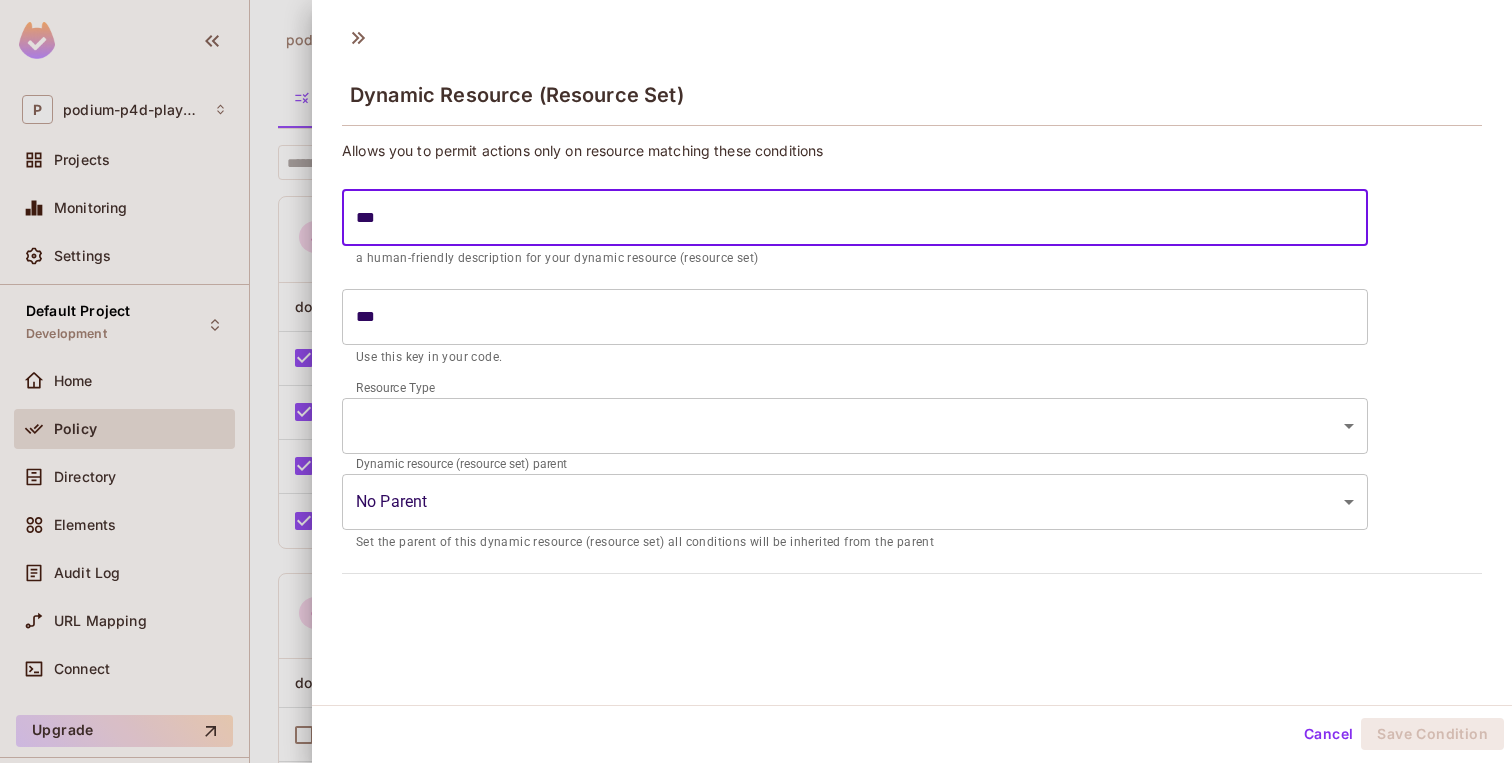 type on "****" 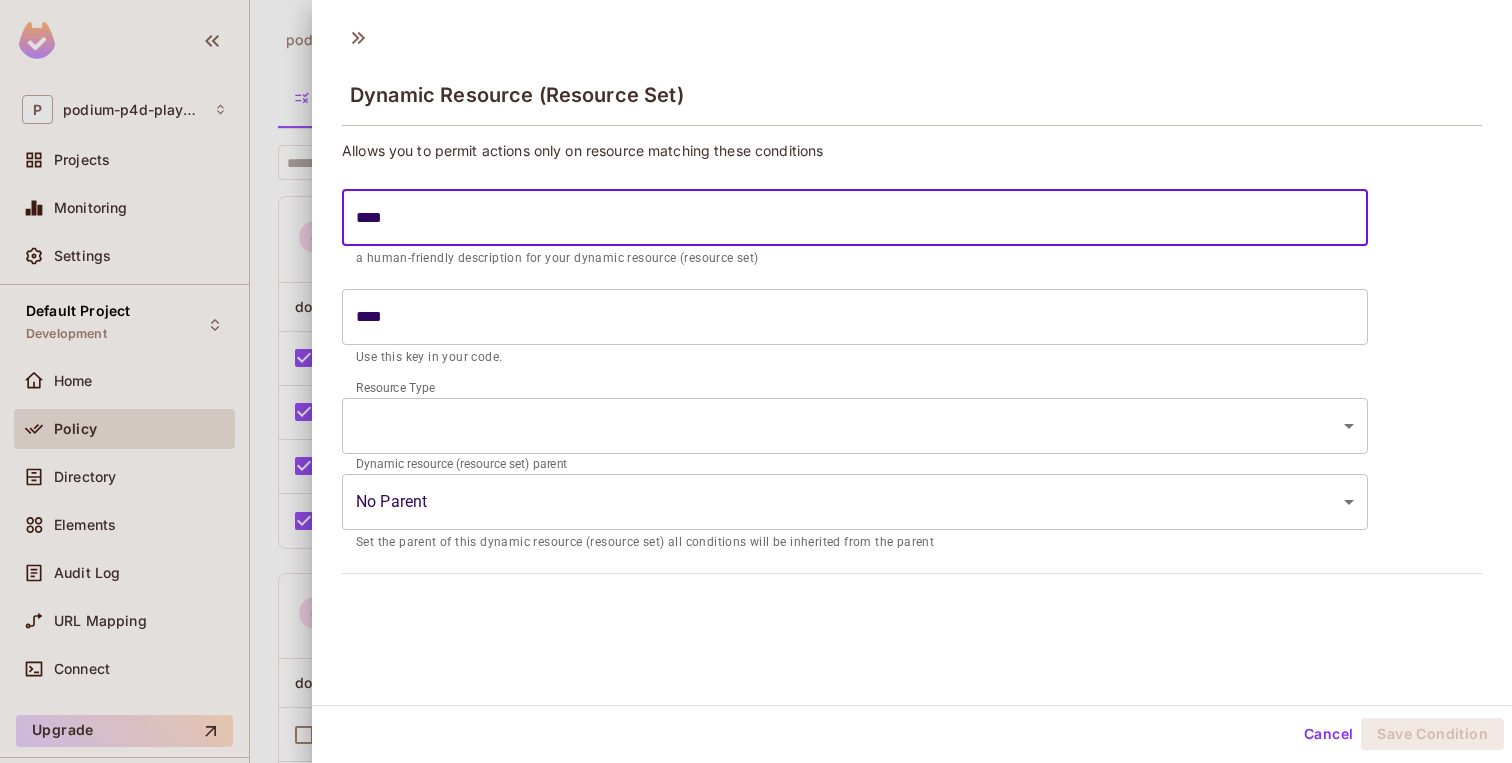 type on "*****" 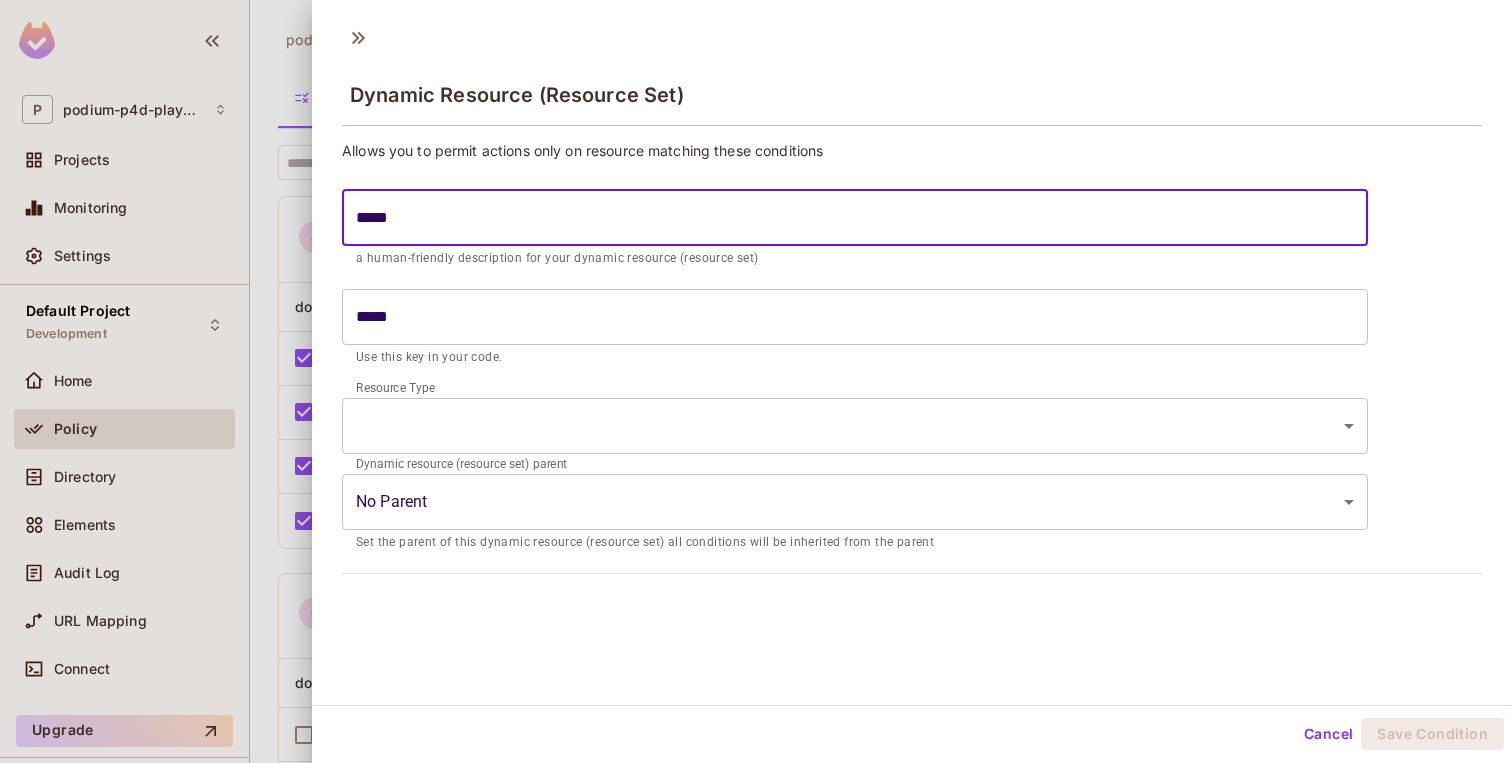 type on "******" 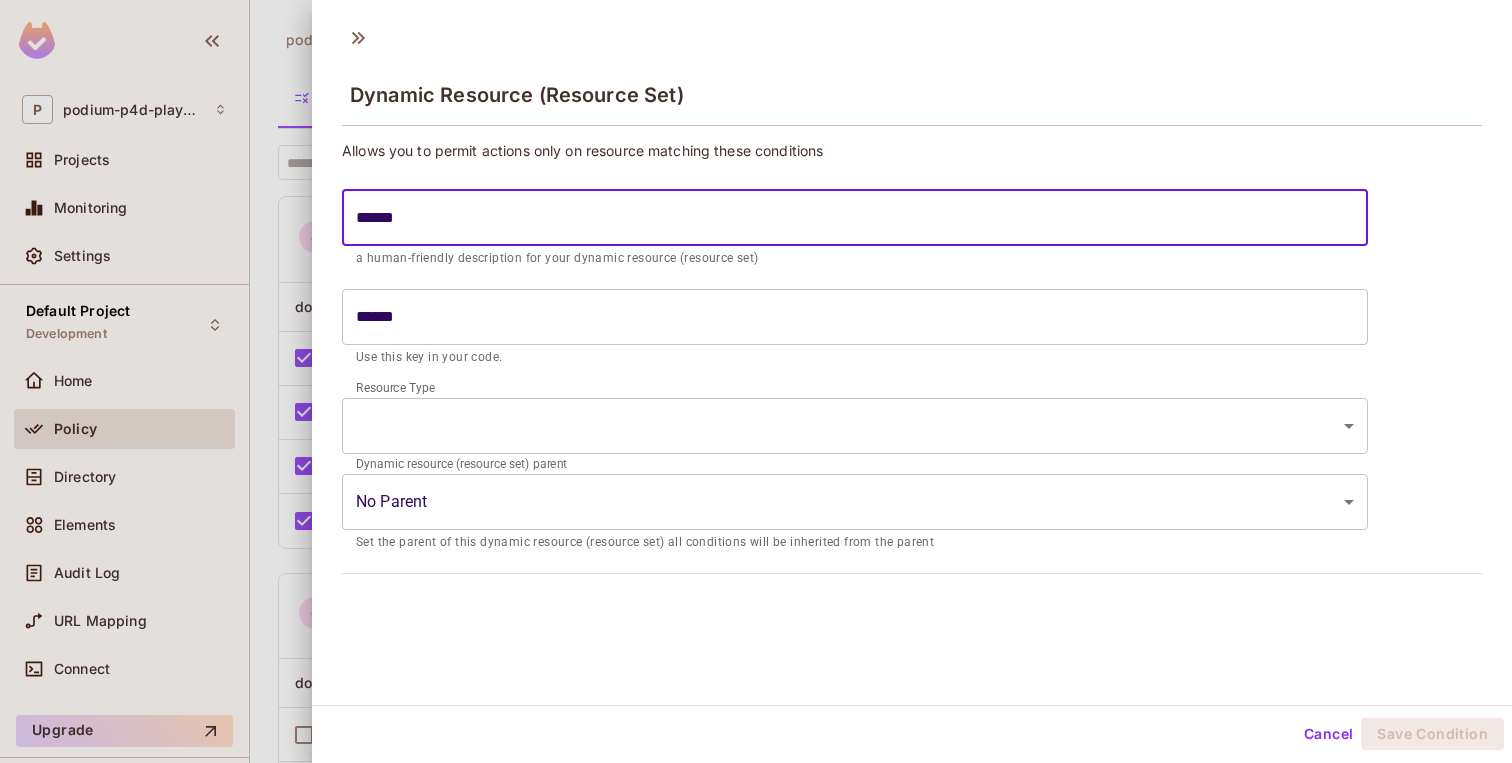 type on "*******" 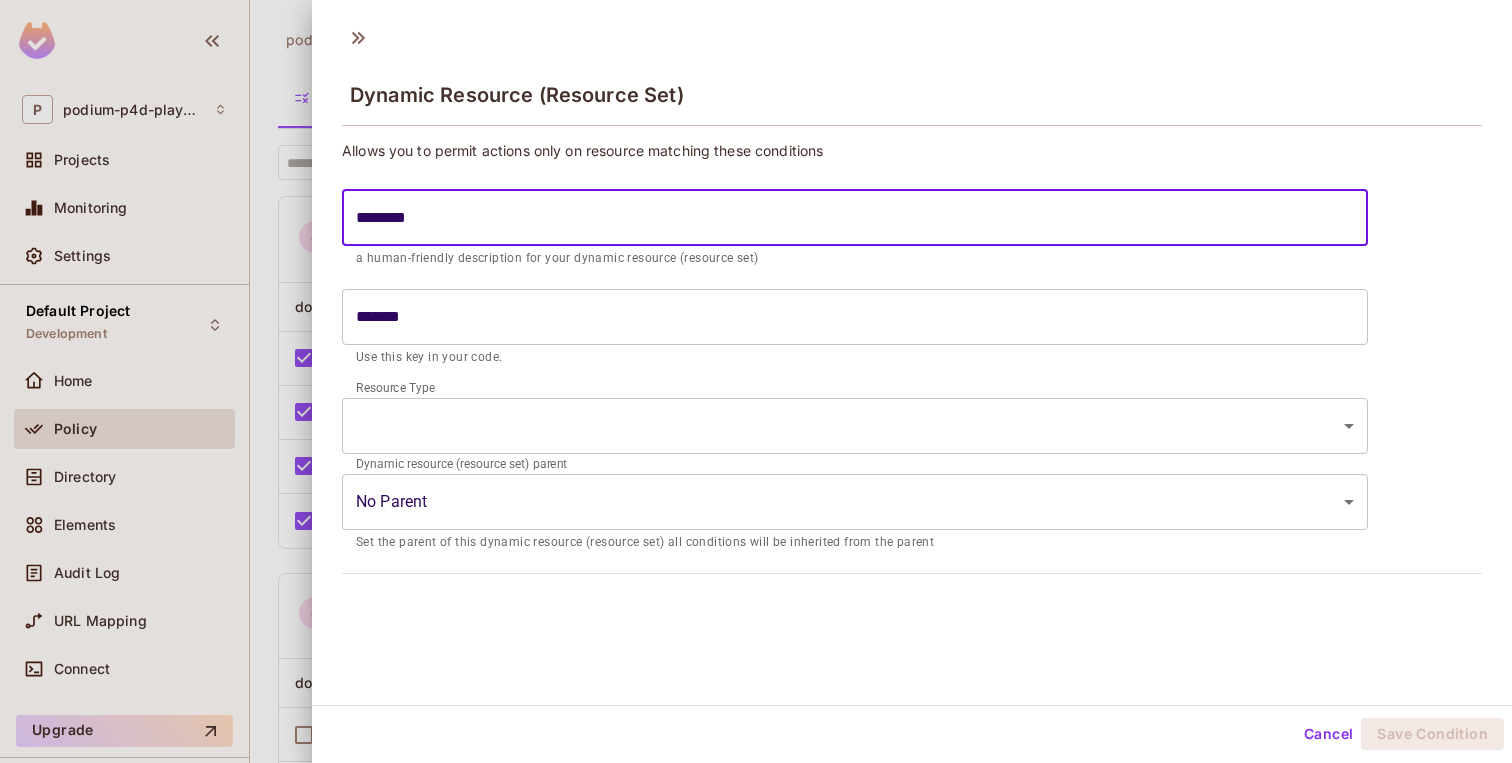 type on "*********" 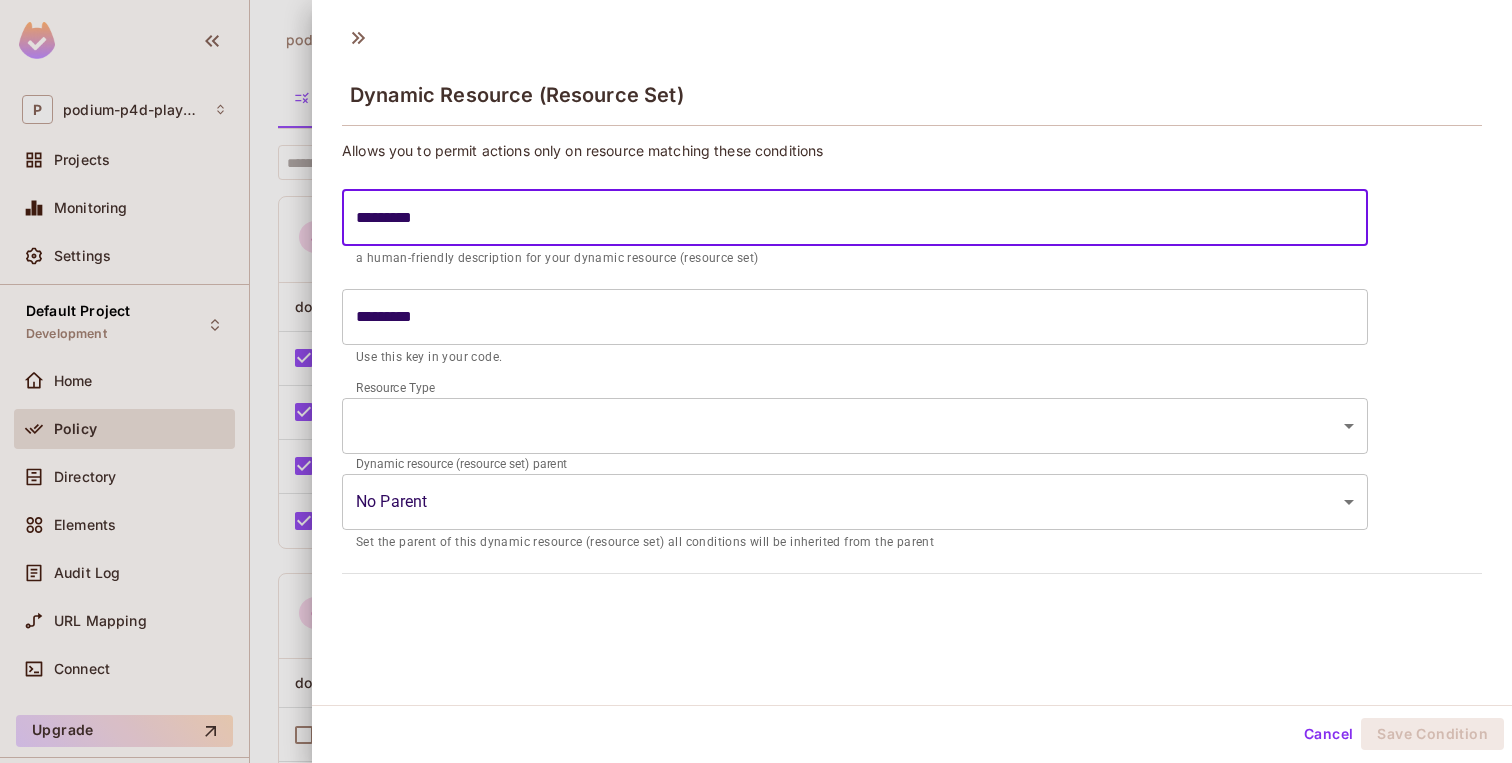 type on "**********" 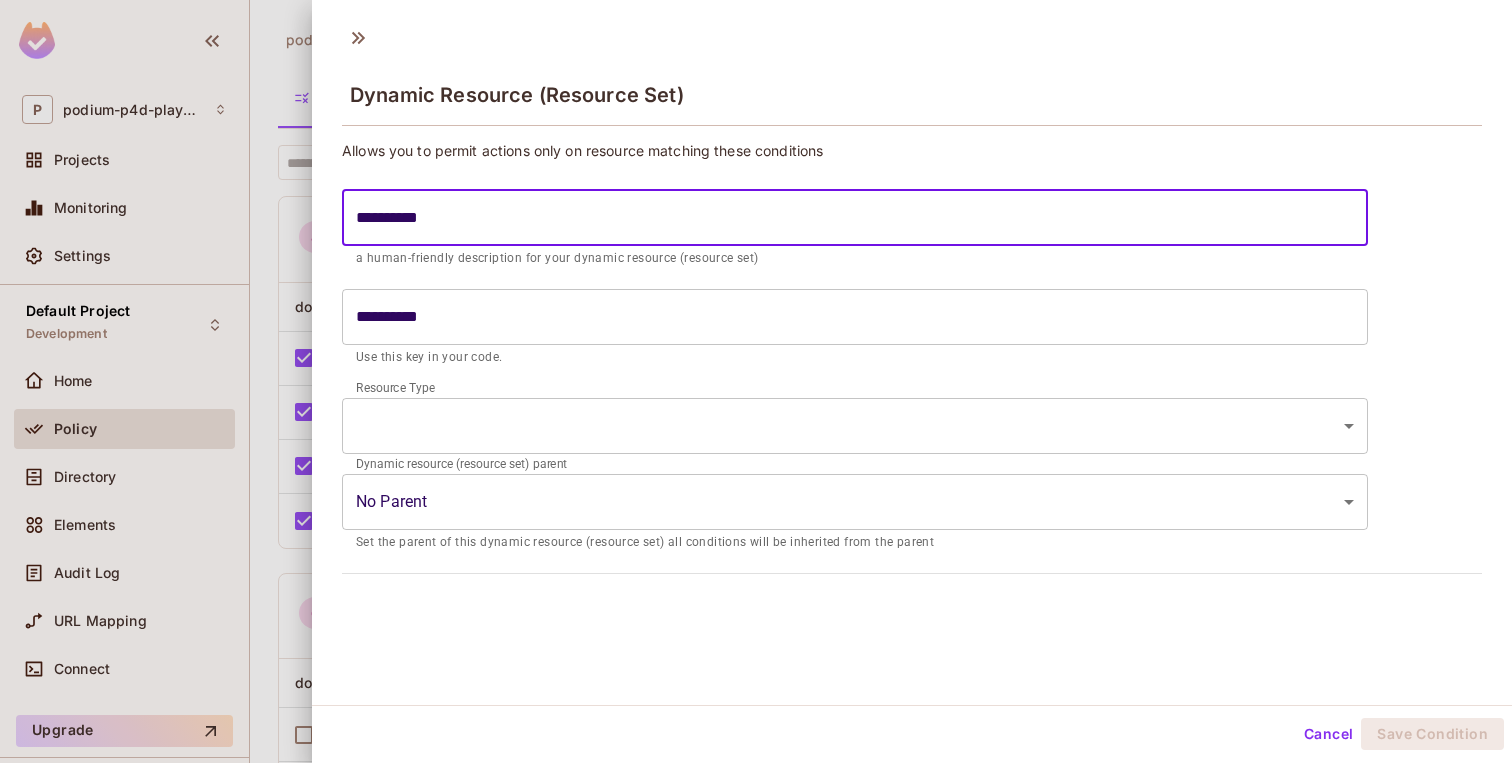 type on "**********" 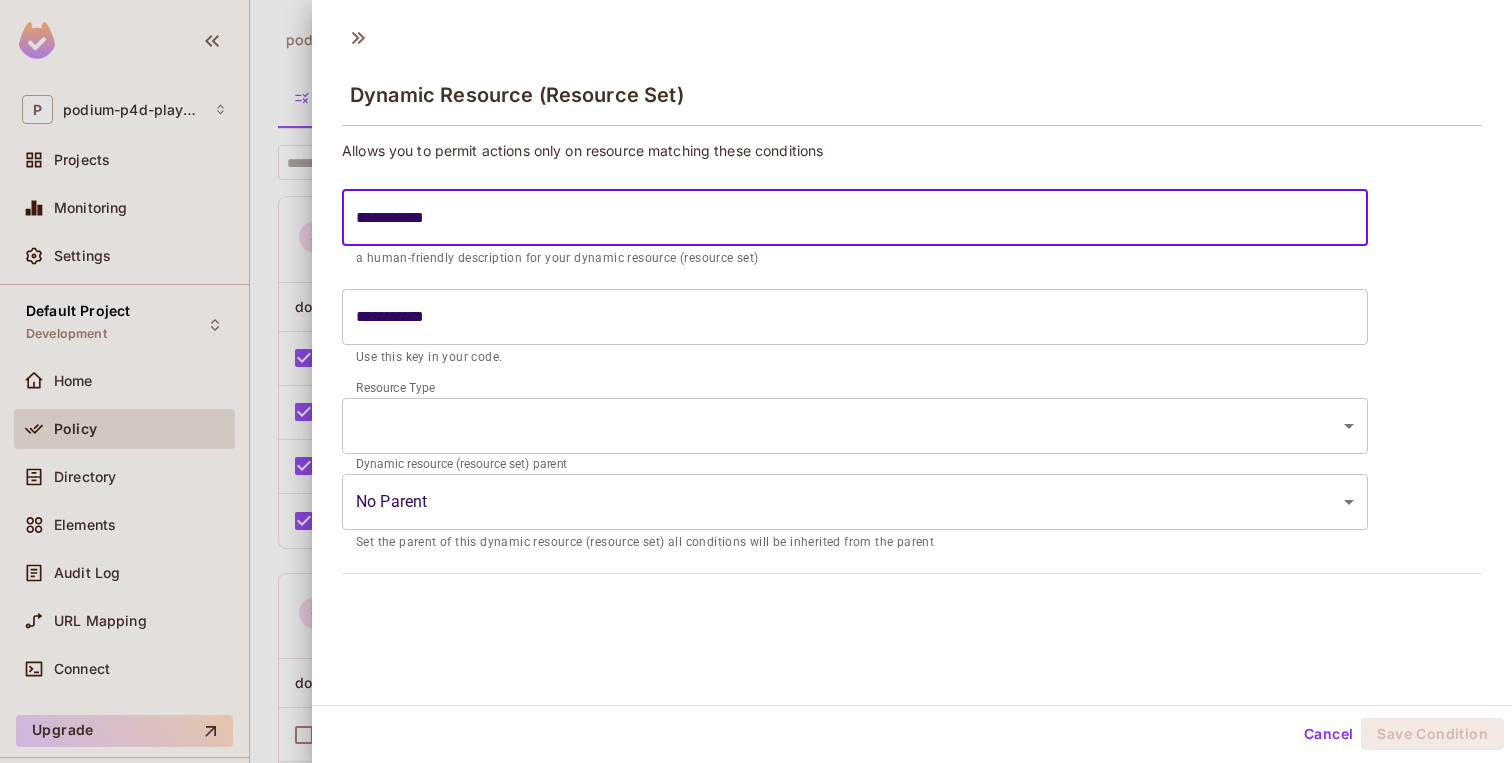 type on "**********" 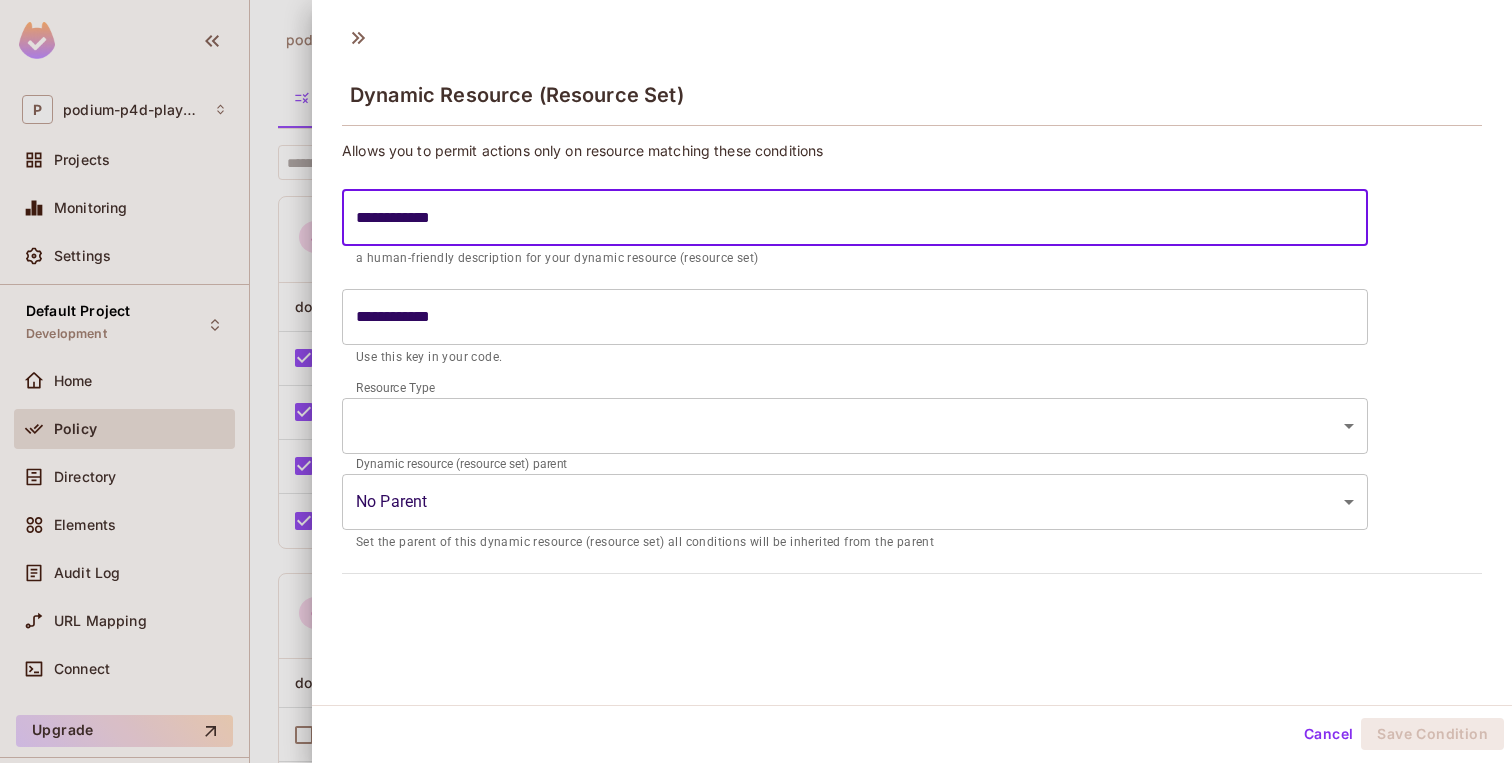 type on "**********" 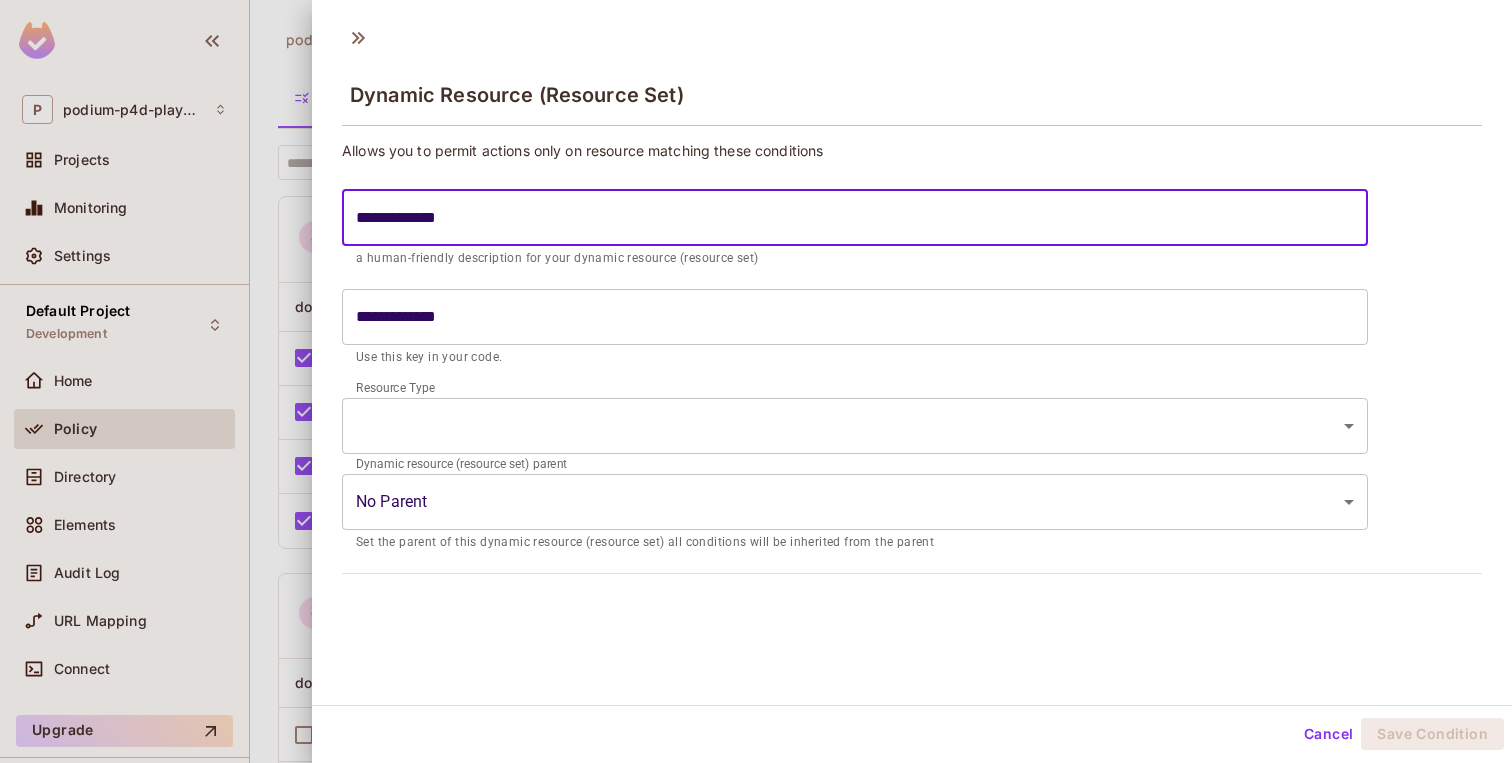 type on "**********" 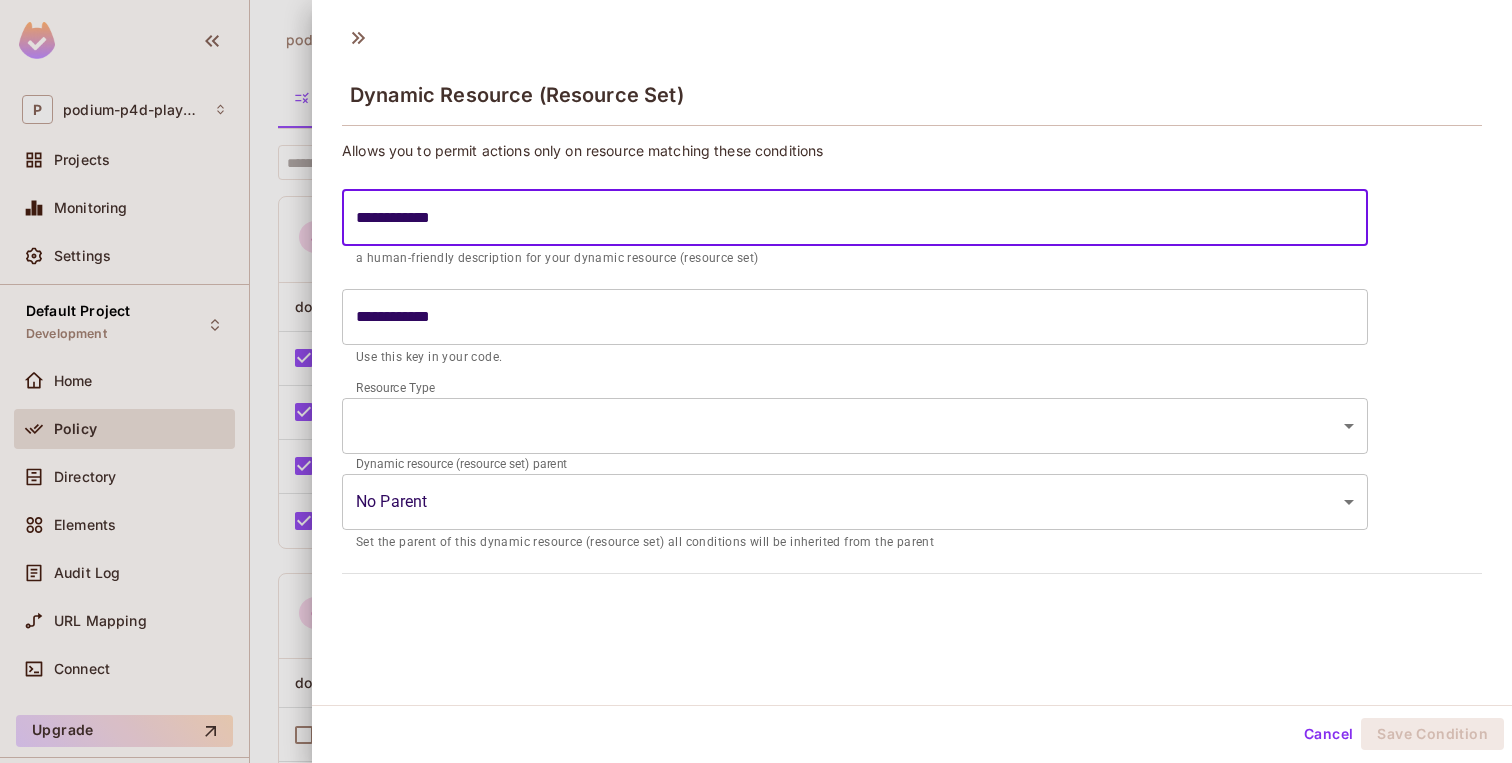 type on "**********" 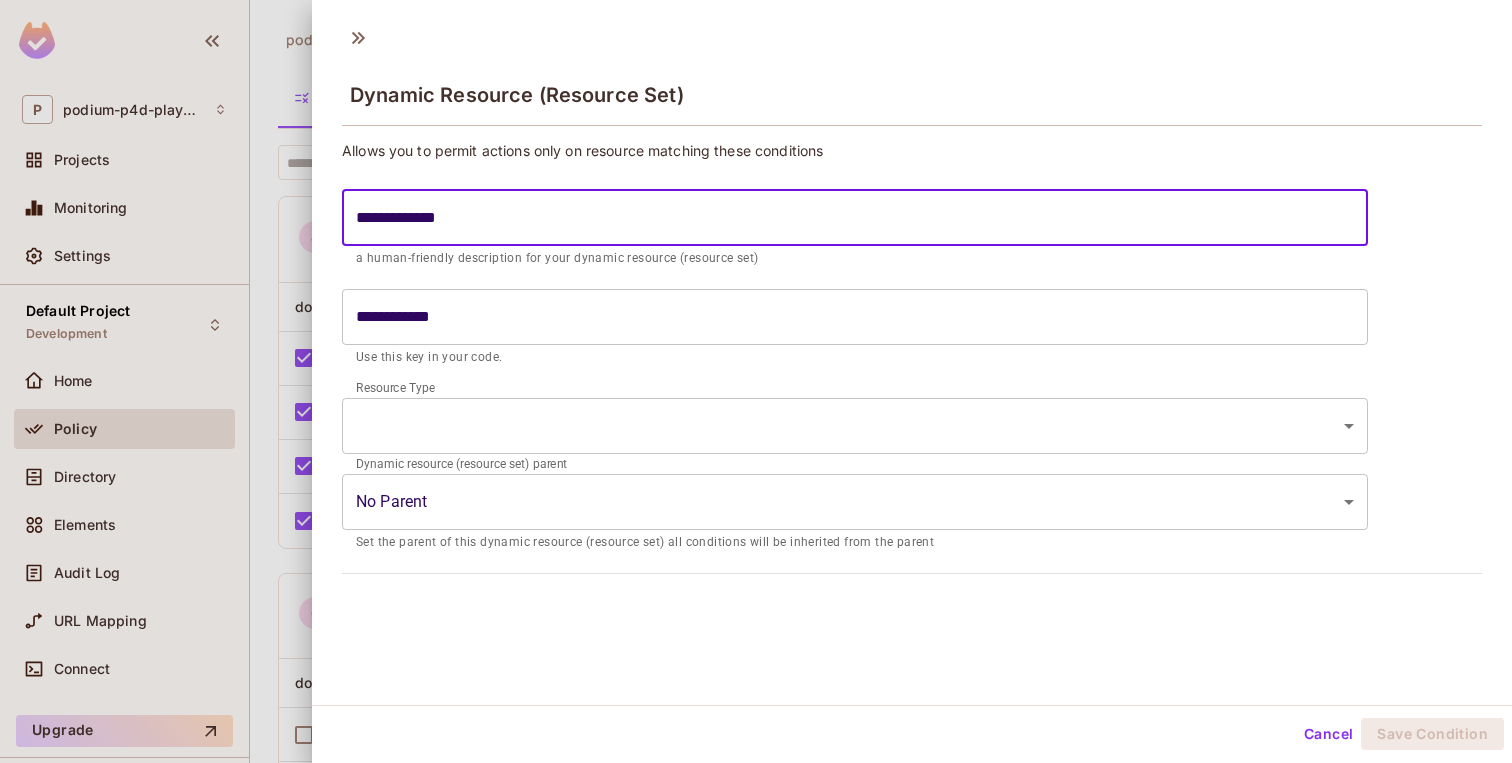 type on "**********" 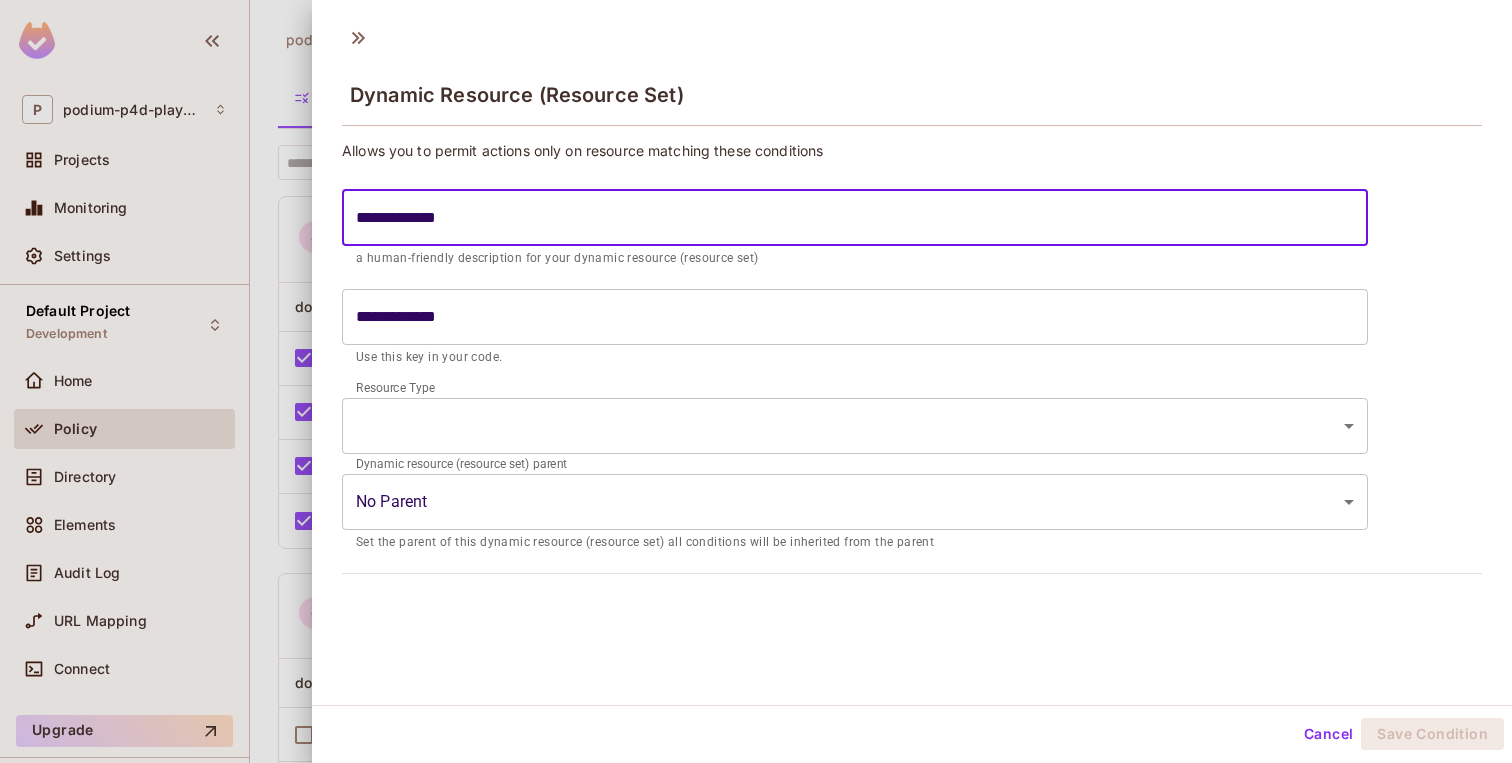 type on "**********" 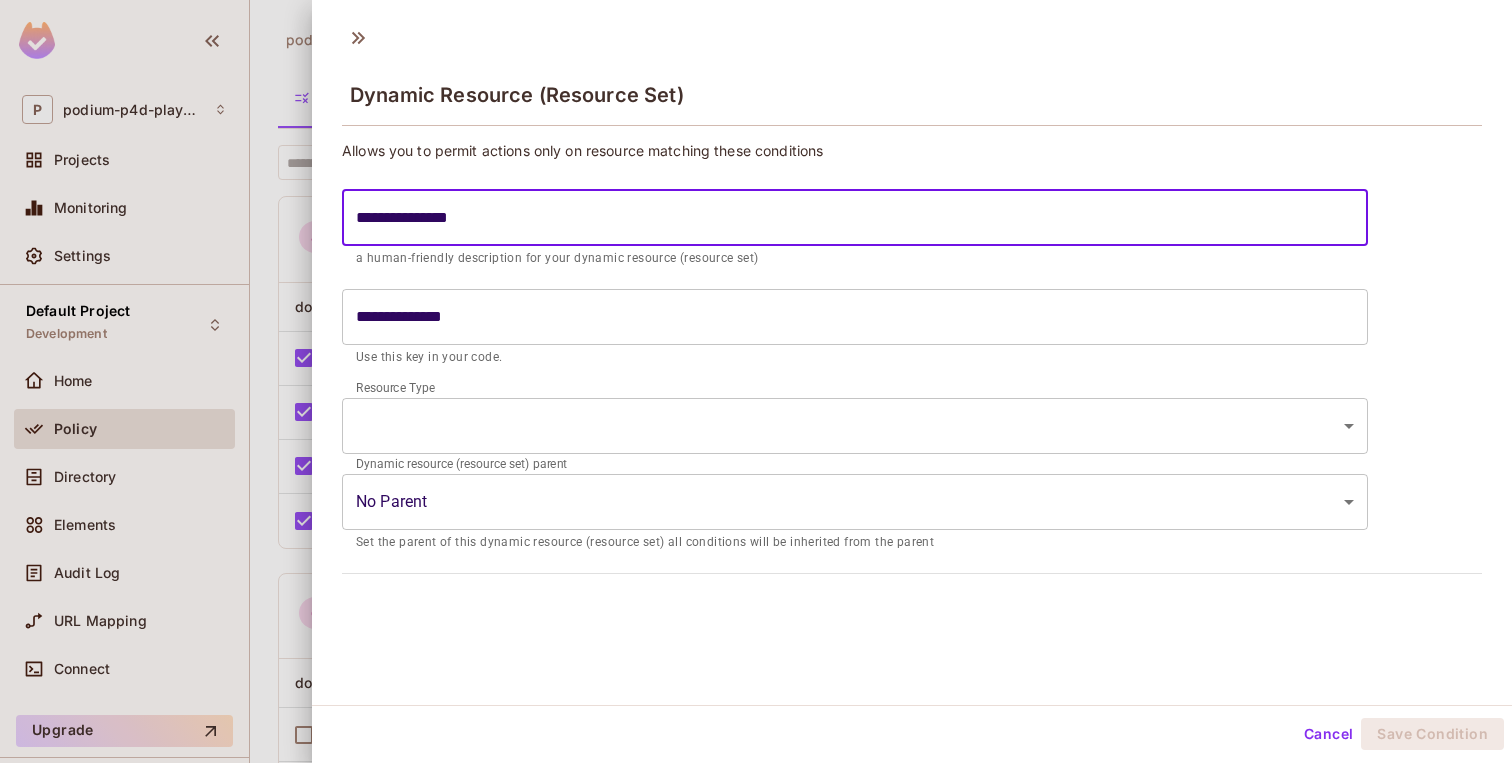 type on "**********" 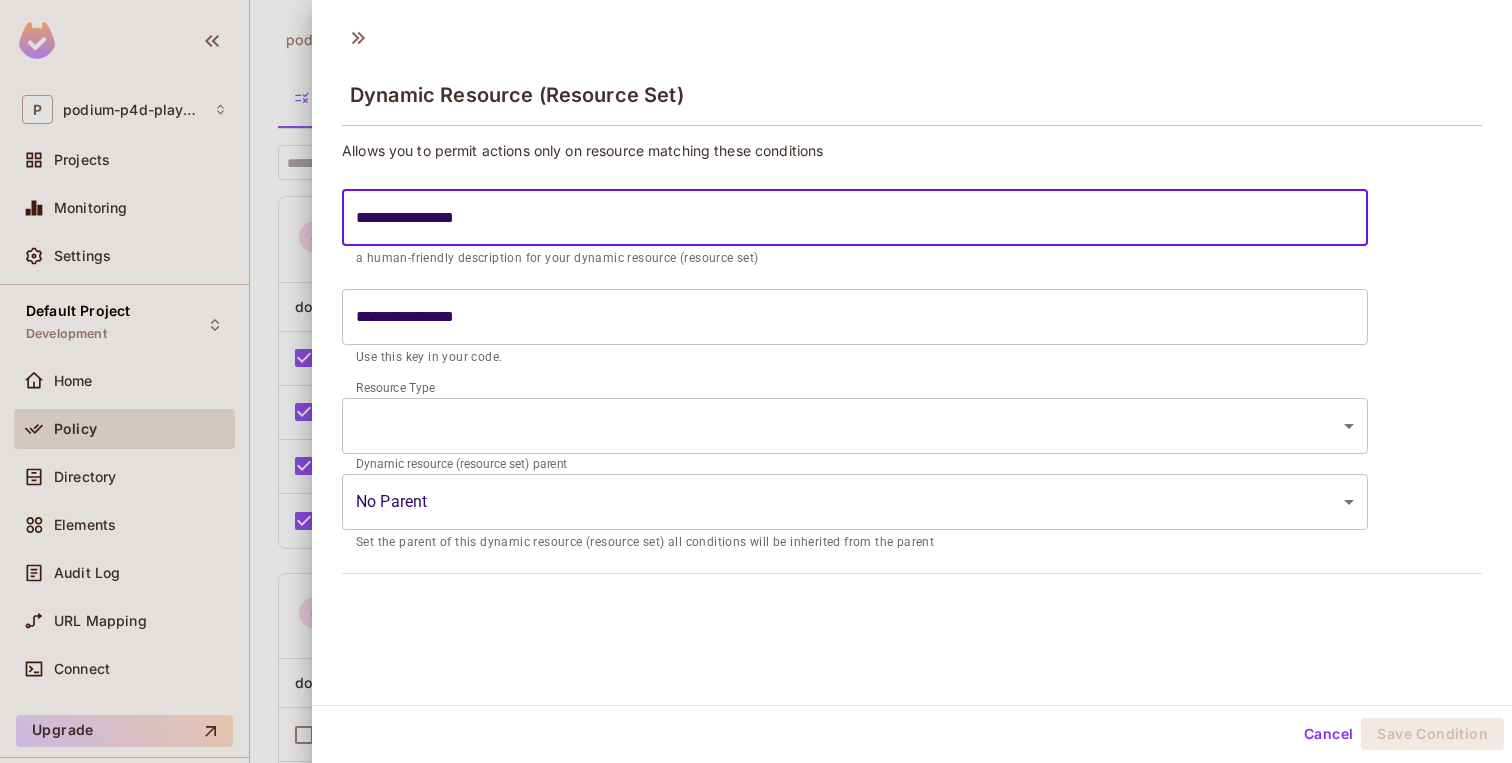 type on "**********" 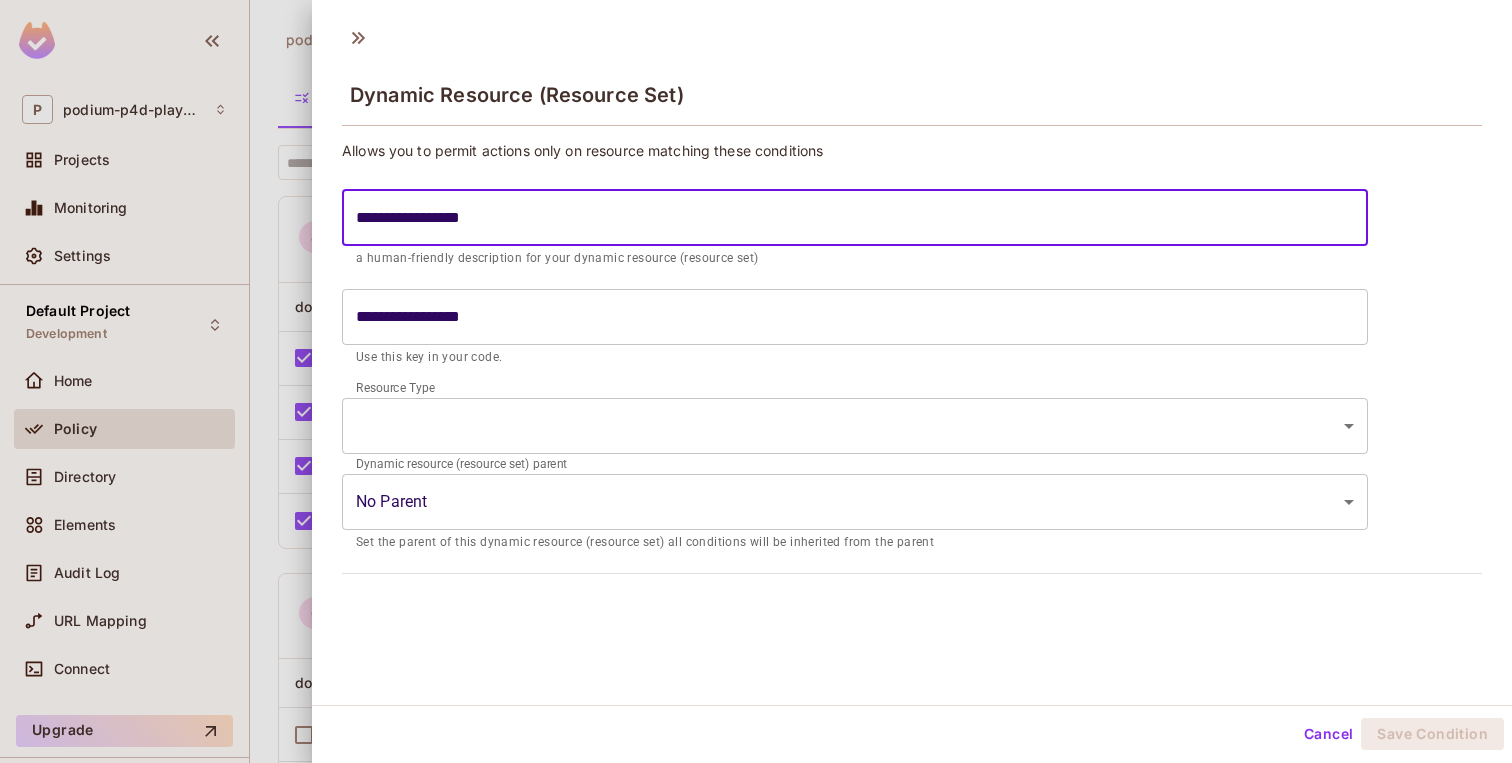 type on "**********" 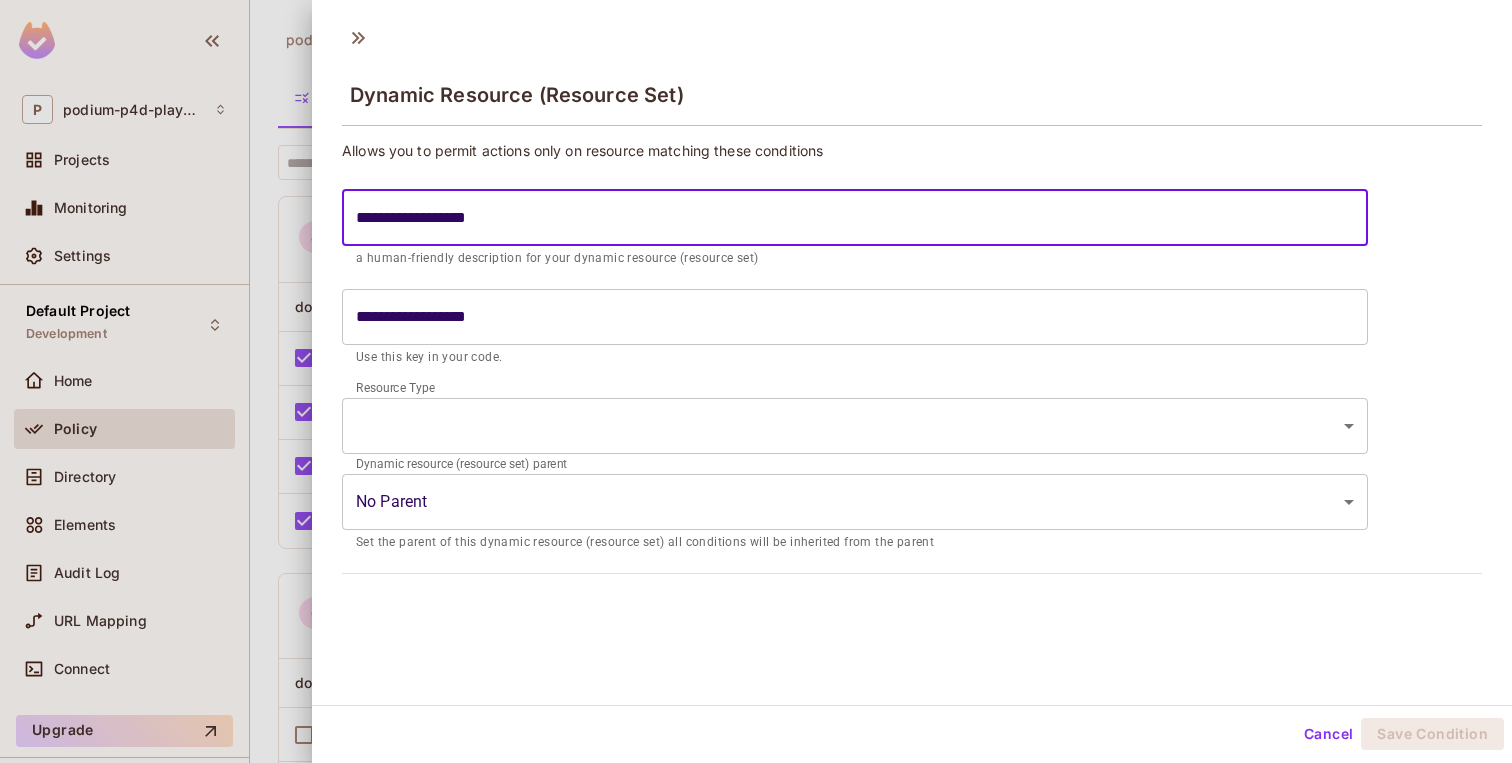 type on "**********" 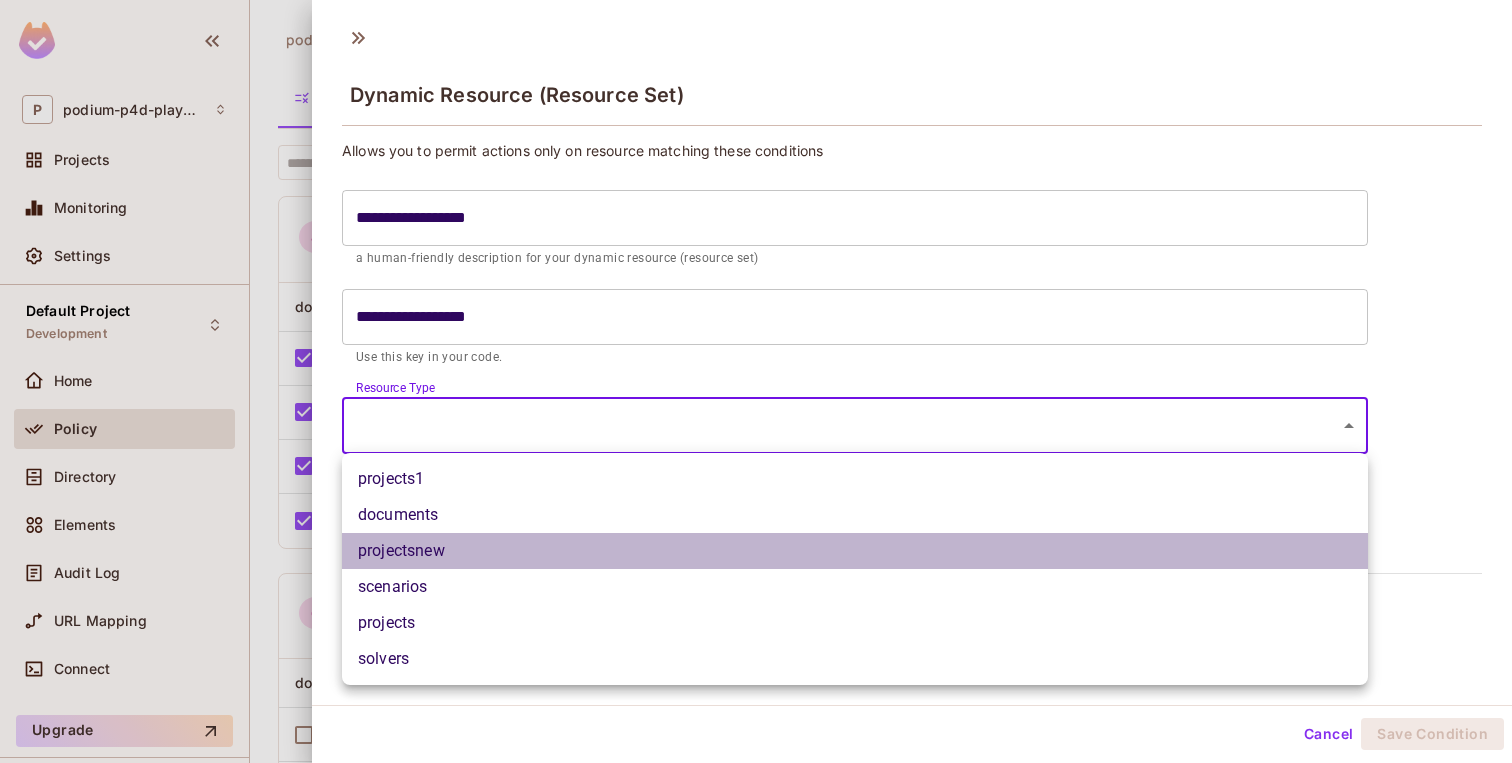 click on "projectsnew" at bounding box center [855, 551] 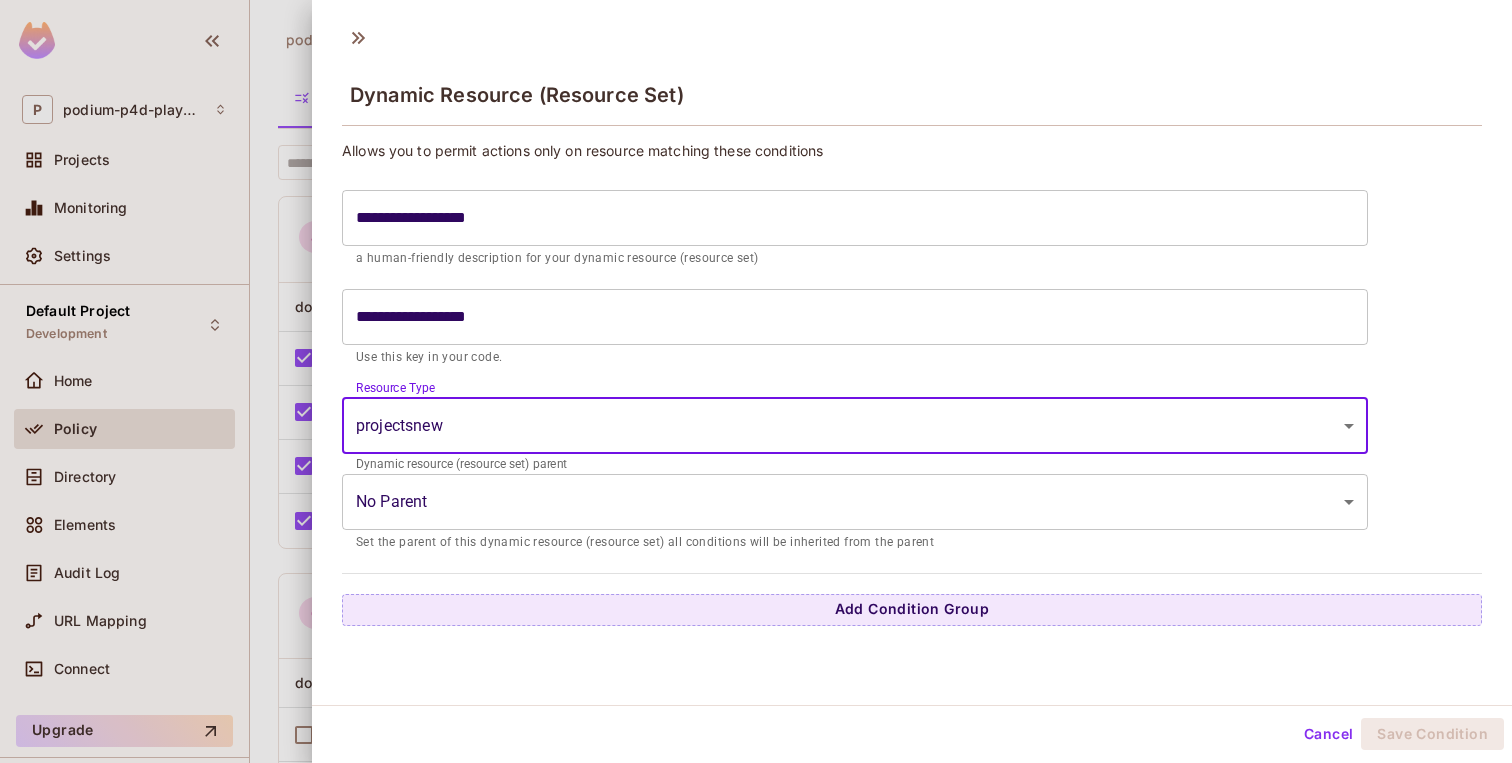 scroll, scrollTop: 3, scrollLeft: 0, axis: vertical 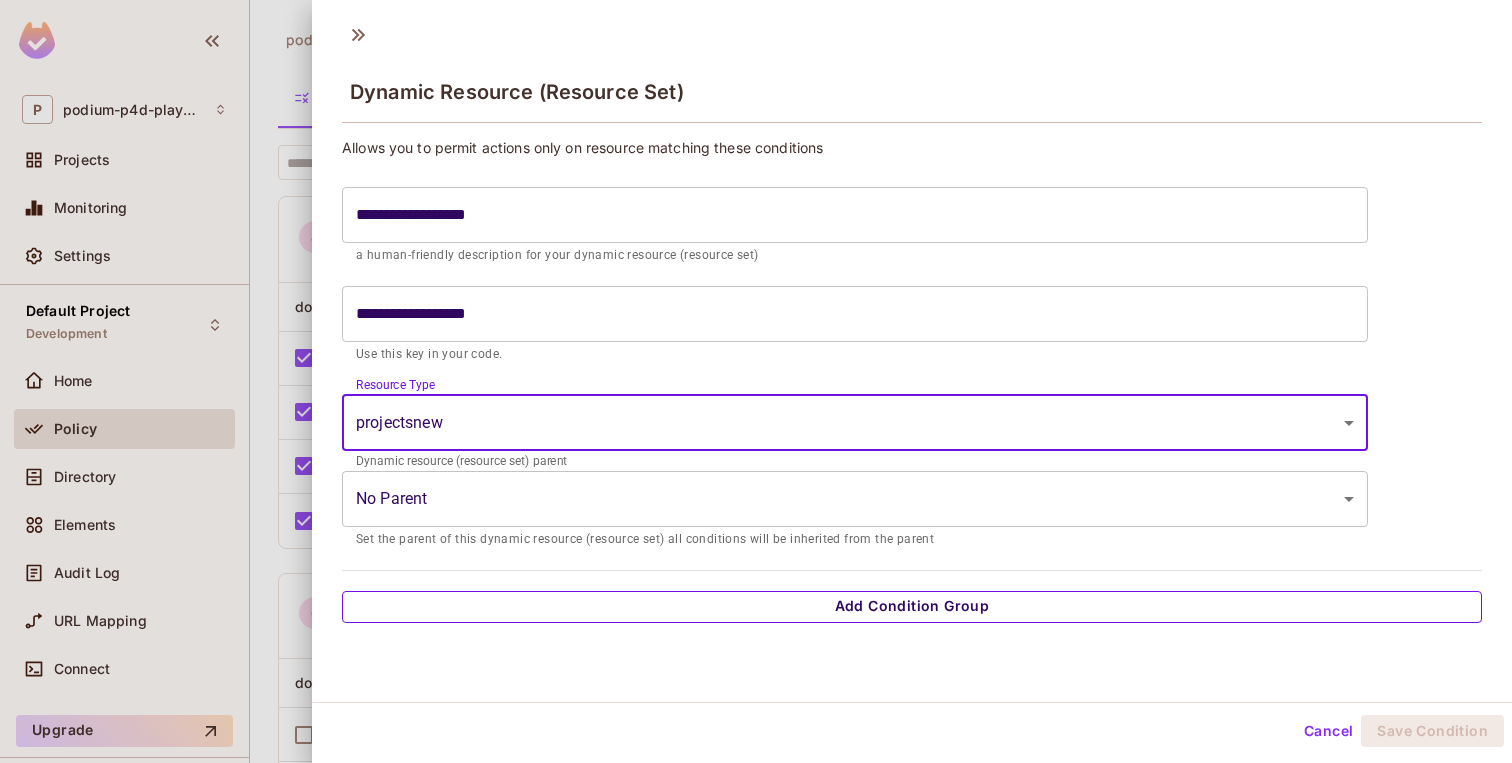 click on "Add Condition Group" at bounding box center [912, 607] 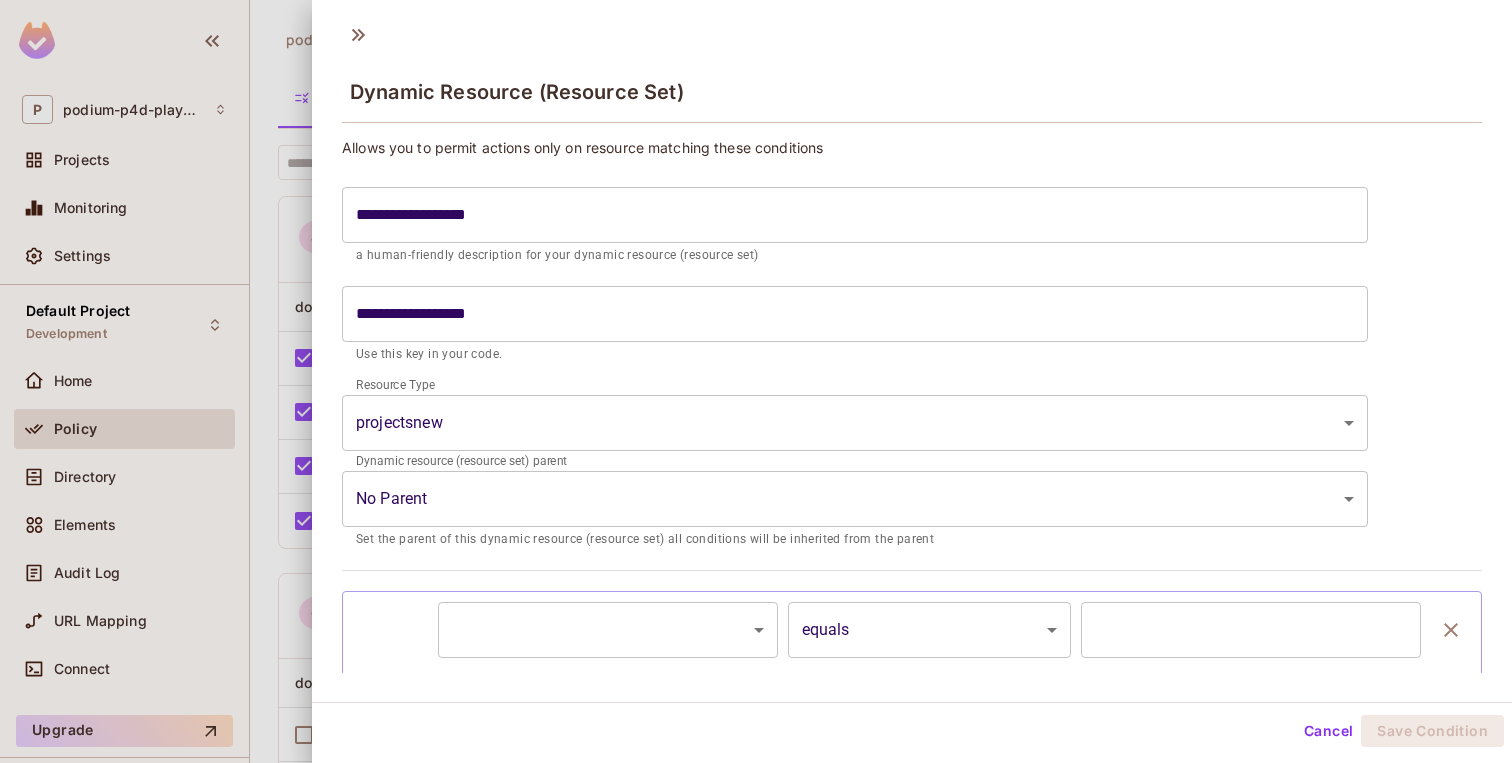 scroll, scrollTop: 82, scrollLeft: 0, axis: vertical 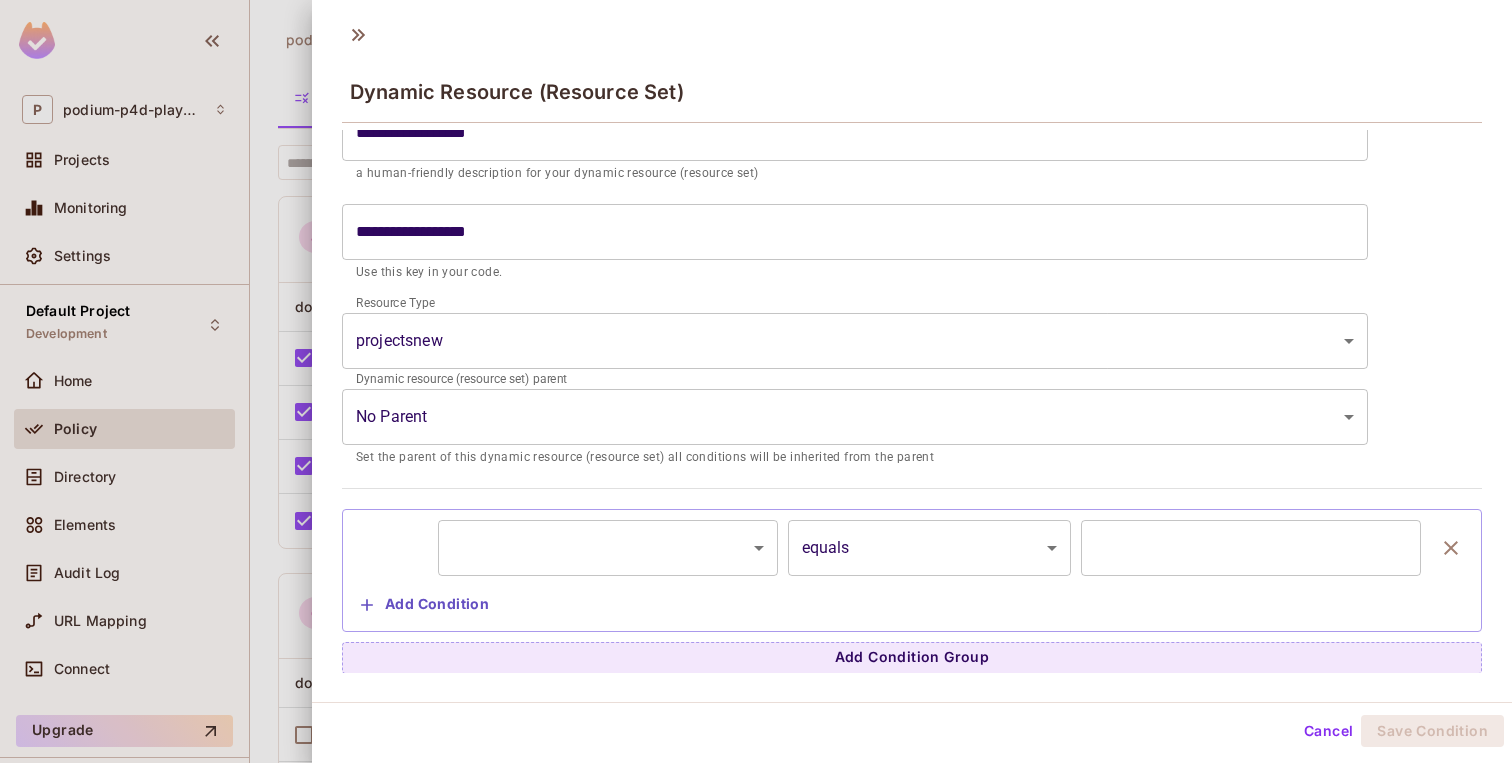 click on "P podium-p4d-playground Projects Monitoring Settings Default Project Development Home Policy Directory Elements Audit Log URL Mapping Connect Upgrade Help & Updates podium-p4d-playground / Default Project : Development / Policy Editor Policy Editor Resources Roles ABAC Rules ​ Last Updated  just now Settings Create admin admin documents projects projects1 projectsnew scenarios solvers   create   create   create   create   create   create   delete   delete   delete   delete   delete   delete   read   read   read   read   read   read   update   update   update   update   update   update designer designer documents projects projects1 projectsnew scenarios solvers   create   create   create   create   create   create   delete   delete   delete   delete   delete   delete   read   read   read   read   read   read   update   update   update   update   update   update developer developer documents projects projects1 projectsnew scenarios solvers   create   create   create   create   create   create   delete" at bounding box center [756, 381] 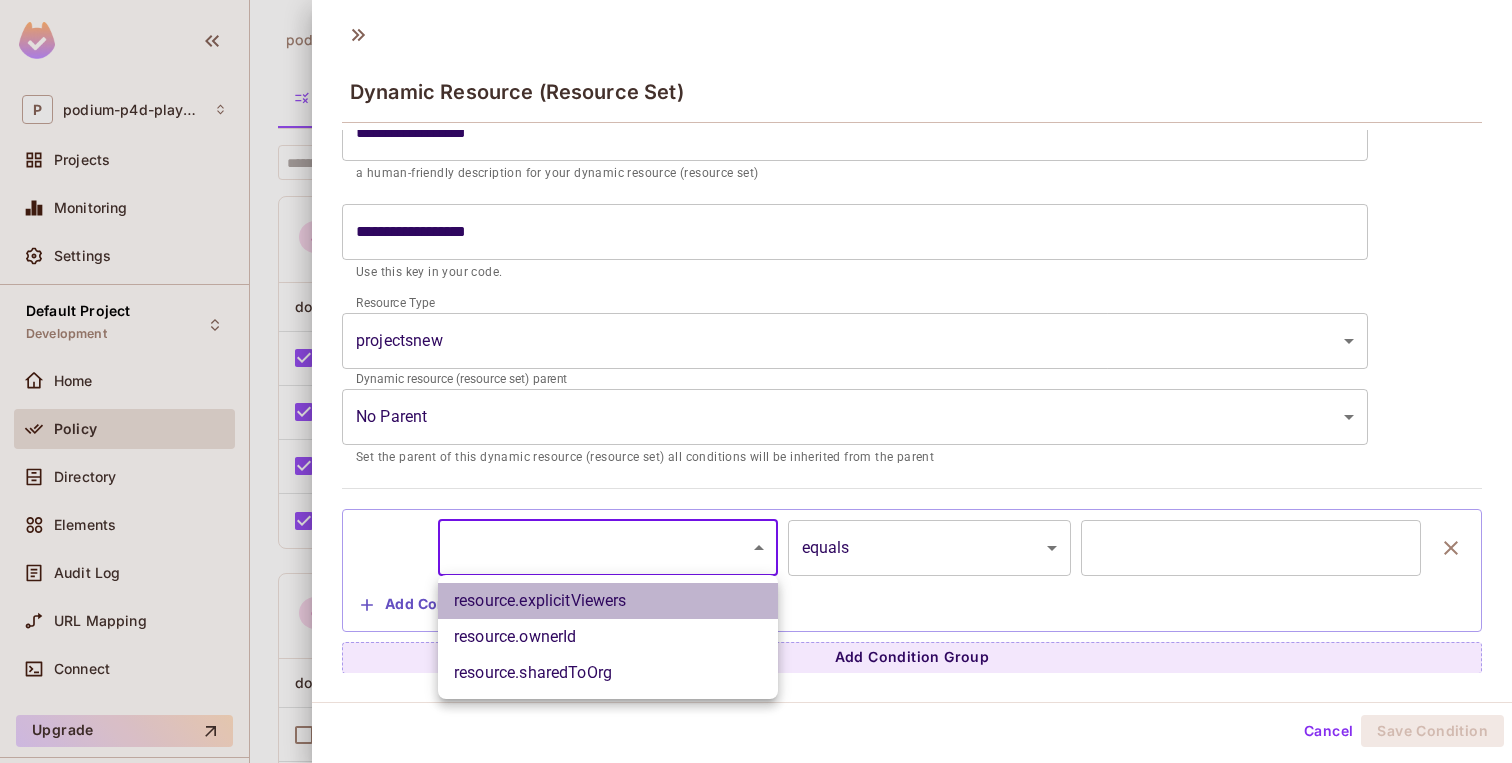 click on "resource.explicitViewers" at bounding box center (608, 601) 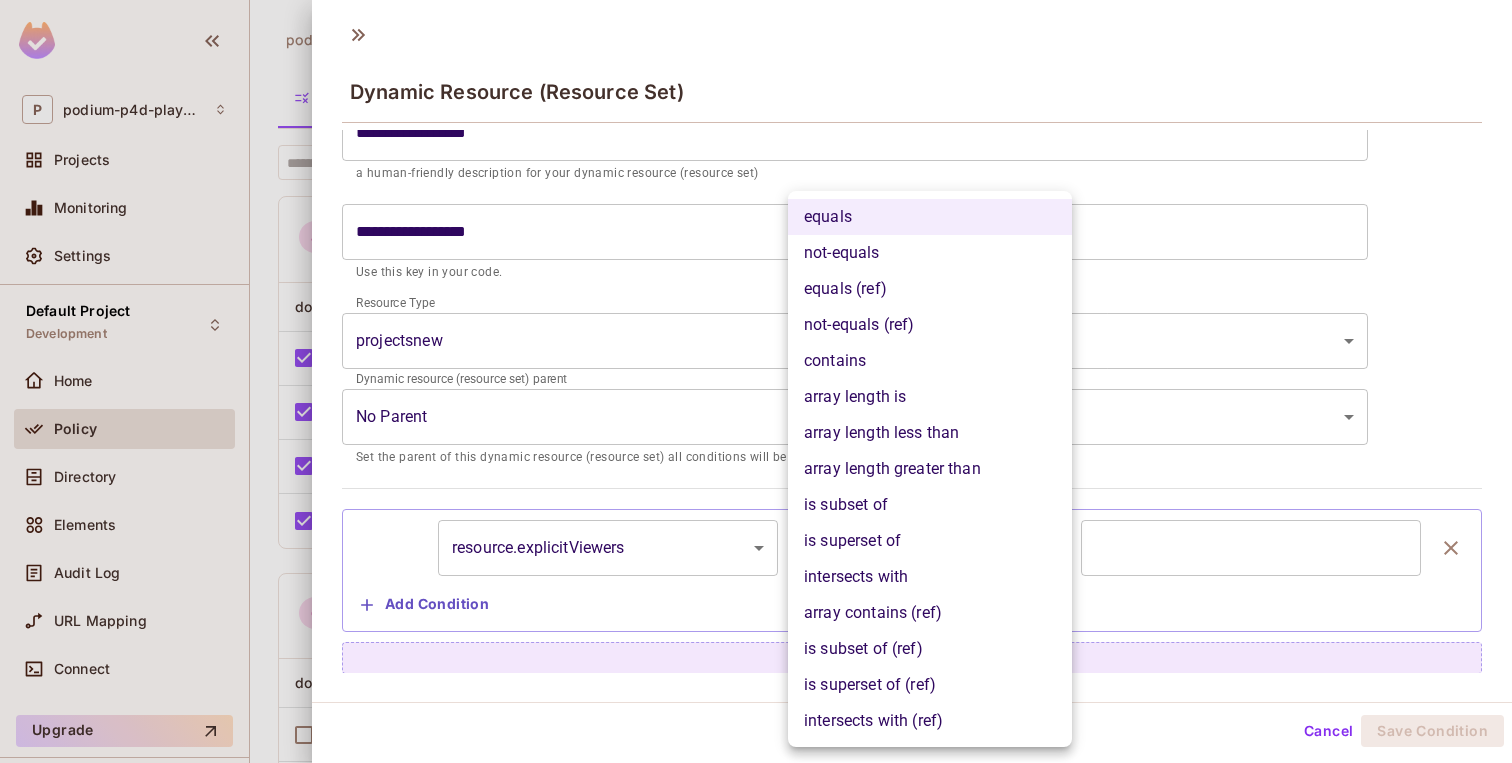click on "P podium-p4d-playground Projects Monitoring Settings Default Project Development Home Policy Directory Elements Audit Log URL Mapping Connect Upgrade Help & Updates podium-p4d-playground / Default Project : Development / Policy Editor Policy Editor Resources Roles ABAC Rules ​ Last Updated  just now Settings Create admin admin documents projects projects1 projectsnew scenarios solvers   create   create   create   create   create   create   delete   delete   delete   delete   delete   delete   read   read   read   read   read   read   update   update   update   update   update   update designer designer documents projects projects1 projectsnew scenarios solvers   create   create   create   create   create   create   delete   delete   delete   delete   delete   delete   read   read   read   read   read   read   update   update   update   update   update   update developer developer documents projects projects1 projectsnew scenarios solvers   create   create   create   create   create   create   delete" at bounding box center (756, 381) 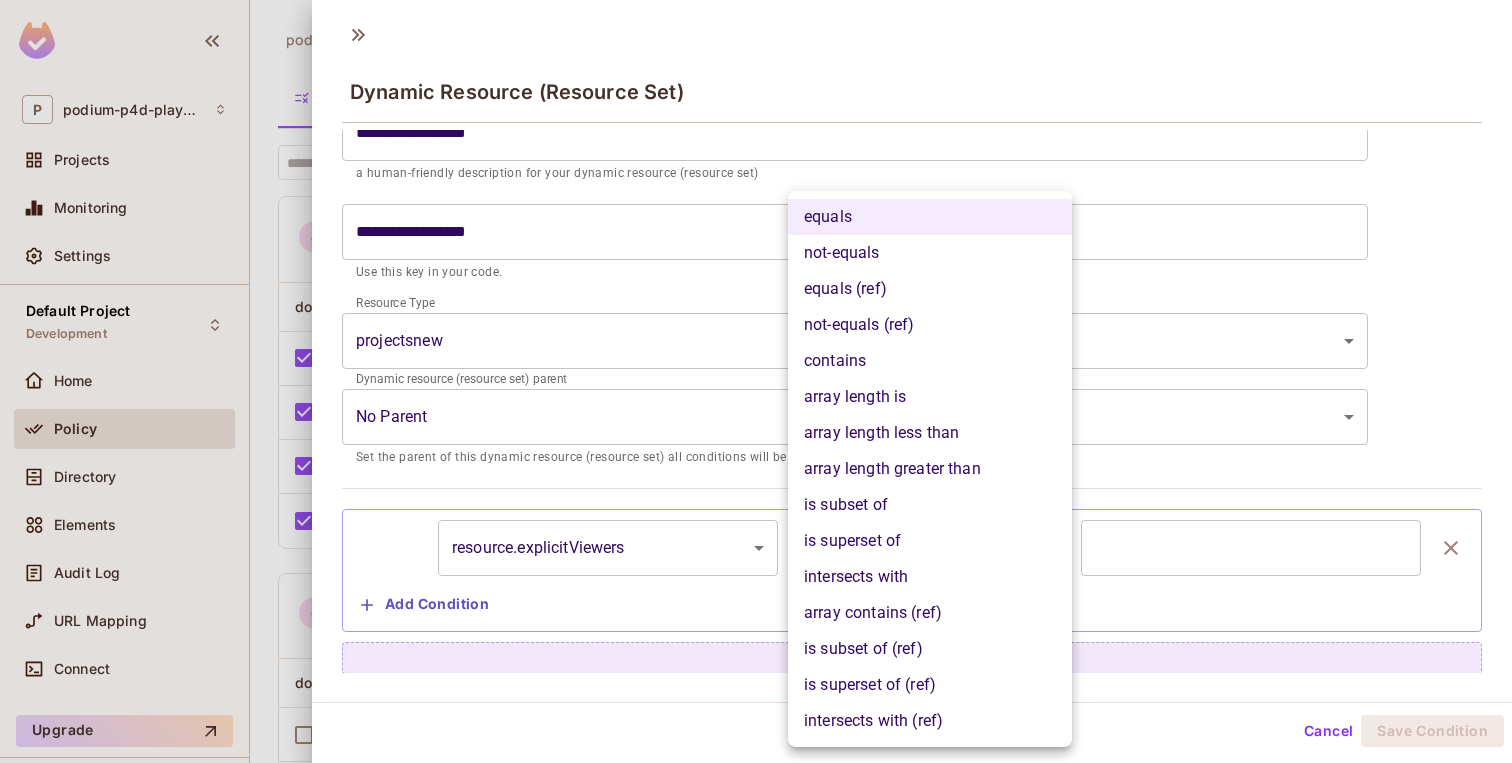 type 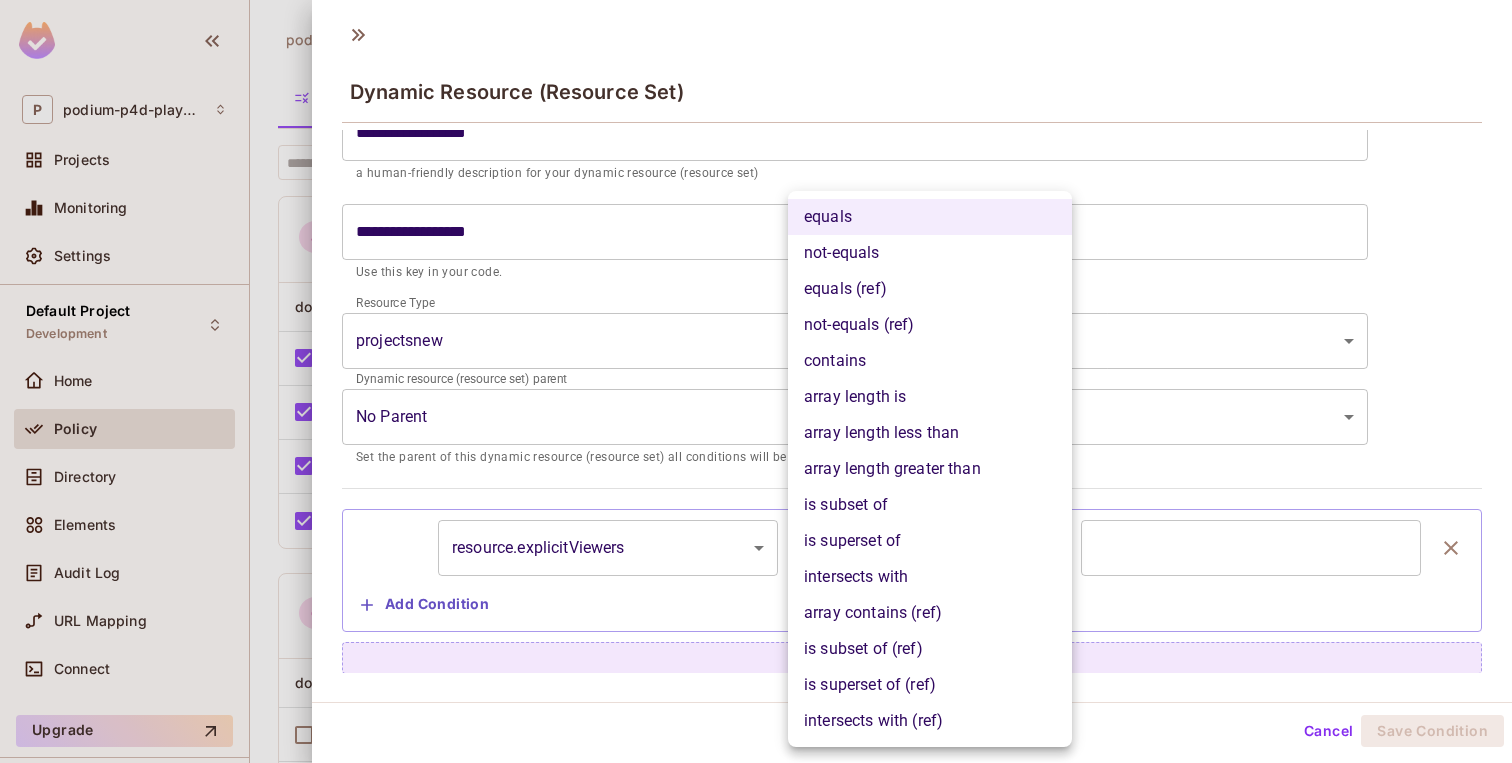 click at bounding box center [756, 381] 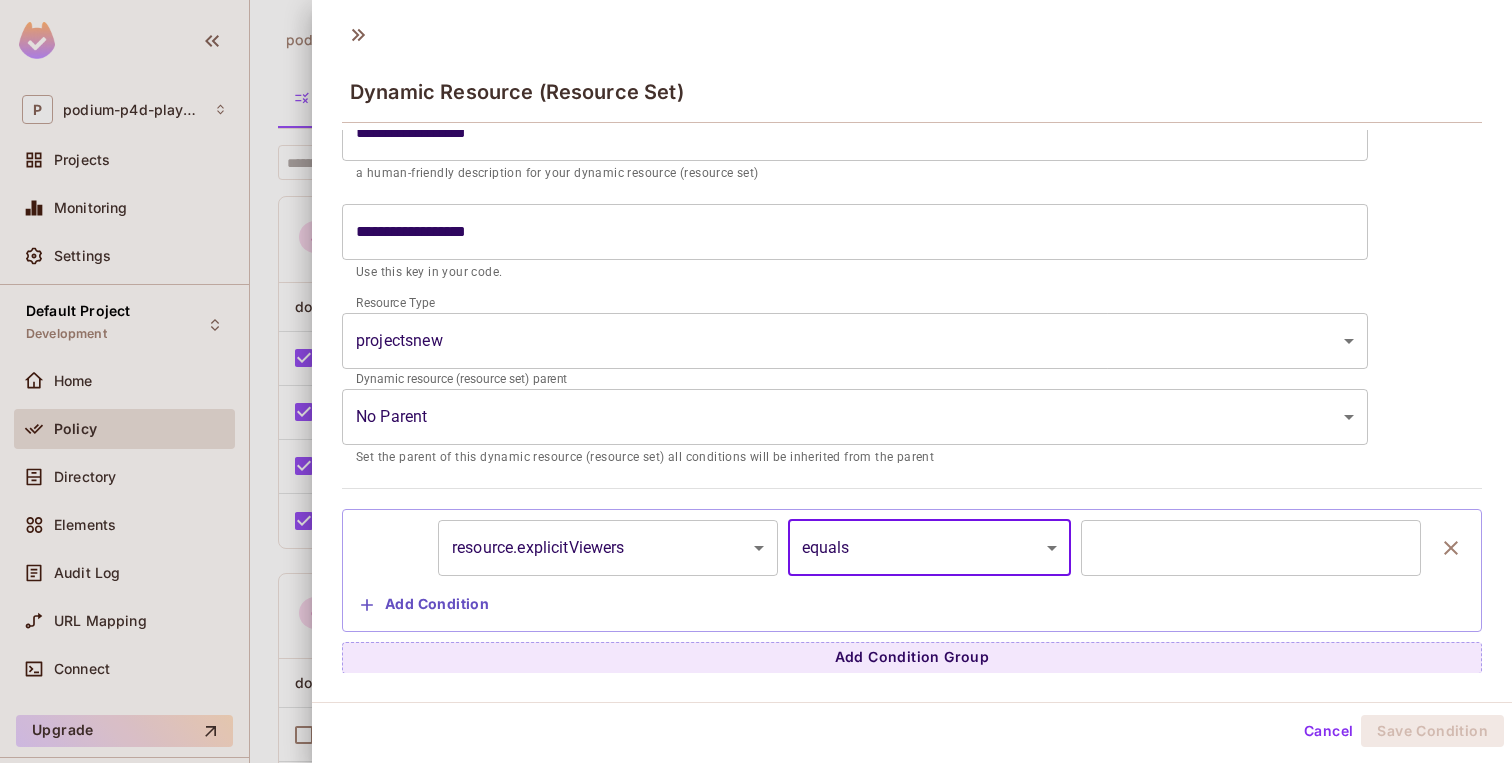 click on "P podium-p4d-playground Projects Monitoring Settings Default Project Development Home Policy Directory Elements Audit Log URL Mapping Connect Upgrade Help & Updates podium-p4d-playground / Default Project : Development / Policy Editor Policy Editor Resources Roles ABAC Rules ​ Last Updated  just now Settings Create admin admin documents projects projects1 projectsnew scenarios solvers   create   create   create   create   create   create   delete   delete   delete   delete   delete   delete   read   read   read   read   read   read   update   update   update   update   update   update designer designer documents projects projects1 projectsnew scenarios solvers   create   create   create   create   create   create   delete   delete   delete   delete   delete   delete   read   read   read   read   read   read   update   update   update   update   update   update developer developer documents projects projects1 projectsnew scenarios solvers   create   create   create   create   create   create   delete" at bounding box center (756, 381) 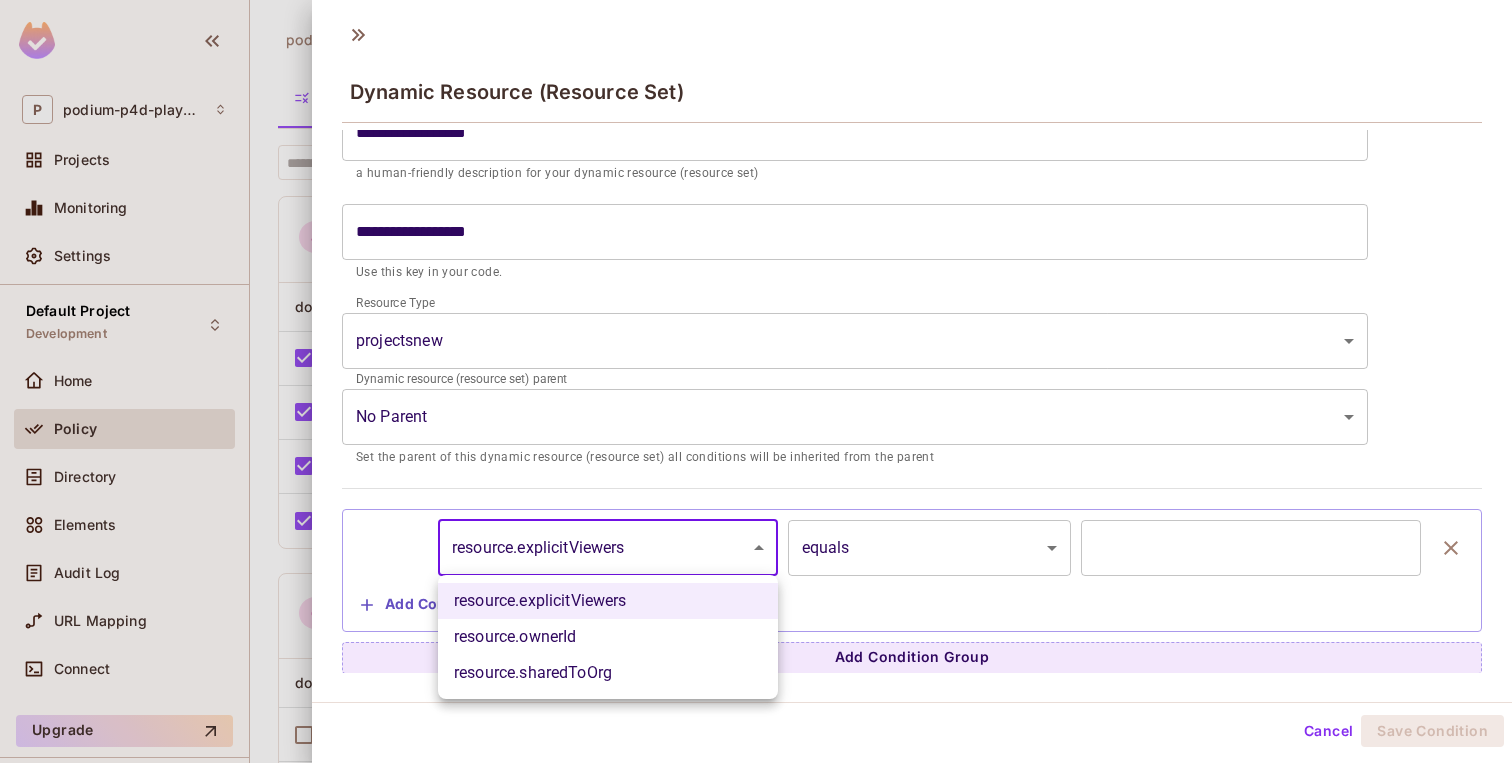 click on "resource.sharedToOrg" at bounding box center [608, 673] 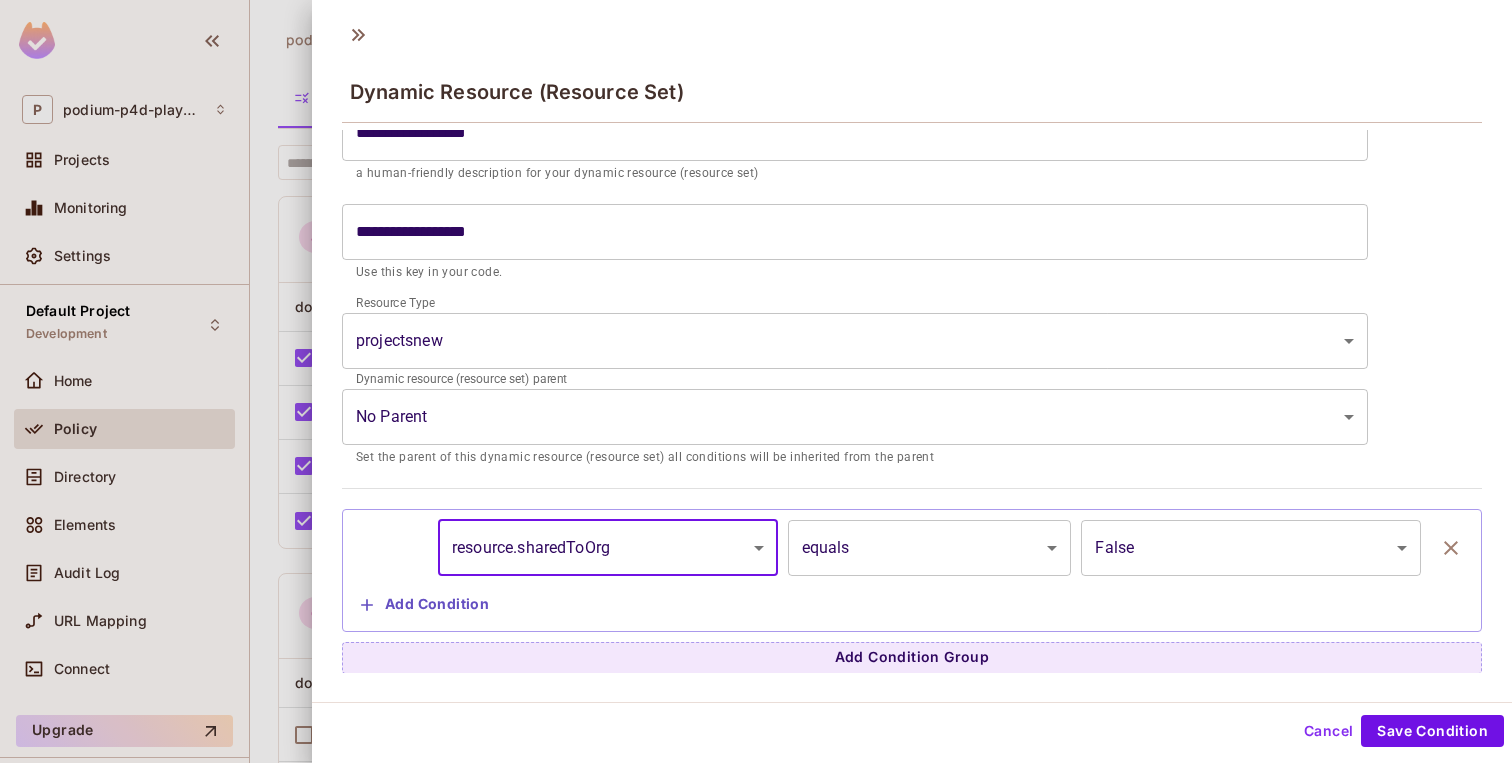 click on "P podium-p4d-playground Projects Monitoring Settings Default Project Development Home Policy Directory Elements Audit Log URL Mapping Connect Upgrade Help & Updates podium-p4d-playground / Default Project : Development / Policy Editor Policy Editor Resources Roles ABAC Rules ​ Last Updated  just now Settings Create admin admin documents projects projects1 projectsnew scenarios solvers   create   create   create   create   create   create   delete   delete   delete   delete   delete   delete   read   read   read   read   read   read   update   update   update   update   update   update designer designer documents projects projects1 projectsnew scenarios solvers   create   create   create   create   create   create   delete   delete   delete   delete   delete   delete   read   read   read   read   read   read   update   update   update   update   update   update developer developer documents projects projects1 projectsnew scenarios solvers   create   create   create   create   create   create   delete" at bounding box center [756, 381] 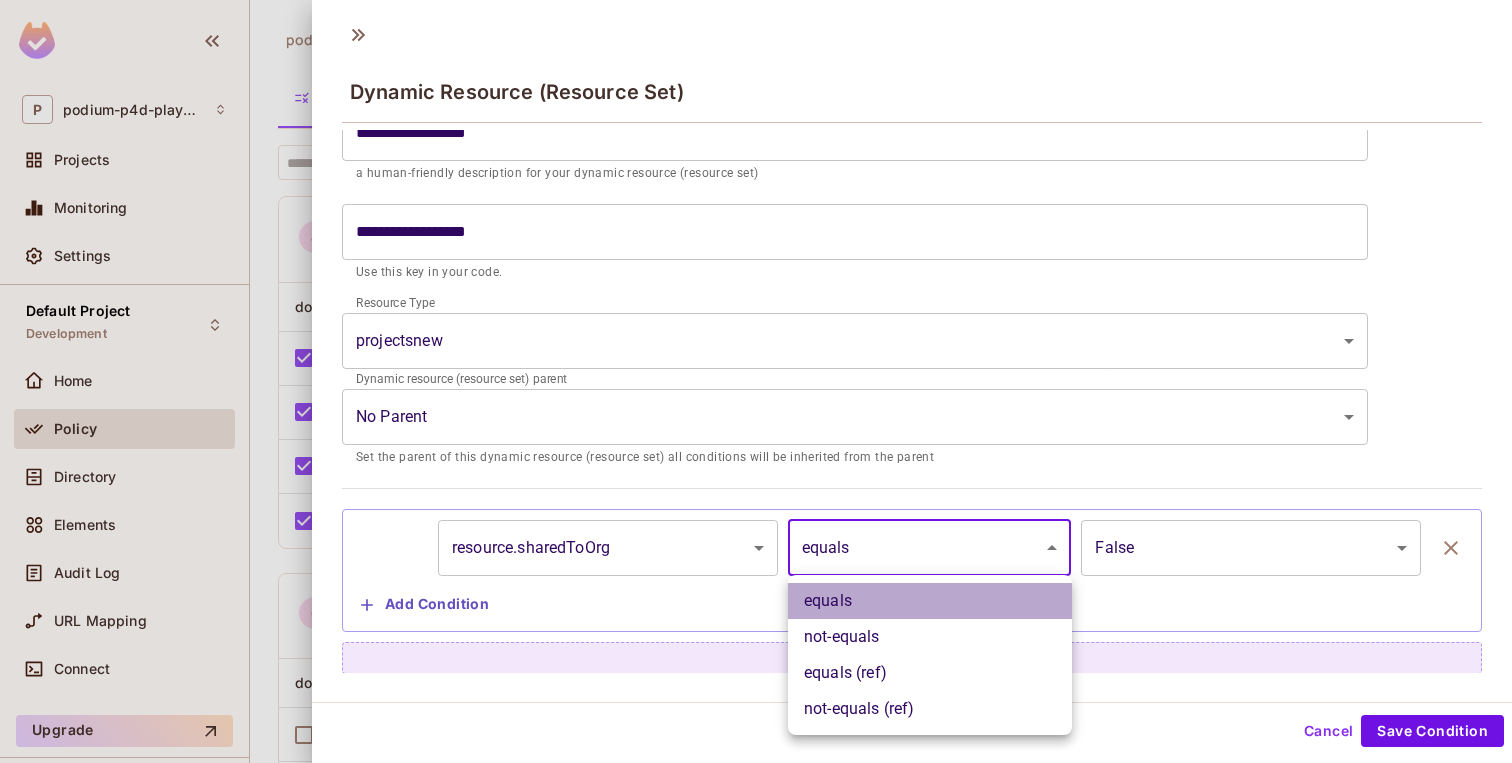 click on "equals" at bounding box center [930, 601] 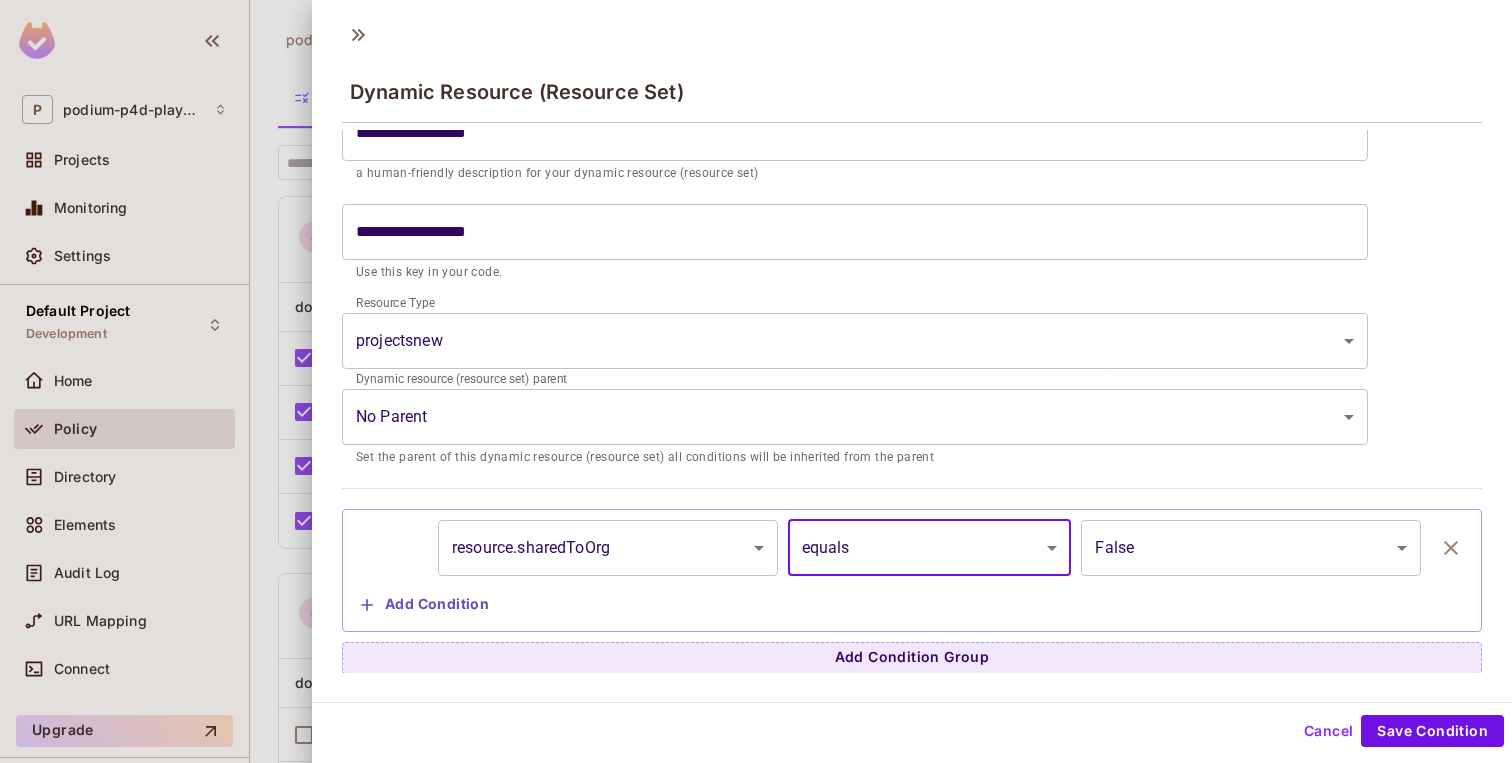 click on "P podium-p4d-playground Projects Monitoring Settings Default Project Development Home Policy Directory Elements Audit Log URL Mapping Connect Upgrade Help & Updates podium-p4d-playground / Default Project : Development / Policy Editor Policy Editor Resources Roles ABAC Rules ​ Last Updated  just now Settings Create admin admin documents projects projects1 projectsnew scenarios solvers   create   create   create   create   create   create   delete   delete   delete   delete   delete   delete   read   read   read   read   read   read   update   update   update   update   update   update designer designer documents projects projects1 projectsnew scenarios solvers   create   create   create   create   create   create   delete   delete   delete   delete   delete   delete   read   read   read   read   read   read   update   update   update   update   update   update developer developer documents projects projects1 projectsnew scenarios solvers   create   create   create   create   create   create   delete" at bounding box center (756, 381) 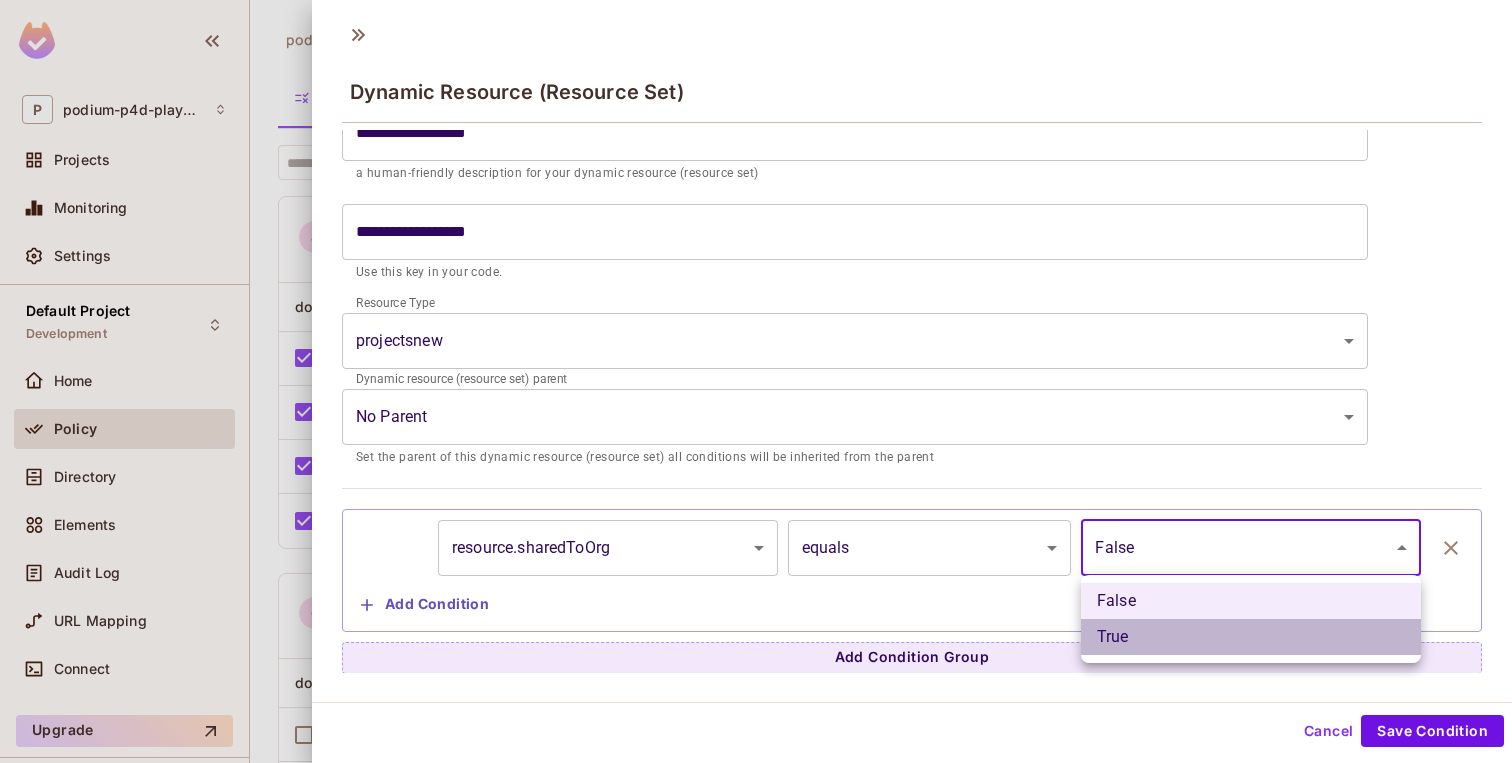 click on "True" at bounding box center (1251, 637) 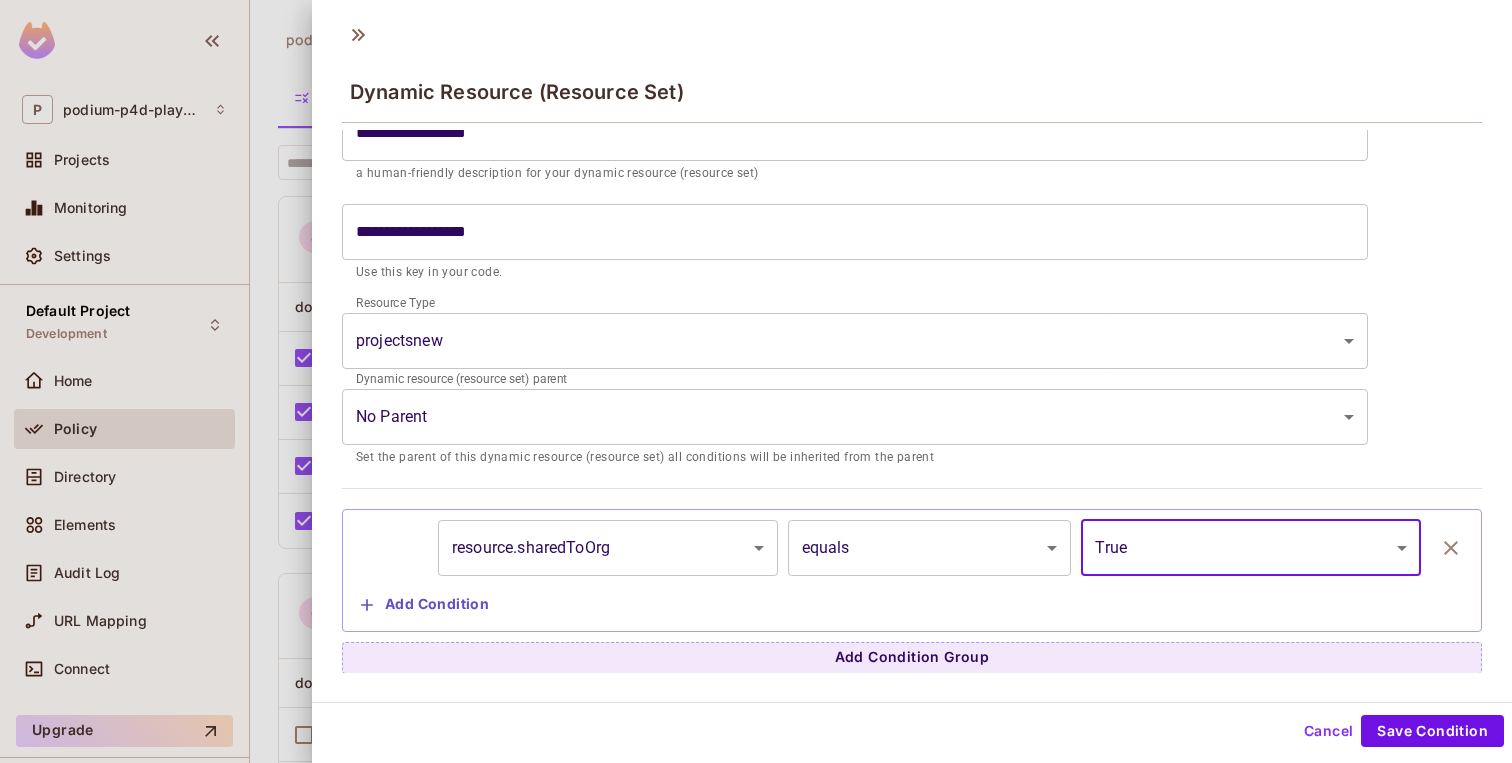 click on "P podium-p4d-playground Projects Monitoring Settings Default Project Development Home Policy Directory Elements Audit Log URL Mapping Connect Upgrade Help & Updates podium-p4d-playground / Default Project : Development / Policy Editor Policy Editor Resources Roles ABAC Rules ​ Last Updated  just now Settings Create admin admin documents projects projects1 projectsnew scenarios solvers   create   create   create   create   create   create   delete   delete   delete   delete   delete   delete   read   read   read   read   read   read   update   update   update   update   update   update designer designer documents projects projects1 projectsnew scenarios solvers   create   create   create   create   create   create   delete   delete   delete   delete   delete   delete   read   read   read   read   read   read   update   update   update   update   update   update developer developer documents projects projects1 projectsnew scenarios solvers   create   create   create   create   create   create   delete" at bounding box center [756, 381] 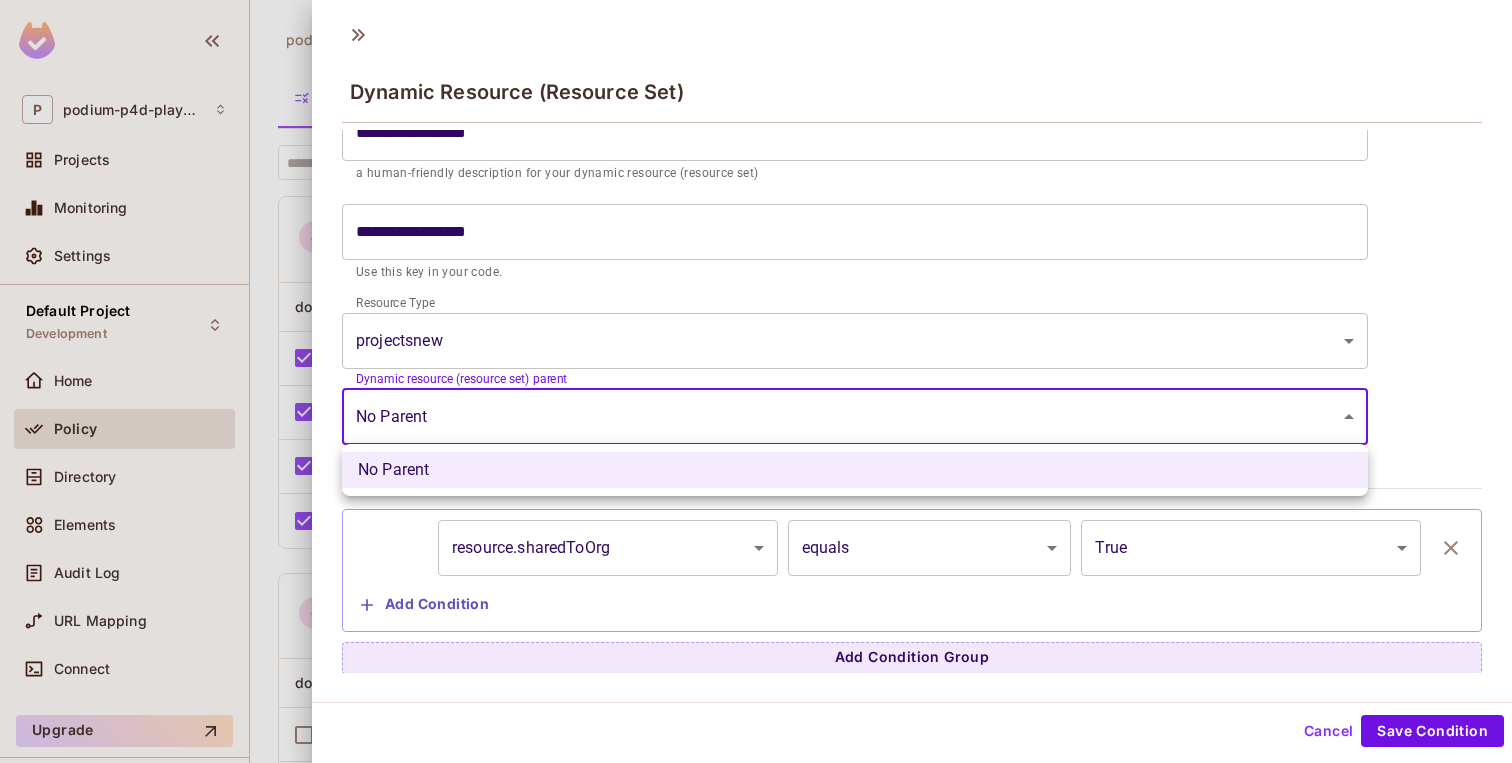 click at bounding box center (756, 381) 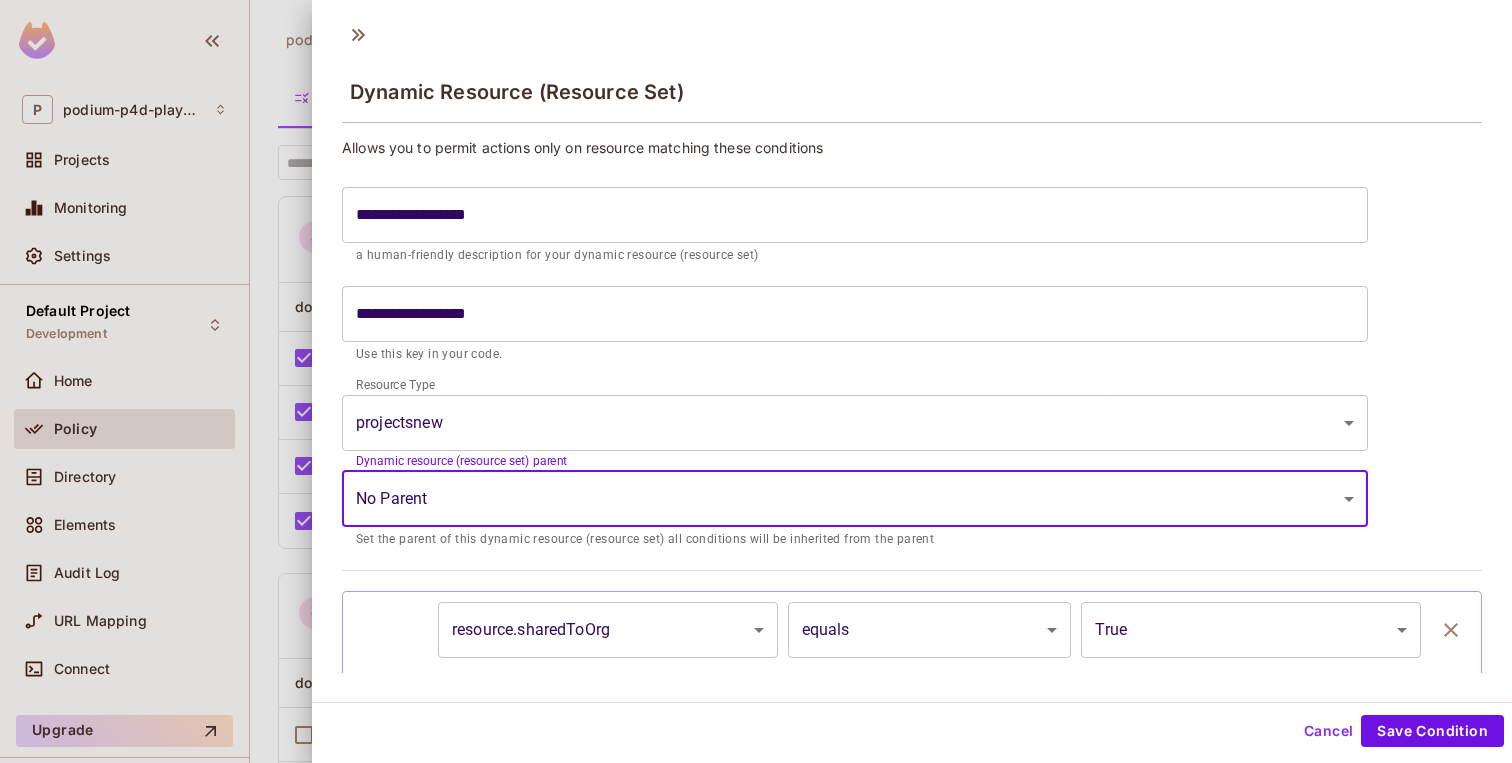 scroll, scrollTop: 82, scrollLeft: 0, axis: vertical 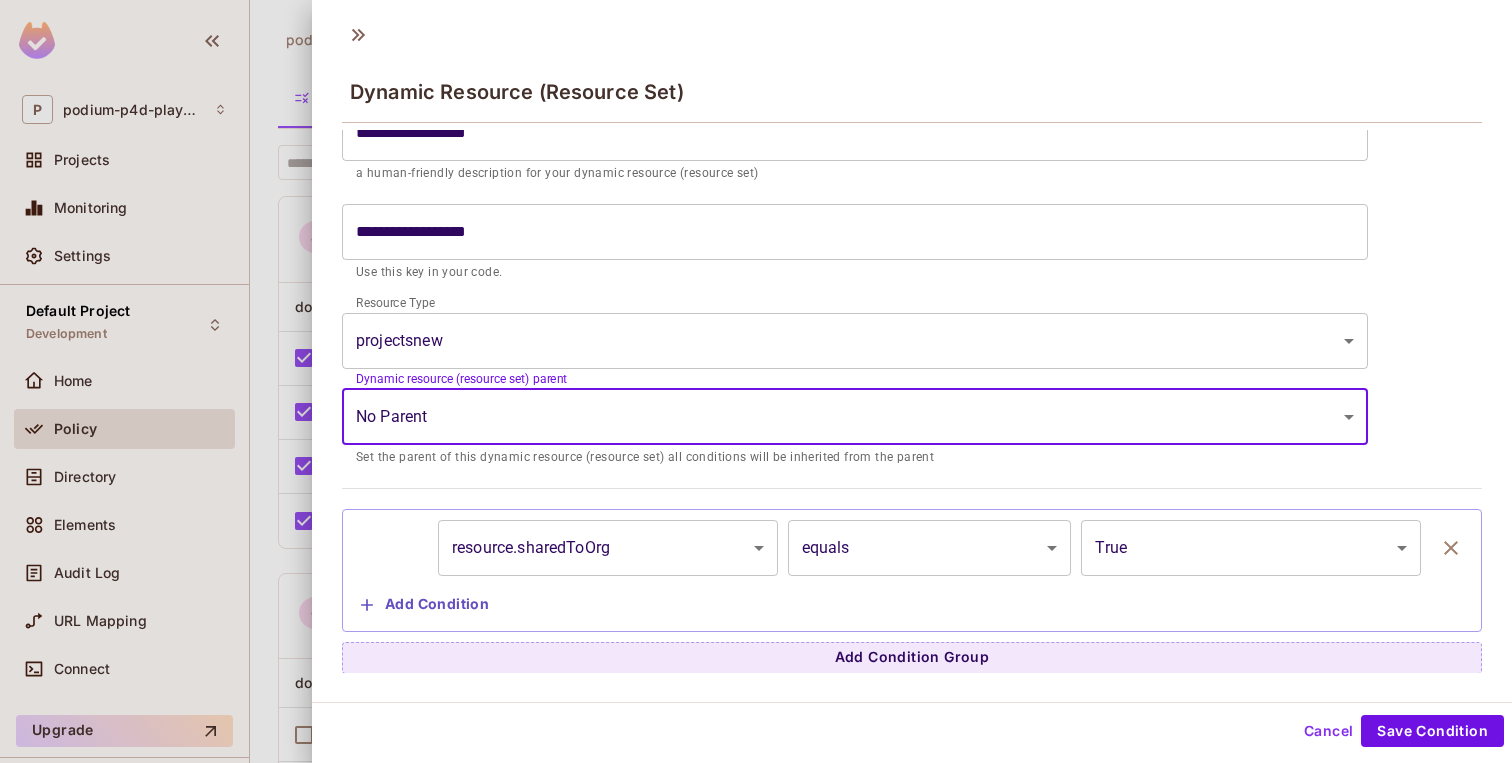 click on "Add Condition" at bounding box center [425, 605] 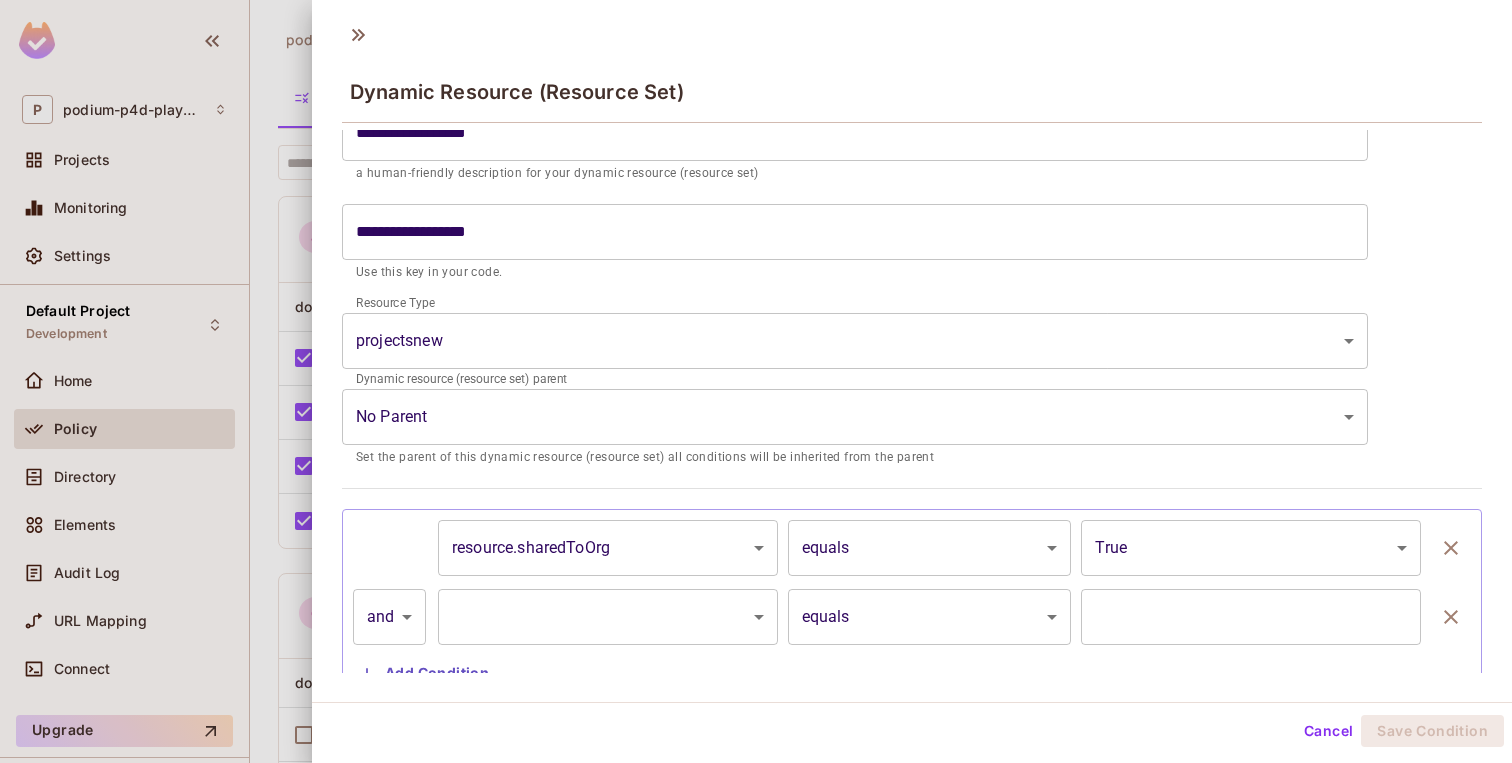 click on "P podium-p4d-playground Projects Monitoring Settings Default Project Development Home Policy Directory Elements Audit Log URL Mapping Connect Upgrade Help & Updates podium-p4d-playground / Default Project : Development / Policy Editor Policy Editor Resources Roles ABAC Rules ​ Last Updated  just now Settings Create admin admin documents projects projects1 projectsnew scenarios solvers   create   create   create   create   create   create   delete   delete   delete   delete   delete   delete   read   read   read   read   read   read   update   update   update   update   update   update designer designer documents projects projects1 projectsnew scenarios solvers   create   create   create   create   create   create   delete   delete   delete   delete   delete   delete   read   read   read   read   read   read   update   update   update   update   update   update developer developer documents projects projects1 projectsnew scenarios solvers   create   create   create   create   create   create   delete" at bounding box center [756, 381] 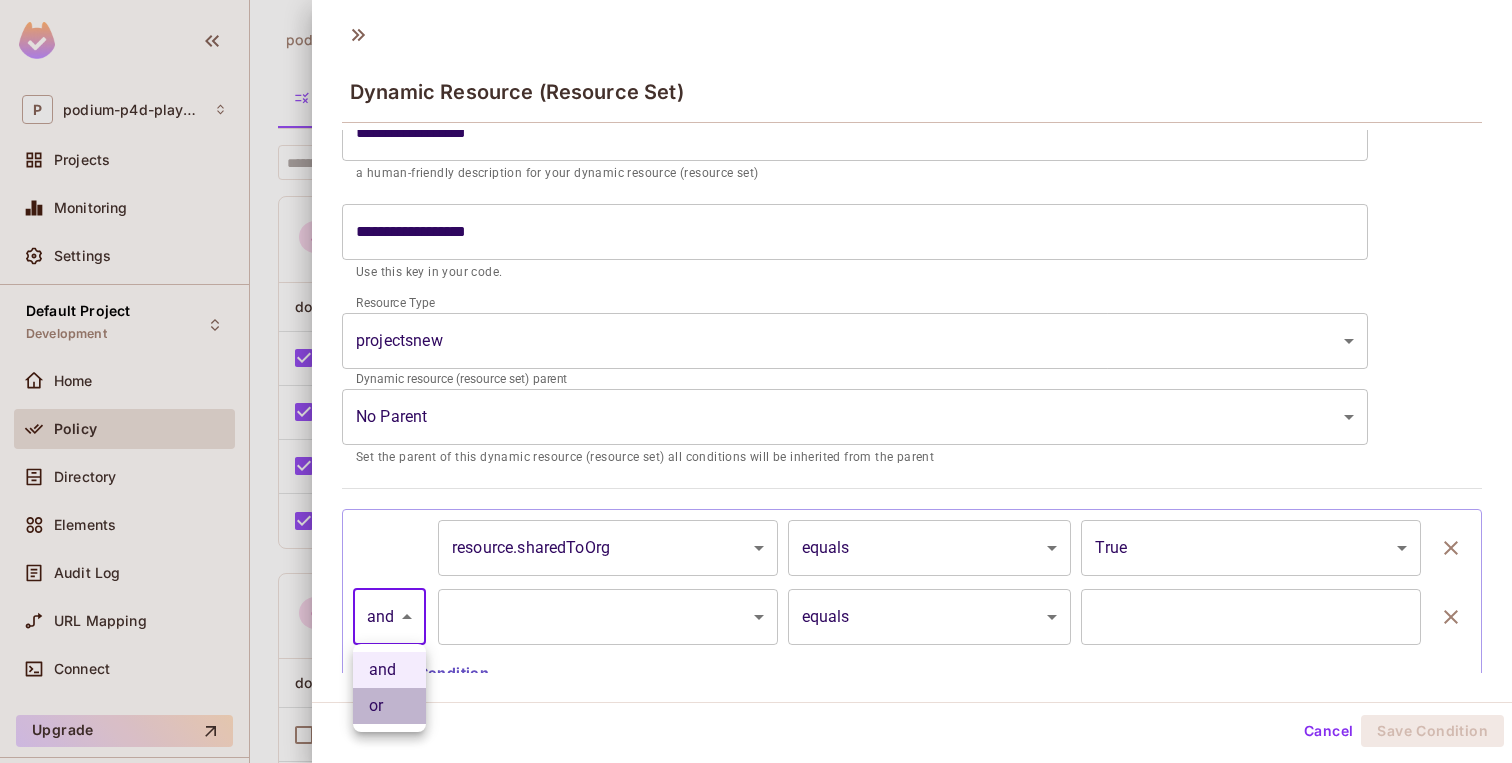 click on "or" at bounding box center (389, 706) 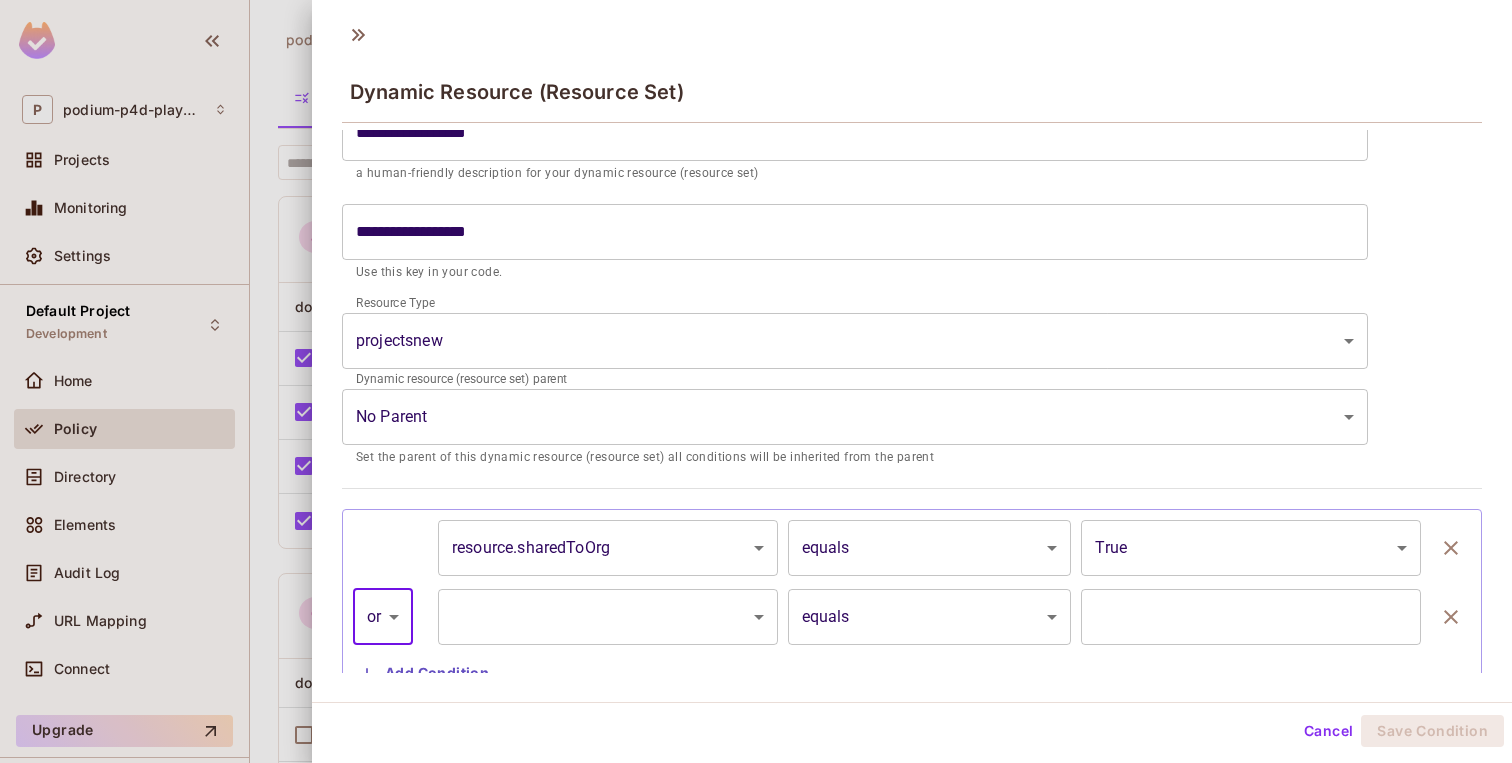 click on "P podium-p4d-playground Projects Monitoring Settings Default Project Development Home Policy Directory Elements Audit Log URL Mapping Connect Upgrade Help & Updates podium-p4d-playground / Default Project : Development / Policy Editor Policy Editor Resources Roles ABAC Rules ​ Last Updated  just now Settings Create admin admin documents projects projects1 projectsnew scenarios solvers   create   create   create   create   create   create   delete   delete   delete   delete   delete   delete   read   read   read   read   read   read   update   update   update   update   update   update designer designer documents projects projects1 projectsnew scenarios solvers   create   create   create   create   create   create   delete   delete   delete   delete   delete   delete   read   read   read   read   read   read   update   update   update   update   update   update developer developer documents projects projects1 projectsnew scenarios solvers   create   create   create   create   create   create   delete" at bounding box center [756, 381] 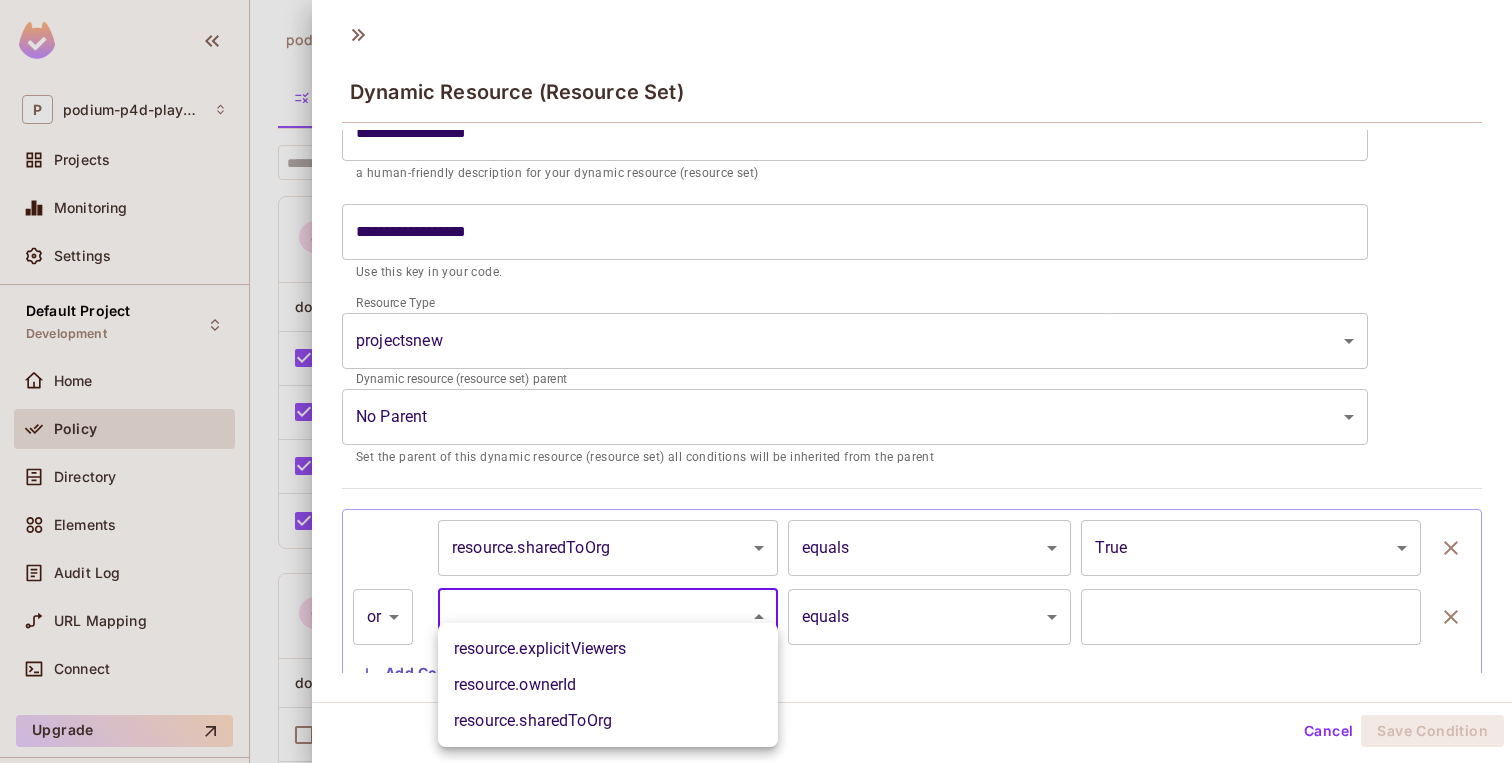 click on "resource.ownerId" at bounding box center (608, 685) 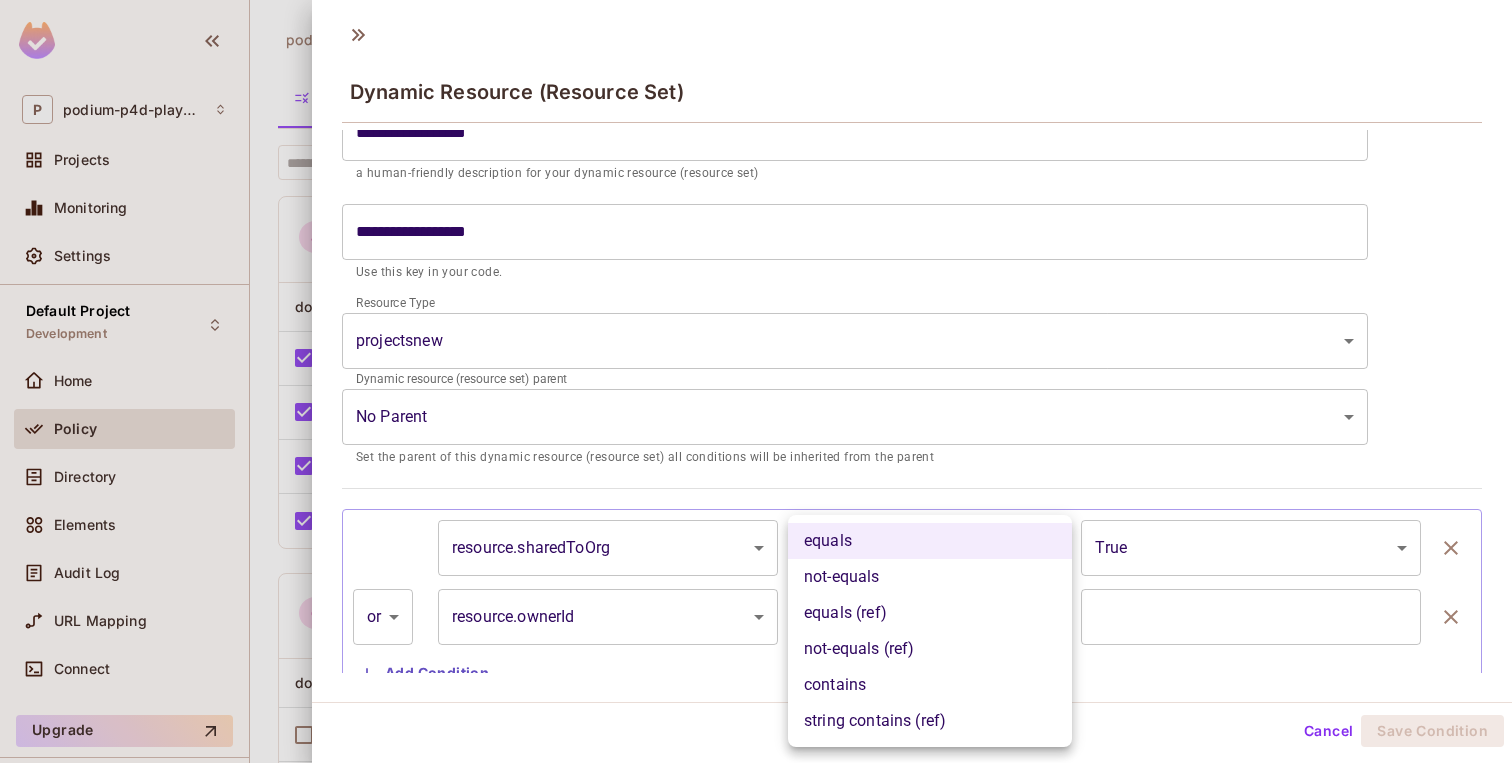 click on "P podium-p4d-playground Projects Monitoring Settings Default Project Development Home Policy Directory Elements Audit Log URL Mapping Connect Upgrade Help & Updates podium-p4d-playground / Default Project : Development / Policy Editor Policy Editor Resources Roles ABAC Rules ​ Last Updated  just now Settings Create admin admin documents projects projects1 projectsnew scenarios solvers   create   create   create   create   create   create   delete   delete   delete   delete   delete   delete   read   read   read   read   read   read   update   update   update   update   update   update designer designer documents projects projects1 projectsnew scenarios solvers   create   create   create   create   create   create   delete   delete   delete   delete   delete   delete   read   read   read   read   read   read   update   update   update   update   update   update developer developer documents projects projects1 projectsnew scenarios solvers   create   create   create   create   create   create   delete" at bounding box center (756, 381) 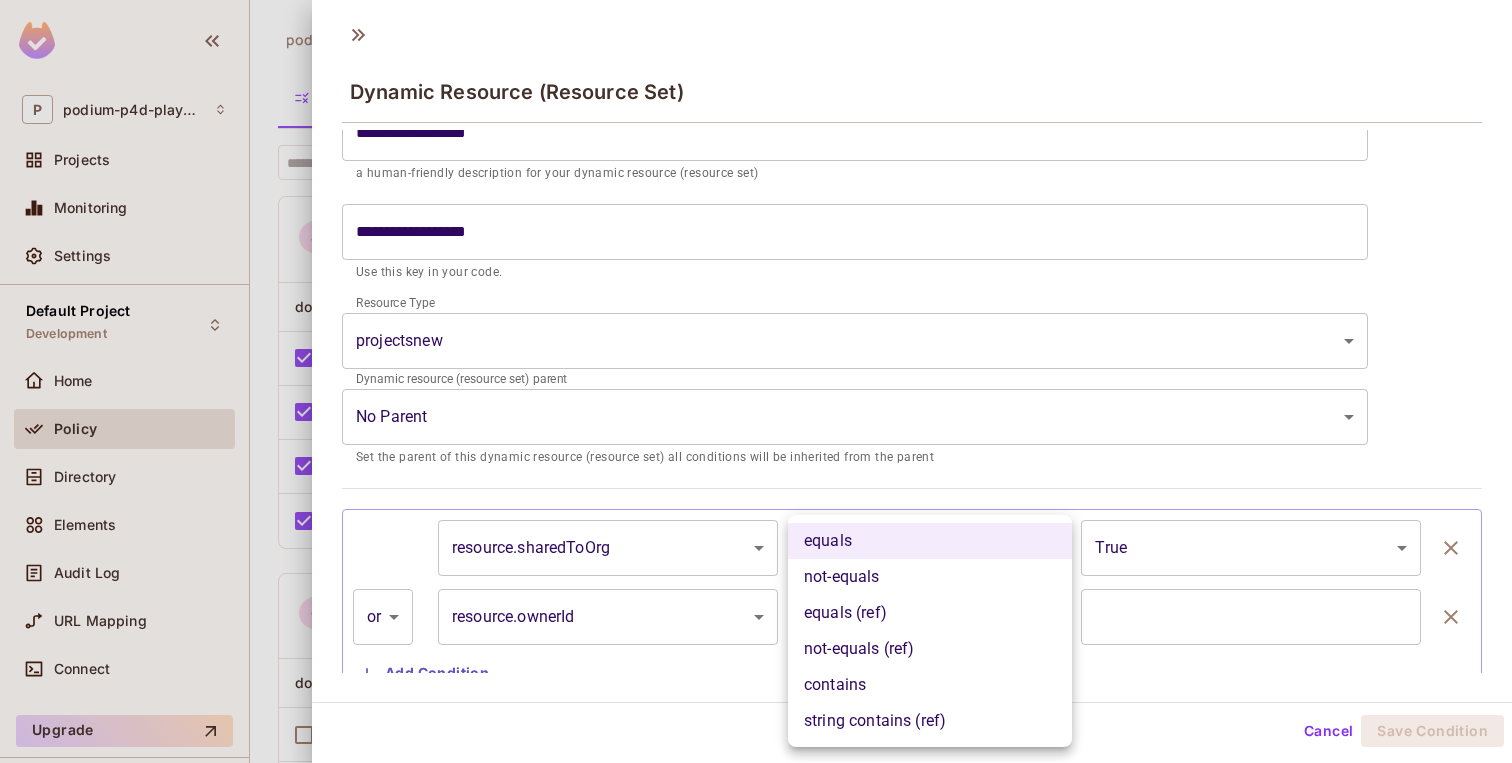 click at bounding box center (756, 381) 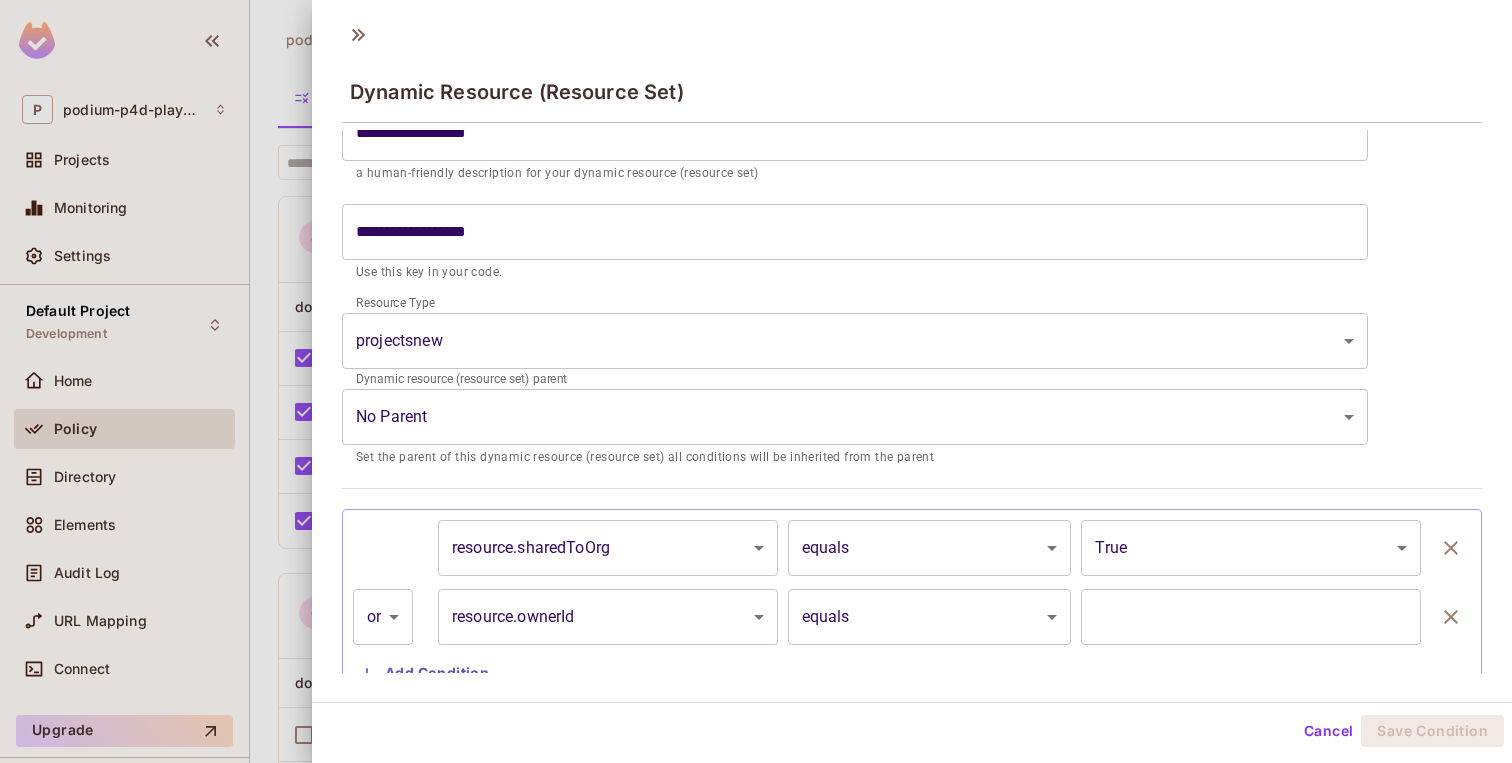 click at bounding box center [1251, 617] 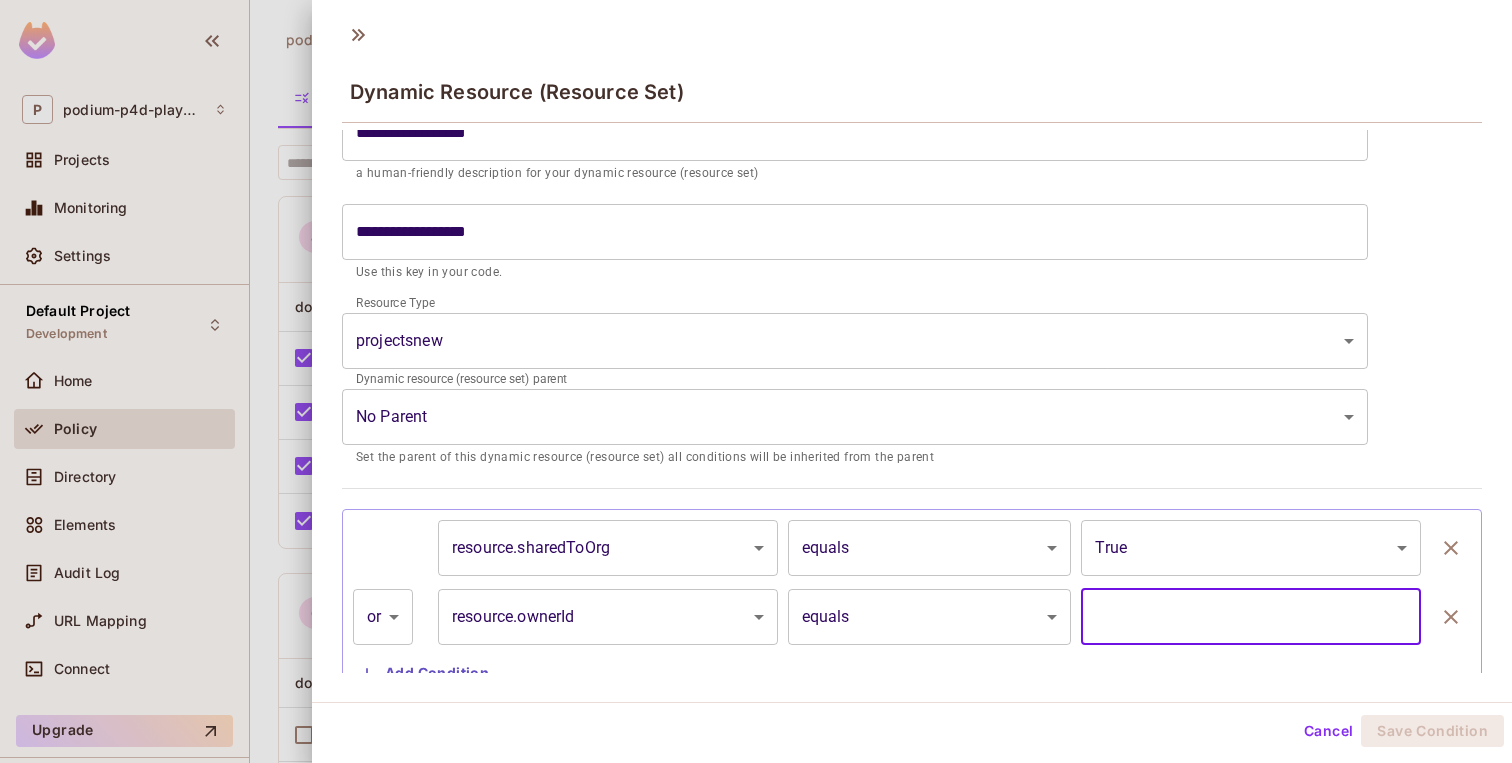 paste on "*******" 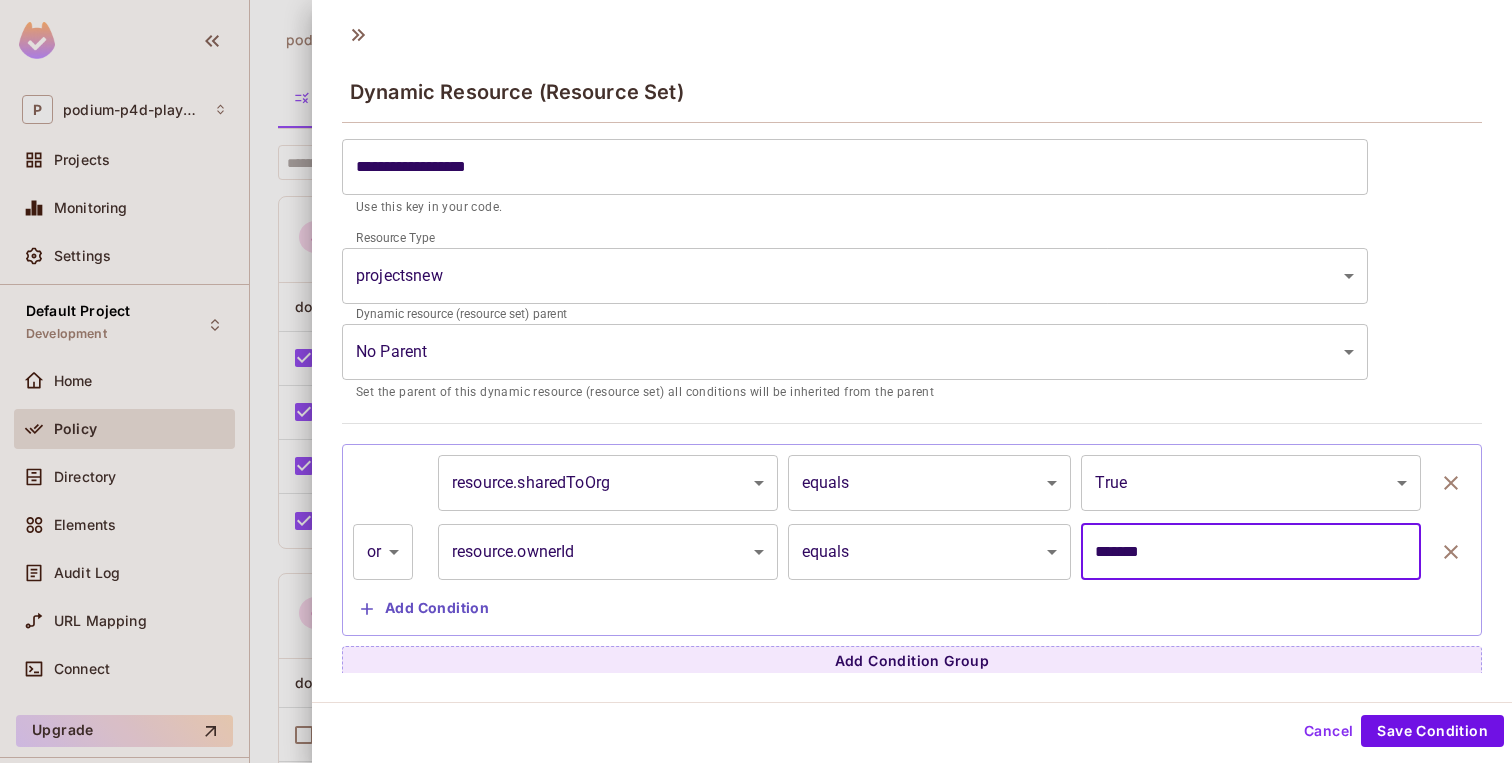 scroll, scrollTop: 151, scrollLeft: 0, axis: vertical 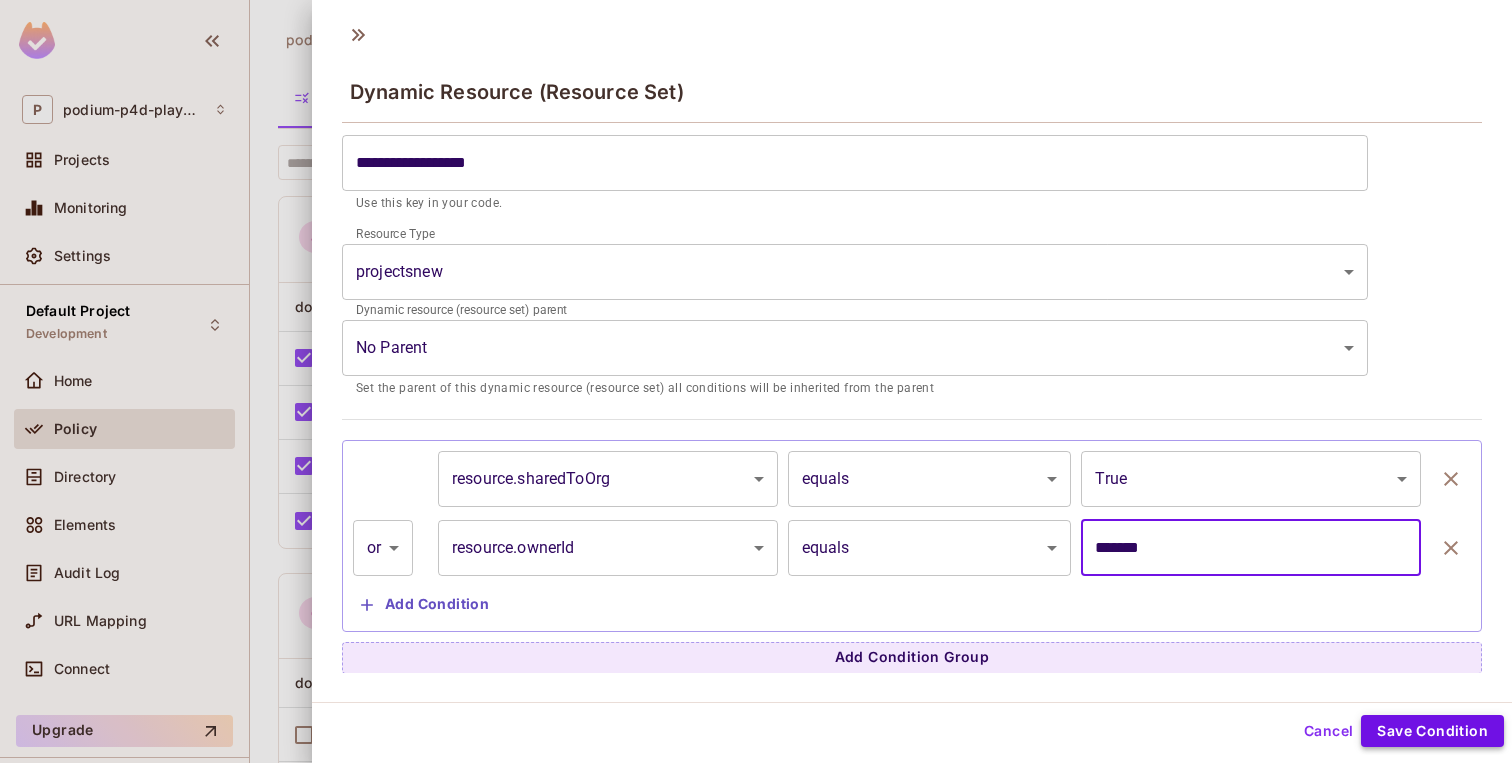 type on "*******" 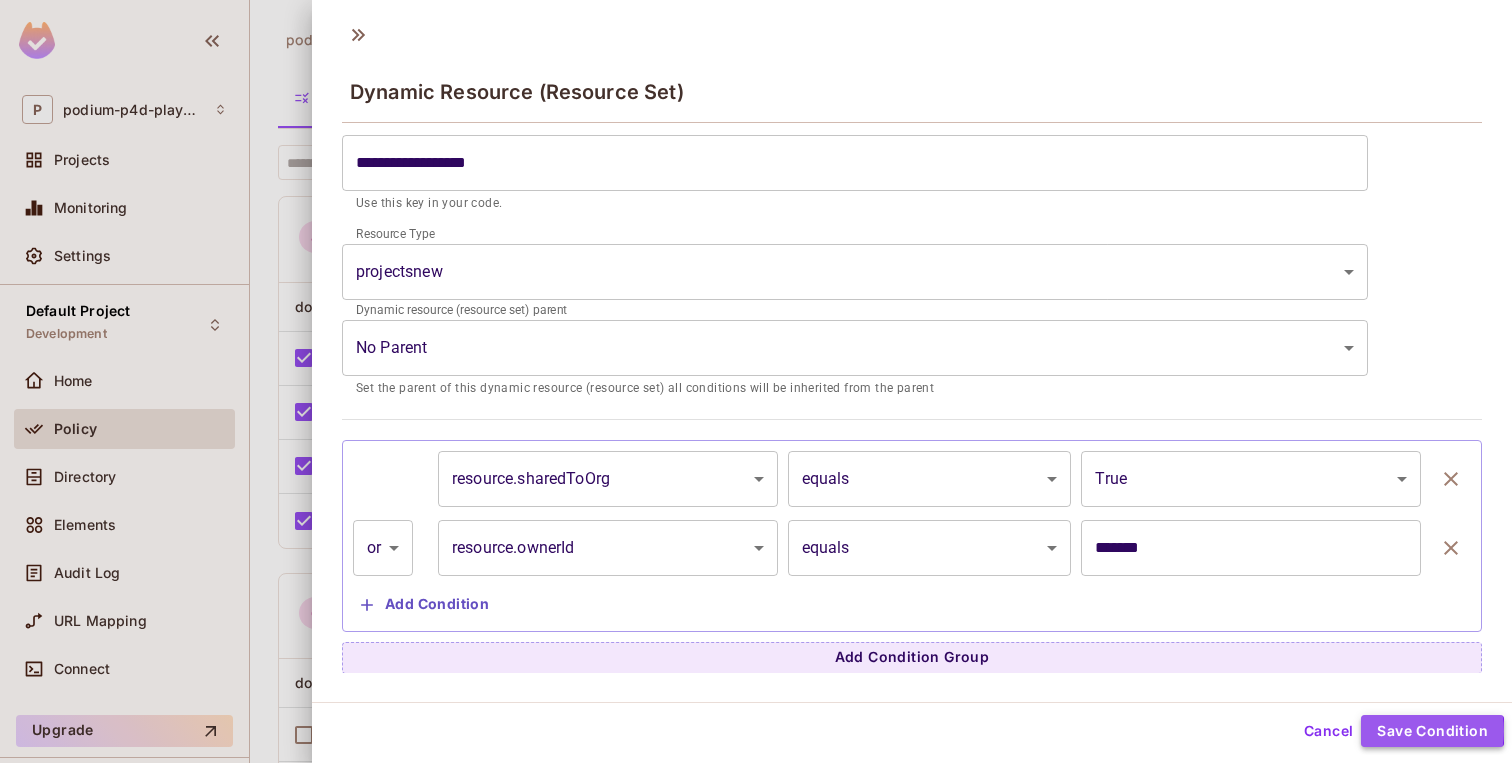 click on "Save Condition" at bounding box center [1432, 731] 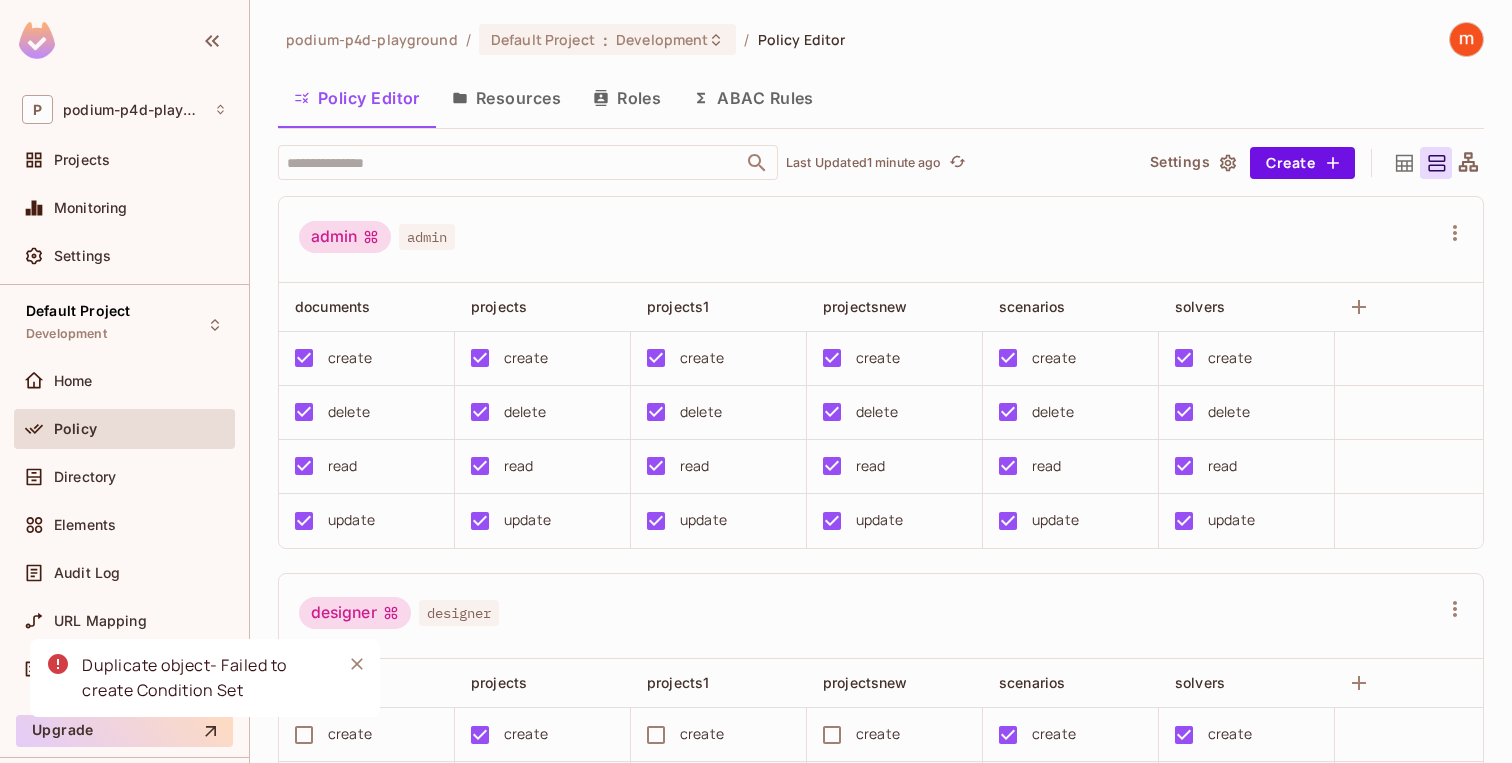 type 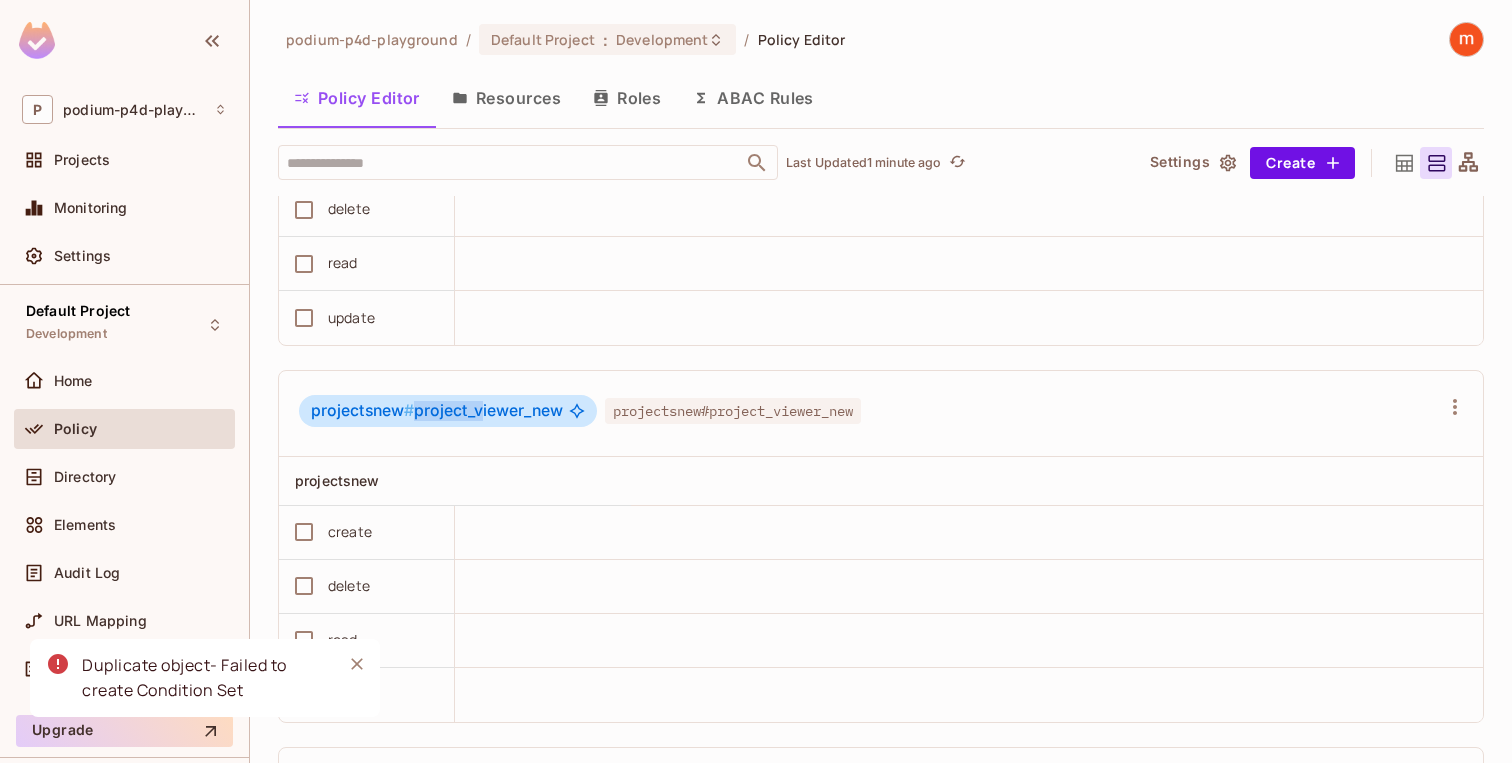 scroll, scrollTop: 3615, scrollLeft: 0, axis: vertical 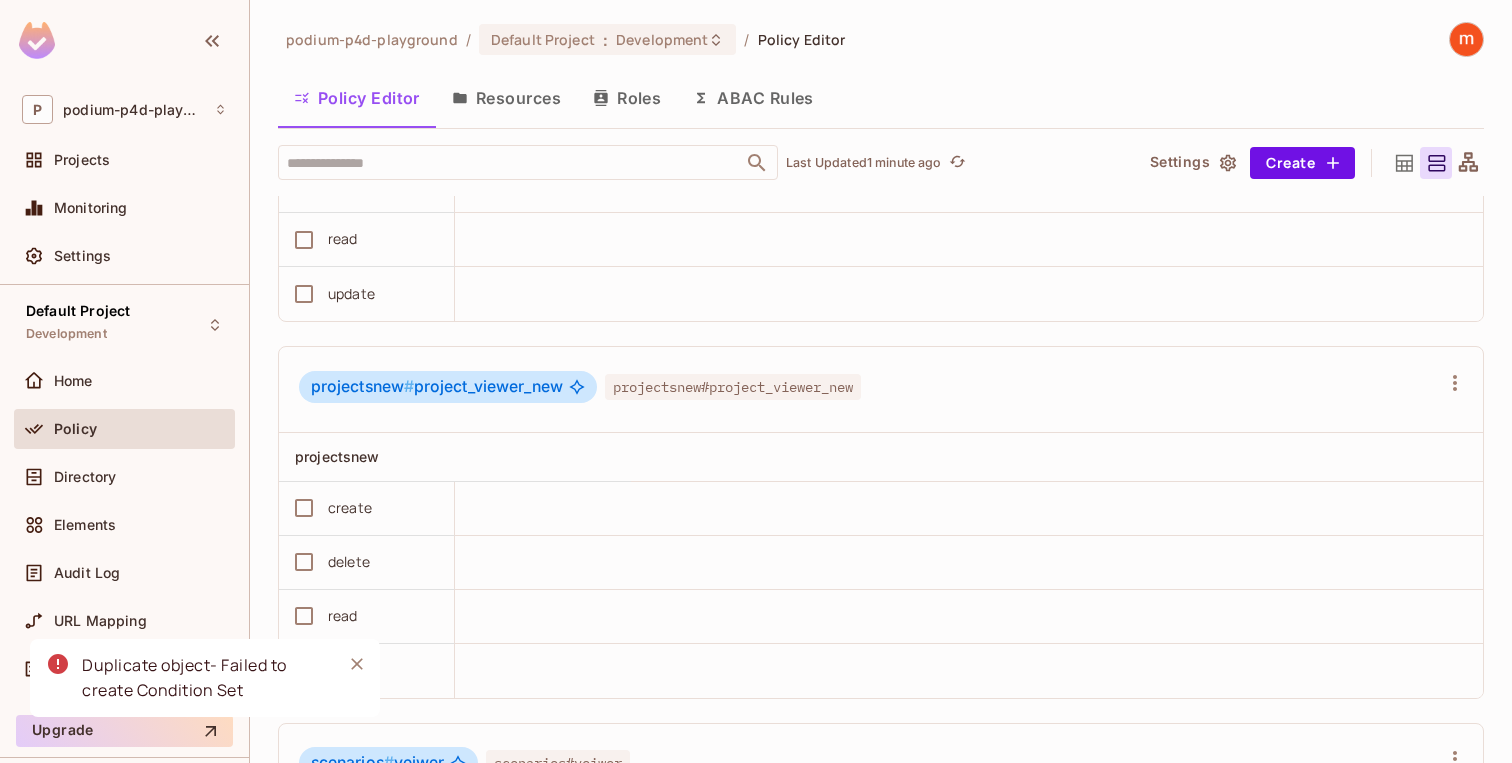 click at bounding box center [1455, 383] 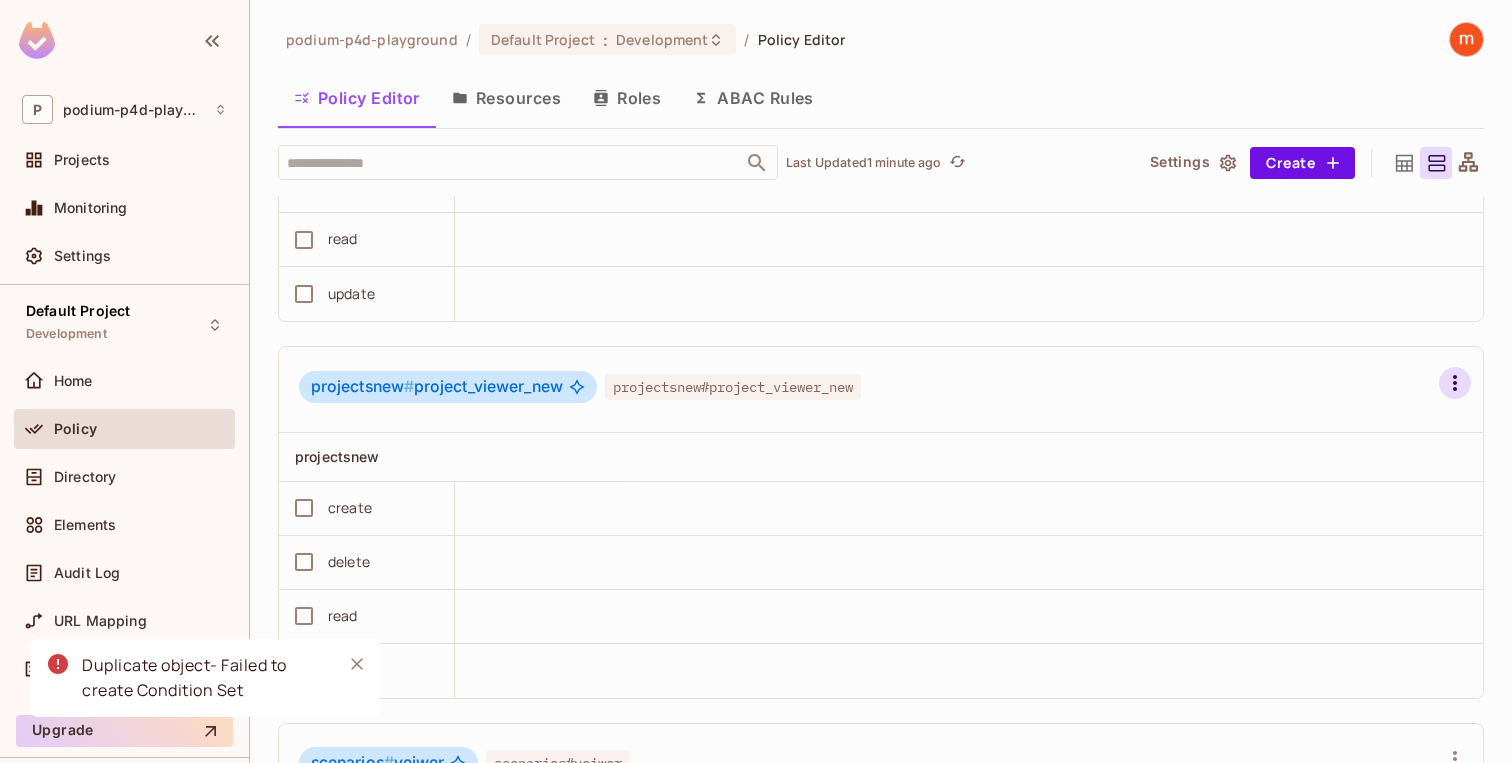 click 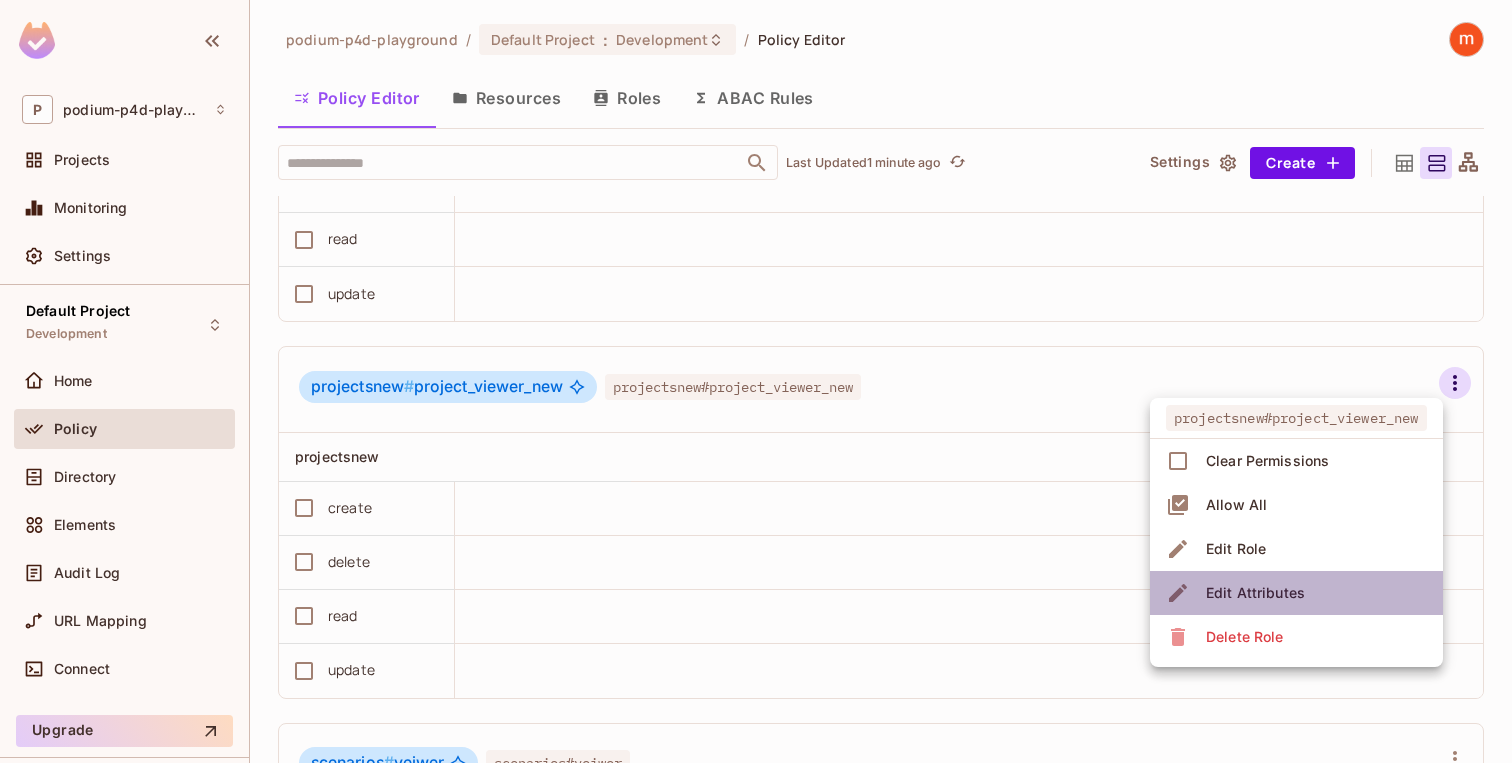 click on "Edit Attributes" at bounding box center (1255, 593) 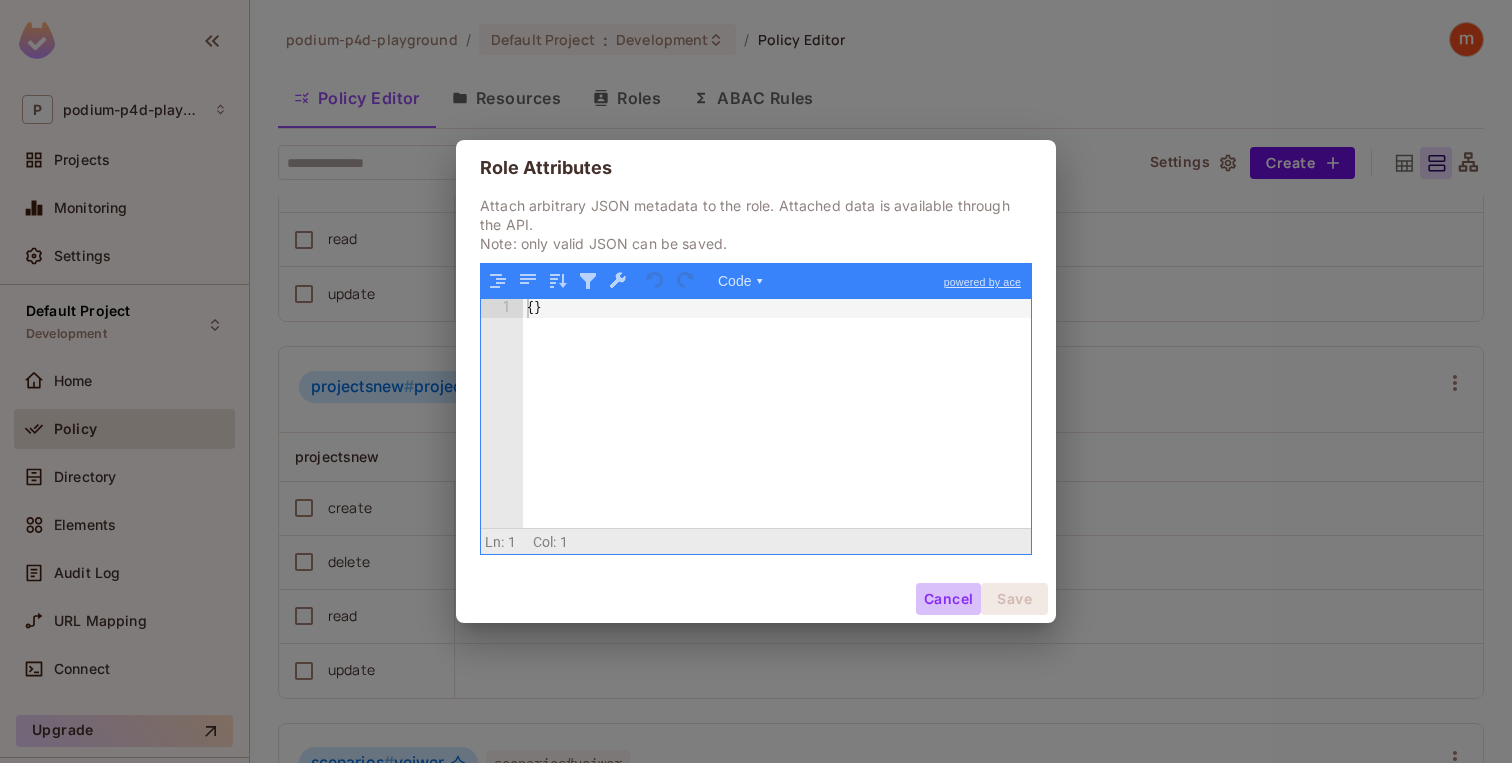 click on "Cancel" at bounding box center (948, 599) 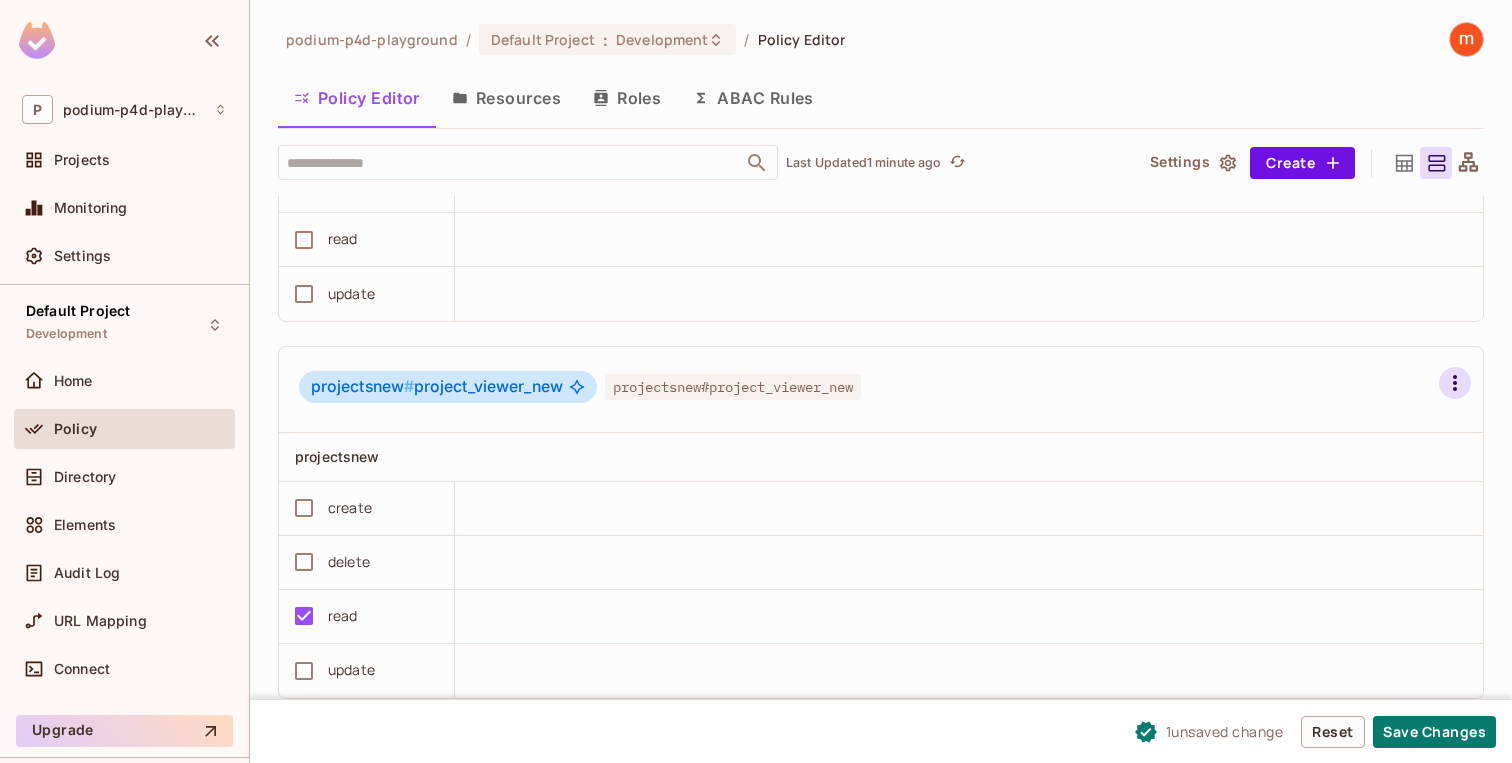 click 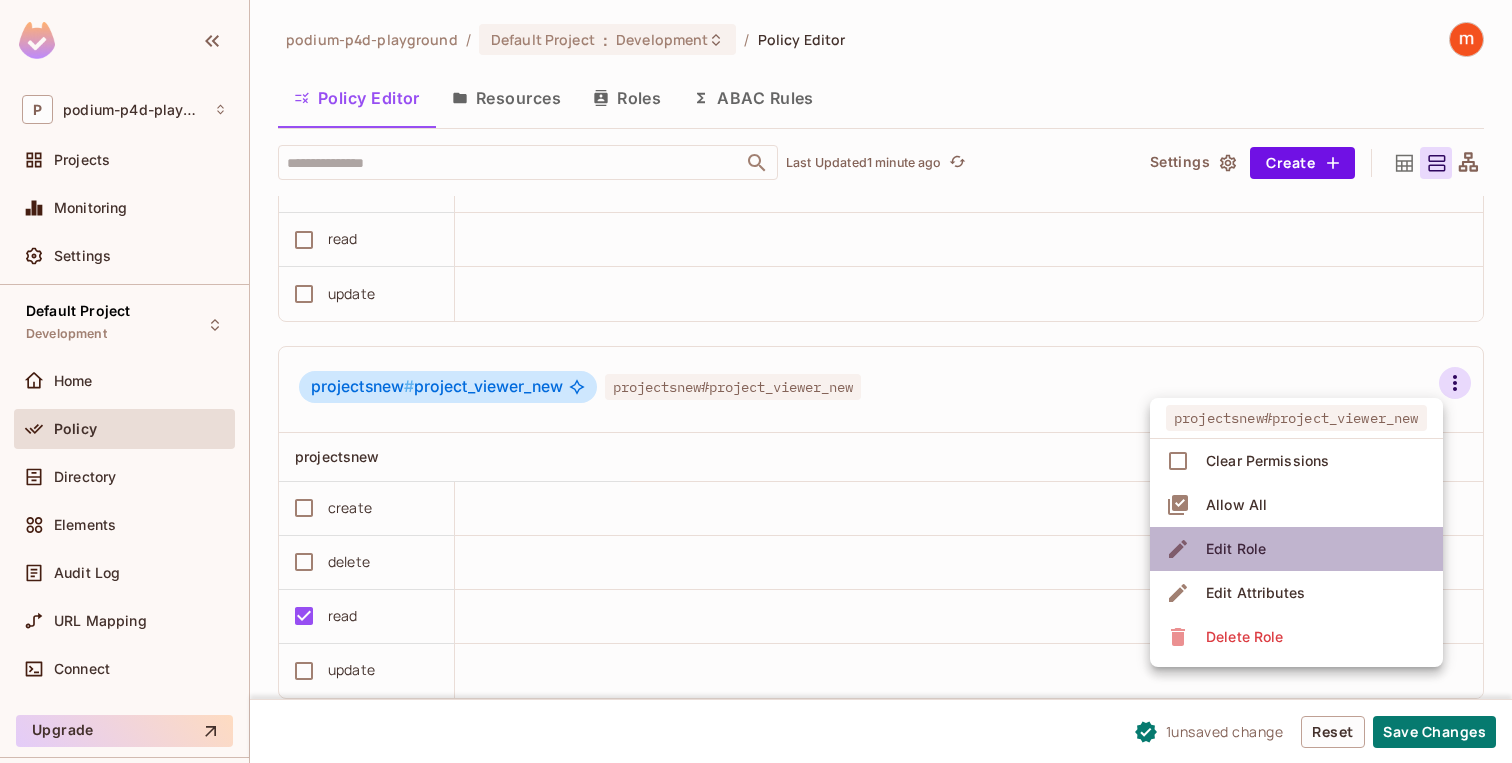 click on "Edit Role" at bounding box center (1296, 549) 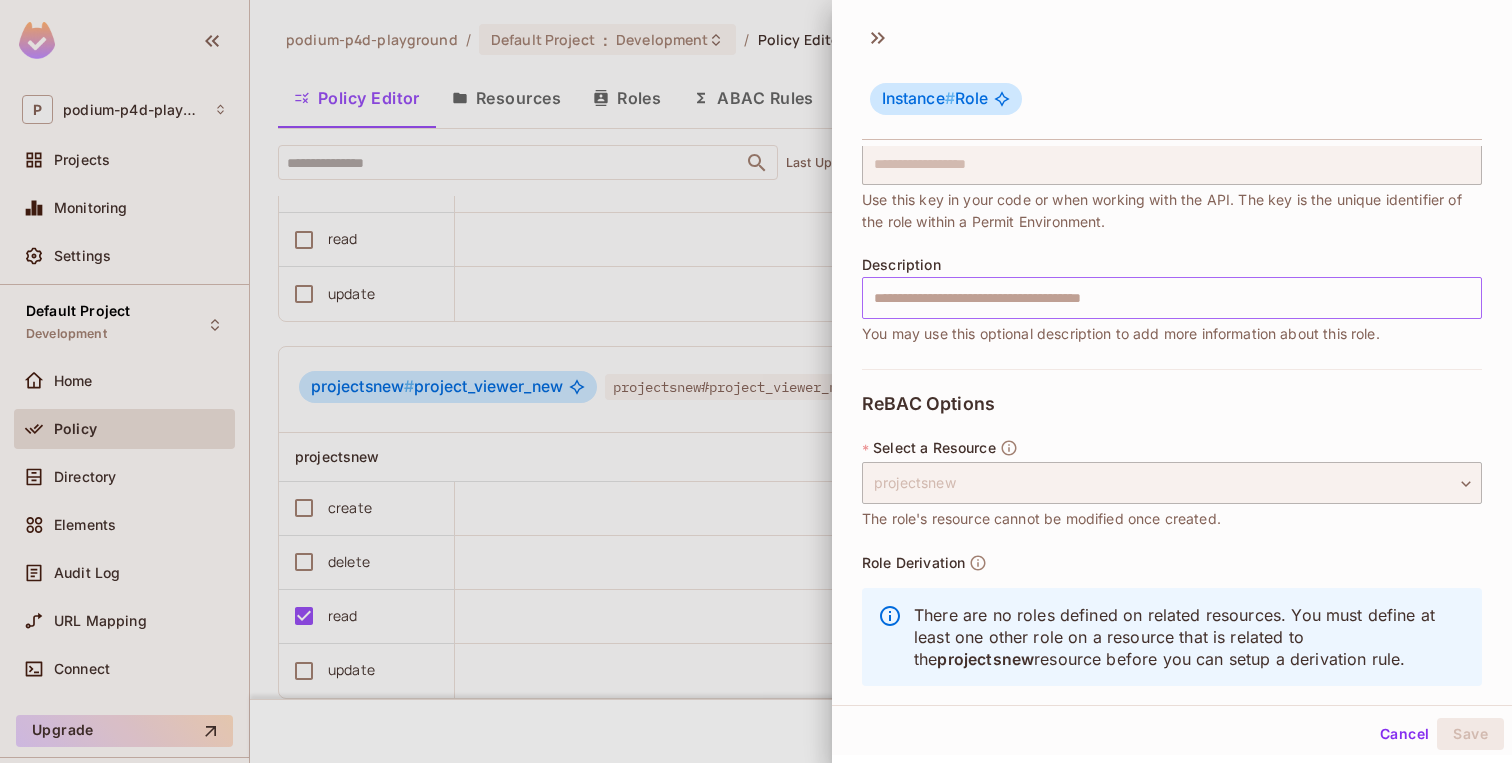 scroll, scrollTop: 184, scrollLeft: 0, axis: vertical 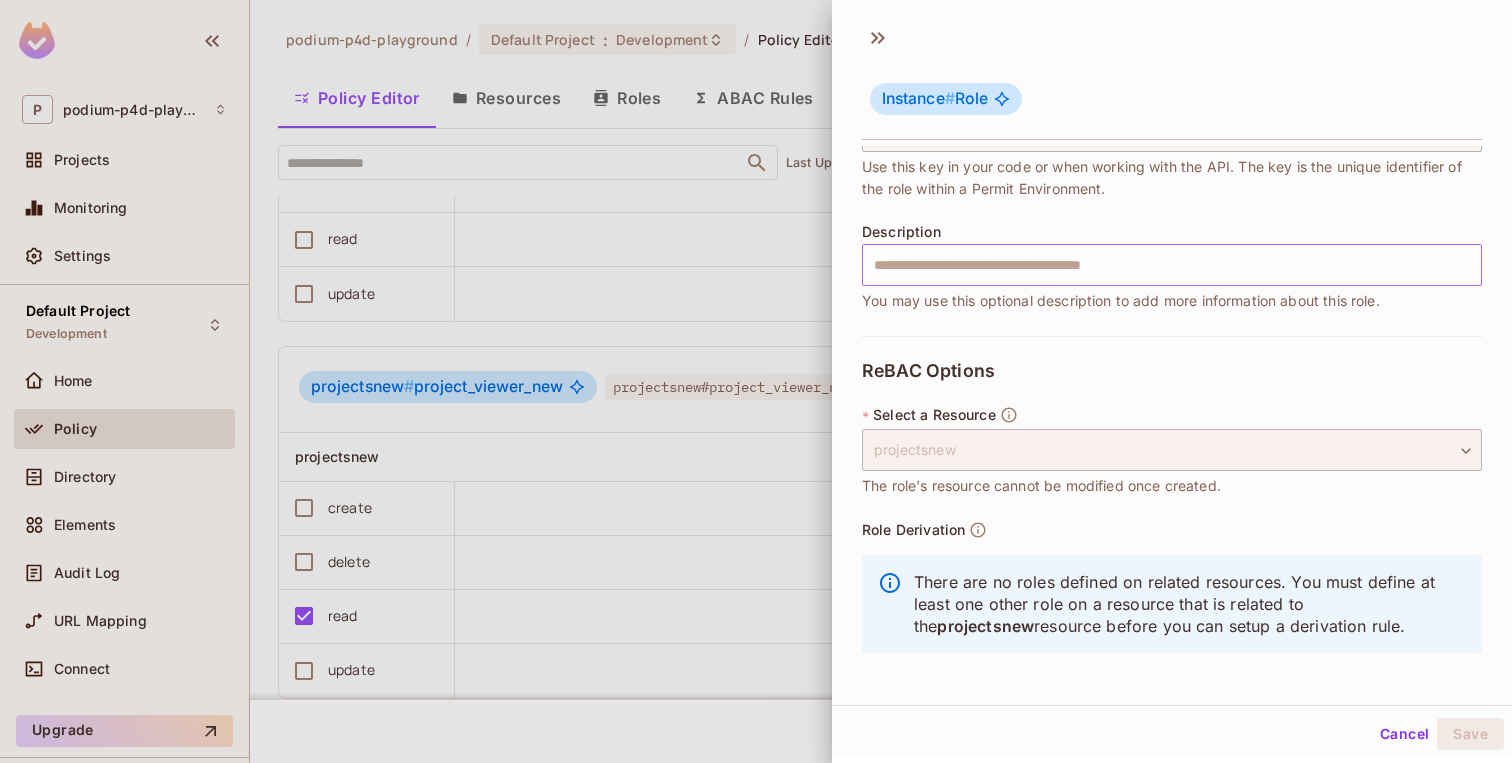click on "projectsnew" at bounding box center [1172, 450] 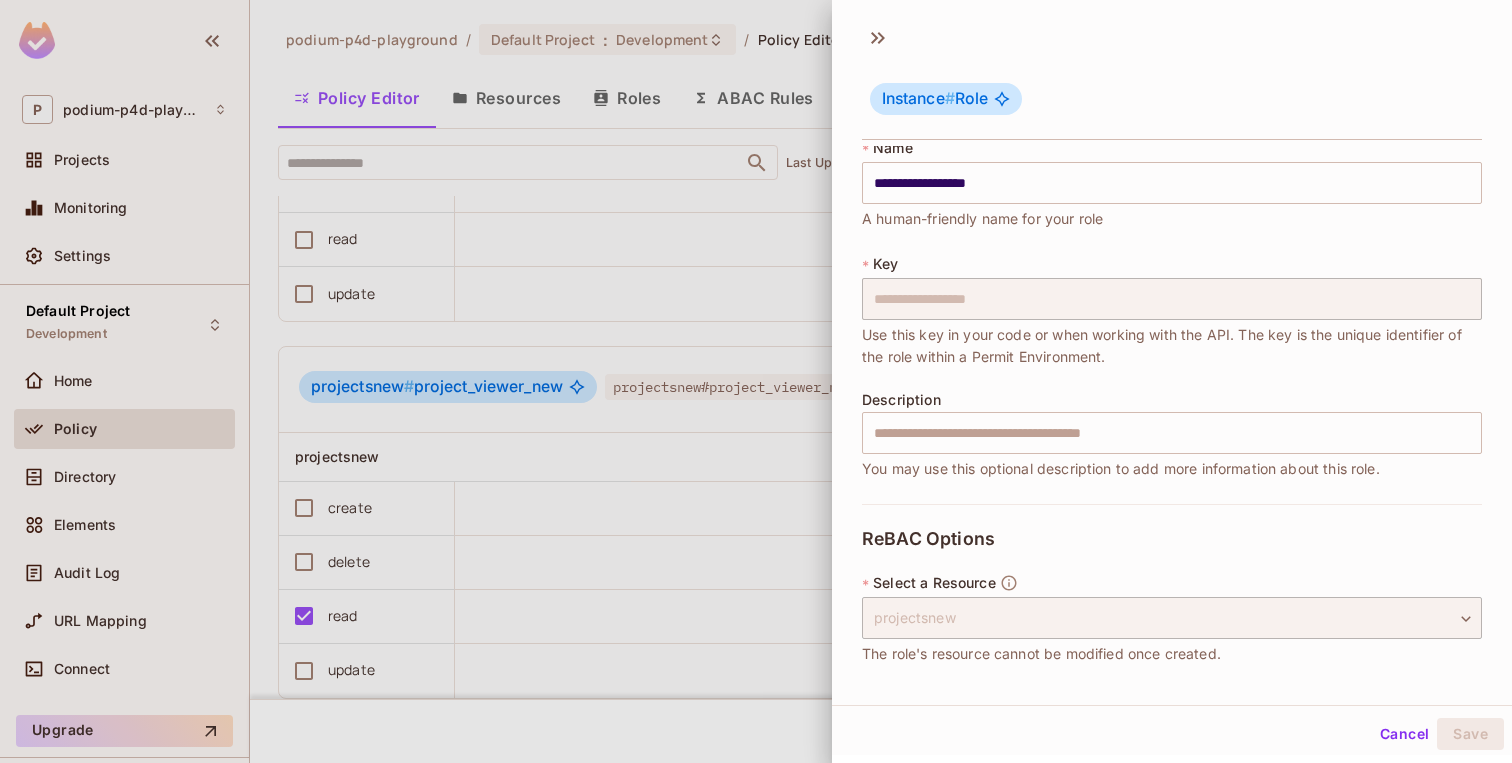 scroll, scrollTop: 0, scrollLeft: 0, axis: both 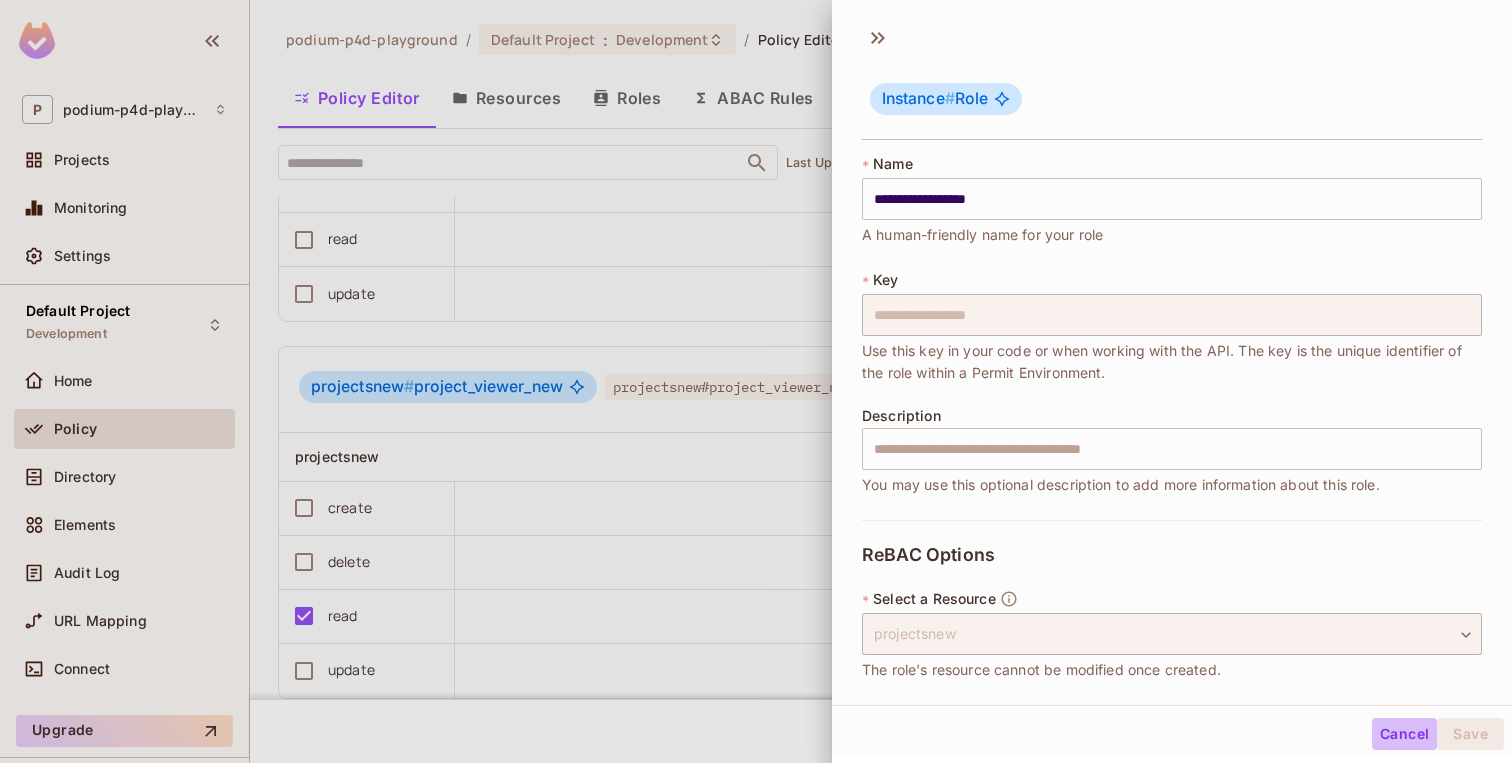 click on "Cancel" at bounding box center (1404, 734) 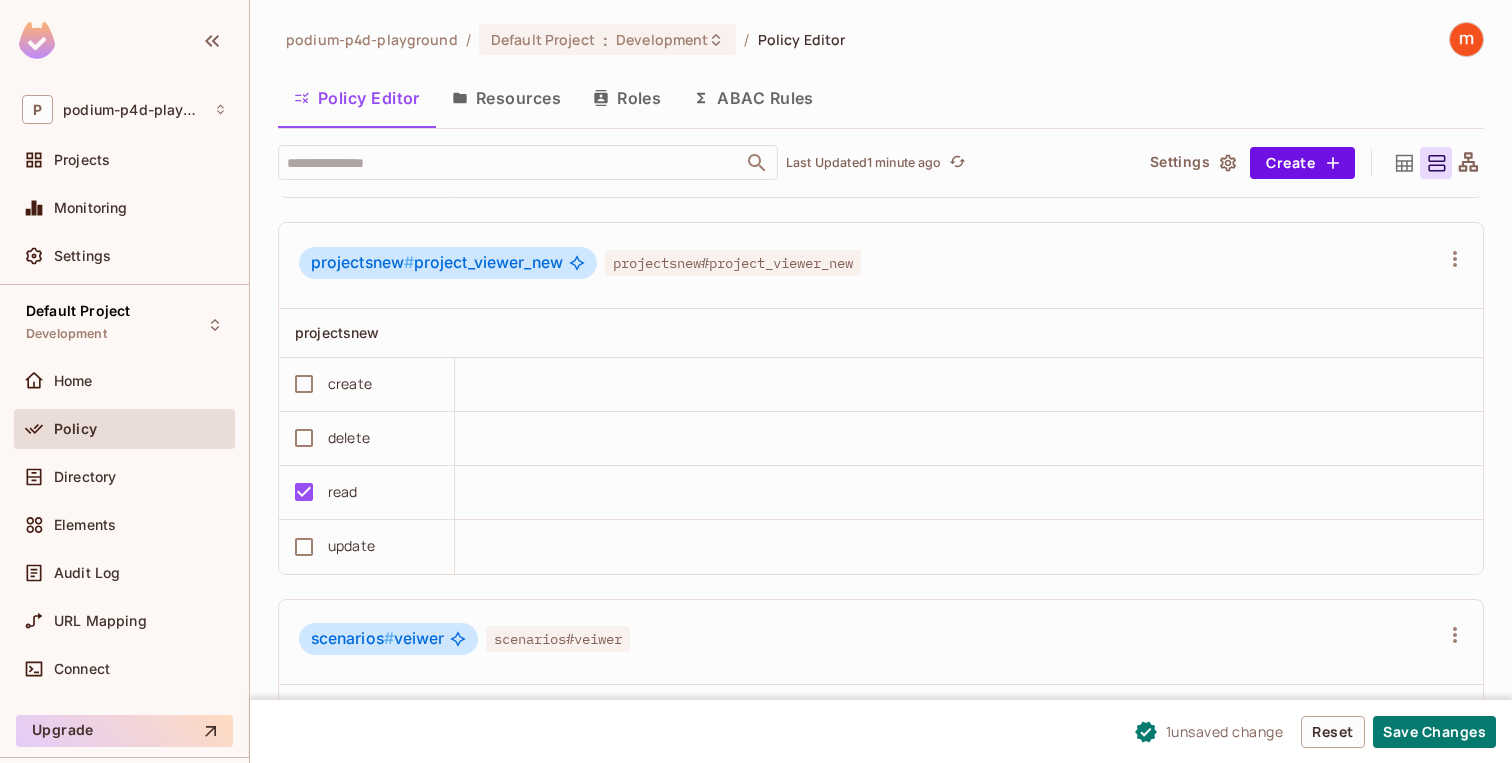 scroll, scrollTop: 3733, scrollLeft: 0, axis: vertical 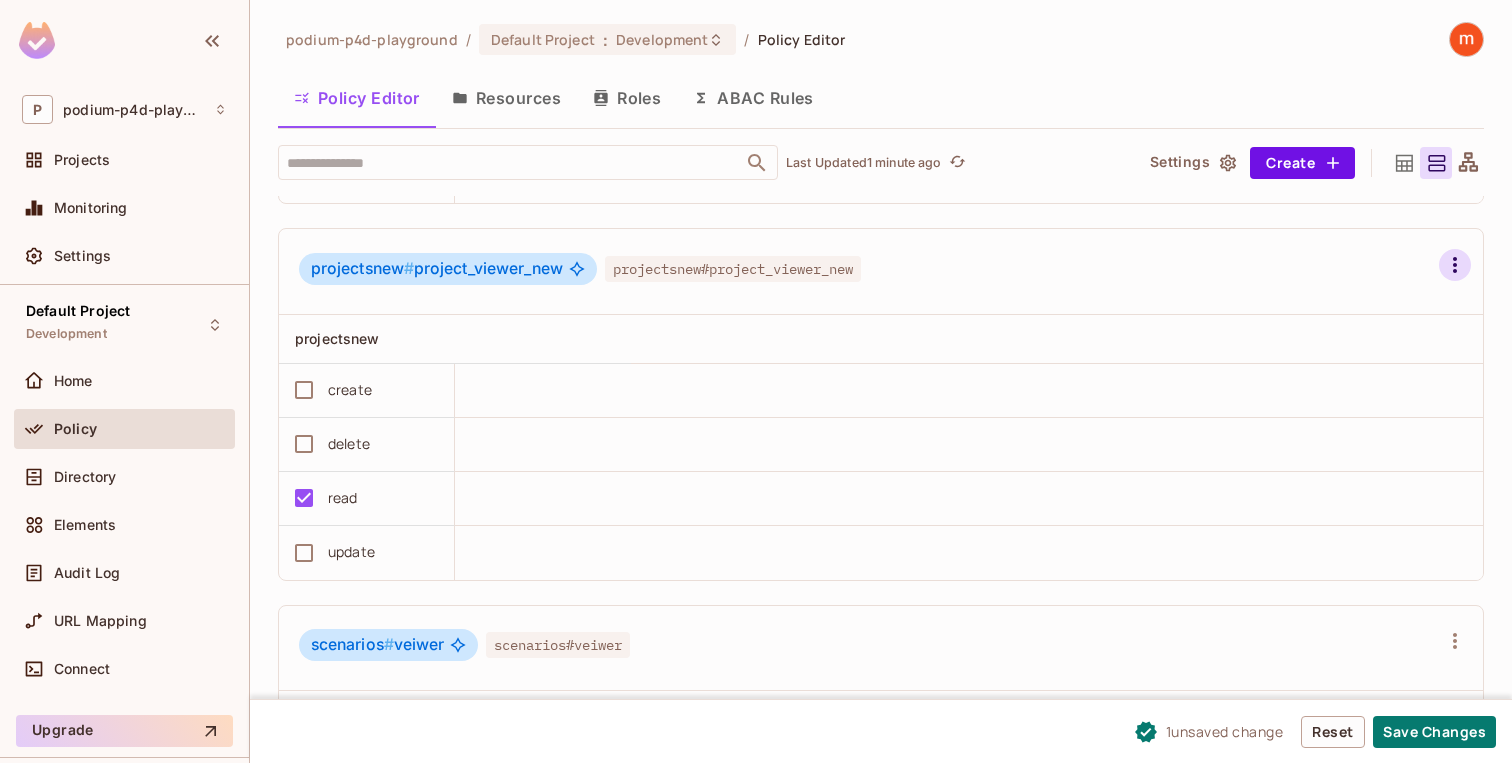 click 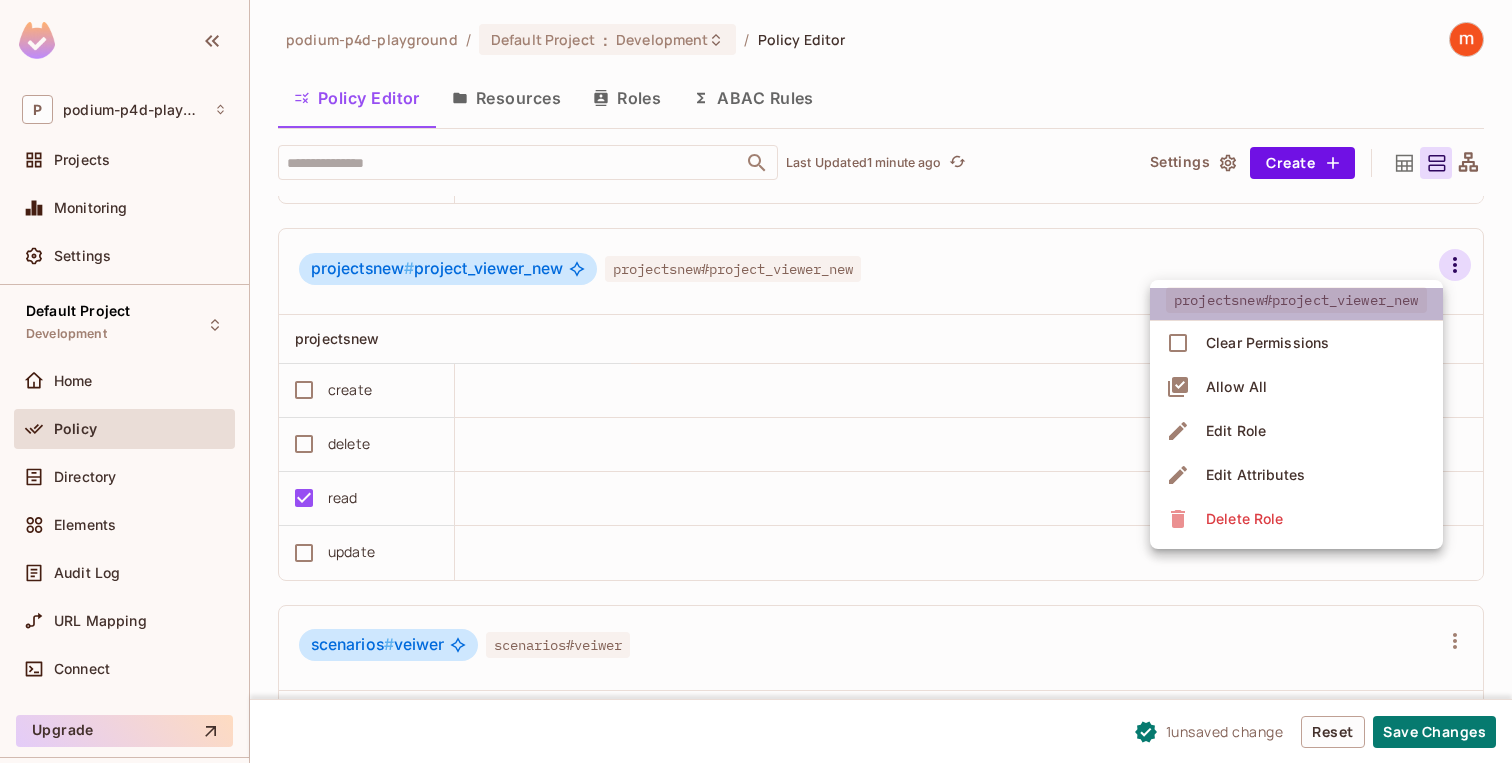 click on "projectsnew#project_viewer_new" at bounding box center [1296, 300] 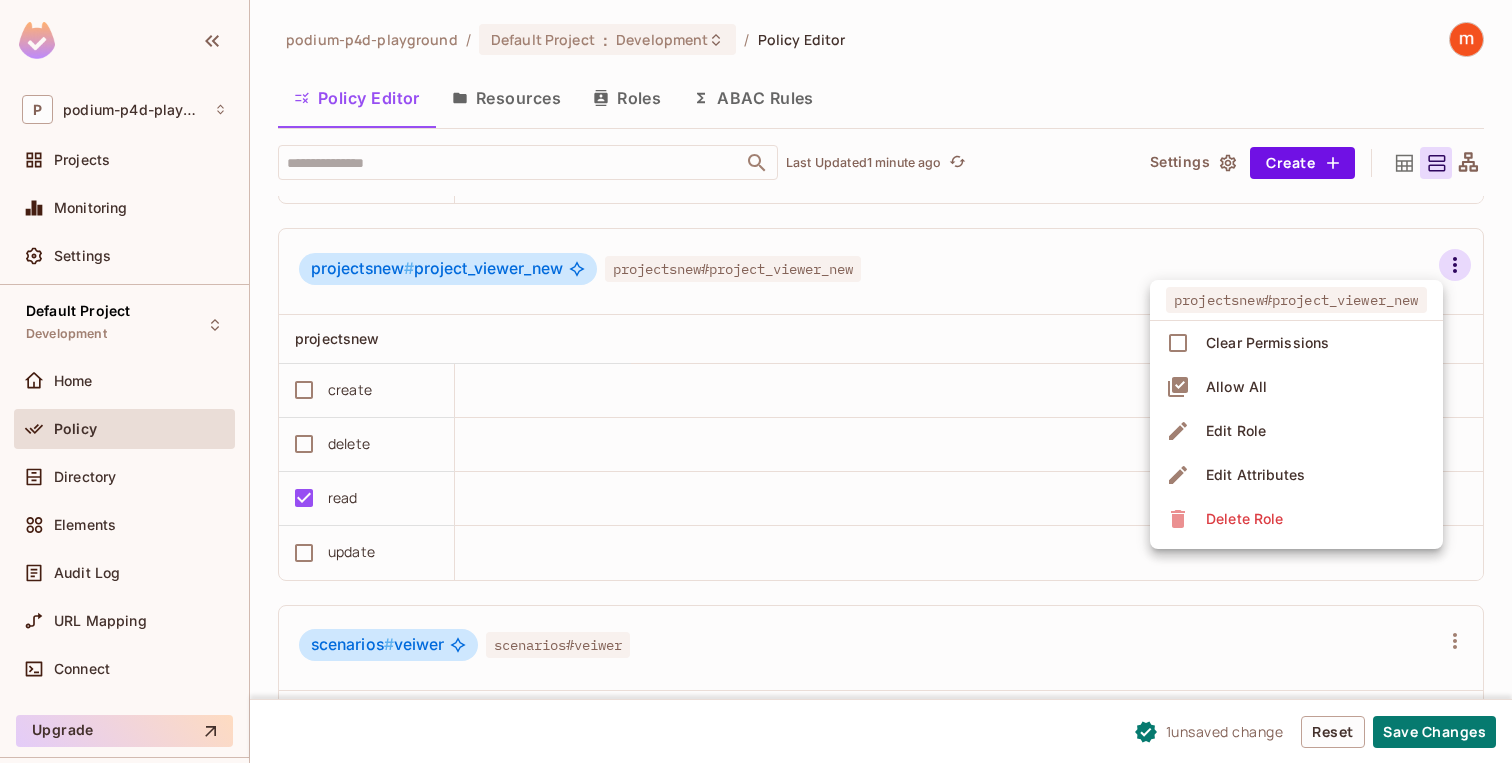 click on "Edit Attributes" at bounding box center [1255, 475] 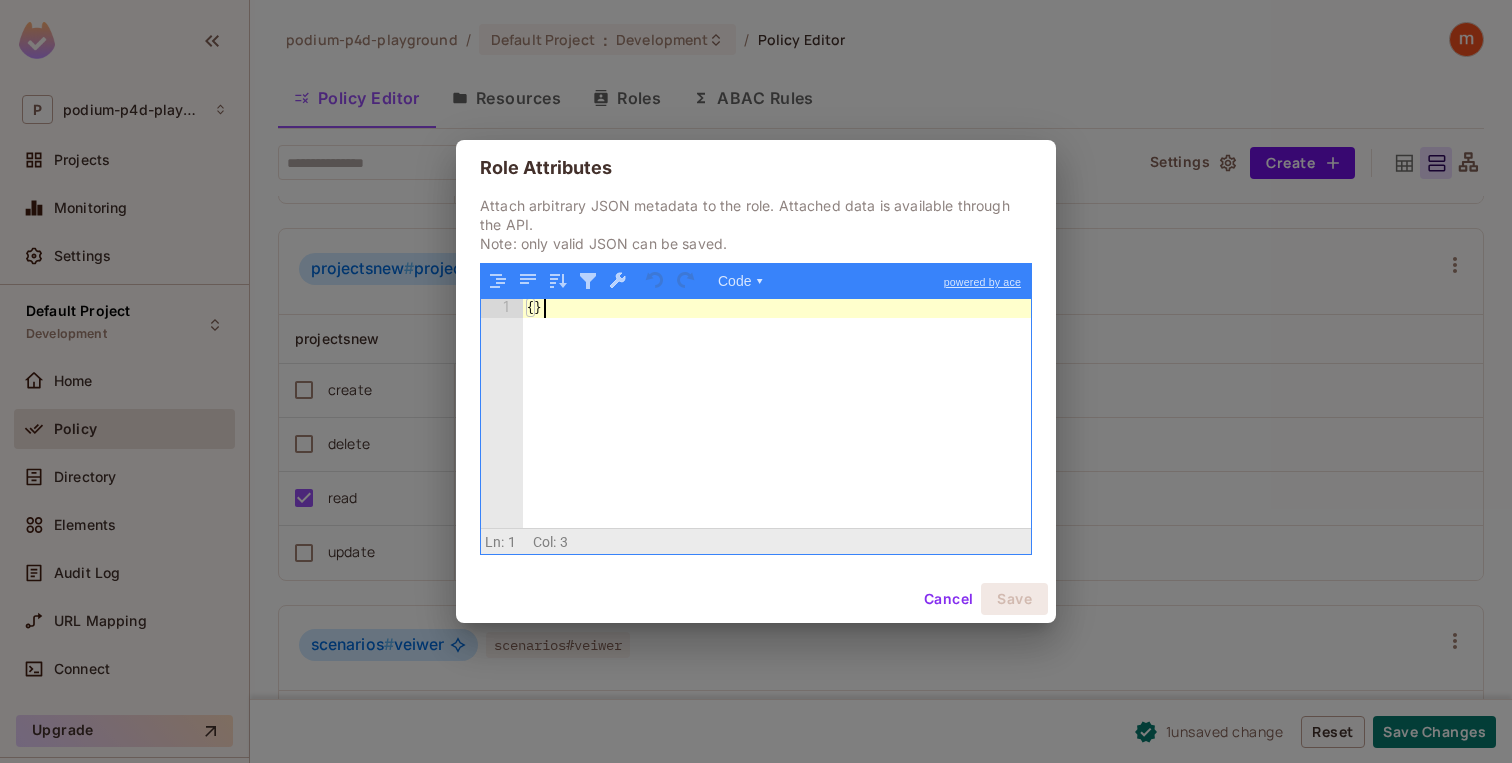 click on "{ }" at bounding box center (777, 432) 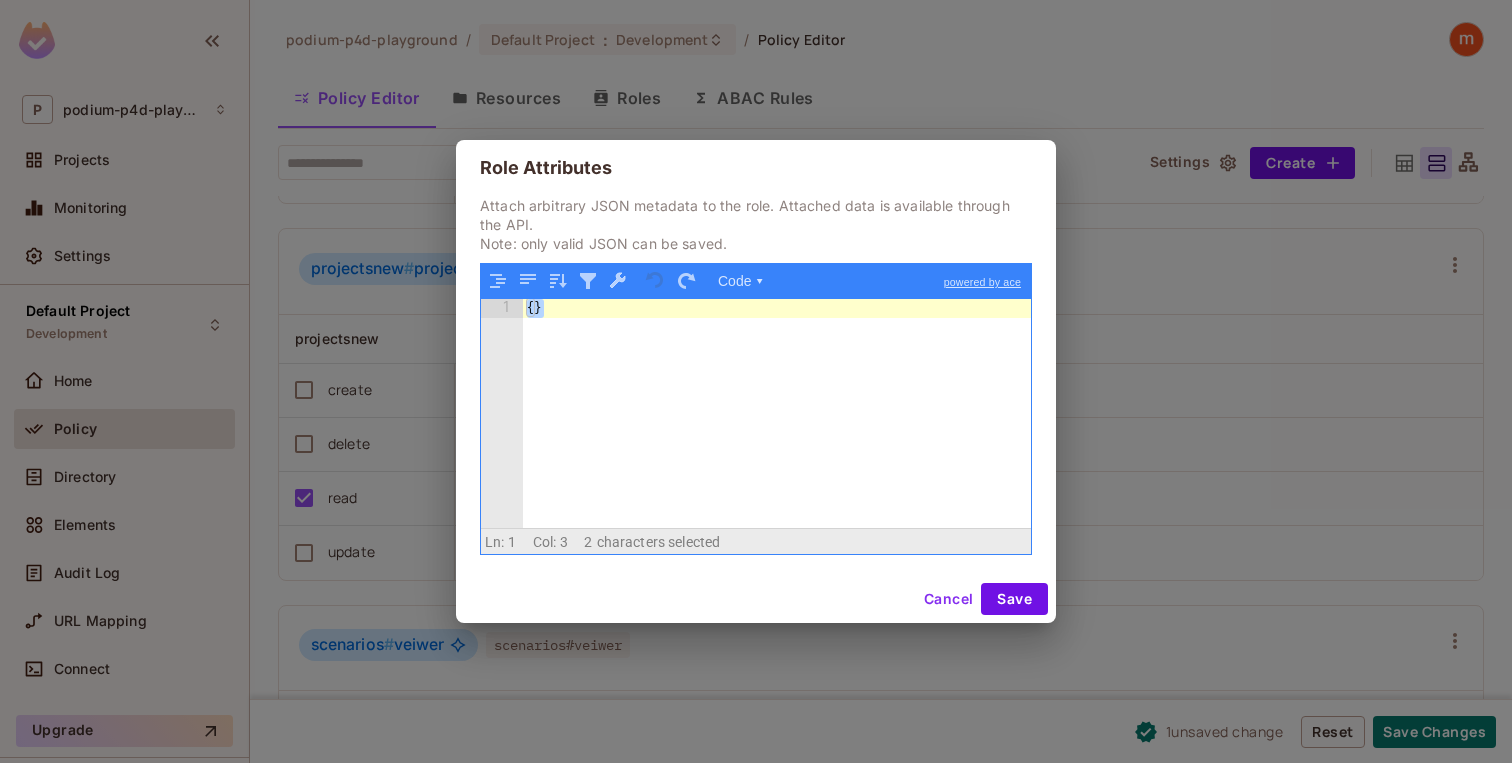 click on "Cancel" at bounding box center (948, 599) 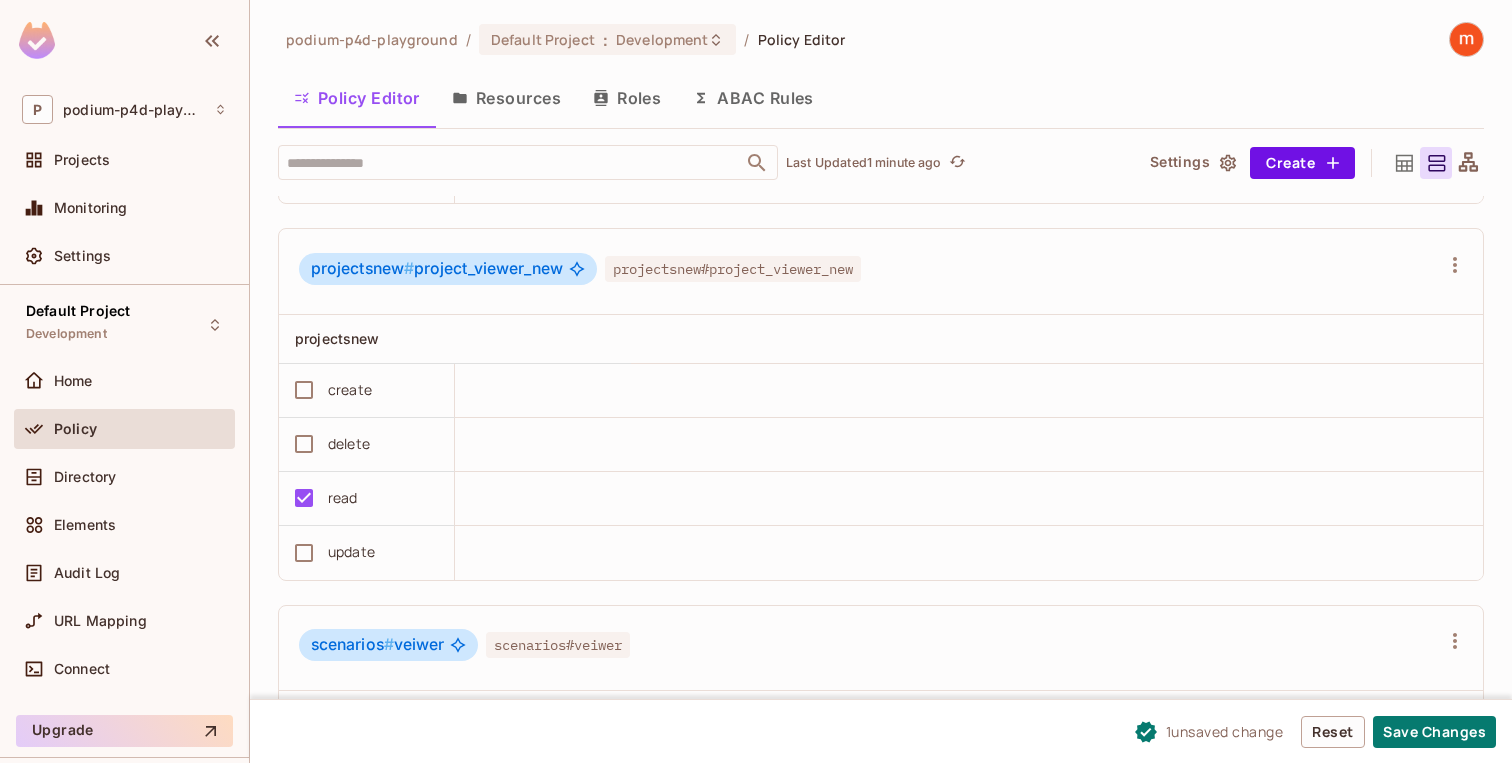 click 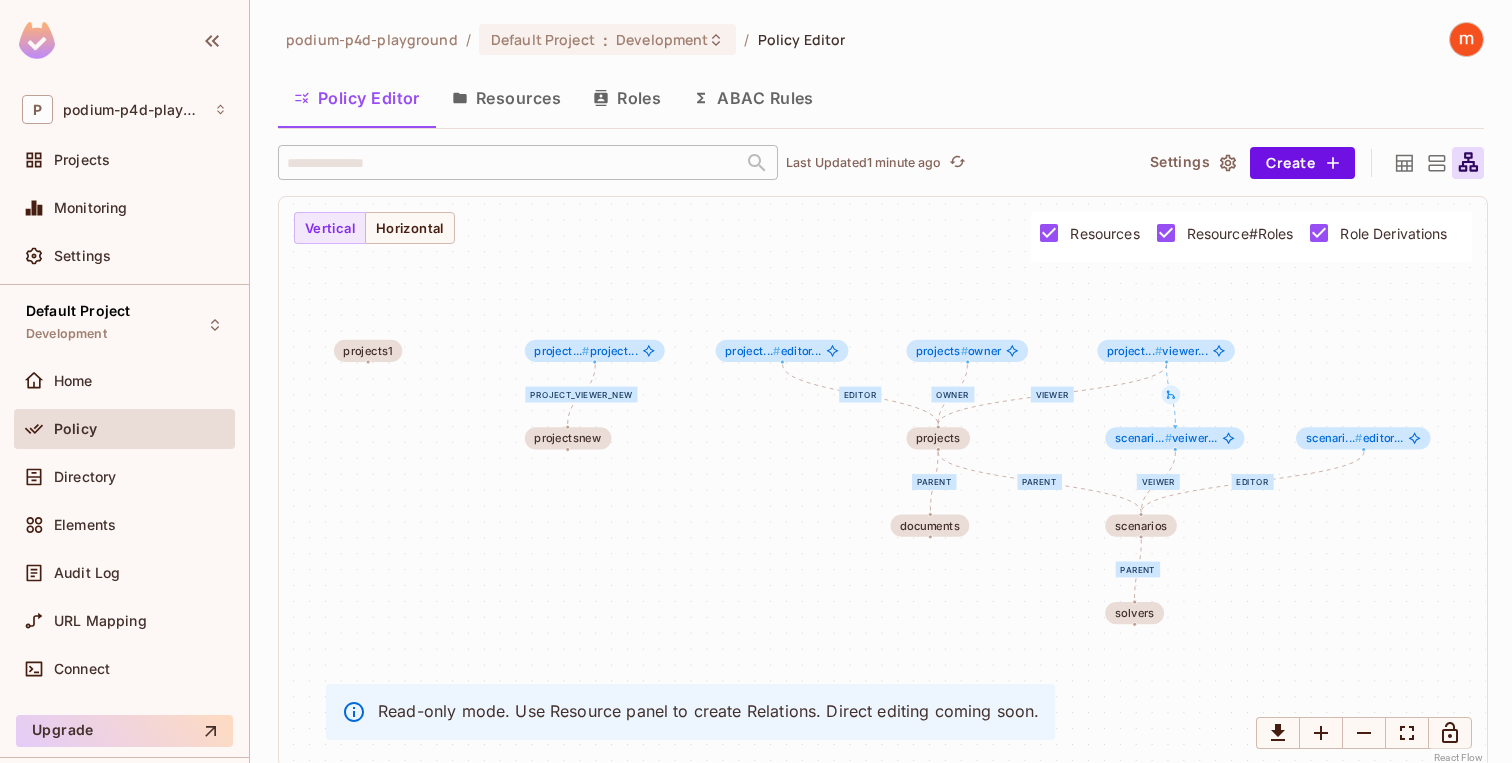 click at bounding box center (1436, 163) 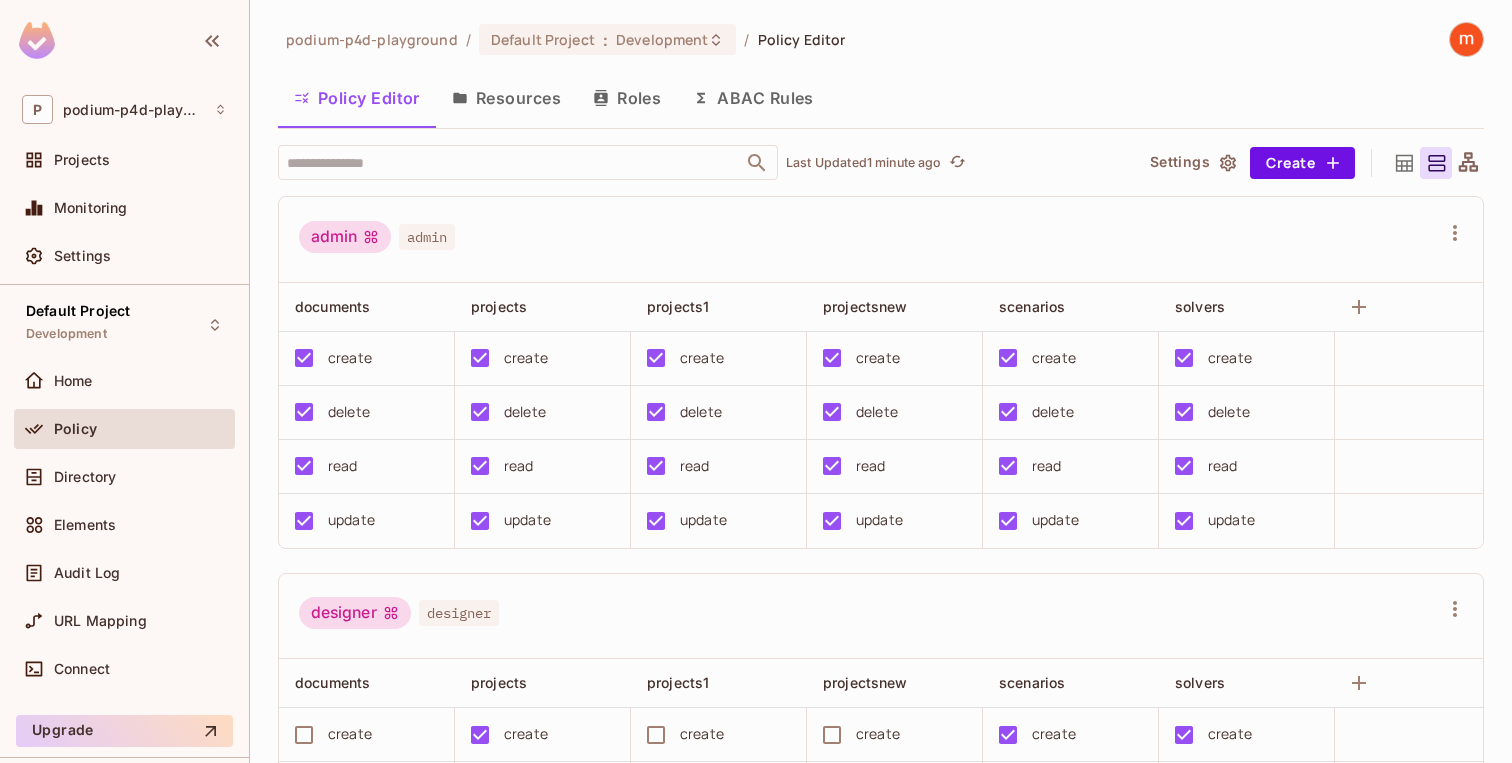 click 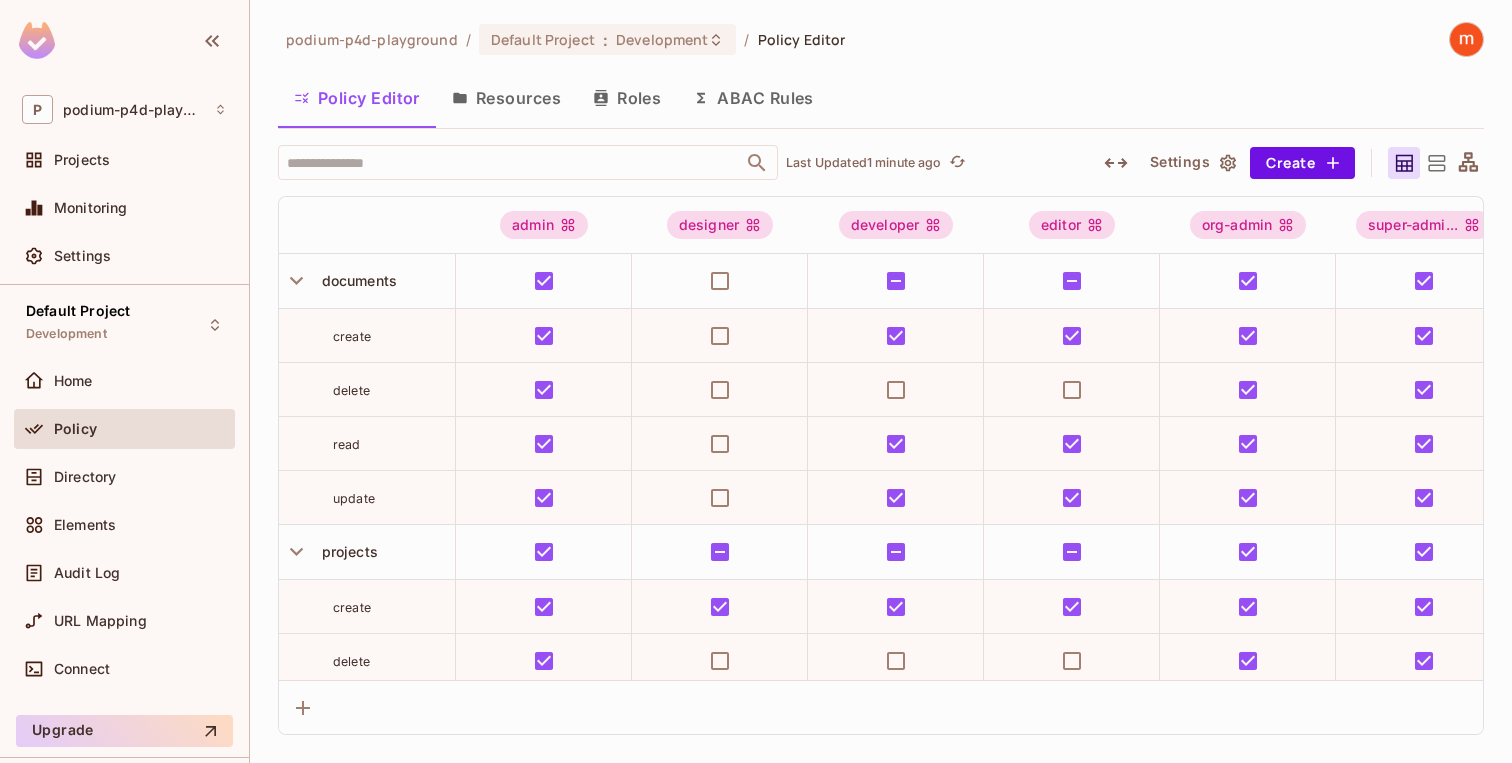 click 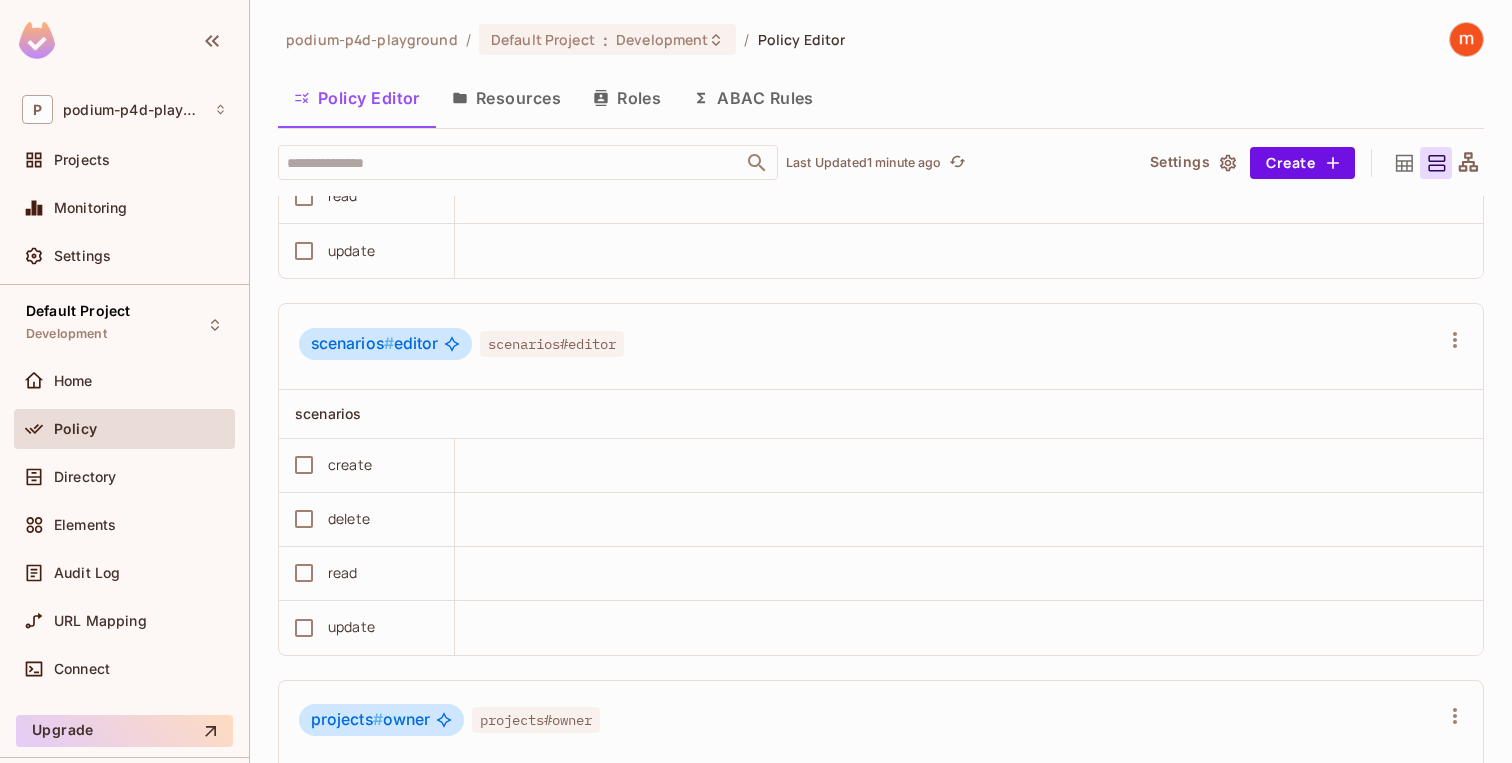 scroll, scrollTop: 4255, scrollLeft: 0, axis: vertical 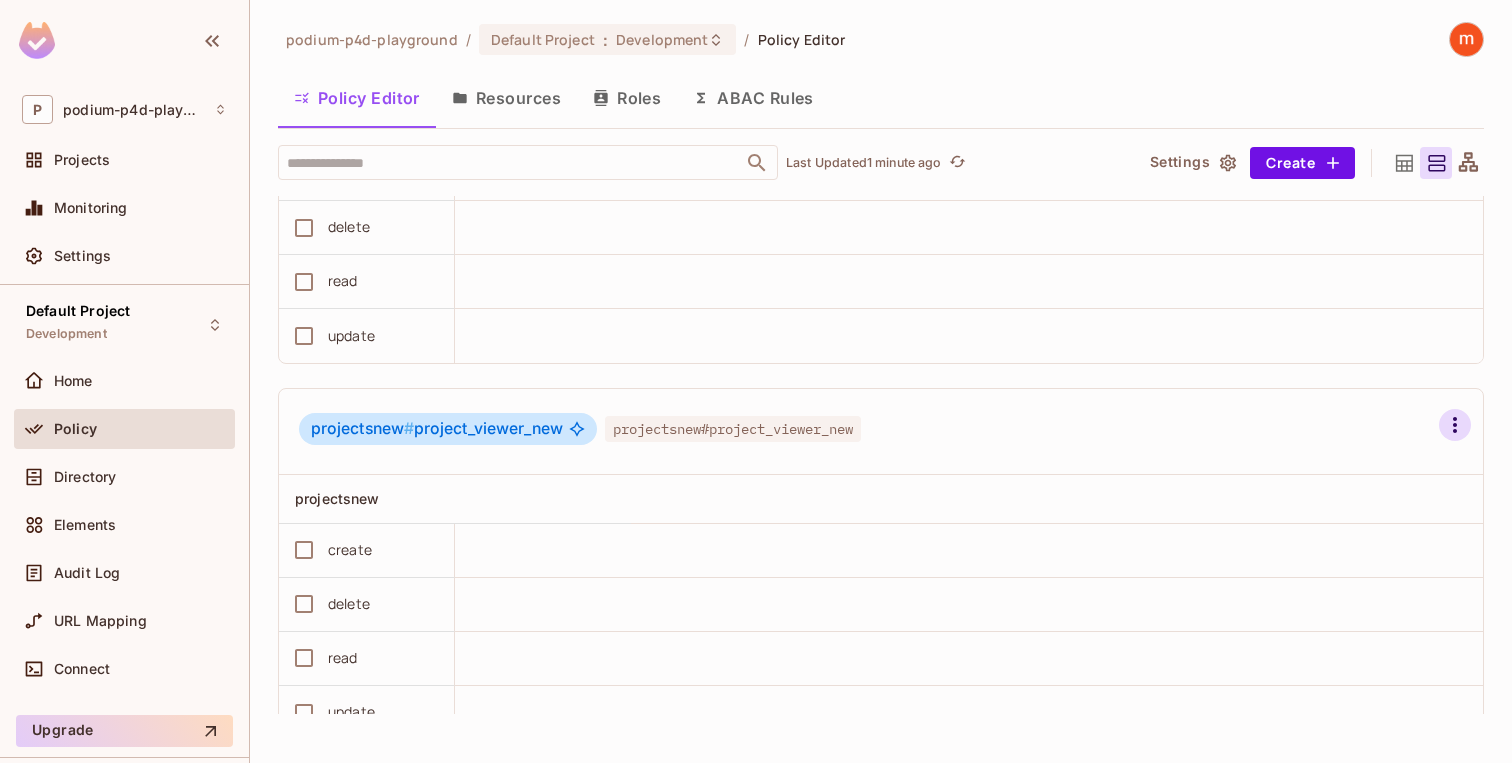 click 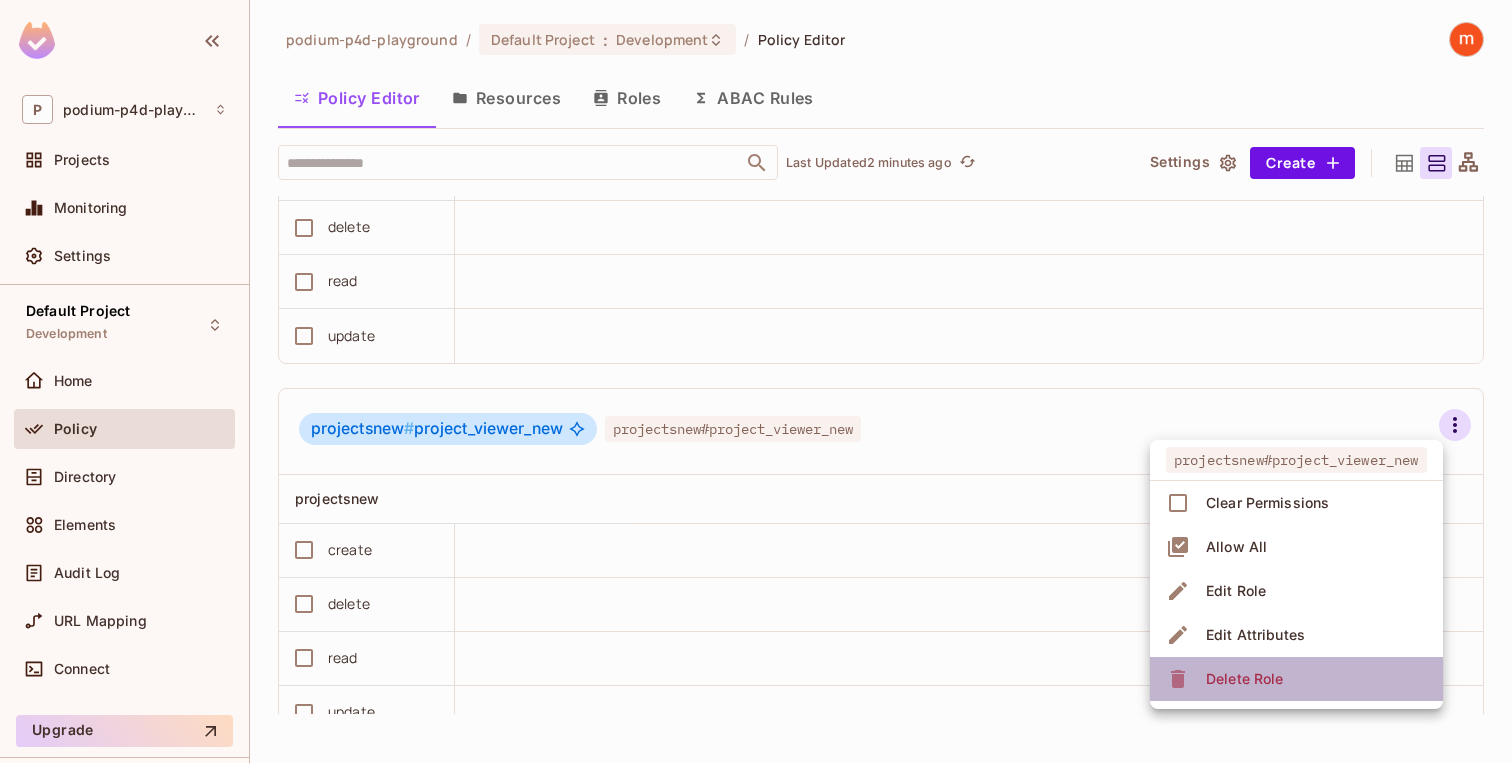 click on "Delete Role" at bounding box center (1244, 679) 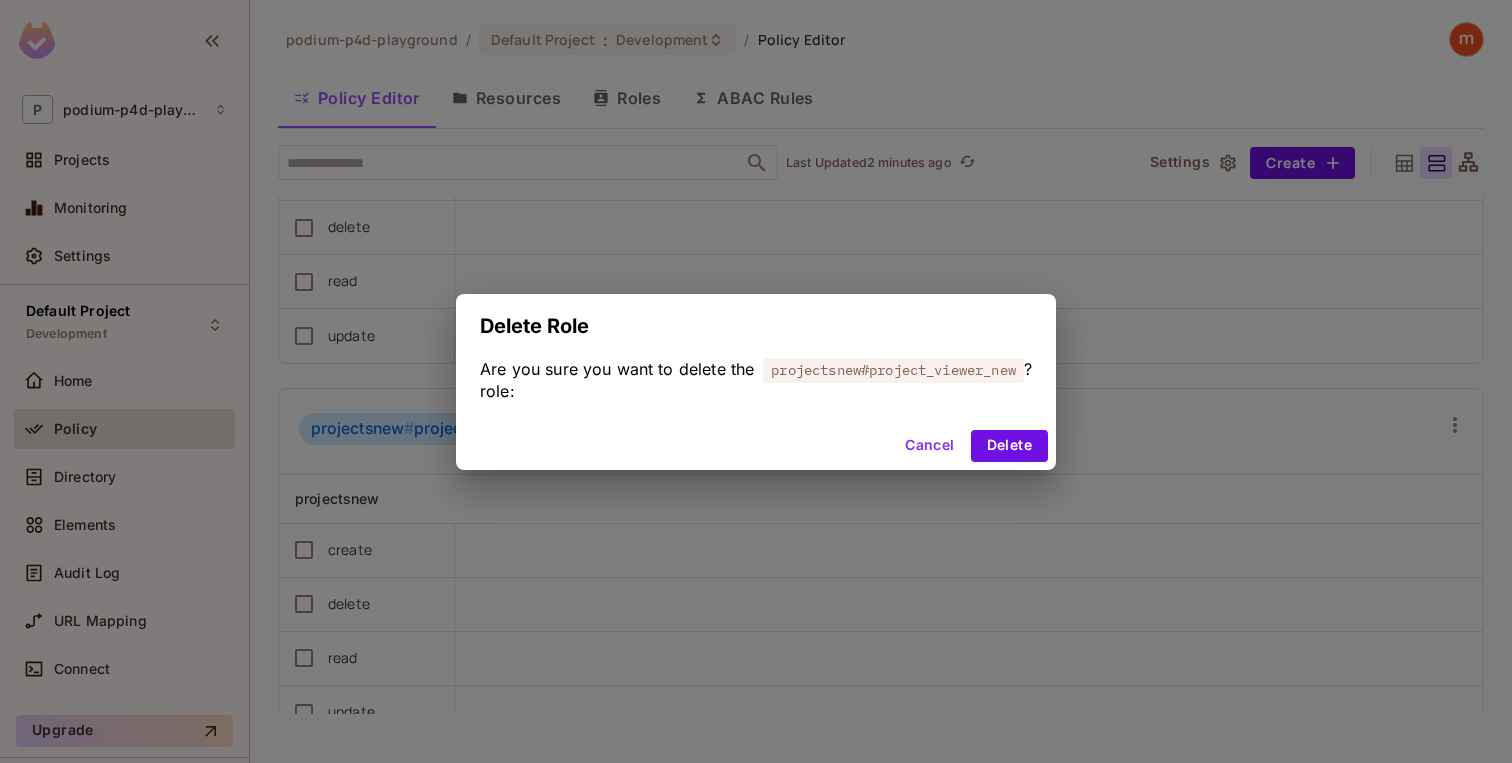click on "Cancel" at bounding box center [929, 446] 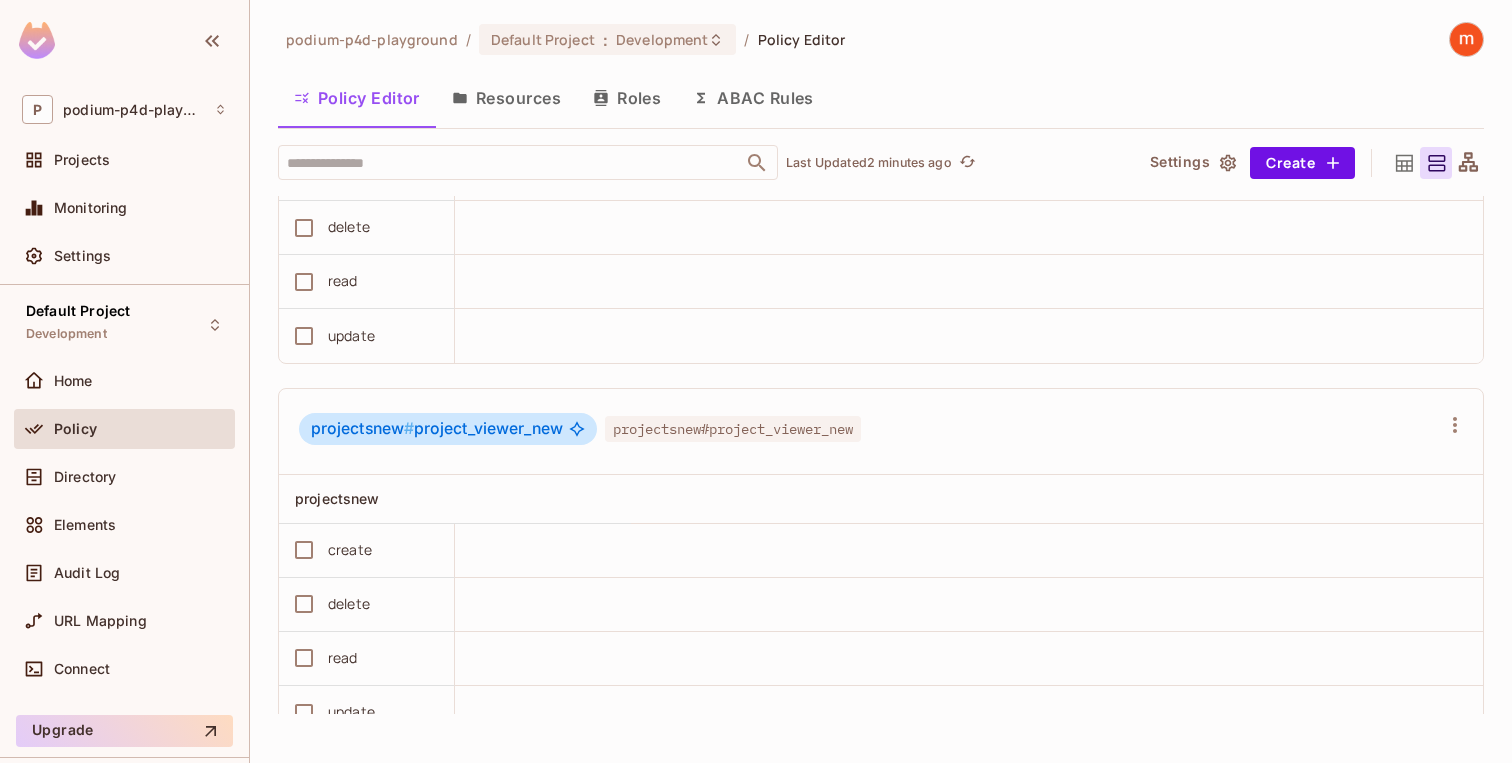 click on "Roles" at bounding box center [627, 98] 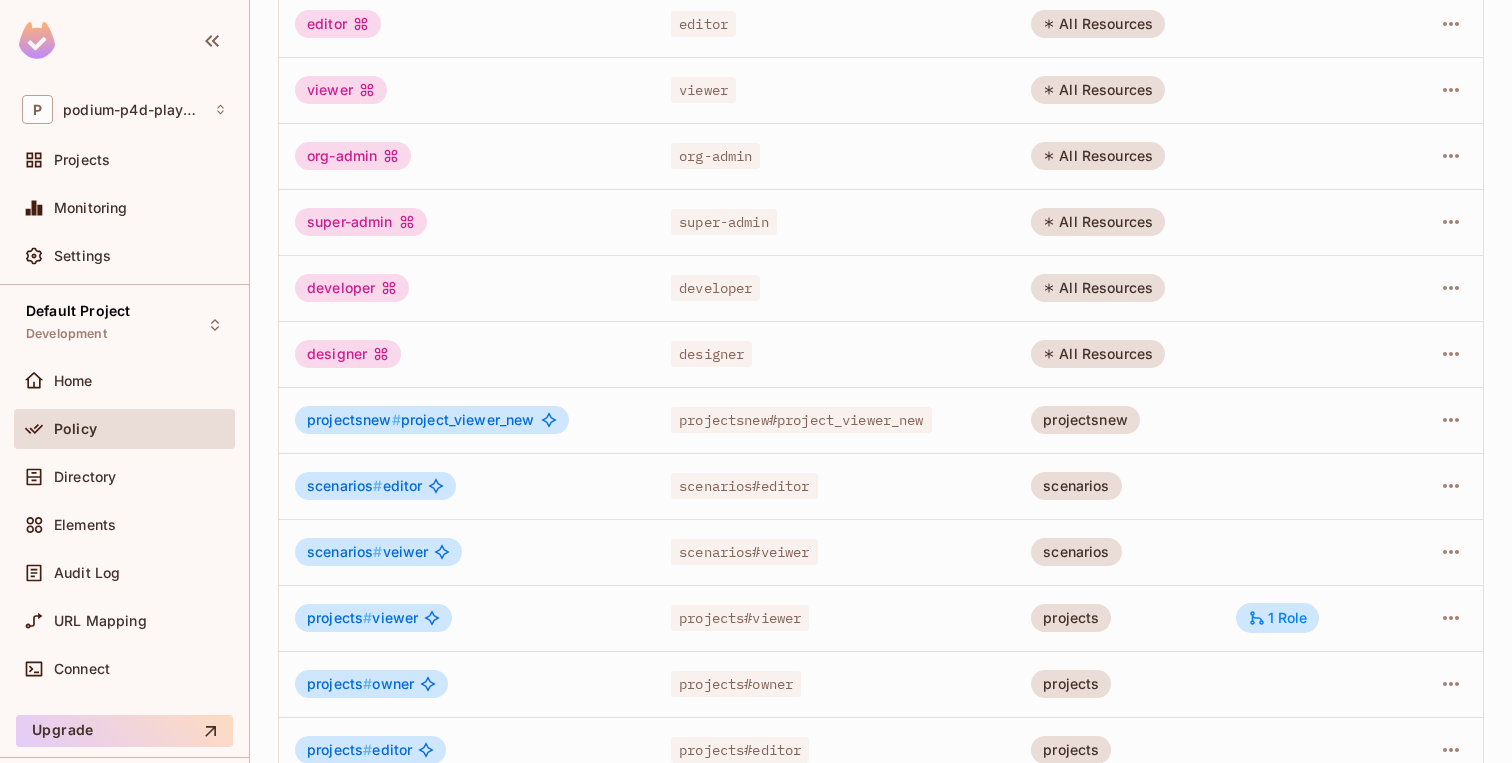 scroll, scrollTop: 314, scrollLeft: 0, axis: vertical 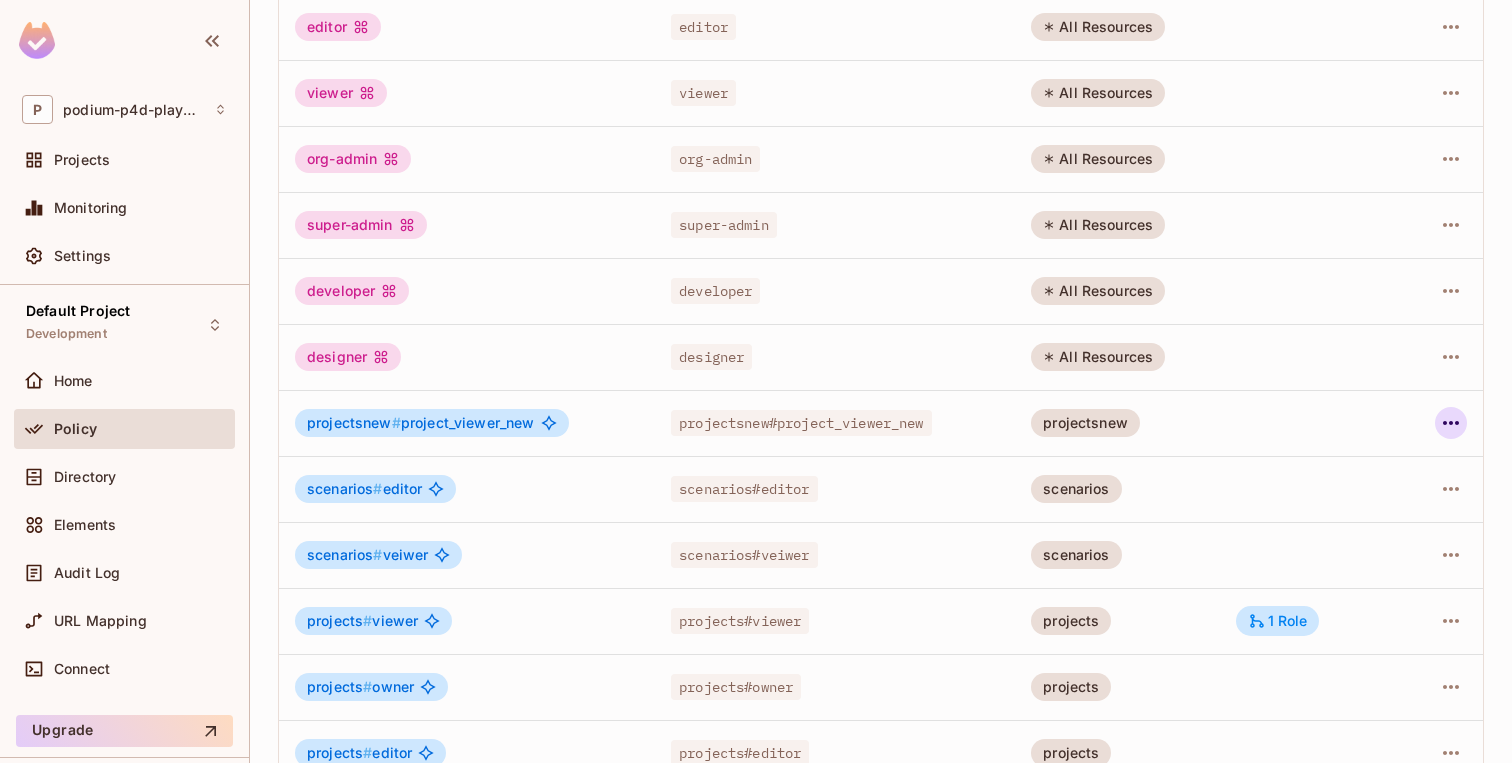 click 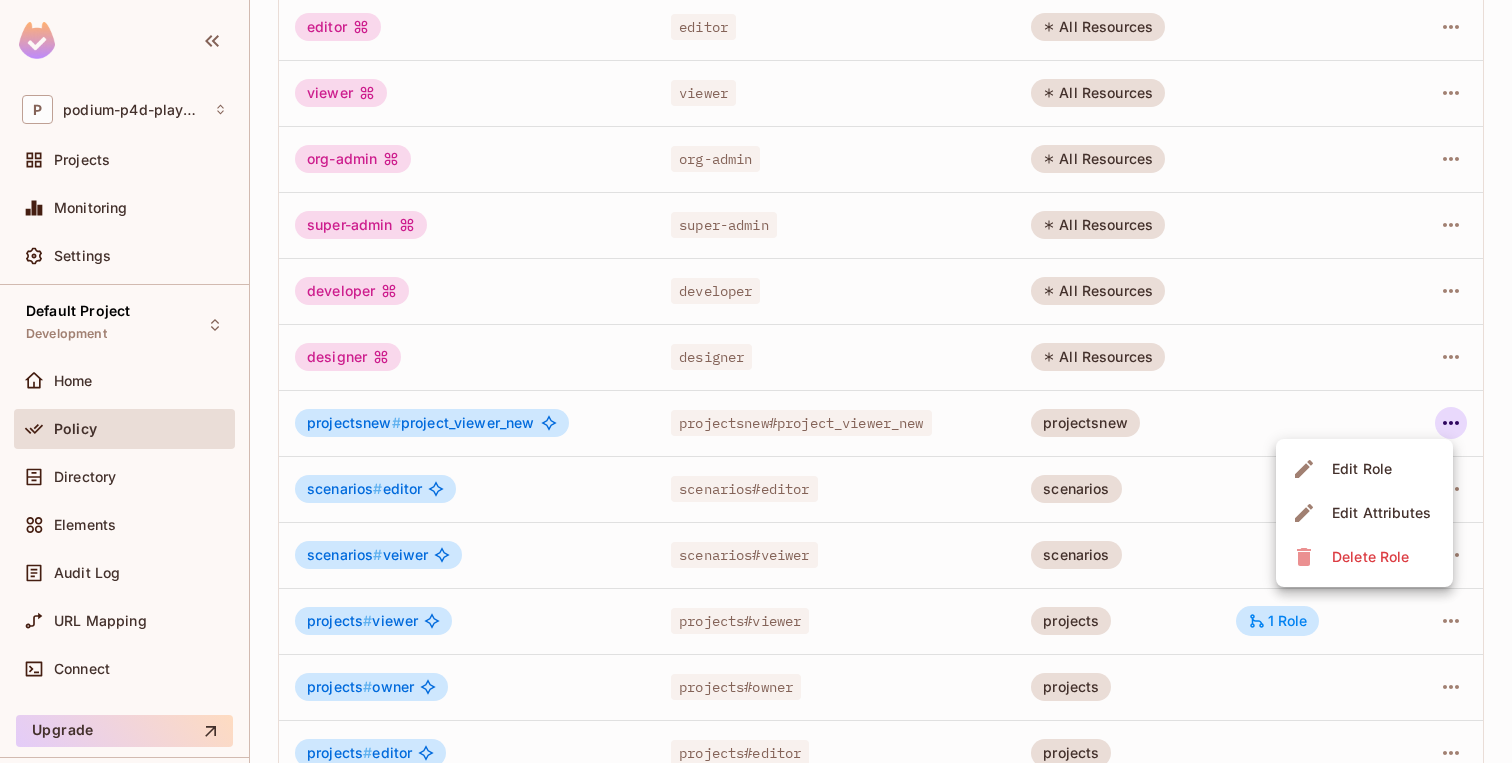 click on "Edit Role" at bounding box center [1364, 469] 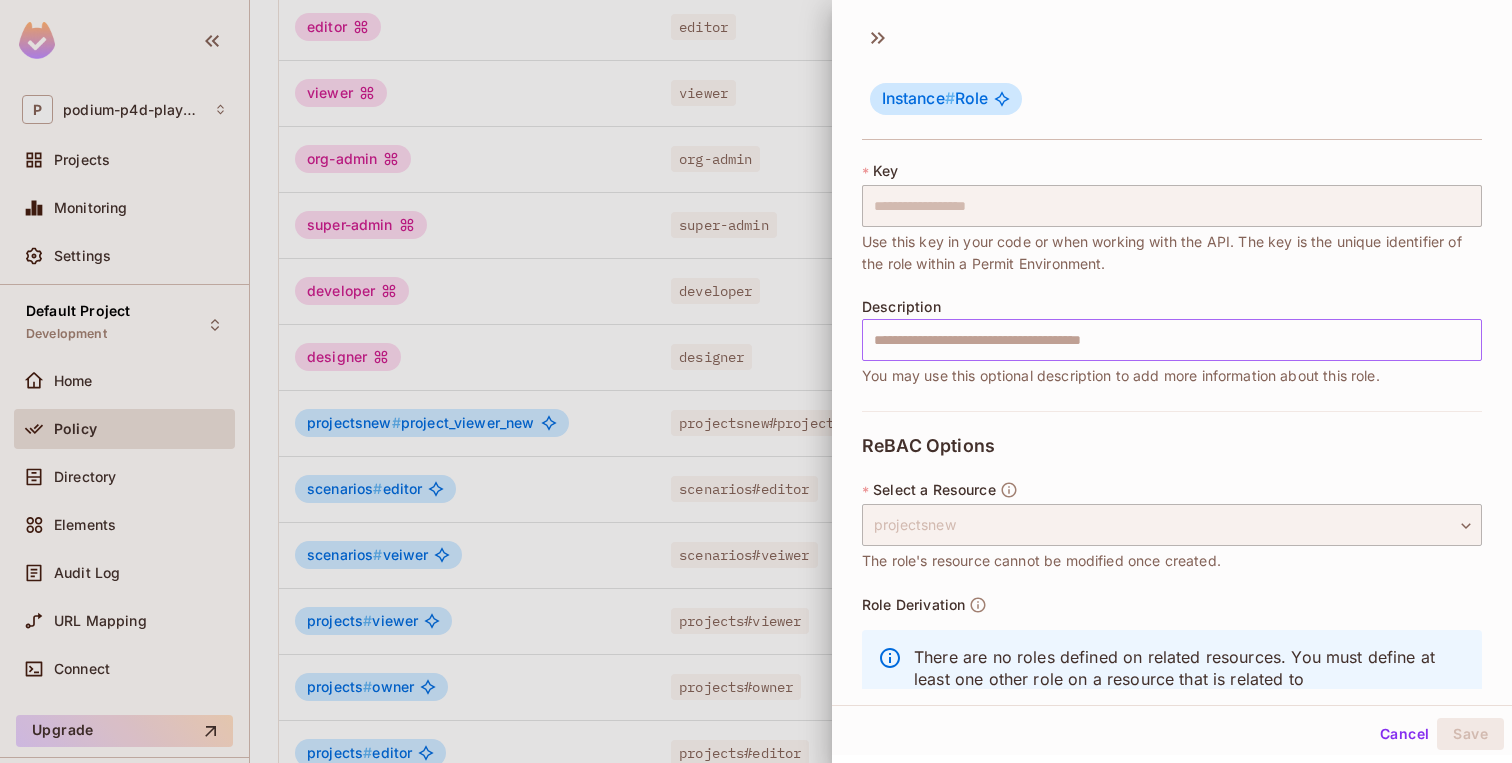 scroll, scrollTop: 184, scrollLeft: 0, axis: vertical 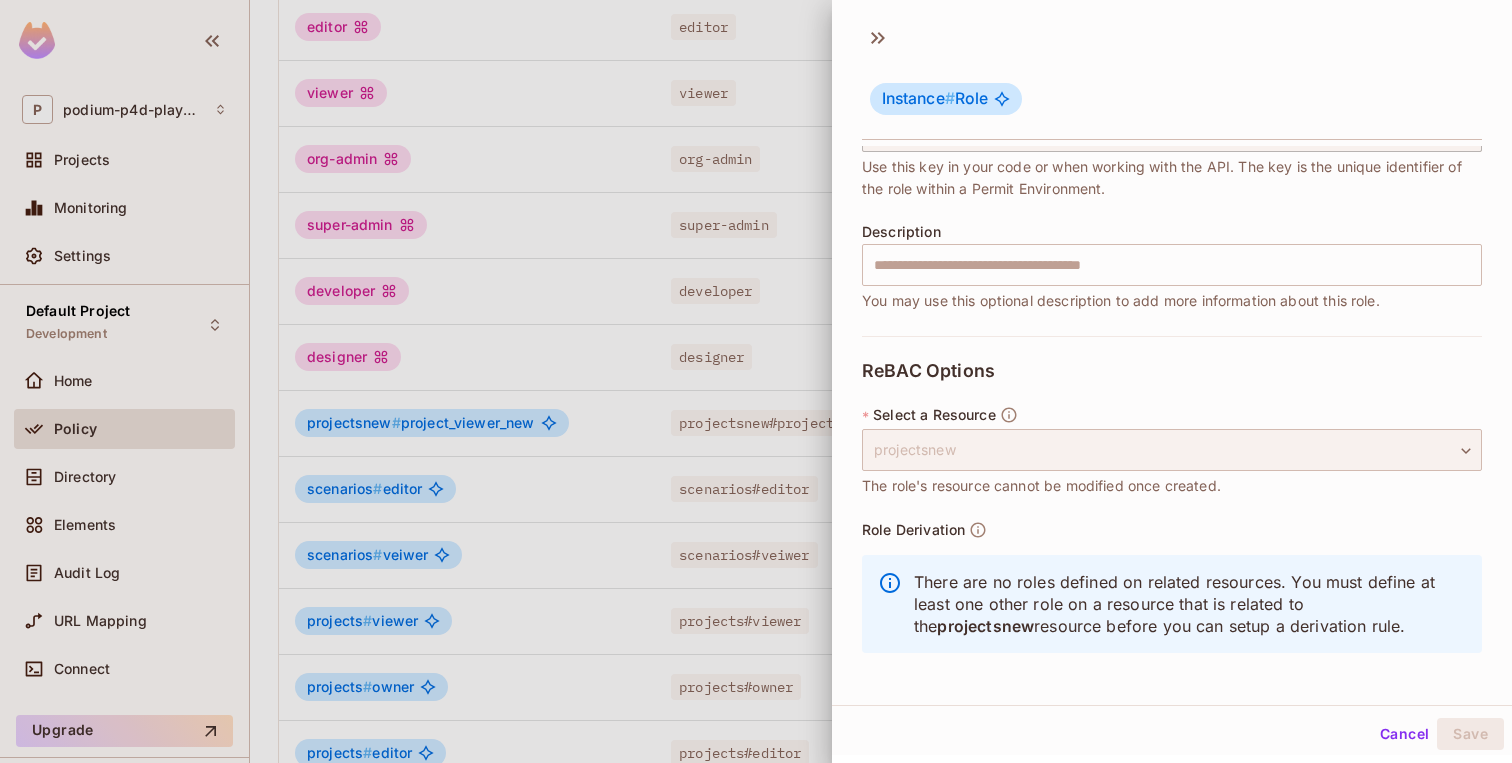click on "projectsnew" at bounding box center (1172, 450) 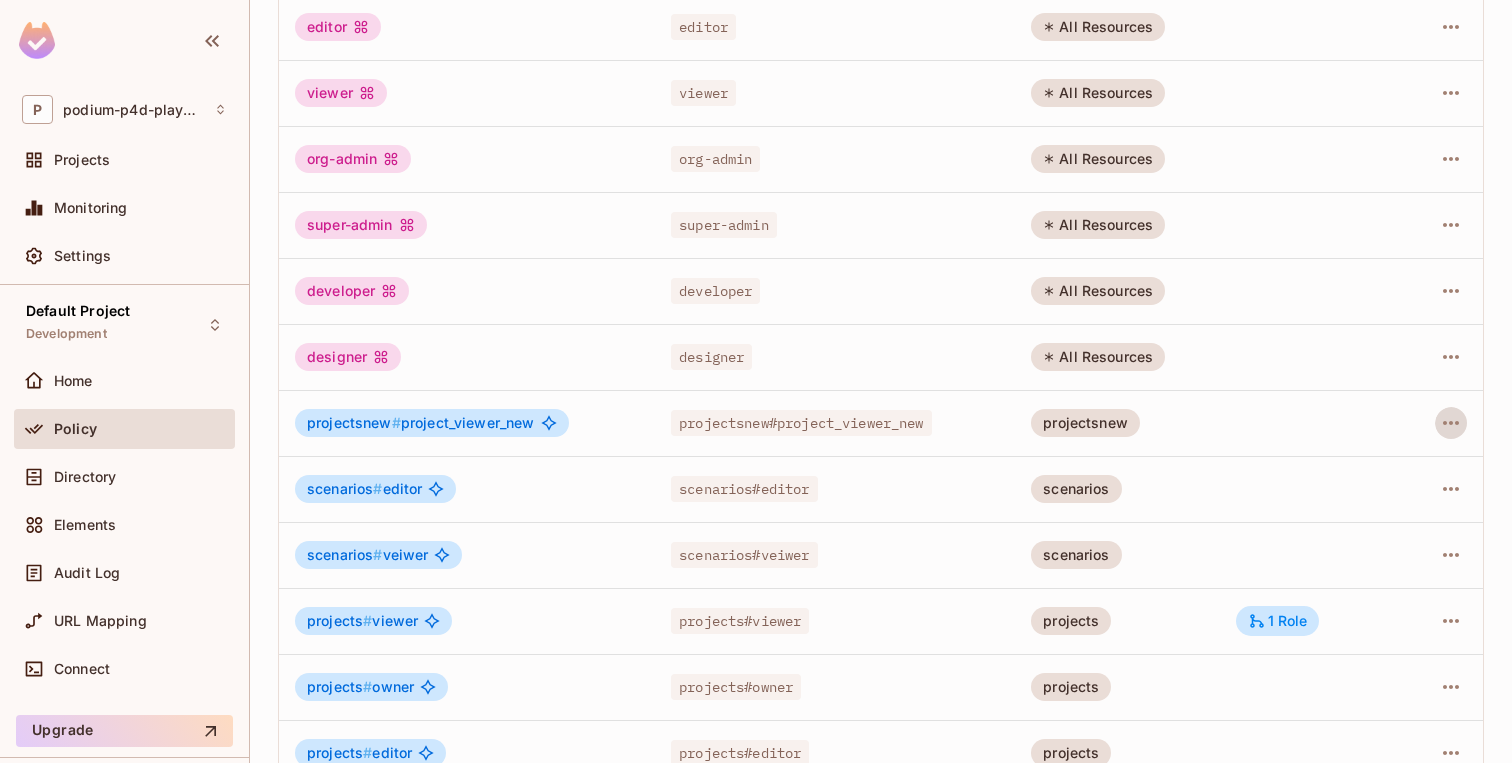 type 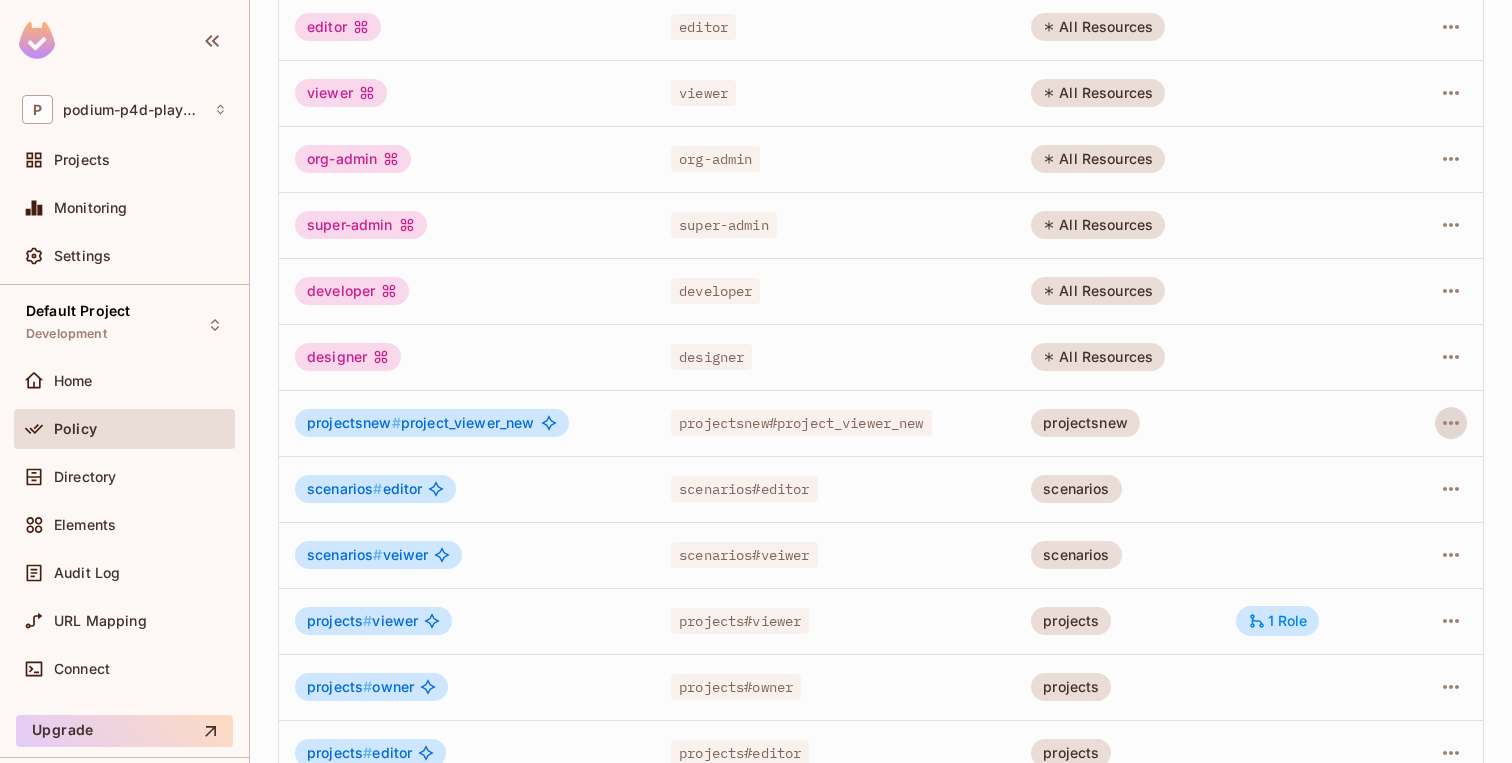 scroll, scrollTop: 0, scrollLeft: 0, axis: both 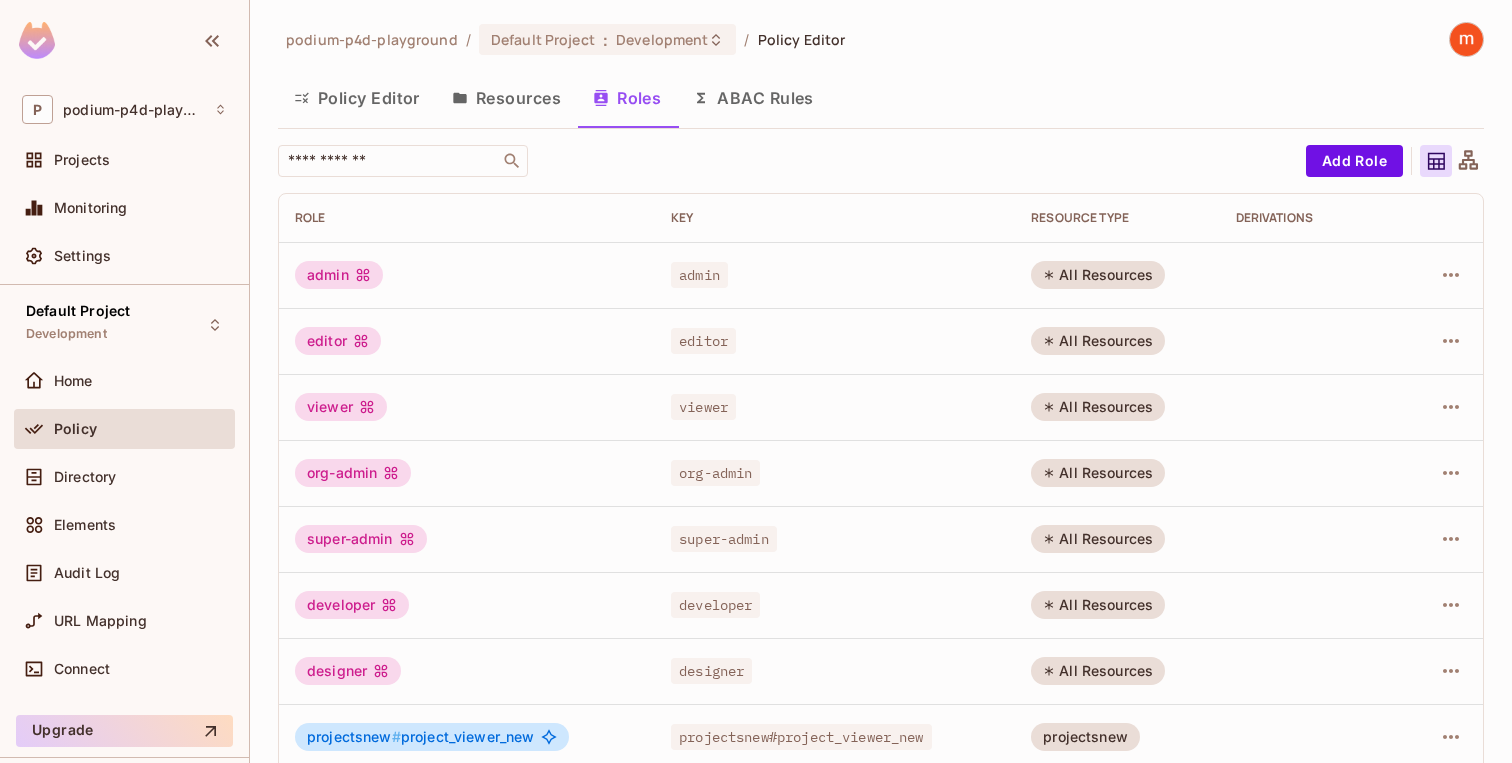 click on "Policy Editor Resources Roles ABAC Rules" at bounding box center [881, 100] 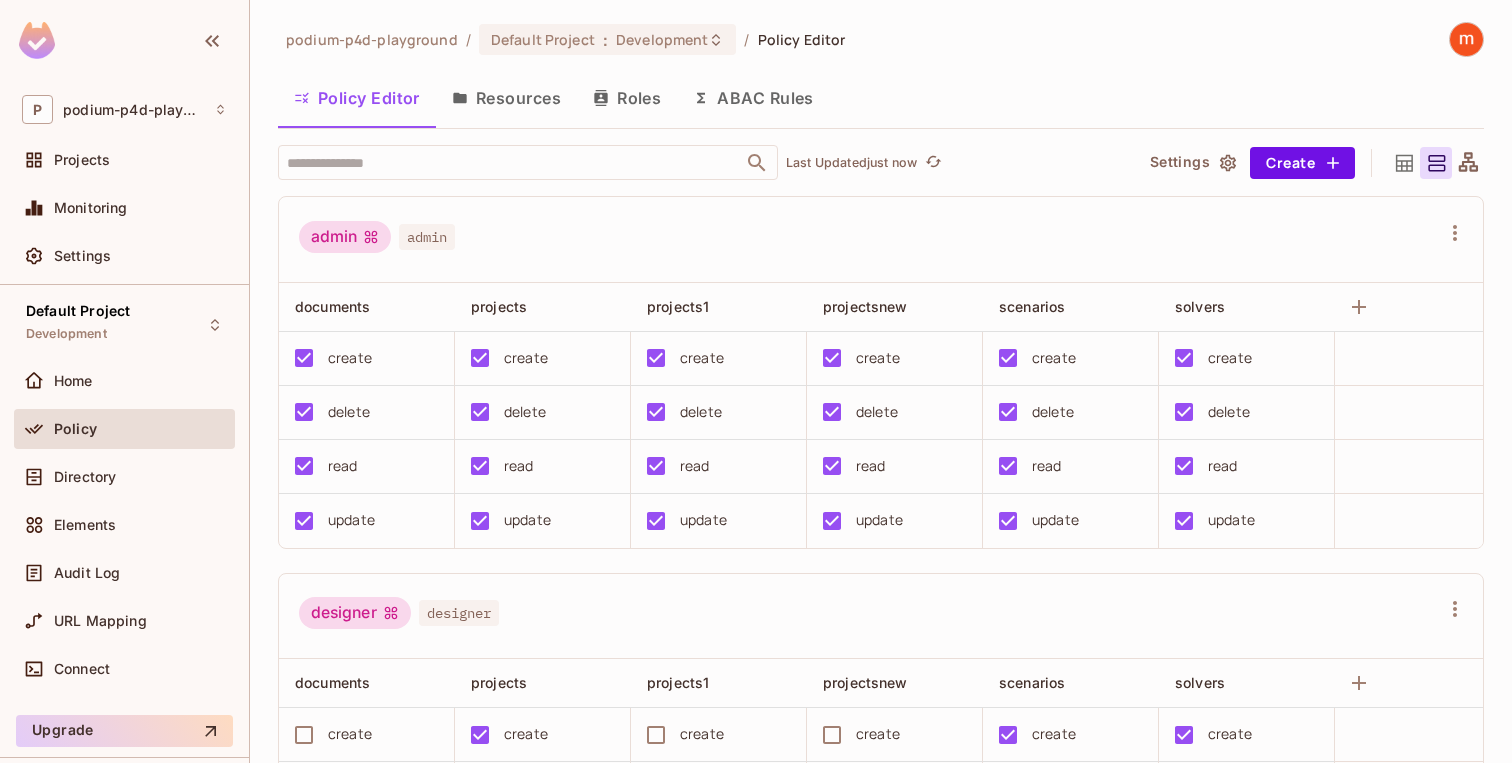 type 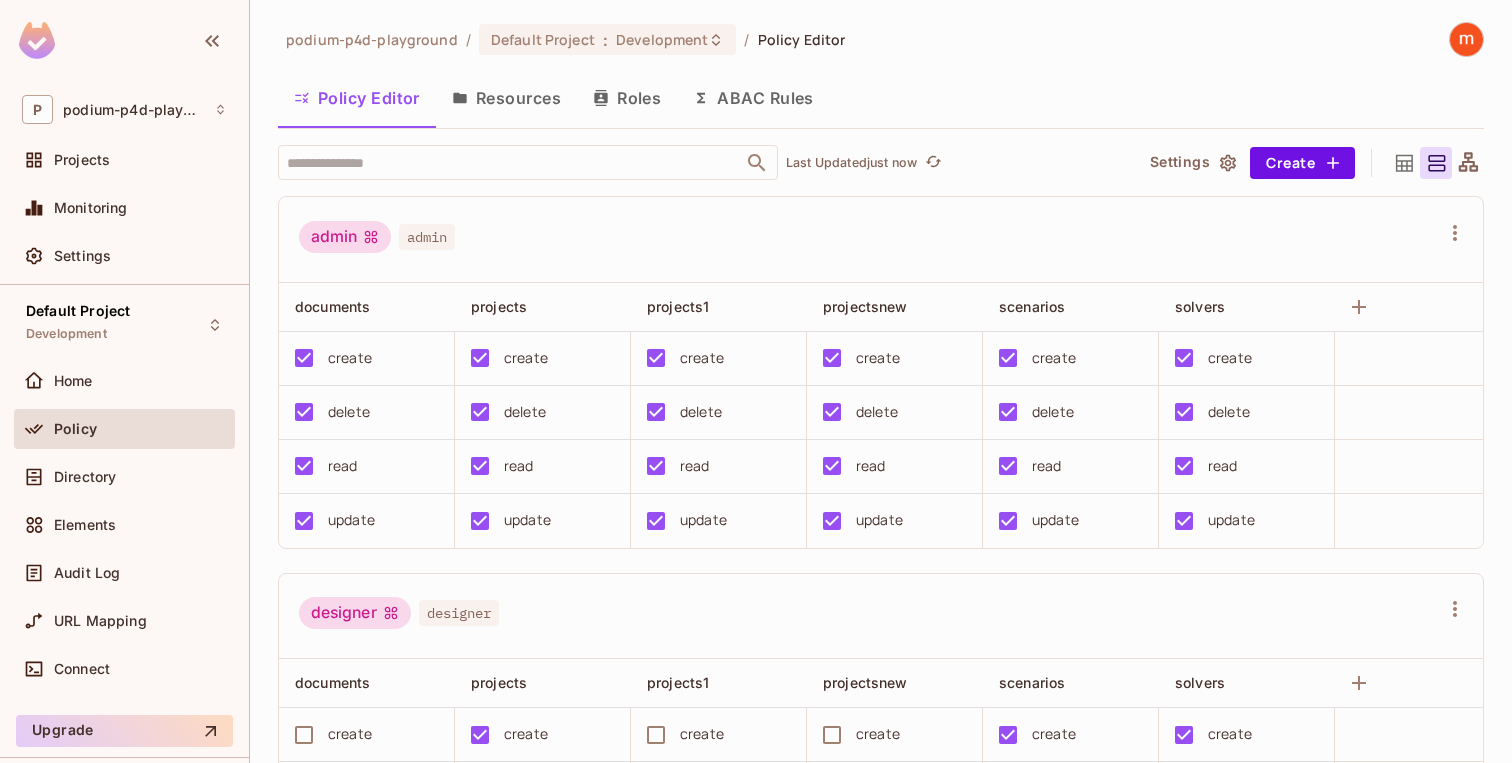 scroll, scrollTop: 3521, scrollLeft: 0, axis: vertical 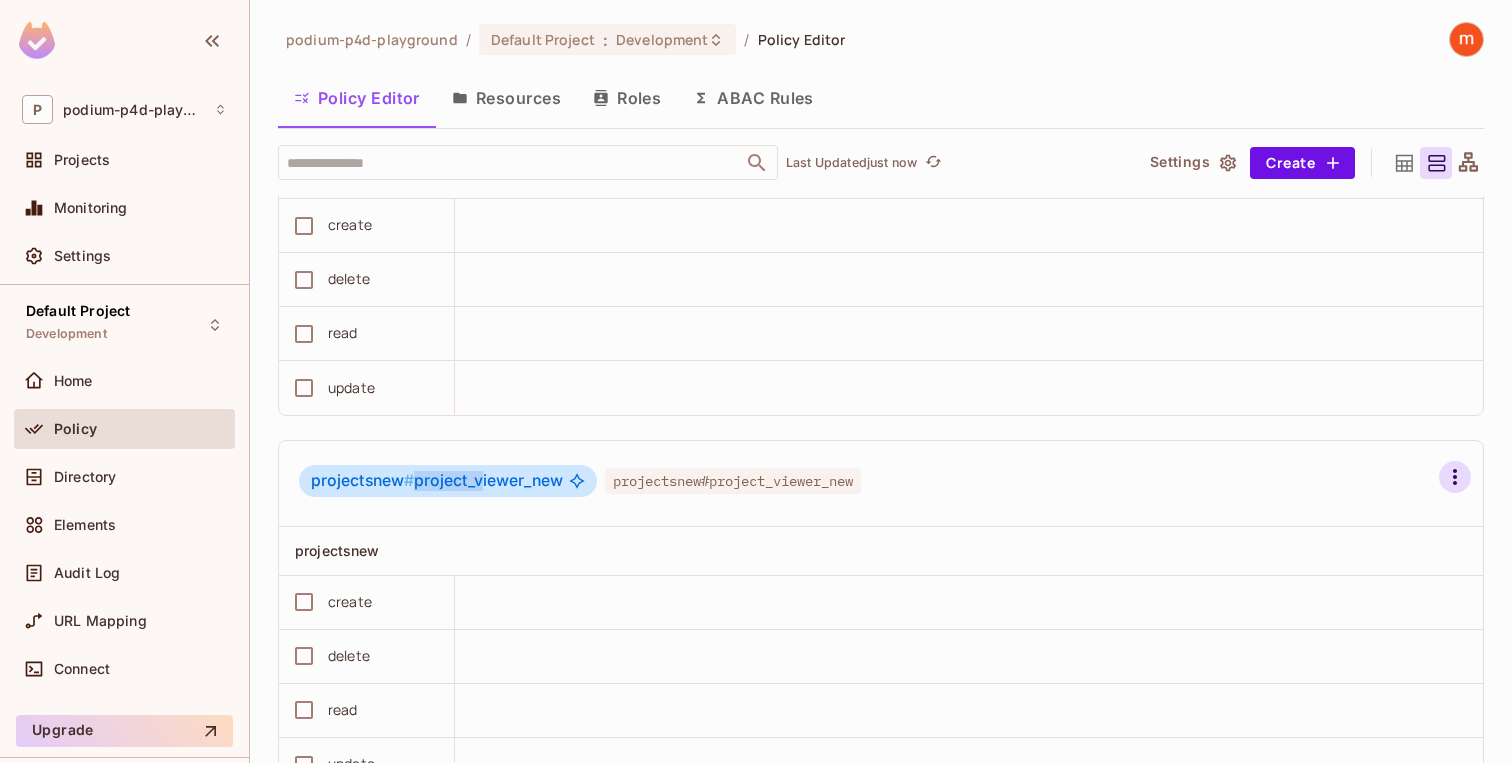 click 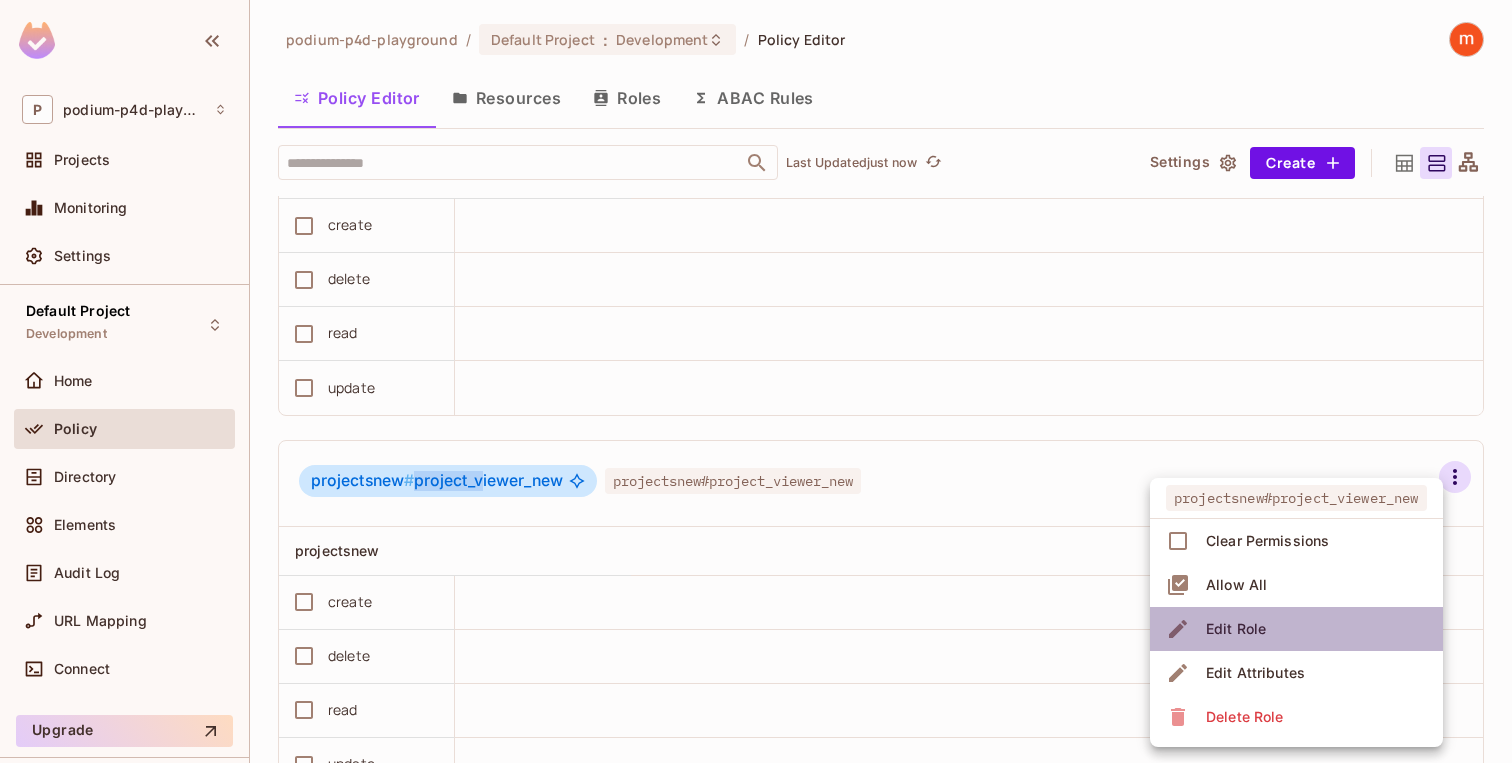 click on "Edit Role" at bounding box center [1296, 629] 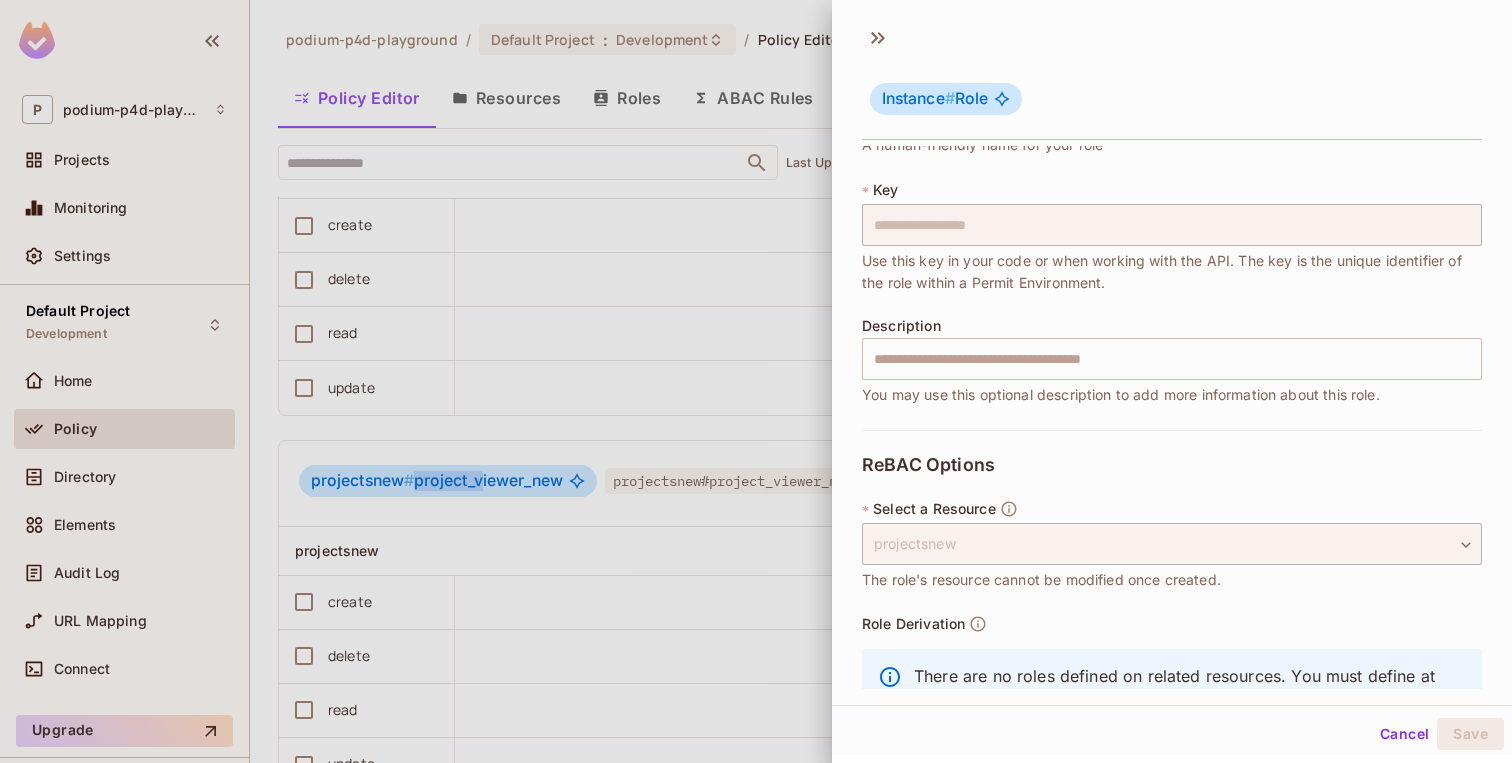 scroll, scrollTop: 0, scrollLeft: 0, axis: both 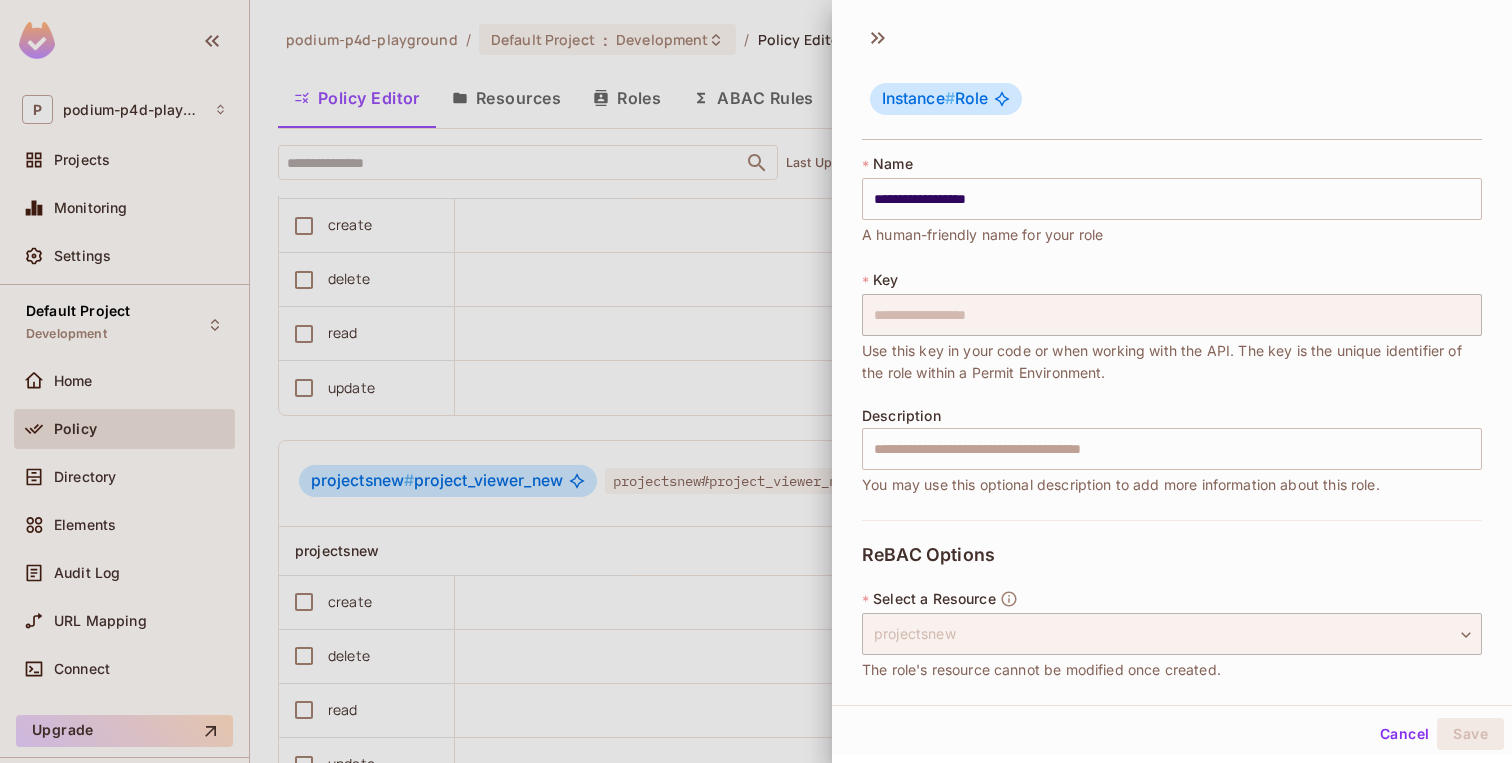 click at bounding box center [756, 381] 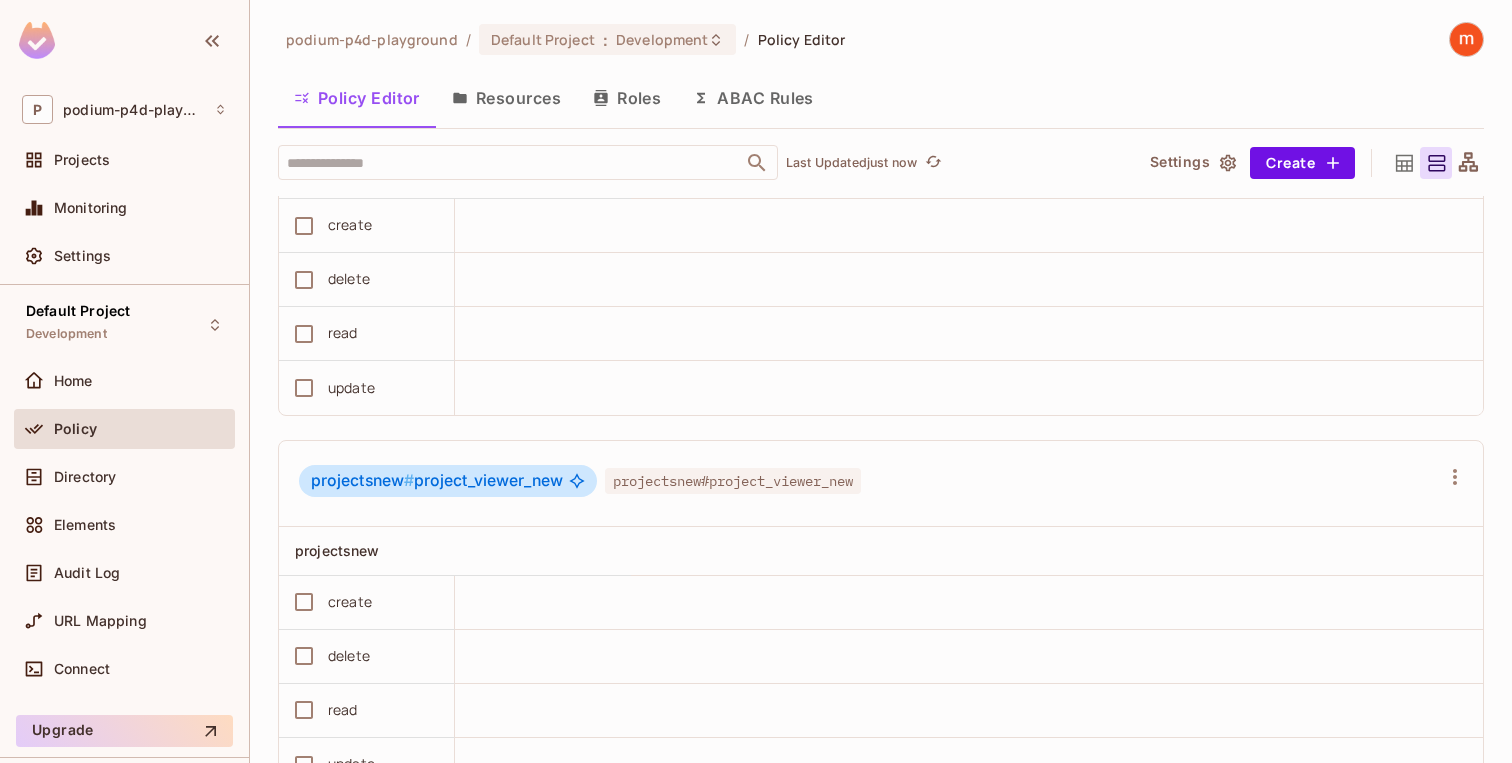 click on "ABAC Rules" at bounding box center (753, 98) 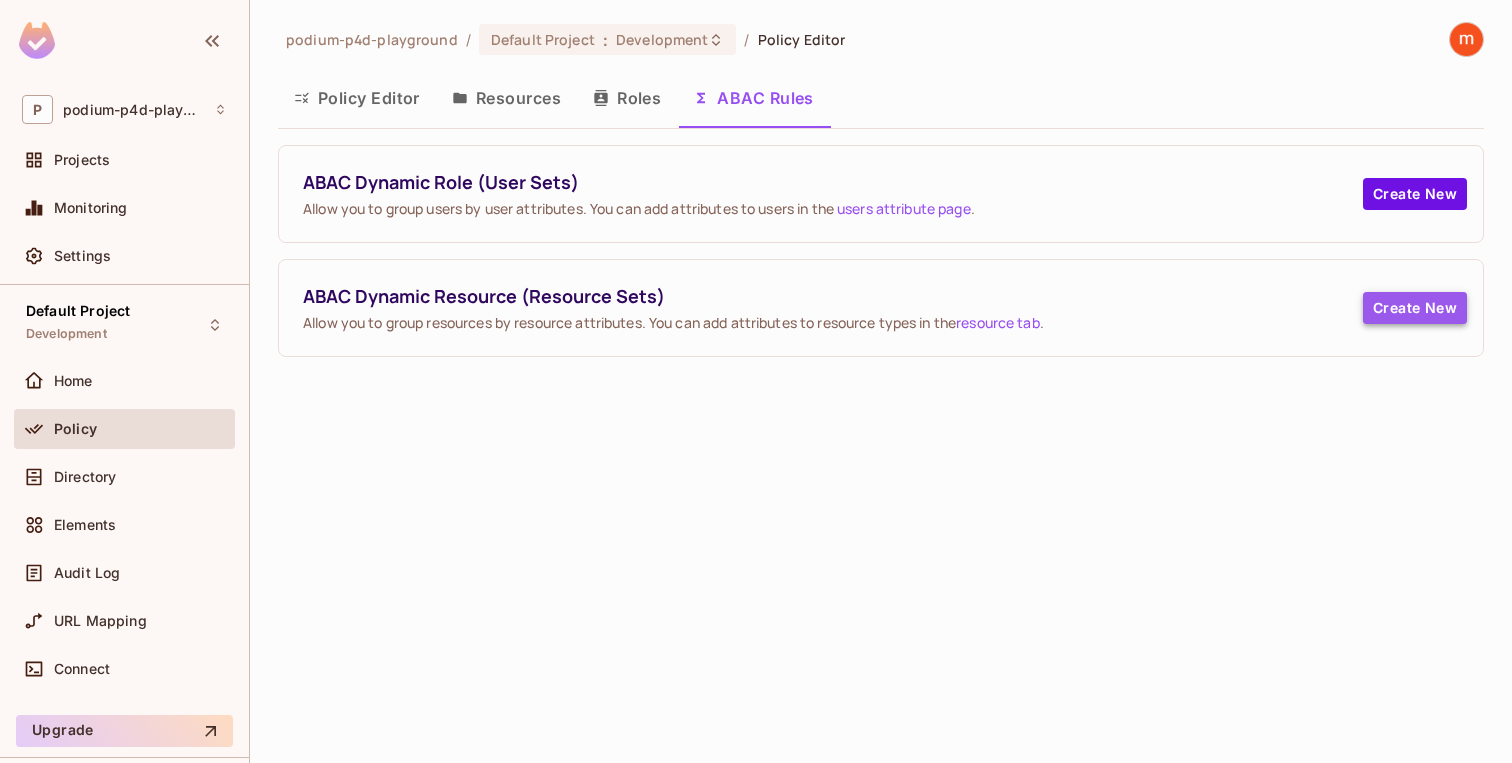 click on "Create New" at bounding box center [1415, 308] 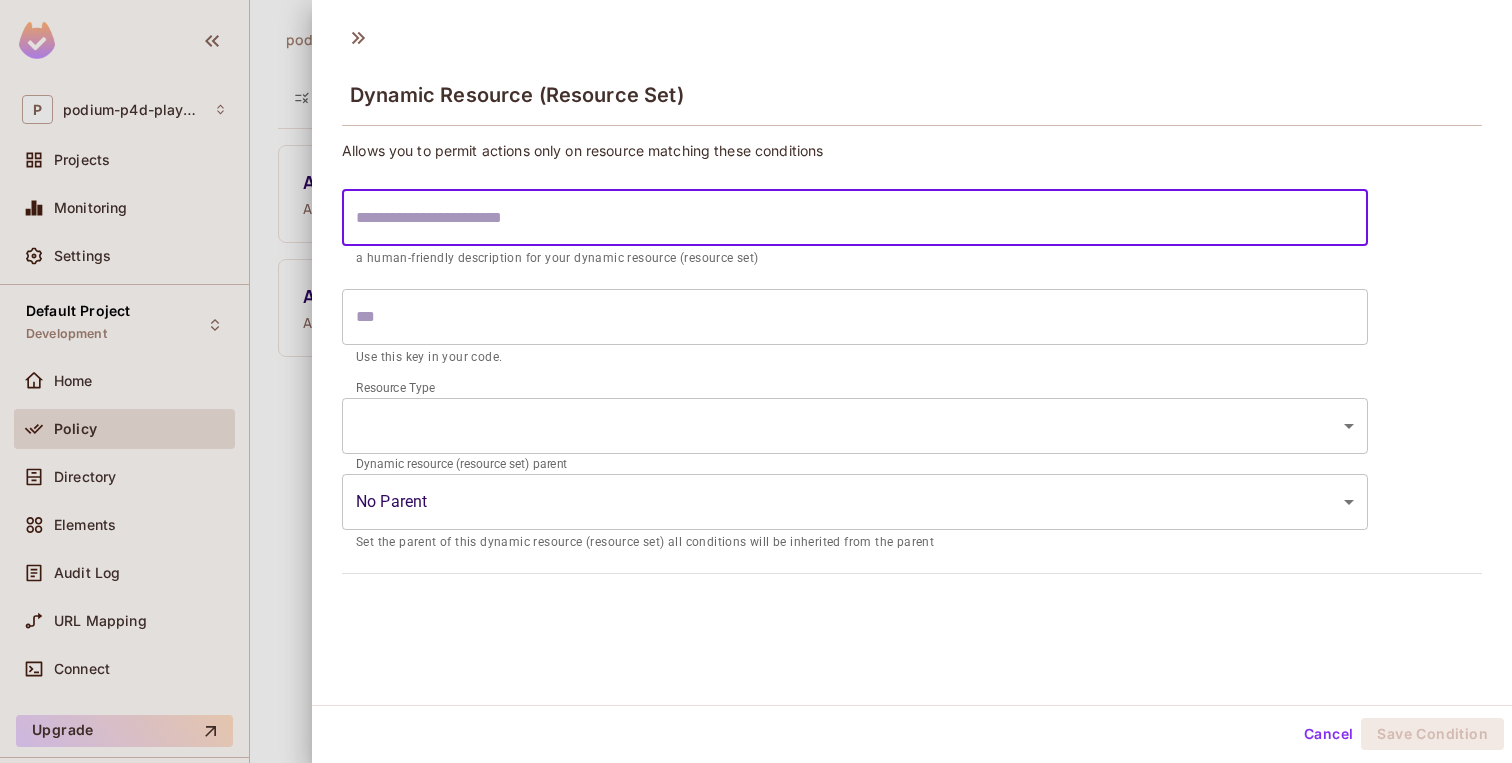 click at bounding box center [855, 218] 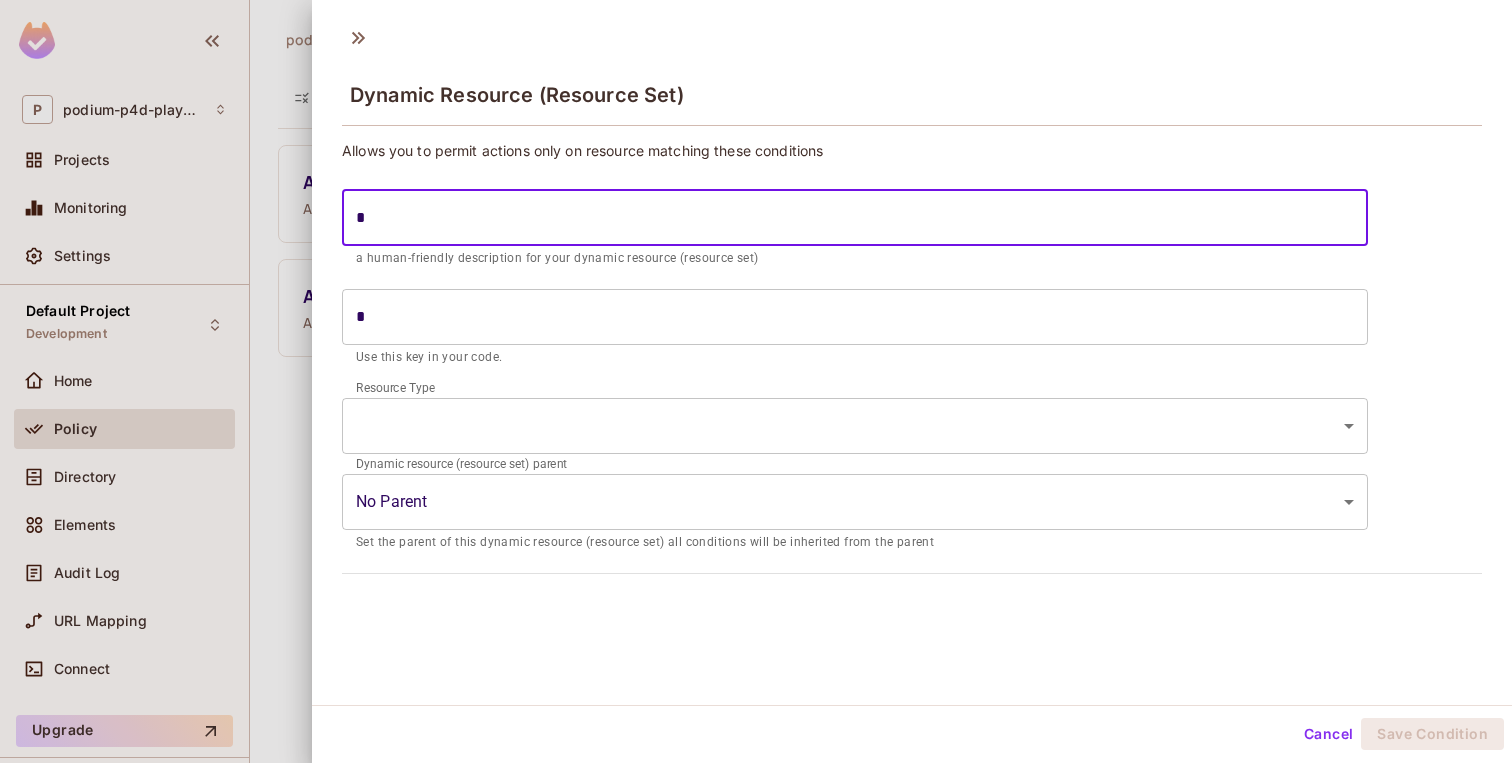 type on "**" 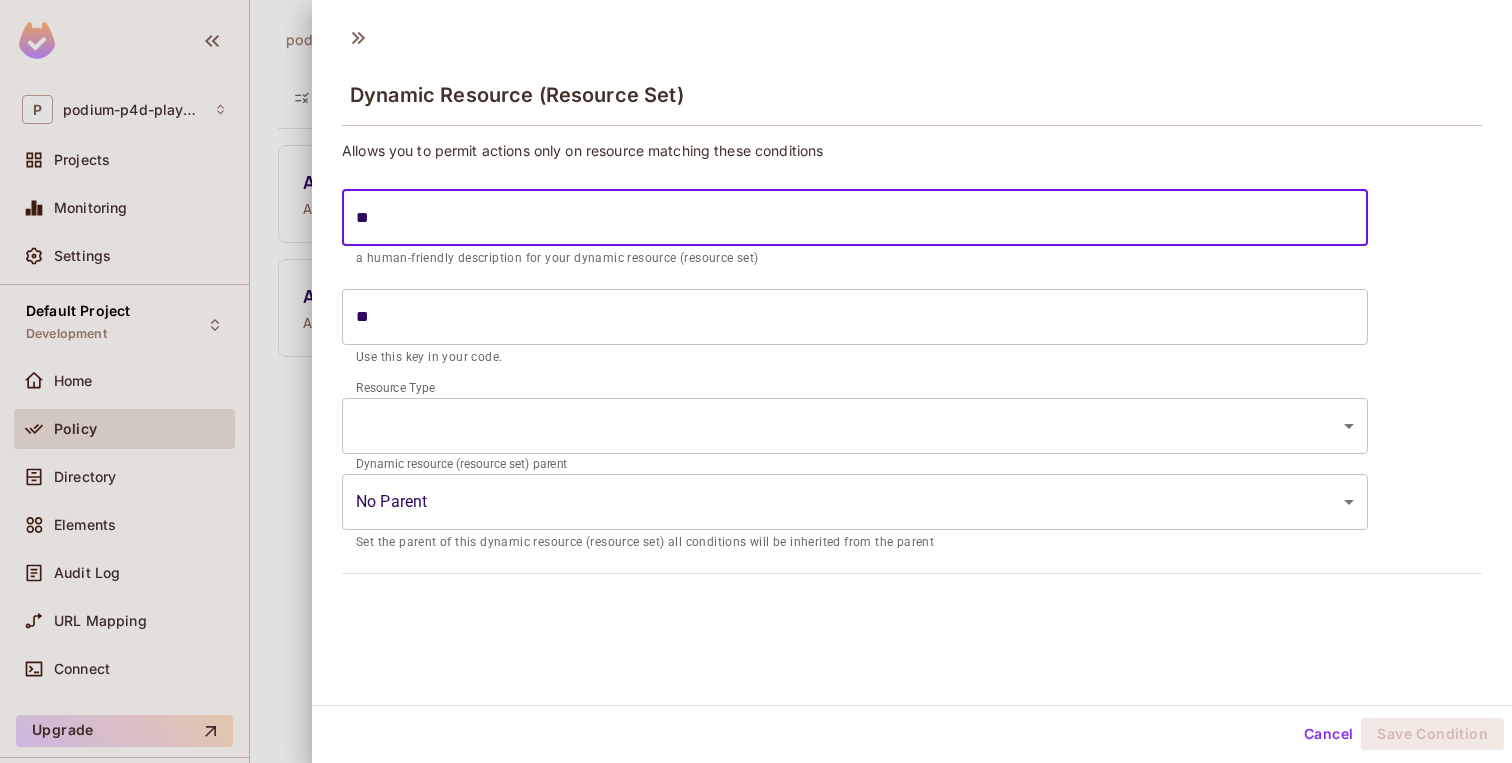 type on "***" 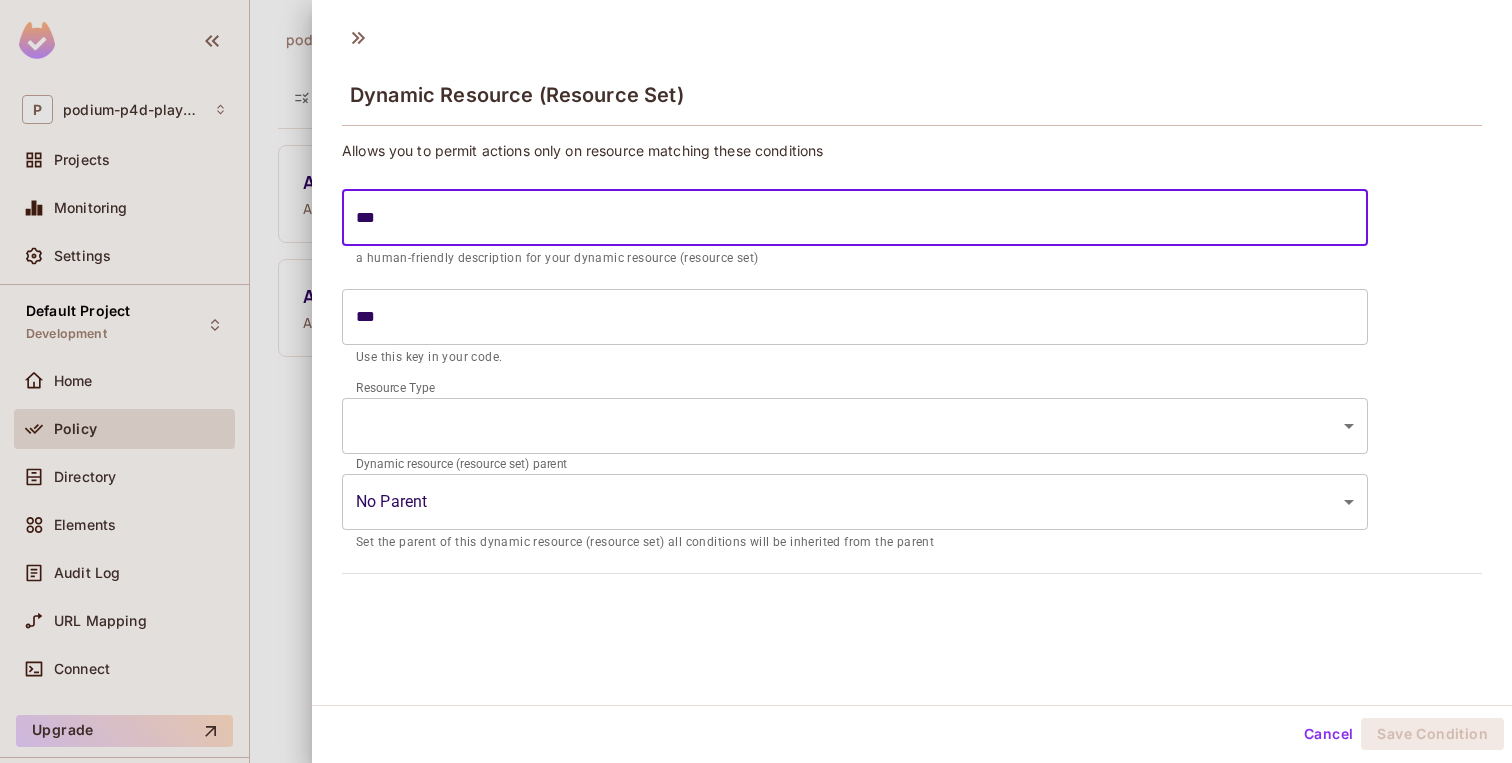 type on "****" 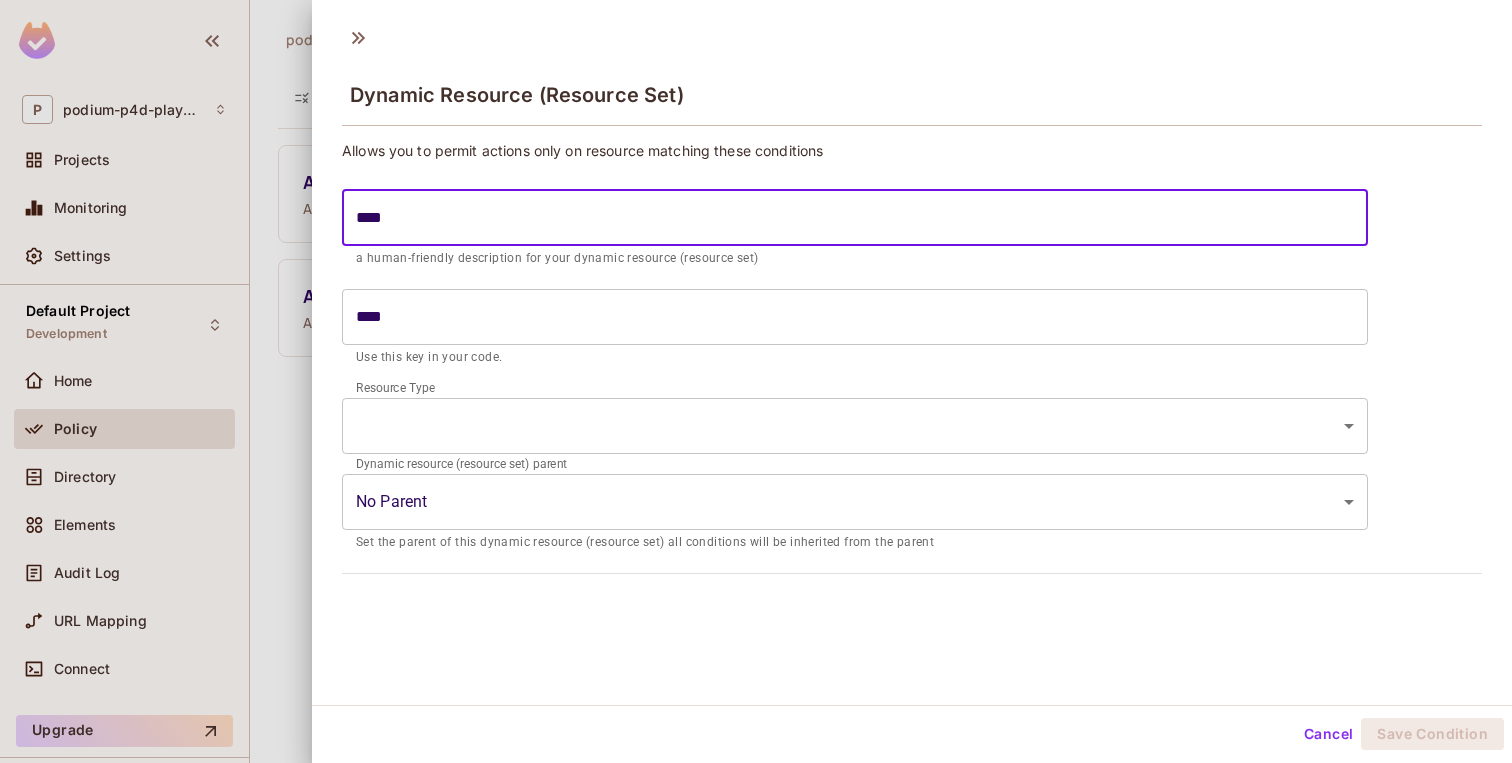 type on "*****" 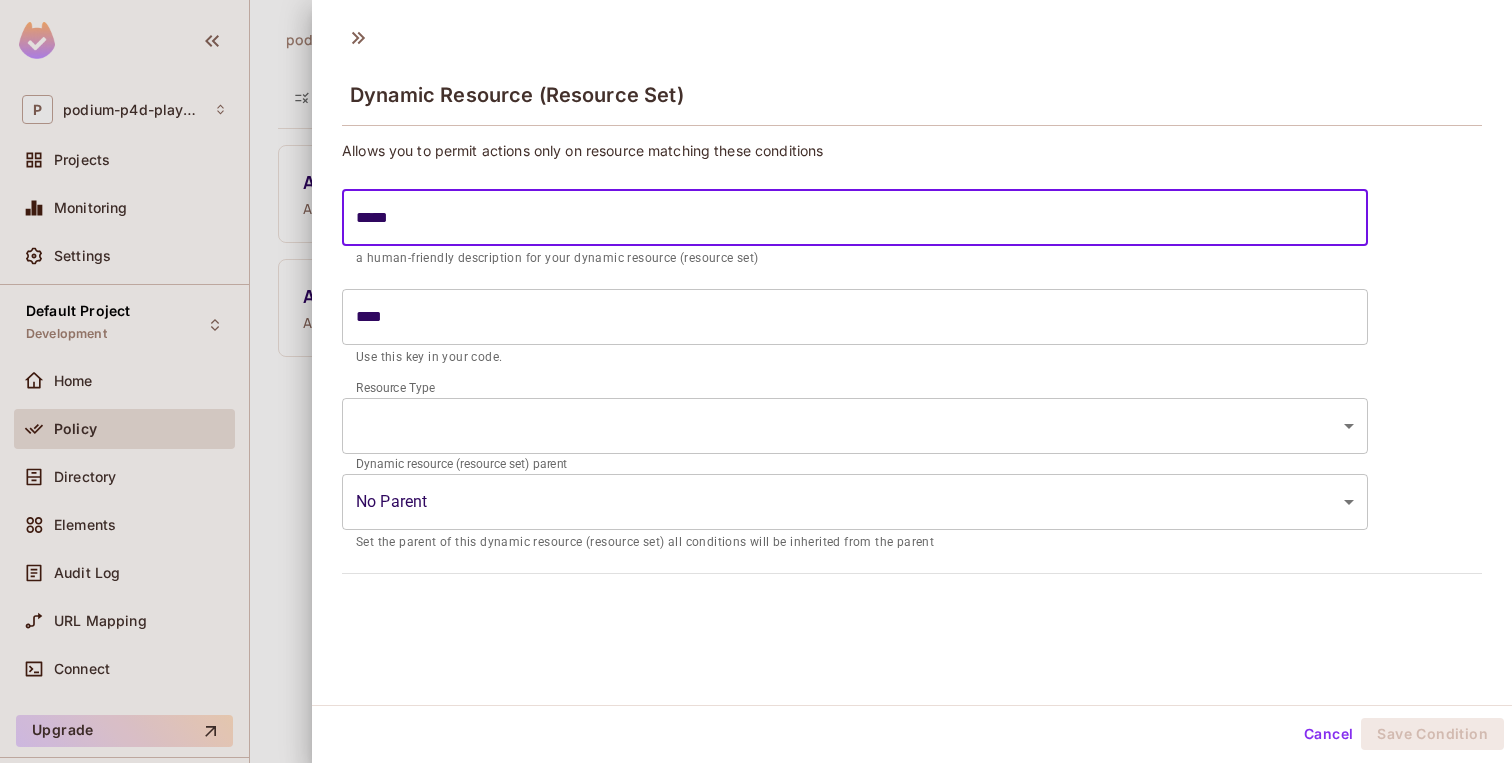 type on "*****" 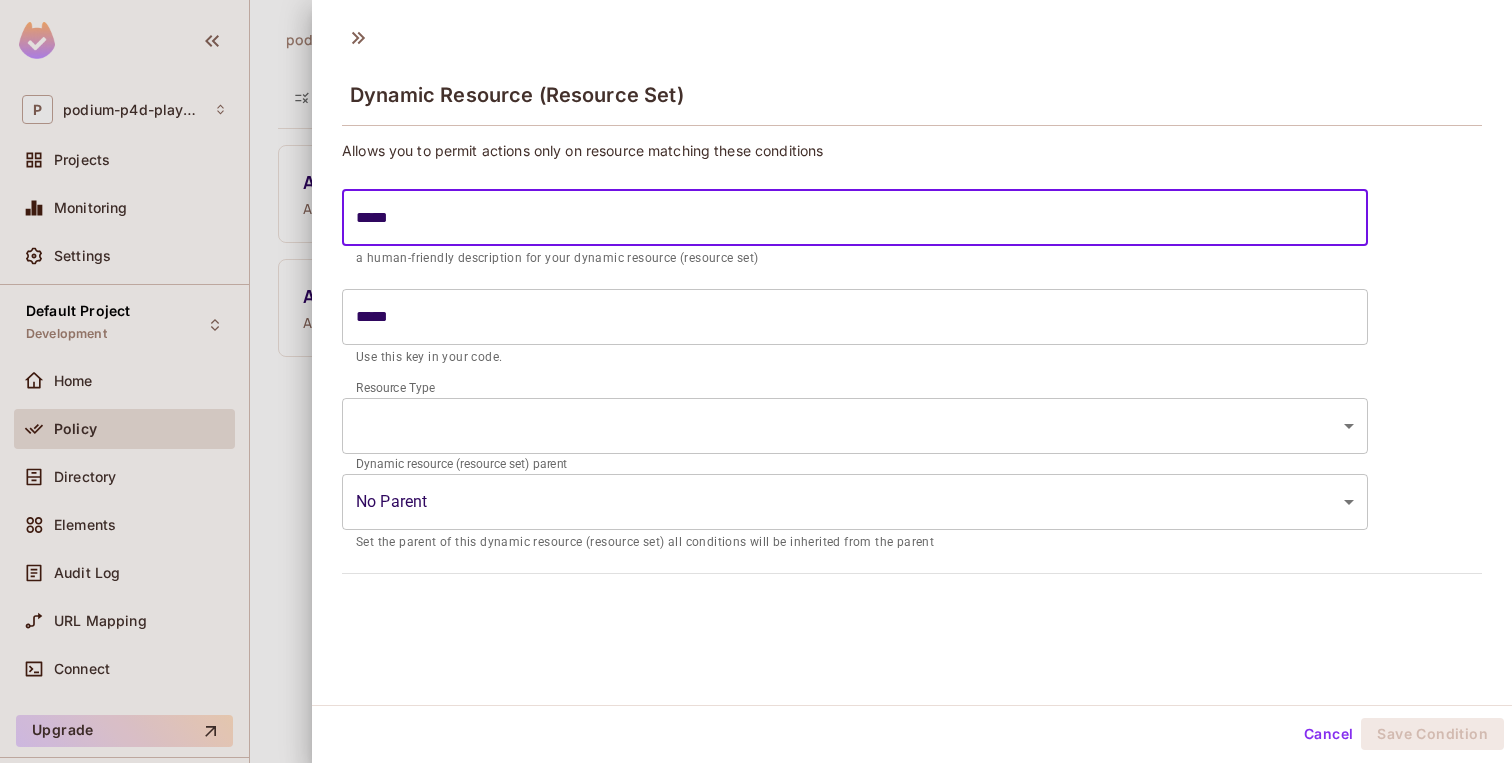 type on "******" 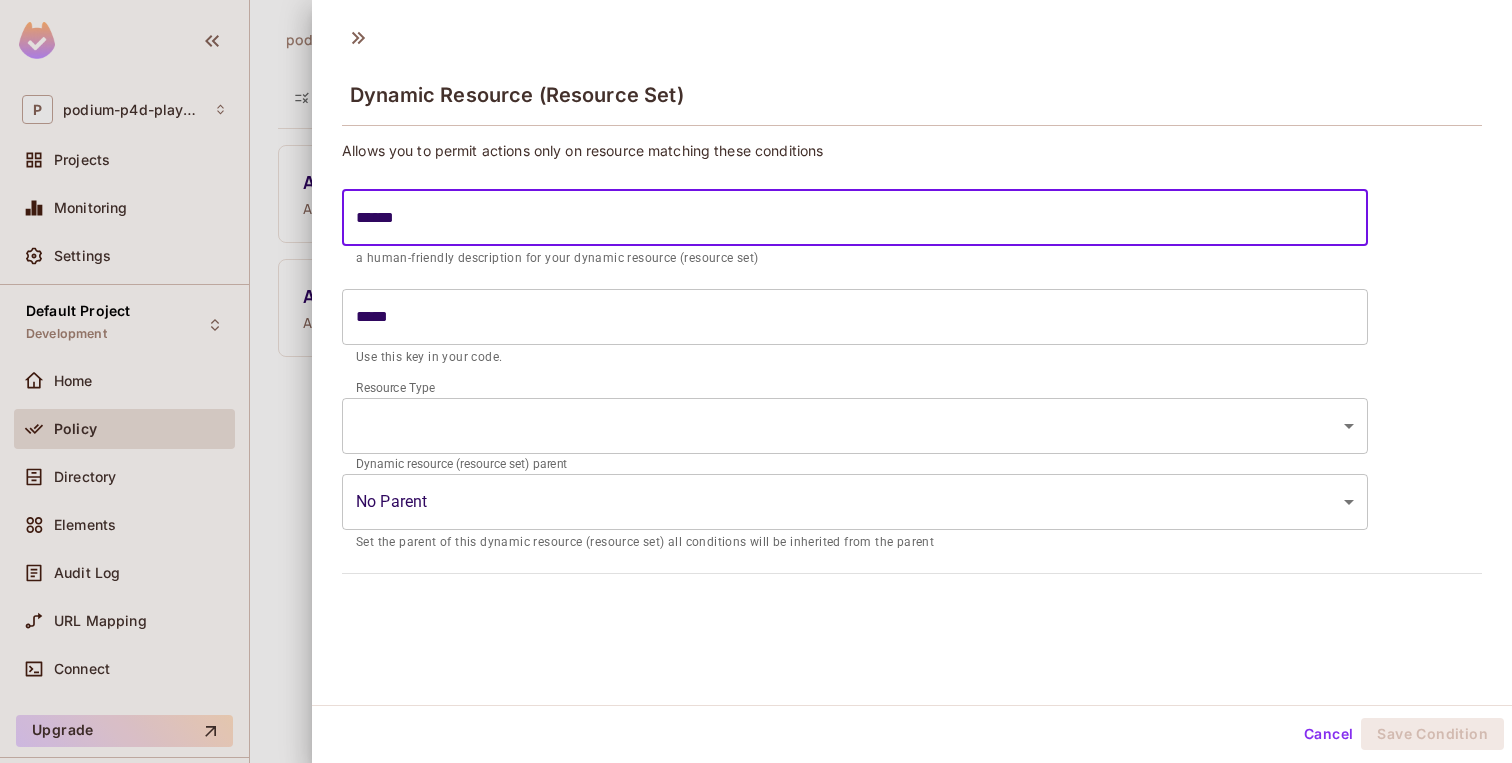 type on "******" 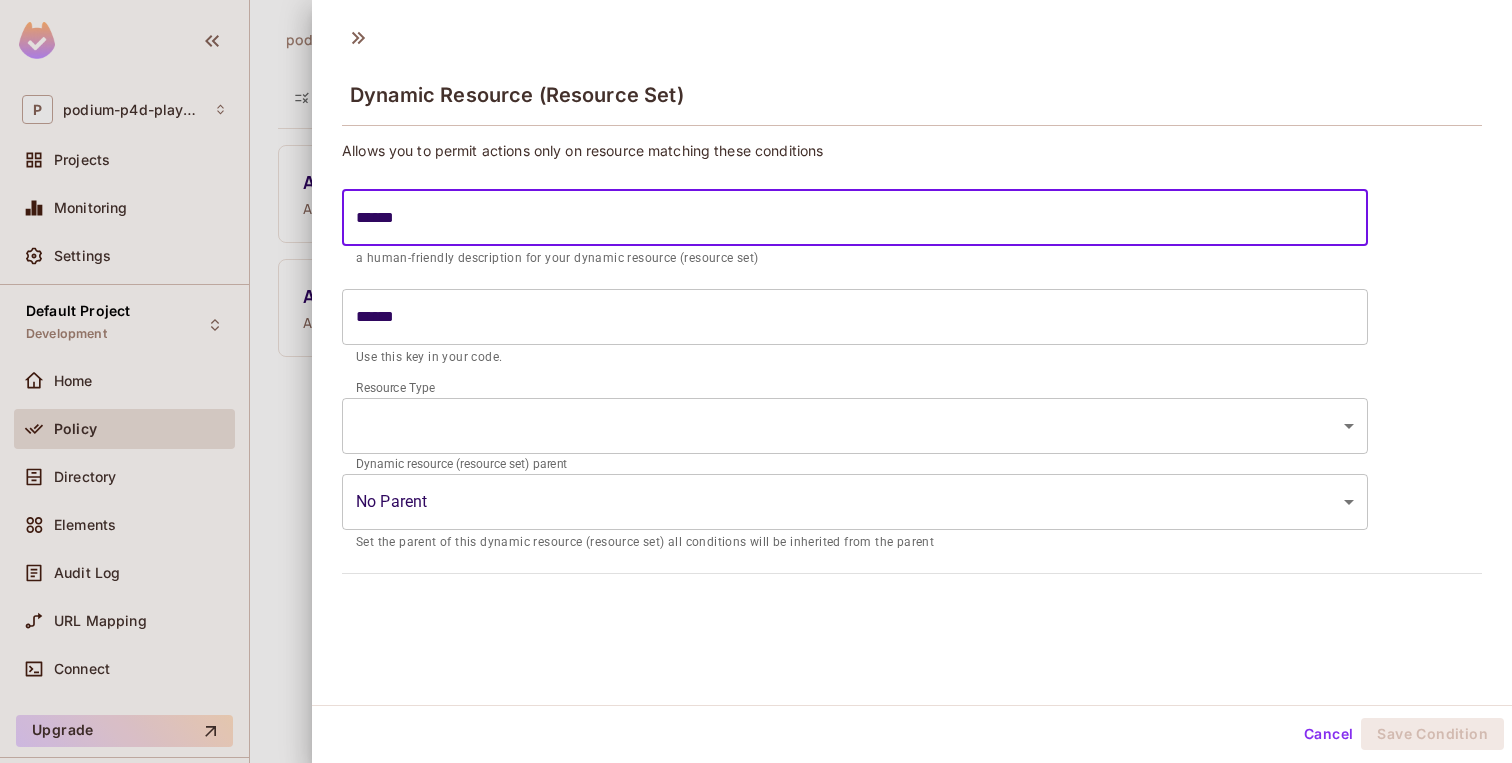type on "*******" 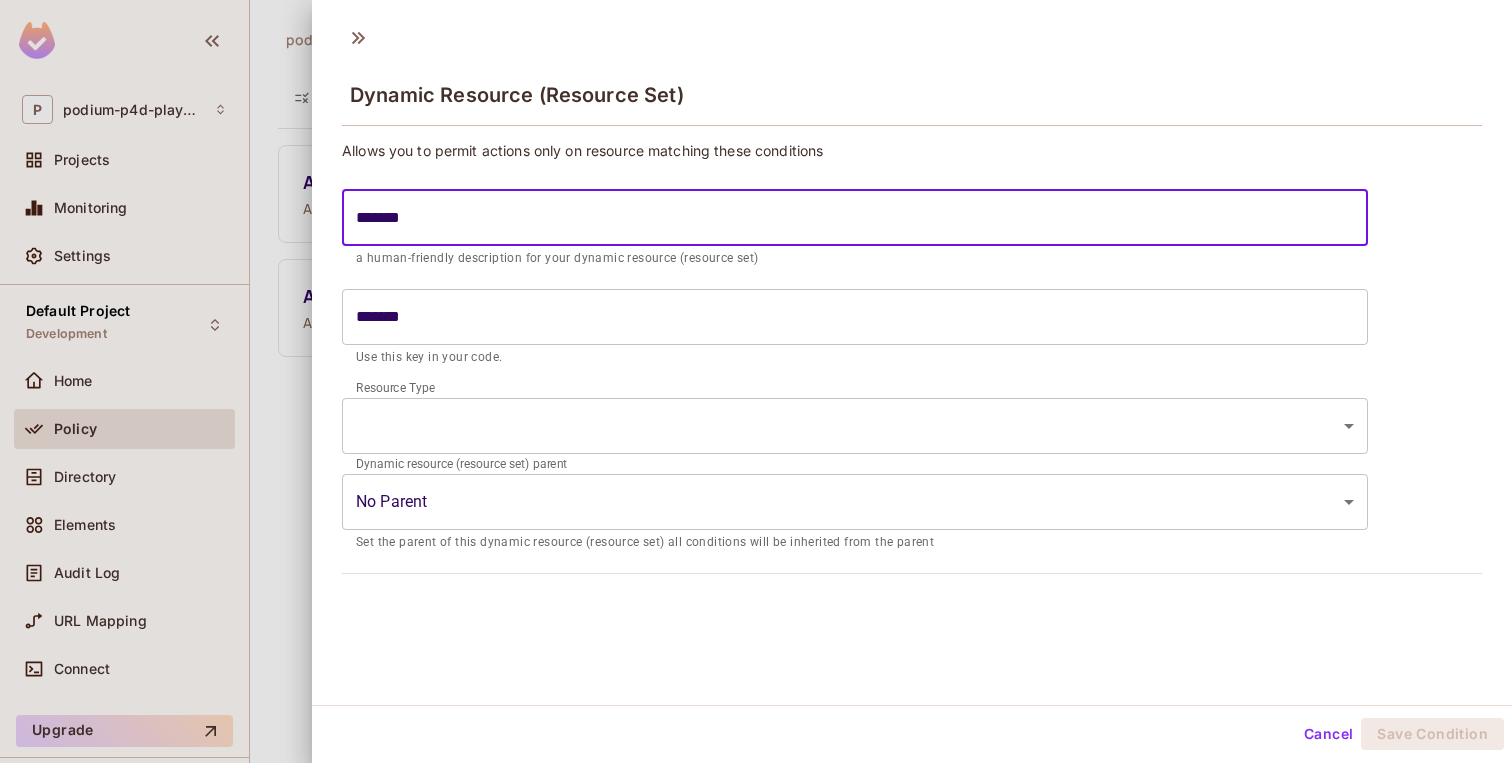 type on "********" 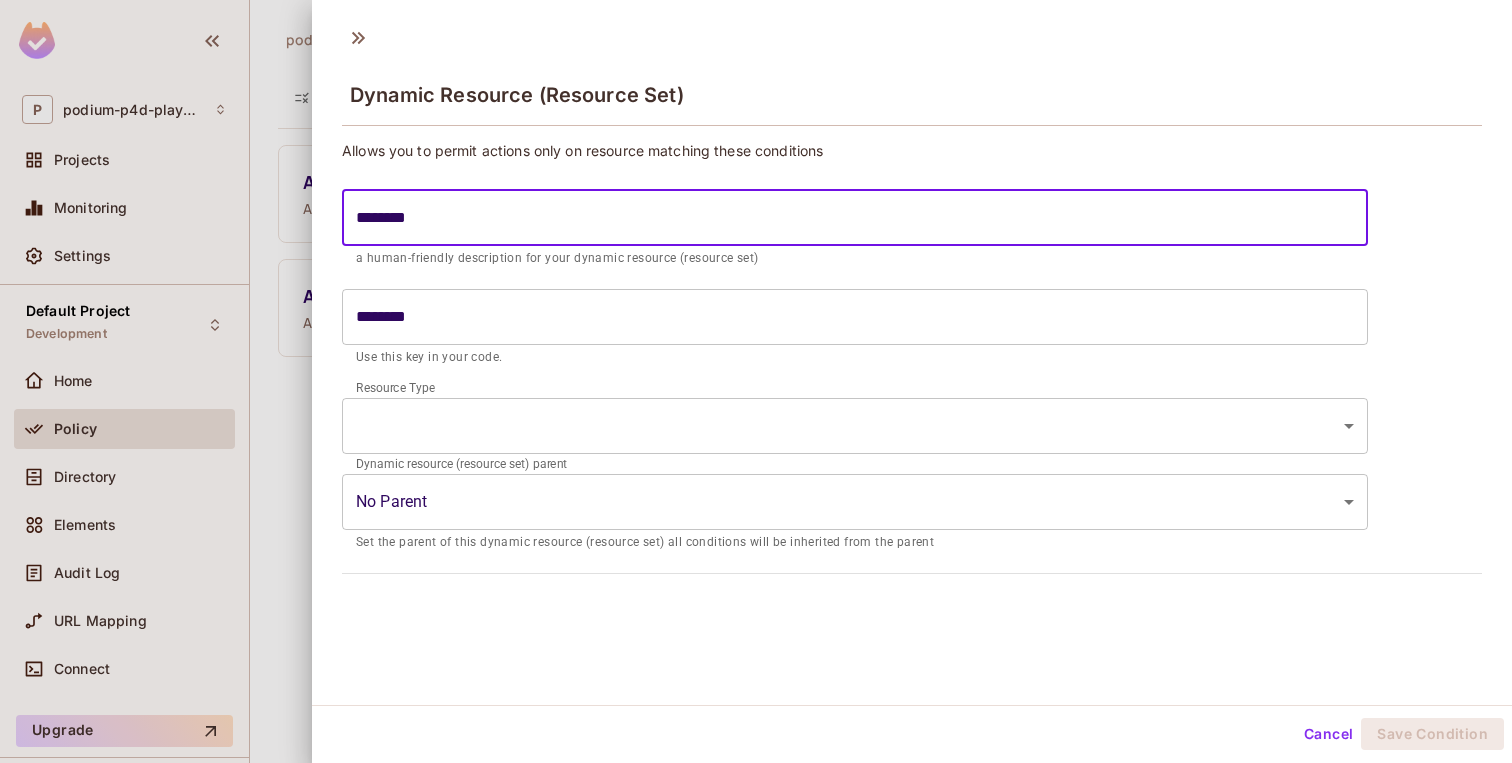 type on "*******" 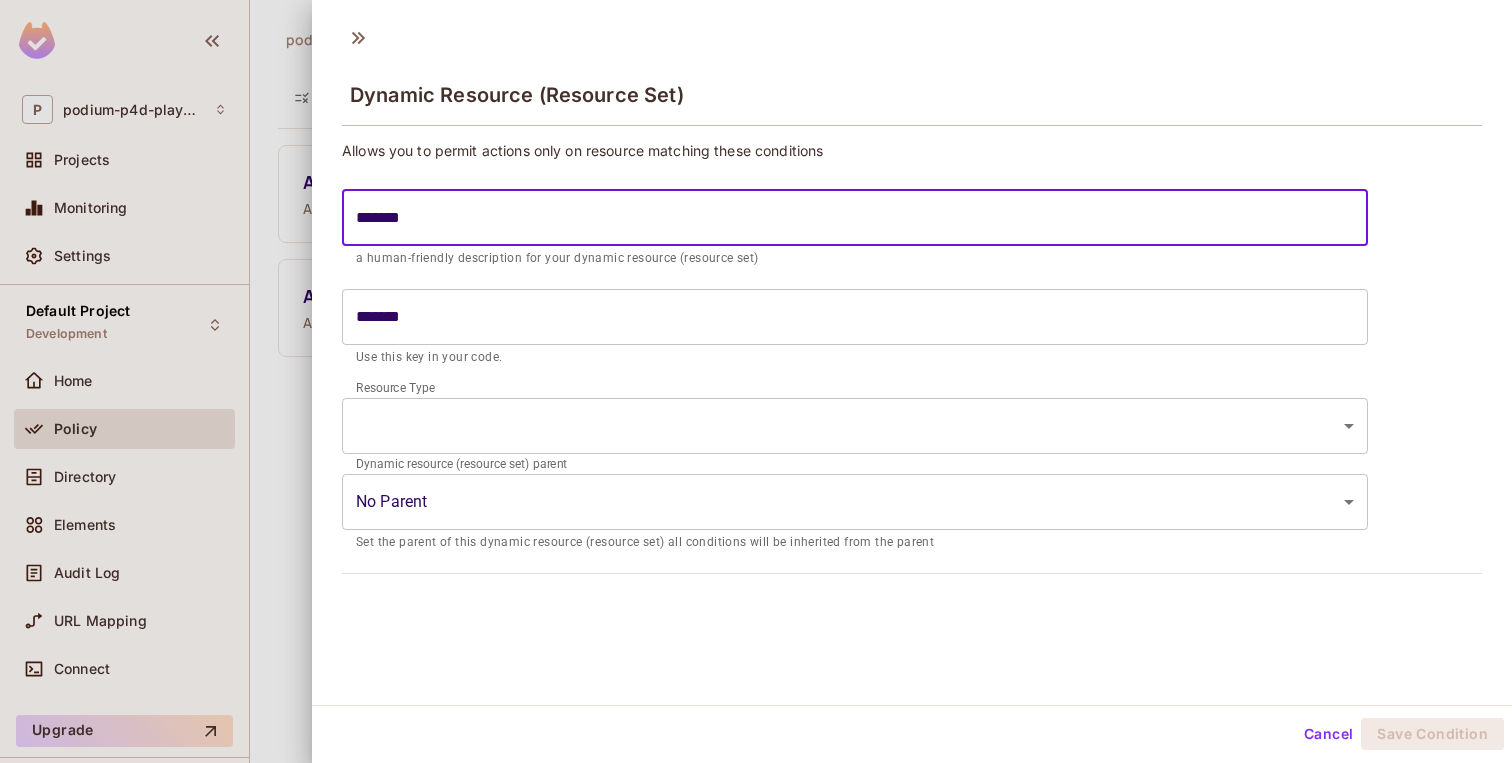 type 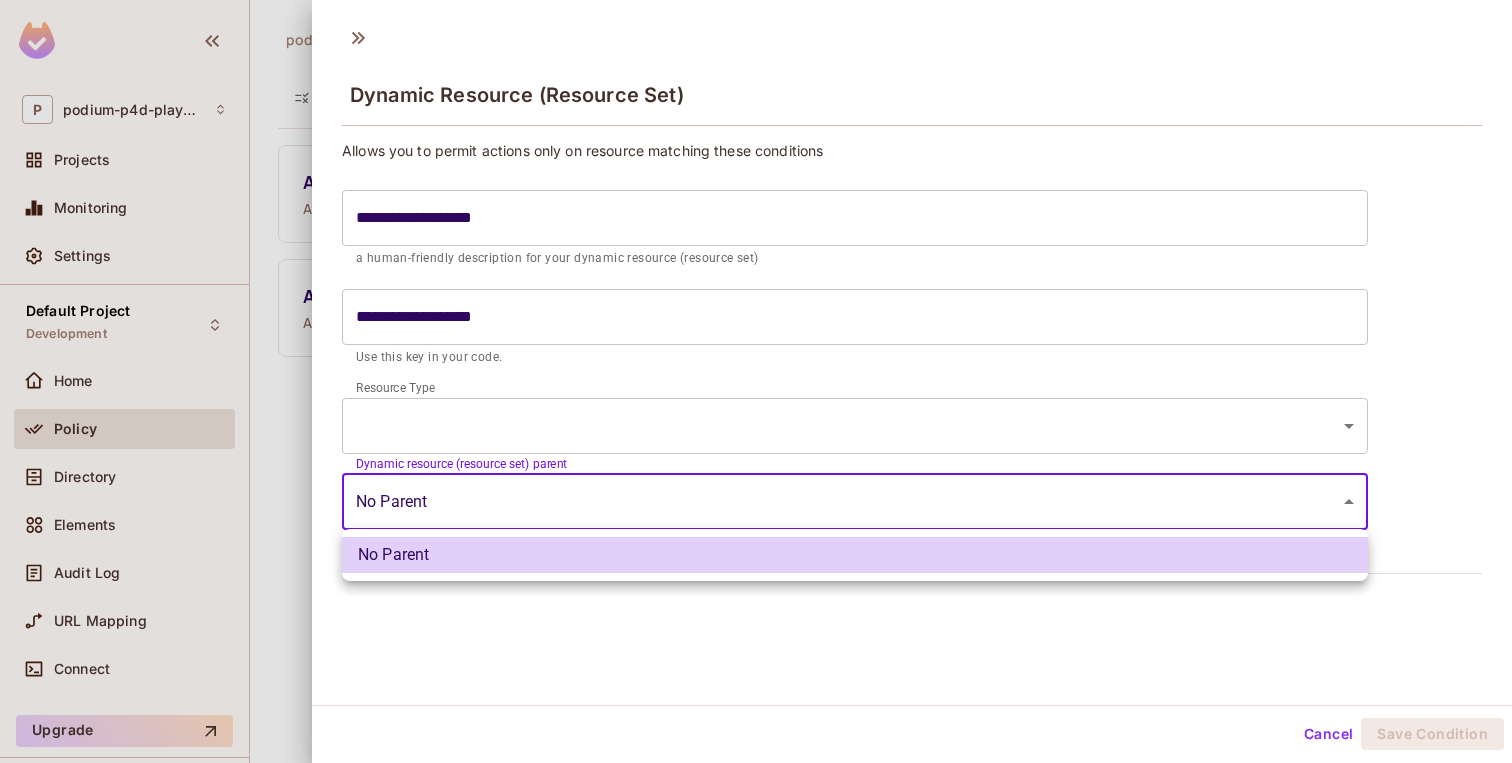 click on "**********" at bounding box center (756, 381) 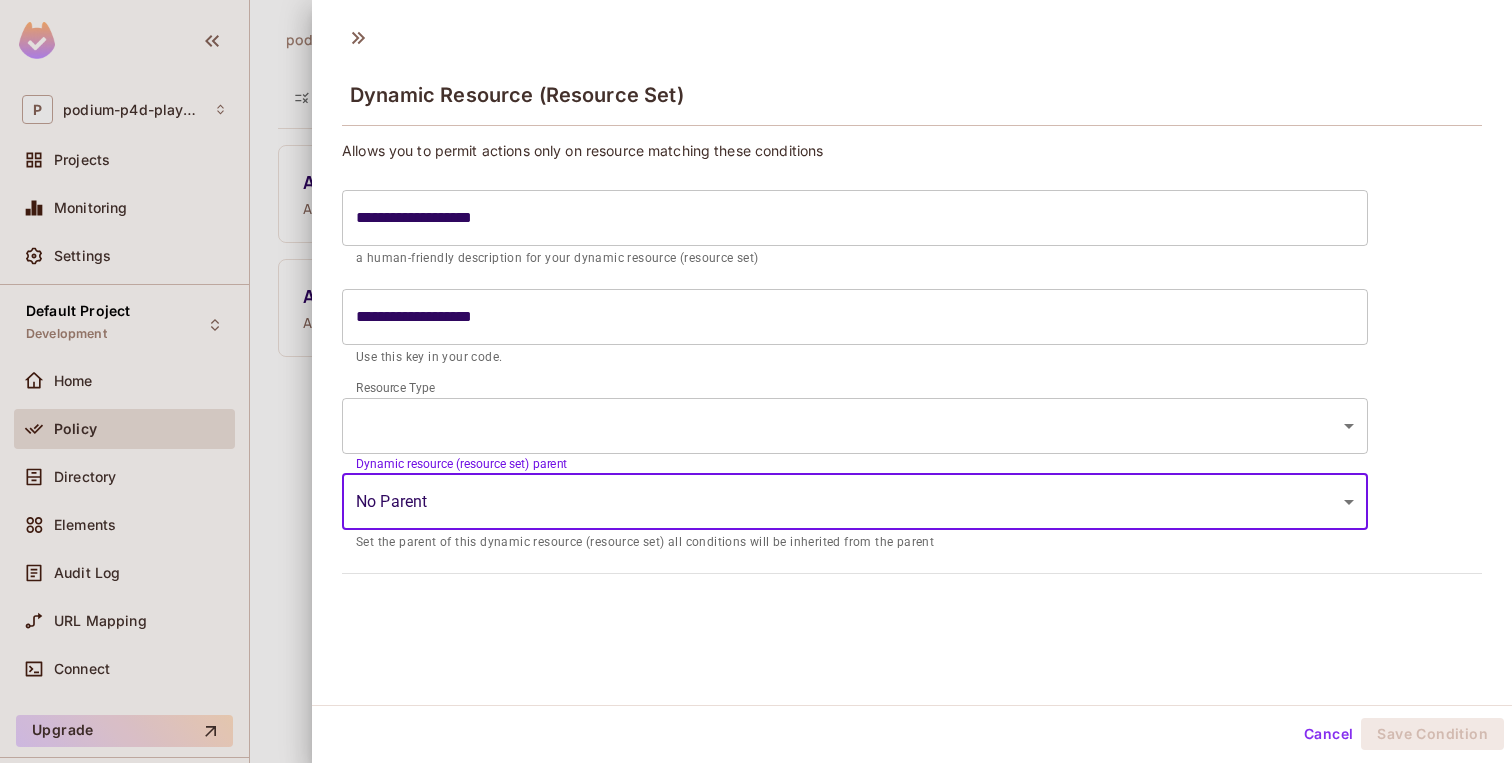click on "**********" at bounding box center (756, 381) 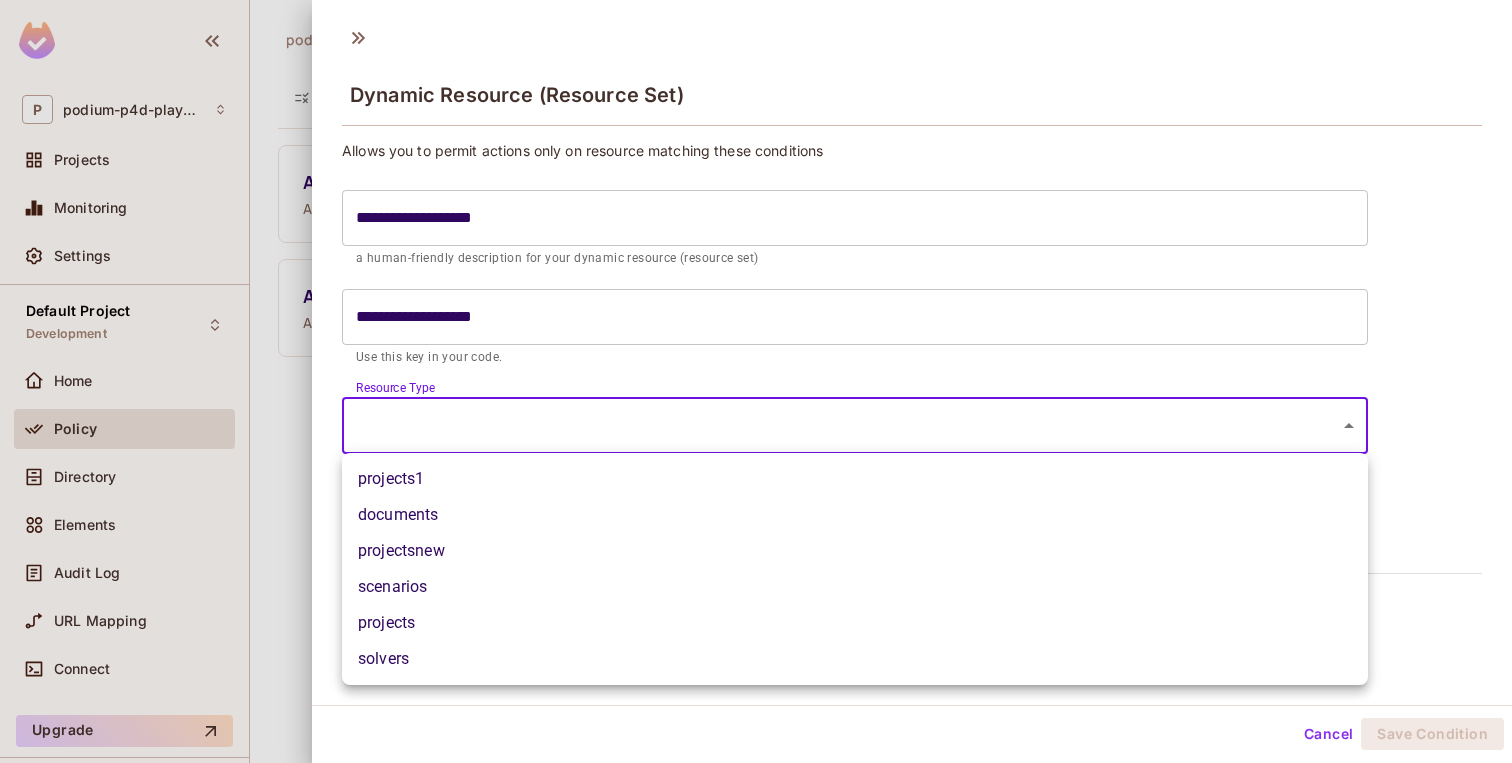 click on "projectsnew" at bounding box center [855, 551] 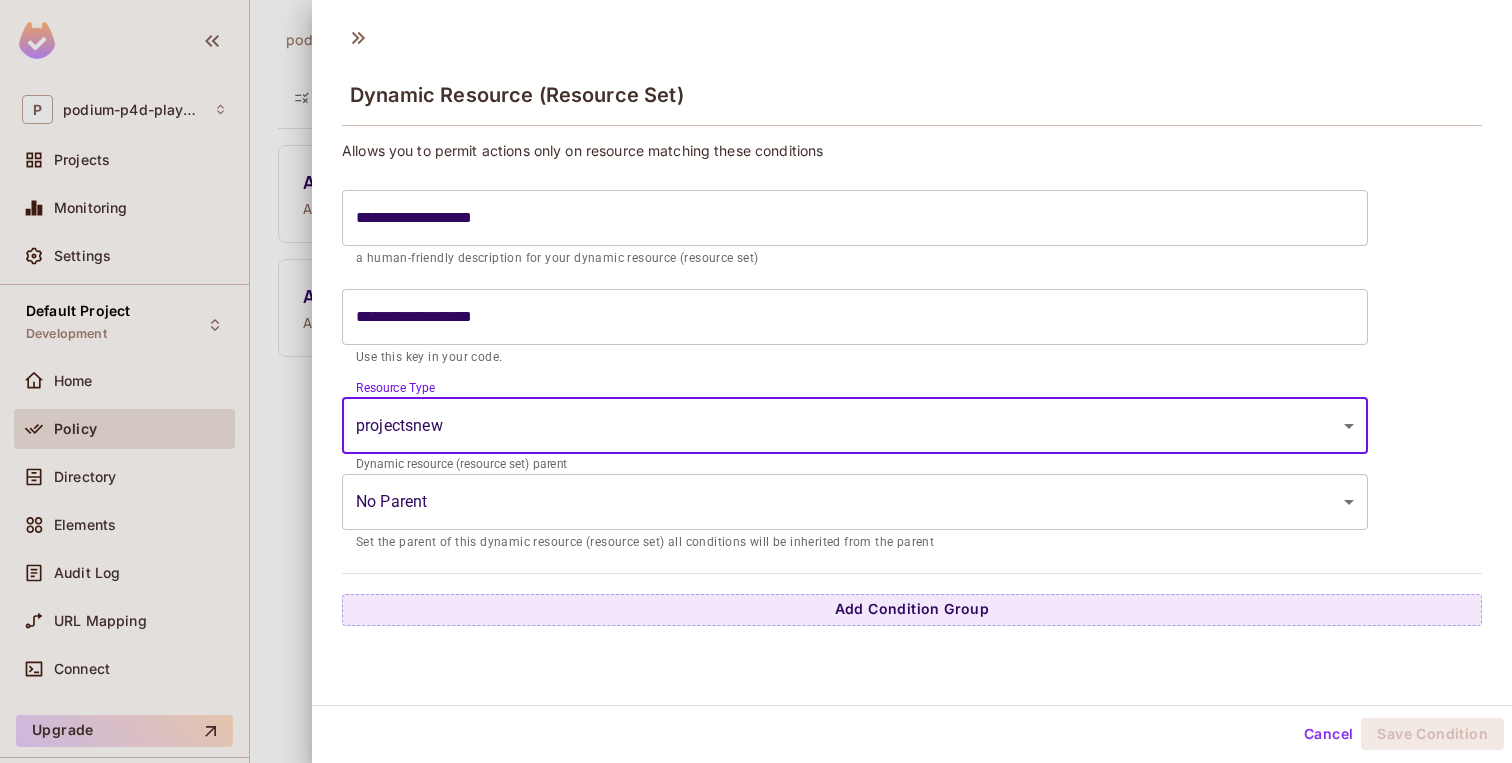 scroll, scrollTop: 3, scrollLeft: 0, axis: vertical 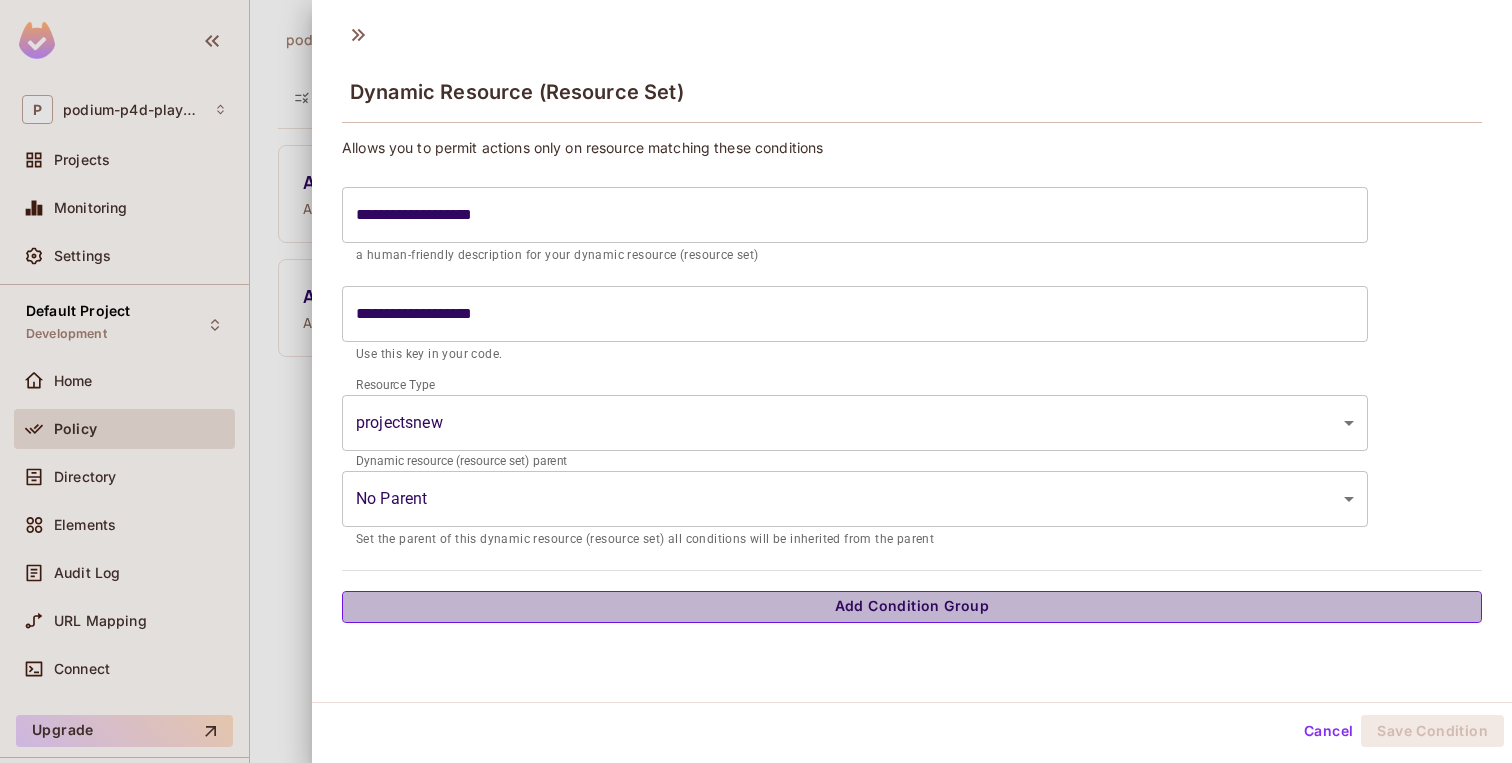 click on "Add Condition Group" at bounding box center [912, 607] 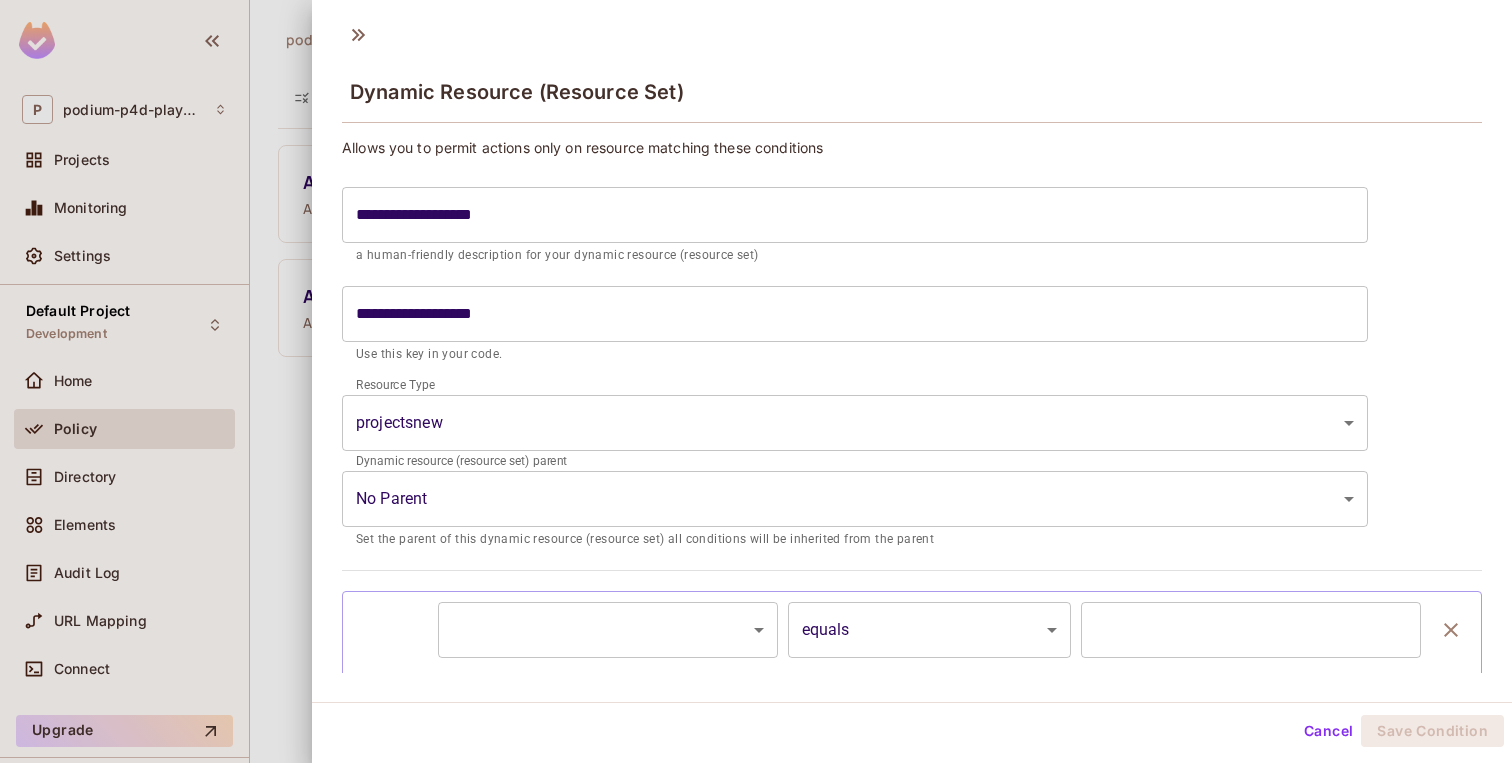 scroll, scrollTop: 82, scrollLeft: 0, axis: vertical 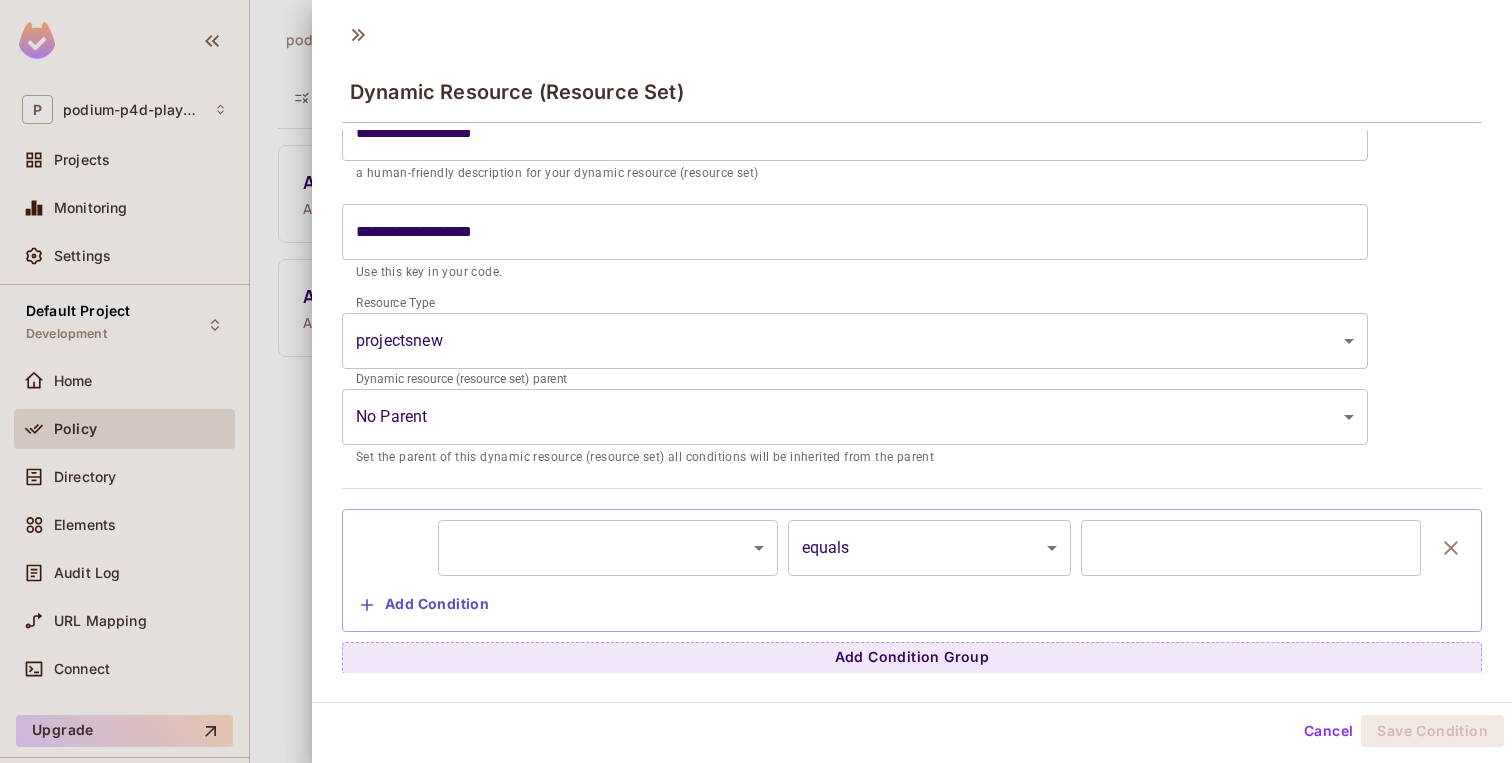click on "**********" at bounding box center [756, 381] 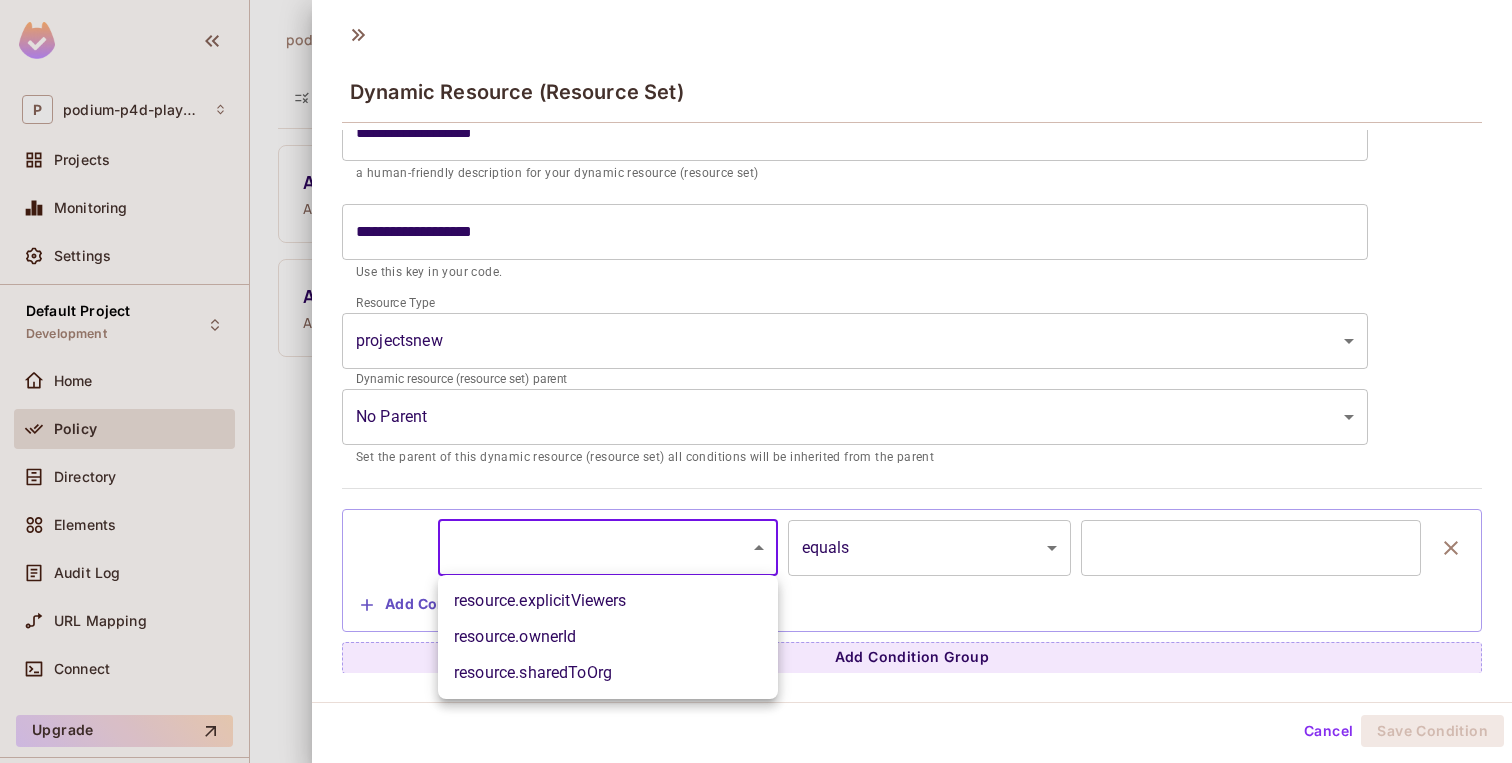 click on "resource.ownerId" at bounding box center (608, 637) 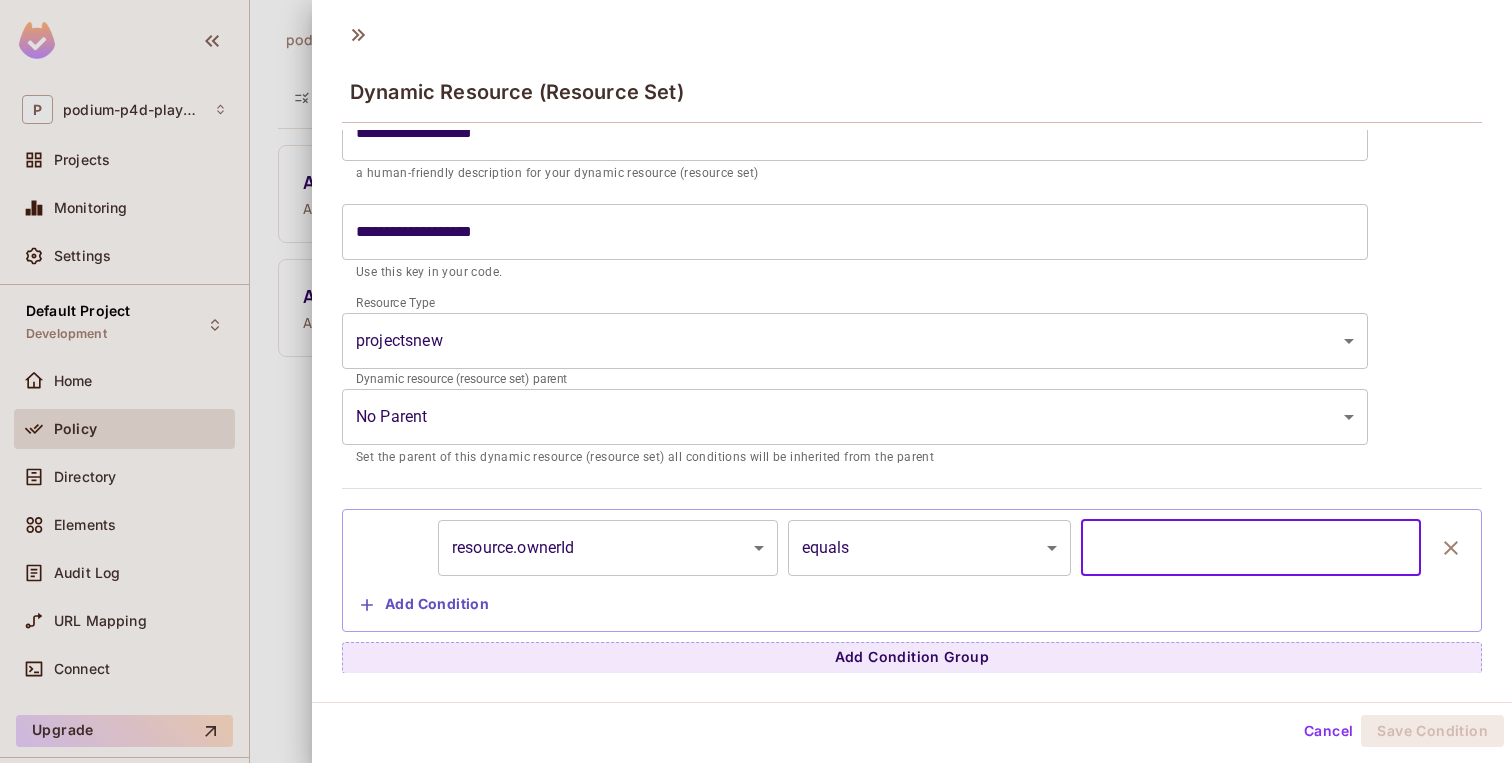 click at bounding box center [1251, 548] 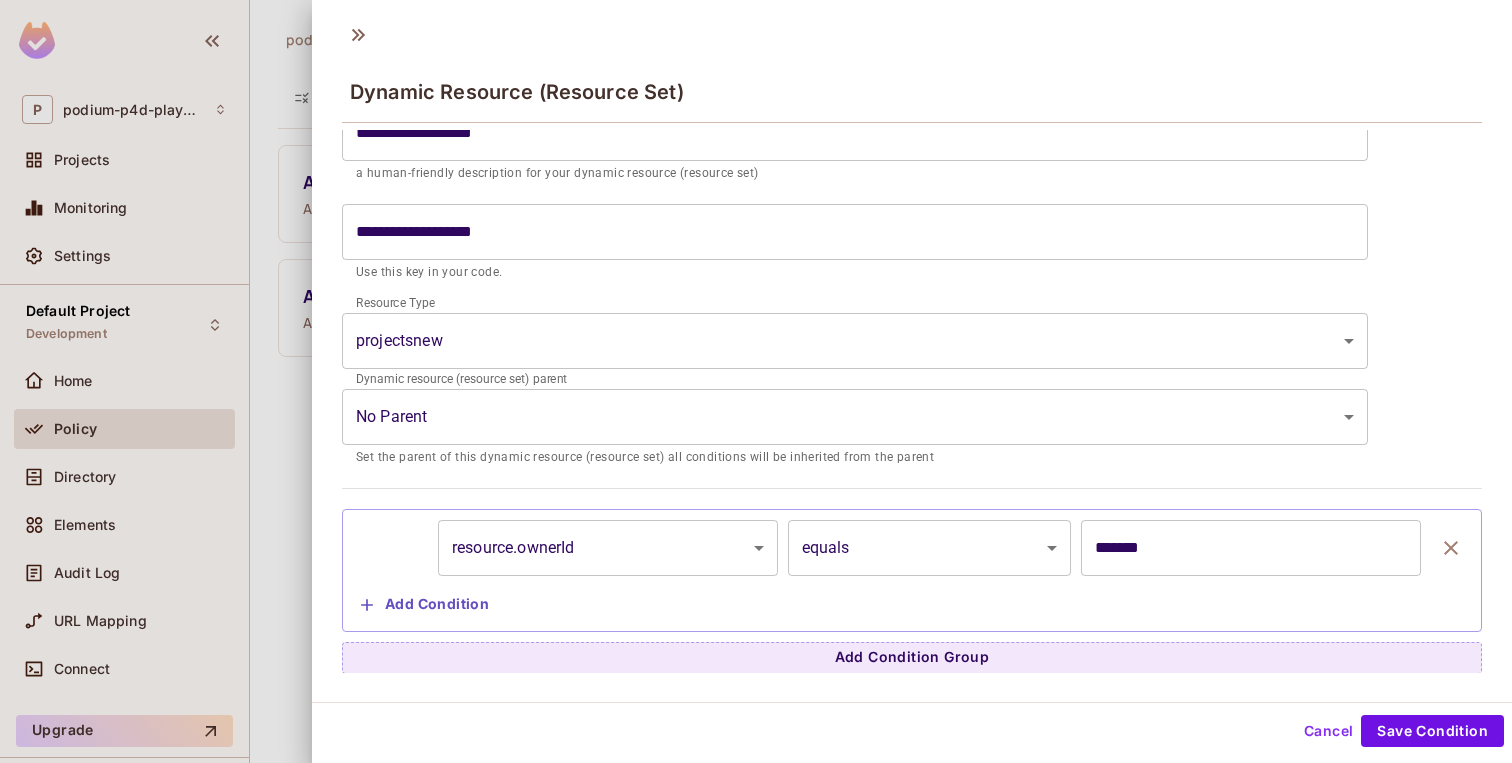 click on "**********" at bounding box center [912, 570] 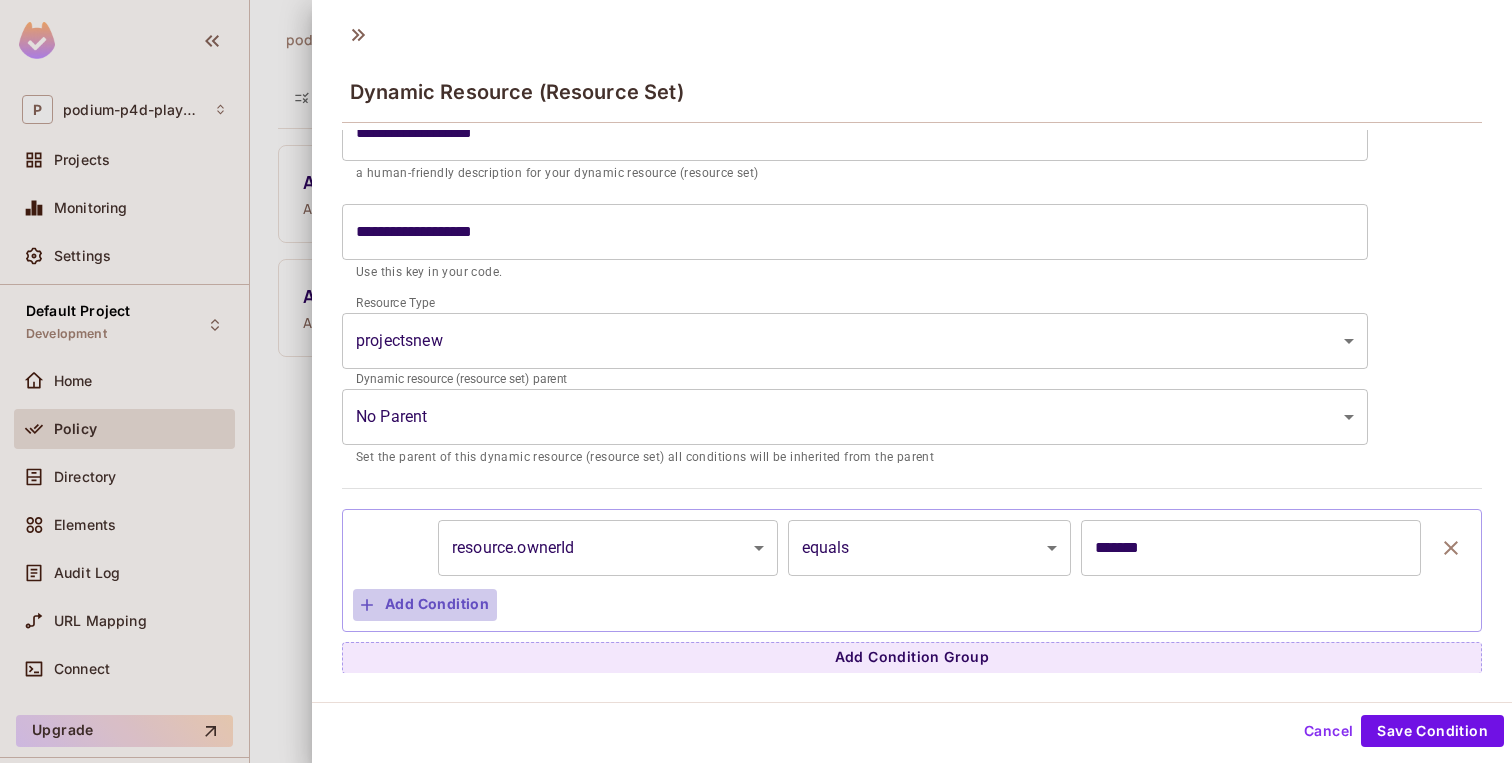 click on "Add Condition" at bounding box center (425, 605) 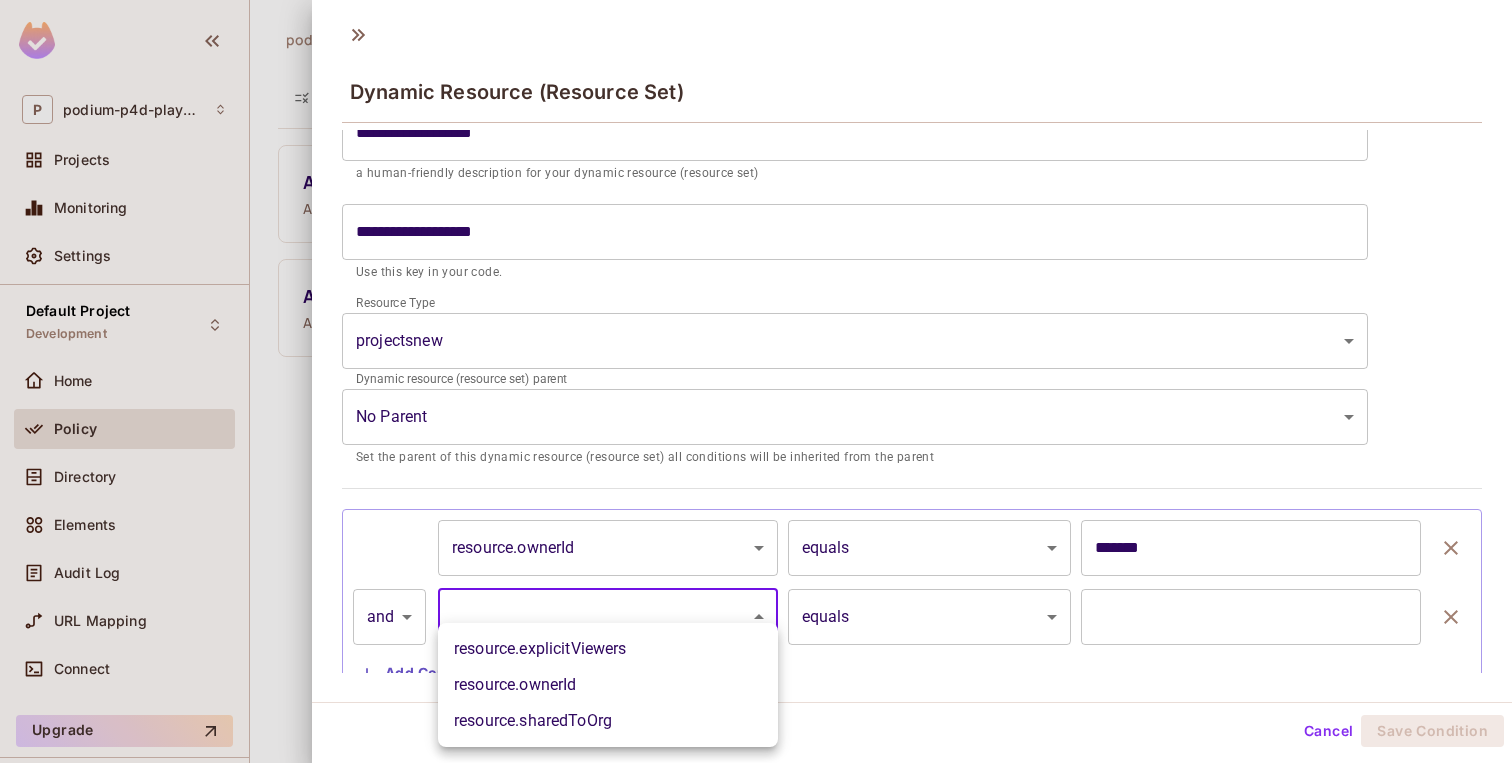 click on "**********" at bounding box center [756, 381] 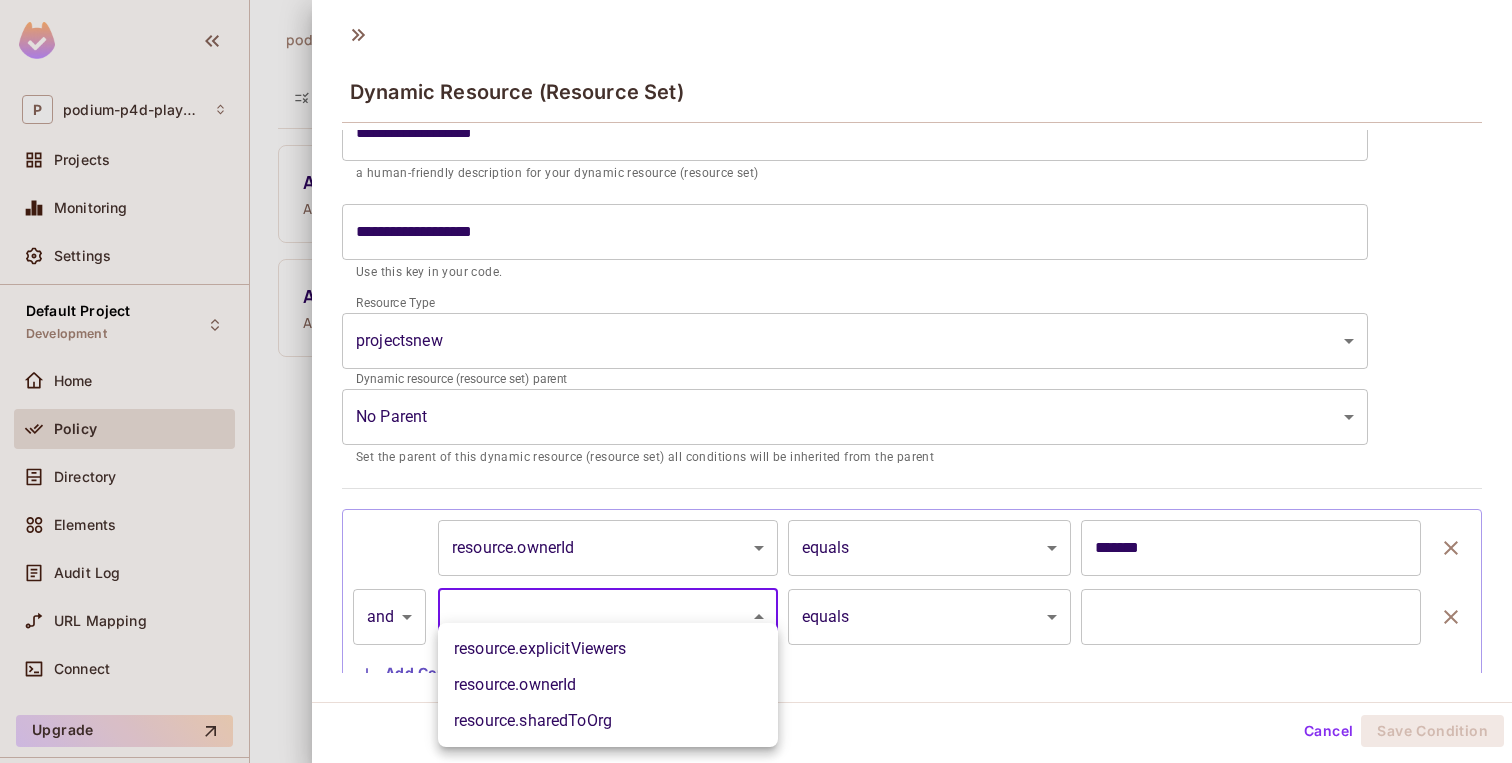 click on "resource.sharedToOrg" at bounding box center (608, 721) 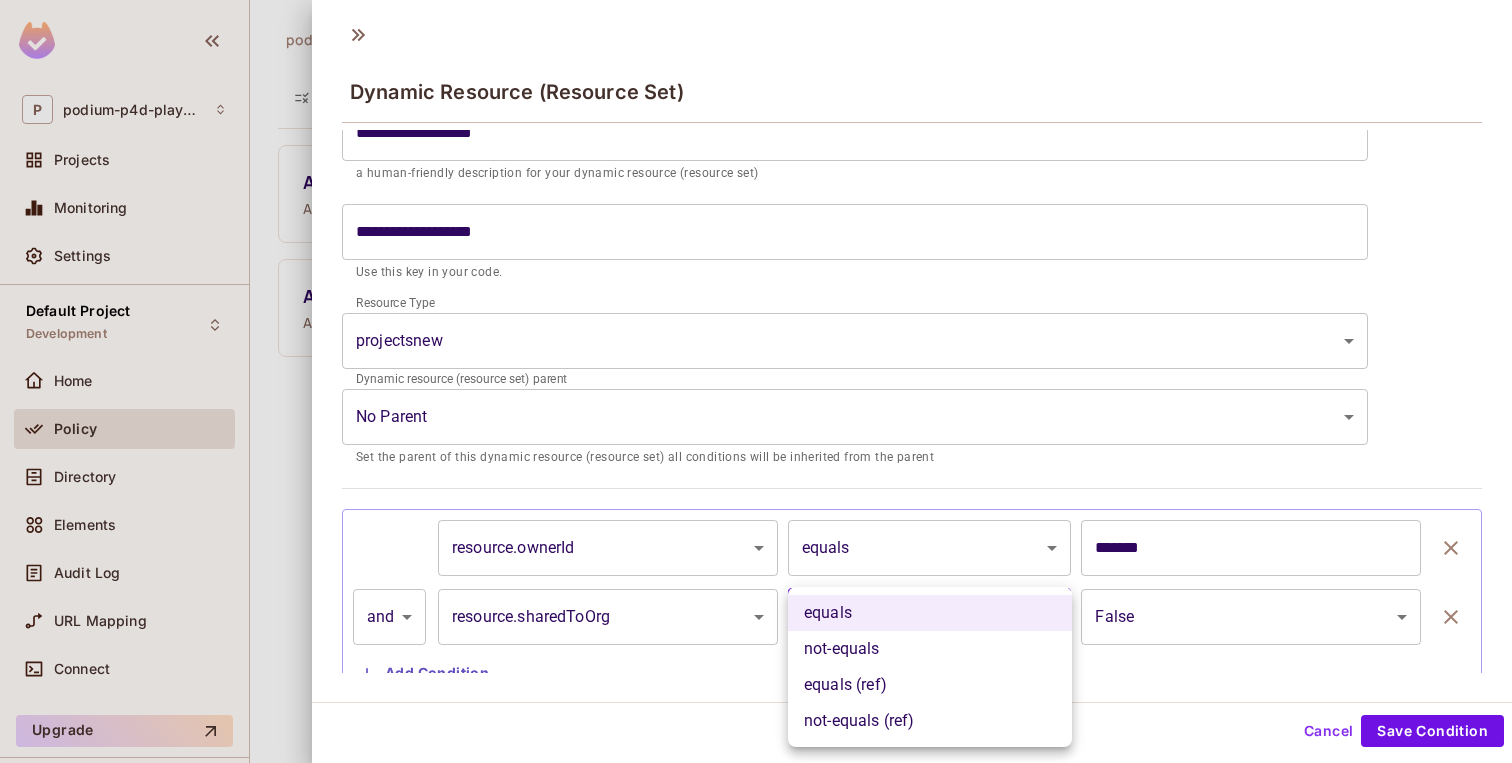 click on "**********" at bounding box center (756, 381) 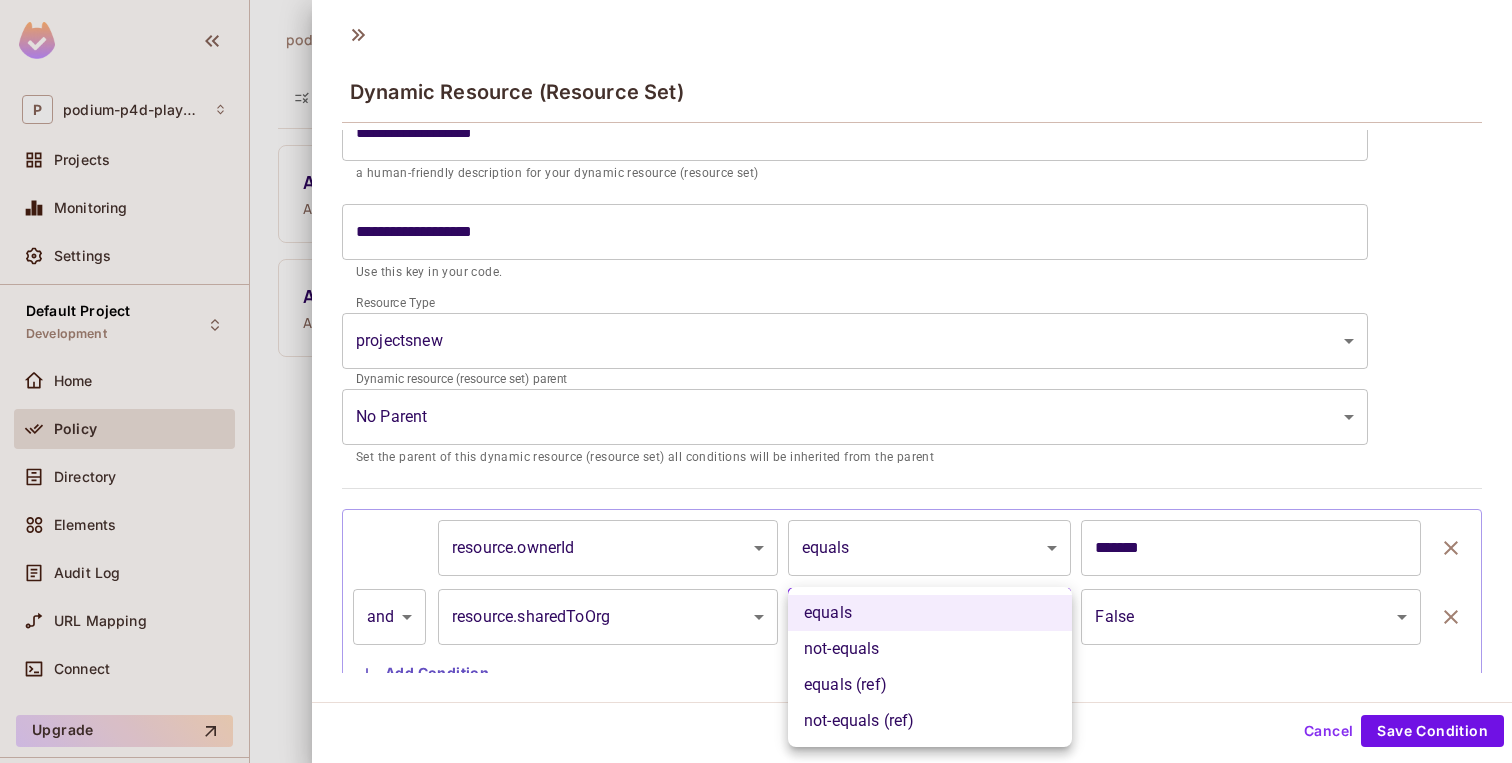 click at bounding box center [756, 381] 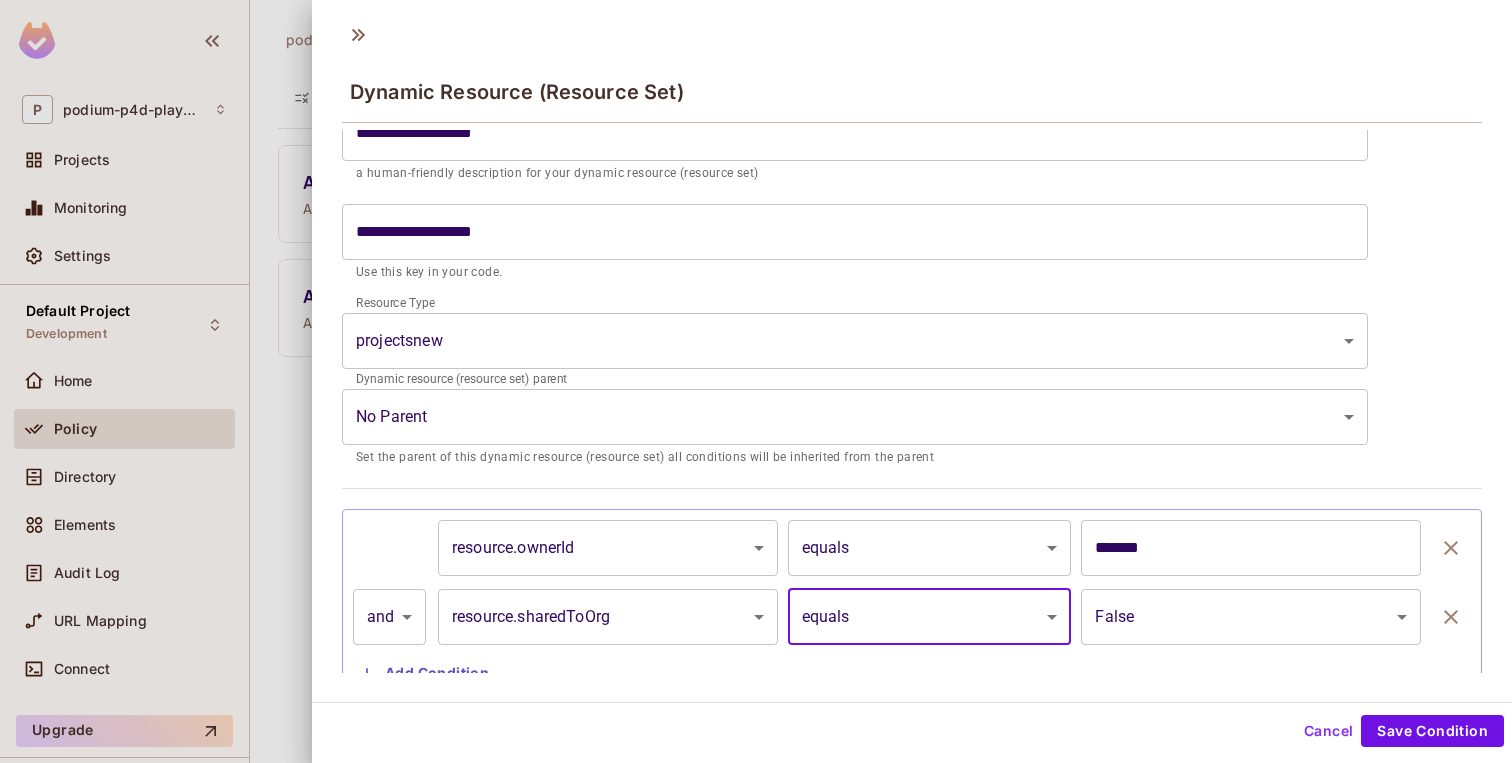 click on "equals not-equals equals (ref) not-equals (ref)" at bounding box center [756, 381] 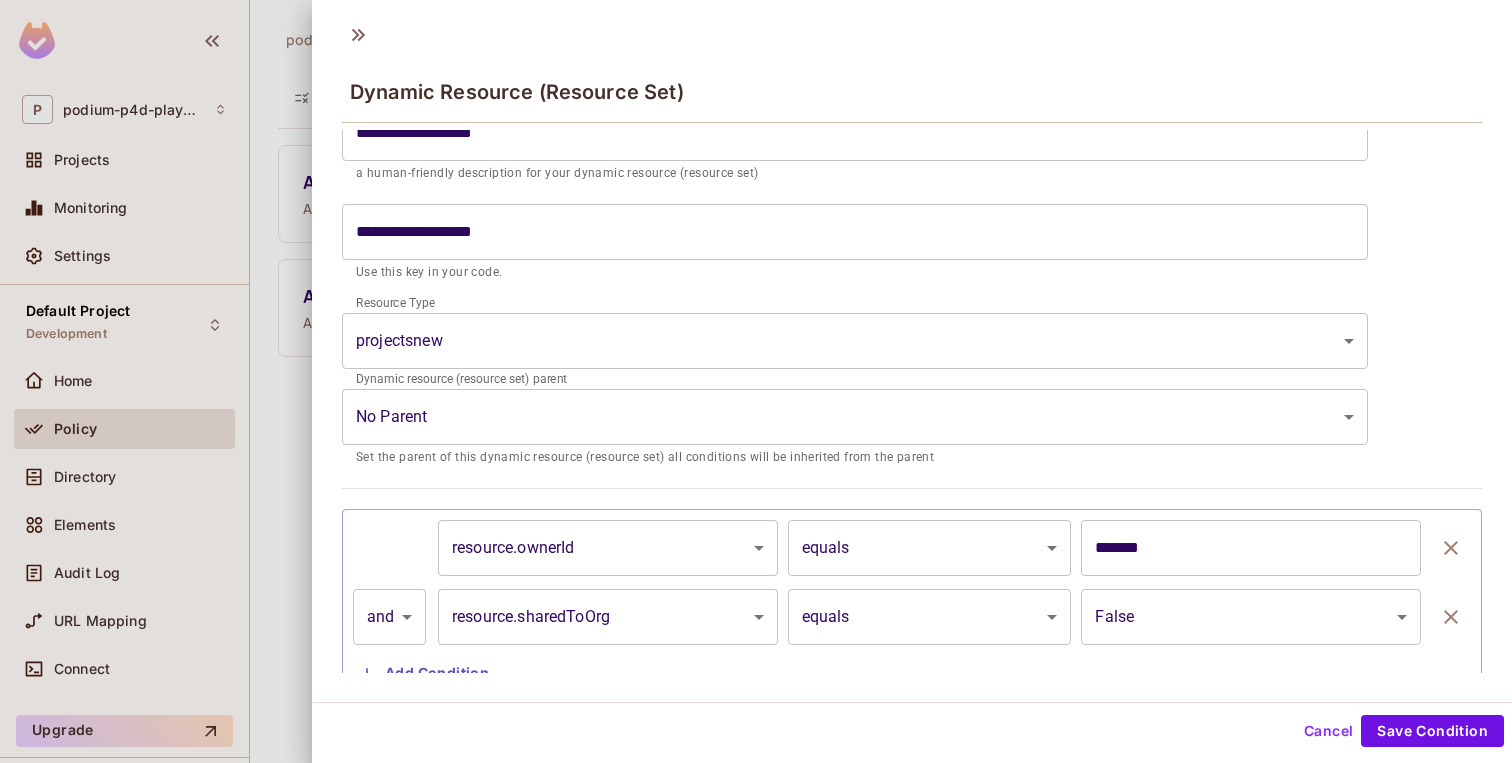 click on "**********" at bounding box center (756, 381) 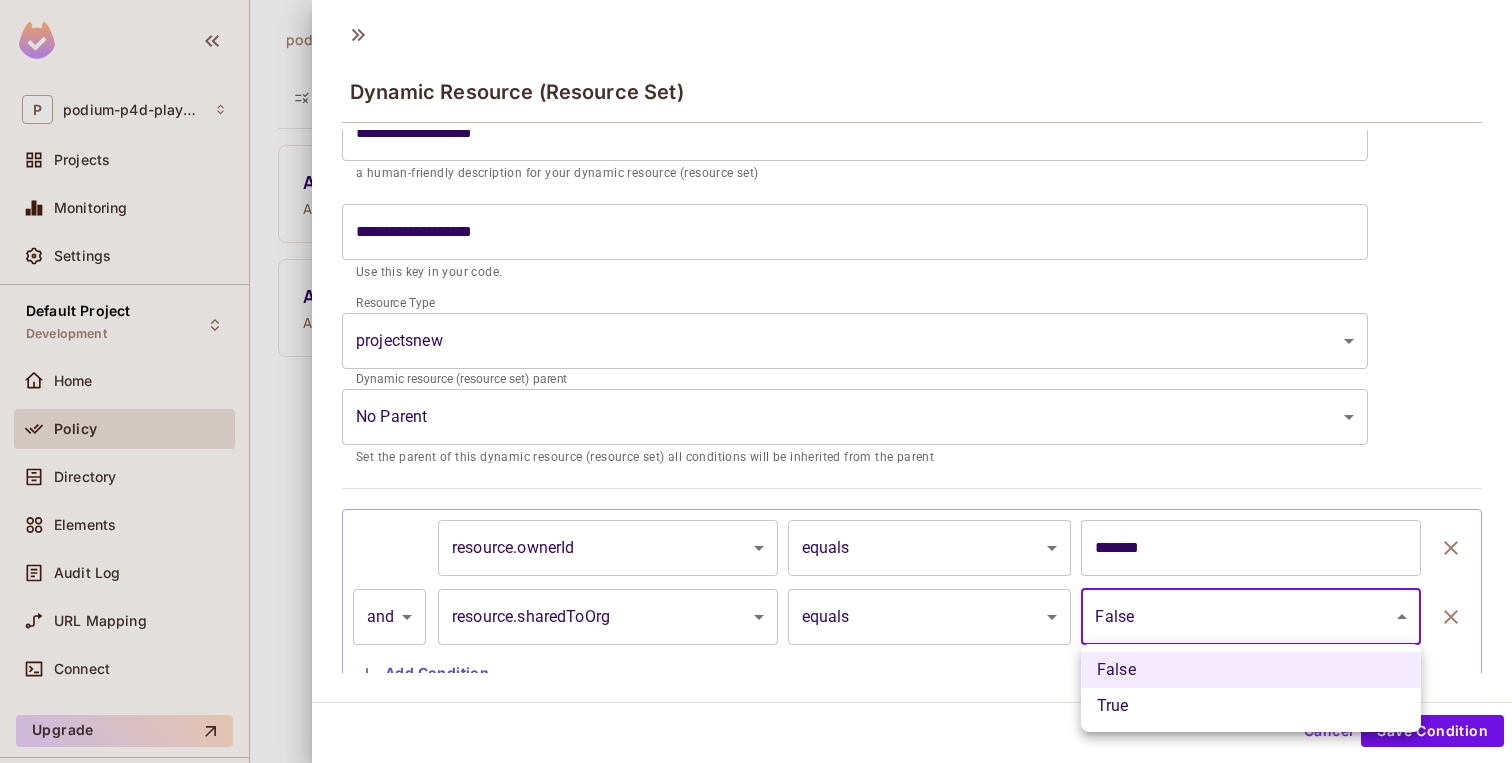 click on "True" at bounding box center [1251, 706] 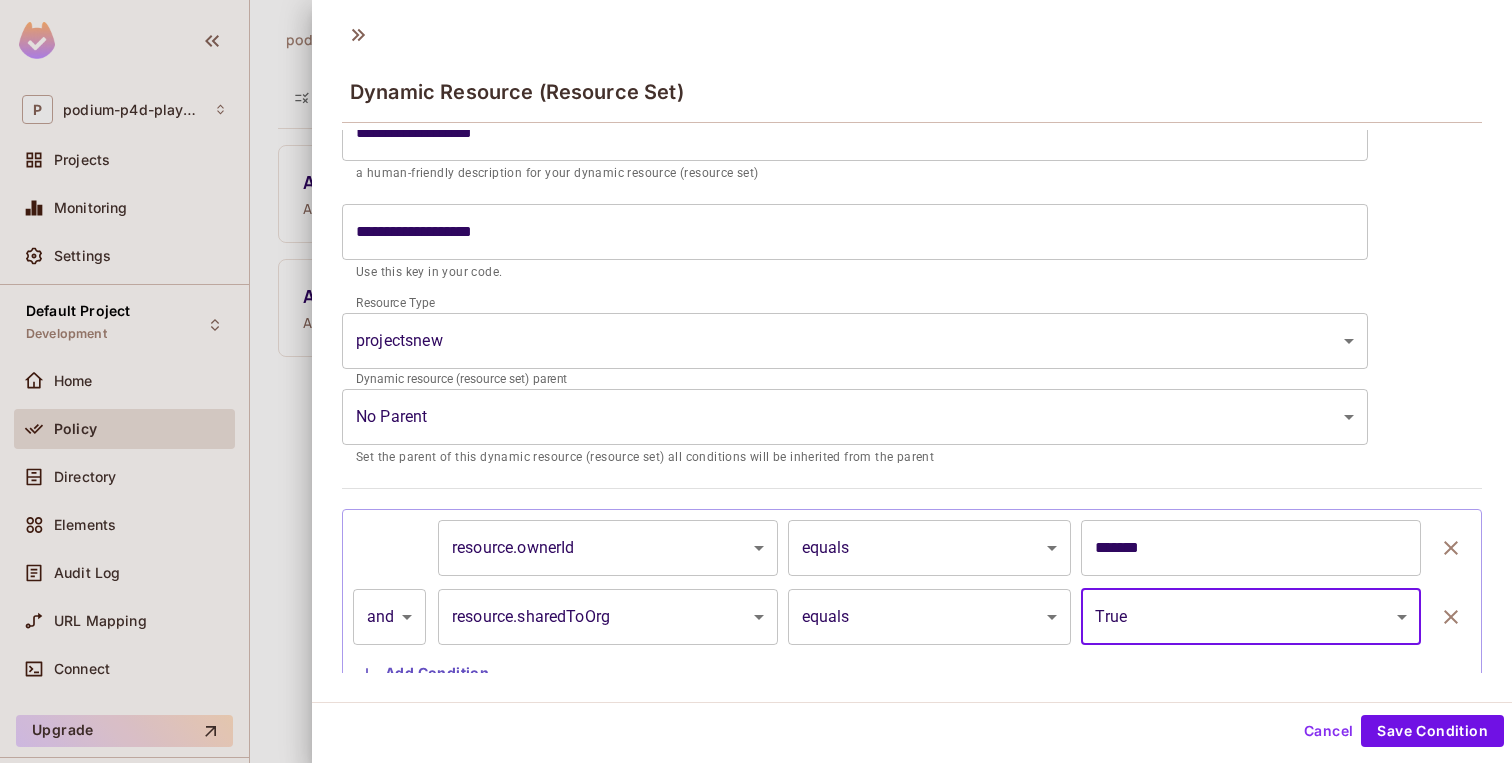 click on "**********" at bounding box center (756, 381) 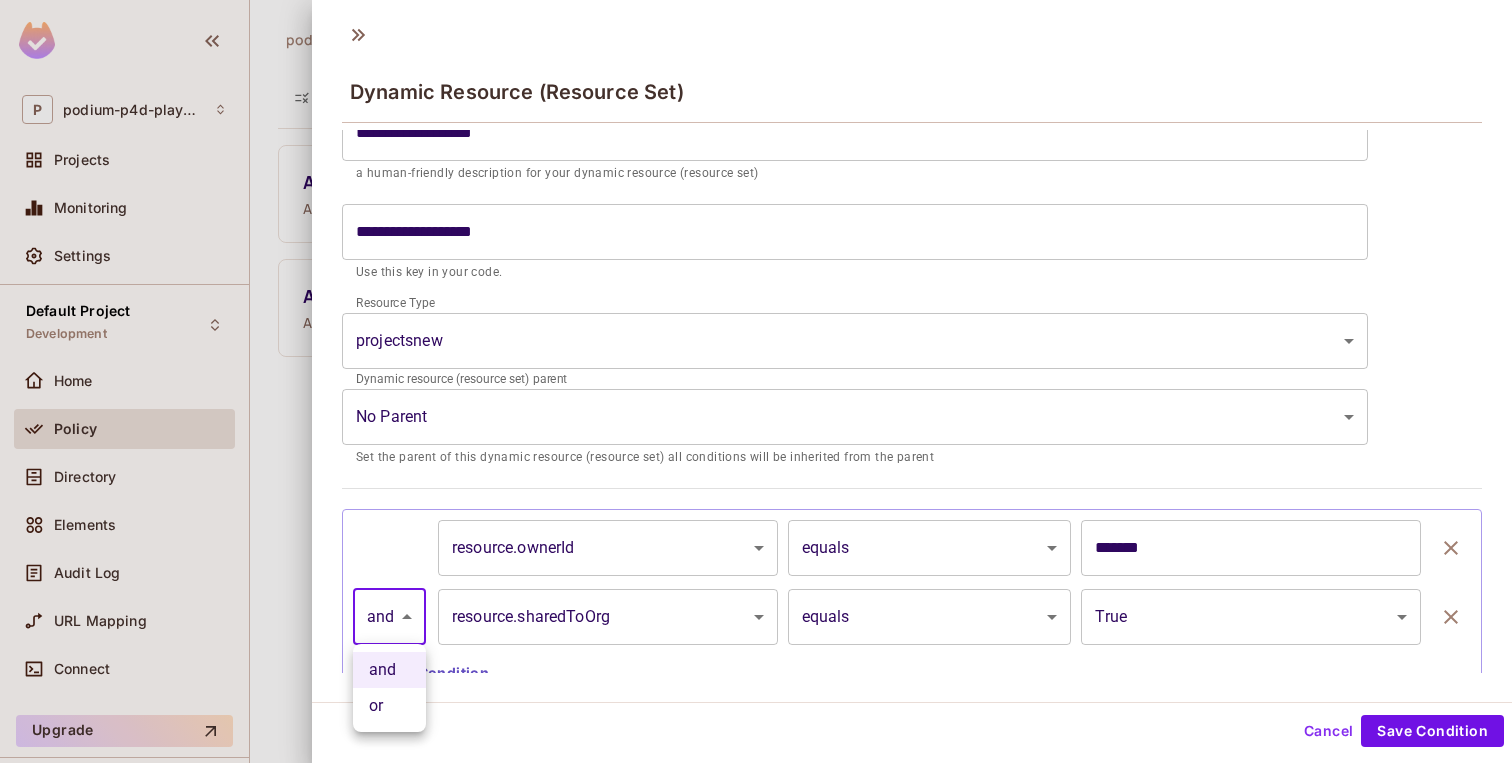 click on "or" at bounding box center (389, 706) 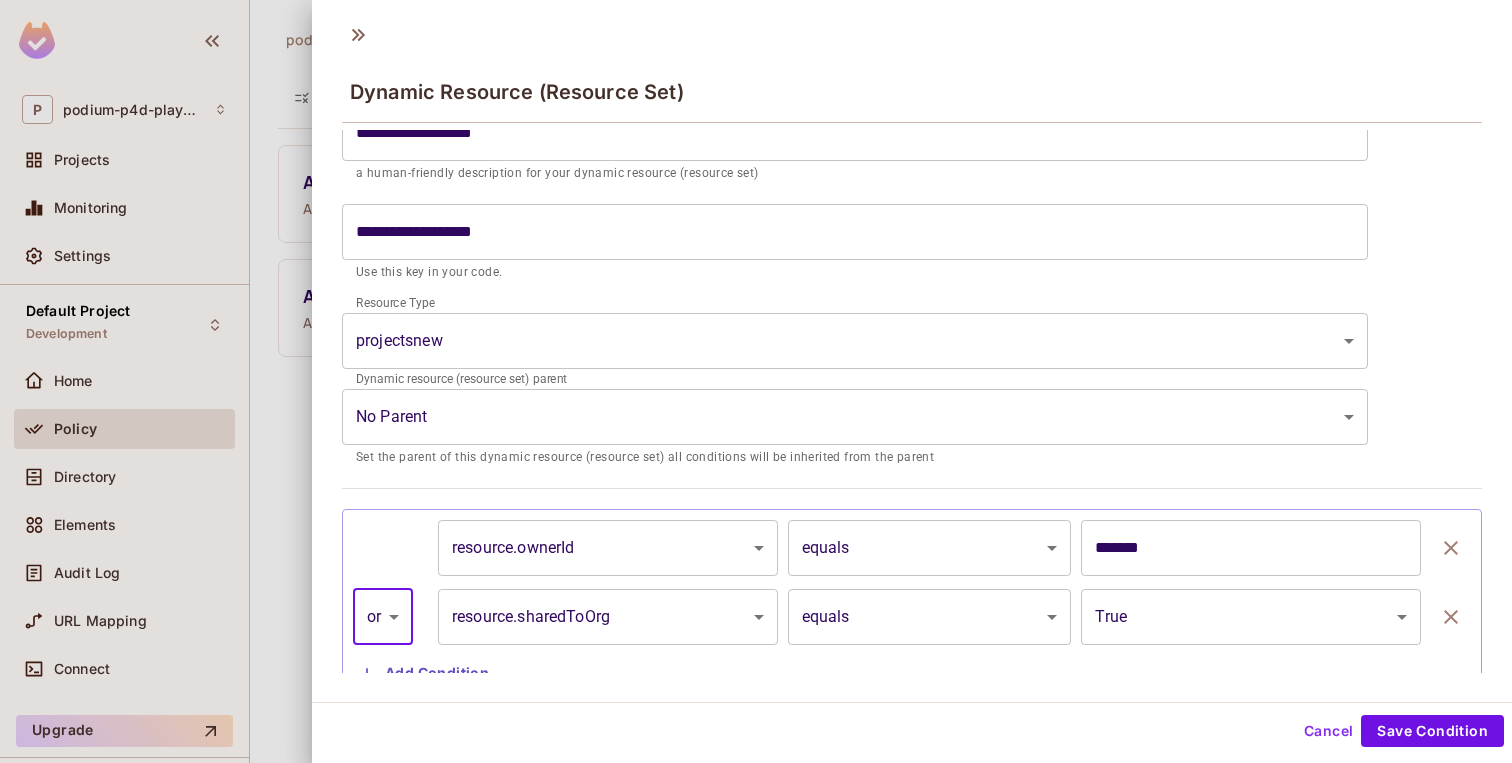 scroll, scrollTop: 151, scrollLeft: 0, axis: vertical 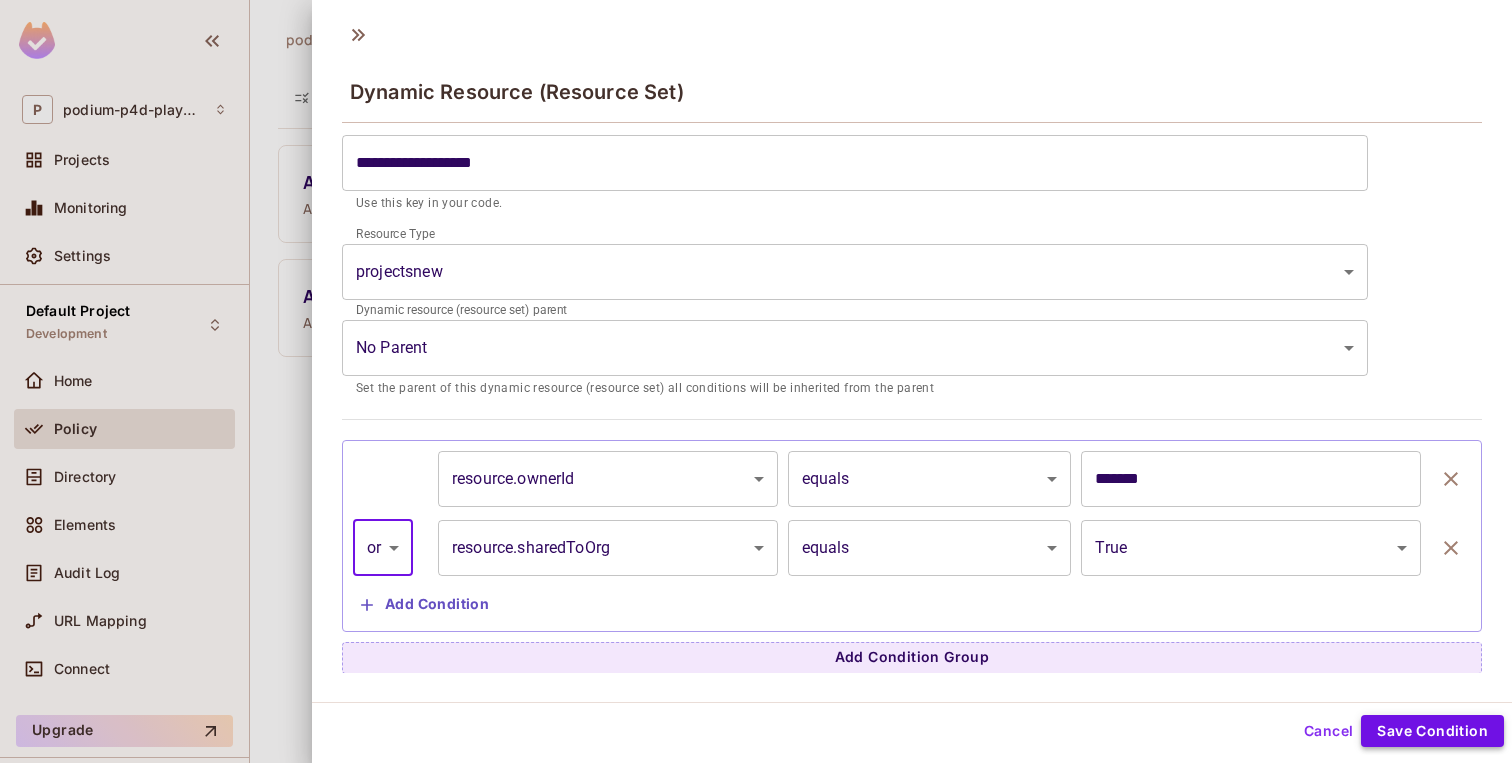 click on "Save Condition" at bounding box center [1432, 731] 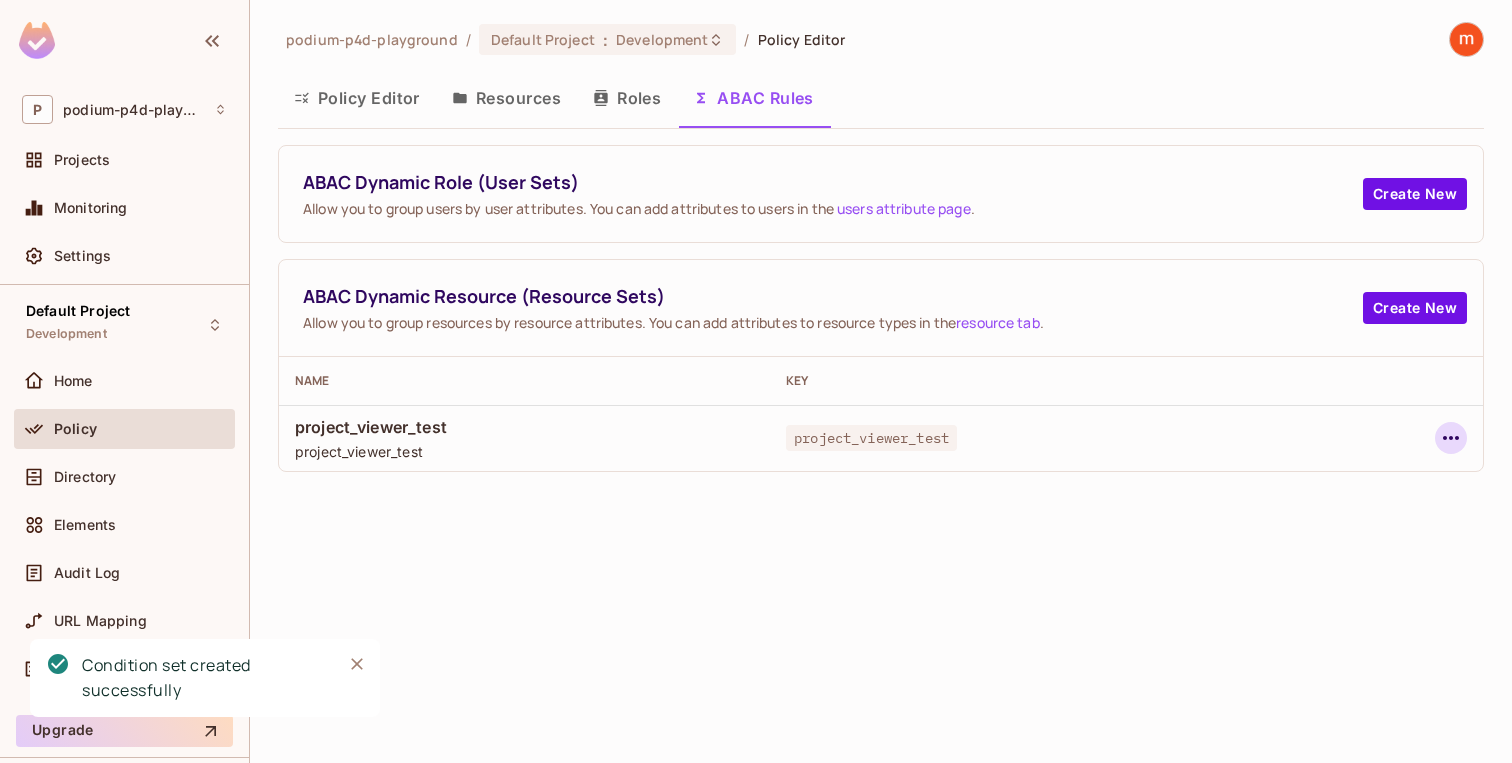 click 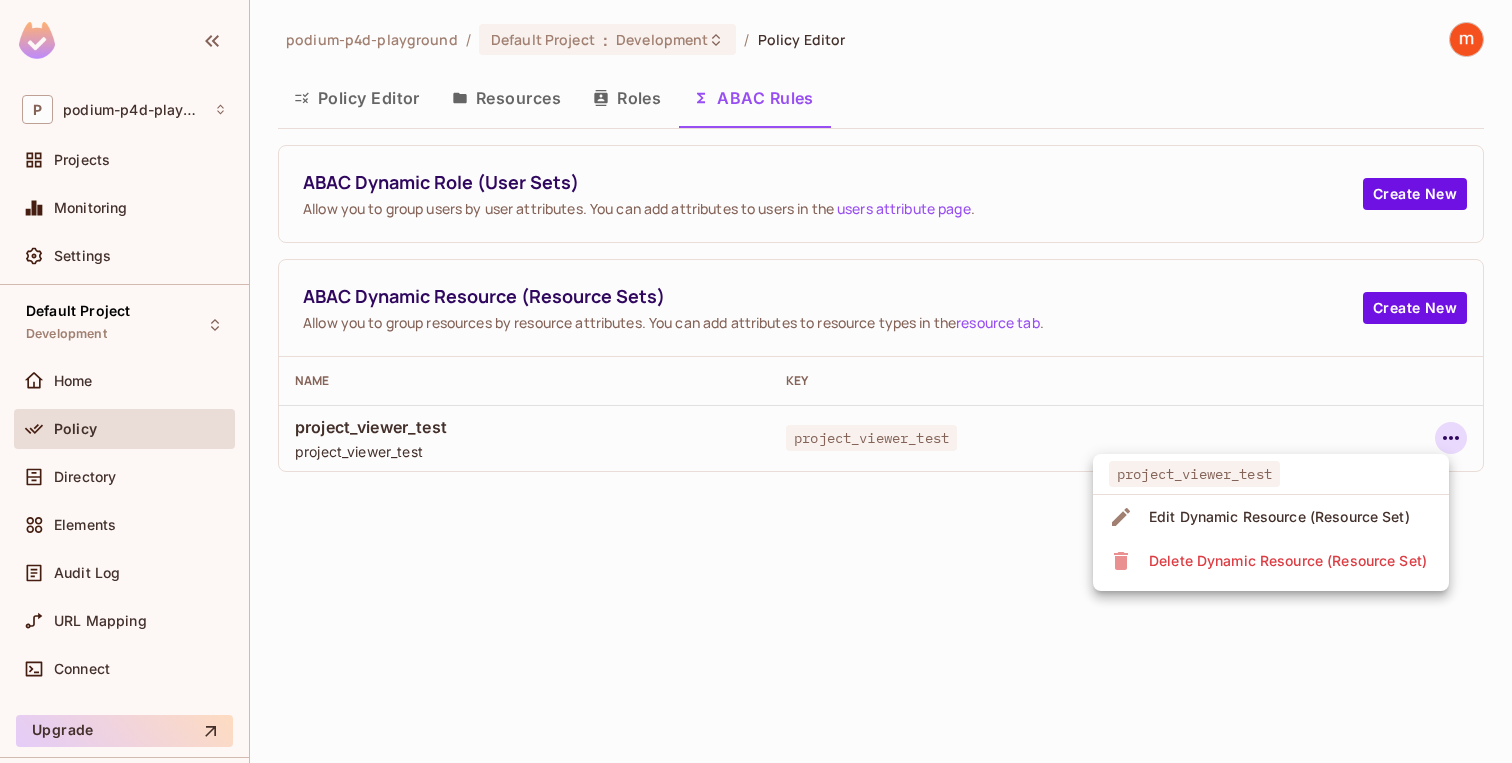 click at bounding box center [756, 381] 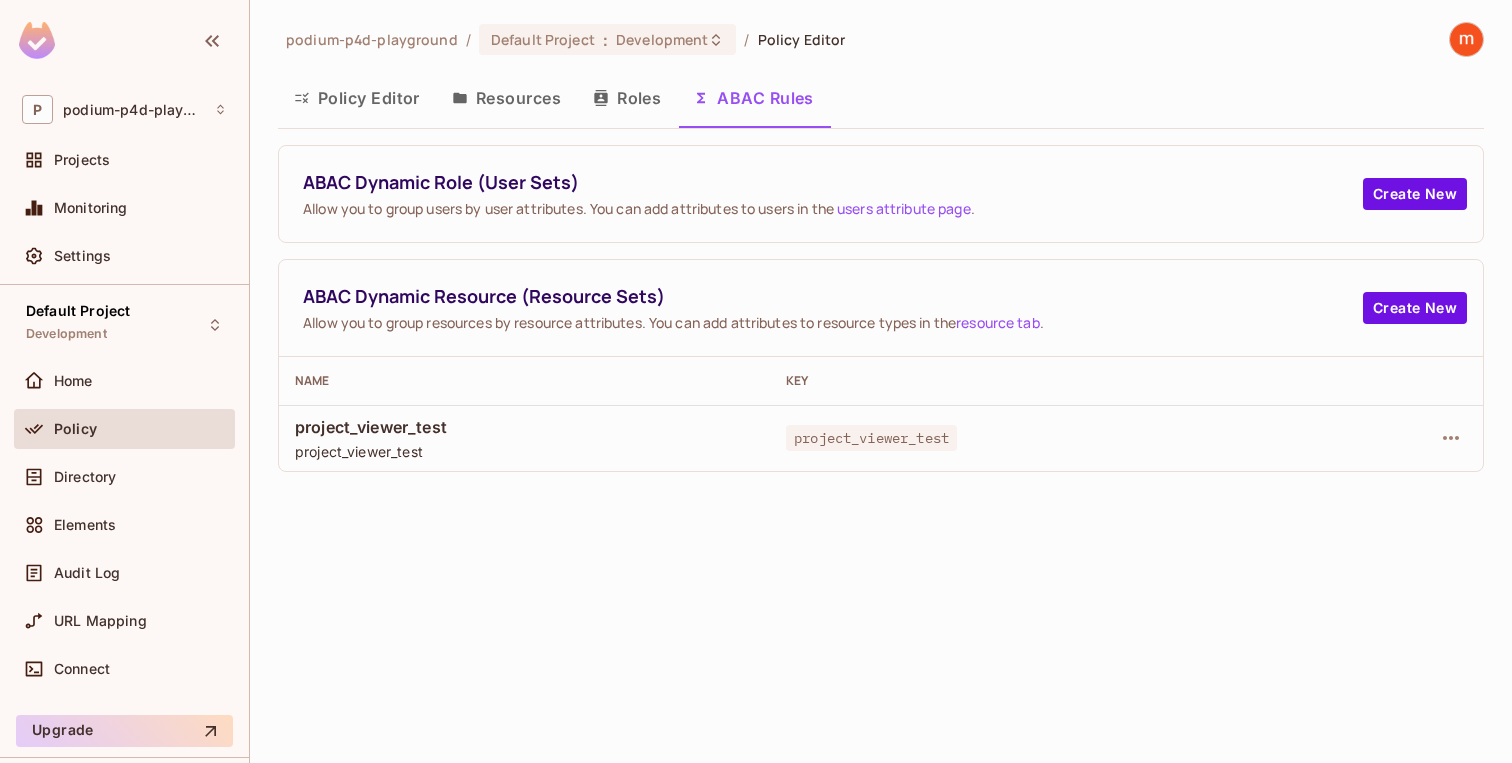 click on "Policy Editor" at bounding box center [357, 98] 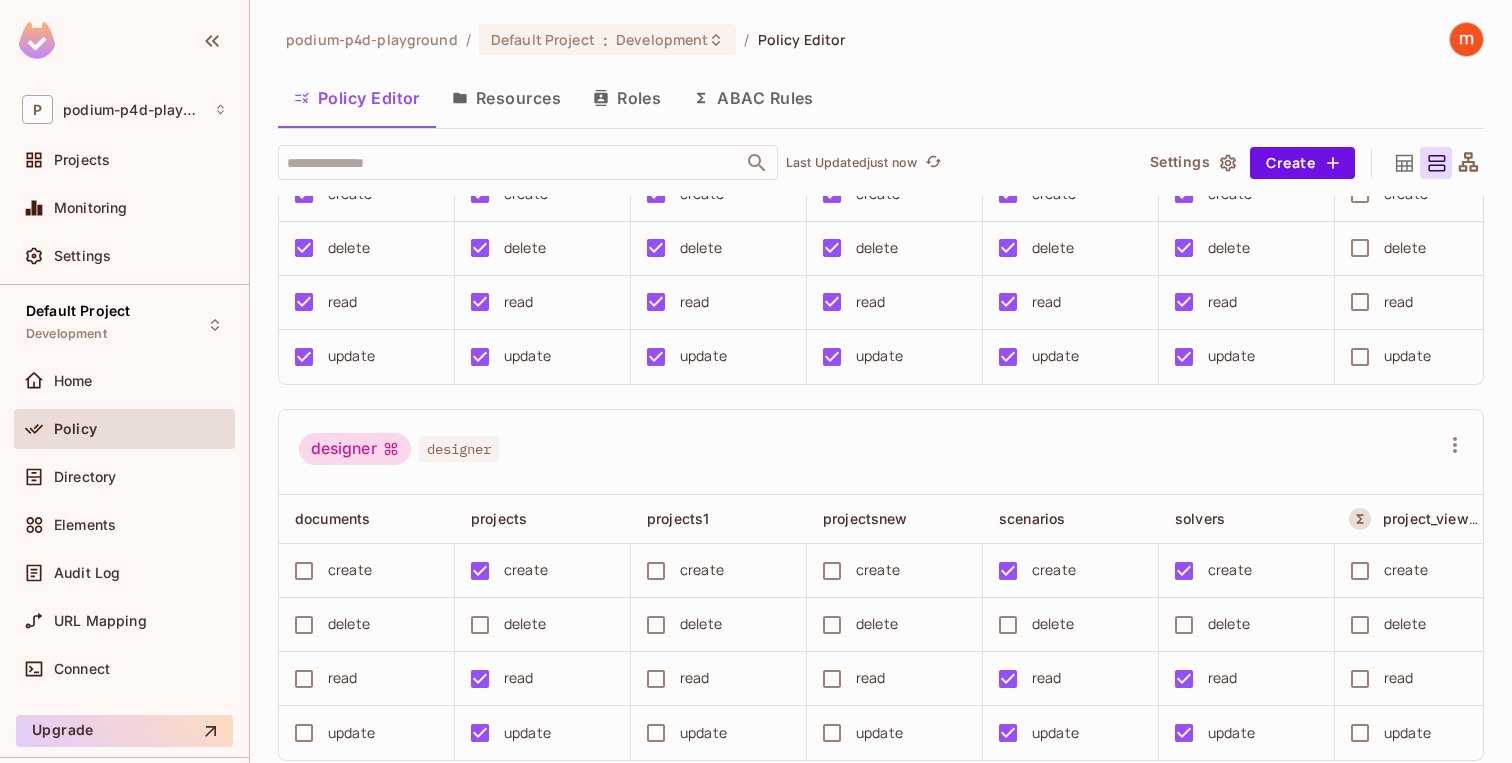 scroll, scrollTop: 0, scrollLeft: 0, axis: both 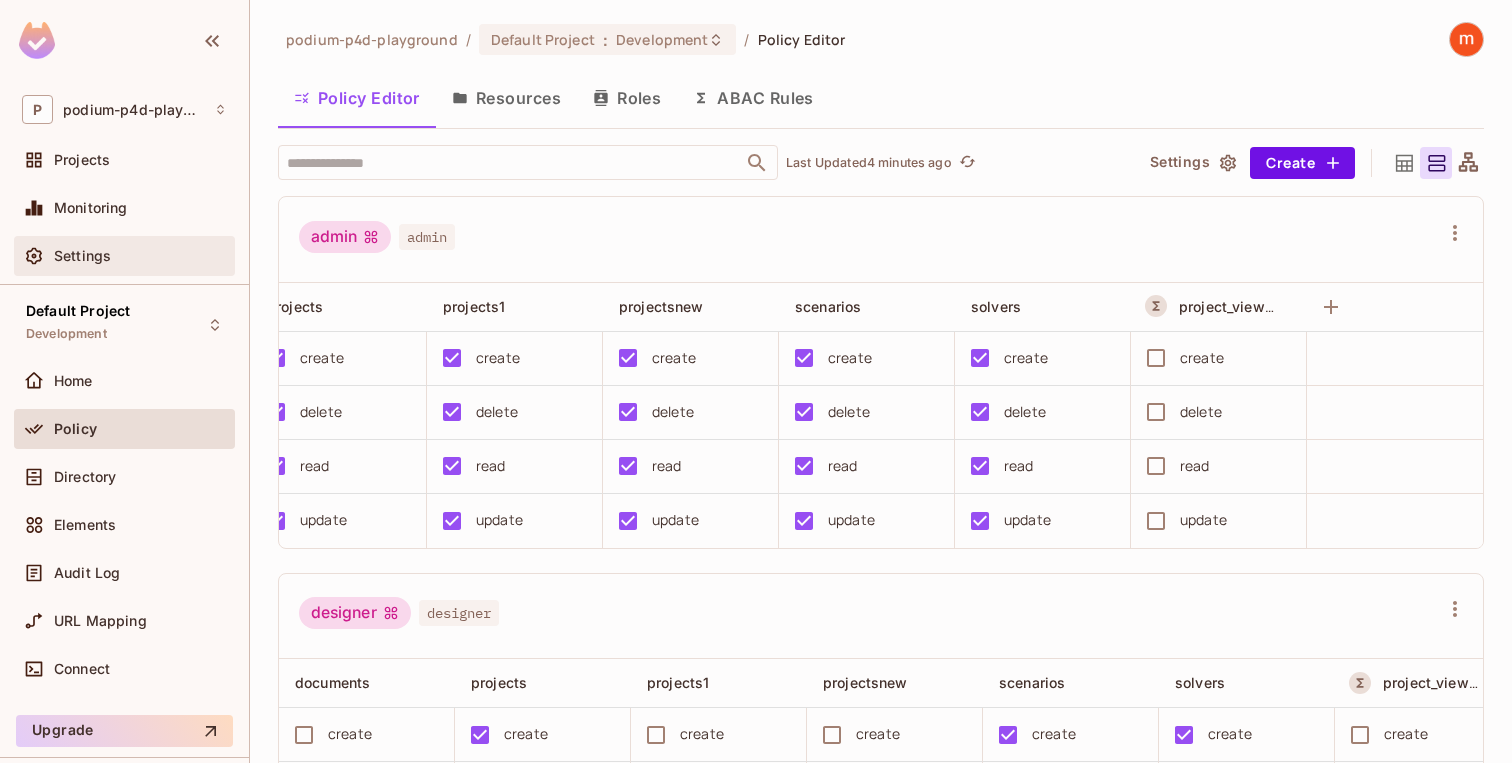 click on "Settings" at bounding box center (82, 256) 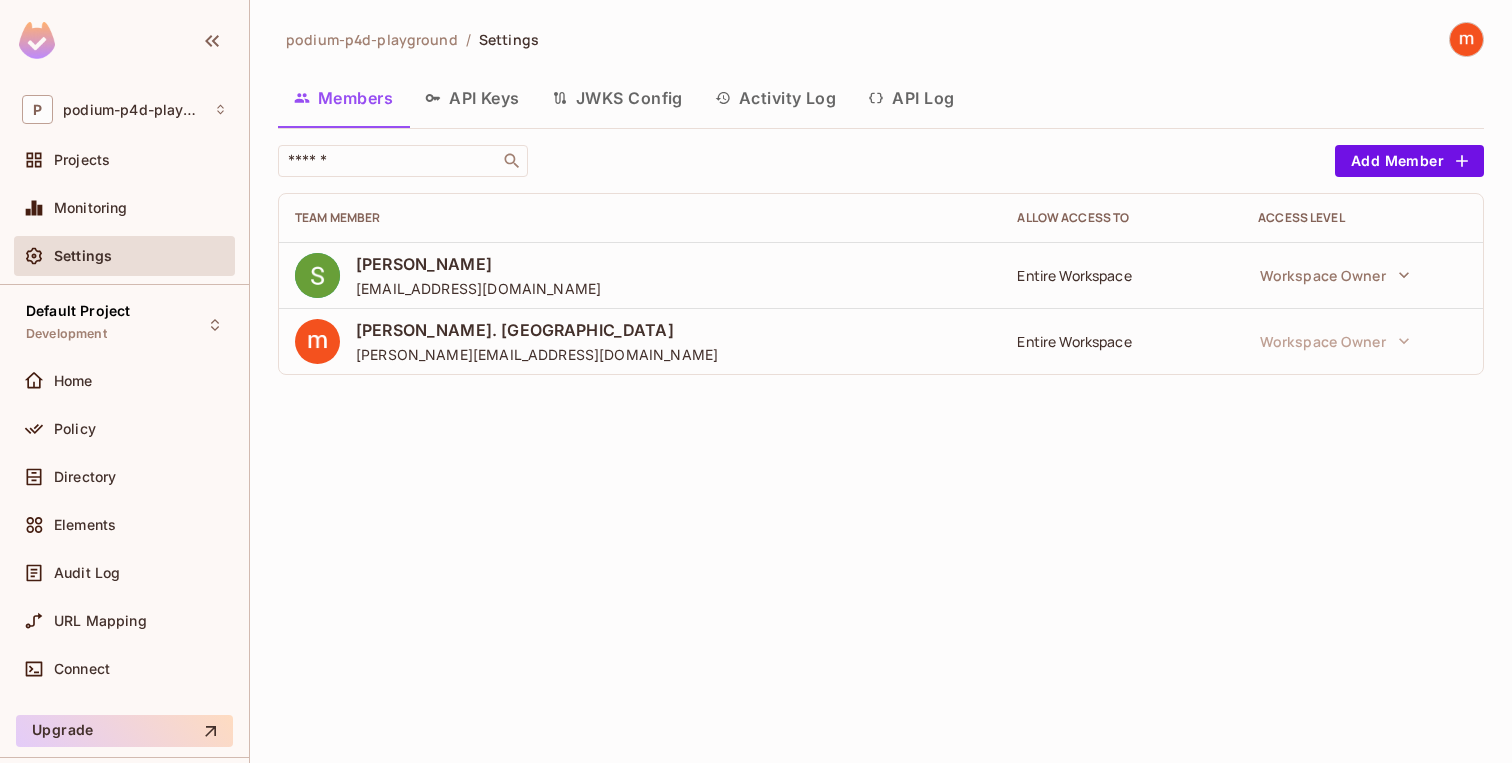 click on "API Keys" at bounding box center (472, 98) 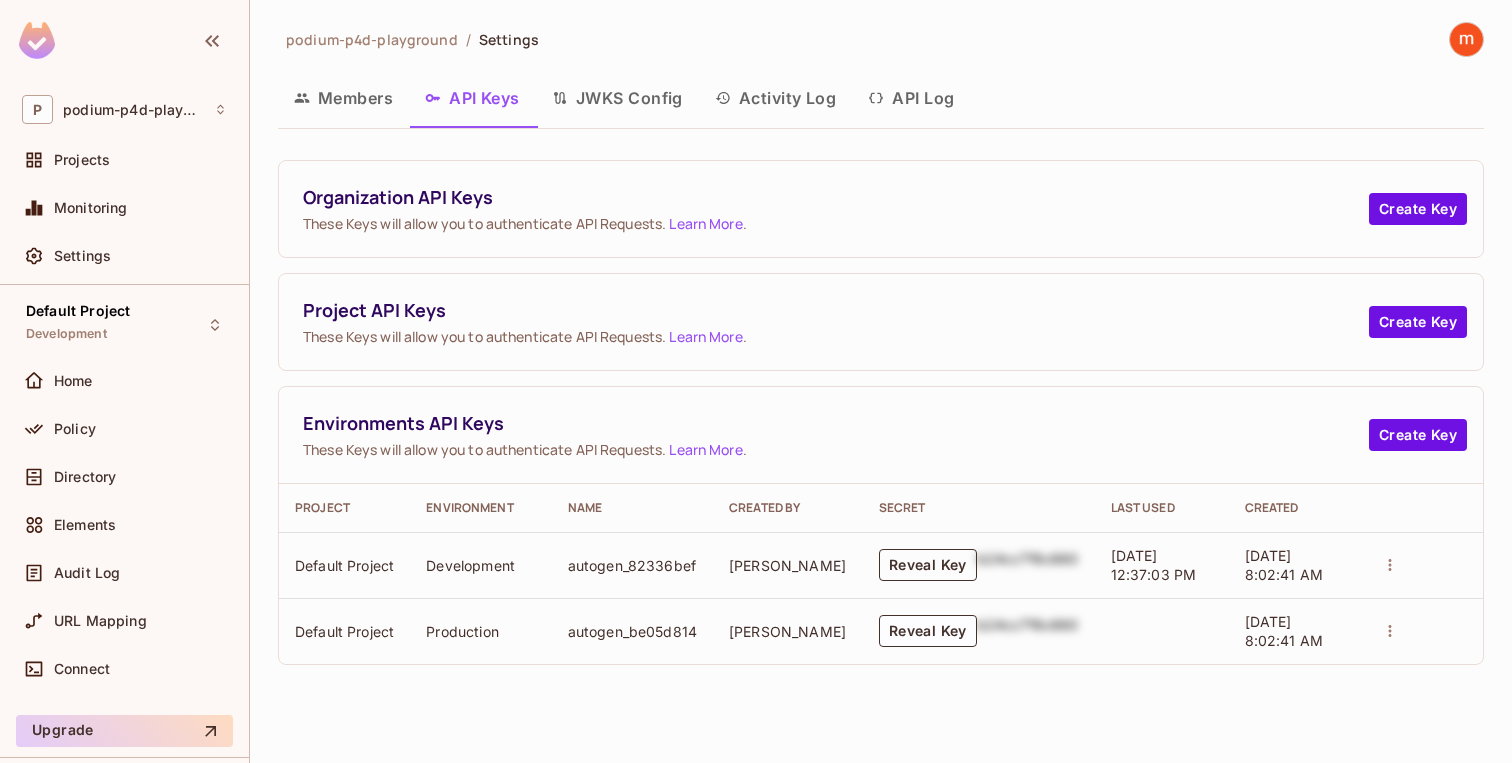 click on "Reveal Key" at bounding box center (928, 565) 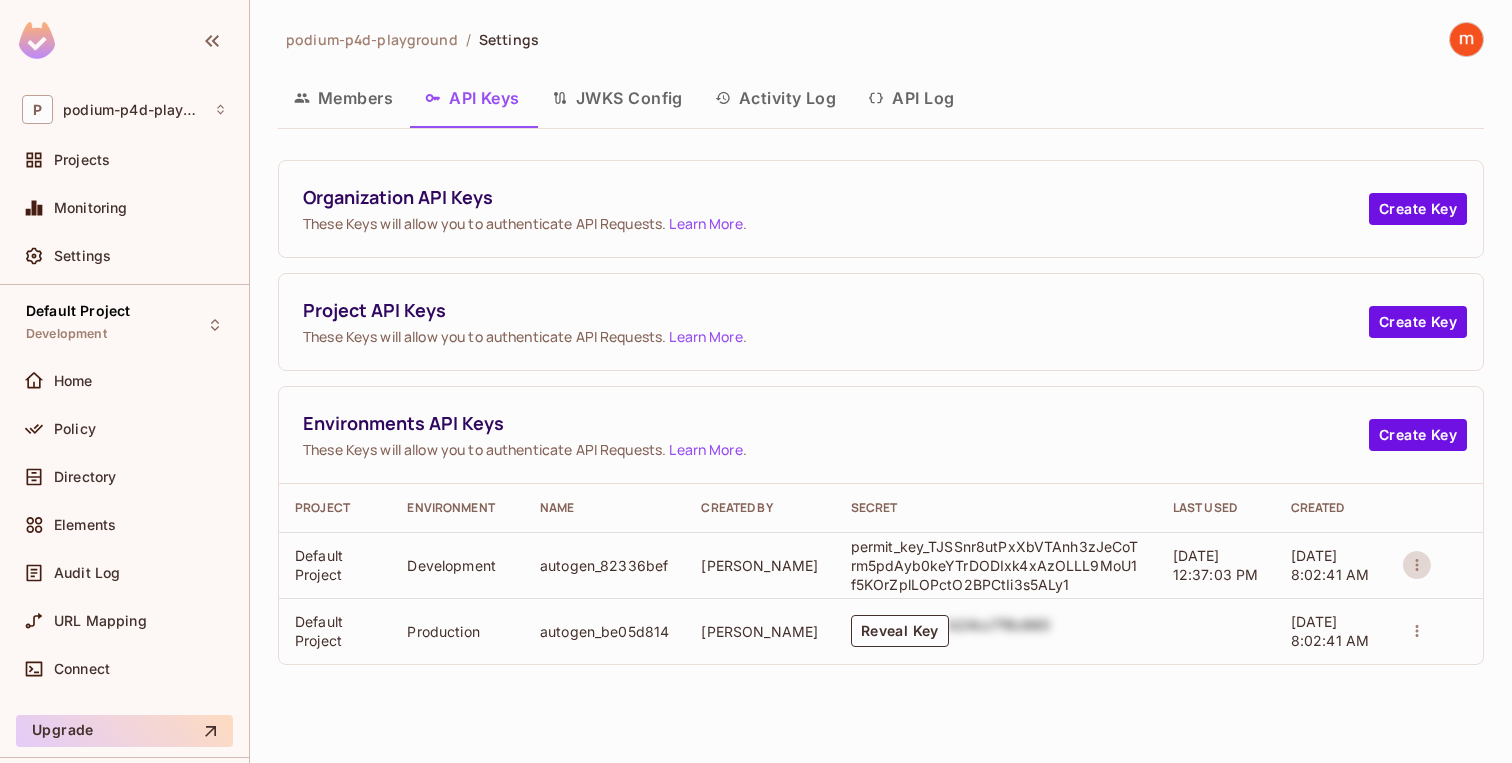 click 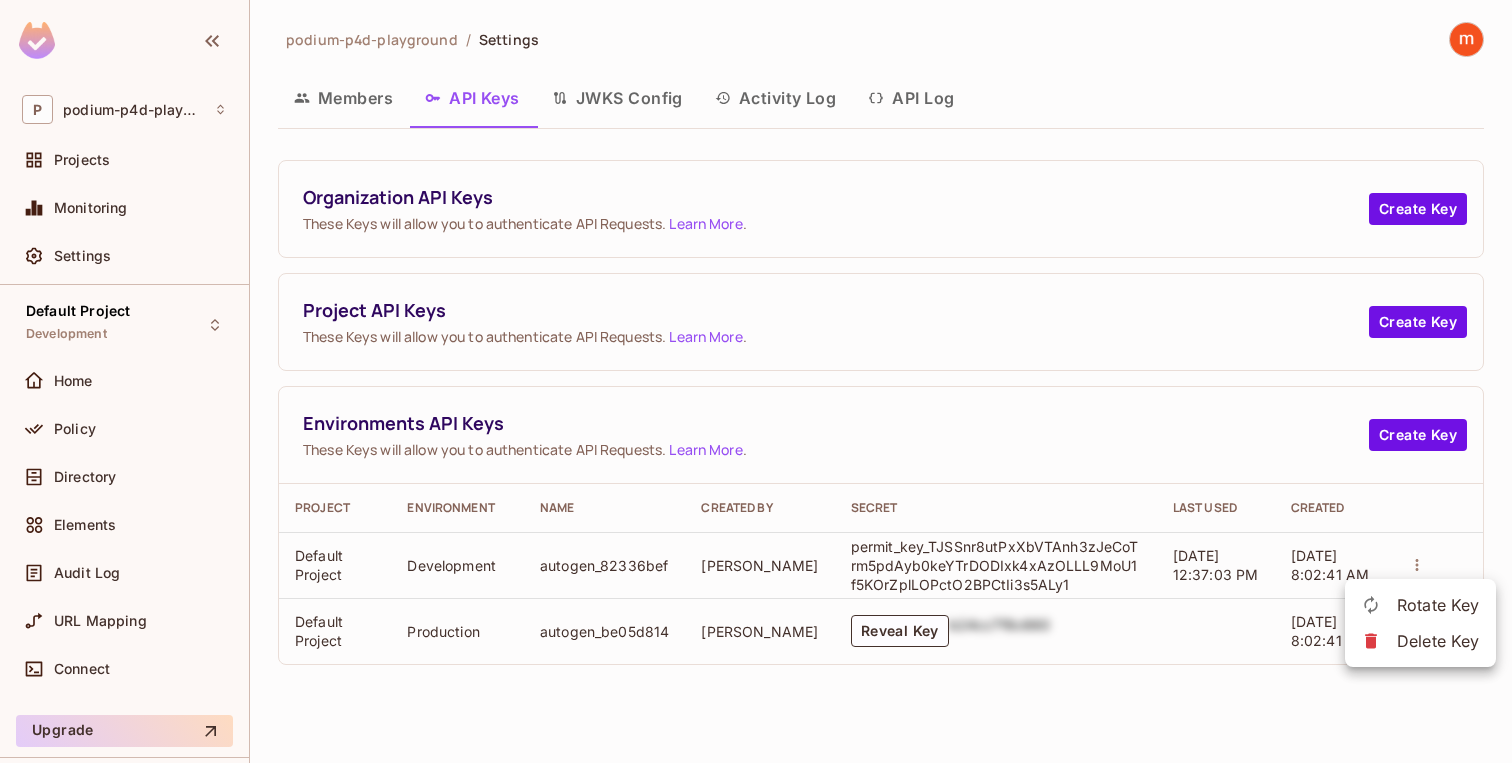 click at bounding box center [756, 381] 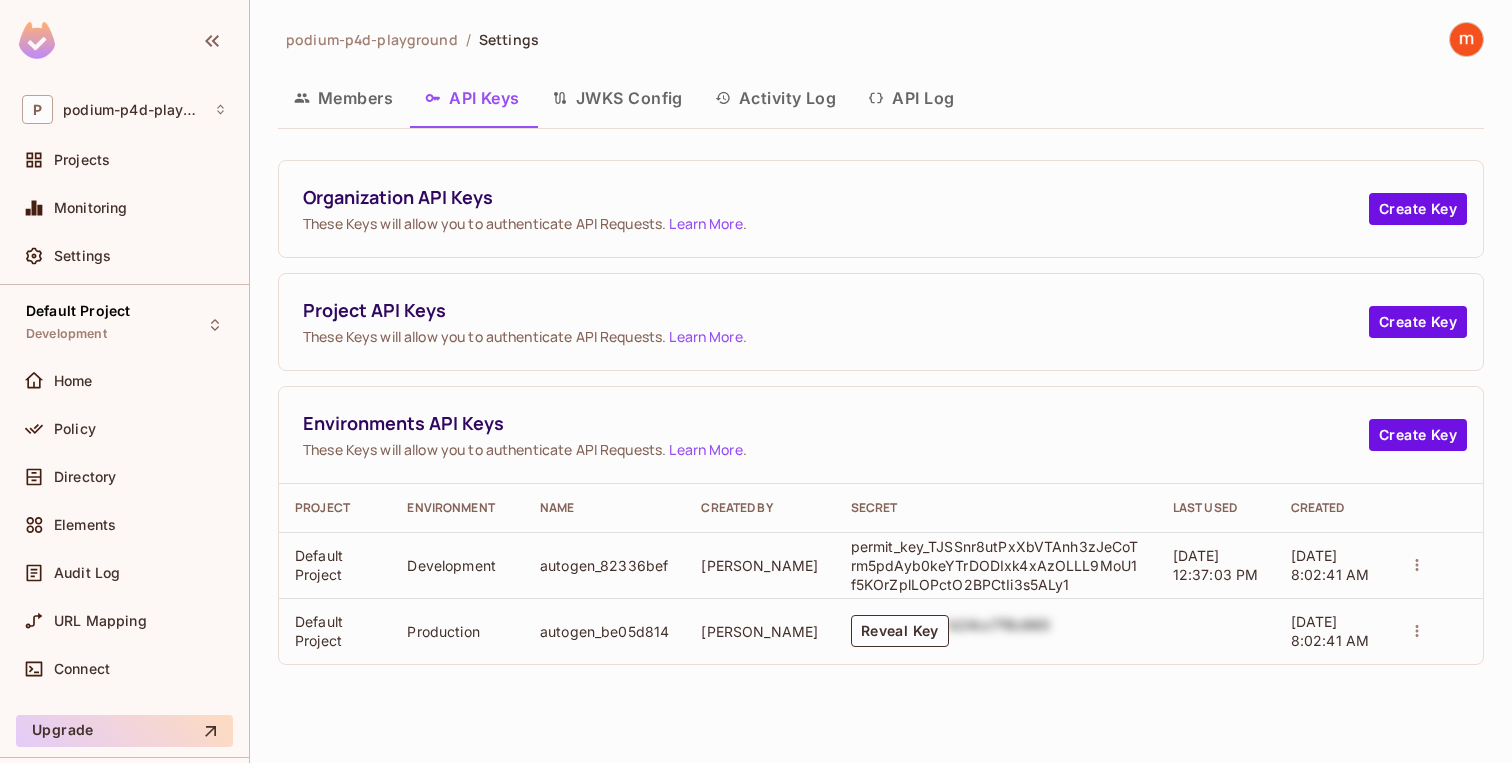 click on "JWKS Config" at bounding box center (617, 98) 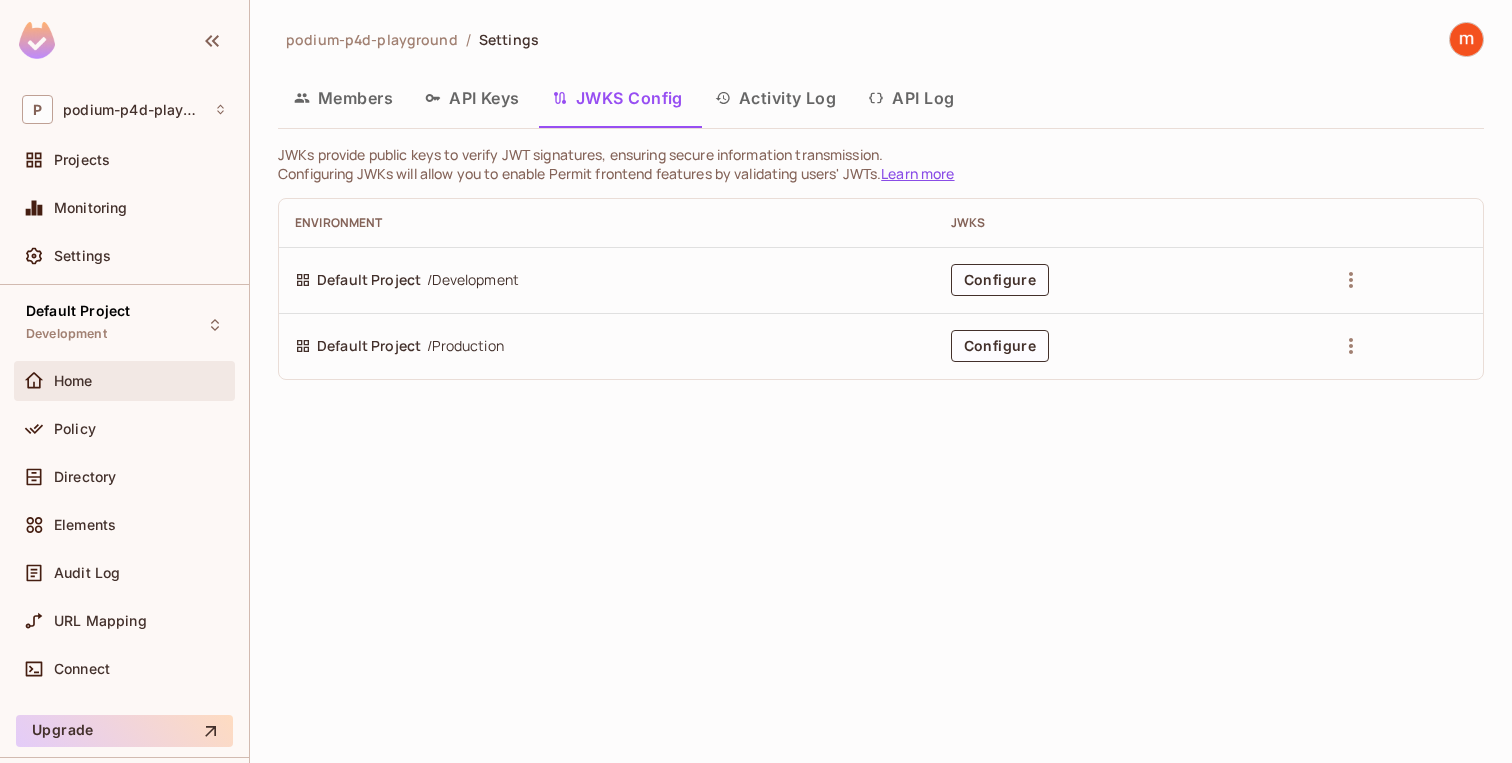 scroll, scrollTop: 58, scrollLeft: 0, axis: vertical 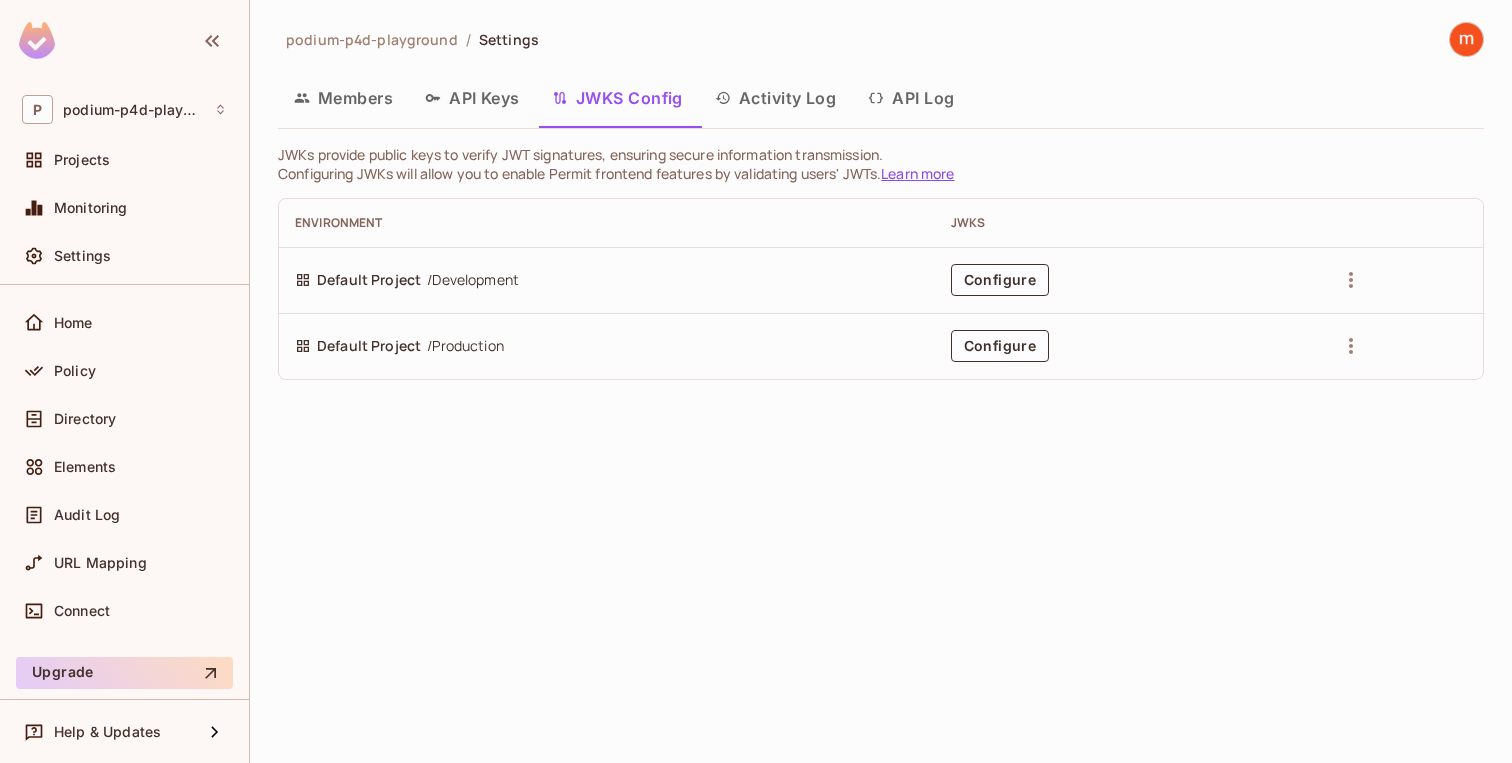 click at bounding box center (1466, 39) 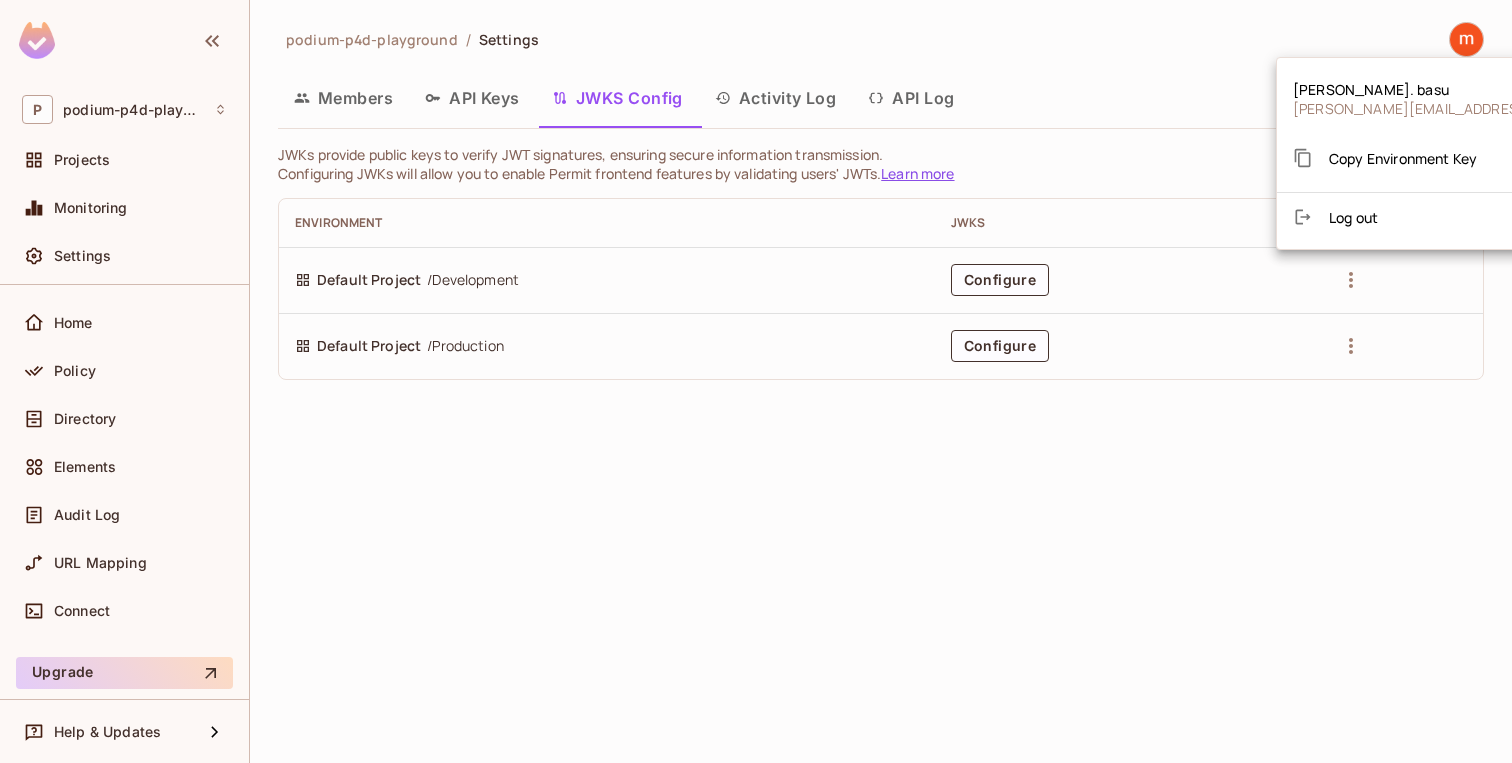 click on "Copy Environment Key" at bounding box center (1403, 158) 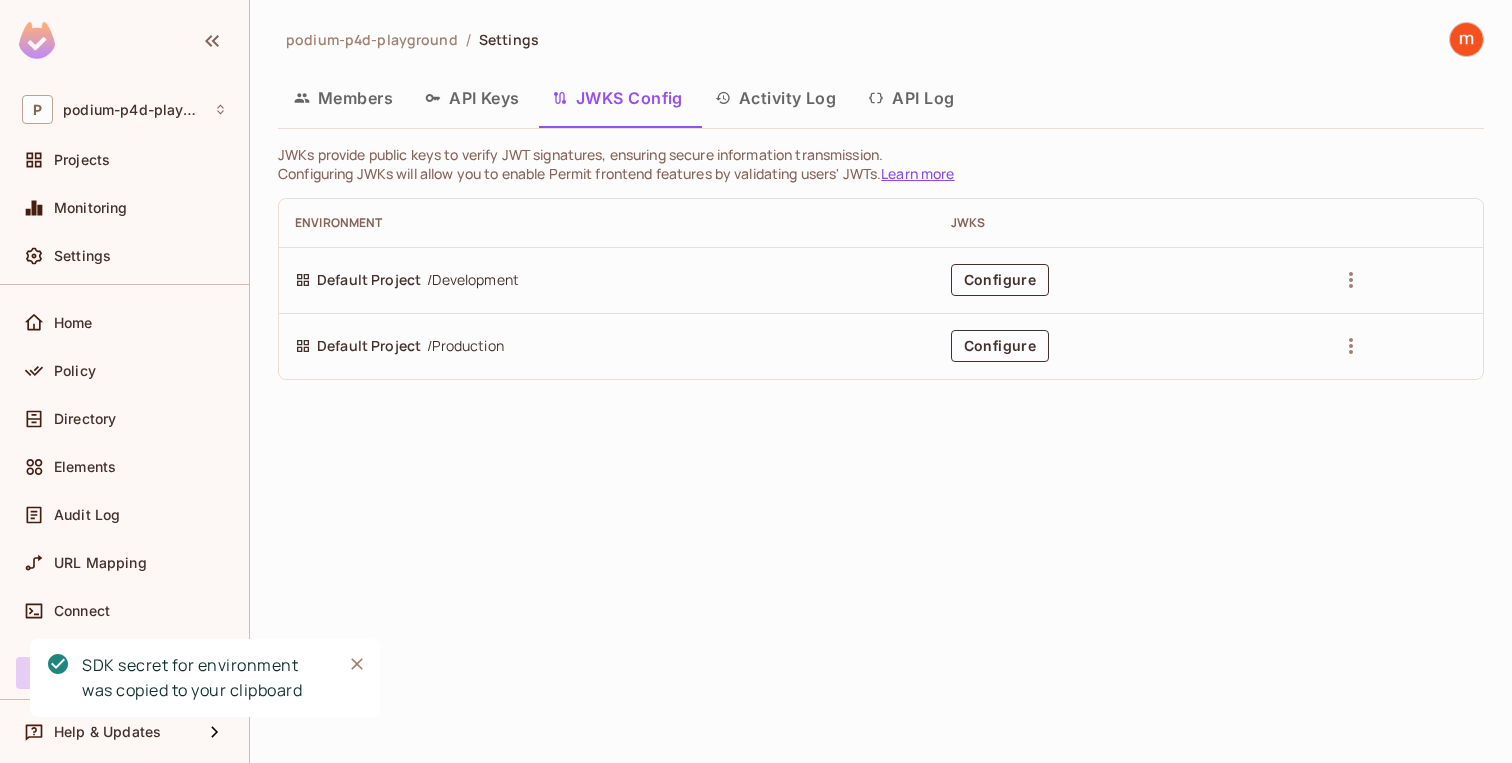 click on "API Keys" at bounding box center (472, 98) 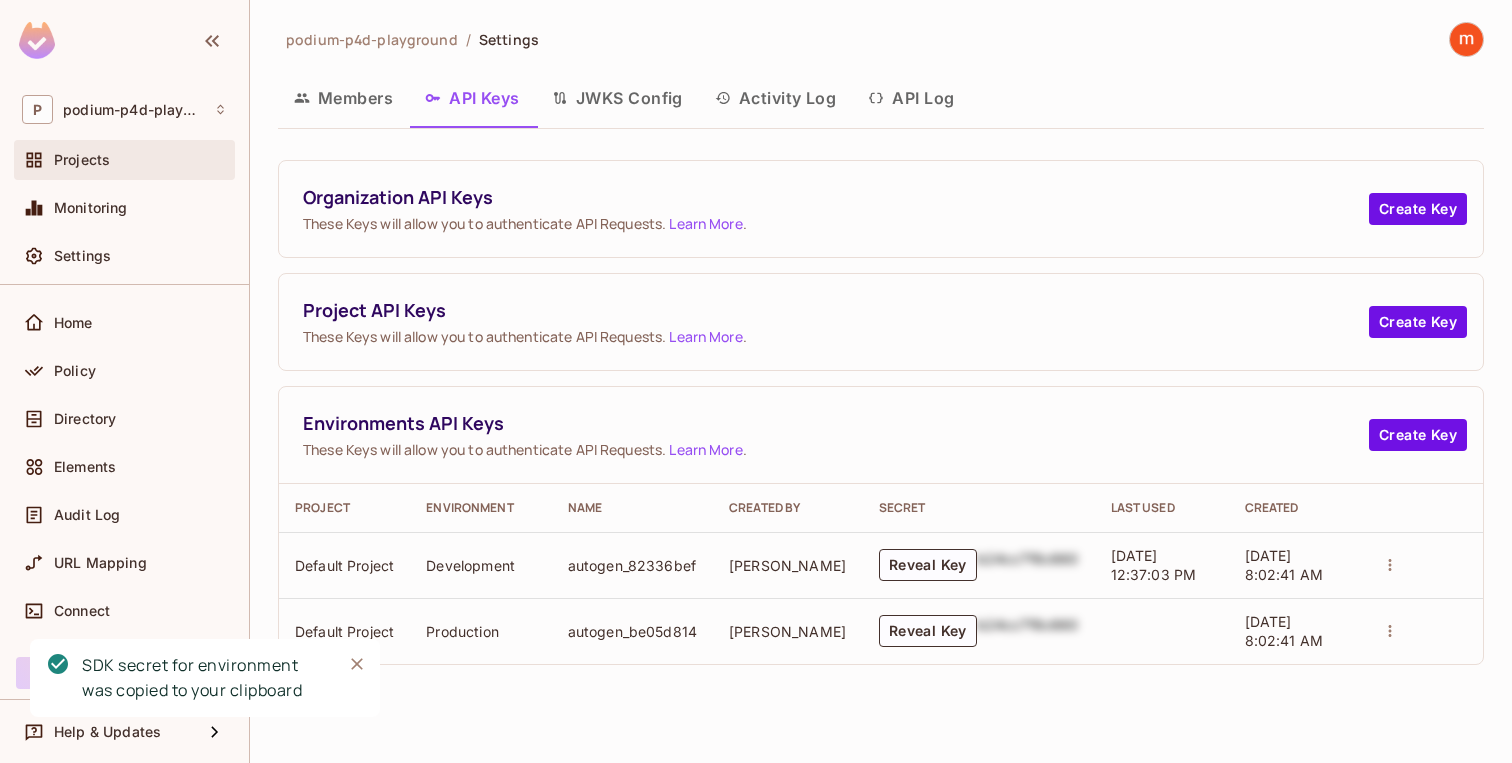 click on "Projects" at bounding box center [140, 160] 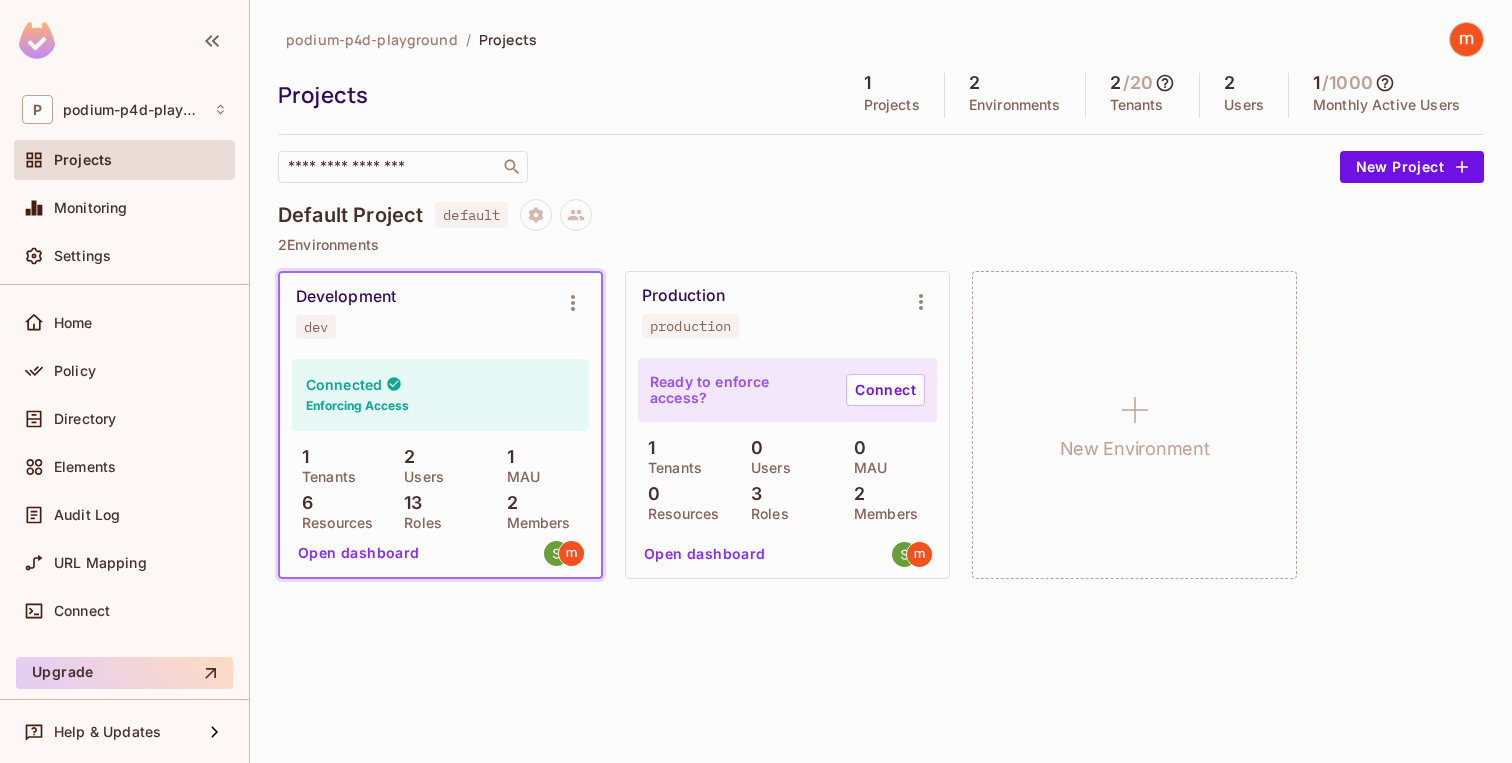 click on "​" at bounding box center (804, 167) 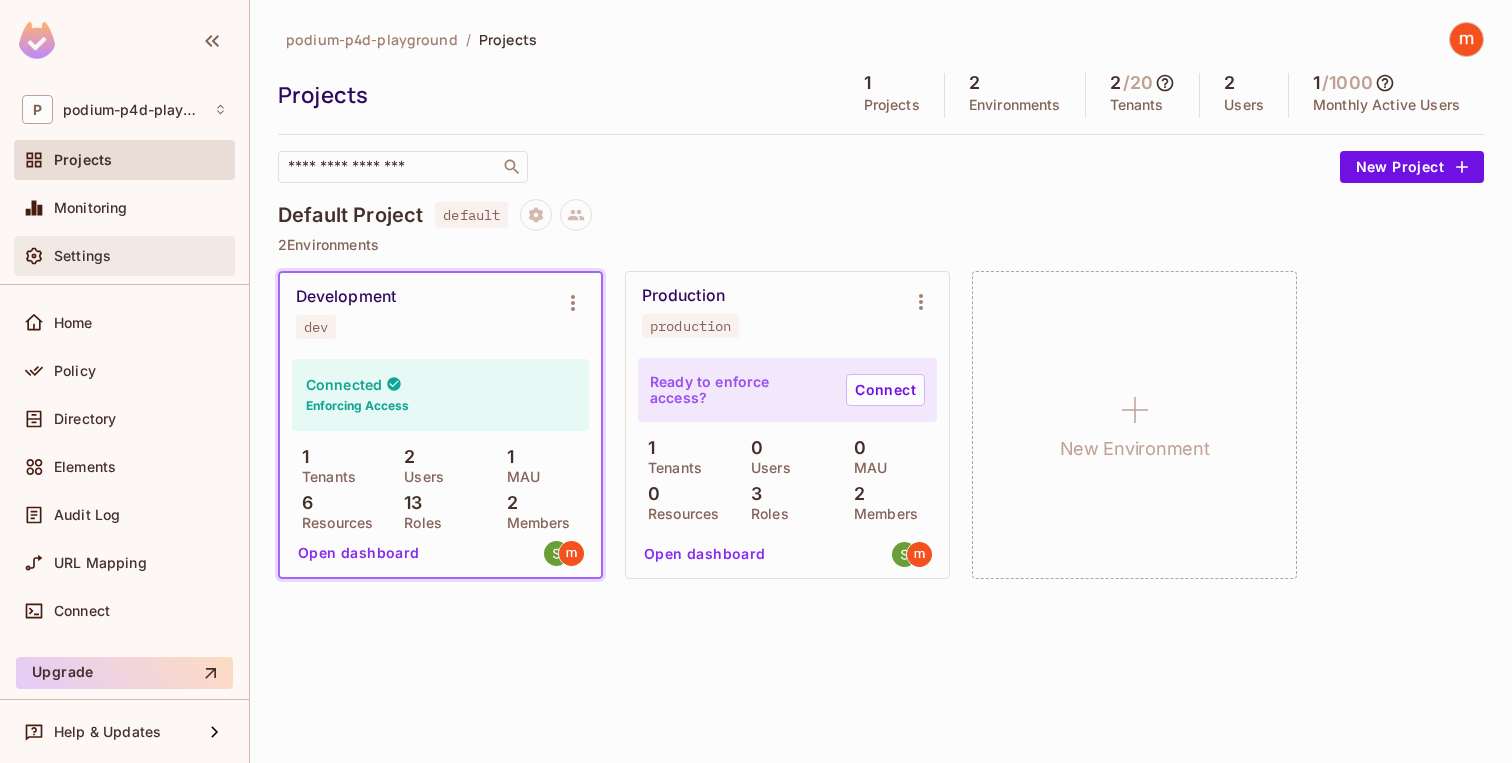 click on "Settings" at bounding box center (124, 256) 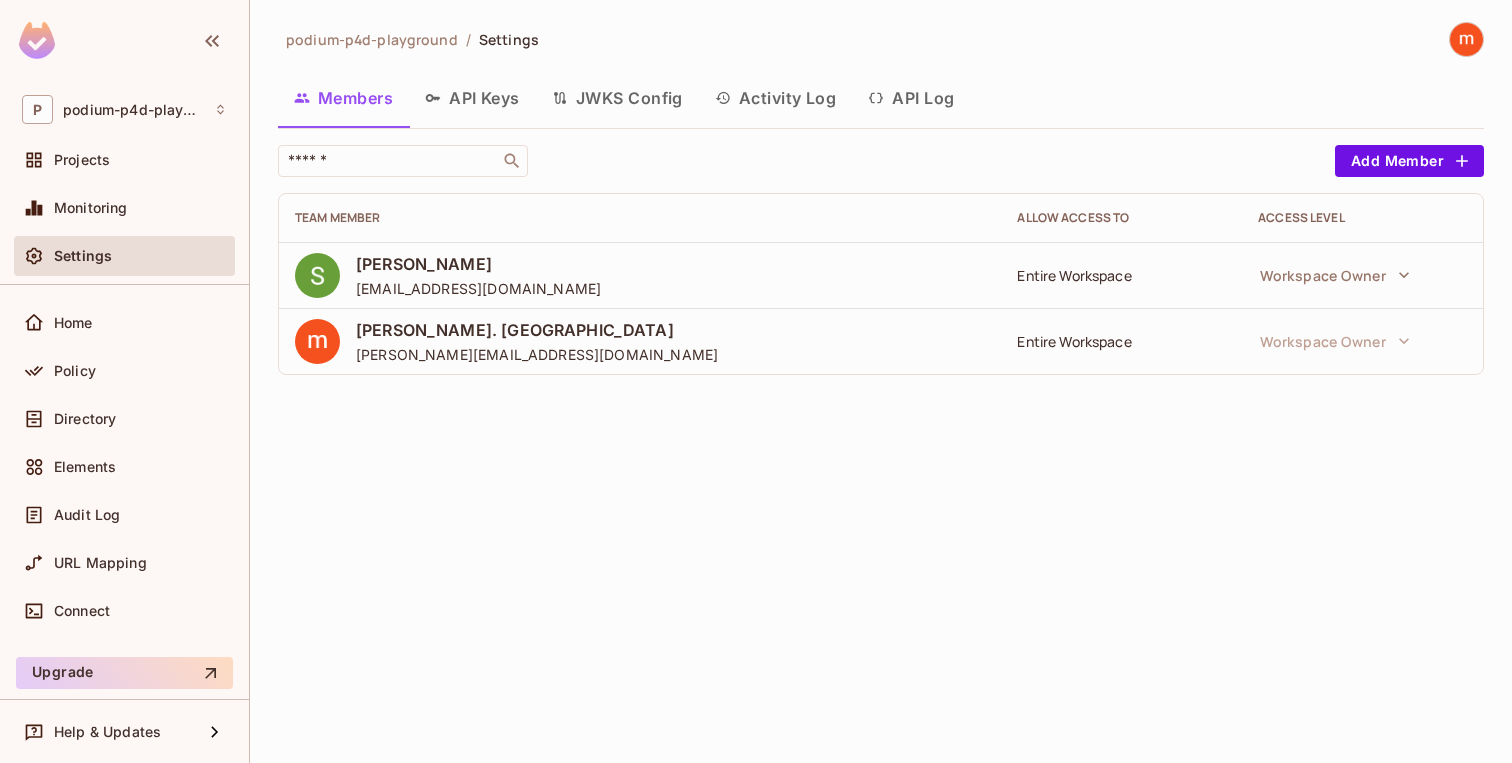 click on "API Keys" at bounding box center (472, 98) 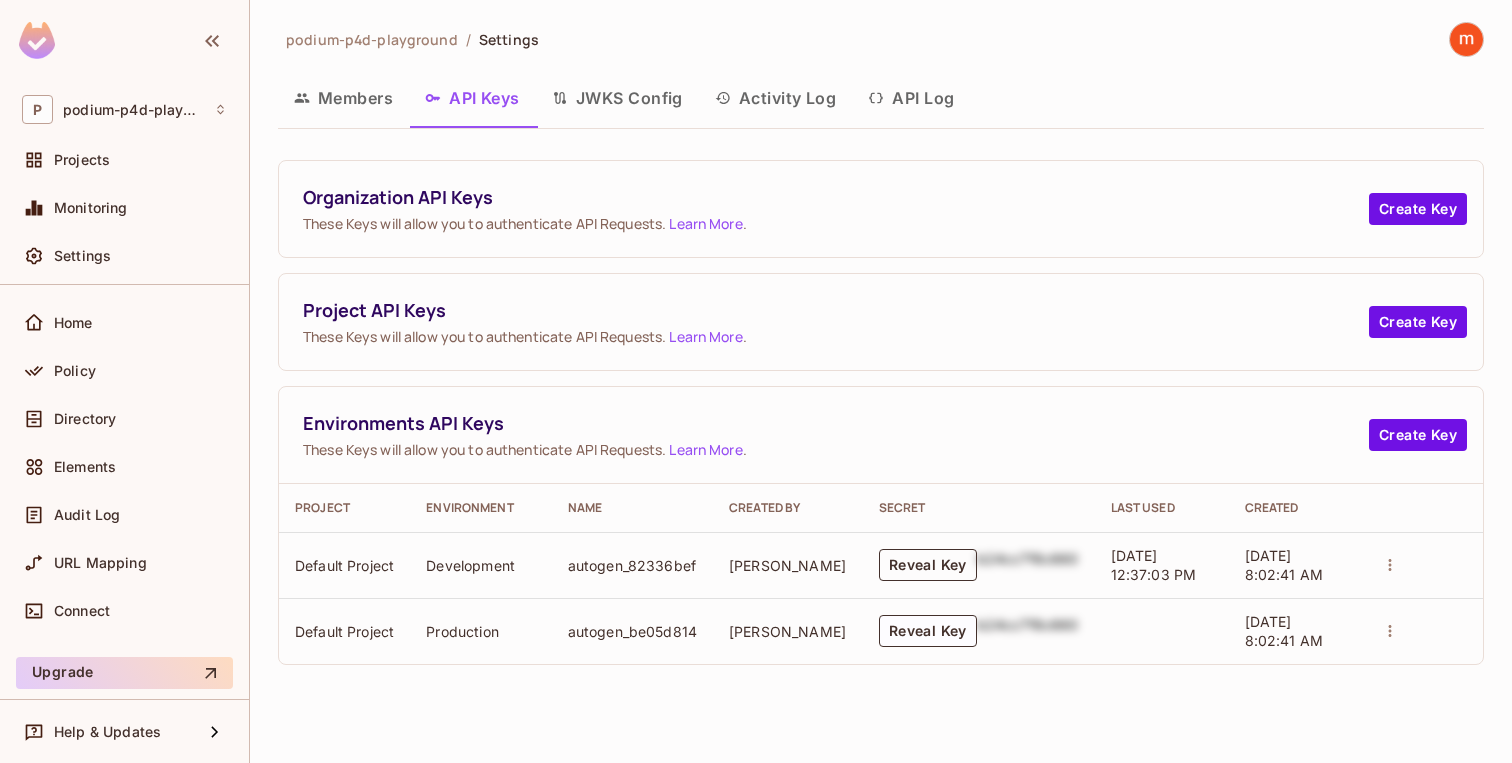 click on "Reveal Key" at bounding box center (928, 565) 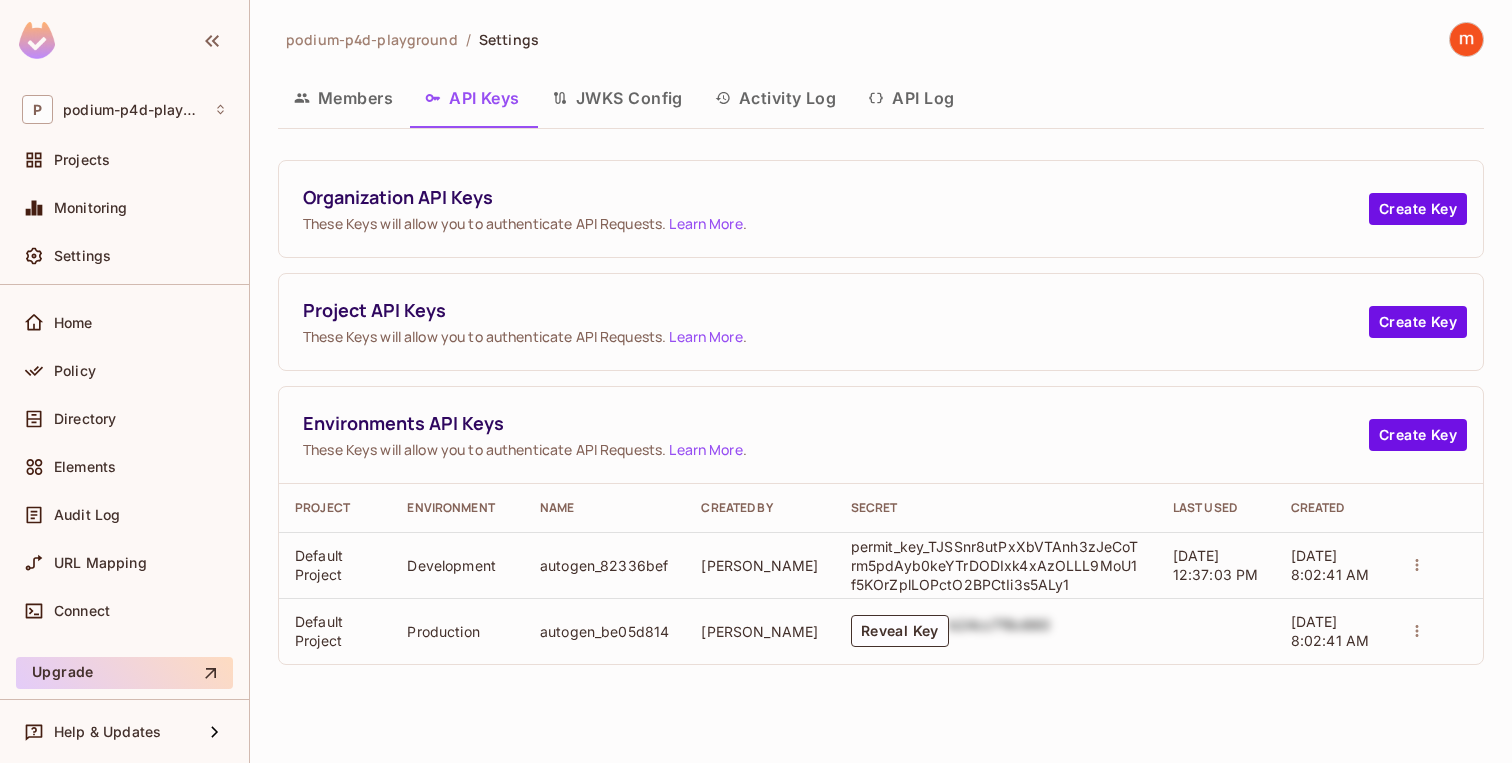 click on "permit_key_TJSSnr8utPxXbVTAnh3zJeCoTrm5pdAyb0keYTrDODIxk4xAzOLLL9MoU1f5KOrZplLOPctO2BPCtIi3s5ALy1" at bounding box center (996, 565) 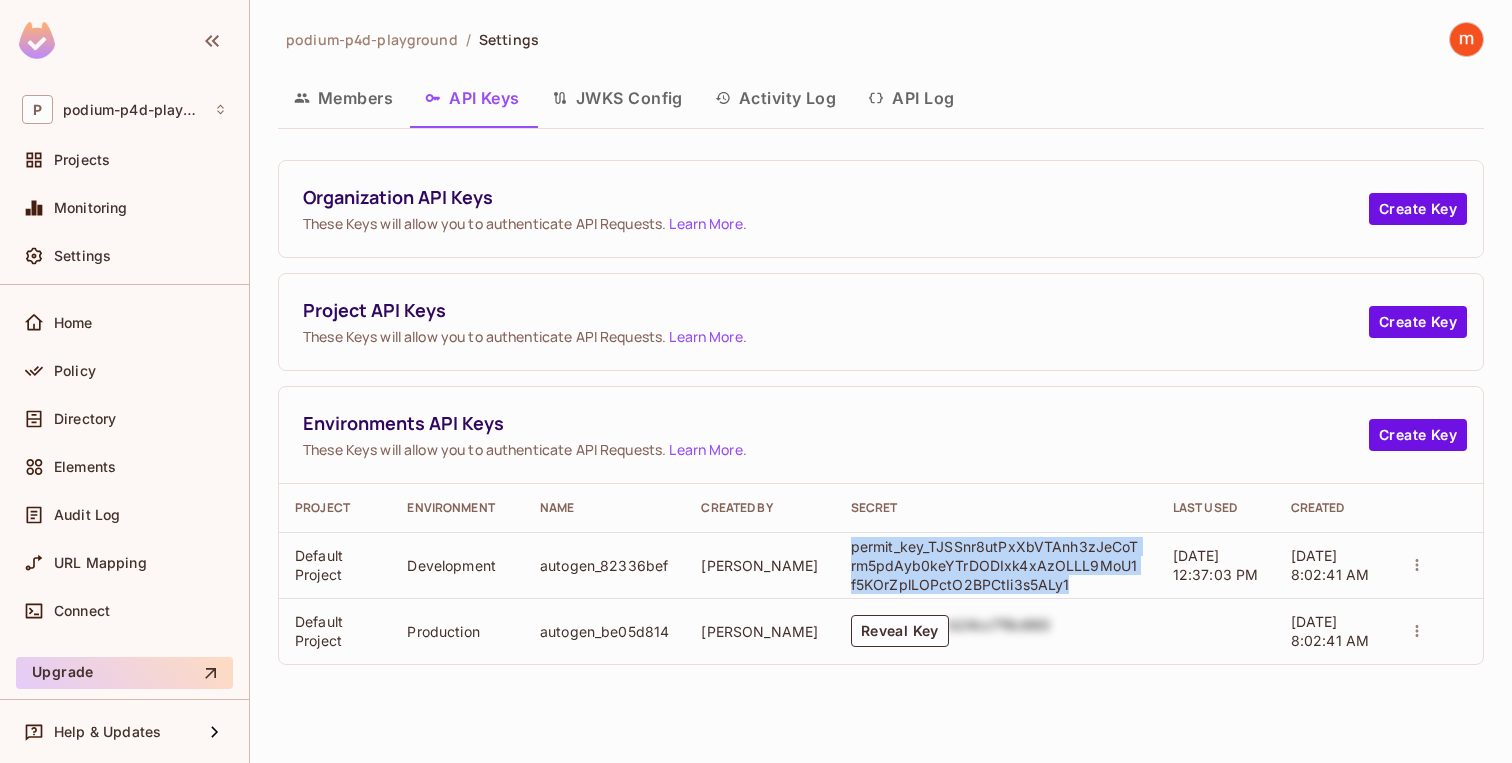 click on "permit_key_TJSSnr8utPxXbVTAnh3zJeCoTrm5pdAyb0keYTrDODIxk4xAzOLLL9MoU1f5KOrZplLOPctO2BPCtIi3s5ALy1" at bounding box center [996, 565] 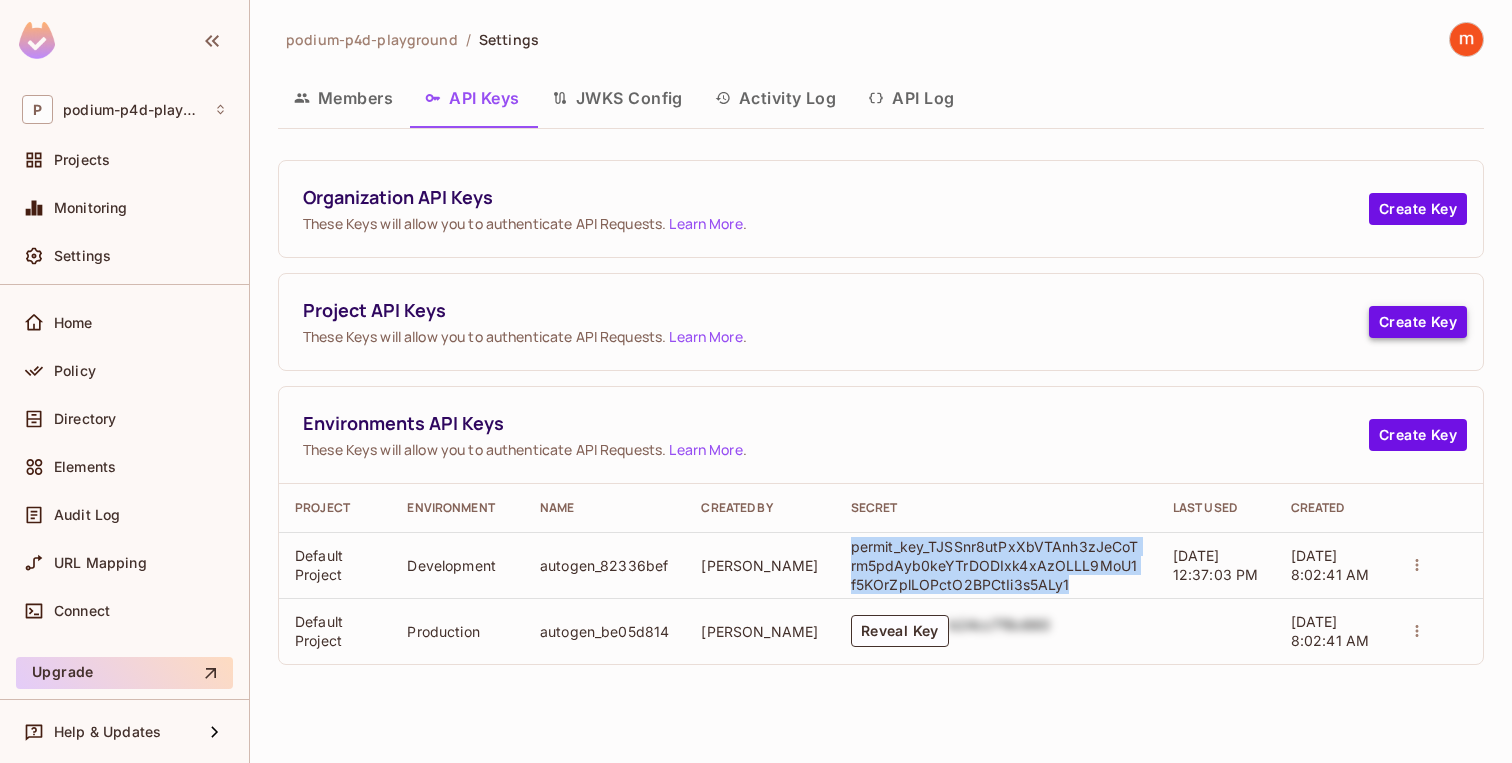 click on "Create Key" at bounding box center (1418, 322) 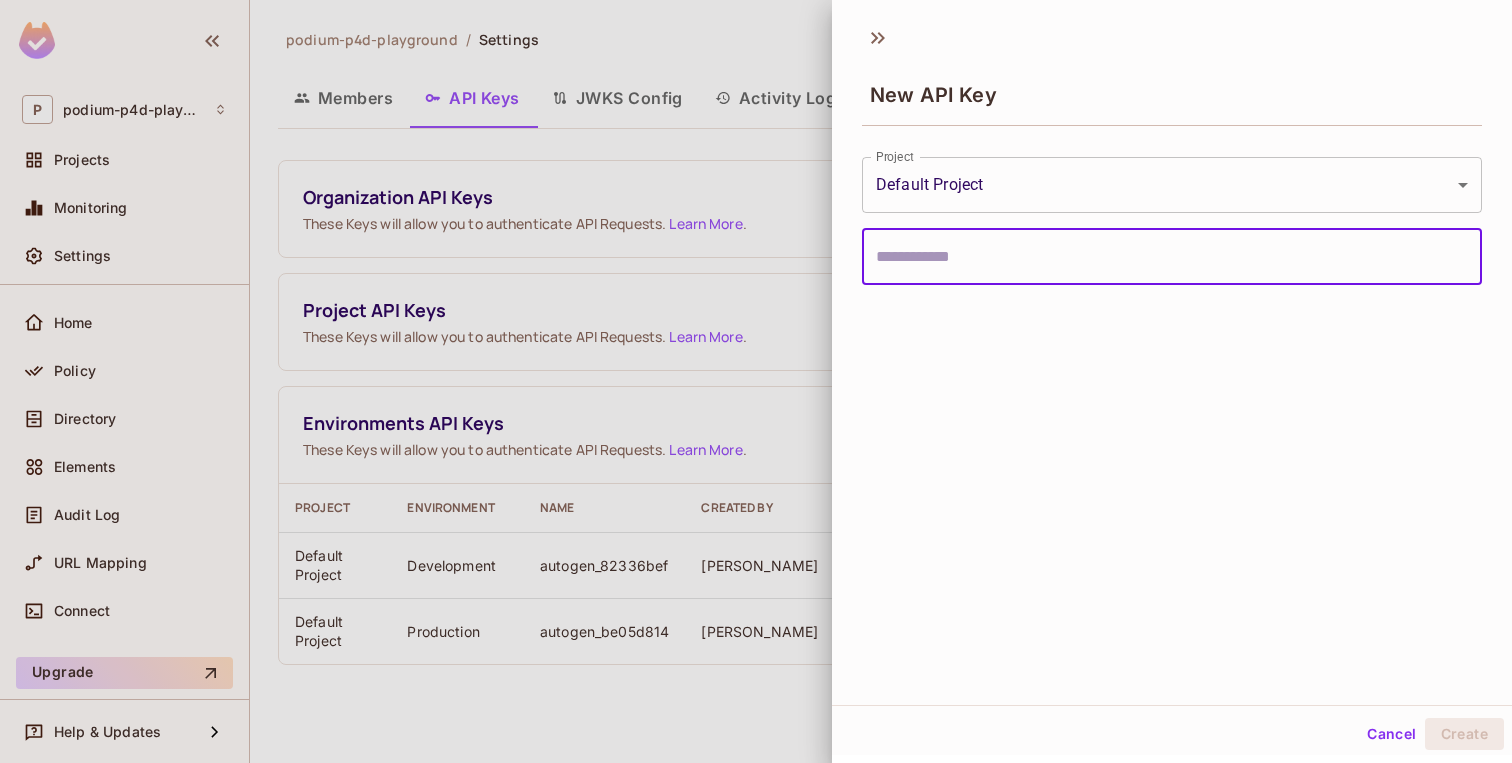 click on "P podium-p4d-playground Projects Monitoring Settings Default Project Development Home Policy Directory Elements Audit Log URL Mapping Connect Upgrade Help & Updates podium-p4d-playground / Settings Members API Keys JWKS Config Activity Log API Log Organization API Keys These Keys will allow you to authenticate API Requests.   Learn More . Create Key Project API Keys These Keys will allow you to authenticate API Requests.   Learn More . Create Key Environments API Keys These Keys will allow you to authenticate API Requests.   Learn More . Create Key Project Environment Name Created By Secret Last Used Created Default Project Development autogen_82336bef Satya Velivela permit_key_TJSSnr8utPxXbVTAnh3zJeCoTrm5pdAyb0keYTrDODIxk4xAzOLLL9MoU1f5KOrZplLOPctO2BPCtIi3s5ALy1 07/30/2025 12:37:03 PM 06/24/2025 8:02:41 AM Default Project Production autogen_be05d814 Satya Velivela Reveal Key b24cc7f8c660 06/24/2025 8:02:41 AM
New API Key Project Default Project Project ​ Cancel" at bounding box center (756, 381) 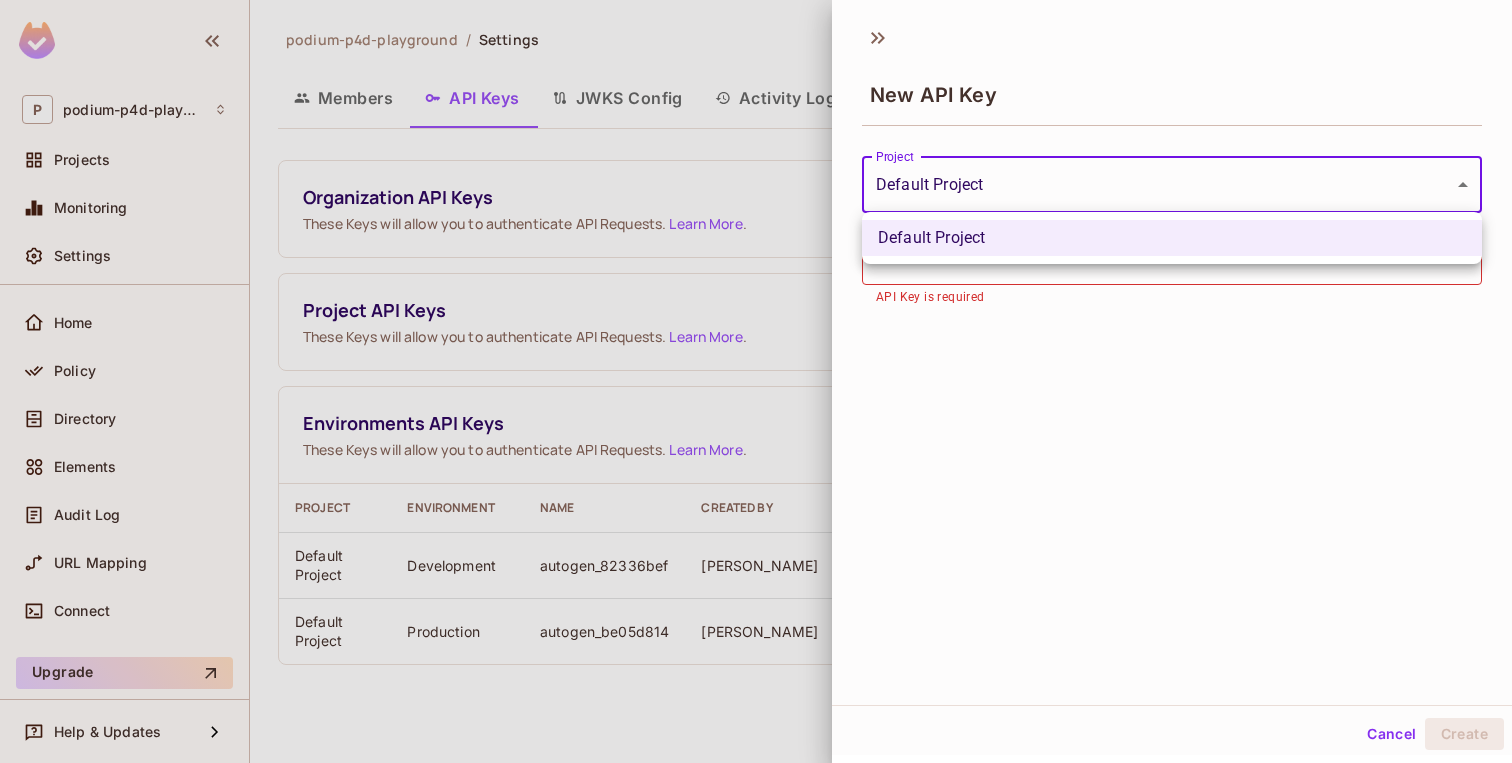 click at bounding box center (756, 381) 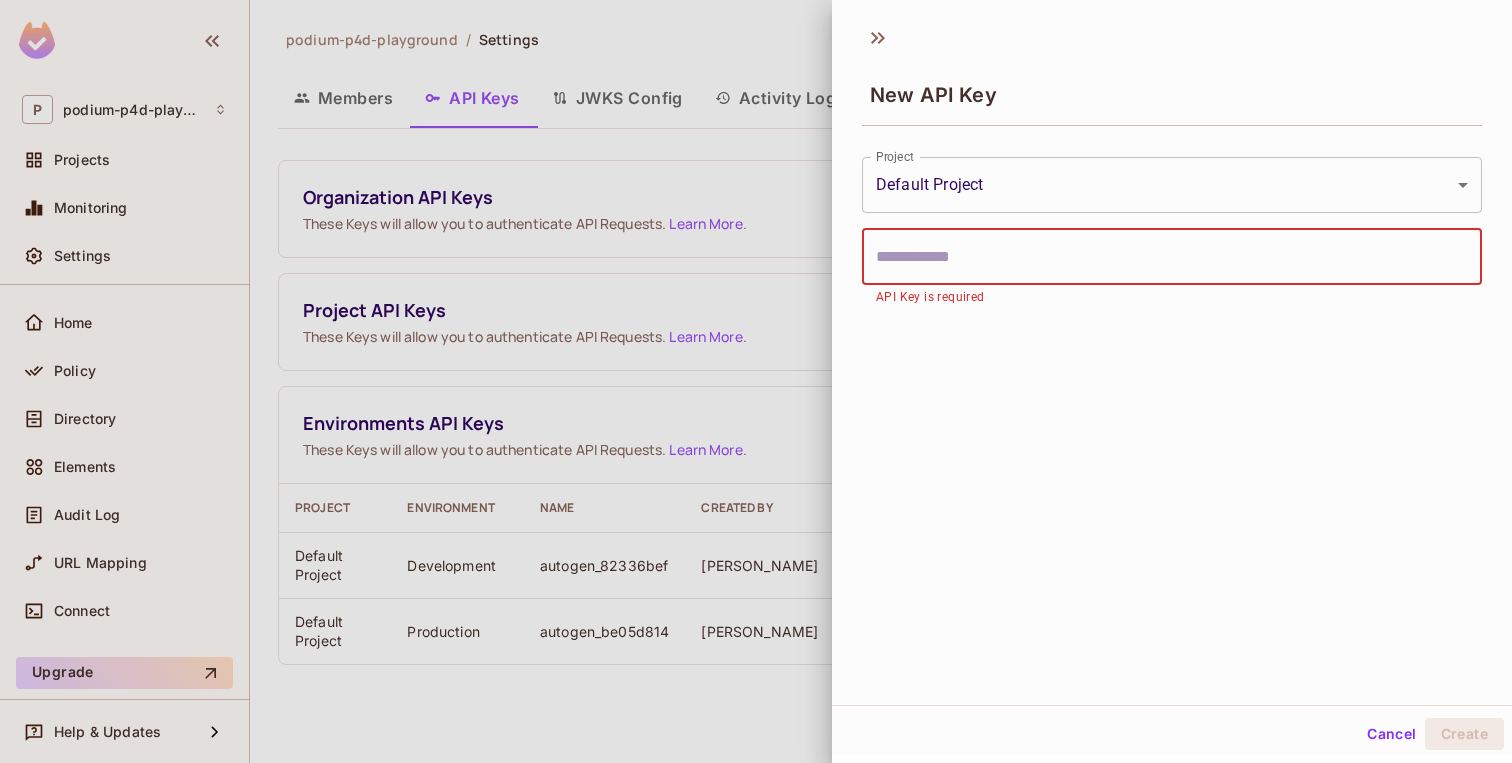 click at bounding box center (1172, 257) 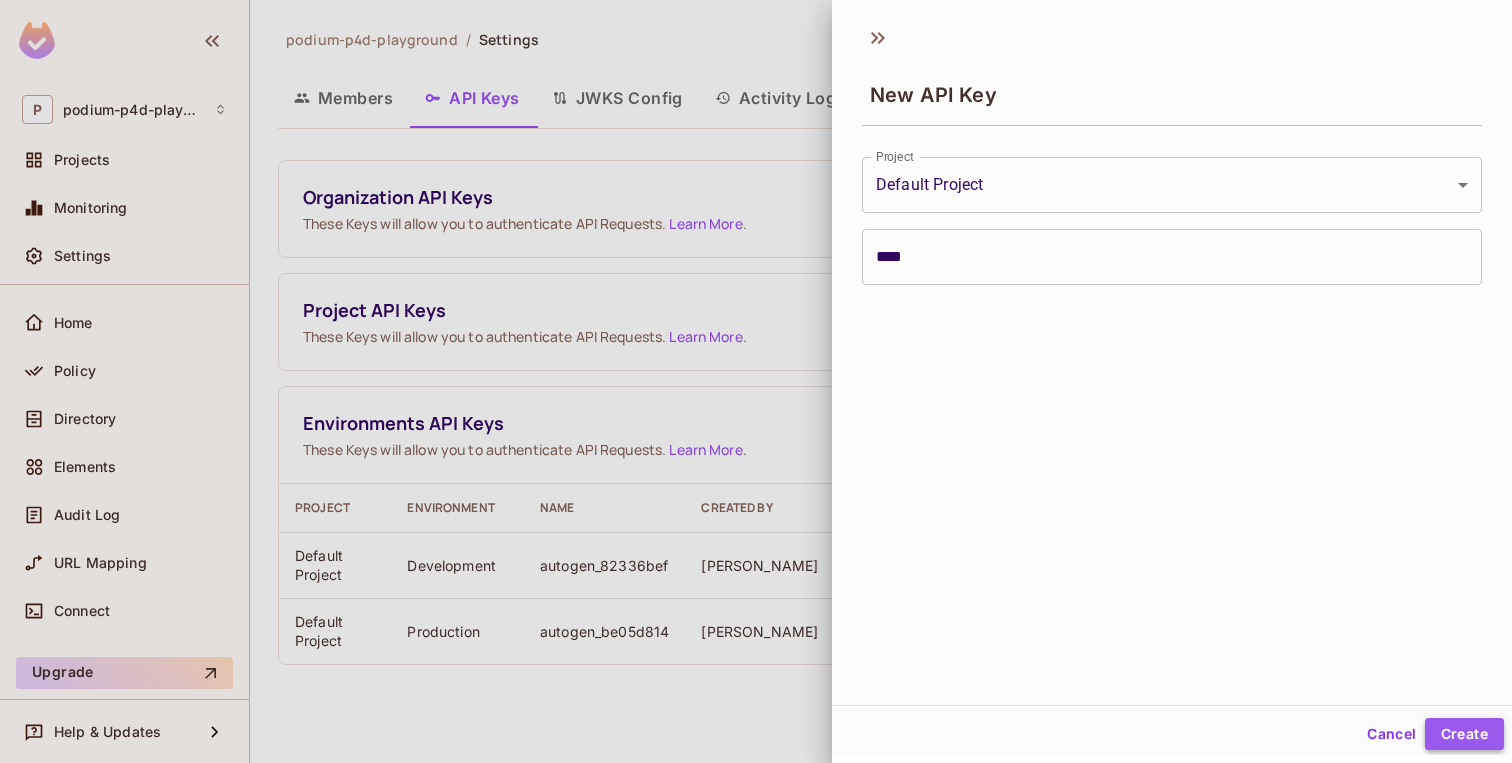 click on "Create" at bounding box center (1464, 734) 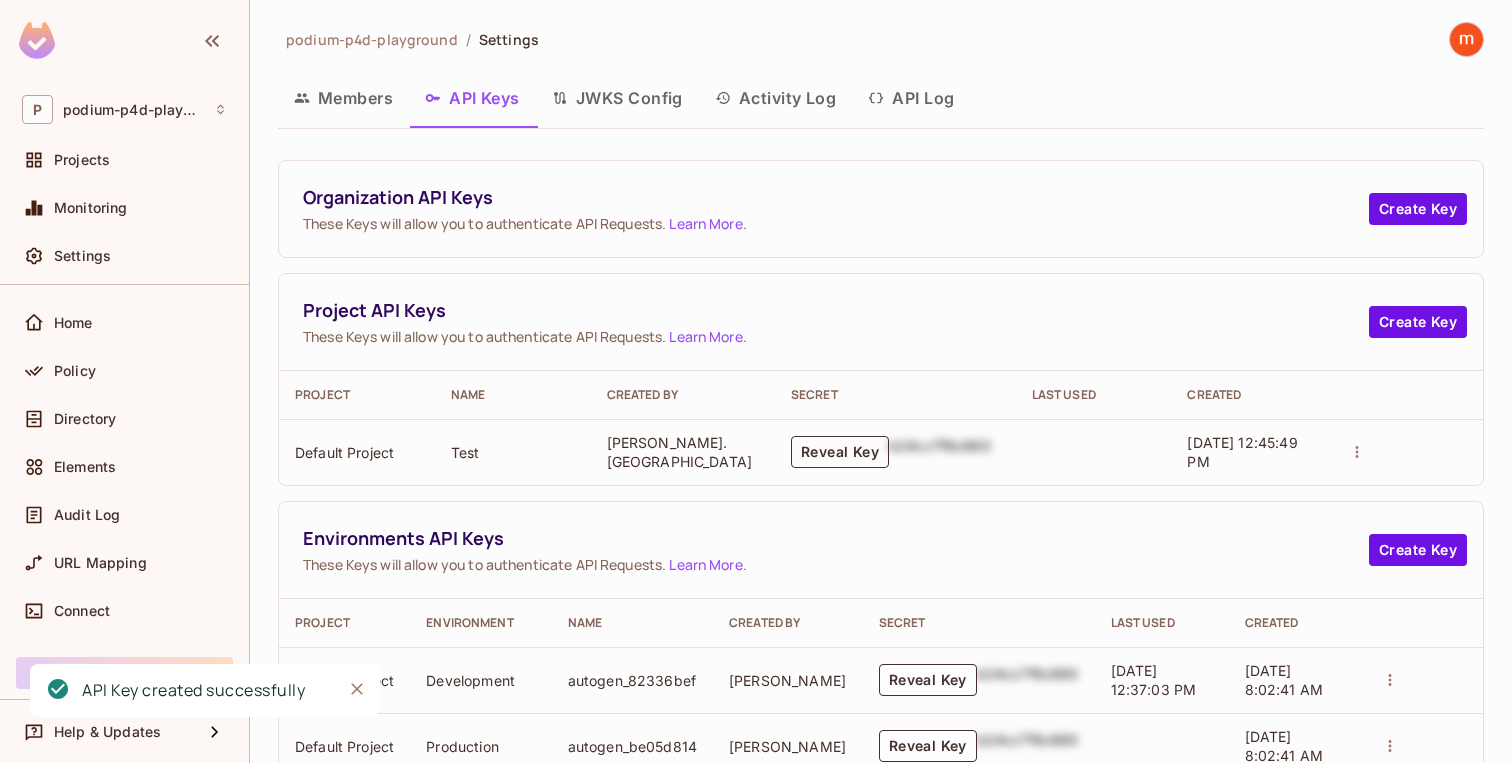 click on "Reveal Key" at bounding box center (840, 452) 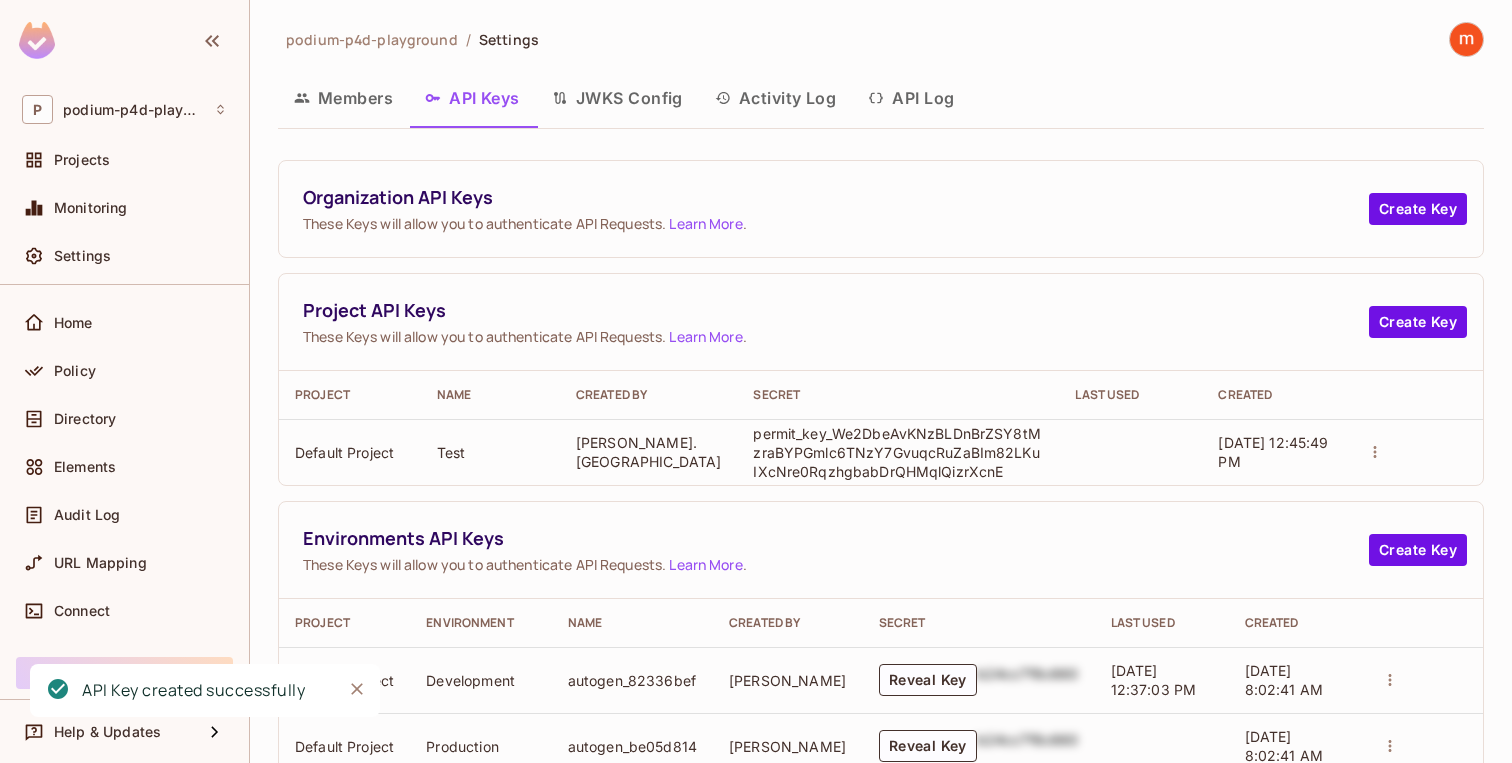 click on "permit_key_We2DbeAvKNzBLDnBrZSY8tMzraBYPGmlc6TNzY7GvuqcRuZaBIm82LKuIXcNre0RqzhgbabDrQHMqlQizrXcnE" at bounding box center [898, 452] 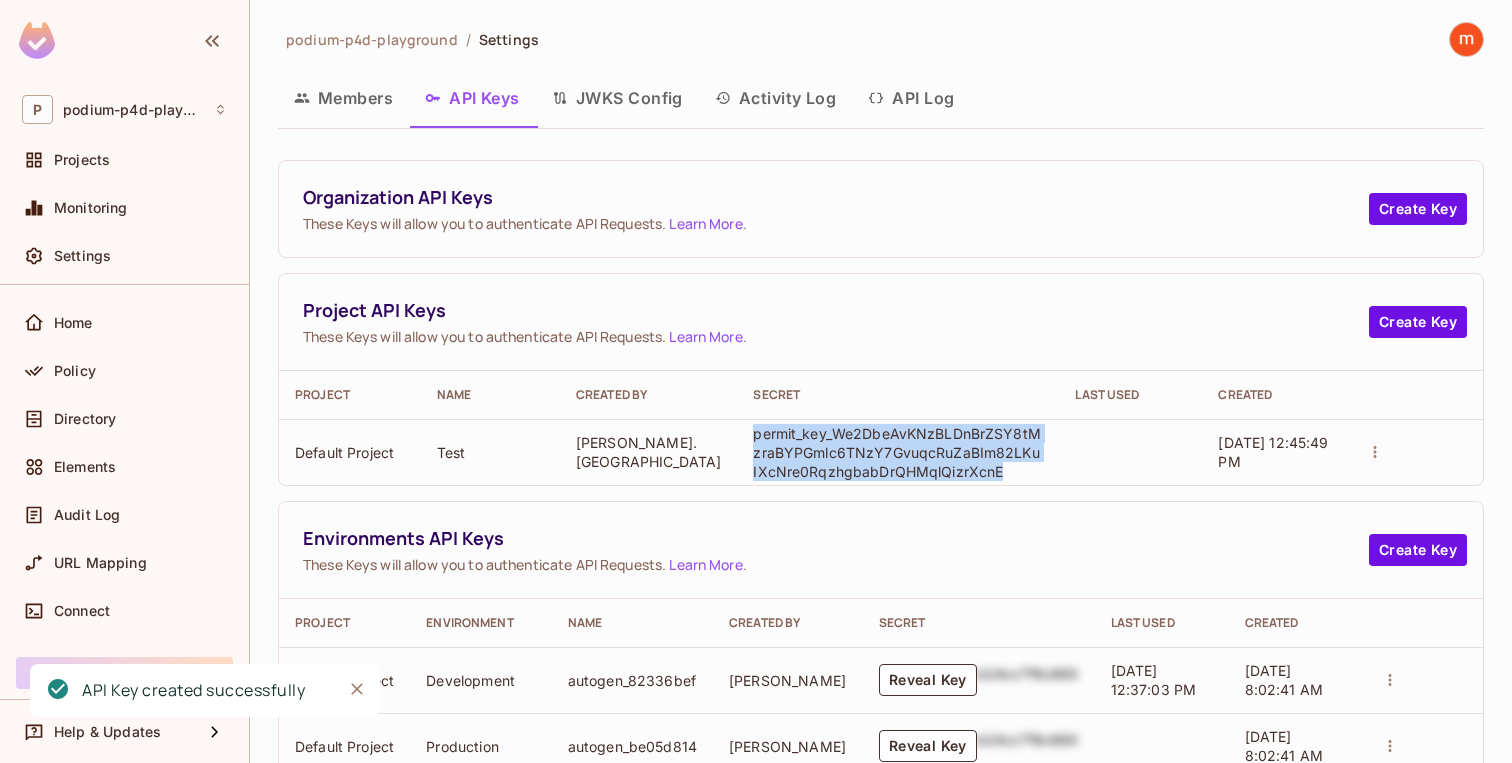 click on "permit_key_We2DbeAvKNzBLDnBrZSY8tMzraBYPGmlc6TNzY7GvuqcRuZaBIm82LKuIXcNre0RqzhgbabDrQHMqlQizrXcnE" at bounding box center [898, 452] 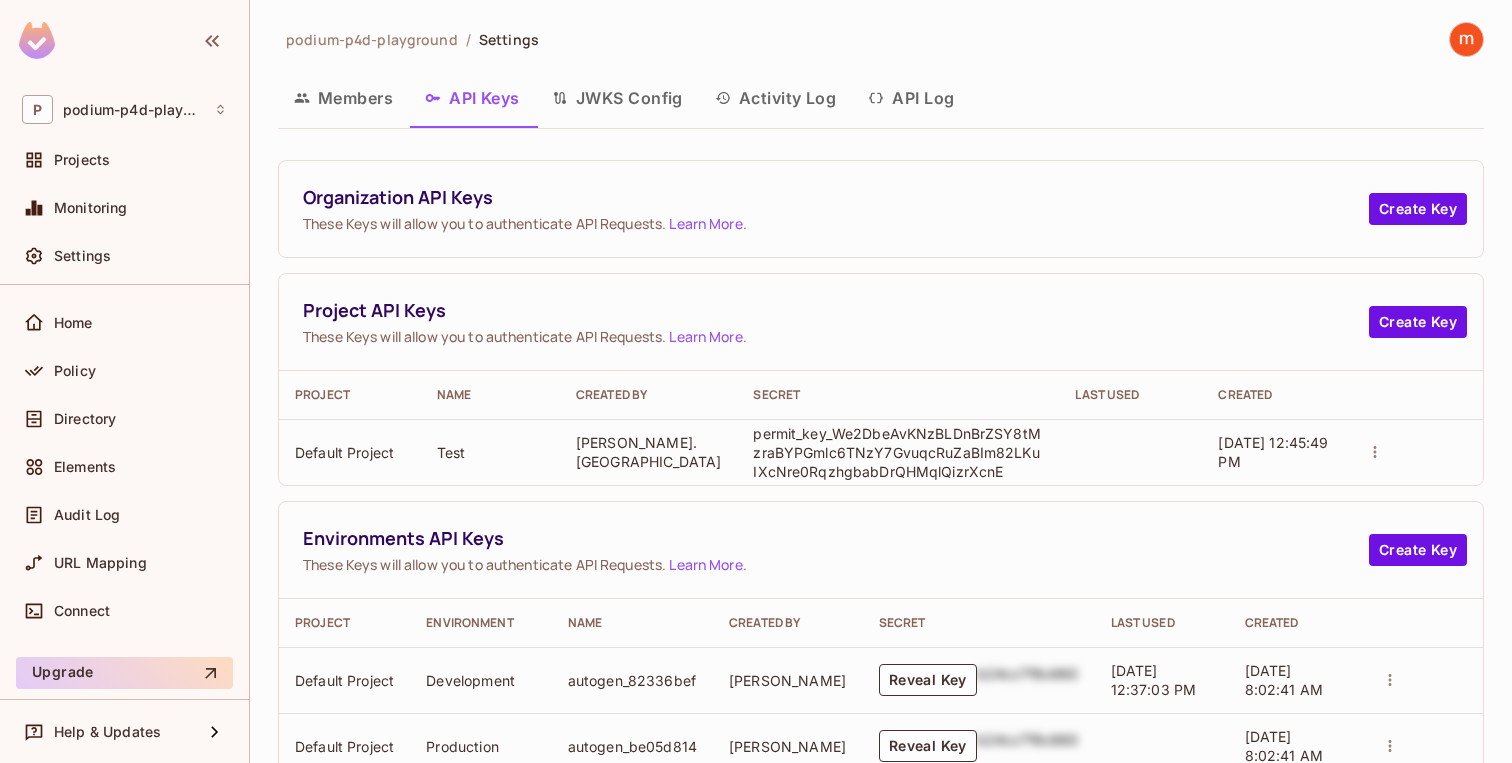 scroll, scrollTop: 61, scrollLeft: 0, axis: vertical 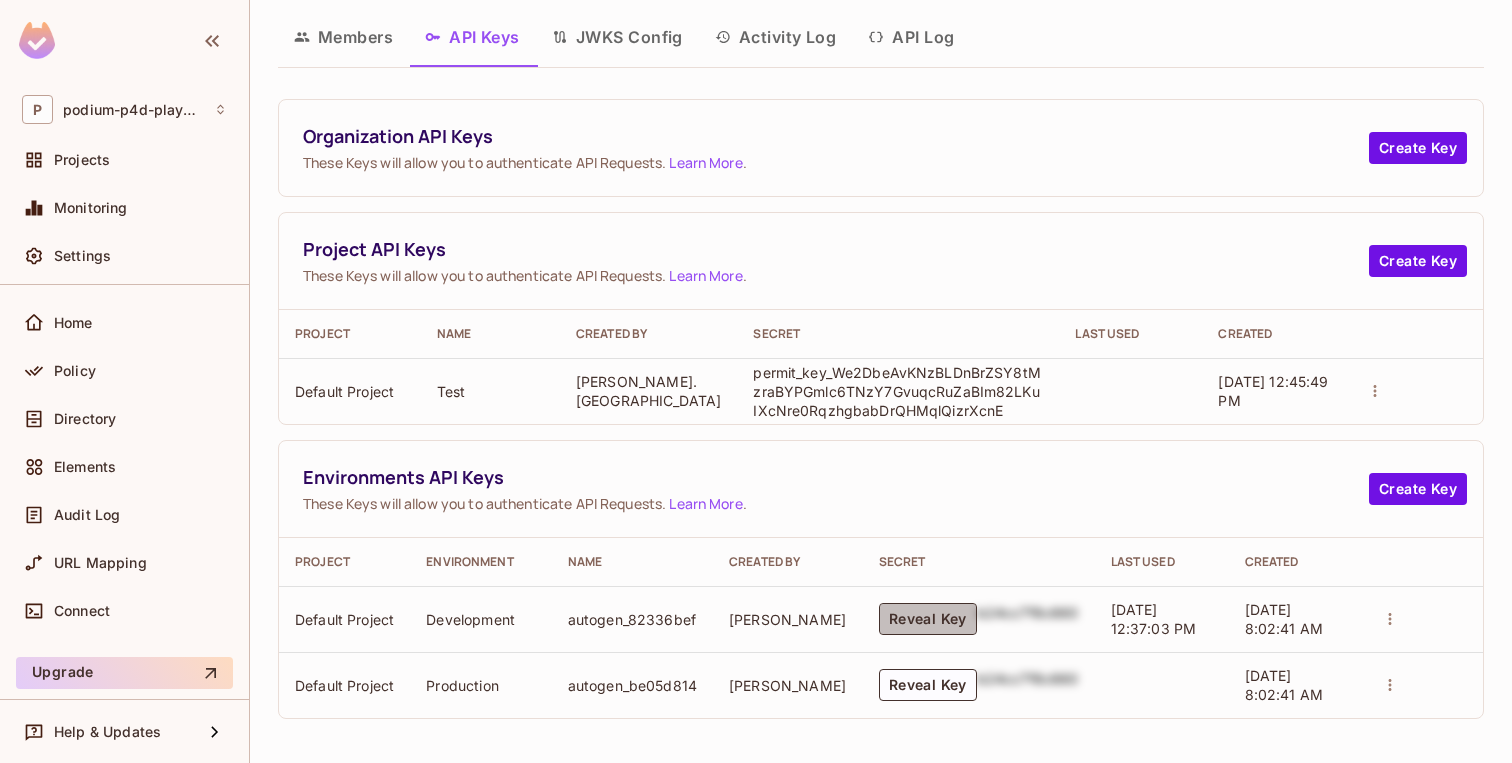 click on "Reveal Key" at bounding box center (928, 619) 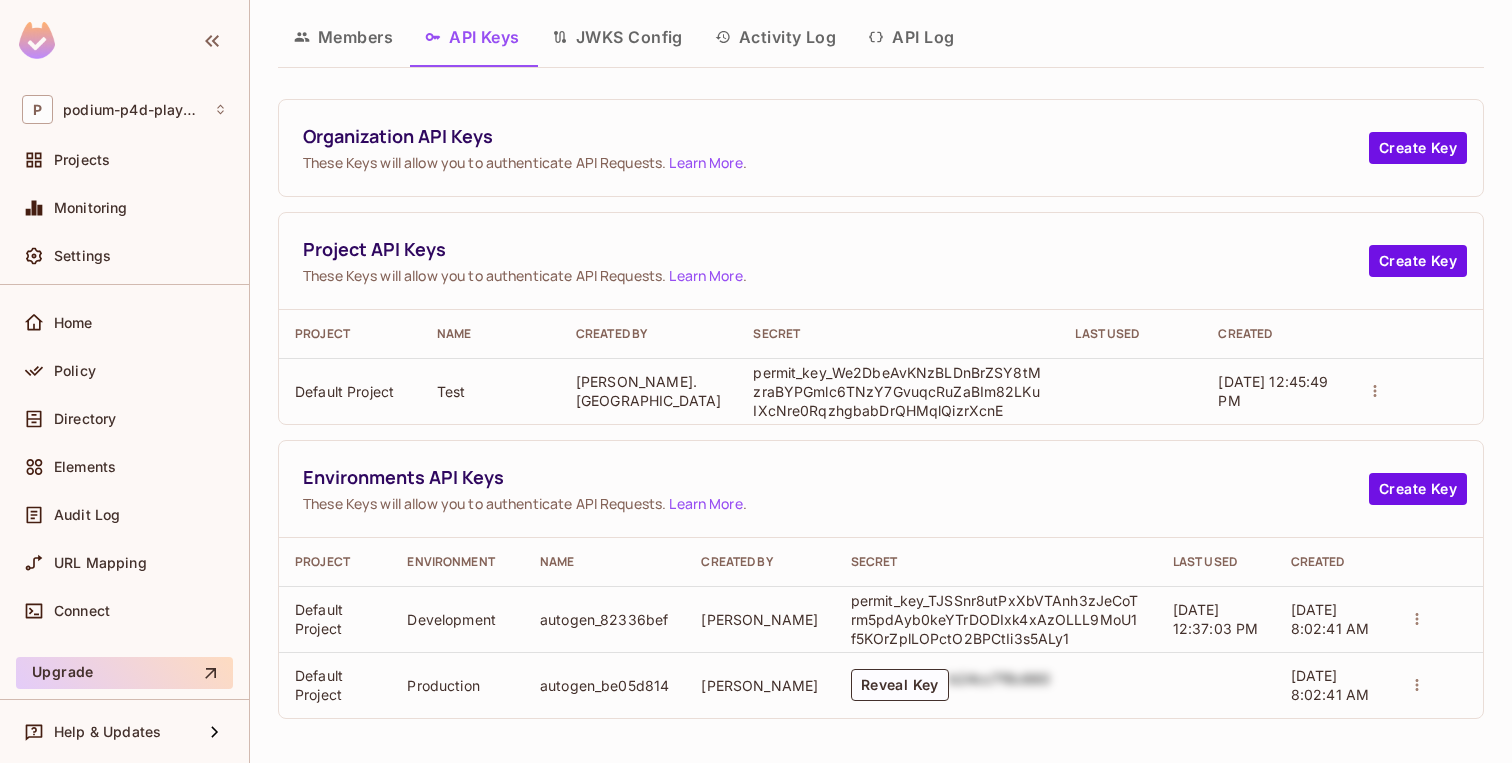 click on "permit_key_TJSSnr8utPxXbVTAnh3zJeCoTrm5pdAyb0keYTrDODIxk4xAzOLLL9MoU1f5KOrZplLOPctO2BPCtIi3s5ALy1" at bounding box center [996, 619] 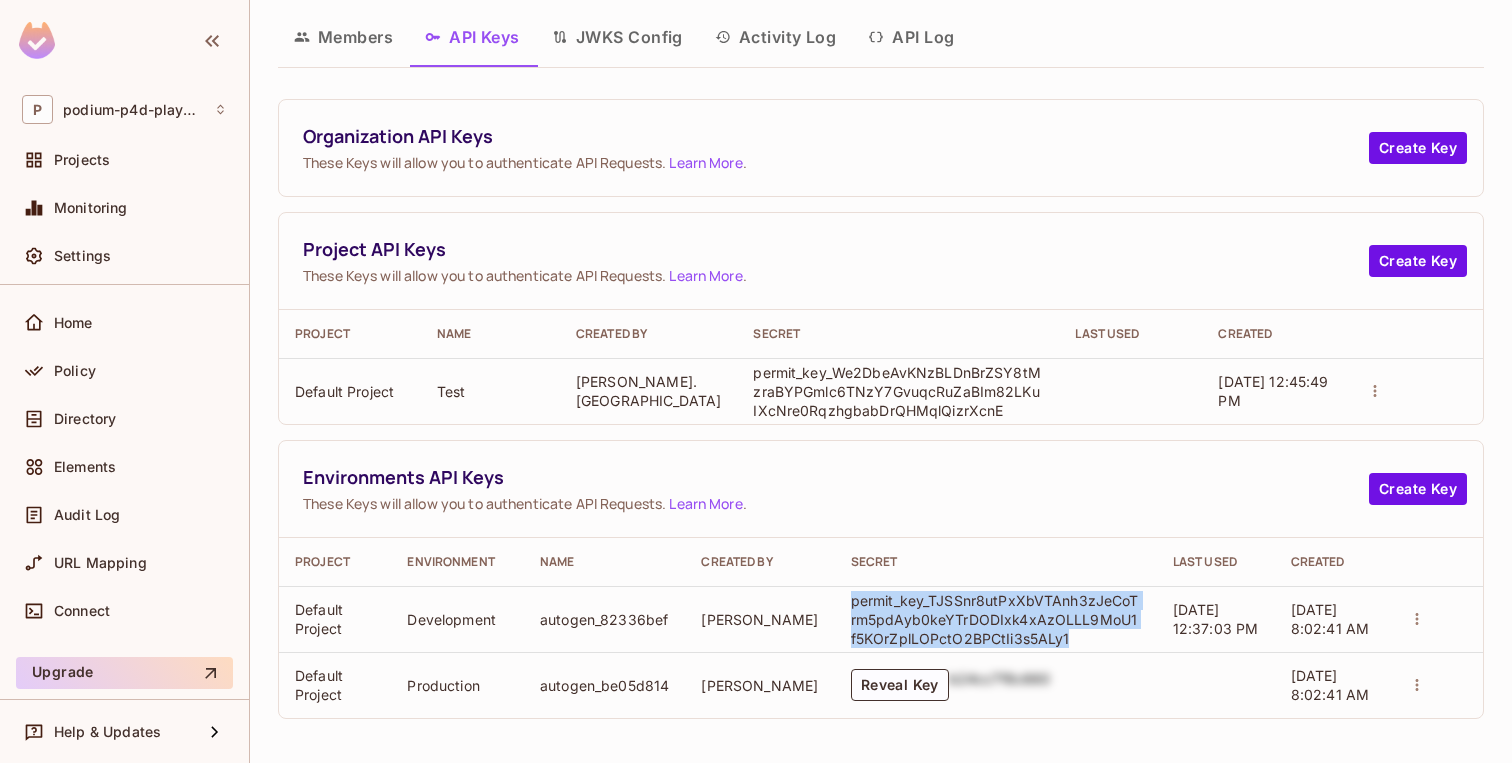 click on "permit_key_TJSSnr8utPxXbVTAnh3zJeCoTrm5pdAyb0keYTrDODIxk4xAzOLLL9MoU1f5KOrZplLOPctO2BPCtIi3s5ALy1" at bounding box center (996, 619) 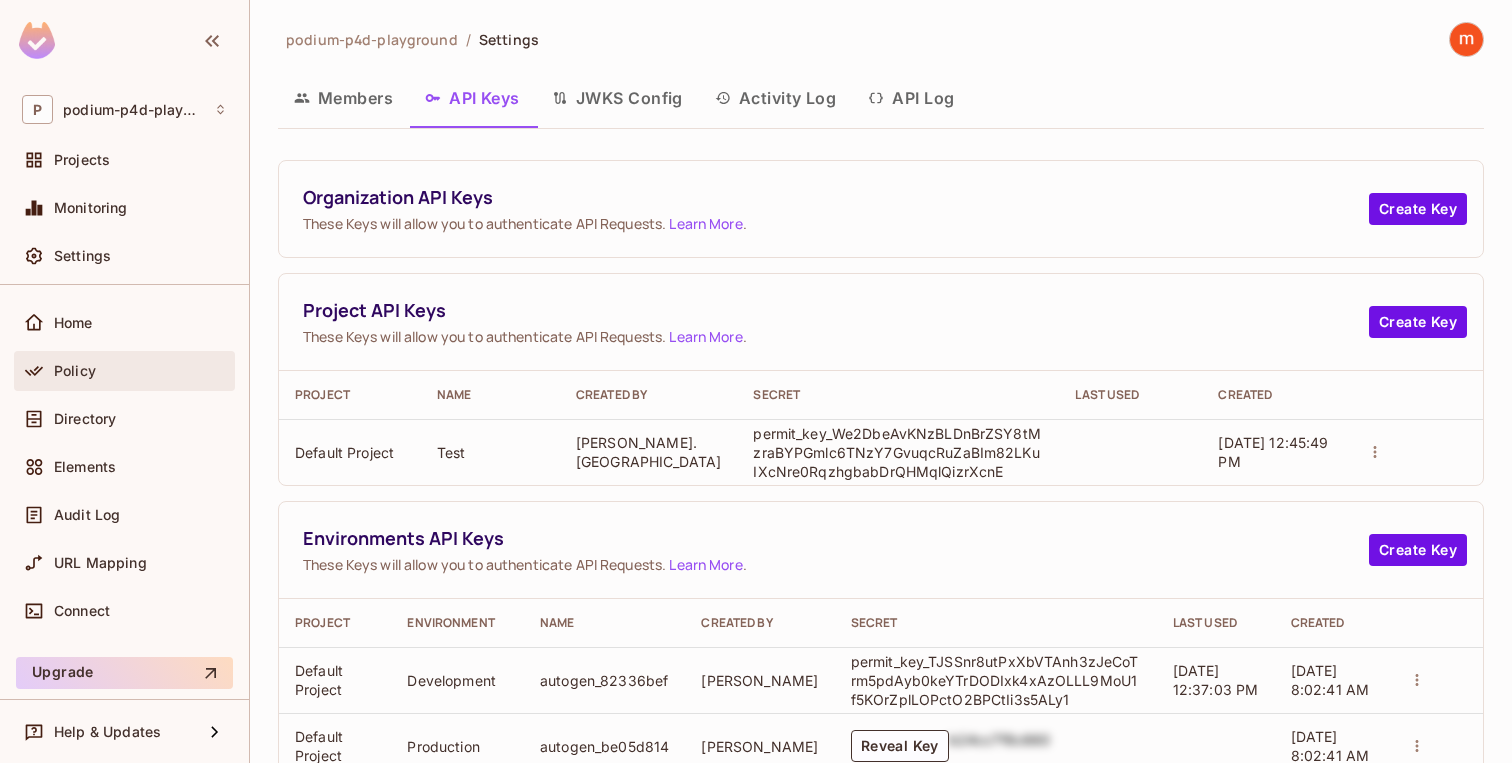 click on "Policy" at bounding box center (124, 371) 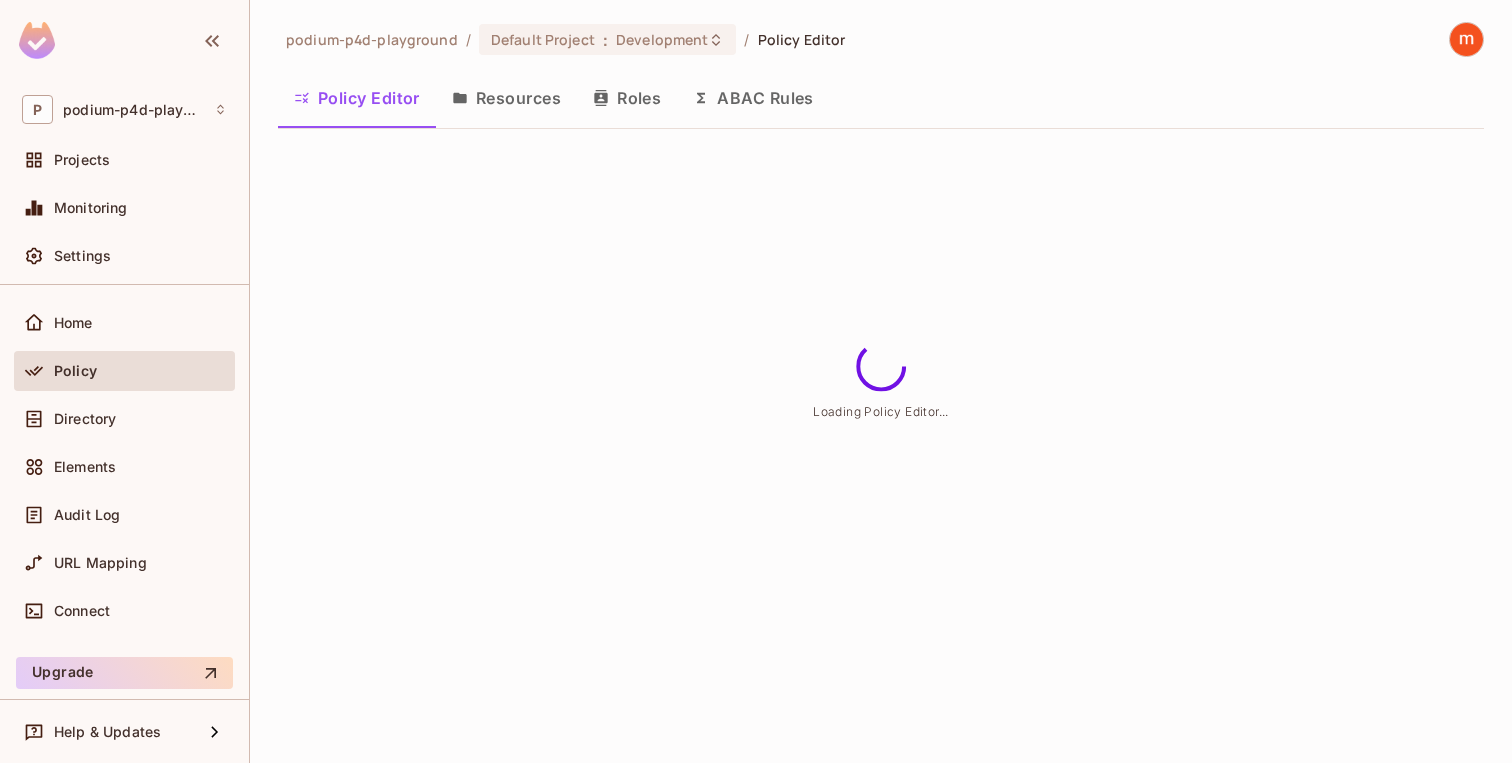 click on "ABAC Rules" at bounding box center [753, 98] 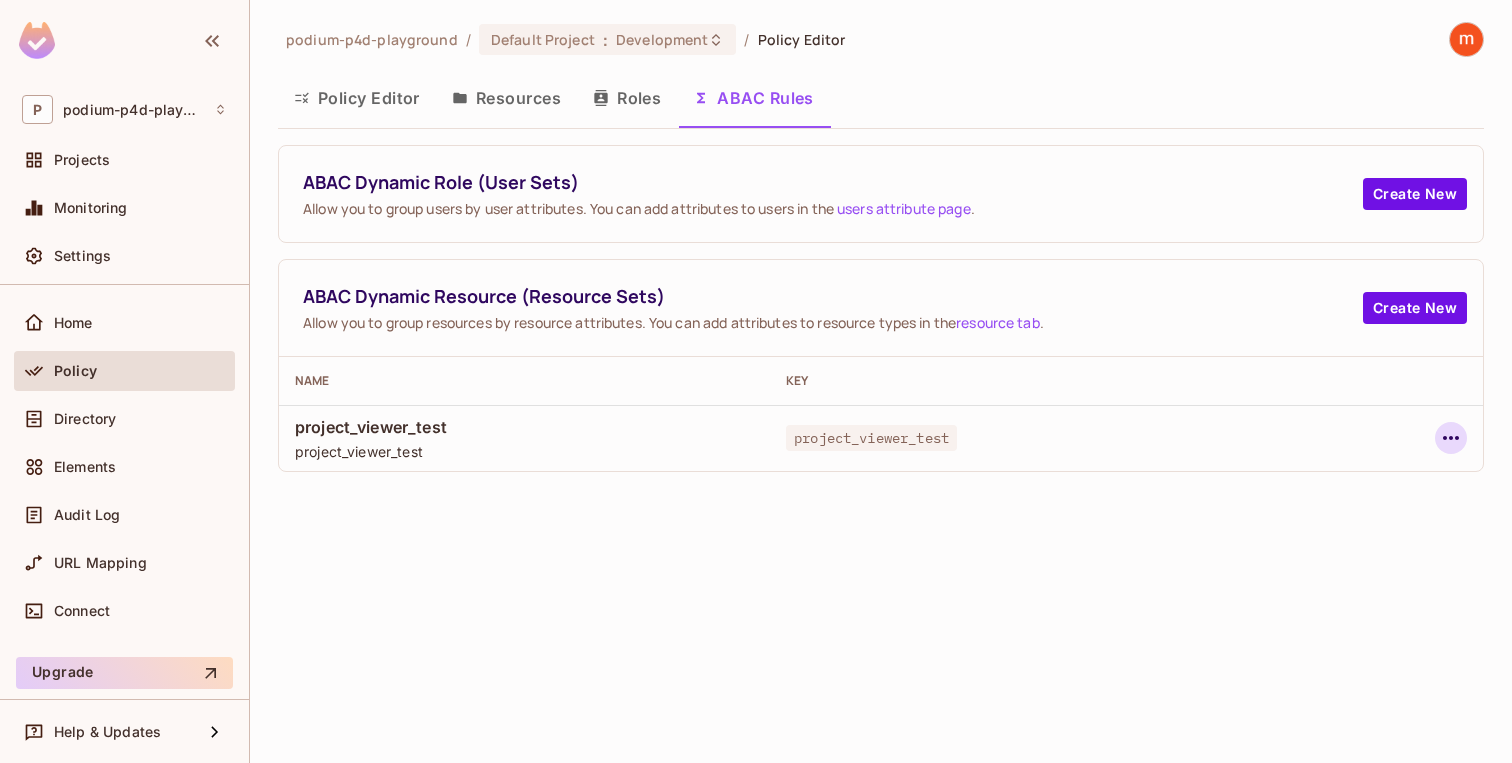 click 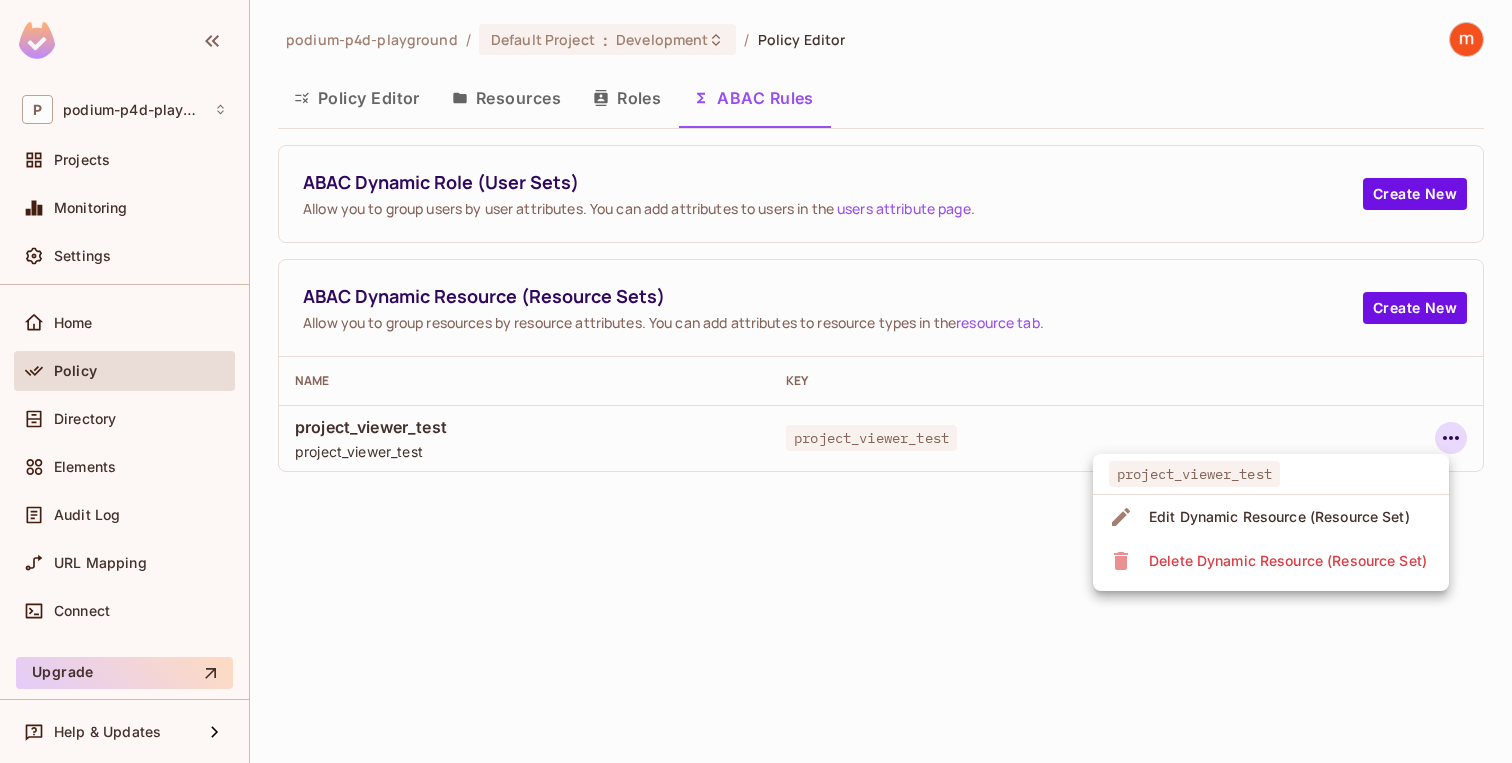 click on "Edit Dynamic Resource (Resource Set)" at bounding box center [1279, 517] 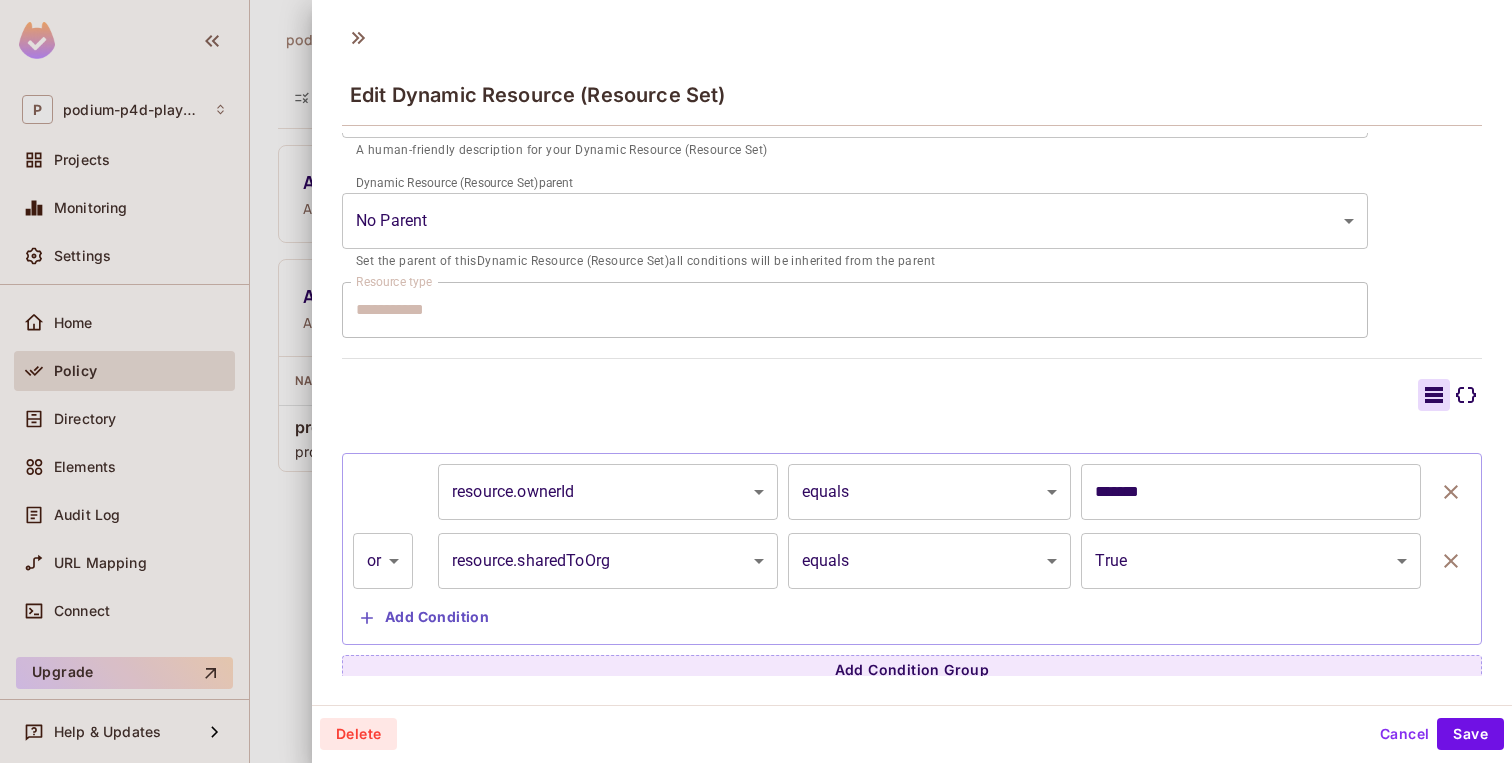 scroll, scrollTop: 316, scrollLeft: 0, axis: vertical 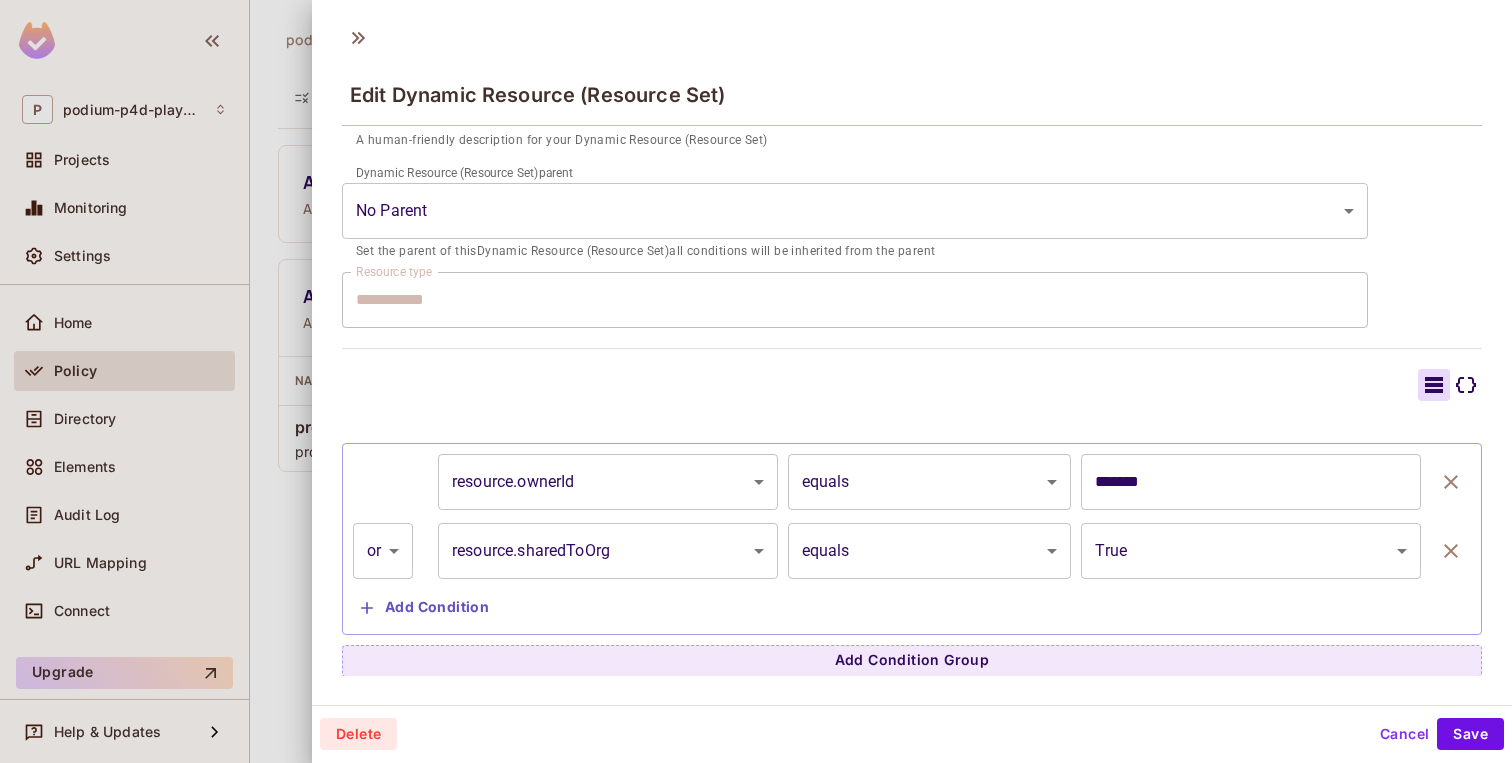 click on "**********" at bounding box center (756, 381) 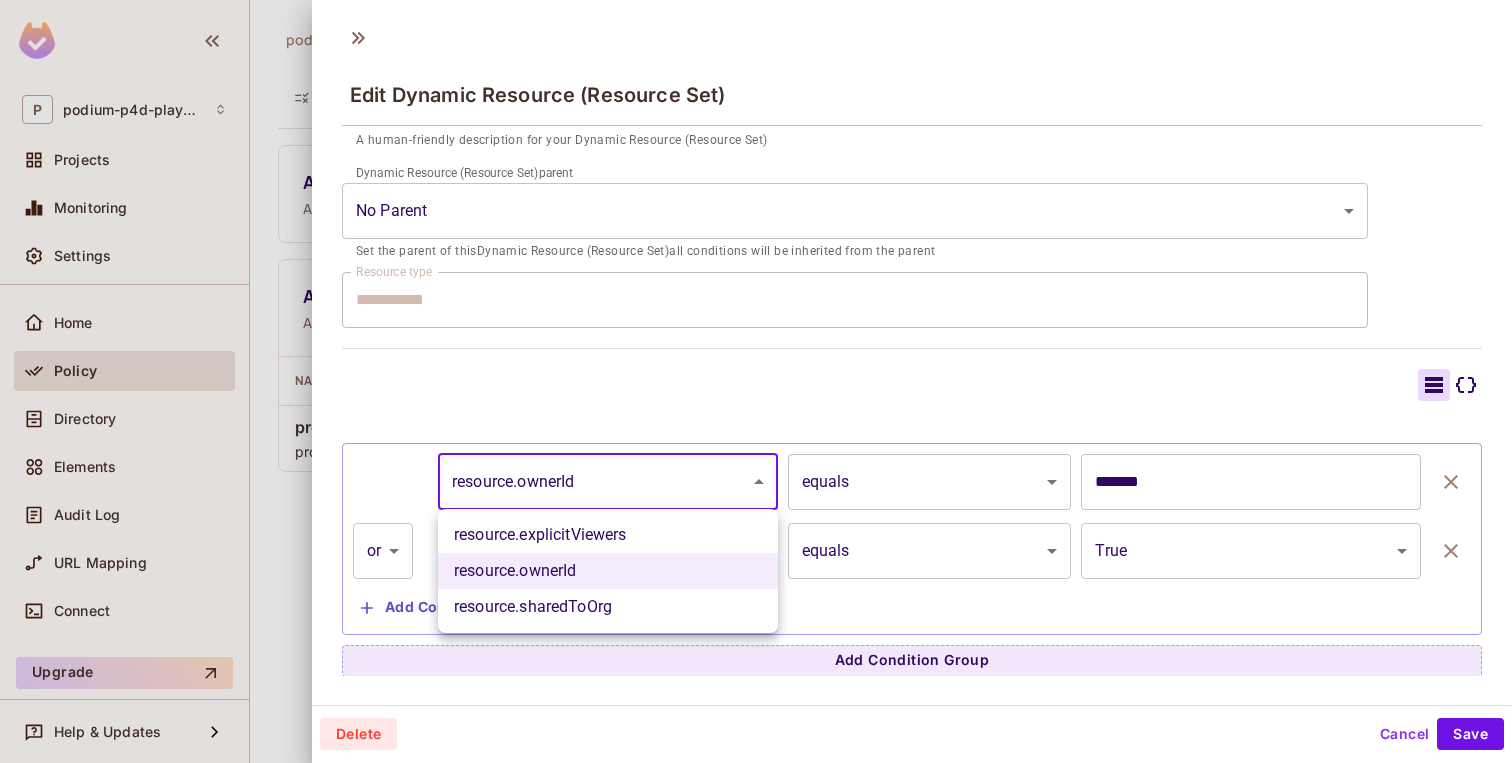 click at bounding box center (756, 381) 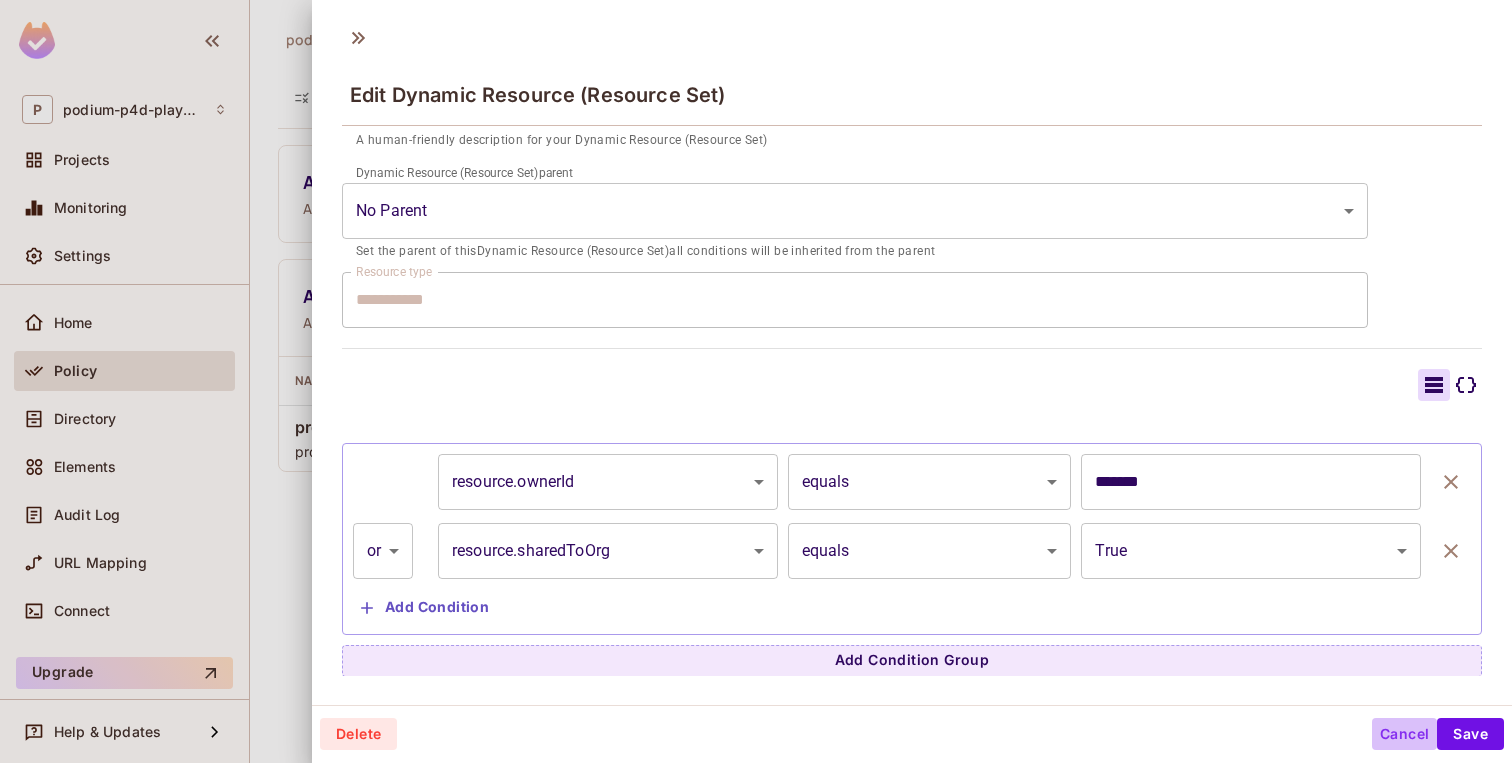 click on "Cancel" at bounding box center [1404, 734] 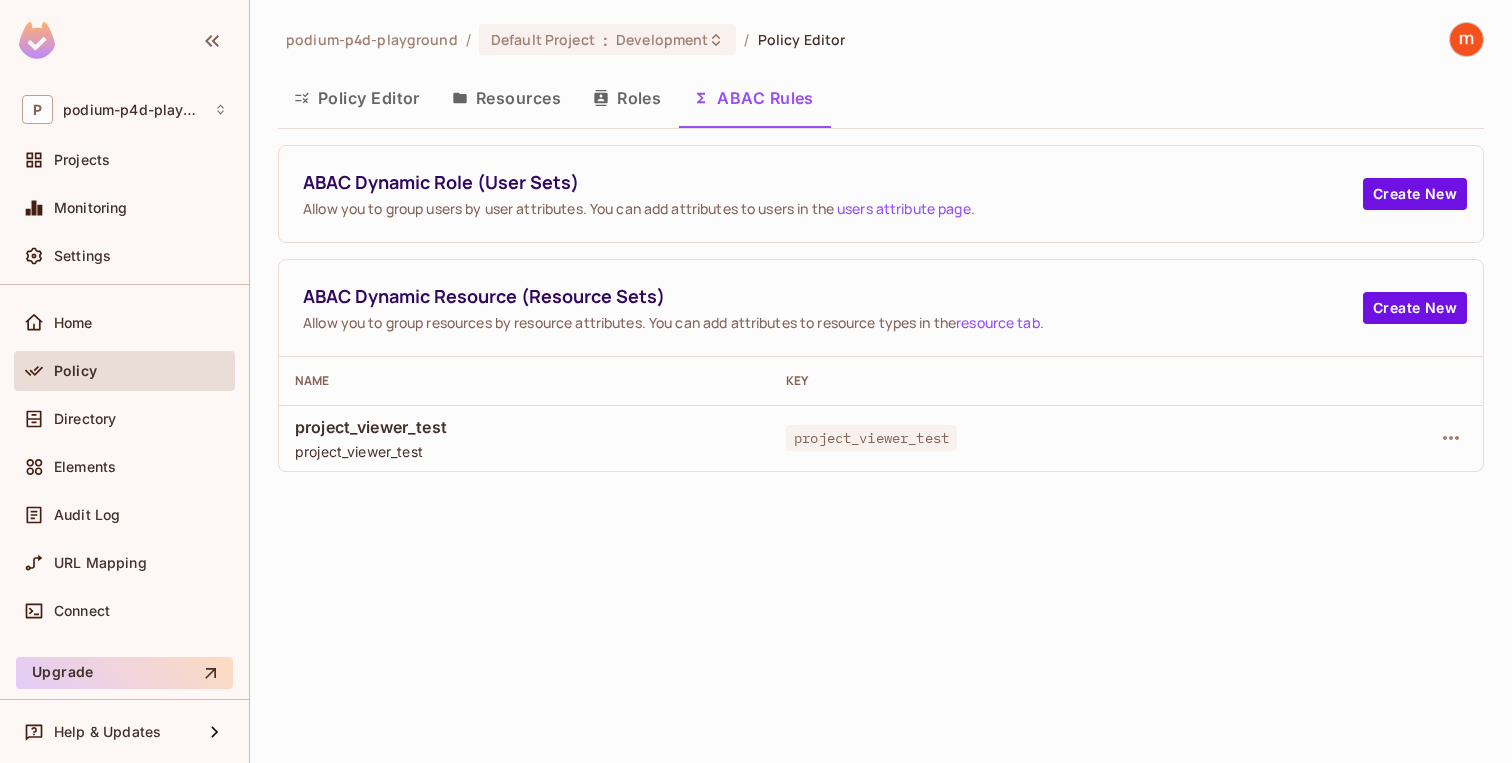 click on "project_viewer_test" at bounding box center [524, 427] 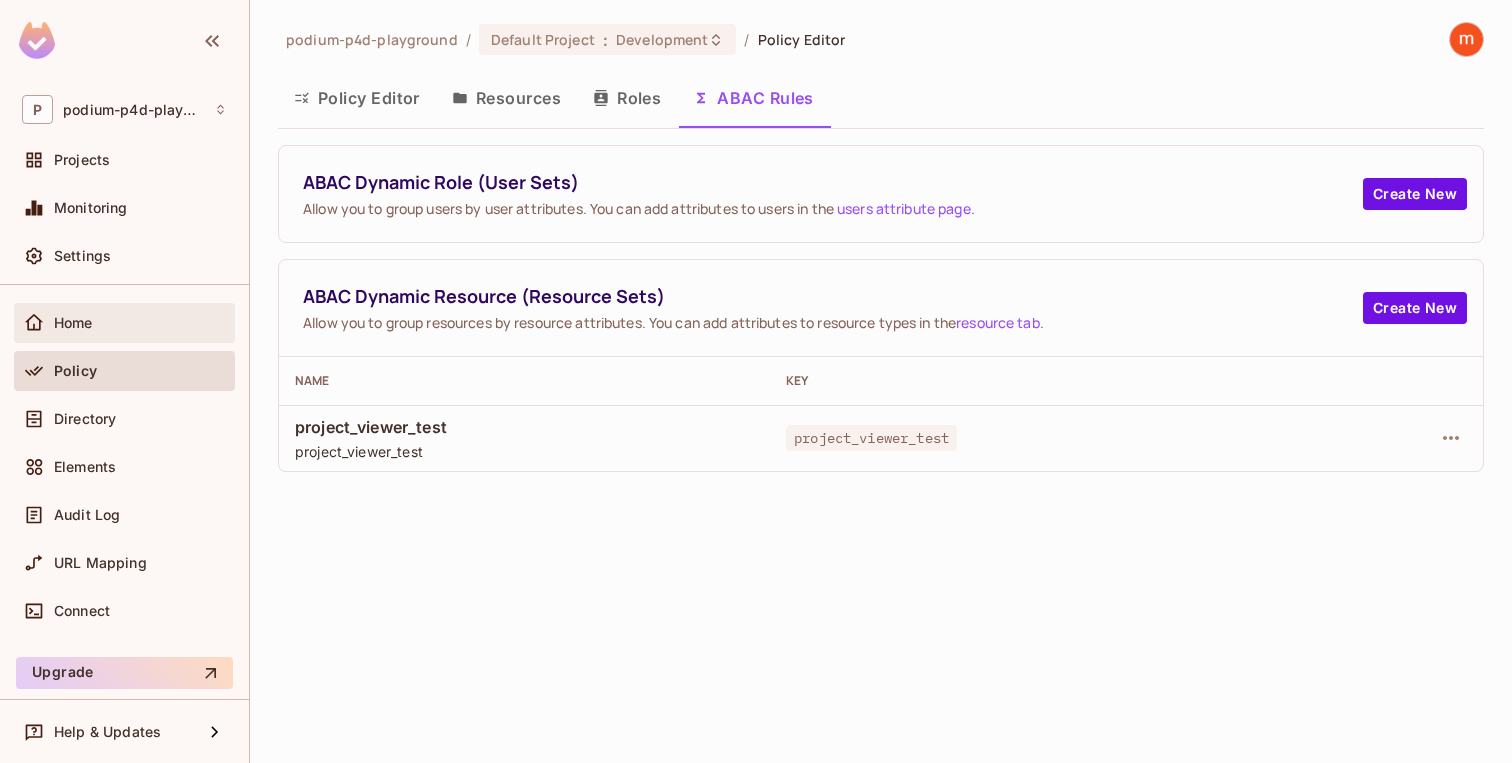 click on "Home" at bounding box center [124, 323] 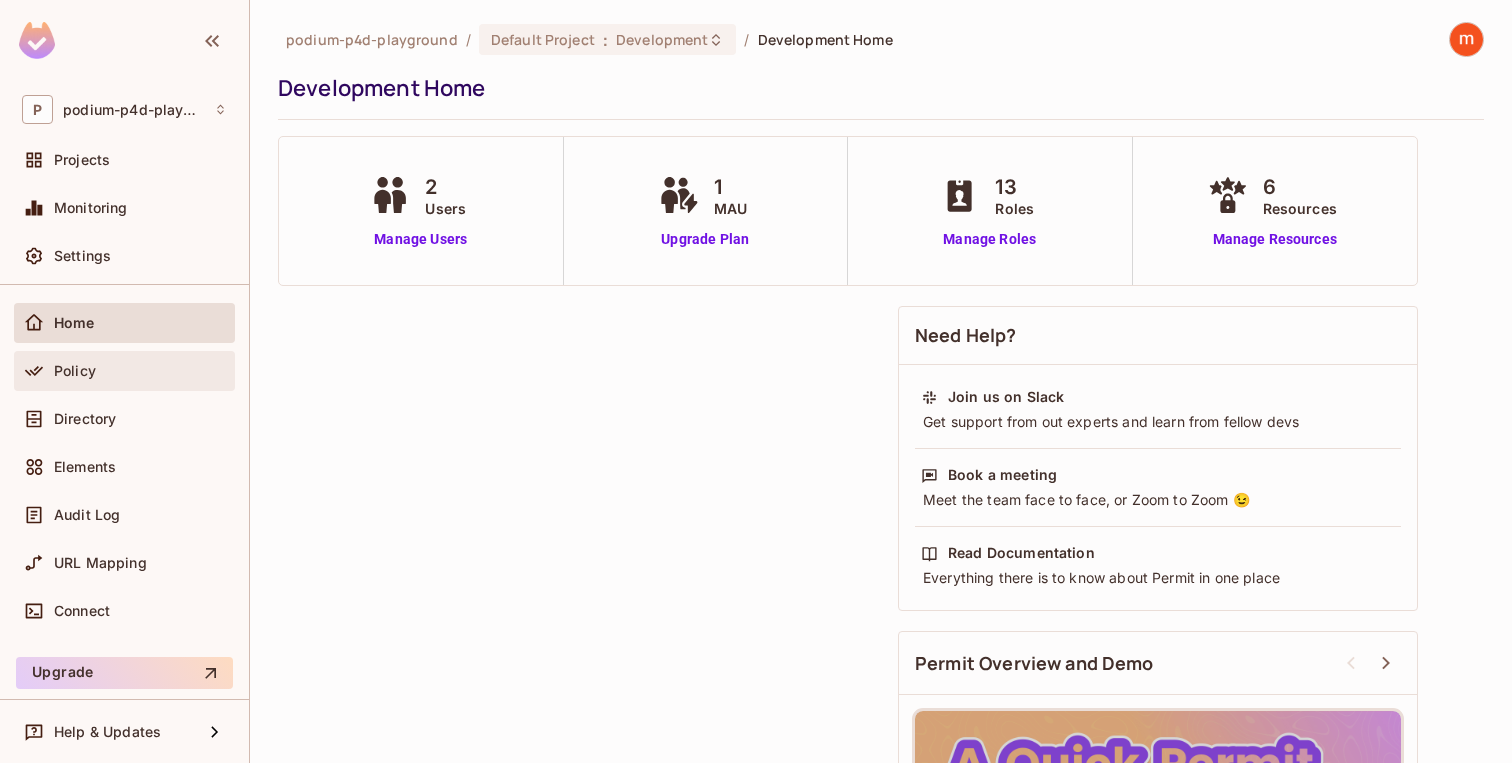 click on "Policy" at bounding box center (140, 371) 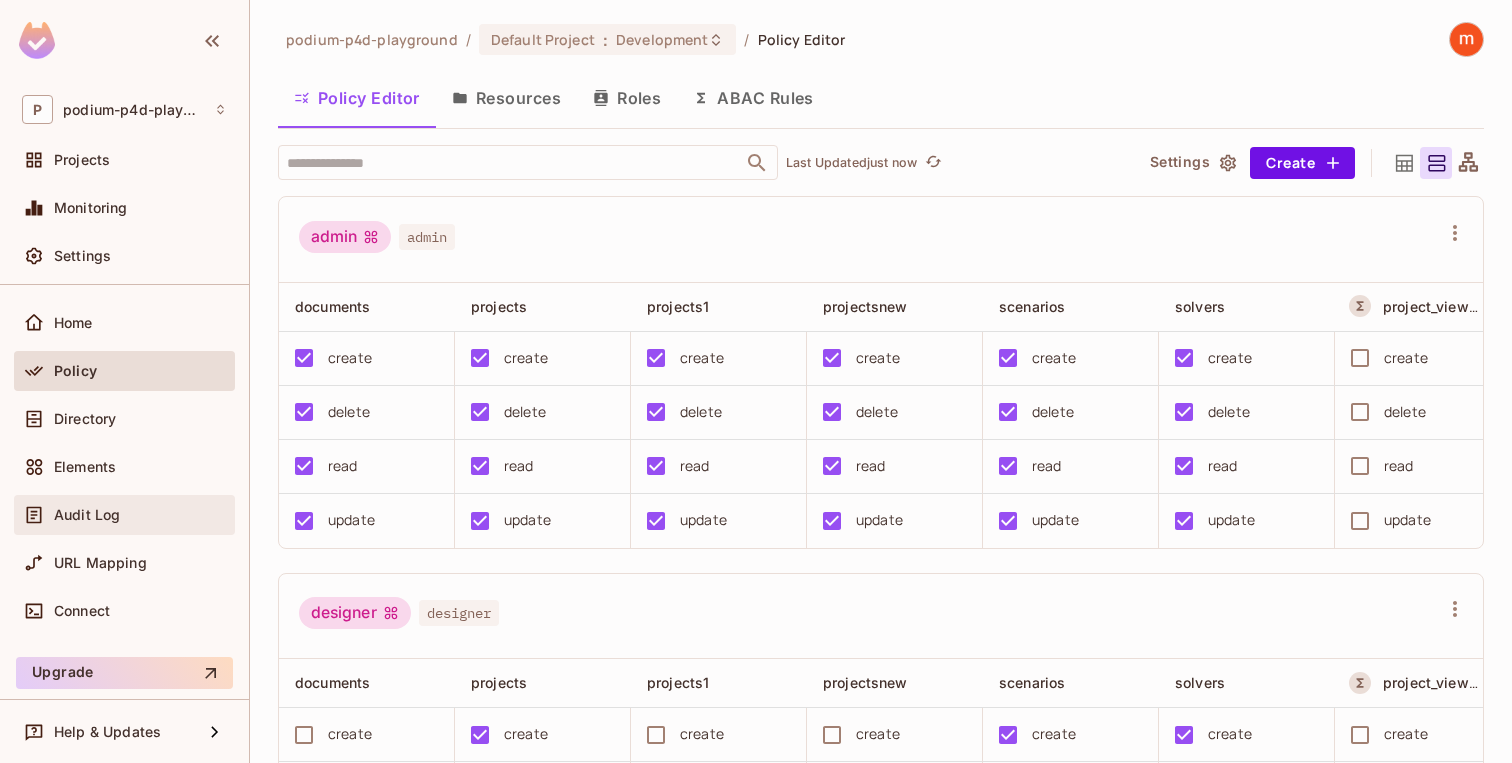 click on "Audit Log" at bounding box center [140, 515] 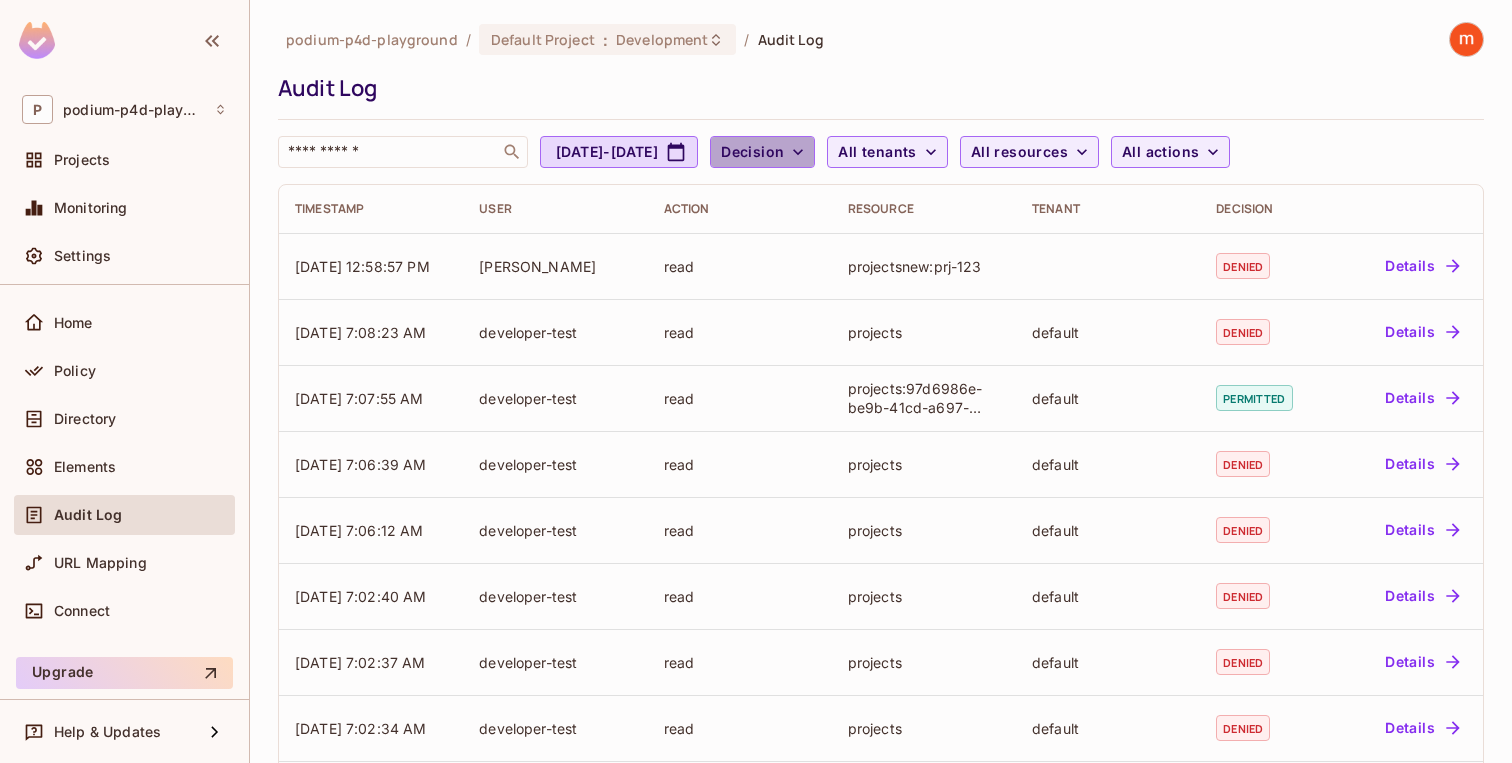 click on "Decision" at bounding box center [752, 152] 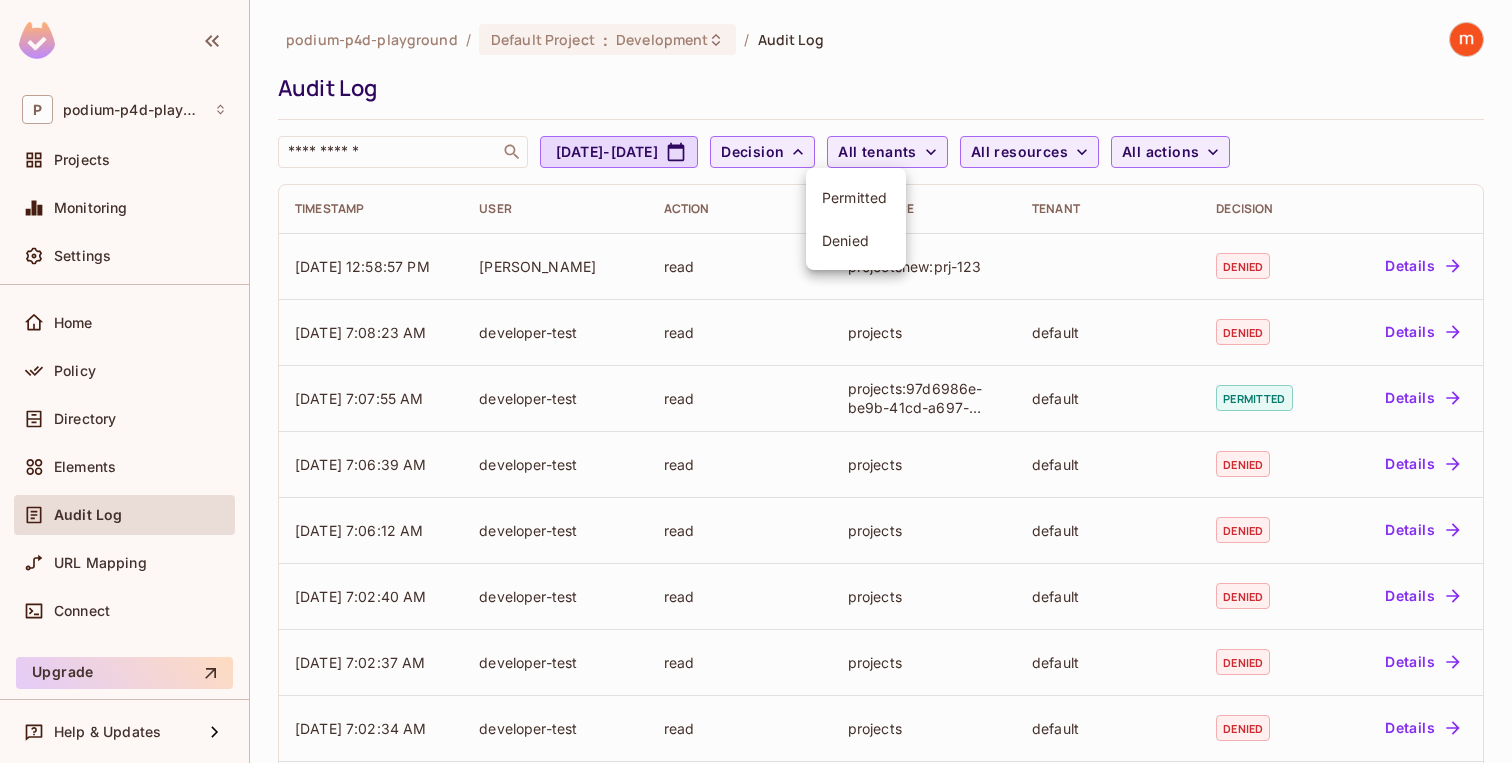 click at bounding box center [756, 381] 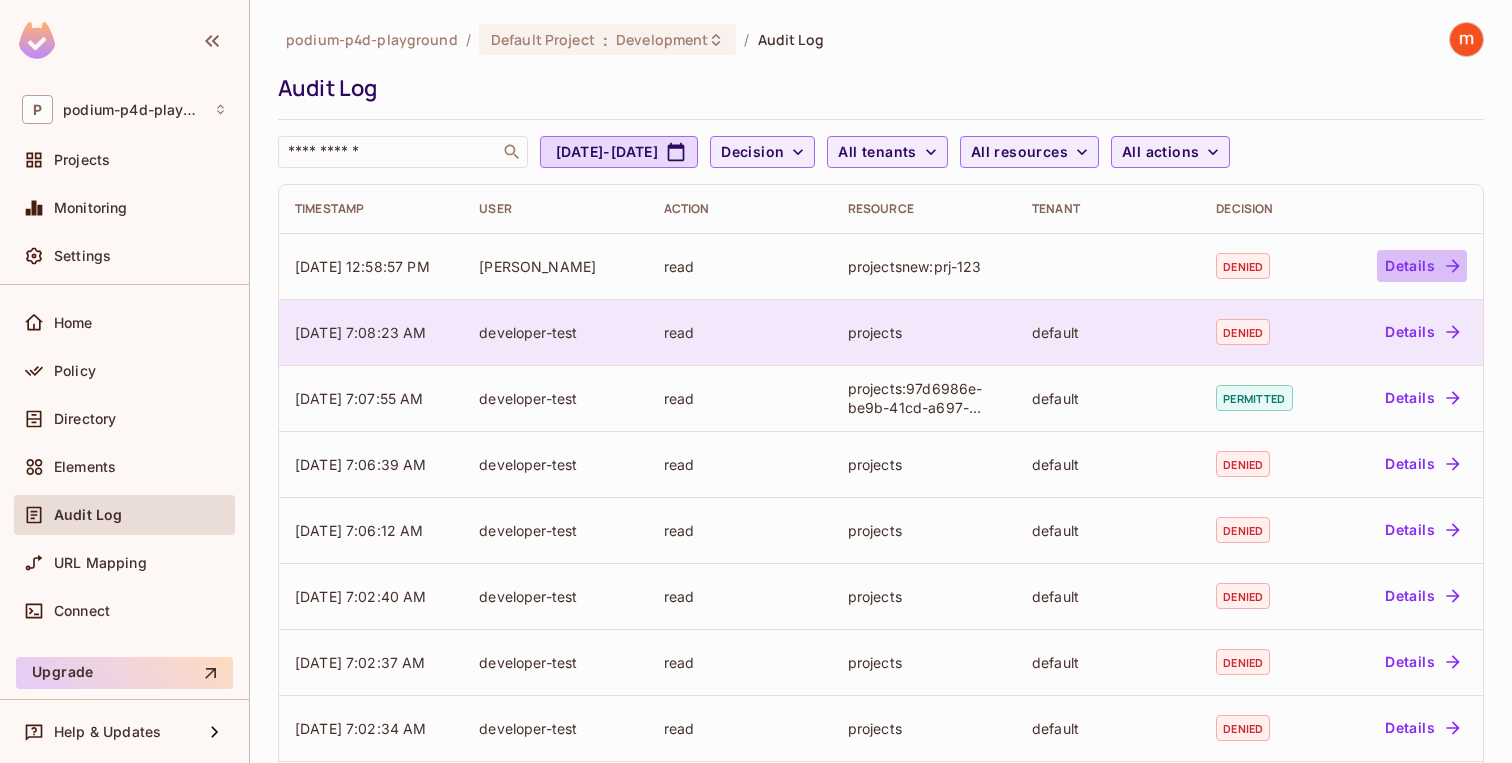 drag, startPoint x: 1423, startPoint y: 270, endPoint x: 1144, endPoint y: 302, distance: 280.82913 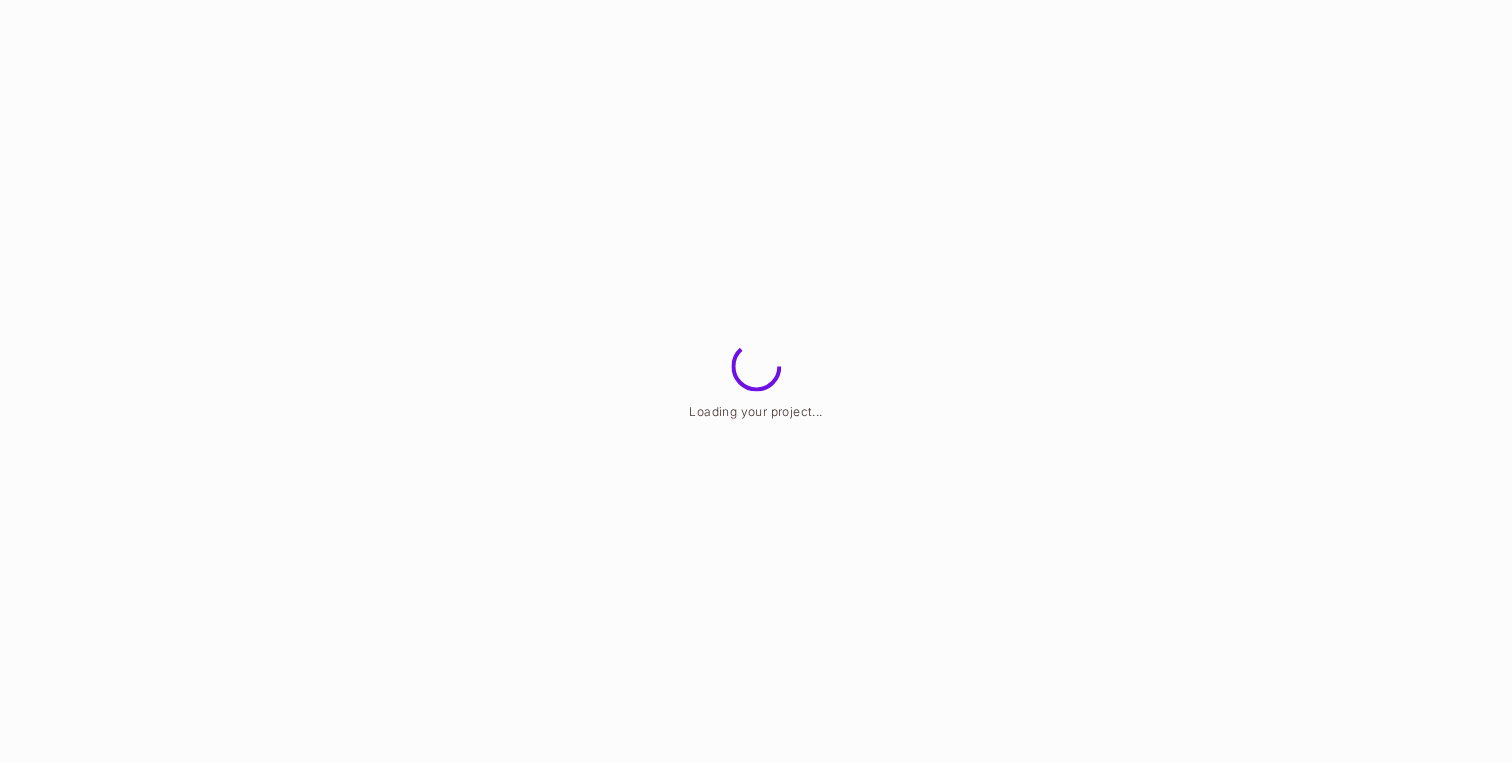 scroll, scrollTop: 0, scrollLeft: 0, axis: both 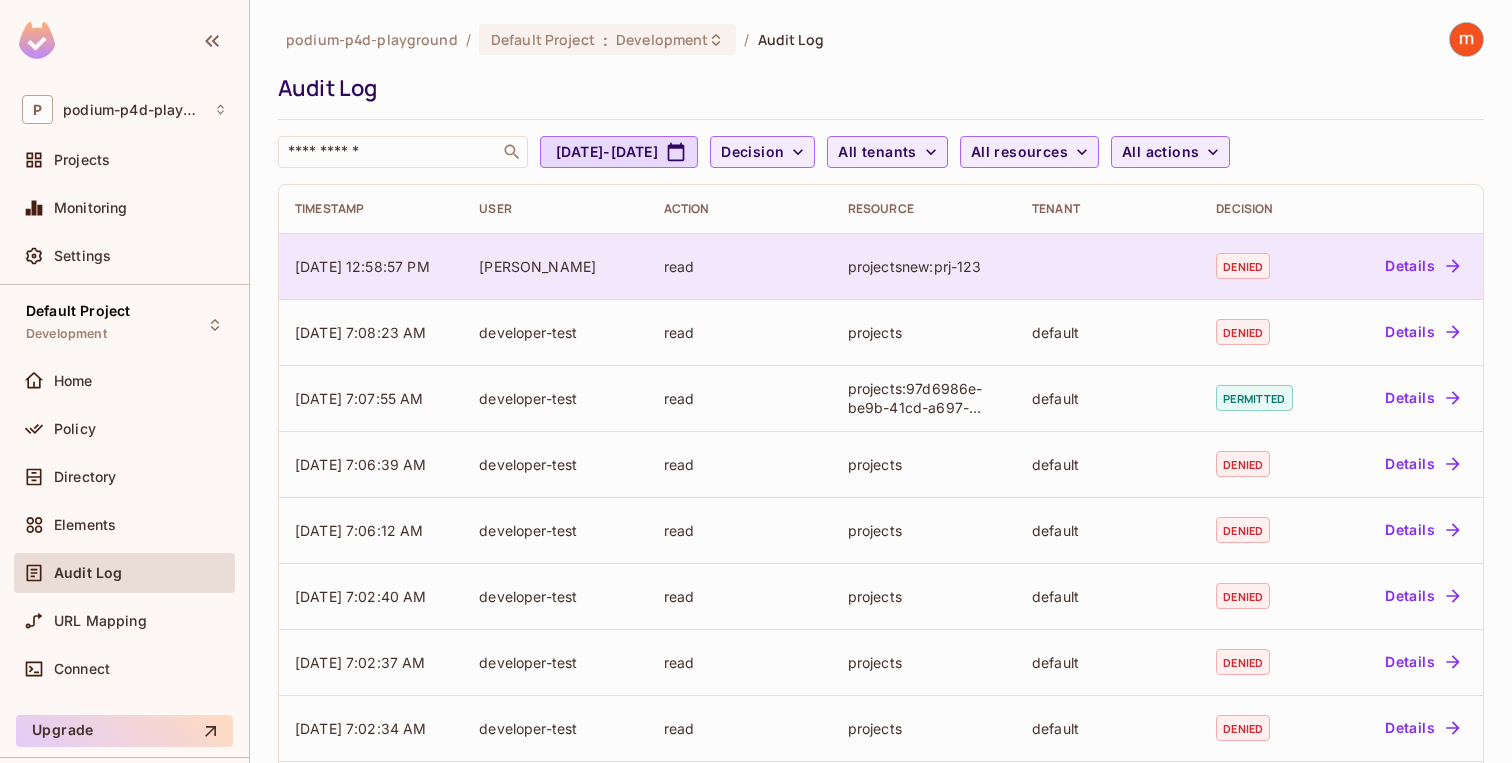 click on "Details" at bounding box center [1422, 266] 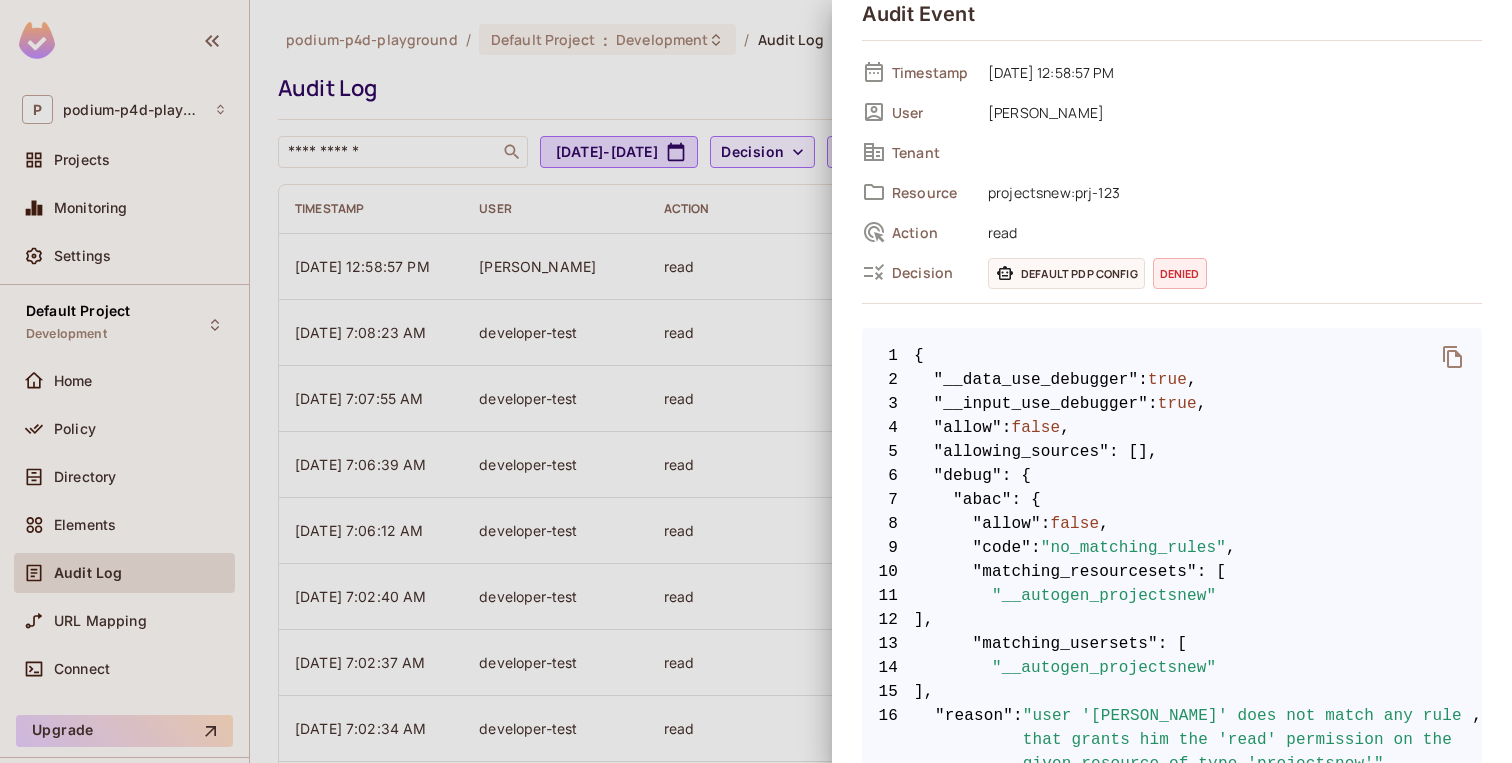 scroll, scrollTop: 53, scrollLeft: 0, axis: vertical 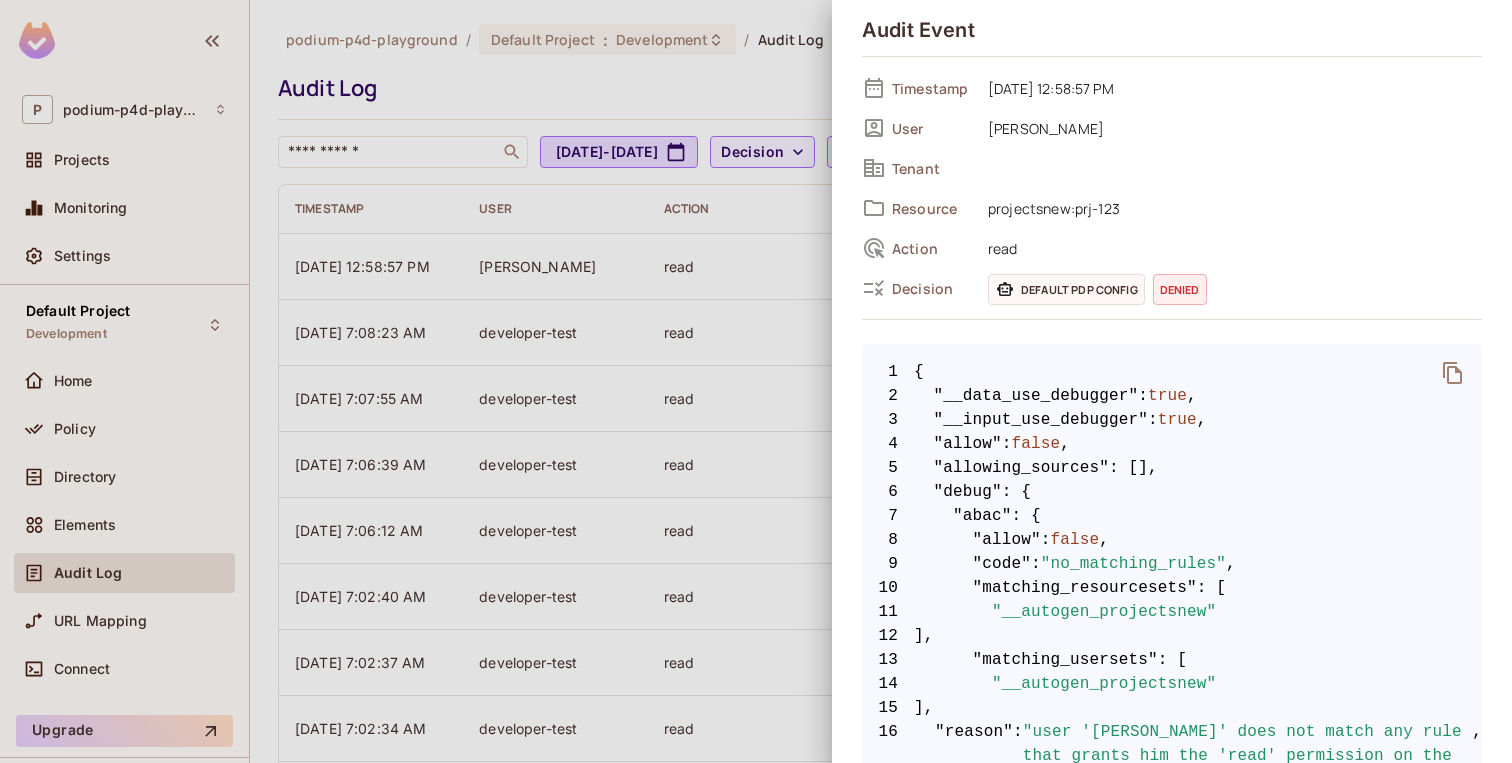 click on "denied" at bounding box center (1180, 289) 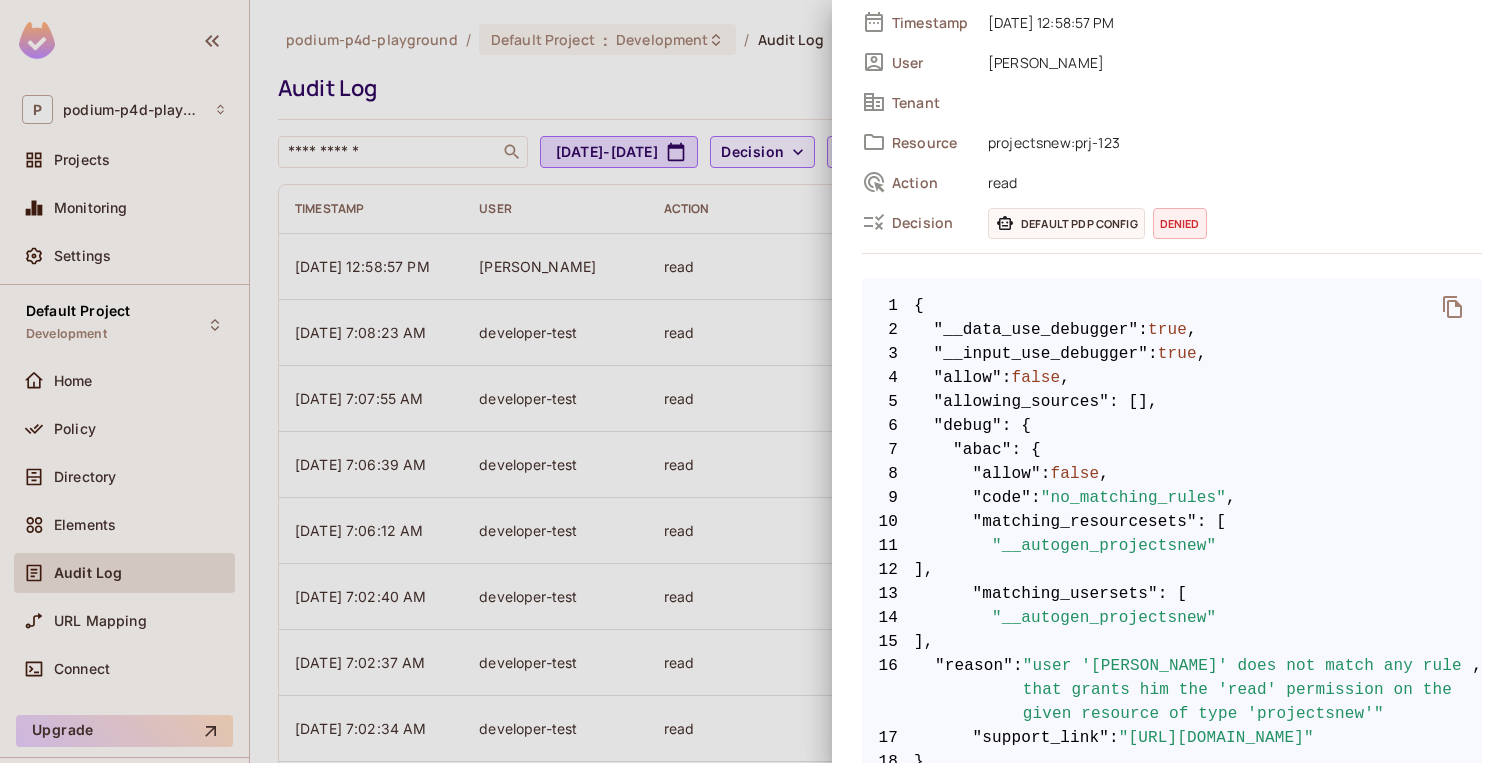 scroll, scrollTop: 134, scrollLeft: 0, axis: vertical 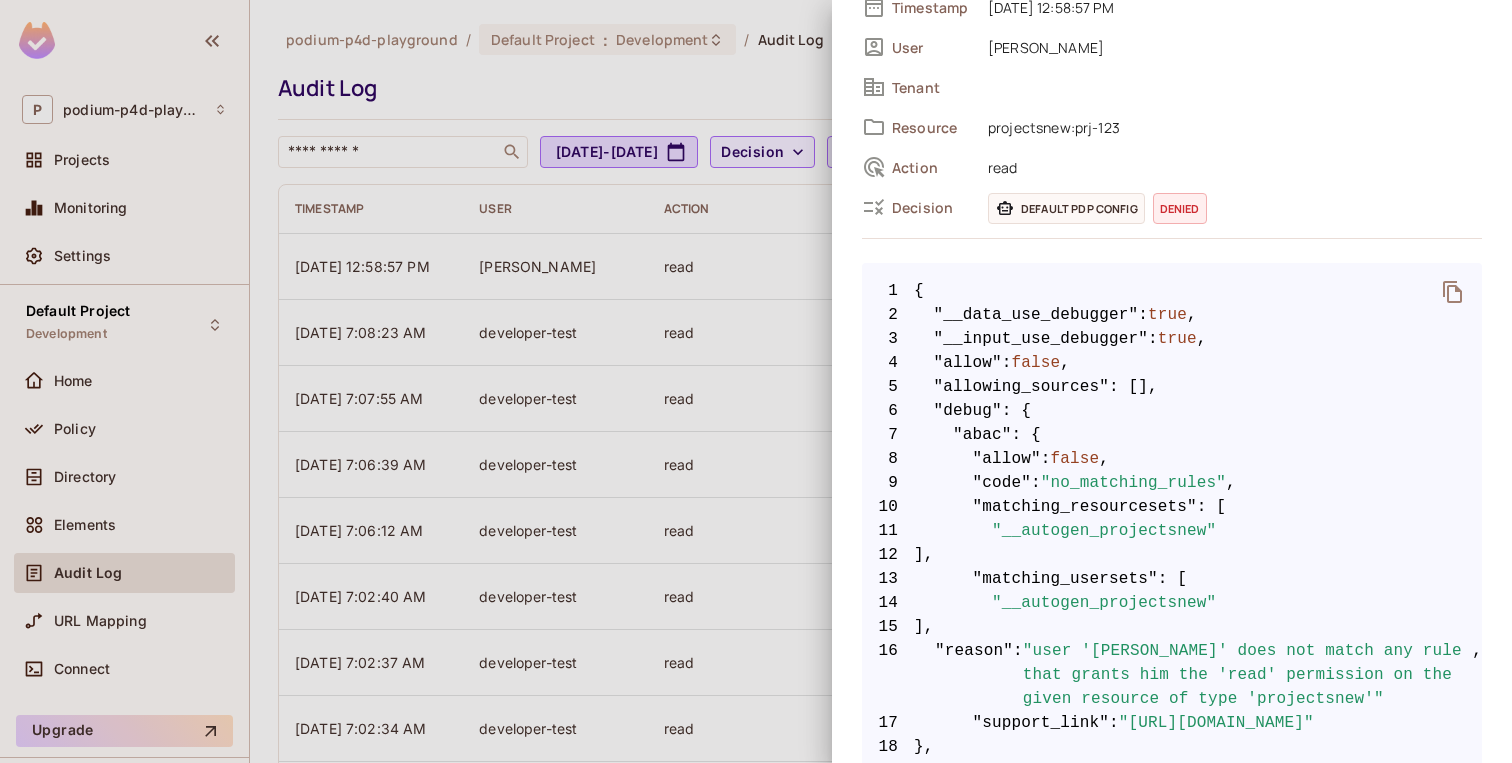 click at bounding box center [756, 381] 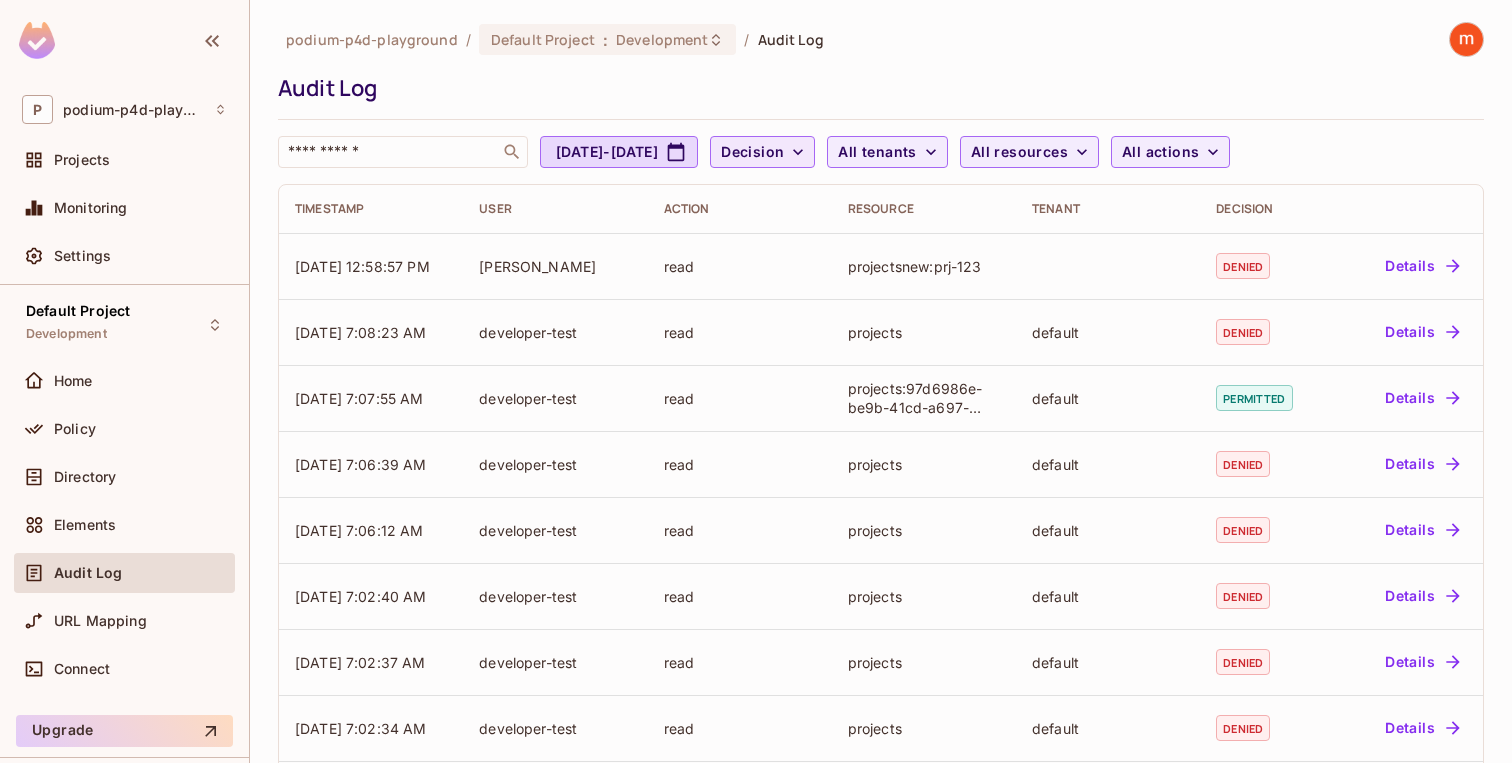 click on "Decision" at bounding box center [762, 152] 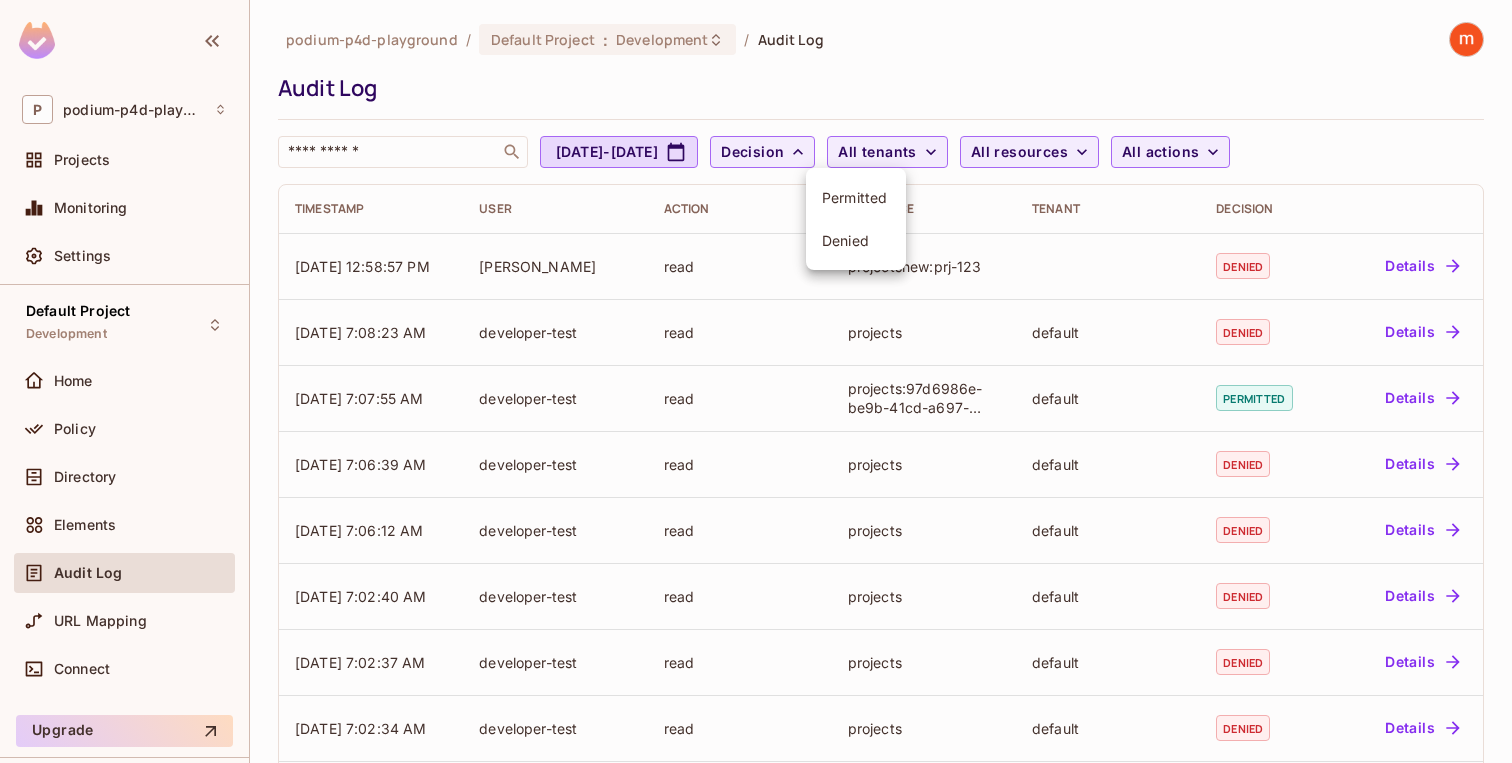 click on "Denied" at bounding box center (856, 240) 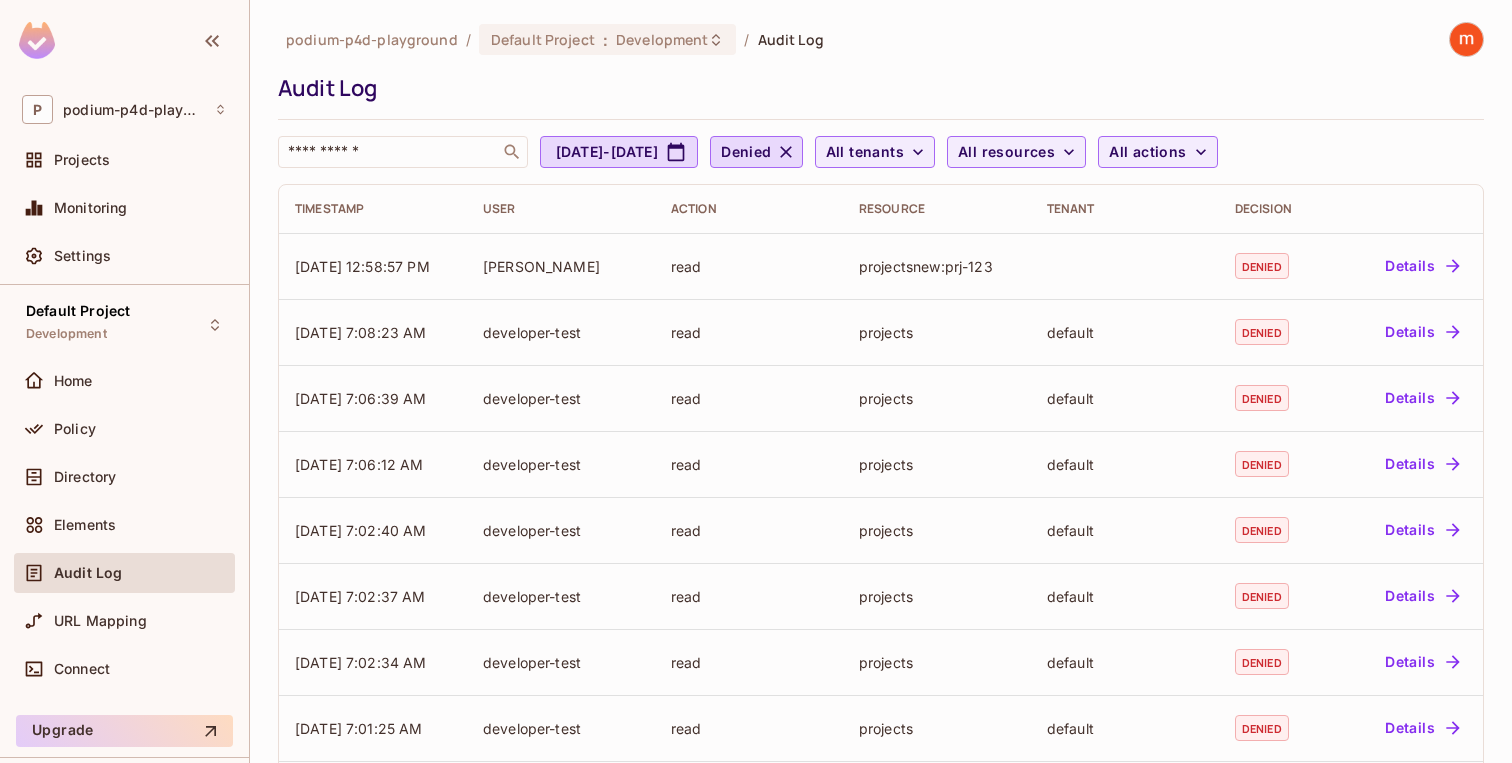click on "Home" at bounding box center [124, 385] 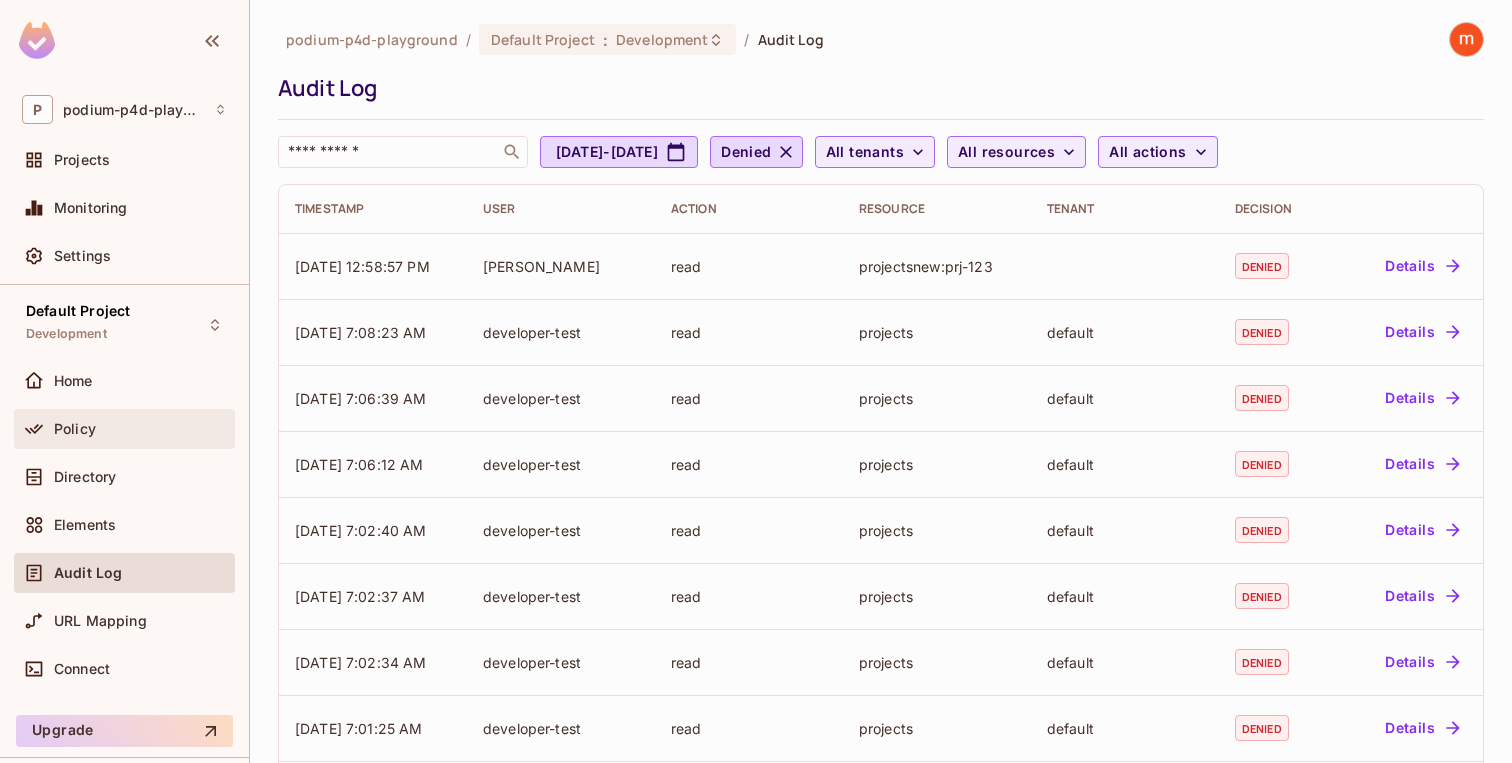 click on "Policy" at bounding box center (140, 429) 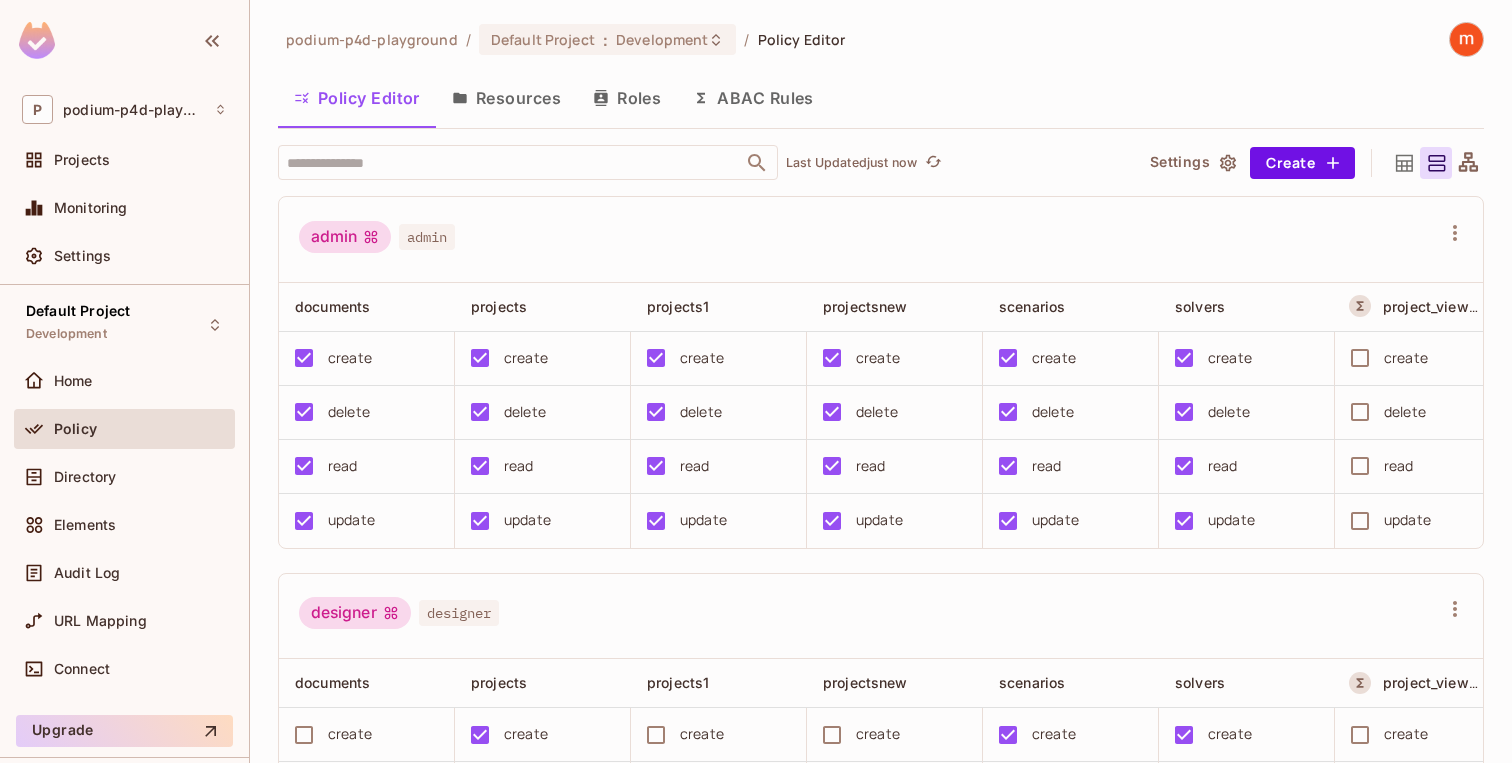click on "ABAC Rules" at bounding box center (753, 98) 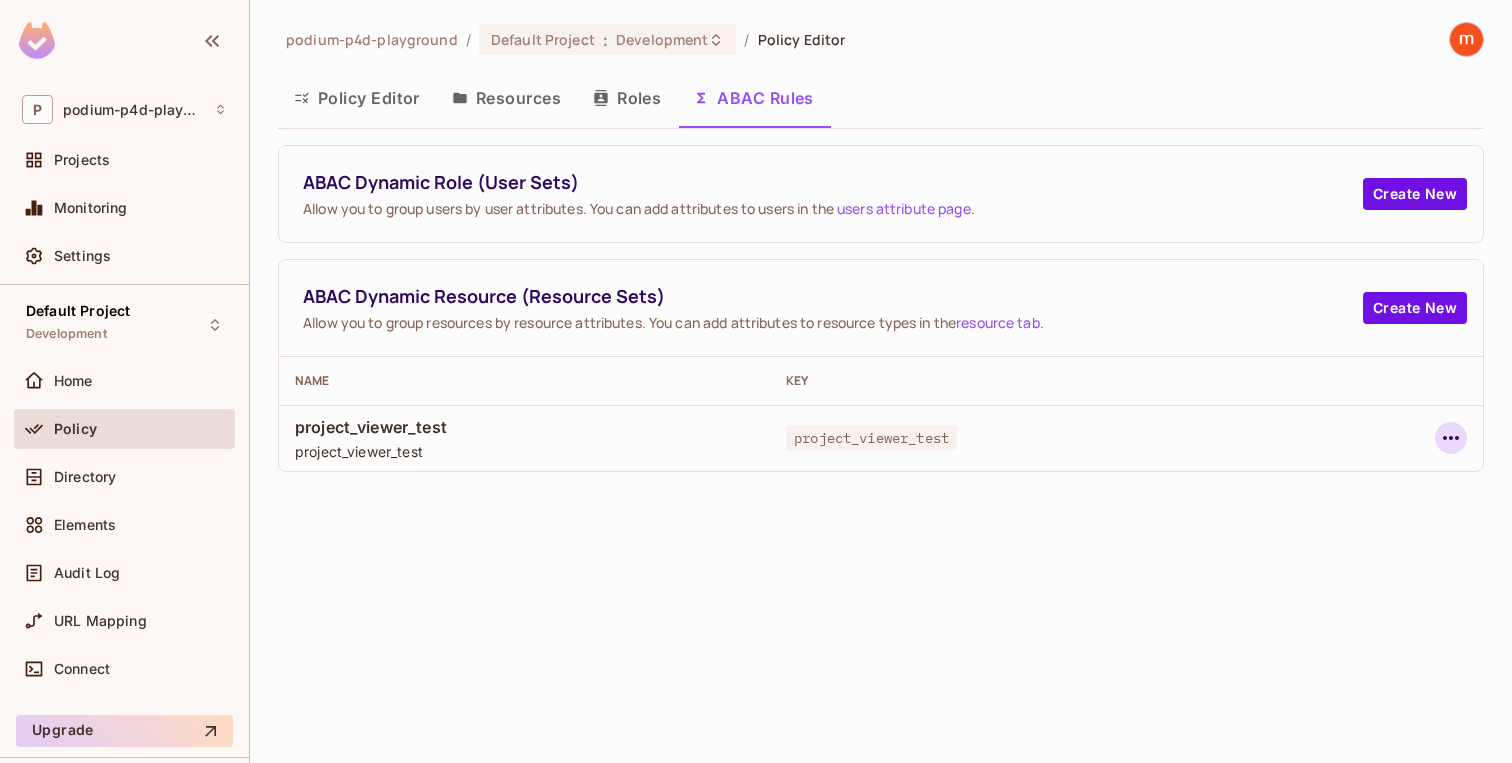 click 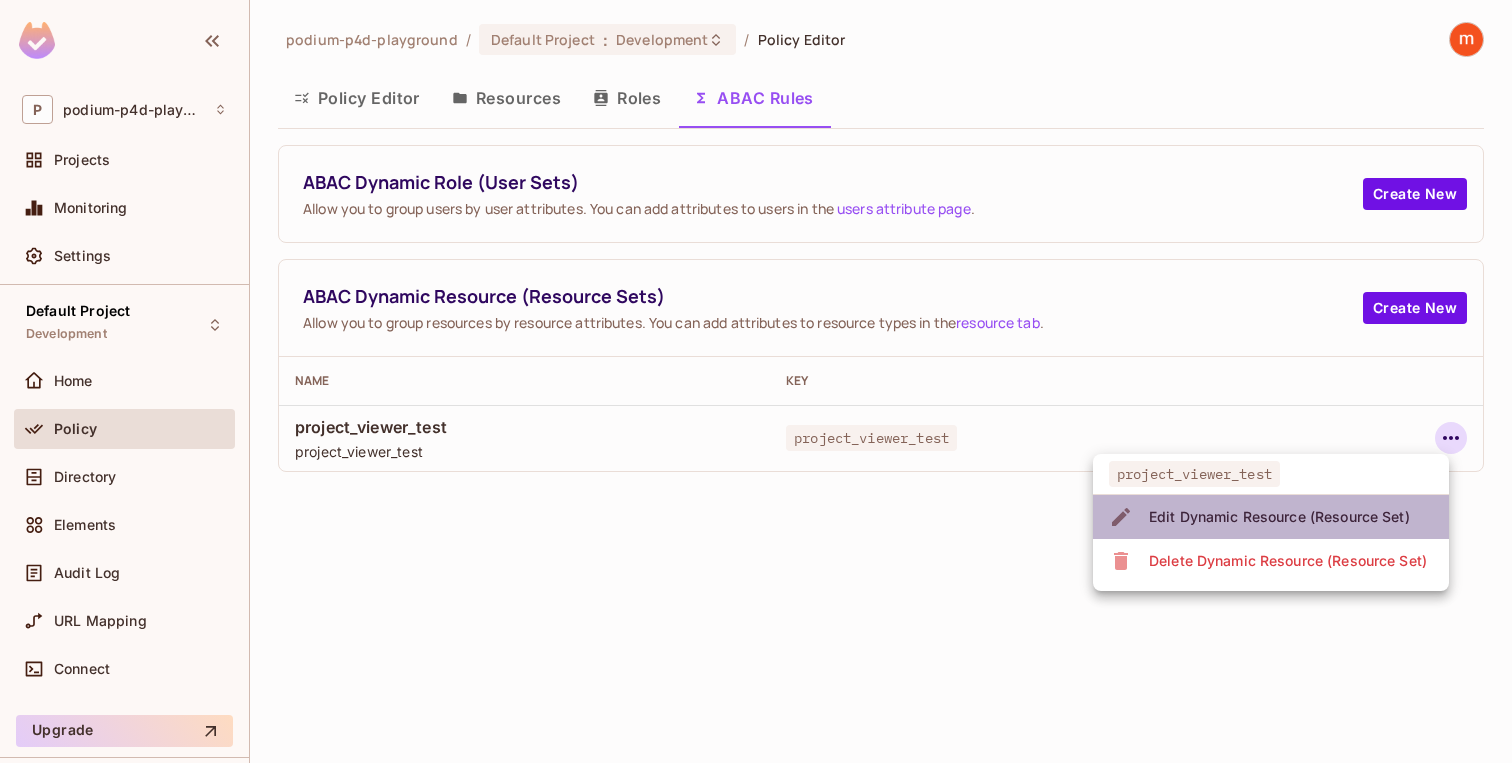 click on "Edit Dynamic Resource (Resource Set)" at bounding box center (1279, 517) 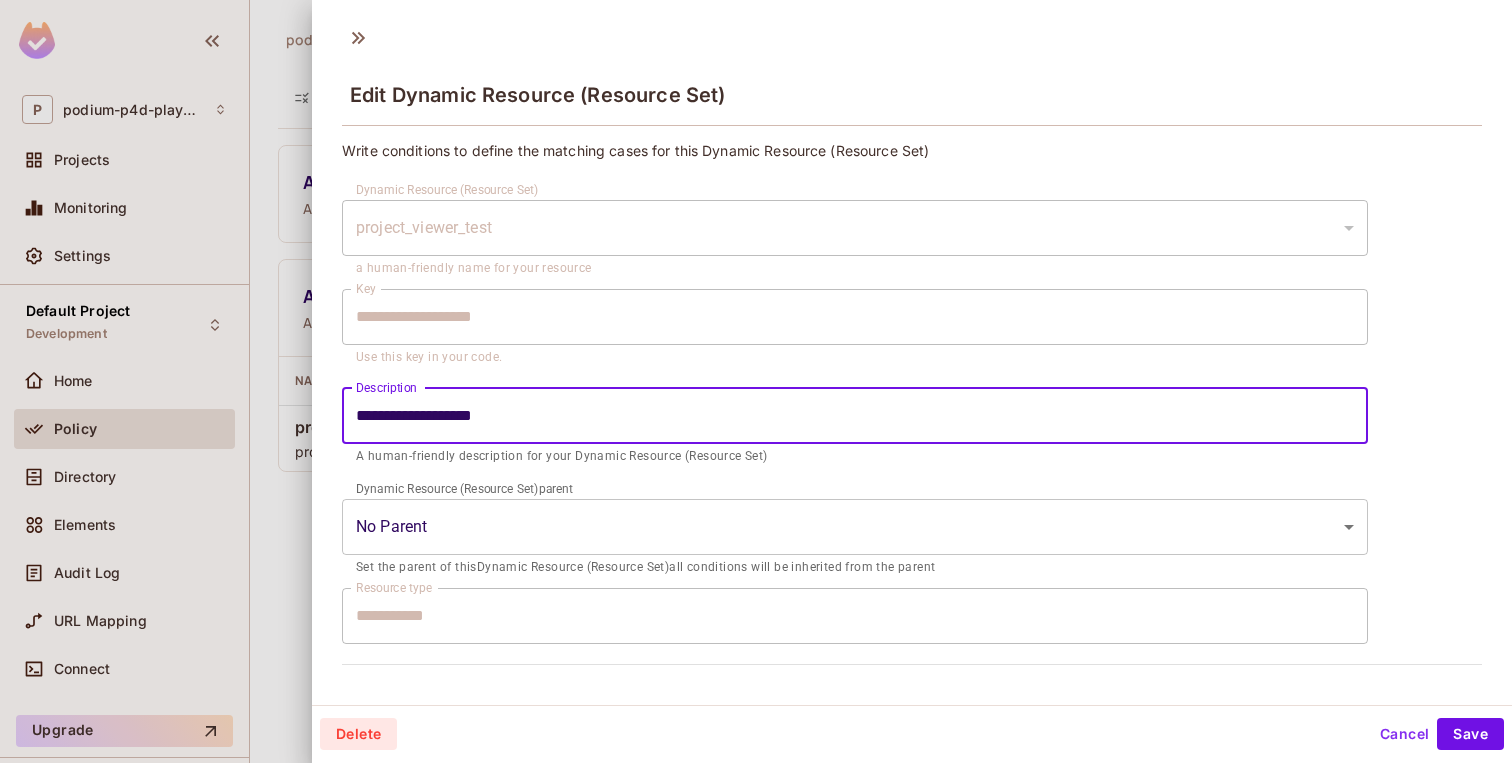 click on "**********" at bounding box center (855, 416) 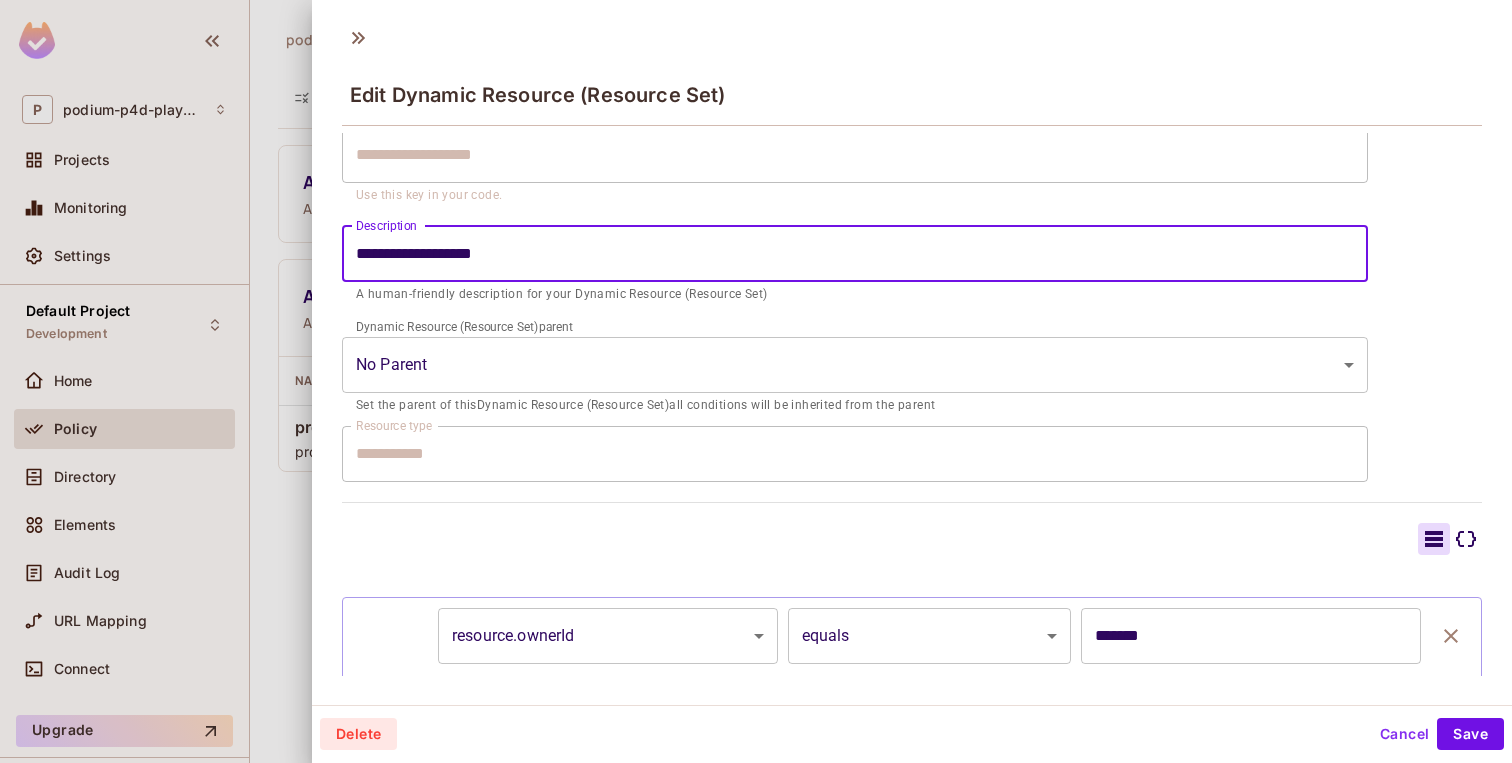 scroll, scrollTop: 316, scrollLeft: 0, axis: vertical 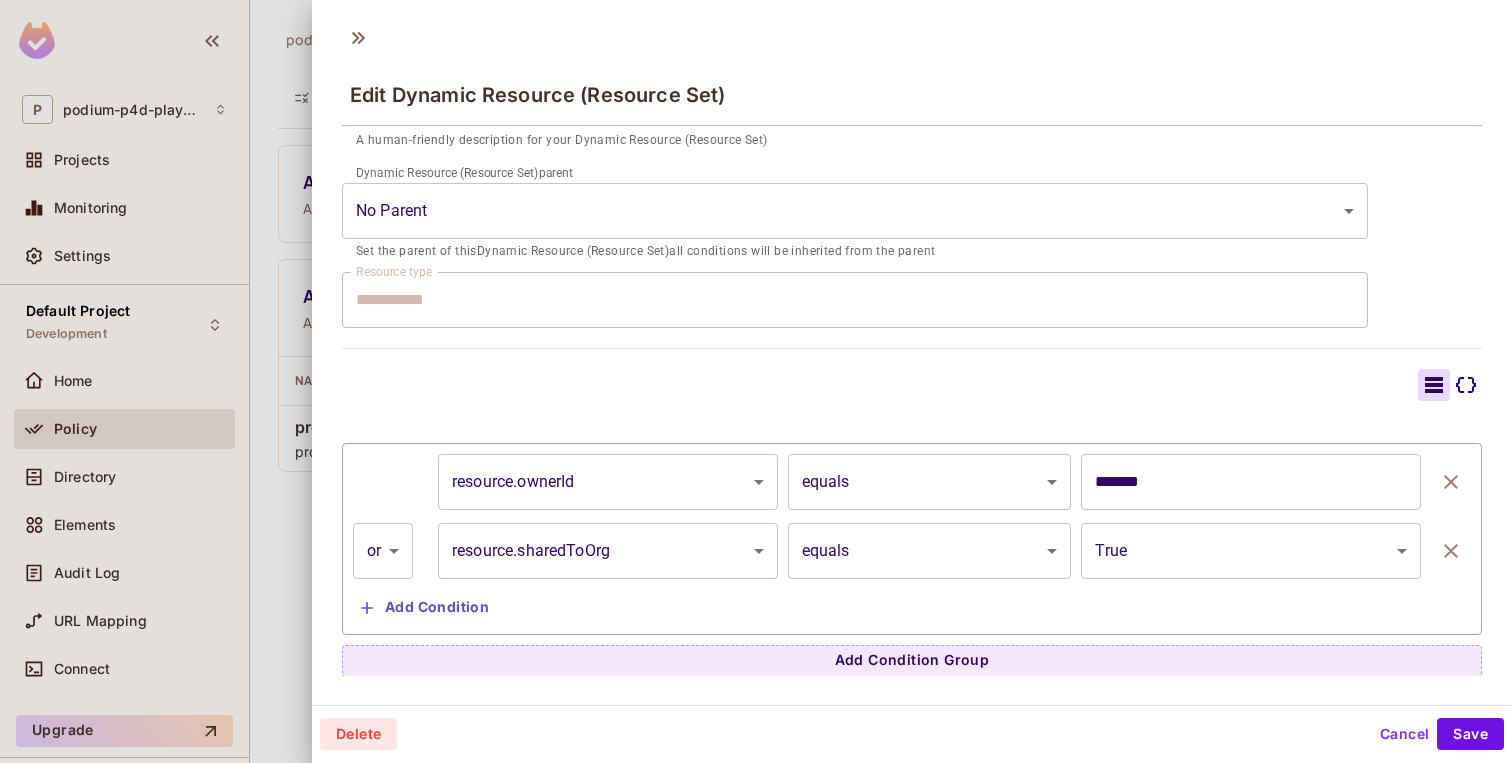 click on "*******" at bounding box center [1251, 482] 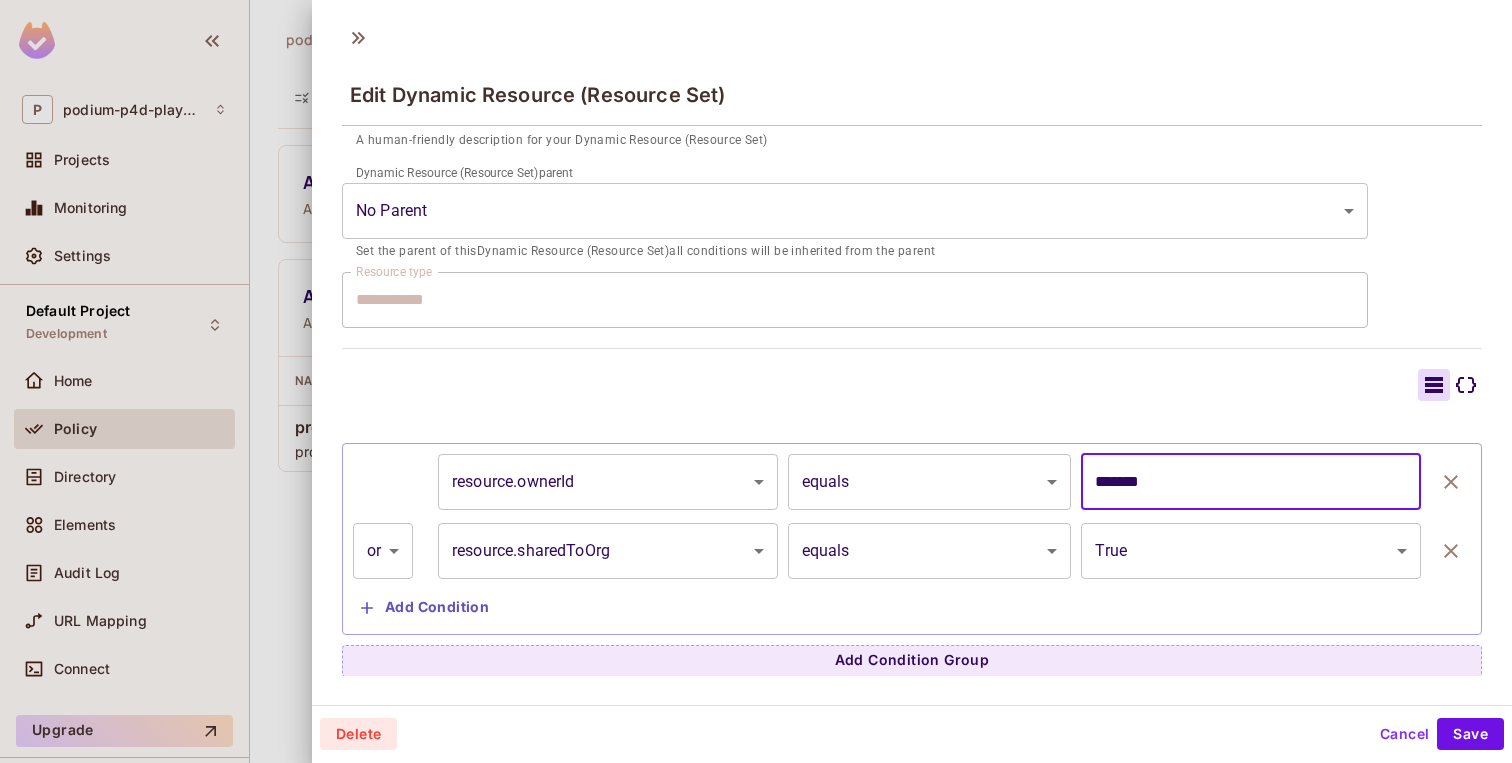 click on "*******" at bounding box center (1251, 482) 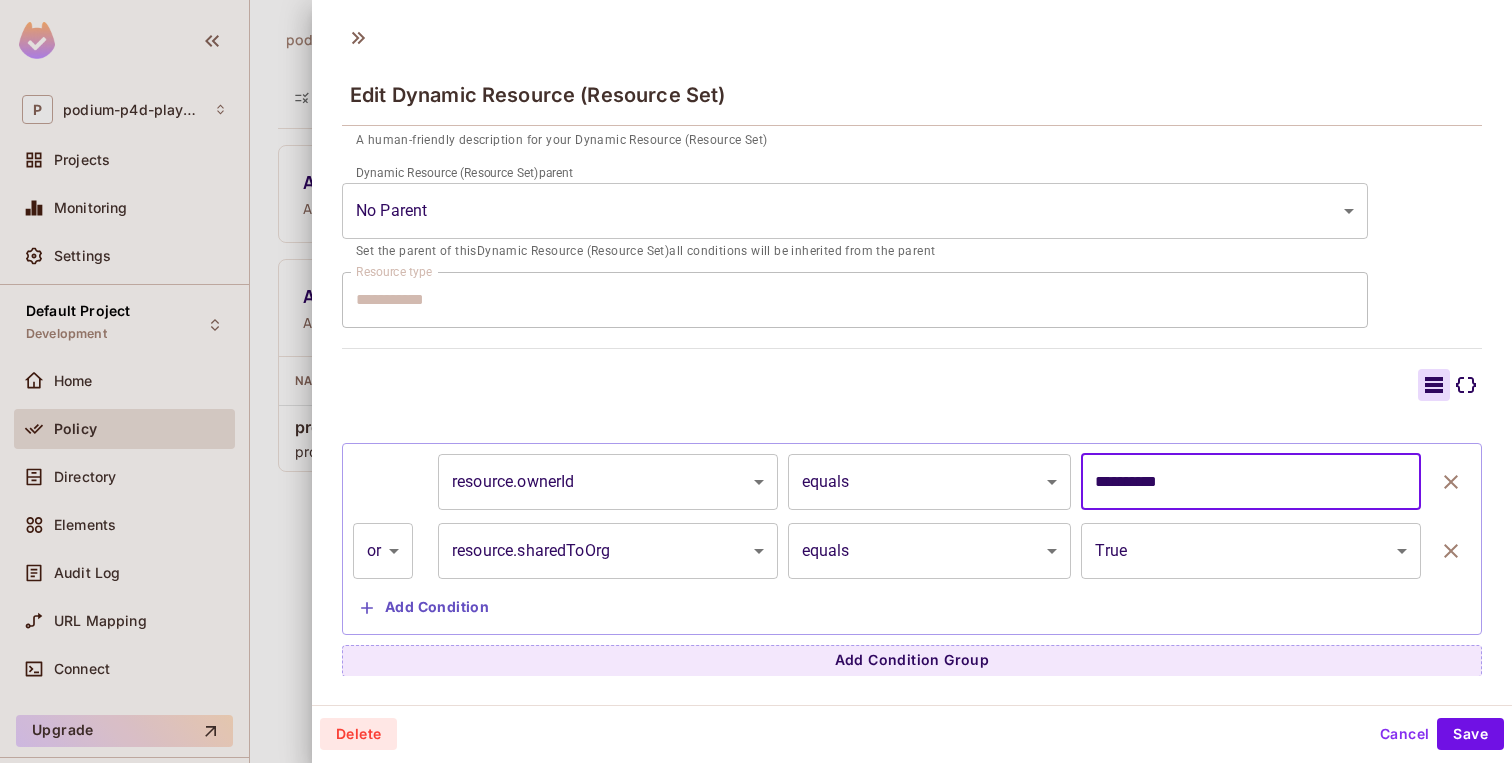type on "**********" 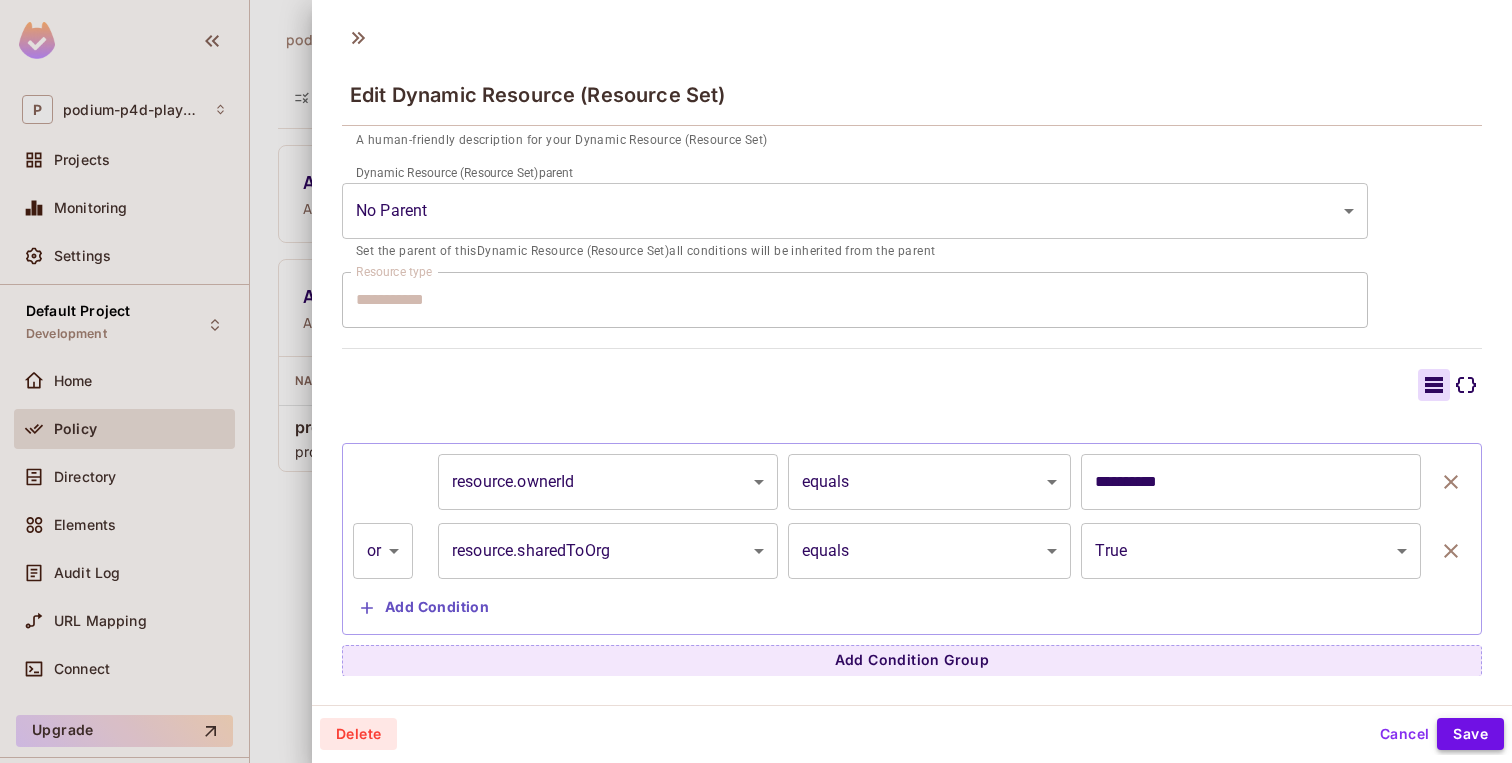 click on "Save" at bounding box center (1470, 734) 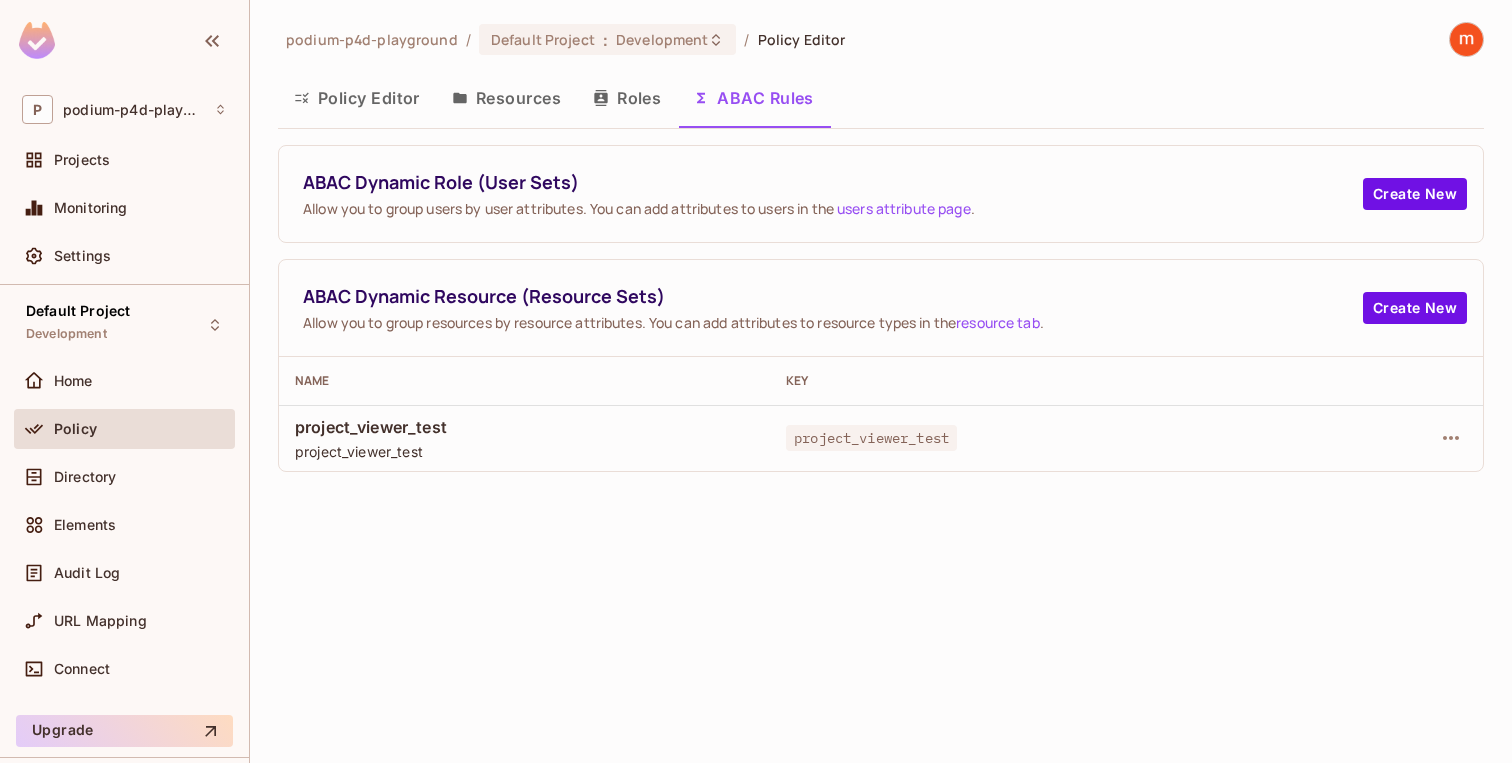 click on "project_viewer_test project_viewer_test" at bounding box center [524, 438] 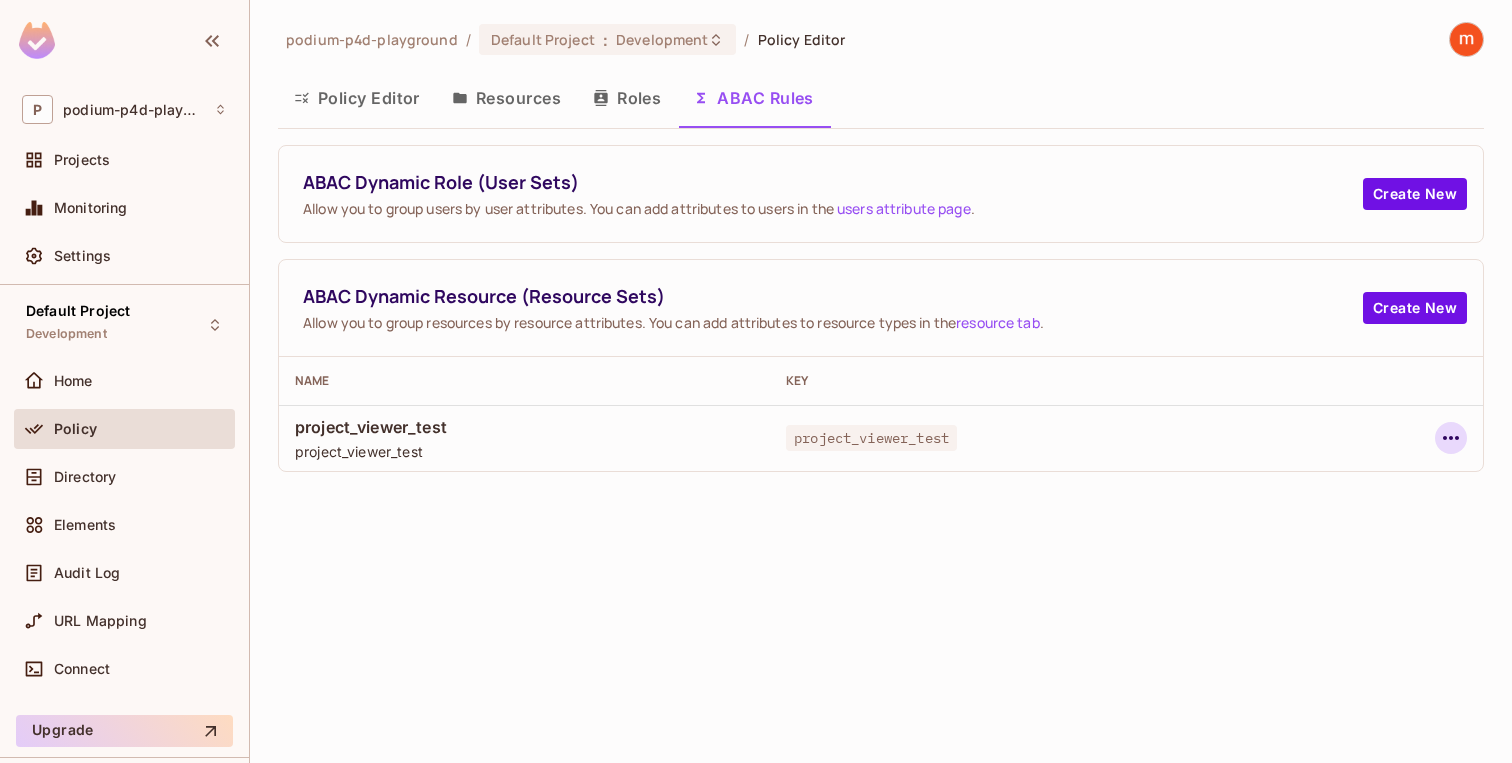 click 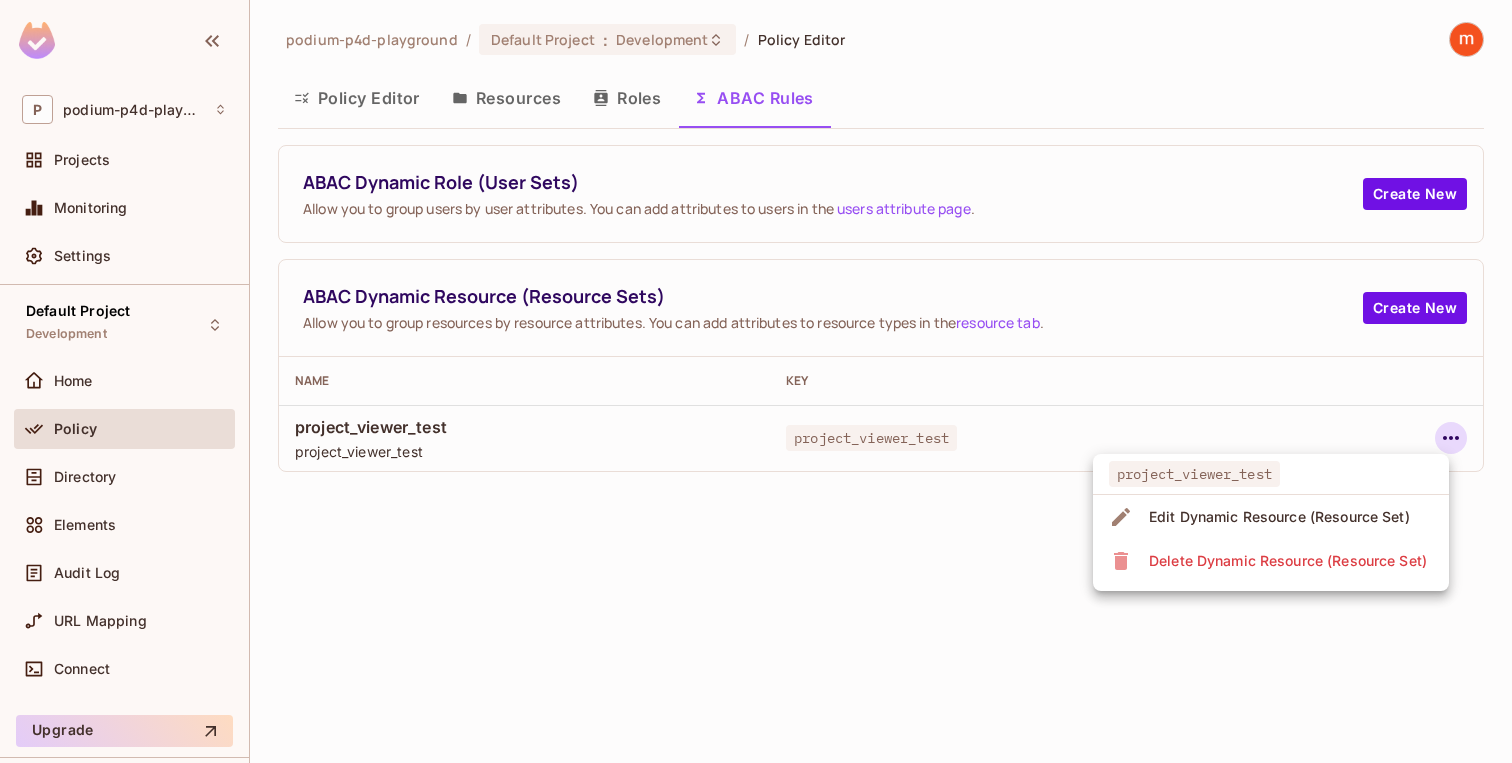 click on "Edit Dynamic Resource (Resource Set)" at bounding box center [1279, 517] 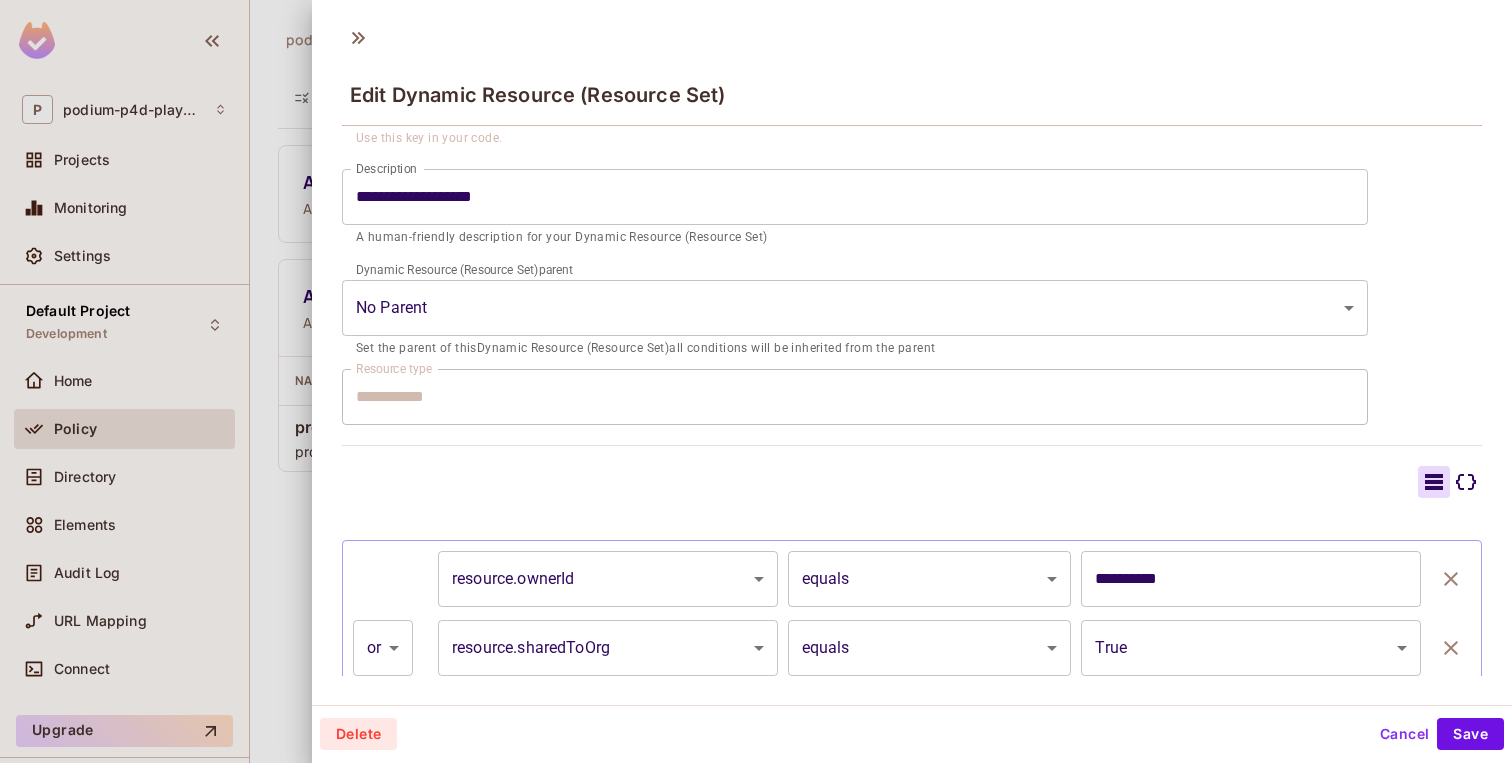 scroll, scrollTop: 316, scrollLeft: 0, axis: vertical 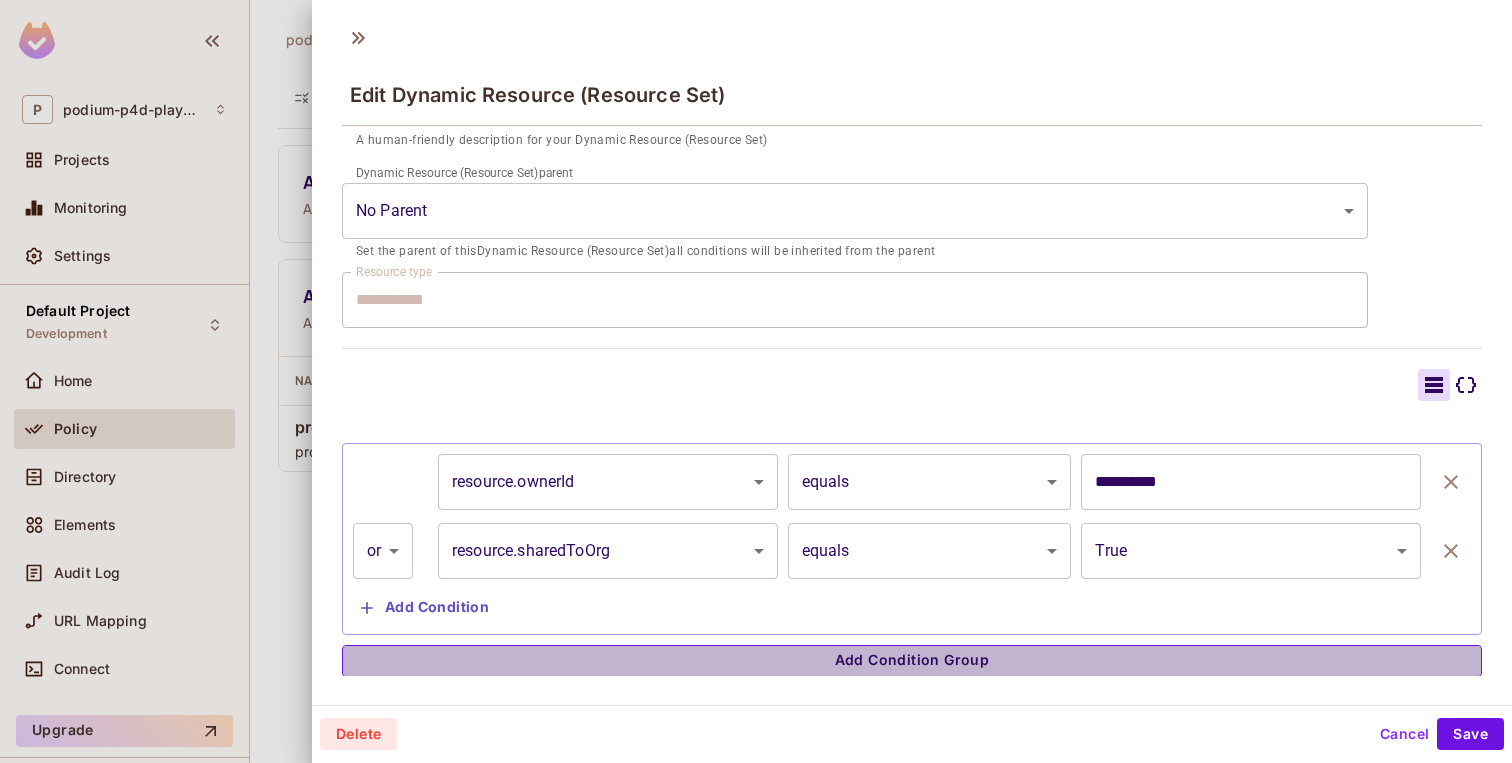 click on "Add Condition Group" at bounding box center [912, 661] 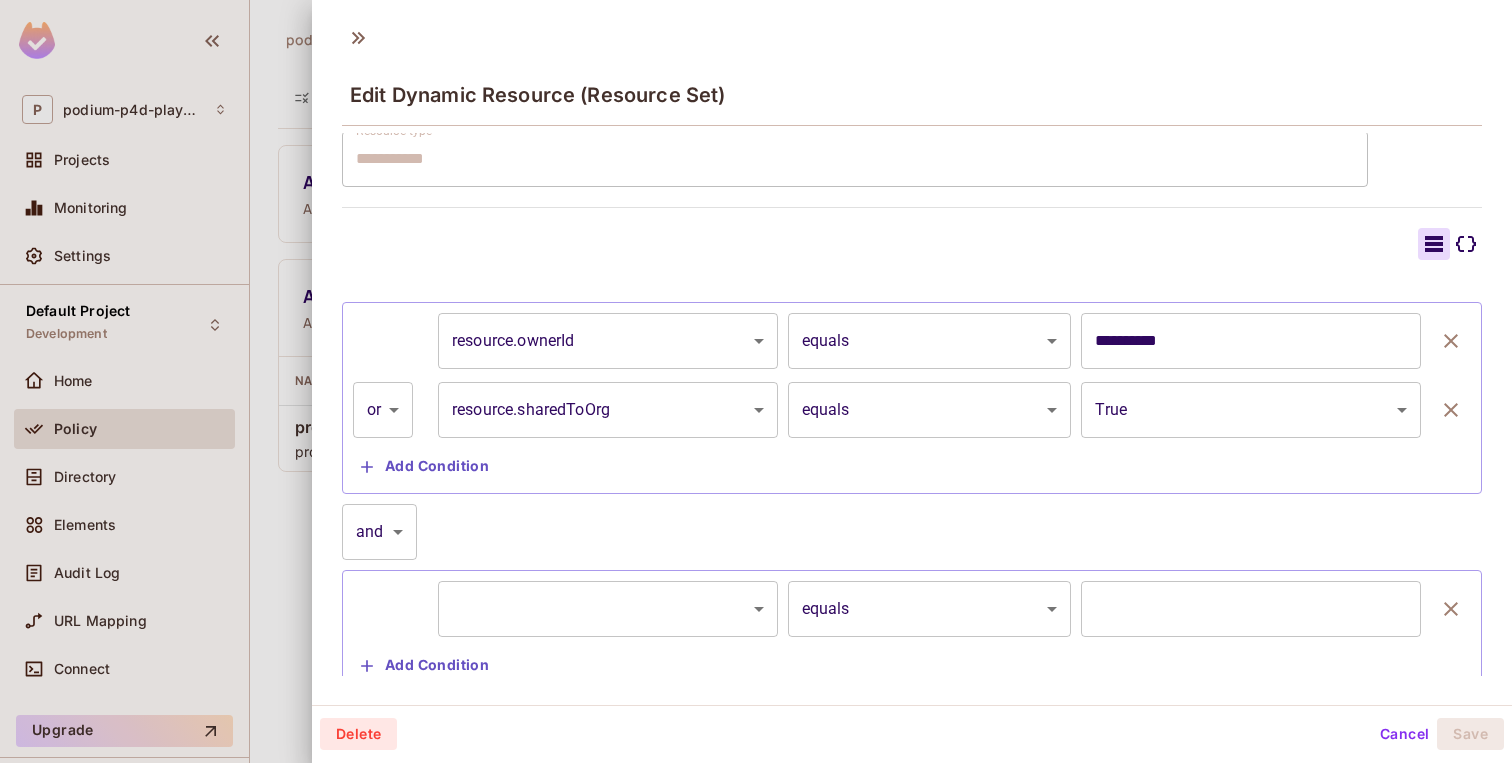 scroll, scrollTop: 515, scrollLeft: 0, axis: vertical 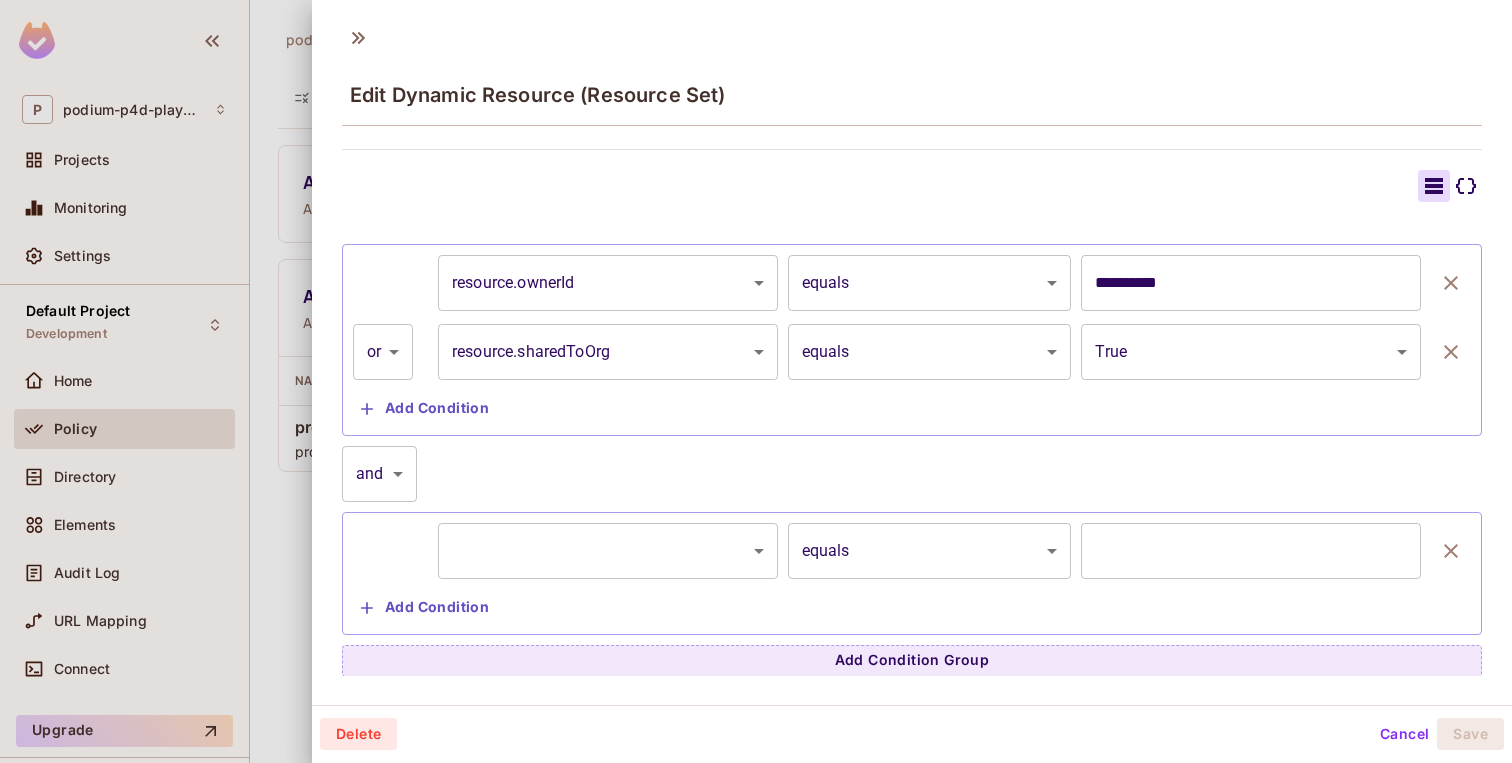 click on "**********" at bounding box center (756, 381) 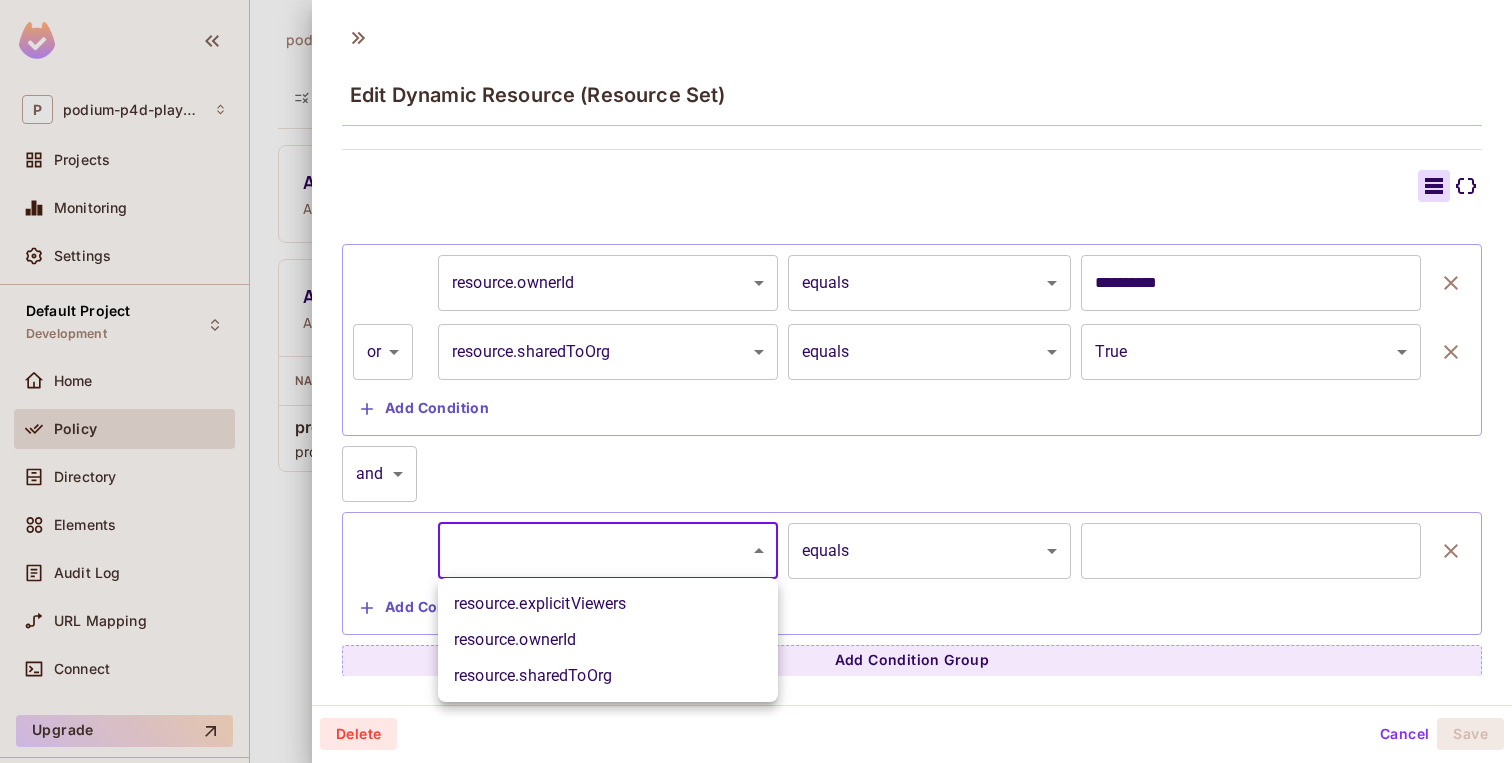 click at bounding box center [756, 381] 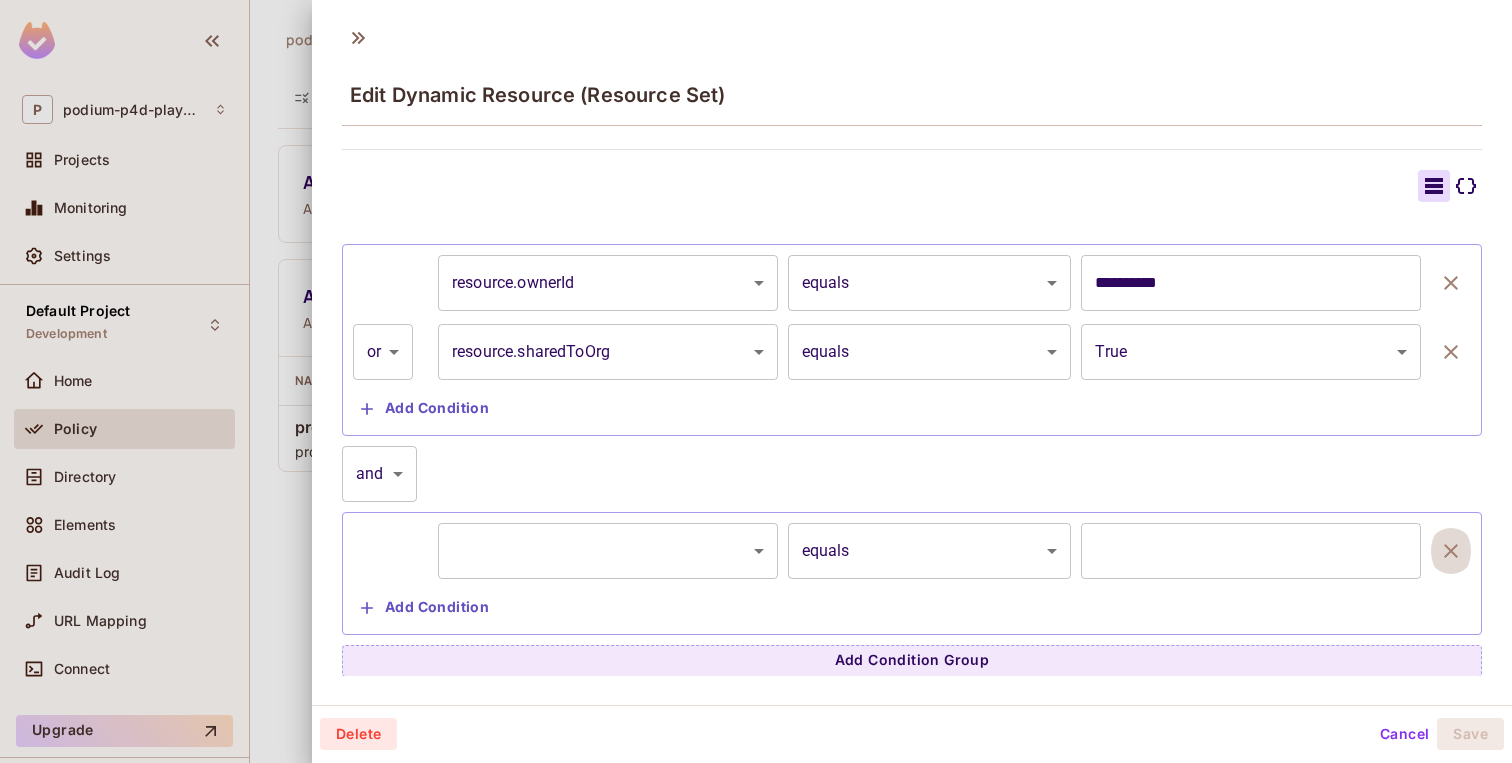 click 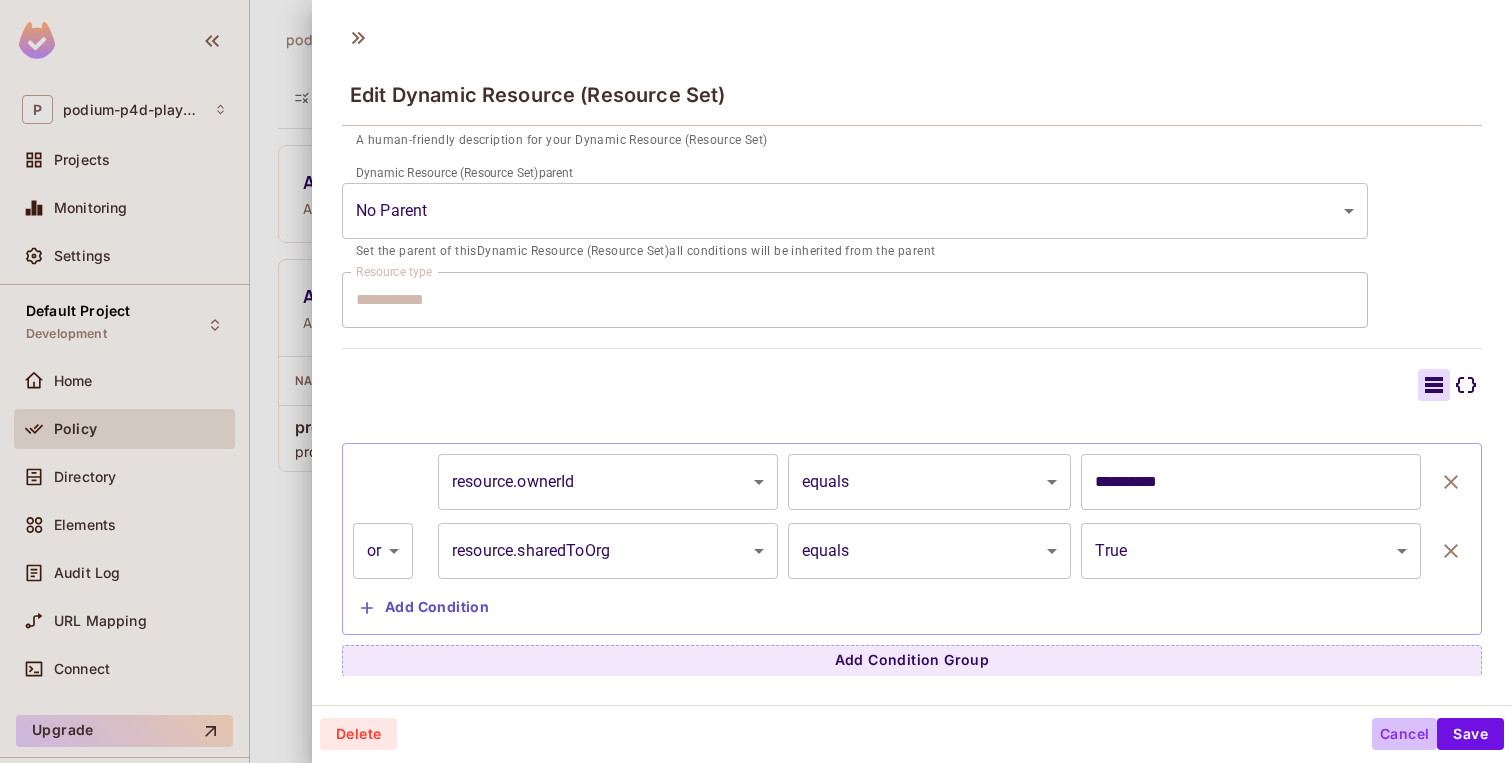 click on "Cancel" at bounding box center (1404, 734) 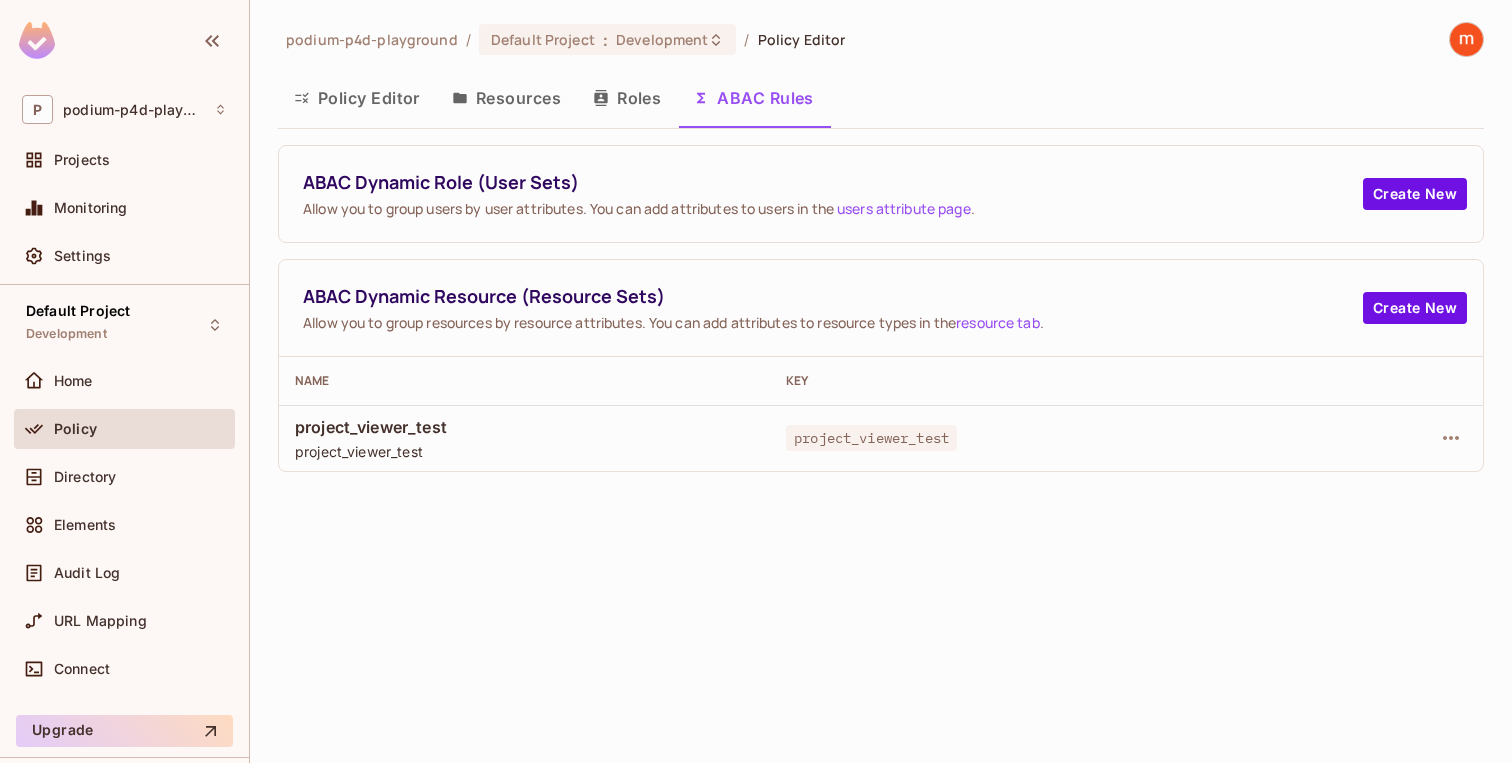 click on "Resources" at bounding box center [506, 98] 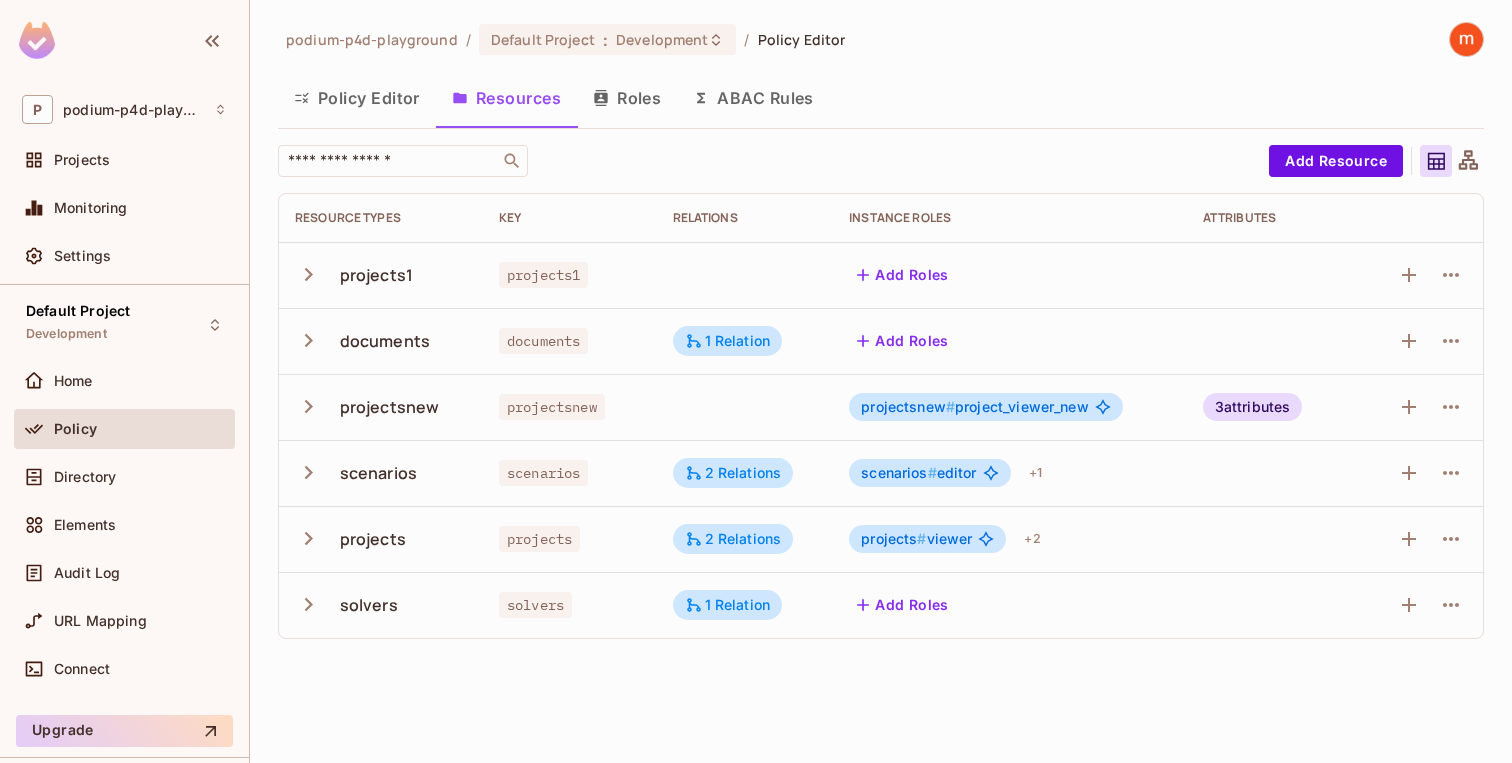 click 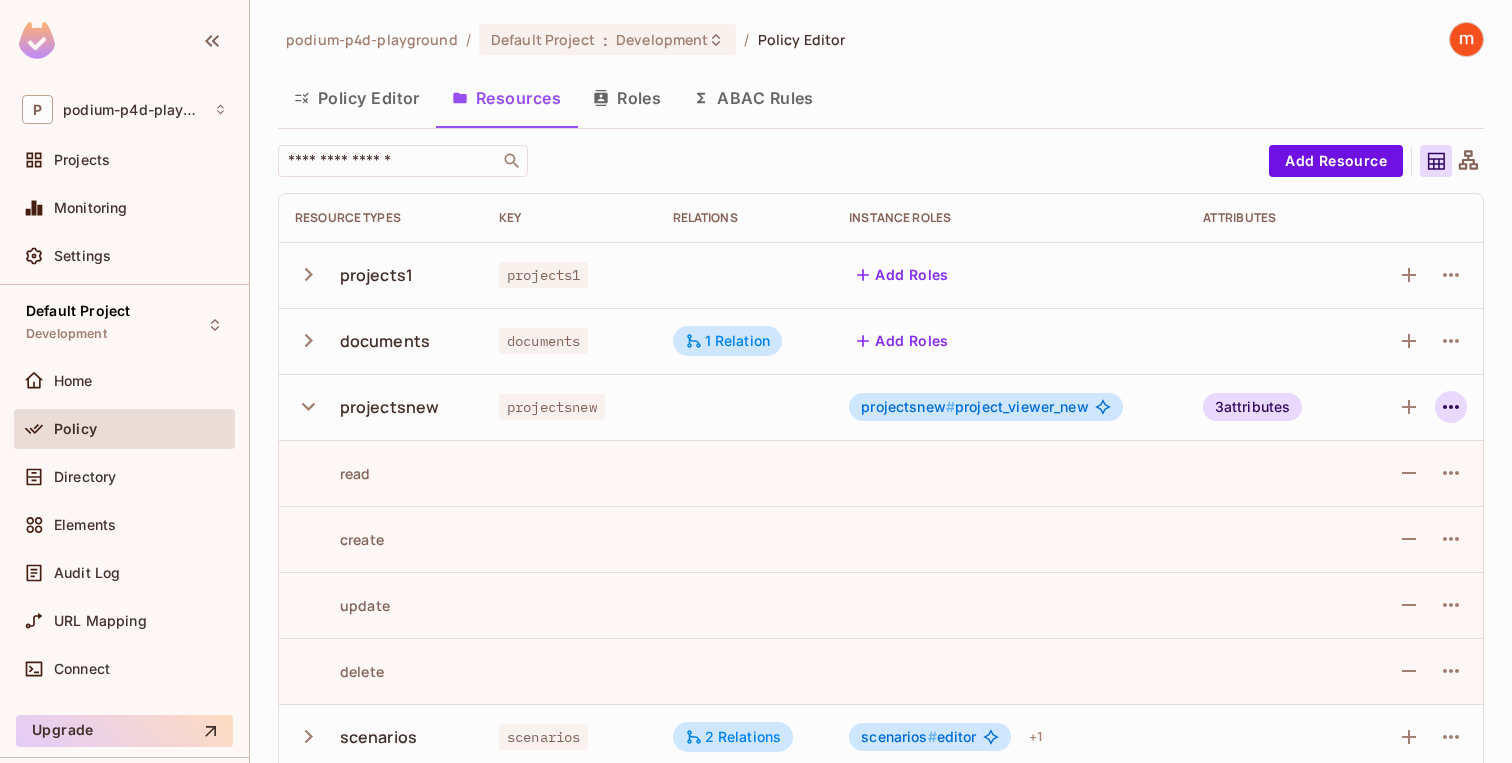 click 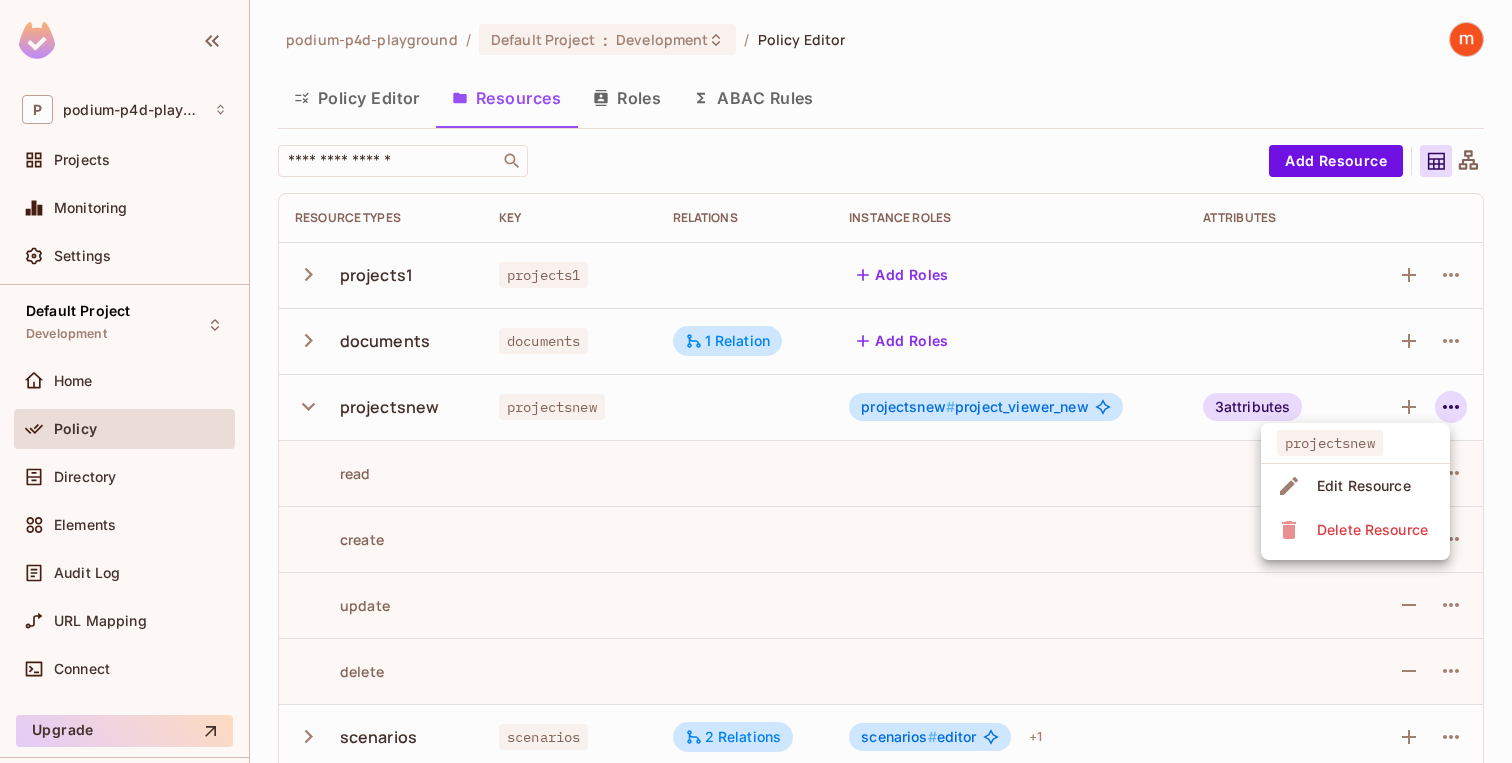click on "Edit Resource" at bounding box center [1364, 486] 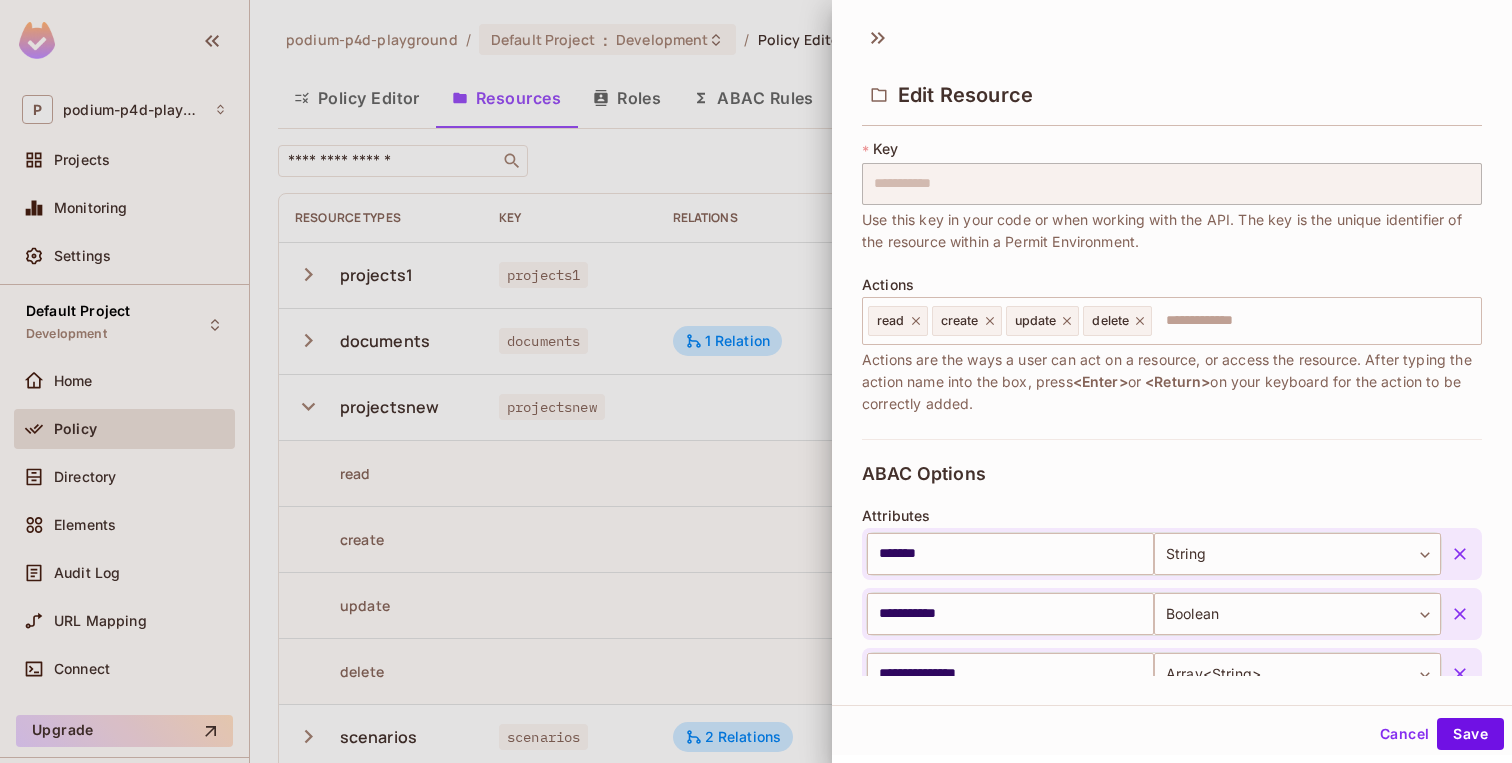 scroll, scrollTop: 0, scrollLeft: 0, axis: both 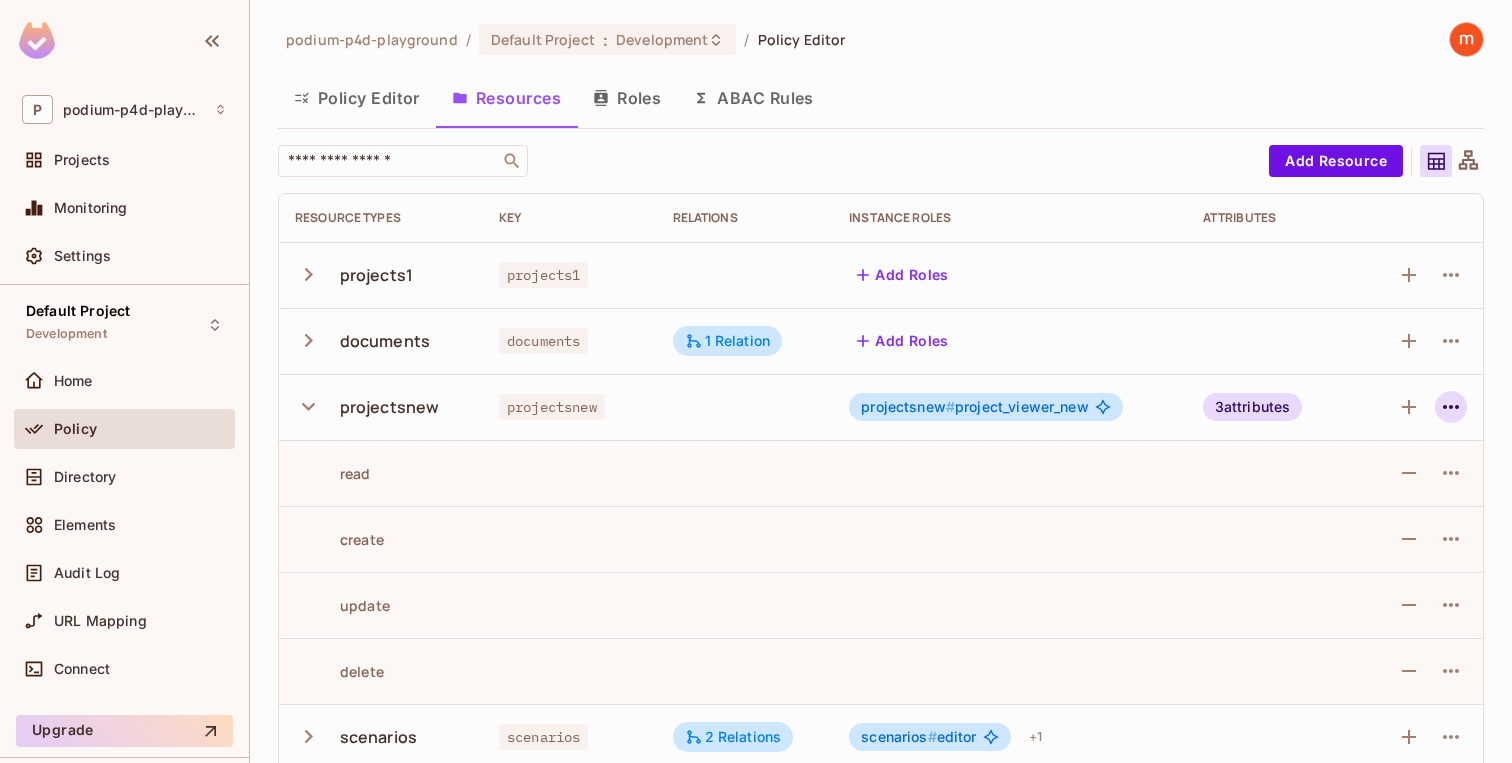 click 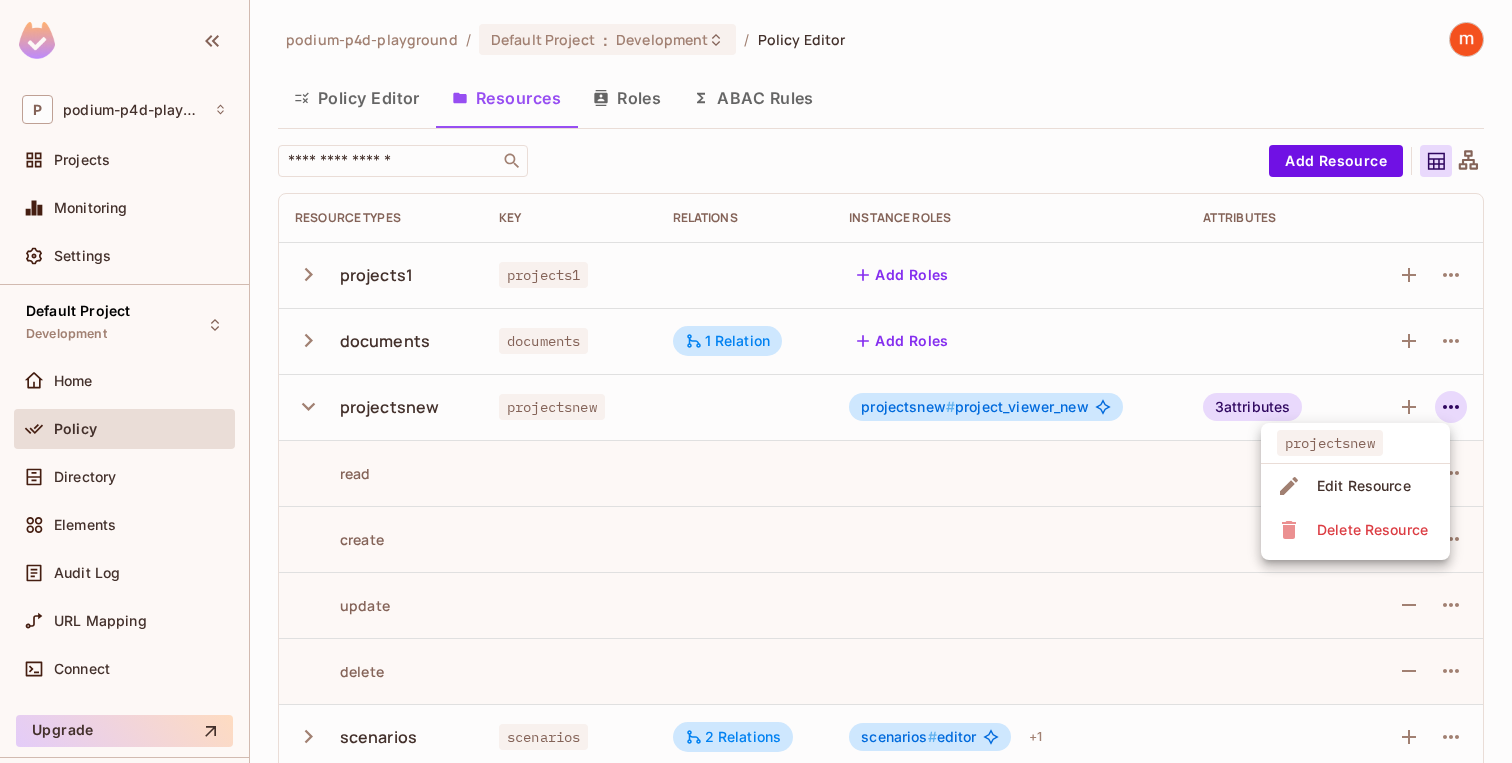 click on "Edit Resource" at bounding box center [1364, 486] 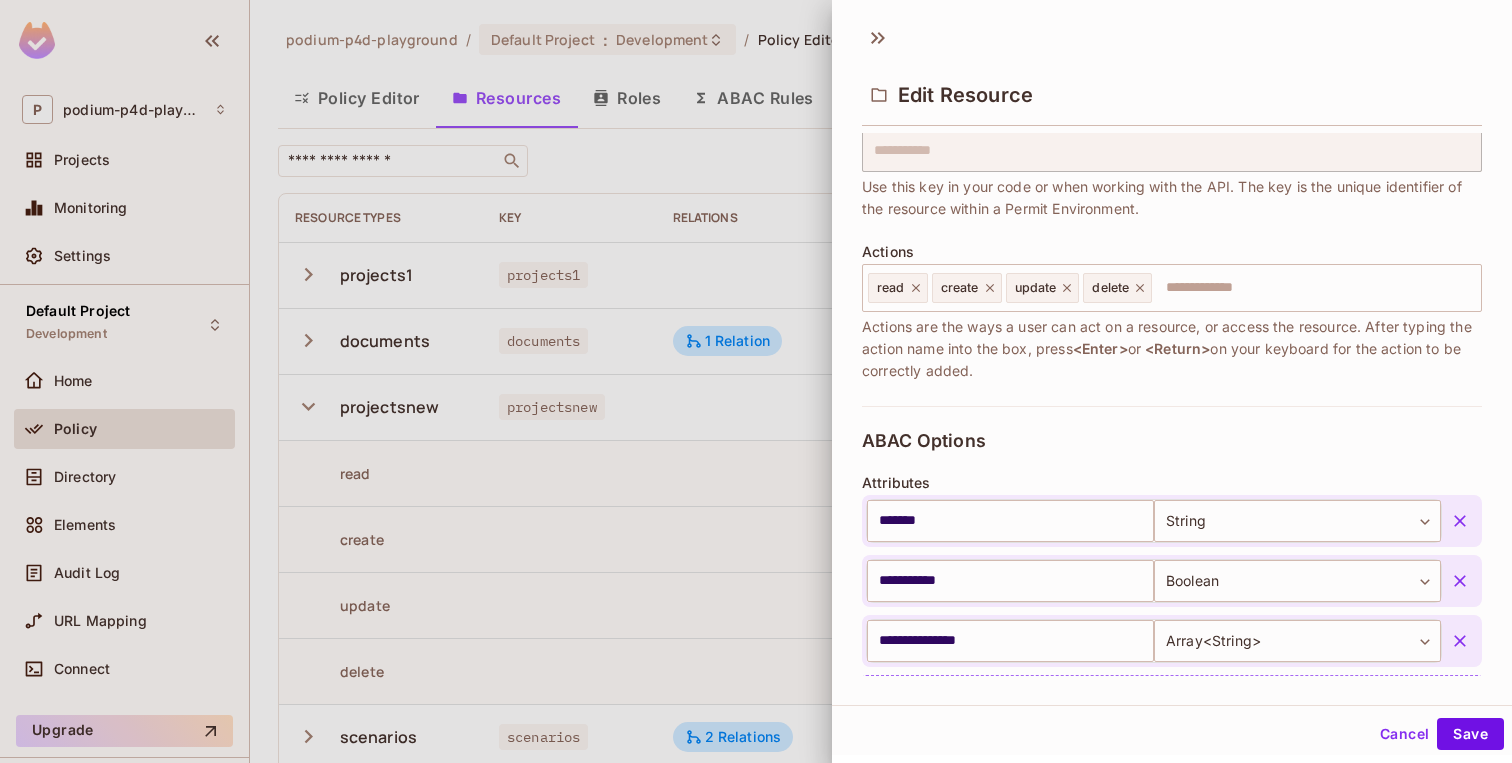 scroll, scrollTop: 175, scrollLeft: 0, axis: vertical 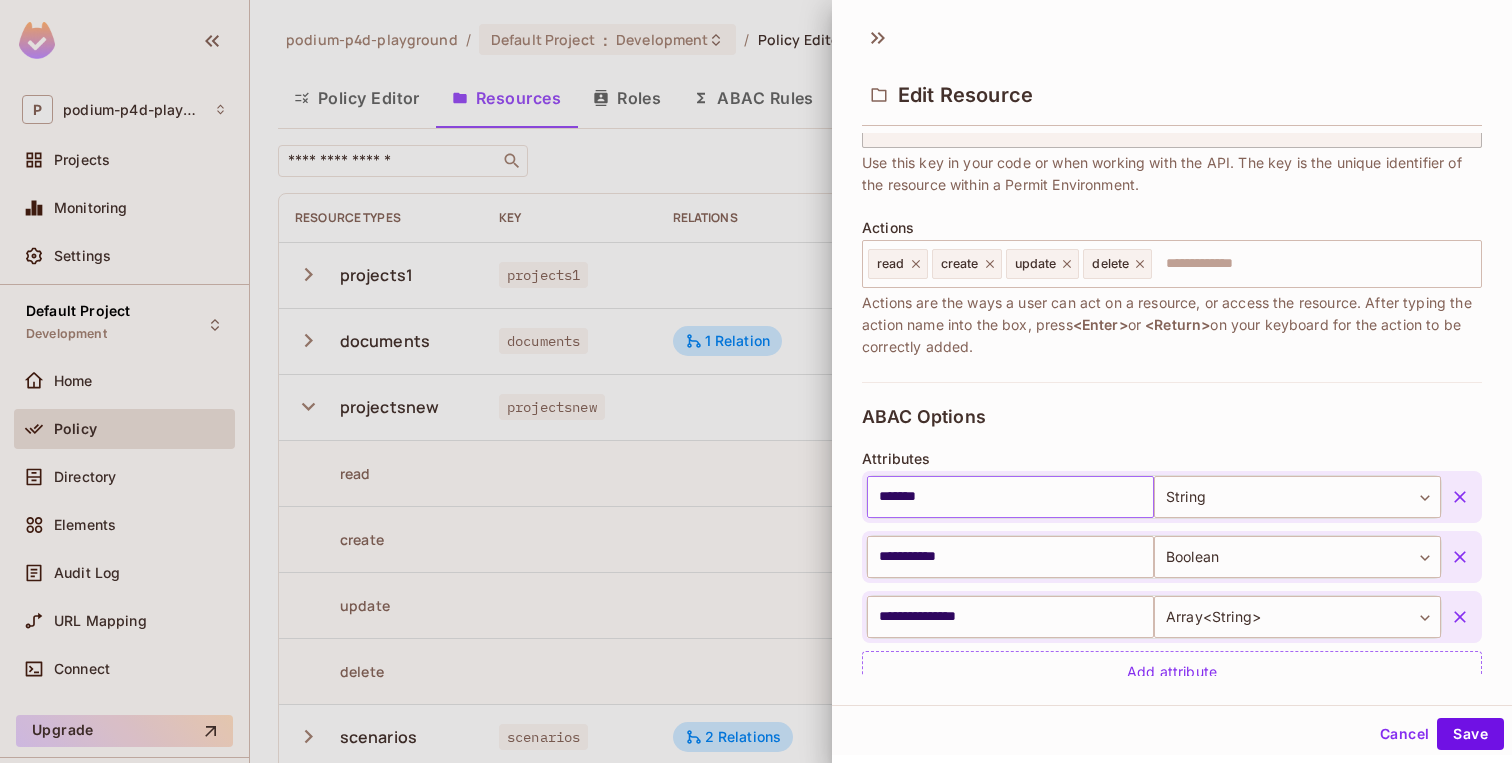 click on "*******" at bounding box center (1010, 497) 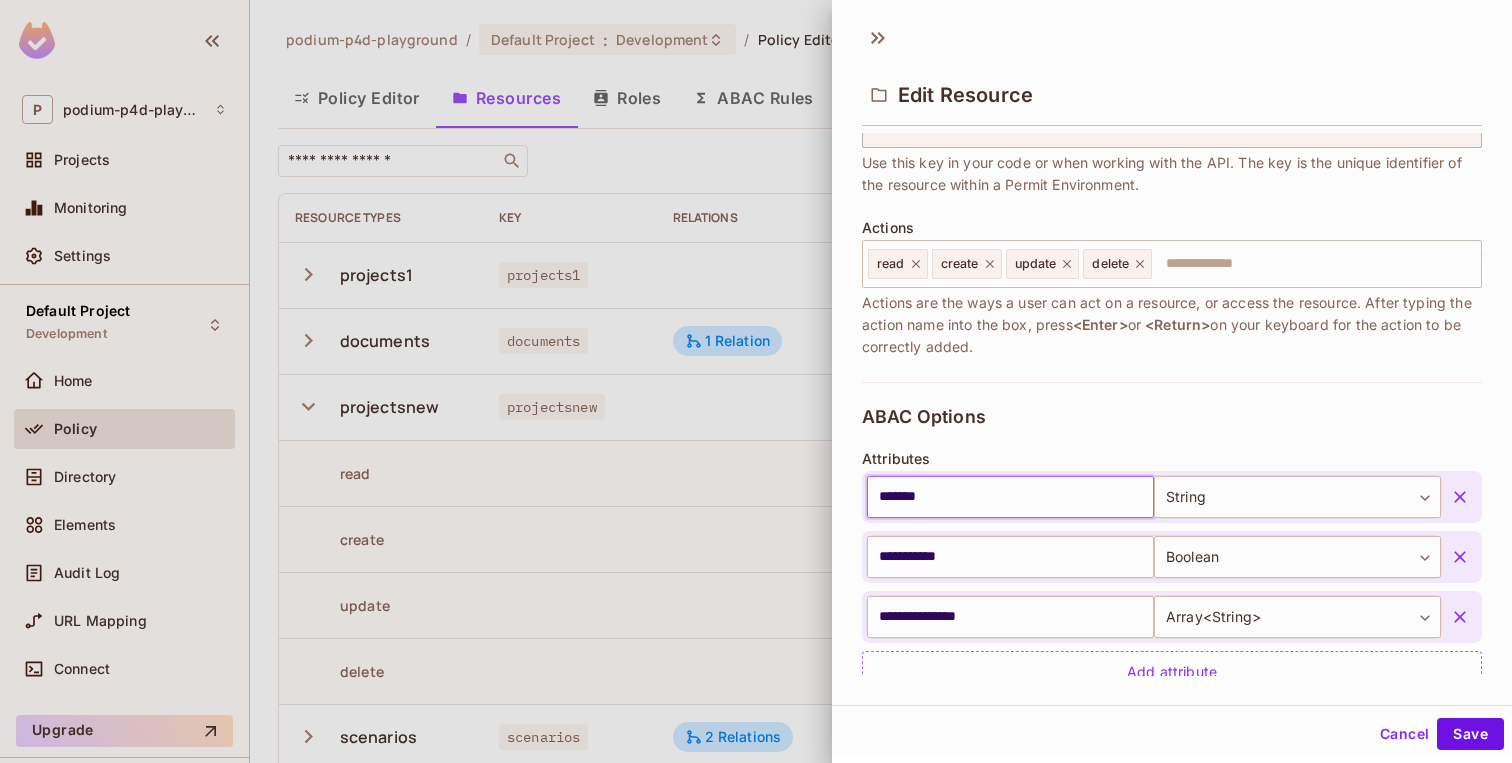 click on "*******" at bounding box center [1010, 497] 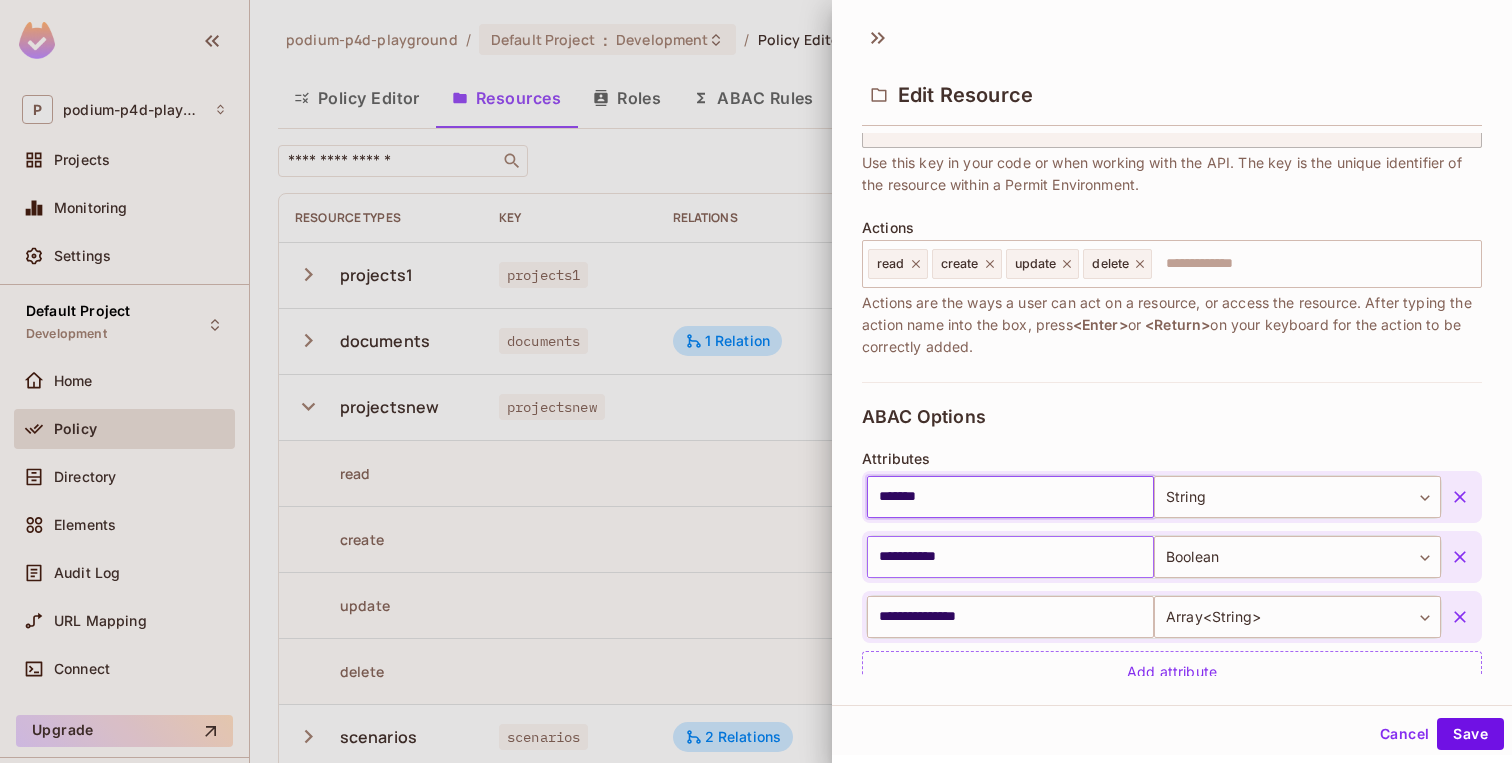 click on "**********" at bounding box center [1010, 557] 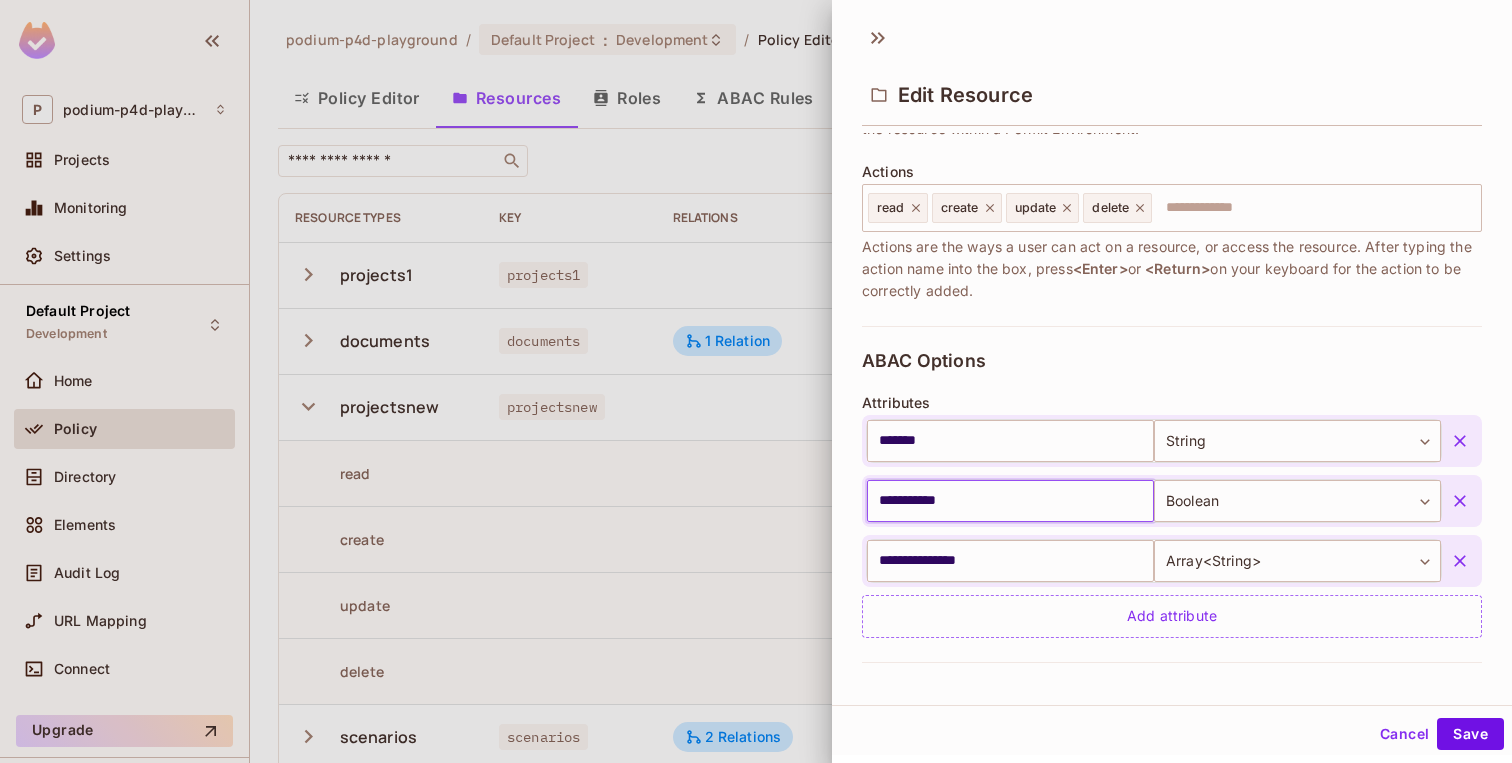 scroll, scrollTop: 233, scrollLeft: 0, axis: vertical 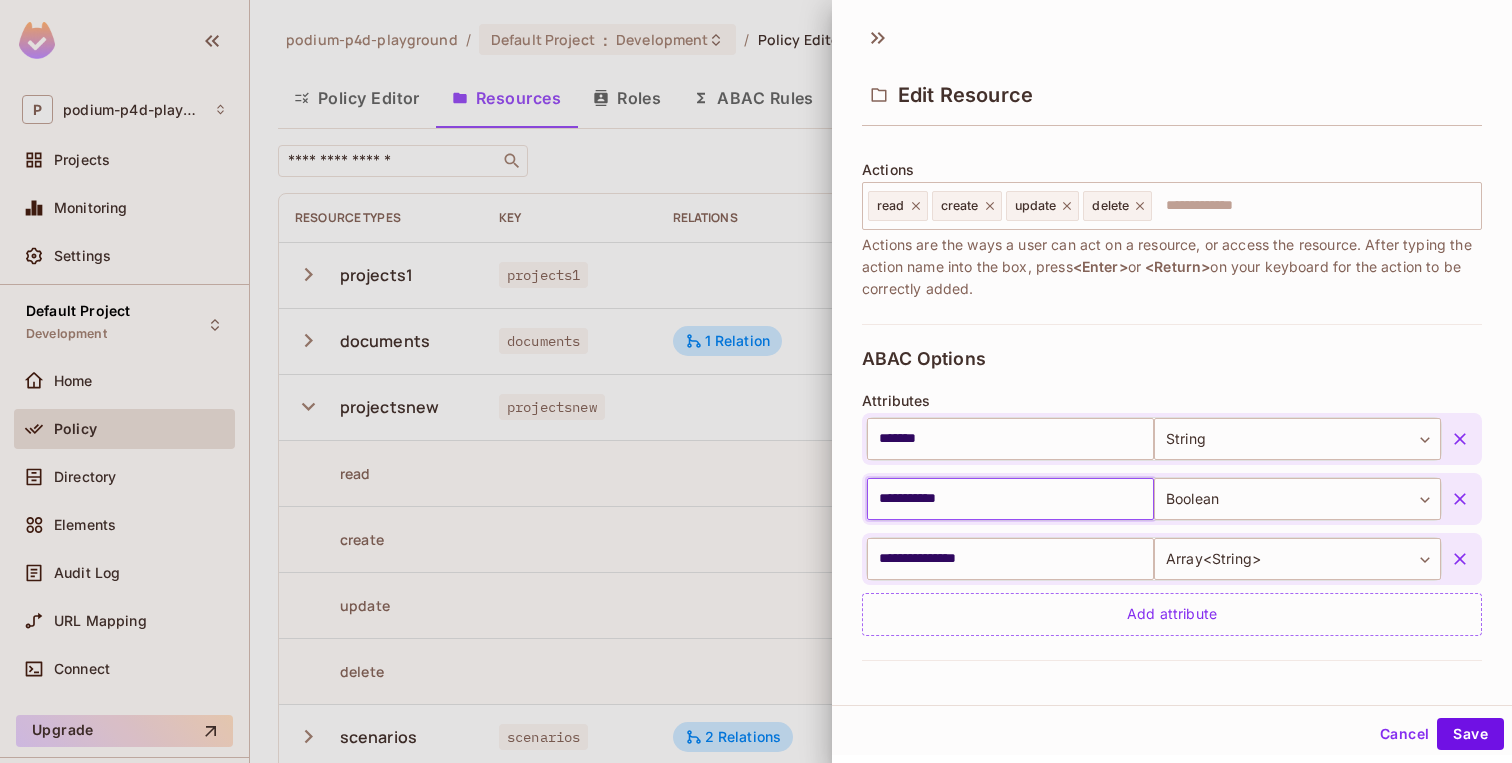click at bounding box center [756, 381] 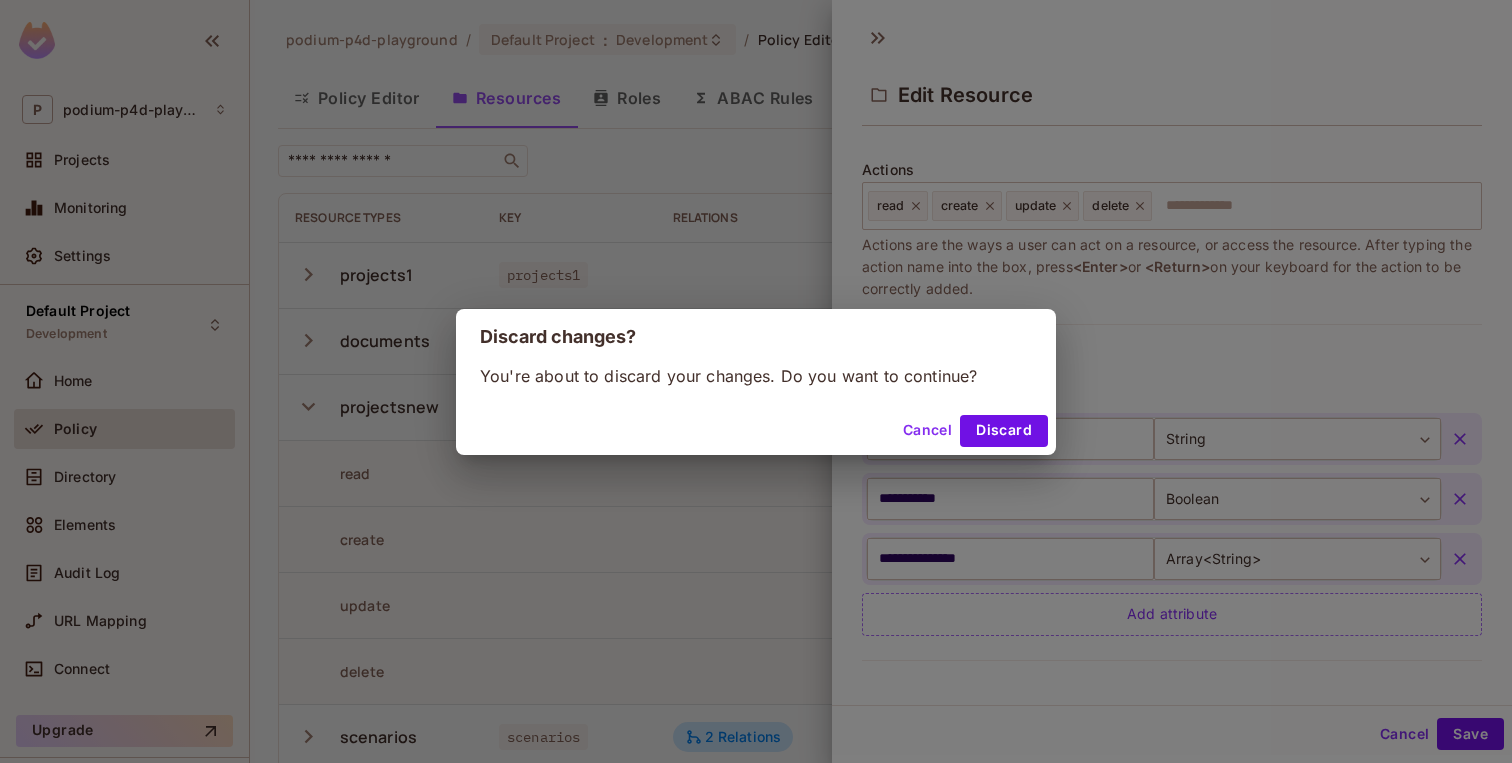 click on "Discard changes? You're about to discard your changes. Do you want to continue? Cancel Discard" at bounding box center (756, 381) 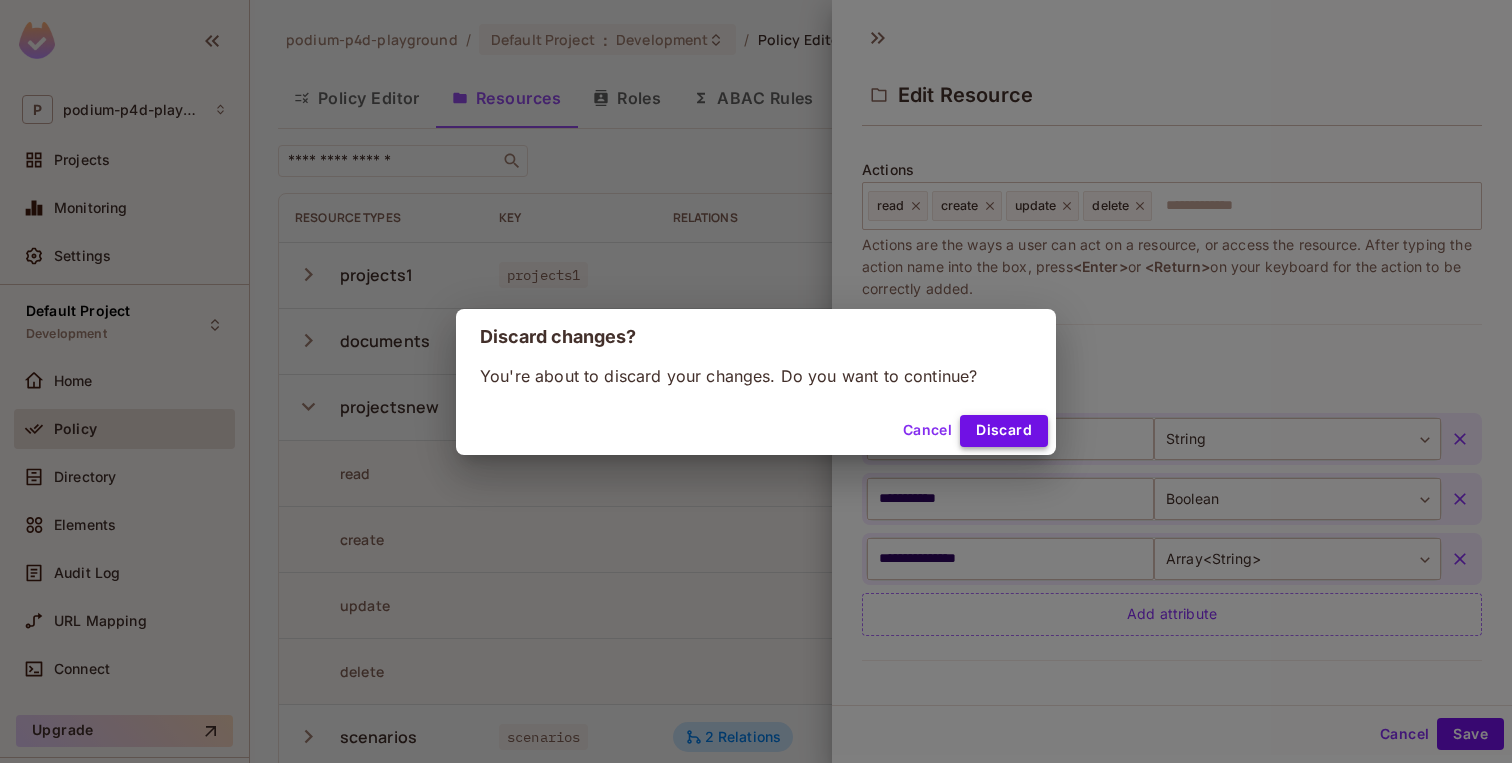 click on "Discard" at bounding box center [1004, 431] 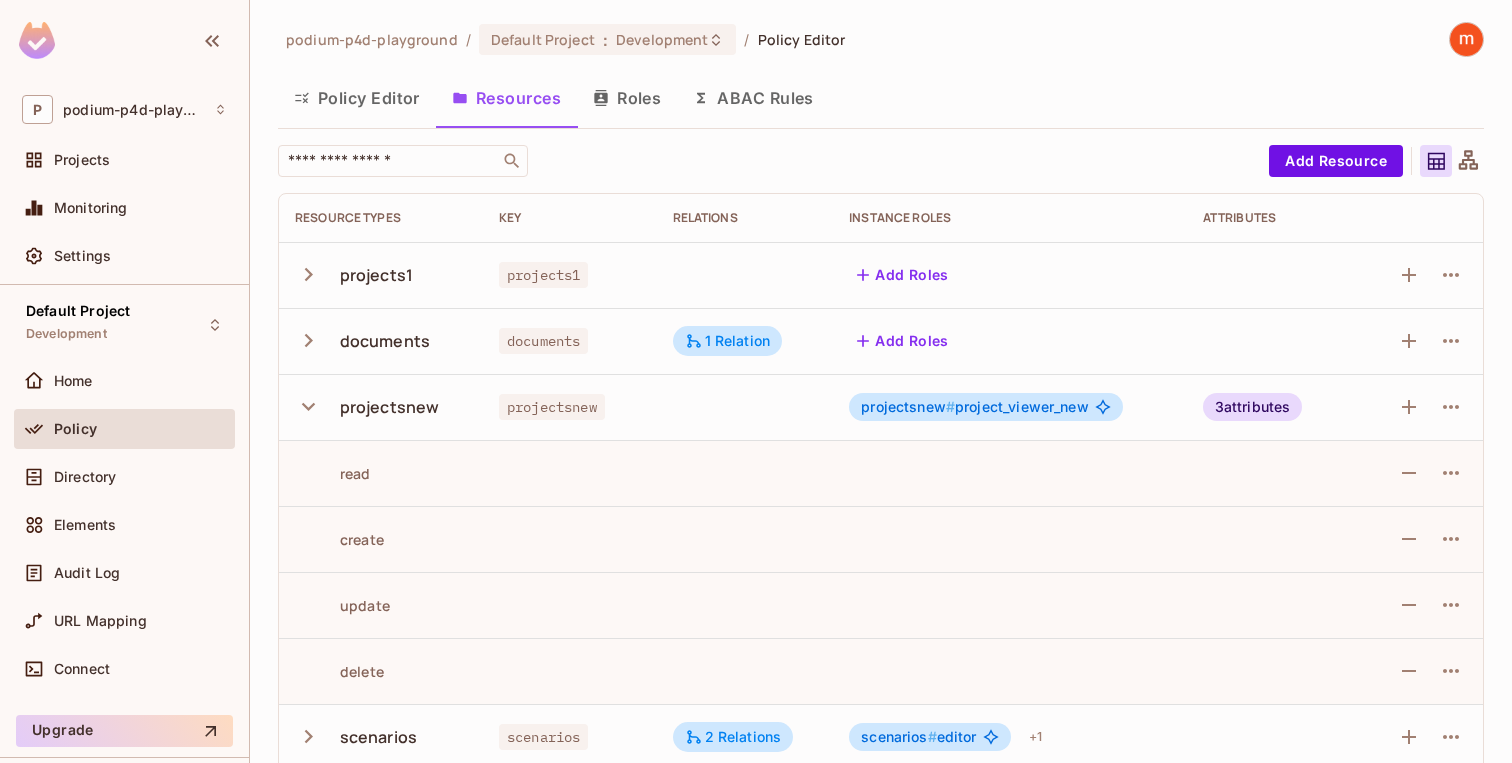 click on "Policy Editor" at bounding box center (357, 98) 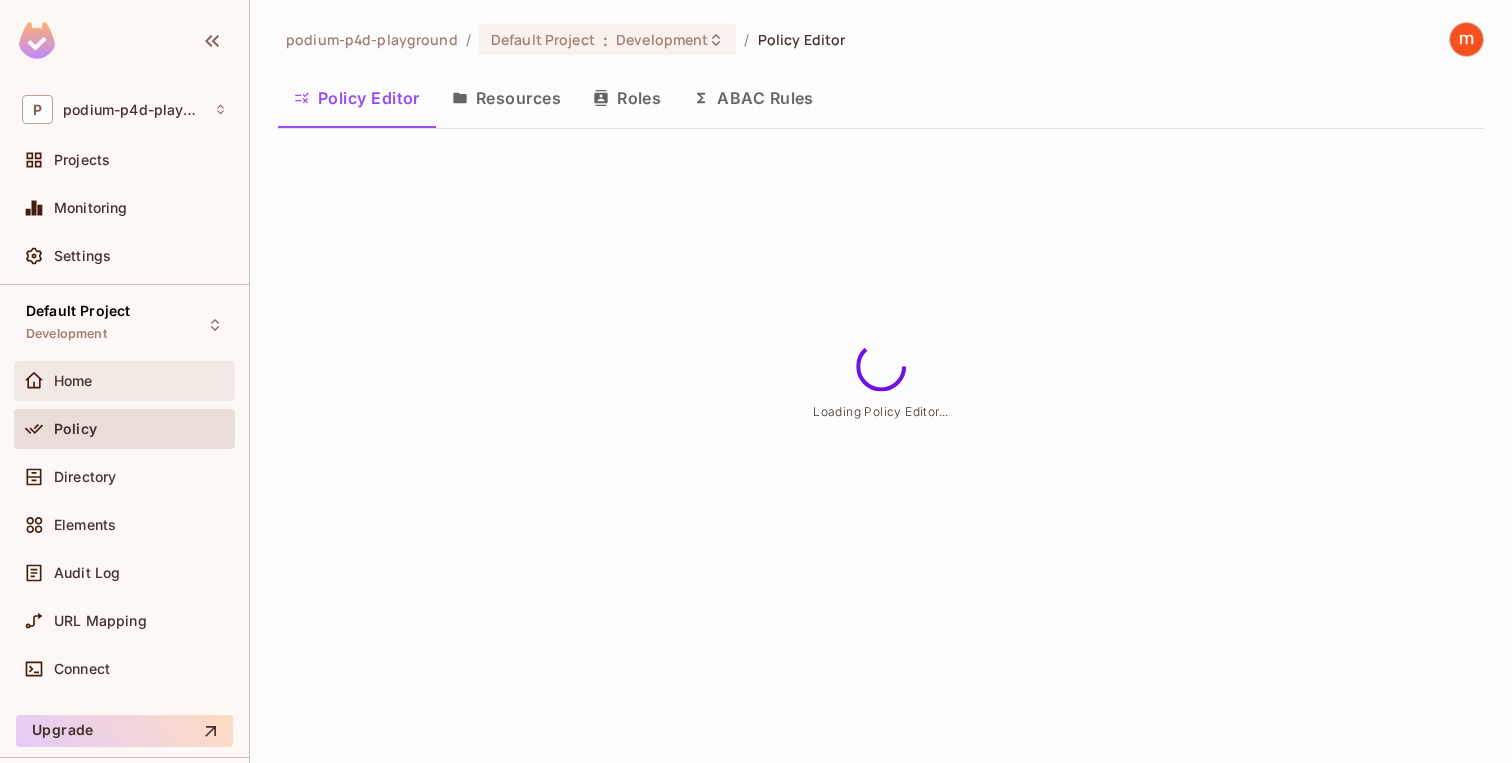 click on "Home" at bounding box center (140, 381) 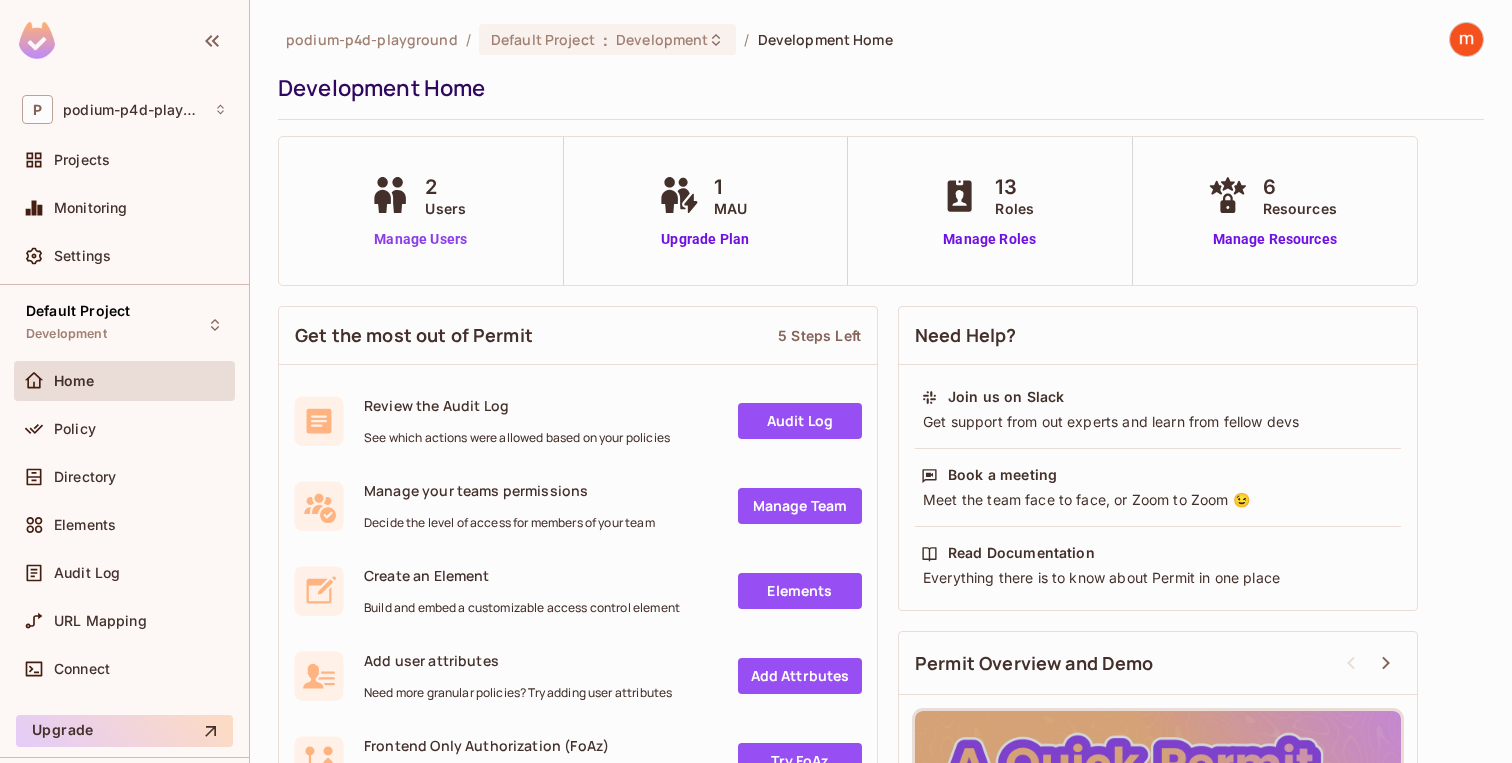 click on "Manage Users" at bounding box center (420, 239) 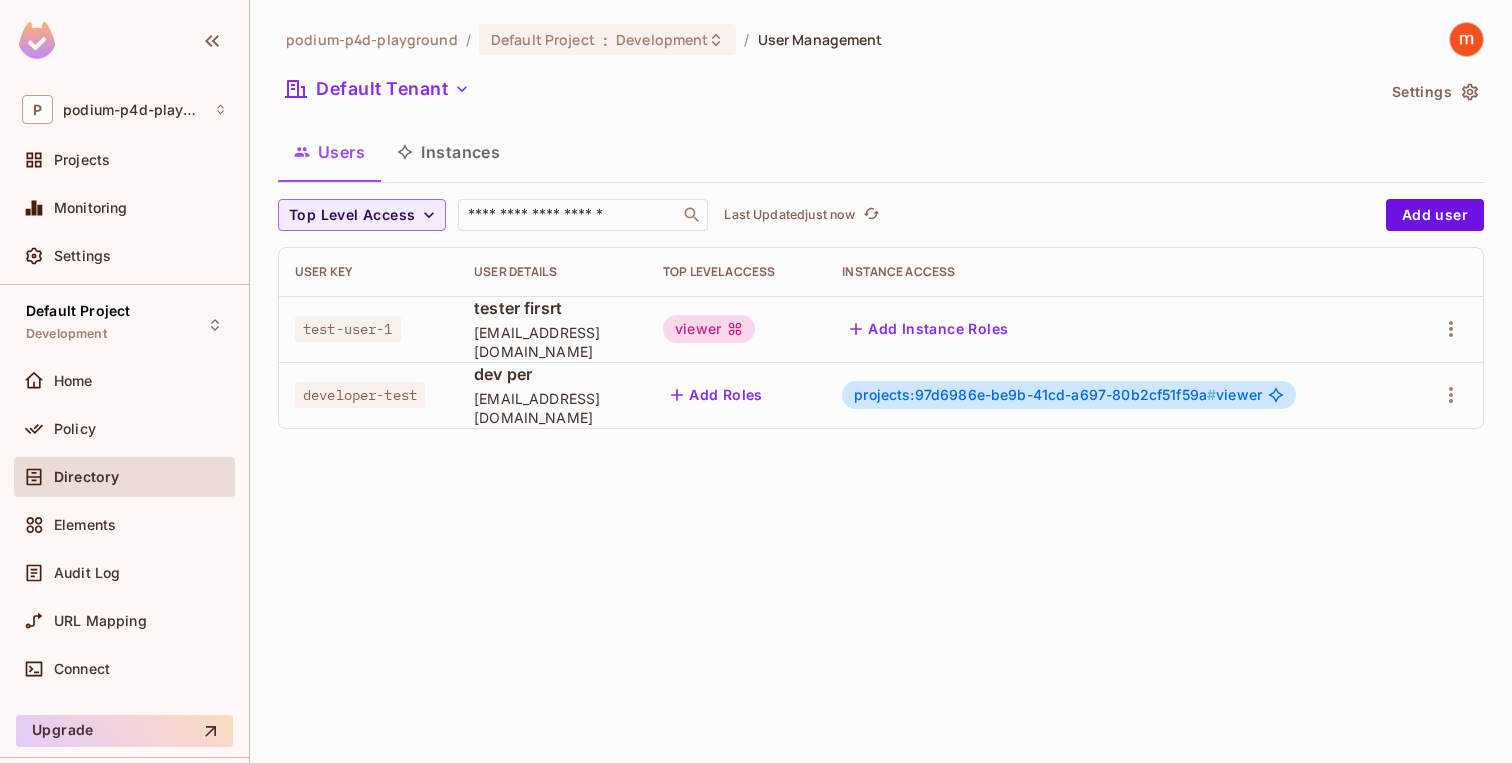 scroll, scrollTop: 0, scrollLeft: 0, axis: both 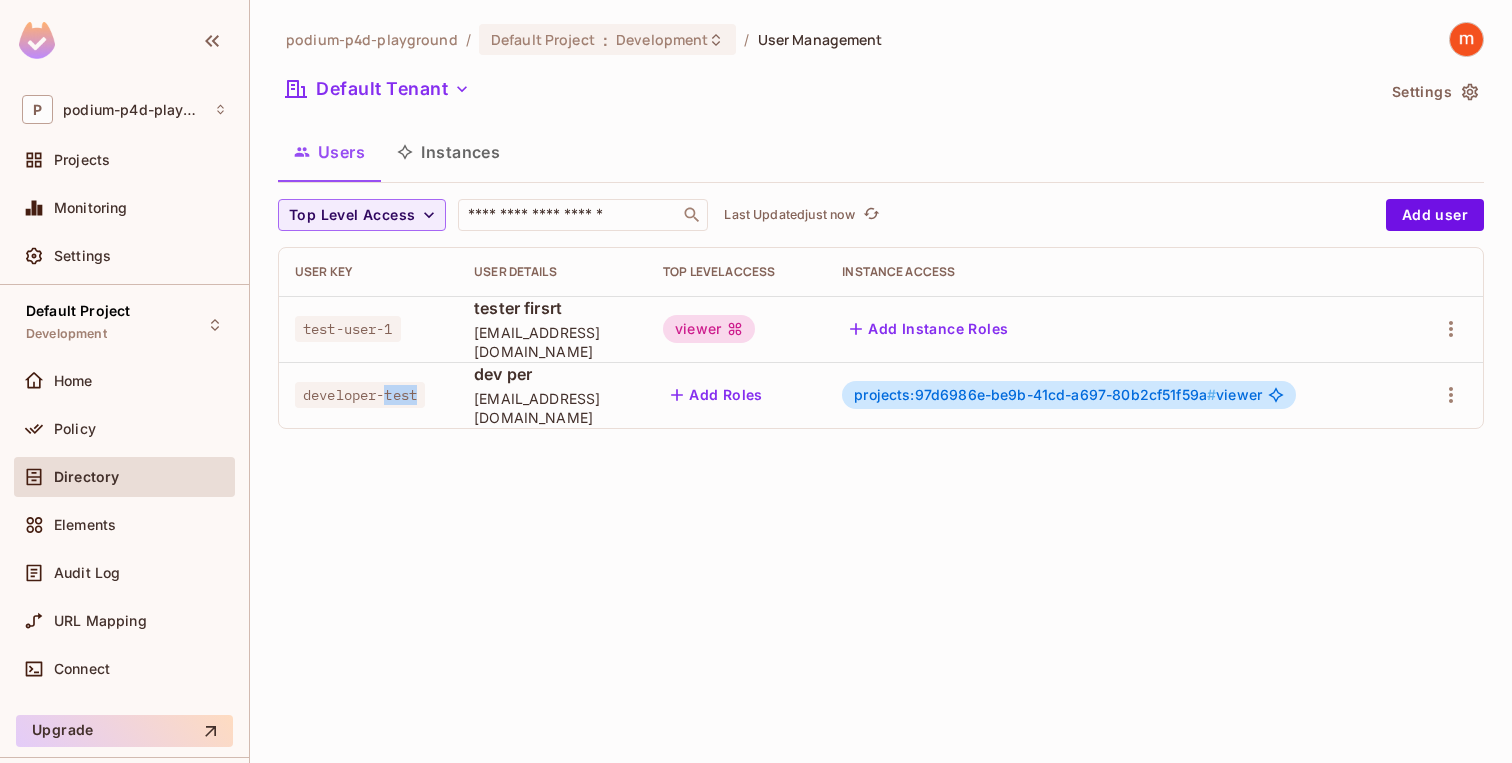 click on "developer-test" at bounding box center (360, 395) 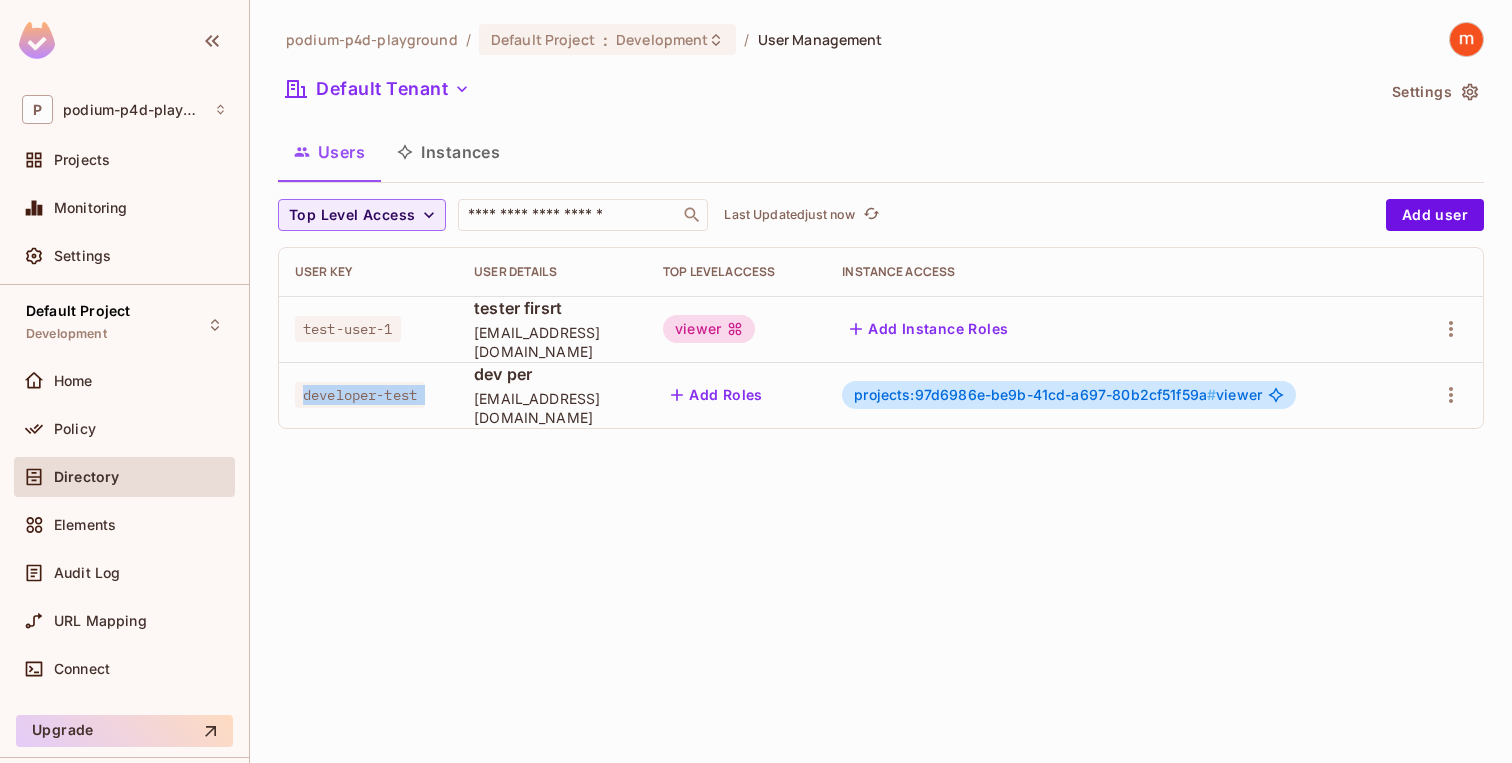 click on "developer-test" at bounding box center (360, 395) 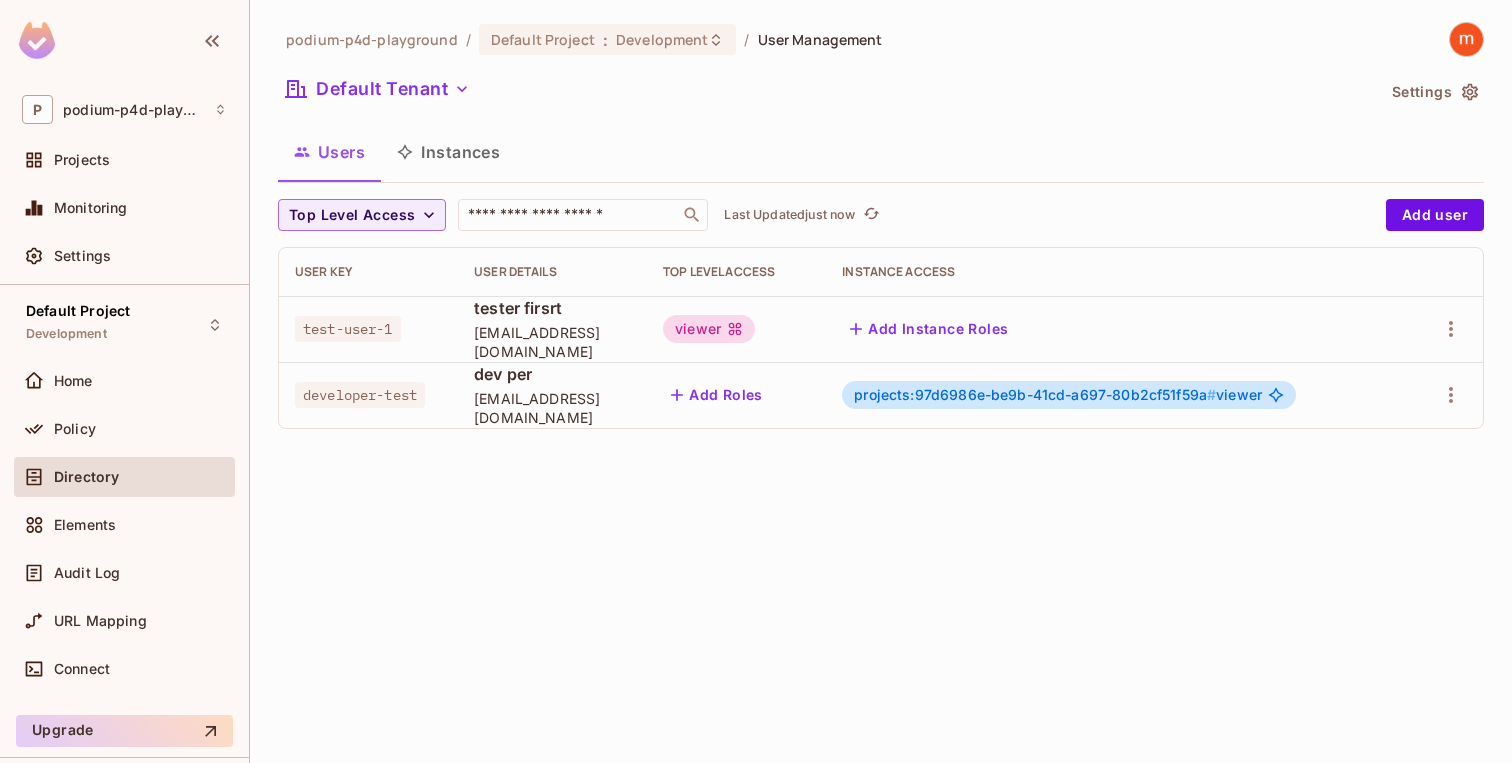 click on "test-user-1" at bounding box center (348, 329) 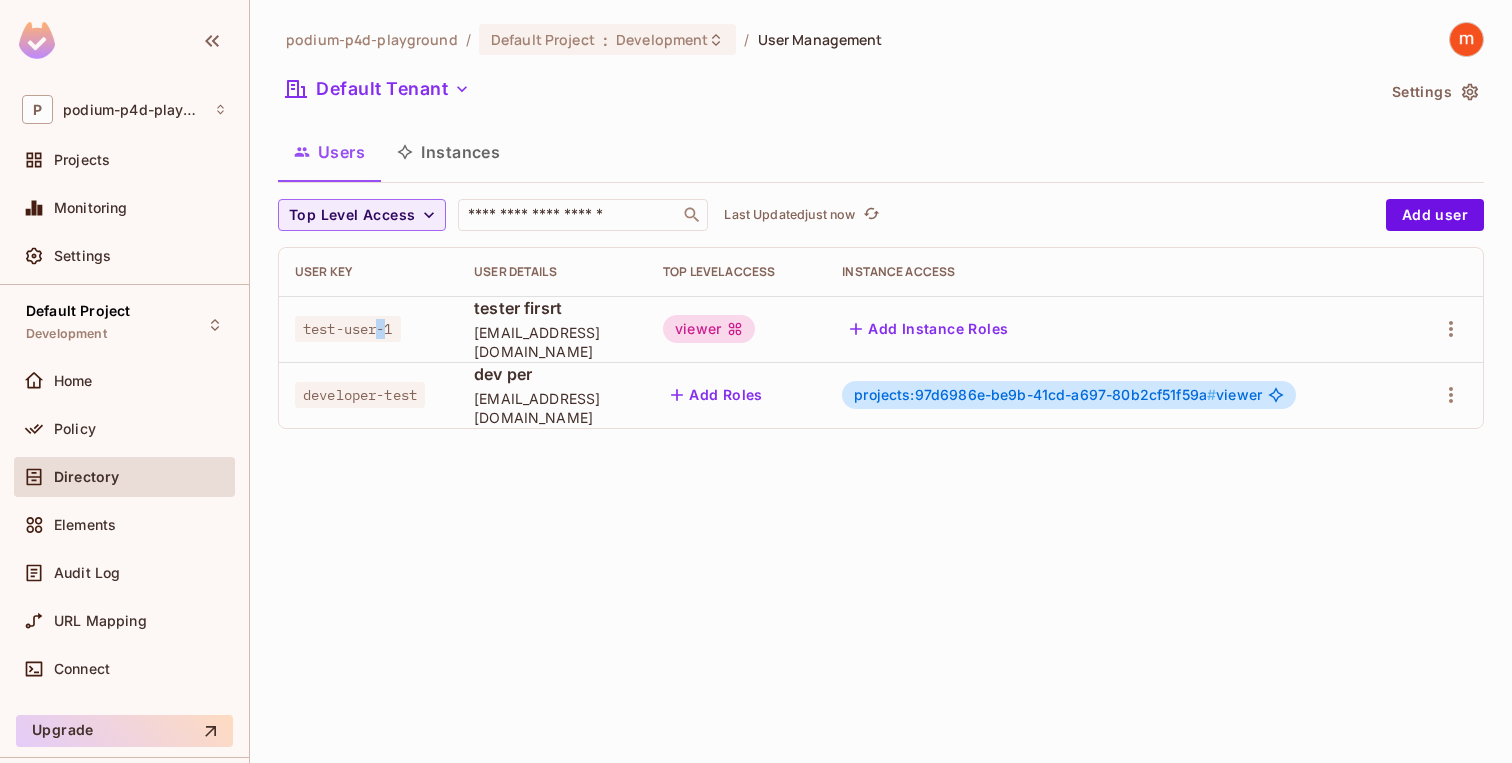 click on "test-user-1" at bounding box center (348, 329) 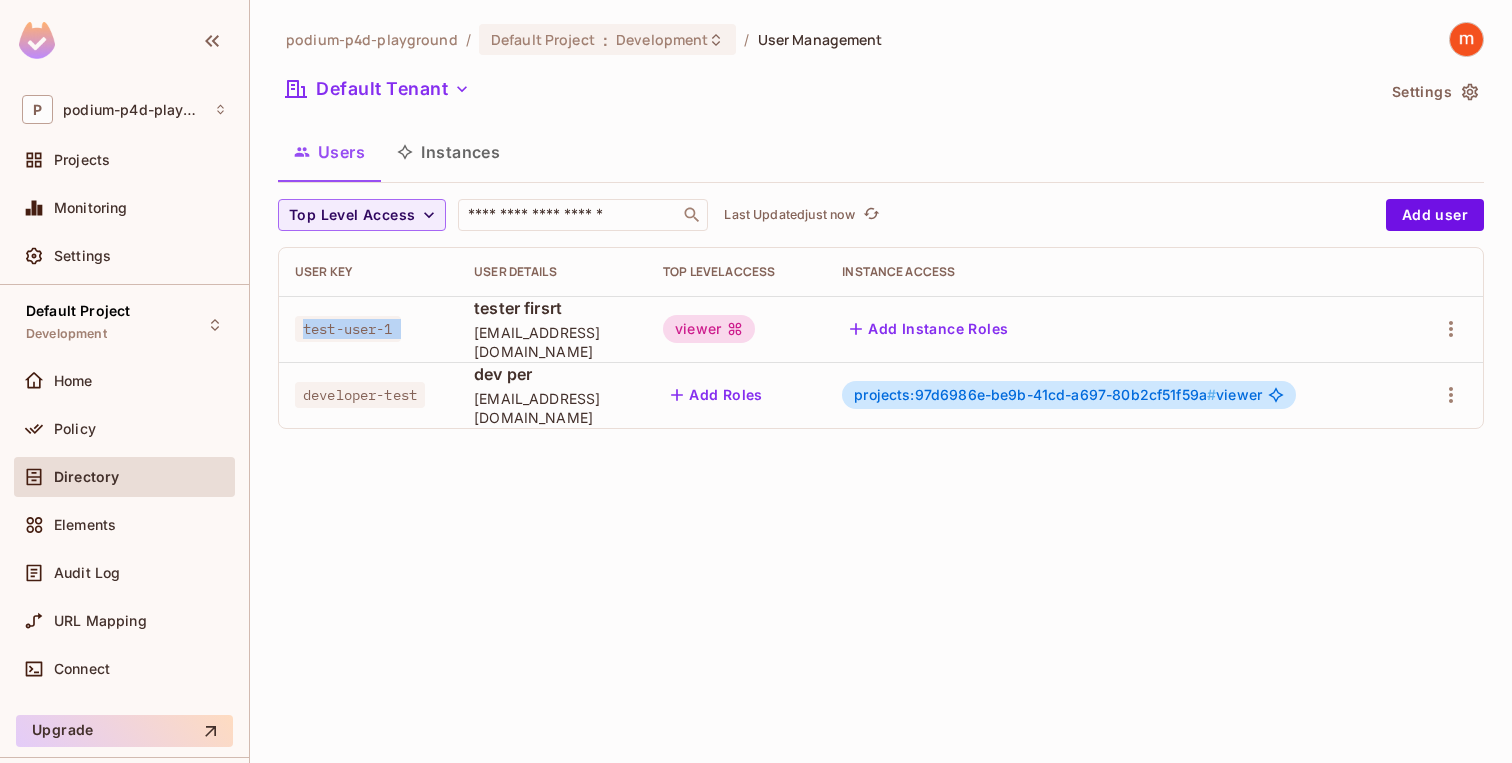 click on "test-user-1" at bounding box center (348, 329) 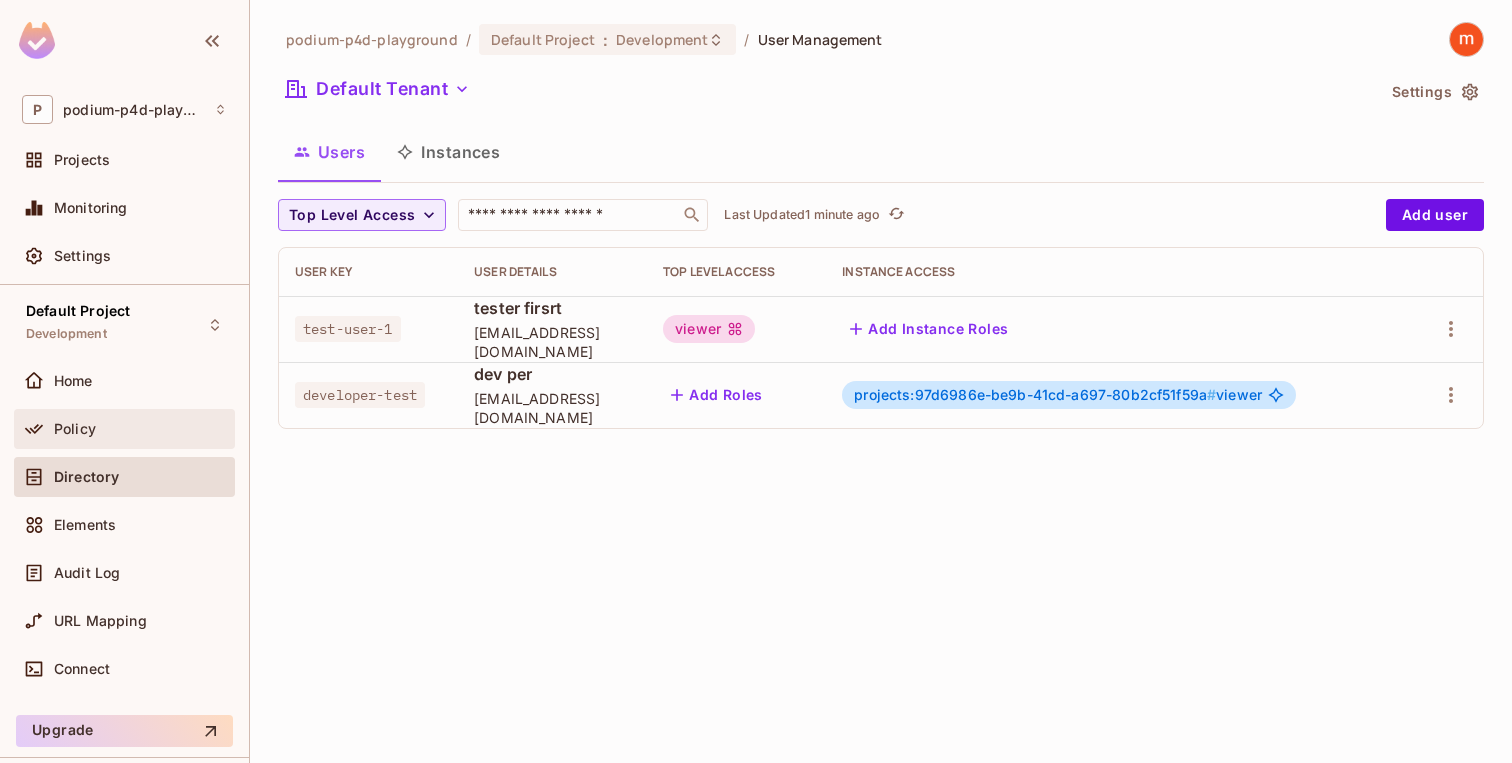 click on "Policy" at bounding box center (140, 429) 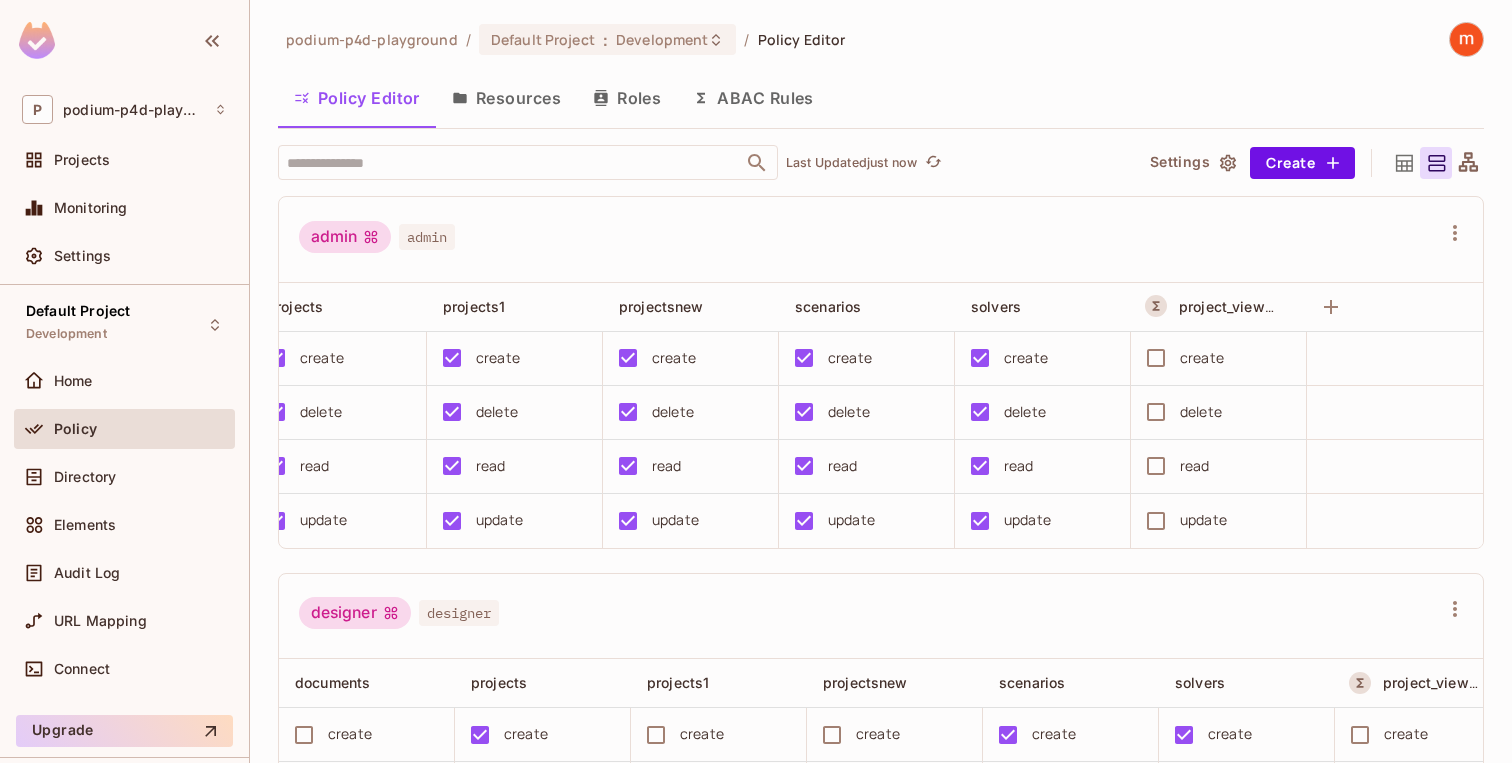 scroll, scrollTop: 0, scrollLeft: 0, axis: both 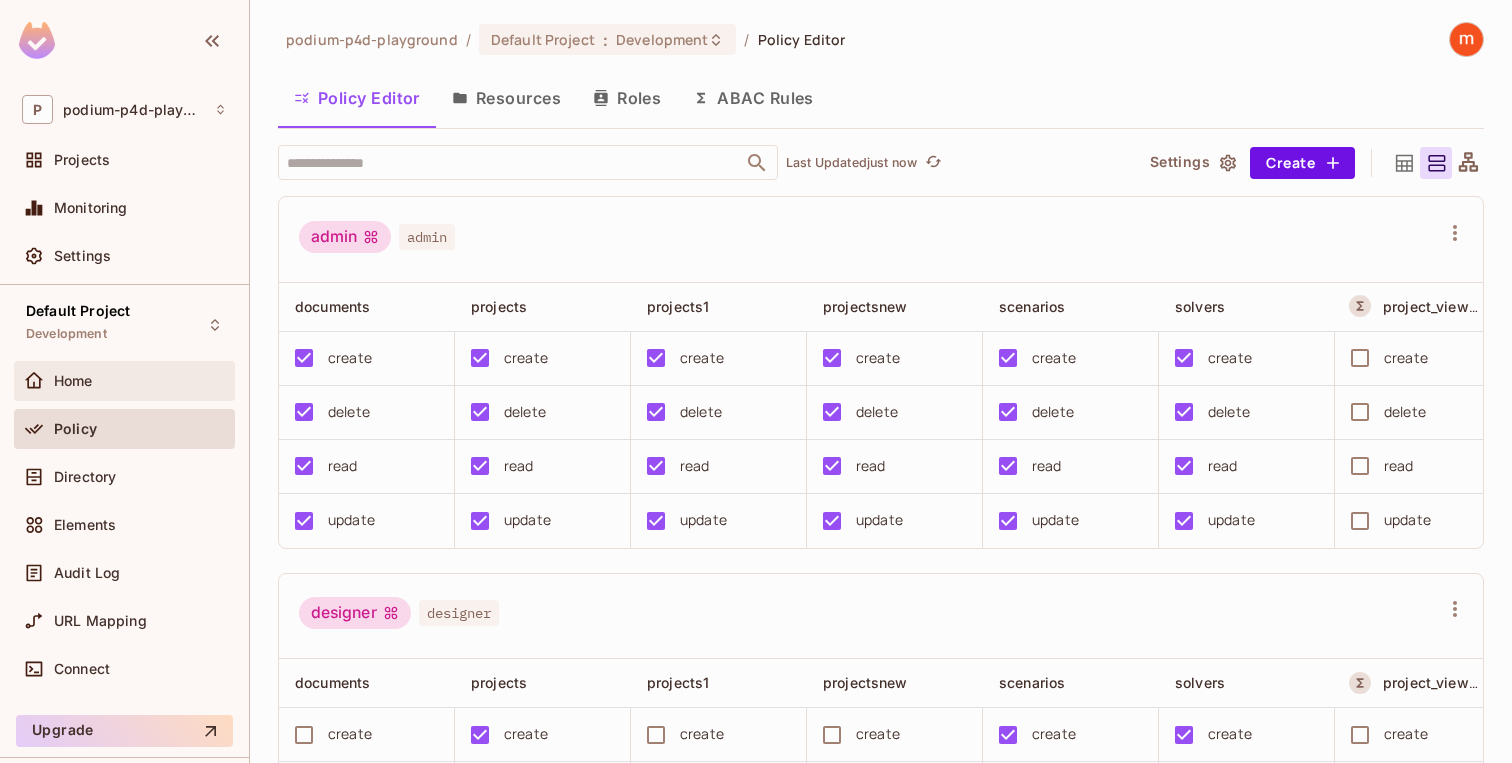 click on "Home" at bounding box center (124, 381) 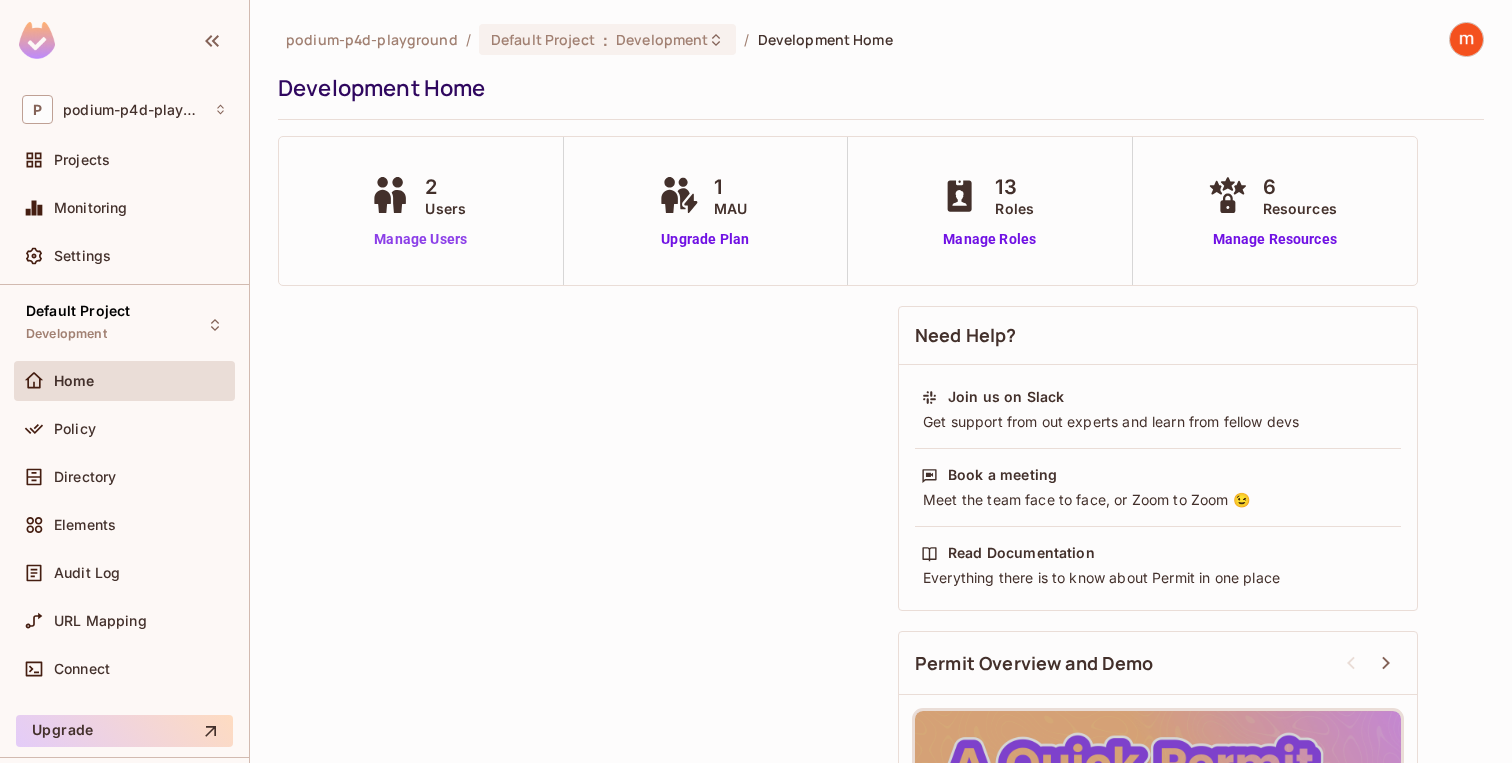 click on "Manage Users" at bounding box center (420, 239) 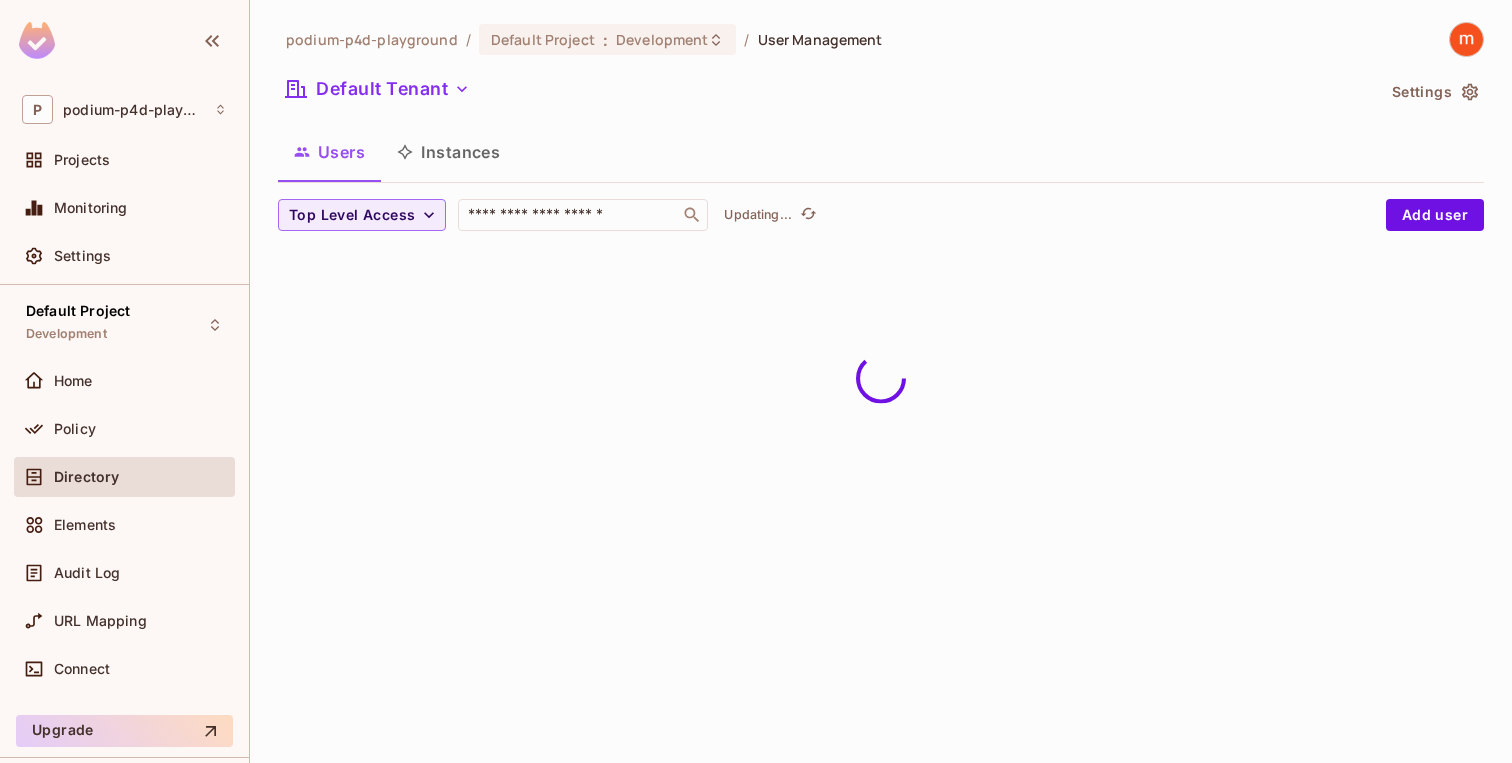 scroll, scrollTop: 0, scrollLeft: 0, axis: both 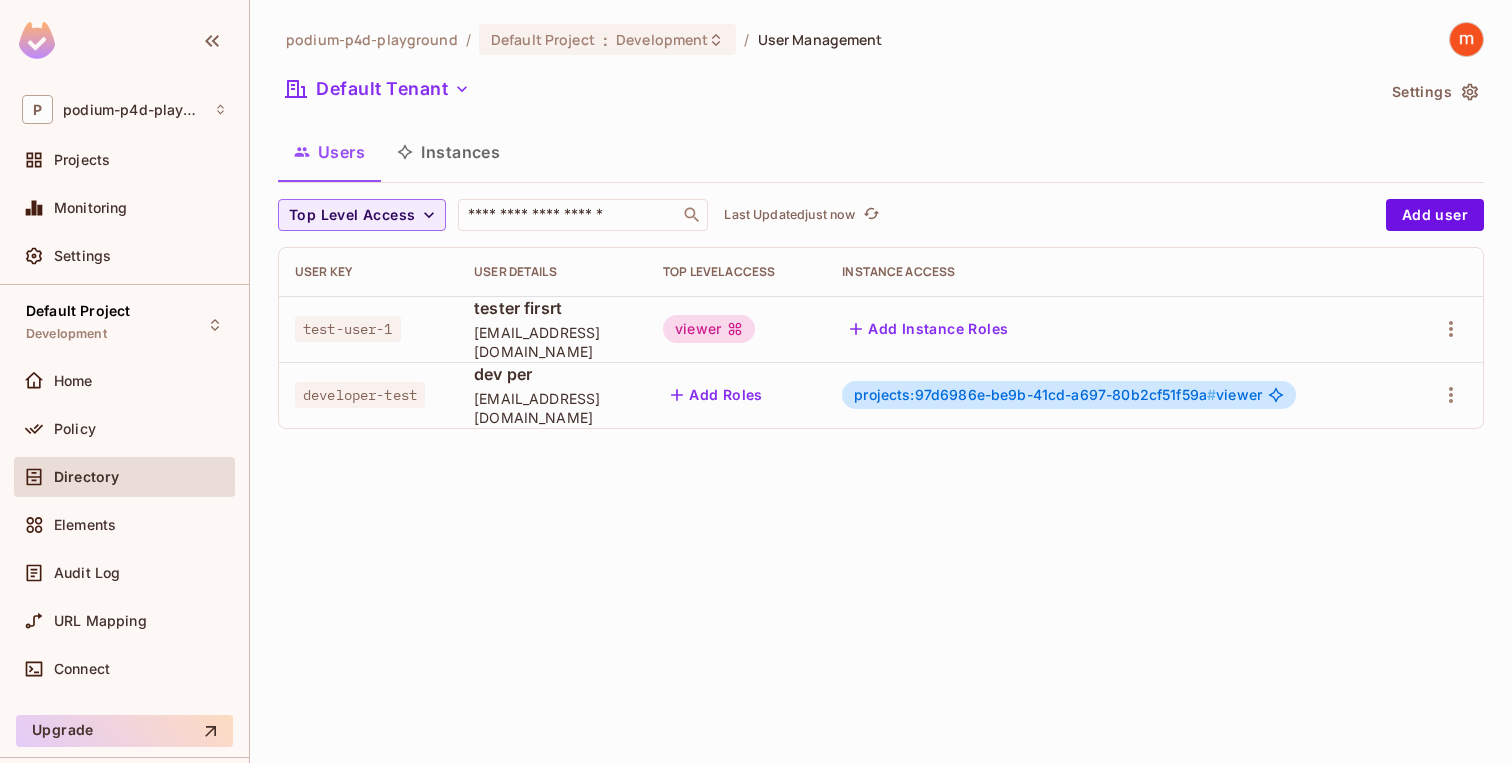 click on "viewer" at bounding box center (709, 329) 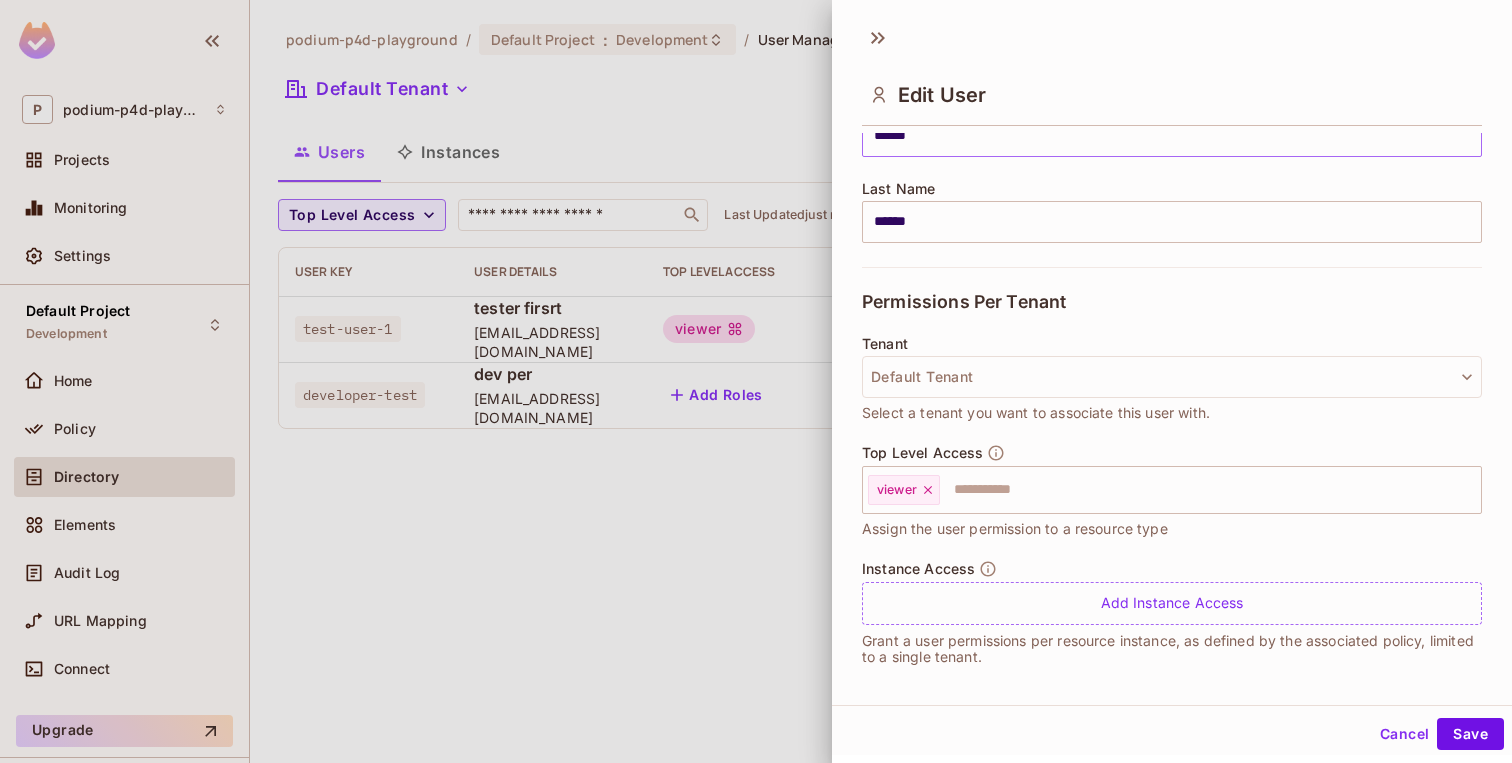 scroll, scrollTop: 301, scrollLeft: 0, axis: vertical 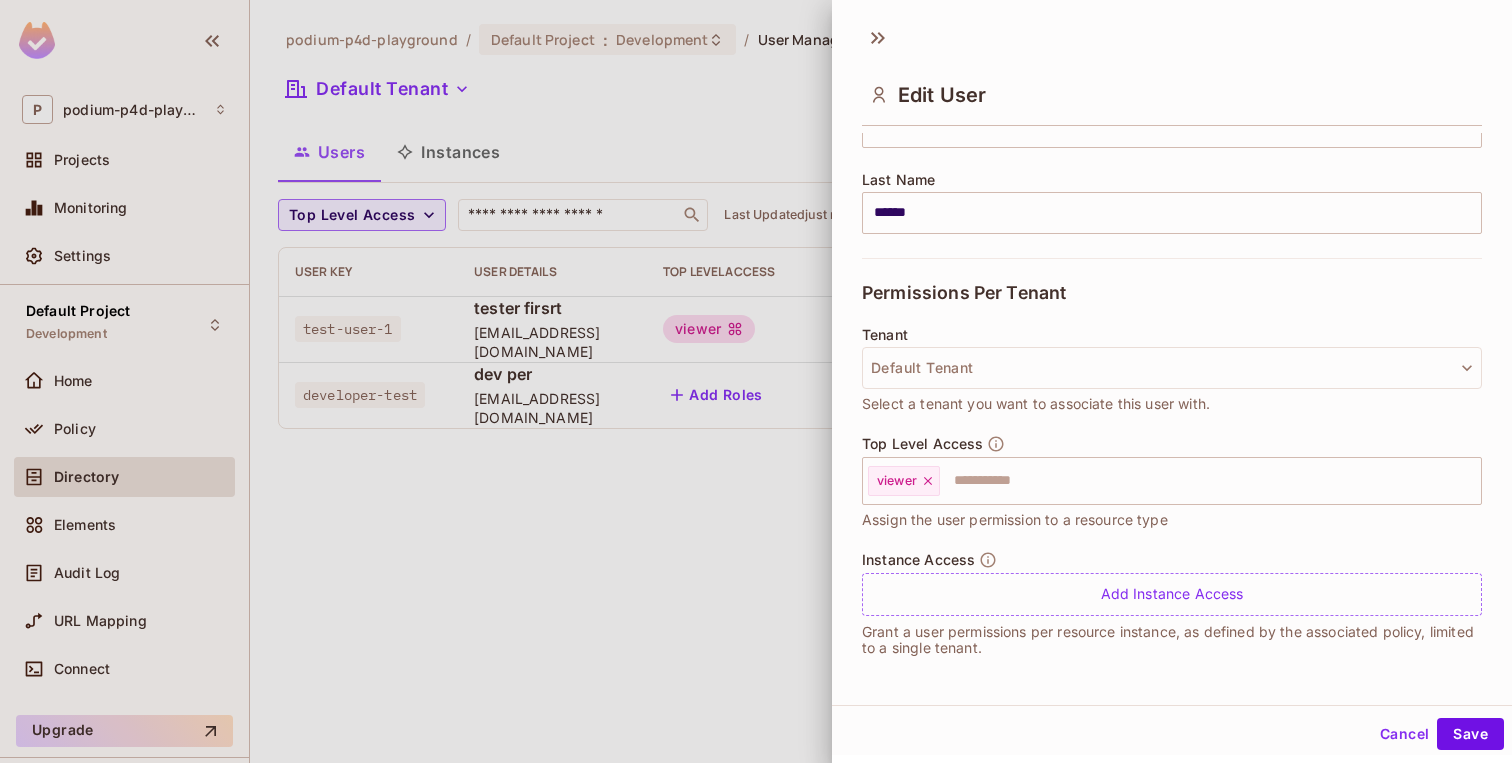 click at bounding box center [756, 381] 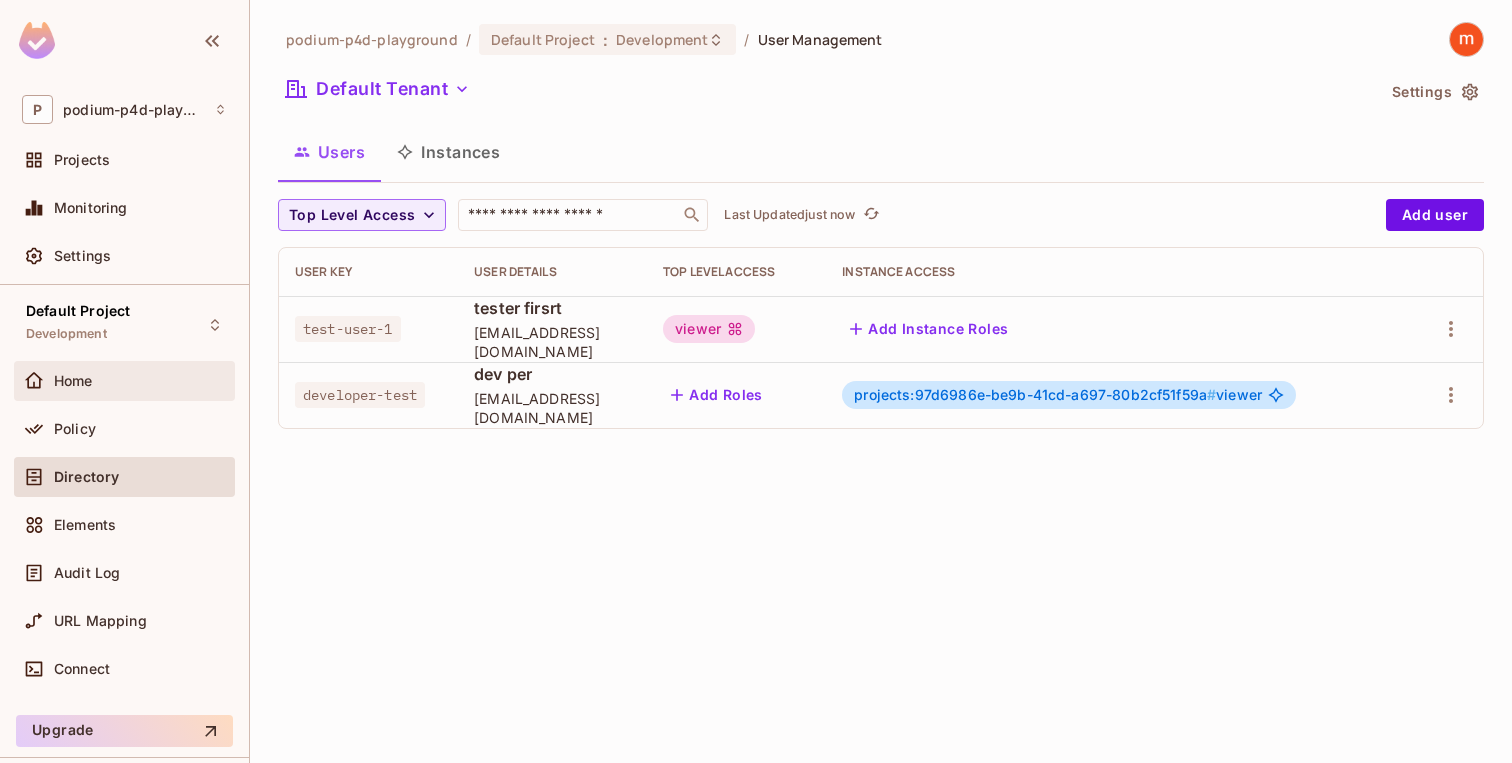 click on "Home" at bounding box center (124, 381) 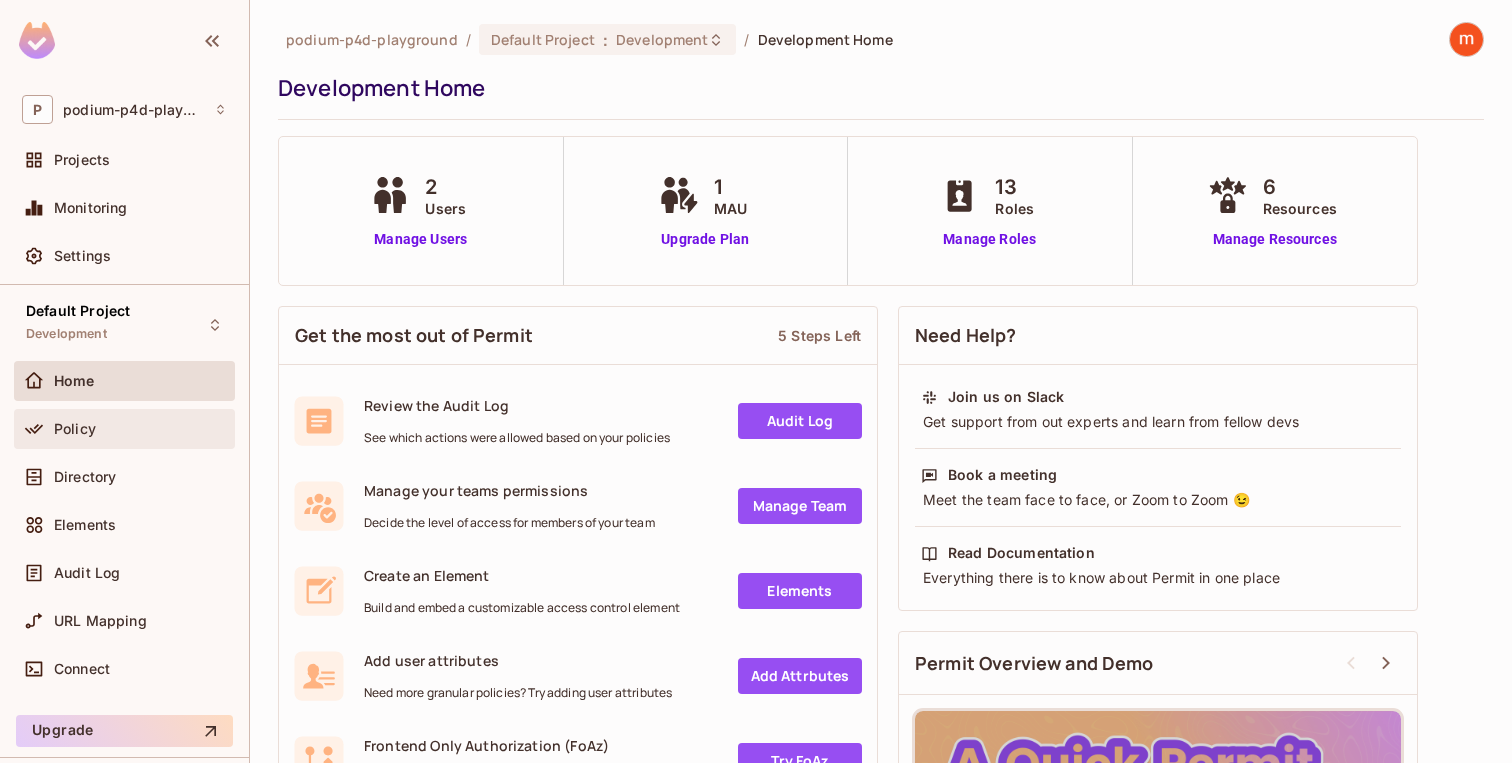 click on "Policy" at bounding box center (140, 429) 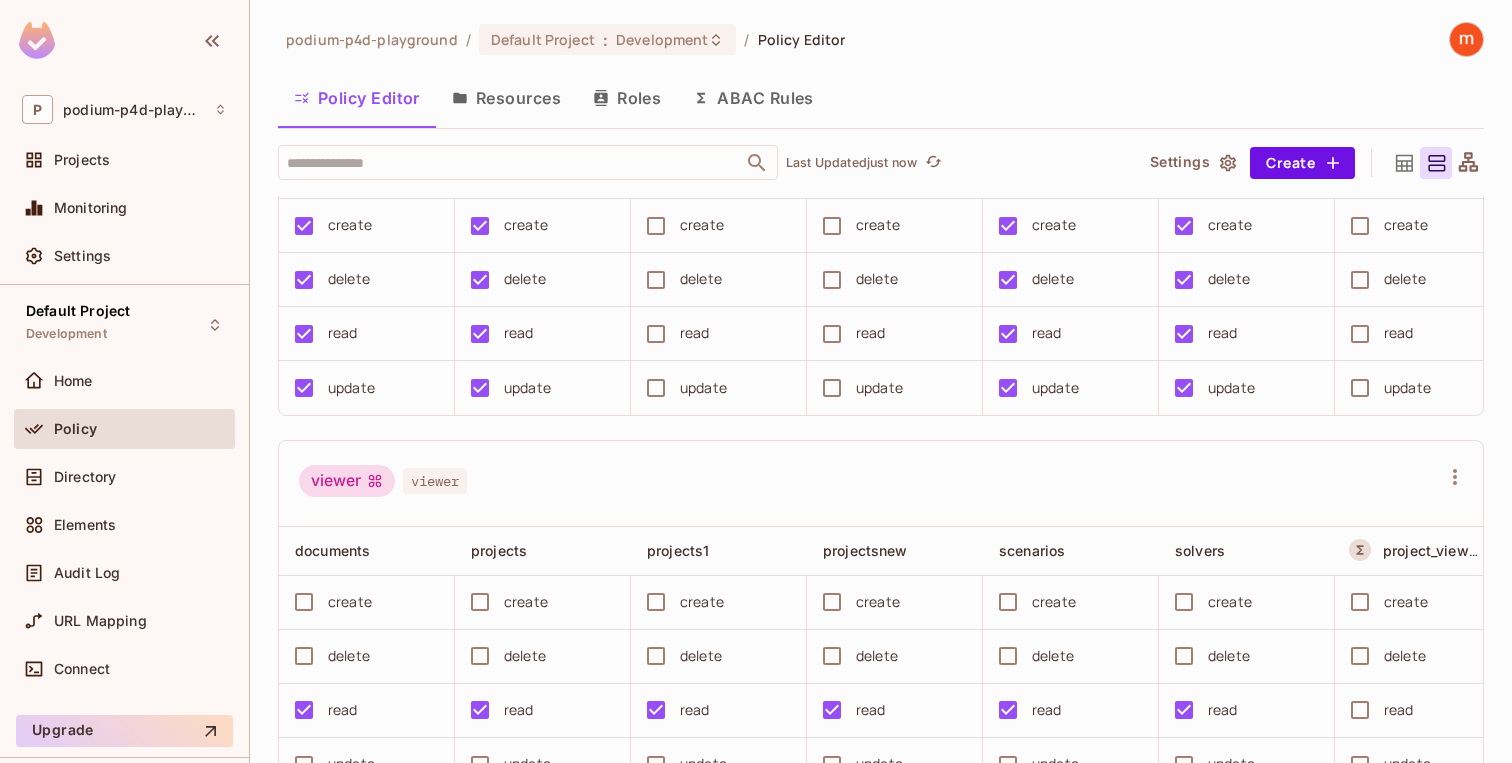 scroll, scrollTop: 2085, scrollLeft: 0, axis: vertical 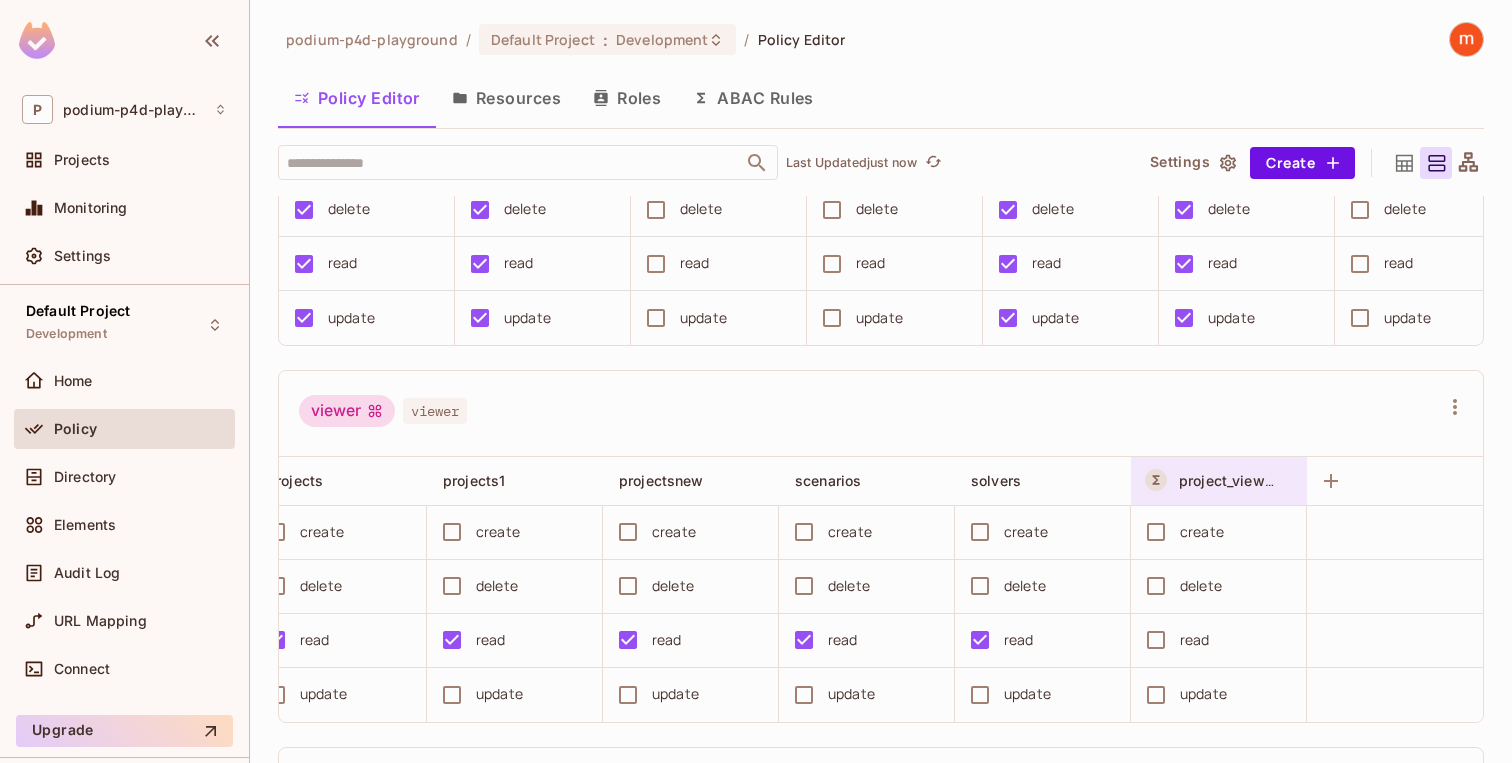 click at bounding box center [1291, 481] 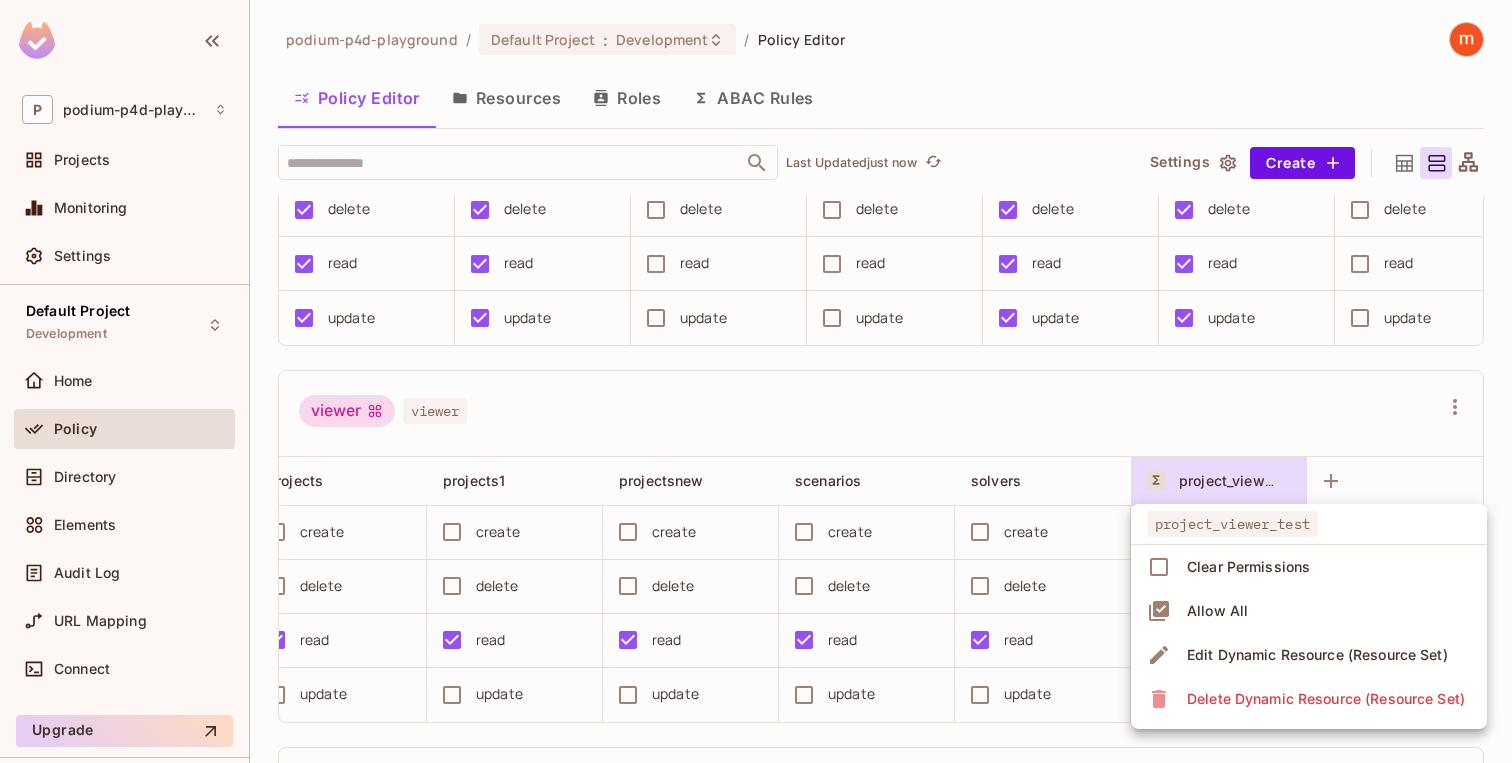 click at bounding box center (756, 381) 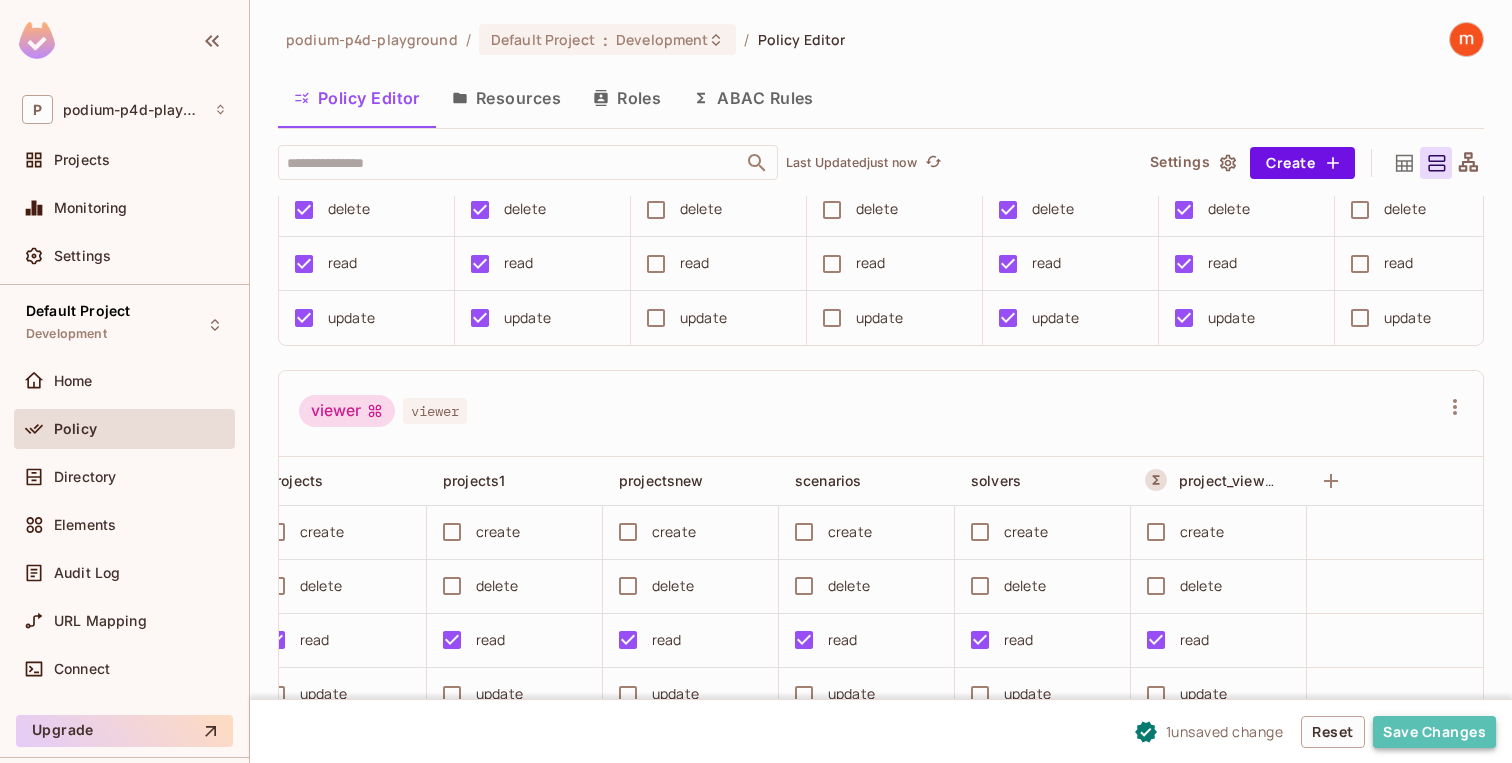 click on "Save Changes" at bounding box center [1434, 732] 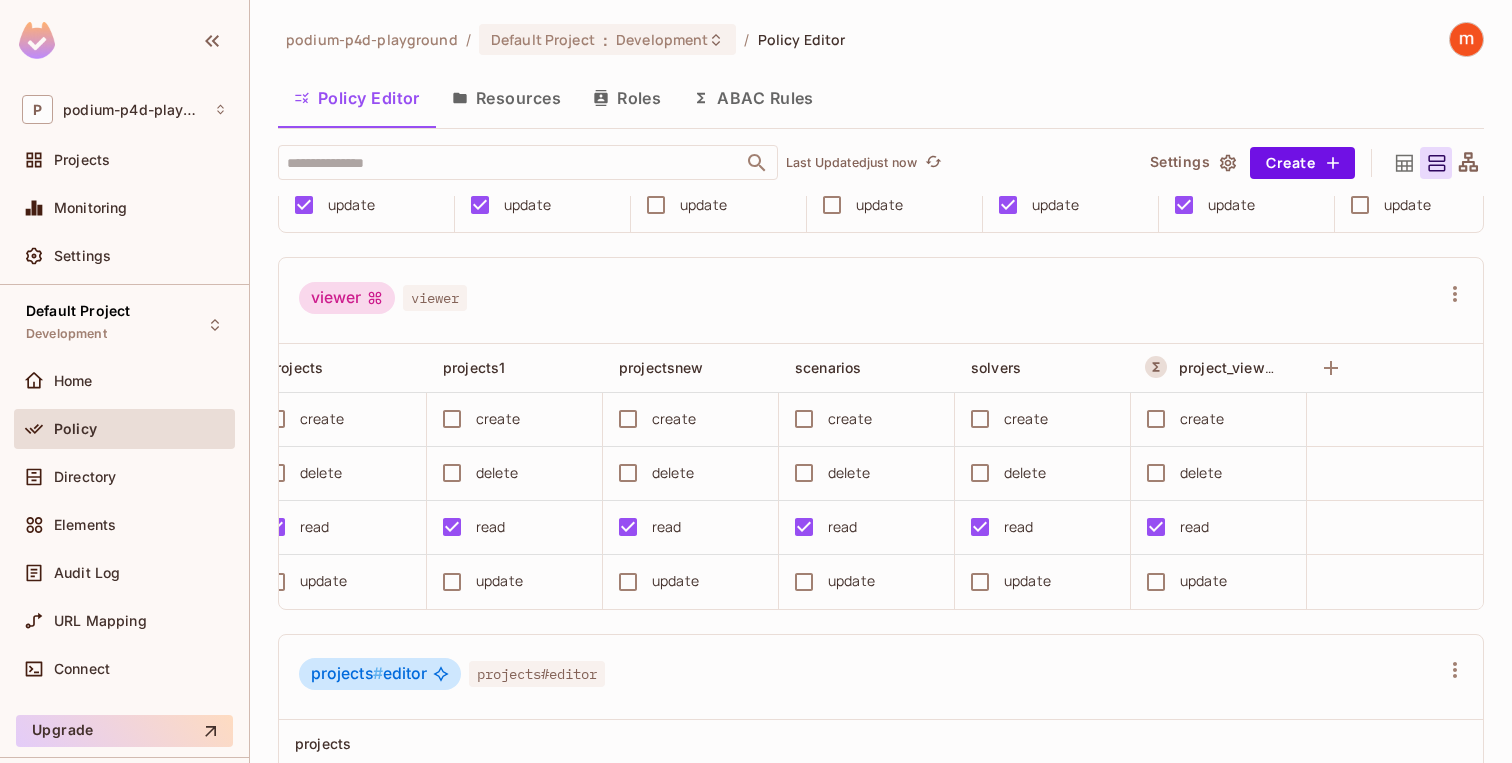 scroll, scrollTop: 2225, scrollLeft: 0, axis: vertical 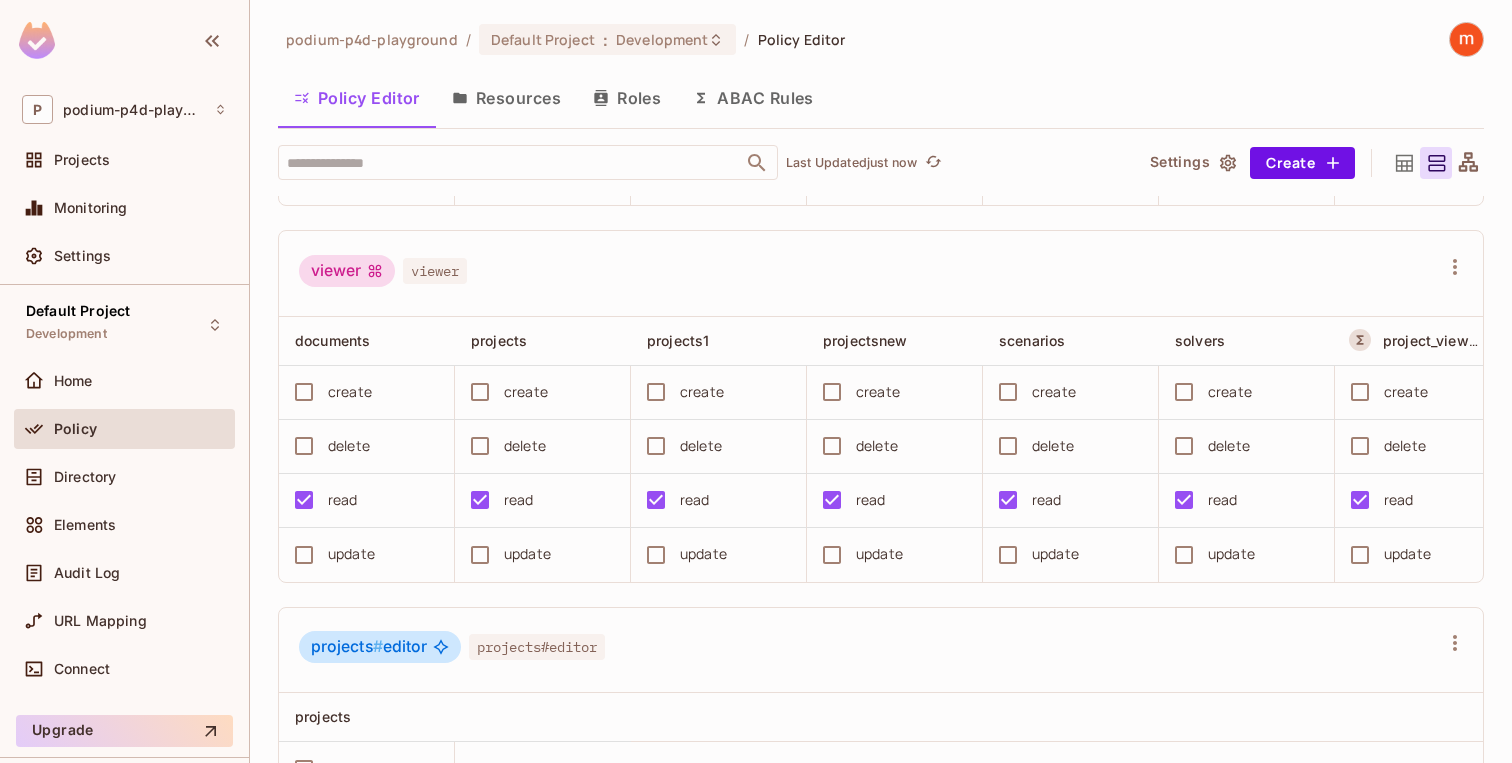 click on "Resources" at bounding box center (506, 98) 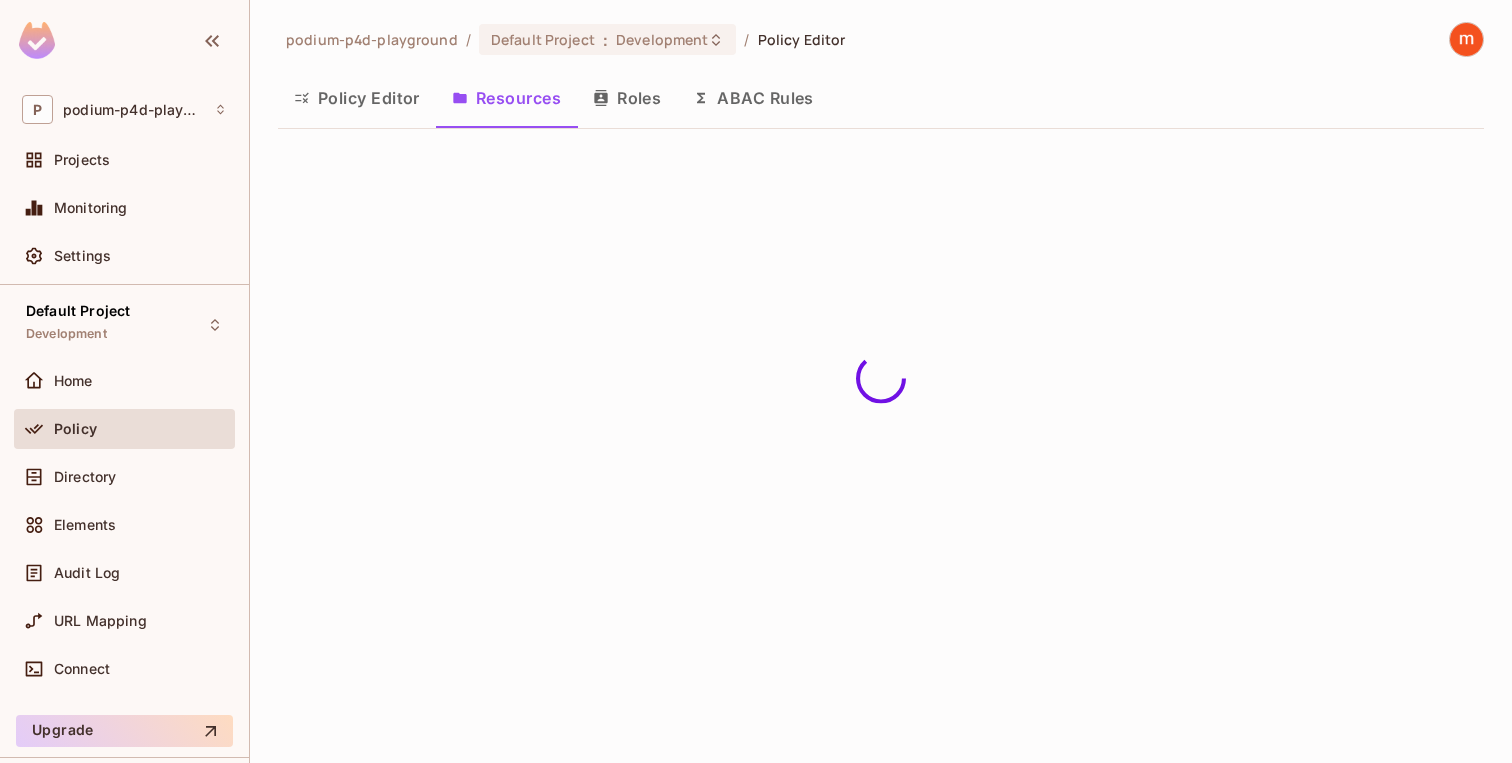 click on "Policy Editor" at bounding box center (357, 98) 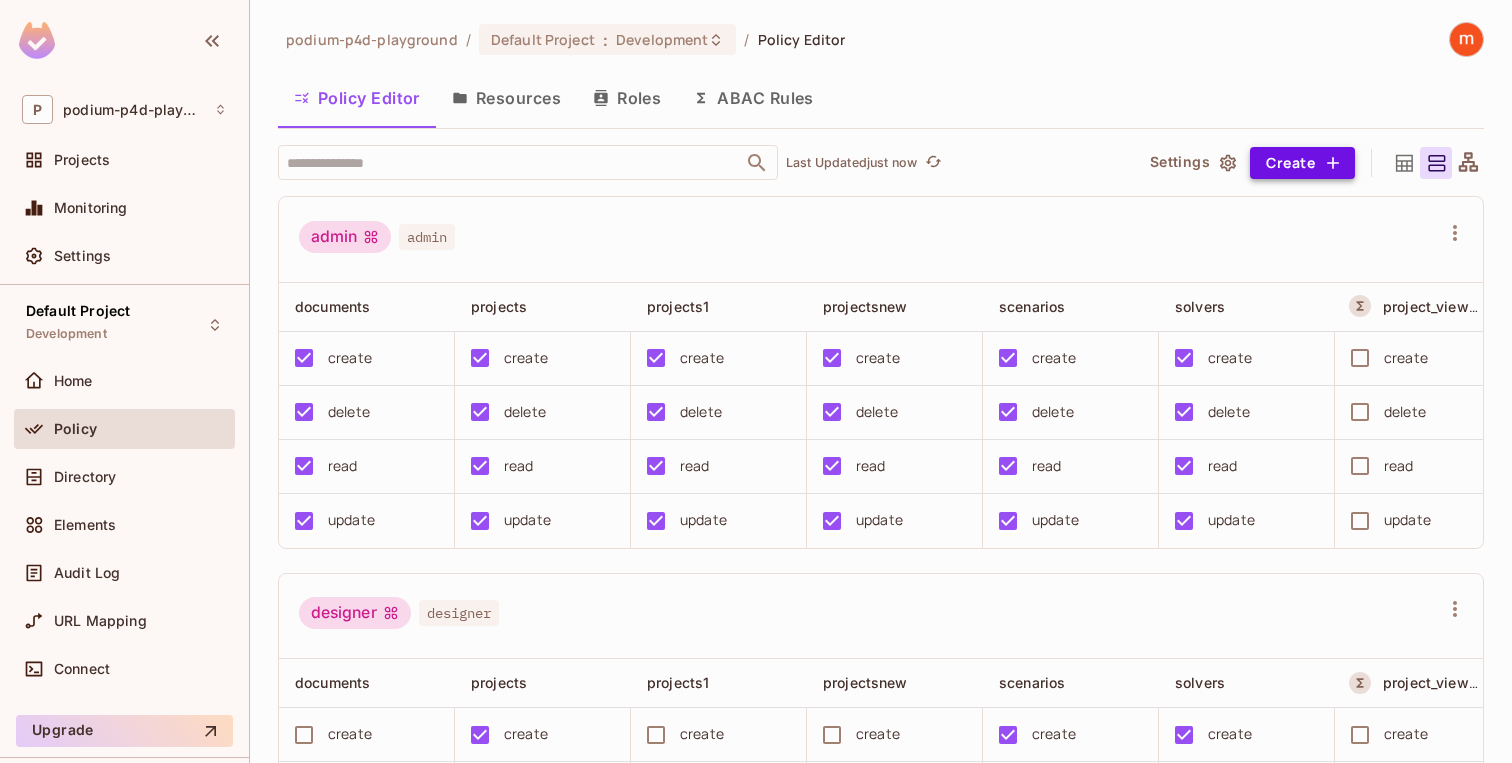 click on "Create" at bounding box center [1302, 163] 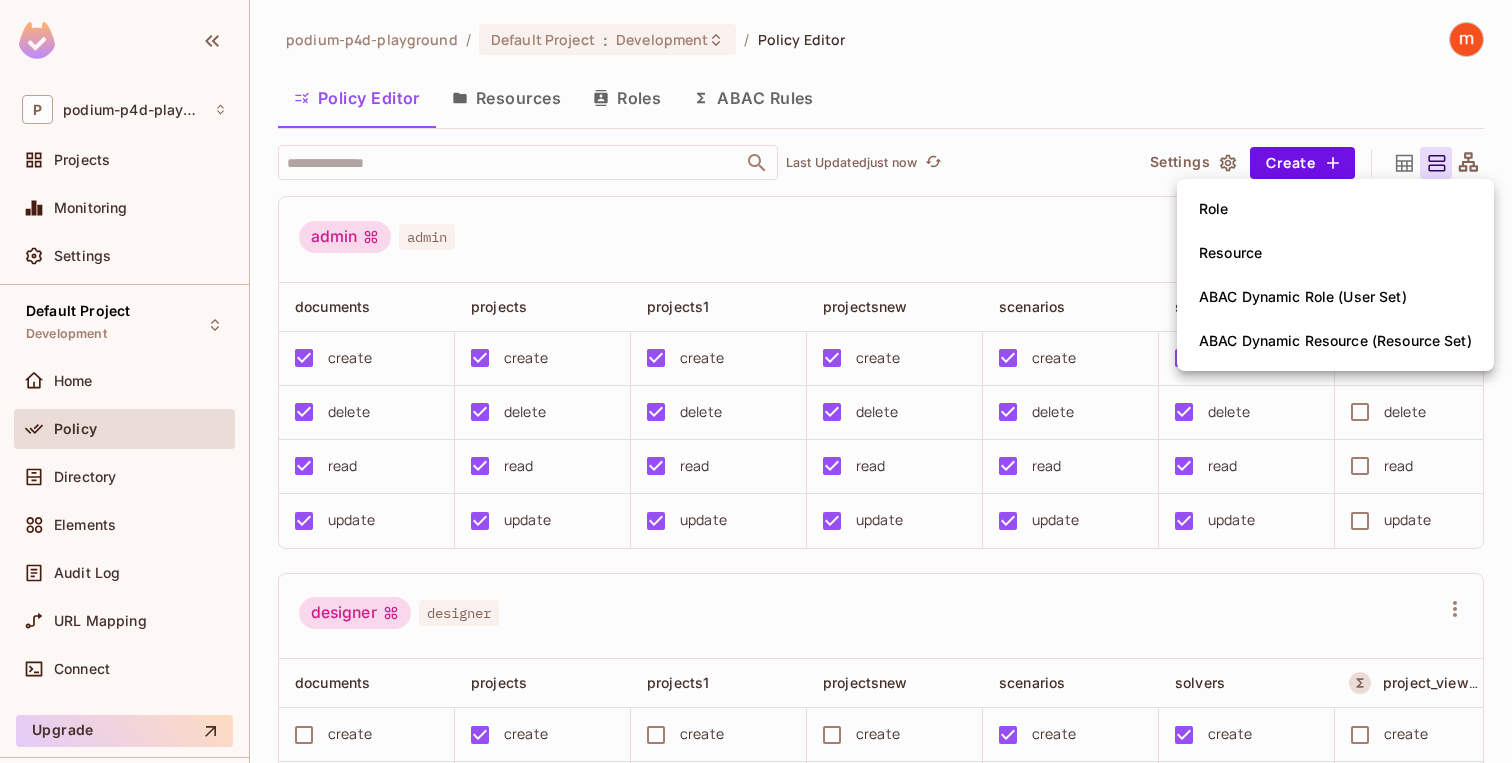 click on "ABAC Dynamic Resource (Resource Set)" at bounding box center [1335, 341] 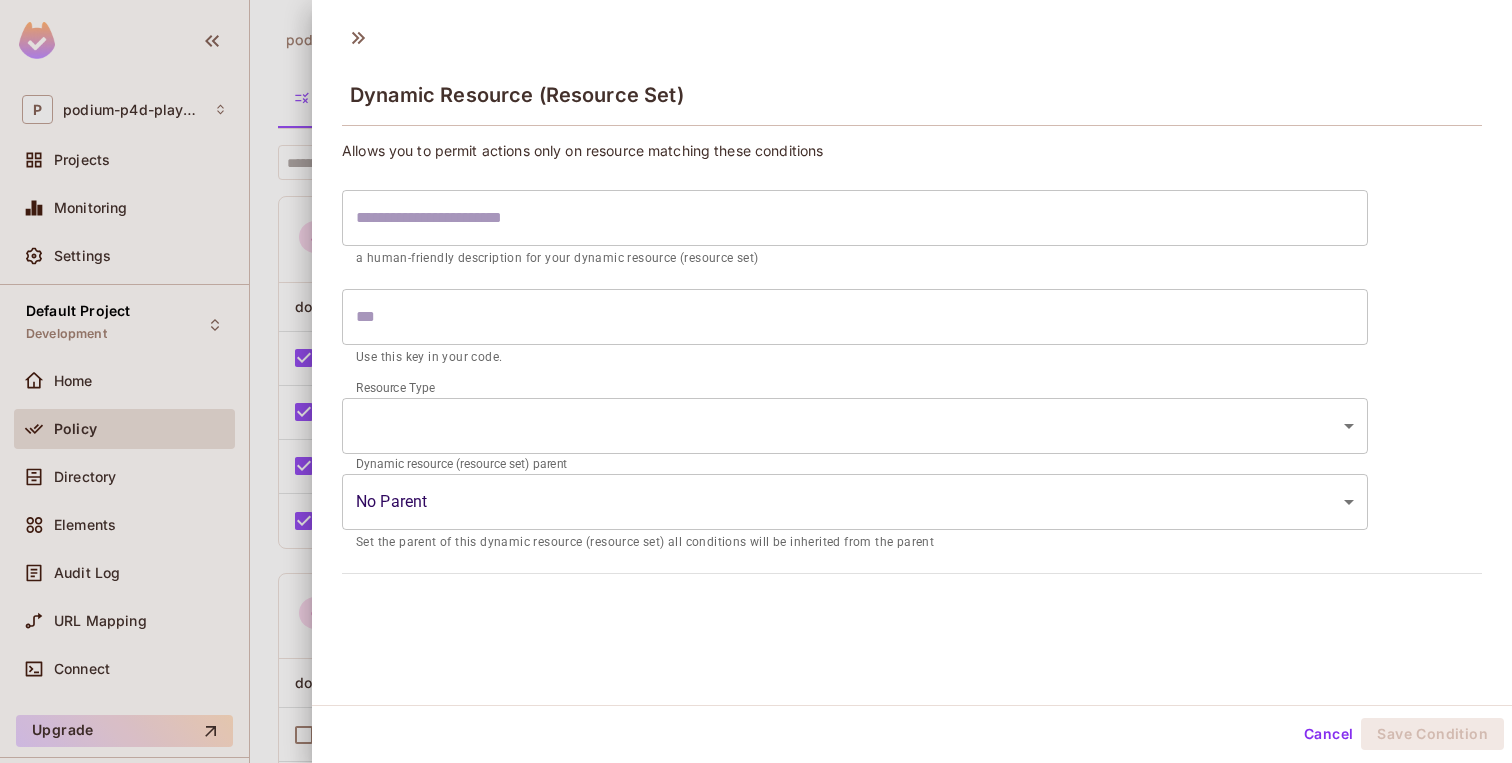 click at bounding box center [855, 218] 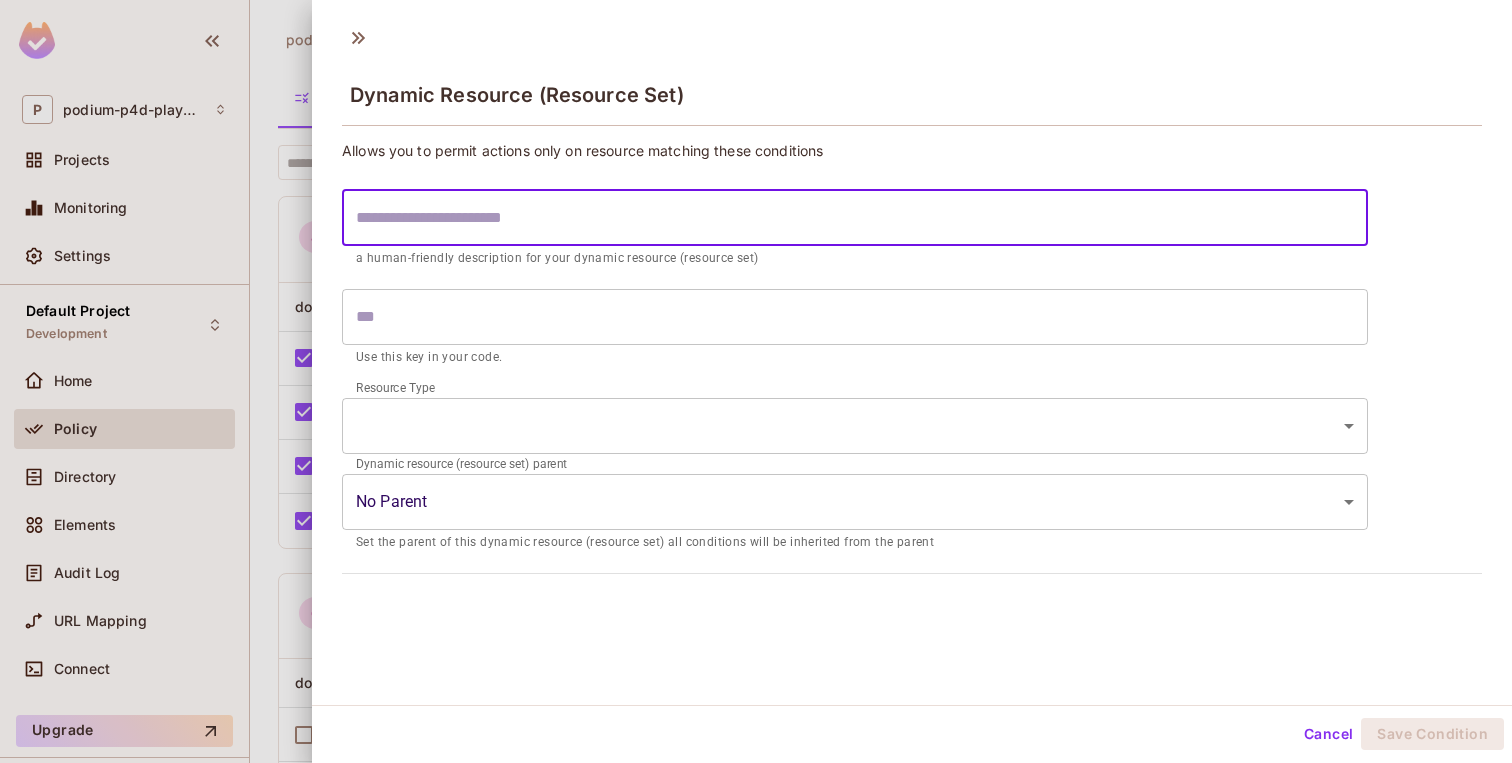 type on "*" 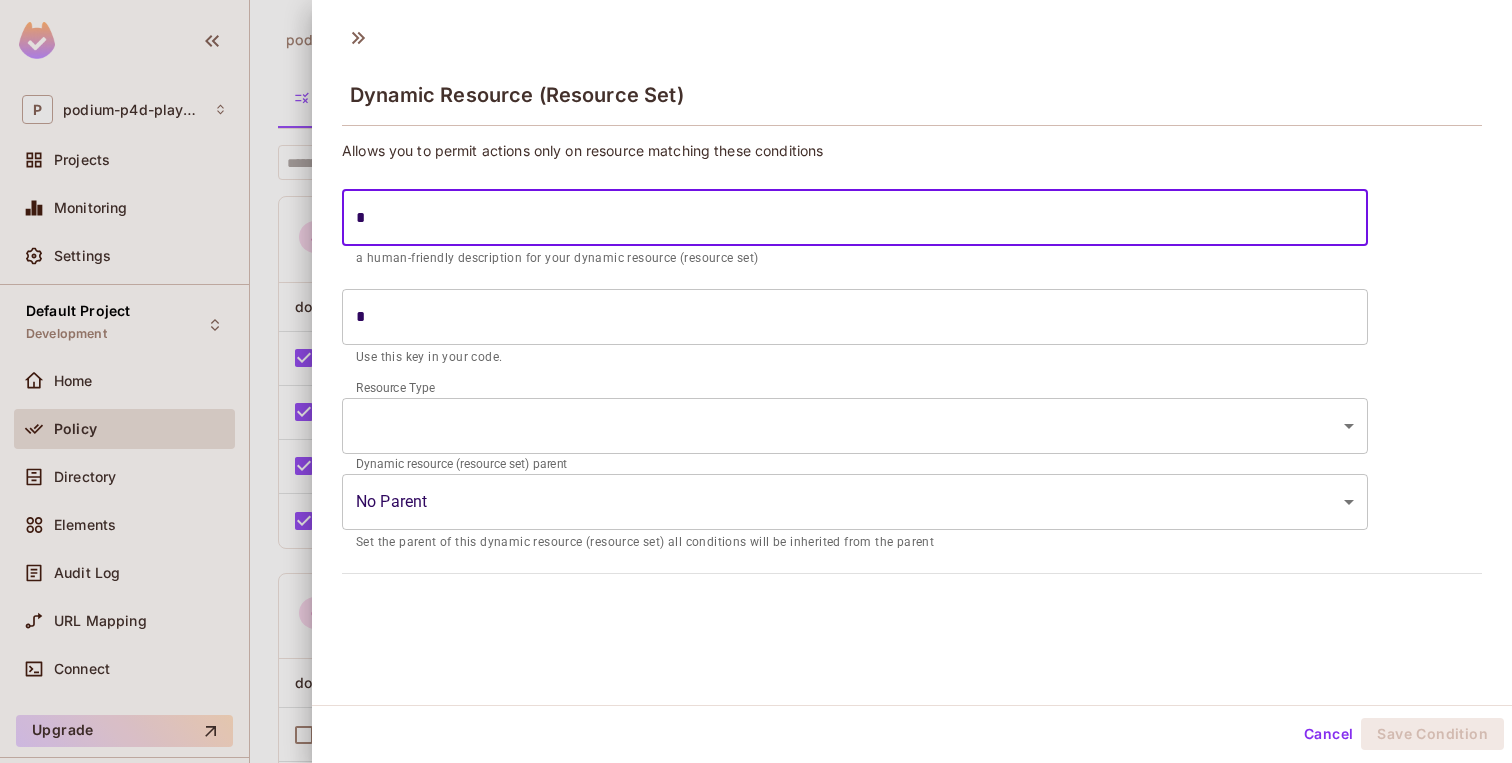 type 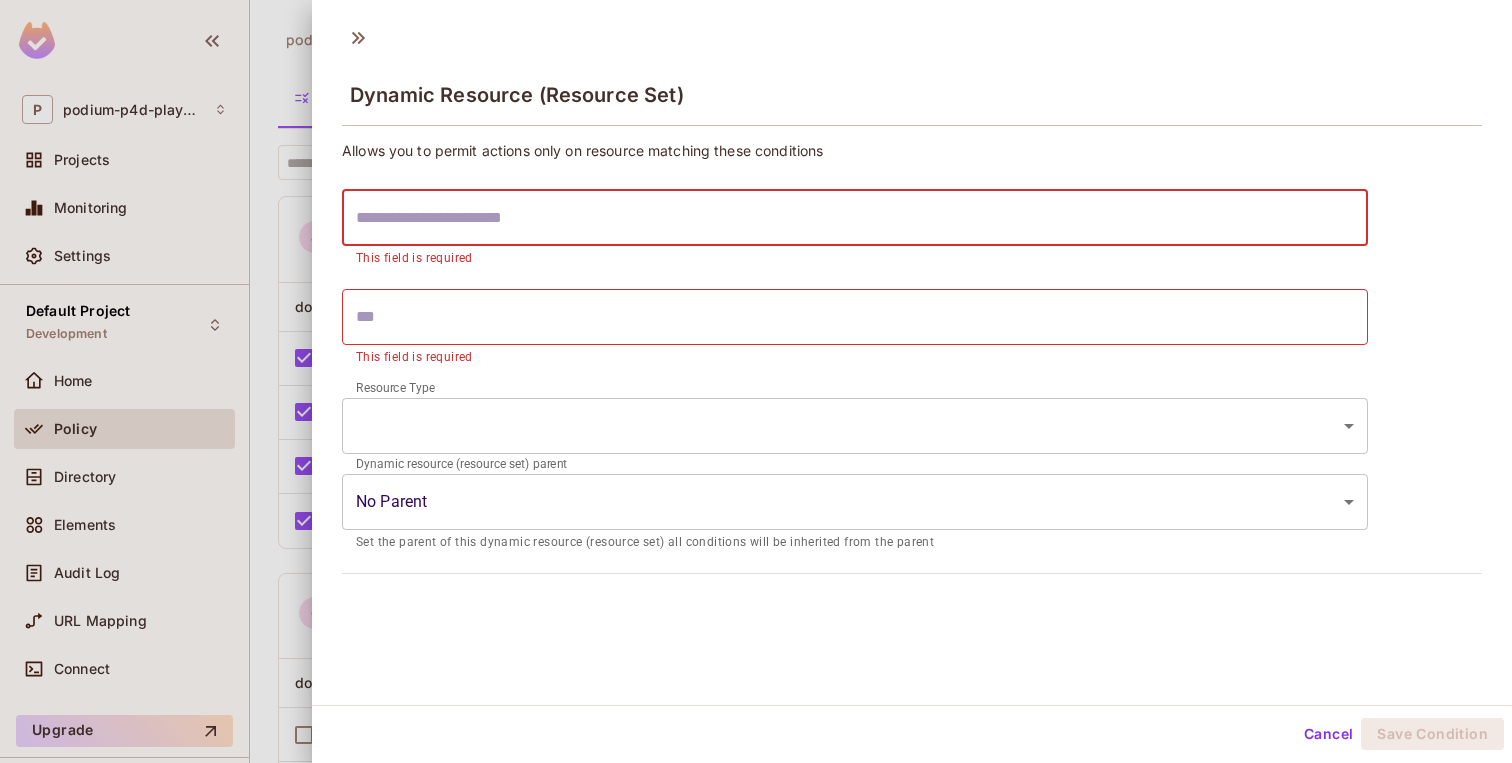 type on "*" 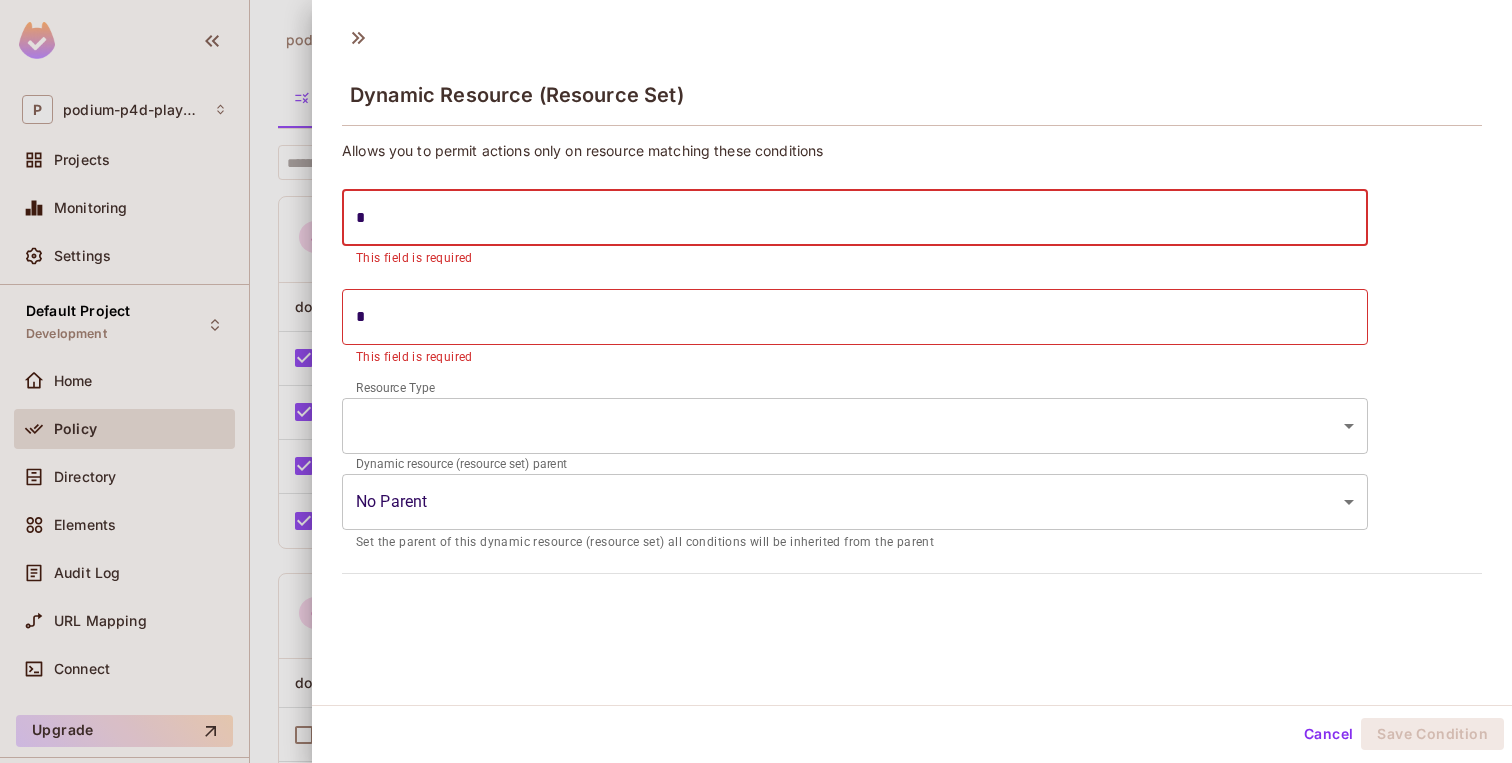 type on "**" 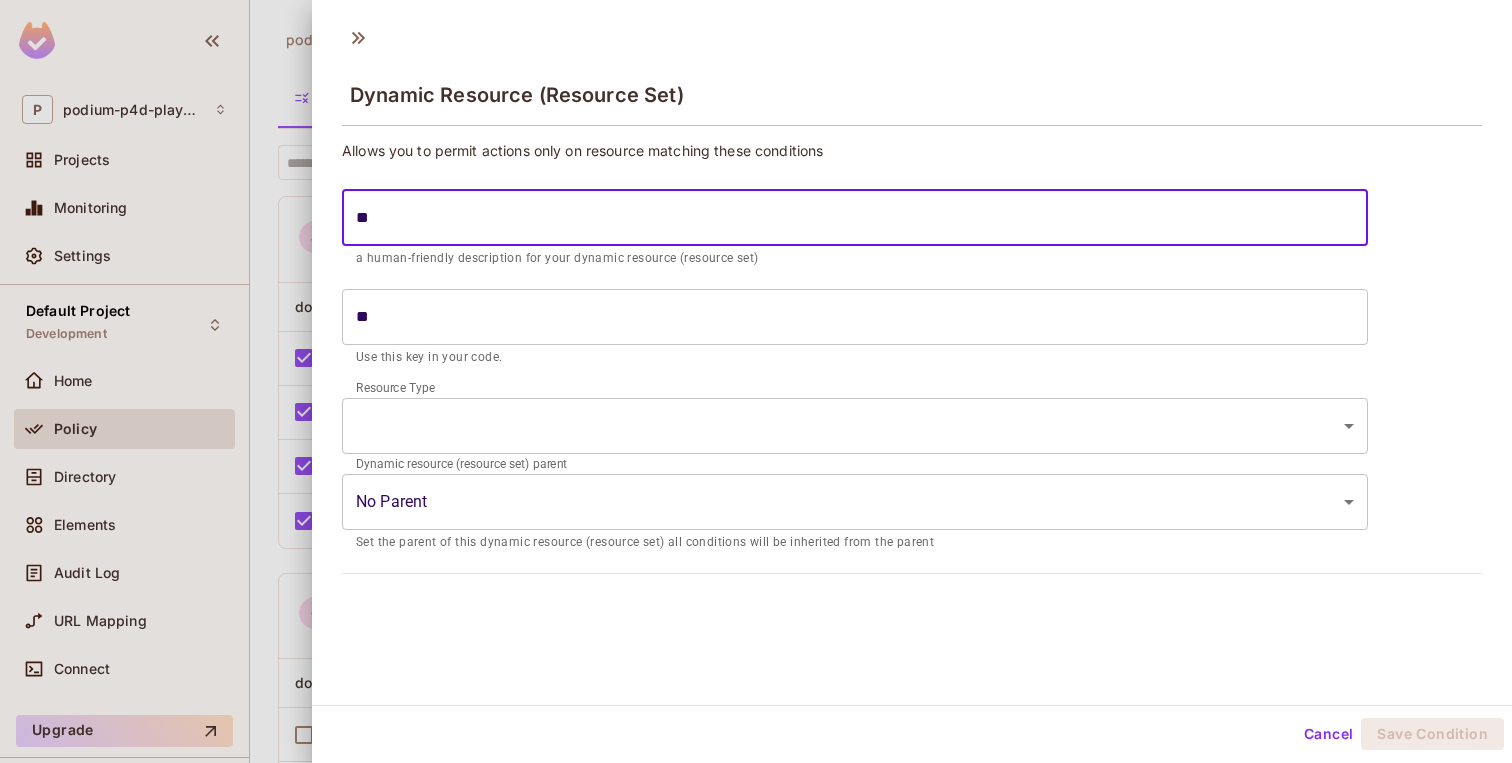 type on "***" 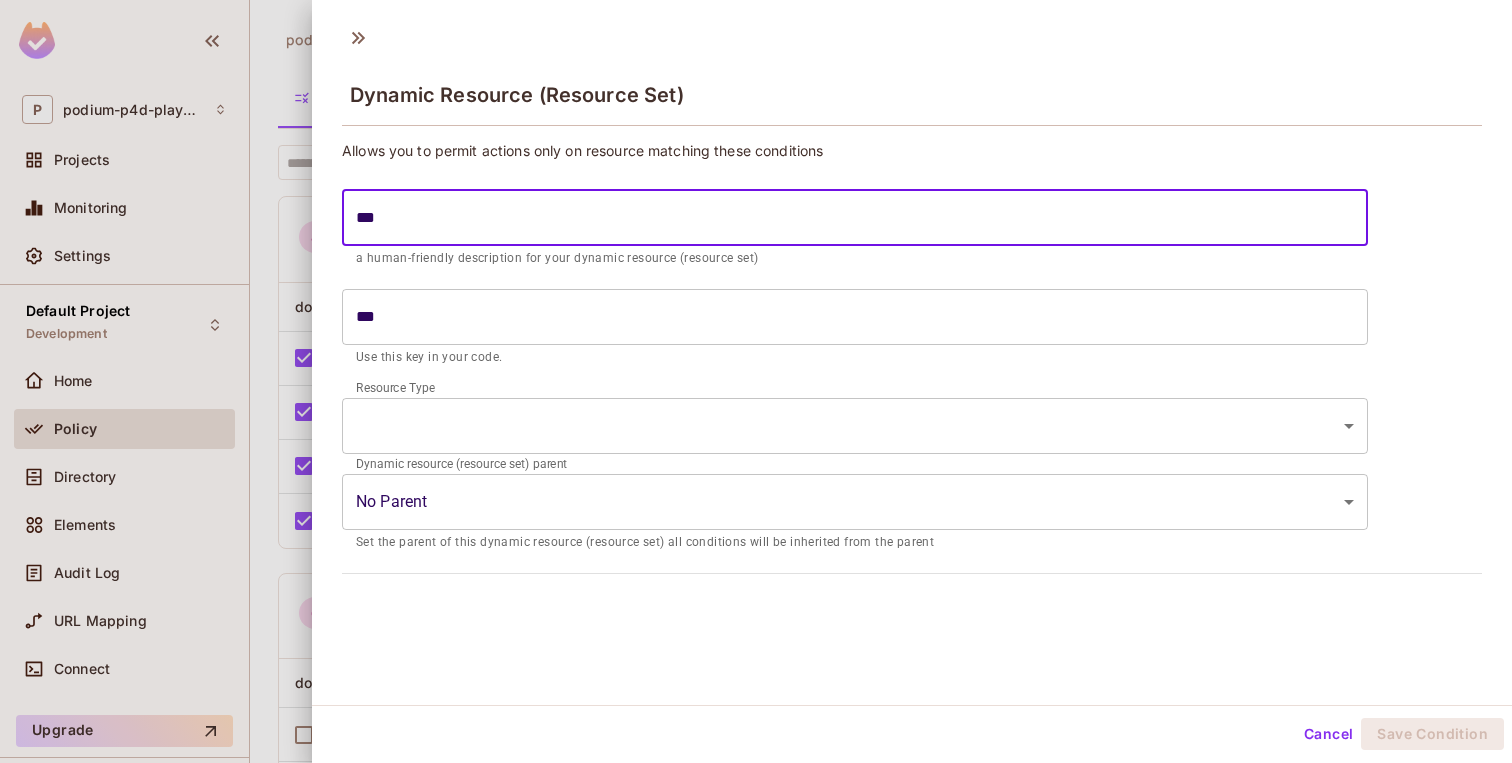 type on "****" 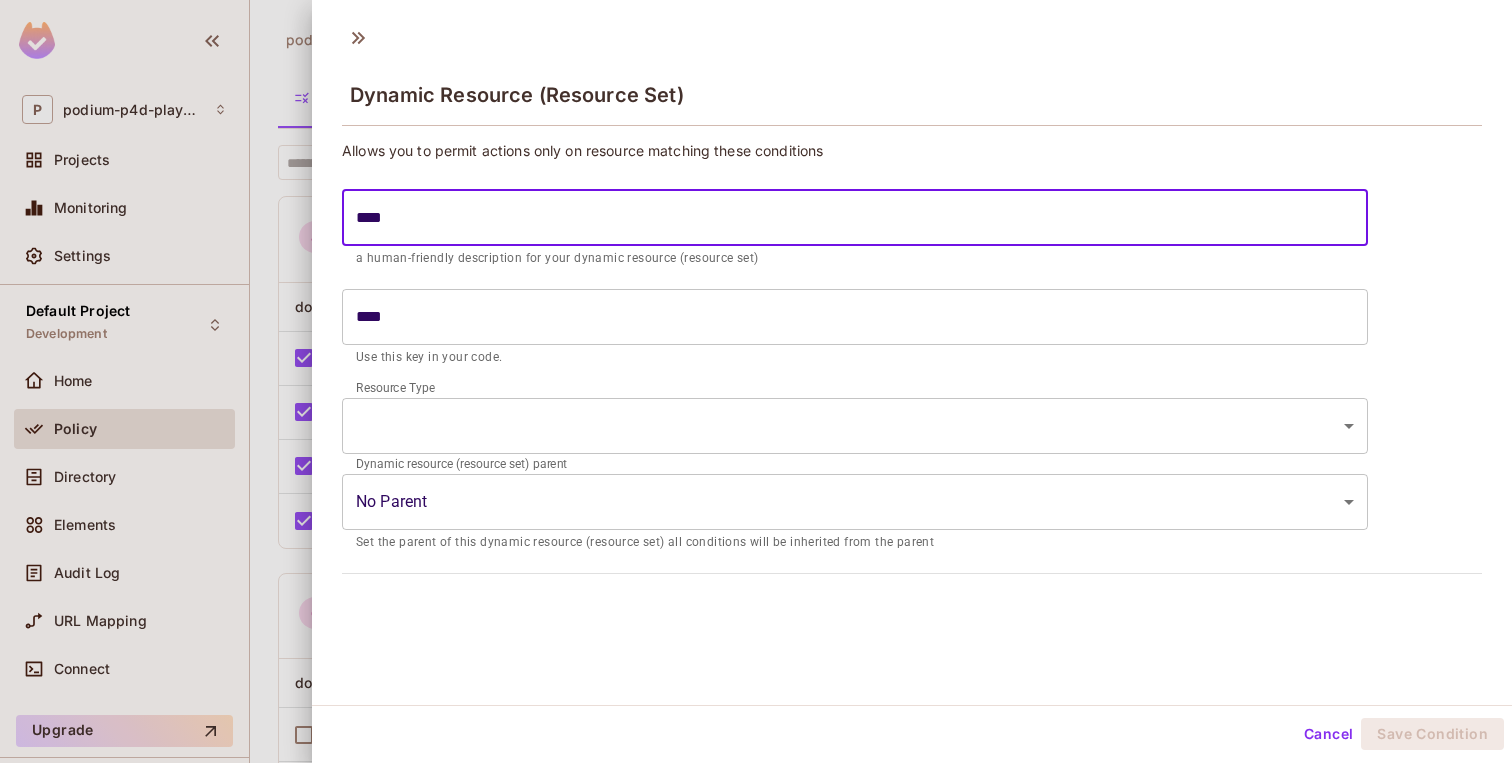 type on "*****" 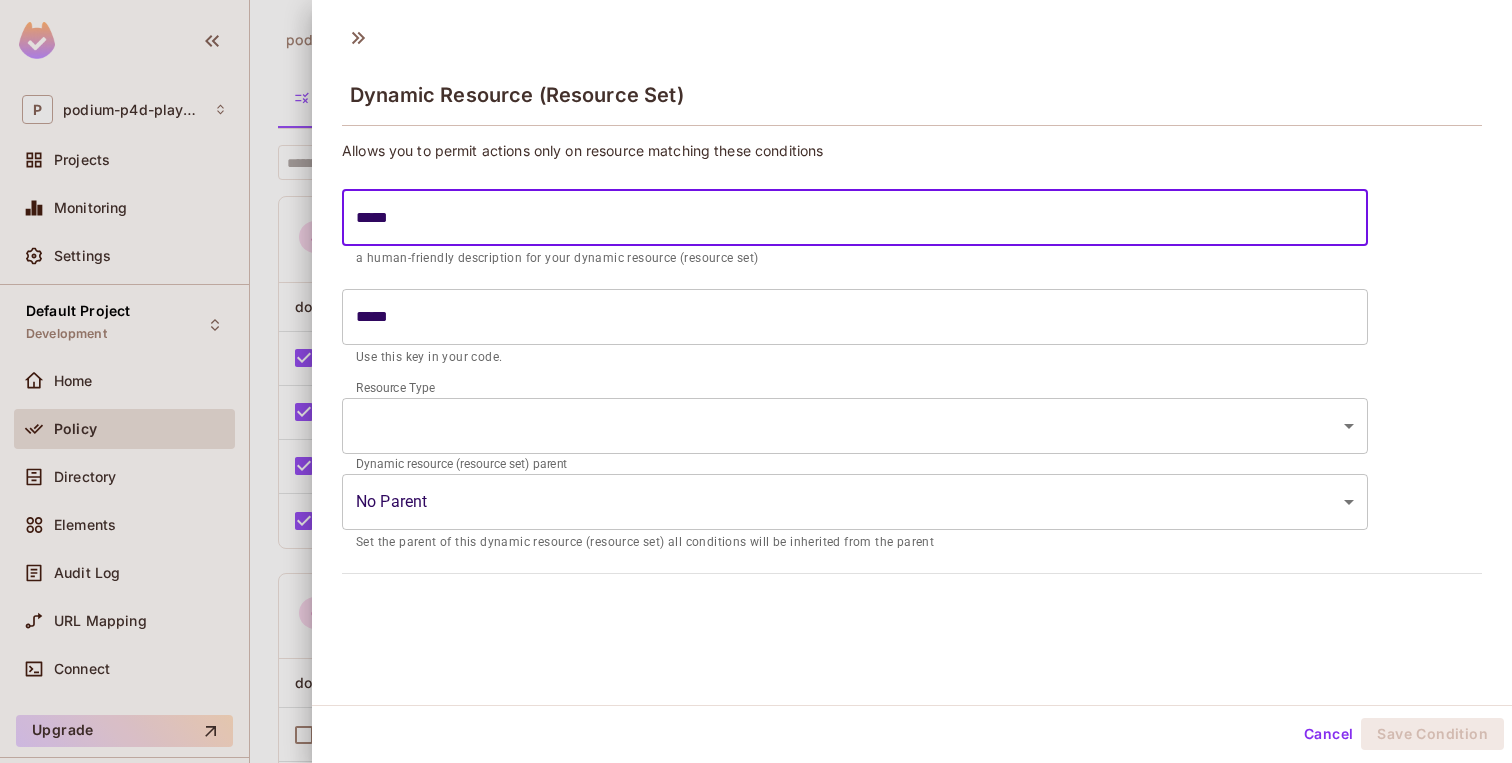 type on "******" 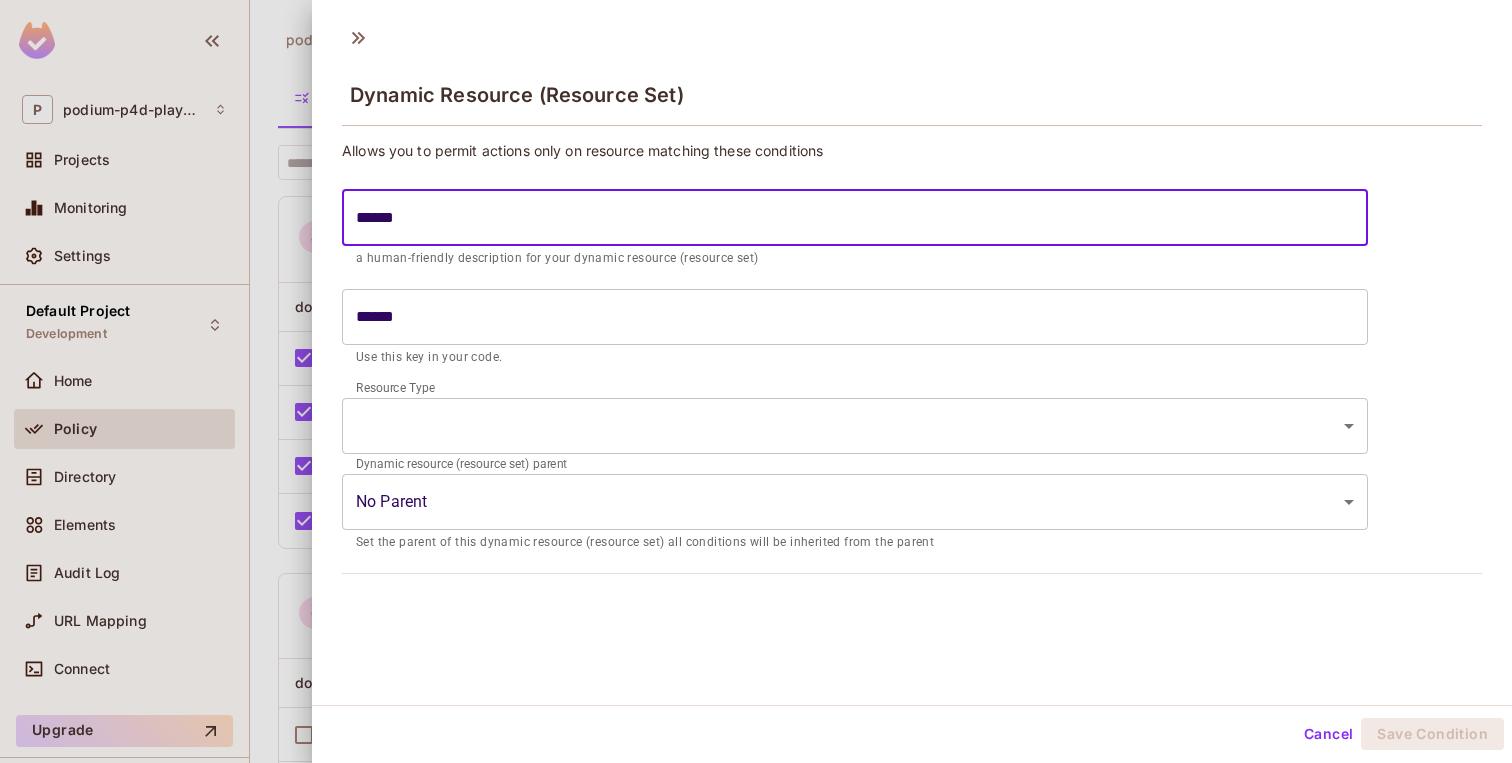 type on "*******" 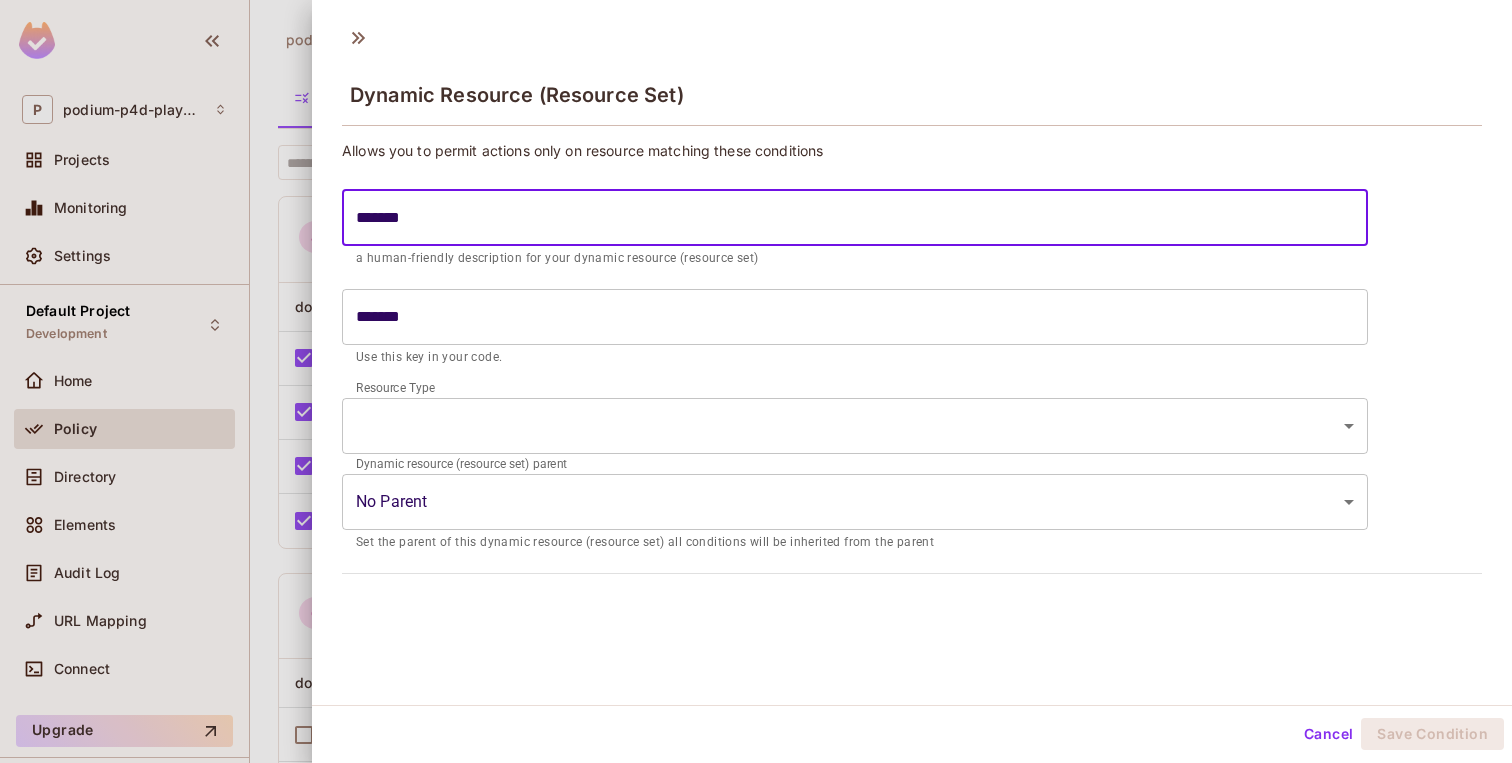 type on "********" 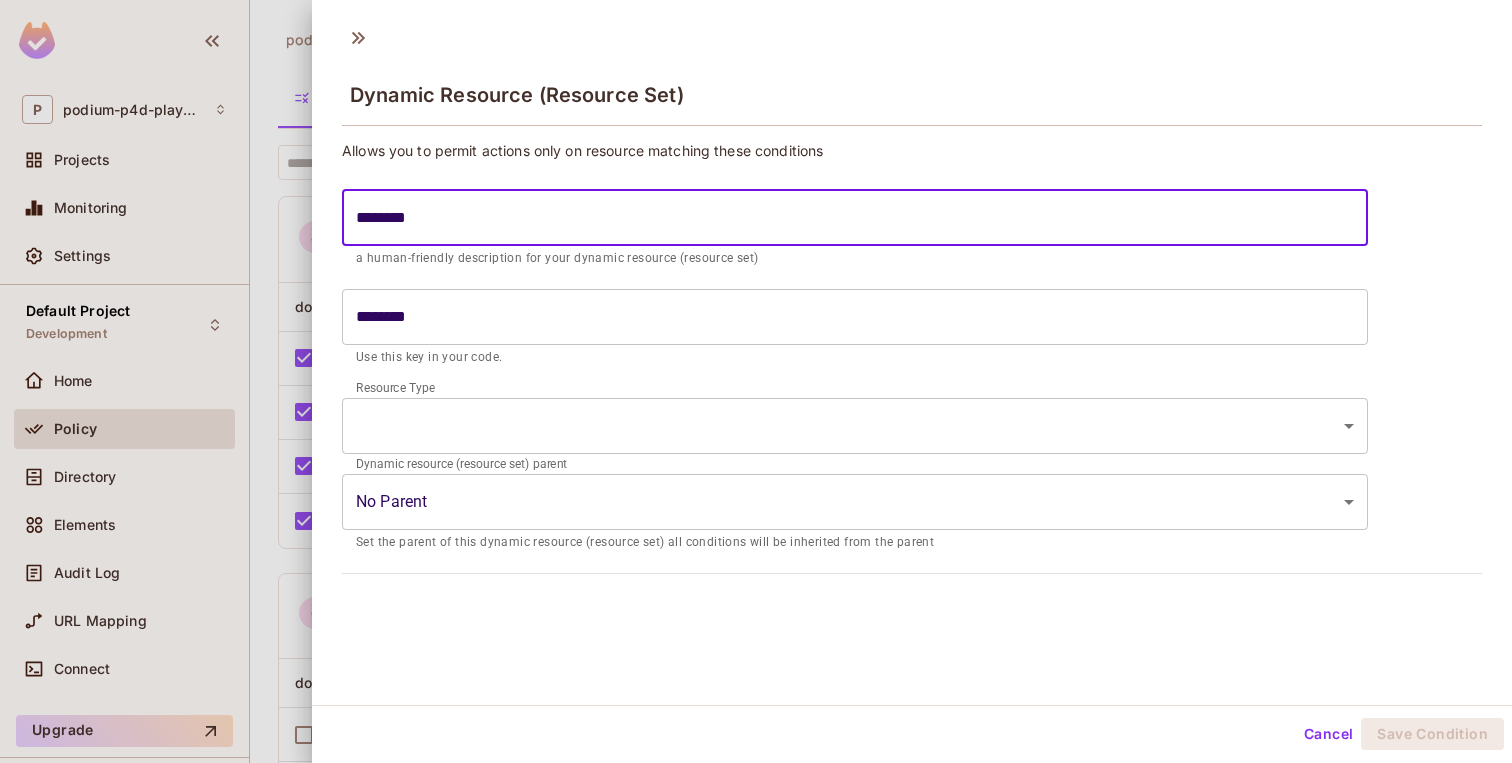 type on "*********" 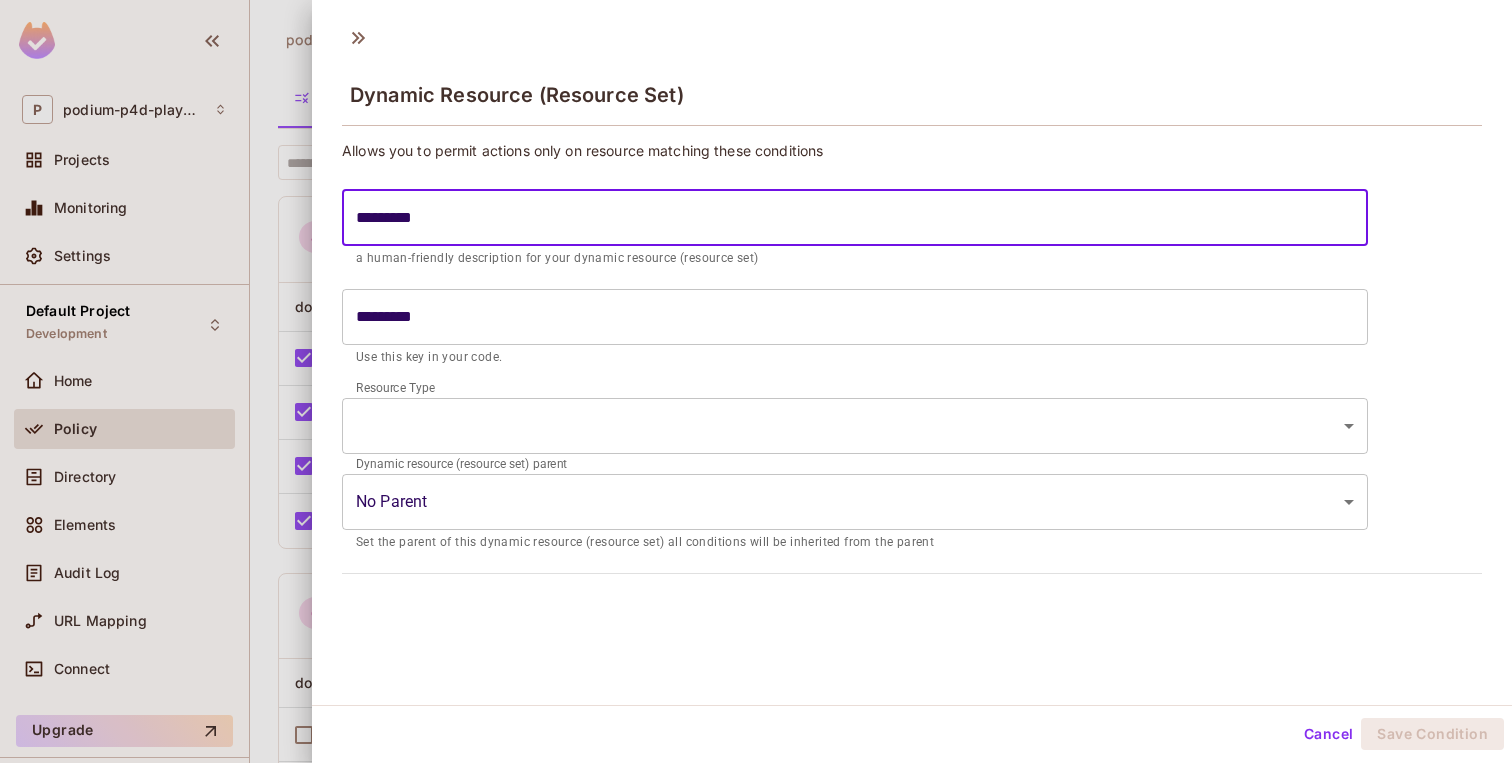 type on "**********" 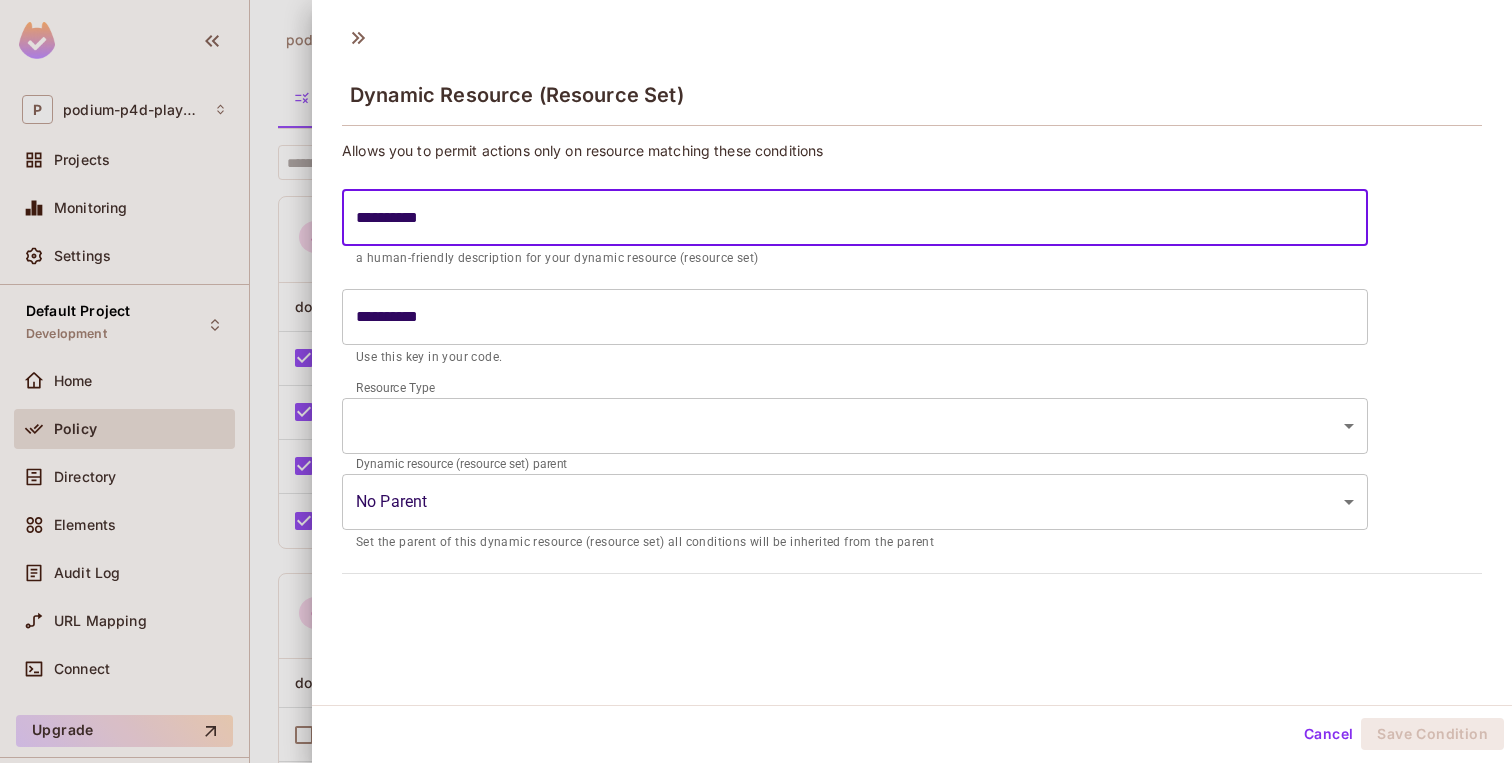 type on "**********" 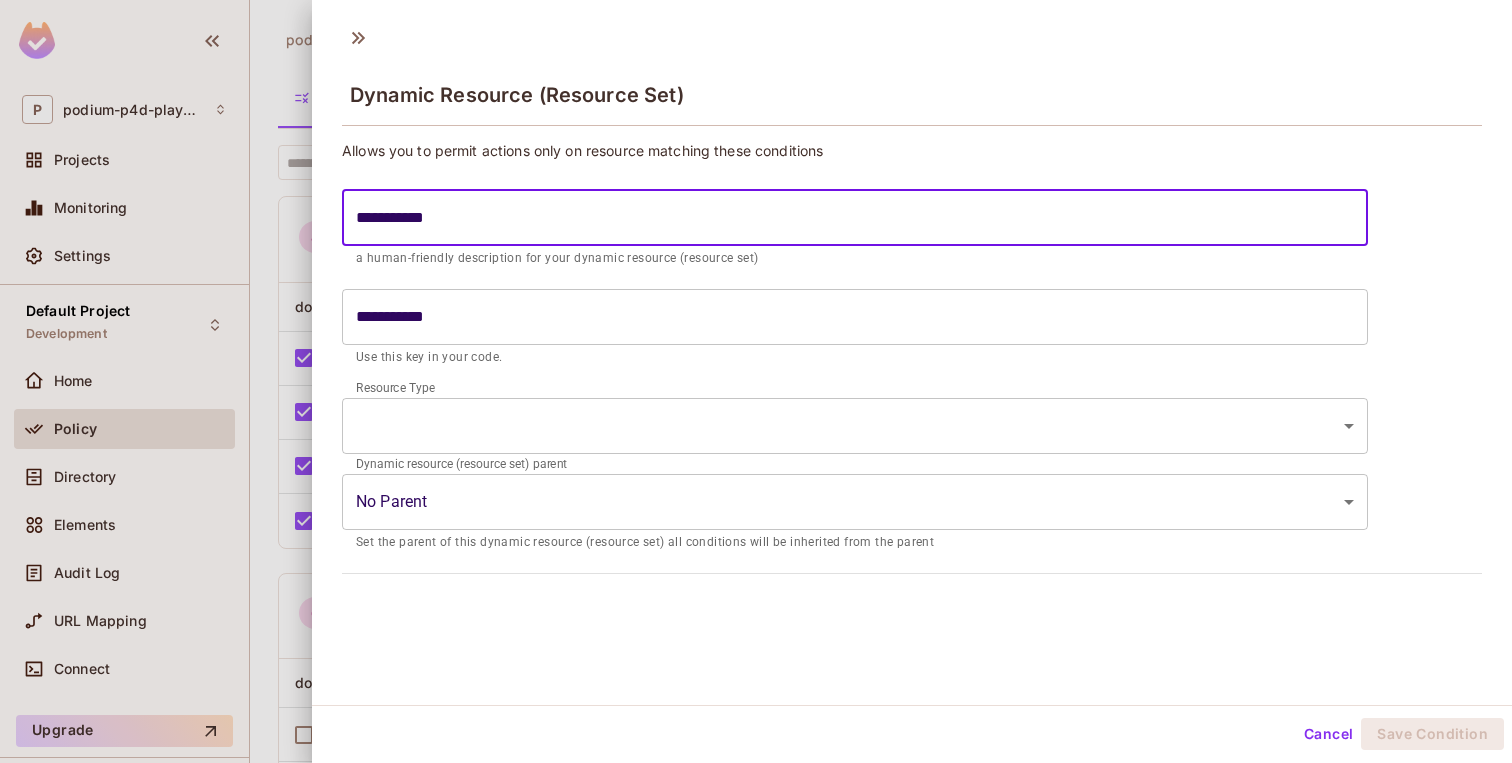 type on "**********" 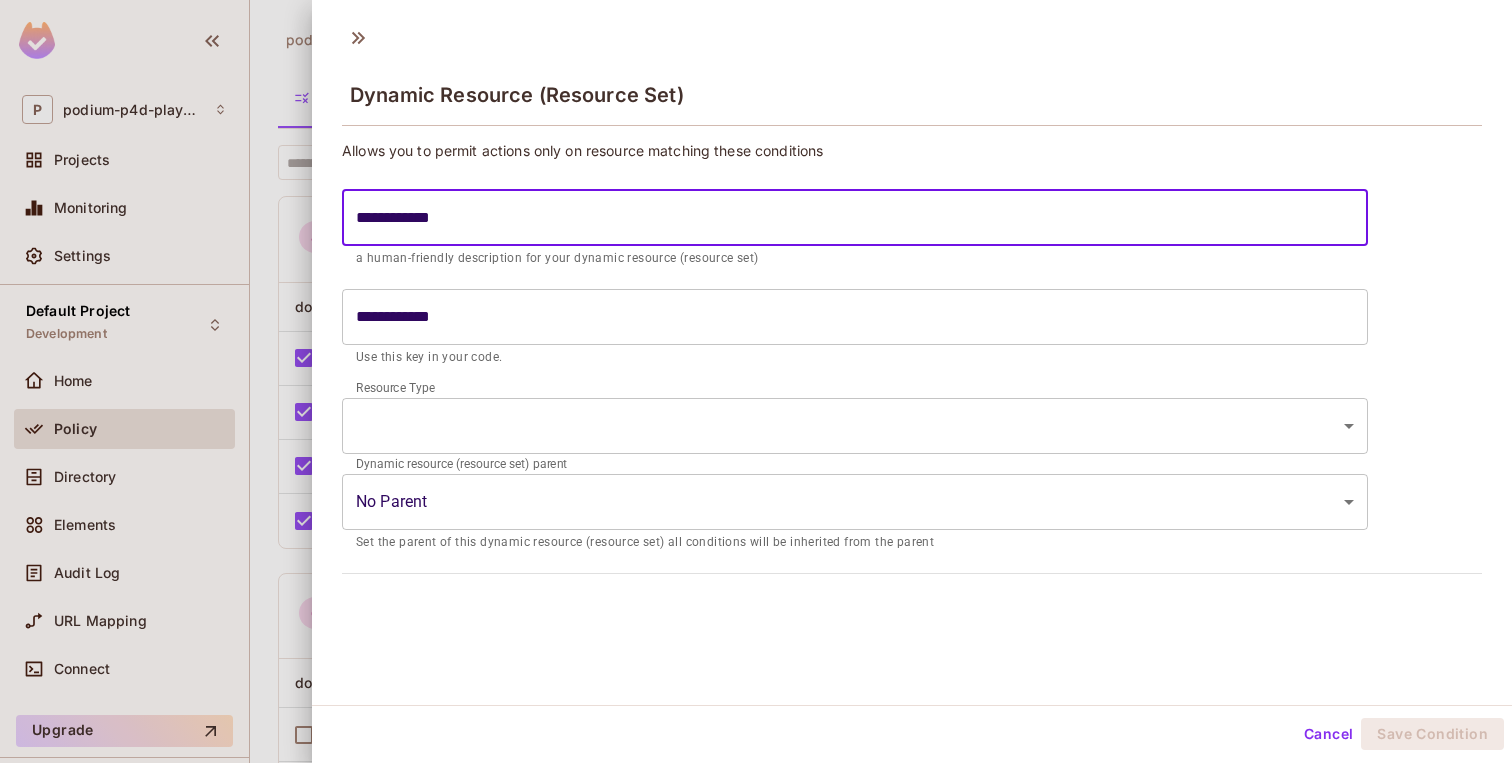 type on "**********" 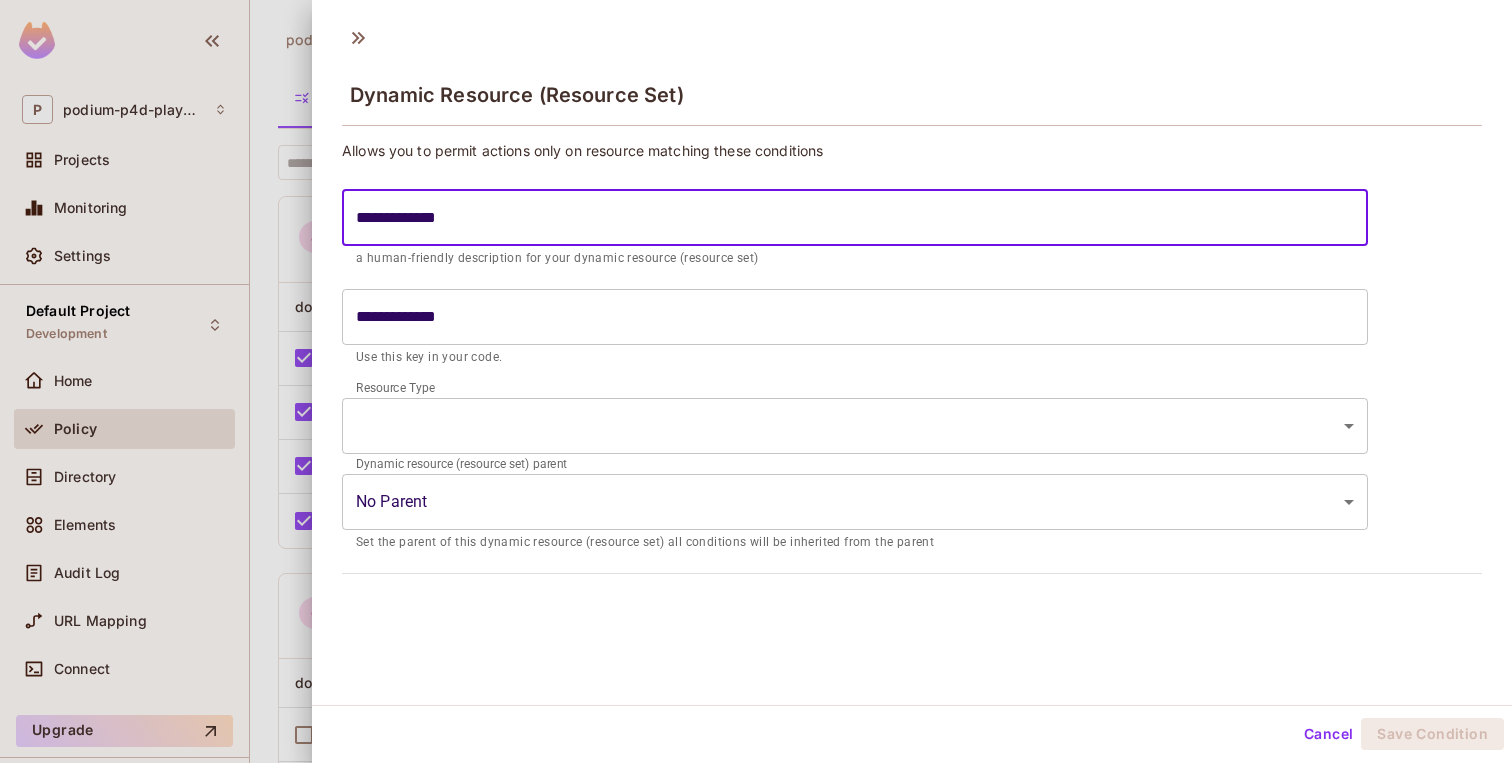 type on "**********" 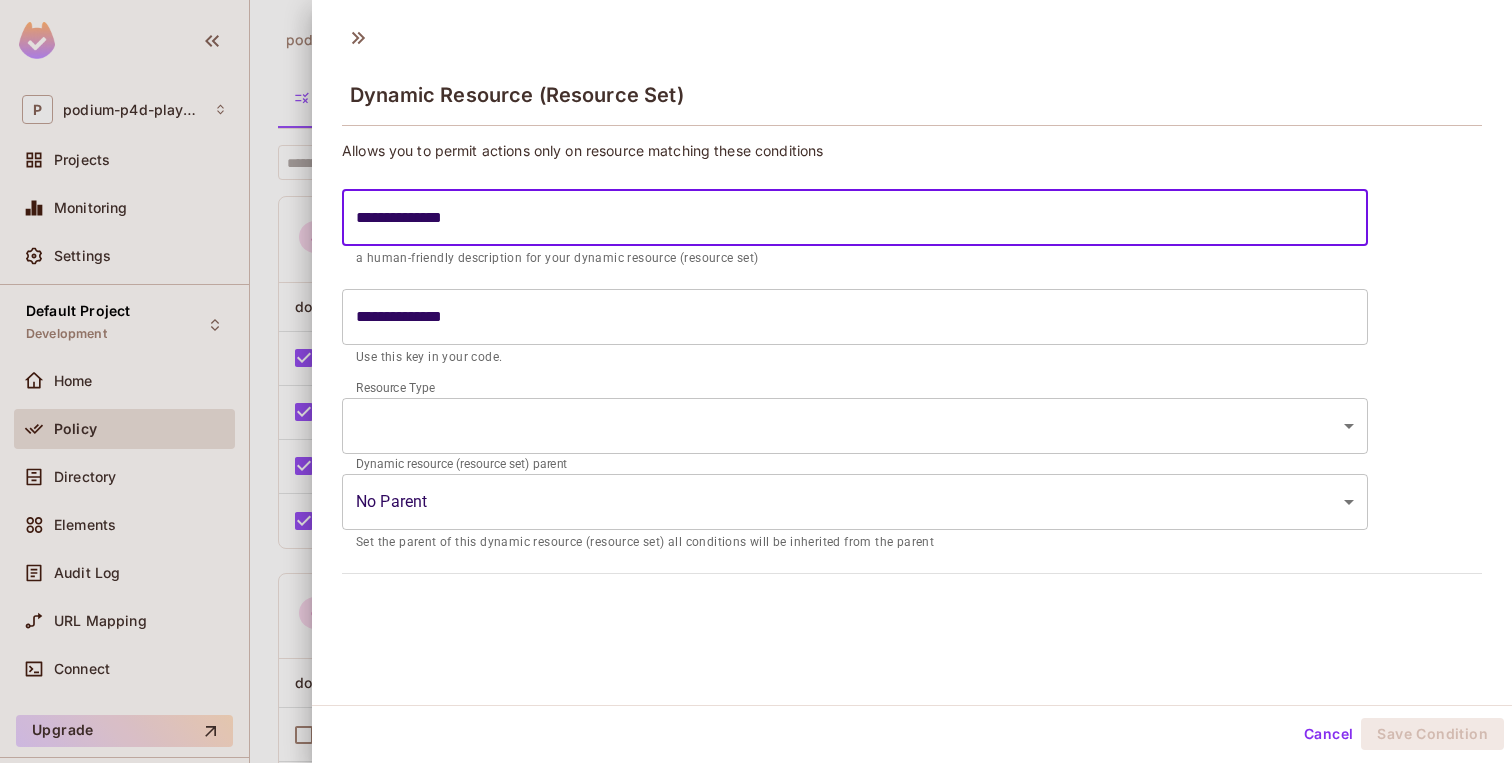 type on "**********" 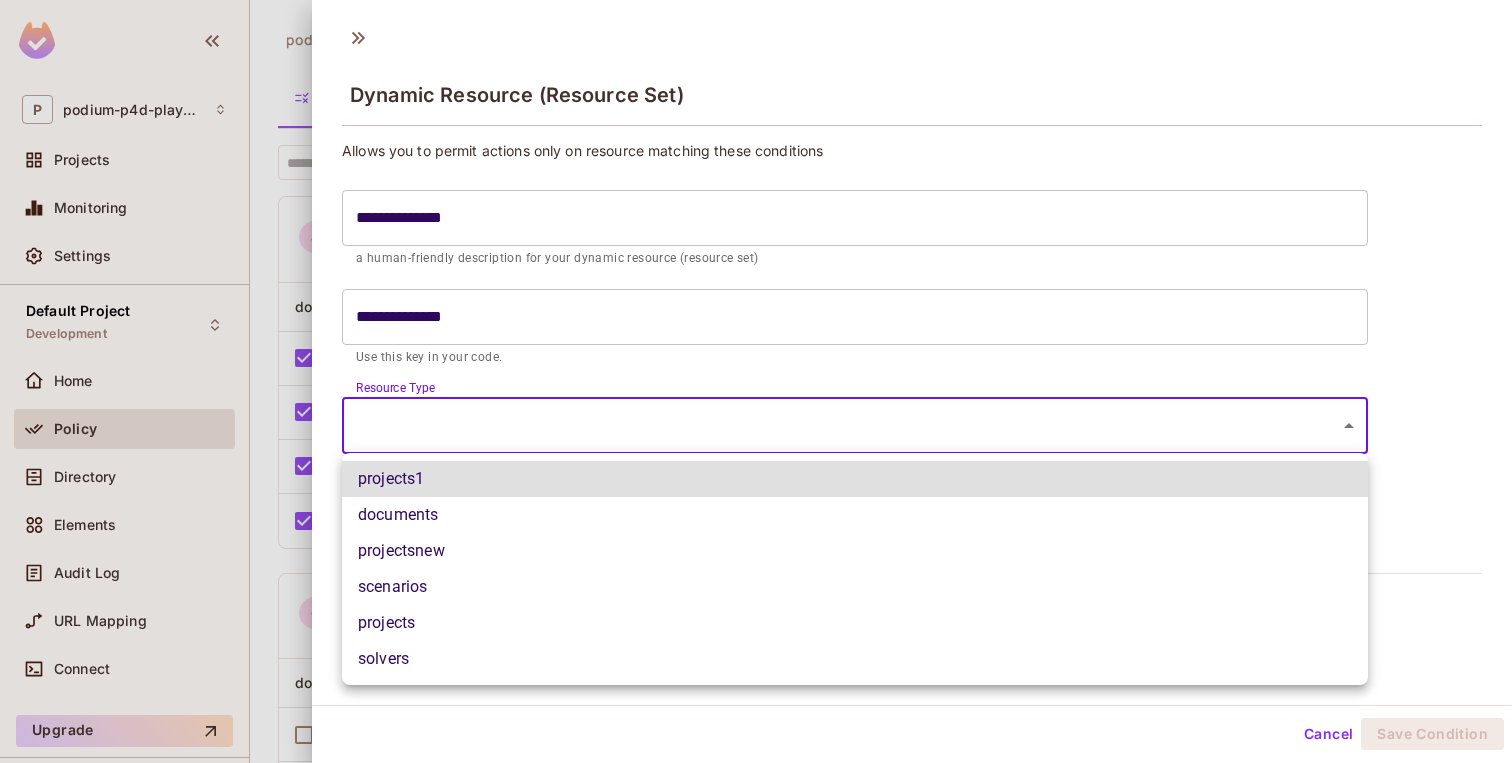 click on "projectsnew" at bounding box center (855, 551) 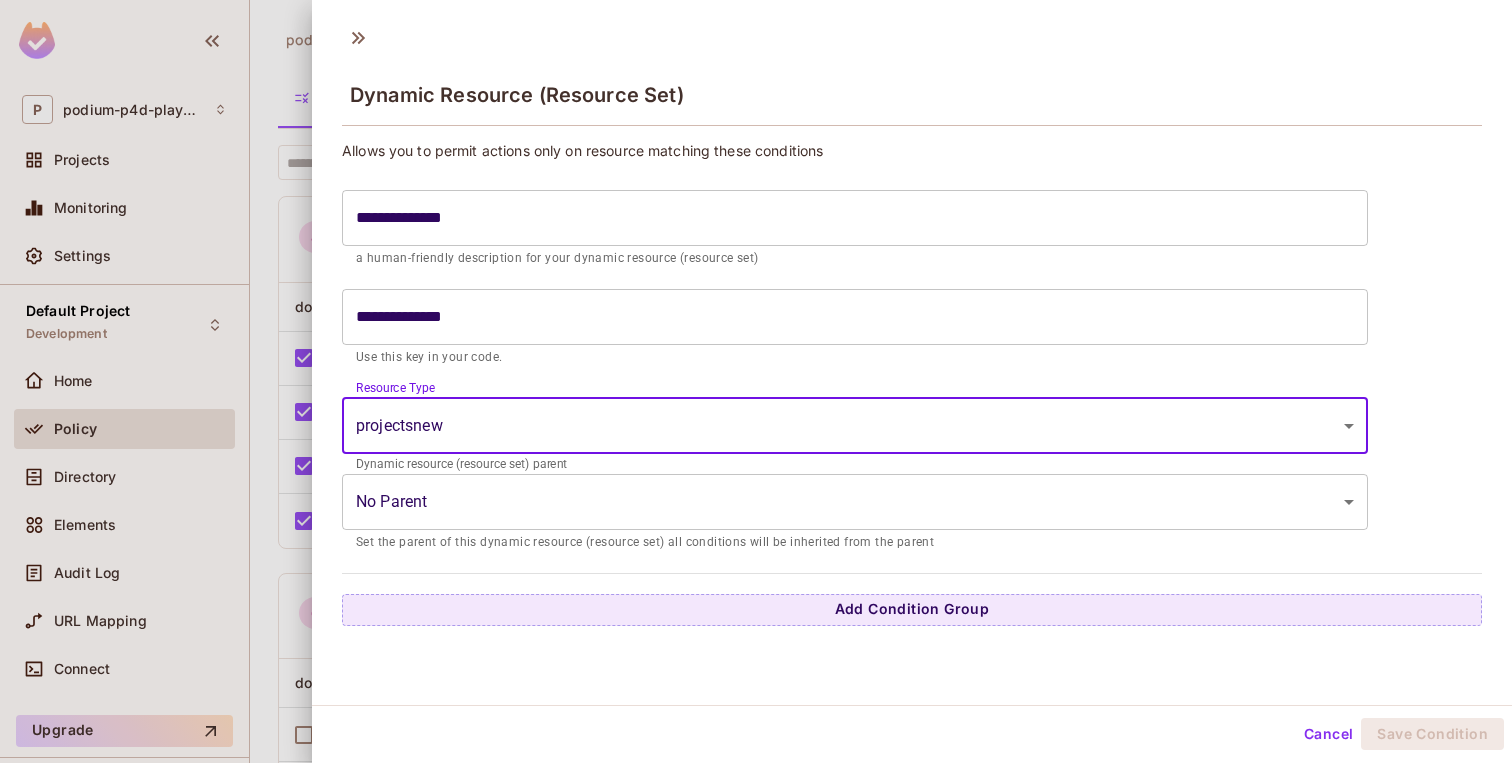 scroll, scrollTop: 3, scrollLeft: 0, axis: vertical 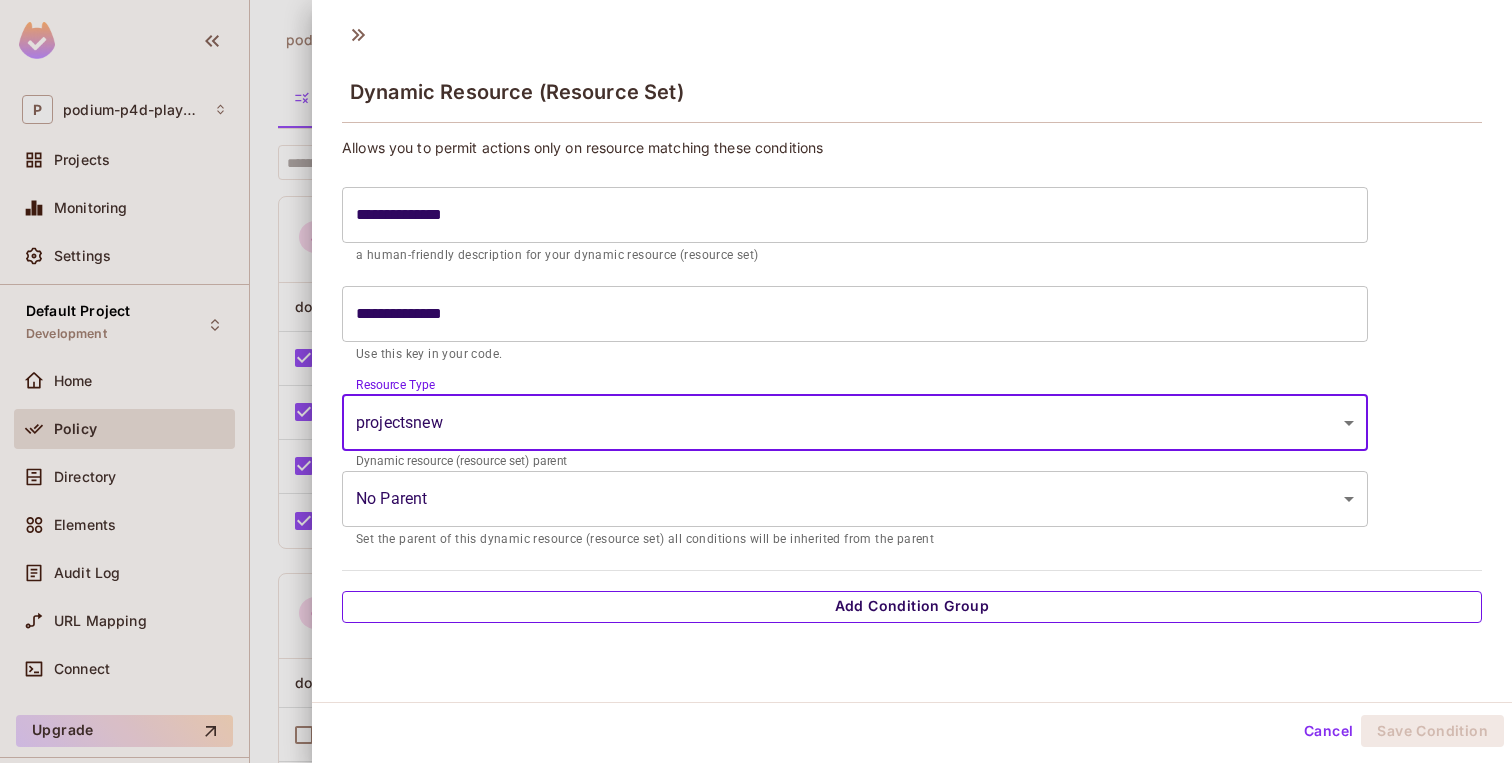 click on "Add Condition Group" at bounding box center [912, 607] 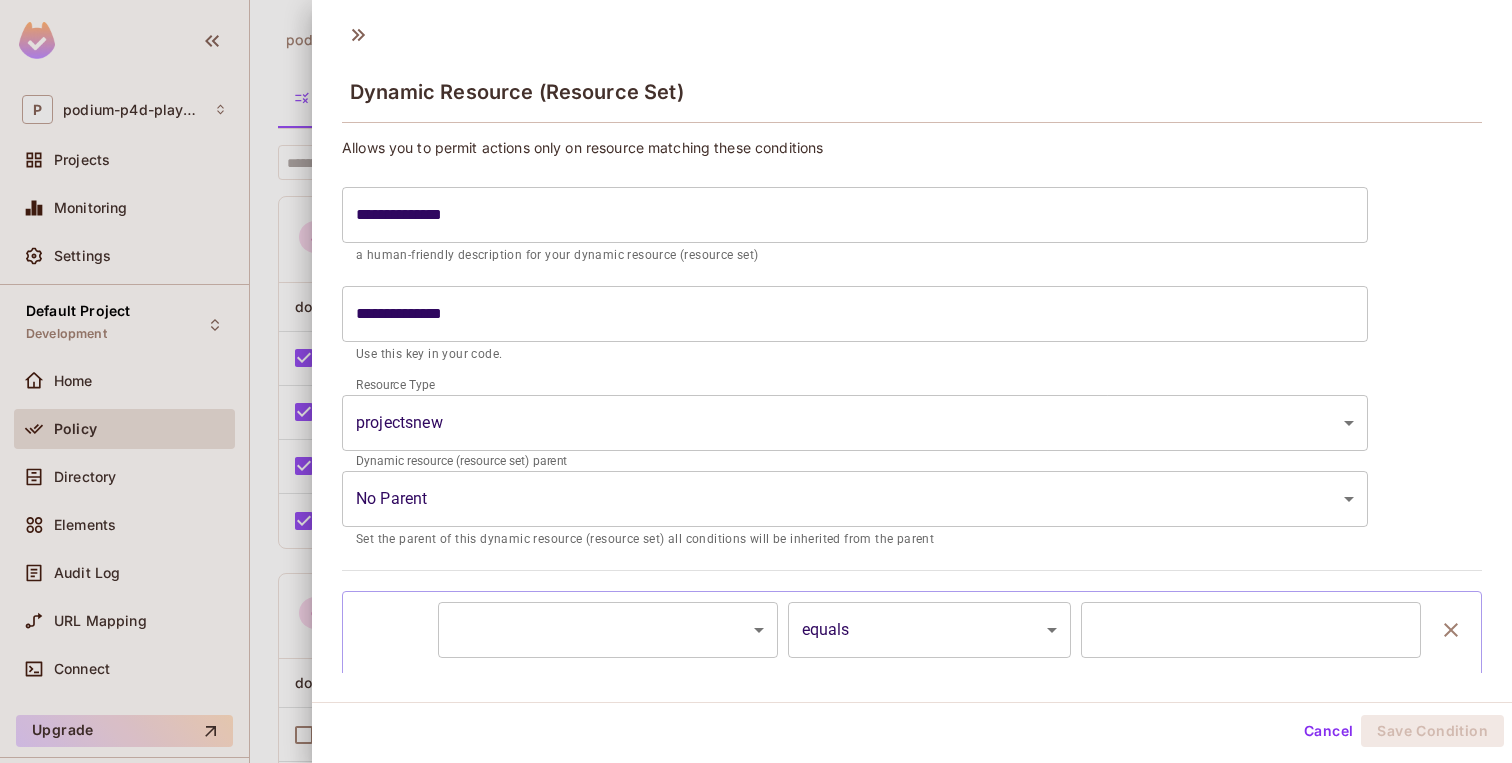 scroll, scrollTop: 82, scrollLeft: 0, axis: vertical 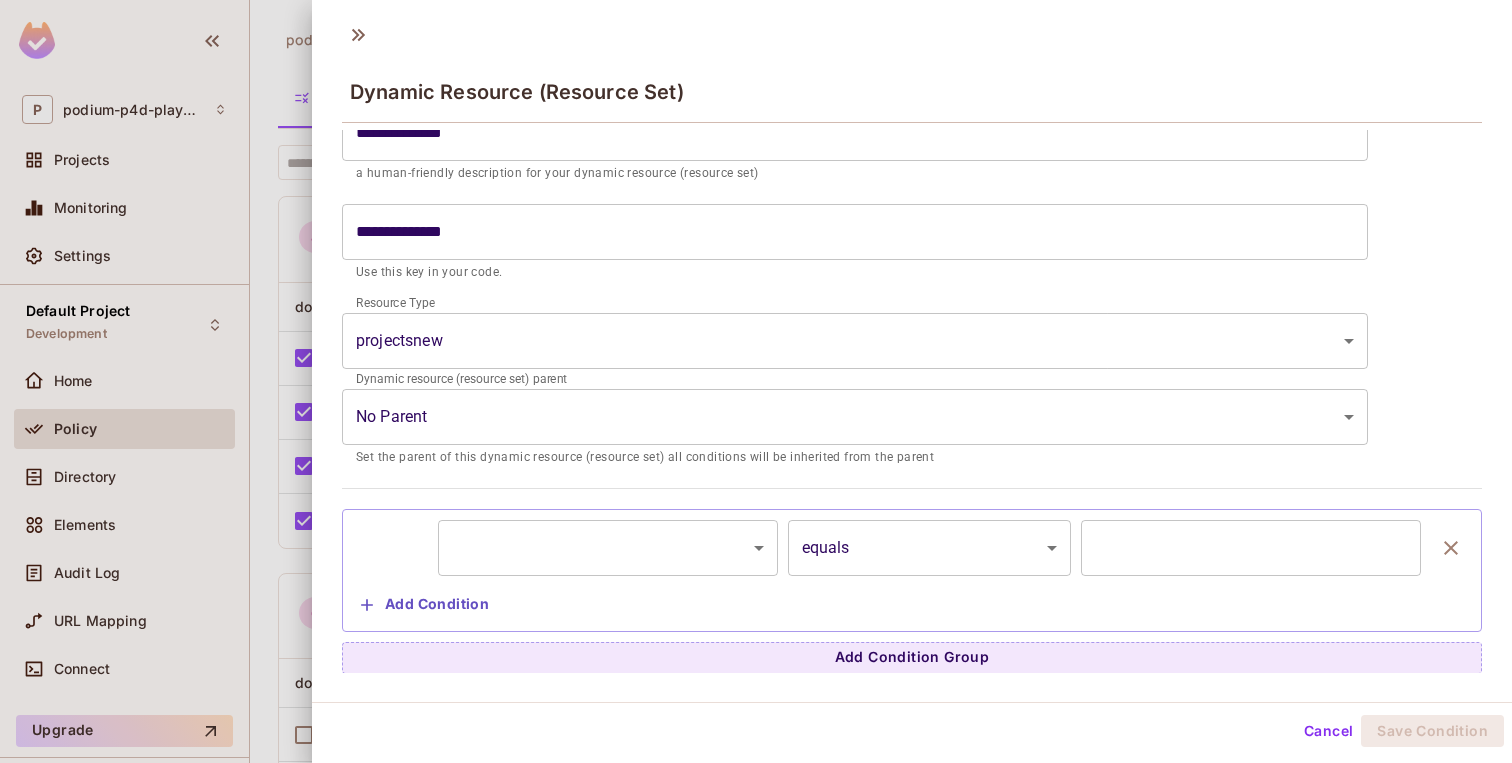 click on "P podium-p4d-playground Projects Monitoring Settings Default Project Development Home Policy Directory Elements Audit Log URL Mapping Connect Upgrade Help & Updates podium-p4d-playground / Default Project : Development / Policy Editor Policy Editor Resources Roles ABAC Rules ​ Last Updated  just now Settings Create admin admin documents projects projects1 projectsnew scenarios solvers project_viewer_test   create   create   create   create   create   create   create   delete   delete   delete   delete   delete   delete   delete   read   read   read   read   read   read   read   update   update   update   update   update   update   update designer designer documents projects projects1 projectsnew scenarios solvers project_viewer_test   create   create   create   create   create   create   create   delete   delete   delete   delete   delete   delete   delete   read   read   read   read   read   read   read   update   update   update   update   update   update   update developer developer documents projects" at bounding box center (756, 381) 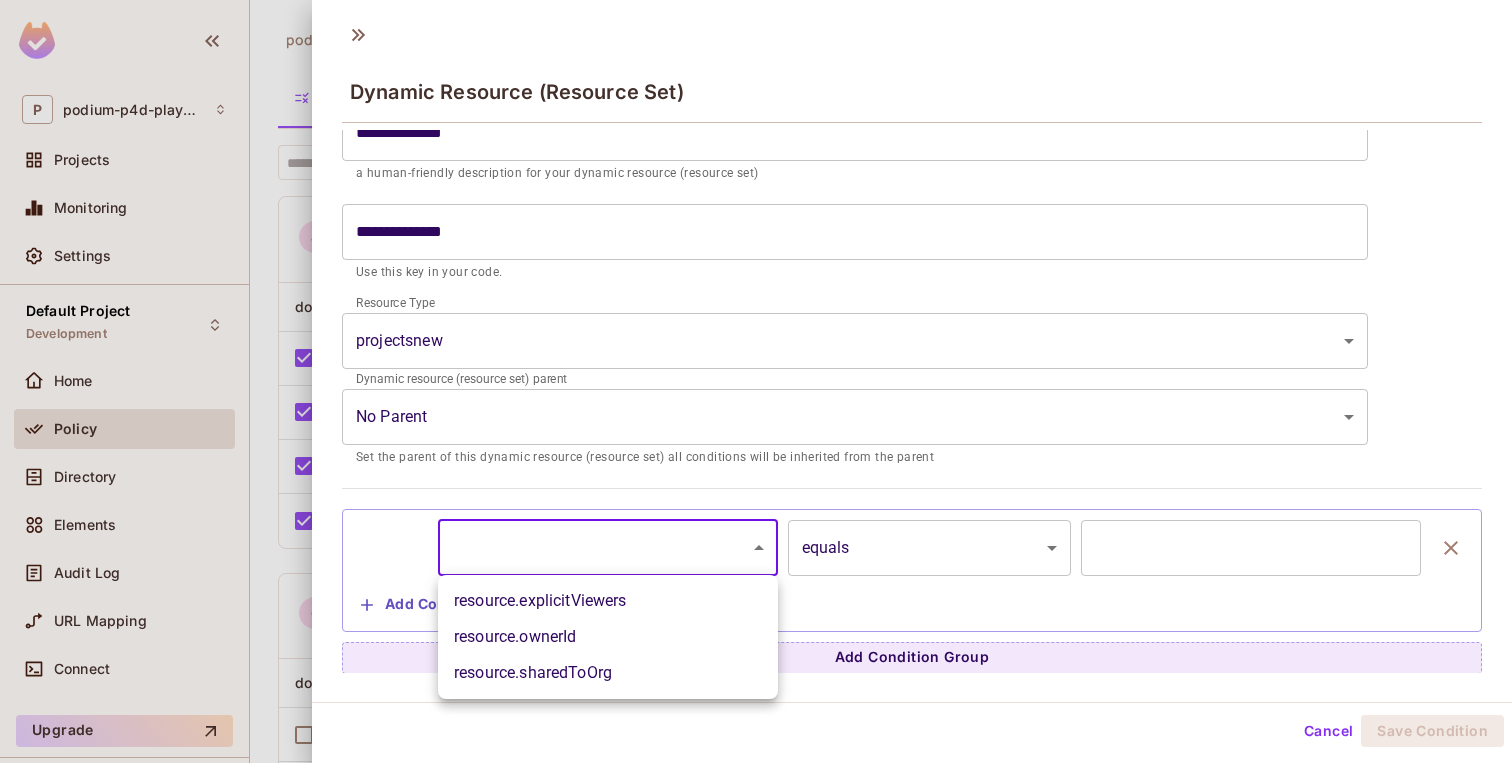 click at bounding box center [756, 381] 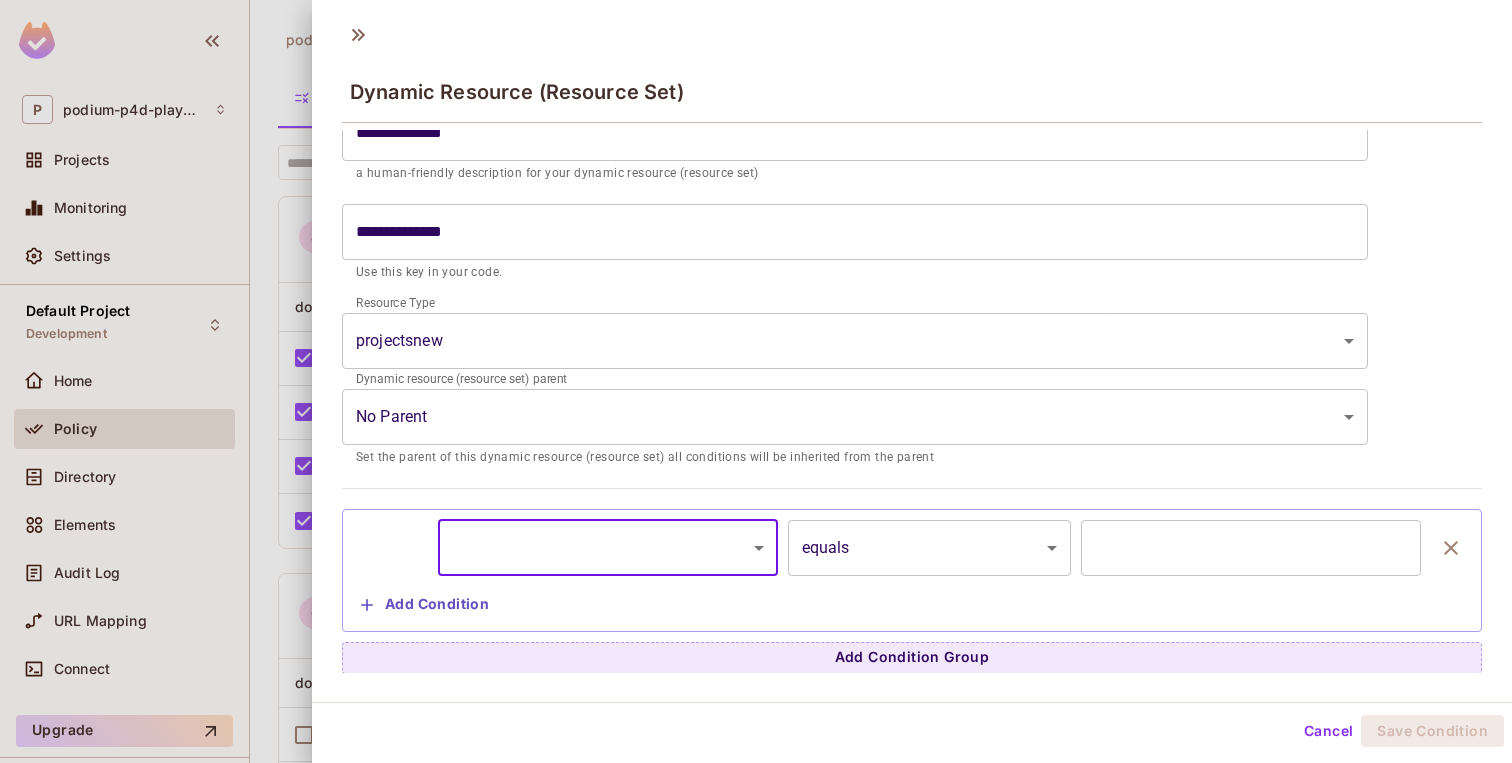 click on "P podium-p4d-playground Projects Monitoring Settings Default Project Development Home Policy Directory Elements Audit Log URL Mapping Connect Upgrade Help & Updates podium-p4d-playground / Default Project : Development / Policy Editor Policy Editor Resources Roles ABAC Rules ​ Last Updated  just now Settings Create admin admin documents projects projects1 projectsnew scenarios solvers project_viewer_test   create   create   create   create   create   create   create   delete   delete   delete   delete   delete   delete   delete   read   read   read   read   read   read   read   update   update   update   update   update   update   update designer designer documents projects projects1 projectsnew scenarios solvers project_viewer_test   create   create   create   create   create   create   create   delete   delete   delete   delete   delete   delete   delete   read   read   read   read   read   read   read   update   update   update   update   update   update   update developer developer documents projects" at bounding box center (756, 381) 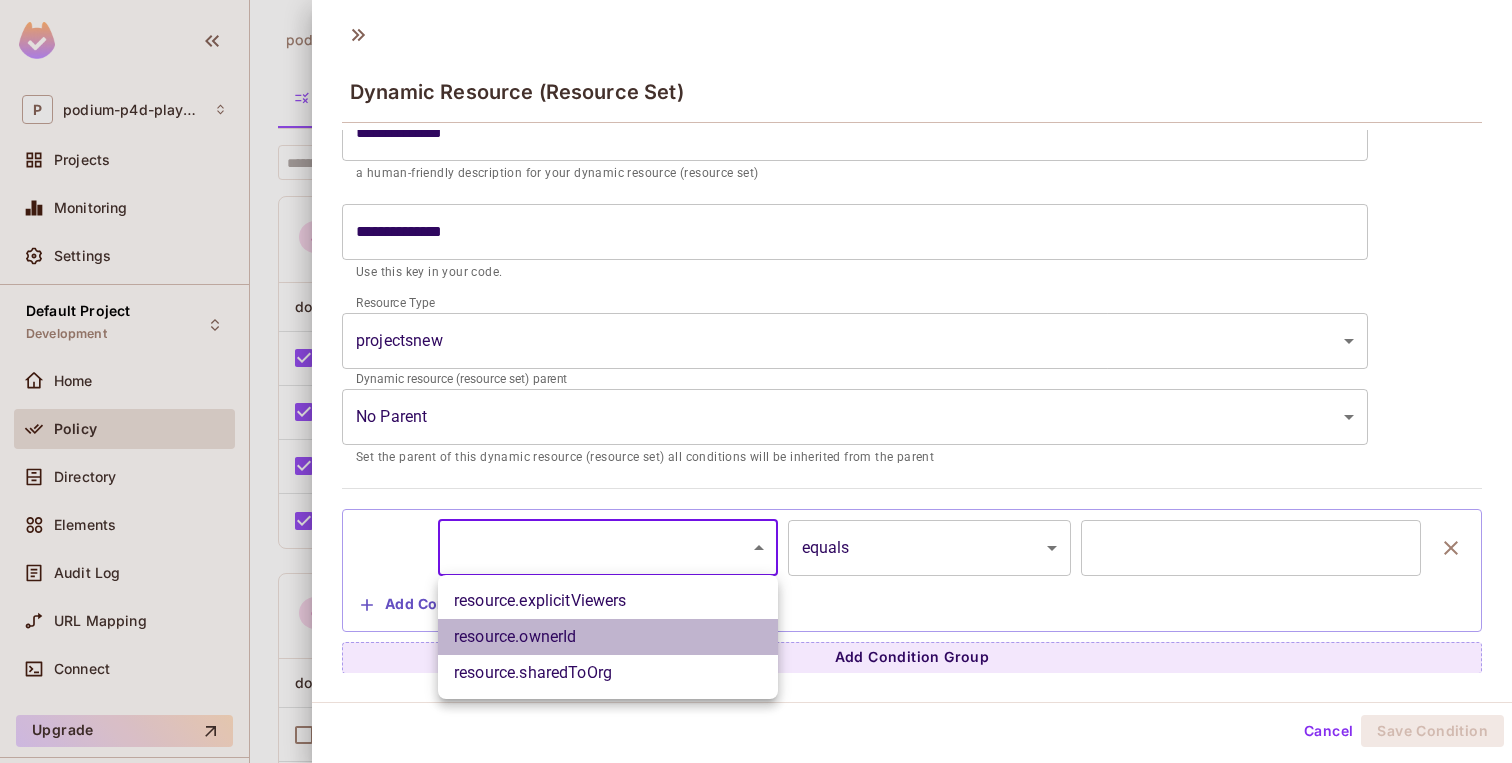 click on "resource.ownerId" at bounding box center [608, 637] 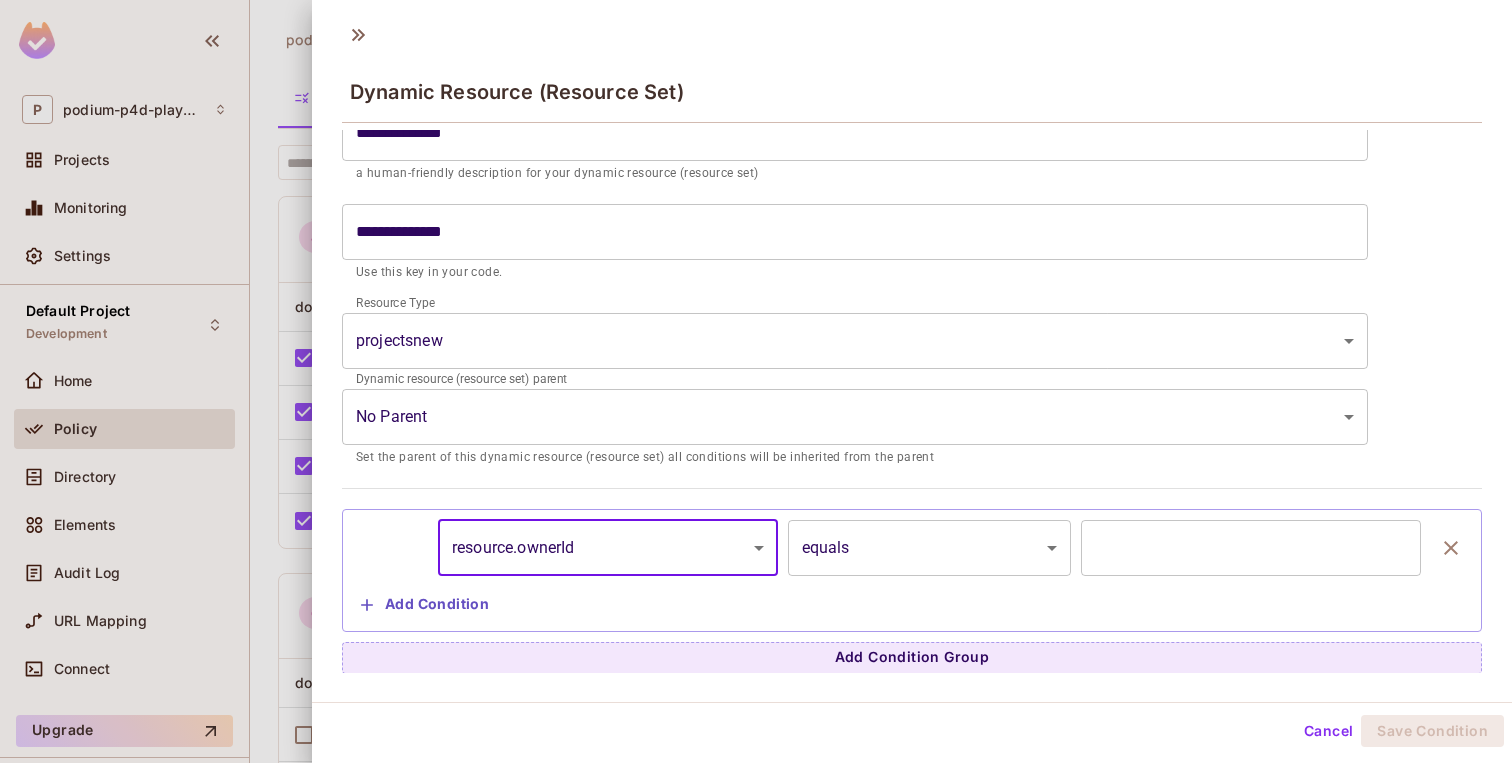 click at bounding box center (1251, 548) 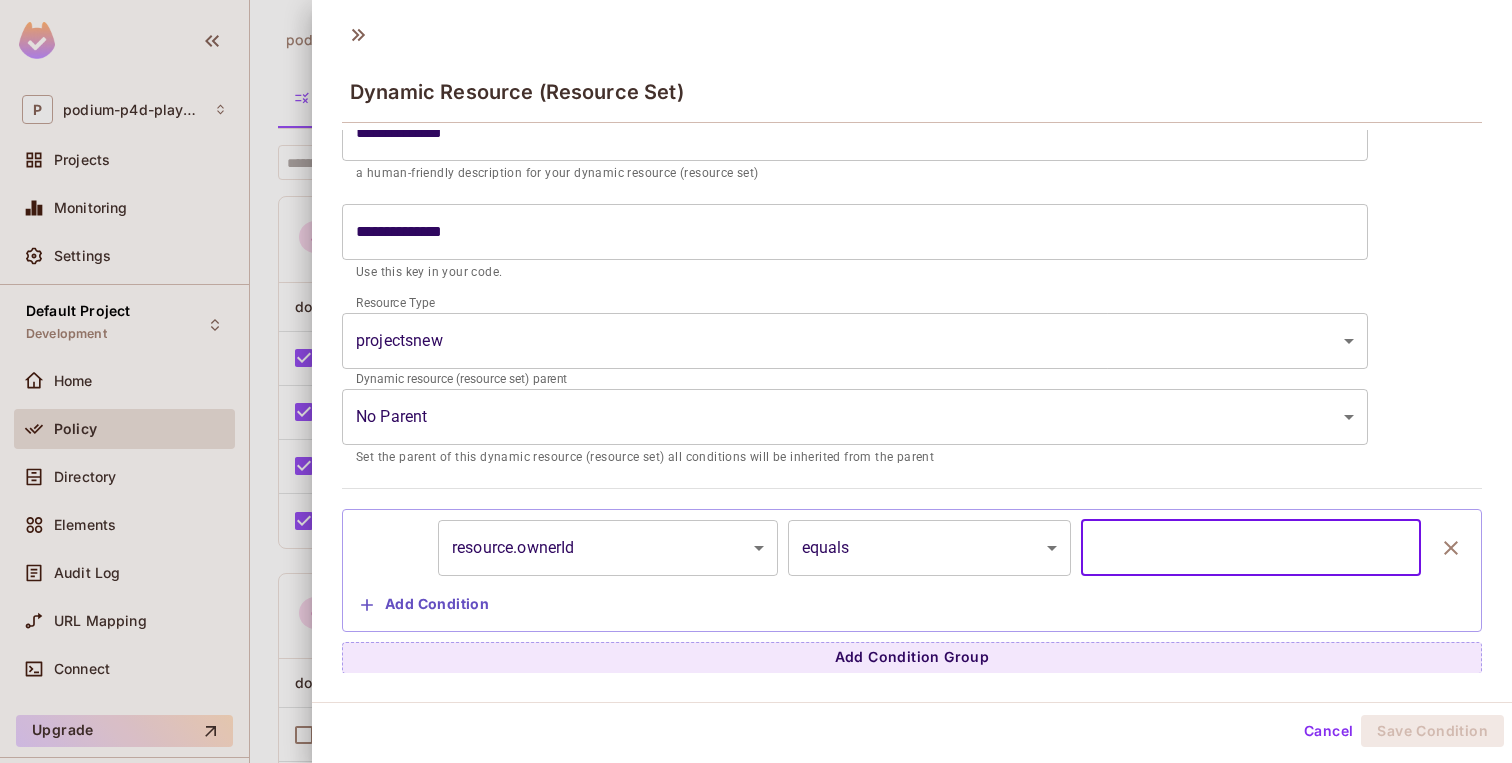 click on "P podium-p4d-playground Projects Monitoring Settings Default Project Development Home Policy Directory Elements Audit Log URL Mapping Connect Upgrade Help & Updates podium-p4d-playground / Default Project : Development / Policy Editor Policy Editor Resources Roles ABAC Rules ​ Last Updated  just now Settings Create admin admin documents projects projects1 projectsnew scenarios solvers project_viewer_test   create   create   create   create   create   create   create   delete   delete   delete   delete   delete   delete   delete   read   read   read   read   read   read   read   update   update   update   update   update   update   update designer designer documents projects projects1 projectsnew scenarios solvers project_viewer_test   create   create   create   create   create   create   create   delete   delete   delete   delete   delete   delete   delete   read   read   read   read   read   read   read   update   update   update   update   update   update   update developer developer documents projects" at bounding box center (756, 381) 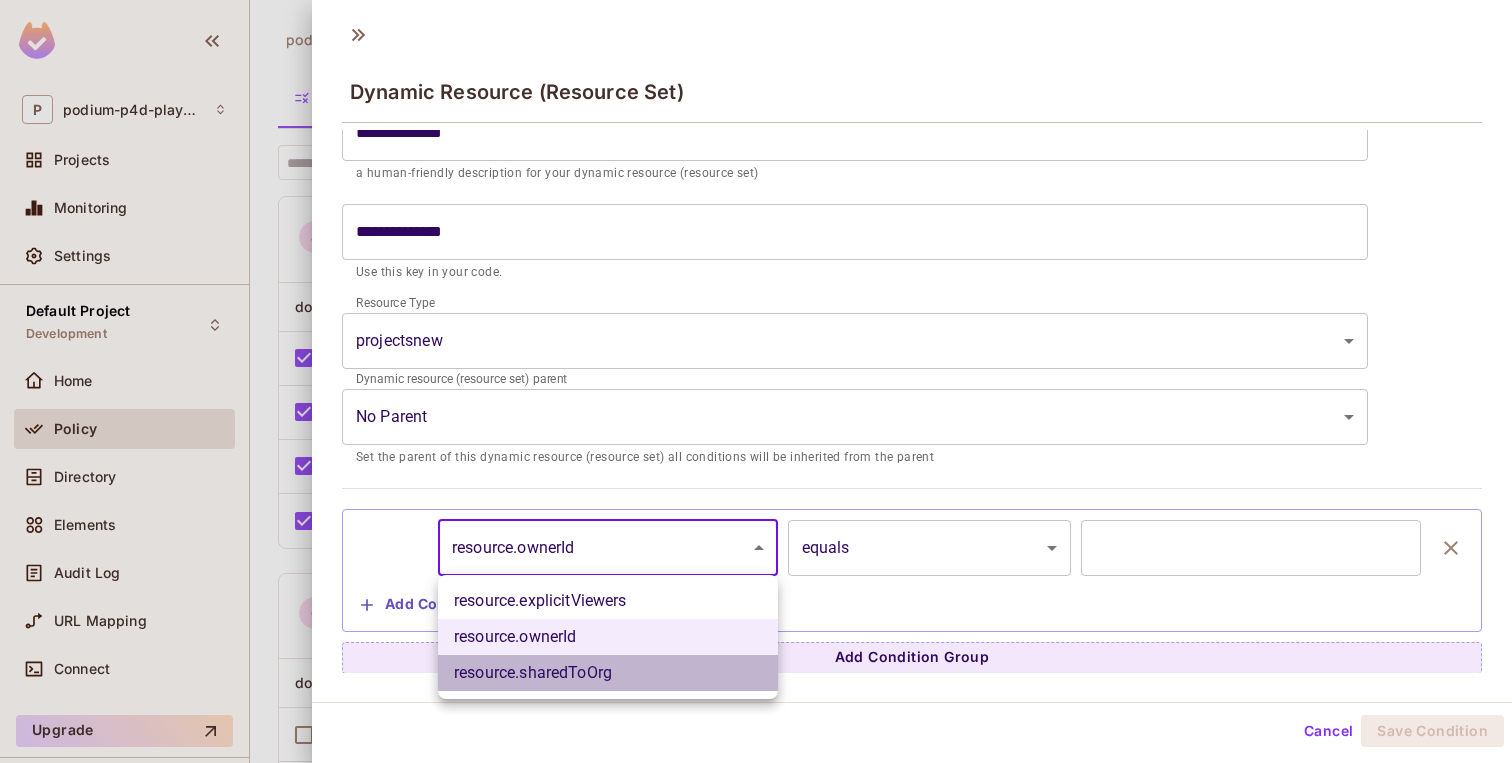 click on "resource.sharedToOrg" at bounding box center (608, 673) 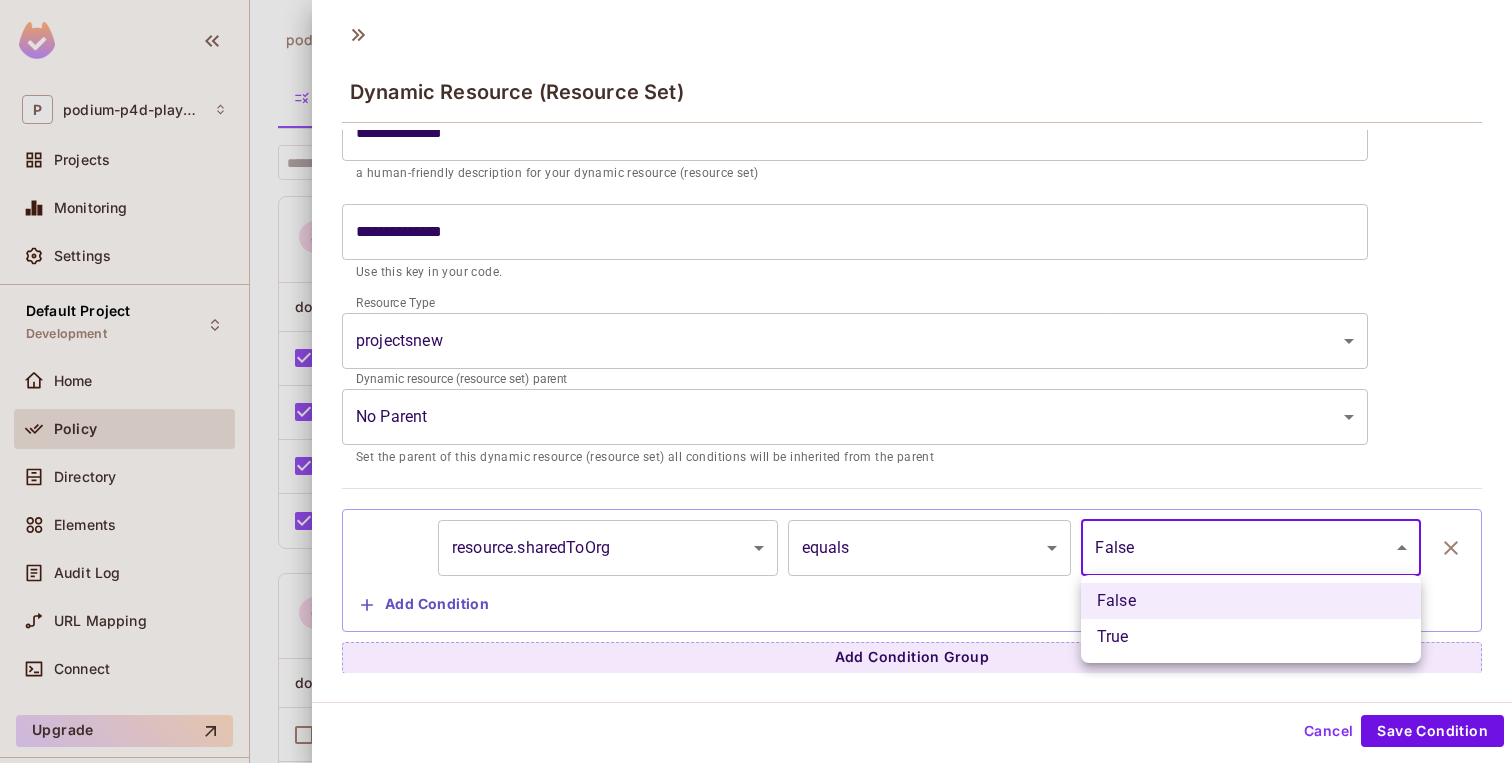 click on "P podium-p4d-playground Projects Monitoring Settings Default Project Development Home Policy Directory Elements Audit Log URL Mapping Connect Upgrade Help & Updates podium-p4d-playground / Default Project : Development / Policy Editor Policy Editor Resources Roles ABAC Rules ​ Last Updated  just now Settings Create admin admin documents projects projects1 projectsnew scenarios solvers project_viewer_test   create   create   create   create   create   create   create   delete   delete   delete   delete   delete   delete   delete   read   read   read   read   read   read   read   update   update   update   update   update   update   update designer designer documents projects projects1 projectsnew scenarios solvers project_viewer_test   create   create   create   create   create   create   create   delete   delete   delete   delete   delete   delete   delete   read   read   read   read   read   read   read   update   update   update   update   update   update   update developer developer documents projects" at bounding box center [756, 381] 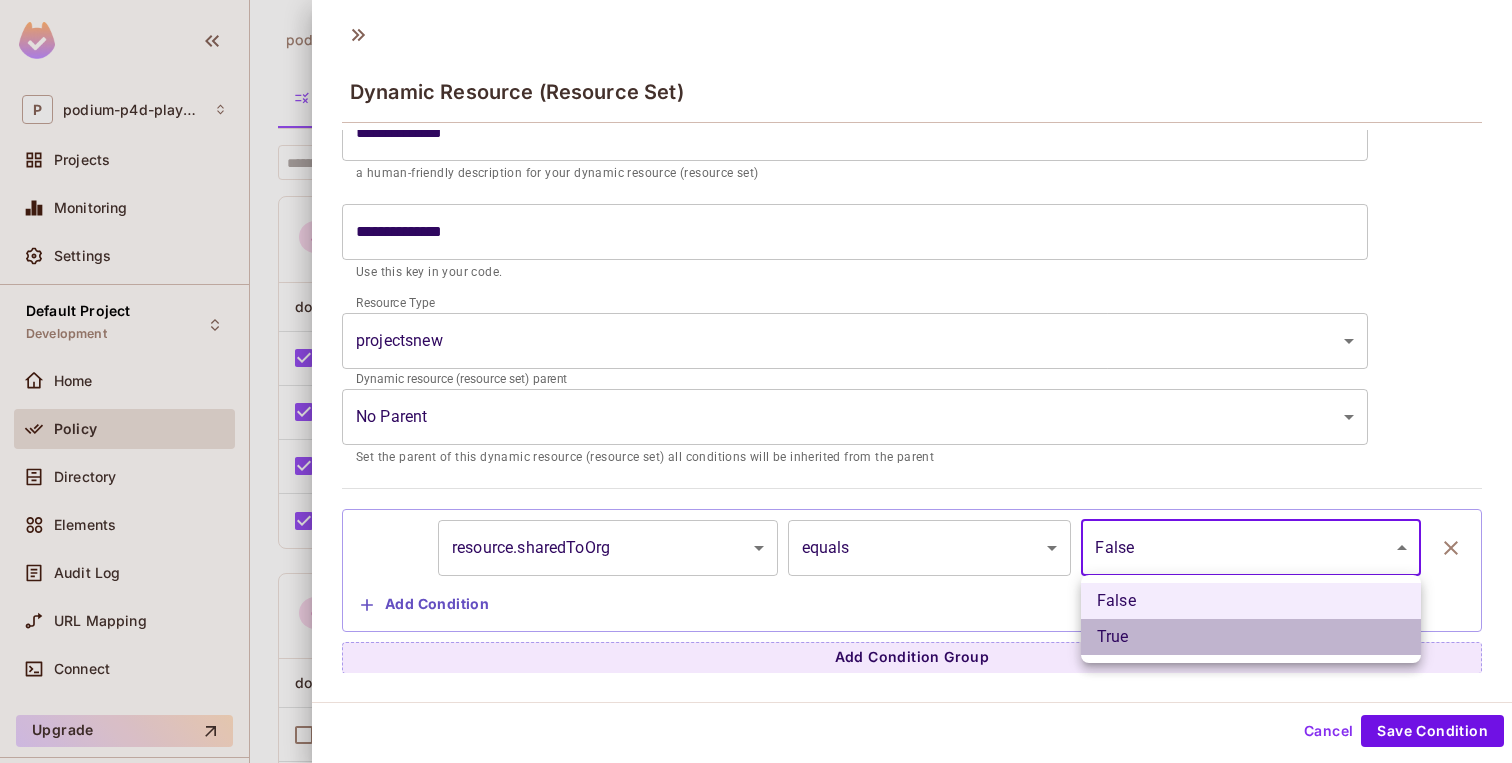 click on "True" at bounding box center [1251, 637] 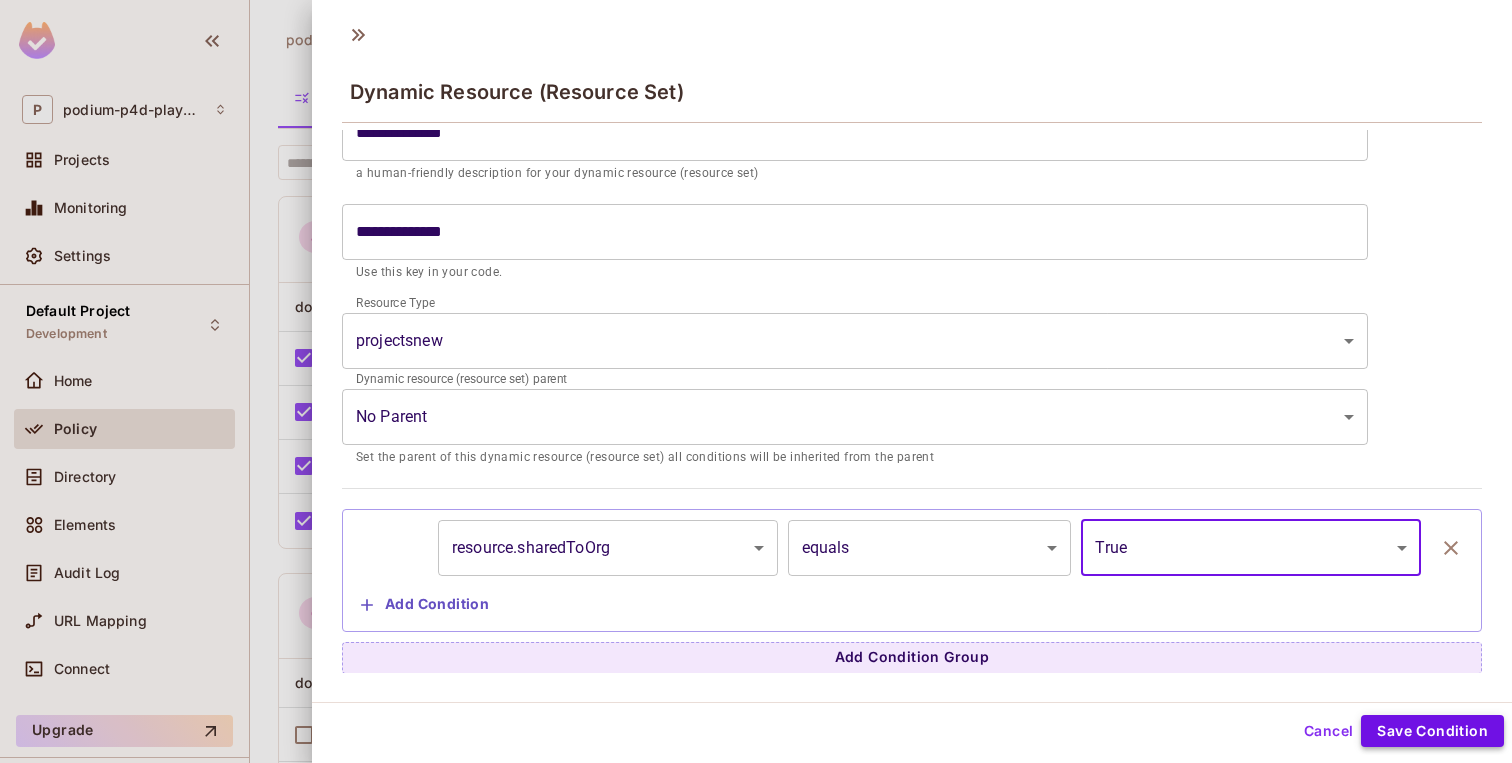 click on "Save Condition" at bounding box center (1432, 731) 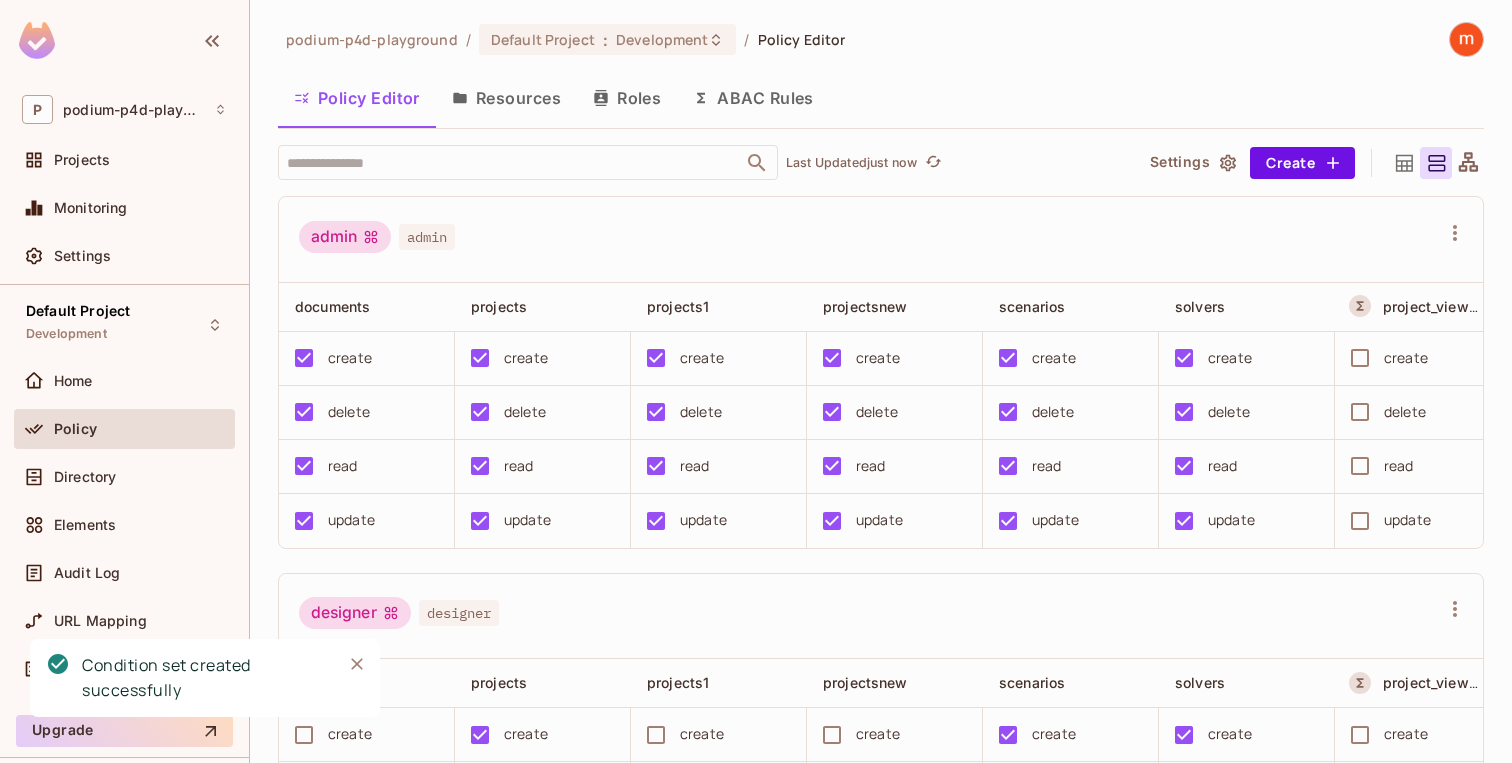 type 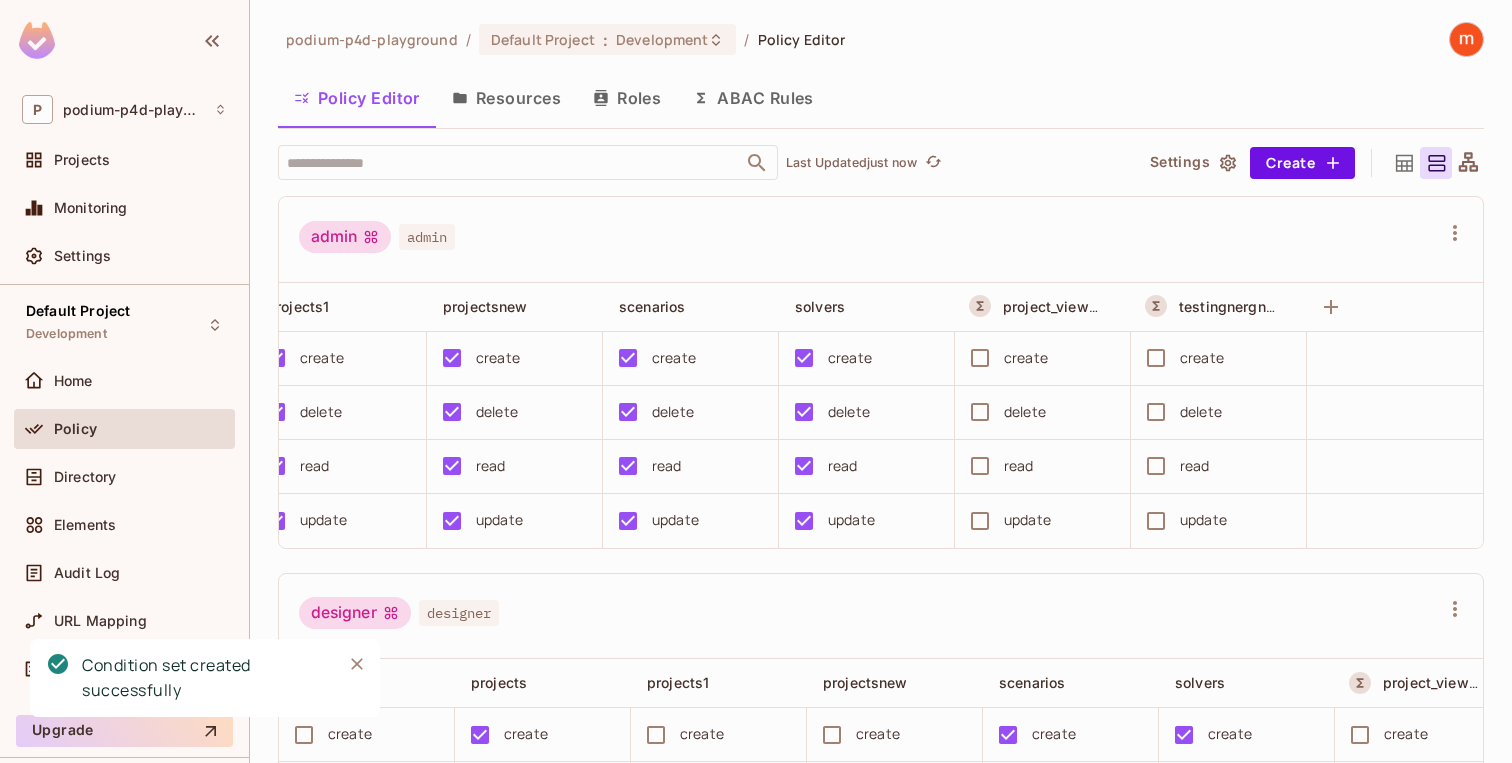 scroll, scrollTop: 0, scrollLeft: 380, axis: horizontal 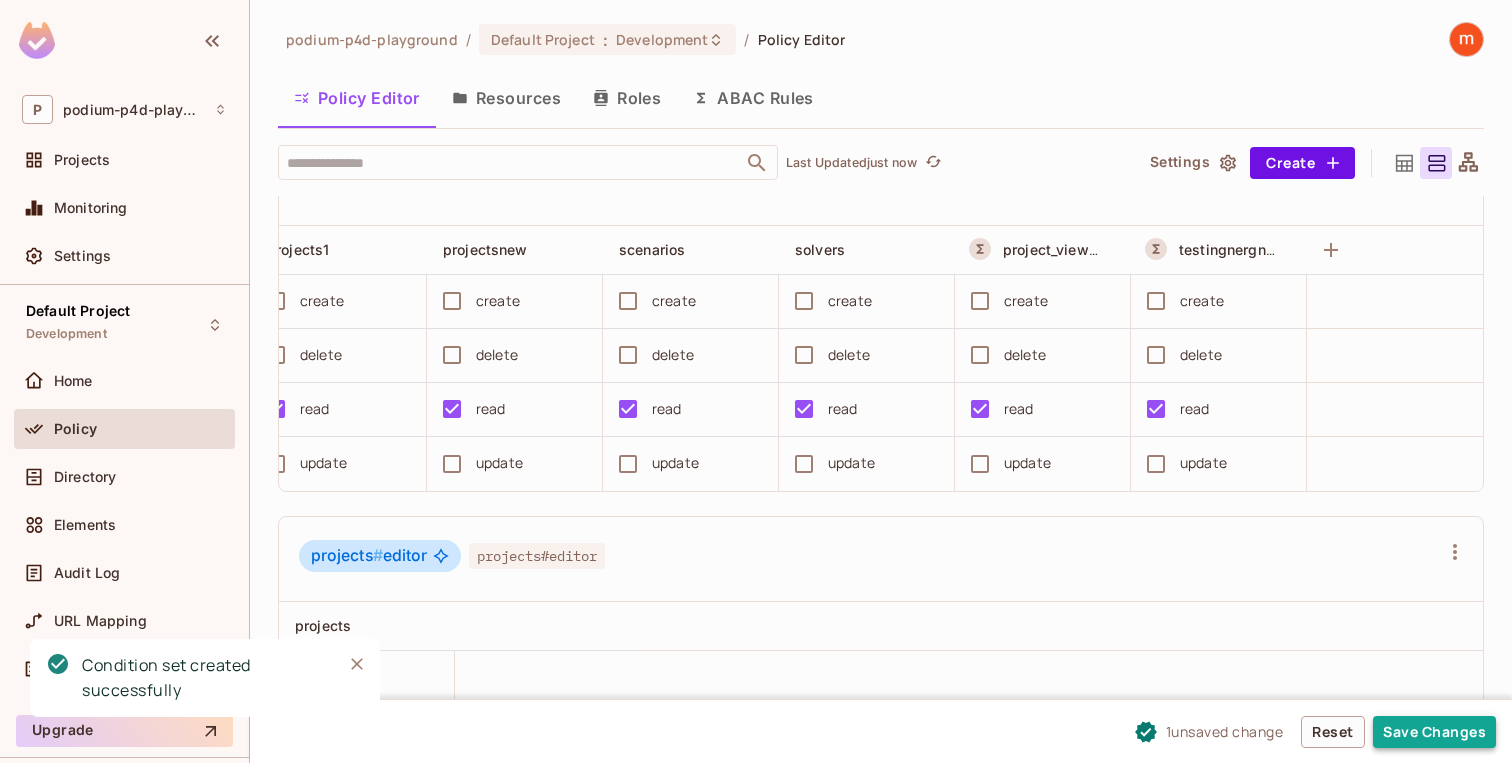 click on "Save Changes" at bounding box center (1434, 732) 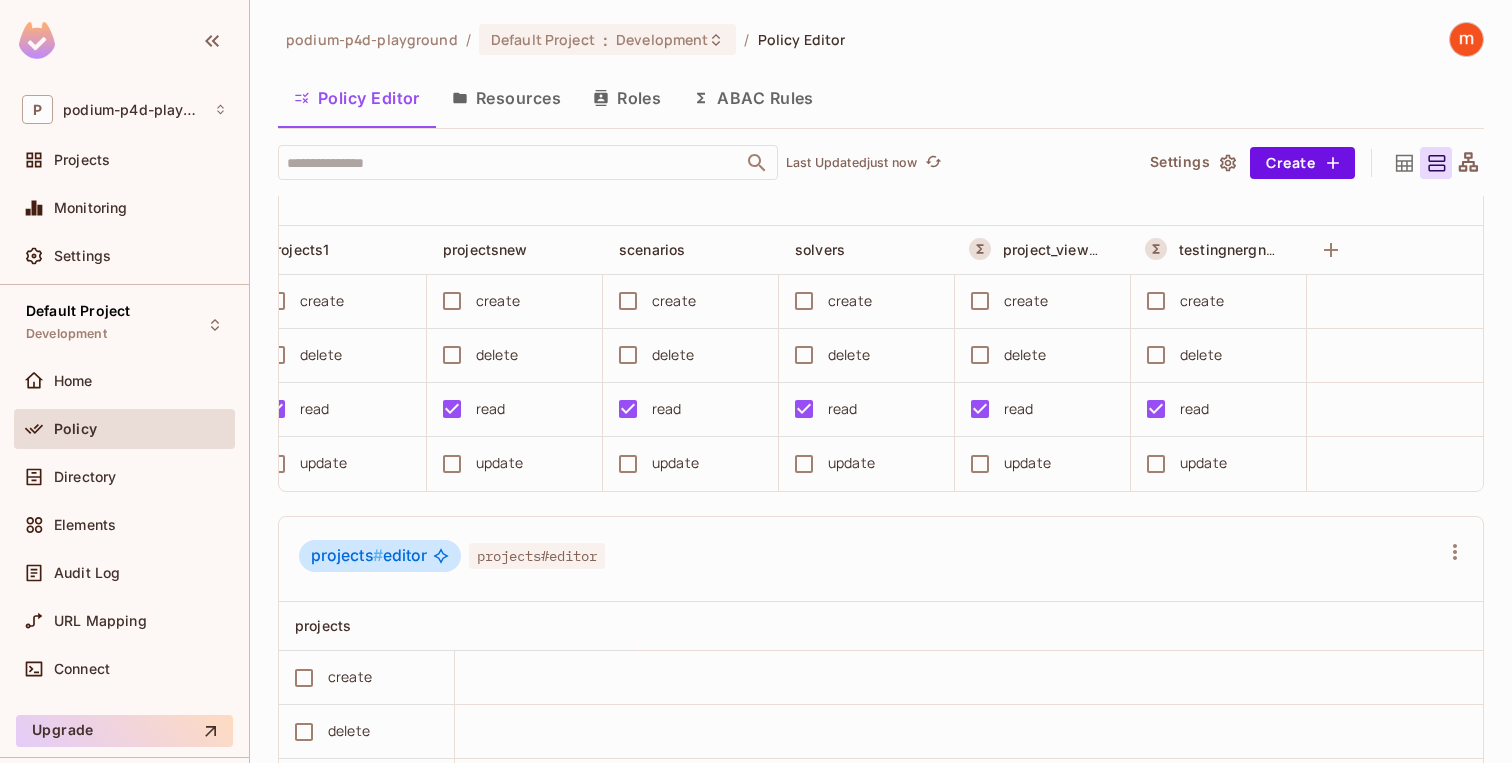 click on "Policy Editor Resources Roles ABAC Rules" at bounding box center (881, 98) 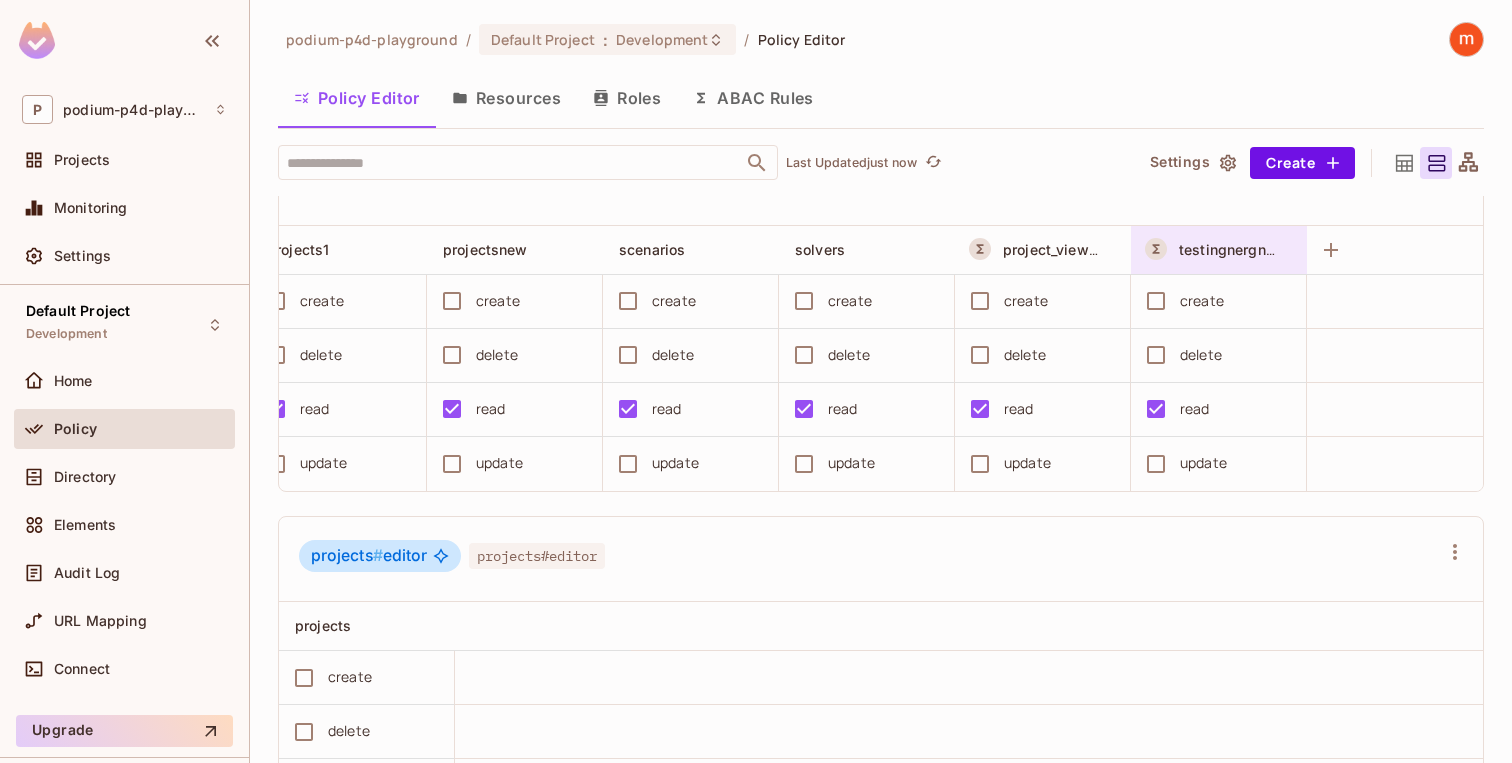 click on "testingnergneg" at bounding box center [1231, 249] 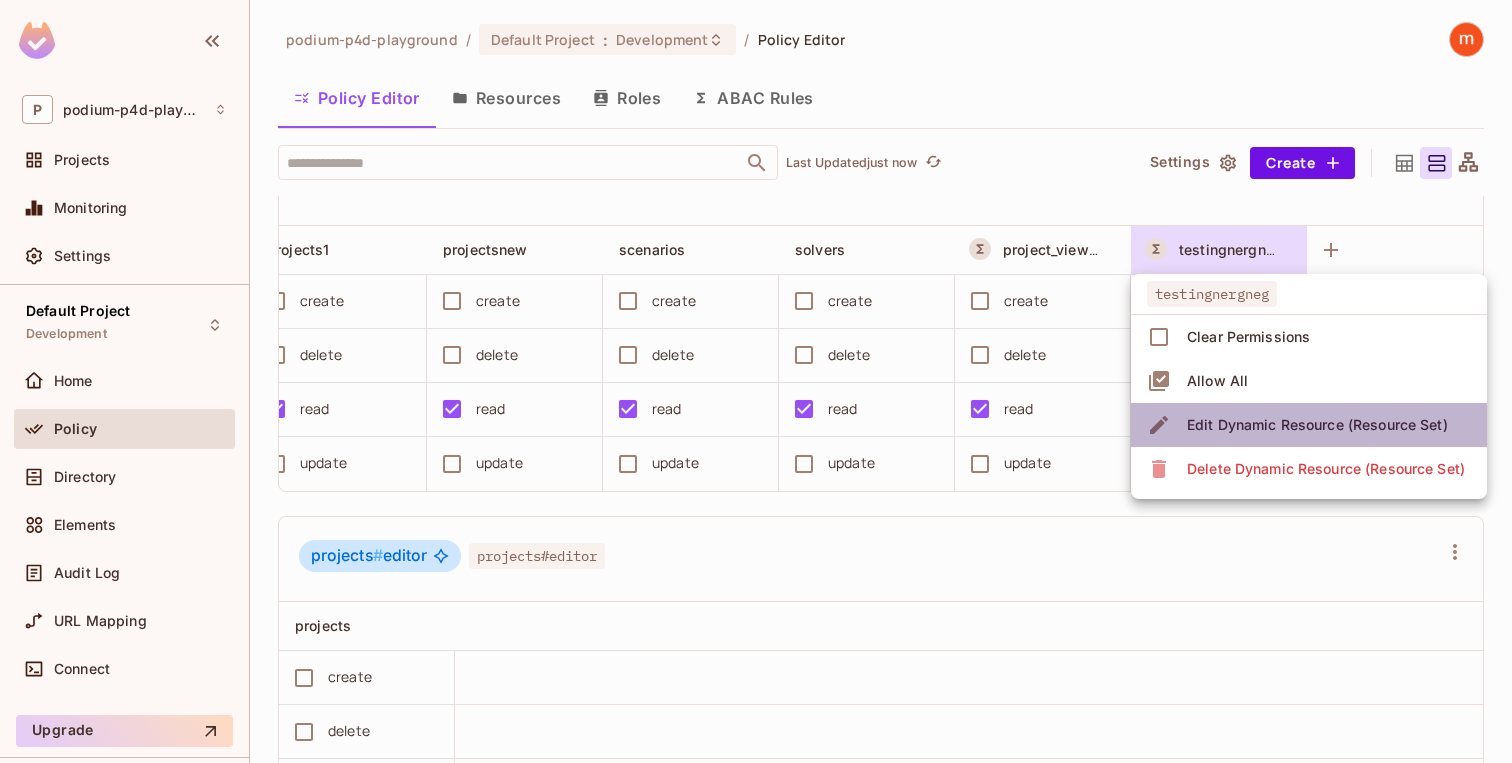 click on "Edit Dynamic Resource (Resource Set)" at bounding box center (1317, 425) 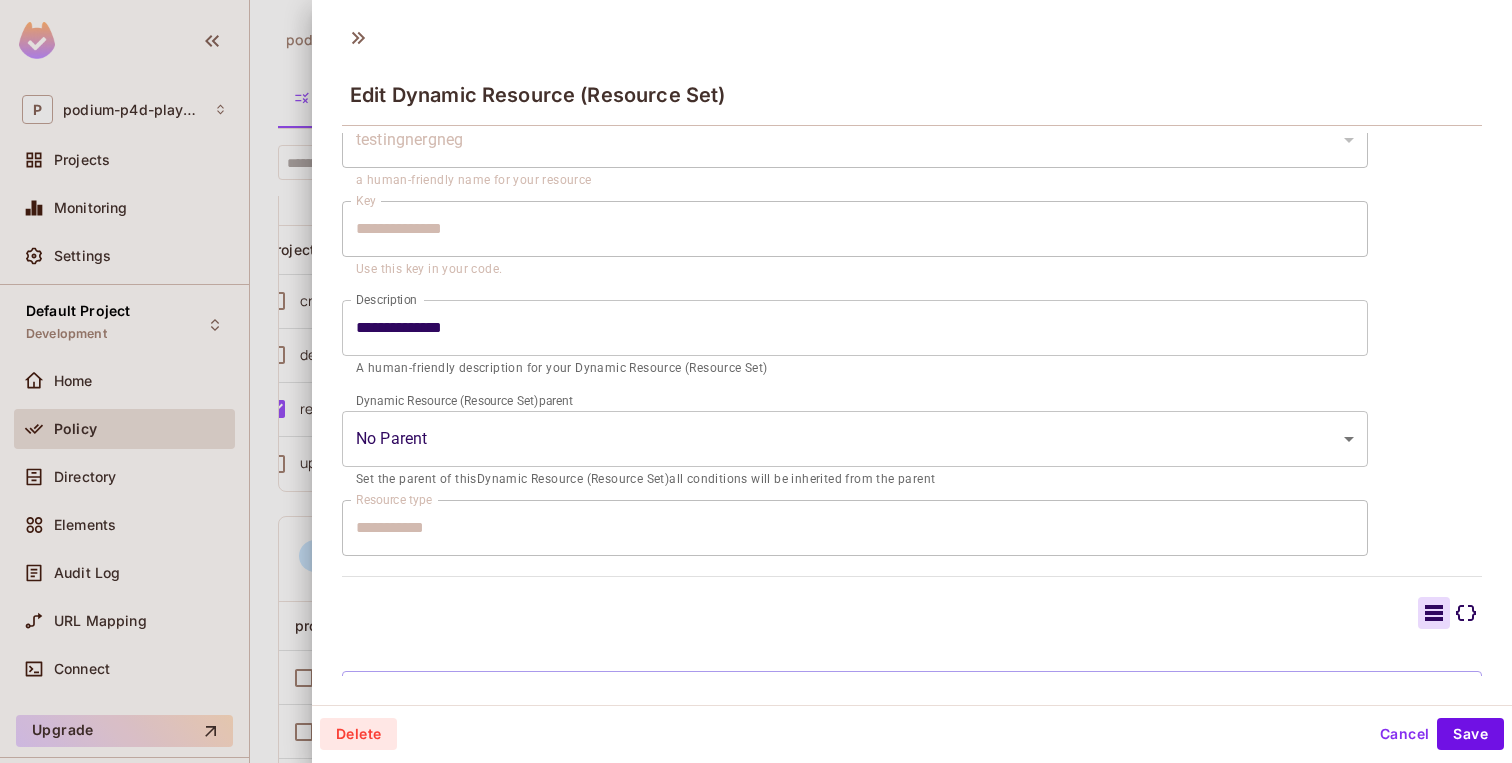 scroll, scrollTop: 247, scrollLeft: 0, axis: vertical 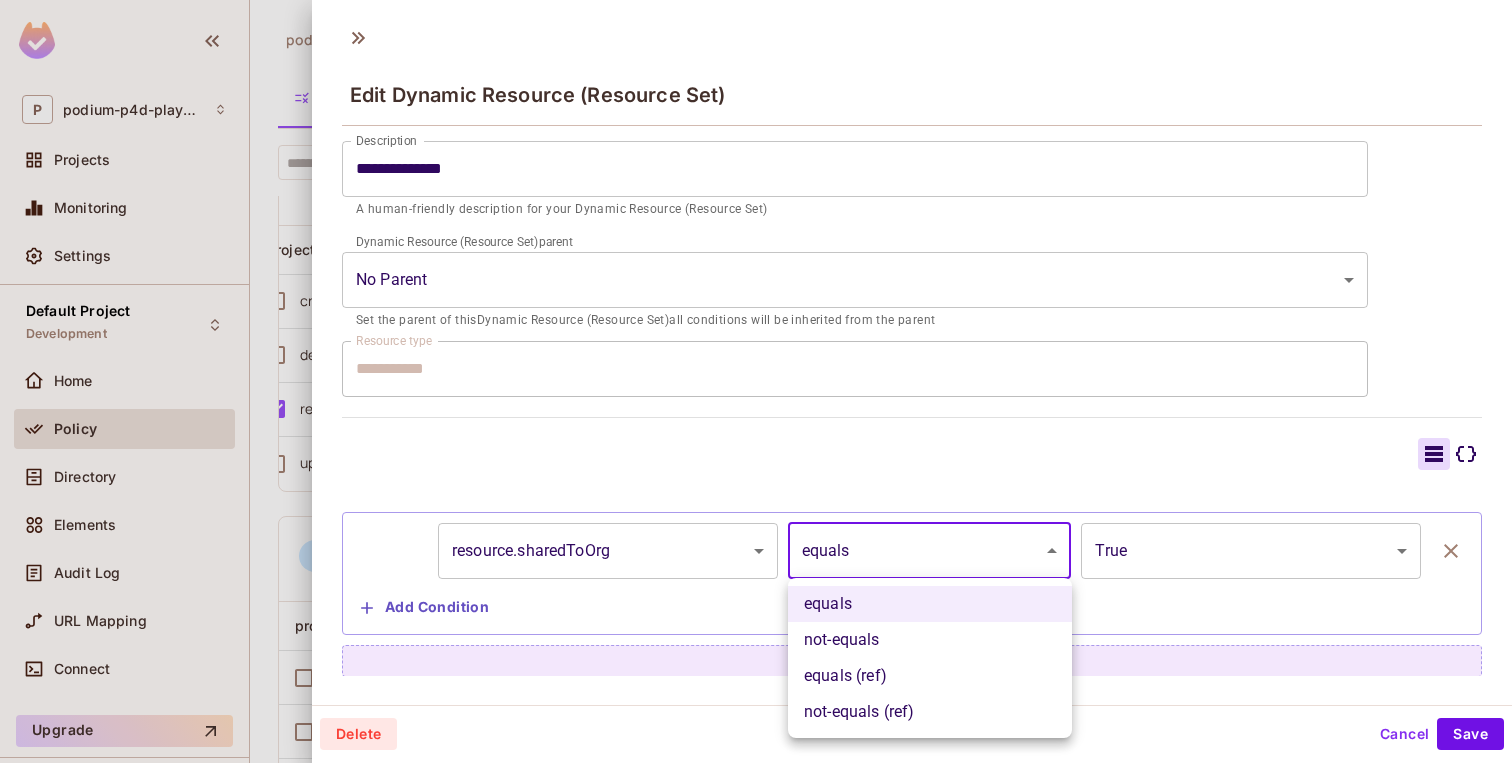 click on "P podium-p4d-playground Projects Monitoring Settings Default Project Development Home Policy Directory Elements Audit Log URL Mapping Connect Upgrade Help & Updates podium-p4d-playground / Default Project : Development / Policy Editor Policy Editor Resources Roles ABAC Rules ​ Last Updated  just now Settings Create admin admin documents projects projects1 projectsnew scenarios solvers project_viewer_test testingnergneg   create   create   create   create   create   create   create   create   delete   delete   delete   delete   delete   delete   delete   delete   read   read   read   read   read   read   read   read   update   update   update   update   update   update   update   update designer designer documents projects projects1 projectsnew scenarios solvers project_viewer_test testingnergneg   create   create   create   create   create   create   create   create   delete   delete   delete   delete   delete   delete   delete   delete   read   read   read   read   read   read   read   read   update" at bounding box center [756, 381] 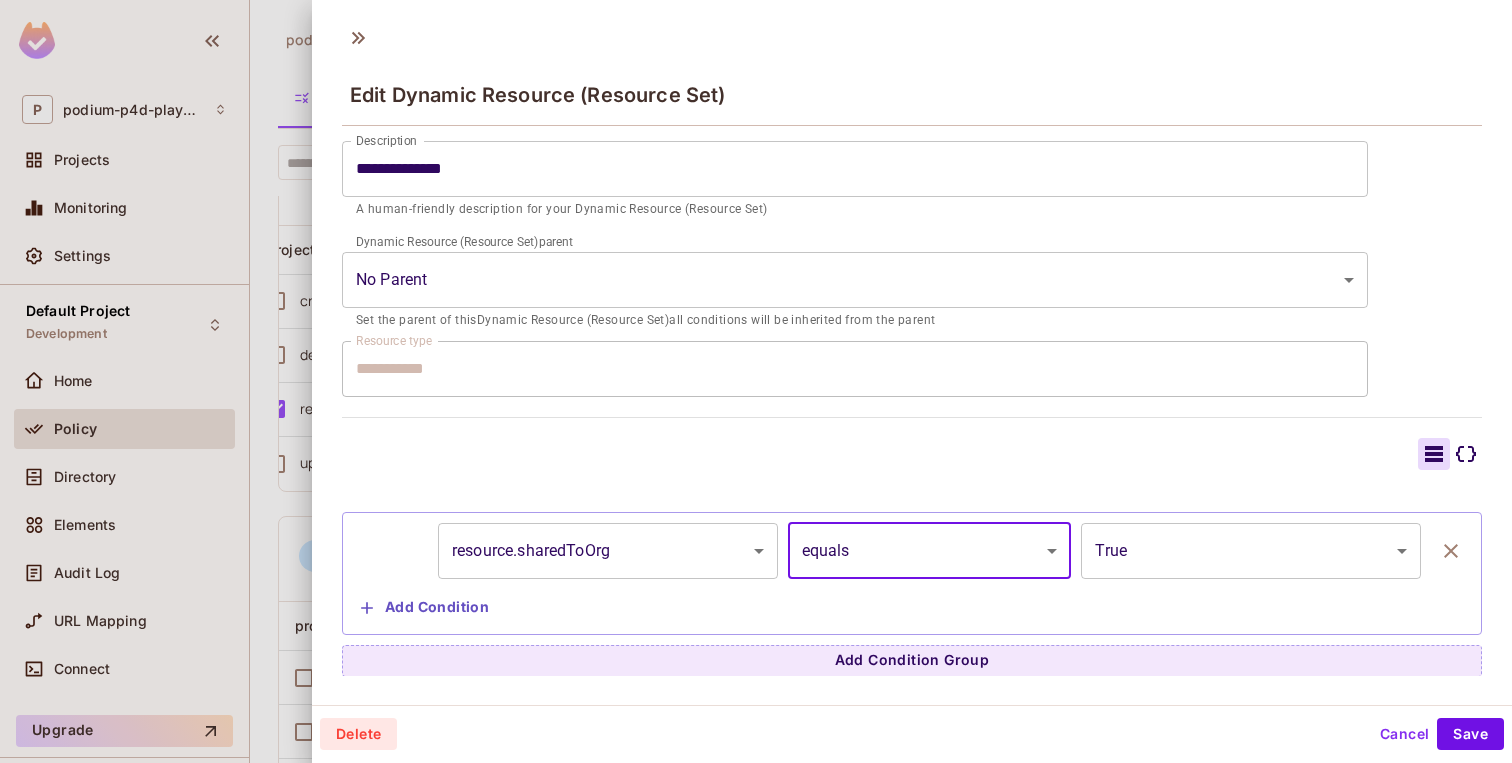 click on "P podium-p4d-playground Projects Monitoring Settings Default Project Development Home Policy Directory Elements Audit Log URL Mapping Connect Upgrade Help & Updates podium-p4d-playground / Default Project : Development / Policy Editor Policy Editor Resources Roles ABAC Rules ​ Last Updated  just now Settings Create admin admin documents projects projects1 projectsnew scenarios solvers project_viewer_test testingnergneg   create   create   create   create   create   create   create   create   delete   delete   delete   delete   delete   delete   delete   delete   read   read   read   read   read   read   read   read   update   update   update   update   update   update   update   update designer designer documents projects projects1 projectsnew scenarios solvers project_viewer_test testingnergneg   create   create   create   create   create   create   create   create   delete   delete   delete   delete   delete   delete   delete   delete   read   read   read   read   read   read   read   read   update" at bounding box center (756, 381) 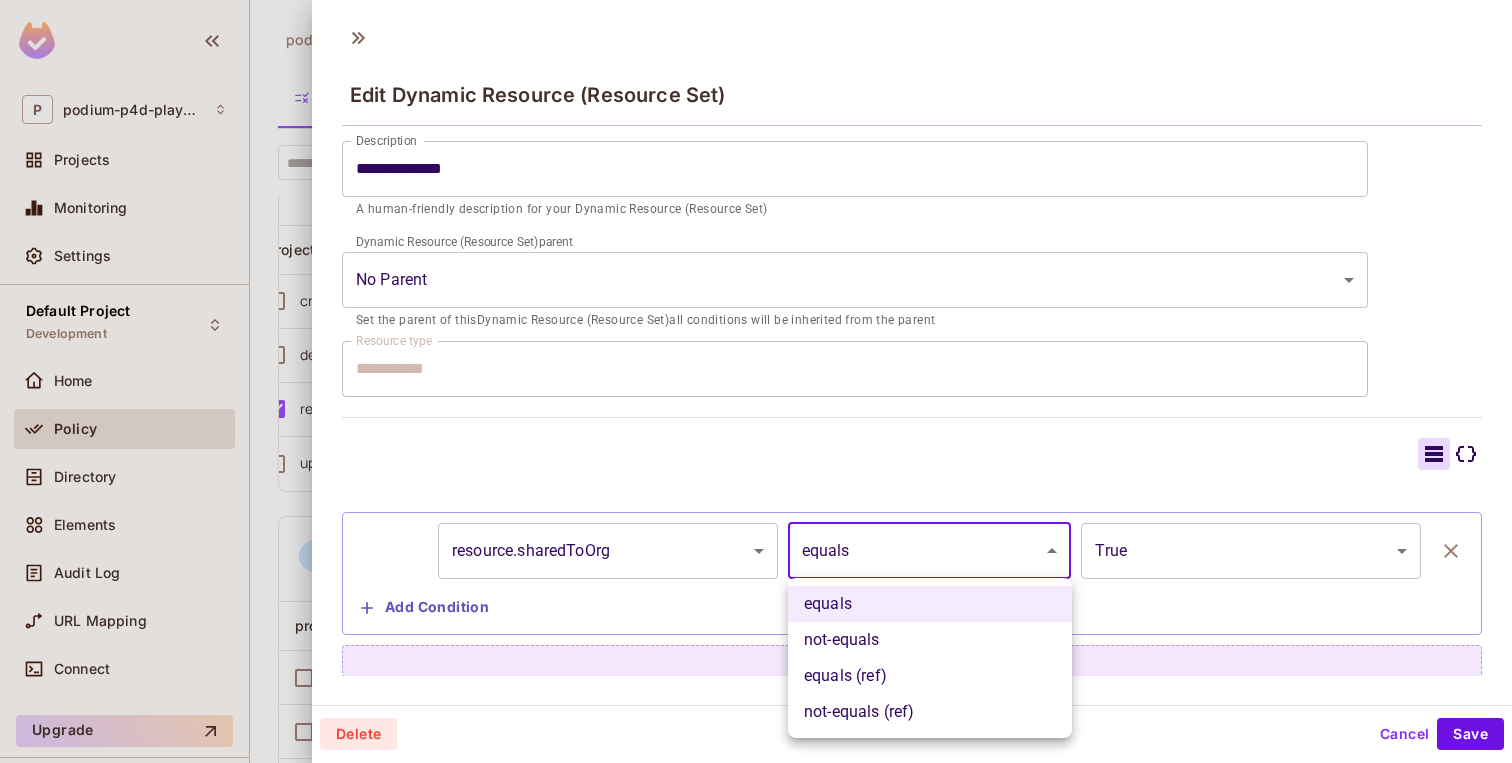 click on "not-equals" at bounding box center [930, 640] 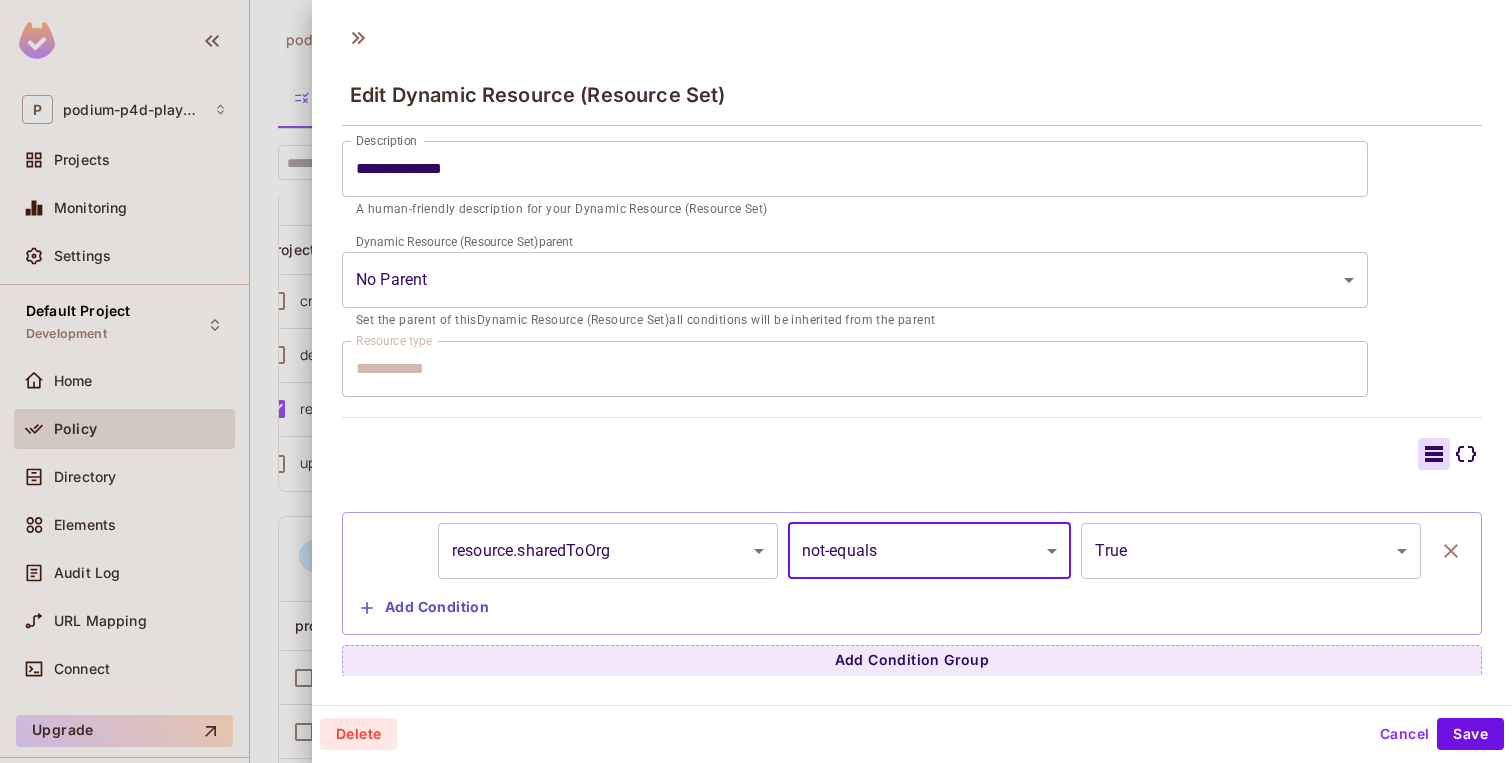 click on "P podium-p4d-playground Projects Monitoring Settings Default Project Development Home Policy Directory Elements Audit Log URL Mapping Connect Upgrade Help & Updates podium-p4d-playground / Default Project : Development / Policy Editor Policy Editor Resources Roles ABAC Rules ​ Last Updated  just now Settings Create admin admin documents projects projects1 projectsnew scenarios solvers project_viewer_test testingnergneg   create   create   create   create   create   create   create   create   delete   delete   delete   delete   delete   delete   delete   delete   read   read   read   read   read   read   read   read   update   update   update   update   update   update   update   update designer designer documents projects projects1 projectsnew scenarios solvers project_viewer_test testingnergneg   create   create   create   create   create   create   create   create   delete   delete   delete   delete   delete   delete   delete   delete   read   read   read   read   read   read   read   read   update" at bounding box center [756, 381] 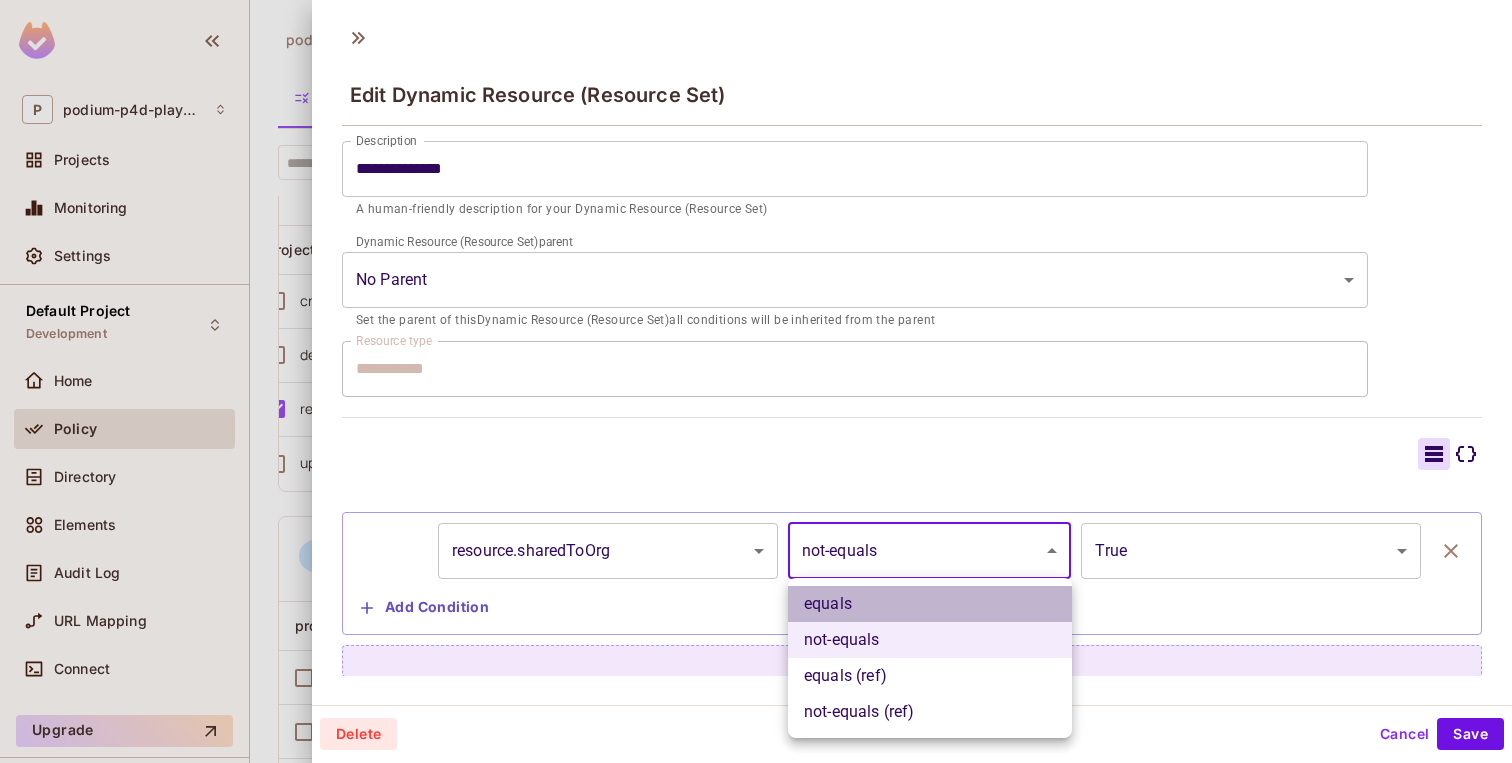 click on "equals" at bounding box center [930, 604] 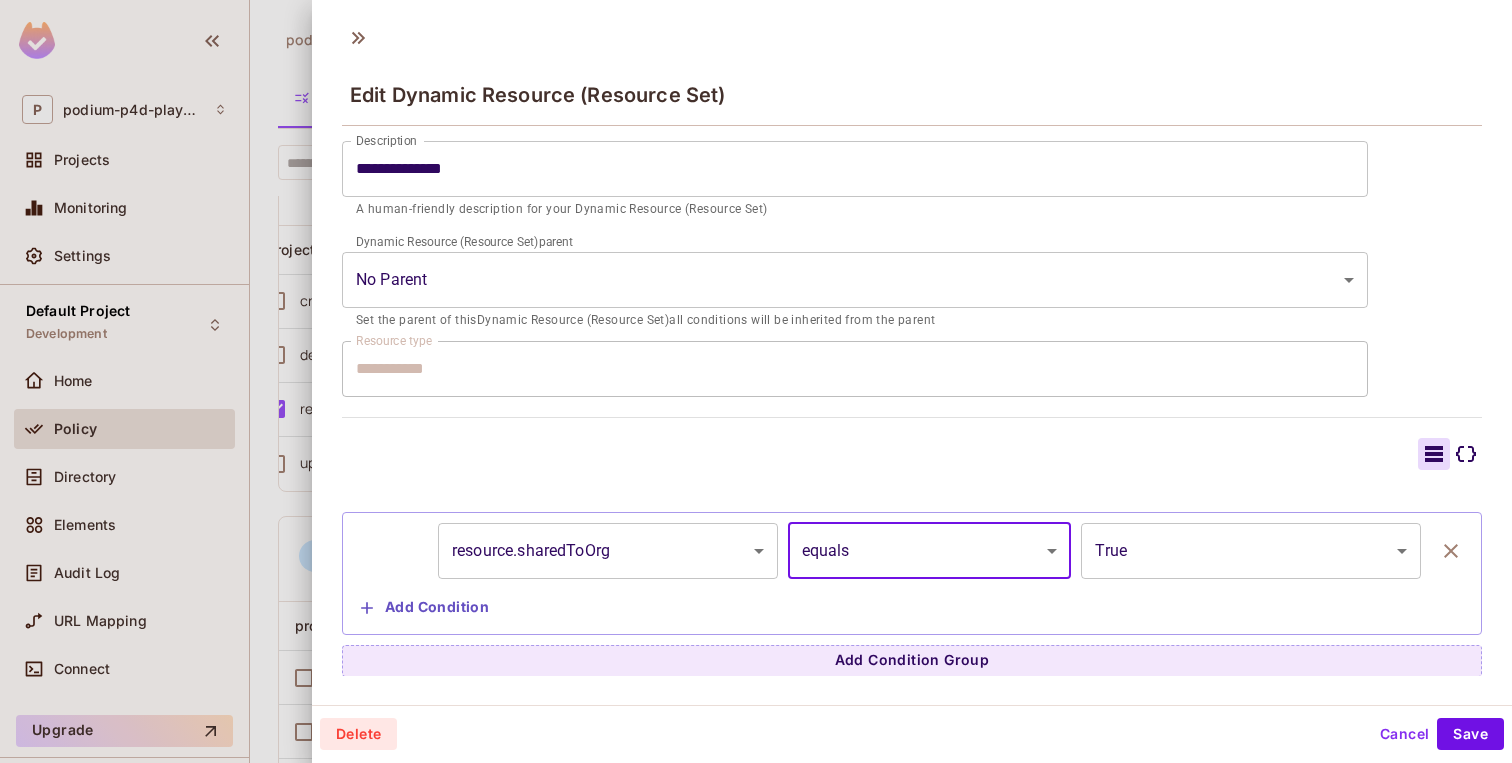 click on "**********" at bounding box center (912, 573) 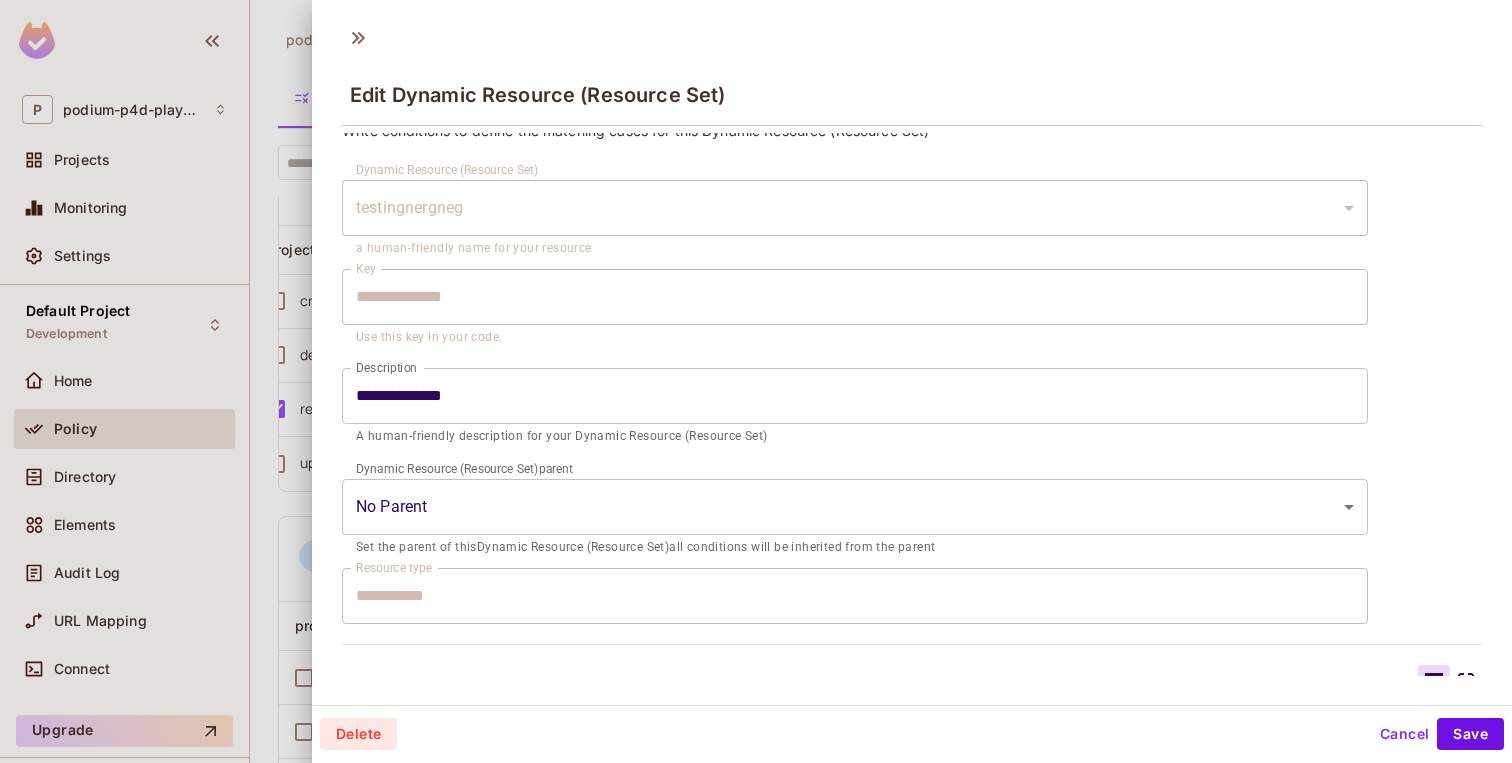 scroll, scrollTop: 0, scrollLeft: 0, axis: both 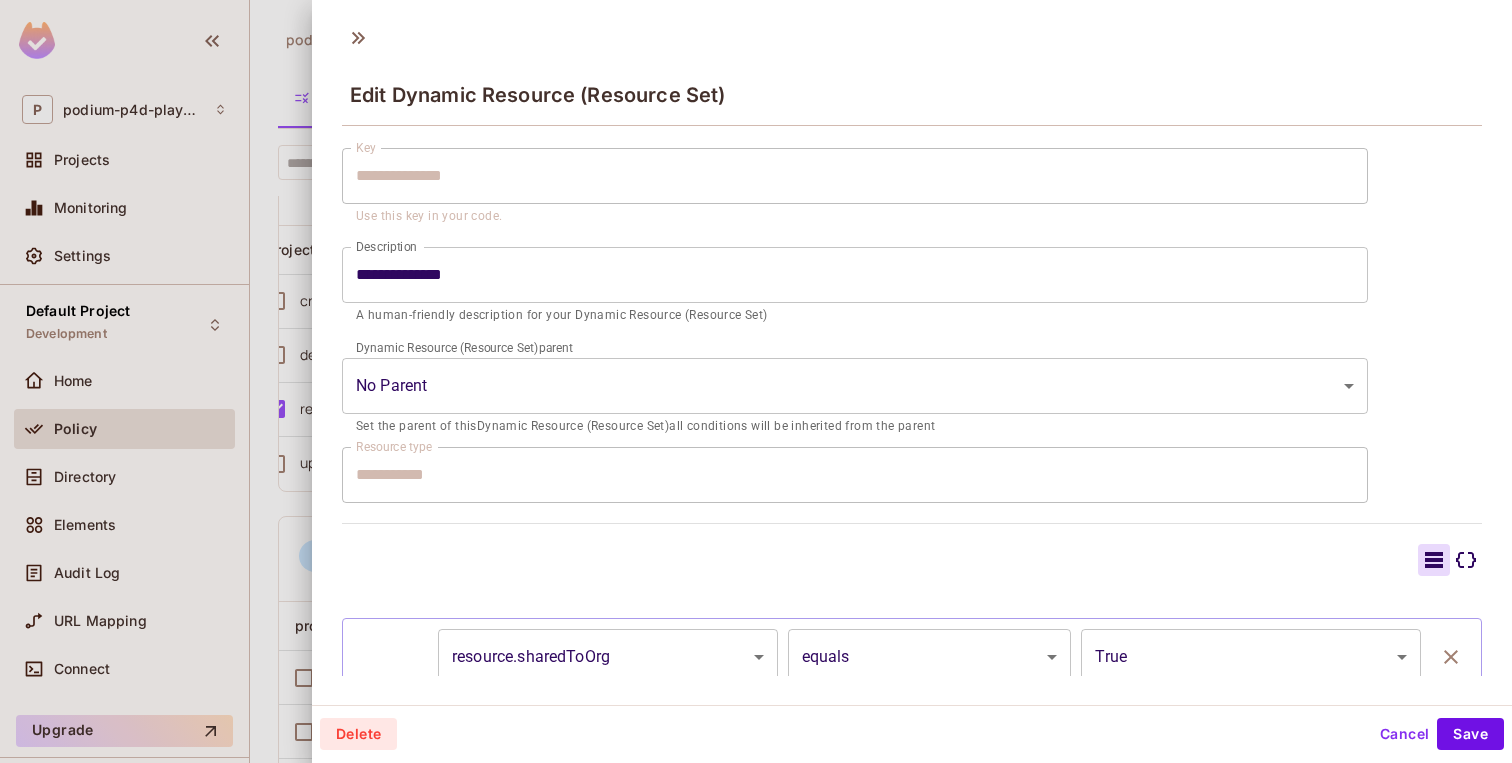 click on "**********" at bounding box center (912, 391) 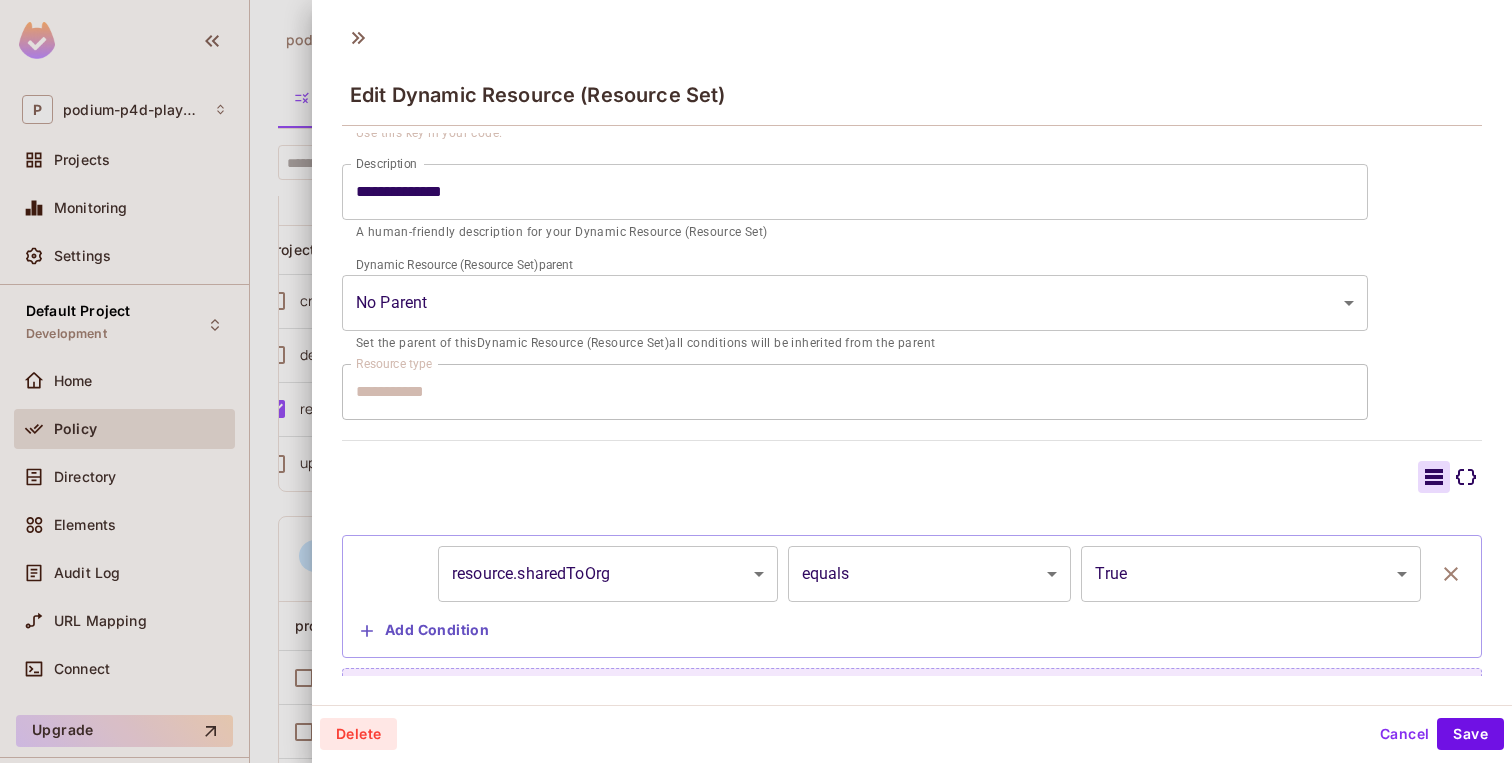 scroll, scrollTop: 247, scrollLeft: 0, axis: vertical 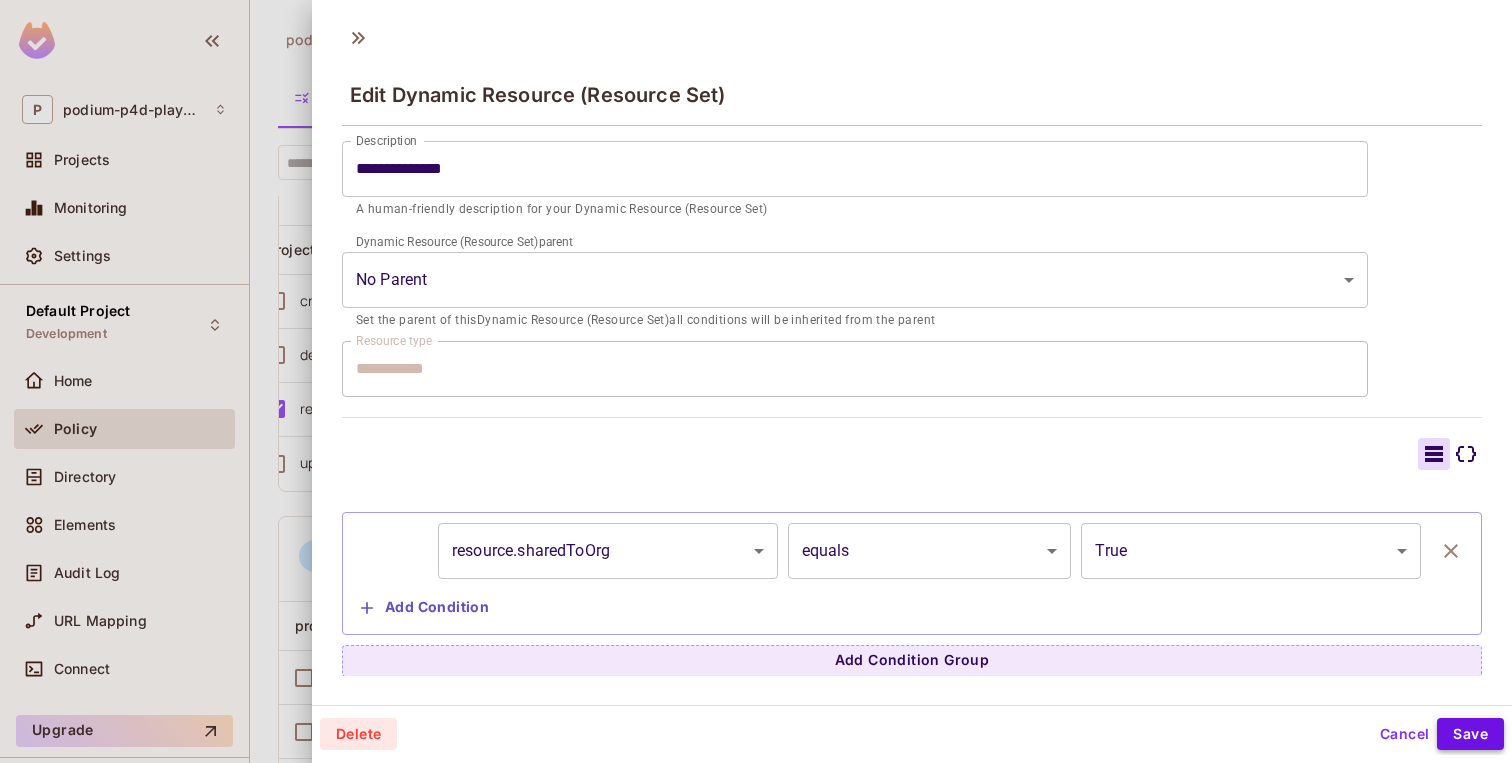 click on "Save" at bounding box center [1470, 734] 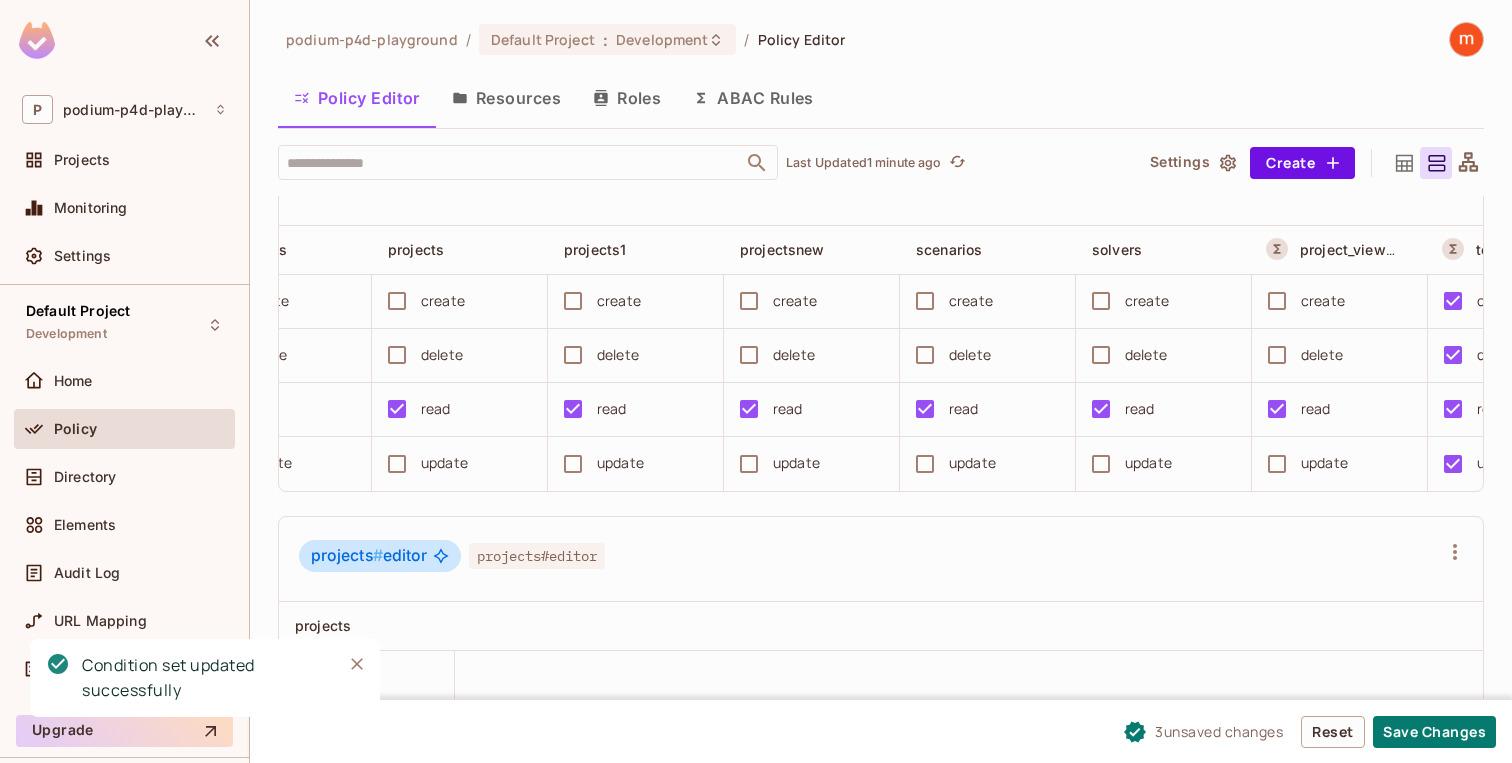 scroll, scrollTop: 0, scrollLeft: 0, axis: both 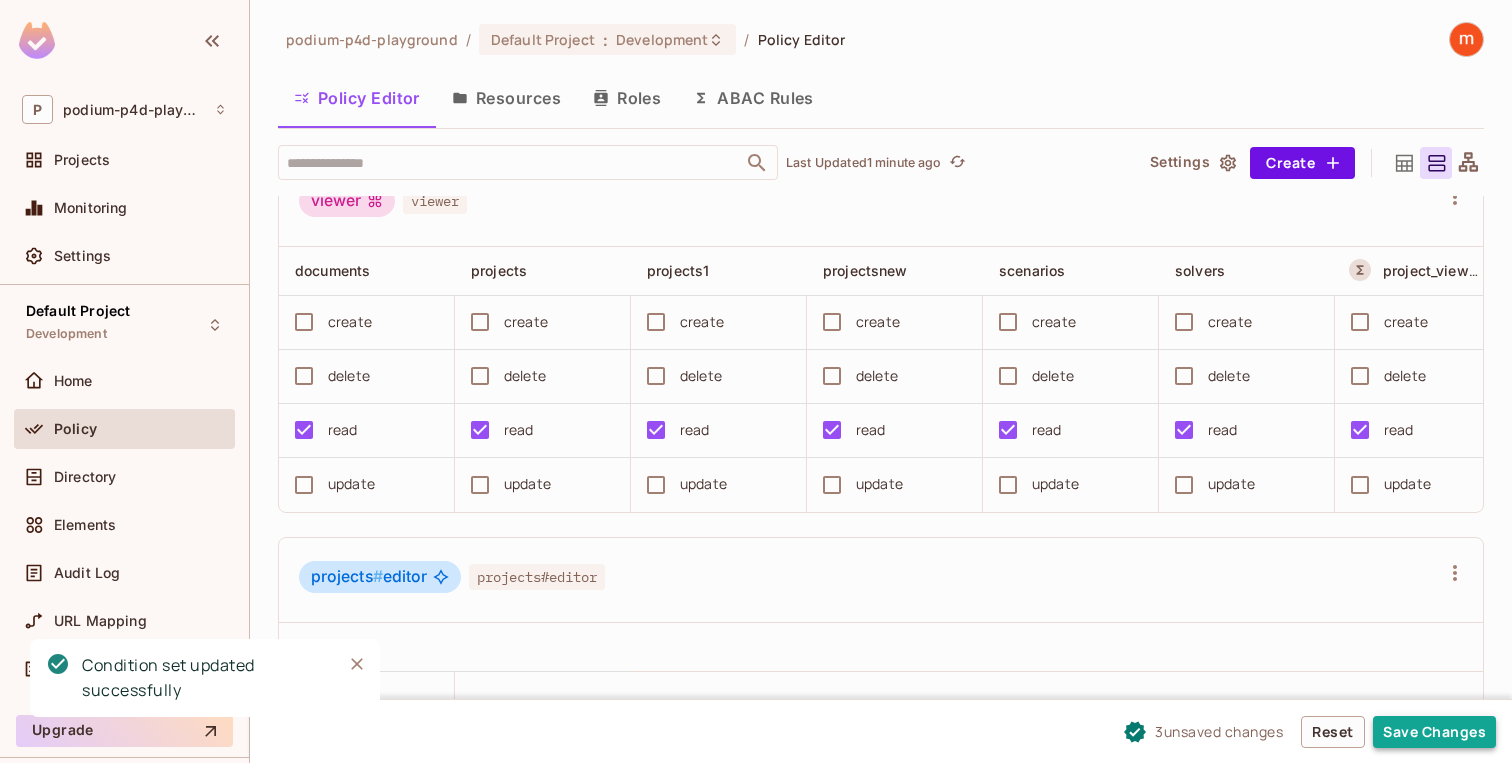 click on "Save Changes" at bounding box center (1434, 732) 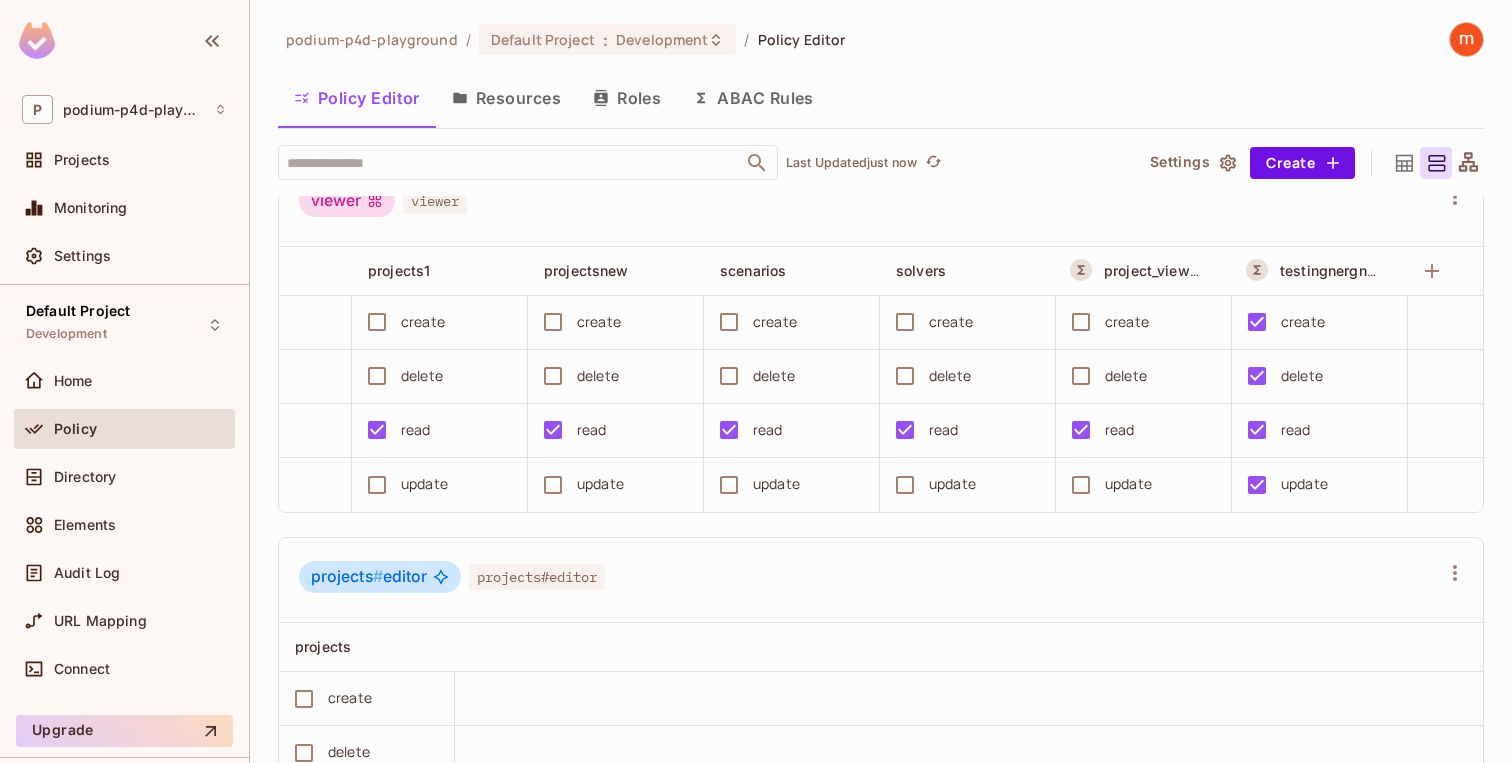 scroll, scrollTop: 0, scrollLeft: 380, axis: horizontal 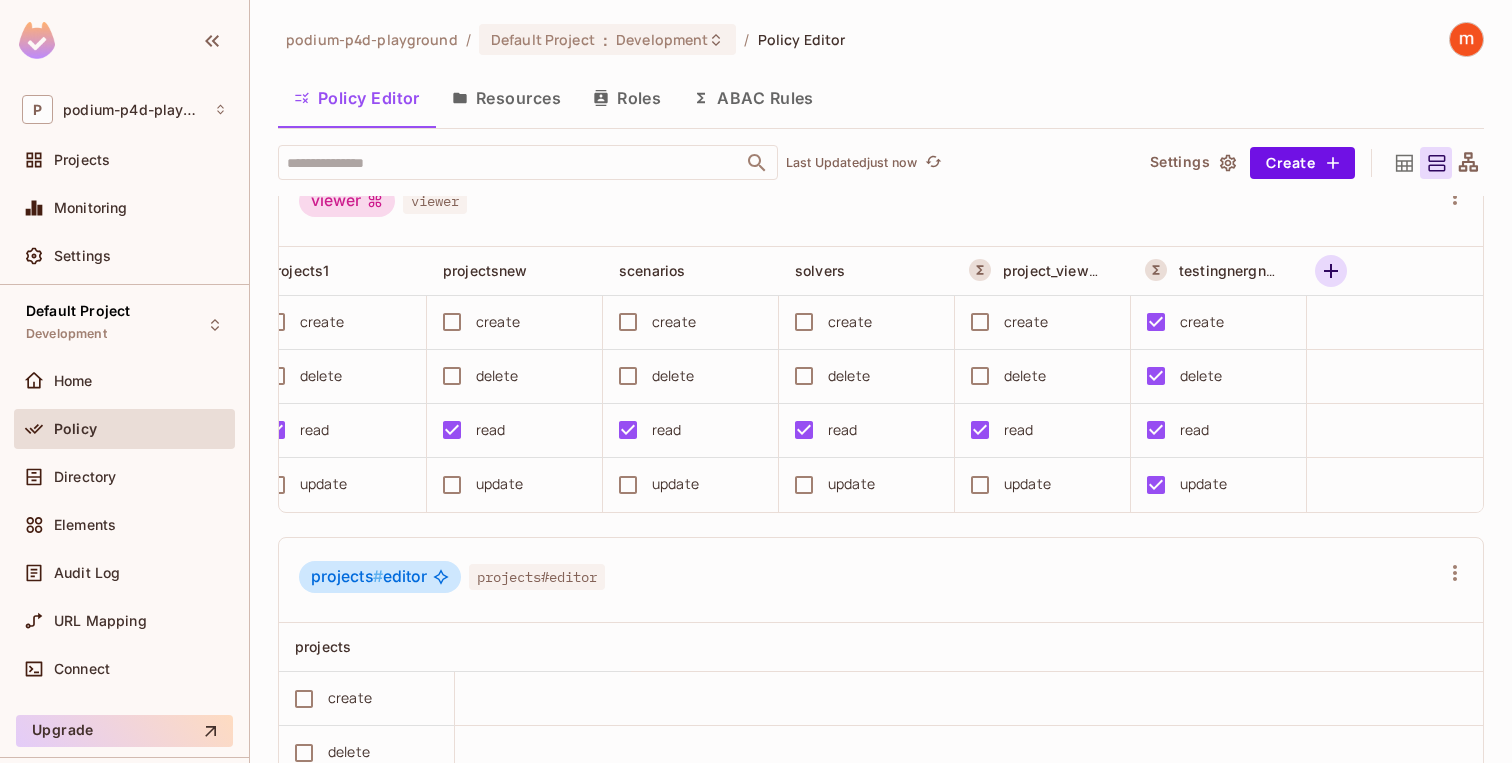 click 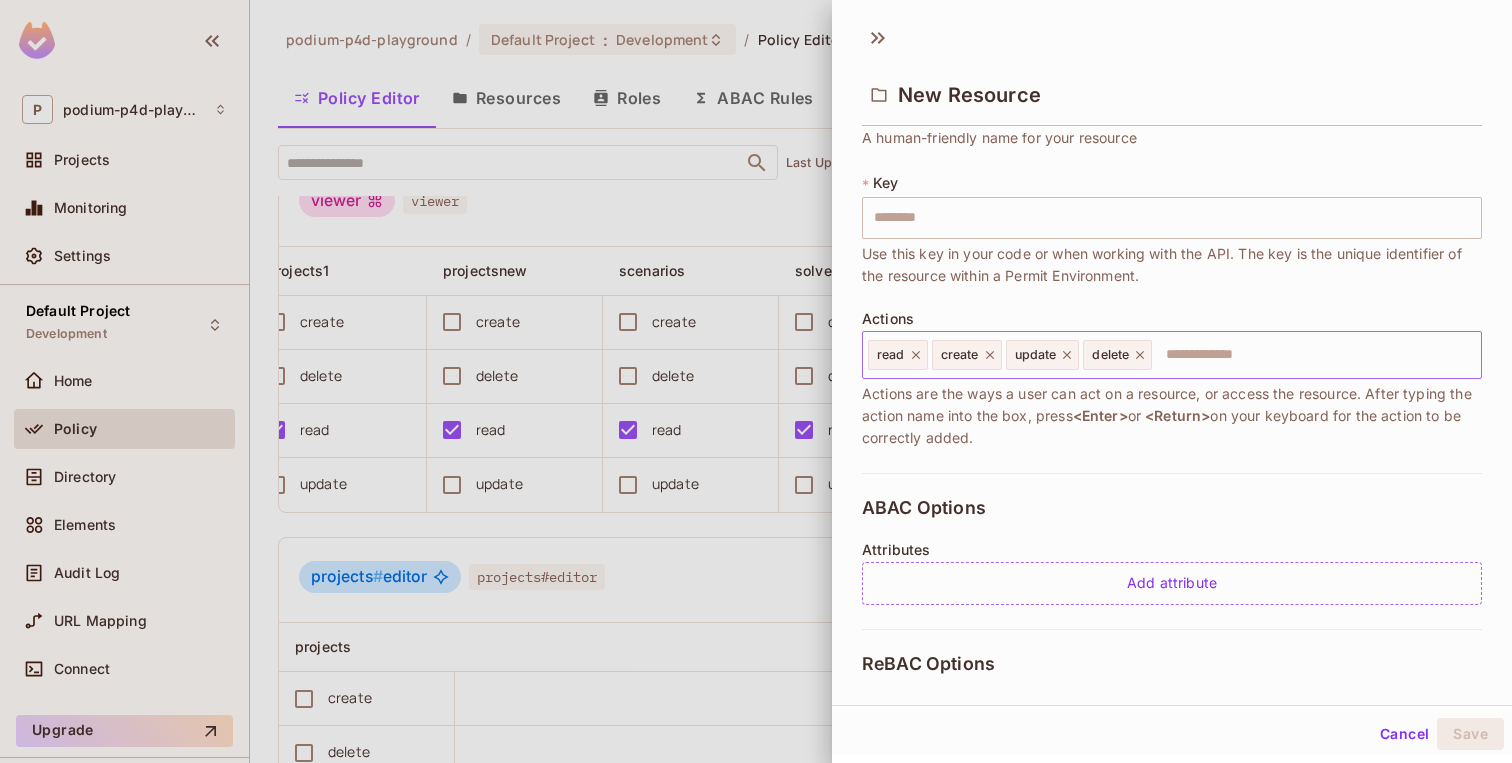 scroll, scrollTop: 0, scrollLeft: 0, axis: both 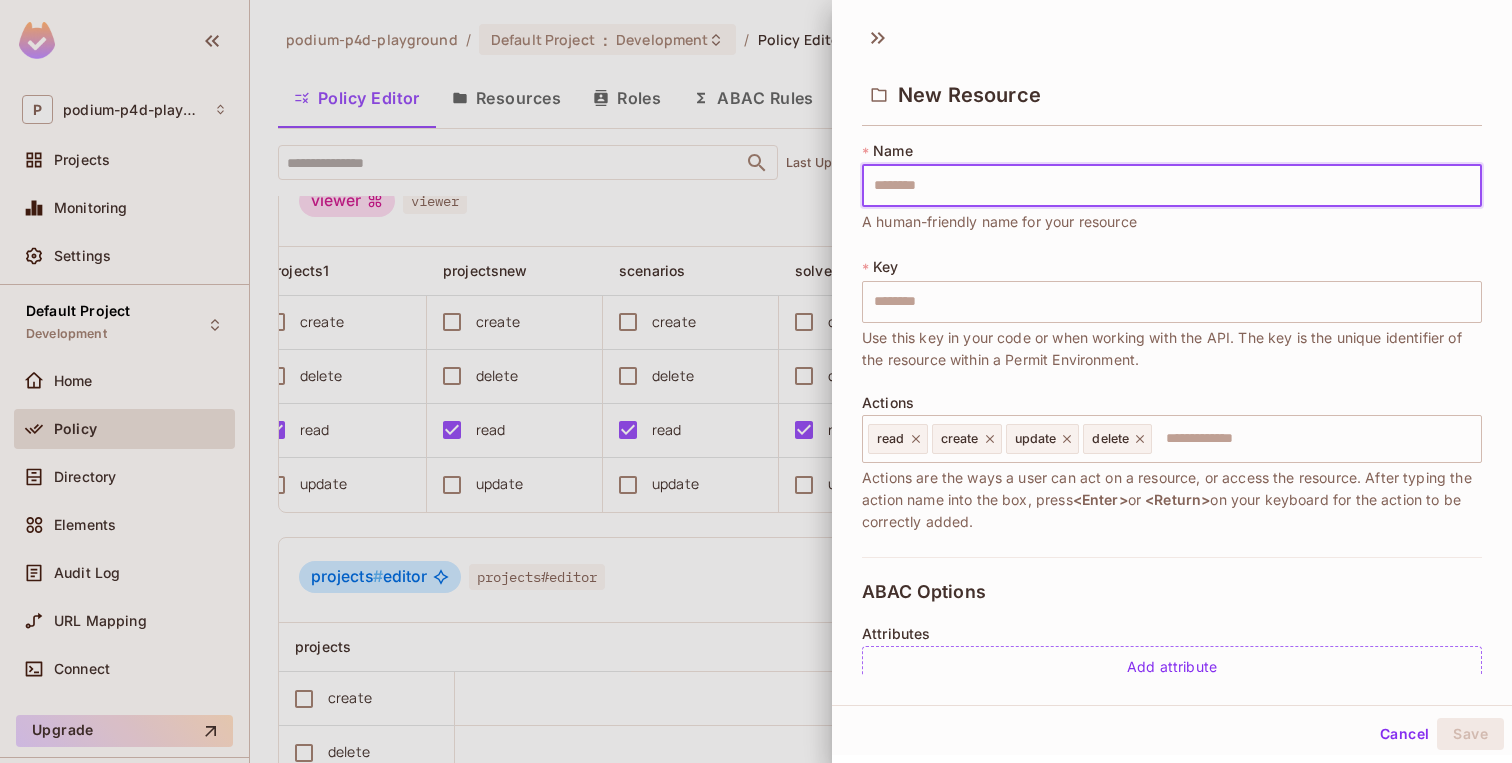 click on "New Resource" at bounding box center [1172, 77] 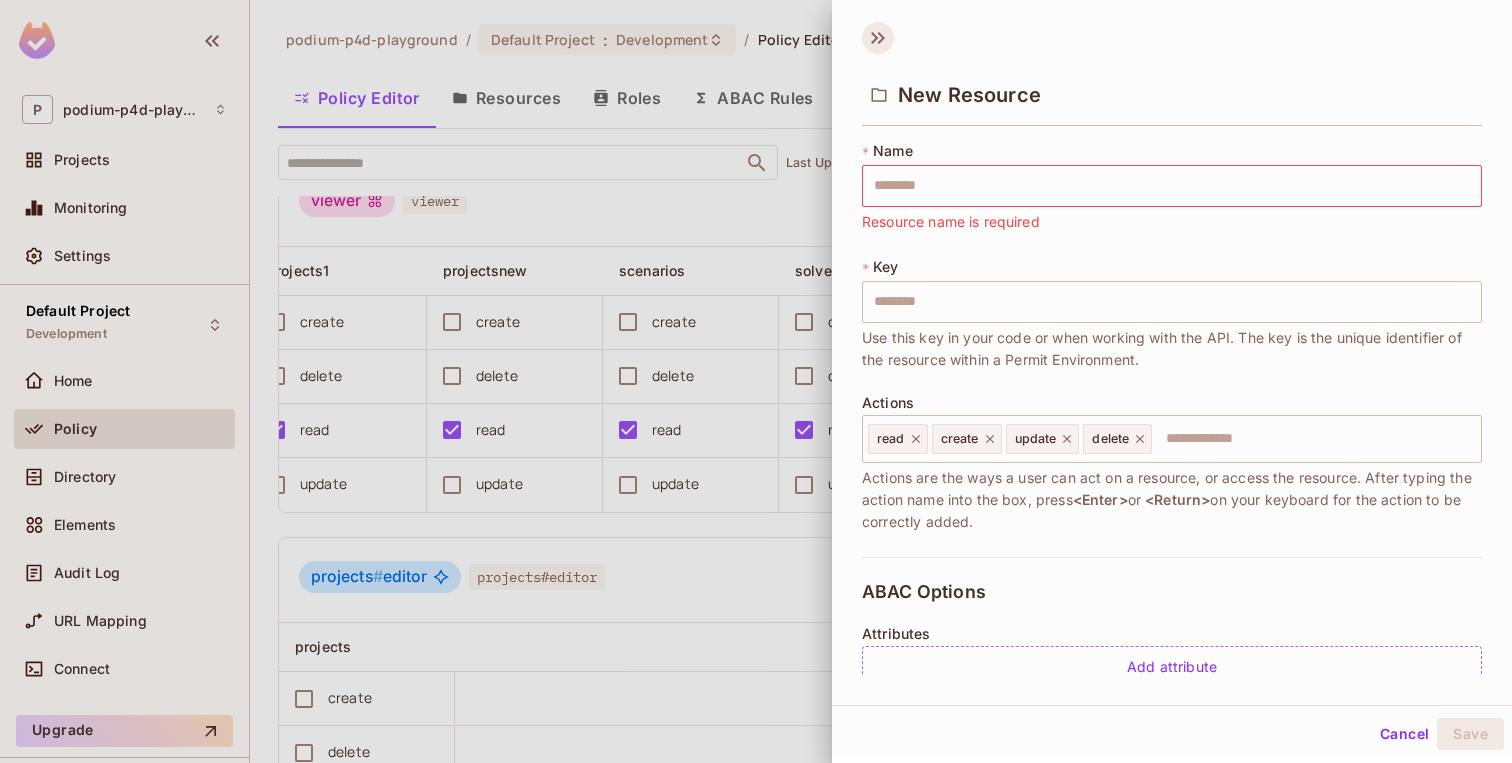 click 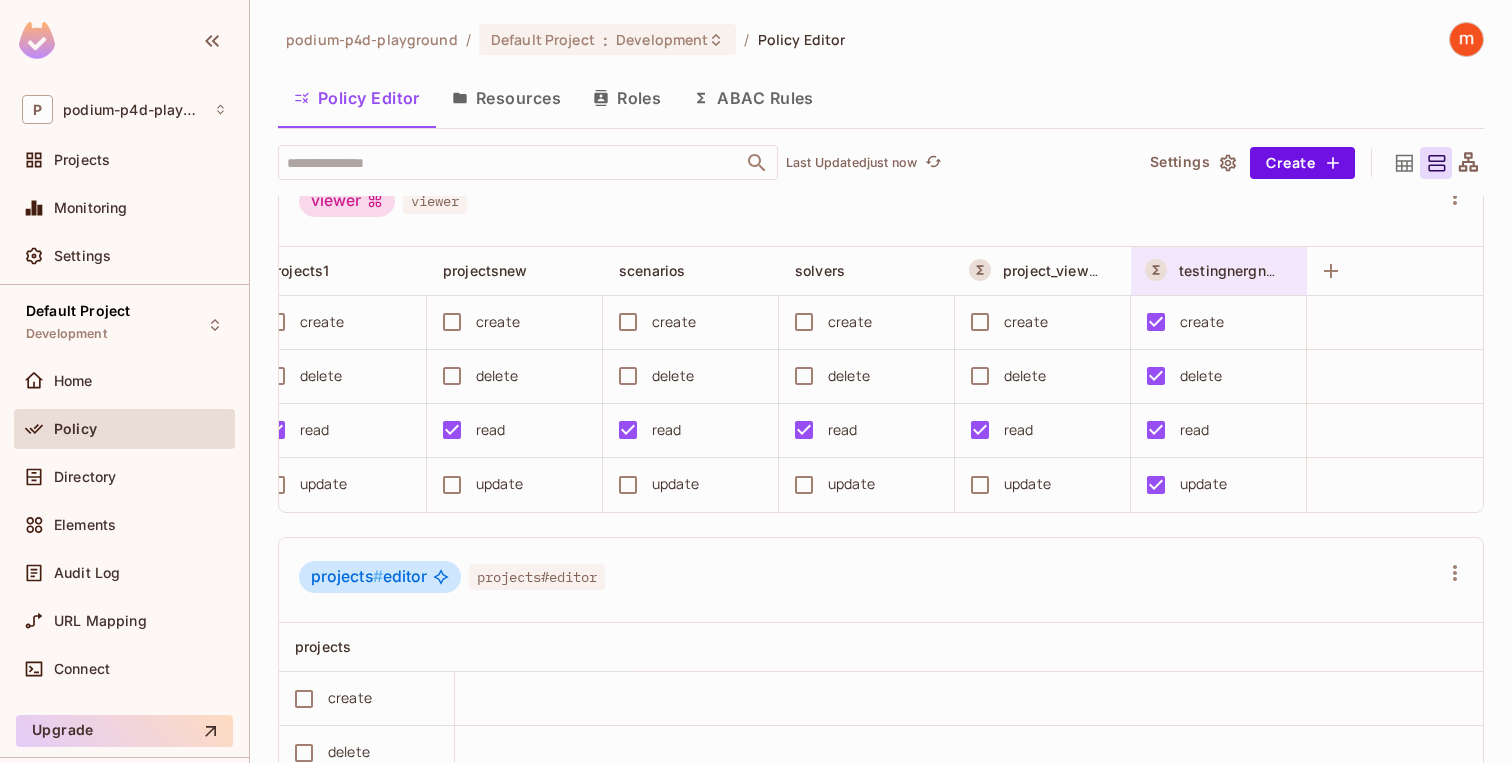 click at bounding box center [1291, 271] 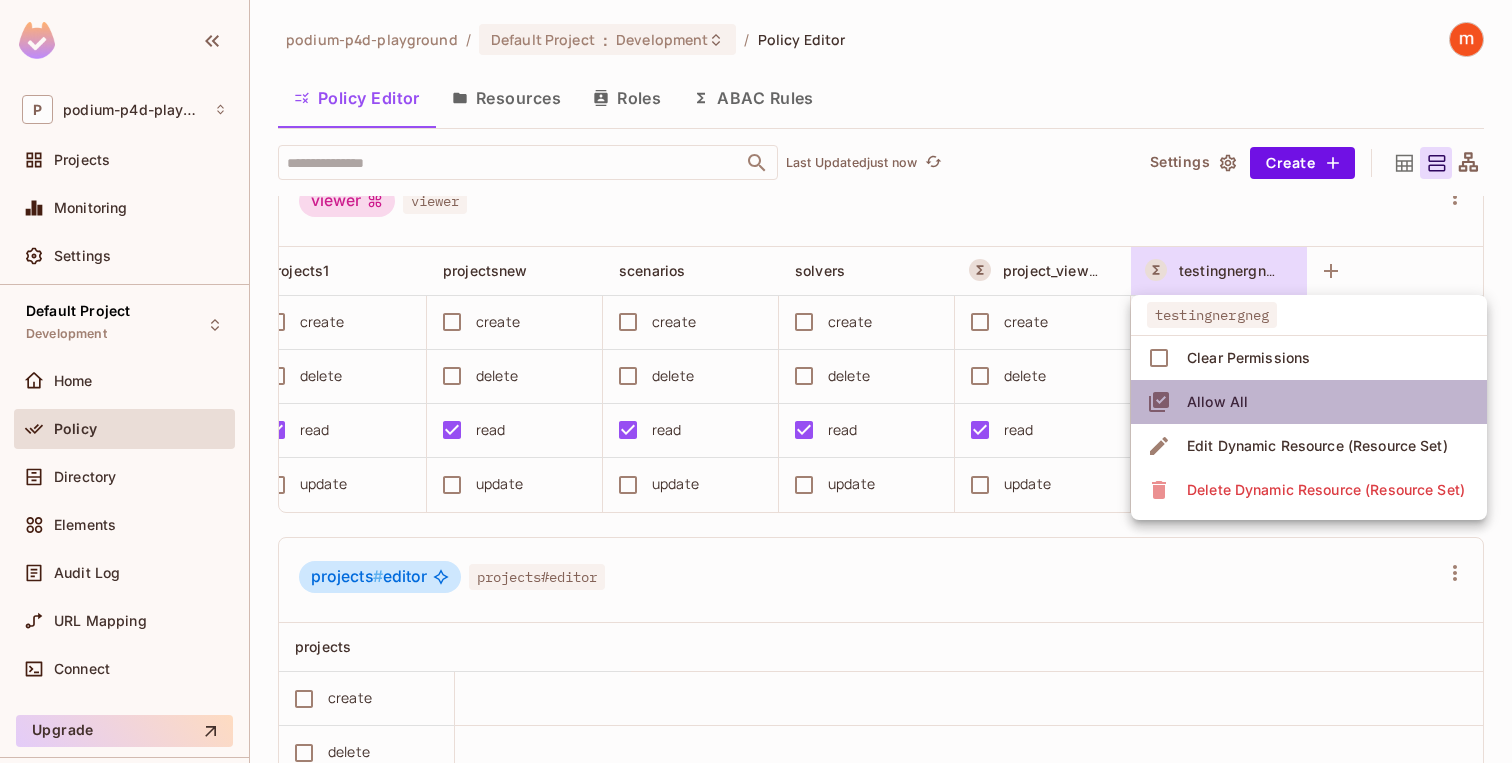 click on "Allow All" at bounding box center (1217, 402) 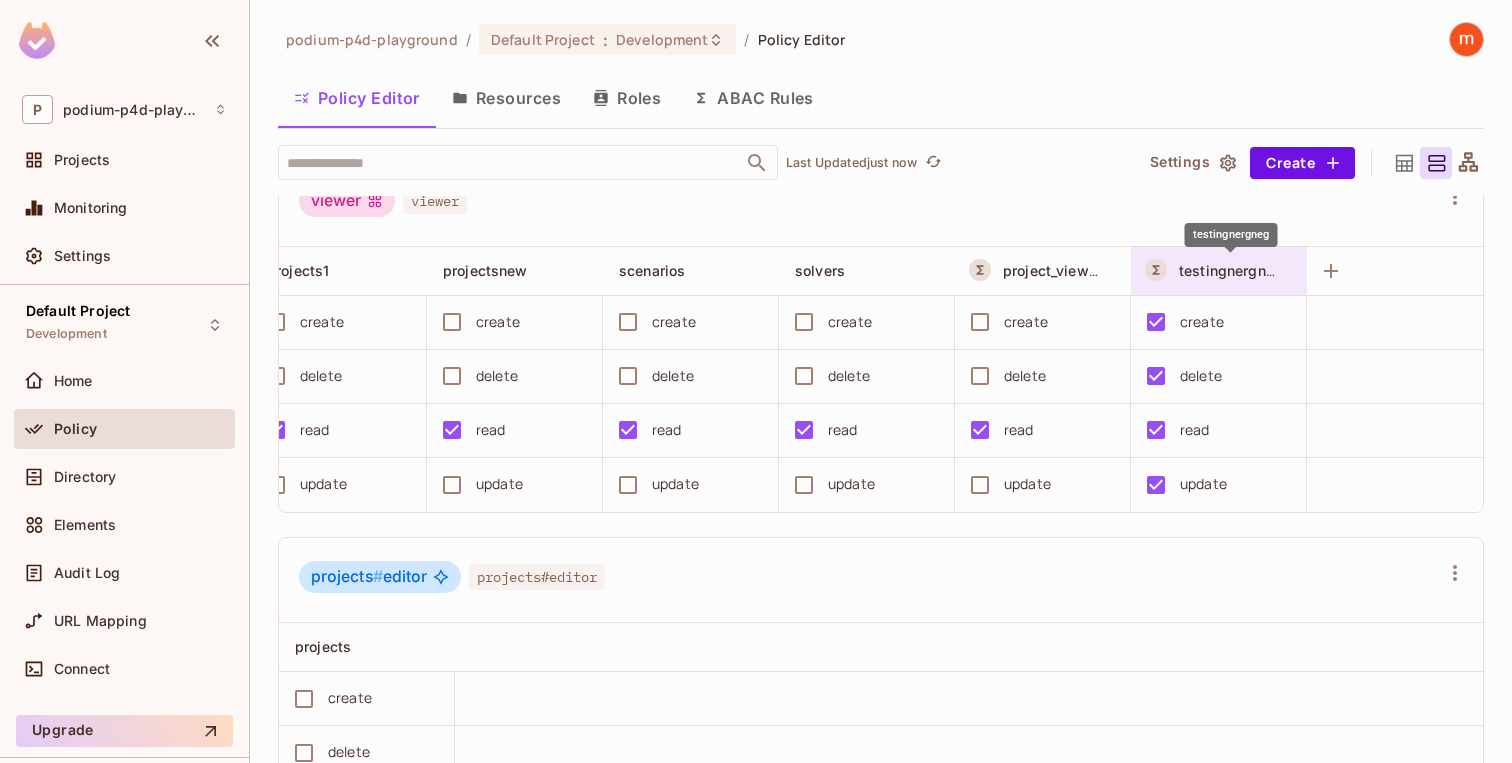 click on "testingnergneg" at bounding box center [1231, 270] 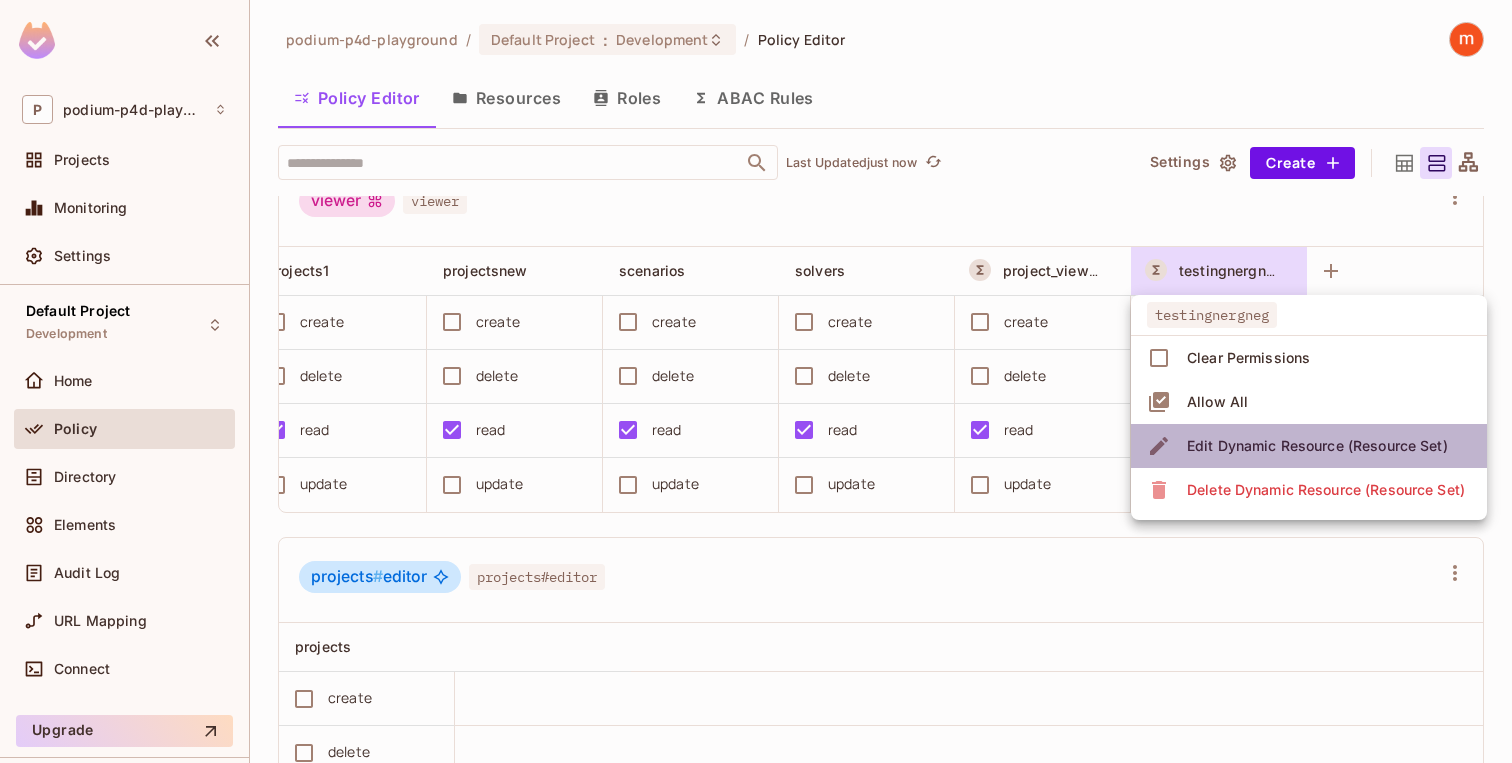click on "Edit Dynamic Resource (Resource Set)" at bounding box center (1317, 446) 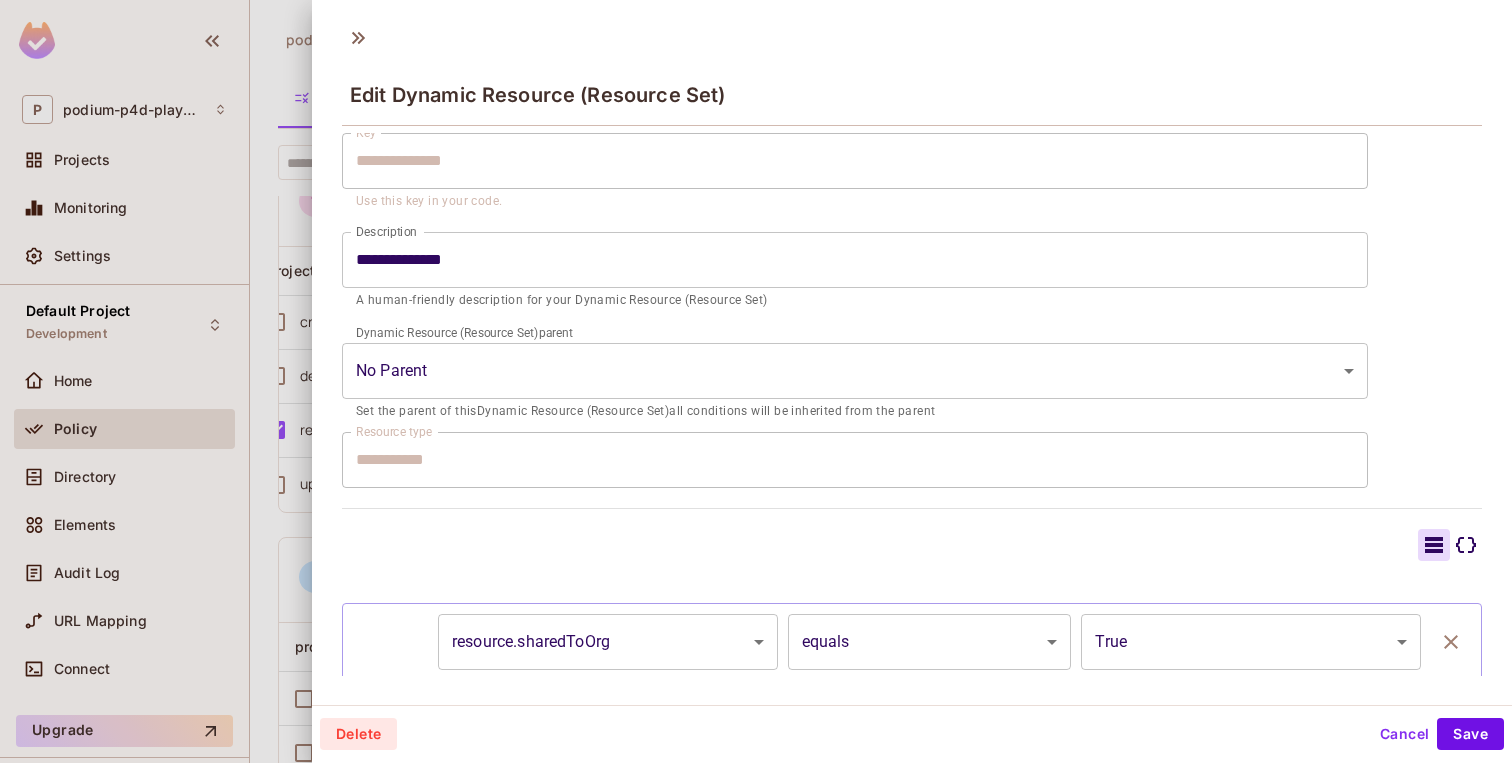 scroll, scrollTop: 247, scrollLeft: 0, axis: vertical 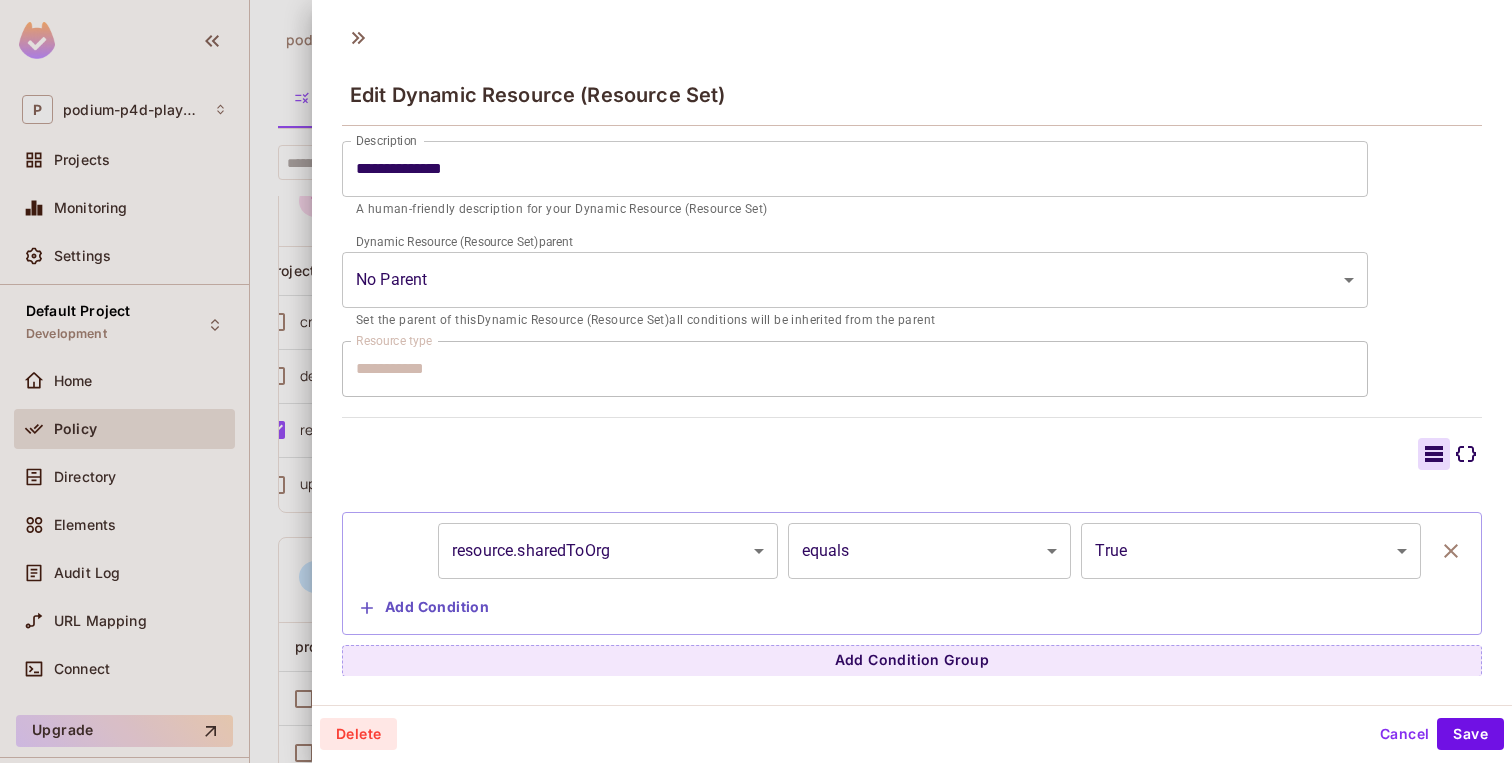 click at bounding box center (756, 381) 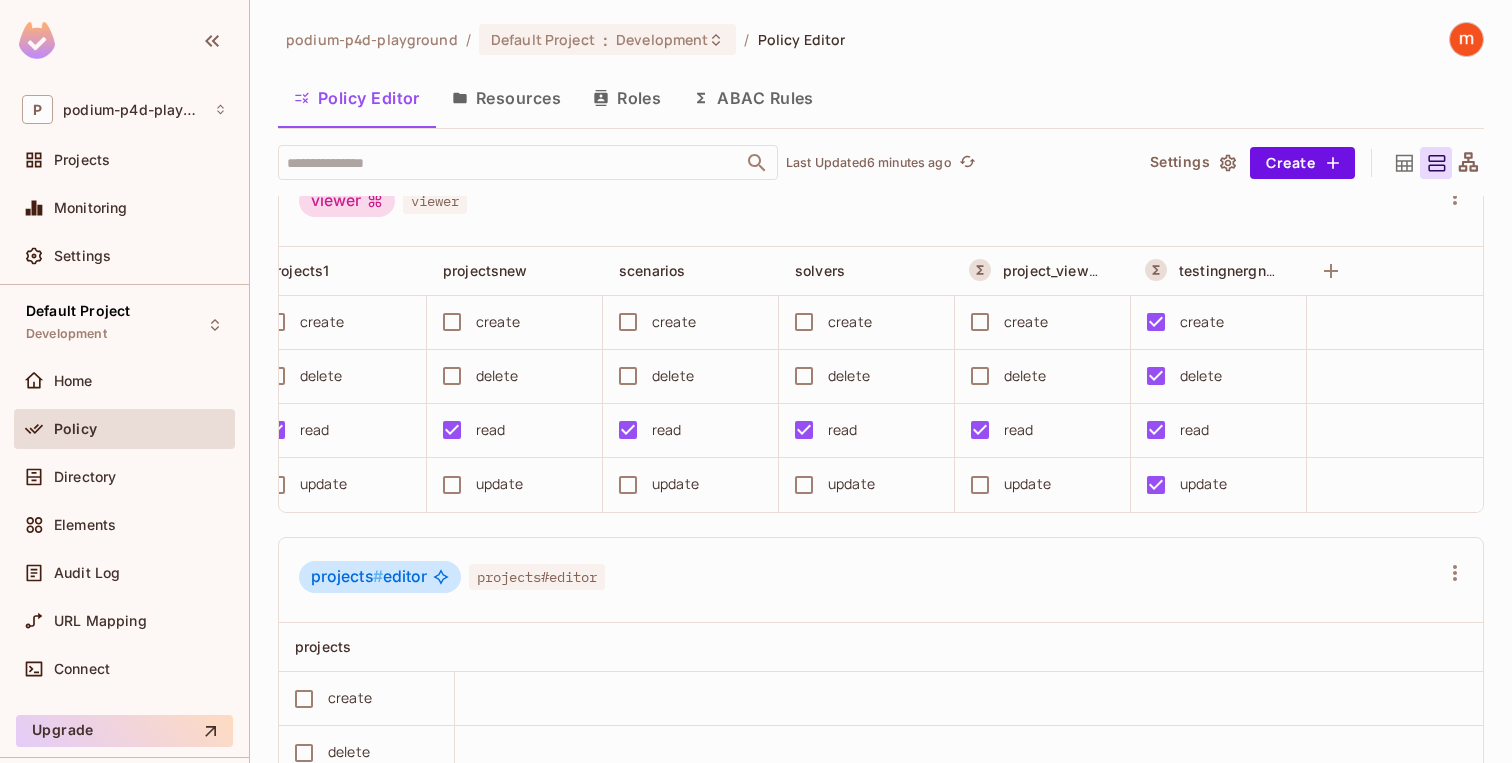 click on "Policy Editor" at bounding box center [357, 98] 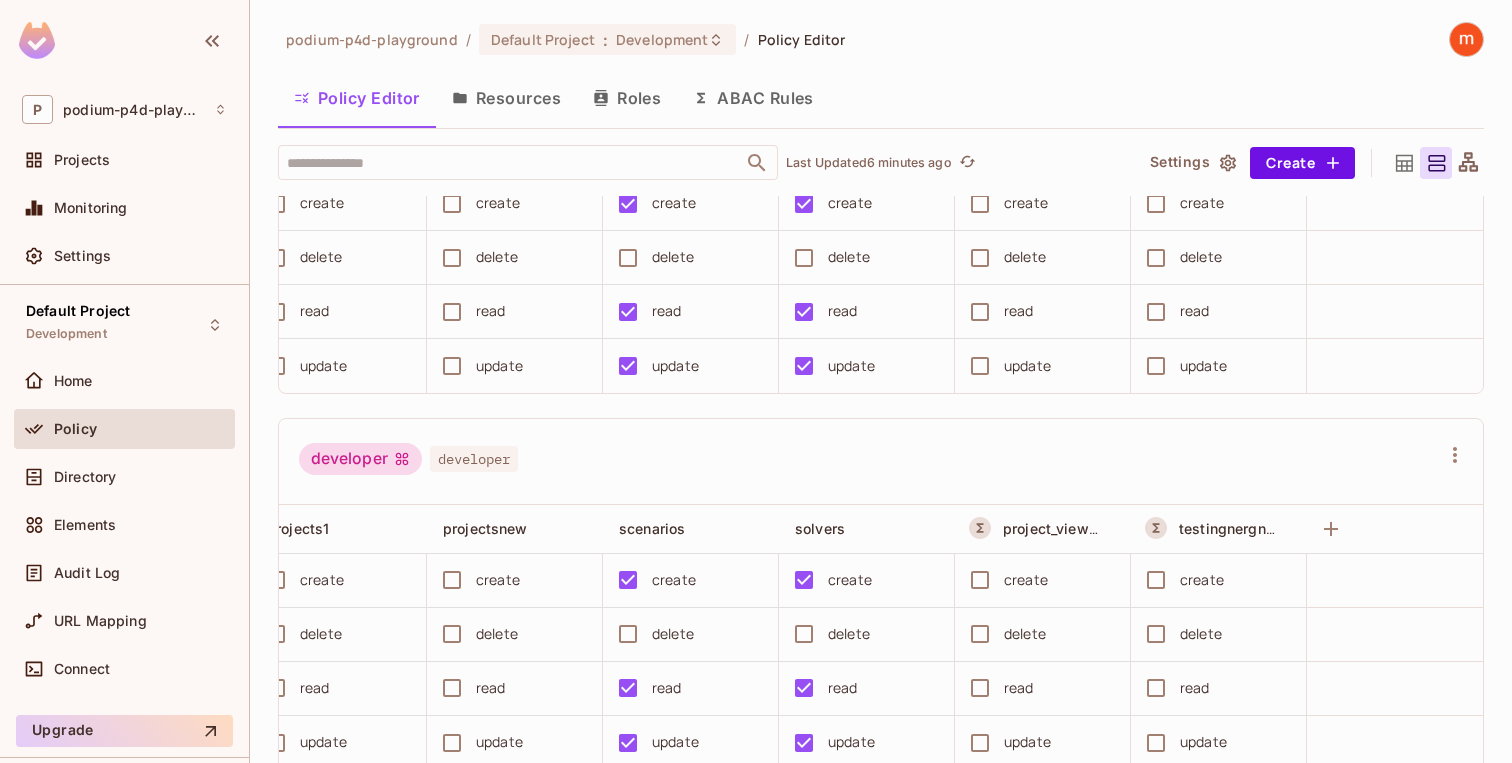 scroll, scrollTop: 0, scrollLeft: 0, axis: both 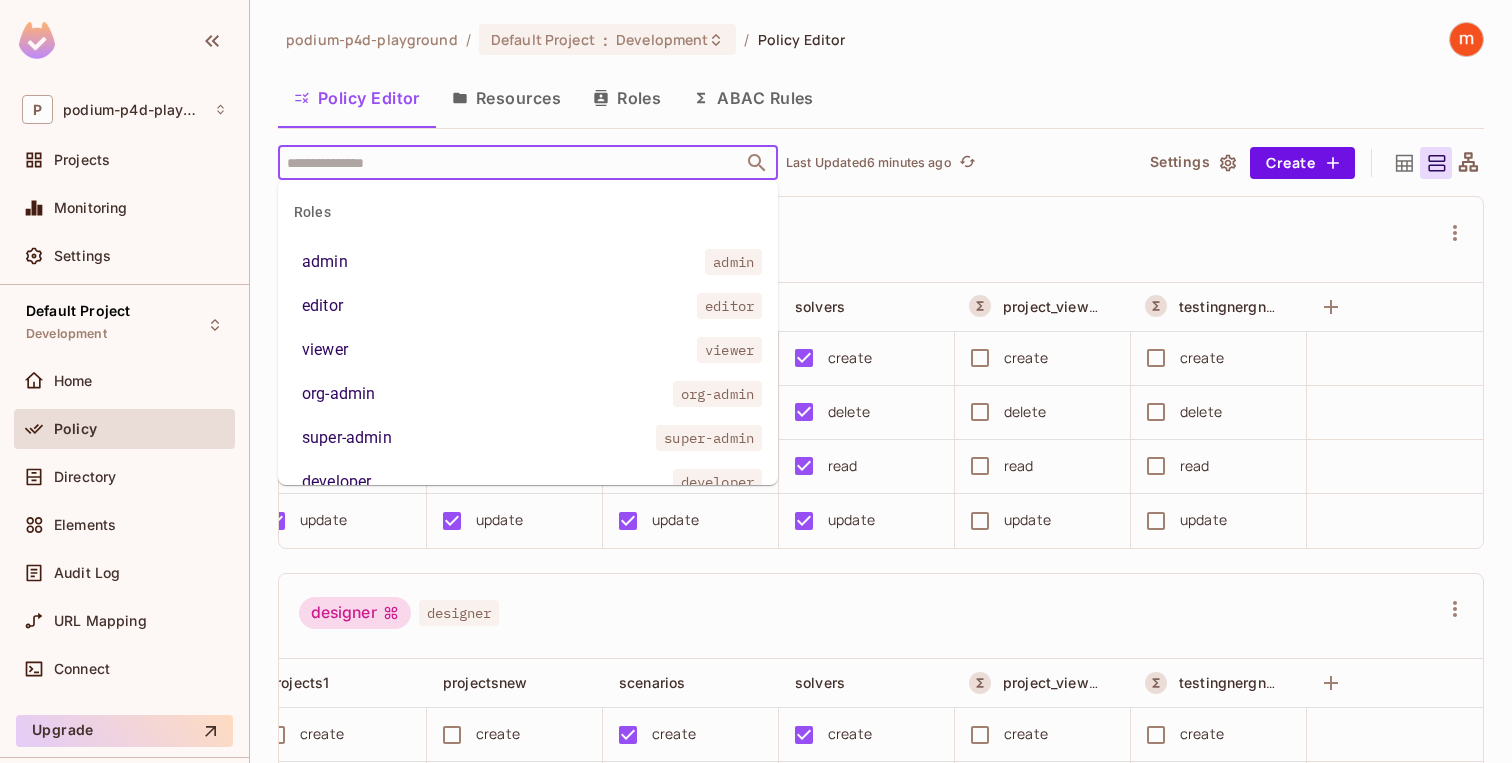click at bounding box center [510, 162] 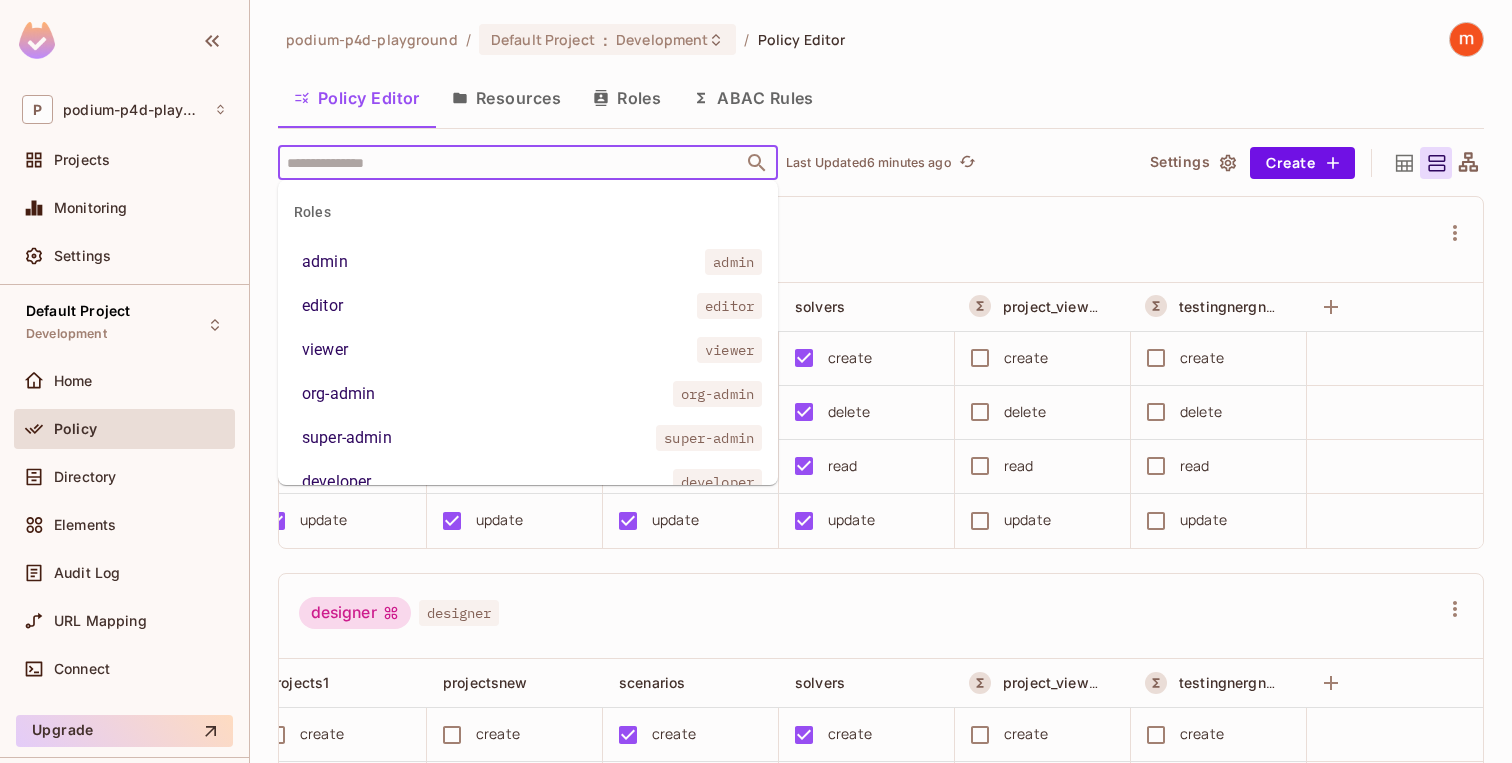 click on "ABAC Rules" at bounding box center (753, 98) 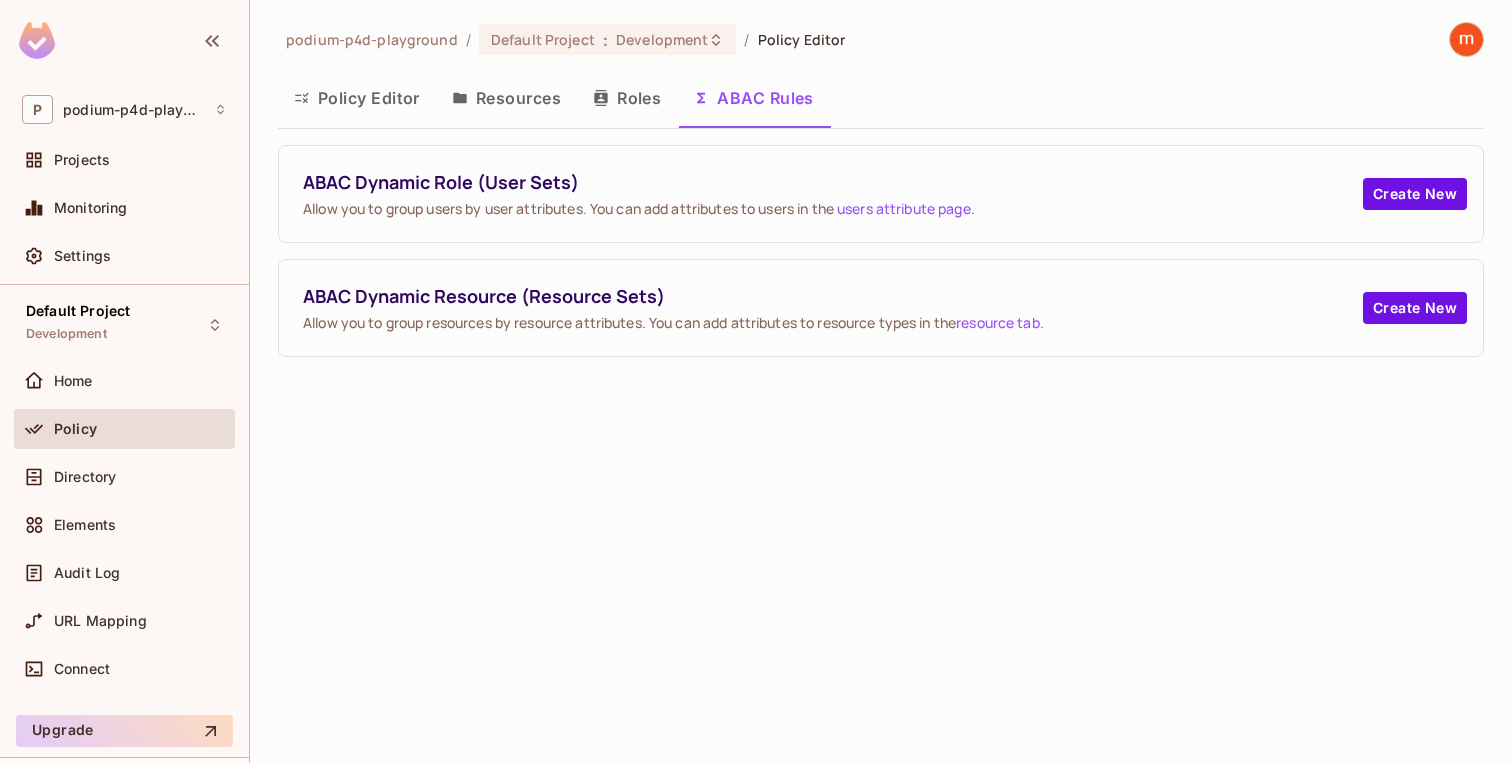 click on "ABAC Dynamic Resource (Resource Sets)" at bounding box center [833, 296] 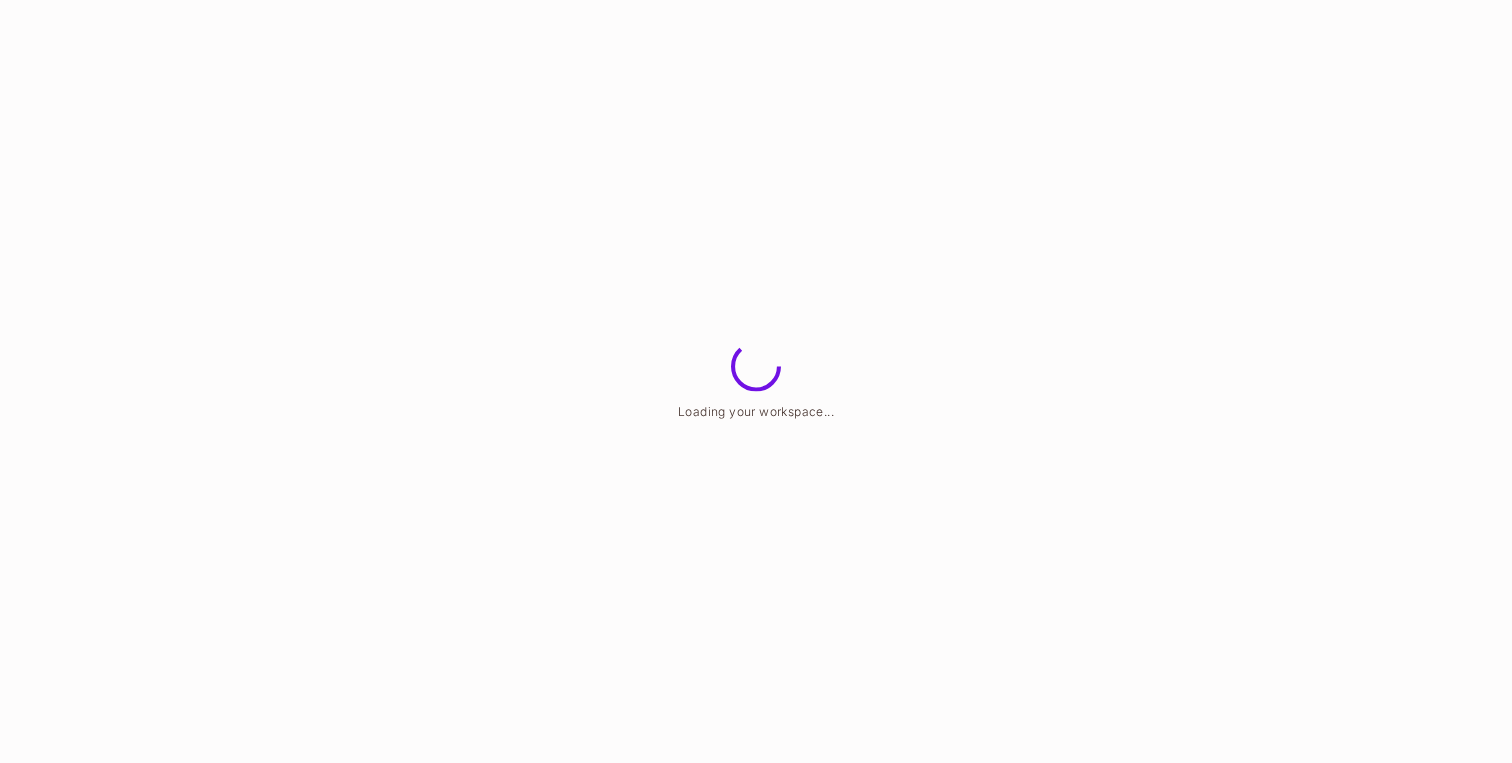 scroll, scrollTop: 0, scrollLeft: 0, axis: both 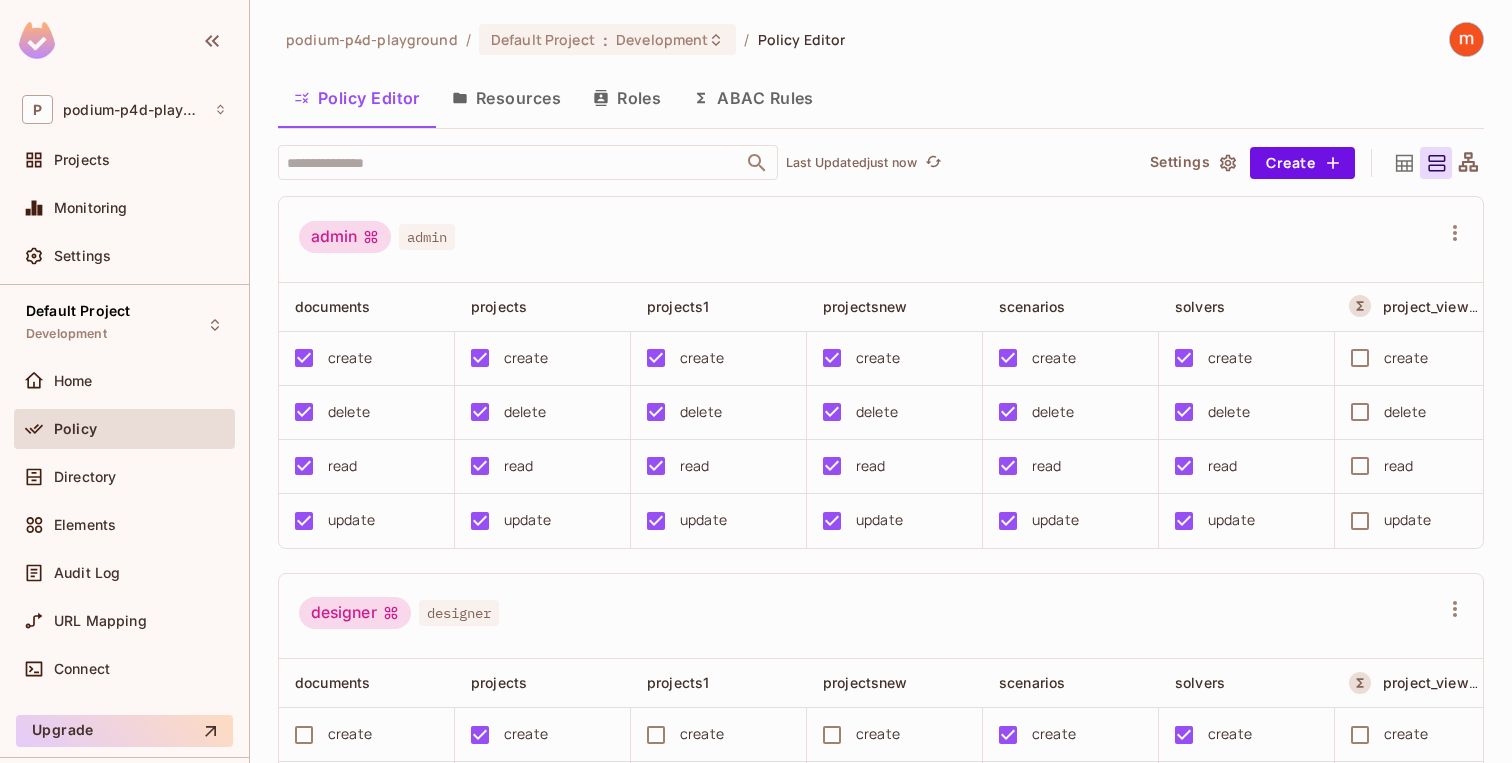 click on "ABAC Rules" at bounding box center [753, 98] 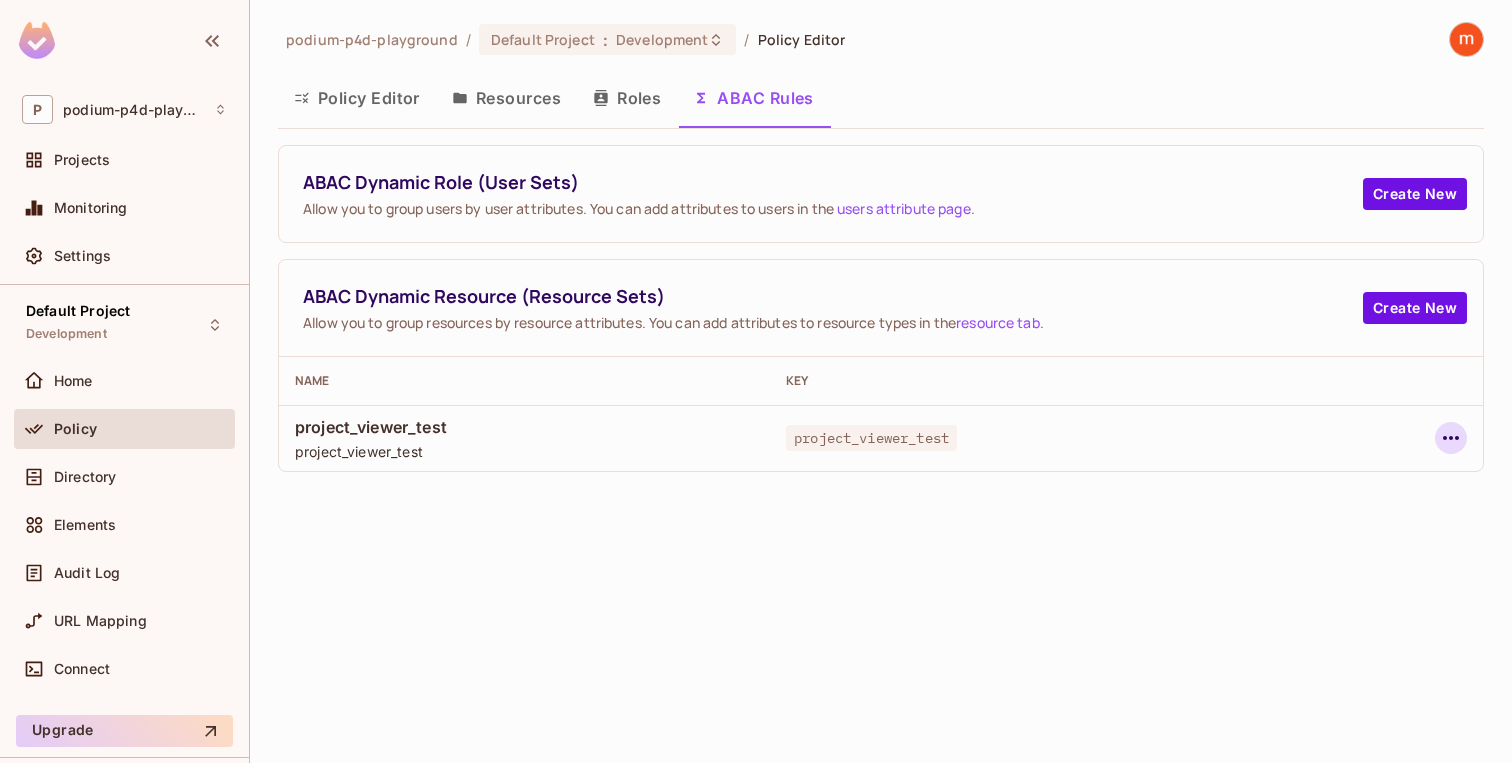 click 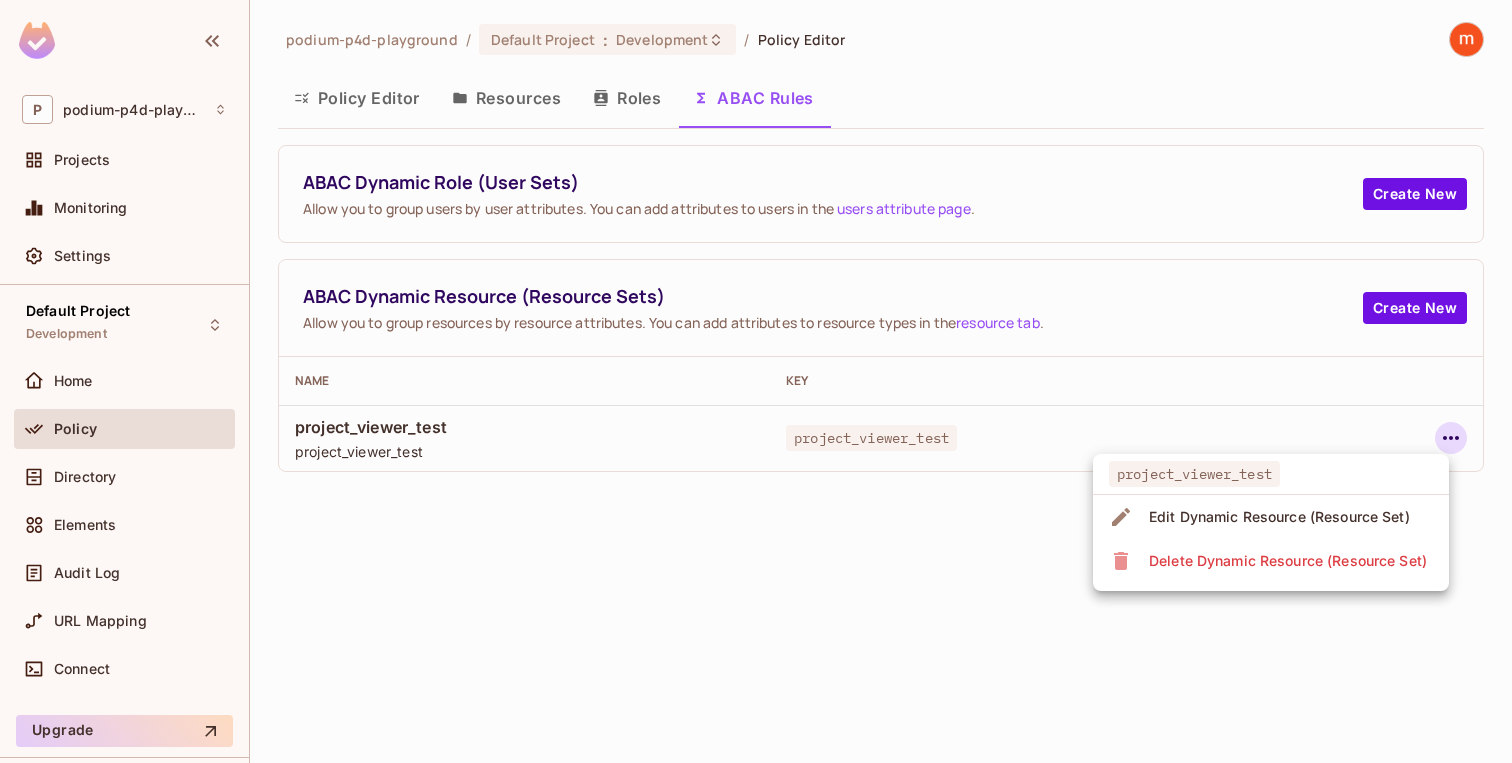 click on "Edit Dynamic Resource (Resource Set)" at bounding box center [1279, 517] 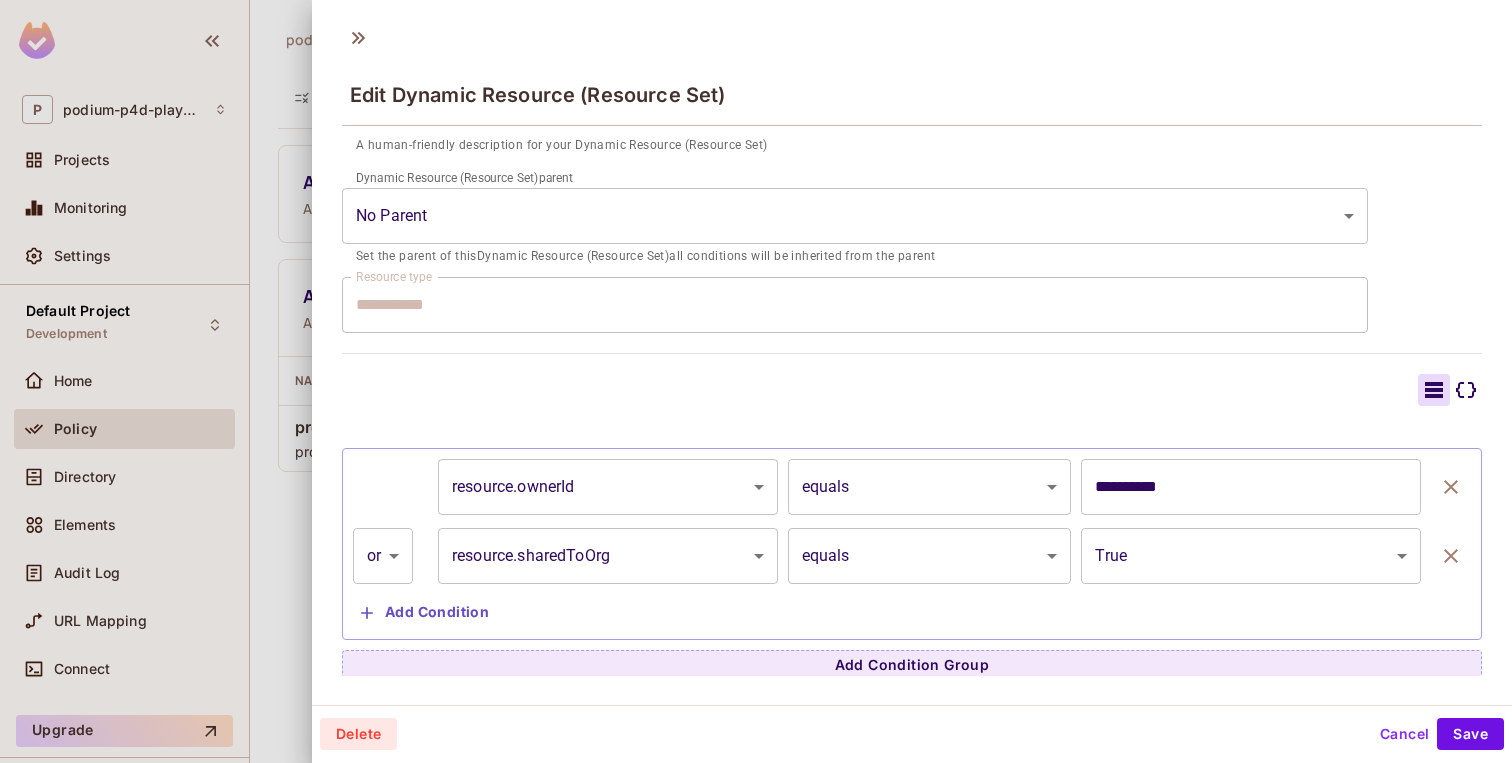 scroll, scrollTop: 316, scrollLeft: 0, axis: vertical 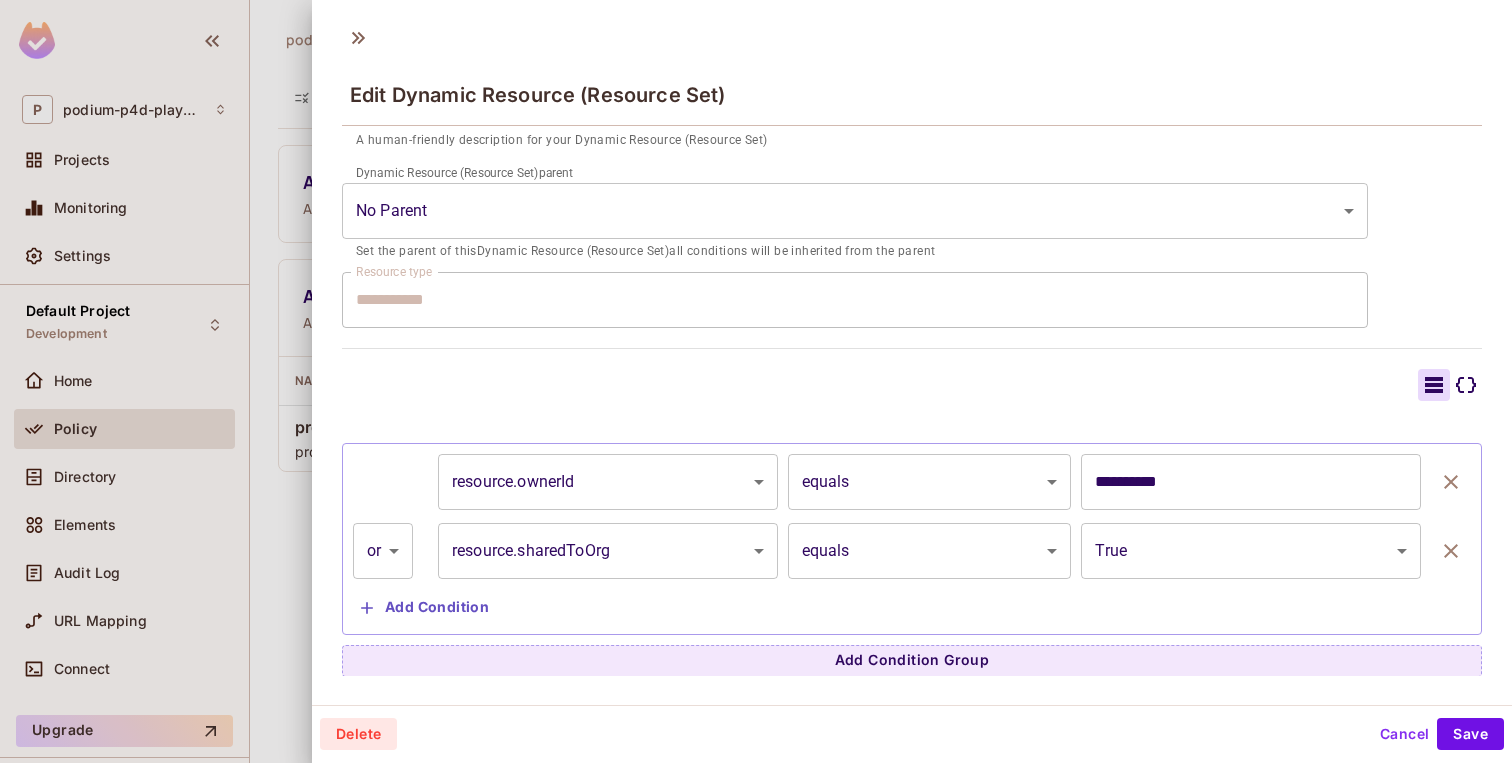 click on "**********" at bounding box center (1251, 482) 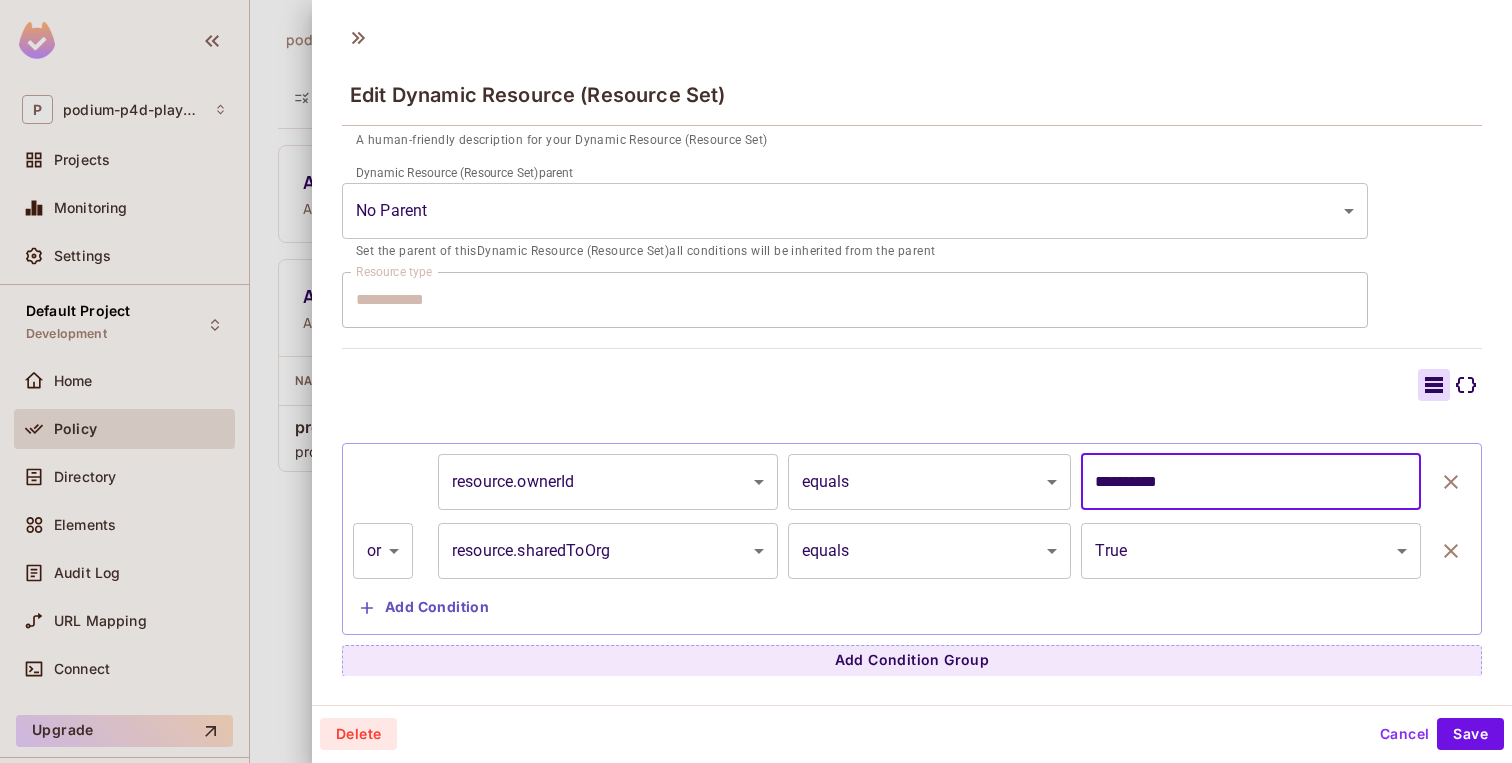 click on "**********" at bounding box center (1251, 482) 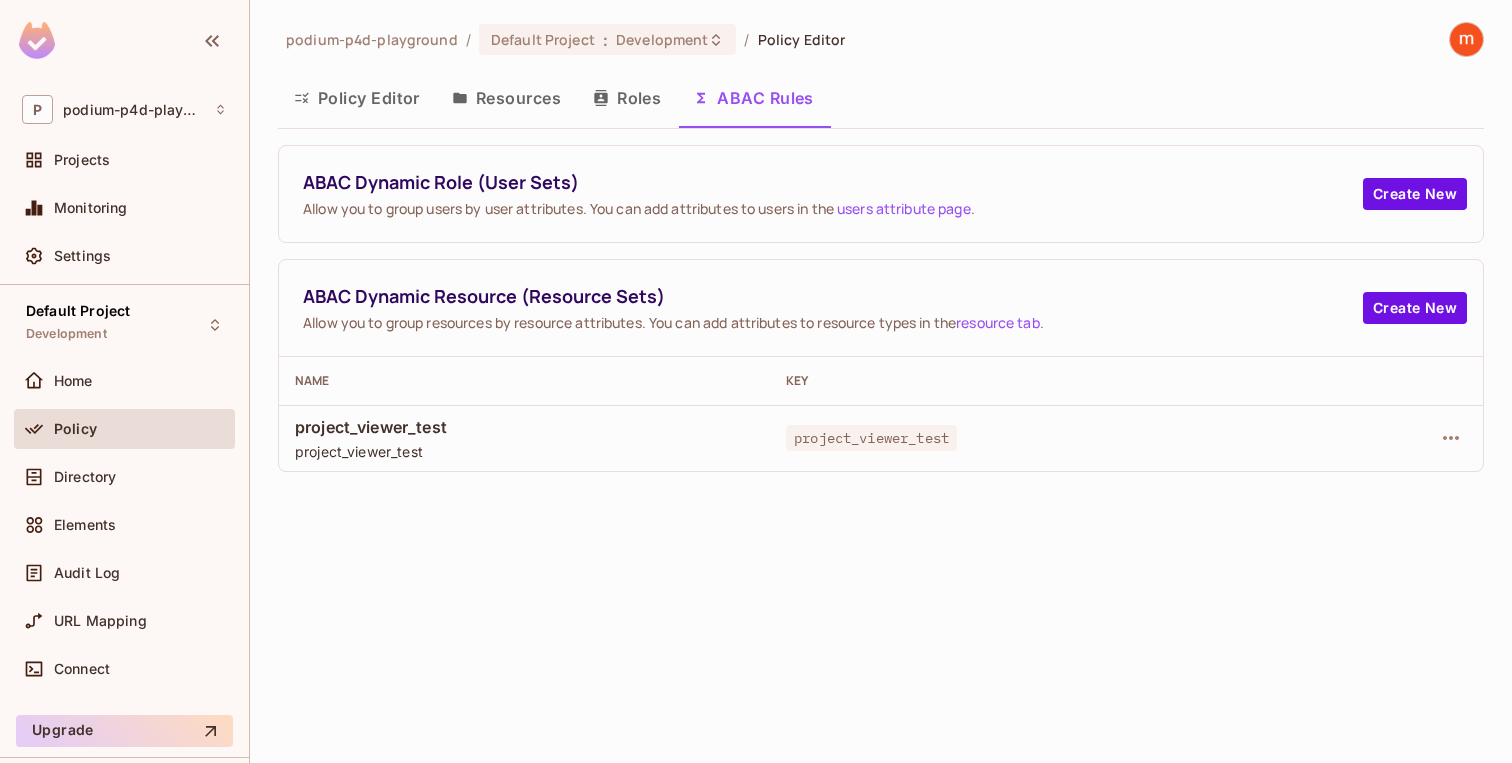 click on "Resources" at bounding box center [506, 98] 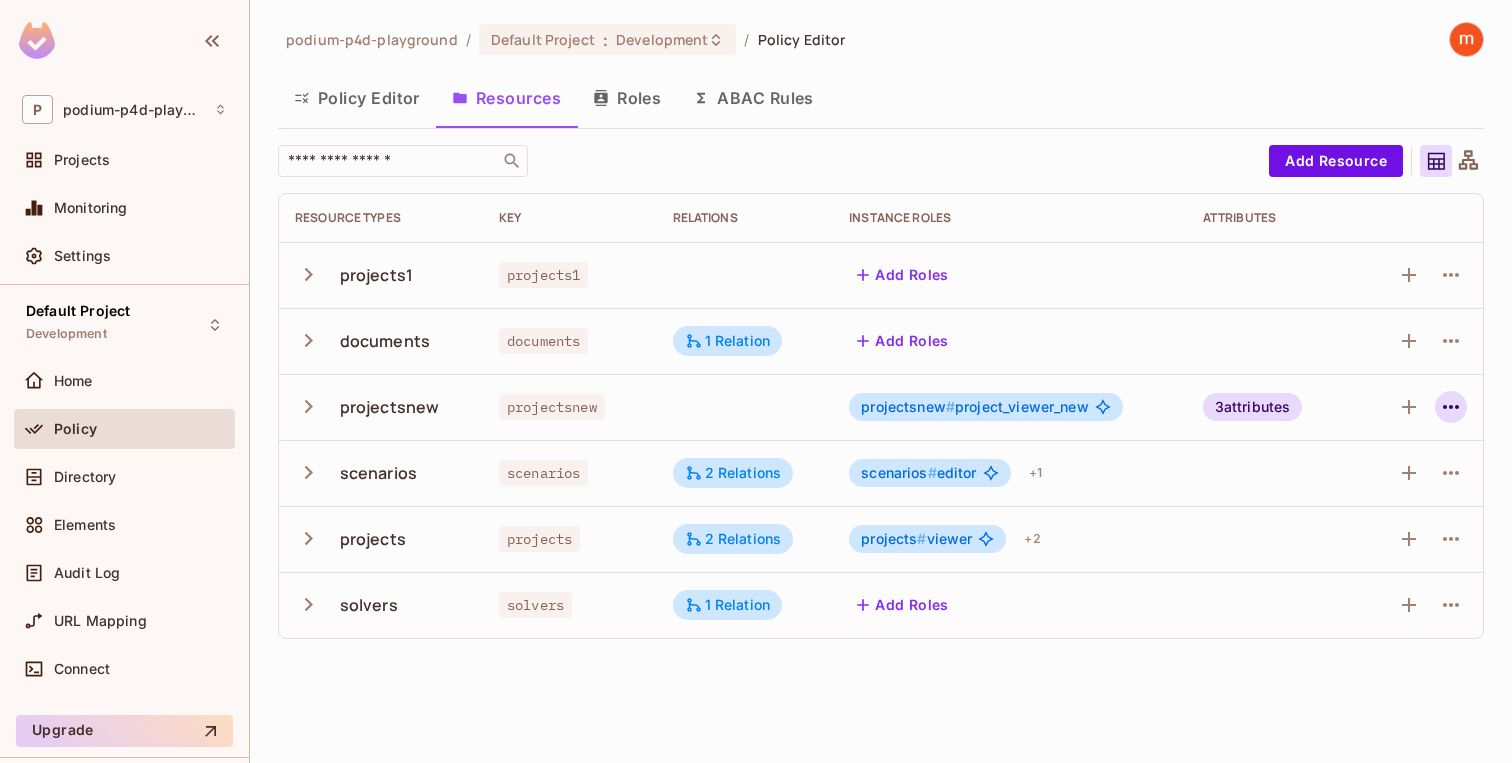 click 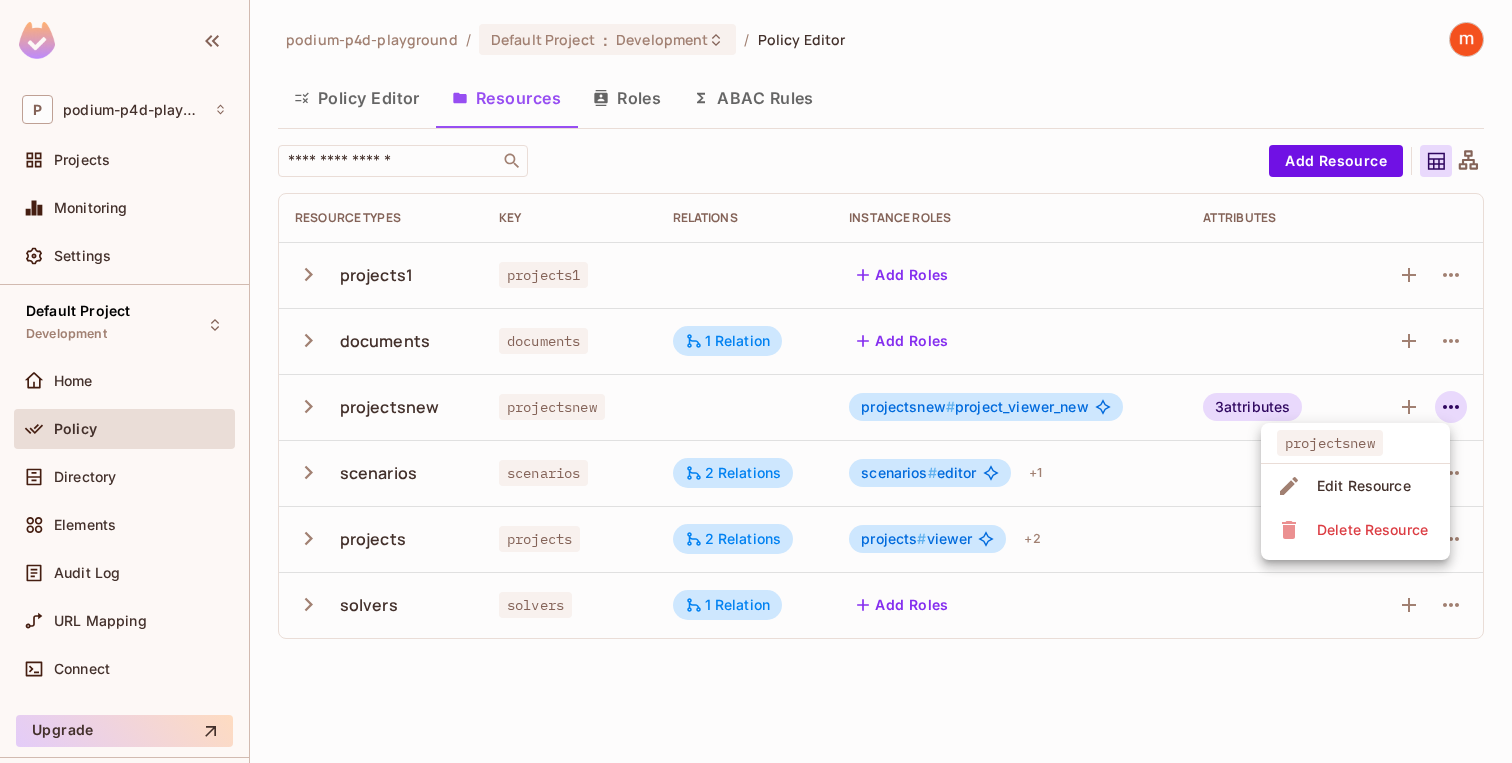 click on "Edit Resource" at bounding box center (1364, 486) 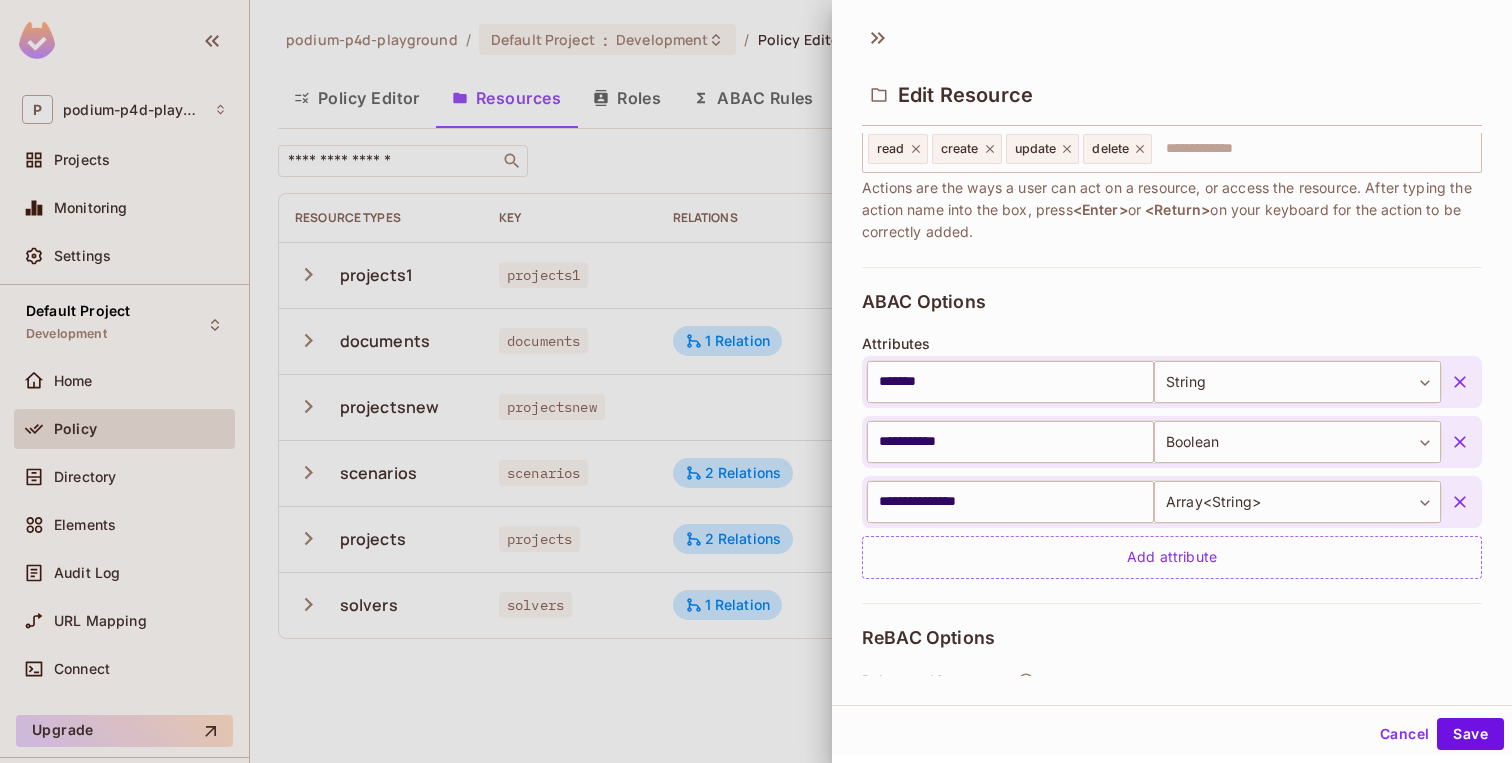 scroll, scrollTop: 315, scrollLeft: 0, axis: vertical 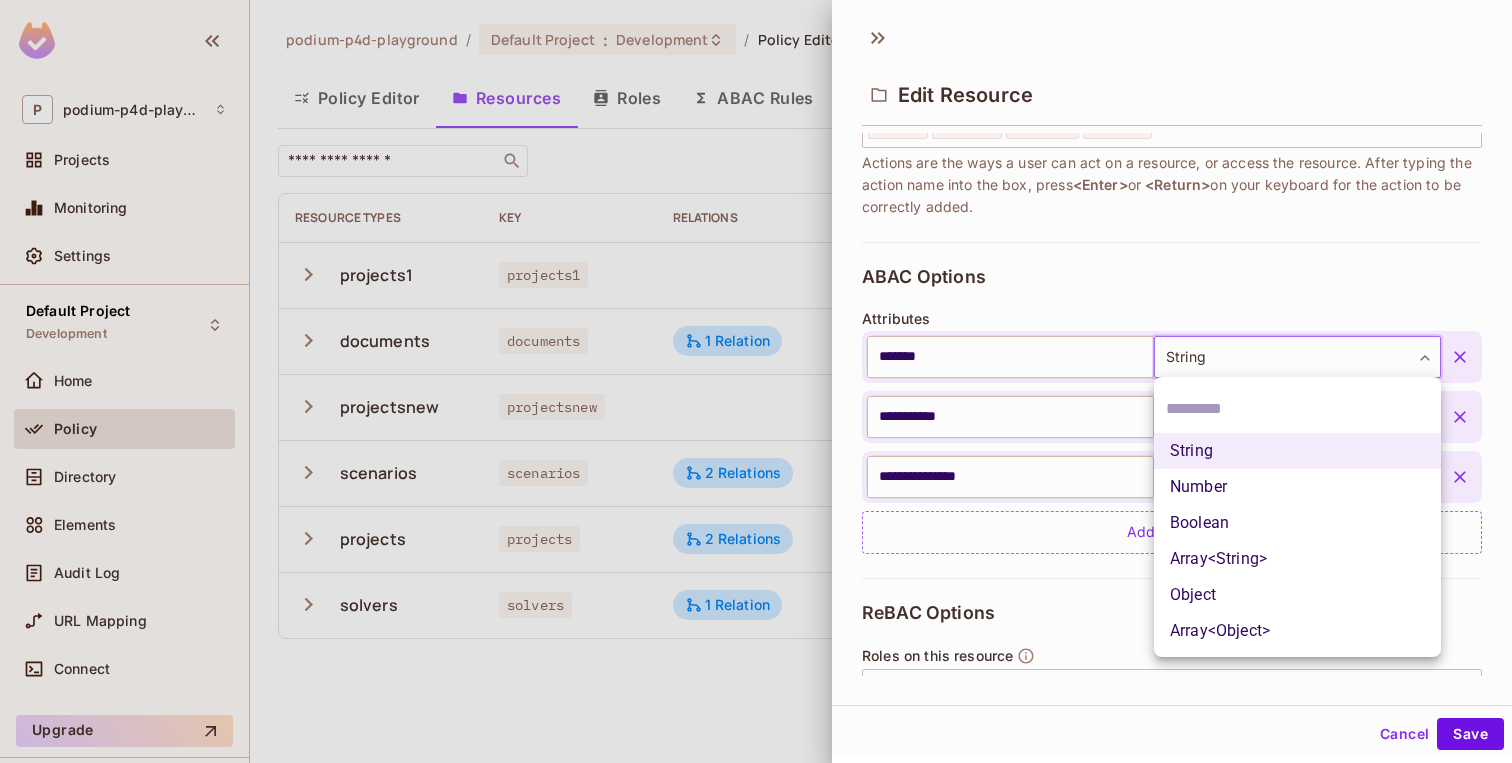 click on "**********" at bounding box center (756, 381) 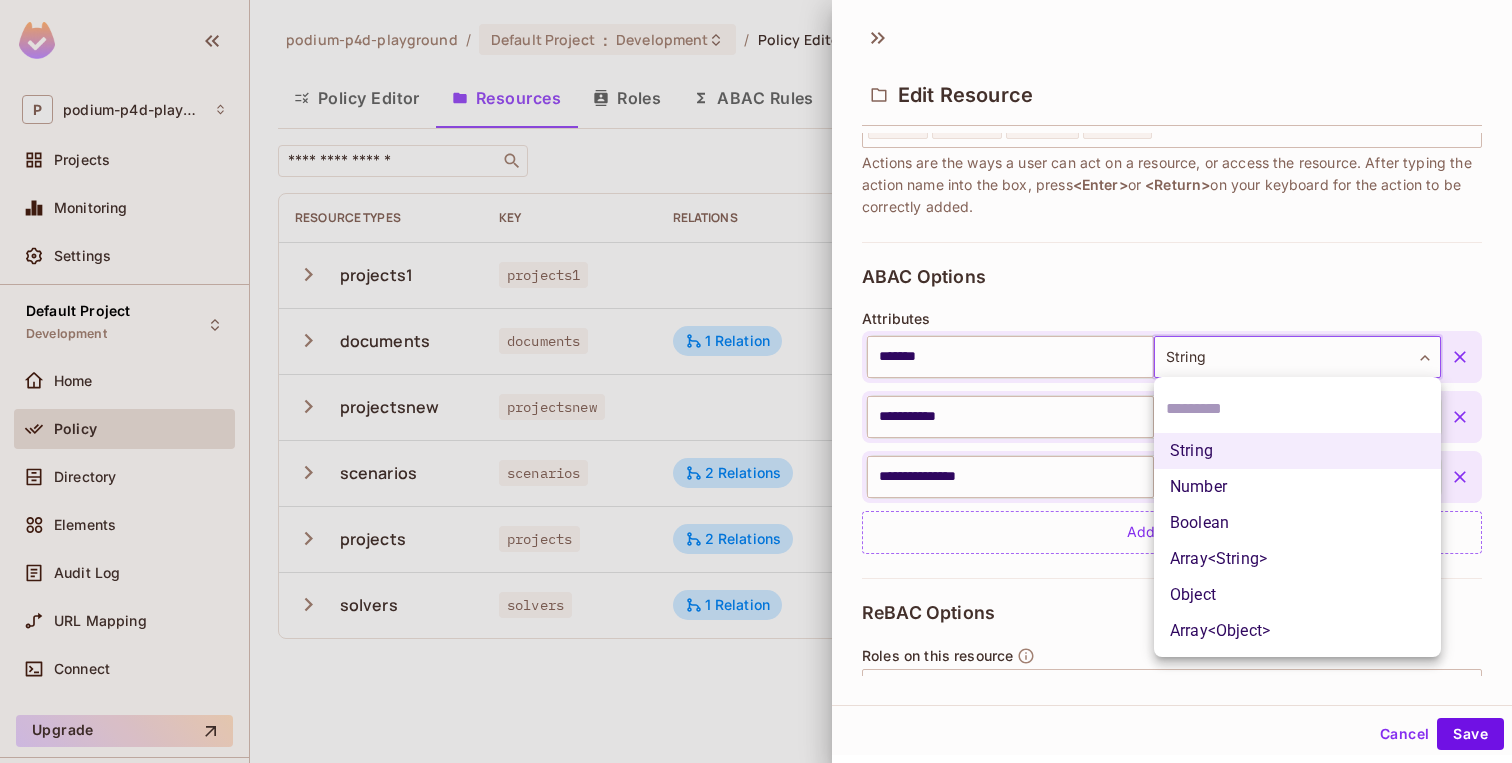 click at bounding box center [756, 381] 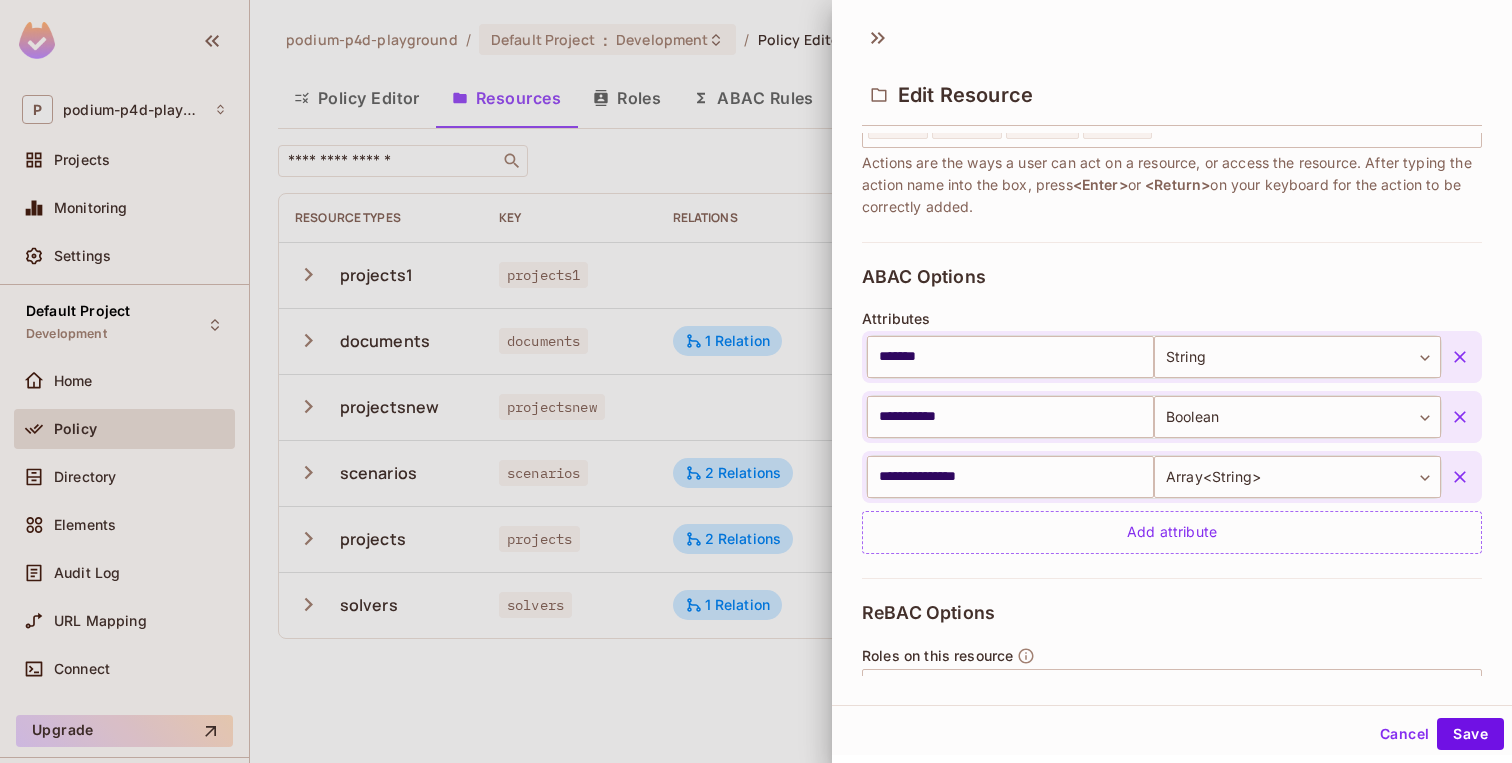 click 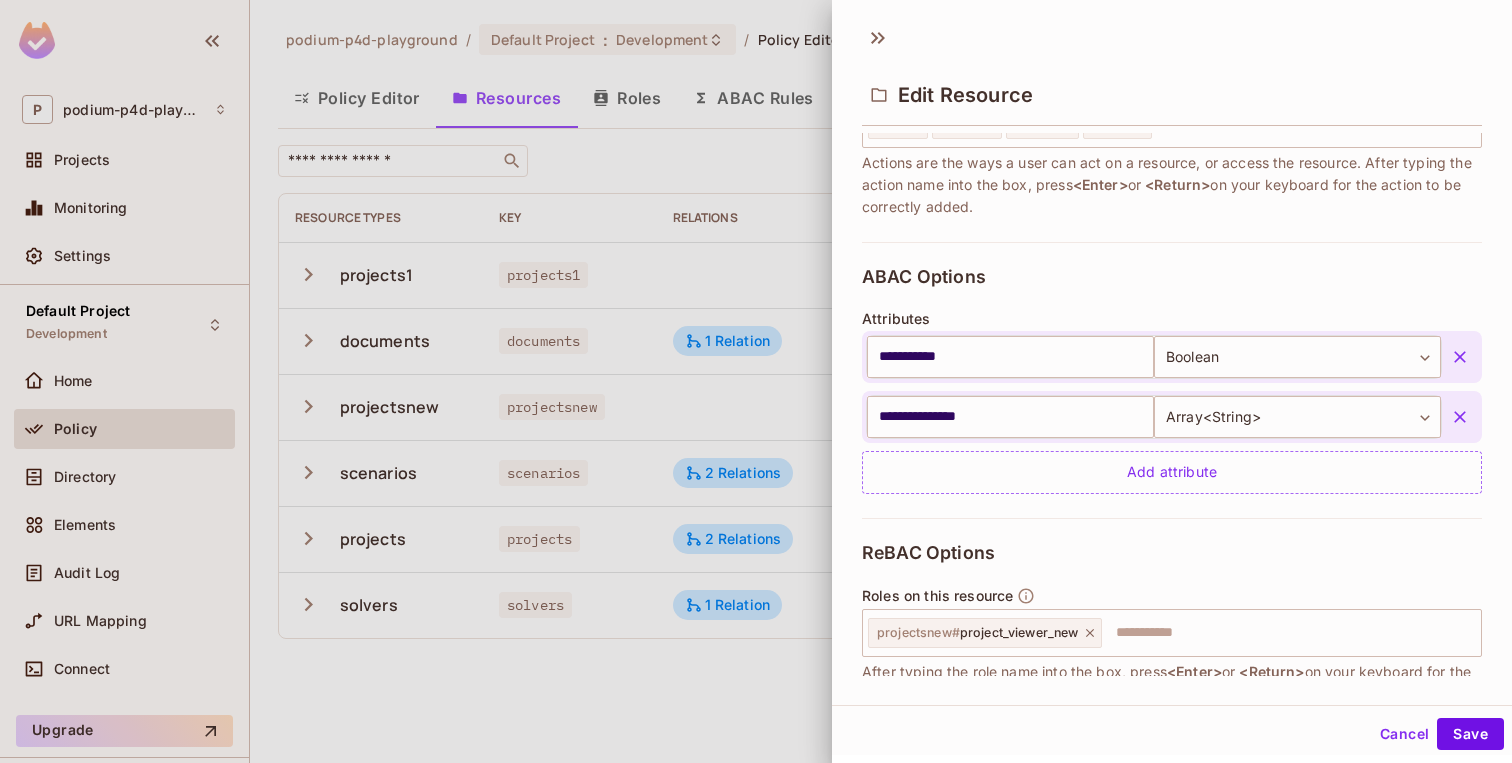 click 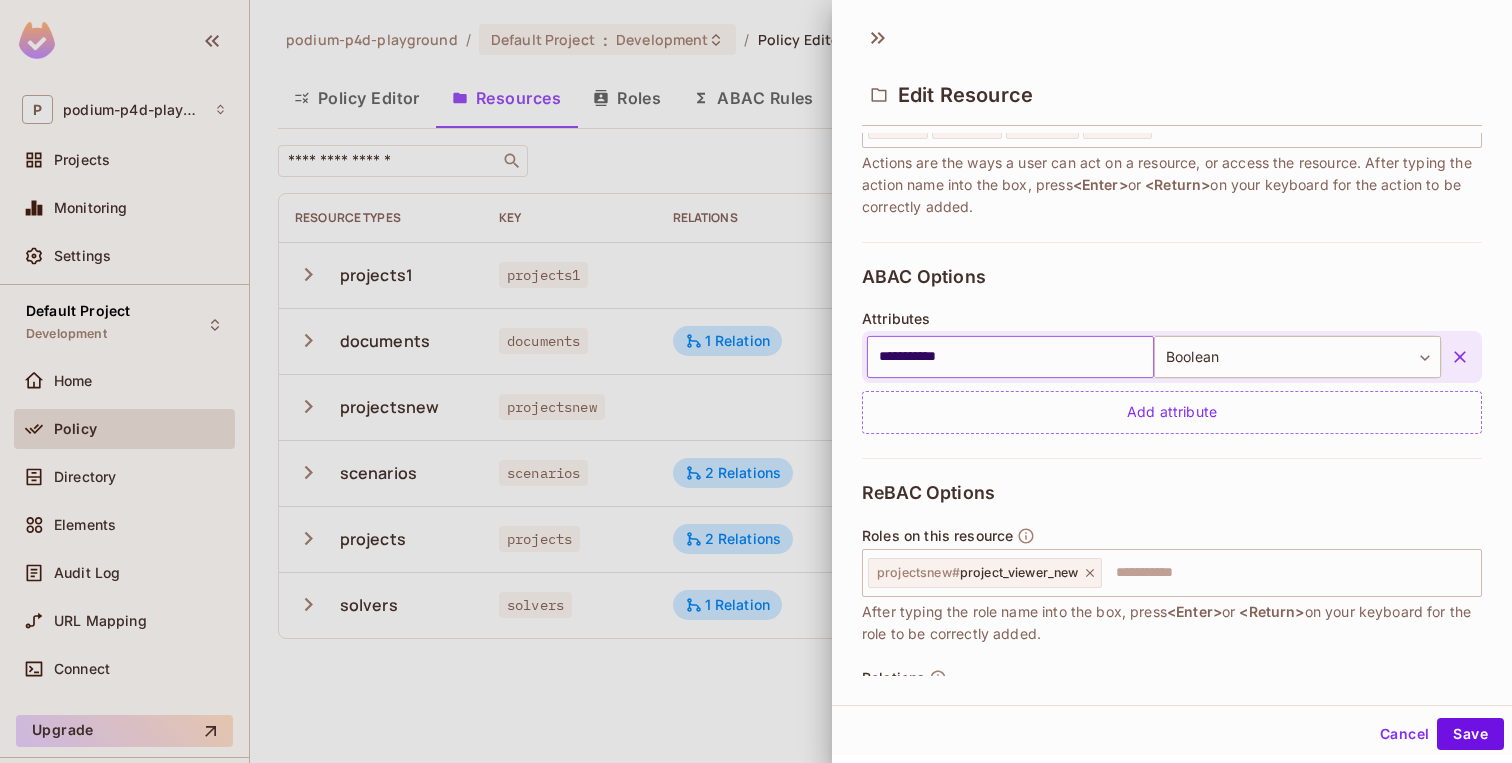 click on "**********" at bounding box center [1010, 357] 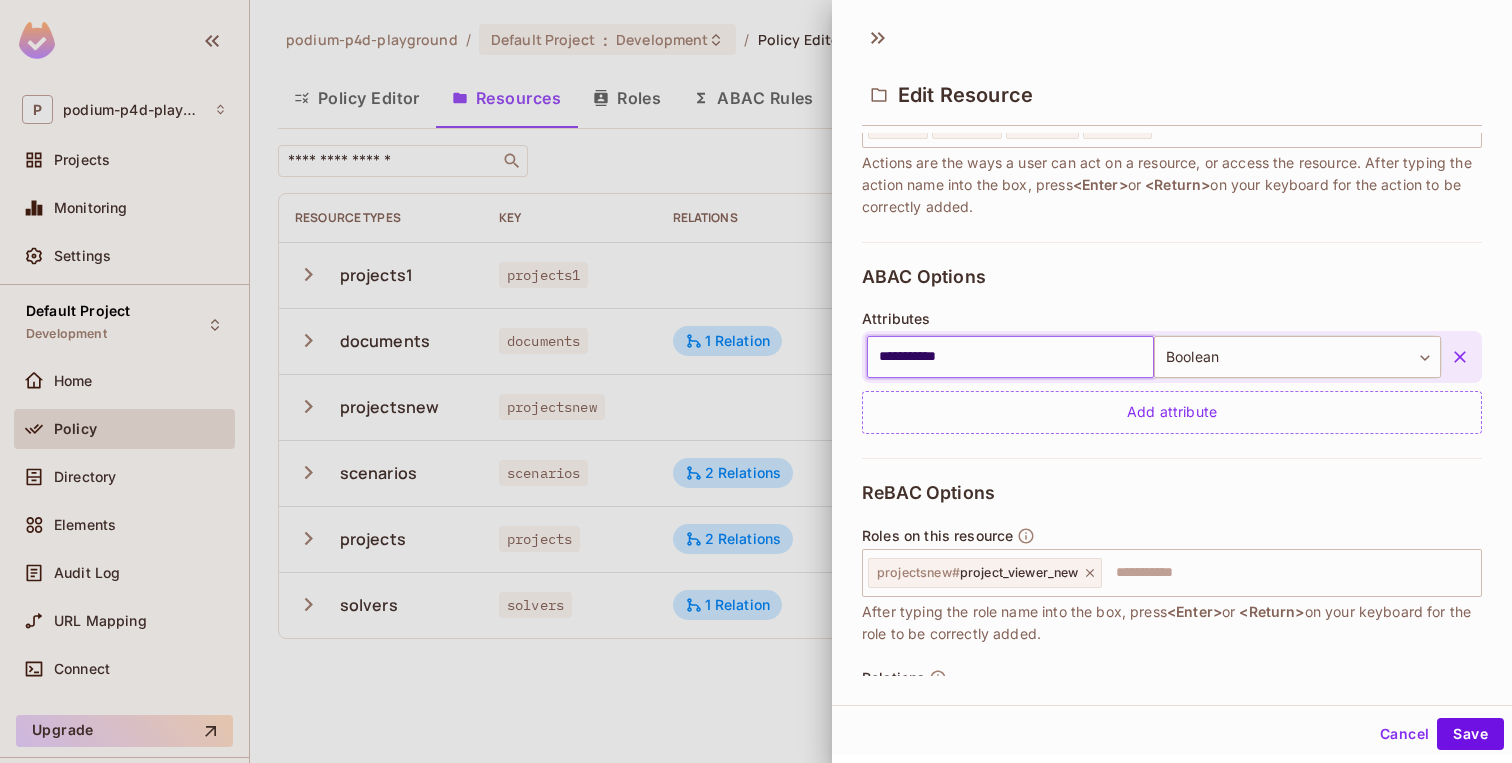 click on "**********" at bounding box center [1010, 357] 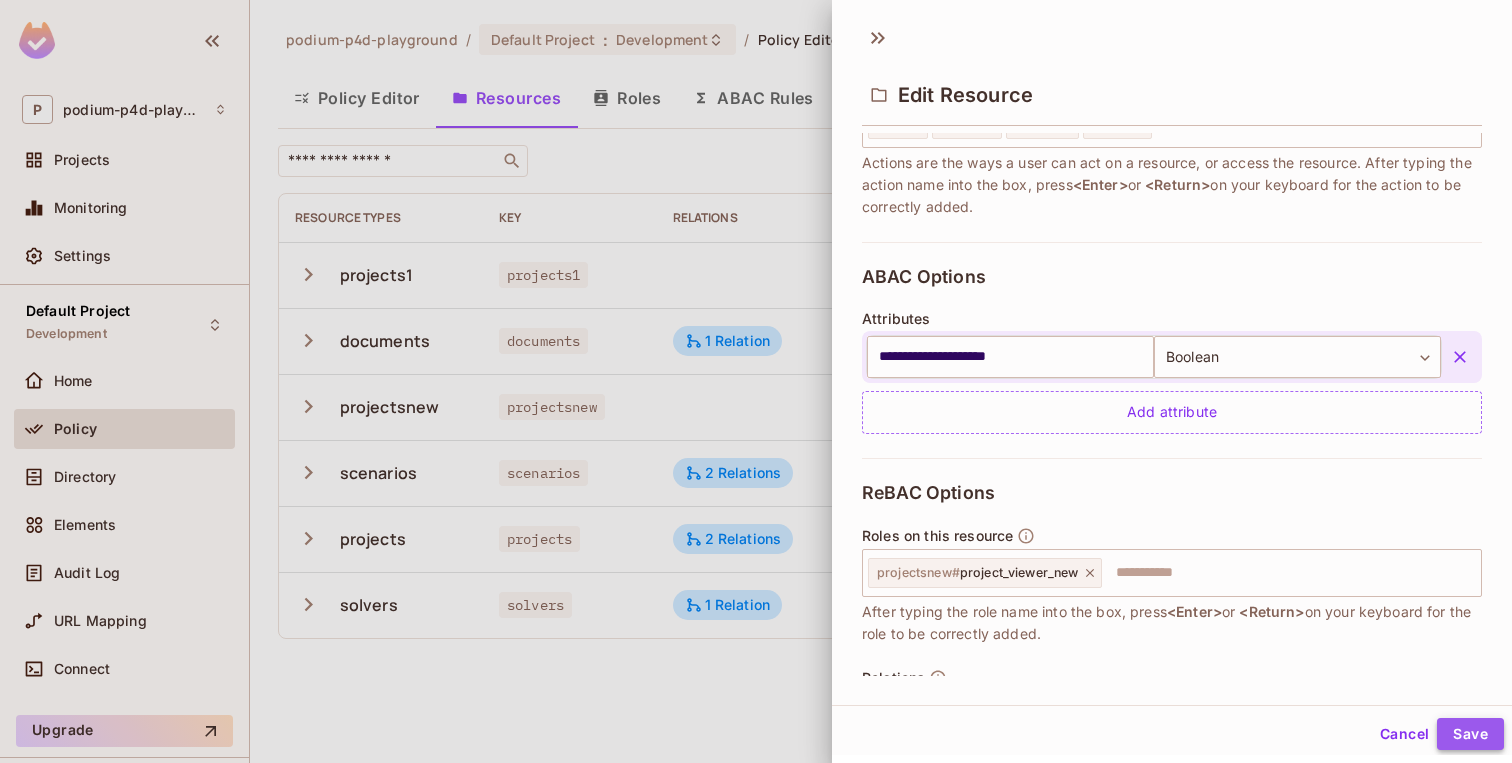 click on "Save" at bounding box center (1470, 734) 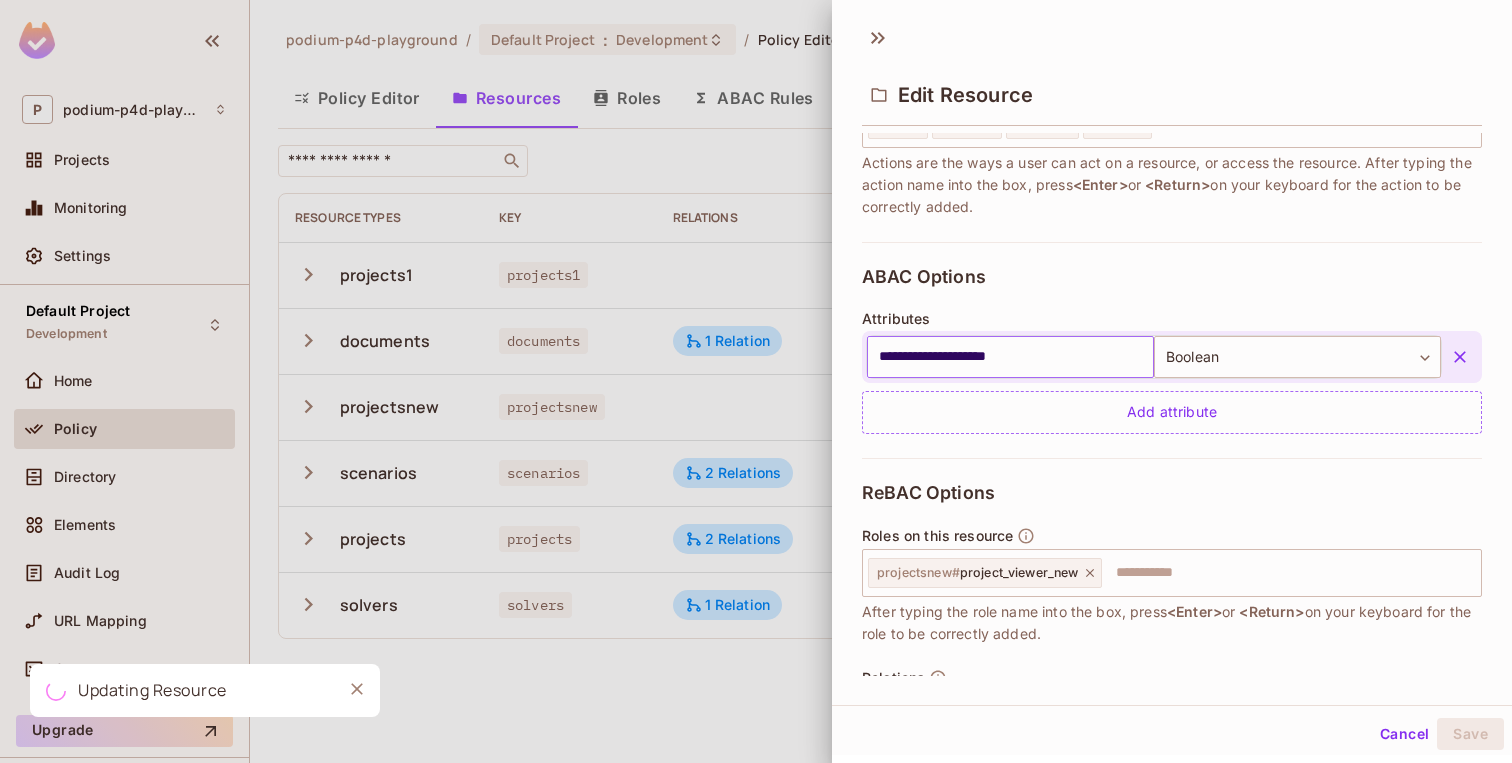 click on "**********" at bounding box center [1010, 357] 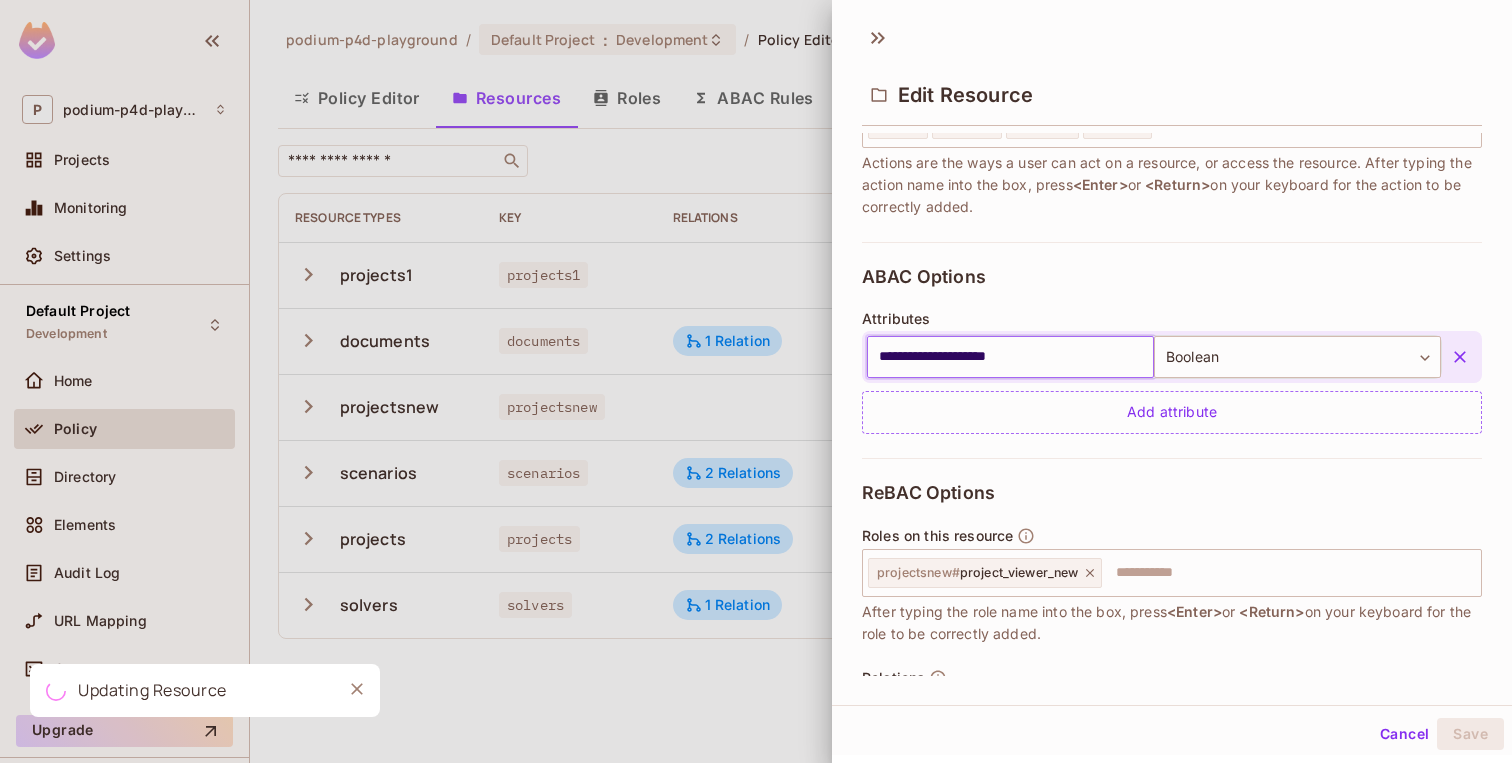 type on "**********" 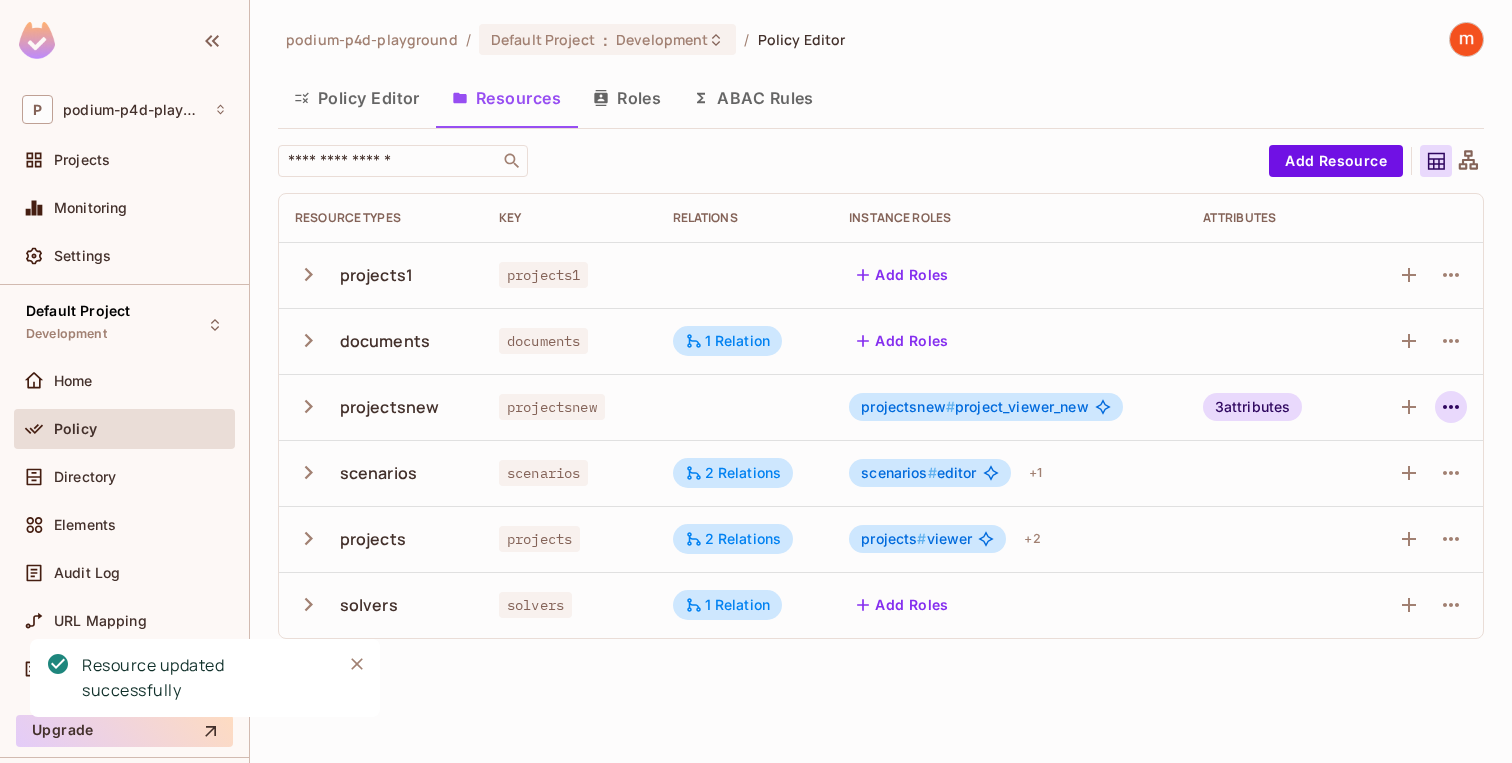 click 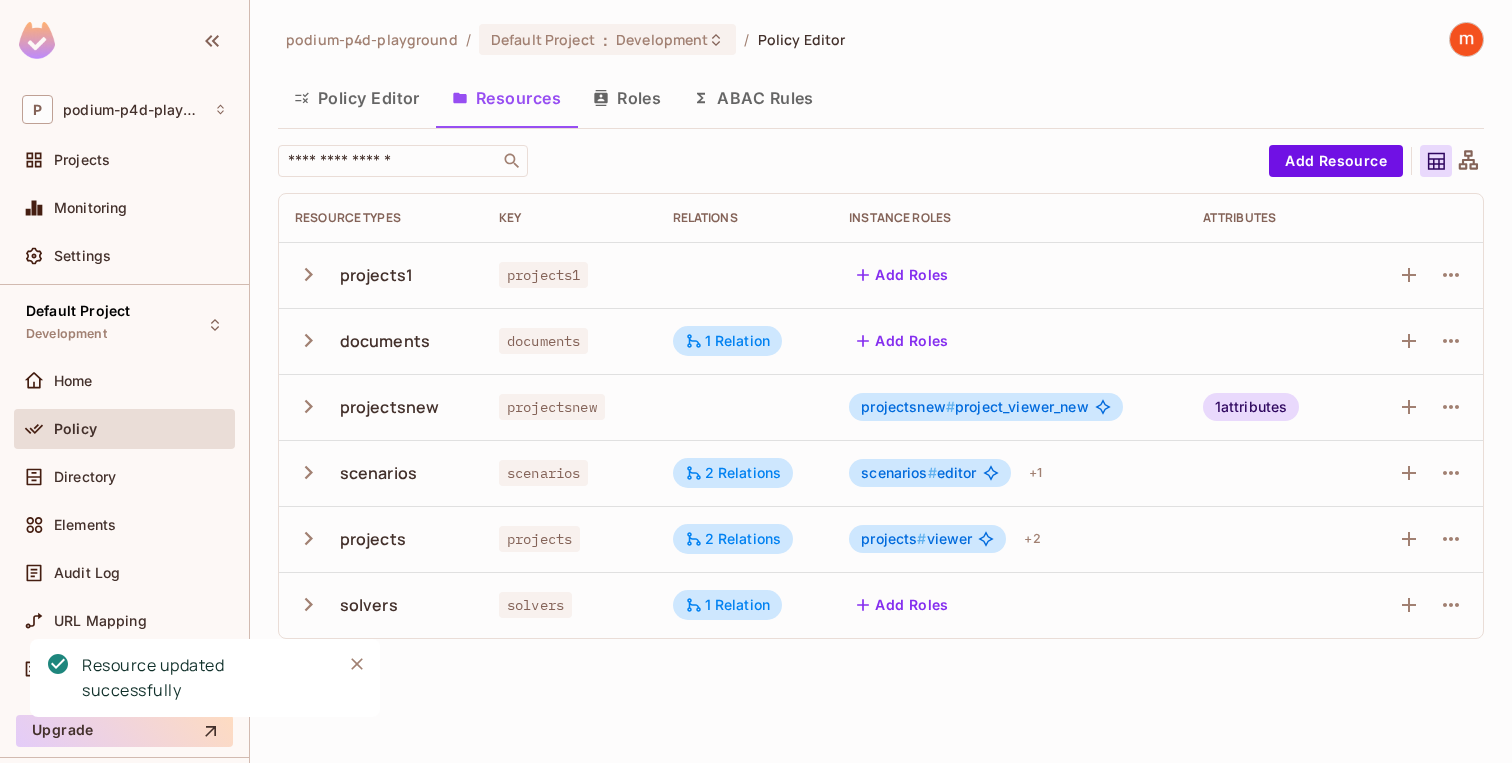 click at bounding box center (1421, 473) 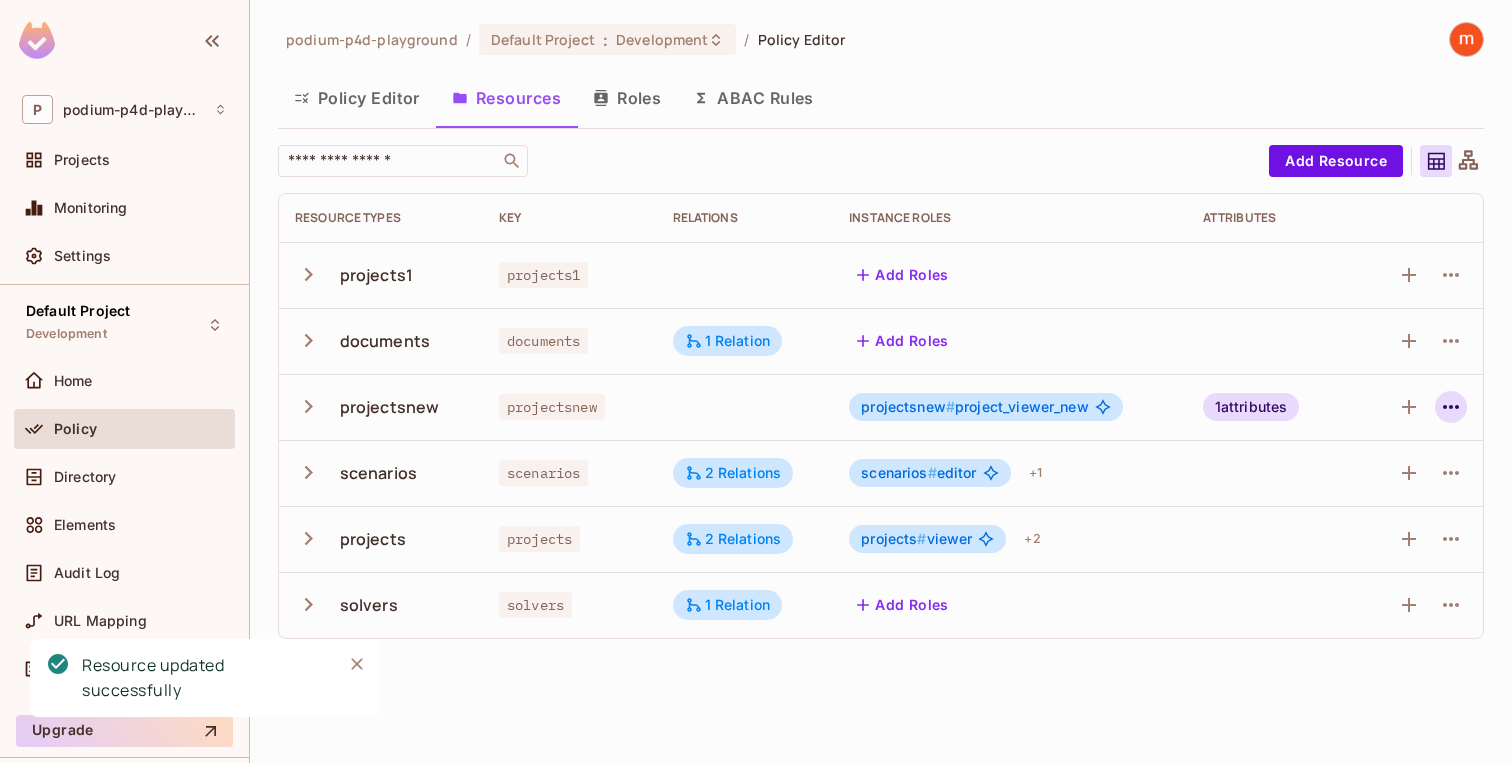 click 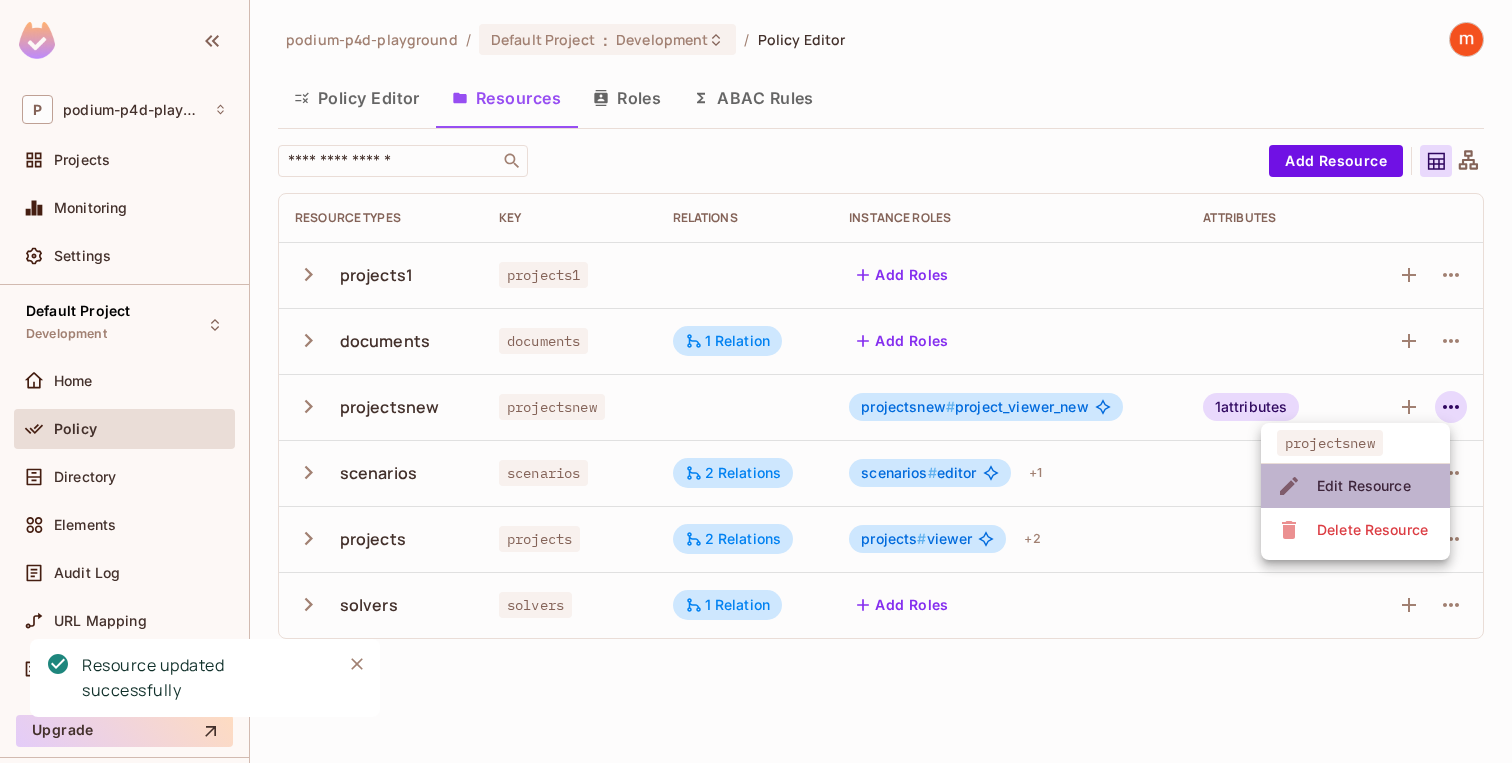 click on "Edit Resource" at bounding box center (1364, 486) 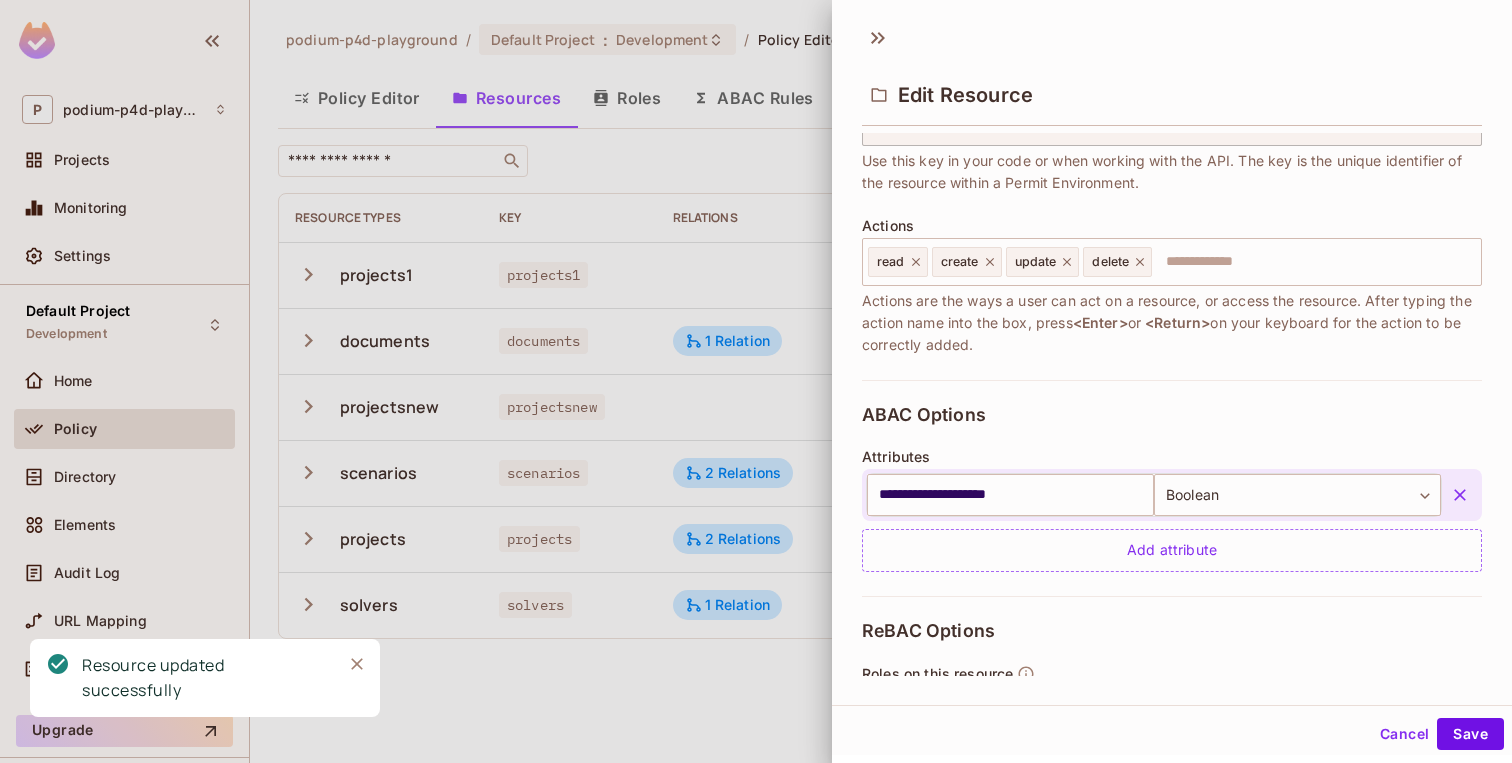 scroll, scrollTop: 343, scrollLeft: 0, axis: vertical 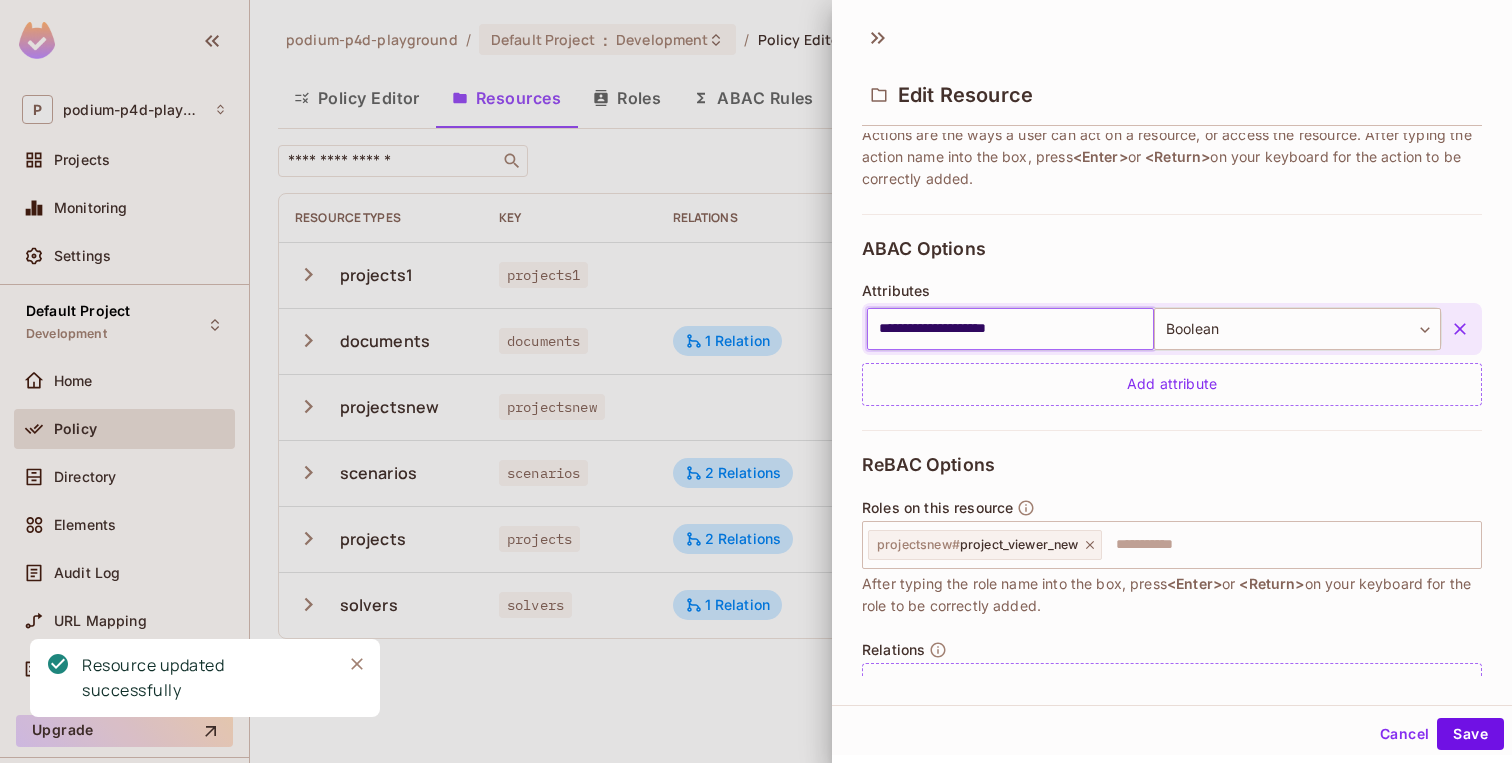 click on "**********" at bounding box center [1010, 329] 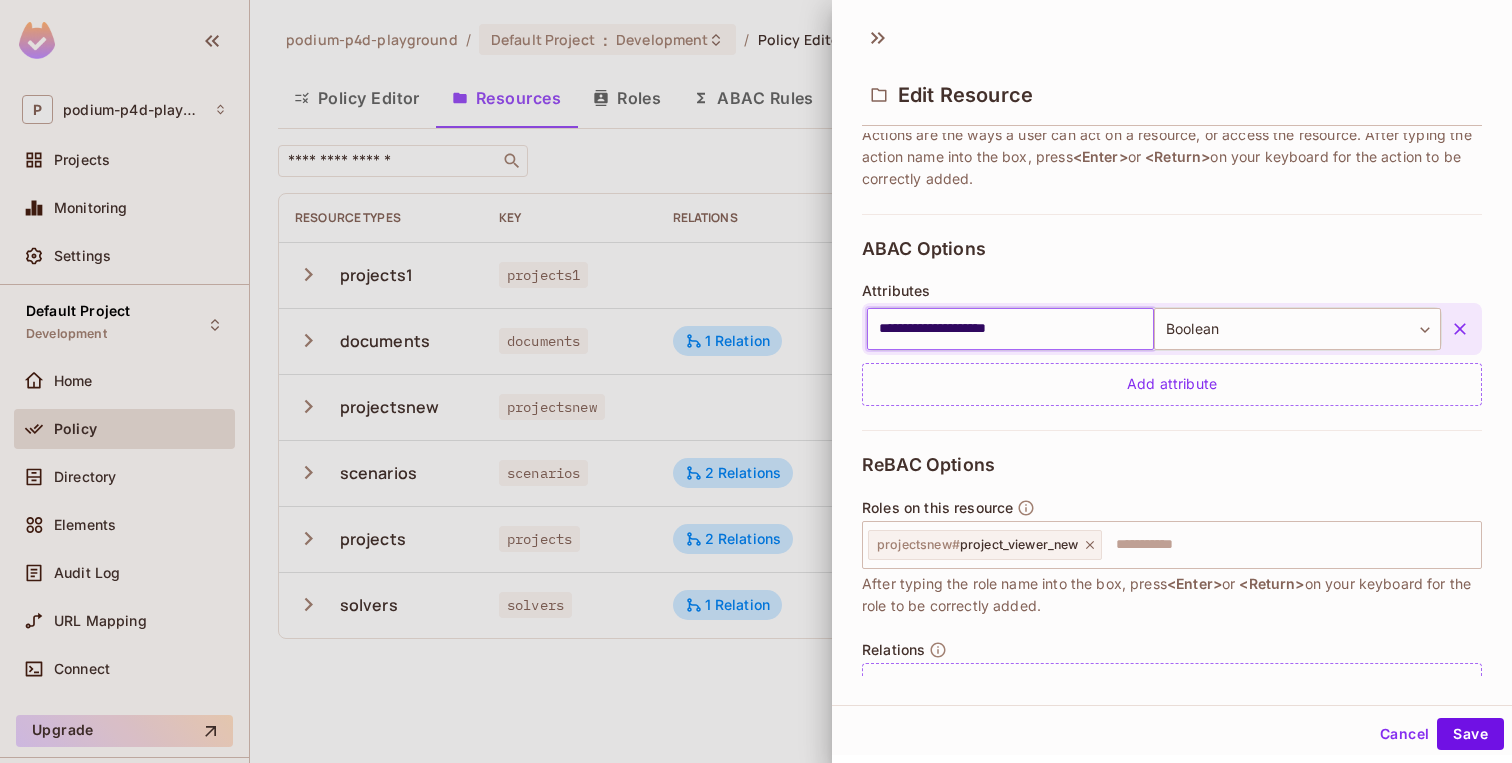 click on "**********" at bounding box center (1010, 329) 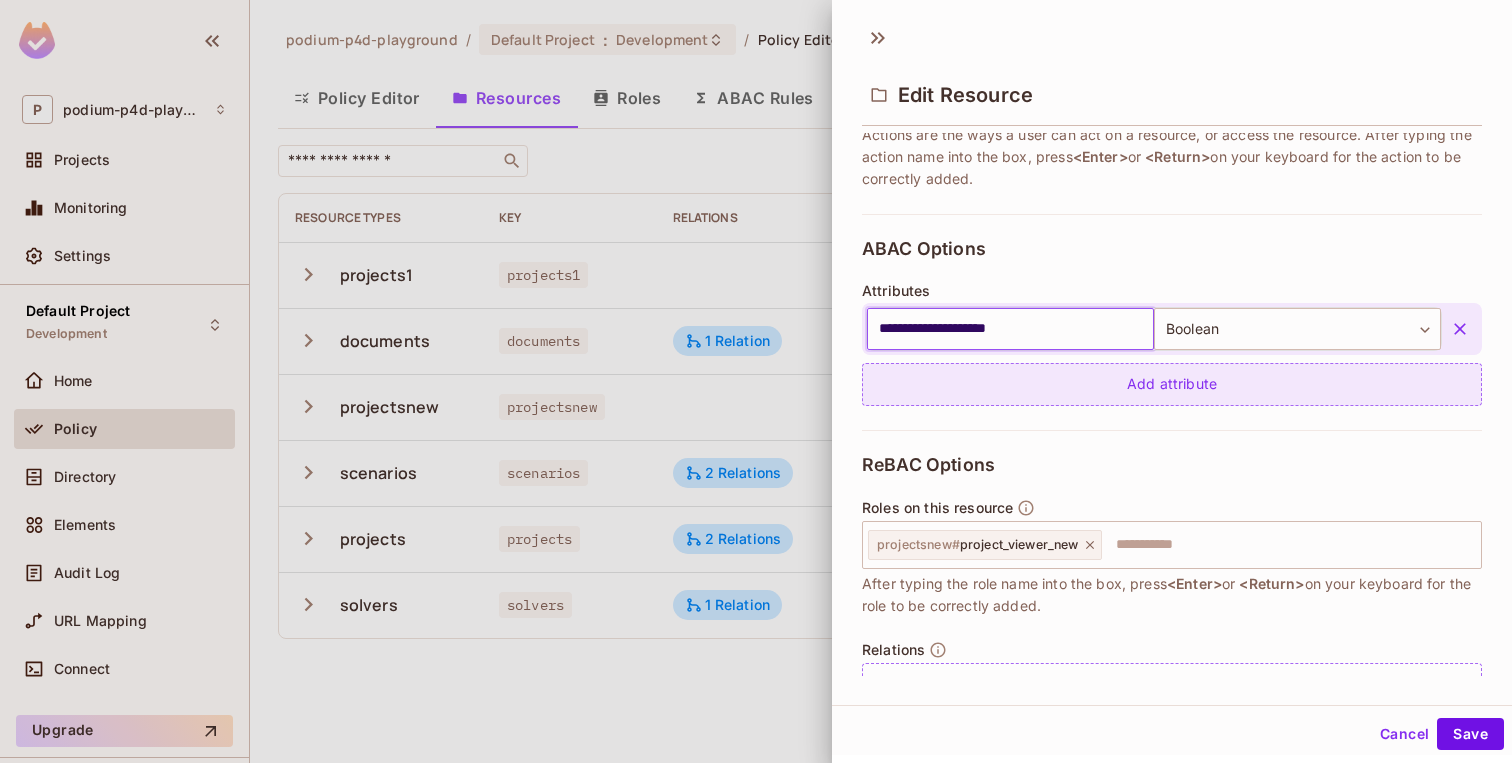 click on "Add attribute" at bounding box center [1172, 384] 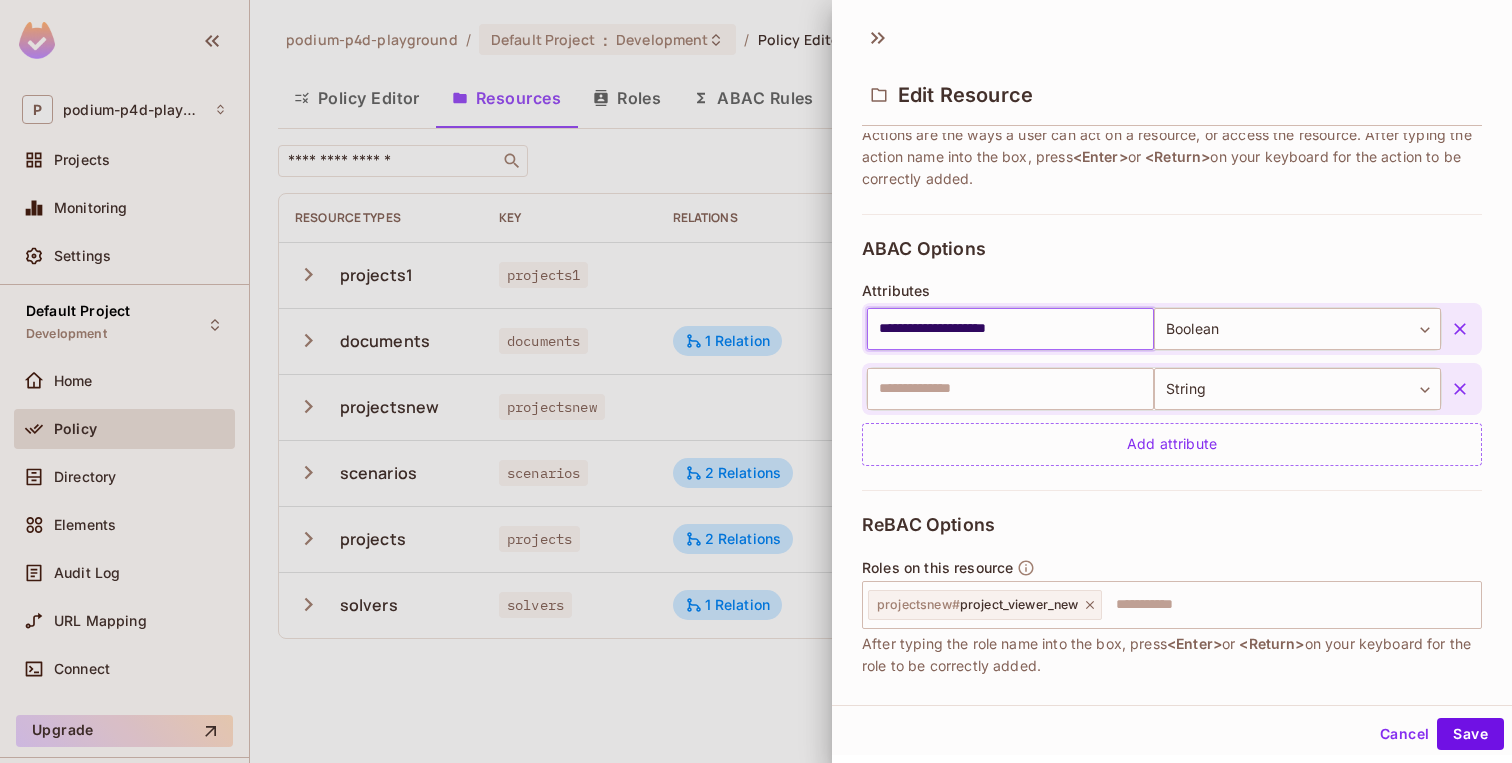 click on "**********" at bounding box center [1010, 329] 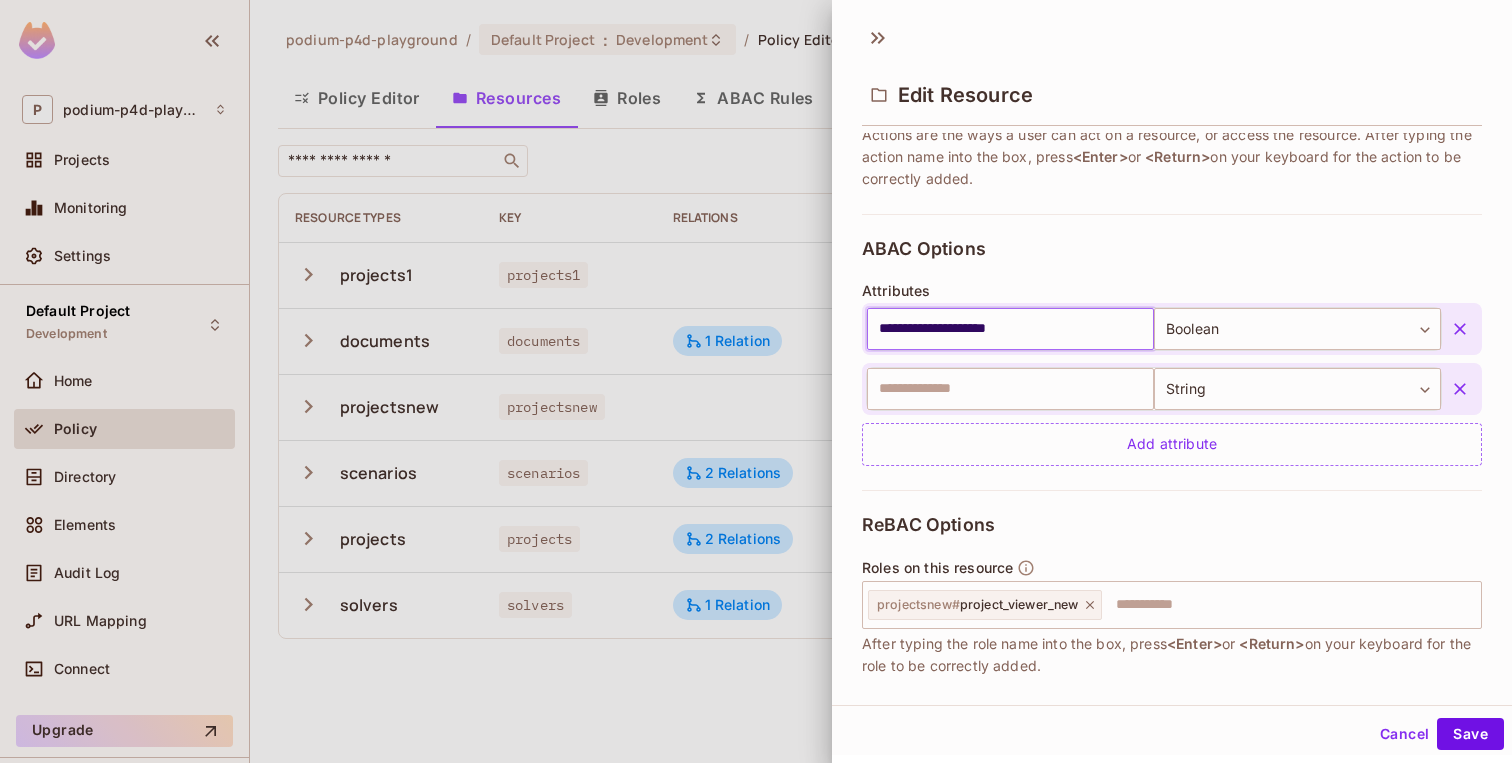 click on "**********" at bounding box center (1010, 329) 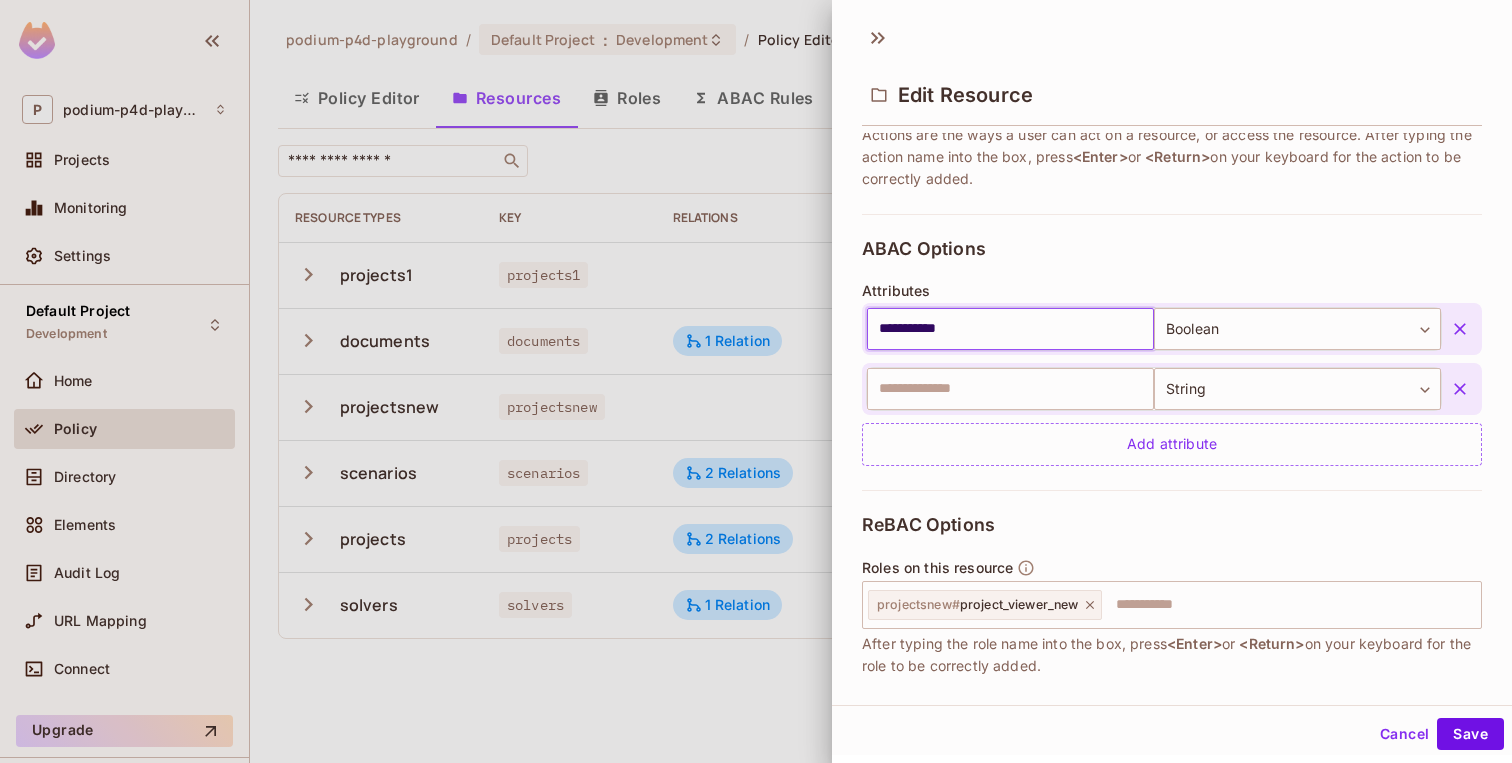 drag, startPoint x: 884, startPoint y: 328, endPoint x: 836, endPoint y: 323, distance: 48.259712 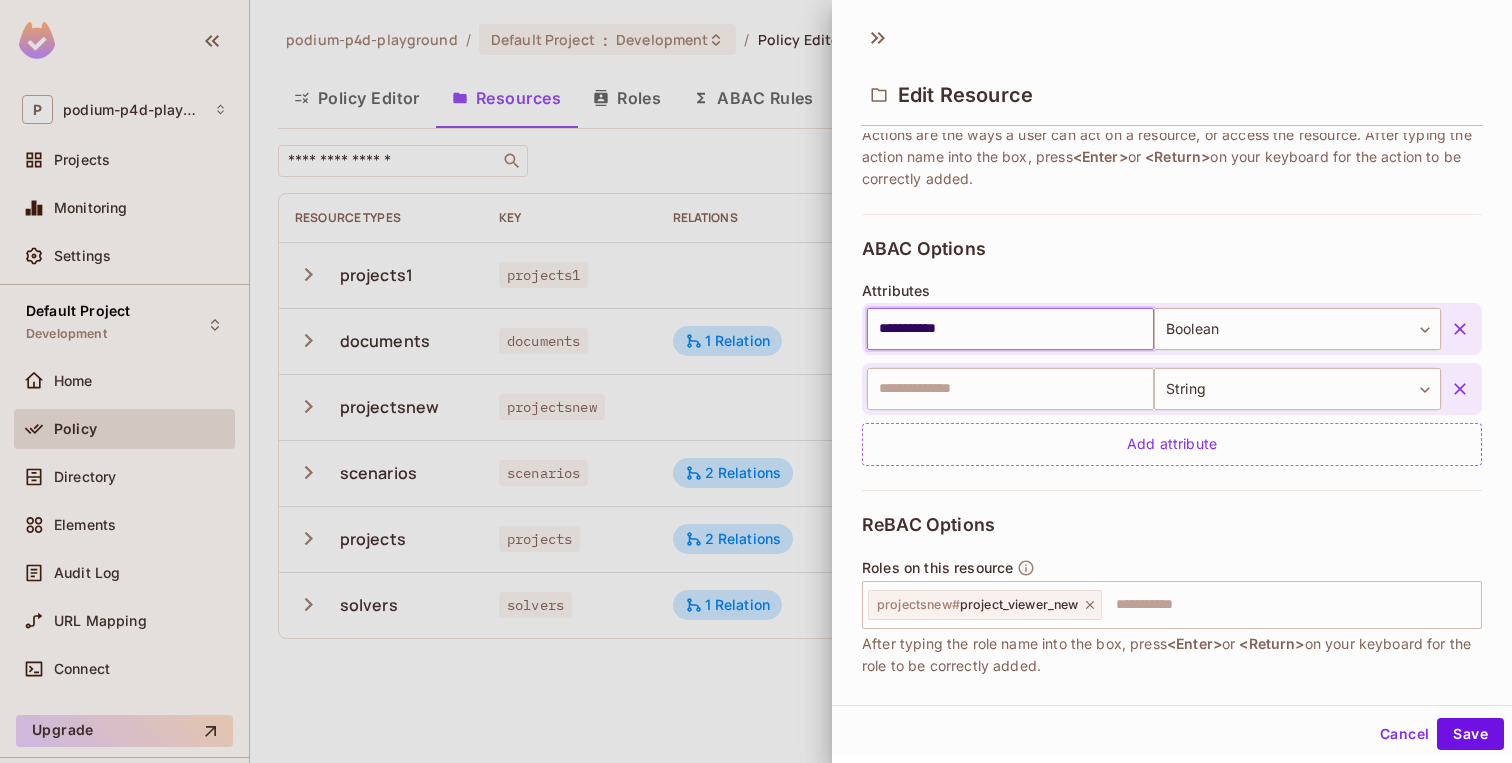 click on "**********" at bounding box center (1010, 329) 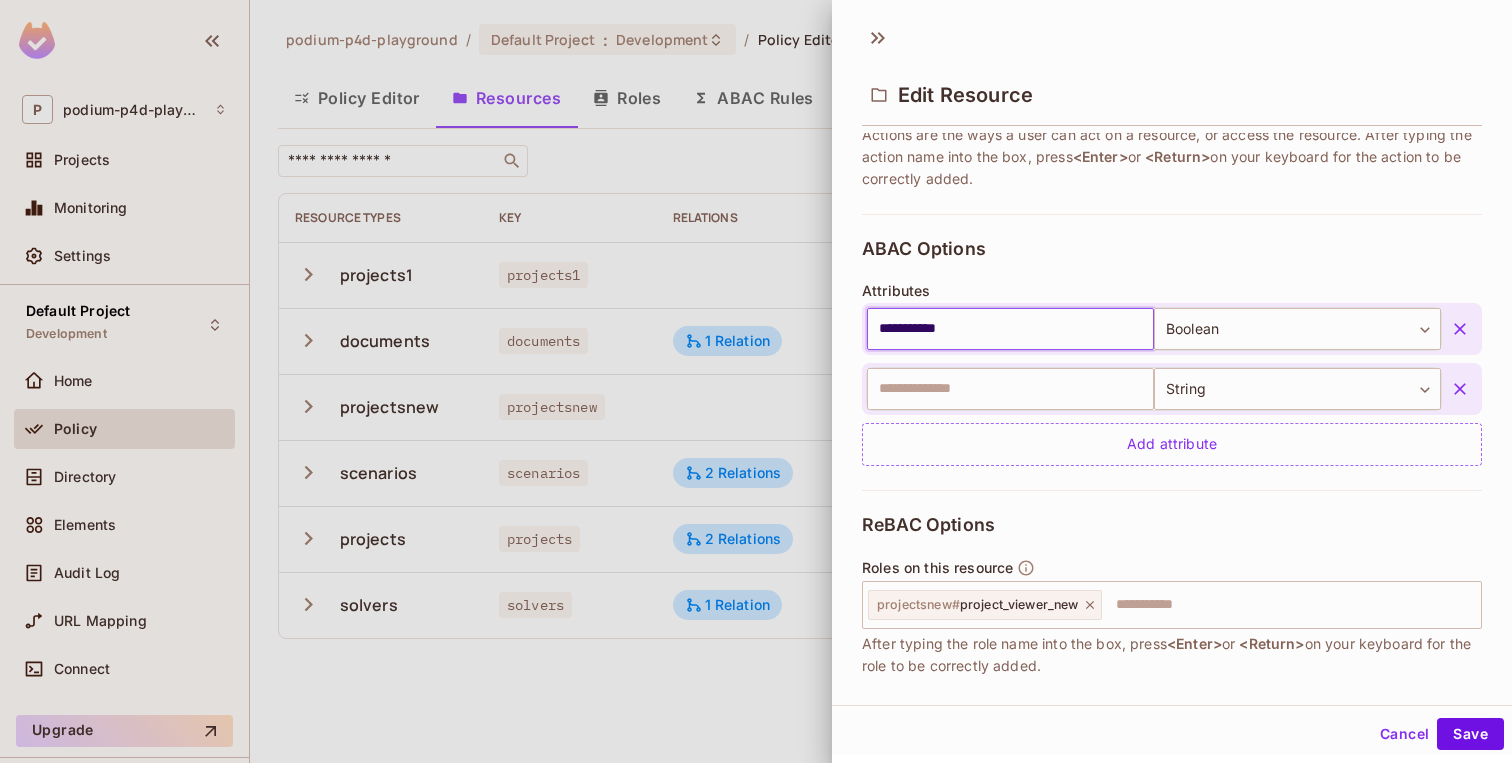 click 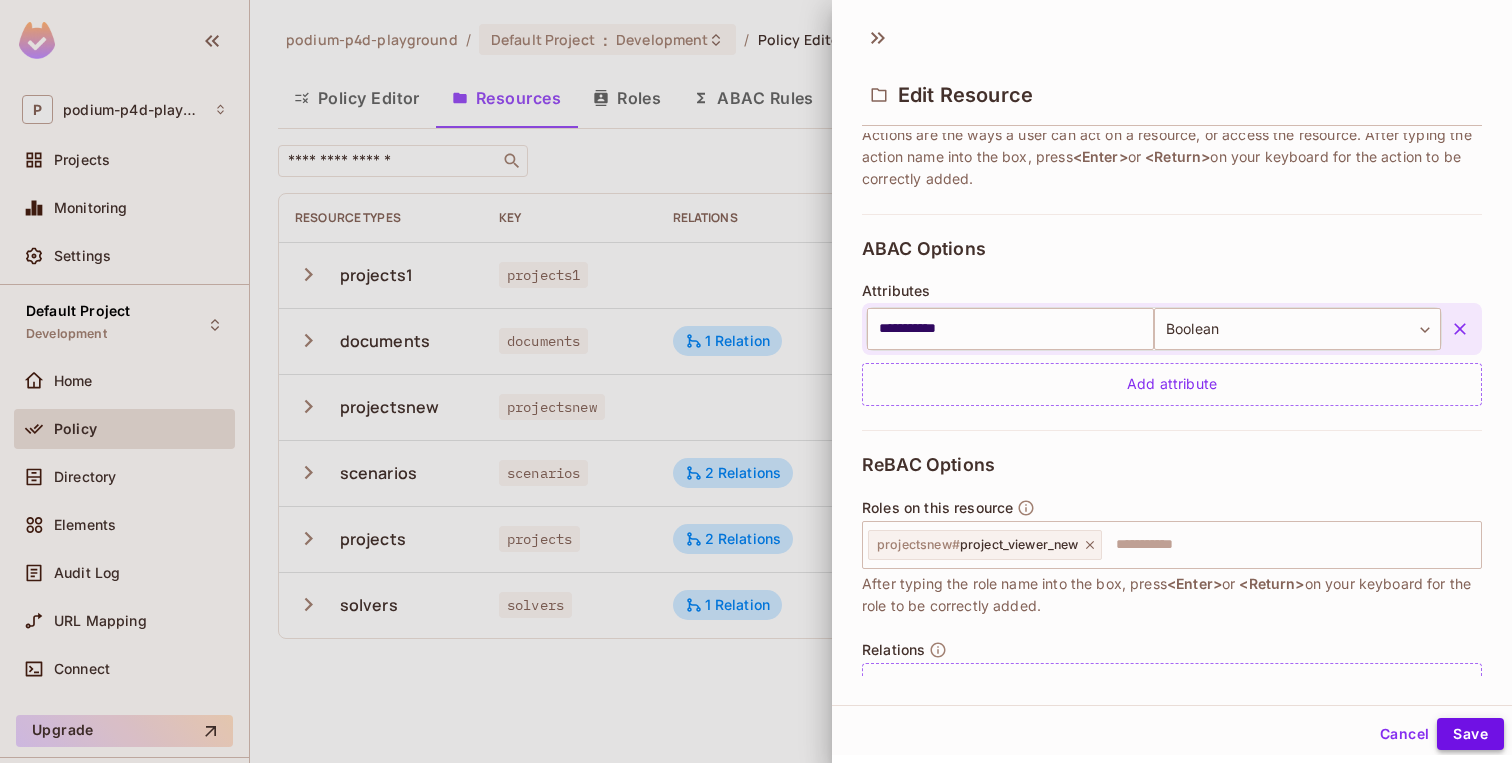 click on "Save" at bounding box center (1470, 734) 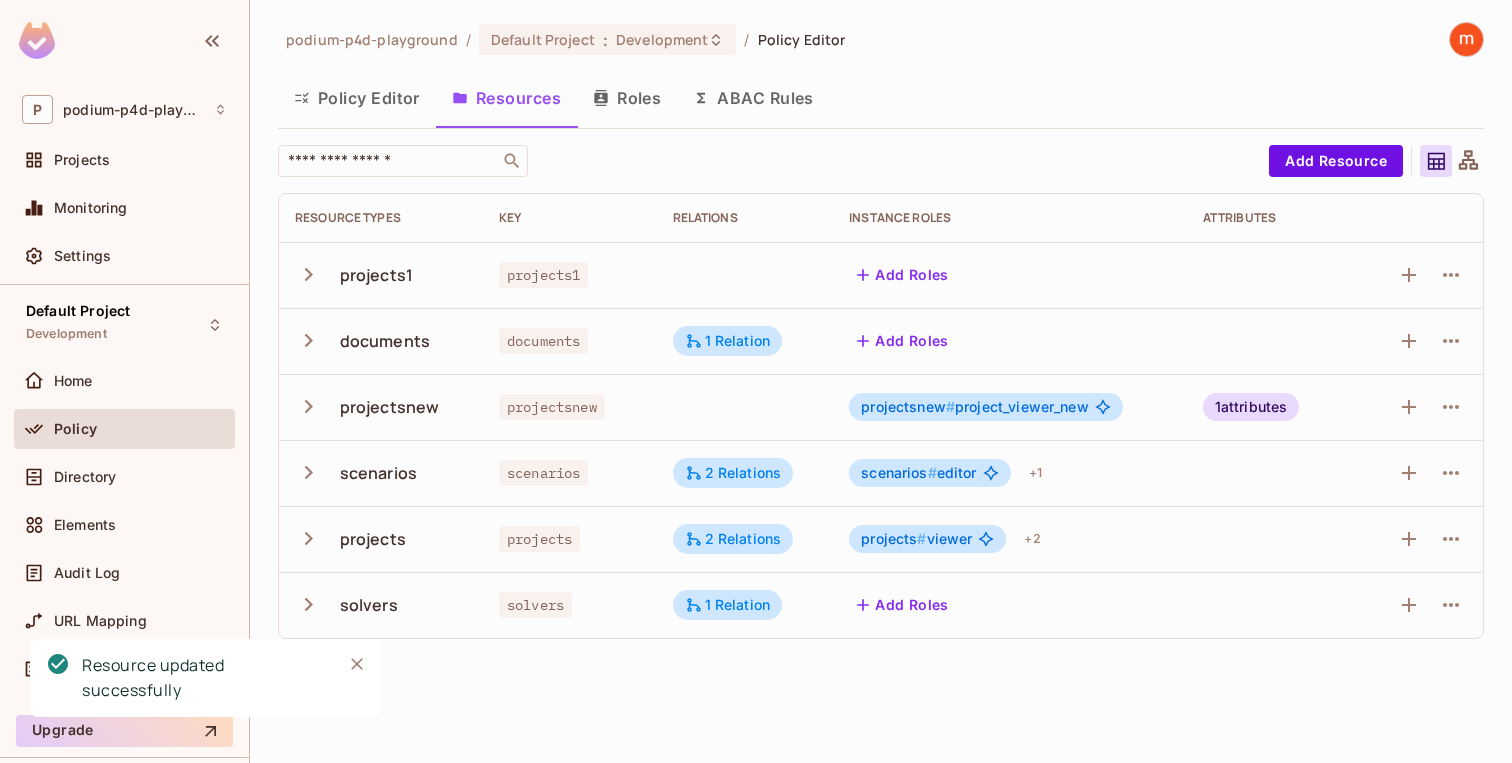 click at bounding box center [745, 407] 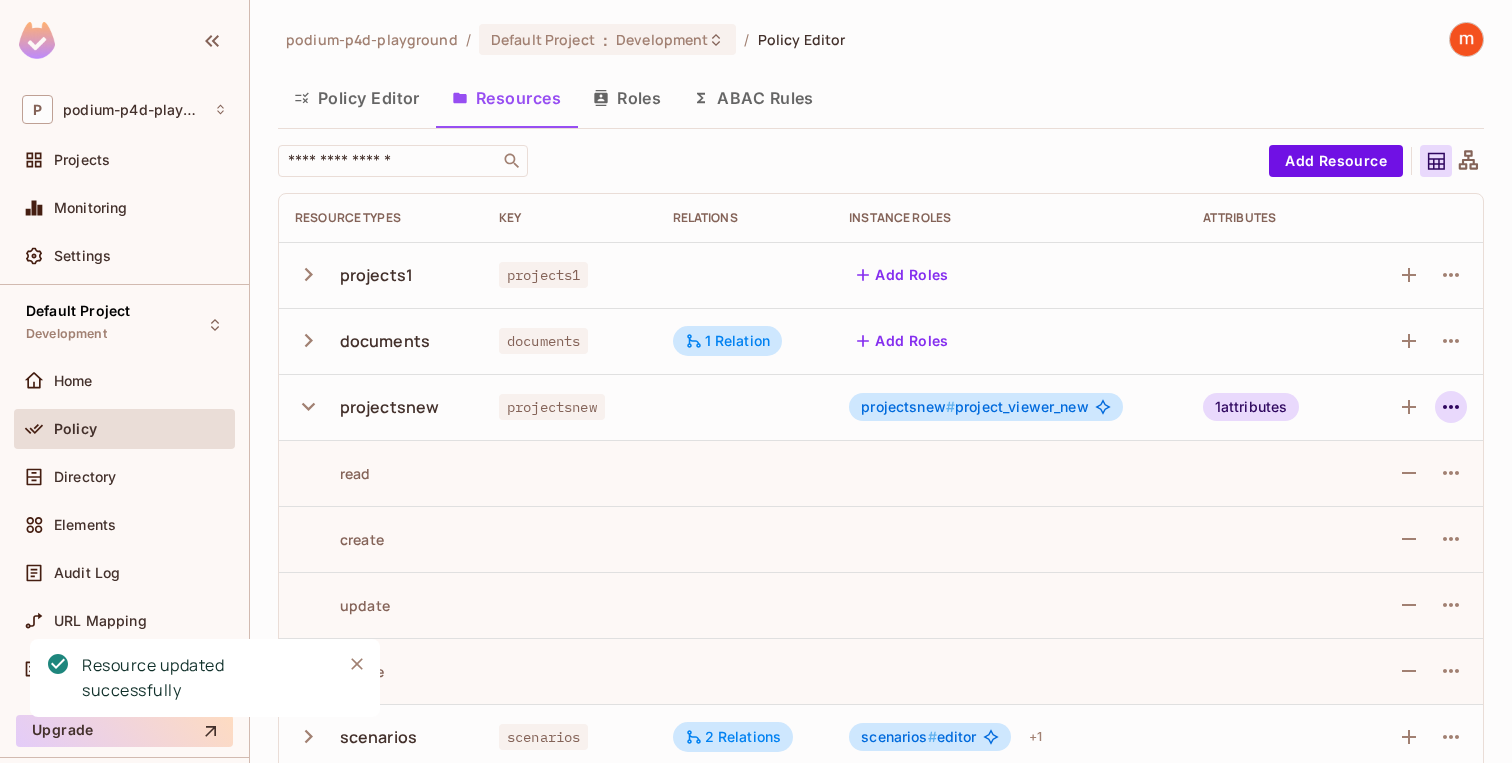 click 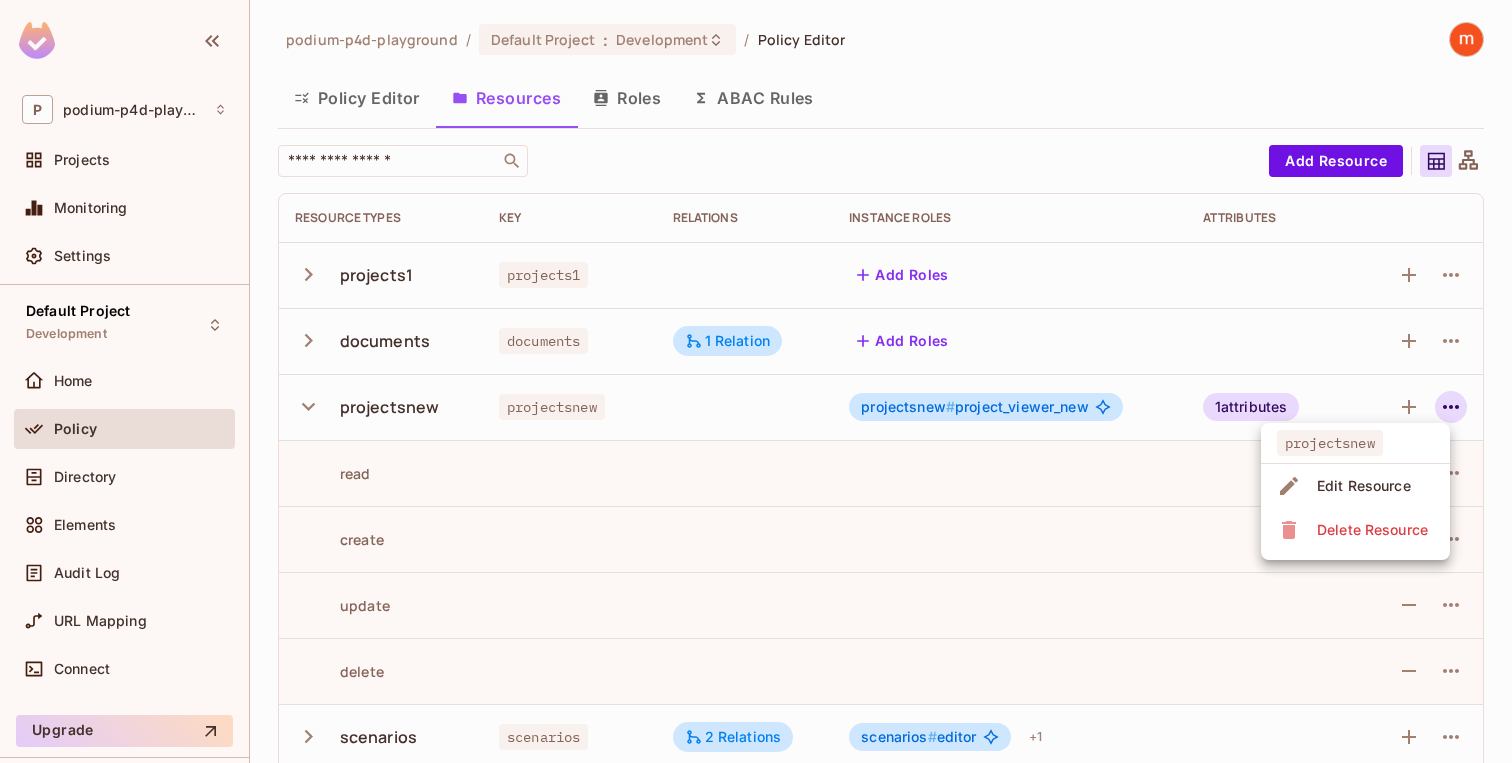 click at bounding box center [756, 381] 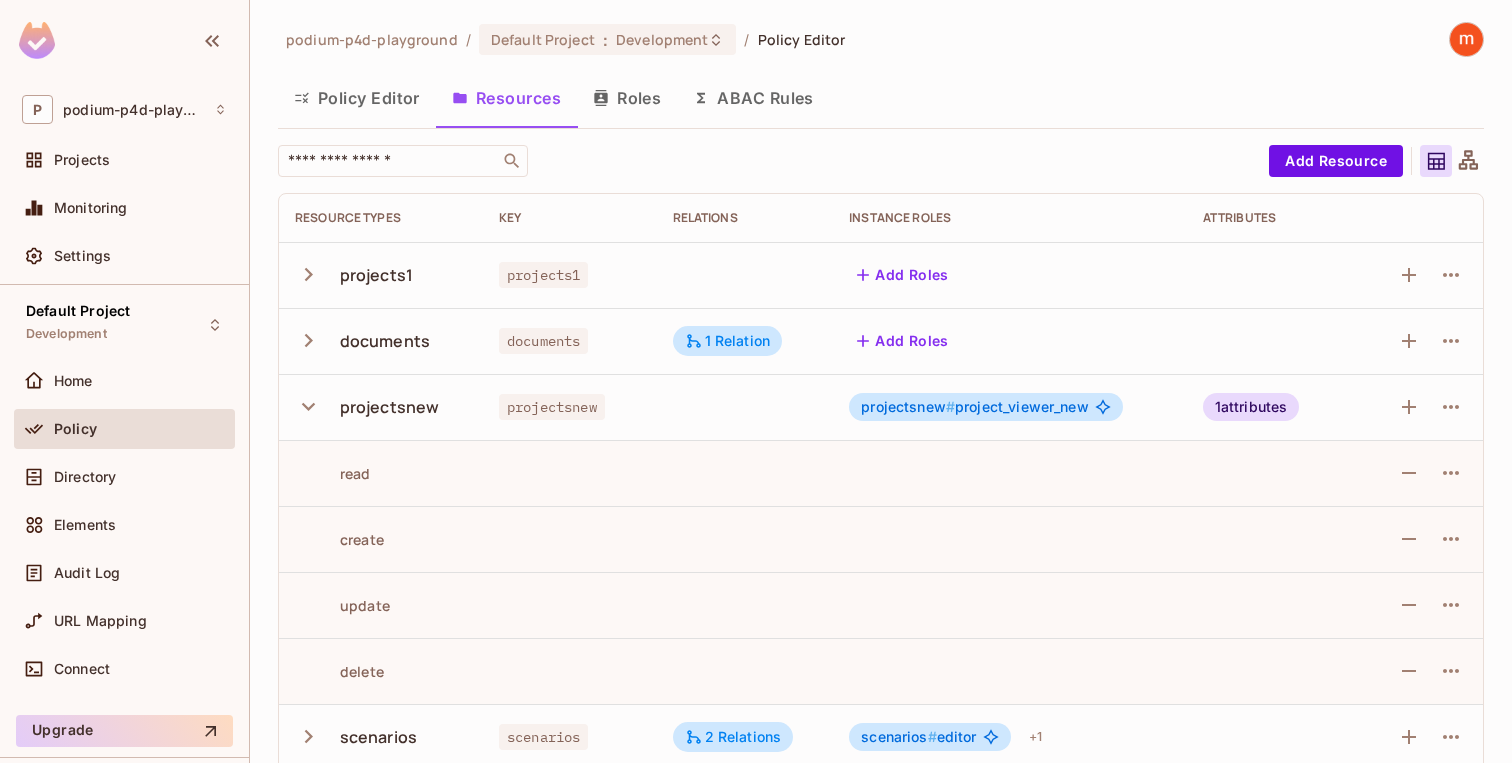 click on "Roles" at bounding box center (627, 98) 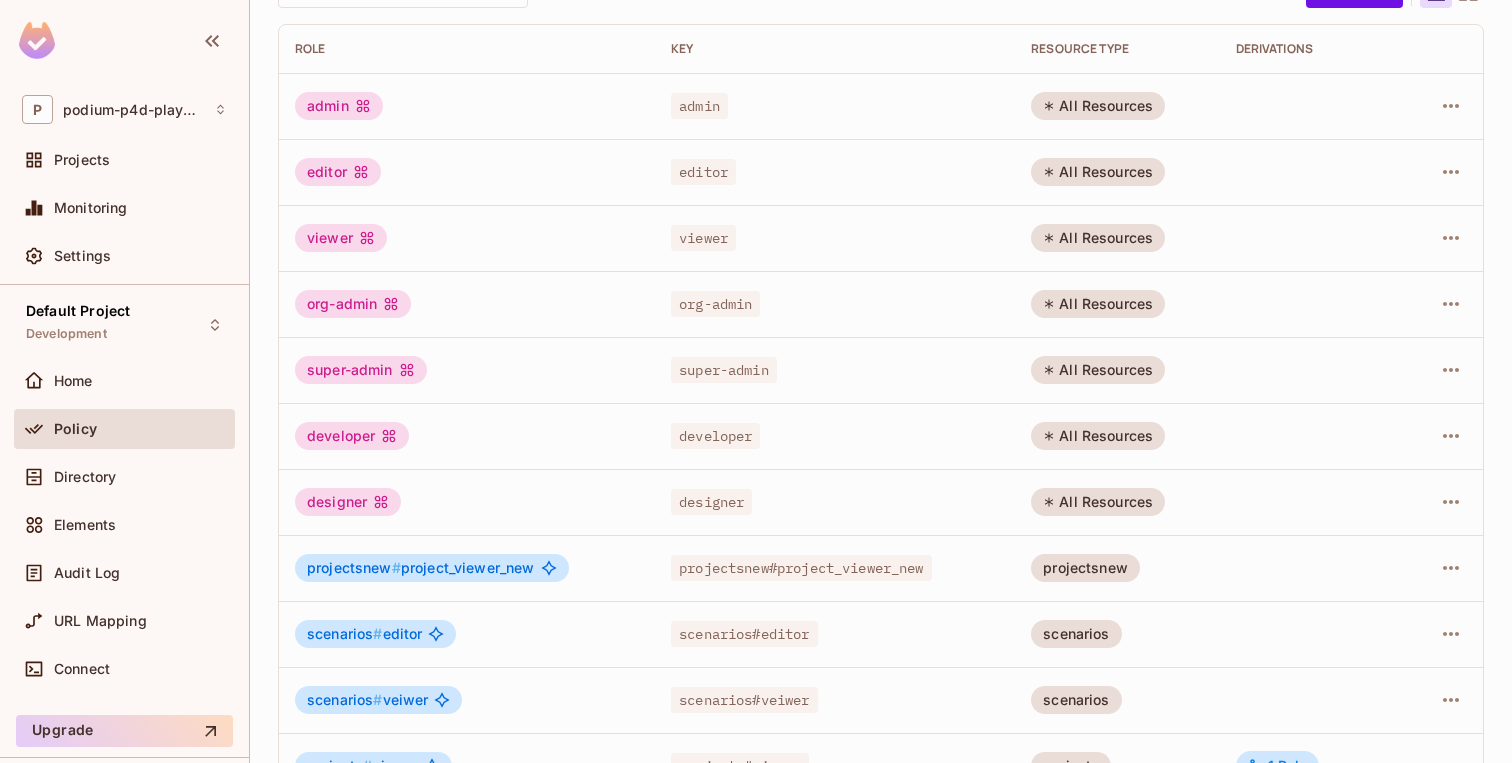 scroll, scrollTop: 171, scrollLeft: 0, axis: vertical 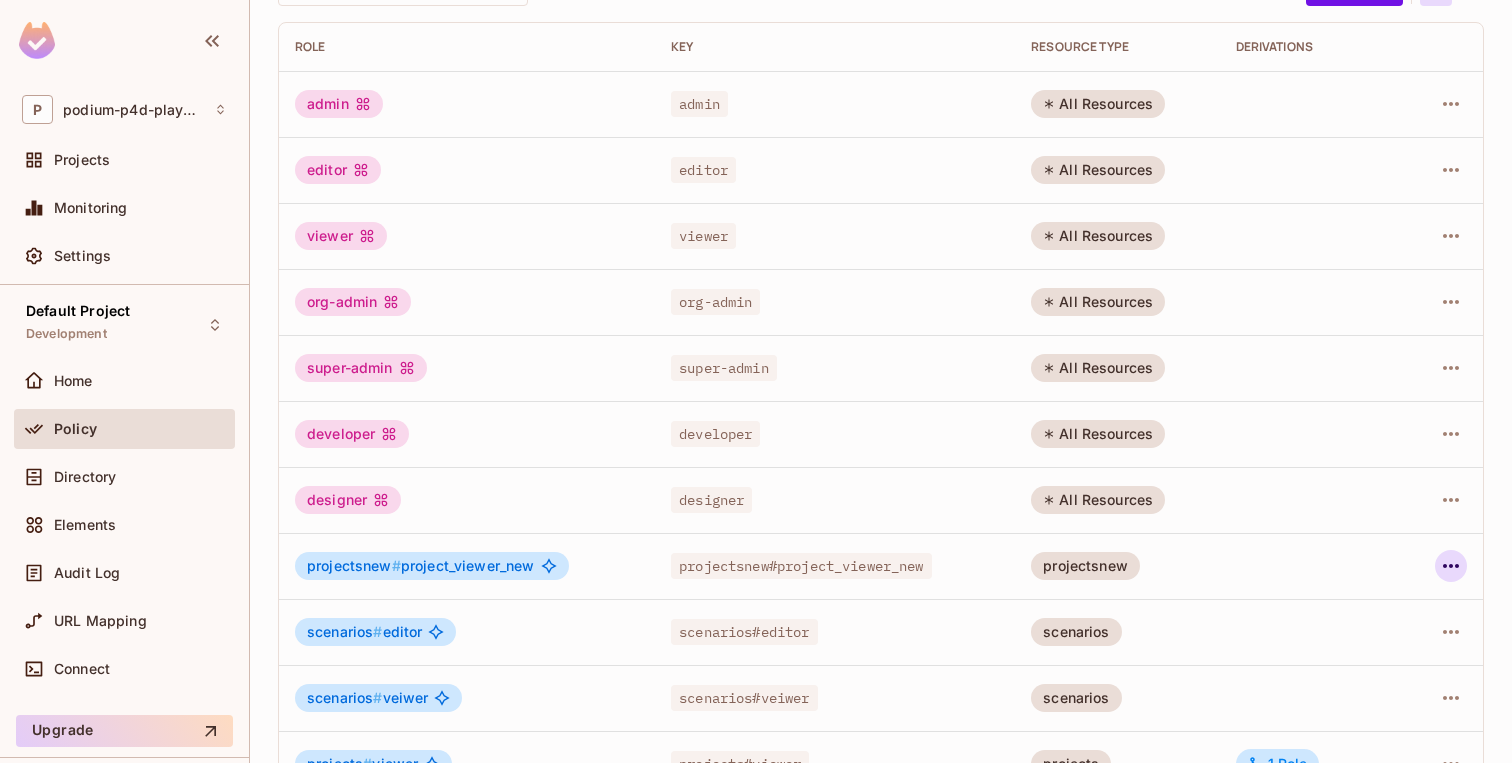 click 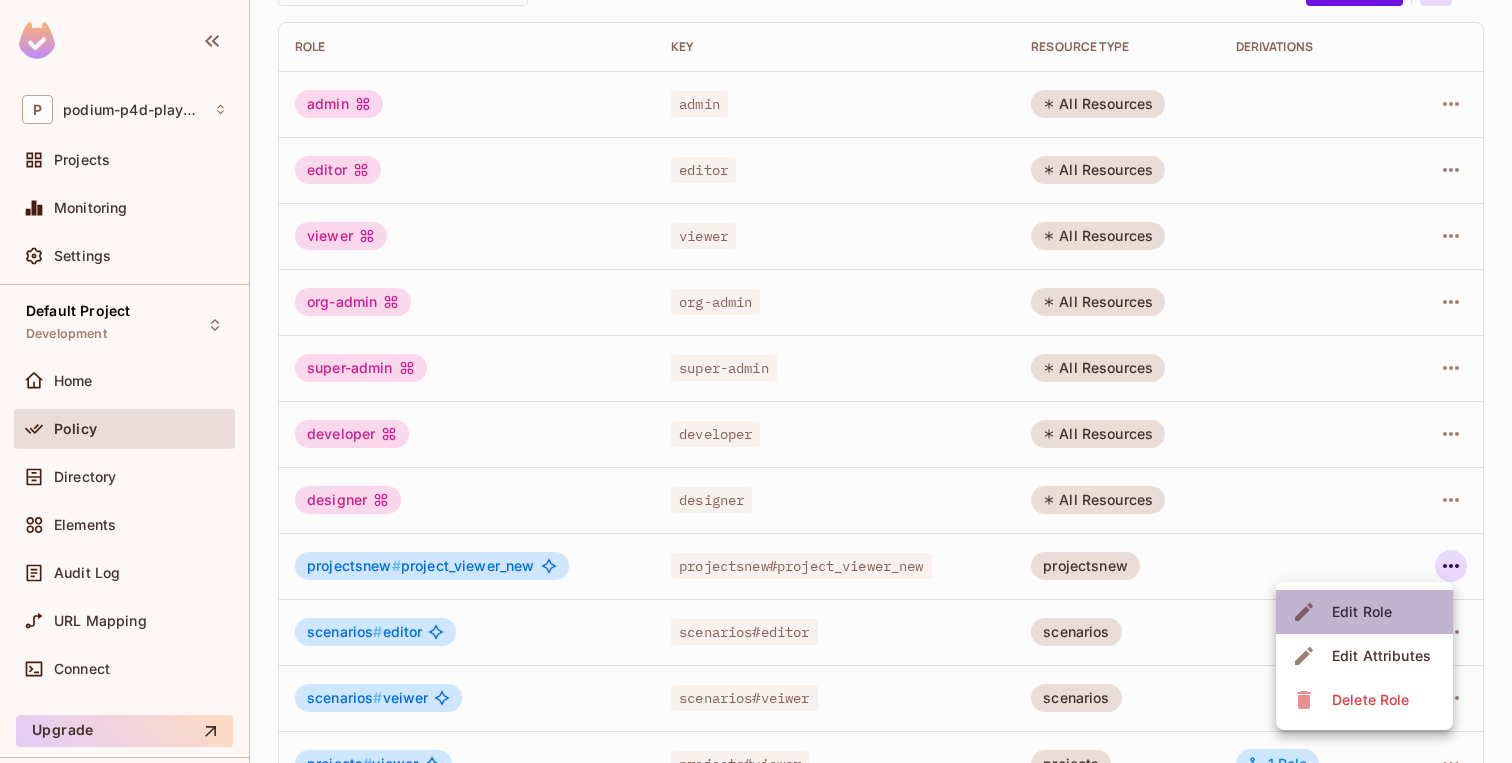 click on "Edit Role" at bounding box center [1362, 612] 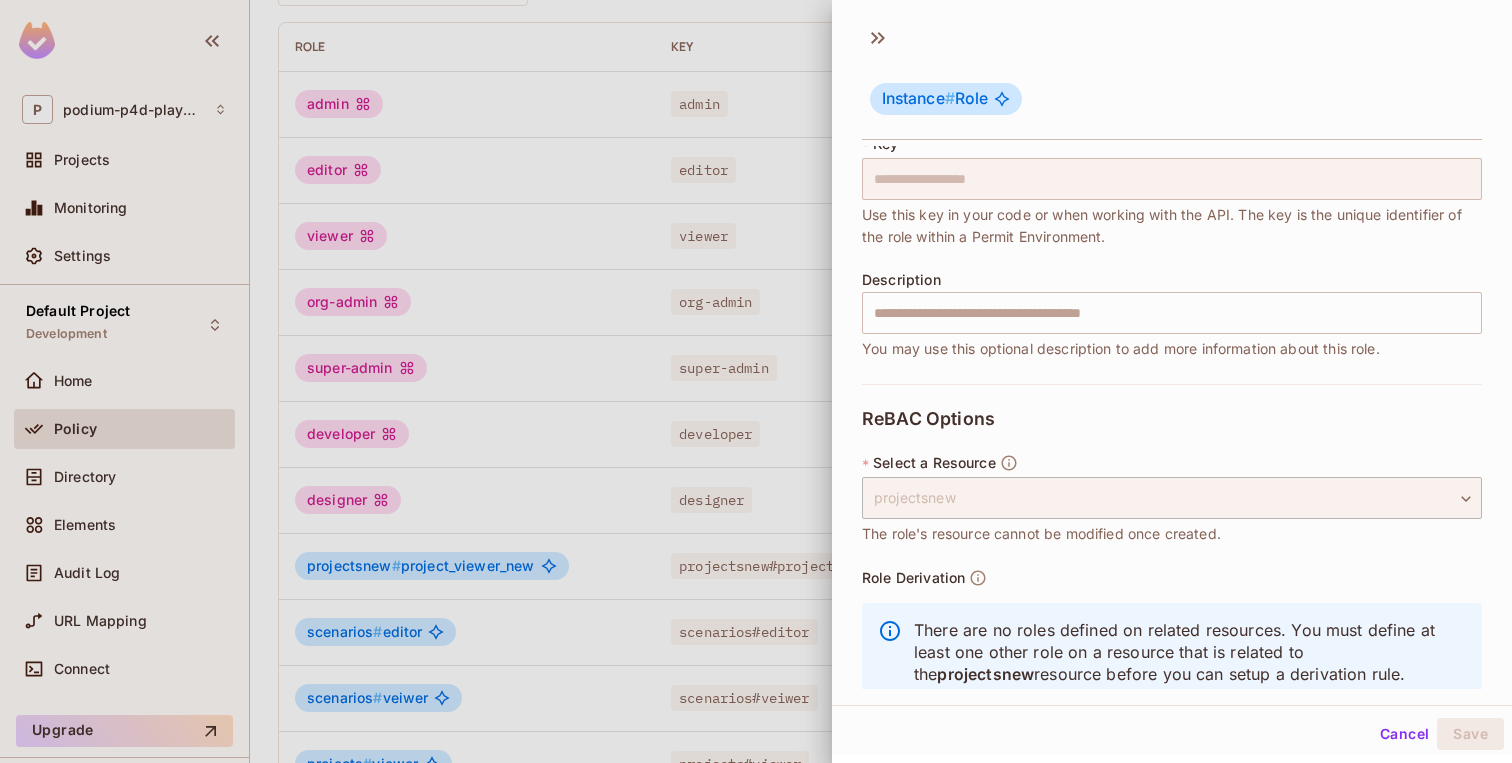 scroll, scrollTop: 184, scrollLeft: 0, axis: vertical 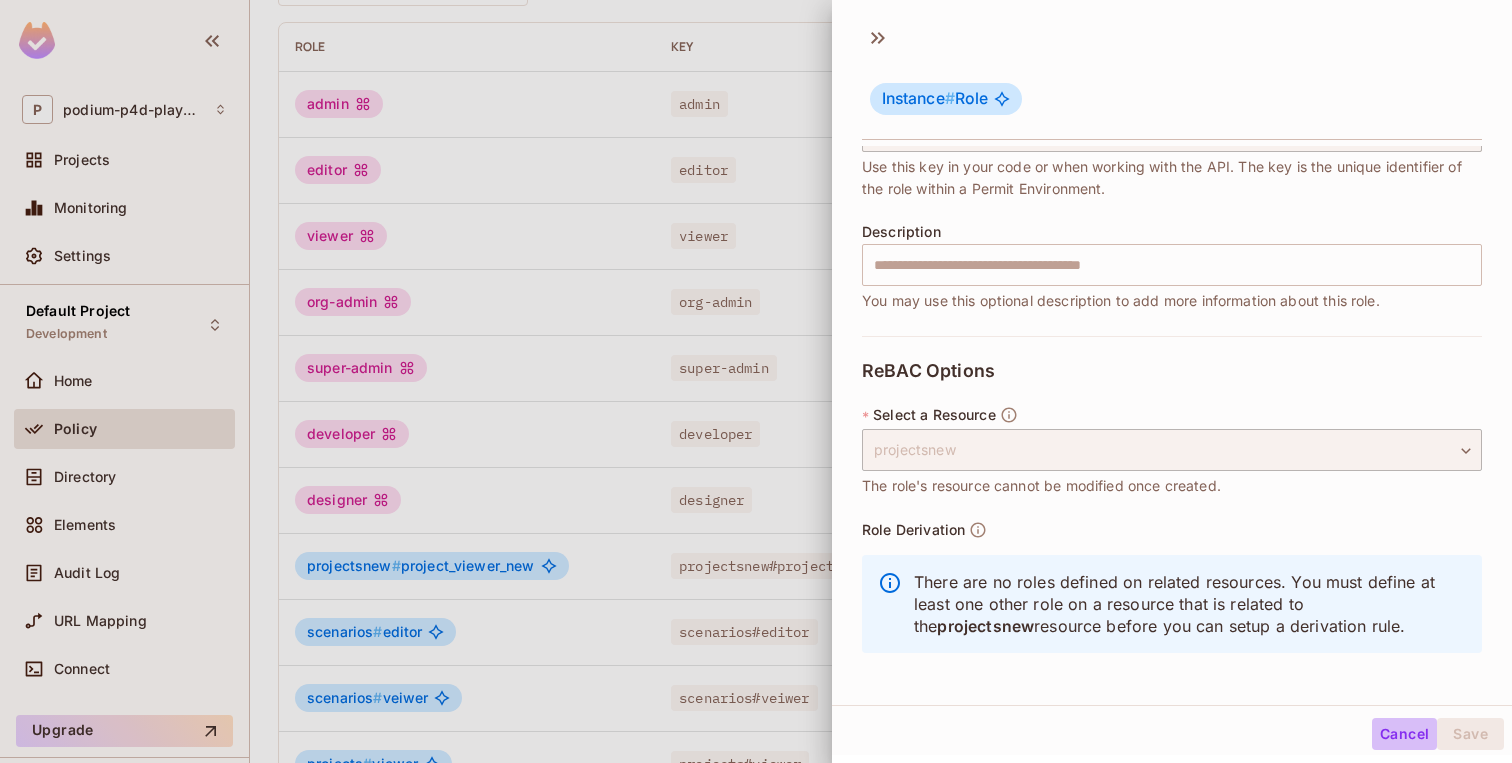click on "Cancel" at bounding box center (1404, 734) 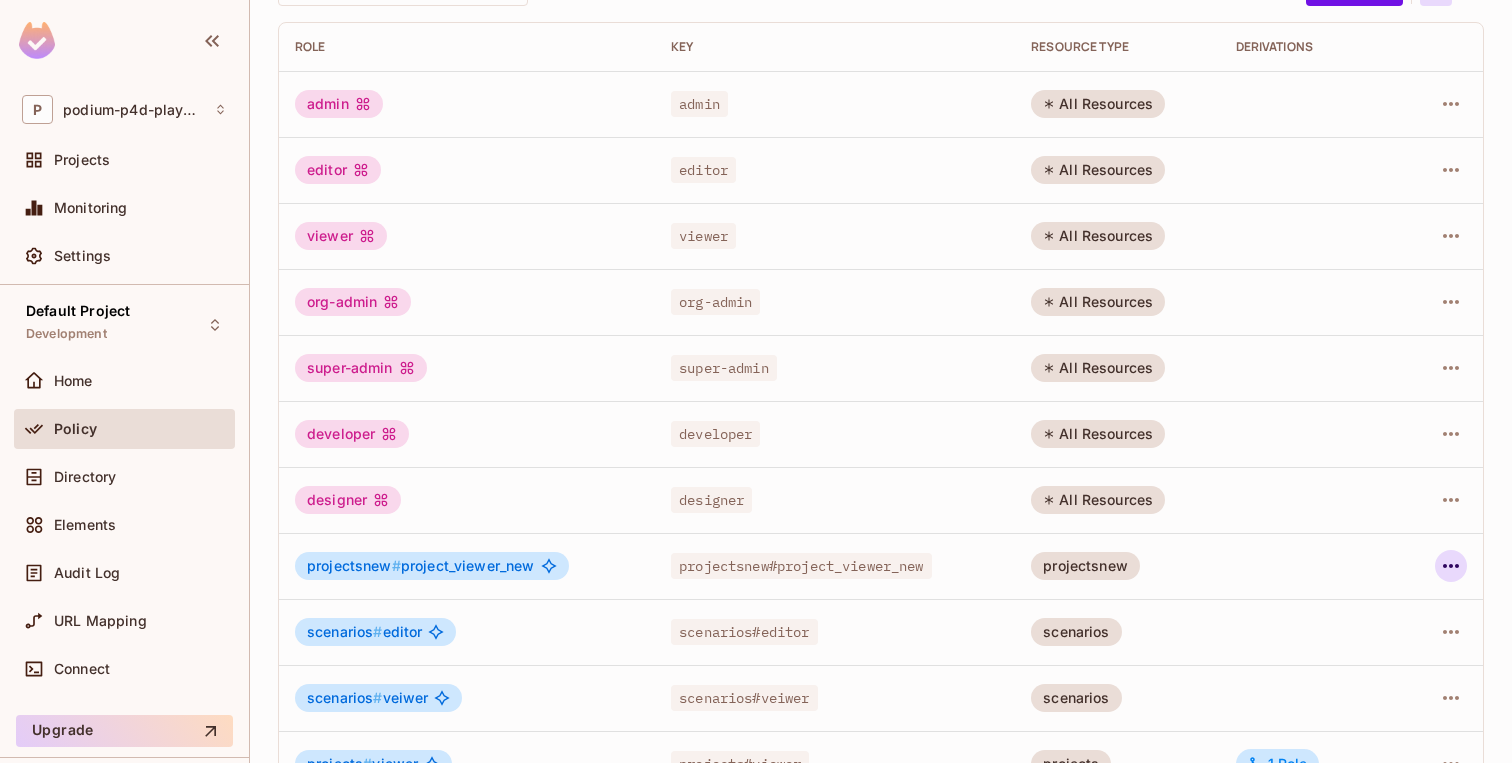 click 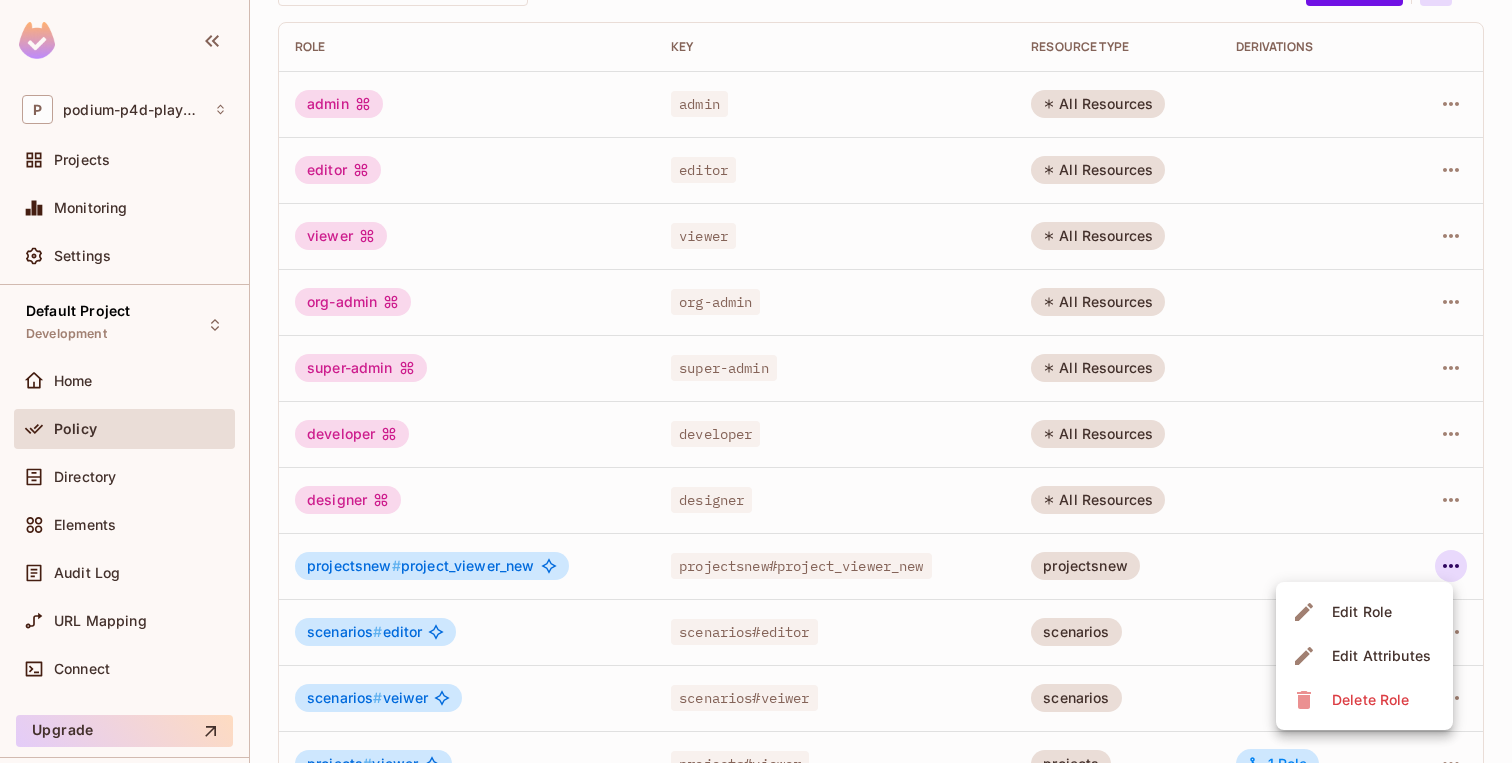 click on "Edit Attributes" at bounding box center [1381, 656] 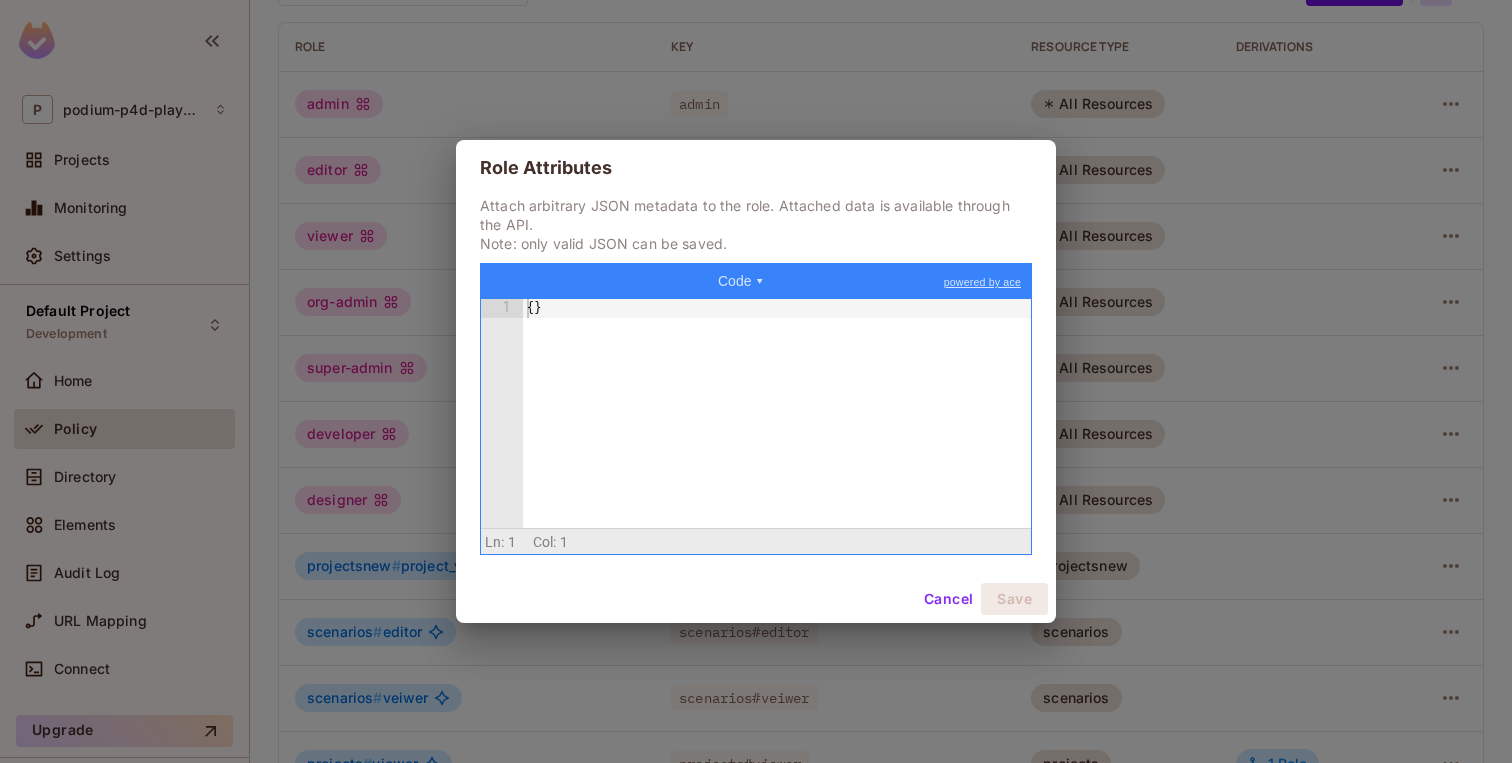 click on "Cancel" at bounding box center [948, 599] 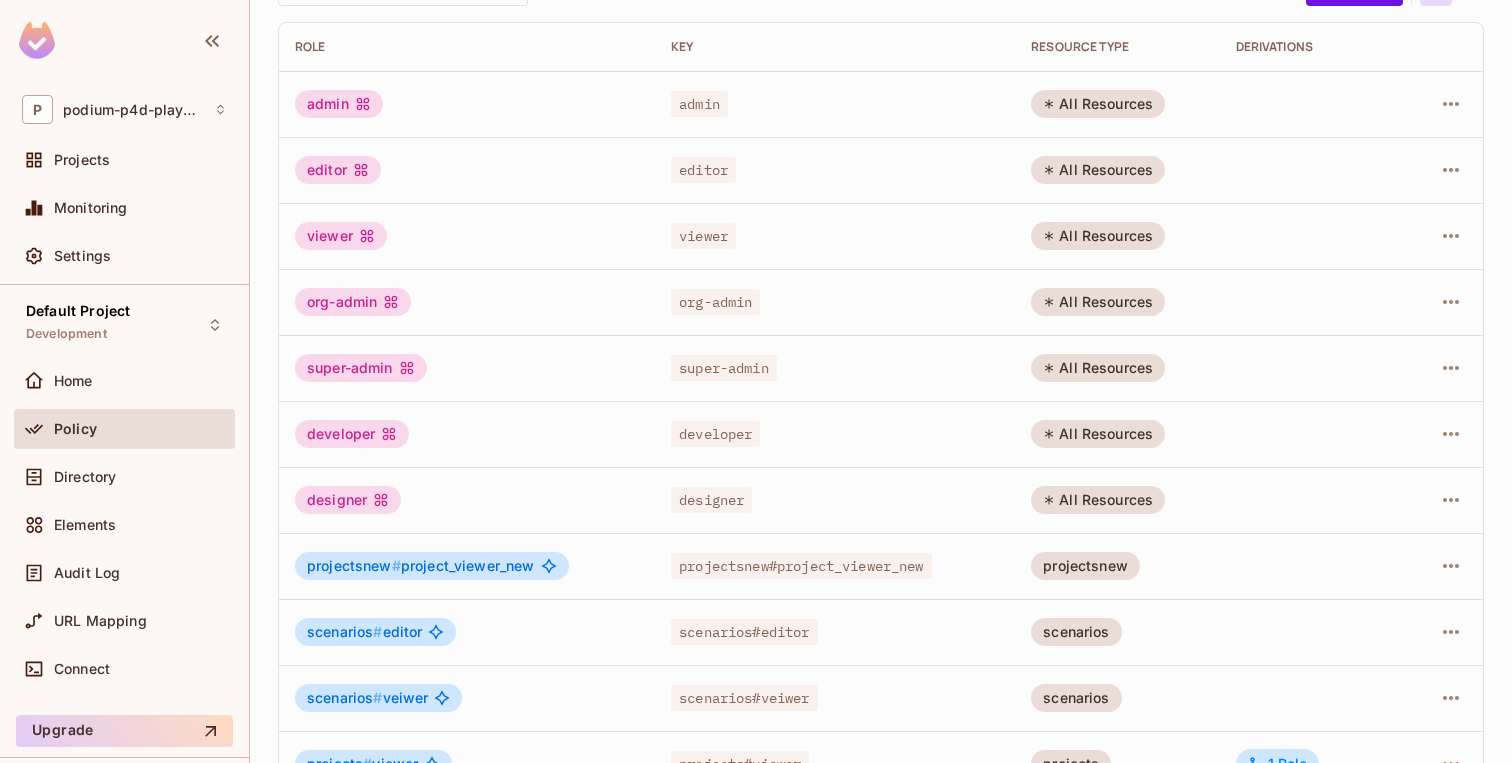scroll, scrollTop: 0, scrollLeft: 0, axis: both 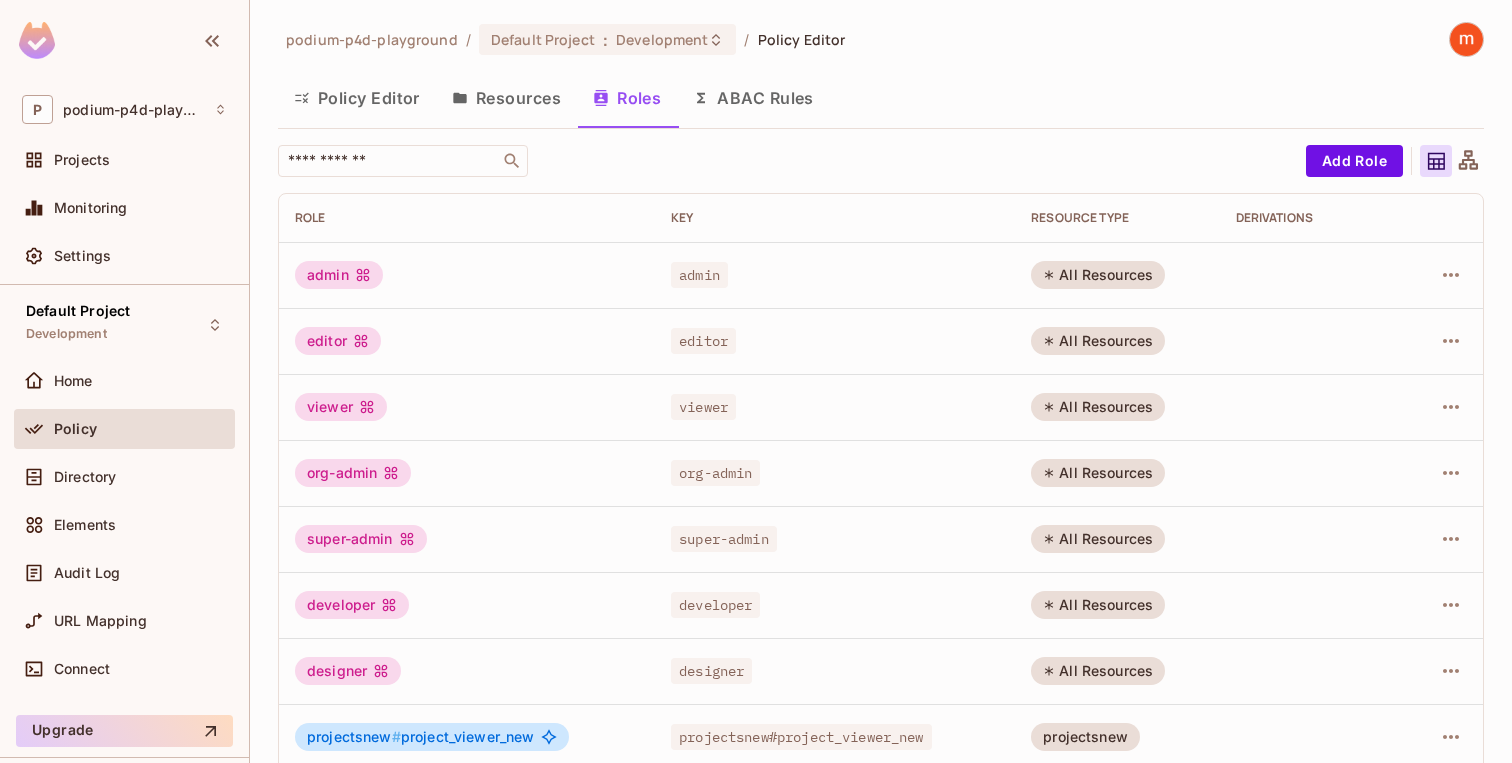 click on "Policy Editor" at bounding box center (357, 98) 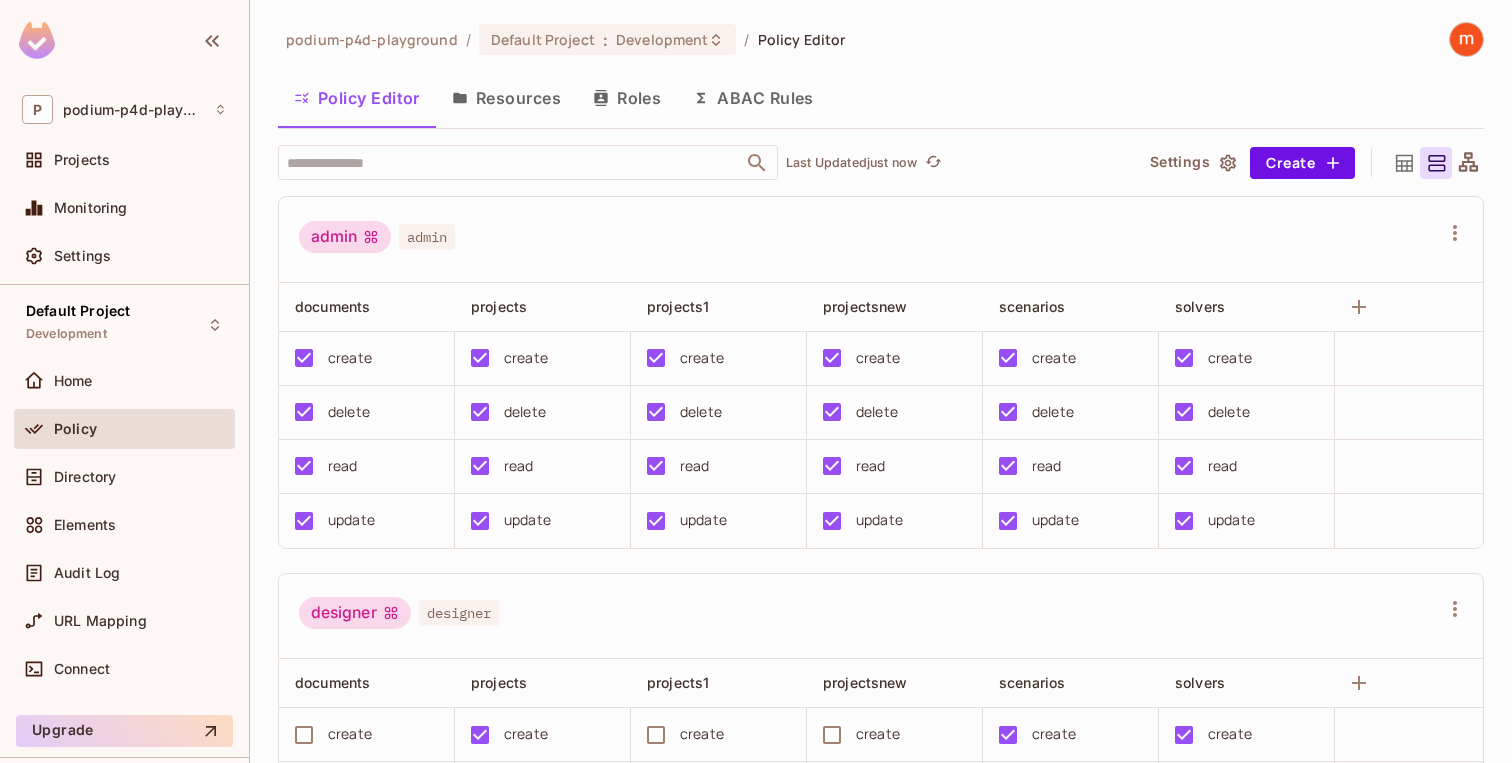 scroll, scrollTop: 0, scrollLeft: 28, axis: horizontal 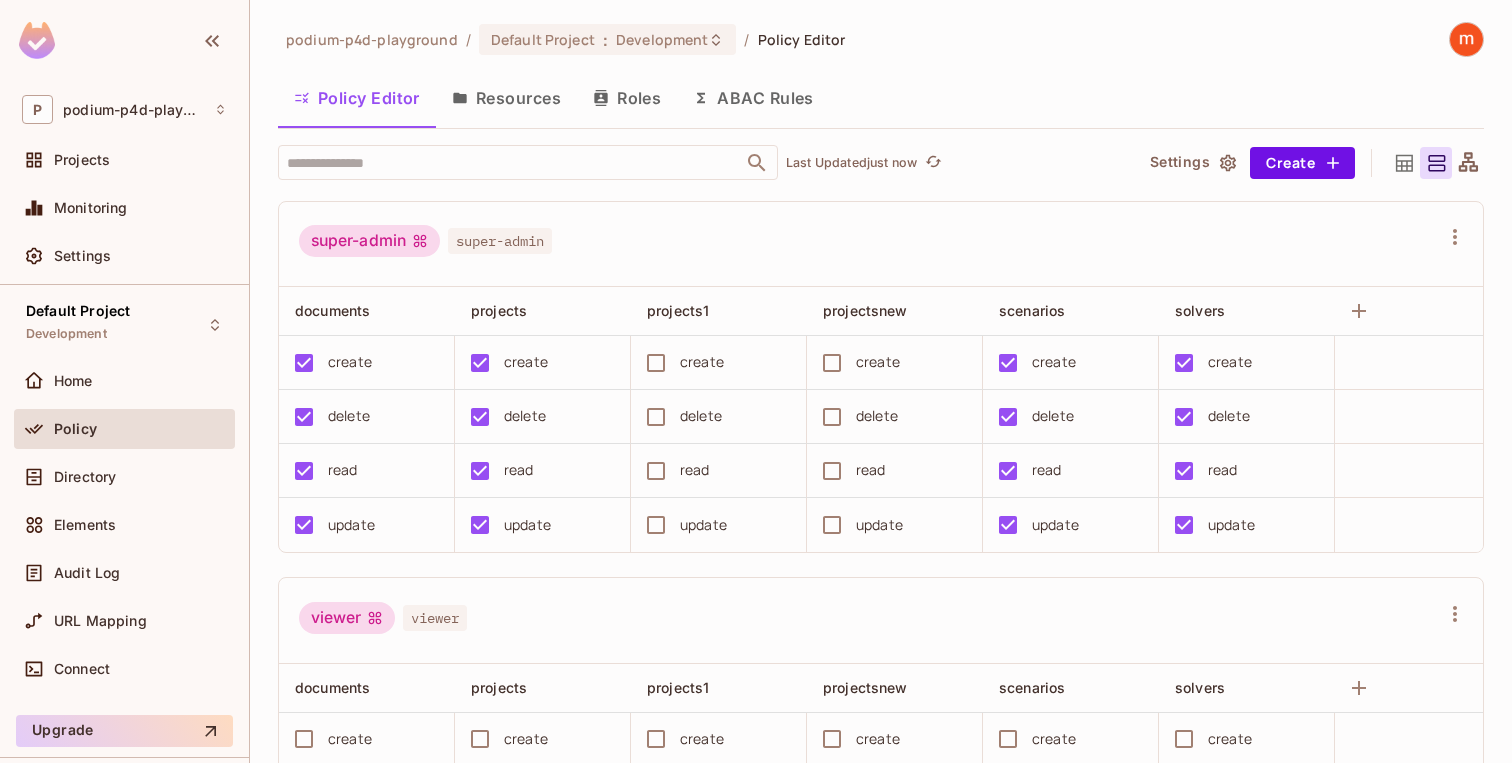 type 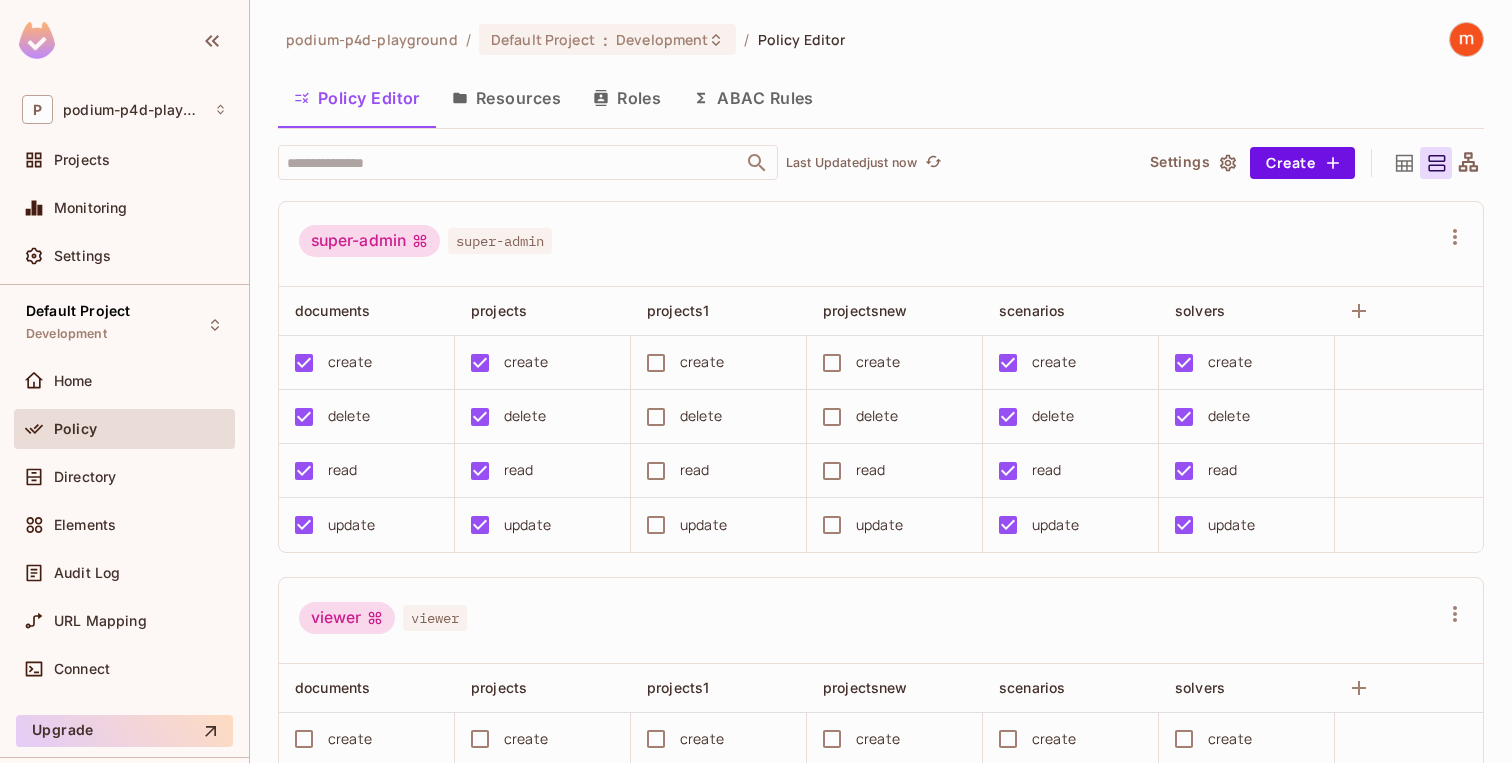 scroll, scrollTop: 3521, scrollLeft: 0, axis: vertical 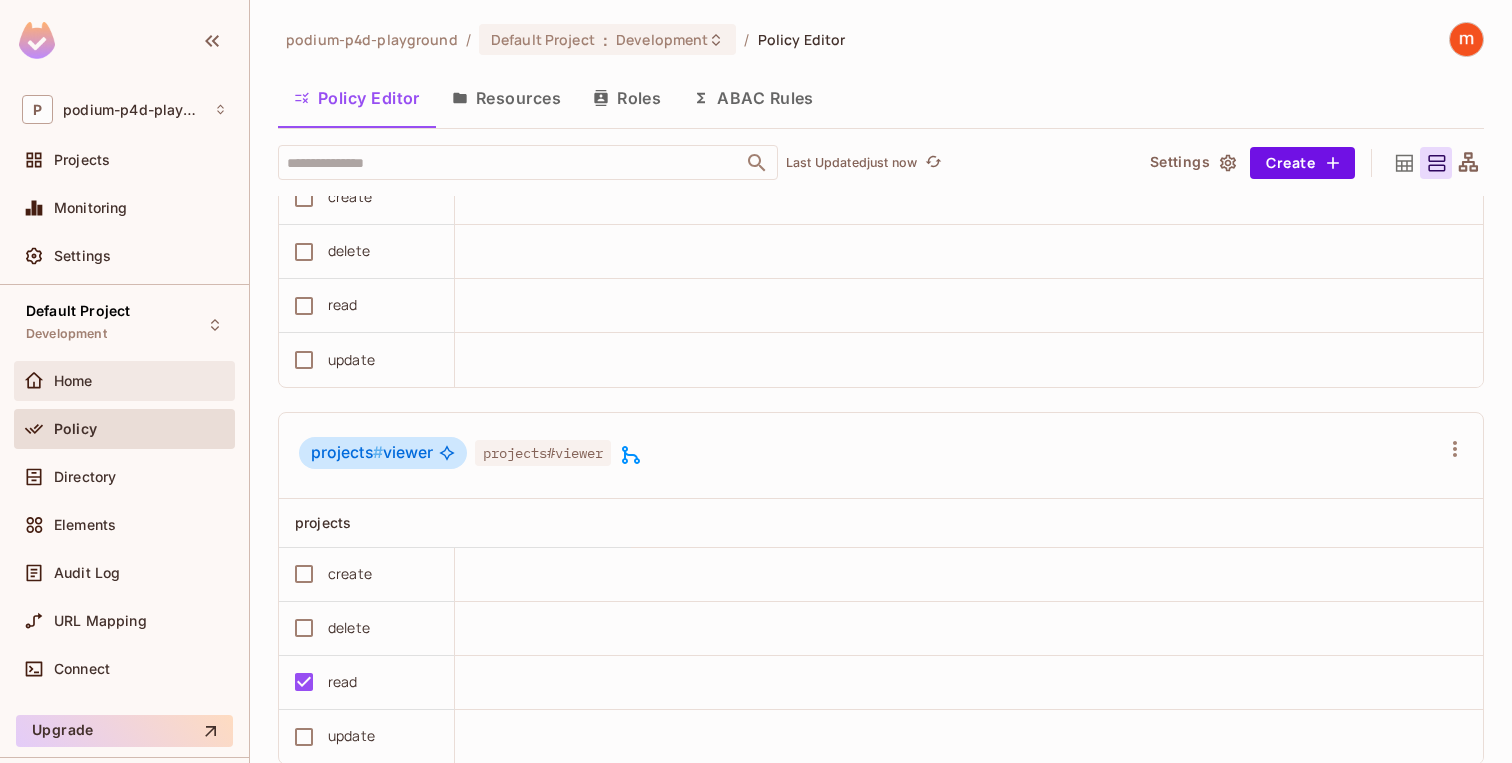 click on "Home" at bounding box center [140, 381] 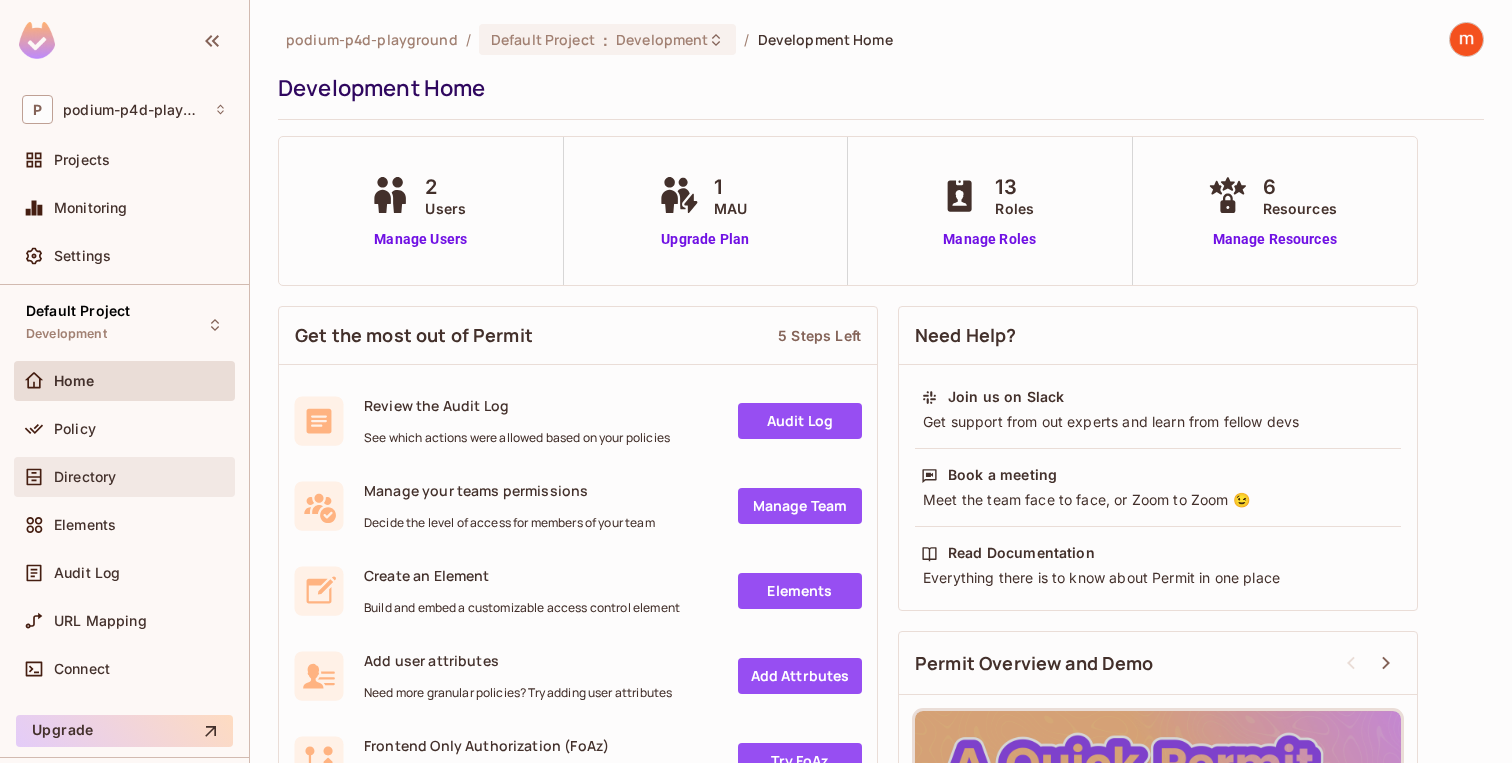 click on "Directory" at bounding box center (124, 477) 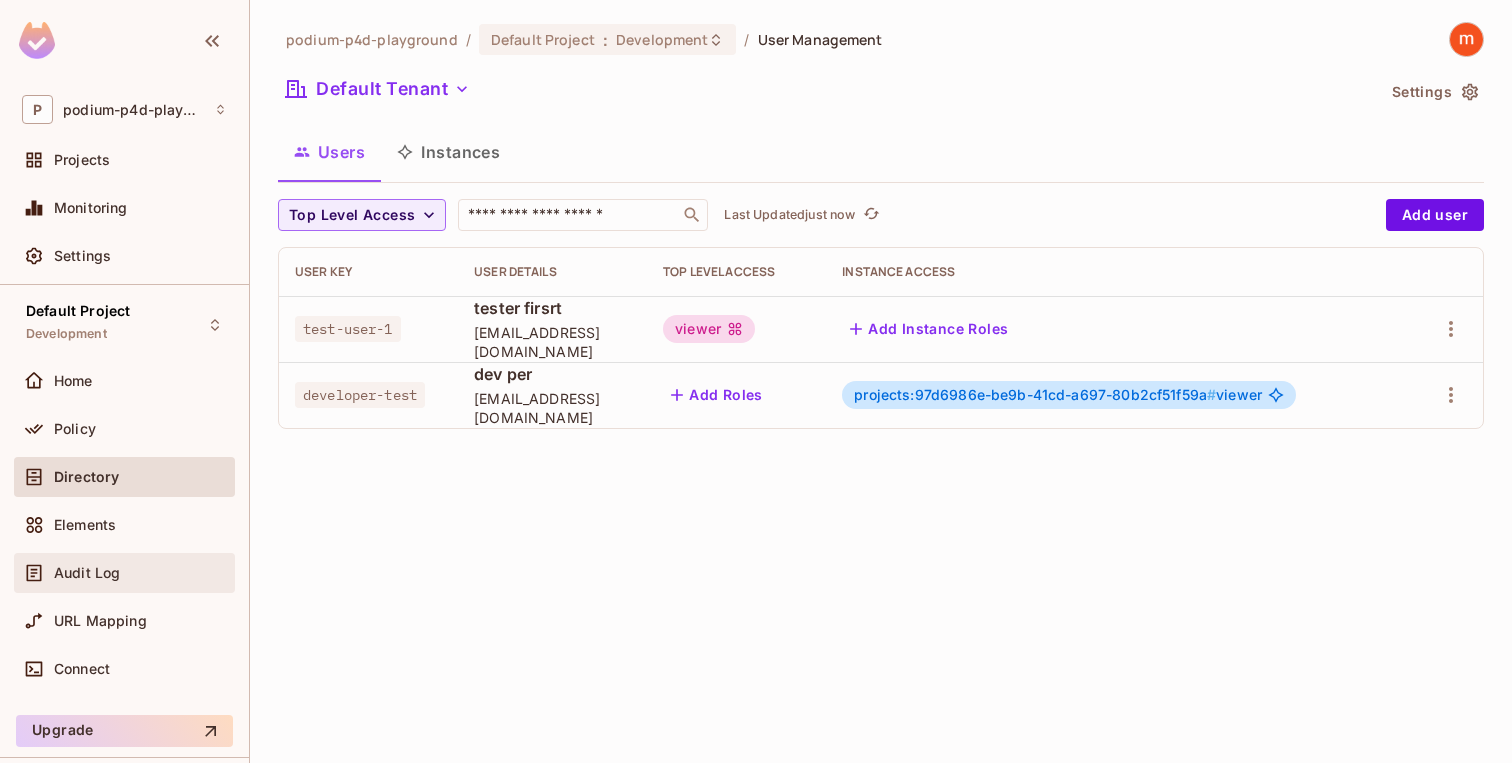click on "Audit Log" at bounding box center (124, 573) 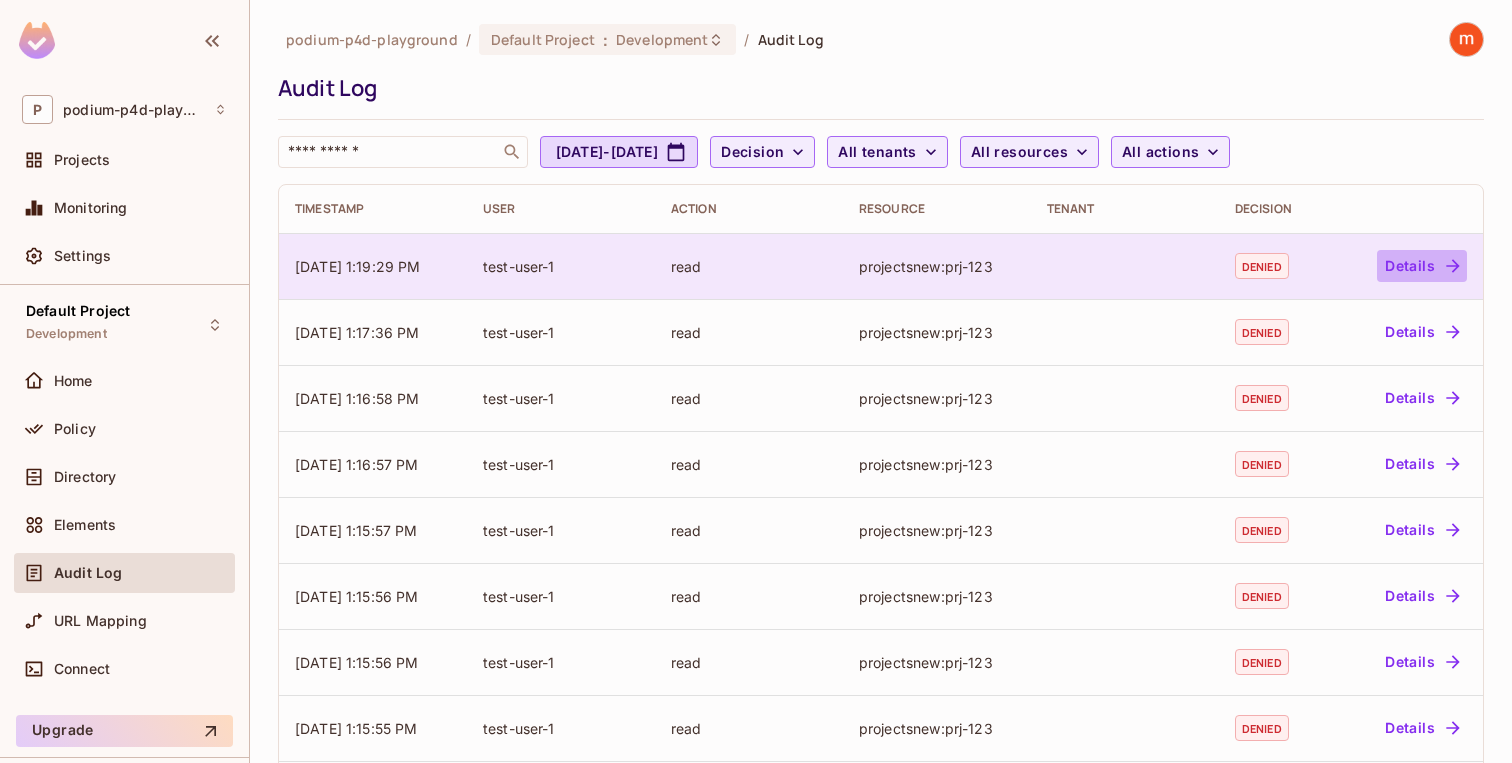 click on "Details" at bounding box center [1422, 266] 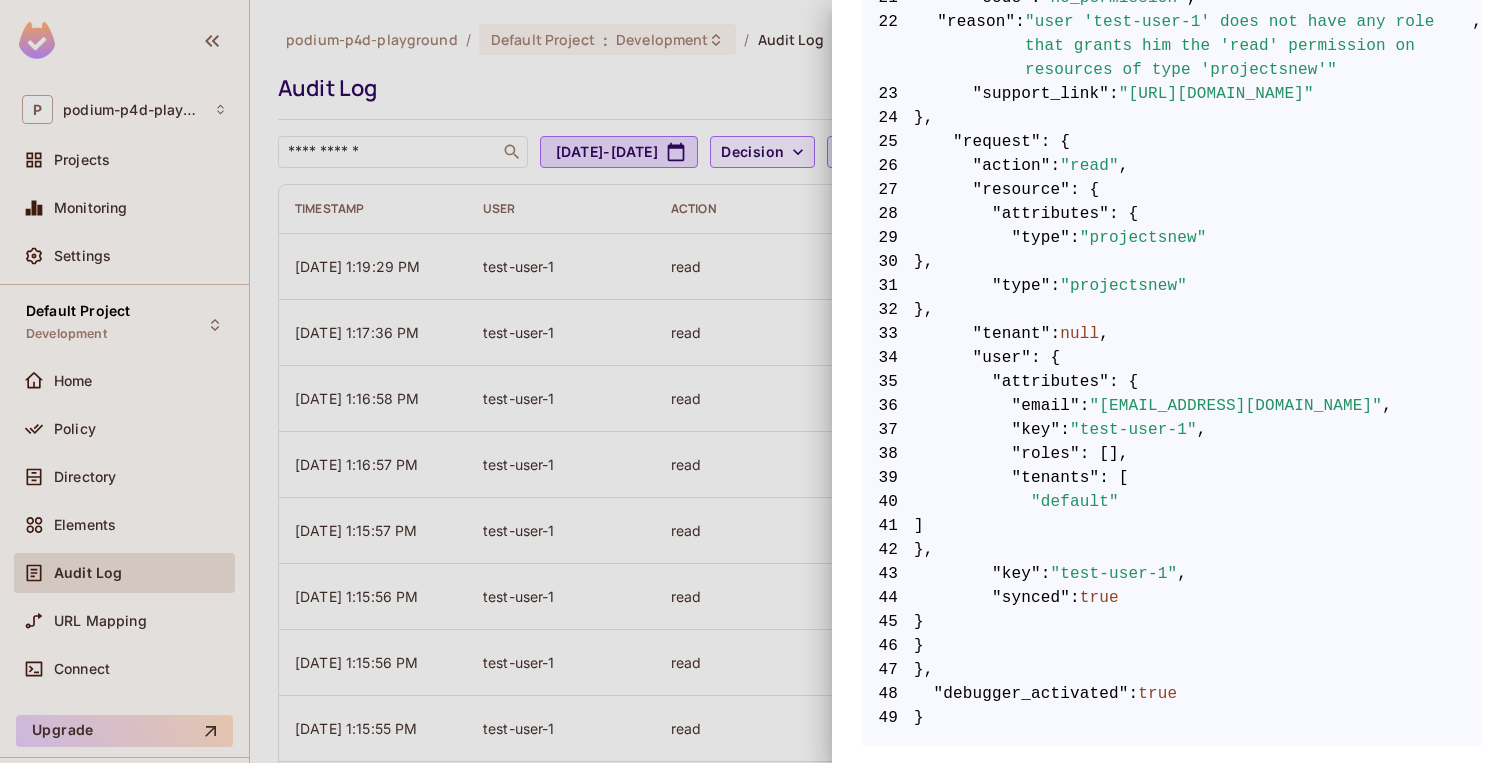 scroll, scrollTop: 955, scrollLeft: 0, axis: vertical 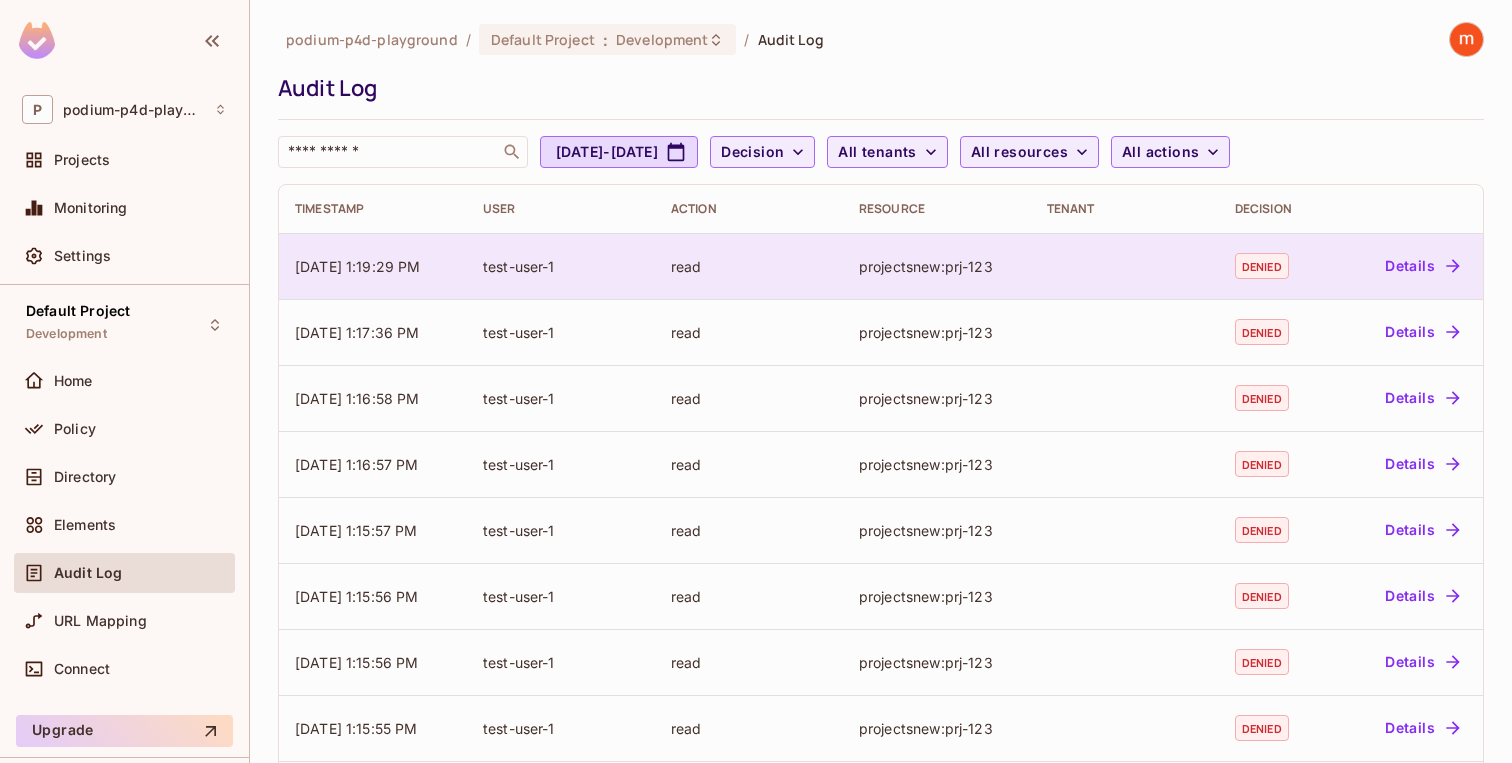 click on "Details" at bounding box center (1422, 266) 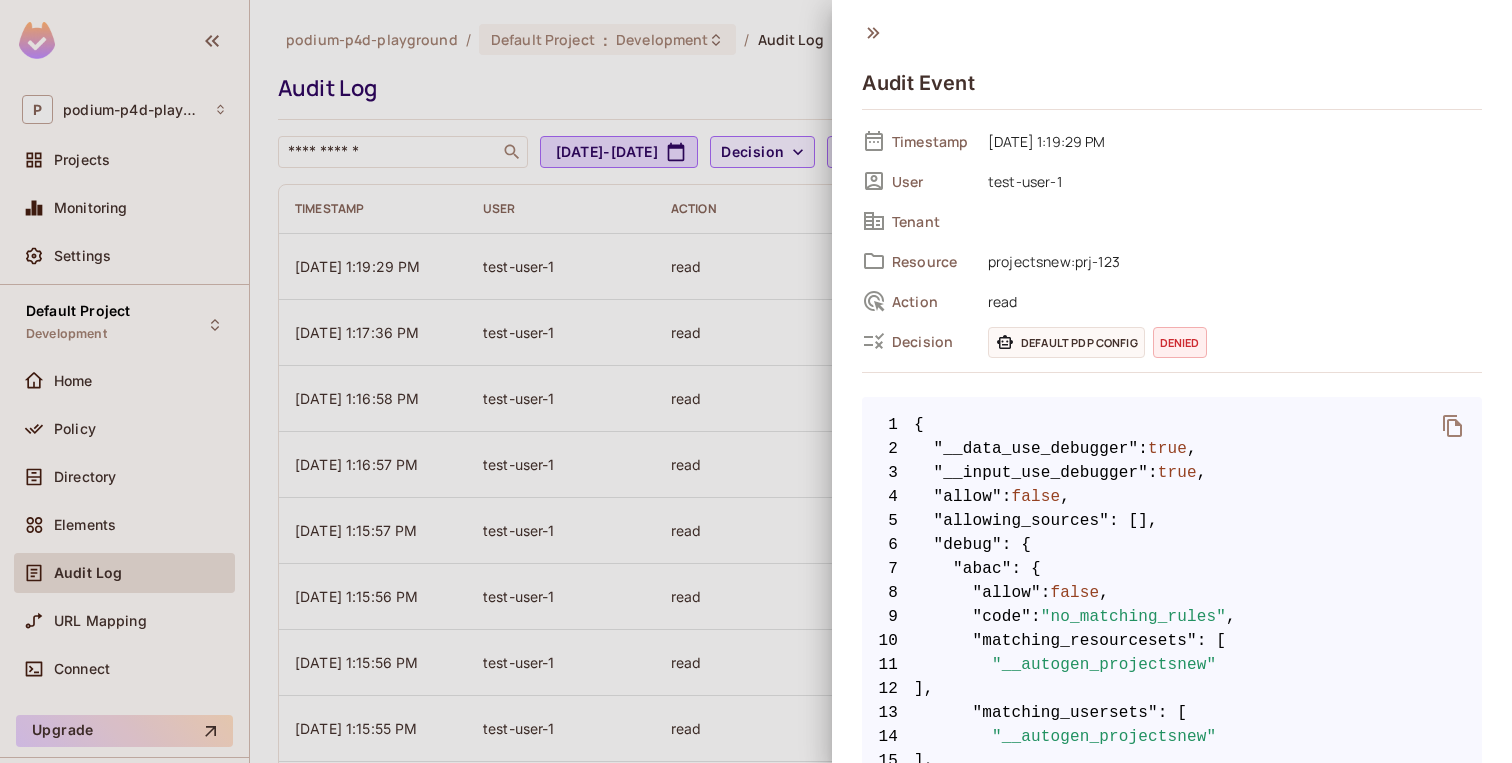 click at bounding box center [756, 381] 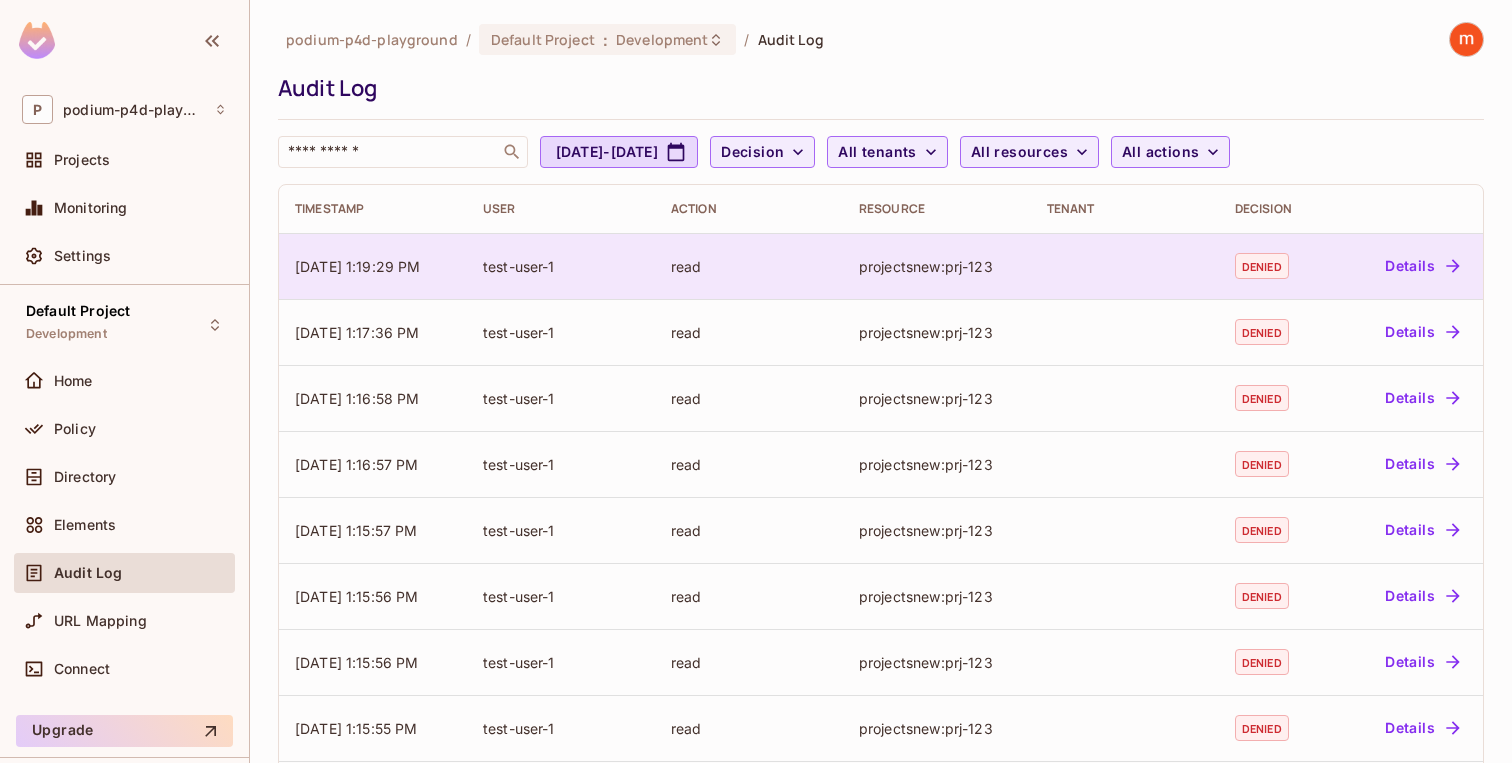 click on "read" at bounding box center (749, 266) 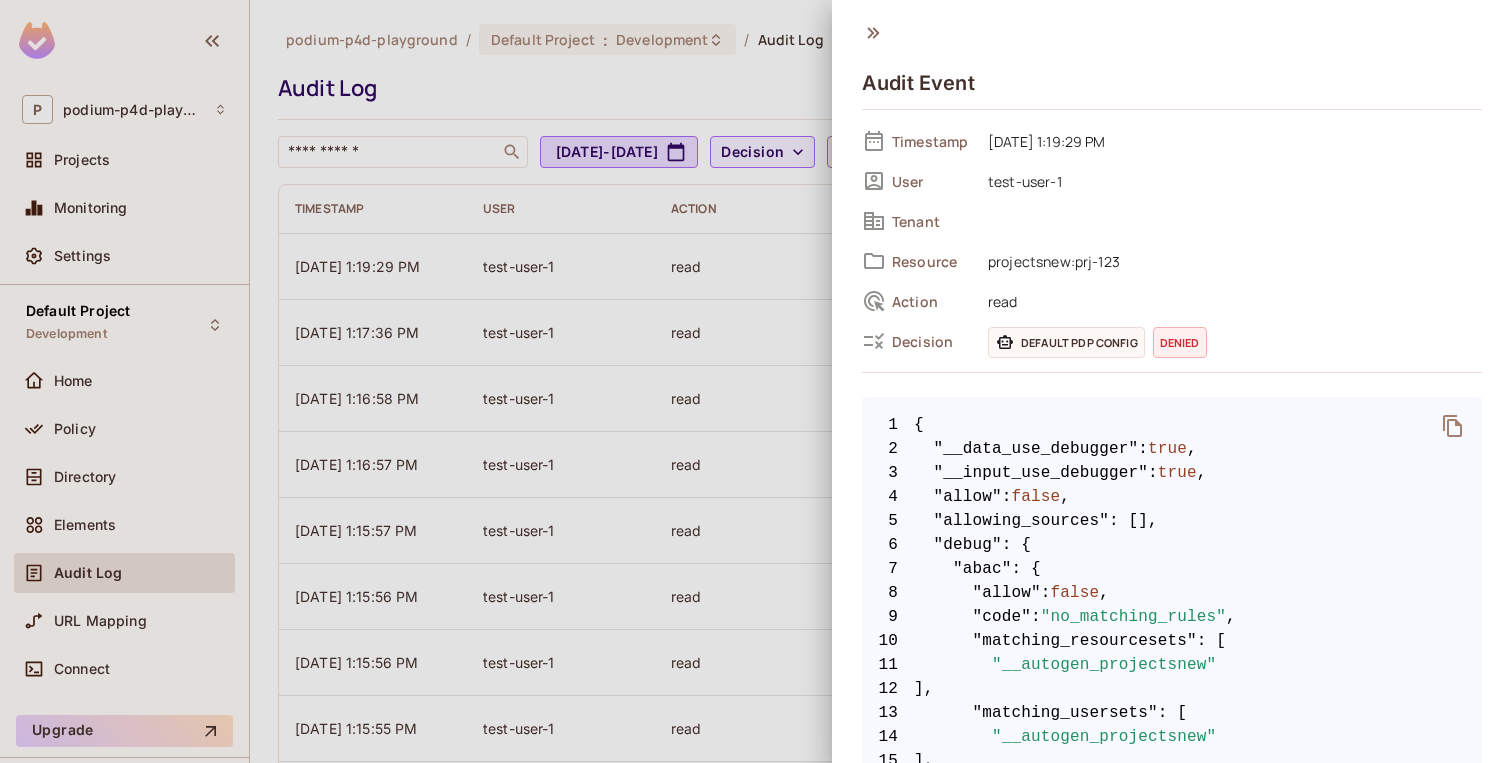 click at bounding box center (756, 381) 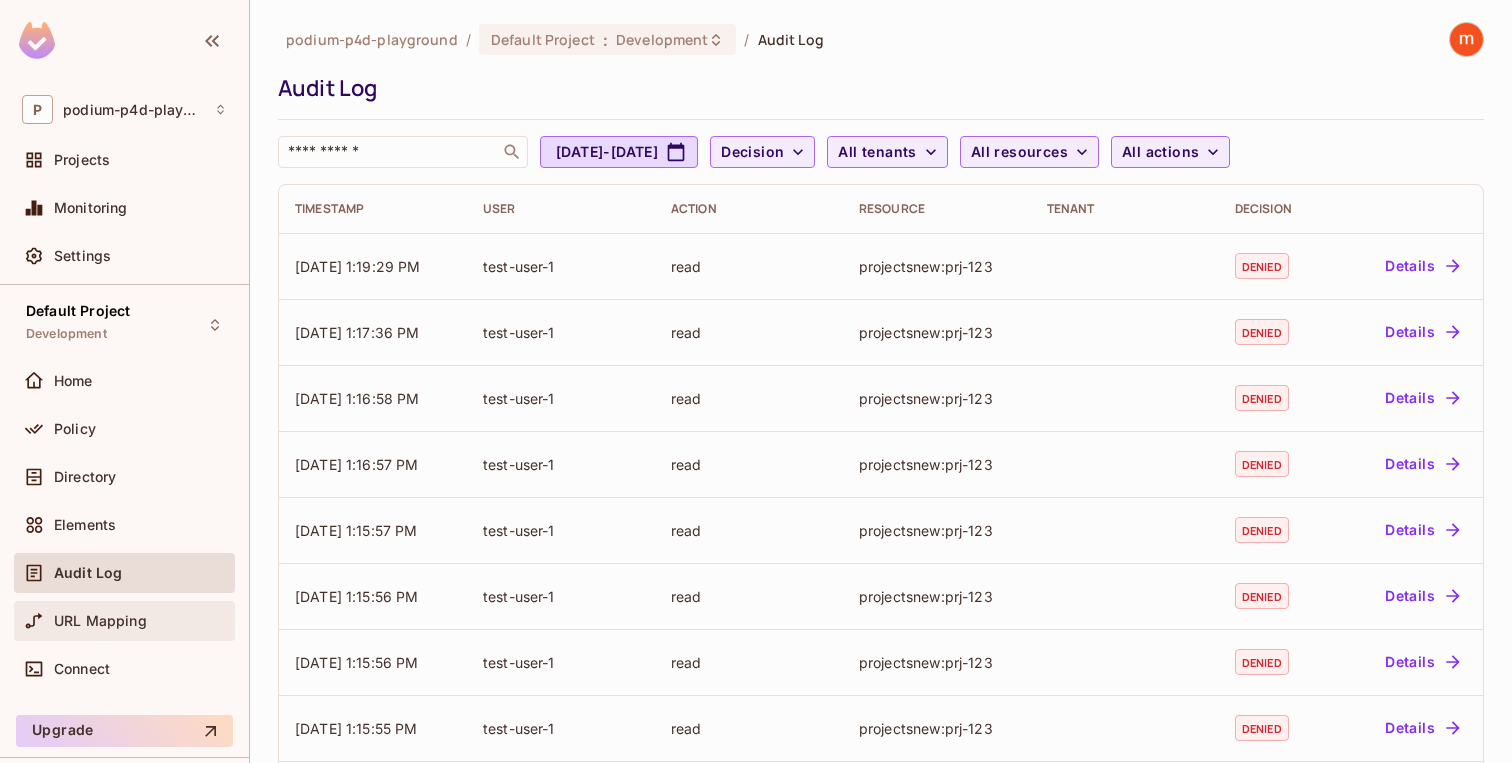 click on "URL Mapping" at bounding box center (100, 621) 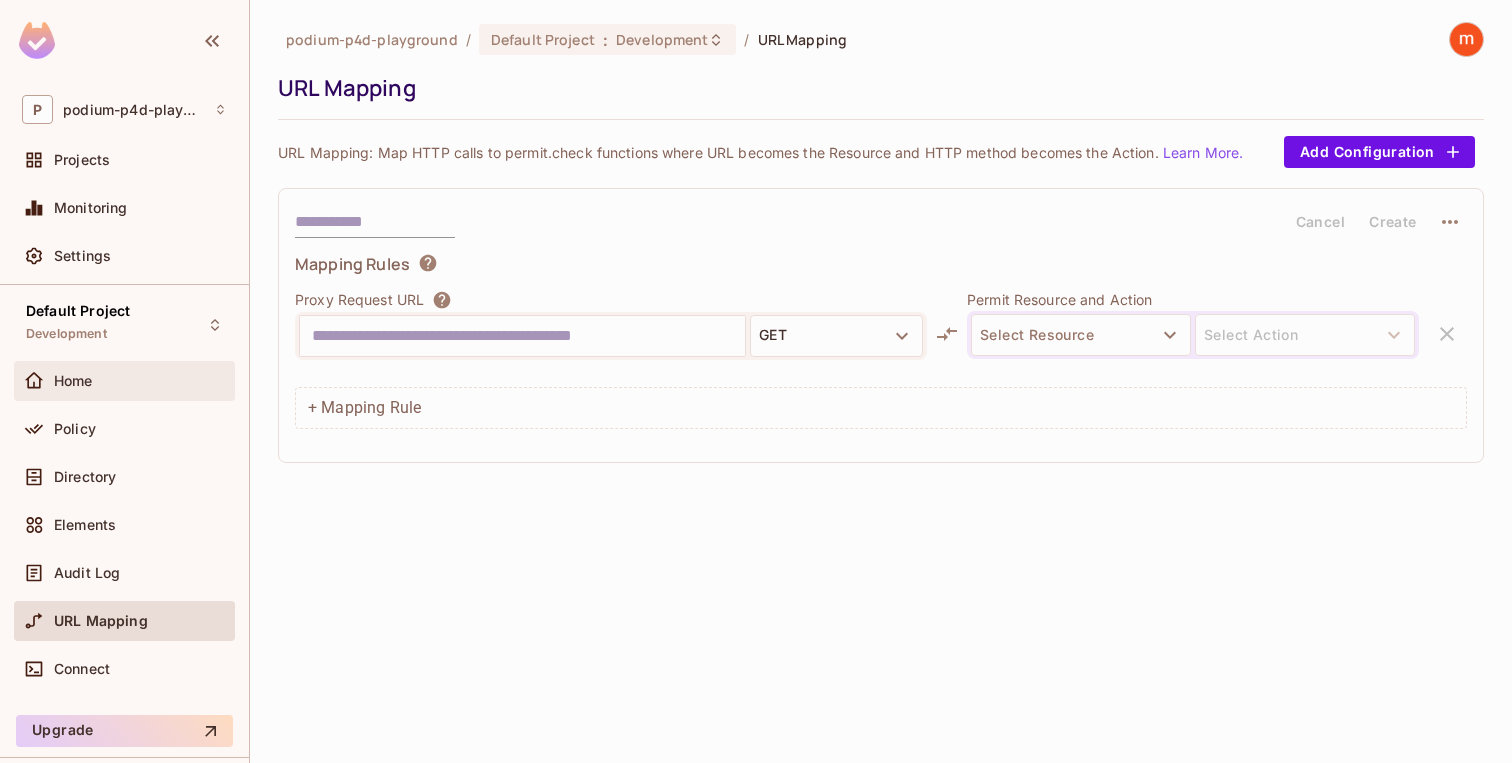 click on "Home" at bounding box center [140, 381] 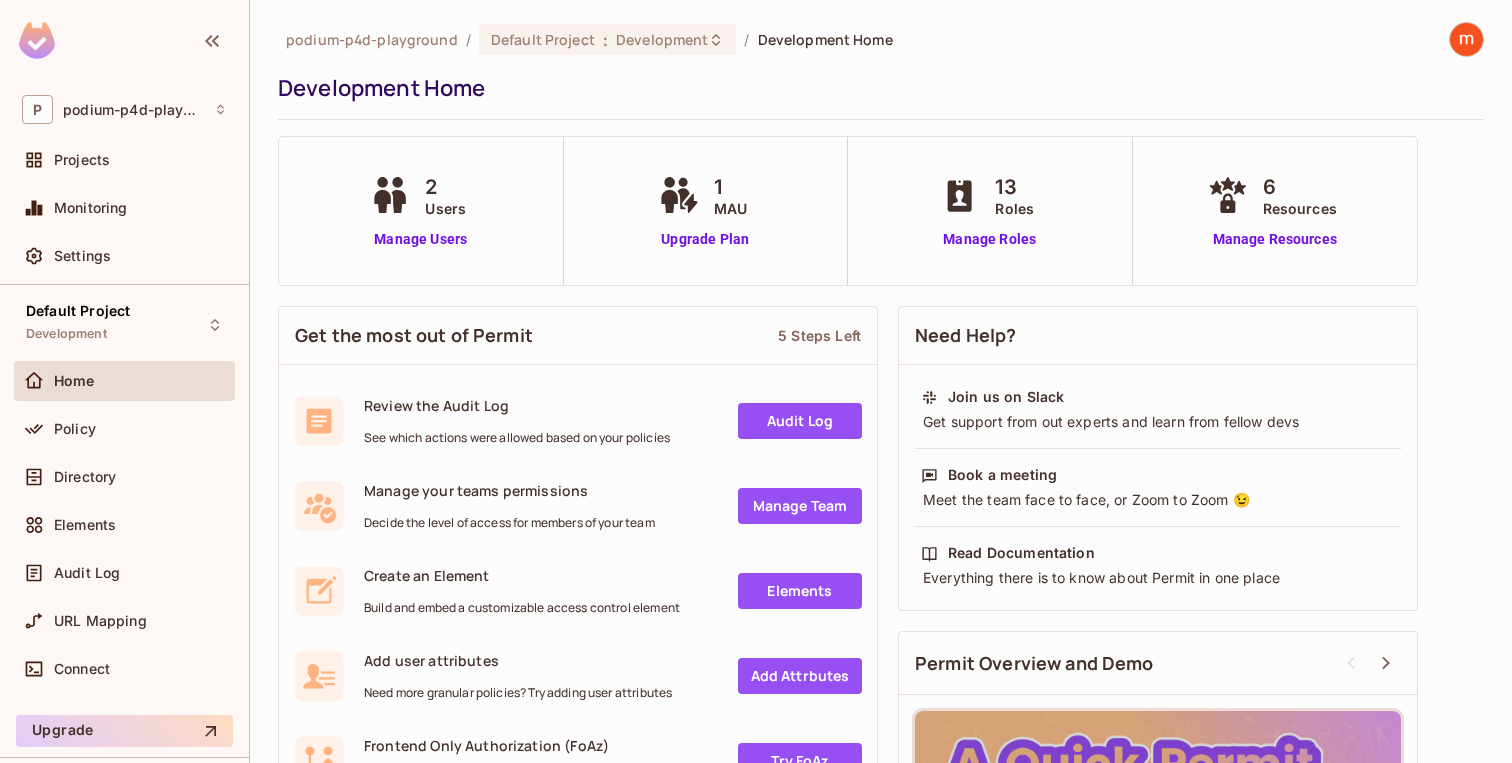 click on "13 Roles Manage Roles" at bounding box center [989, 211] 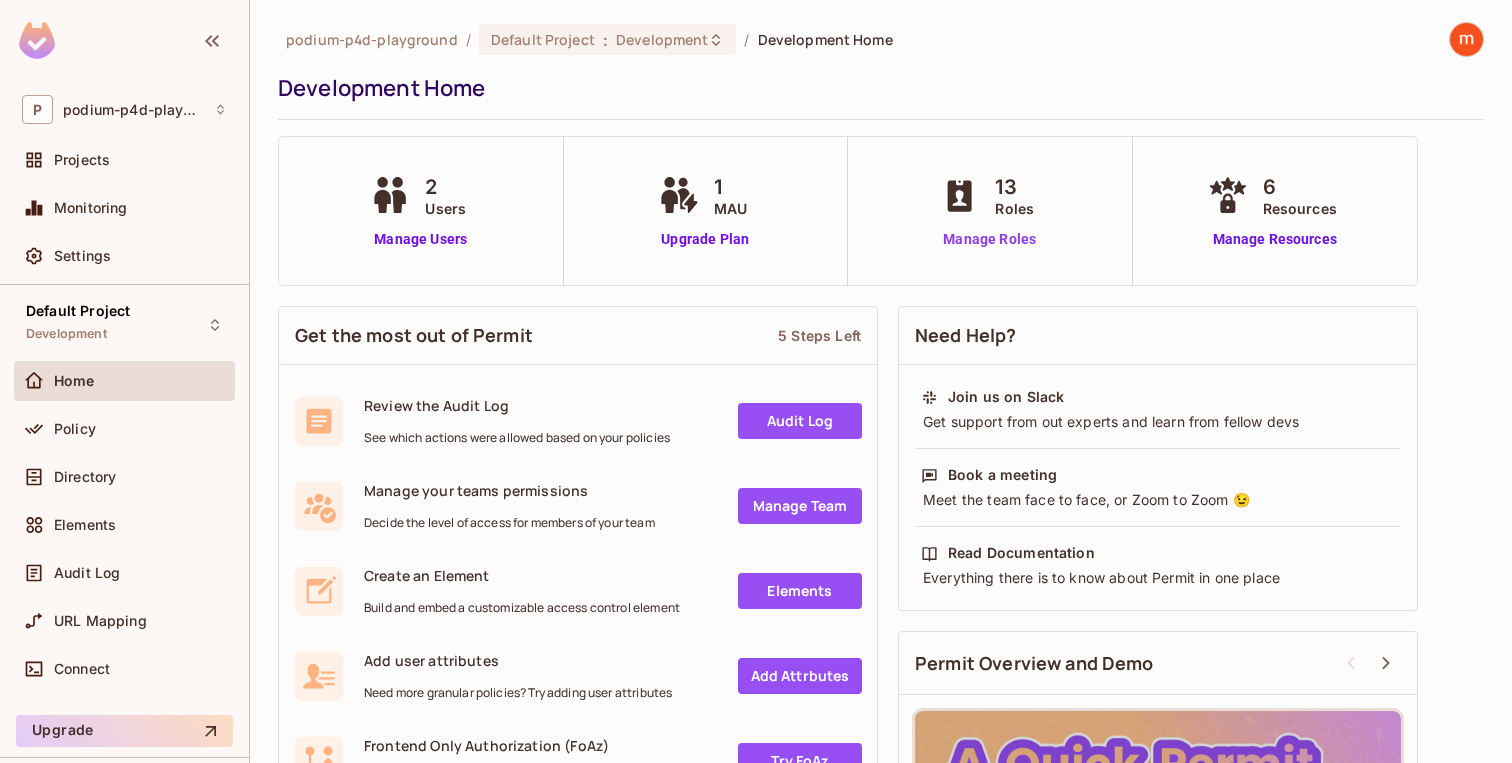 click on "Manage Roles" at bounding box center [989, 239] 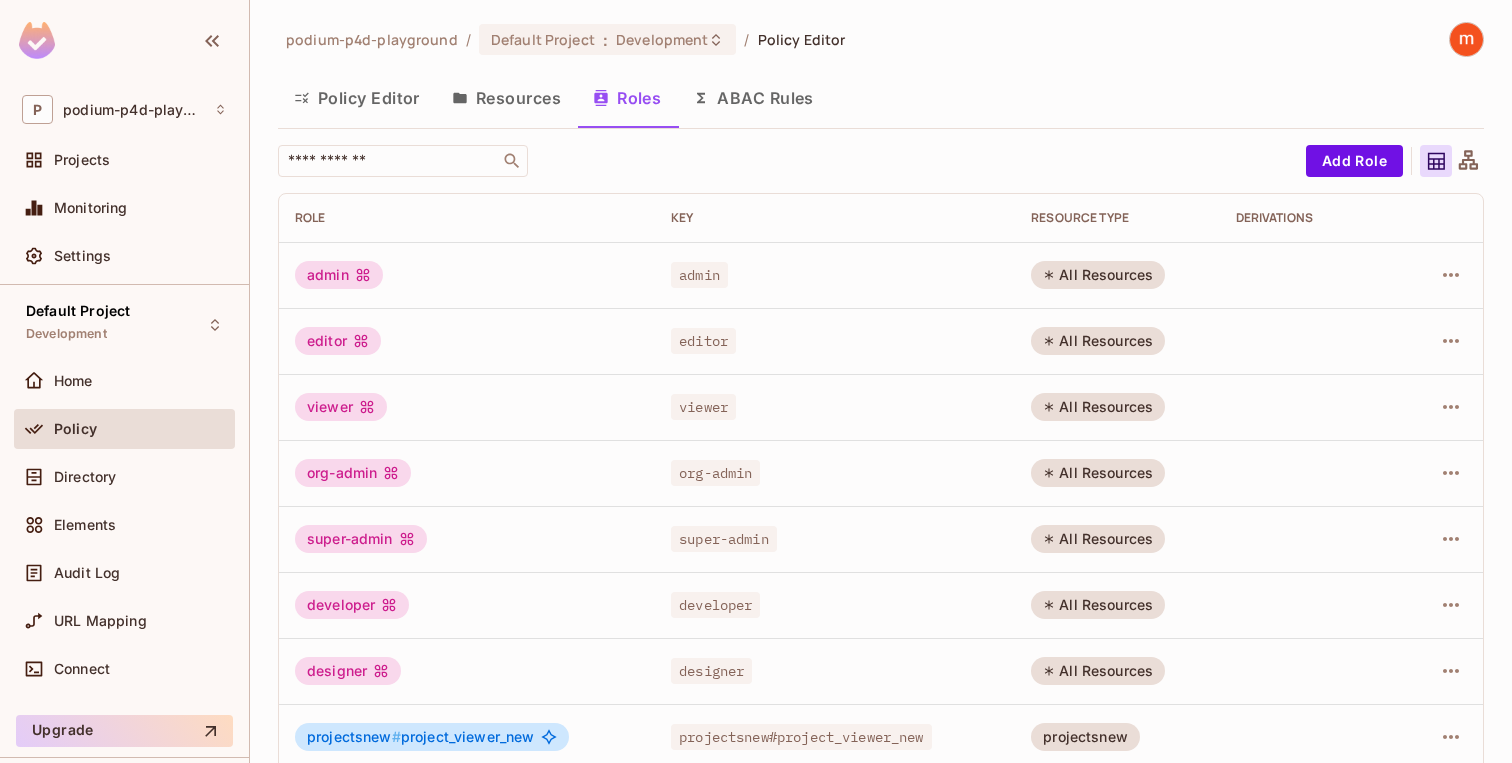scroll, scrollTop: 0, scrollLeft: 0, axis: both 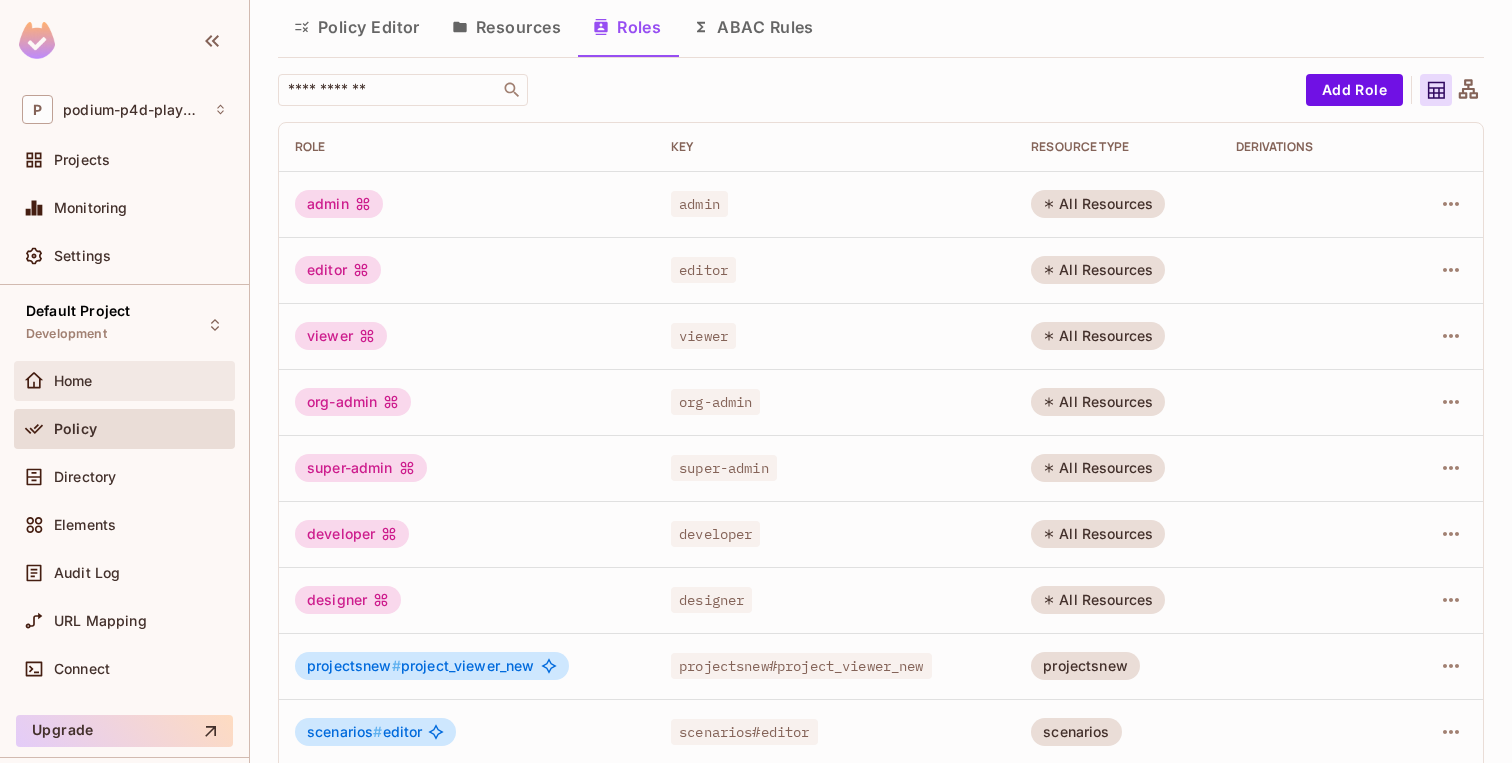 click on "Home" at bounding box center [140, 381] 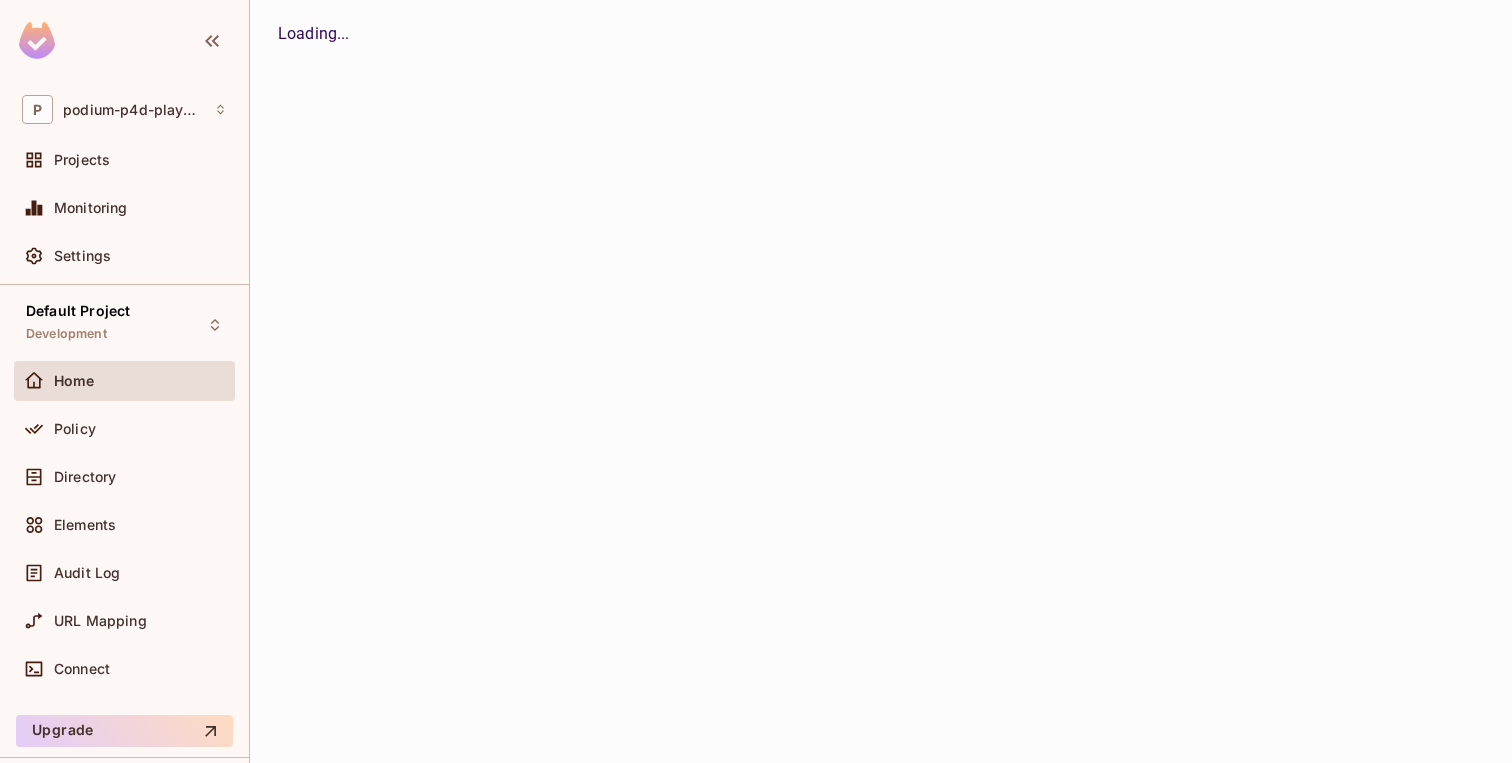 scroll, scrollTop: 0, scrollLeft: 0, axis: both 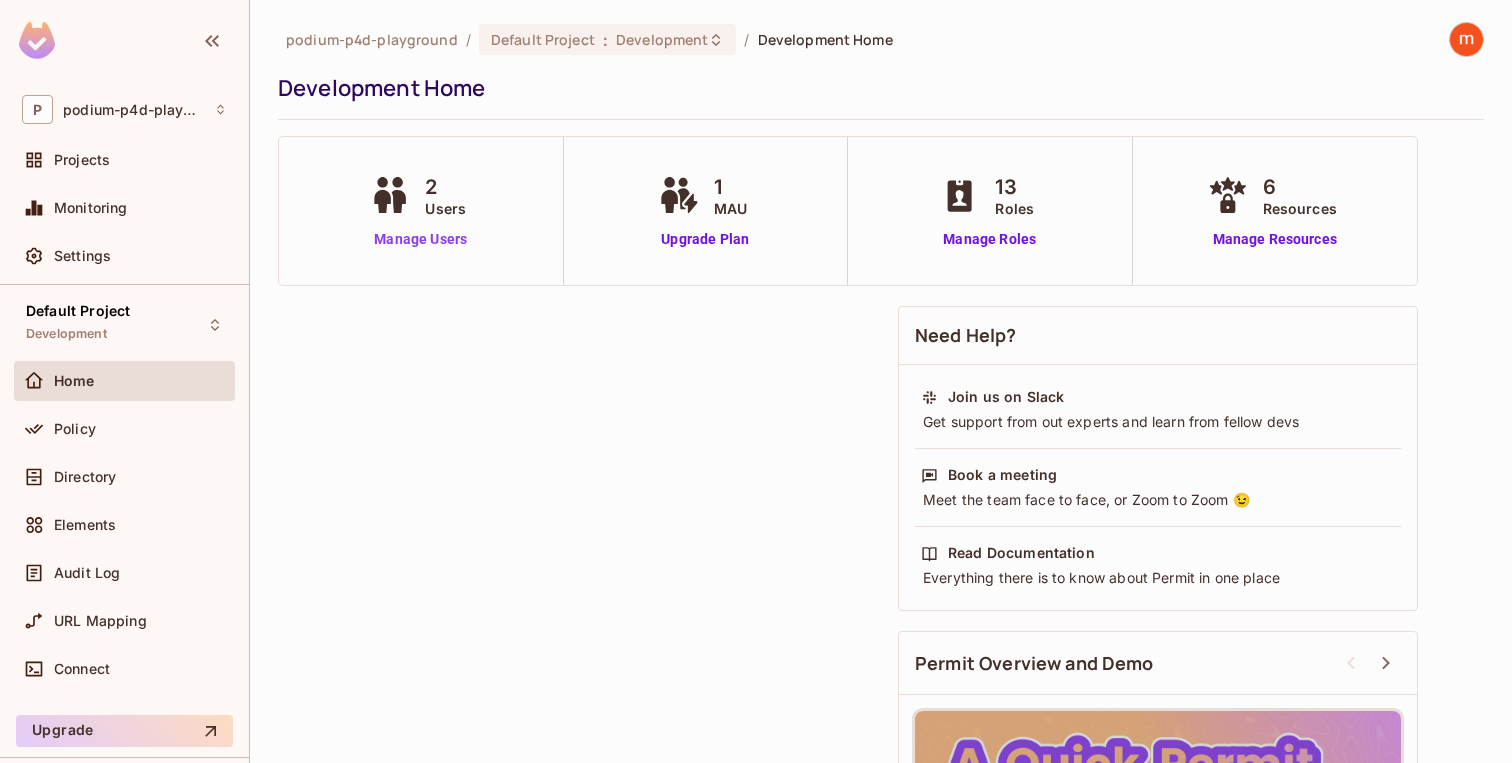 click on "Manage Users" at bounding box center (420, 239) 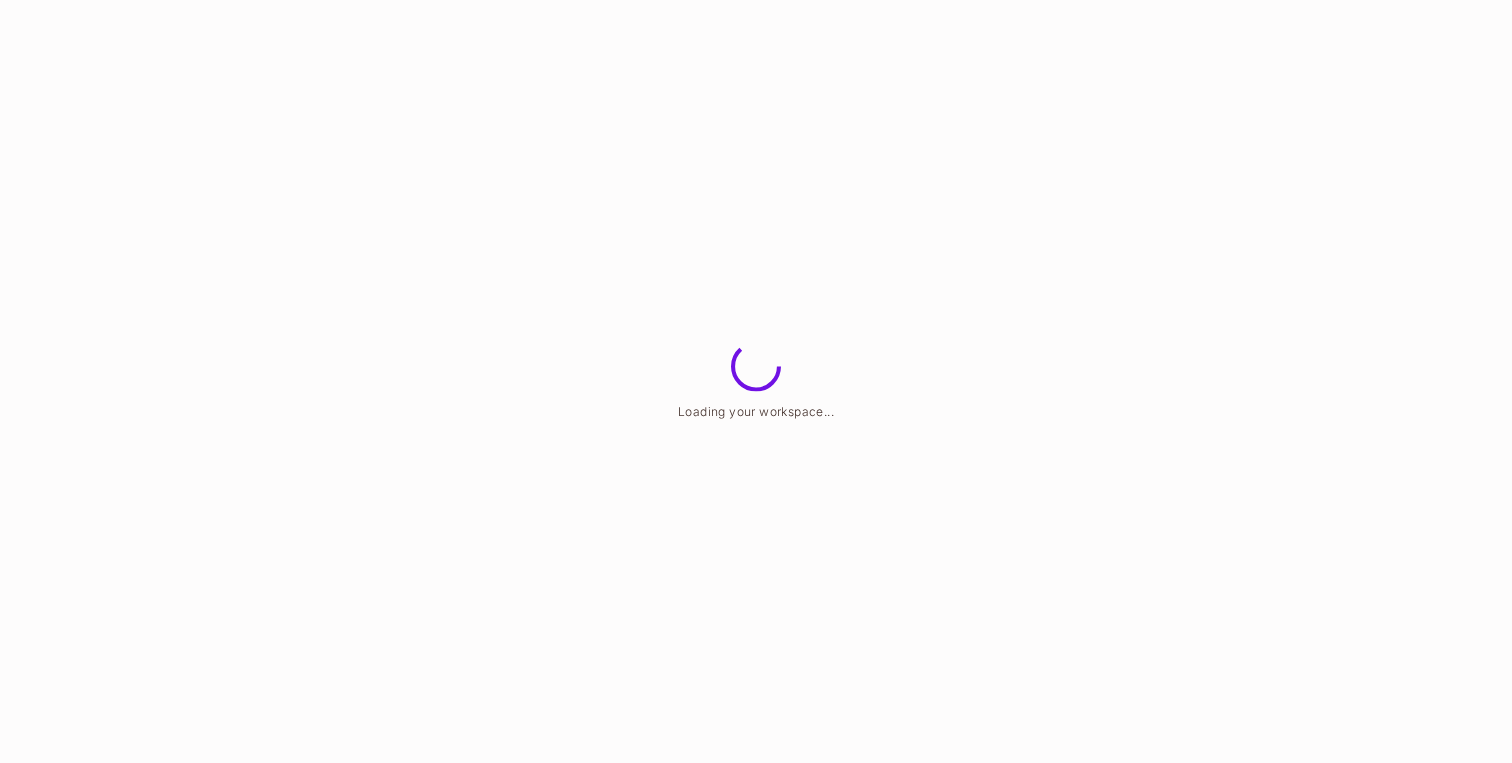 scroll, scrollTop: 0, scrollLeft: 0, axis: both 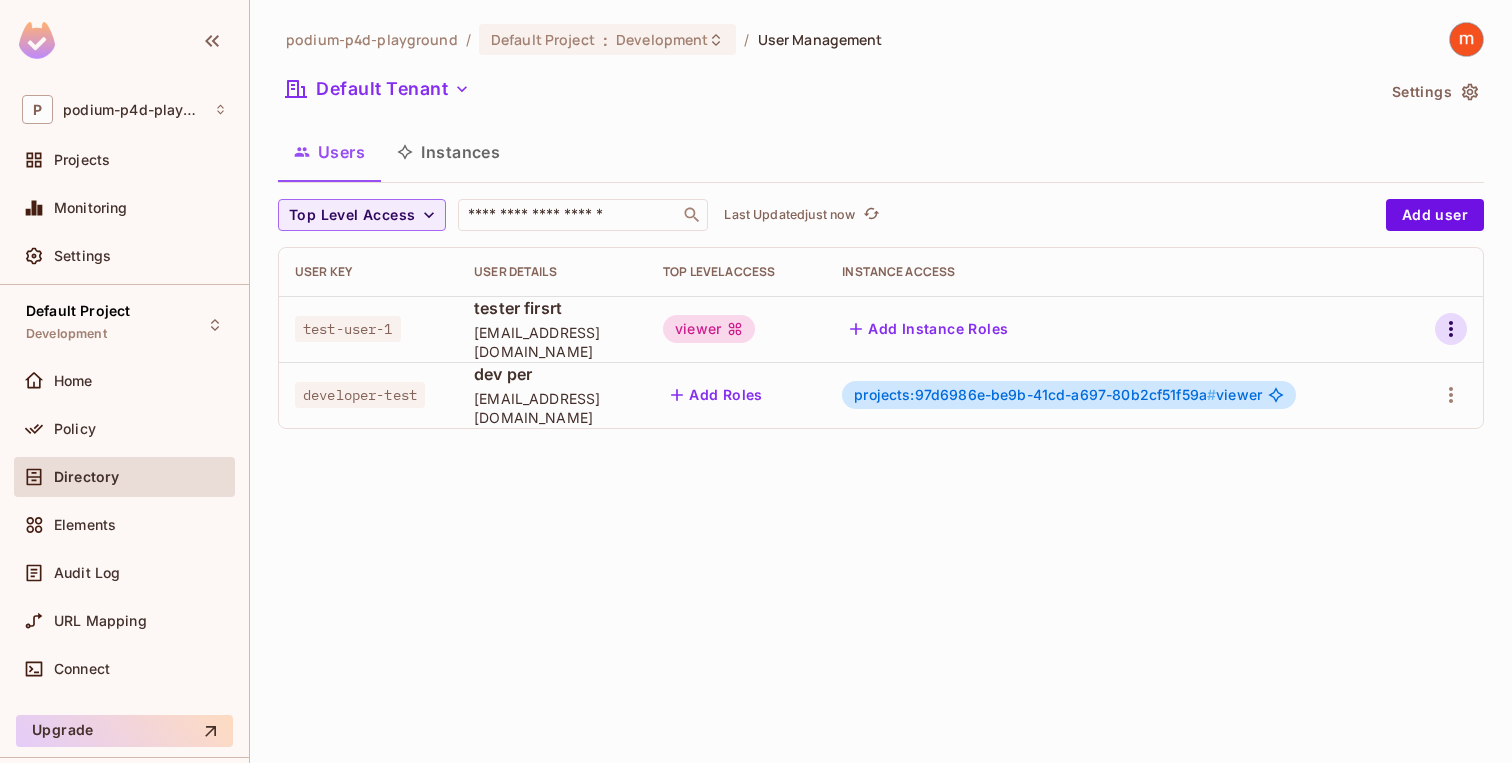 click 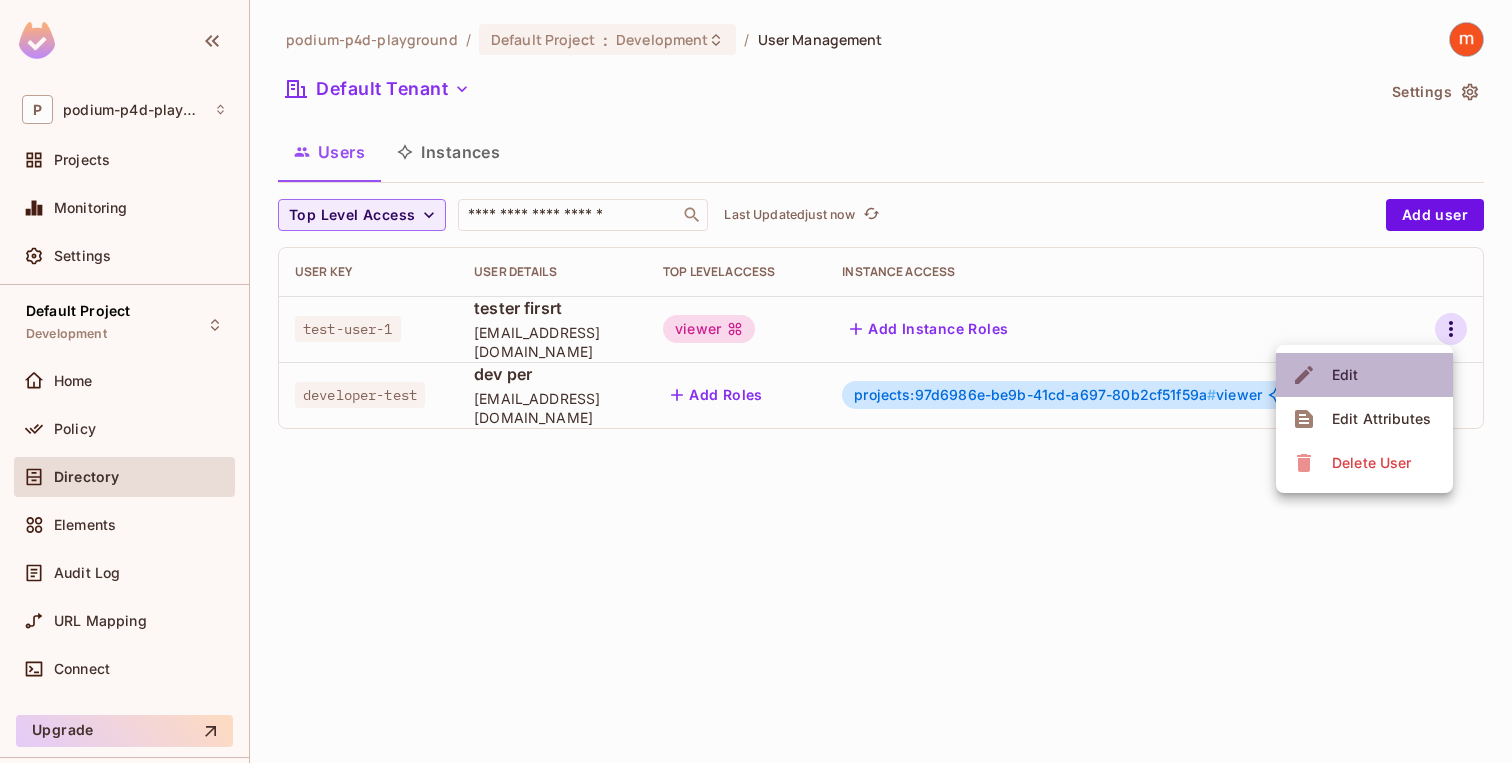 click on "Edit" at bounding box center [1364, 375] 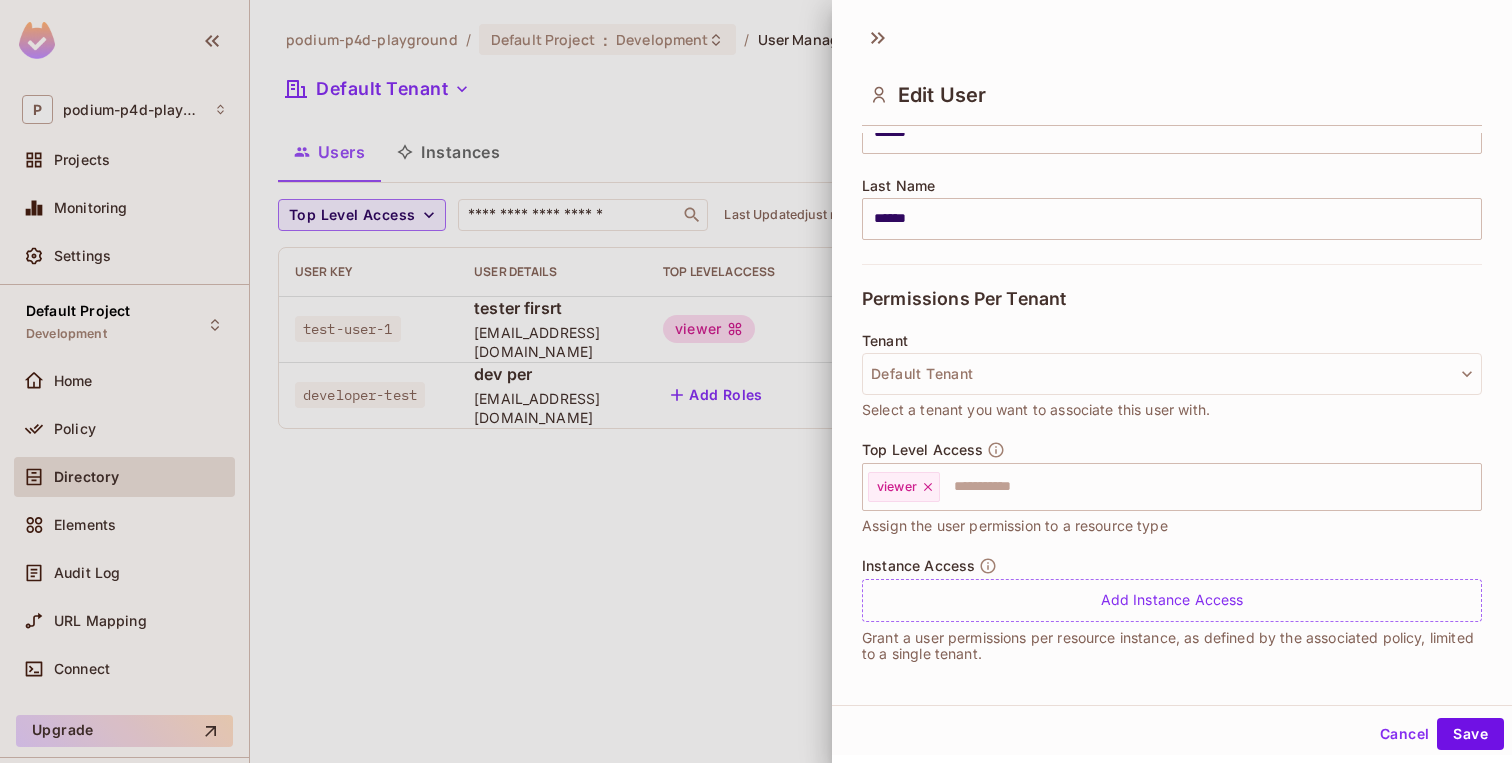 scroll, scrollTop: 301, scrollLeft: 0, axis: vertical 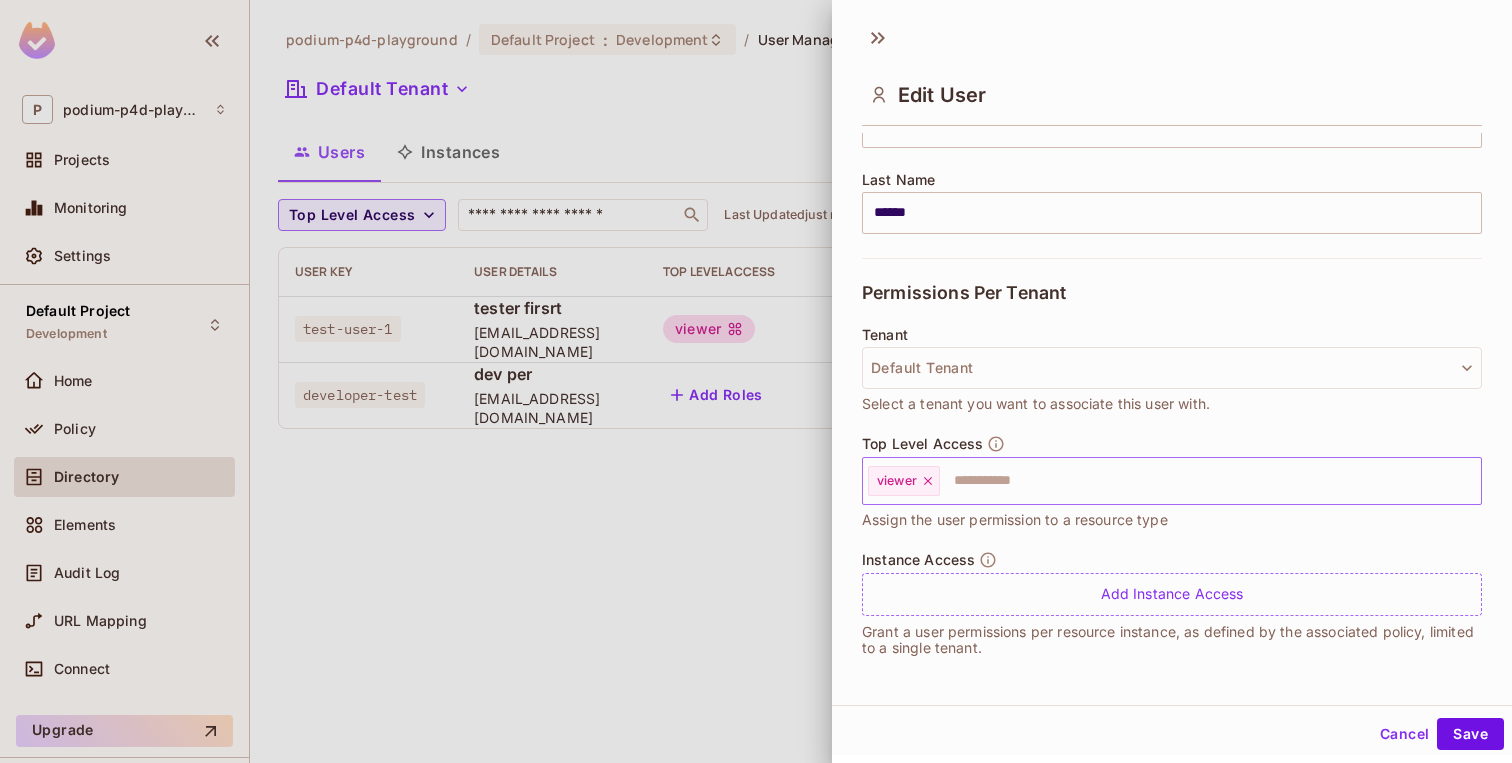 click at bounding box center (1192, 481) 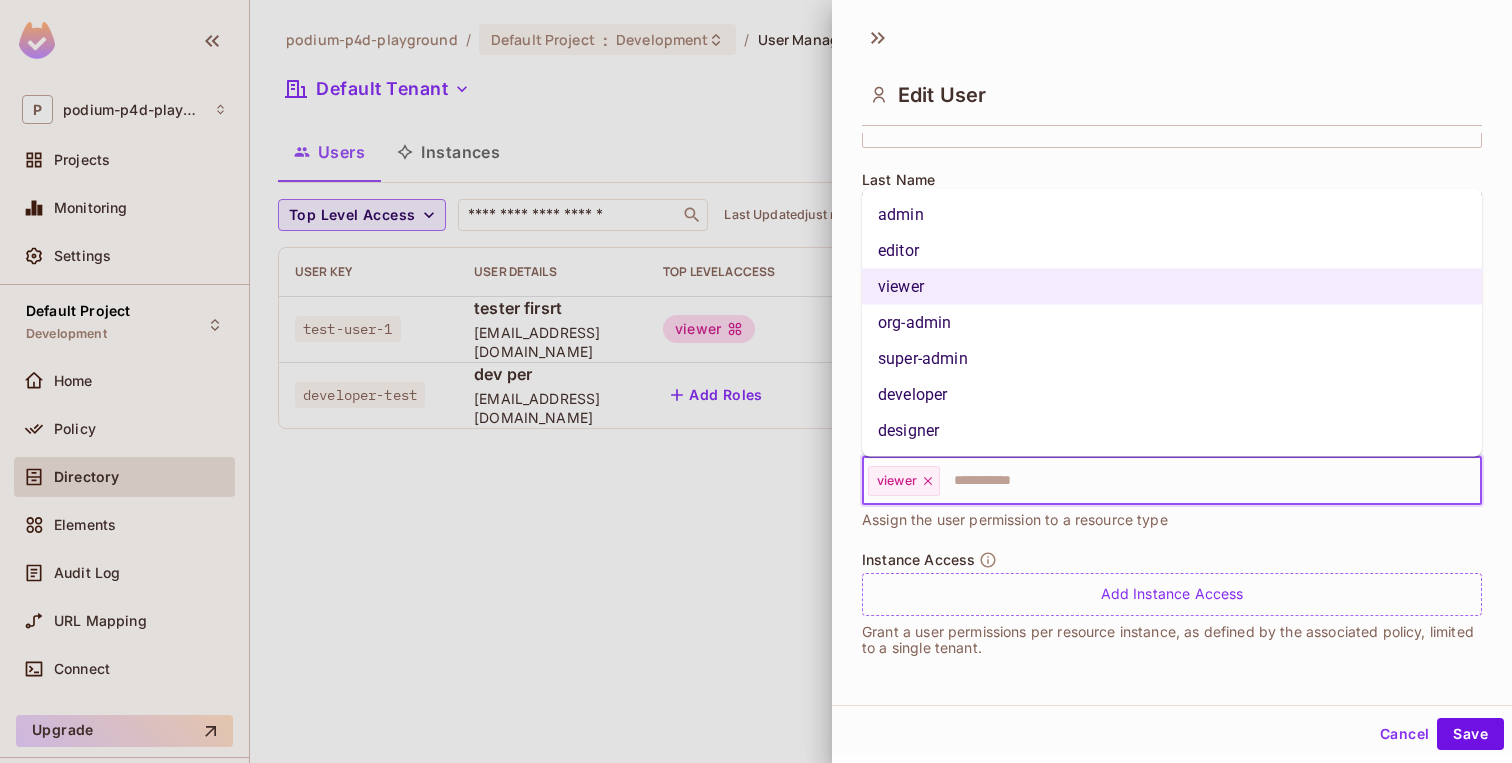click on "admin" at bounding box center (1172, 215) 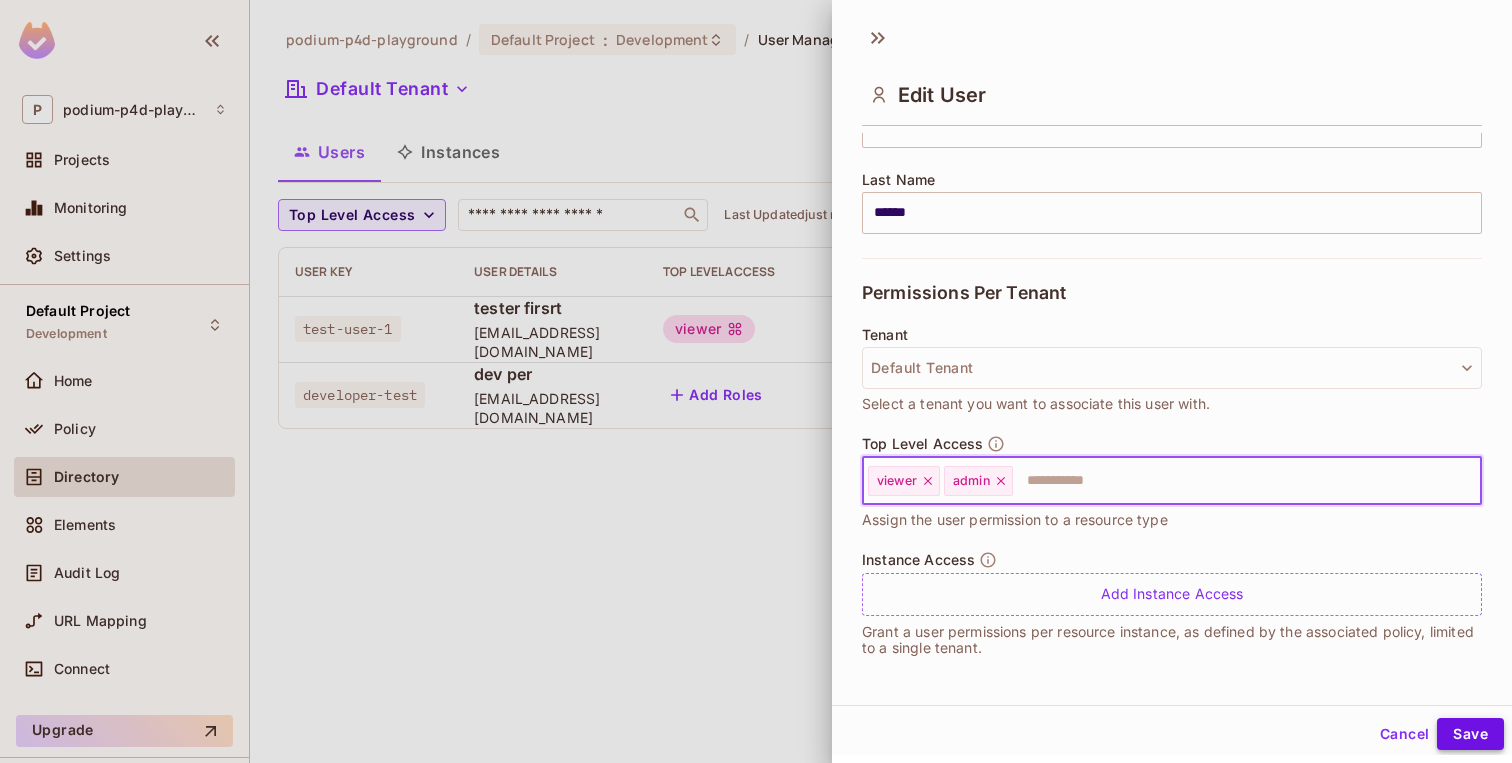 click on "Save" at bounding box center (1470, 734) 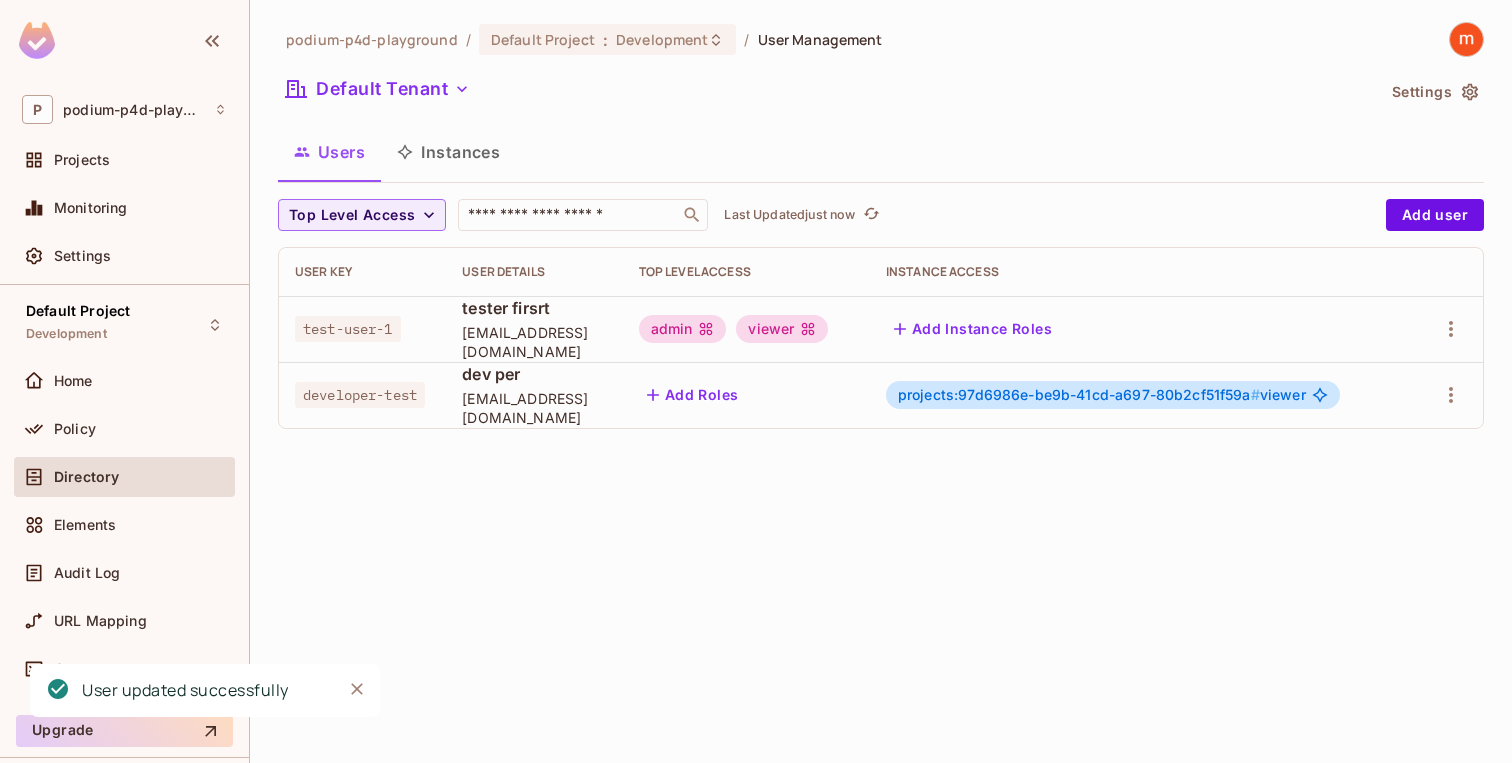 type 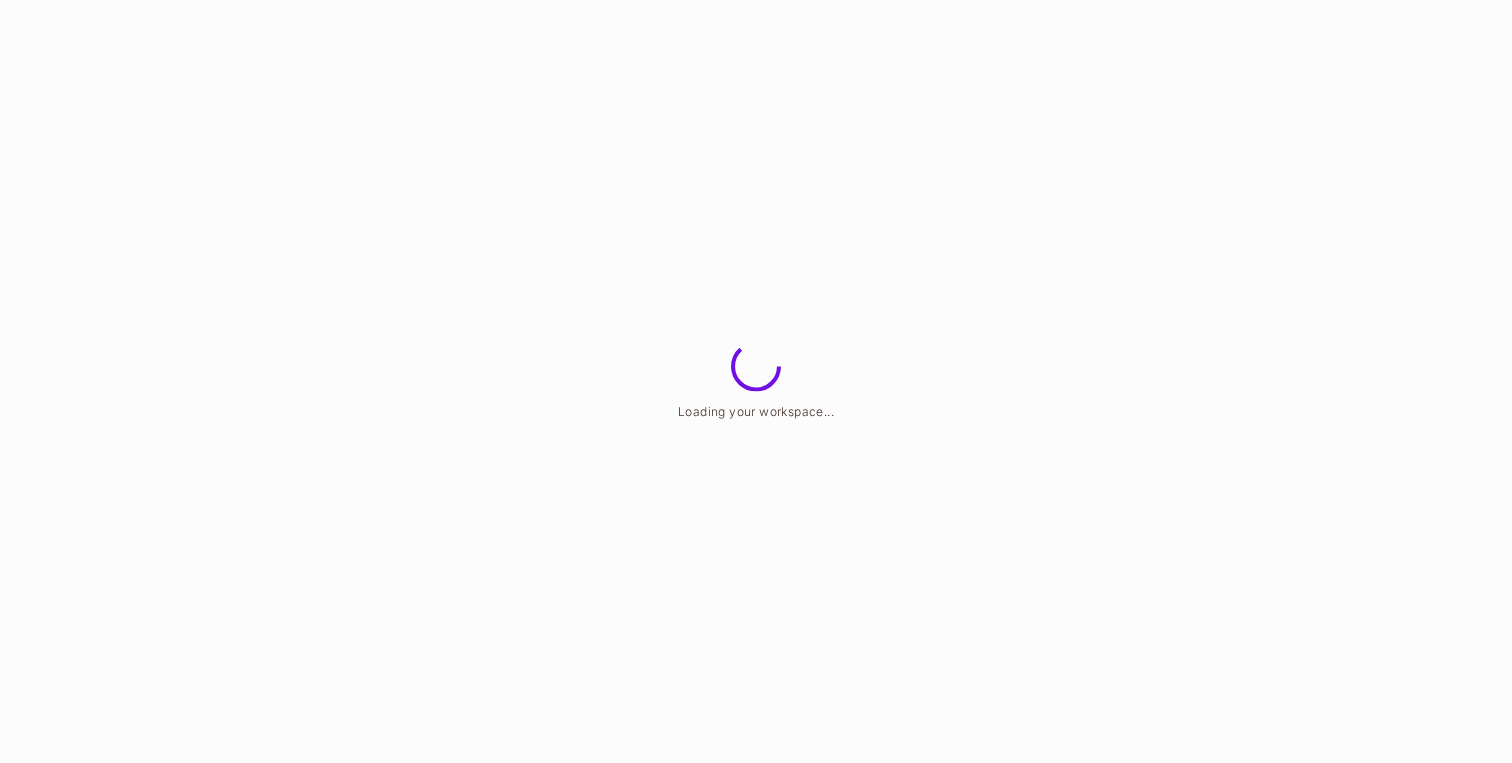 scroll, scrollTop: 0, scrollLeft: 0, axis: both 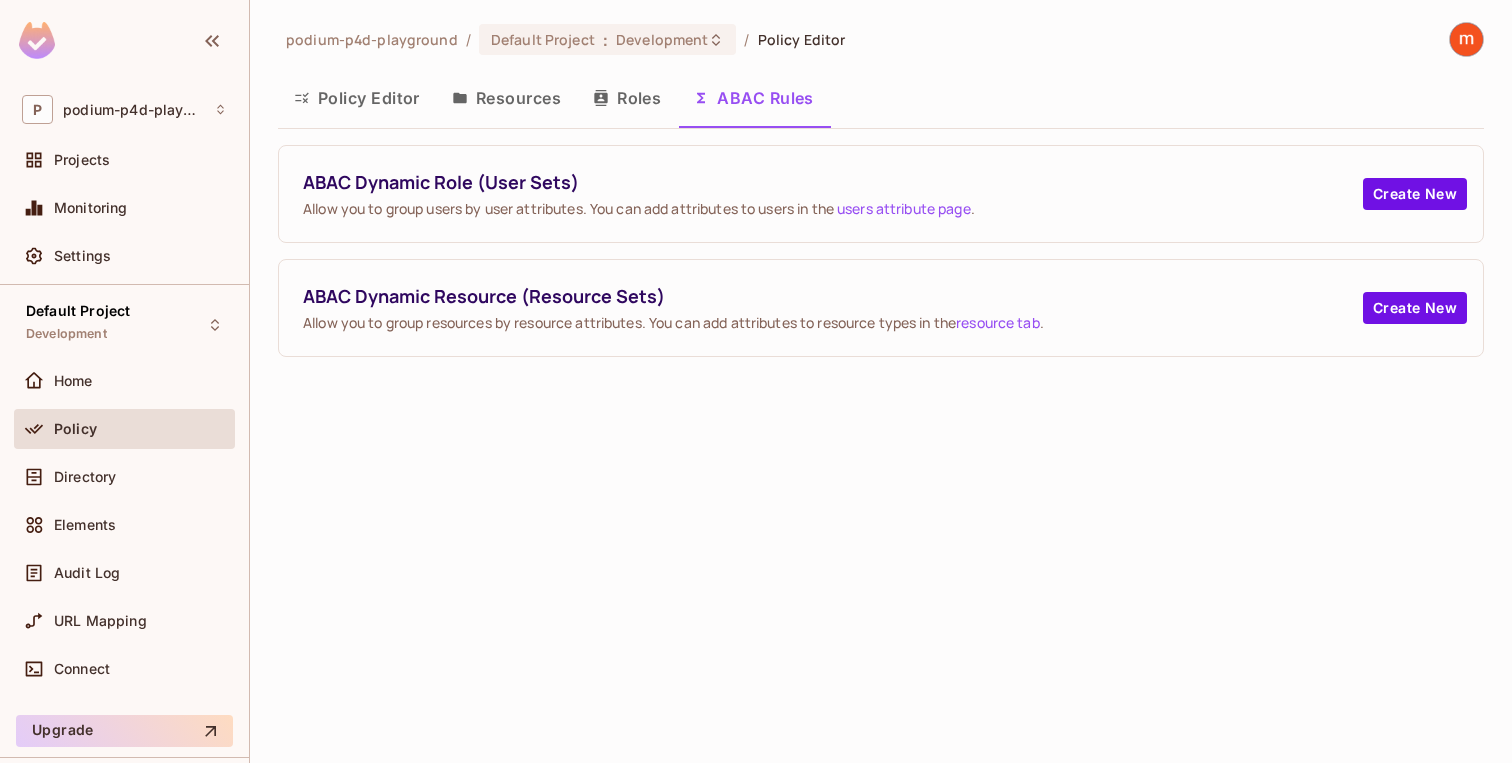 click on "Policy Editor" at bounding box center [357, 98] 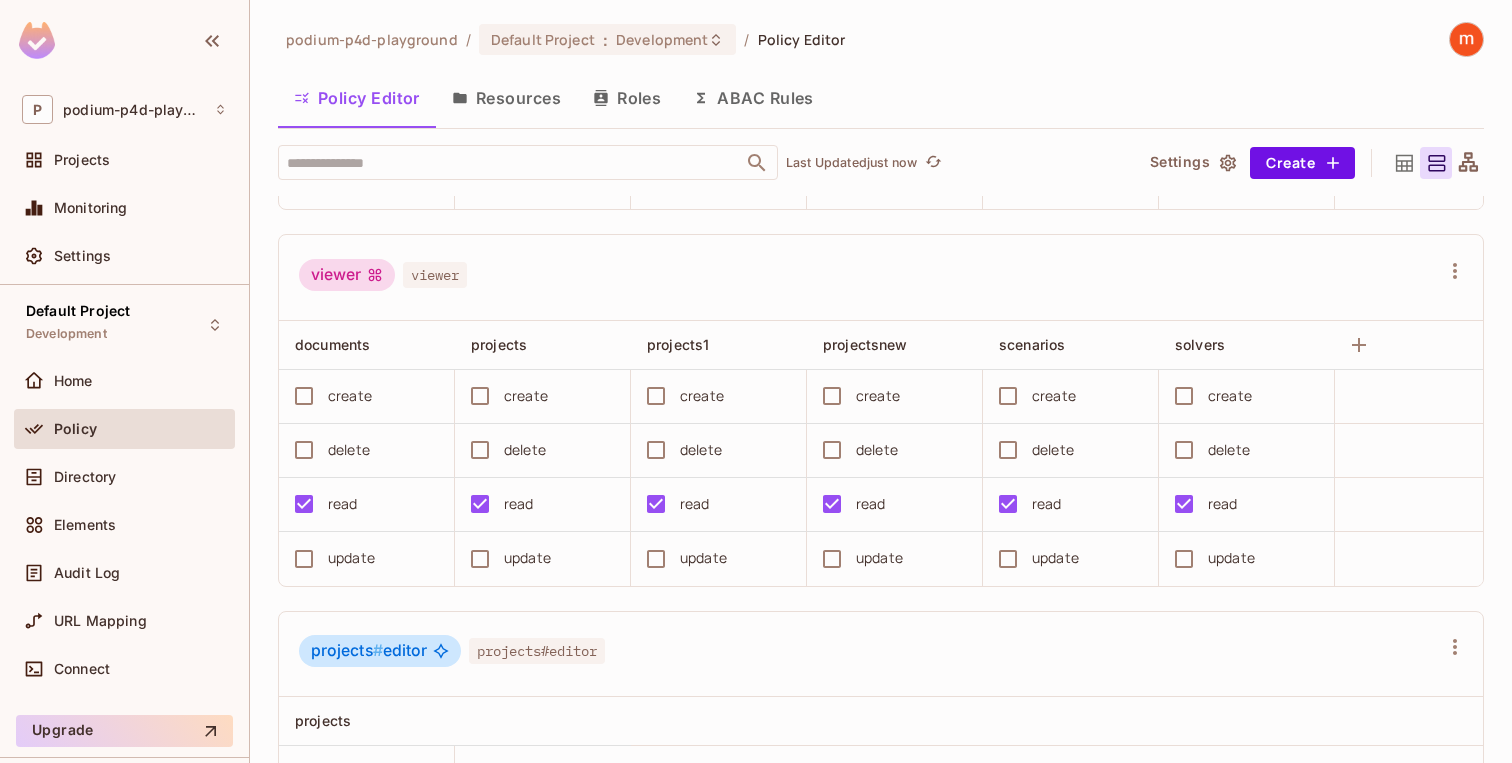 scroll, scrollTop: 2208, scrollLeft: 0, axis: vertical 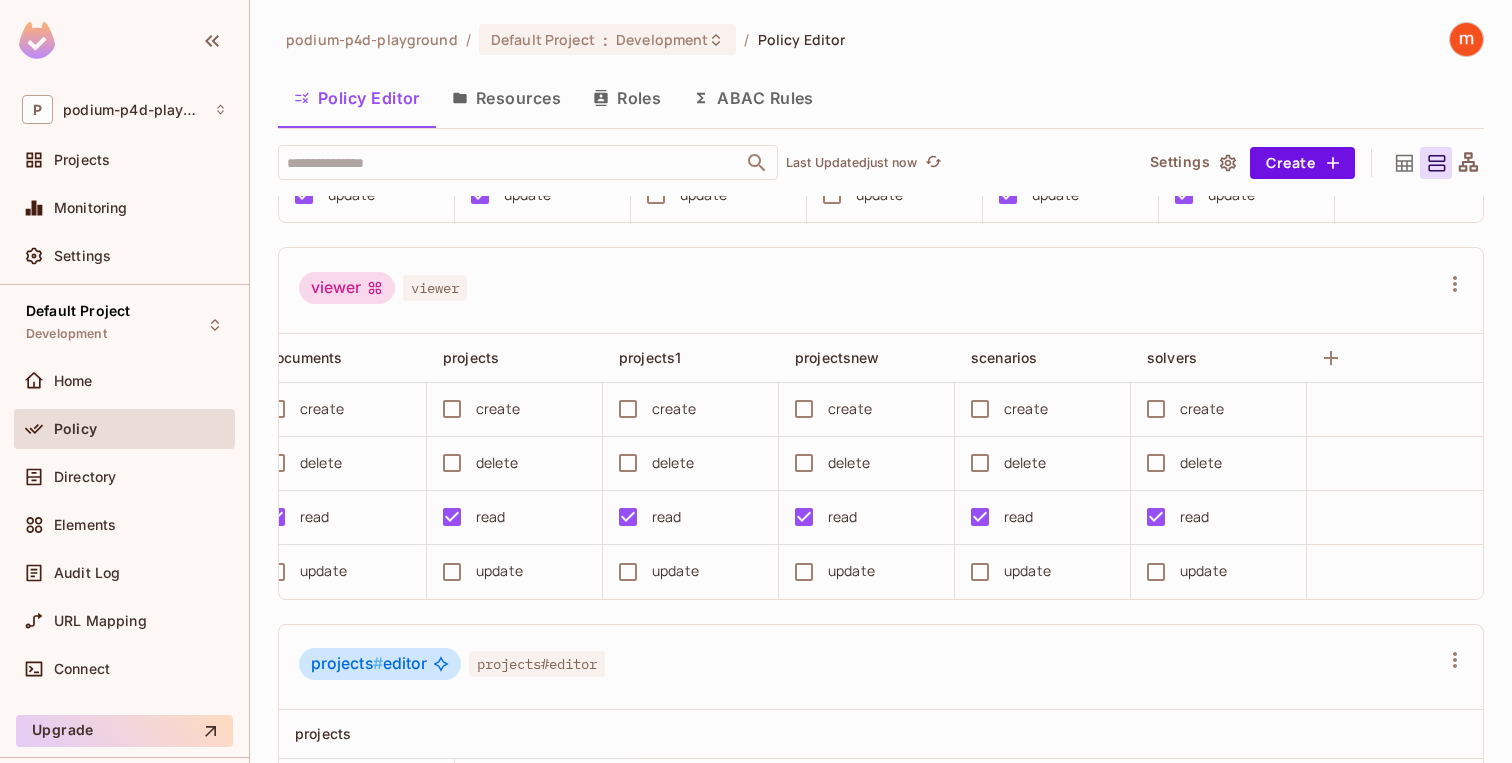 click on "ABAC Rules" at bounding box center [753, 98] 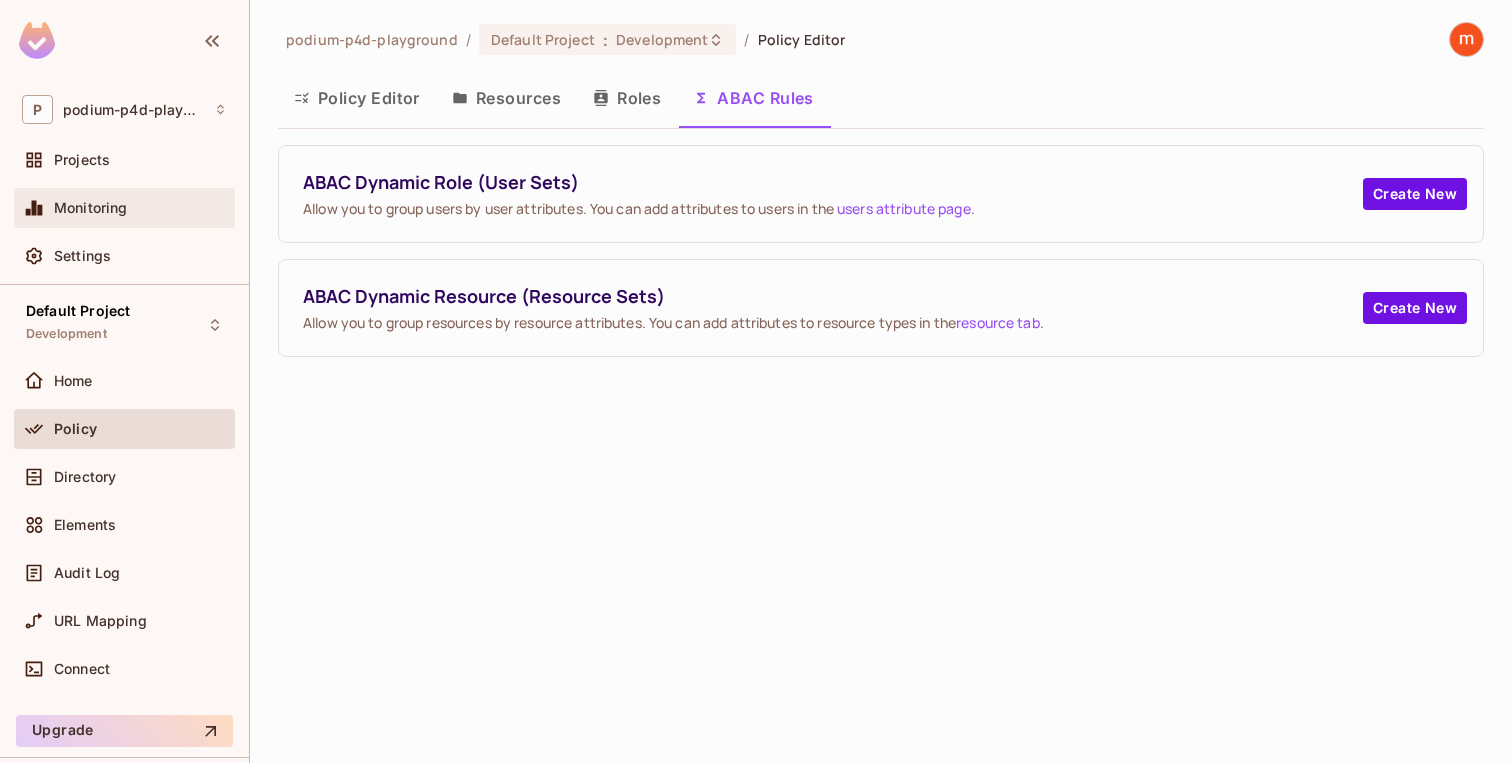 click on "Monitoring" at bounding box center [124, 208] 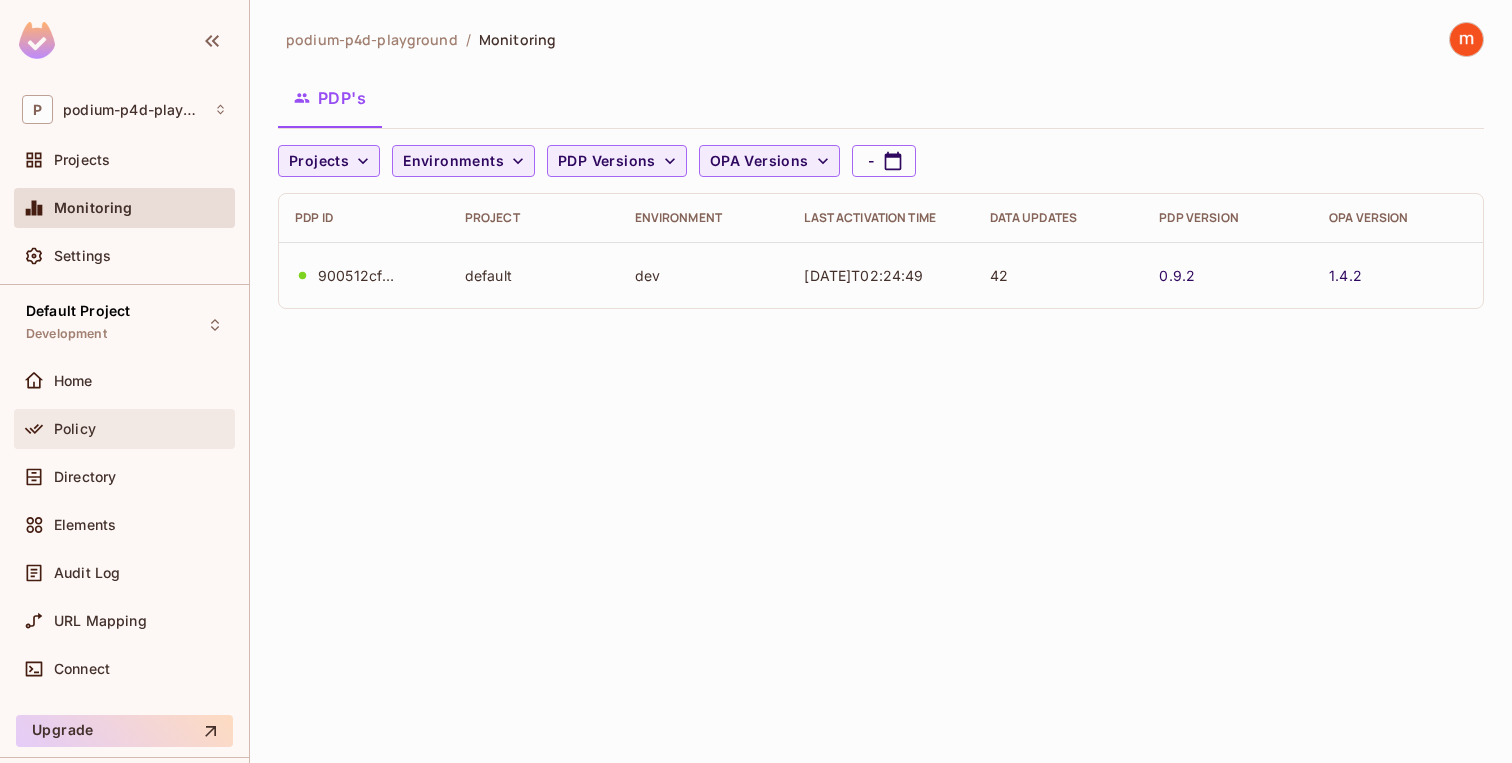 click on "Policy" at bounding box center [75, 429] 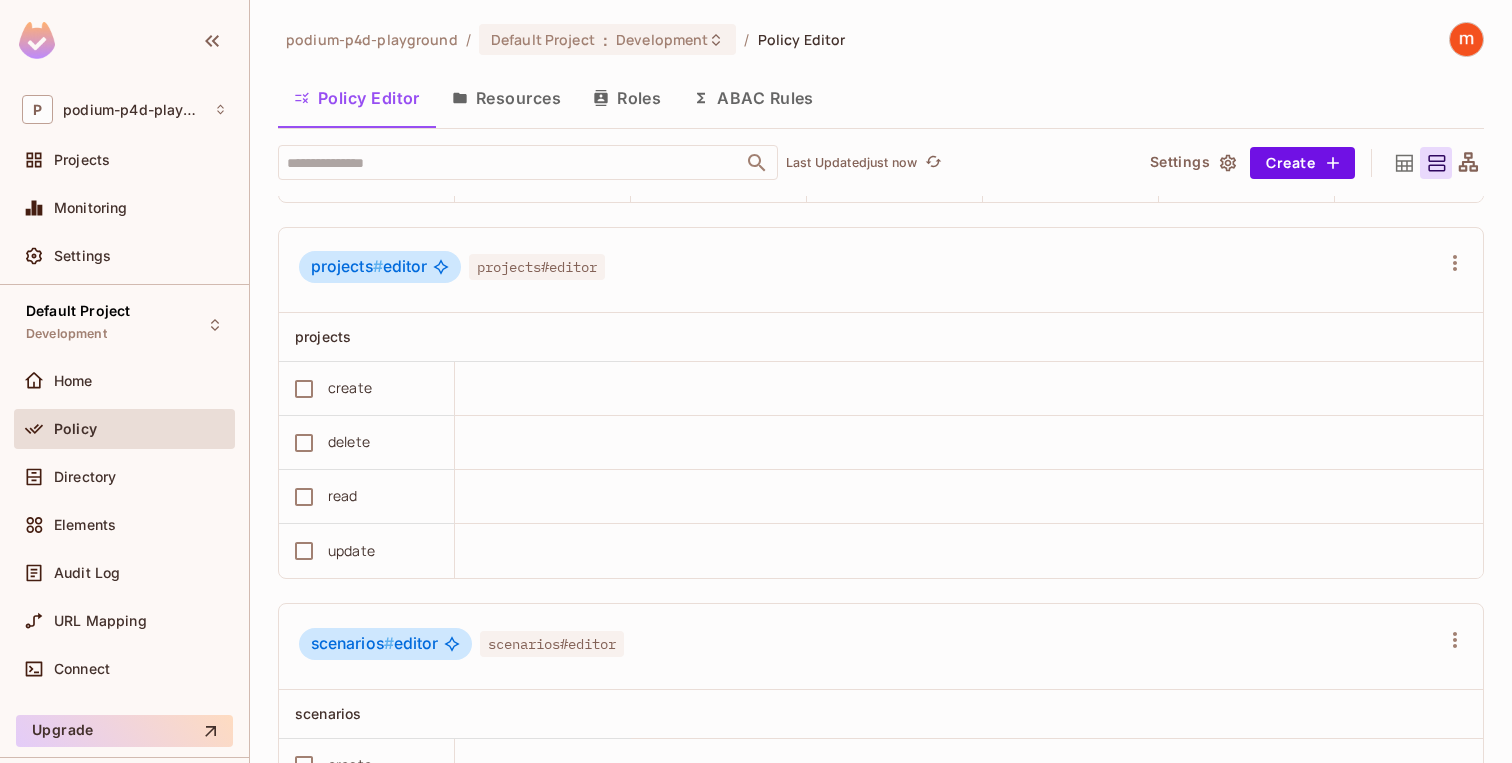 scroll, scrollTop: 2477, scrollLeft: 0, axis: vertical 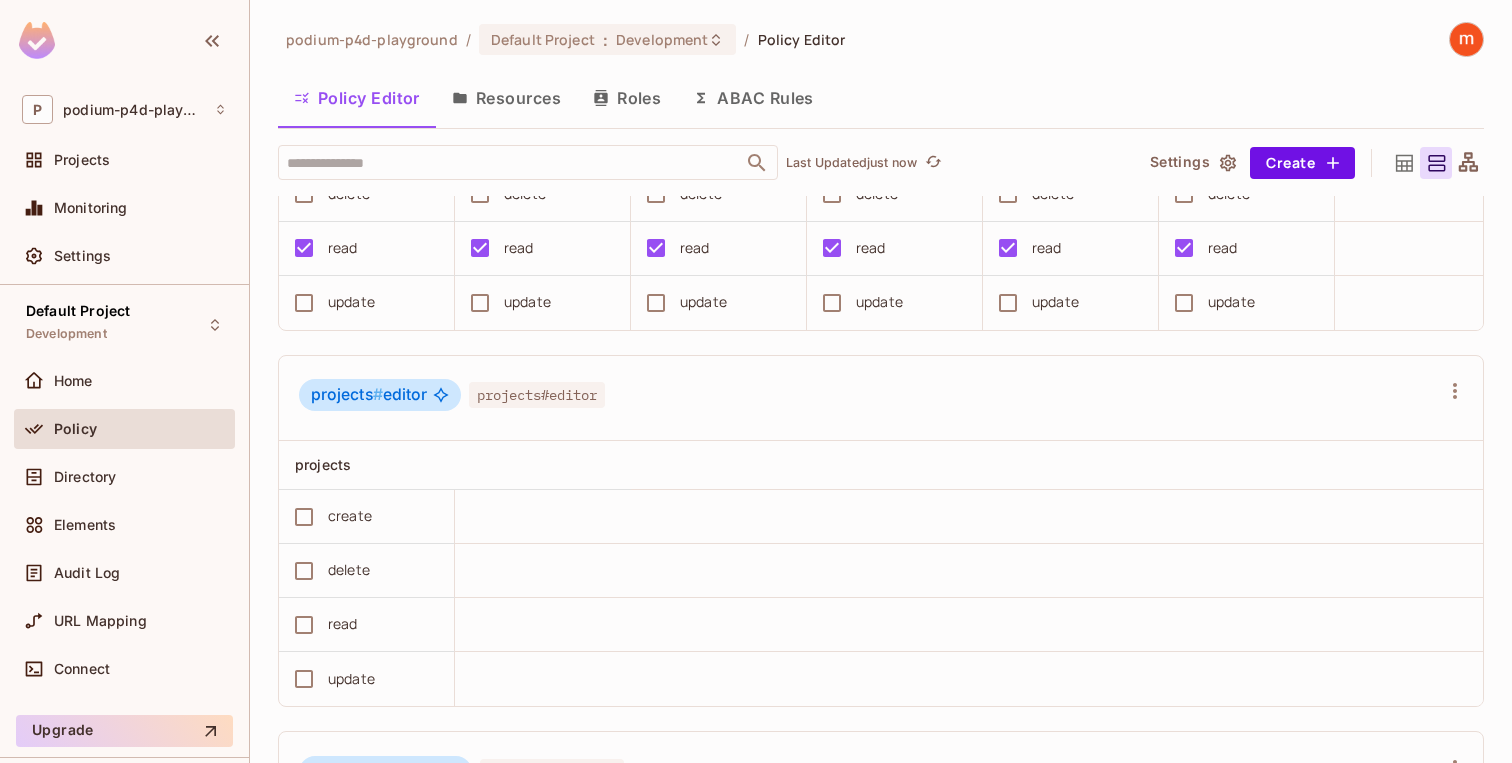 click on "ABAC Rules" at bounding box center (753, 98) 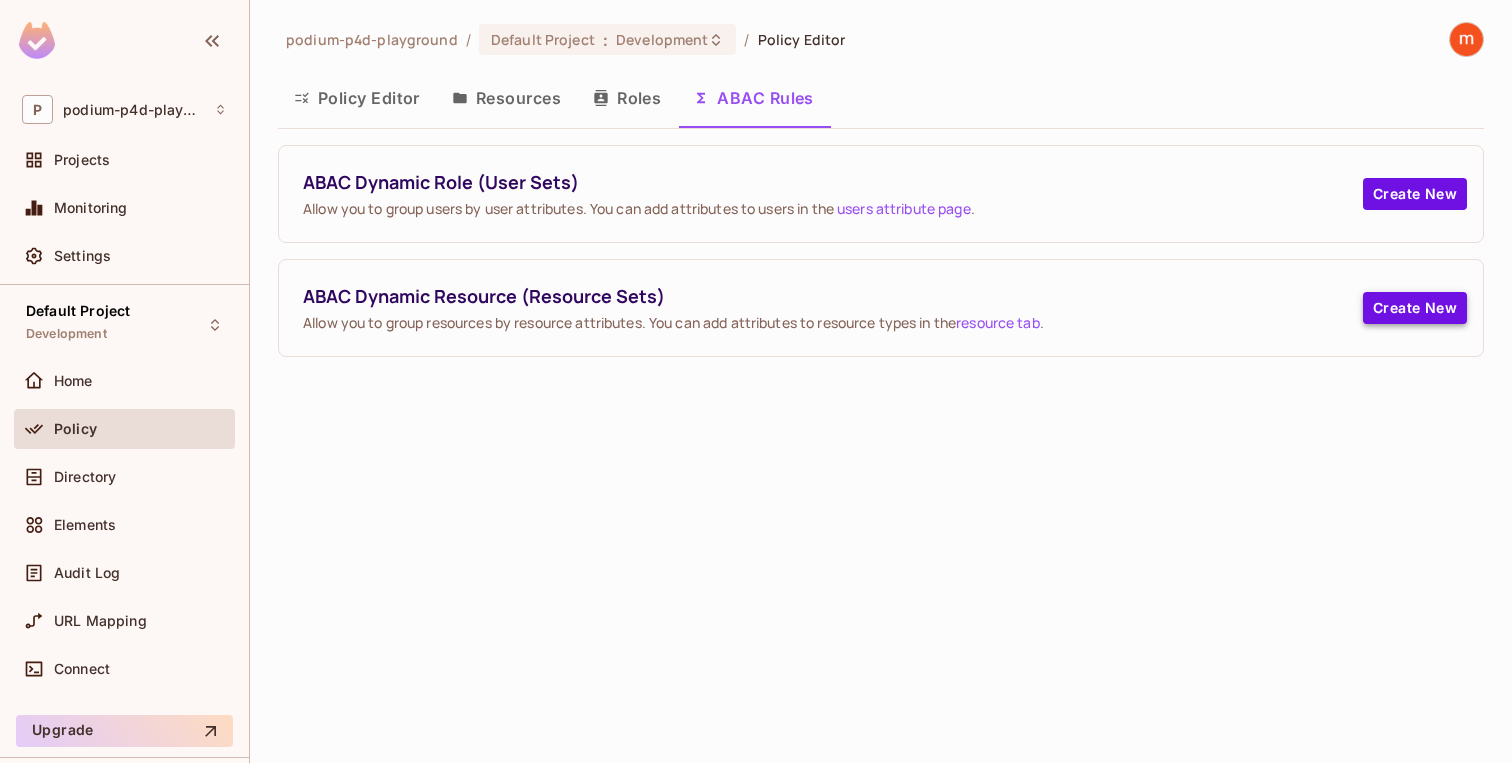 click on "Create New" at bounding box center [1415, 308] 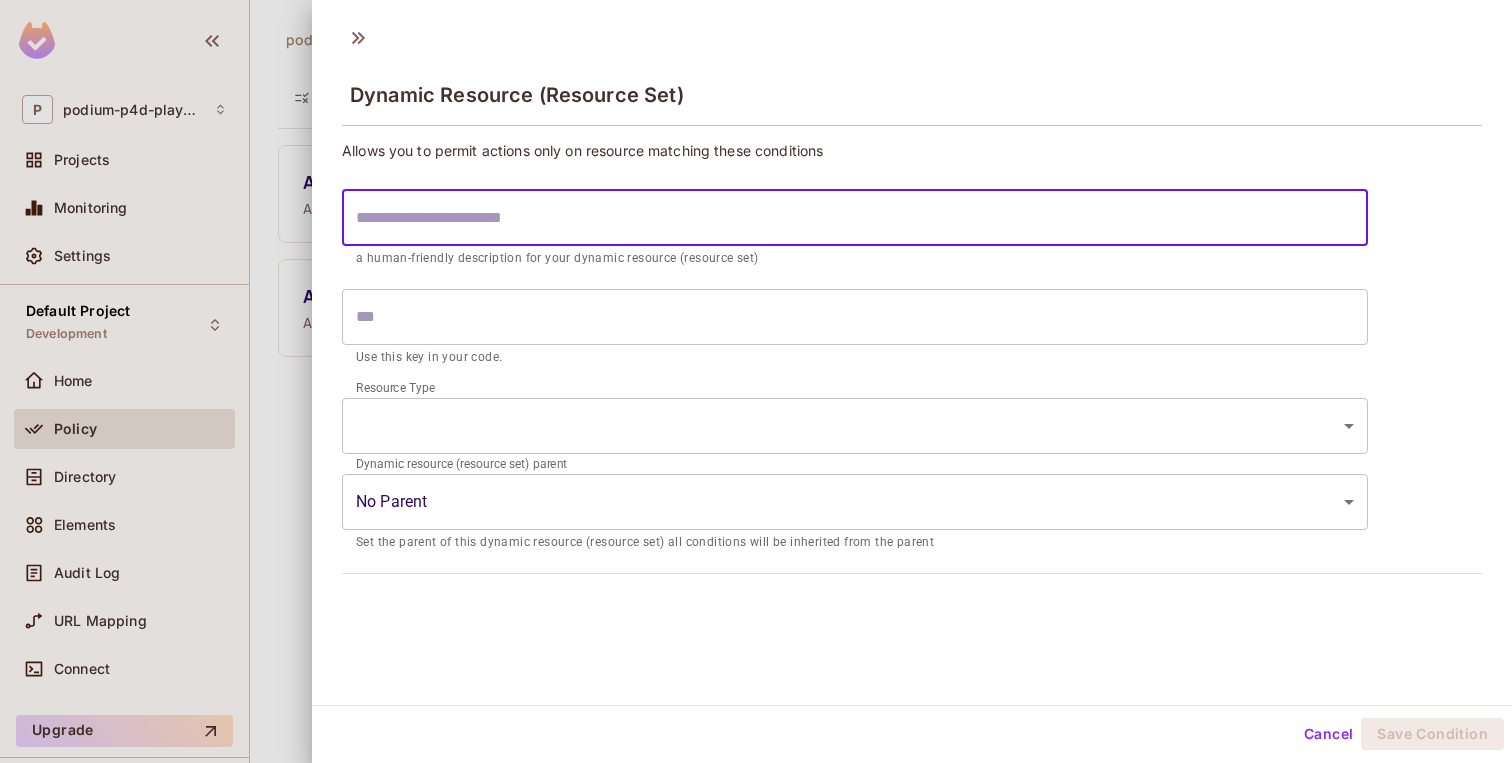 click at bounding box center [855, 218] 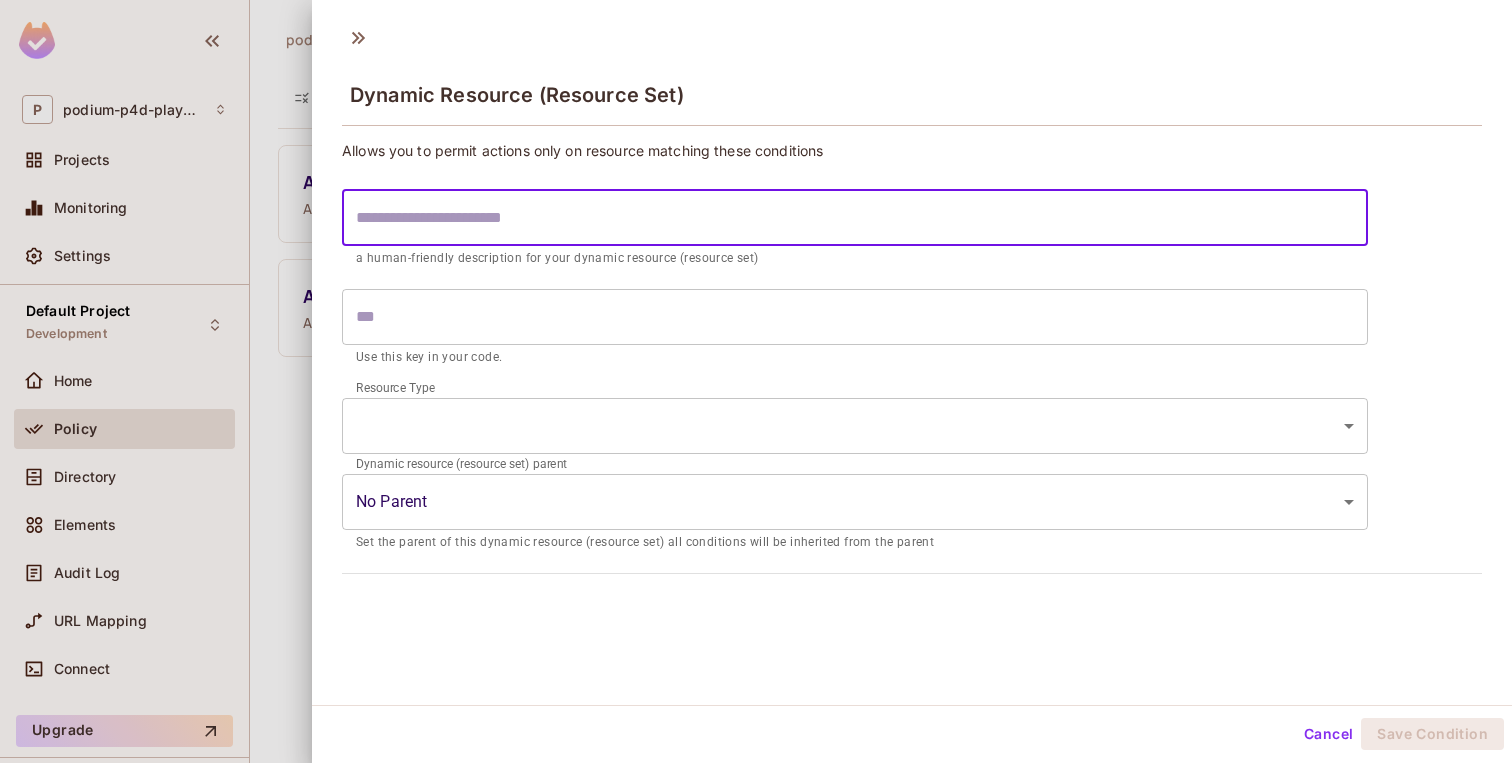 type on "*" 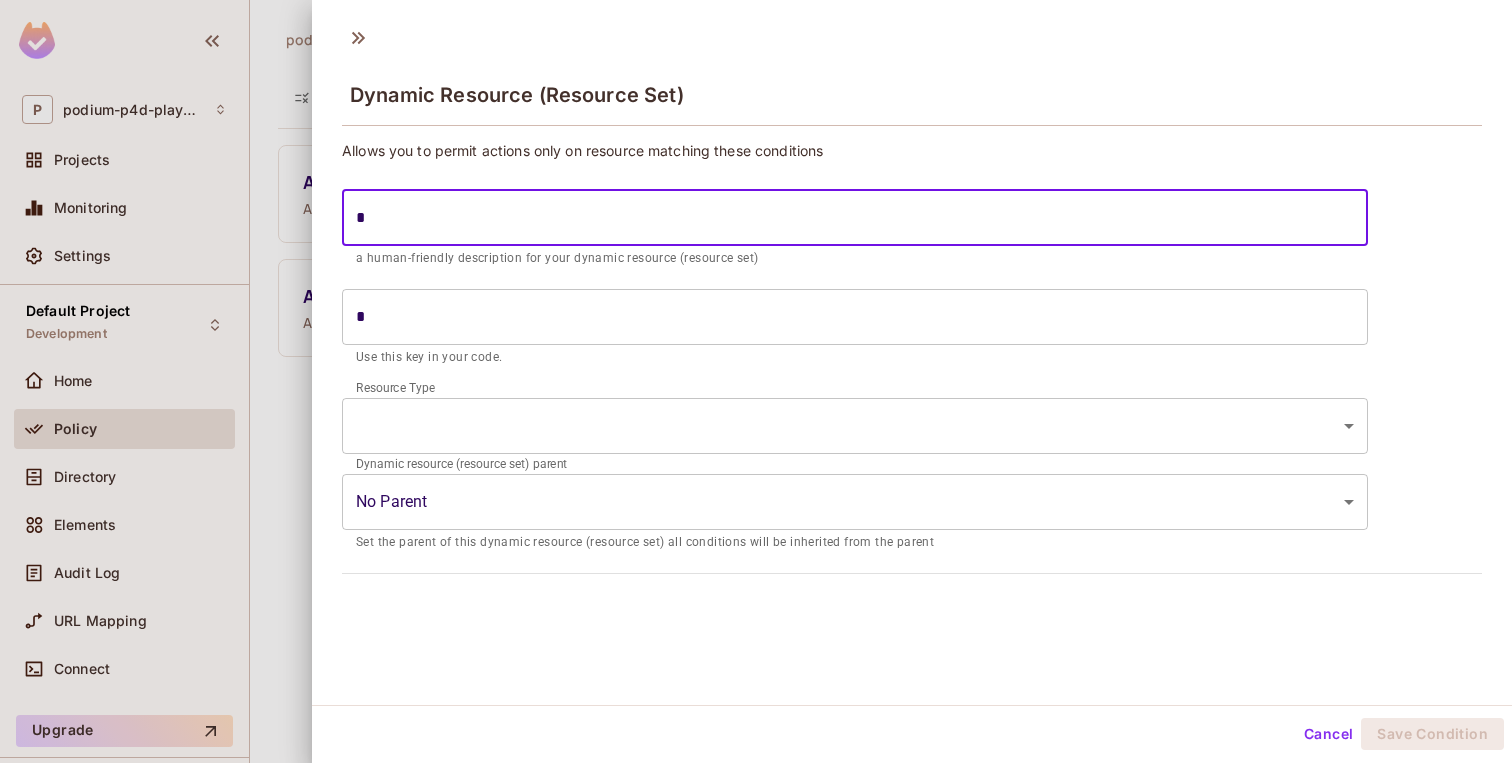 type on "**" 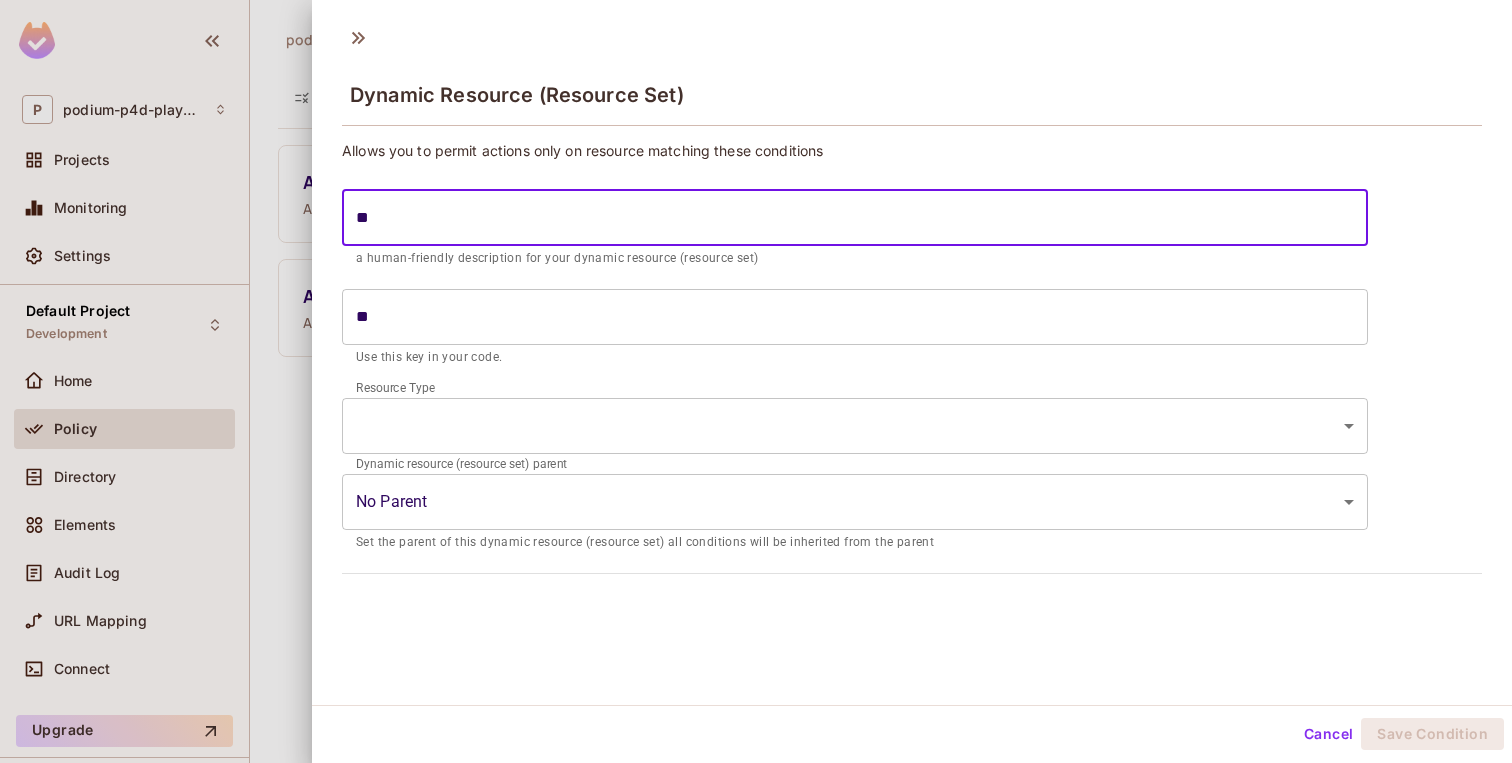 type on "***" 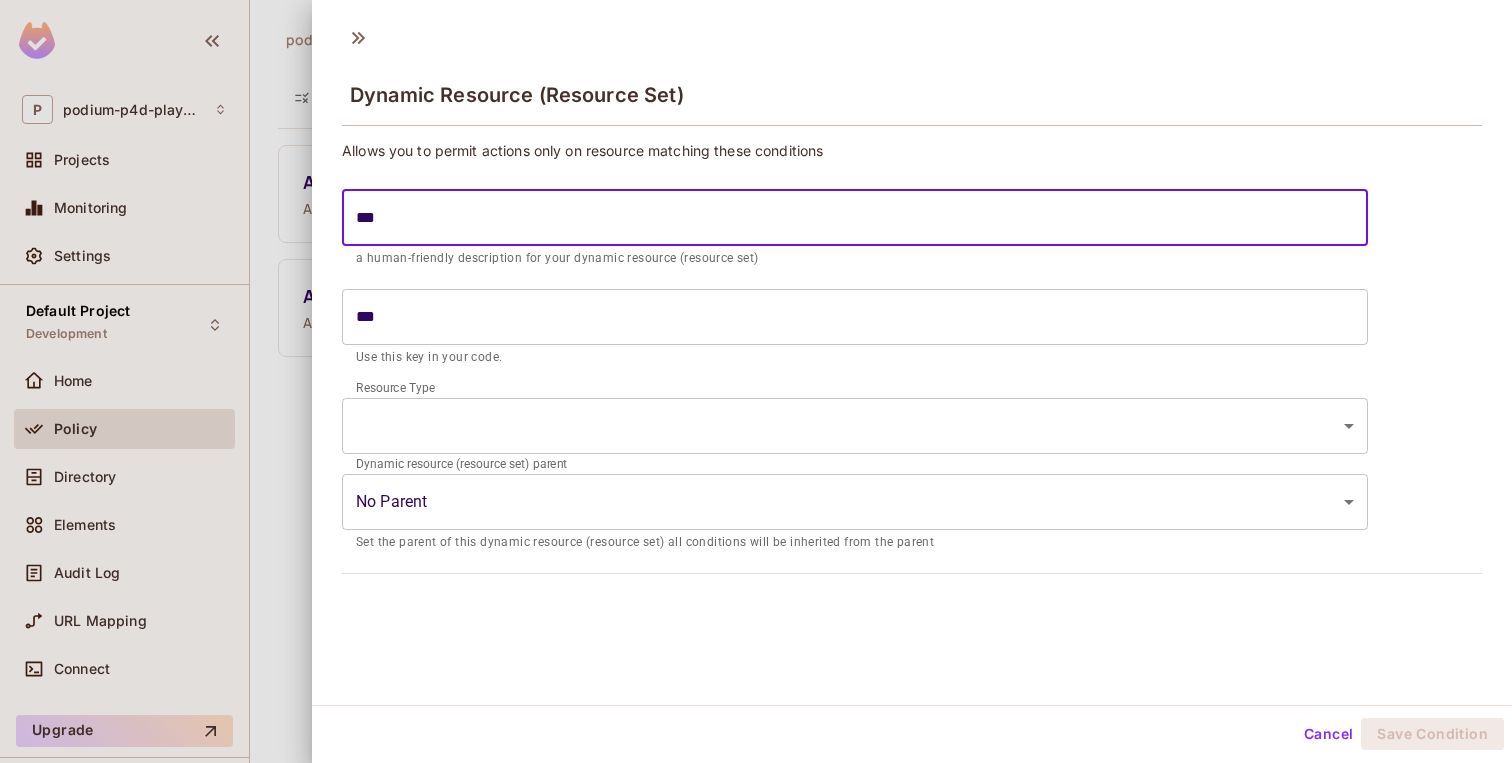 type on "****" 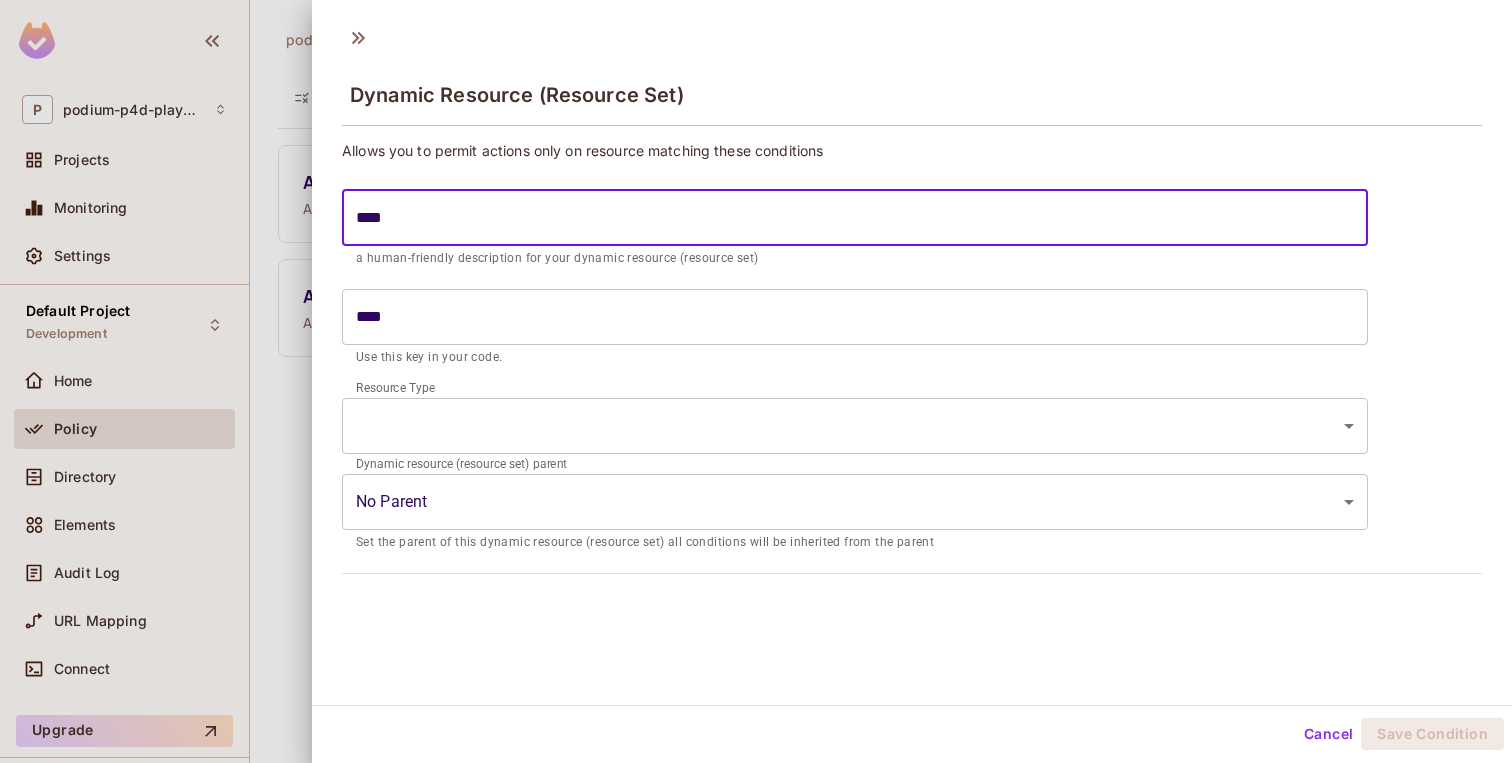 type on "*****" 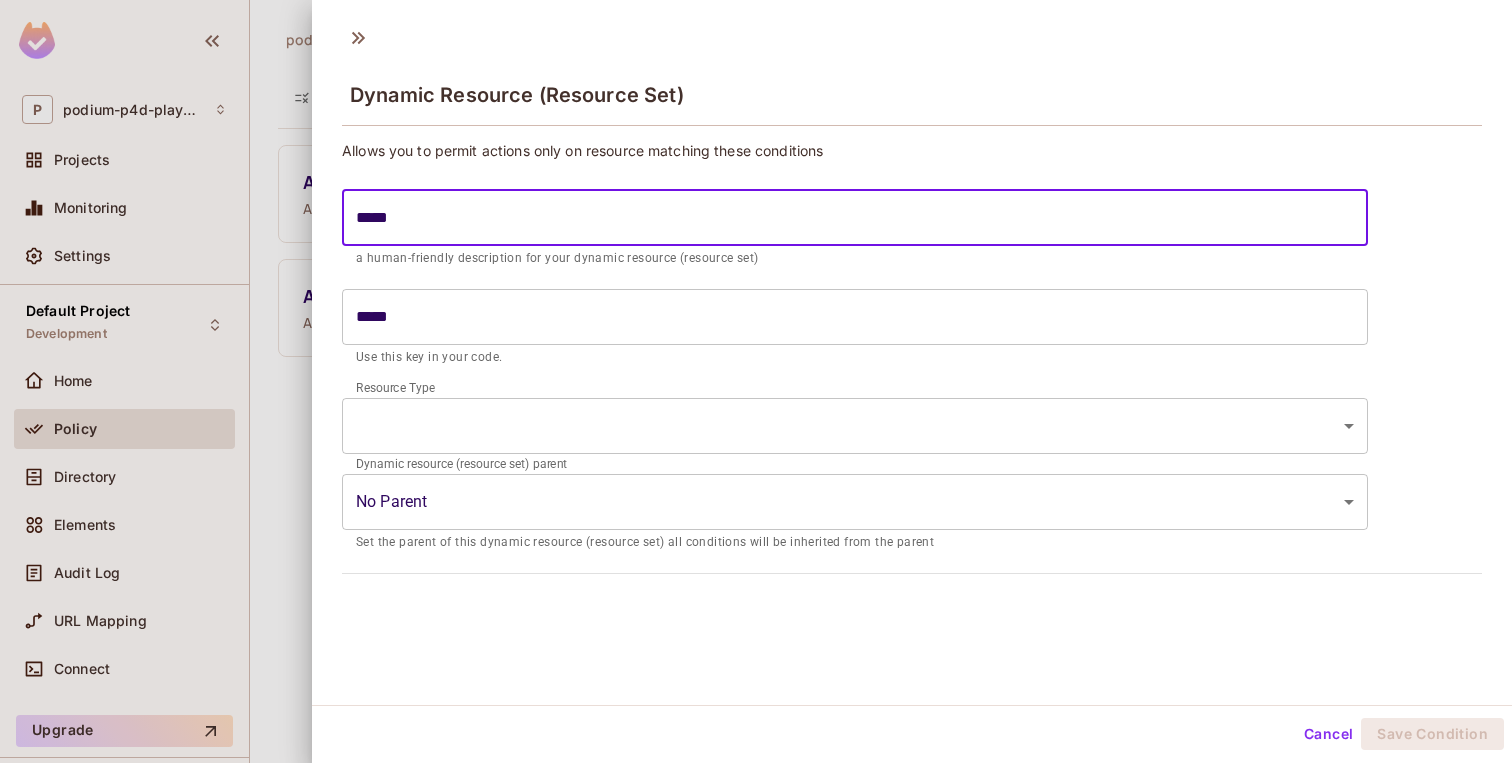 type on "******" 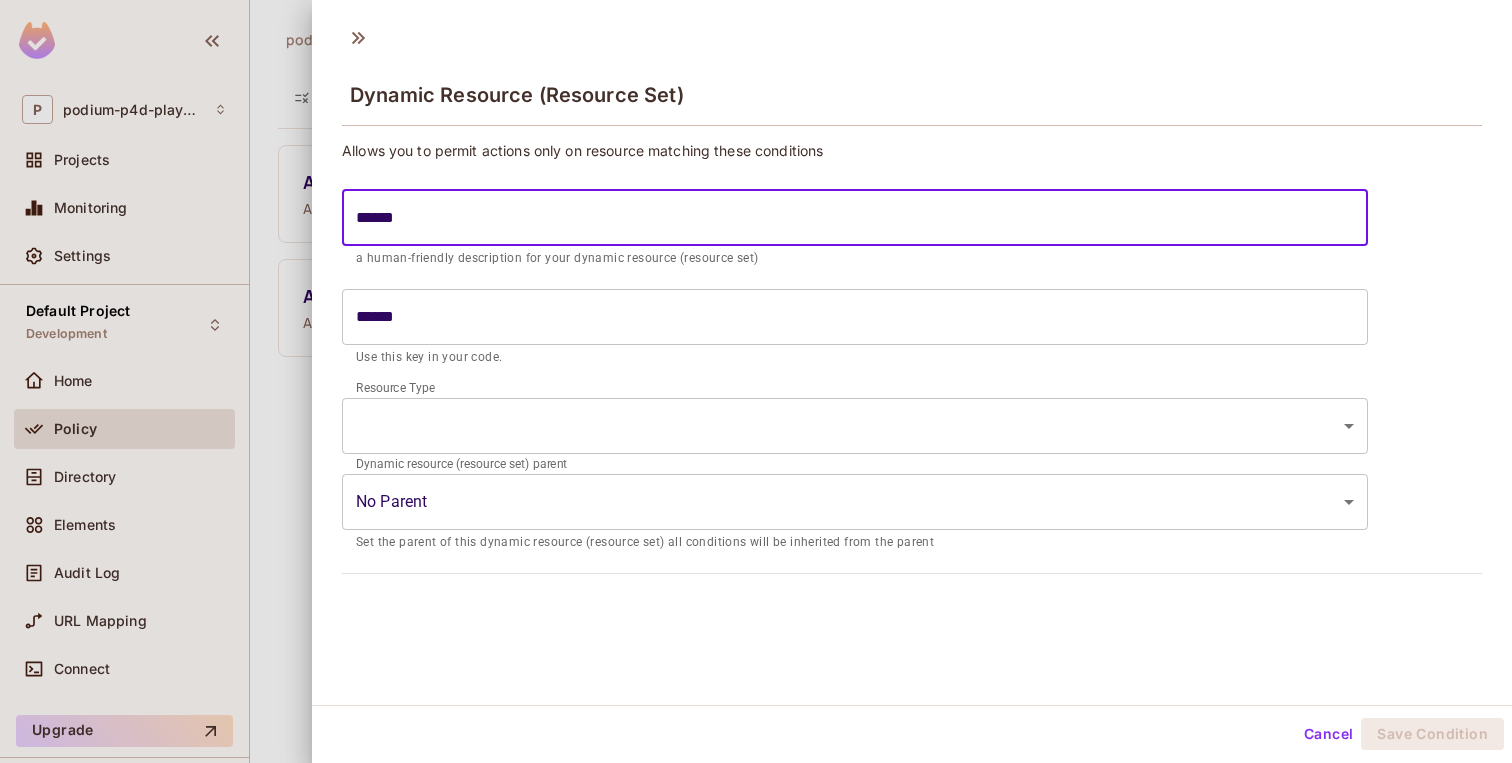 type on "*******" 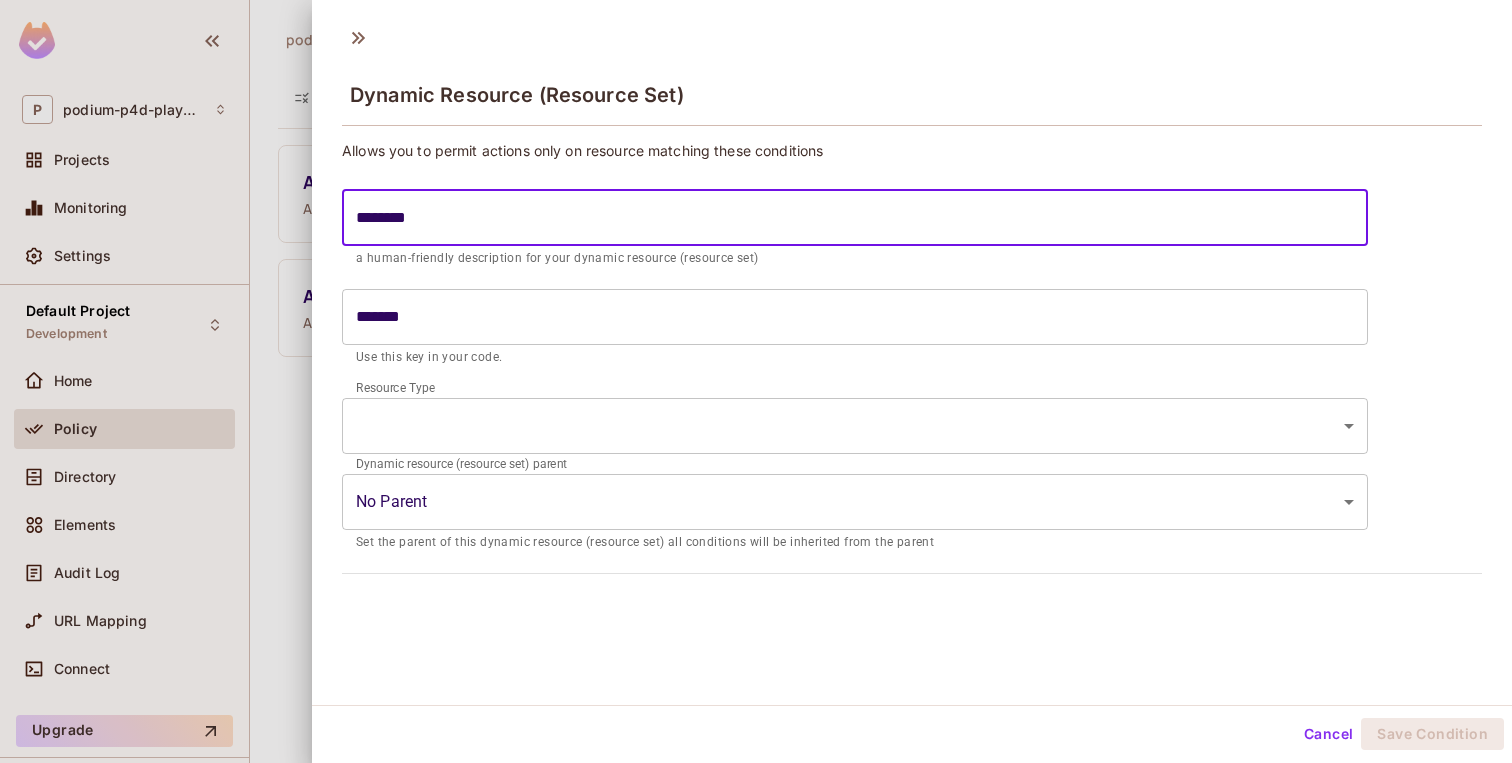 type on "*********" 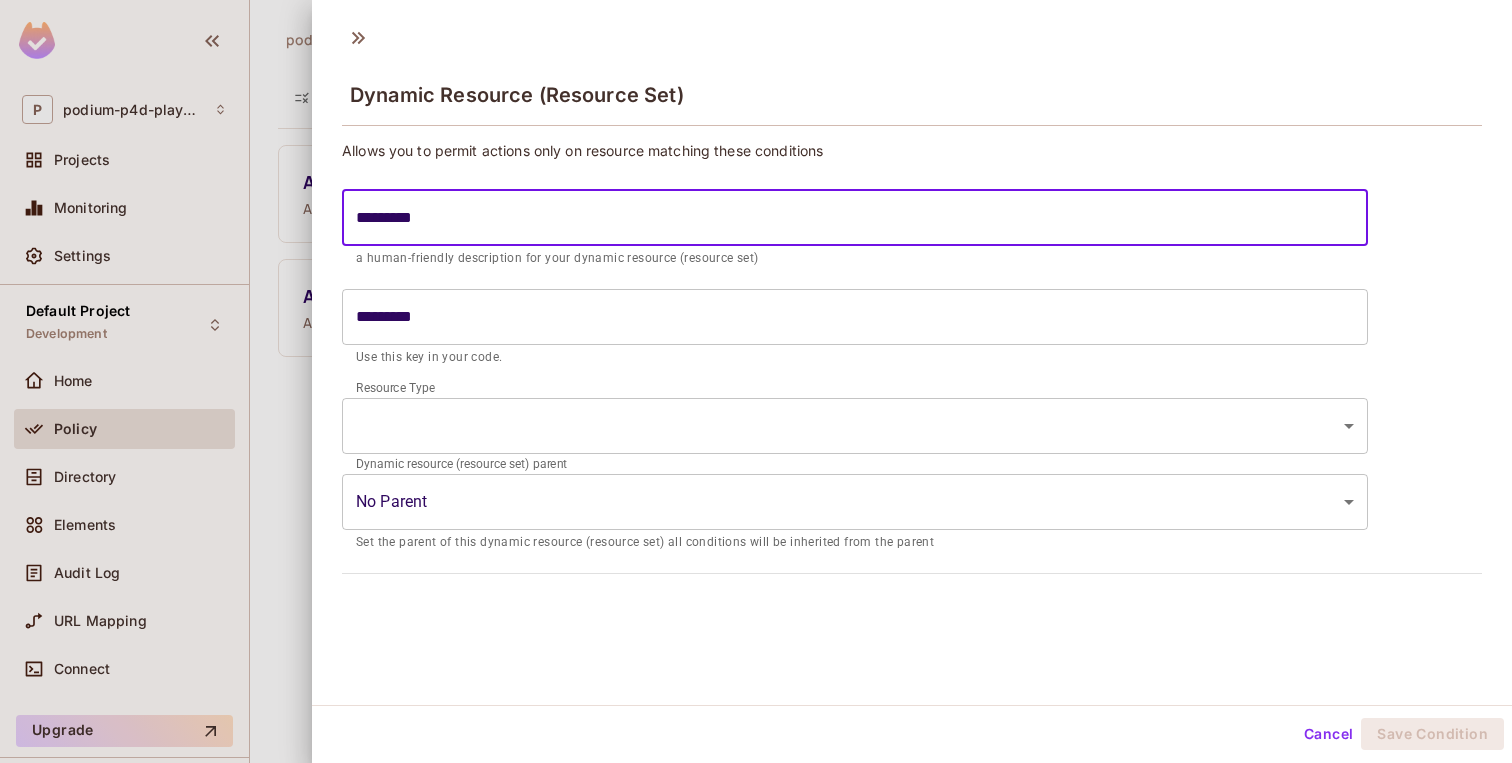 type on "**********" 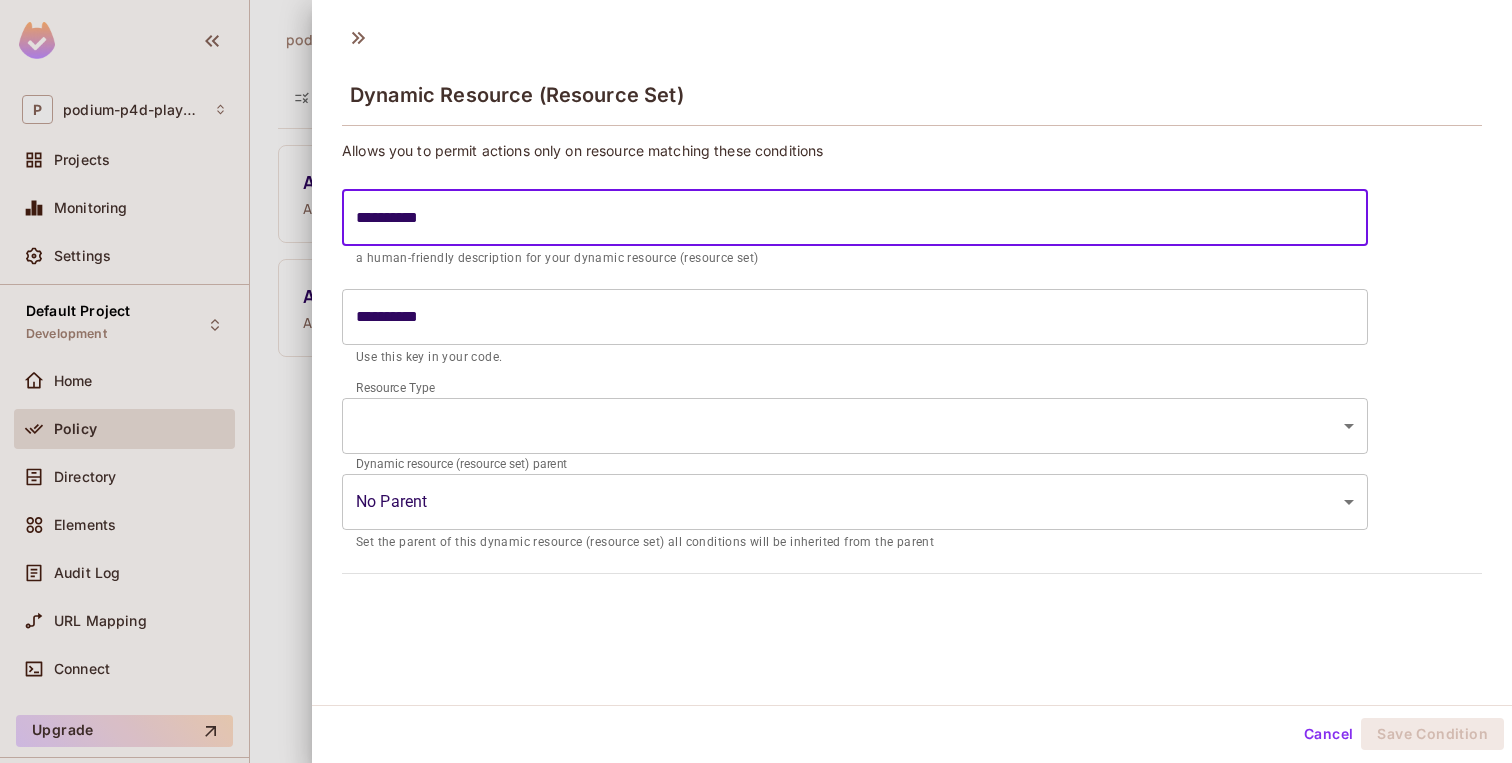 type on "**********" 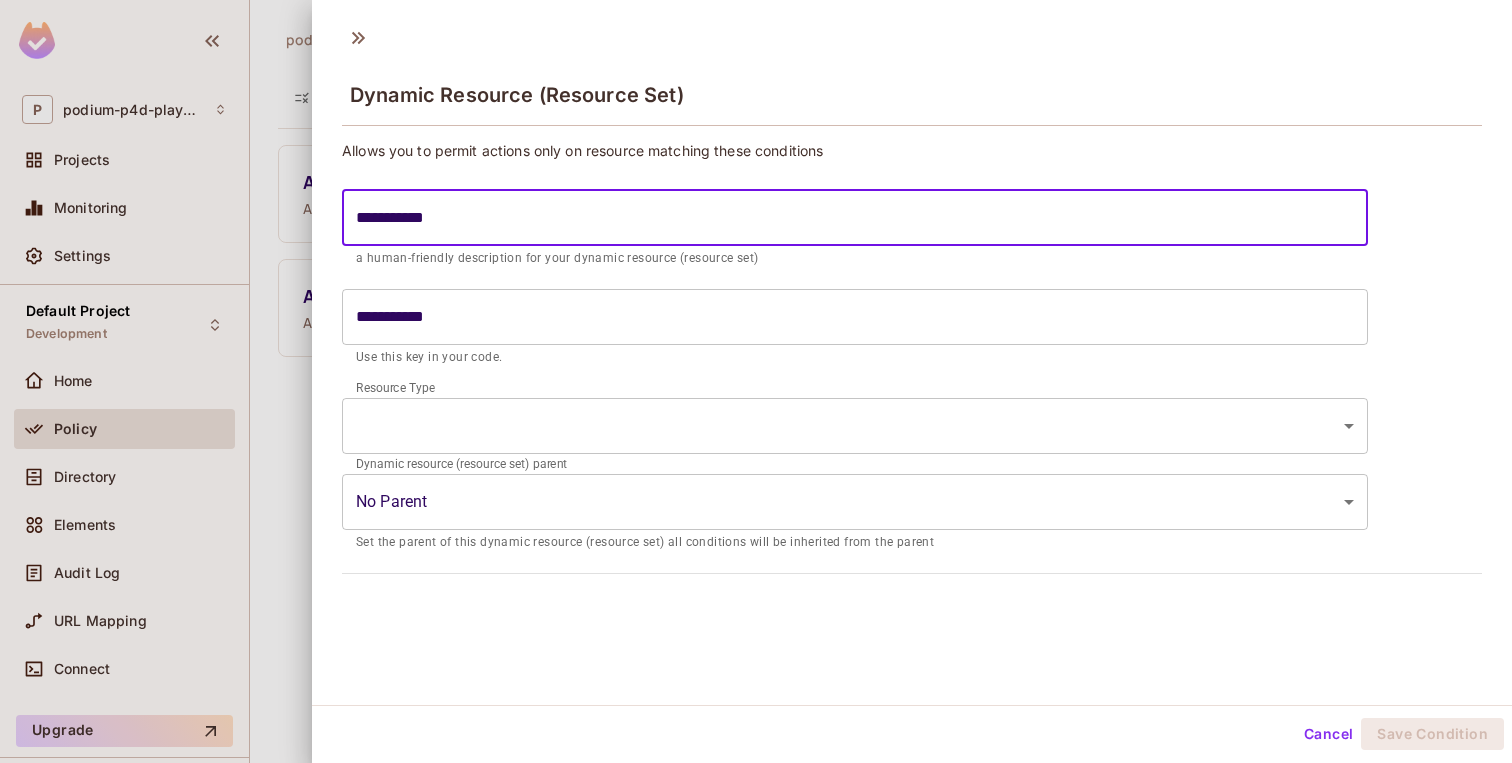 type on "**********" 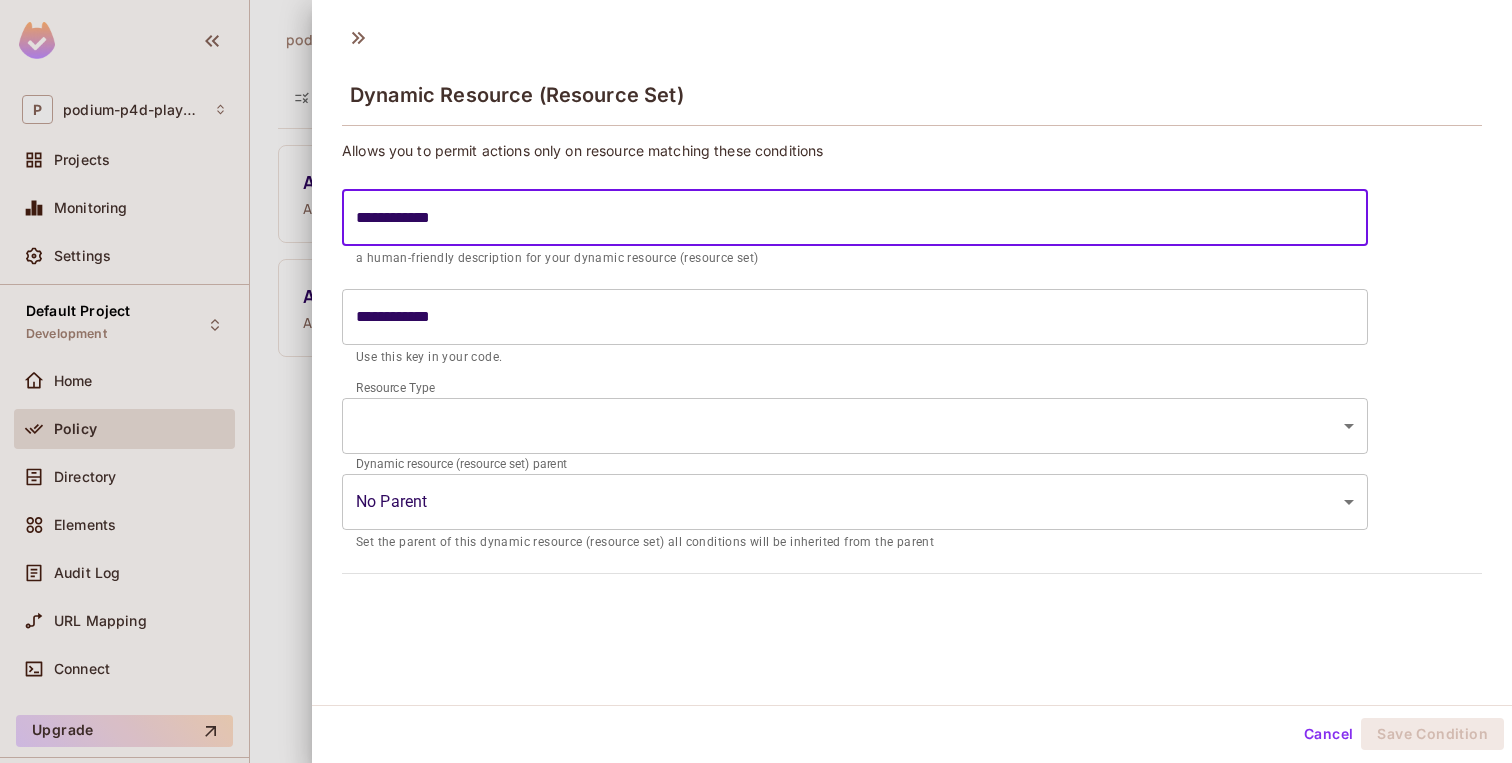 type on "**********" 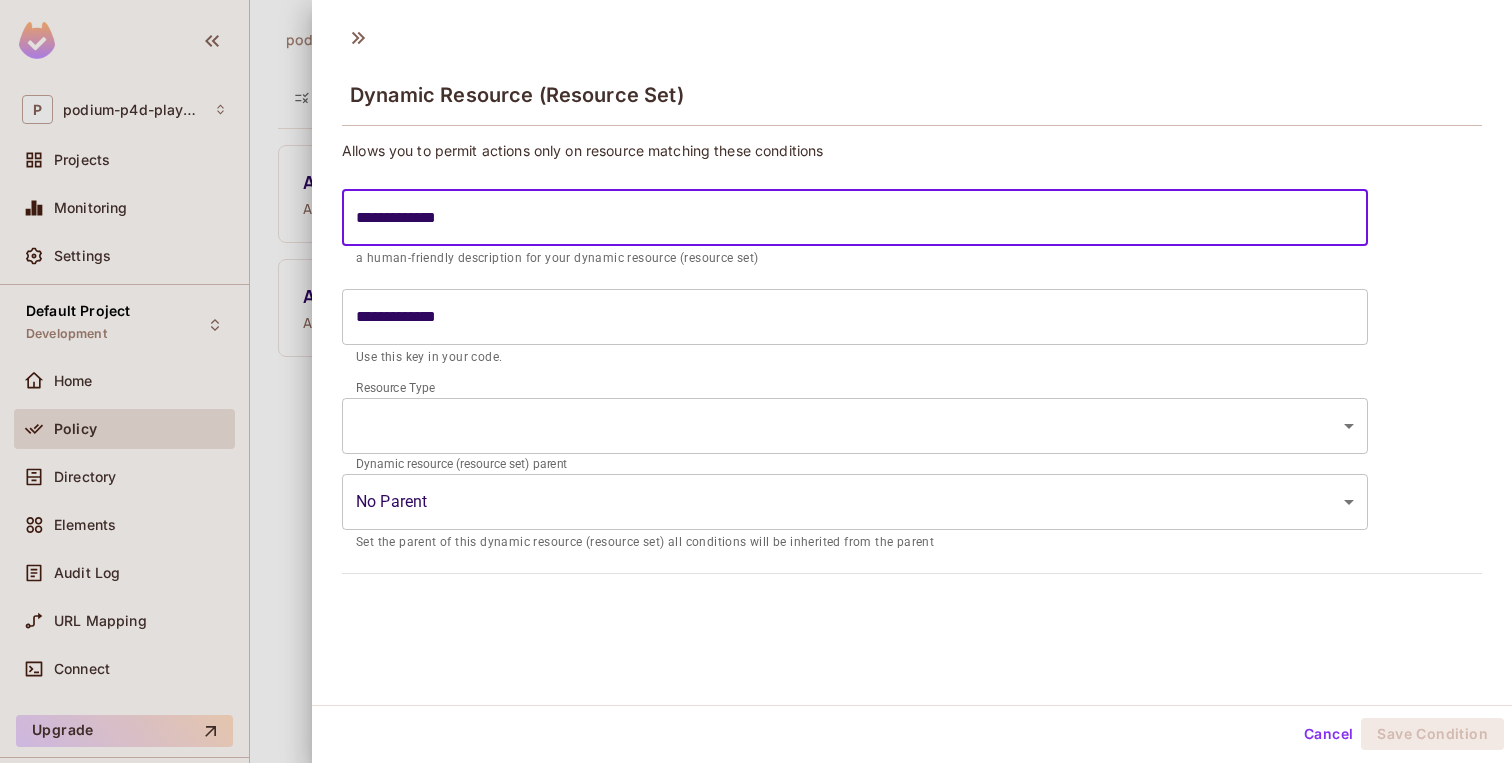 type on "**********" 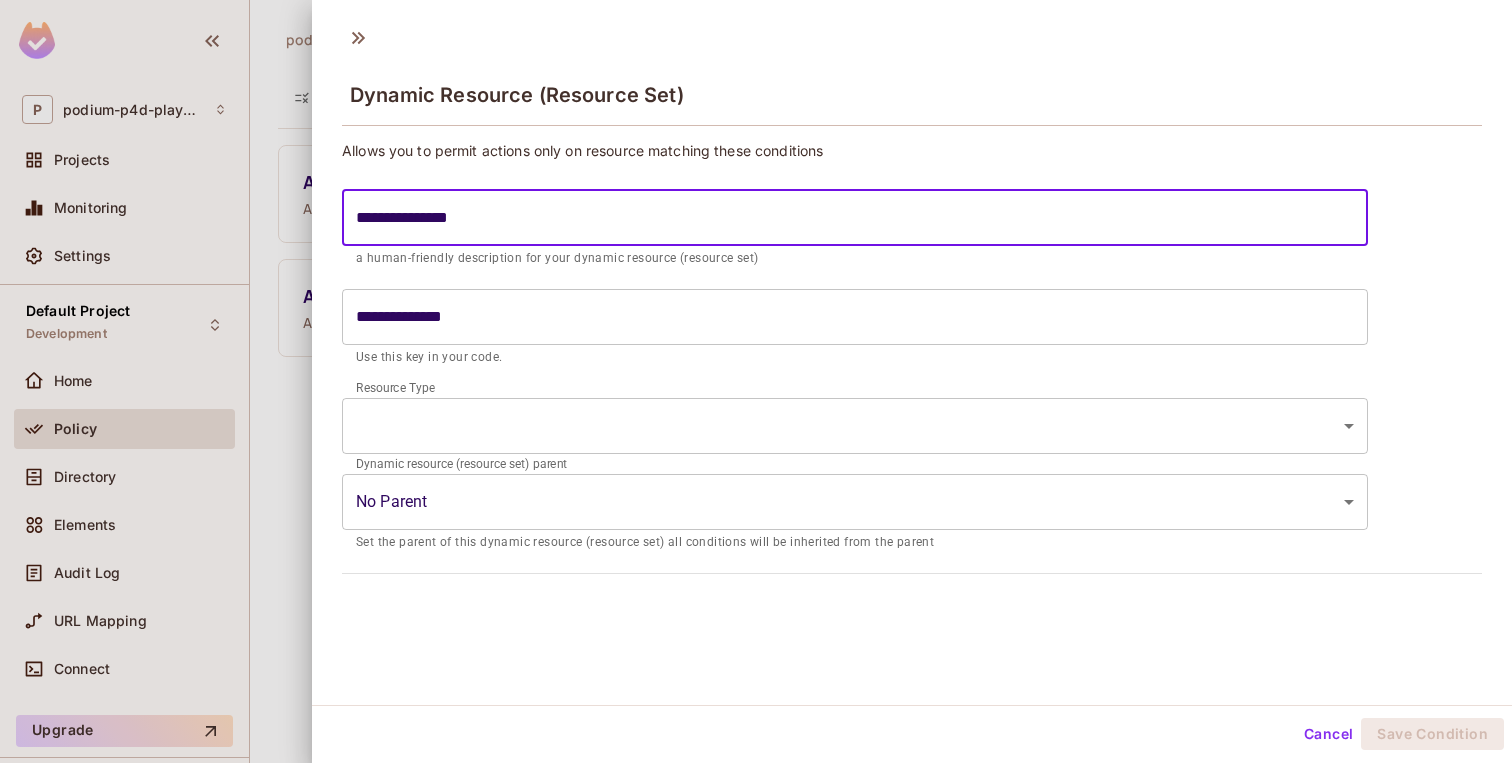 type on "**********" 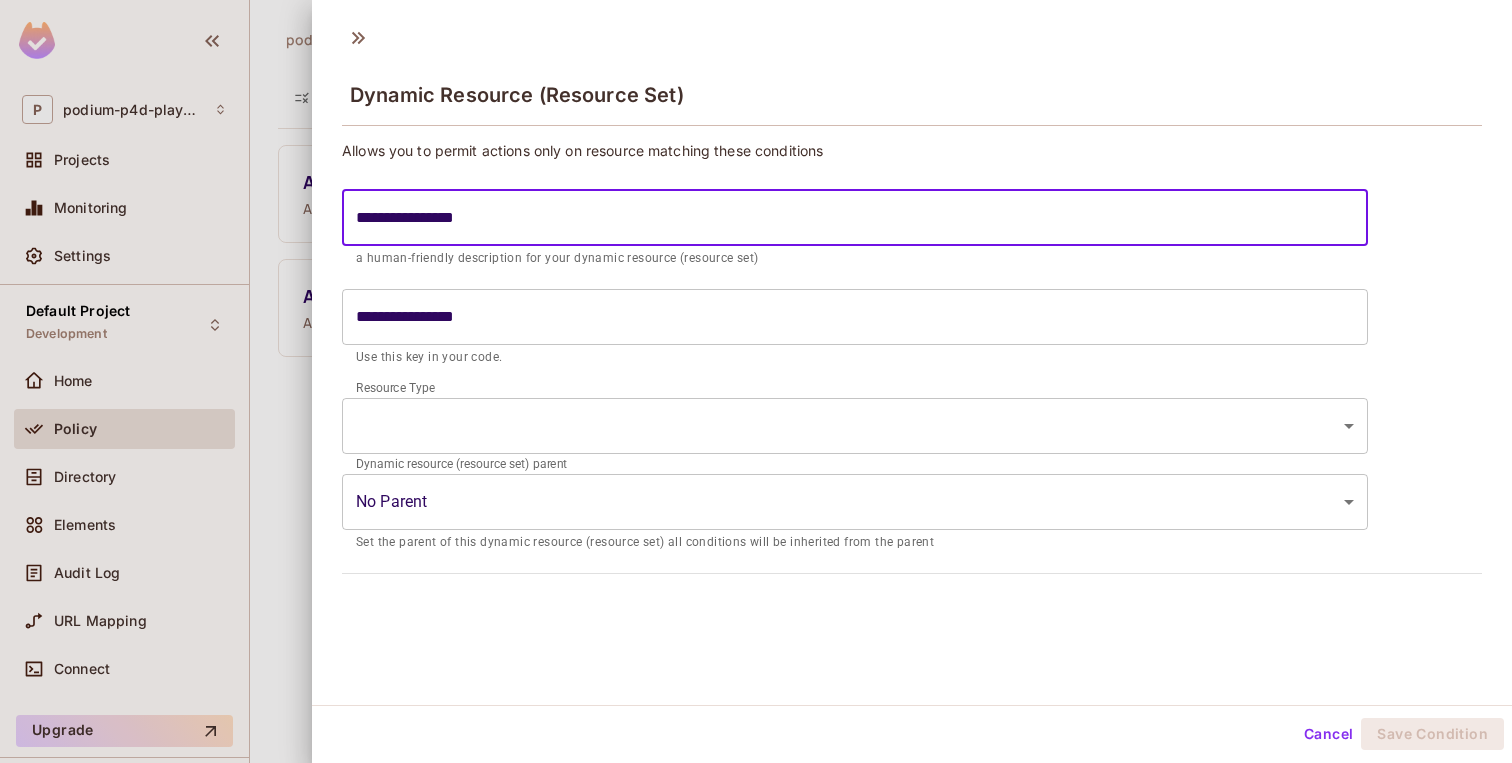 type on "**********" 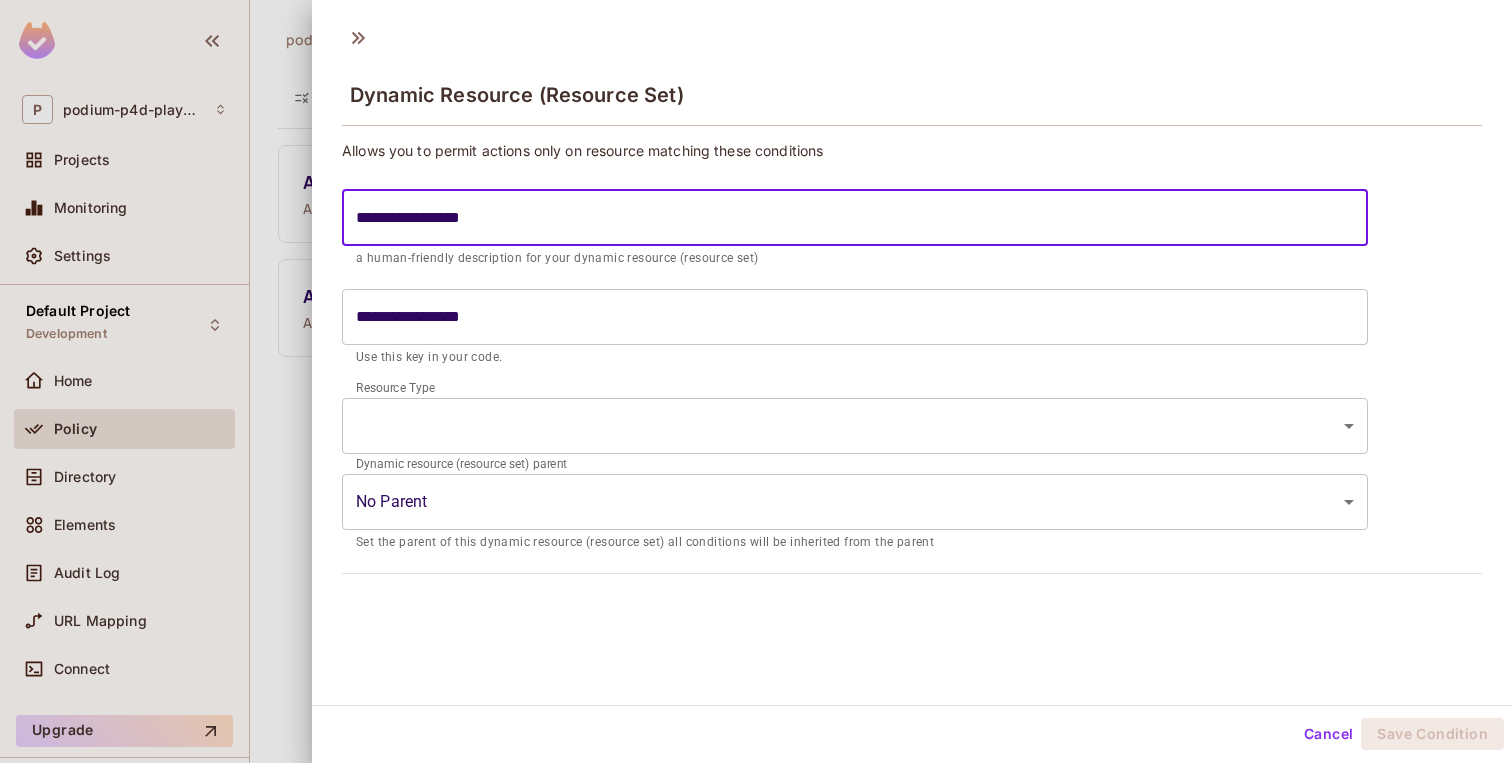 type on "**********" 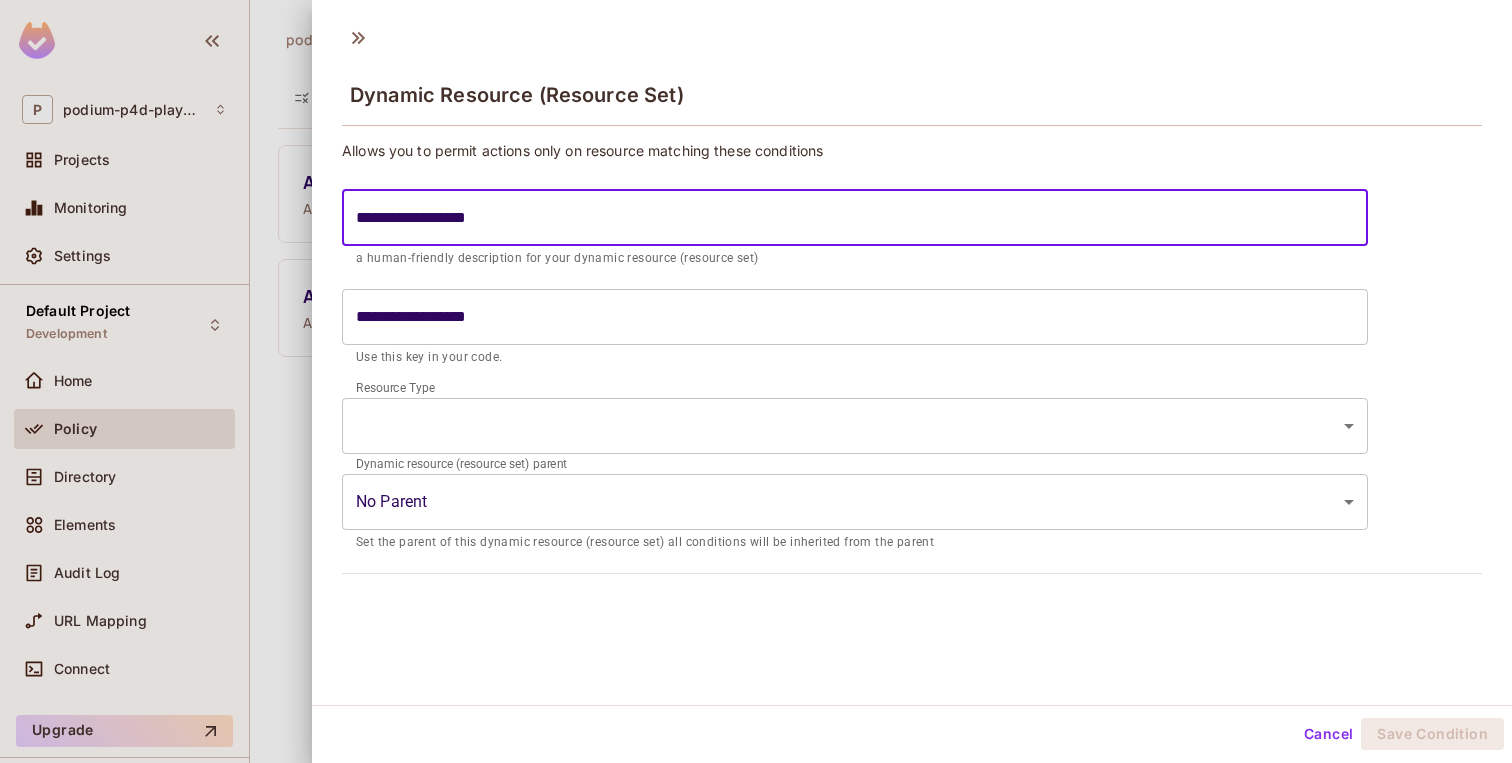 type on "**********" 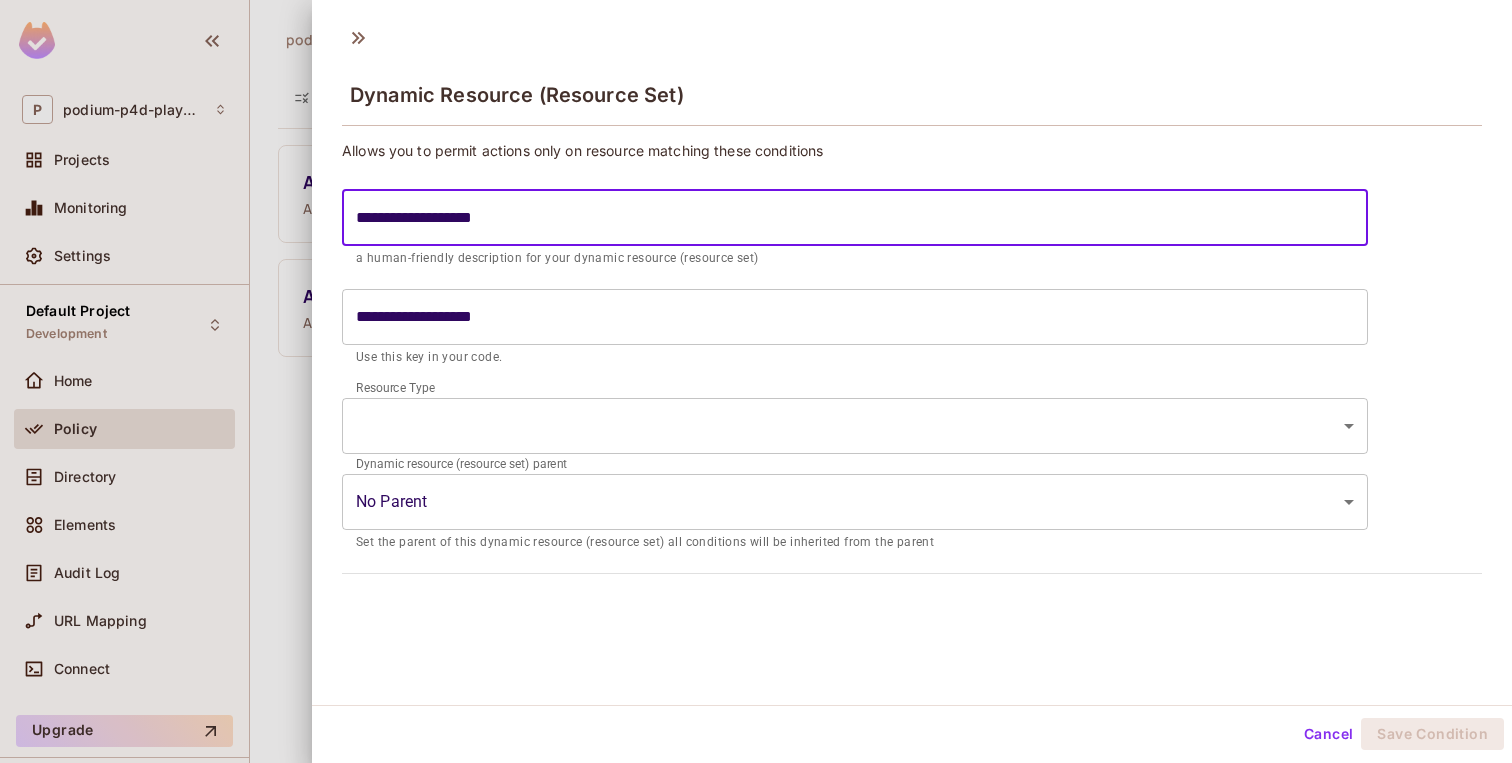 type on "**********" 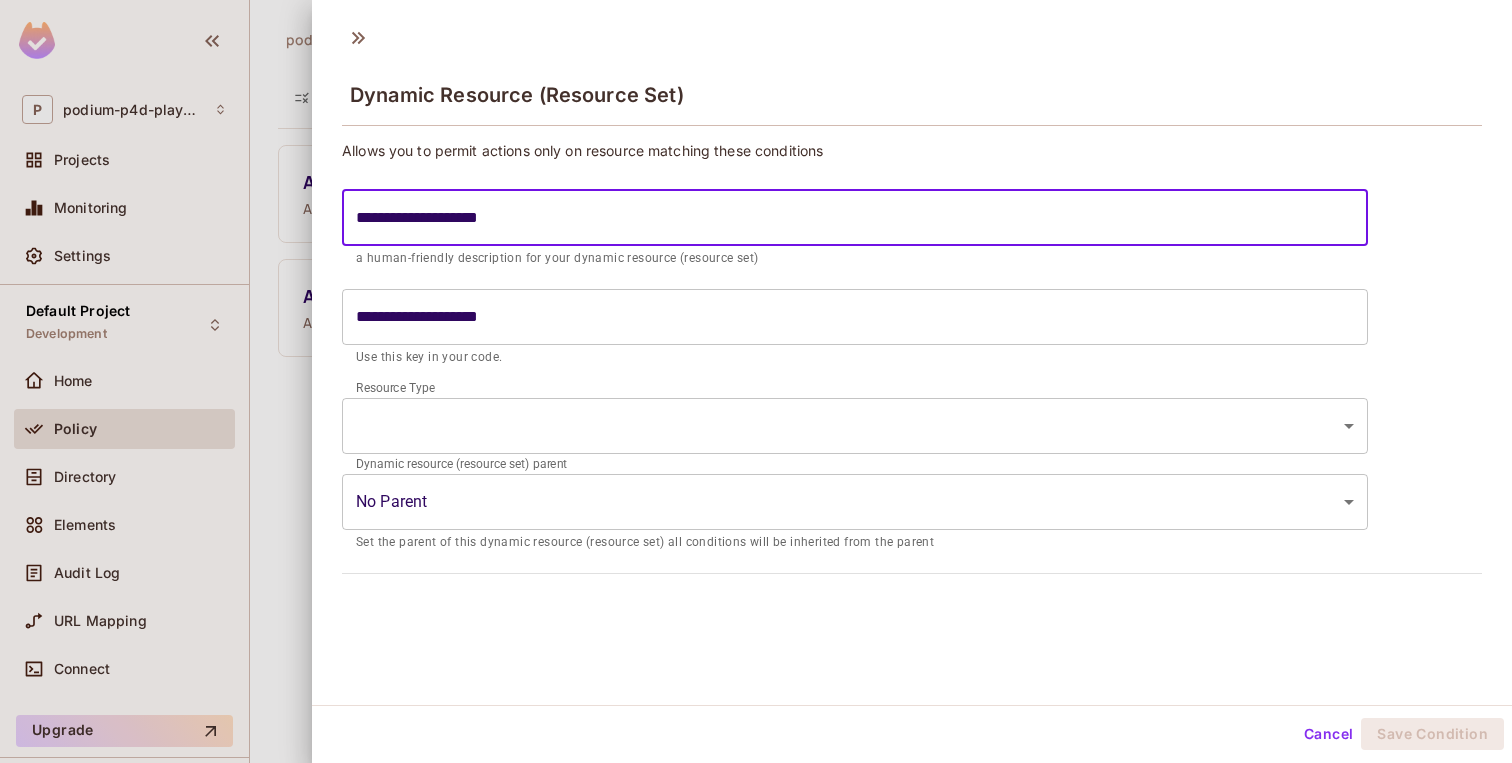 type on "**********" 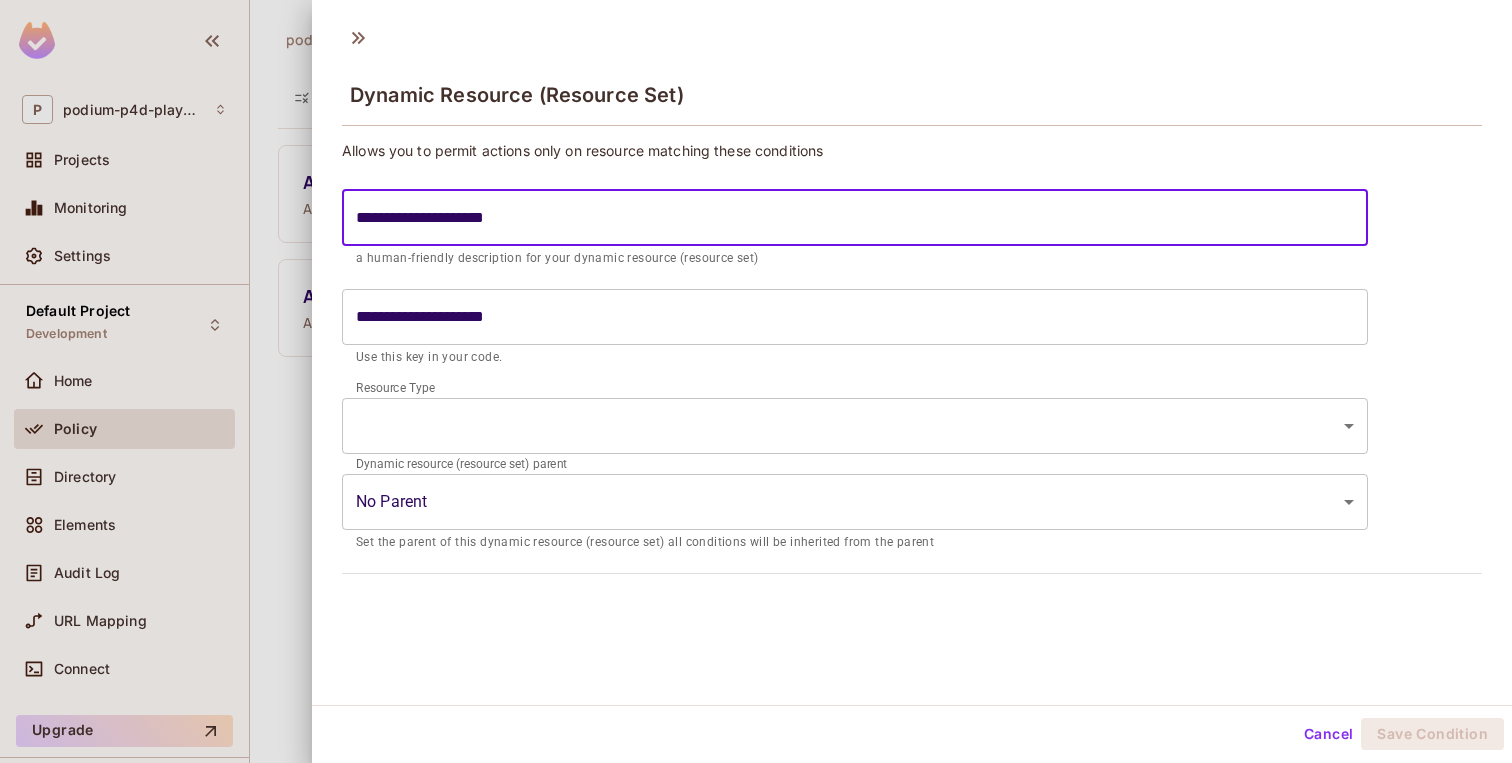 type on "**********" 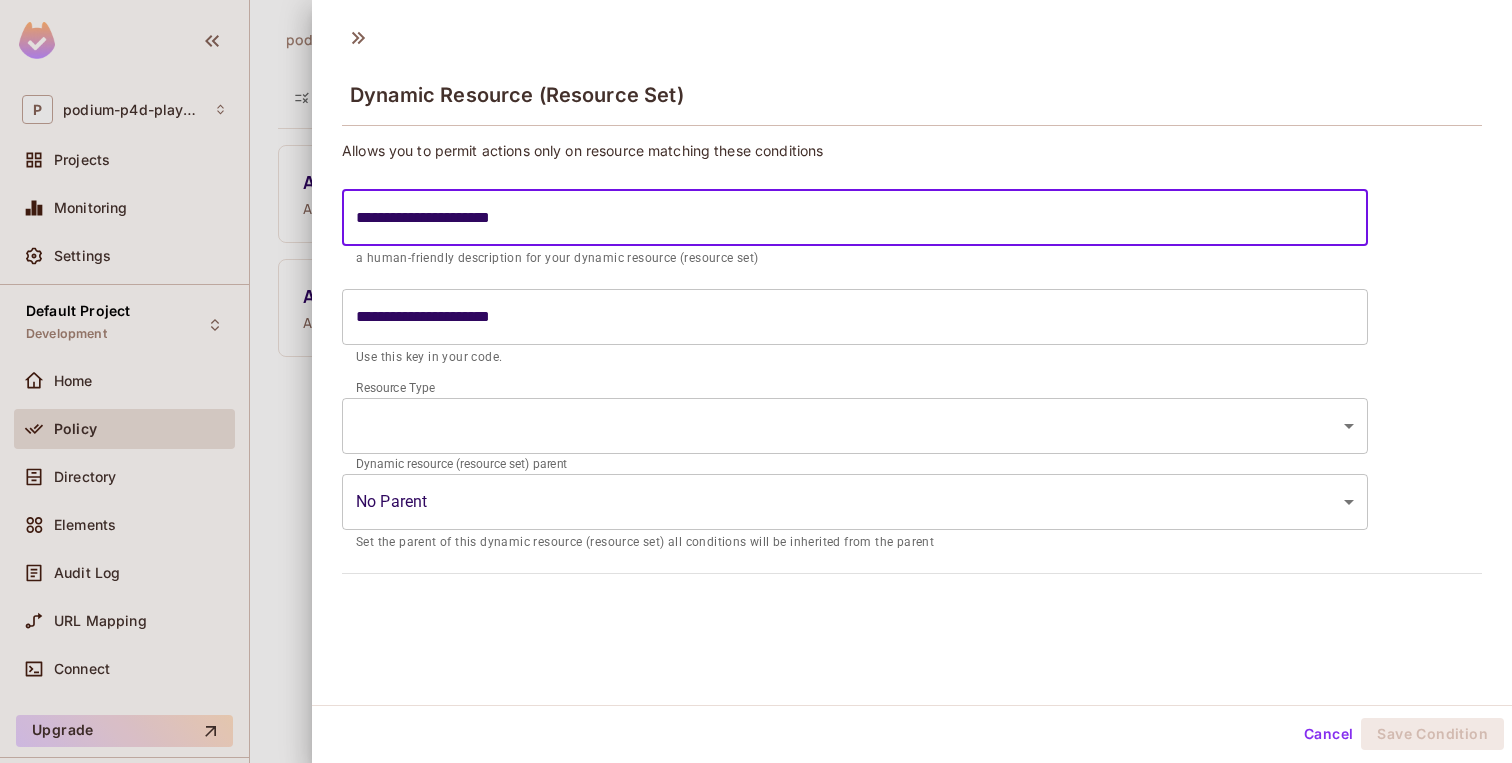 type on "**********" 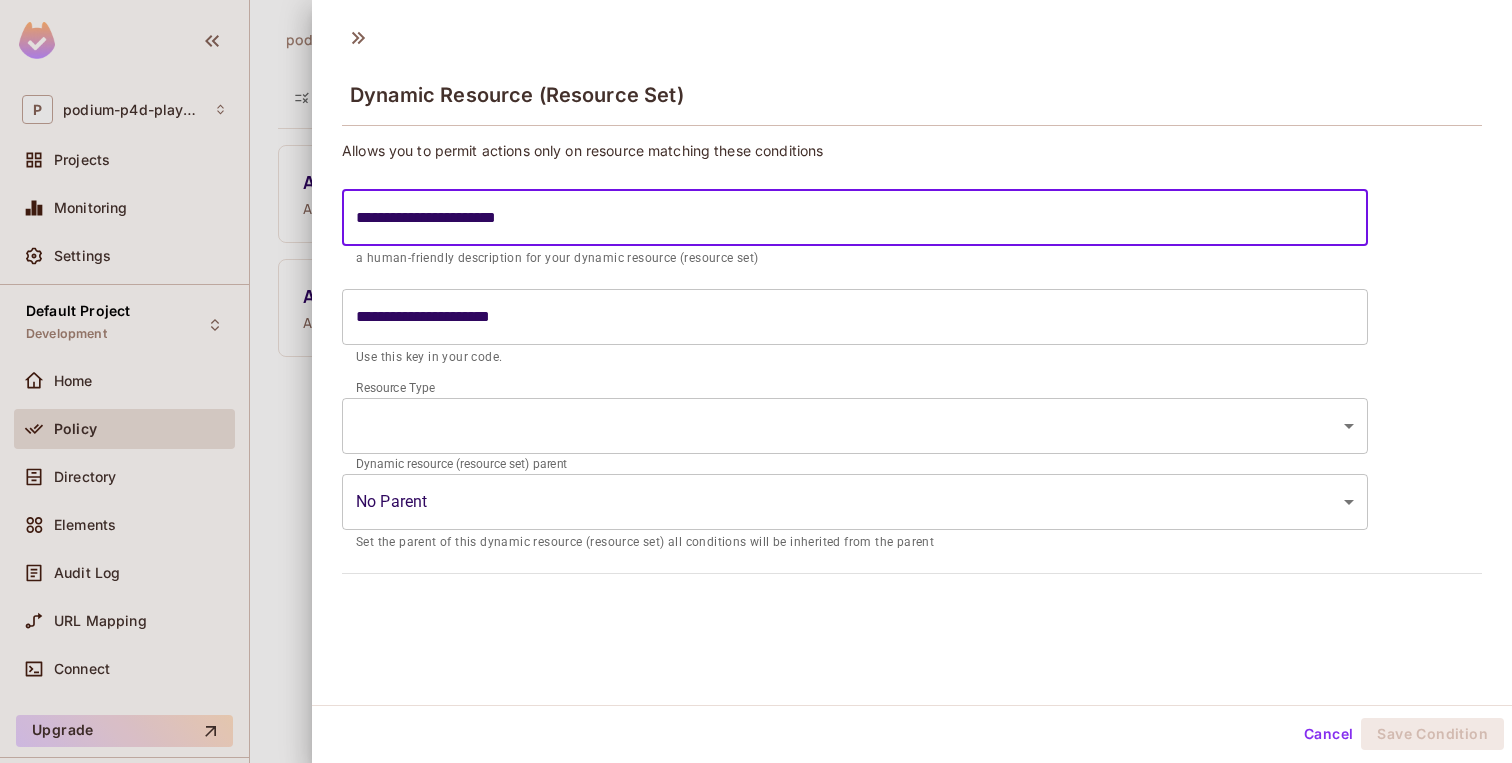 type on "**********" 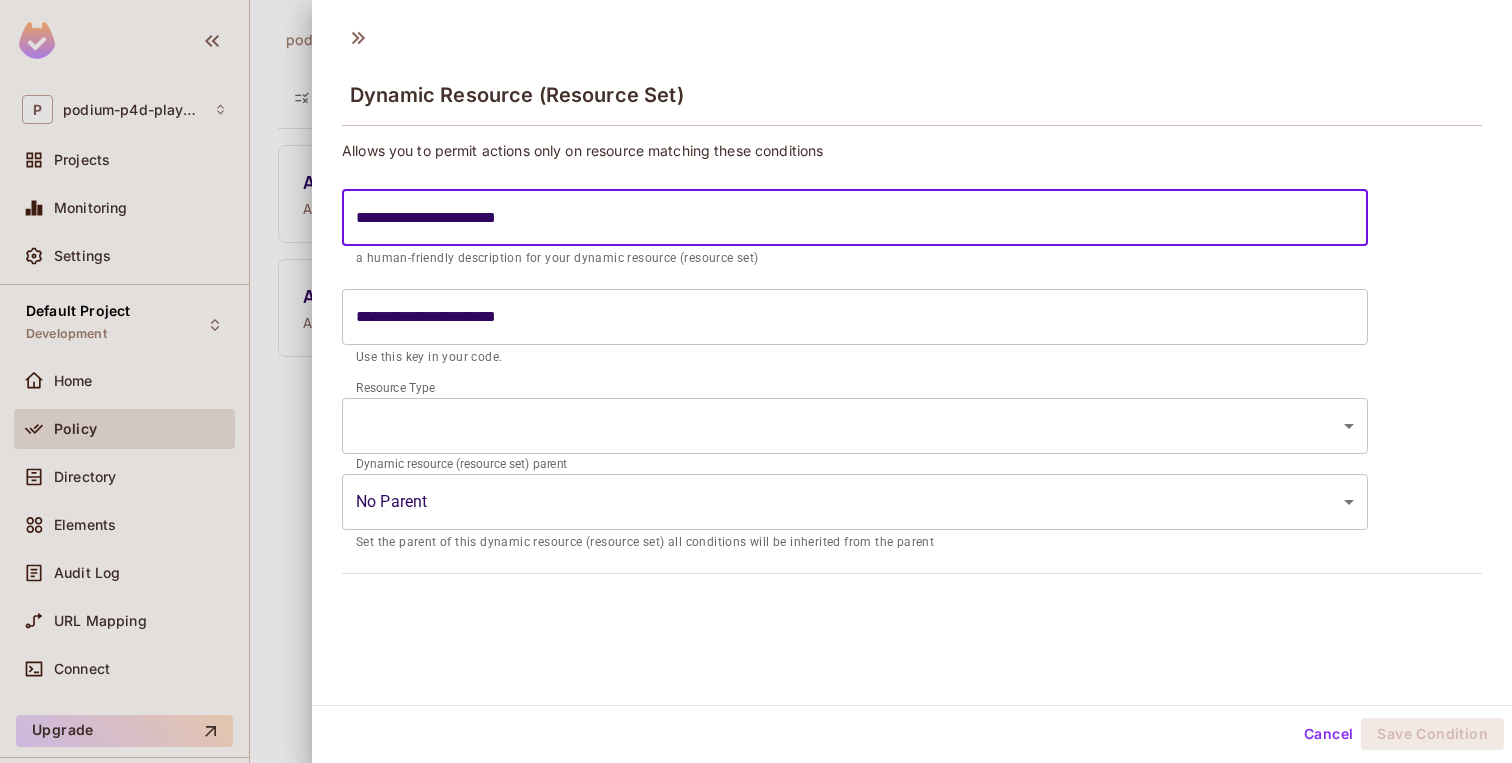 type on "**********" 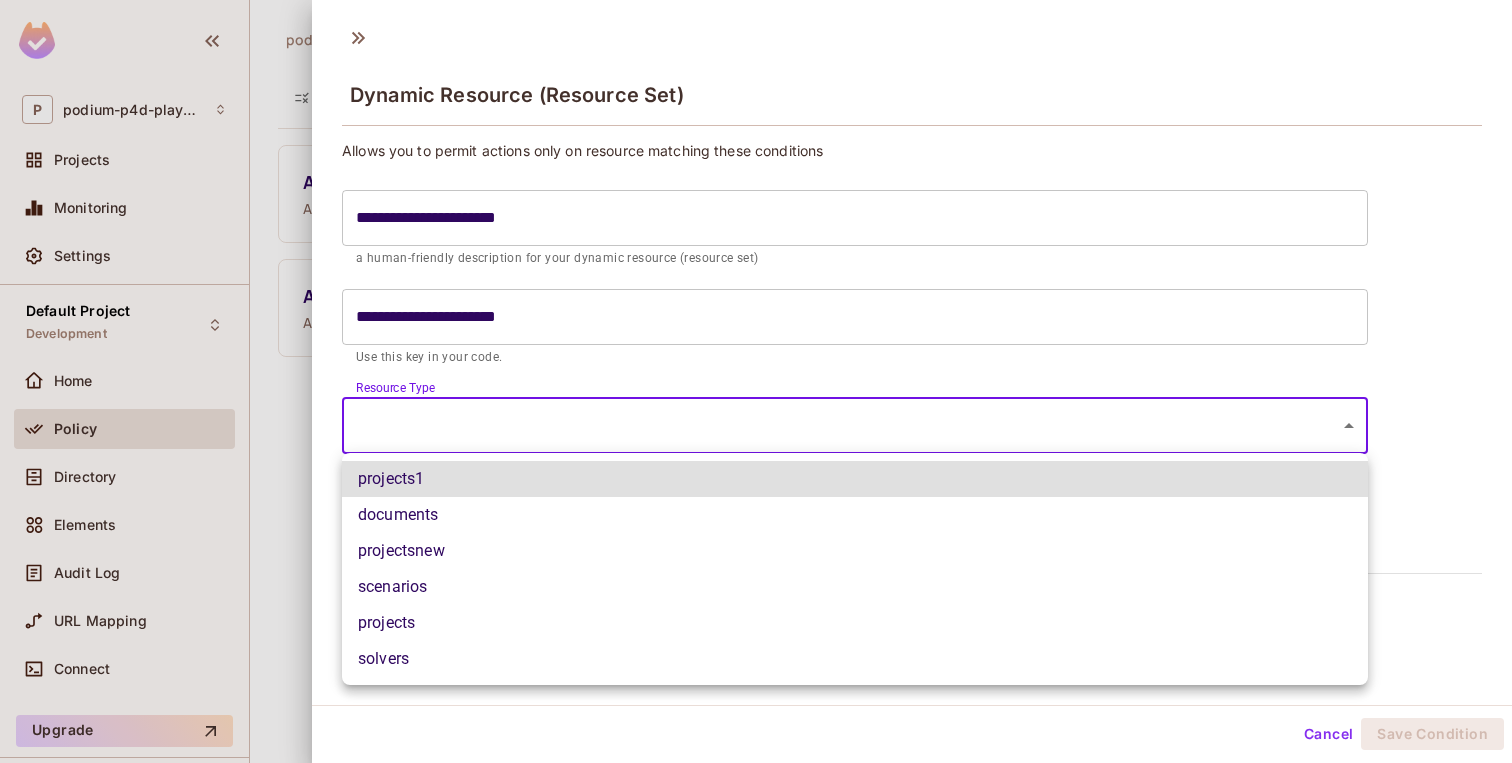 click on "projectsnew" at bounding box center [855, 551] 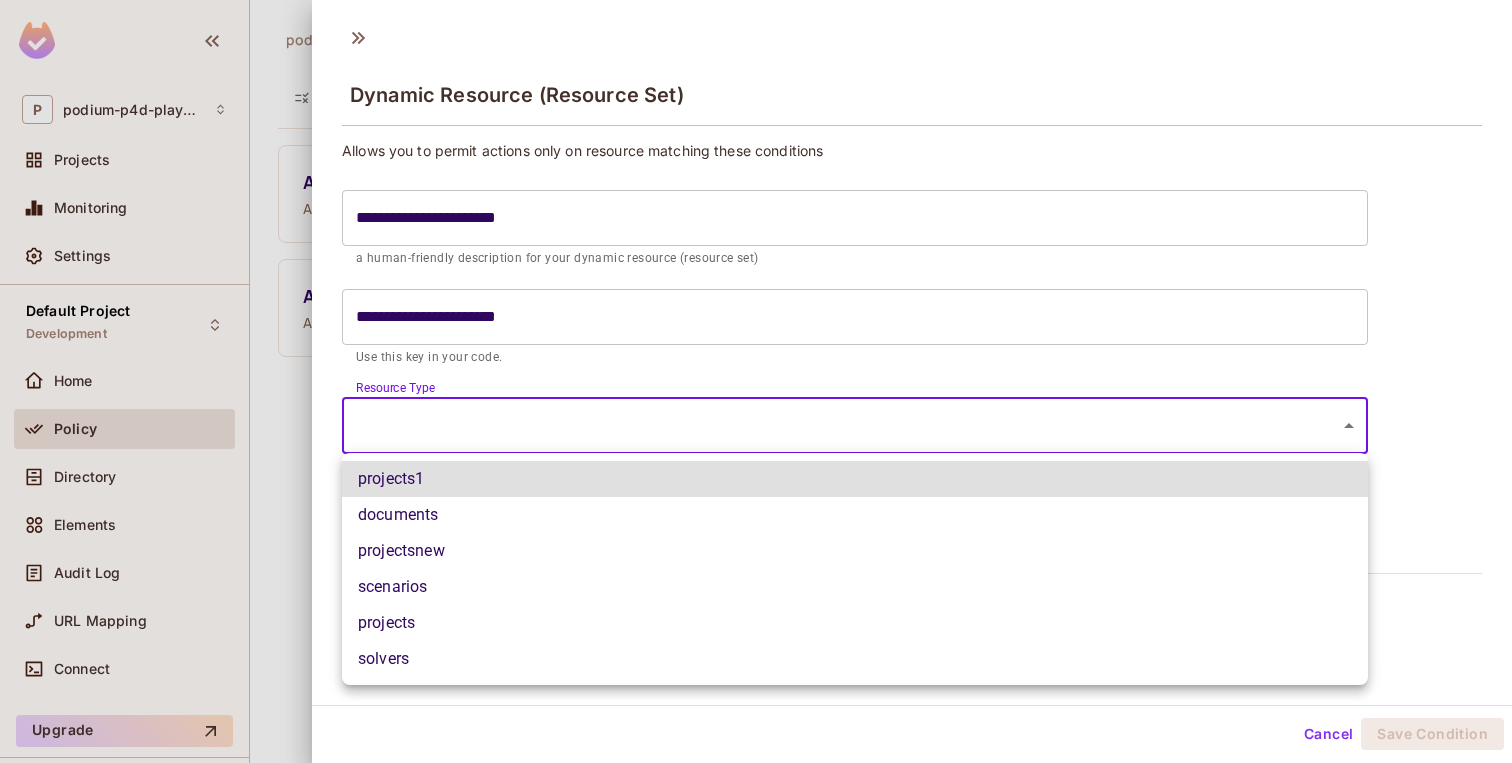 type on "**********" 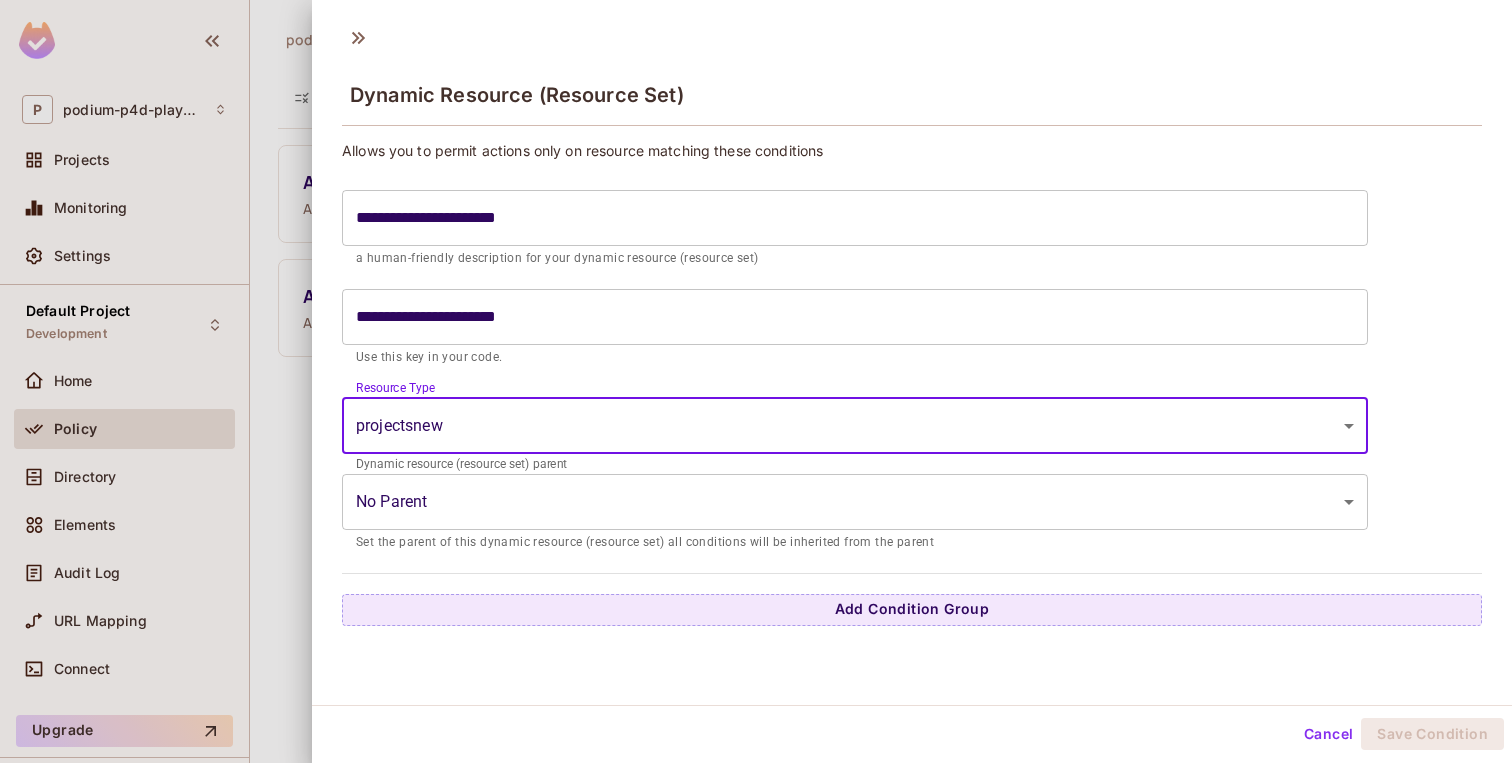 scroll, scrollTop: 3, scrollLeft: 0, axis: vertical 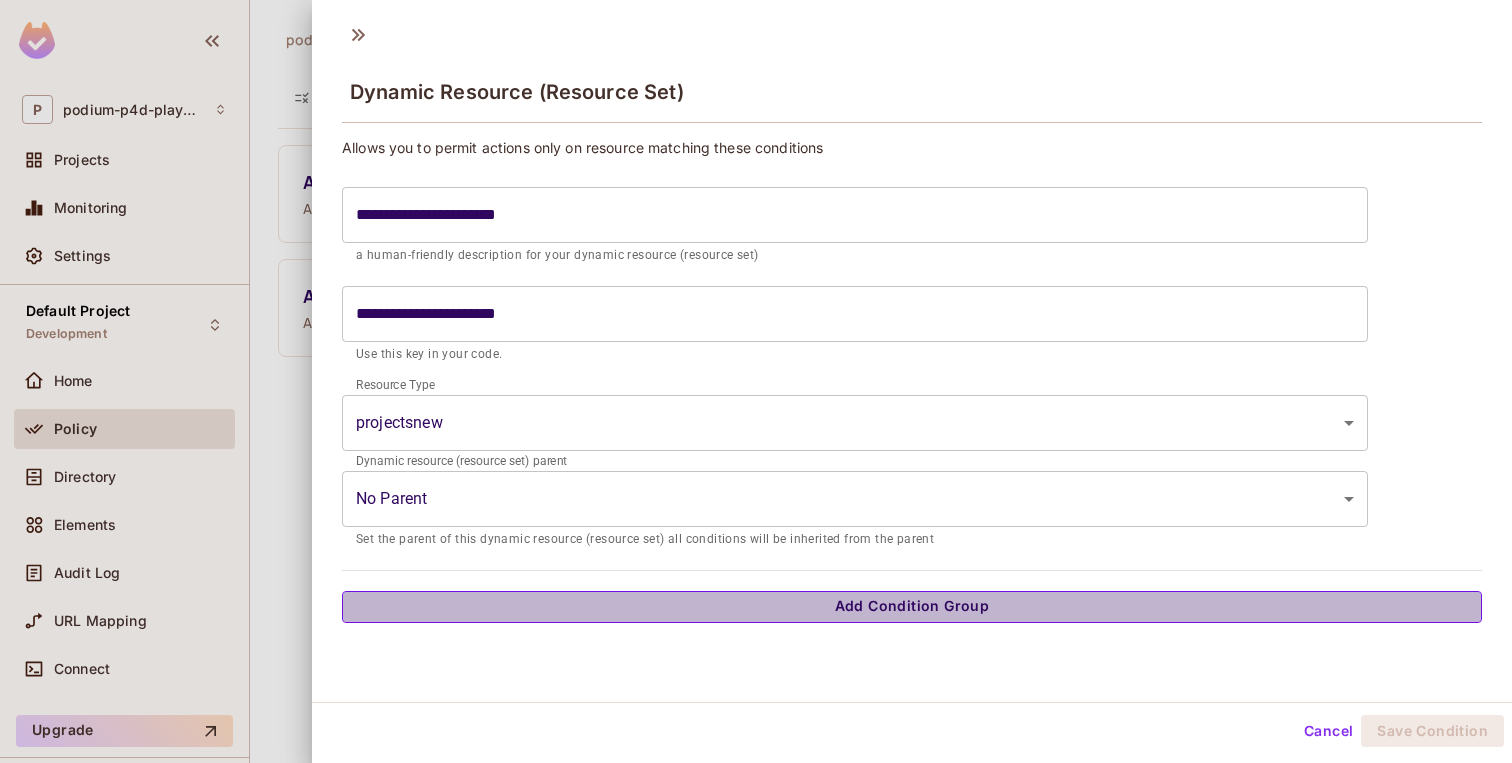 click on "Add Condition Group" at bounding box center (912, 607) 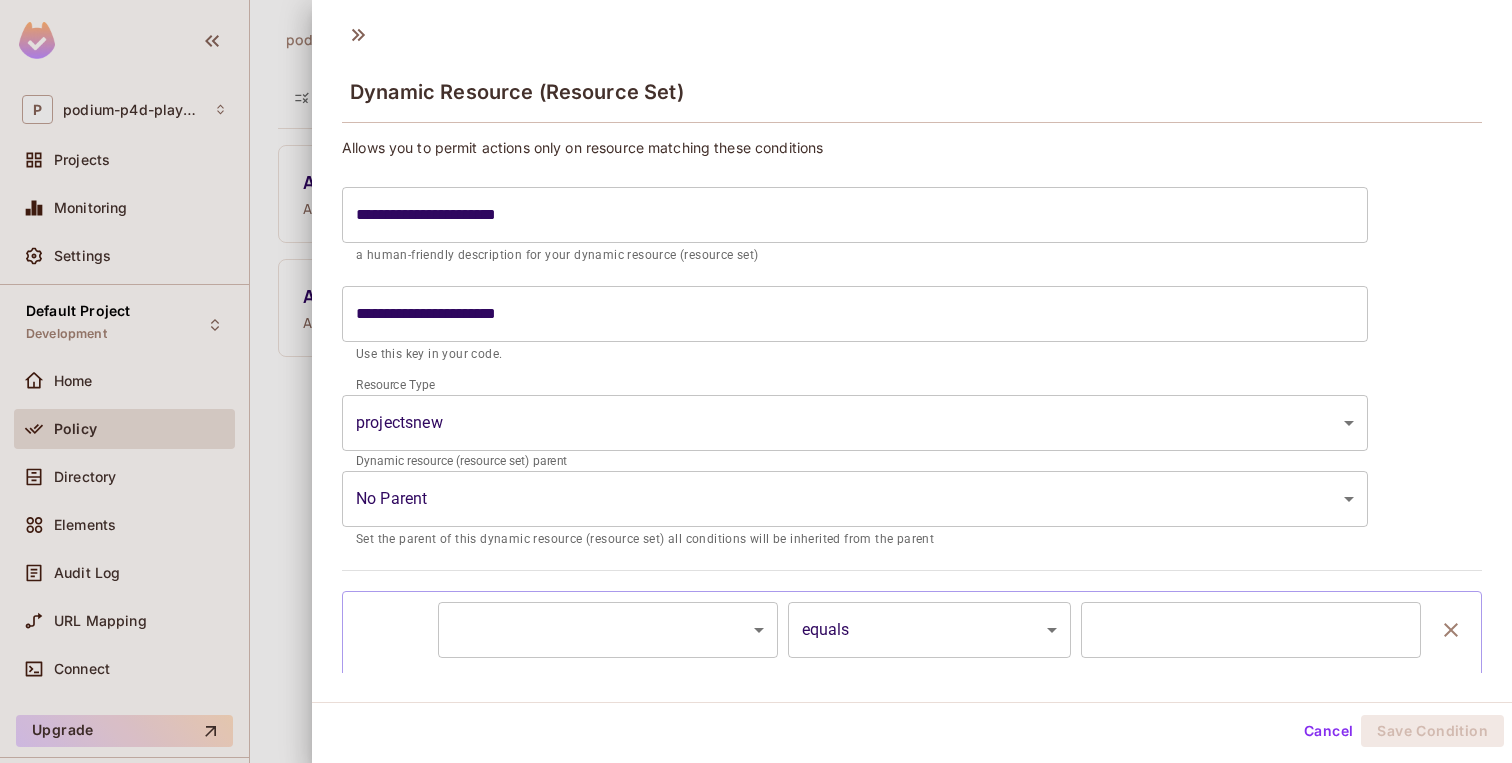 scroll, scrollTop: 82, scrollLeft: 0, axis: vertical 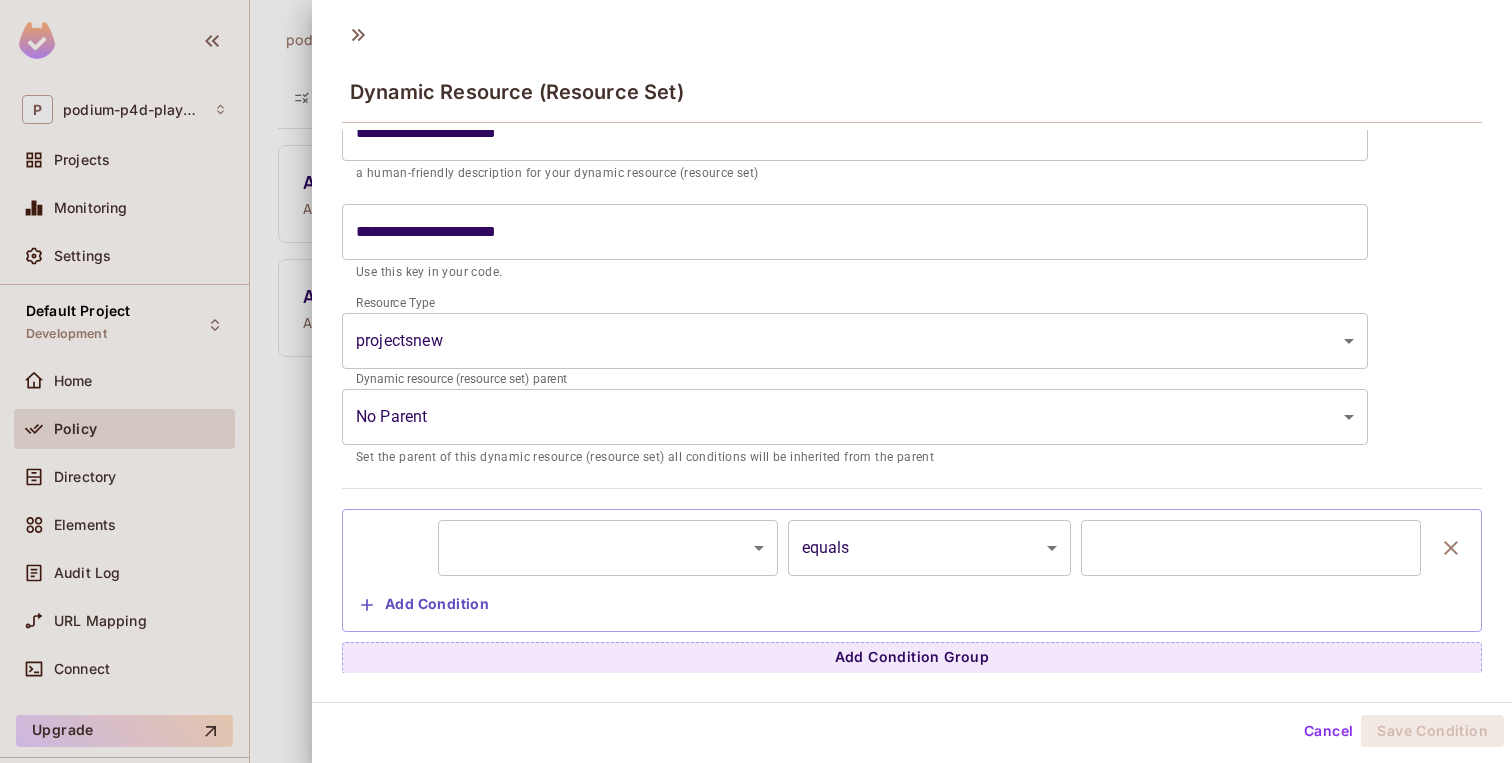 click on "**********" at bounding box center (756, 381) 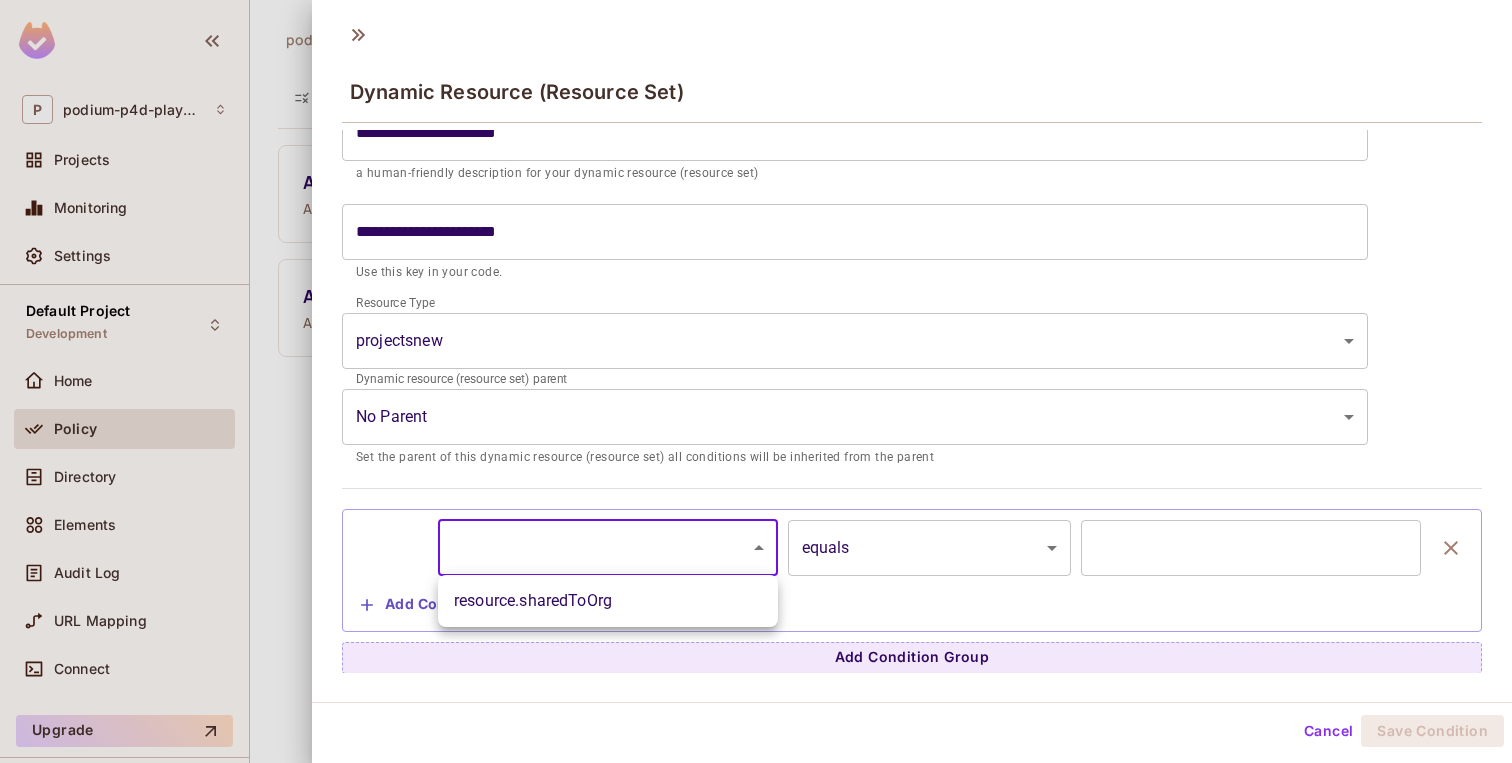 click on "resource.sharedToOrg" at bounding box center [608, 601] 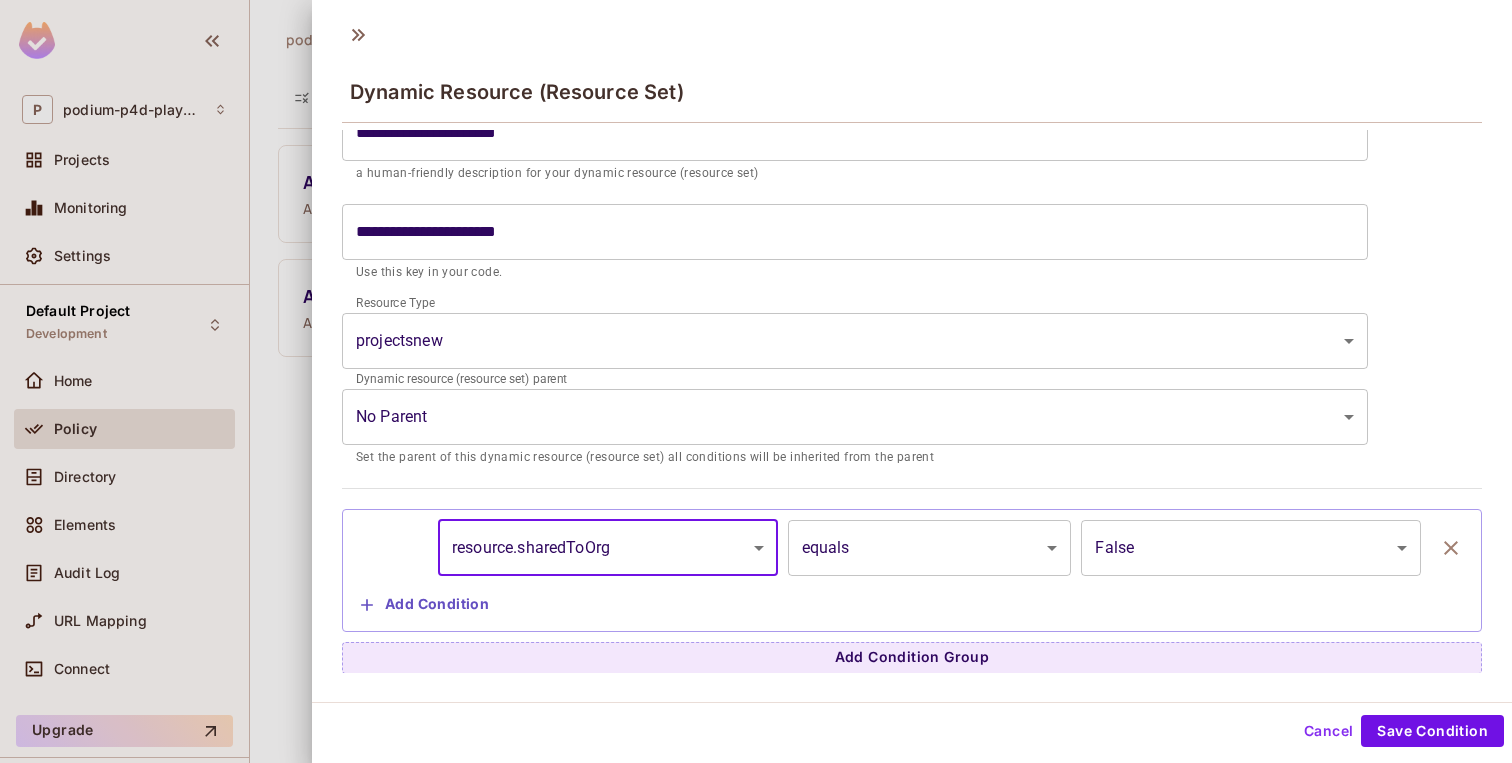 click on "**********" at bounding box center (756, 381) 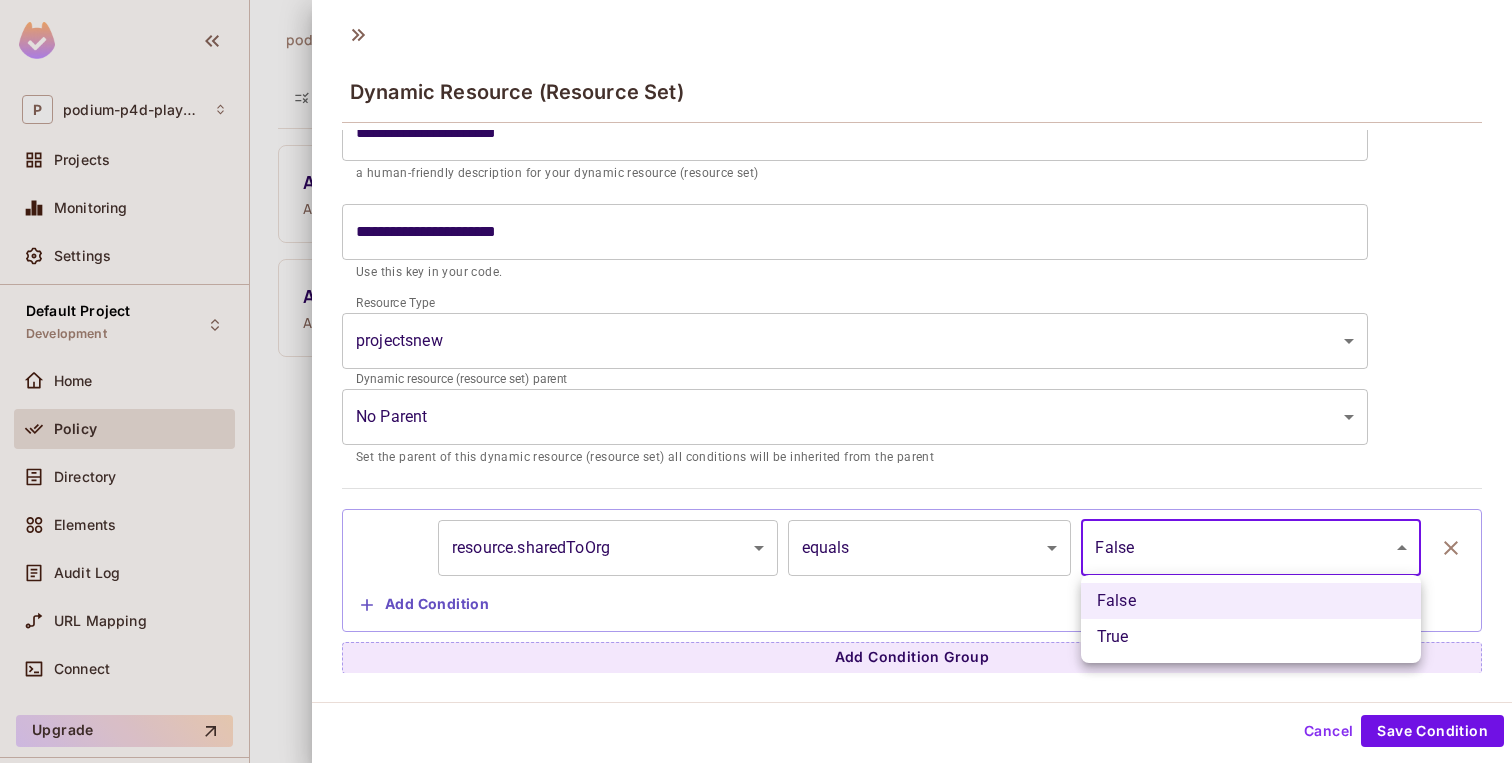click on "True" at bounding box center (1251, 637) 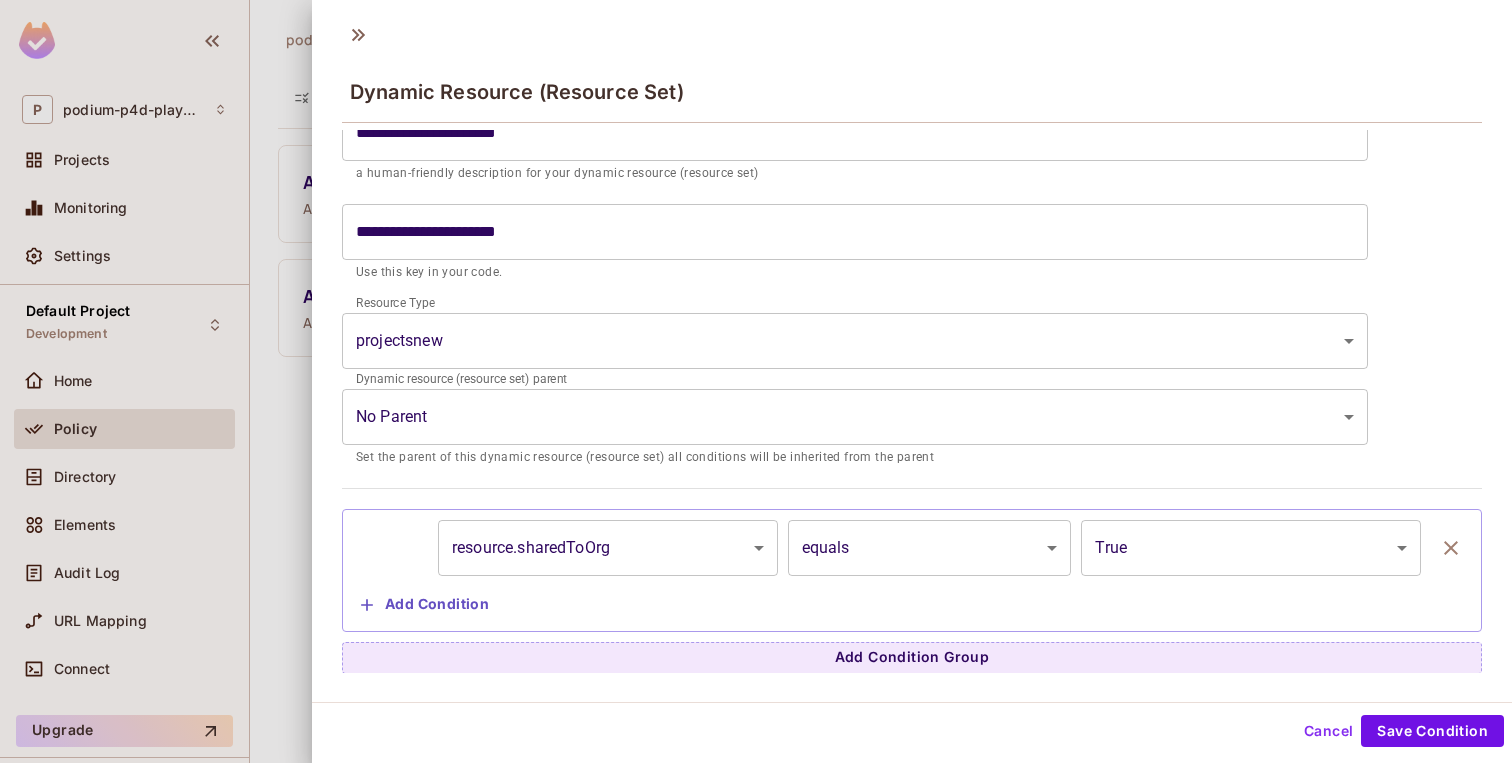 click on "**********" at bounding box center [912, 570] 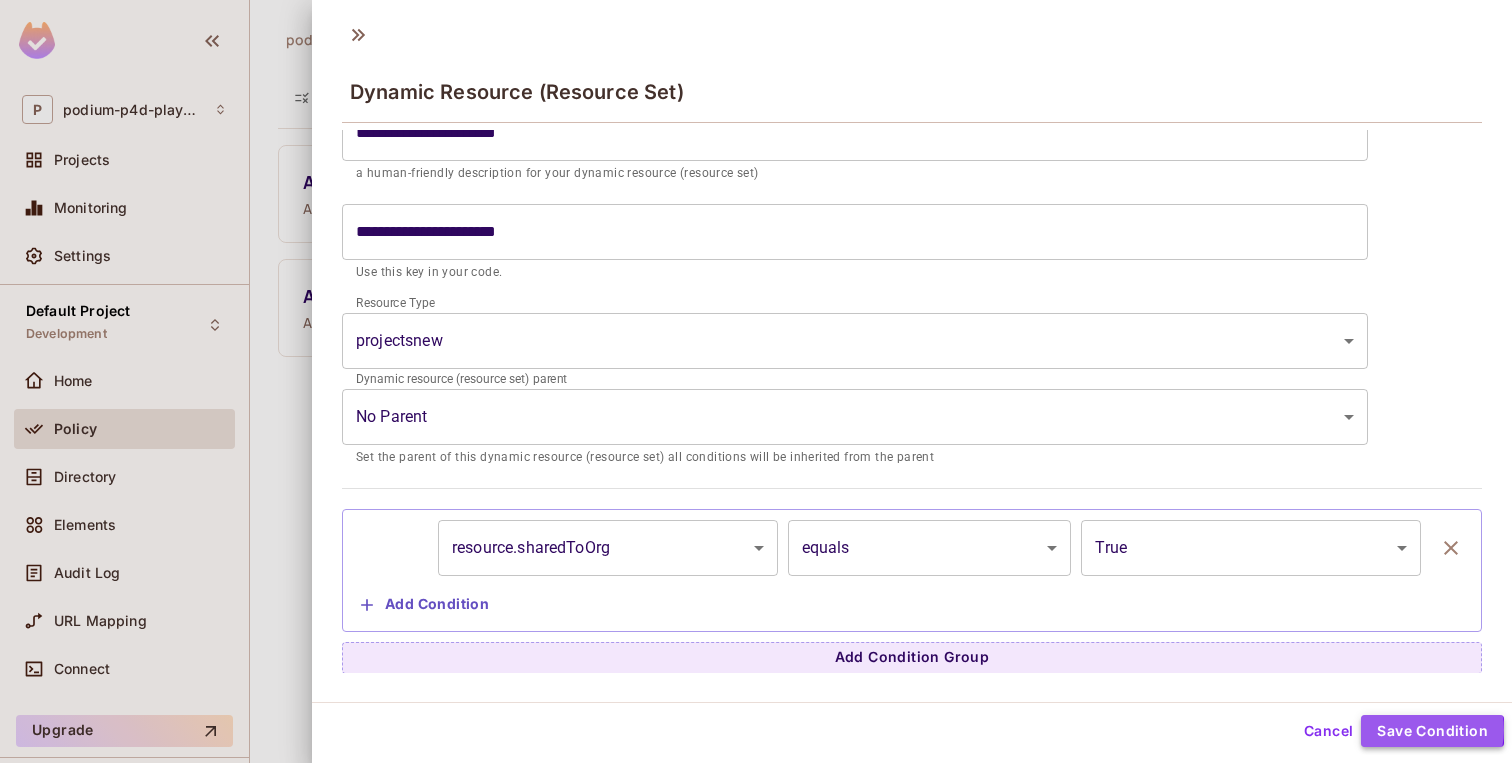 click on "Save Condition" at bounding box center [1432, 731] 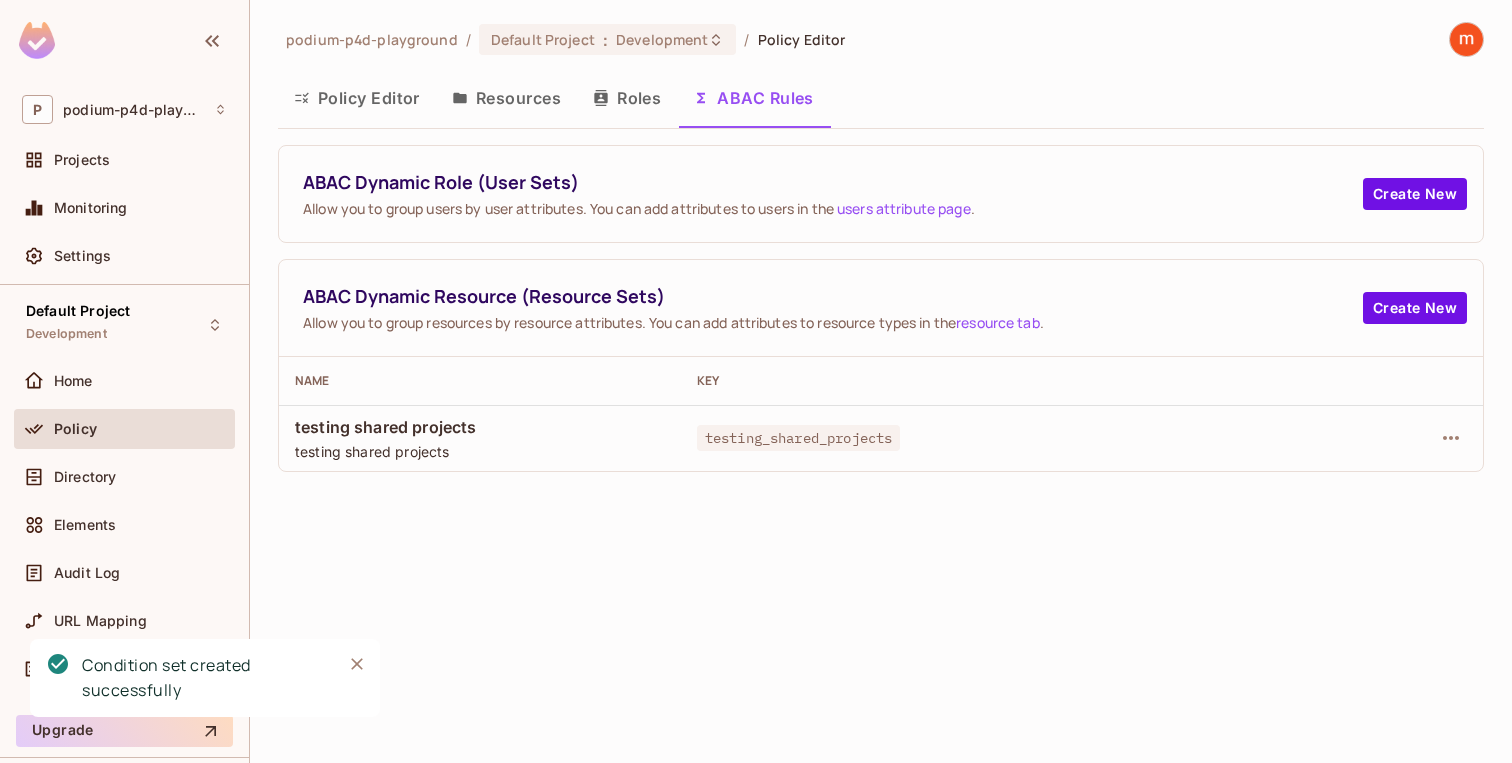 click on "testing shared projects" at bounding box center (480, 427) 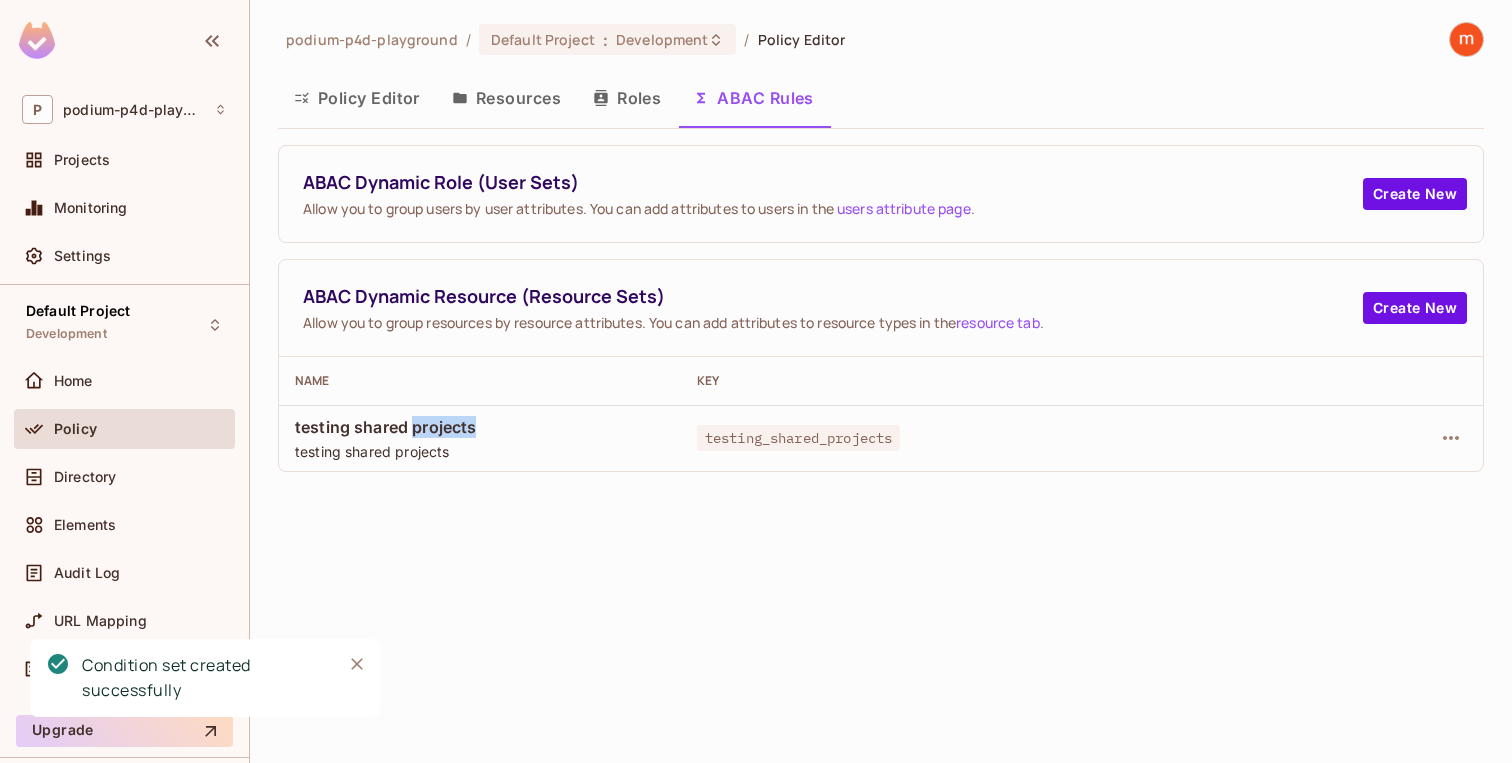 click on "testing shared projects" at bounding box center [480, 427] 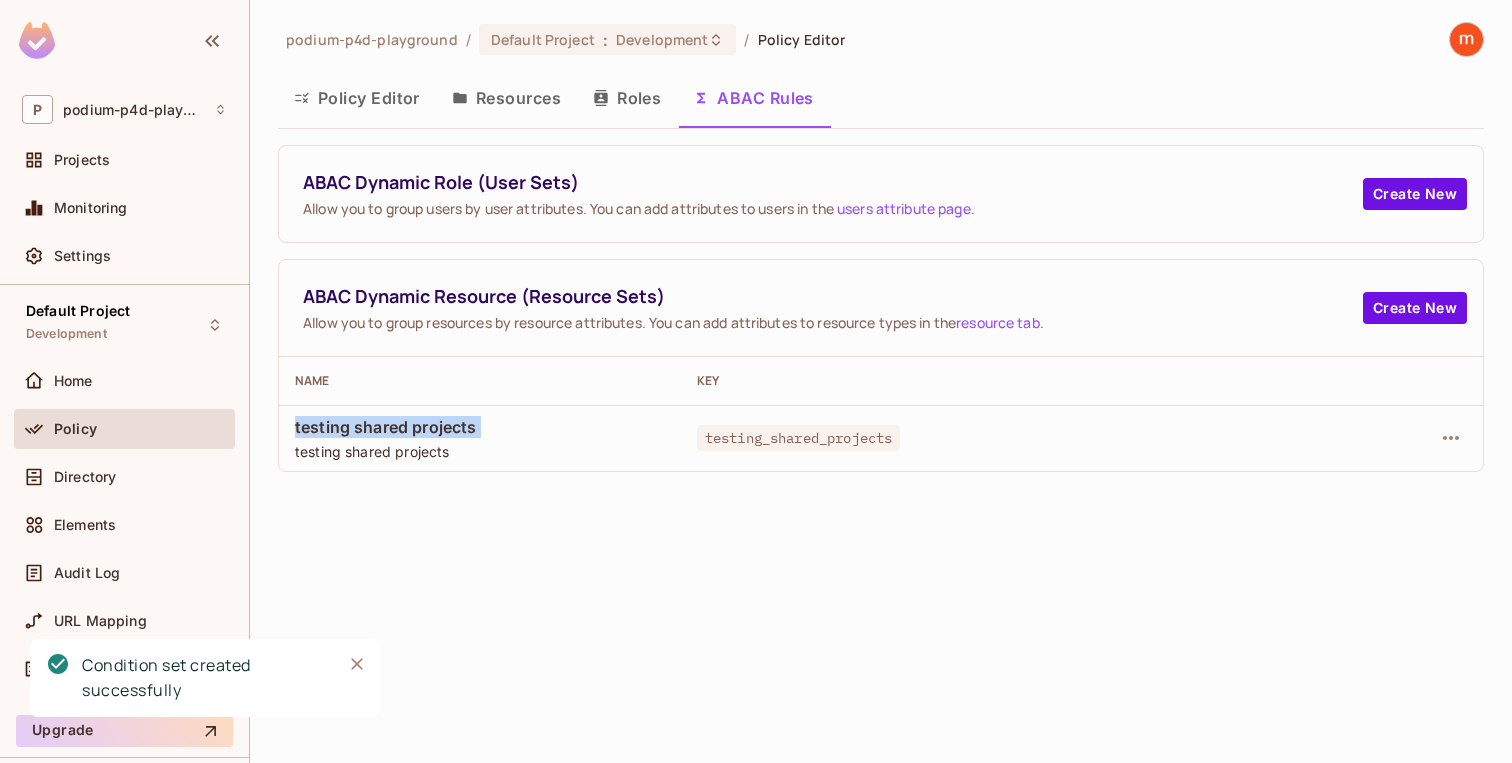 click on "testing shared projects" at bounding box center [480, 427] 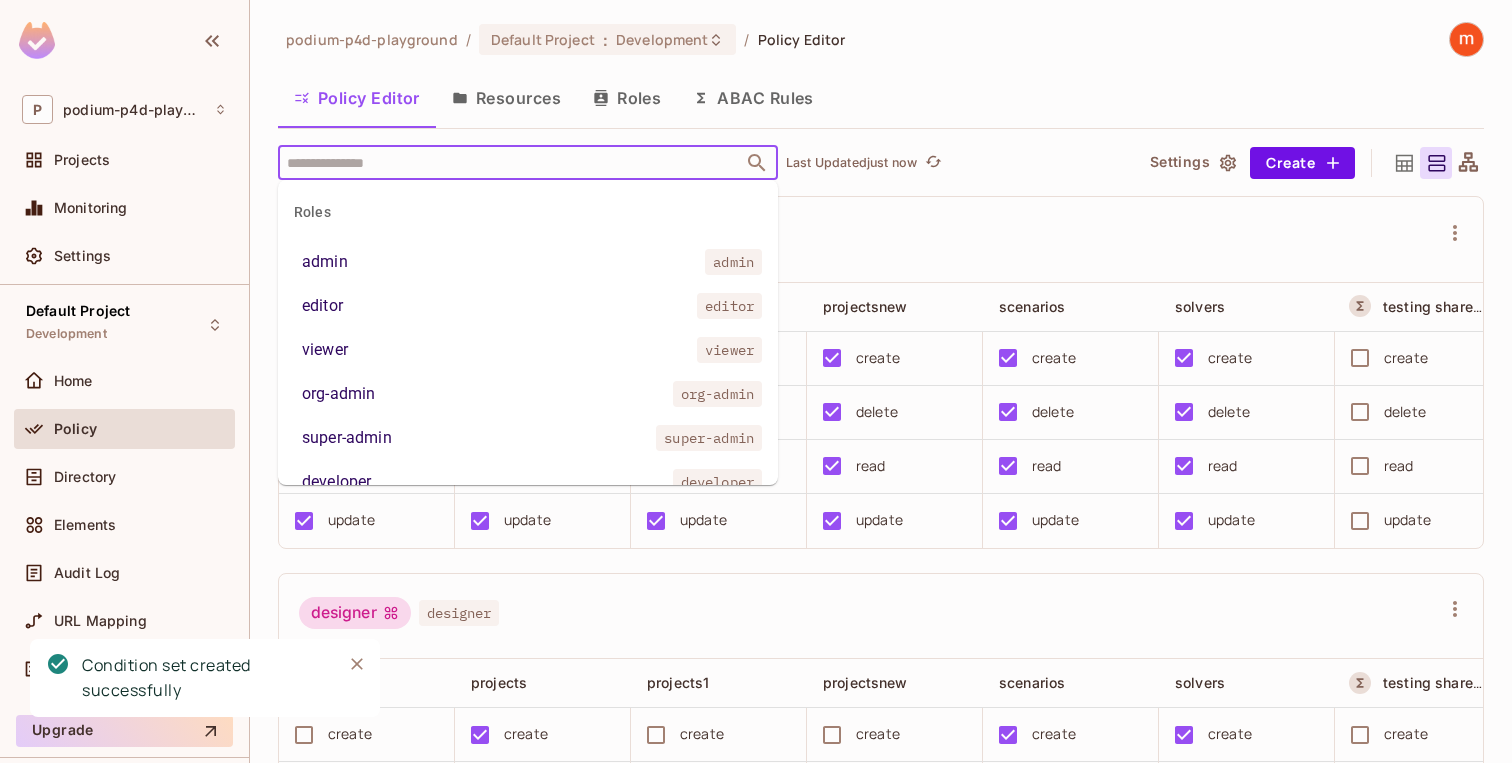 click at bounding box center [510, 162] 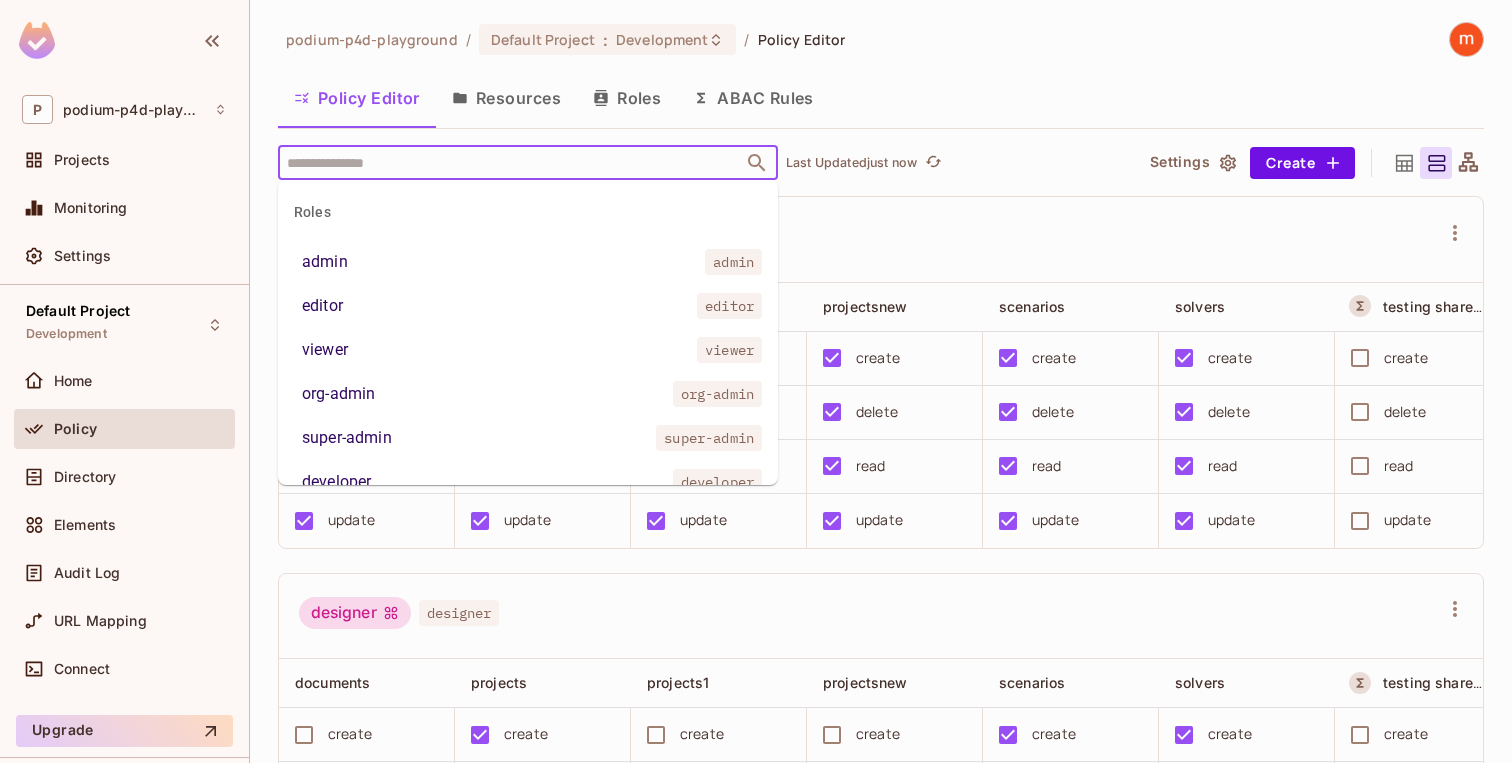 paste on "**********" 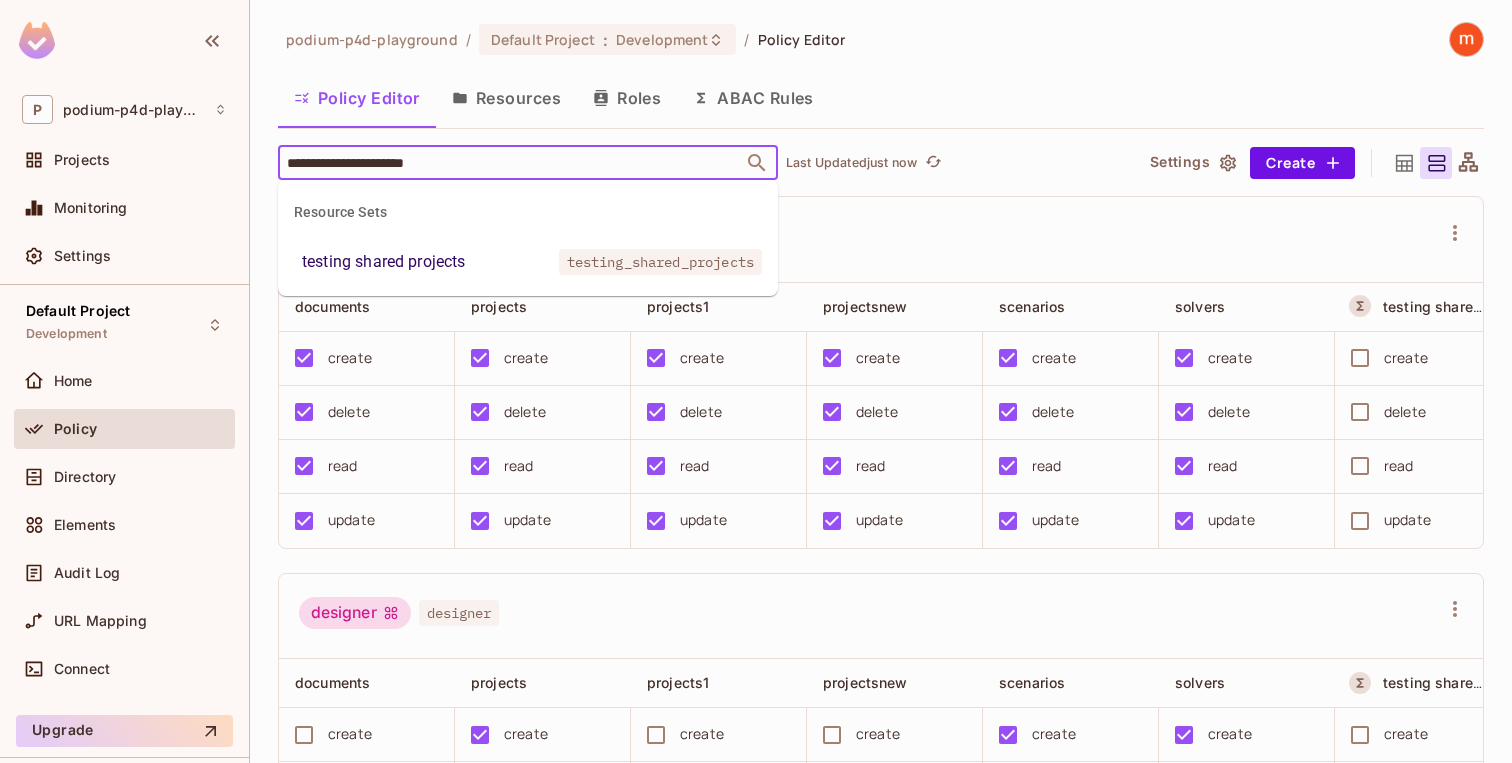 click on "testing shared projects" at bounding box center [383, 262] 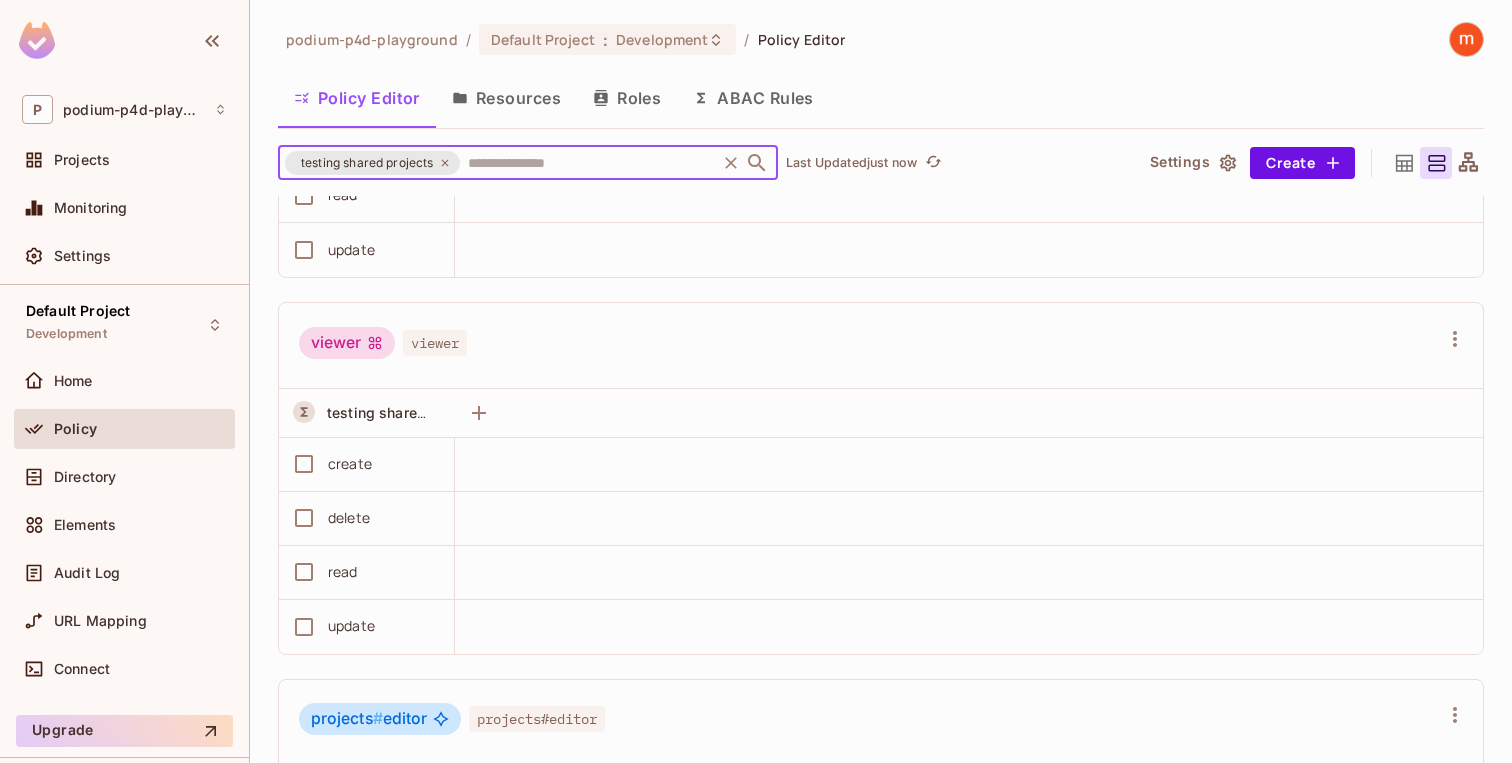 scroll, scrollTop: 2155, scrollLeft: 0, axis: vertical 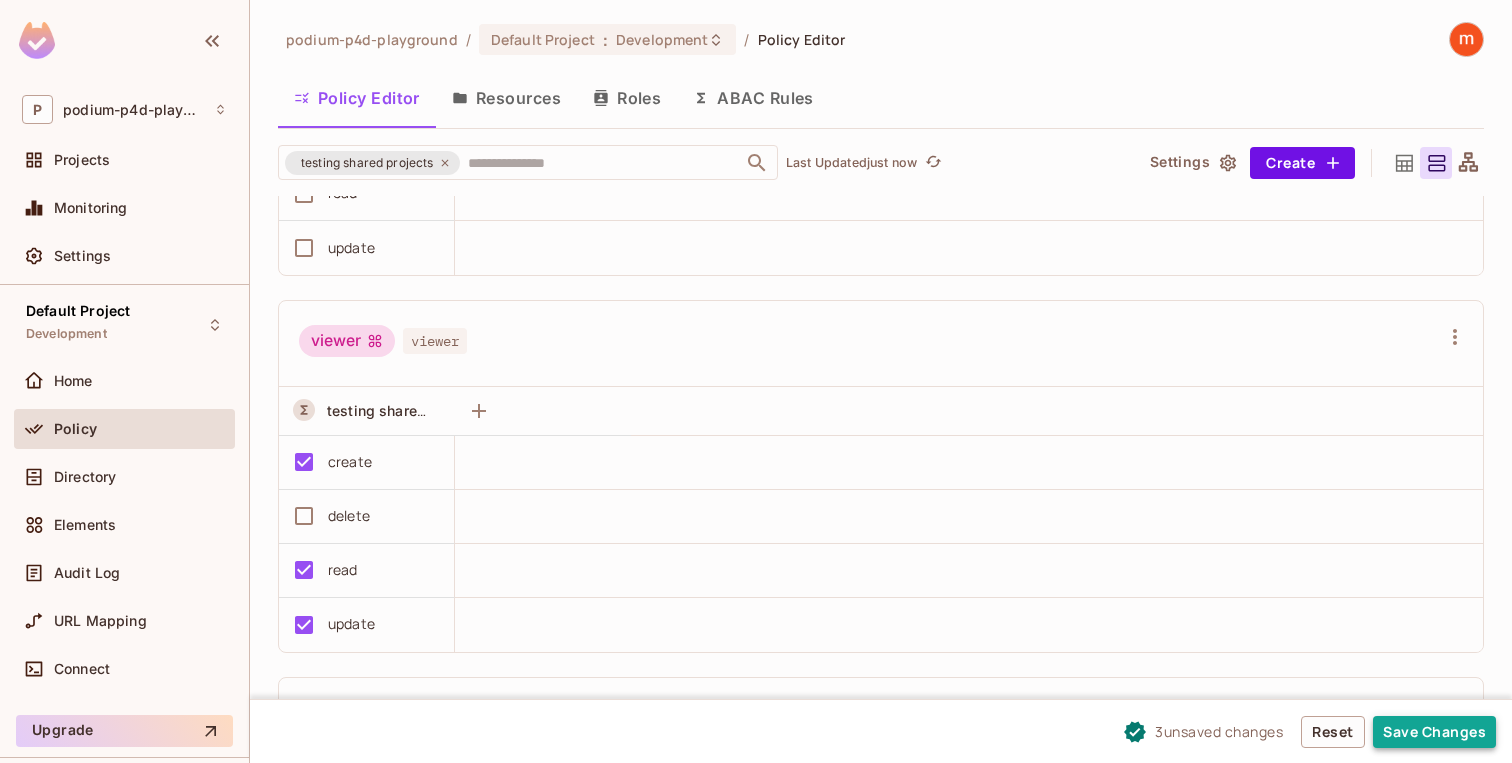 click on "Save Changes" at bounding box center (1434, 732) 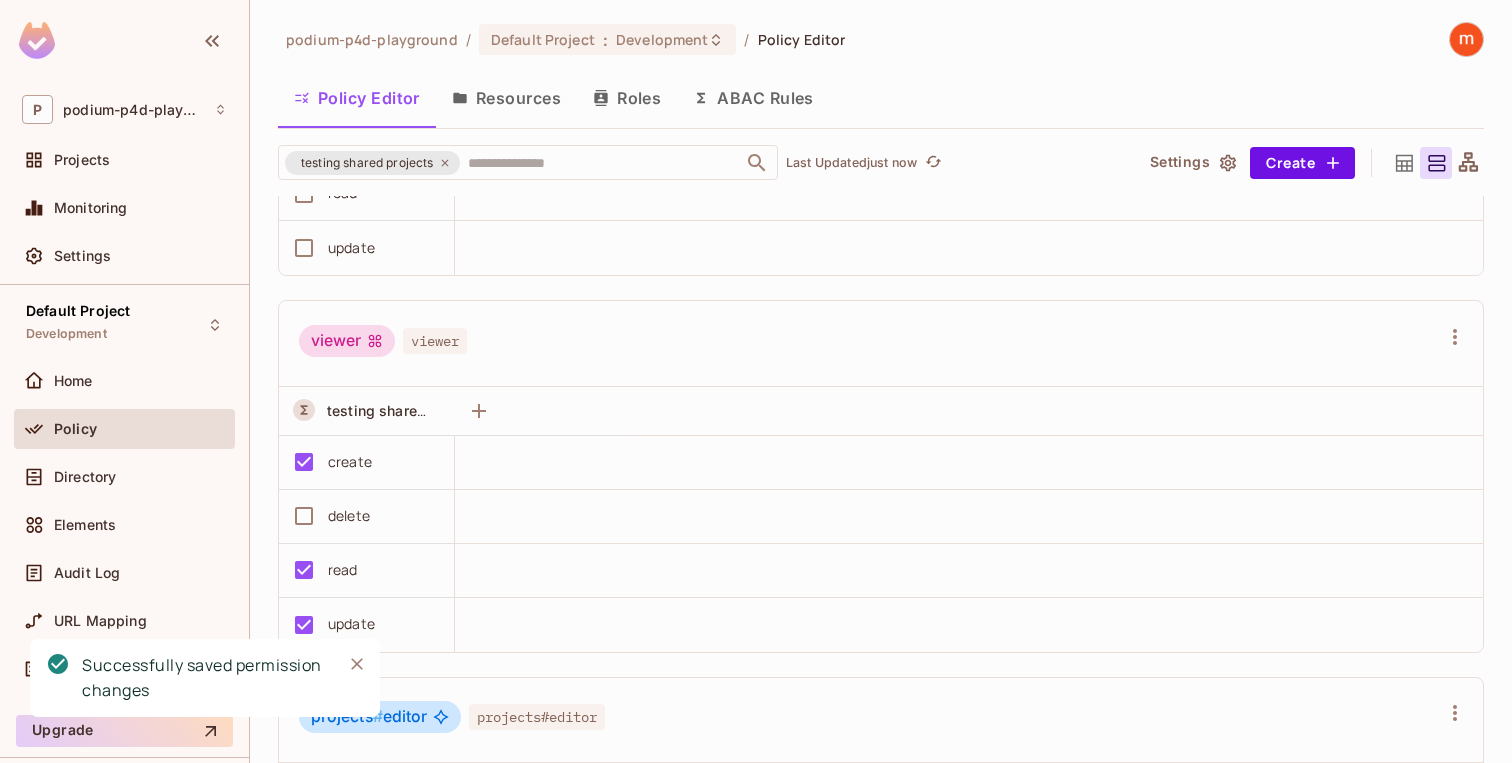 scroll, scrollTop: 2870, scrollLeft: 0, axis: vertical 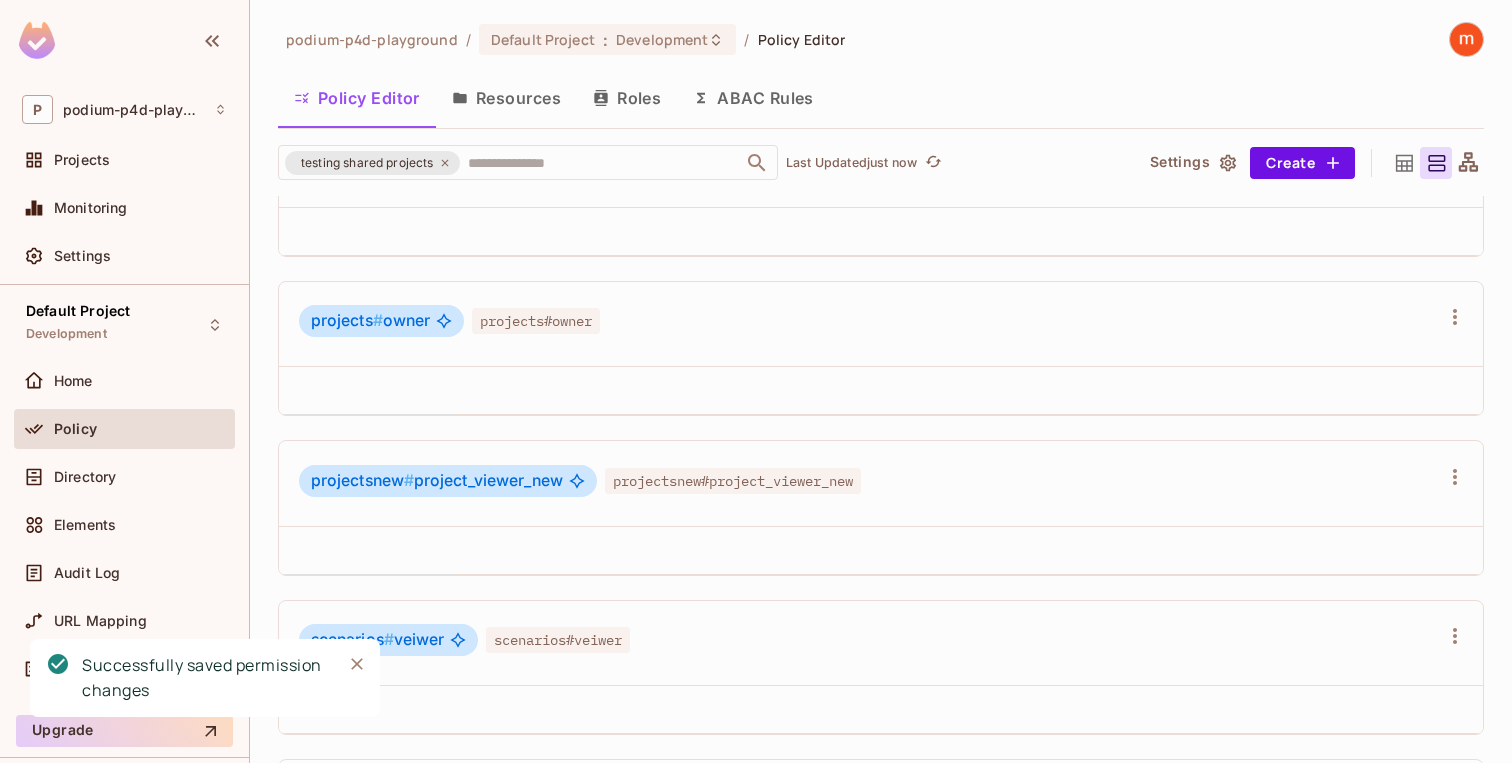 click at bounding box center (969, 551) 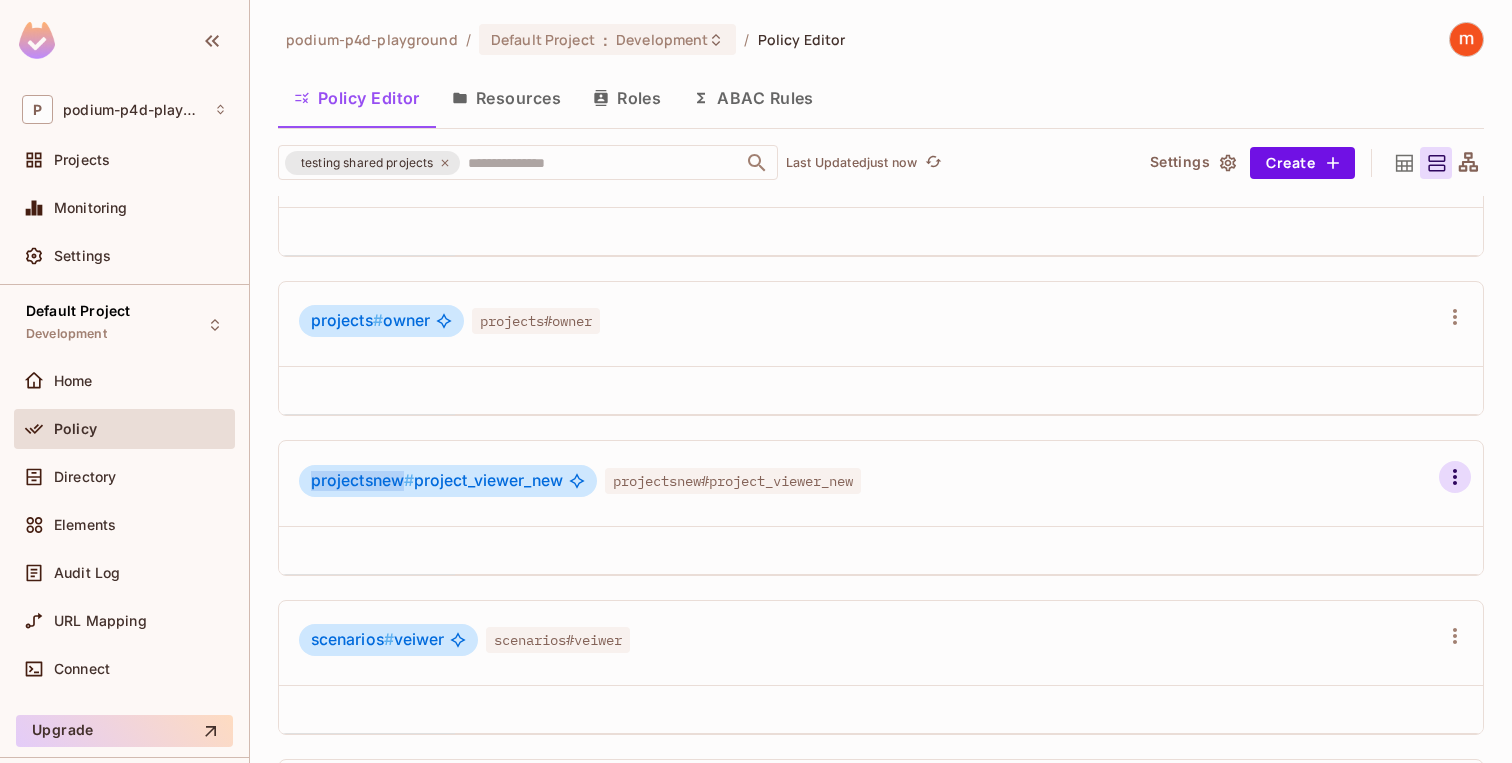 click 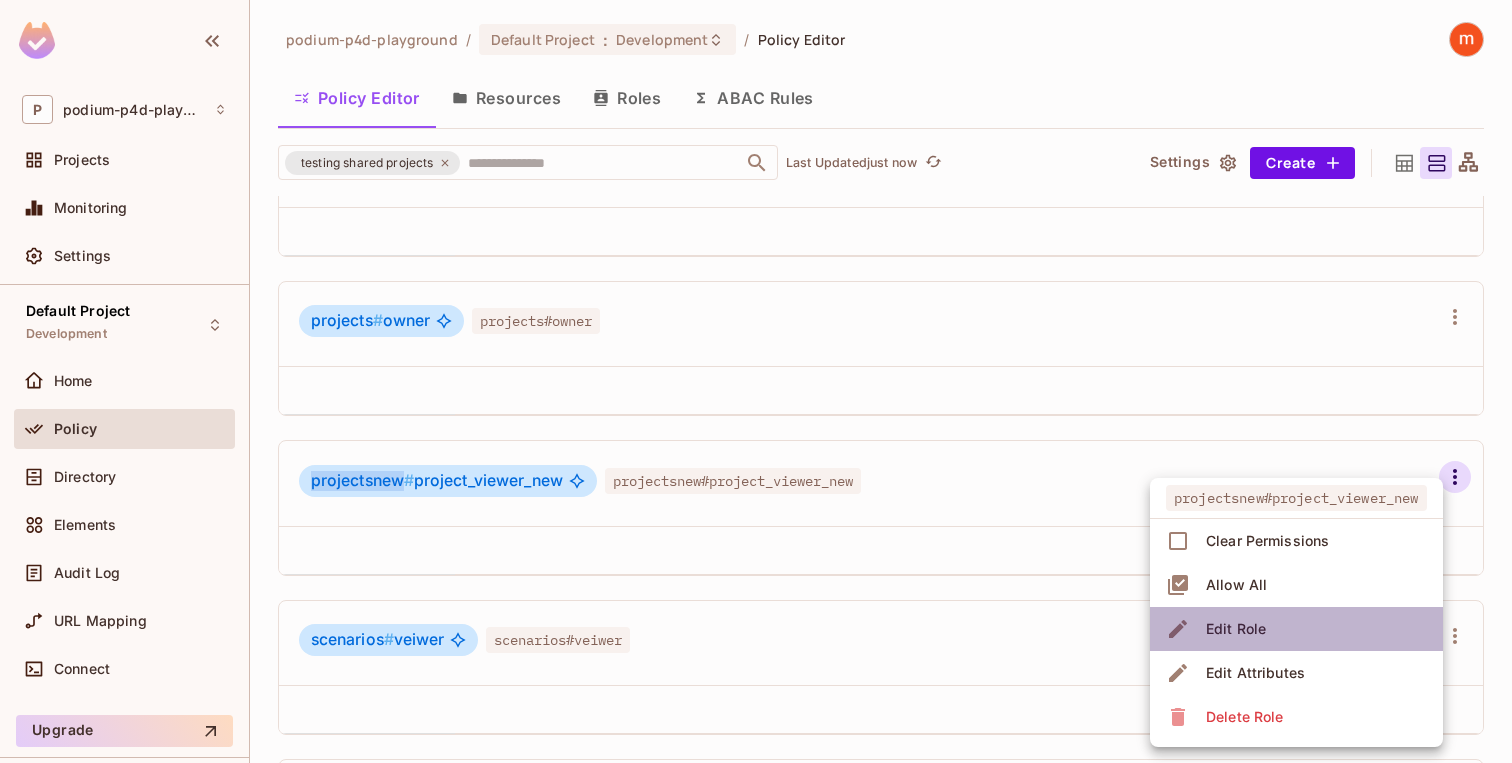 click on "Edit Role" at bounding box center (1296, 629) 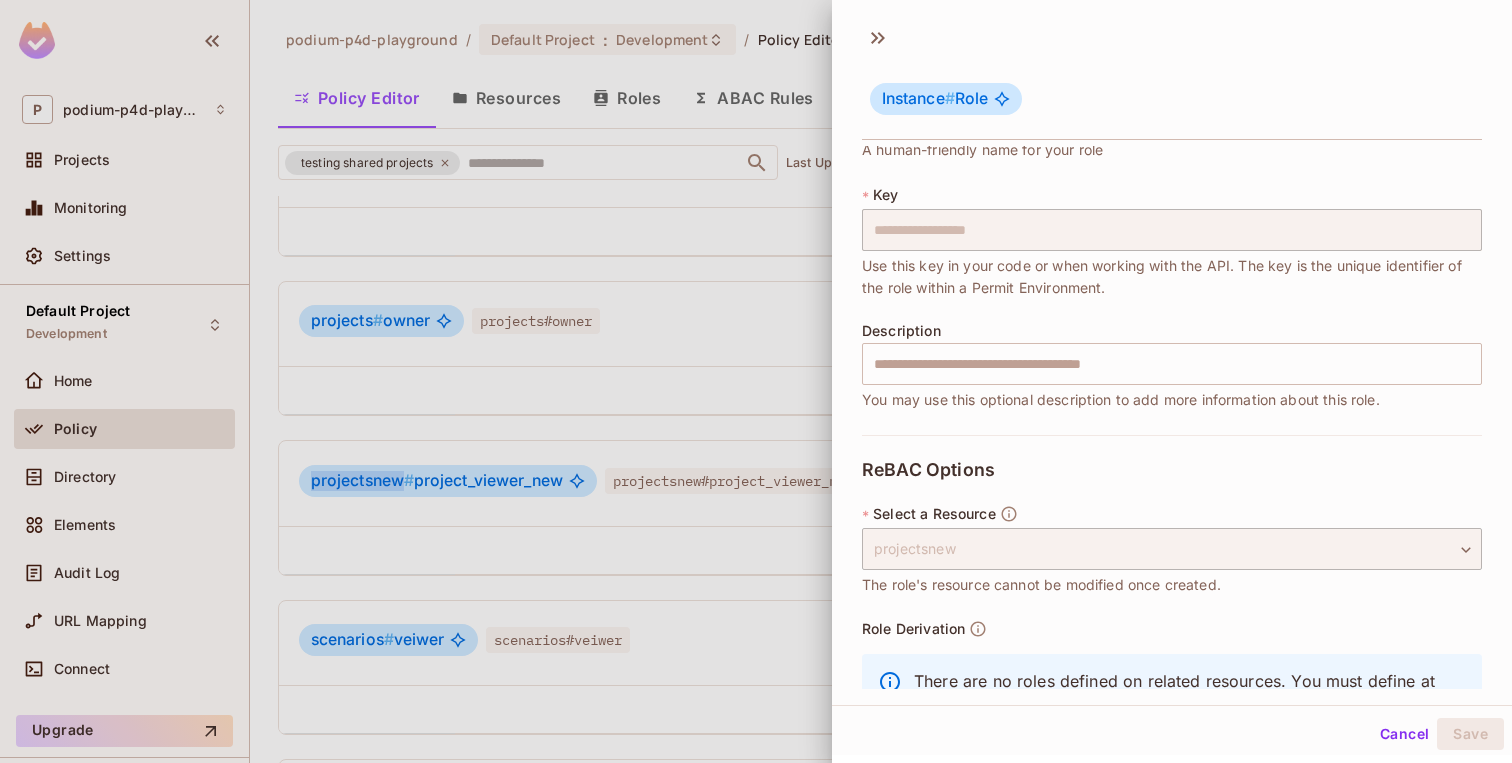 scroll, scrollTop: 184, scrollLeft: 0, axis: vertical 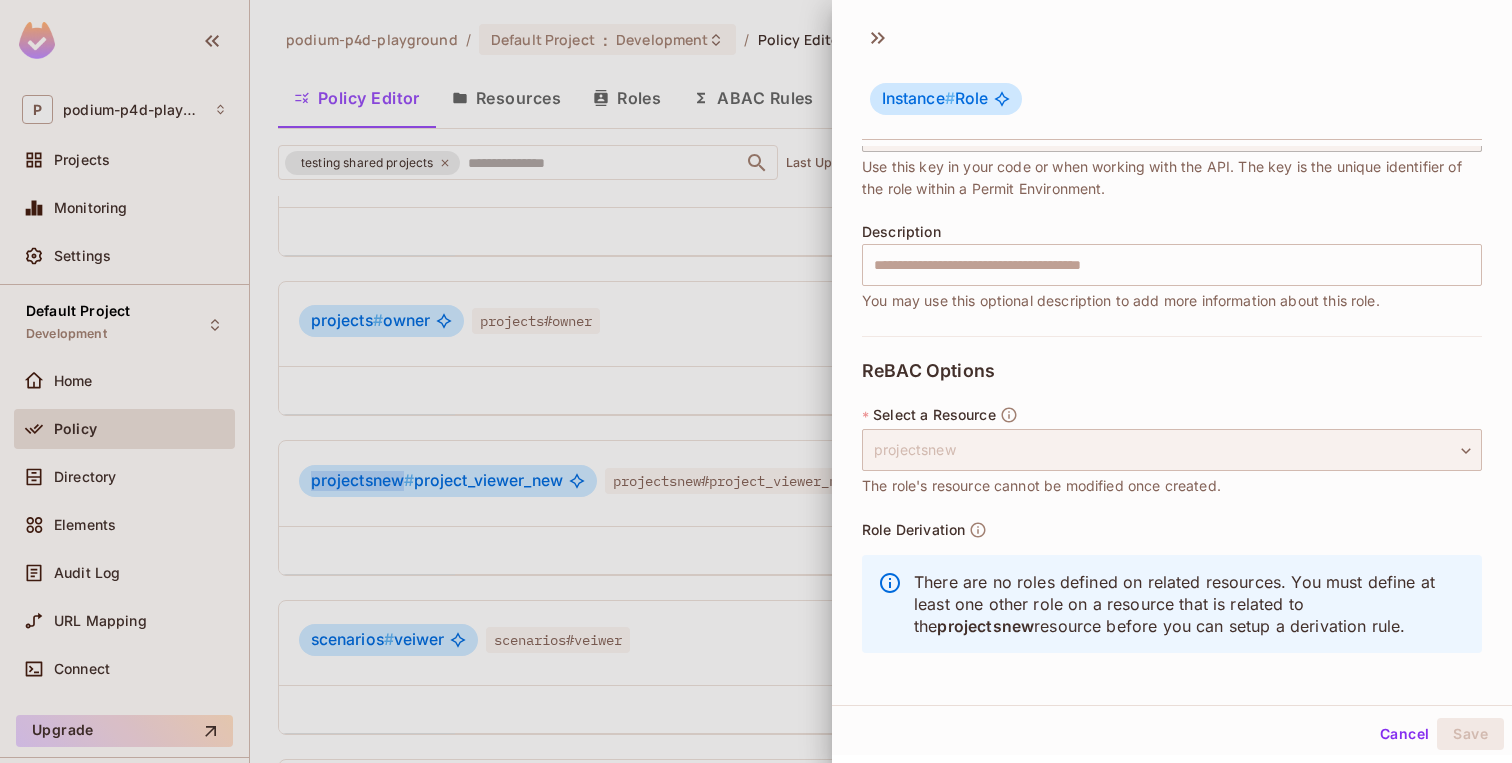 click on "projectsnew" at bounding box center (1172, 450) 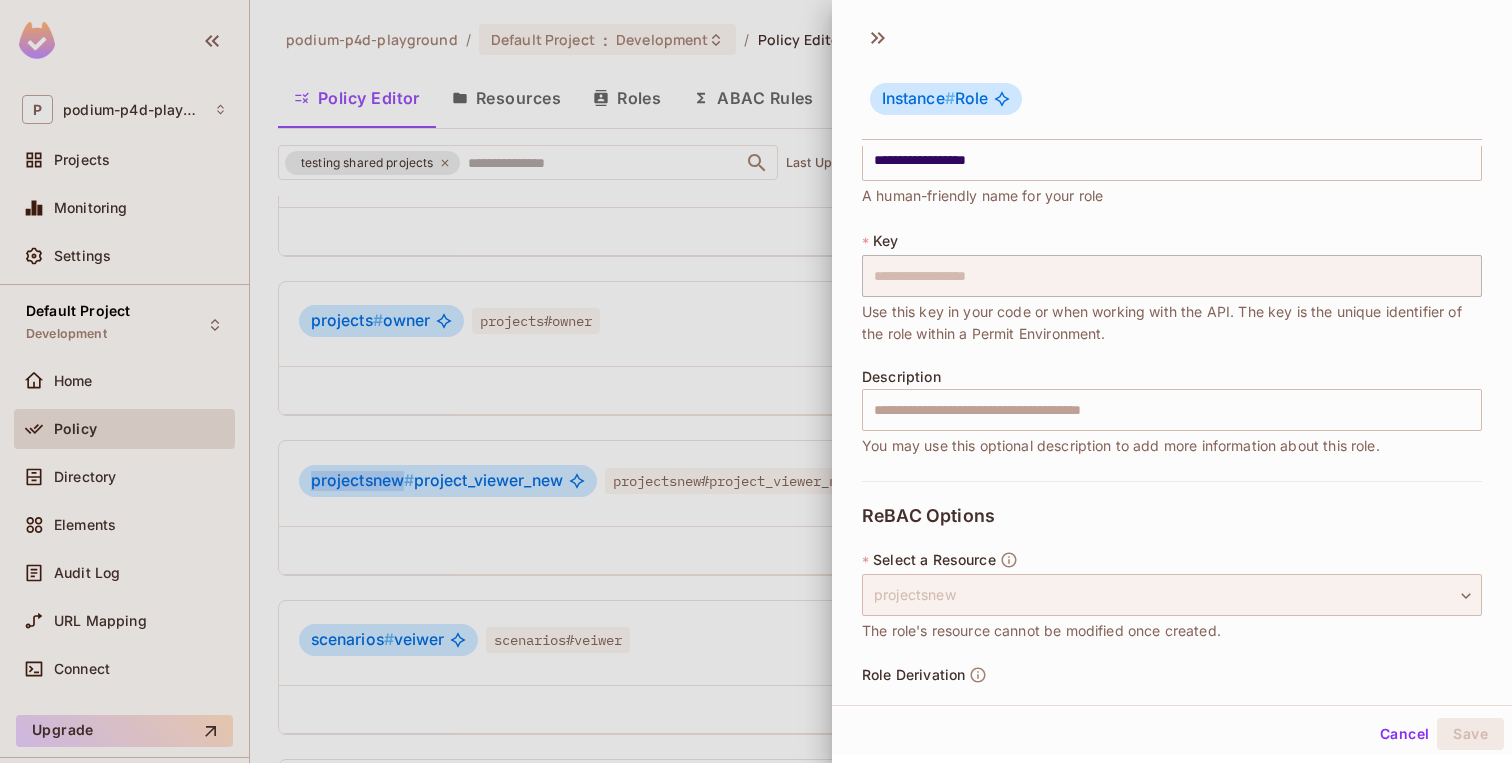 scroll, scrollTop: 0, scrollLeft: 0, axis: both 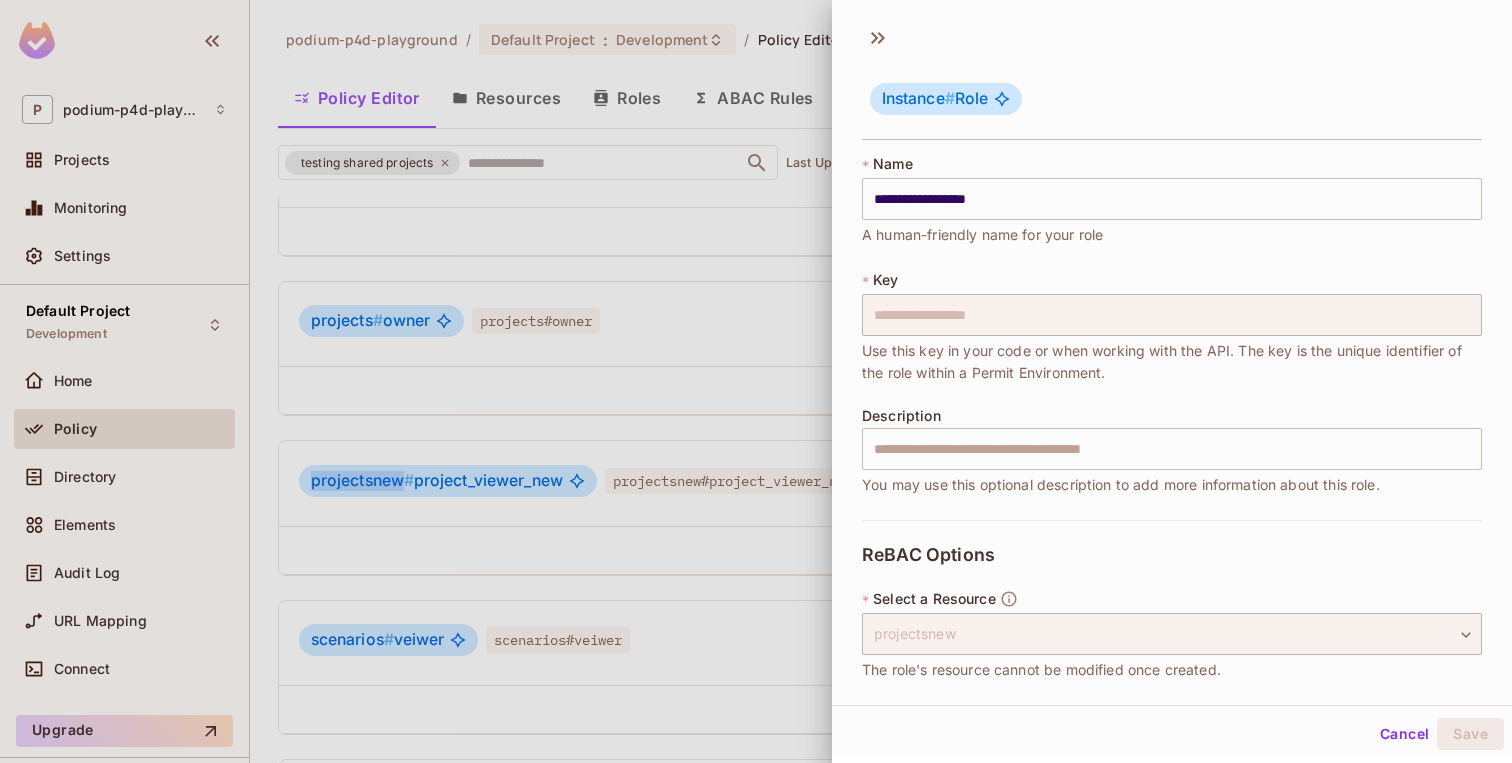 type 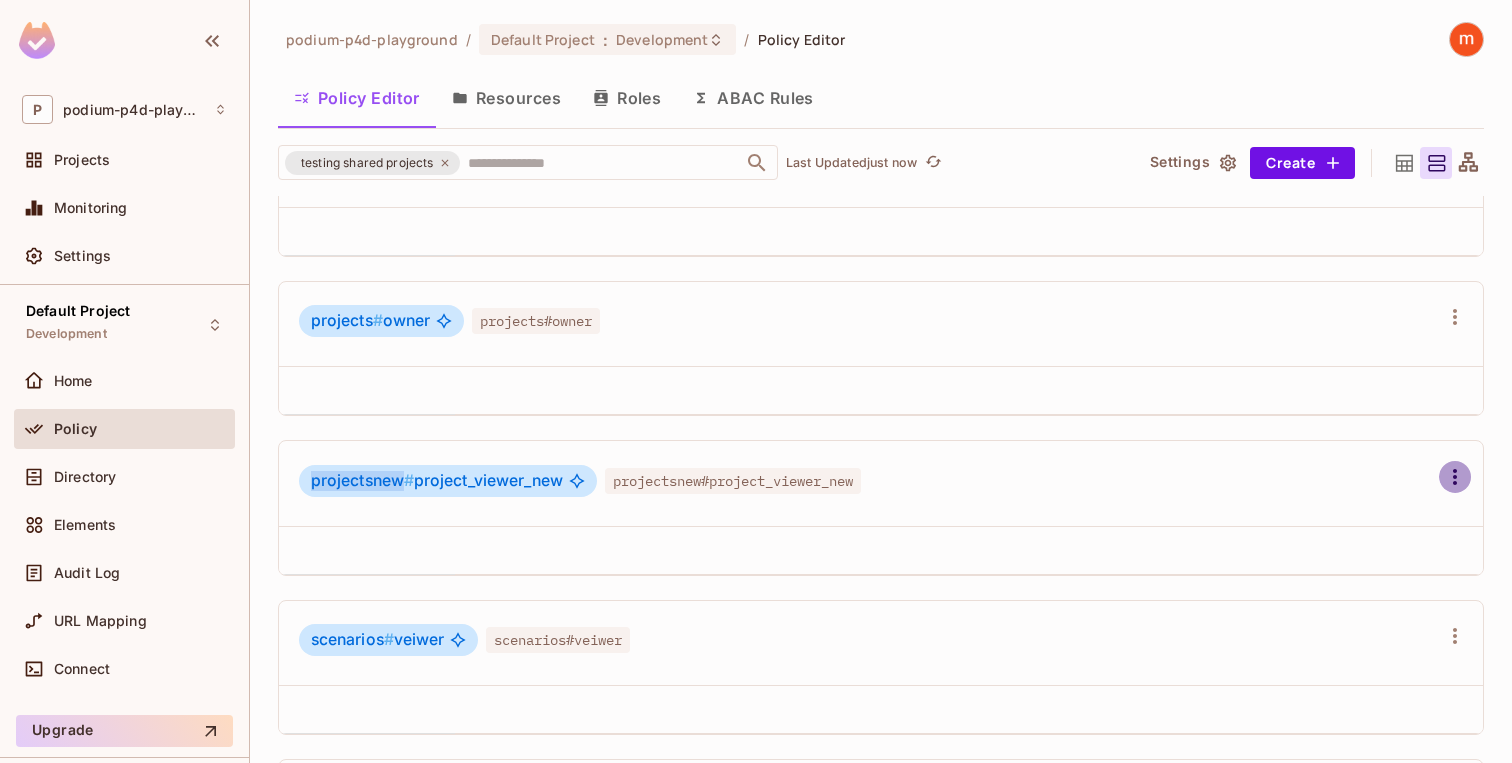 click 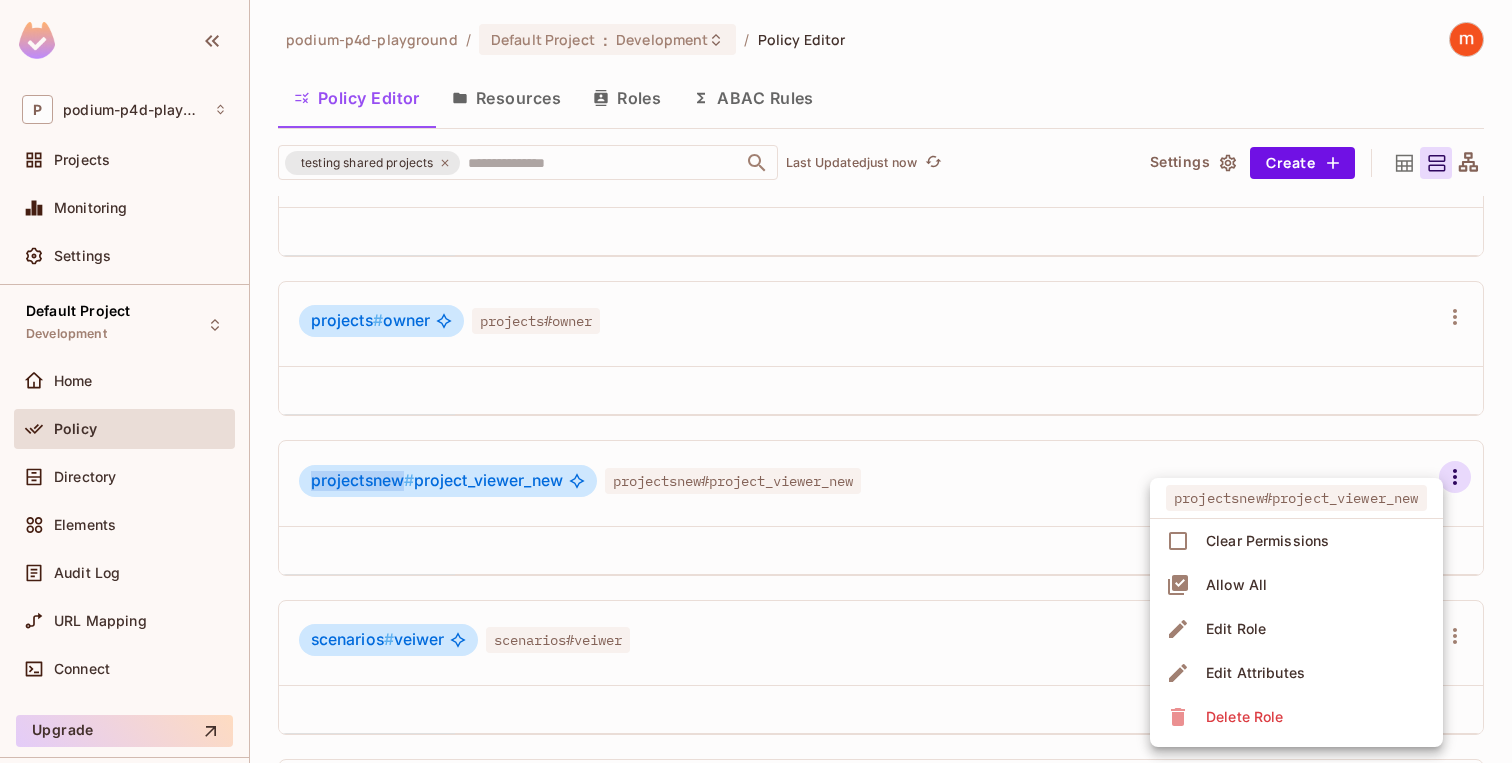 click on "Allow All" at bounding box center [1296, 585] 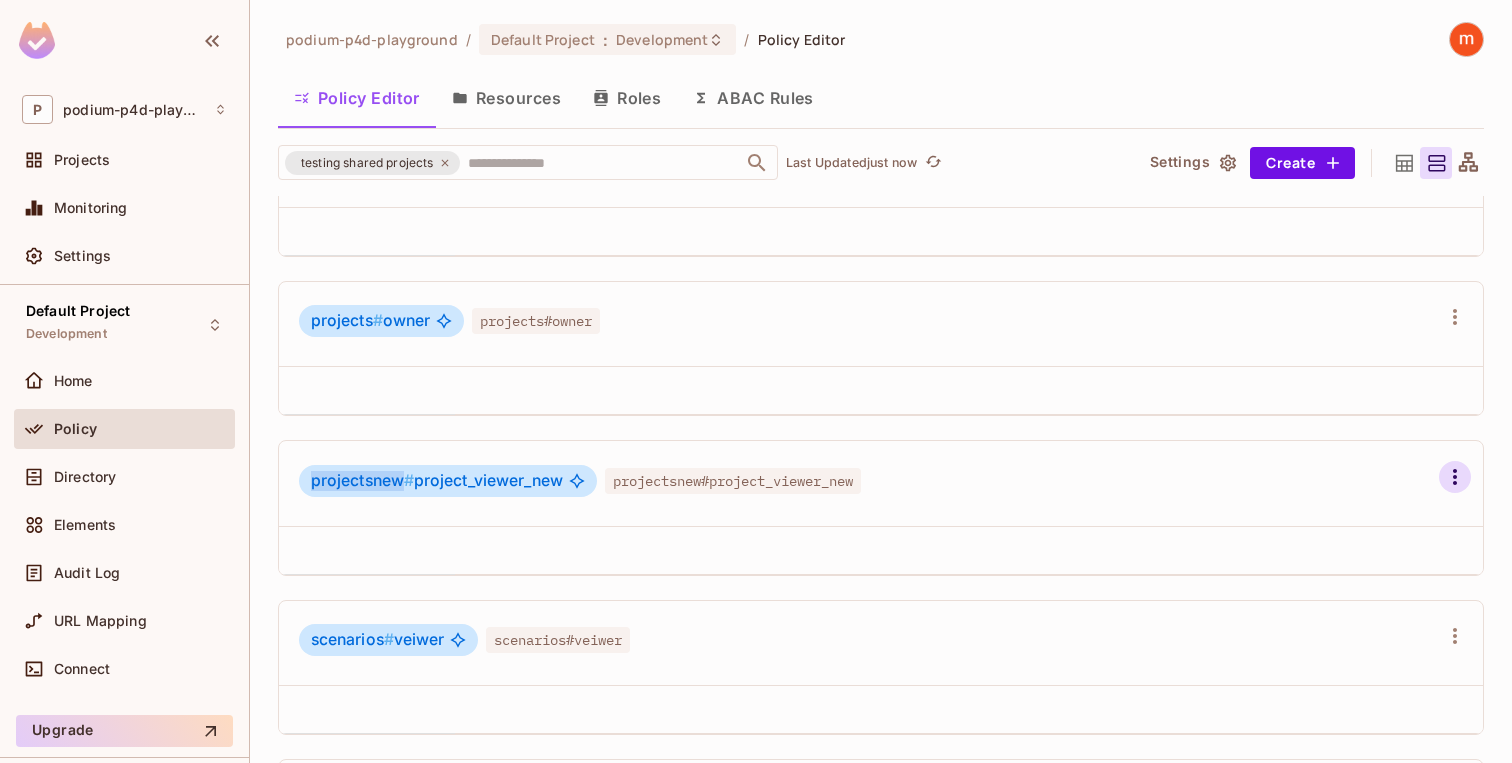 click 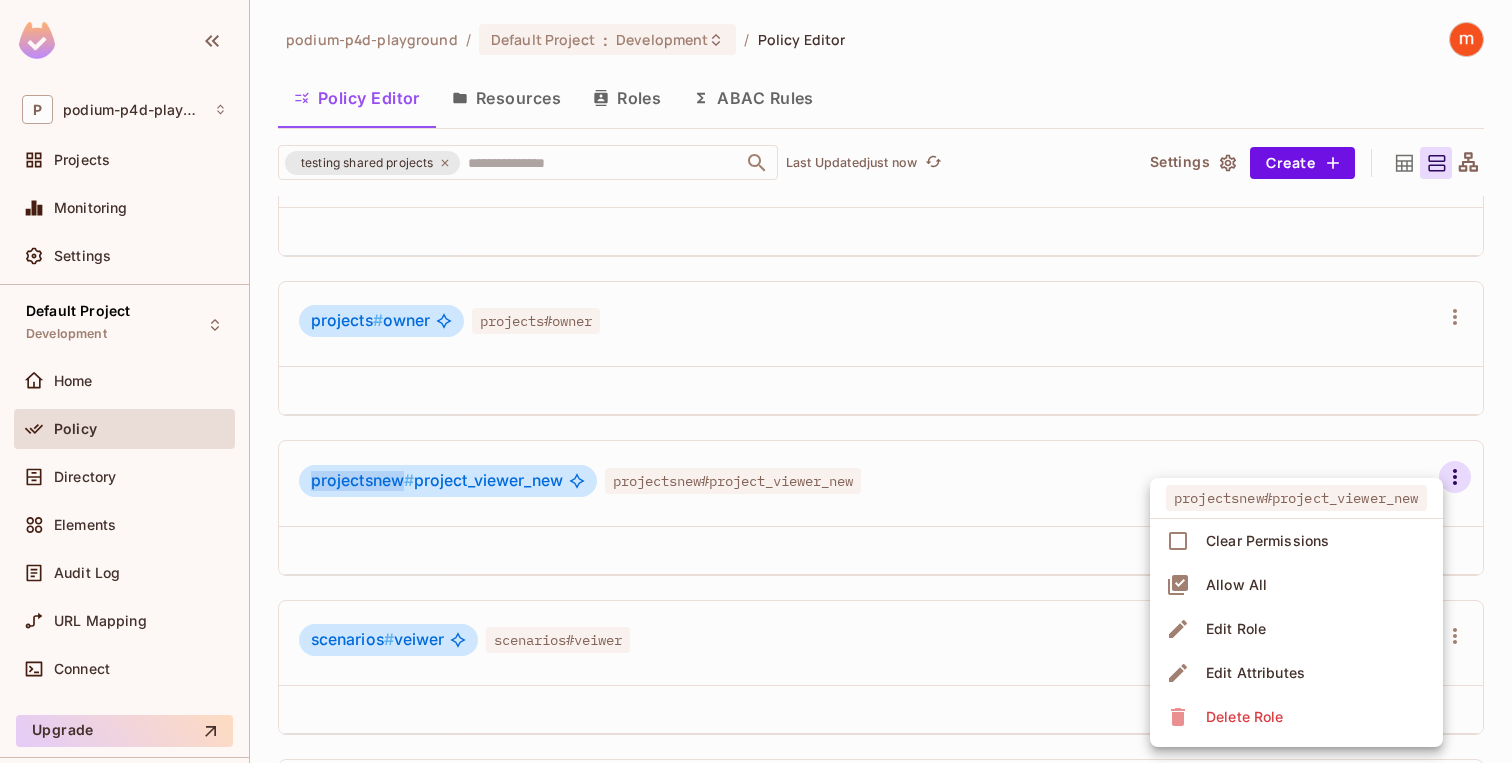 click on "Allow All" at bounding box center (1236, 585) 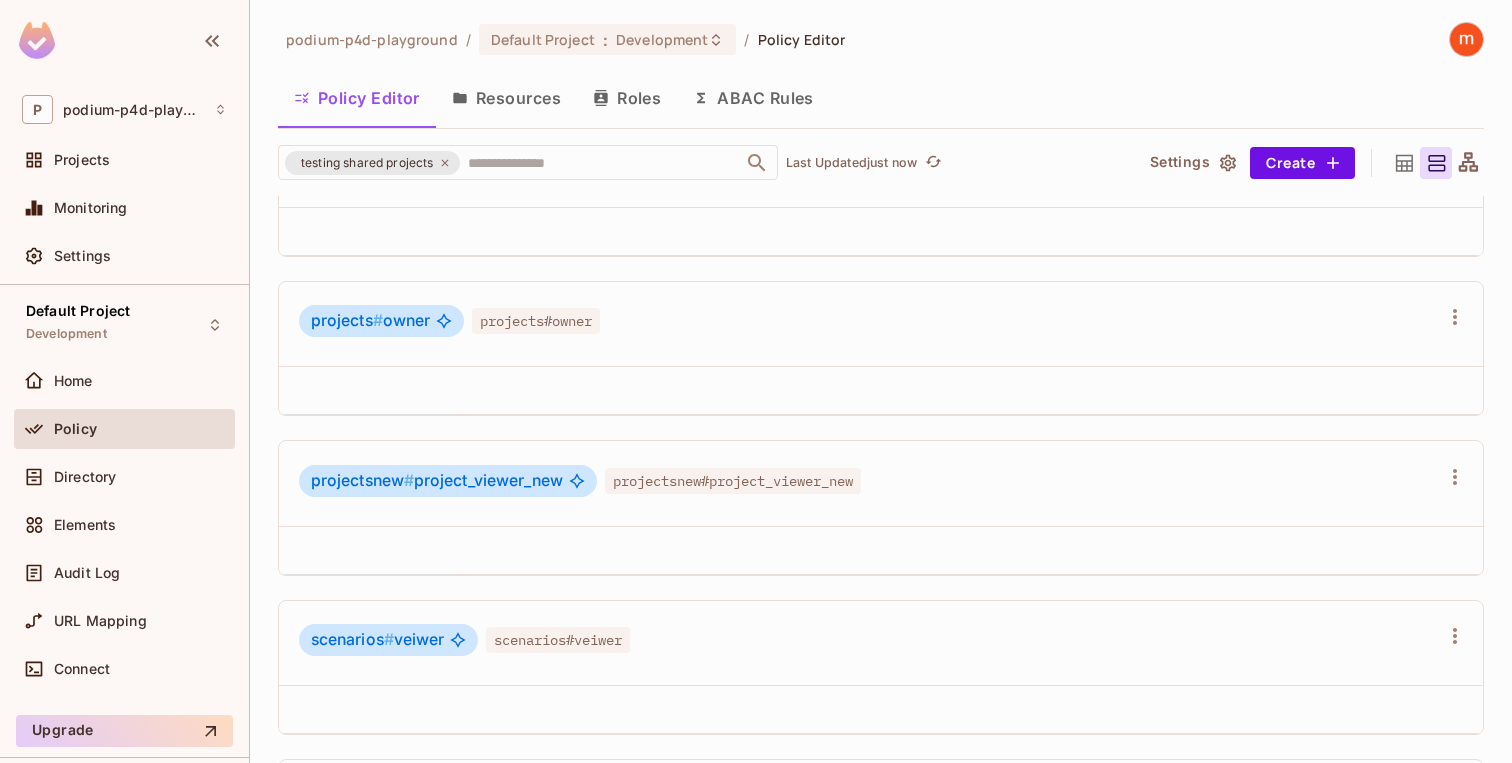 click 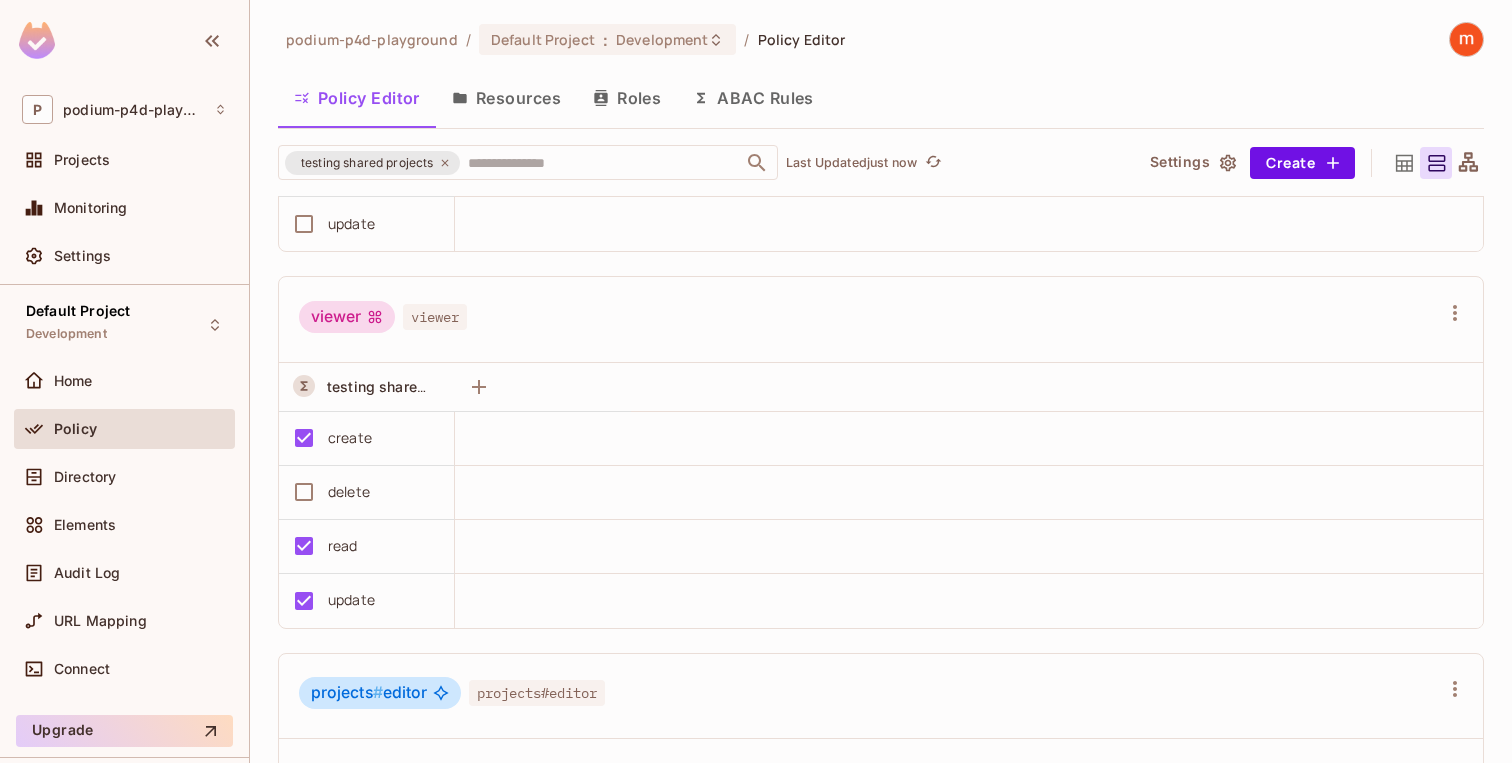 scroll, scrollTop: 2173, scrollLeft: 0, axis: vertical 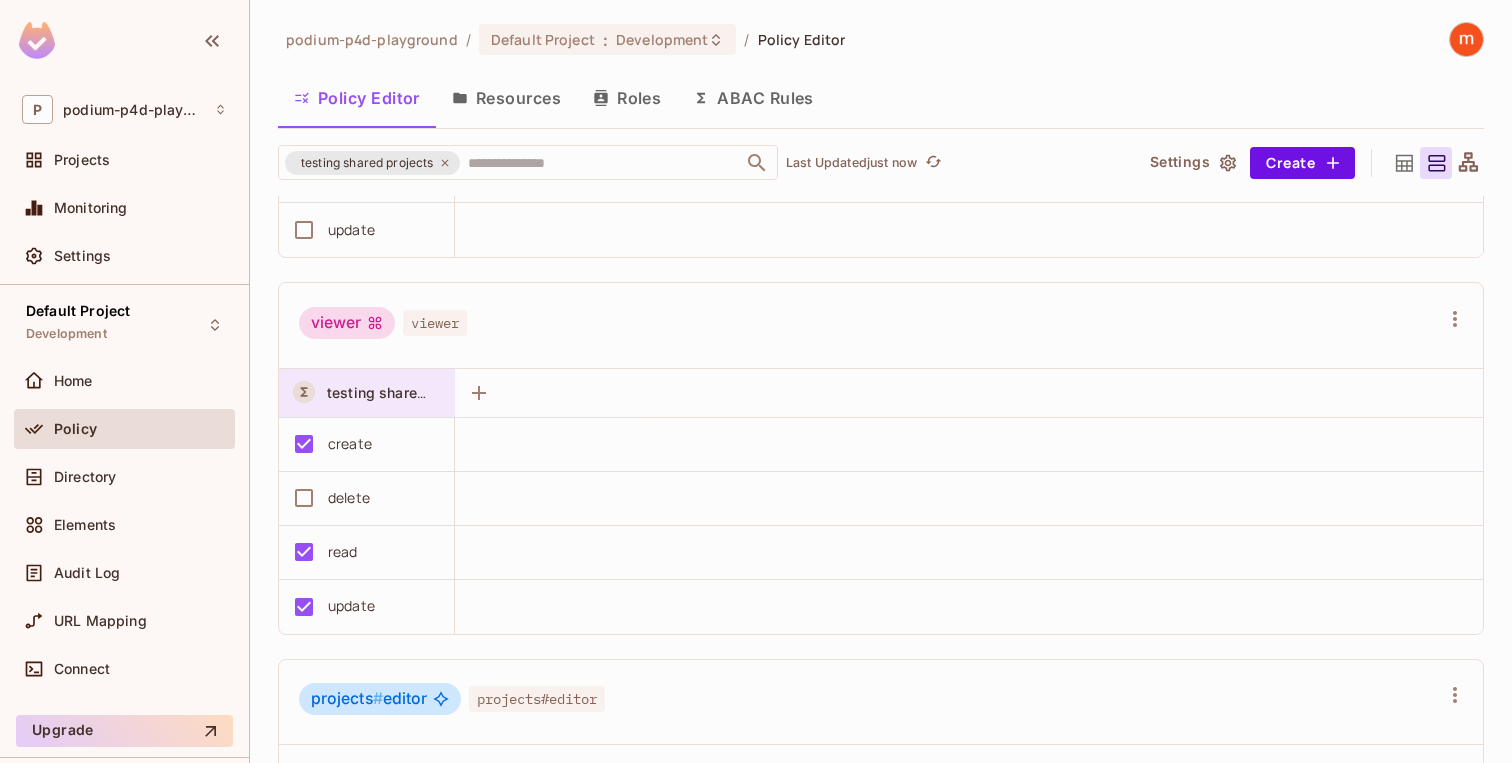 click on "testing shared projects" at bounding box center [373, 393] 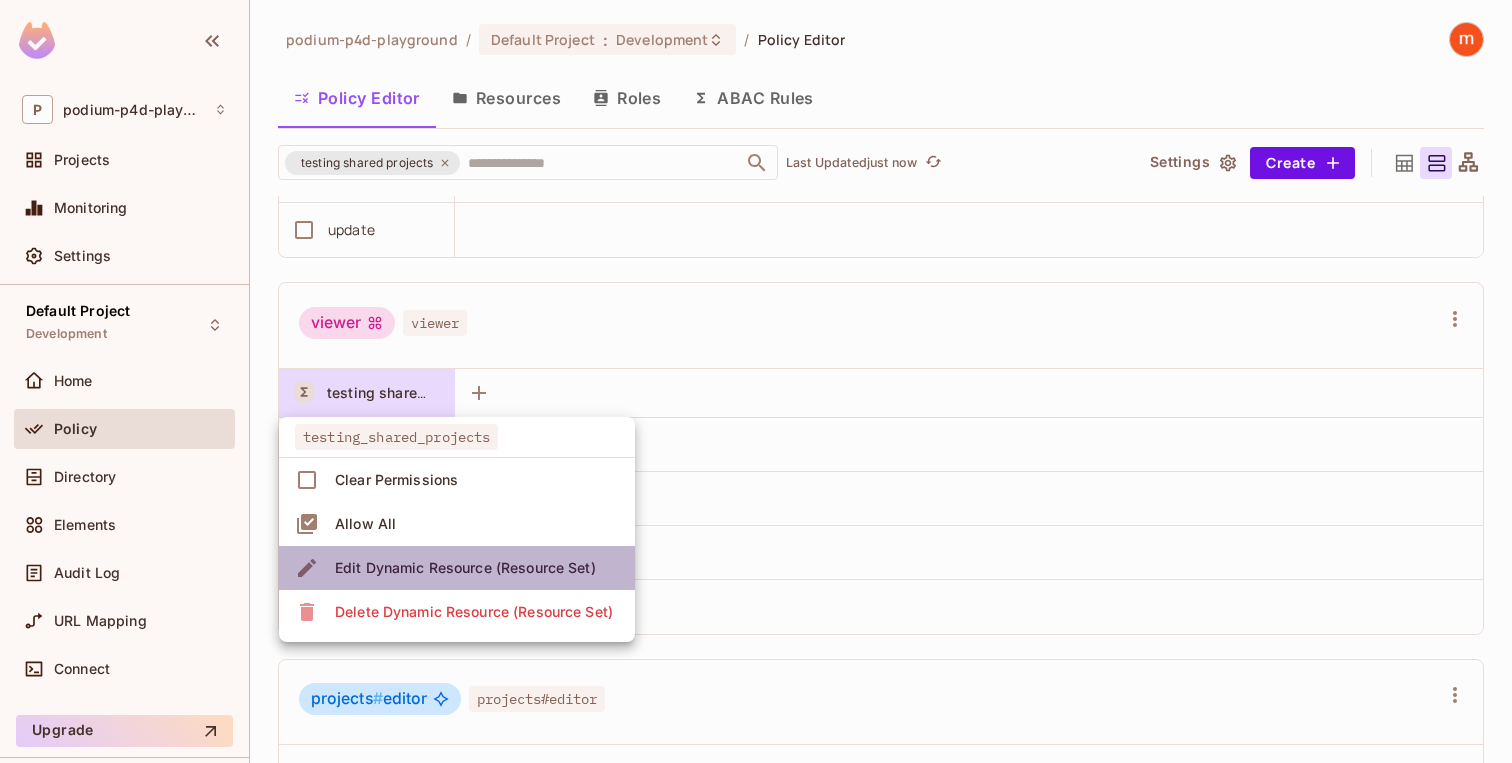 click on "Edit Dynamic Resource (Resource Set)" at bounding box center [465, 568] 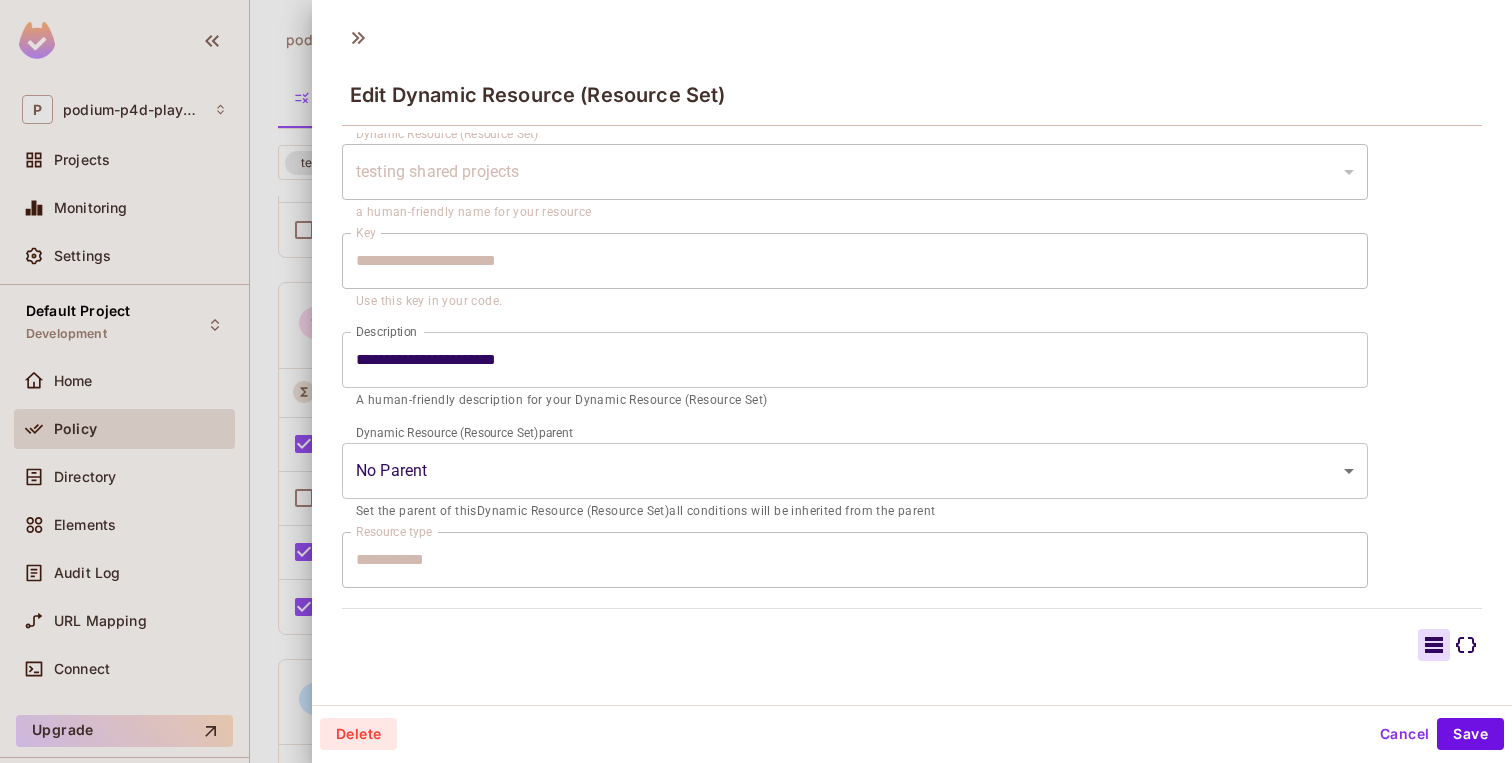 scroll, scrollTop: 0, scrollLeft: 0, axis: both 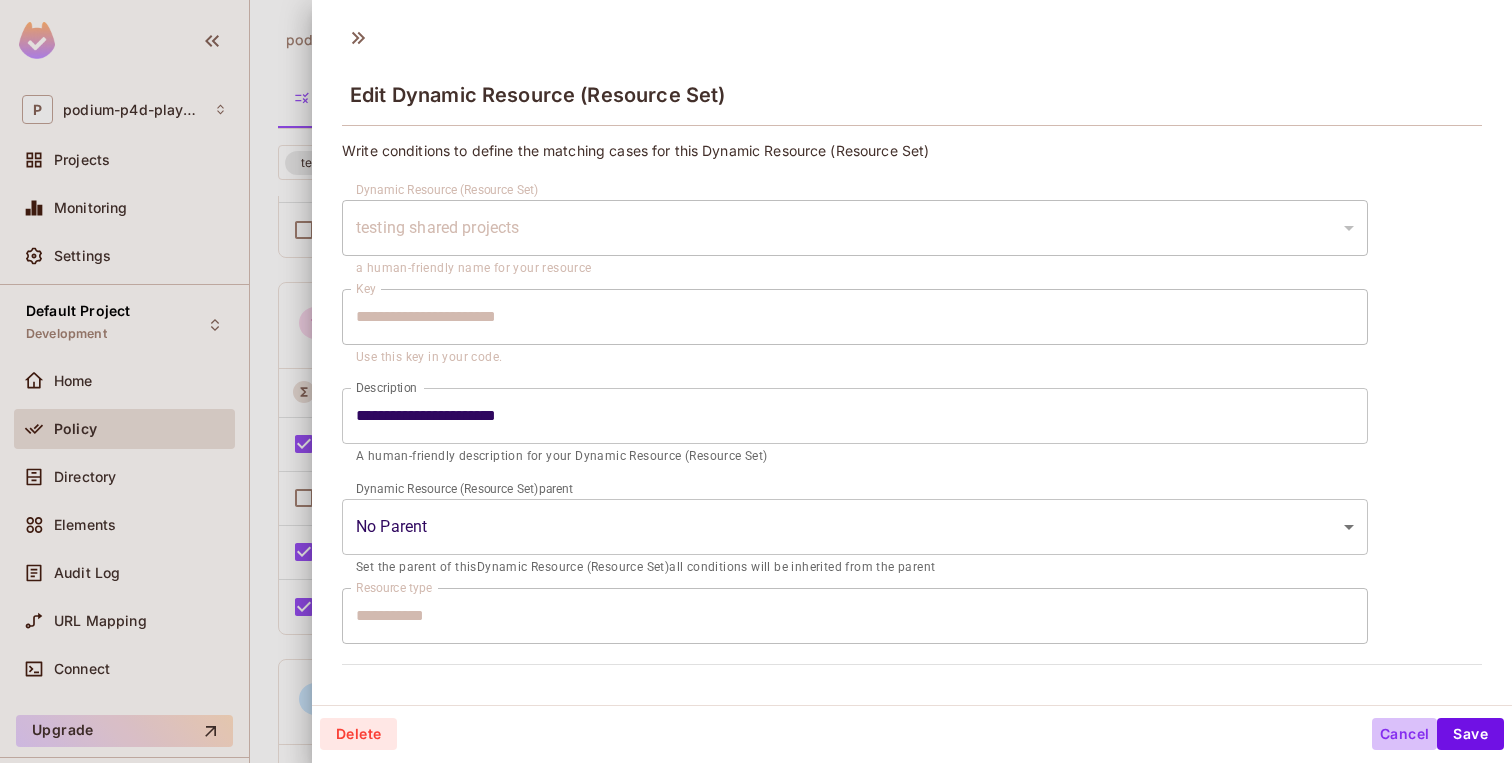 click on "Cancel" at bounding box center (1404, 734) 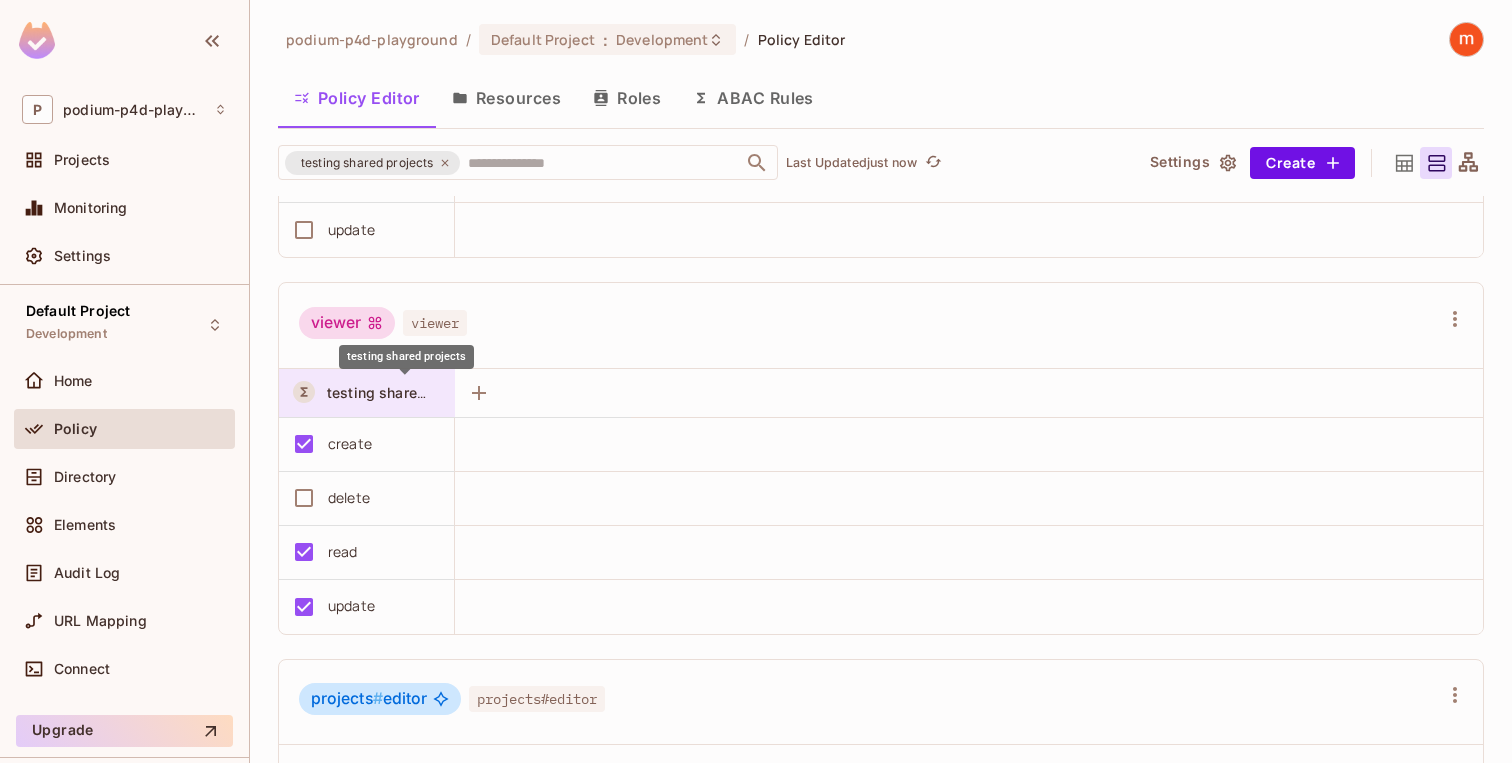 click on "testing shared projects" at bounding box center (406, 392) 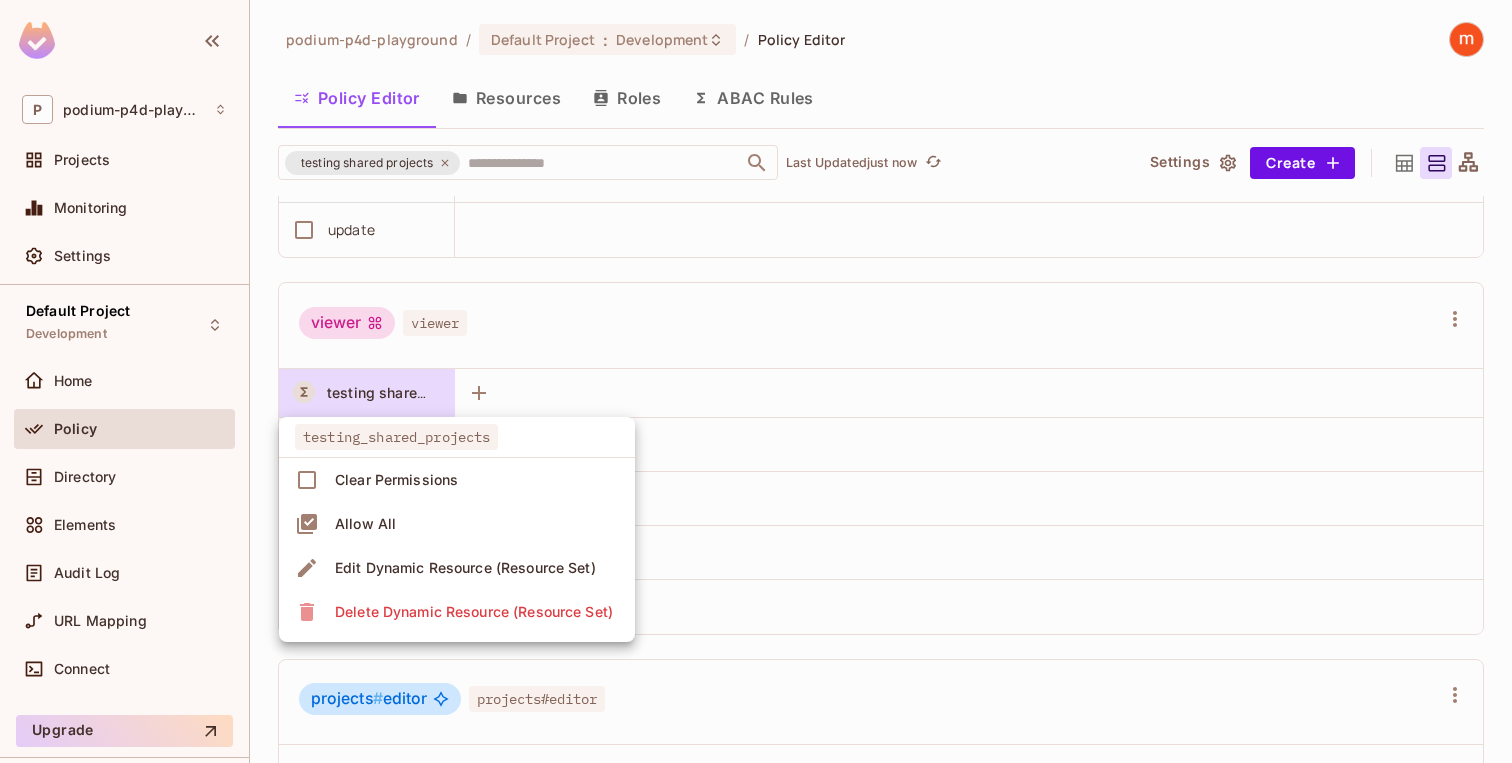 click on "Edit Dynamic Resource (Resource Set)" at bounding box center (465, 568) 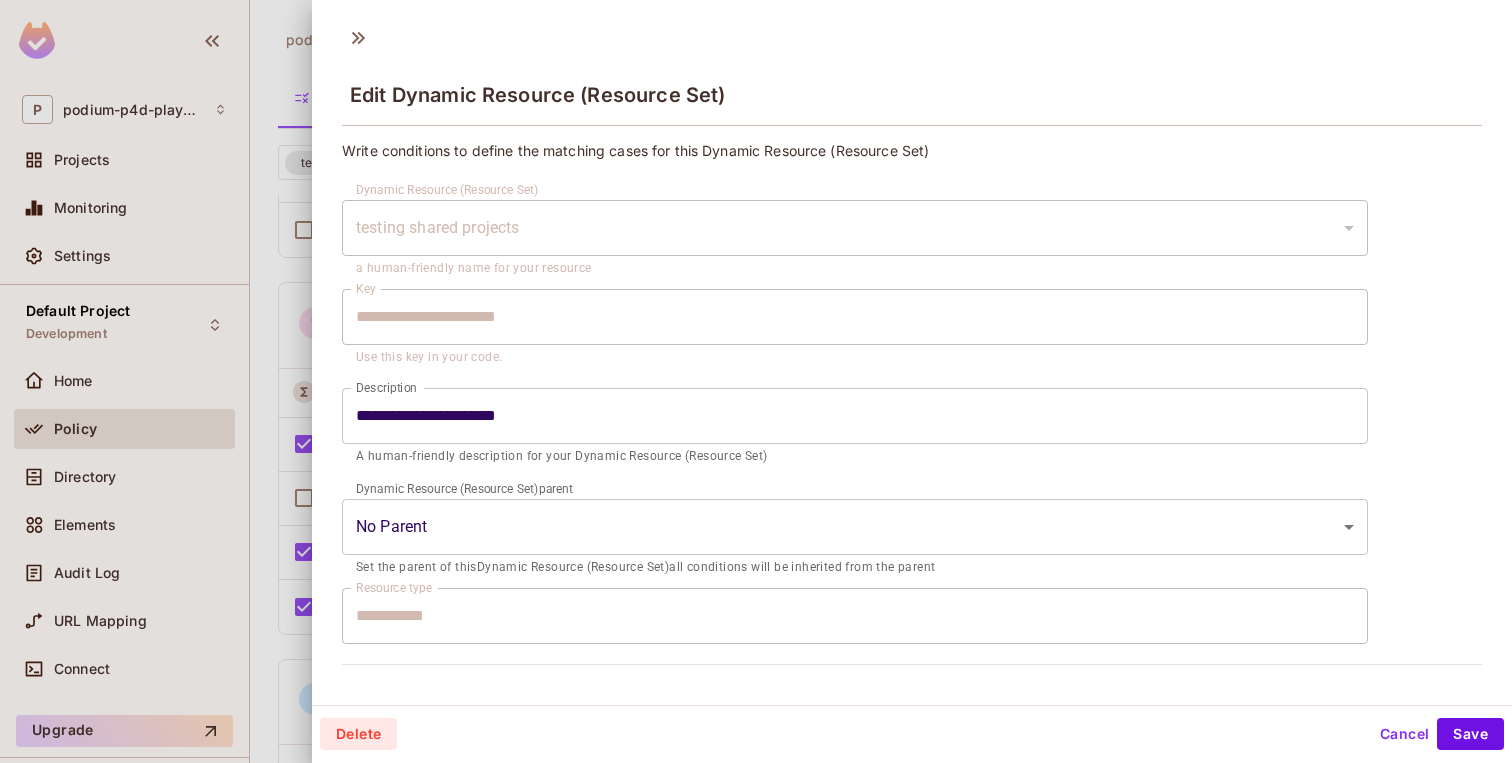 scroll, scrollTop: 247, scrollLeft: 0, axis: vertical 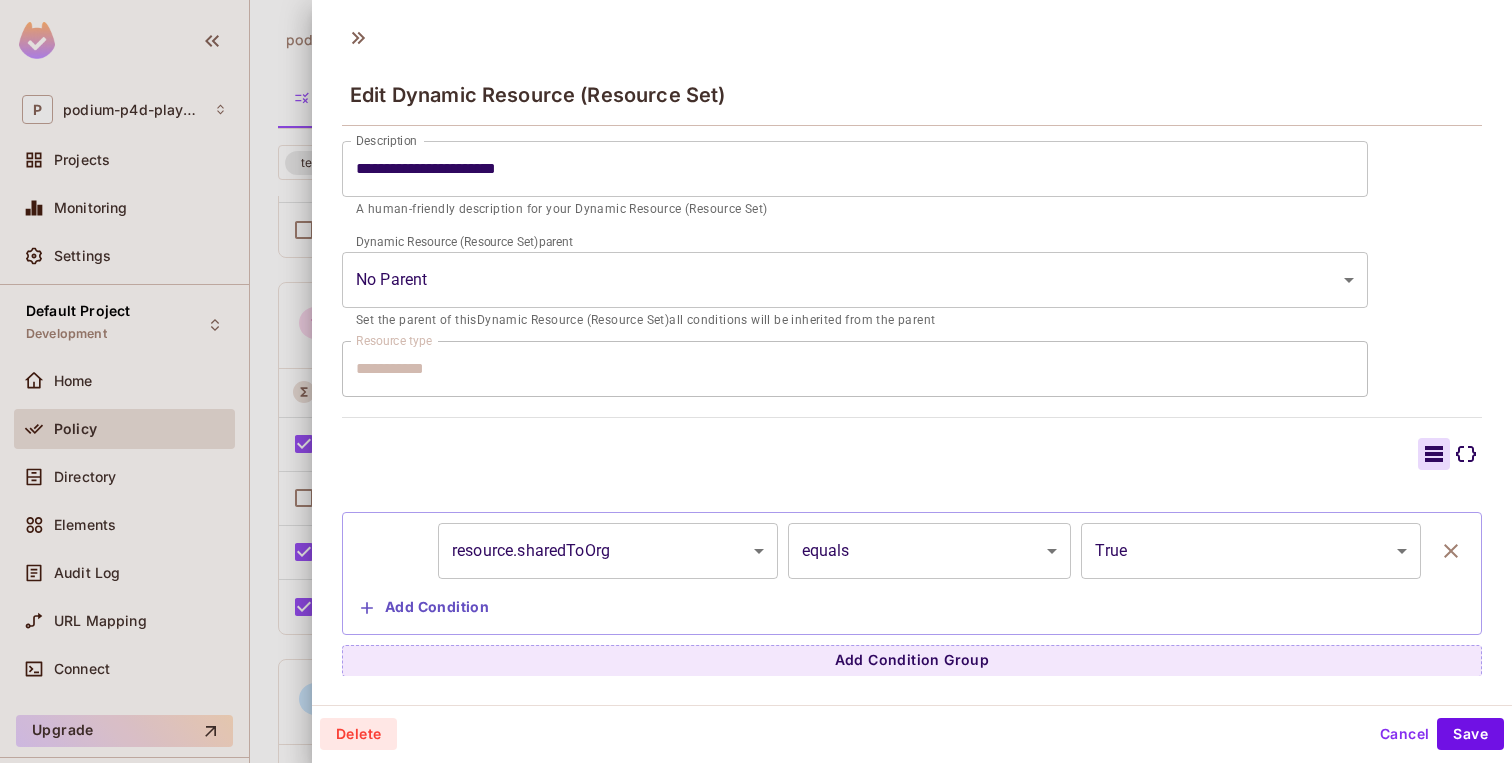 click at bounding box center [756, 381] 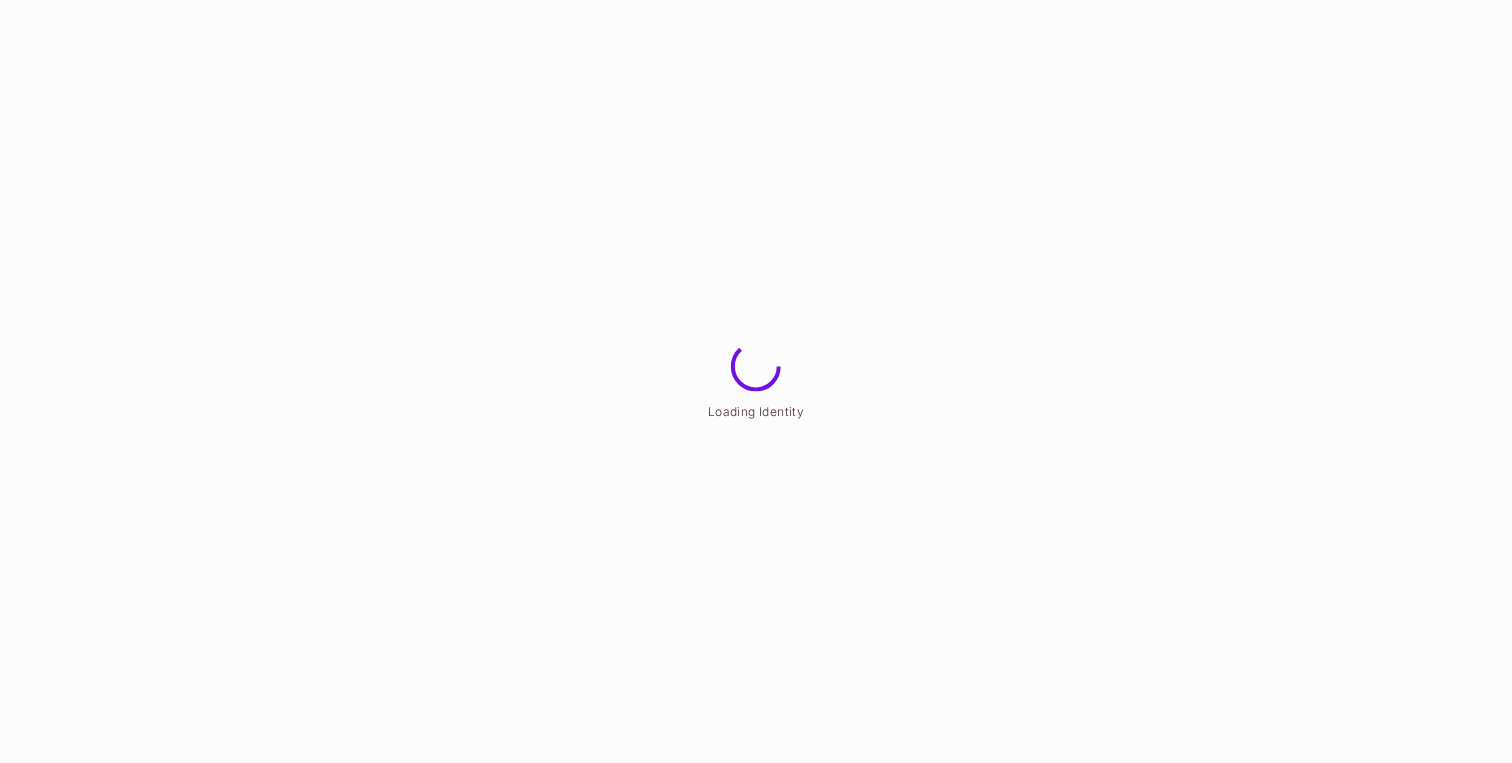 scroll, scrollTop: 0, scrollLeft: 0, axis: both 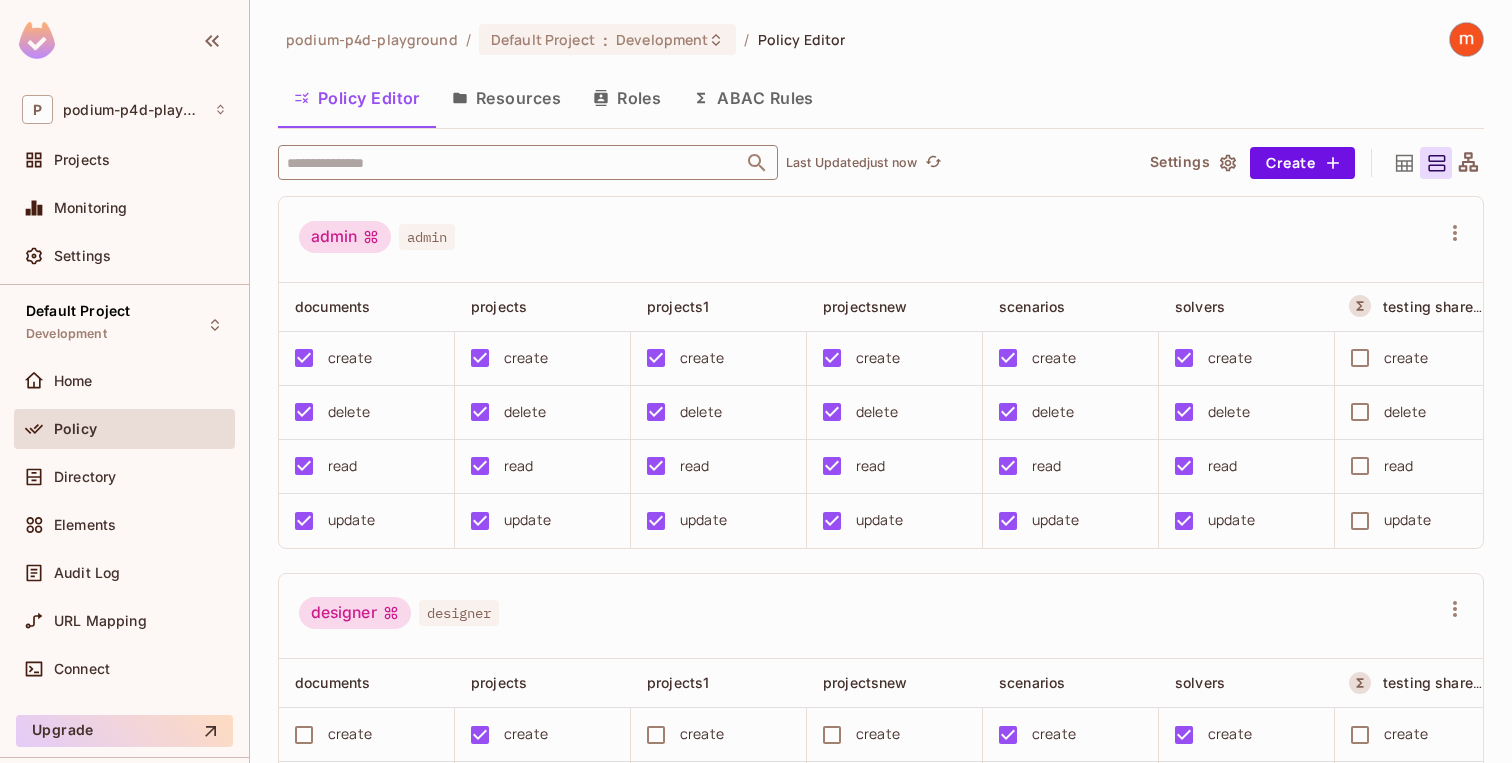 click at bounding box center (510, 162) 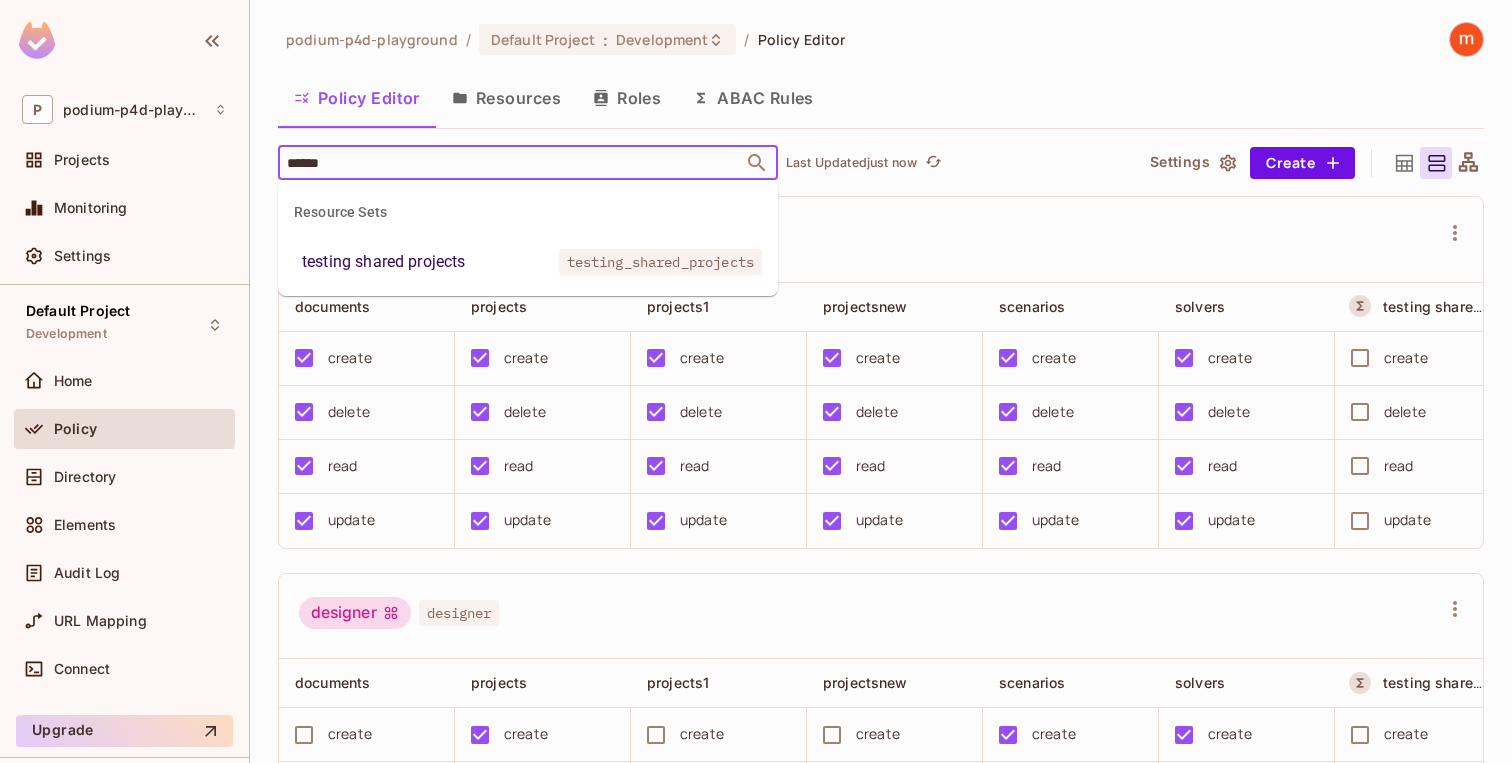type on "*******" 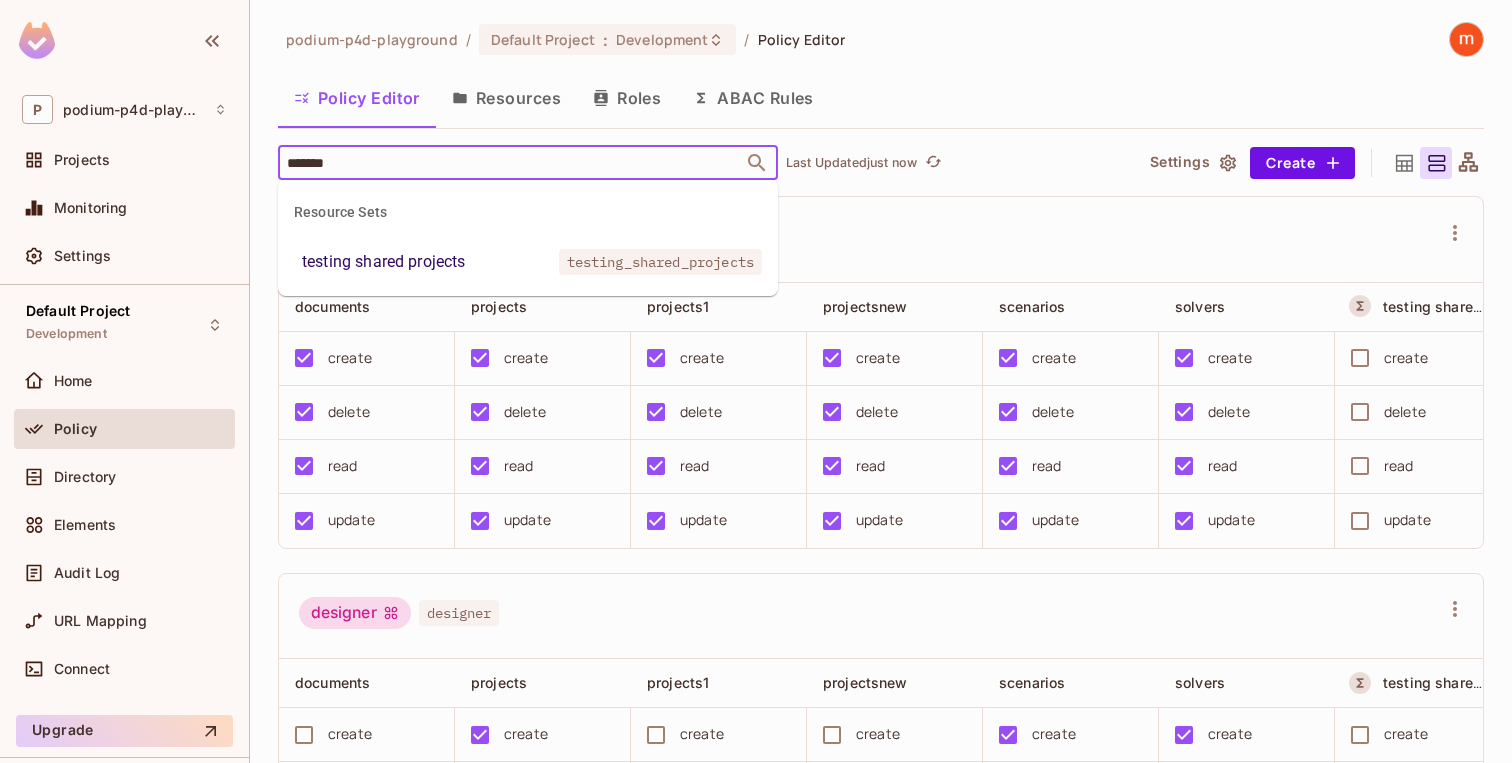 click on "testing shared projects testing_shared_projects" at bounding box center (528, 262) 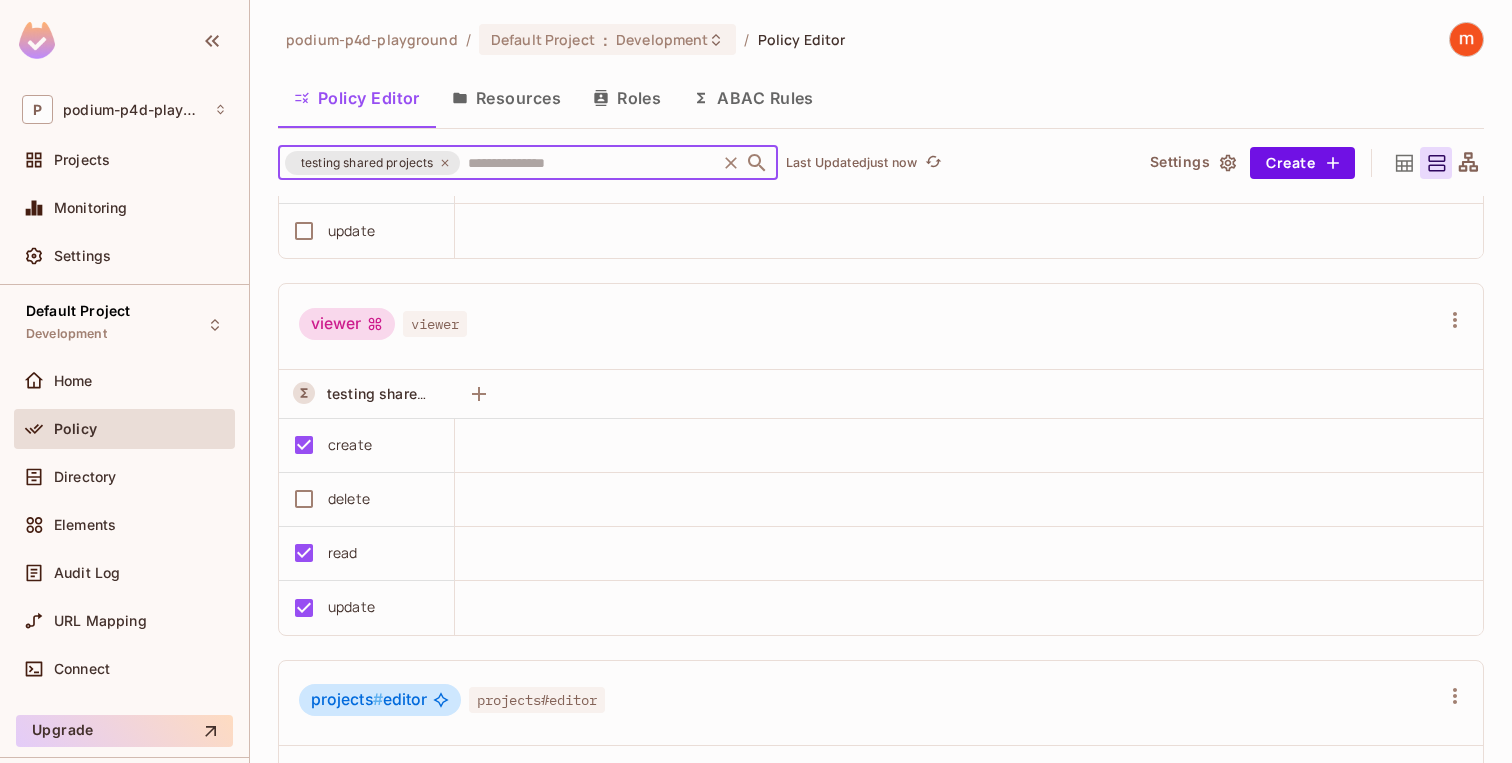 scroll, scrollTop: 2186, scrollLeft: 0, axis: vertical 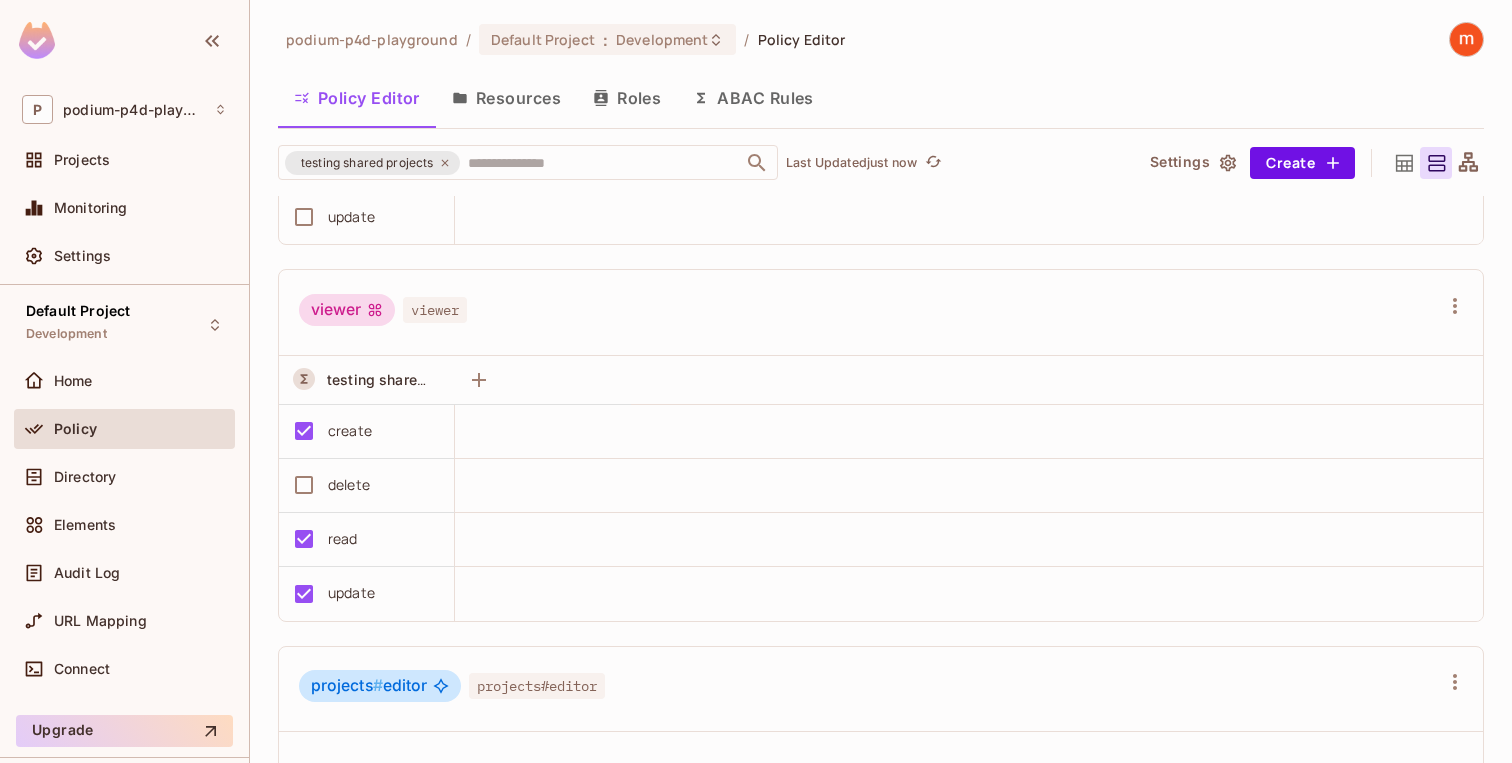 click on "viewer" at bounding box center (347, 310) 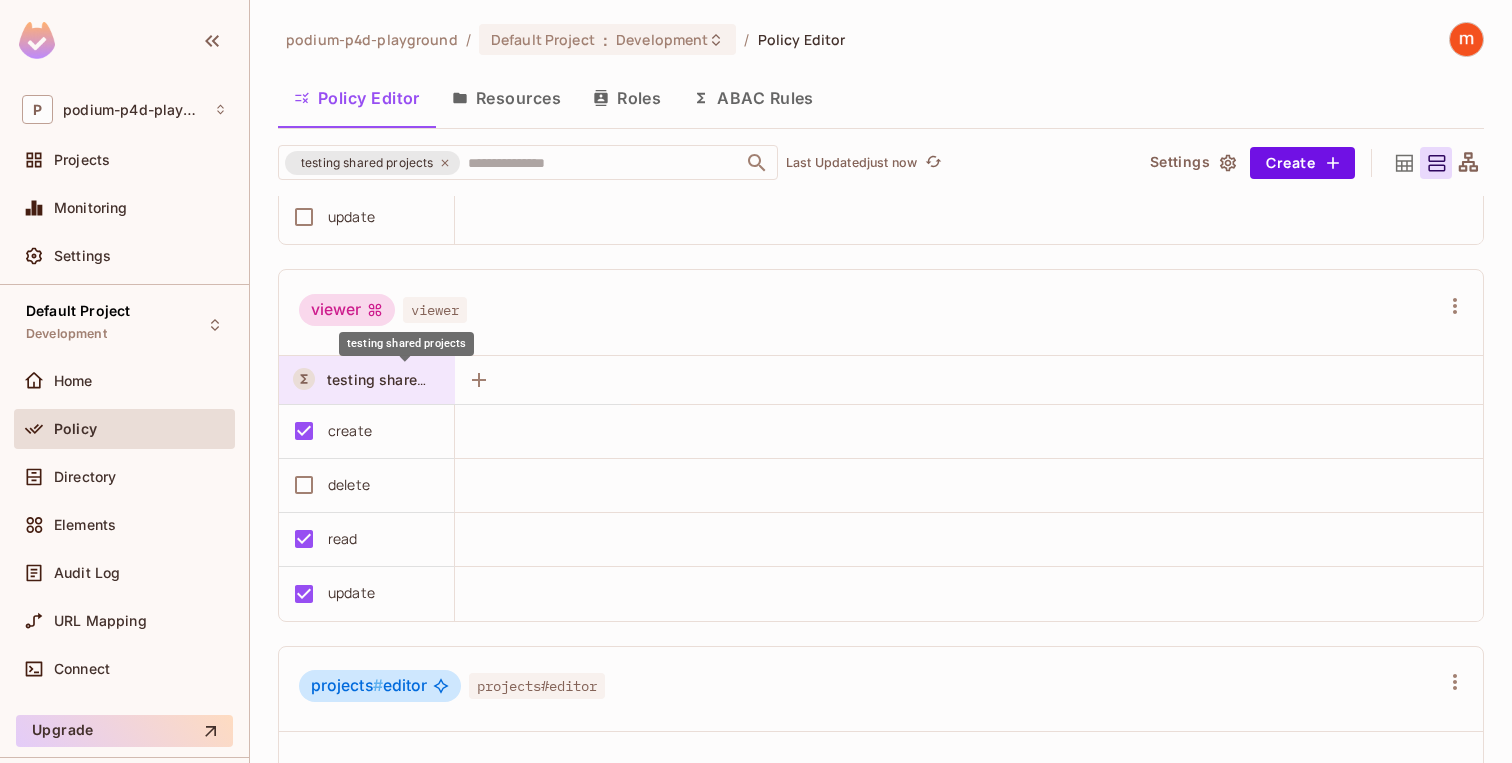 click on "testing shared projects" at bounding box center (406, 379) 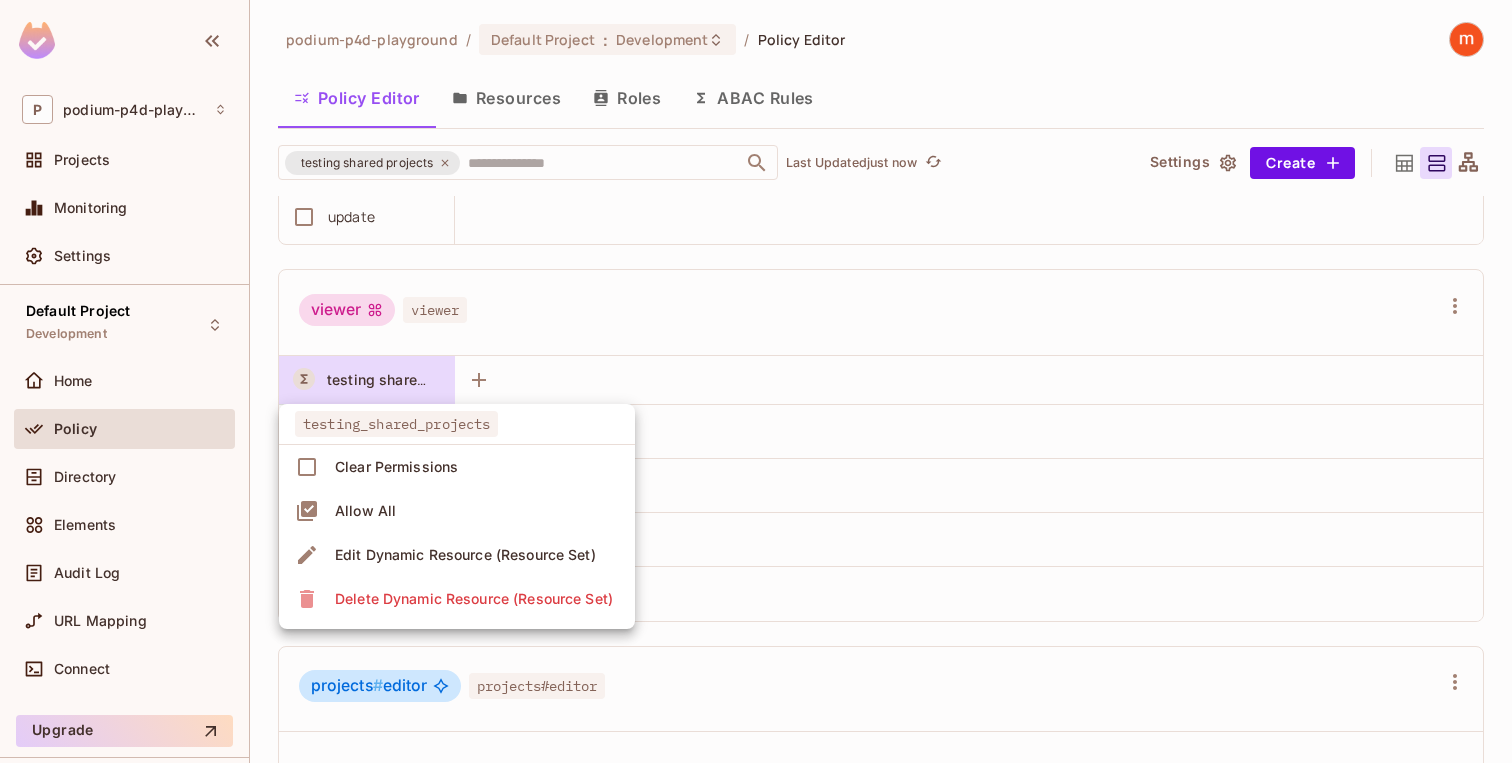 click at bounding box center [756, 381] 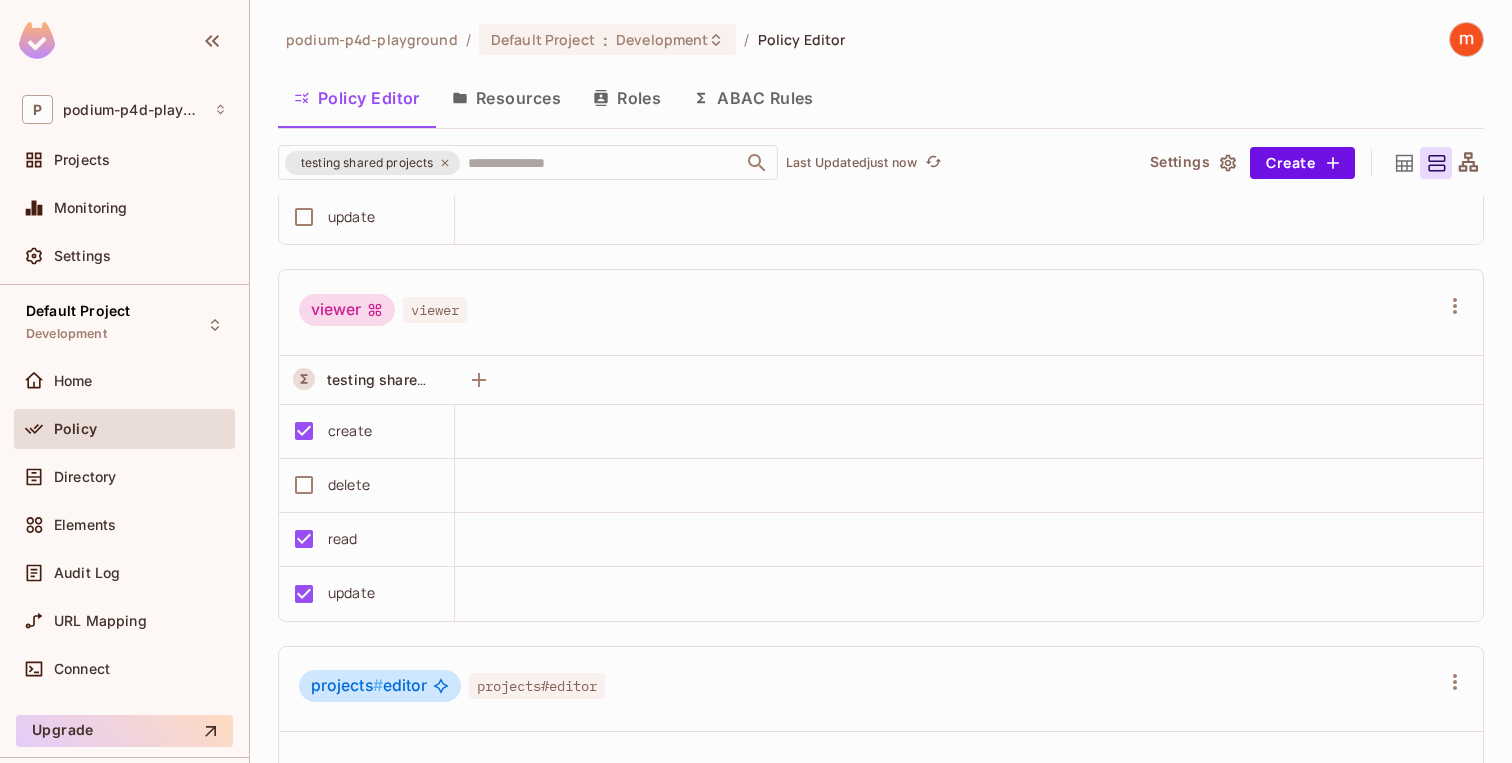 click on "testing_shared_projects Clear Permissions Allow All Edit Dynamic Resource (Resource Set) Delete Dynamic Resource (Resource Set)" at bounding box center [756, 381] 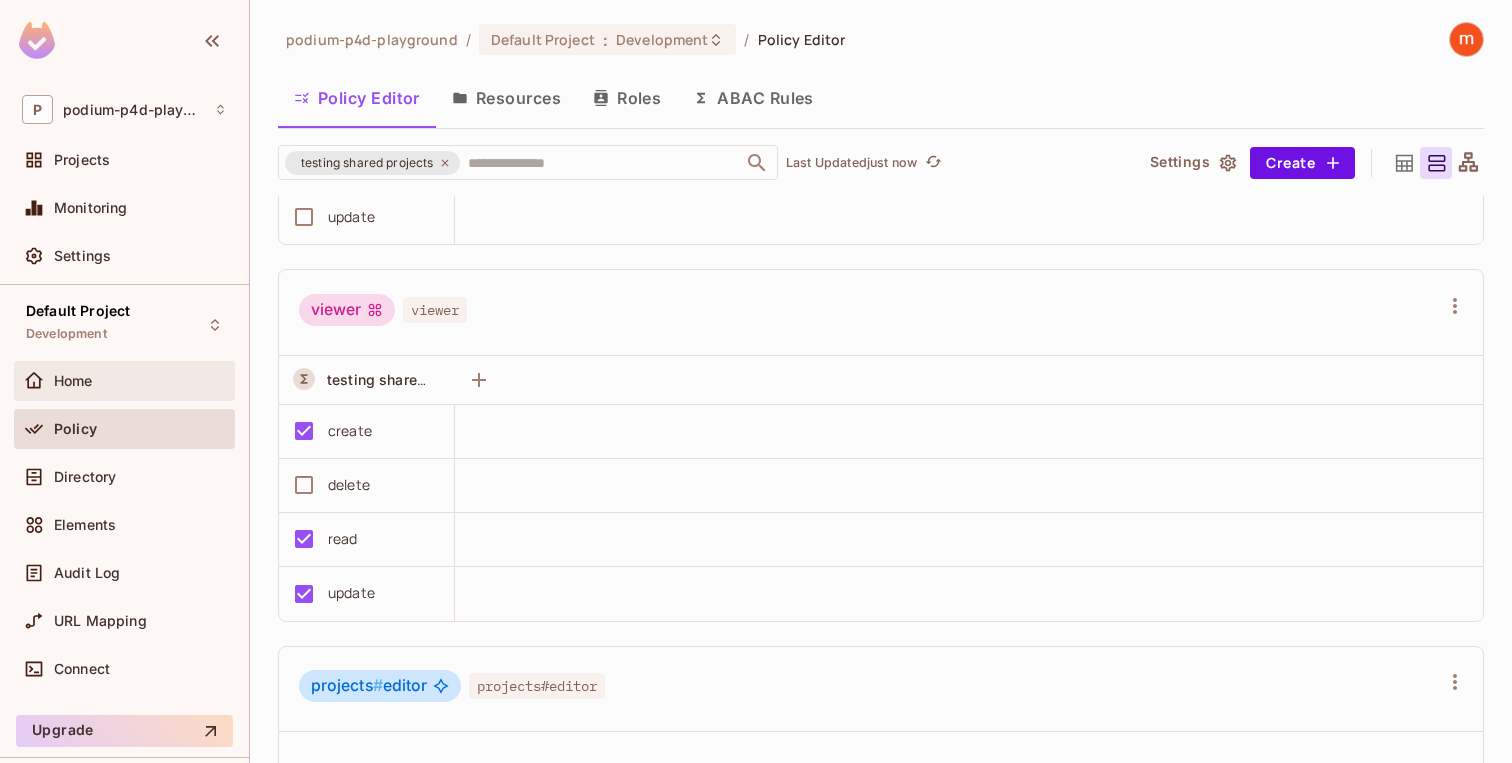 click on "Home" at bounding box center (124, 381) 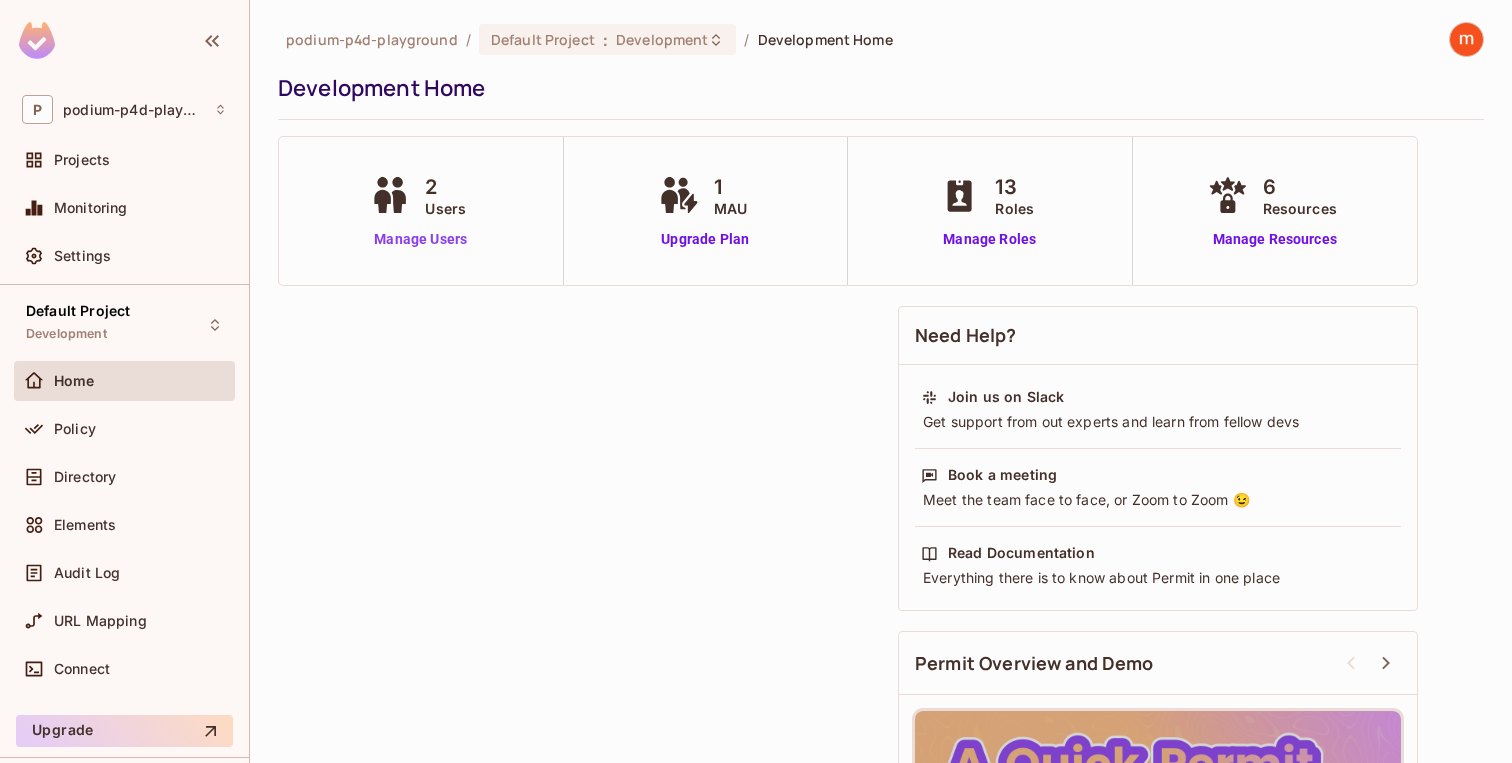 click on "Manage Users" at bounding box center [420, 239] 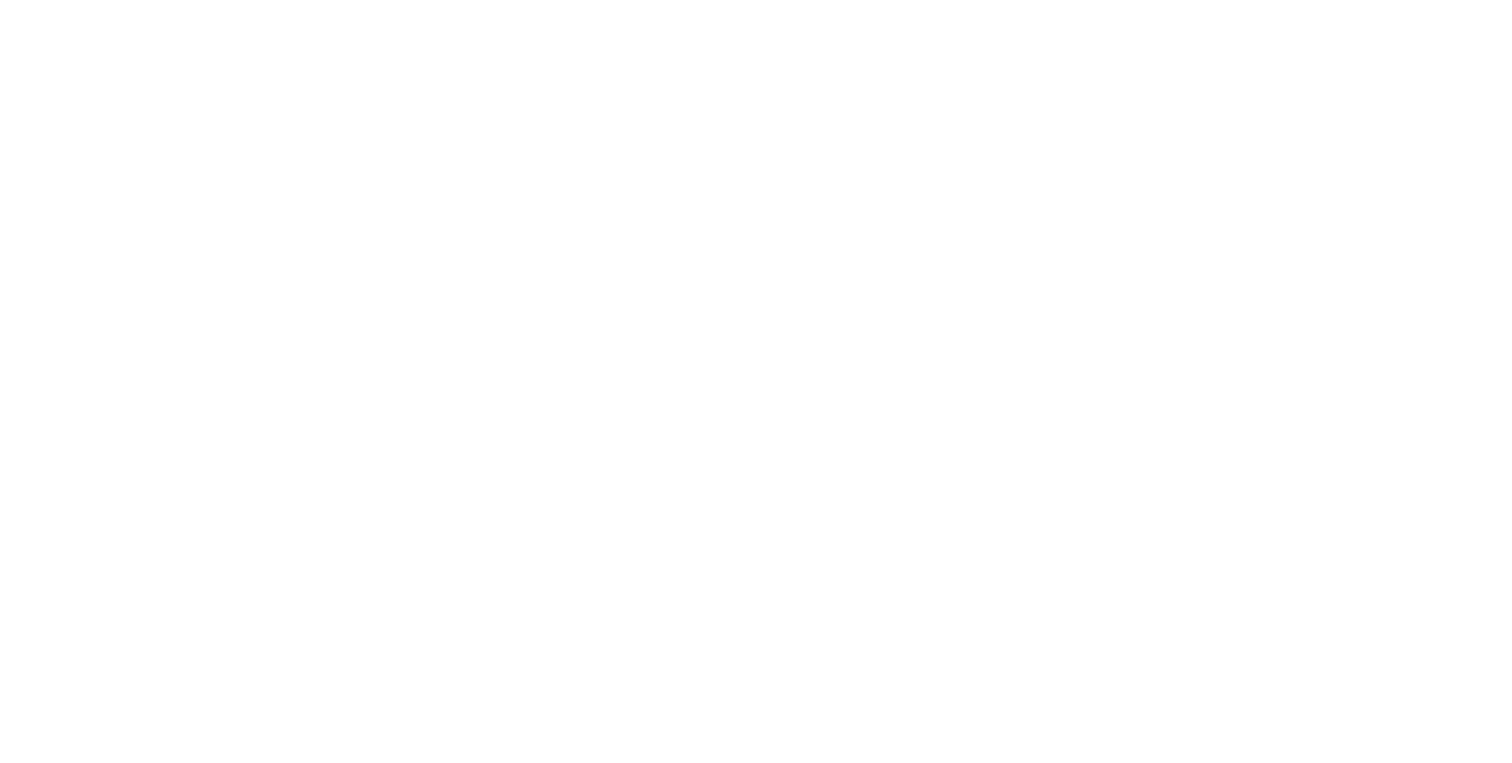 scroll, scrollTop: 0, scrollLeft: 0, axis: both 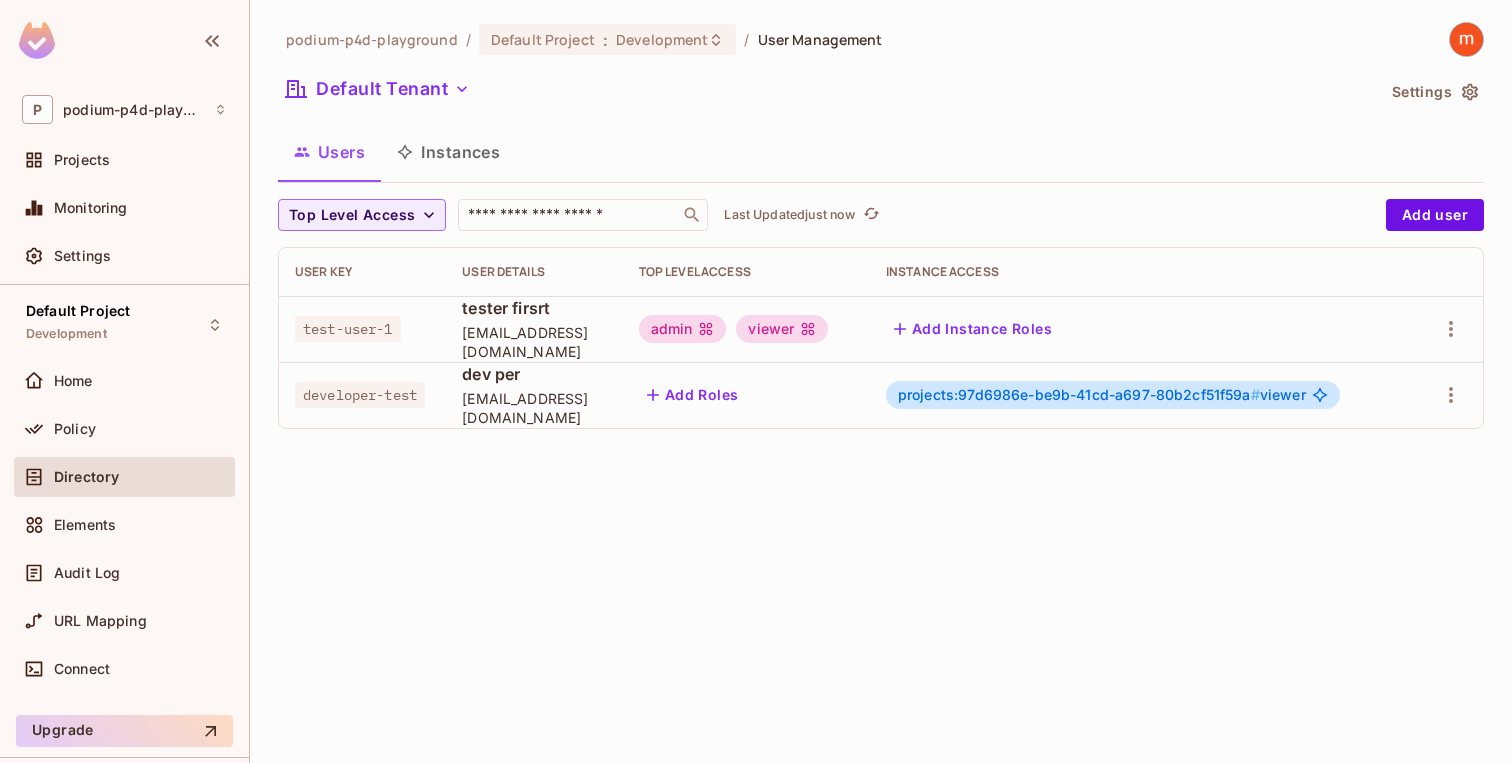 click on "viewer" at bounding box center [782, 329] 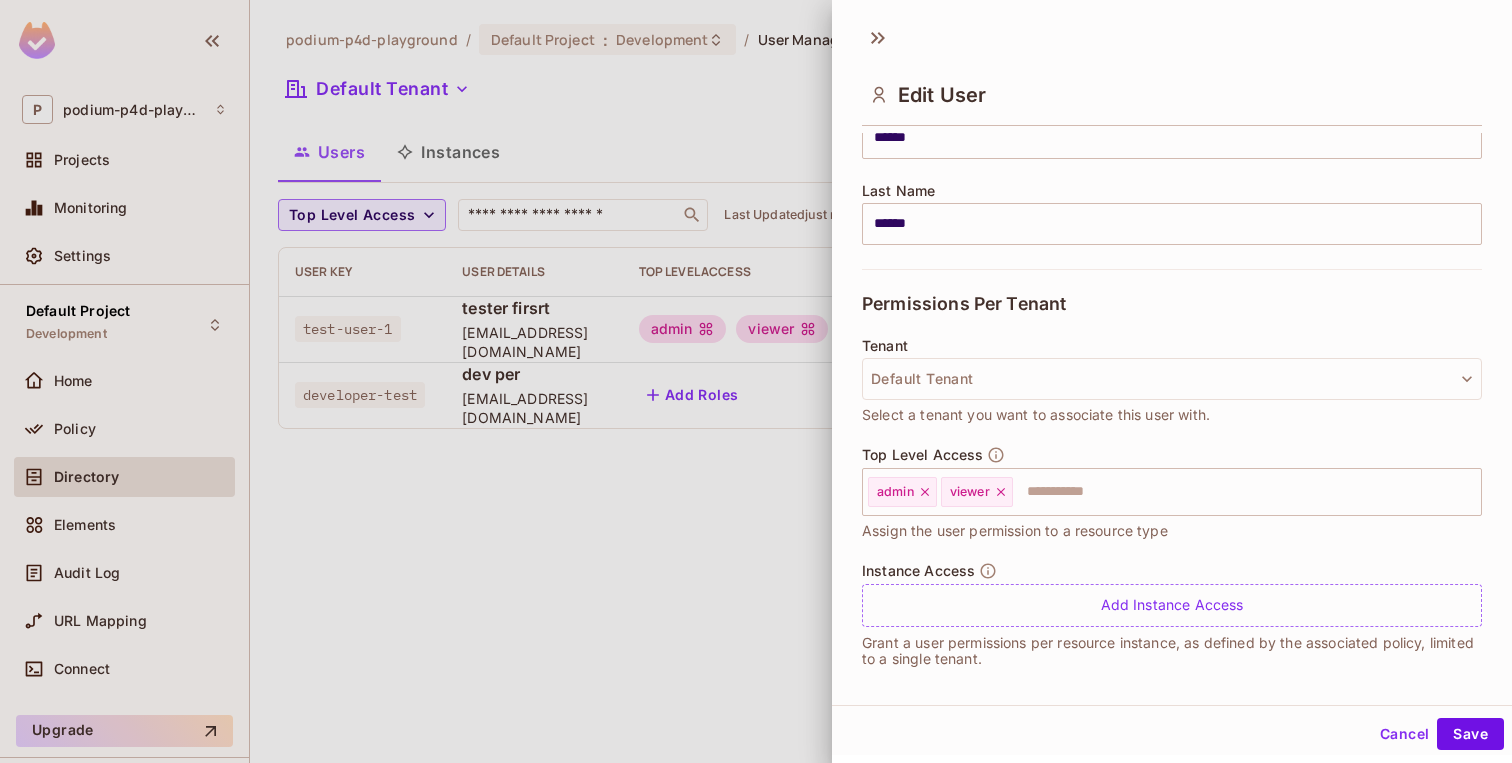 scroll, scrollTop: 301, scrollLeft: 0, axis: vertical 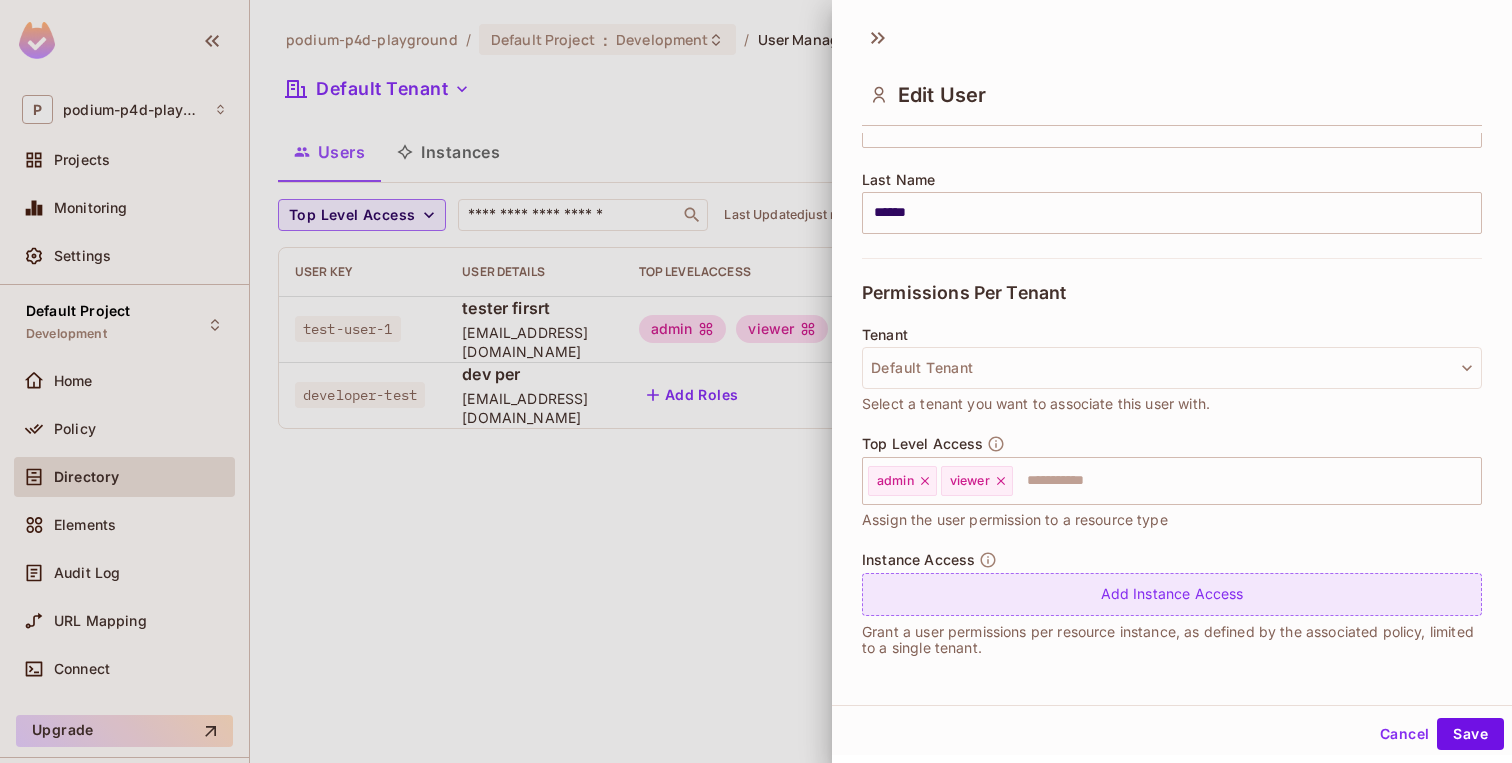 click on "Add Instance Access" at bounding box center (1172, 594) 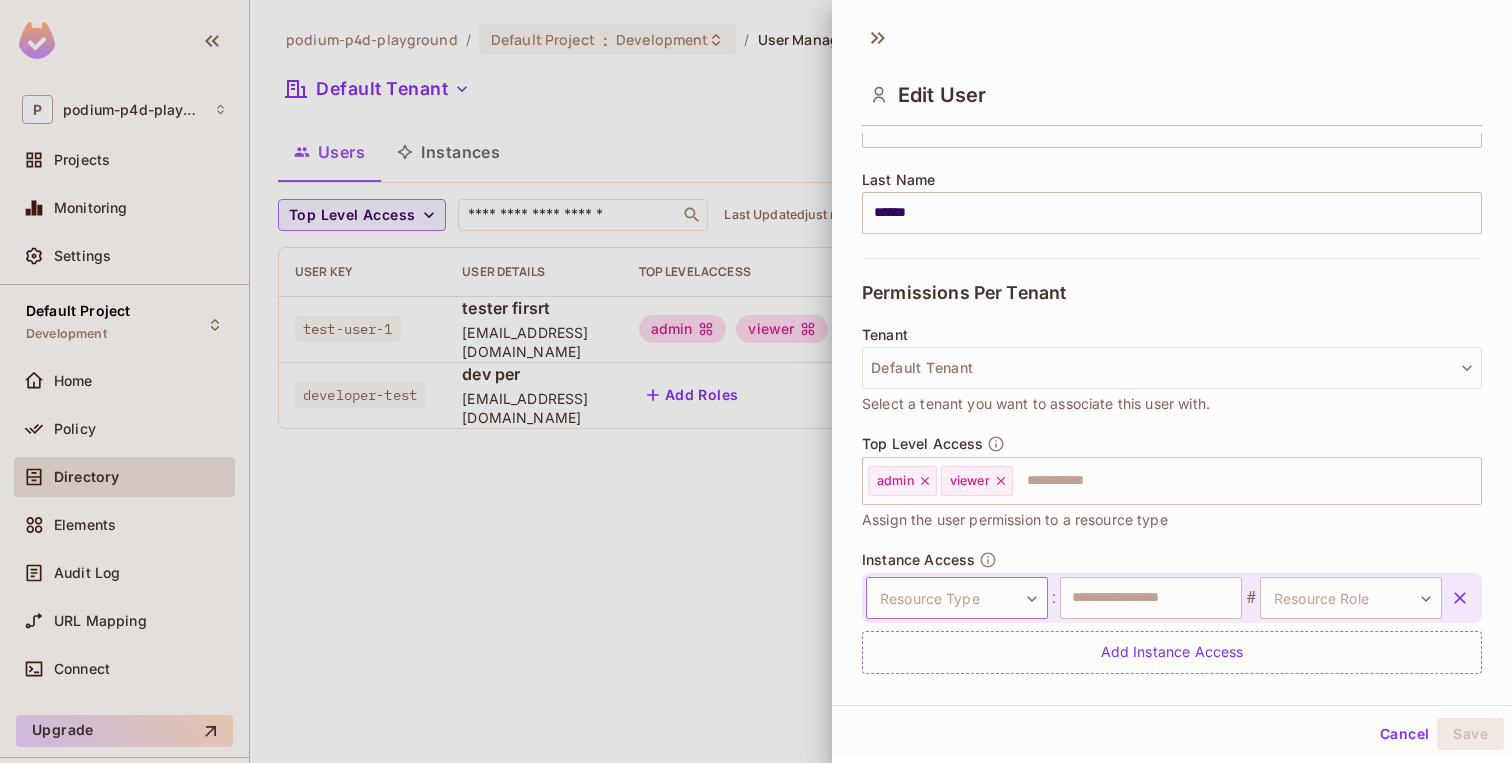 click on "**********" at bounding box center (756, 381) 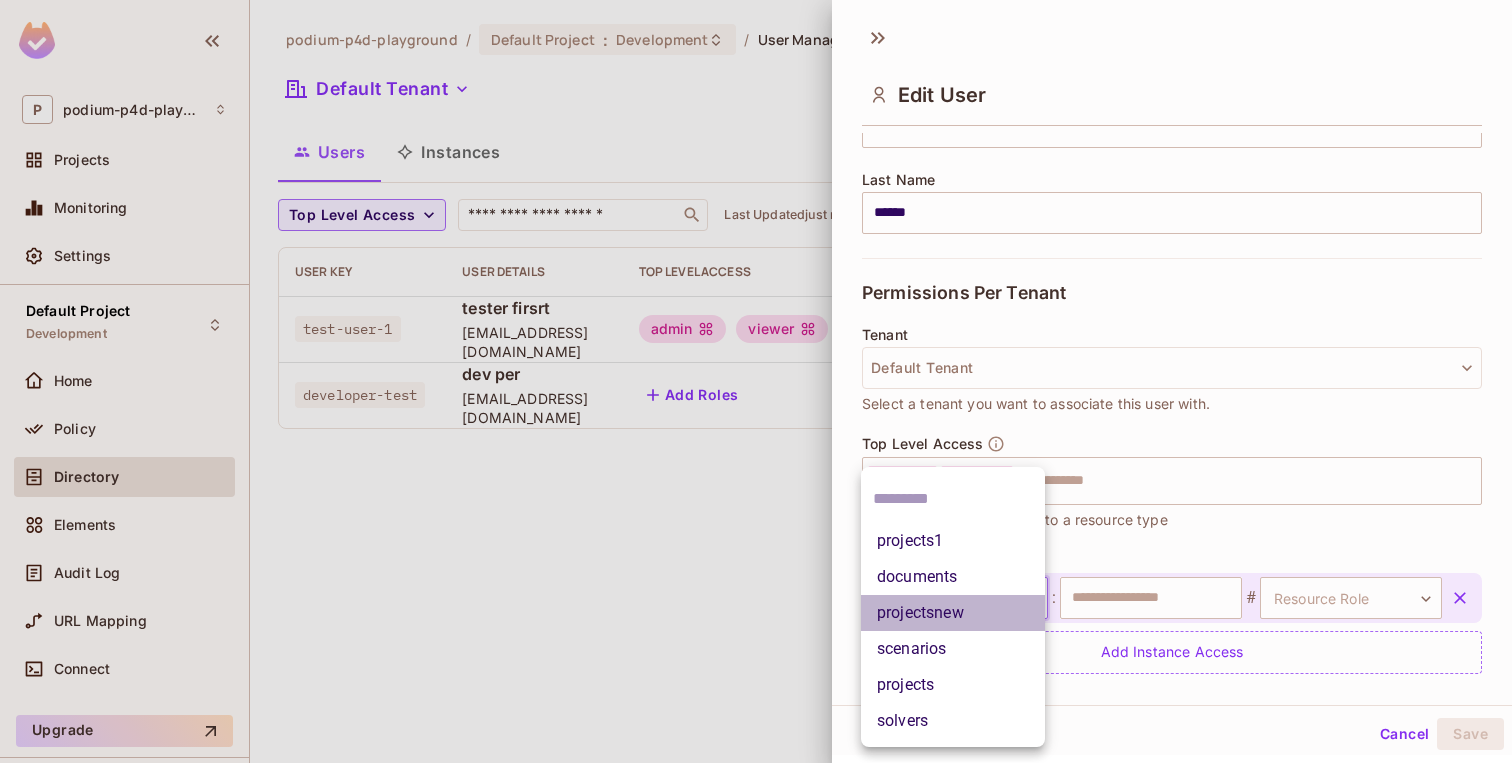 click on "projectsnew" at bounding box center [953, 613] 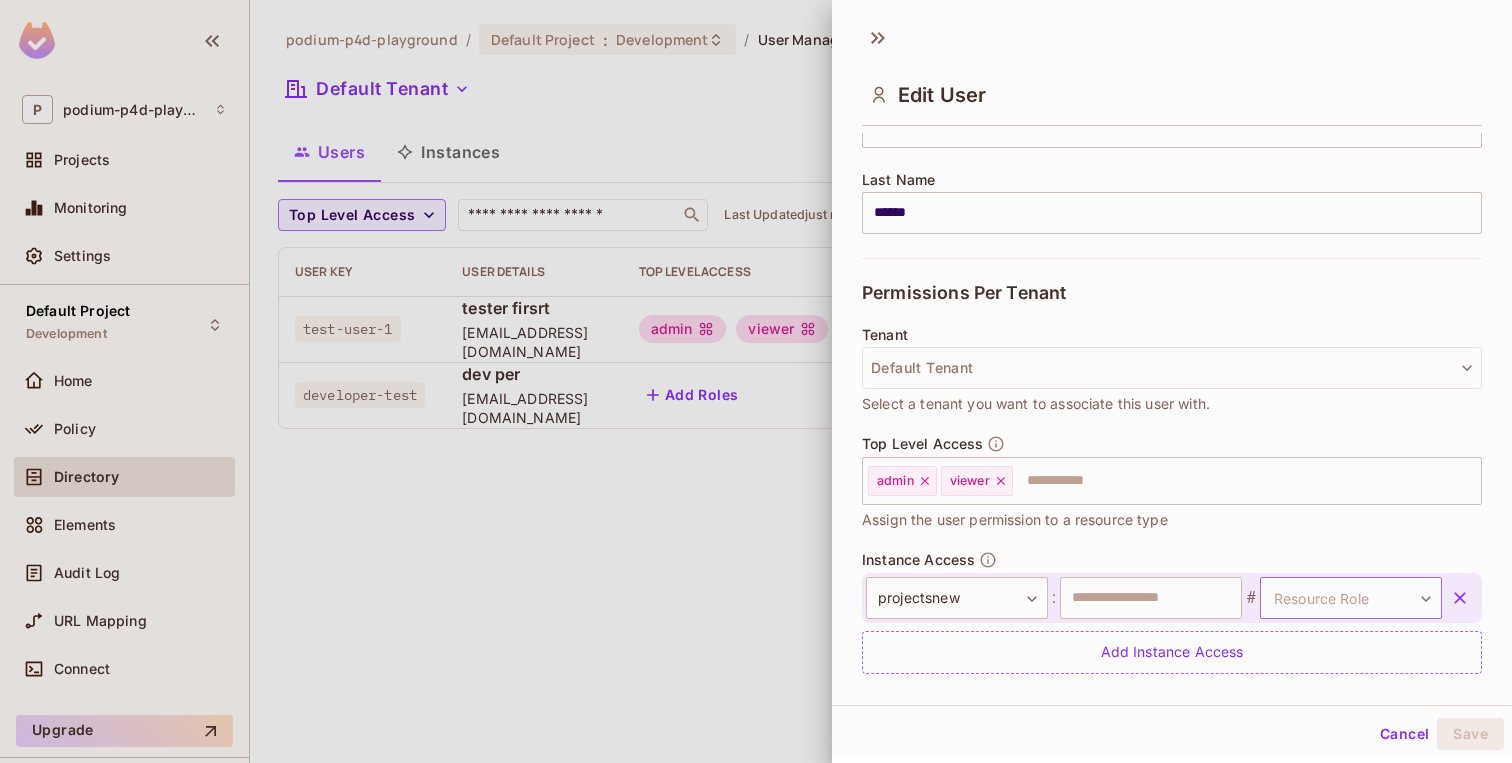 click on "**********" at bounding box center [756, 381] 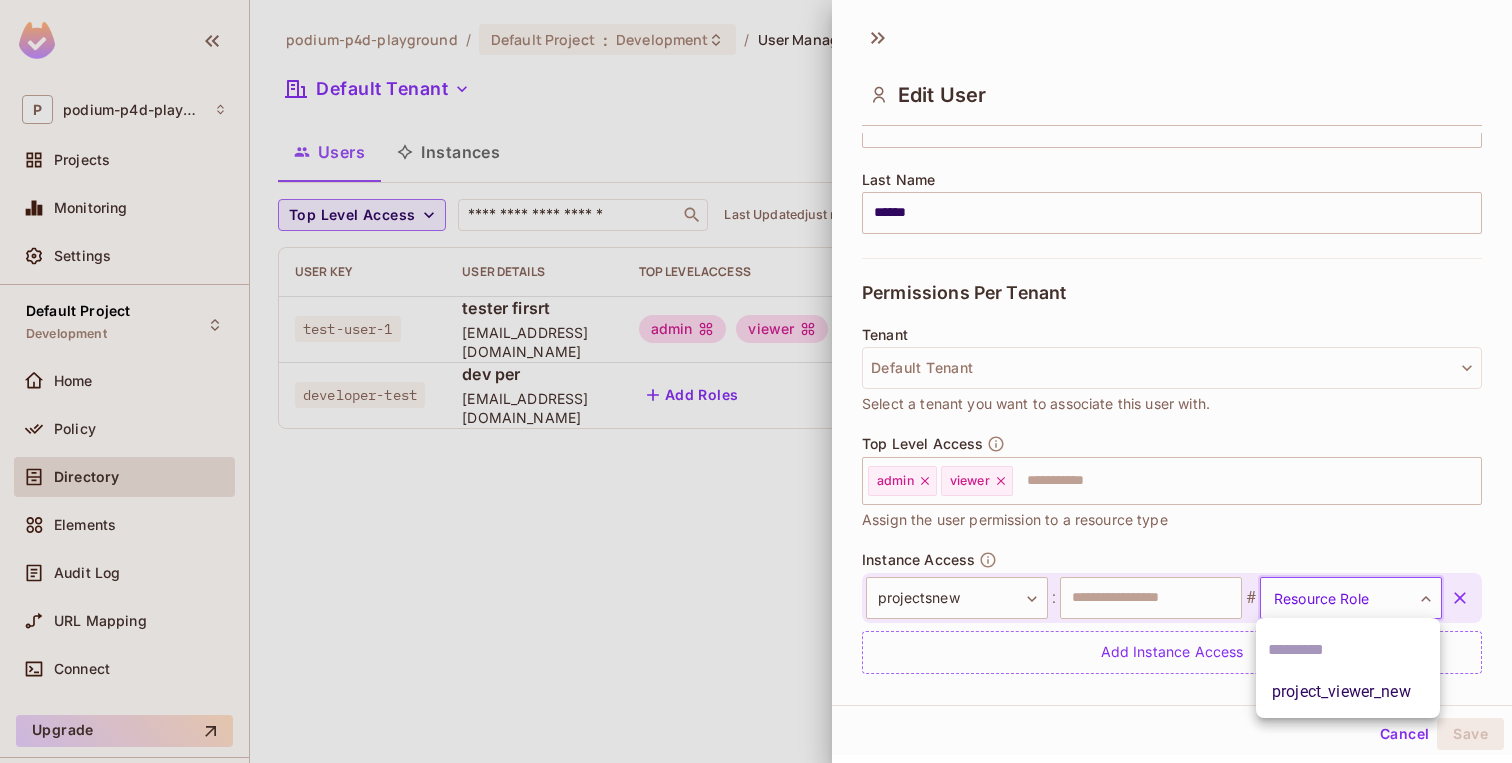 click on "project_viewer_new" at bounding box center [1348, 692] 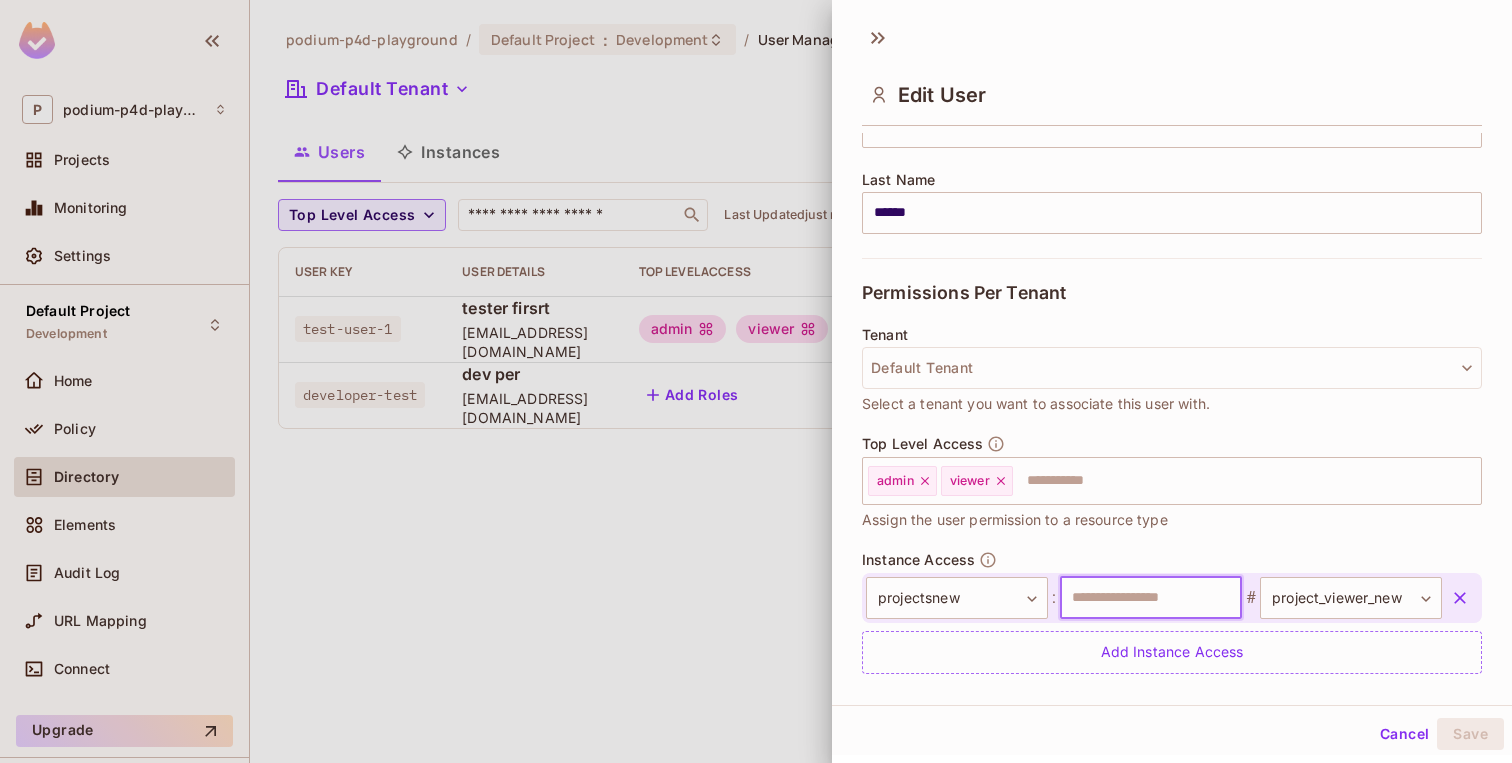 click at bounding box center (1151, 598) 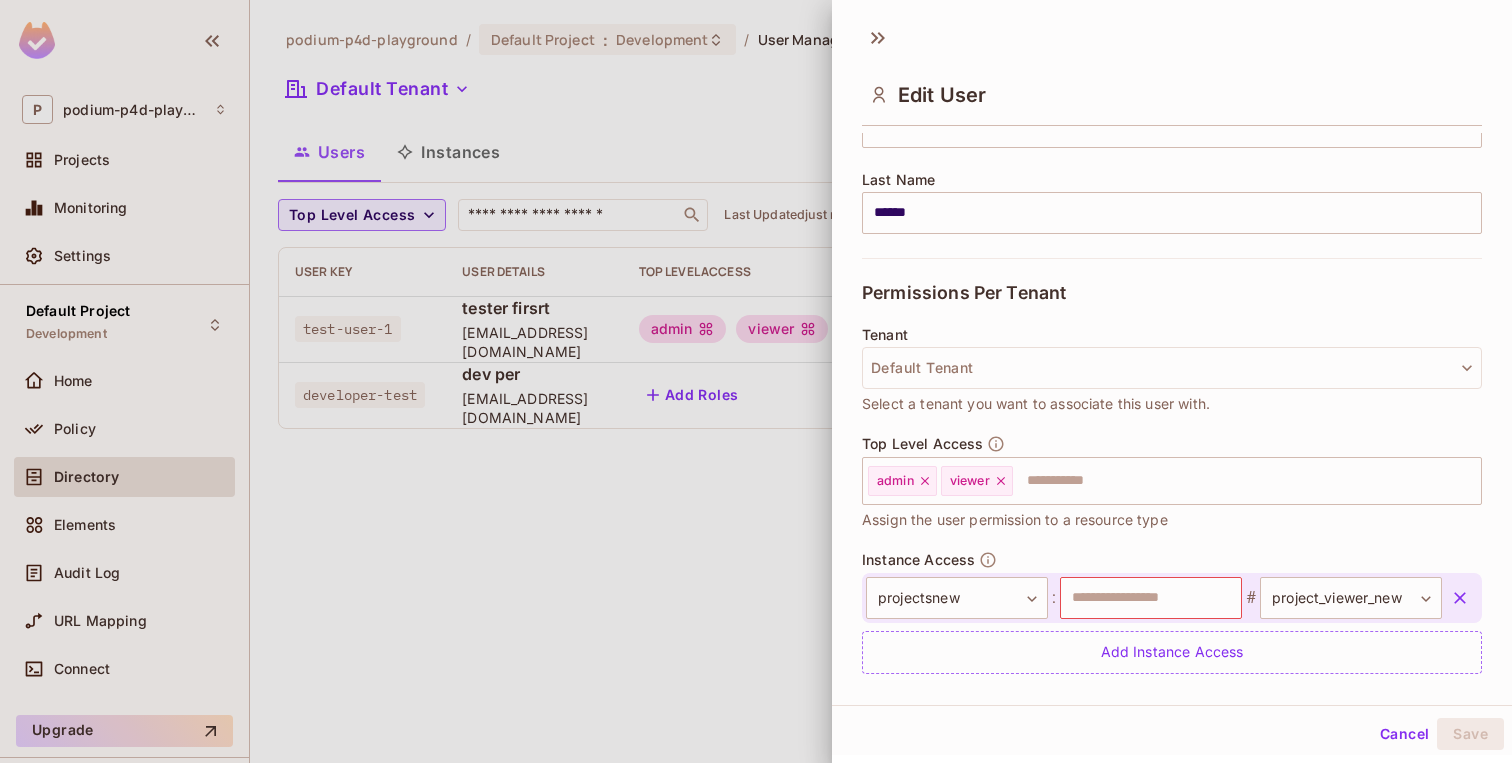 click at bounding box center (756, 381) 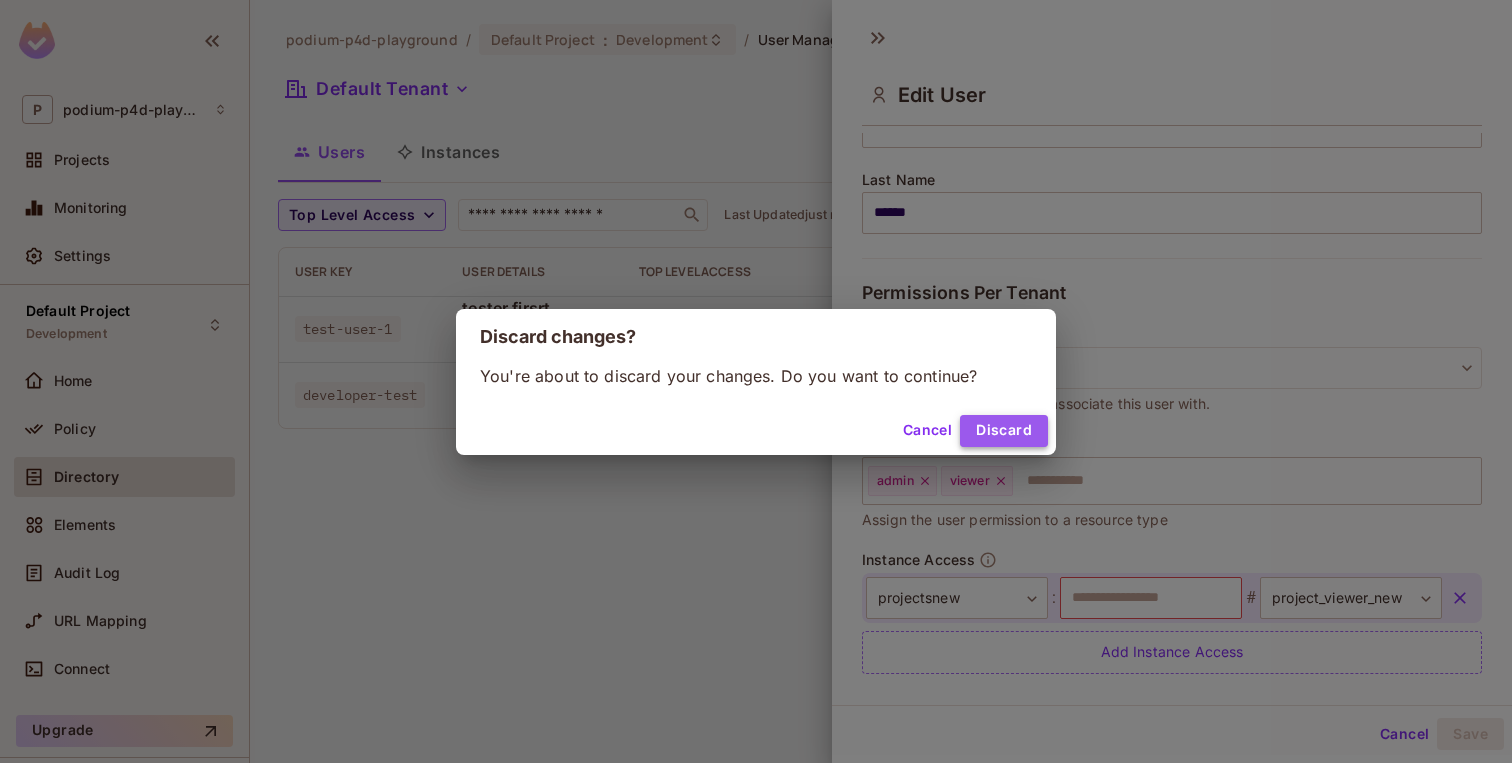 click on "Discard" at bounding box center [1004, 431] 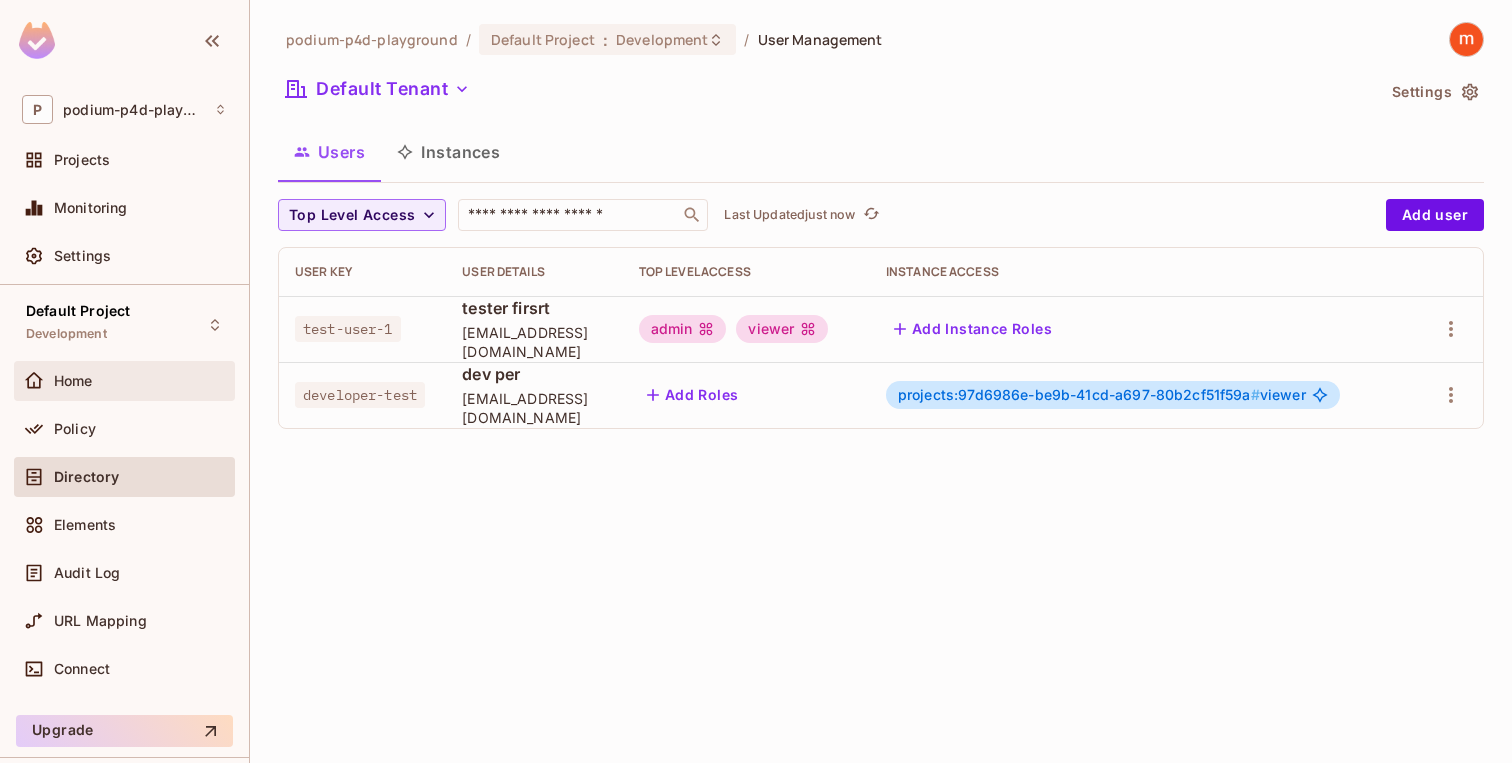 click on "Home" at bounding box center (140, 381) 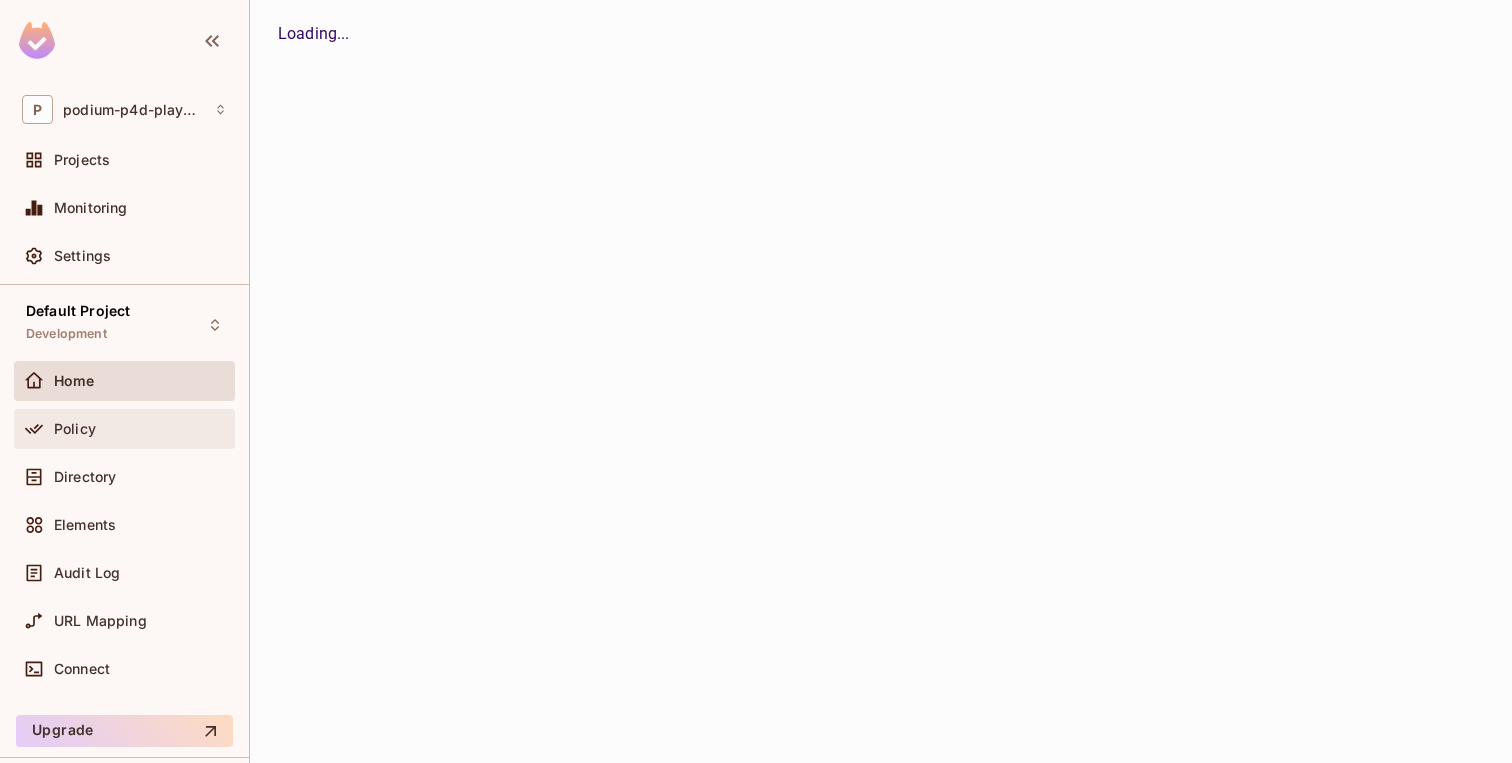 click on "Policy" at bounding box center [140, 429] 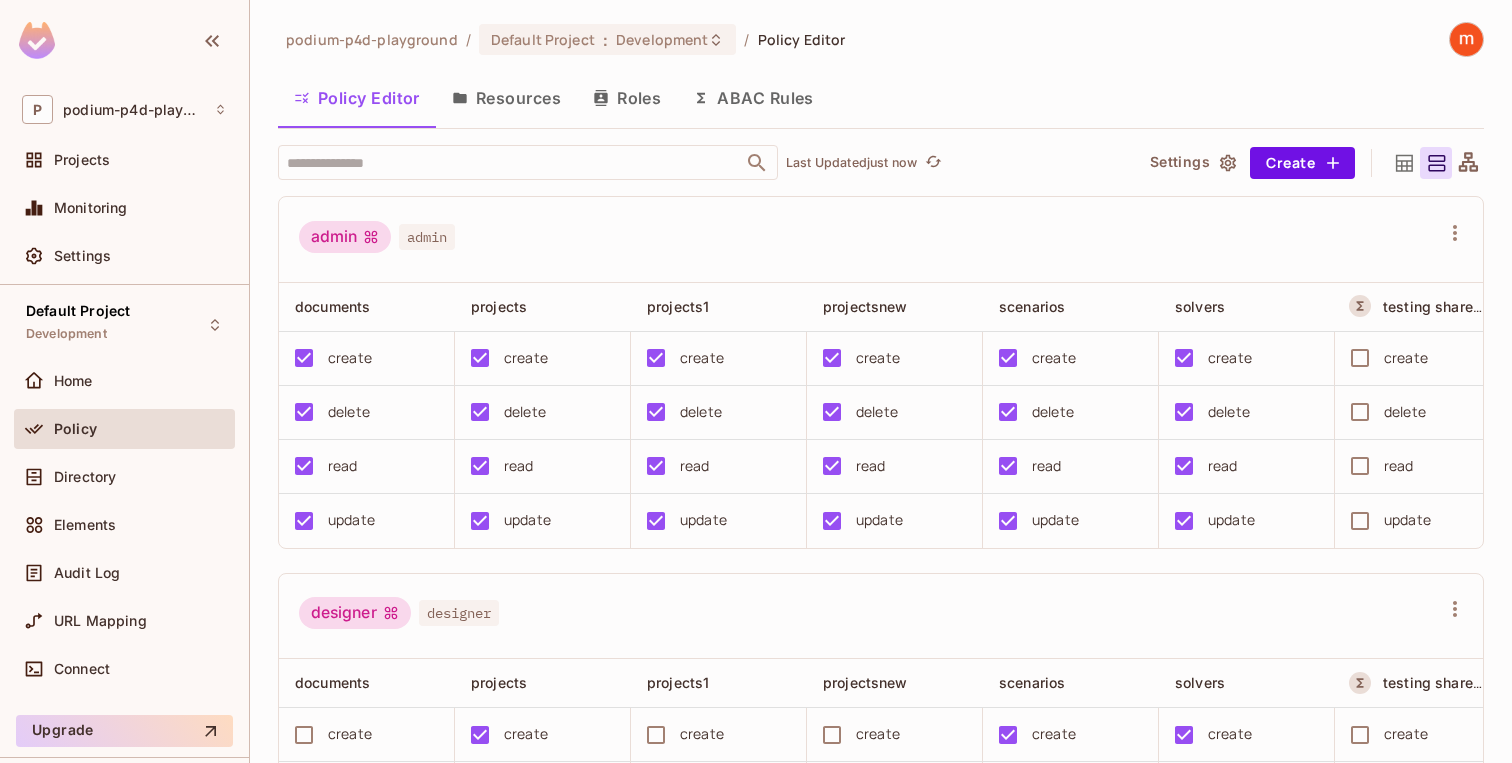 click on "Resources" at bounding box center (506, 98) 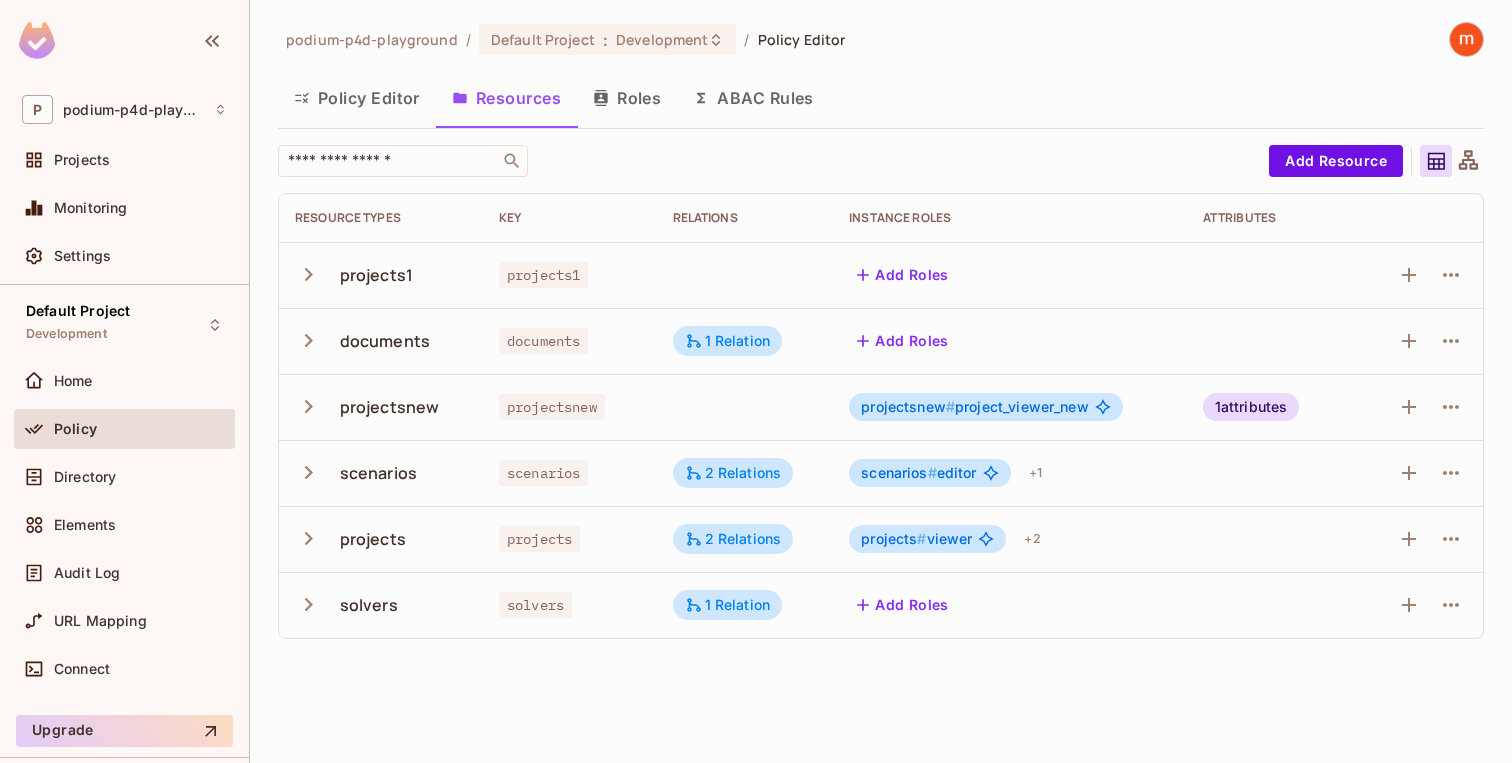 click on "projectsnew" at bounding box center [390, 407] 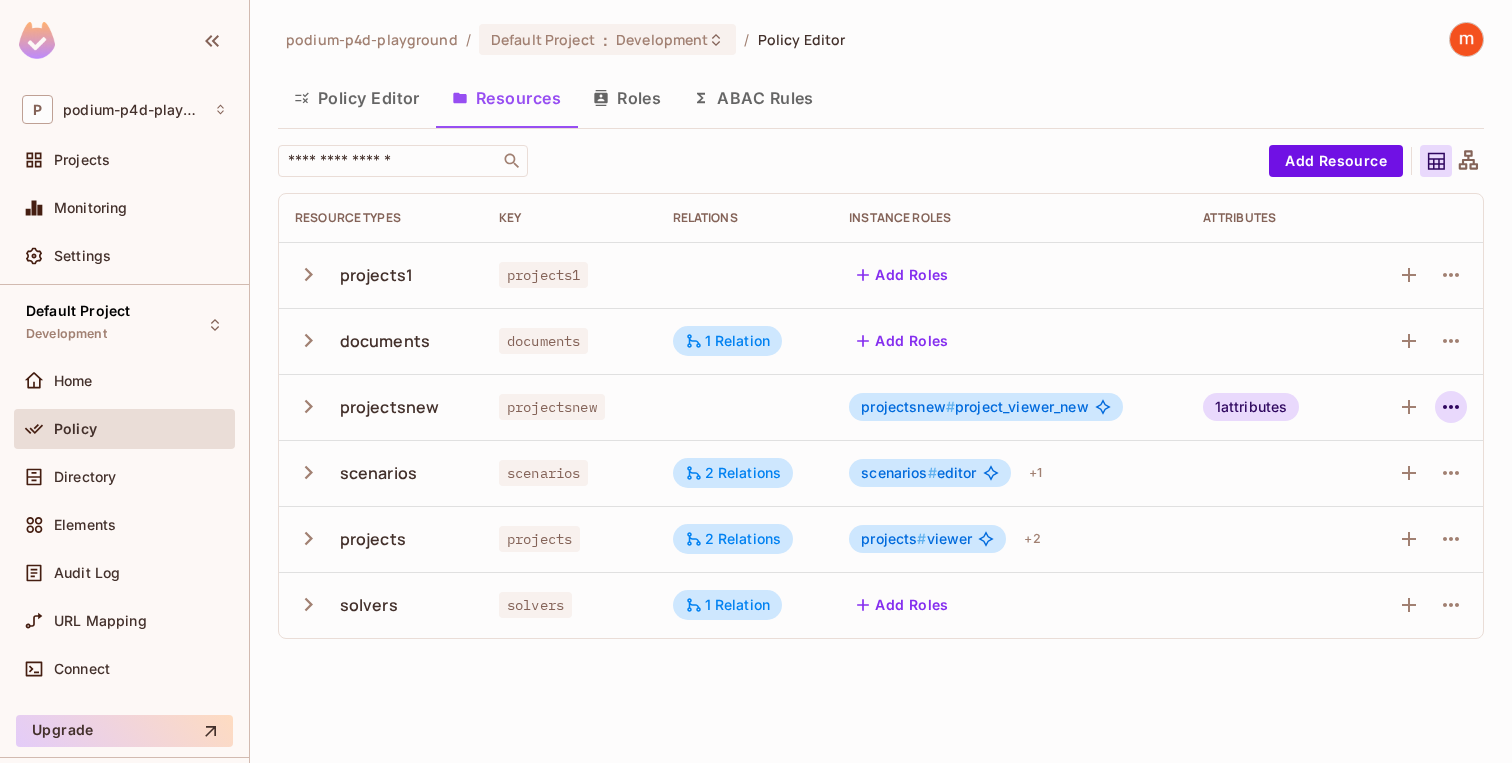 click 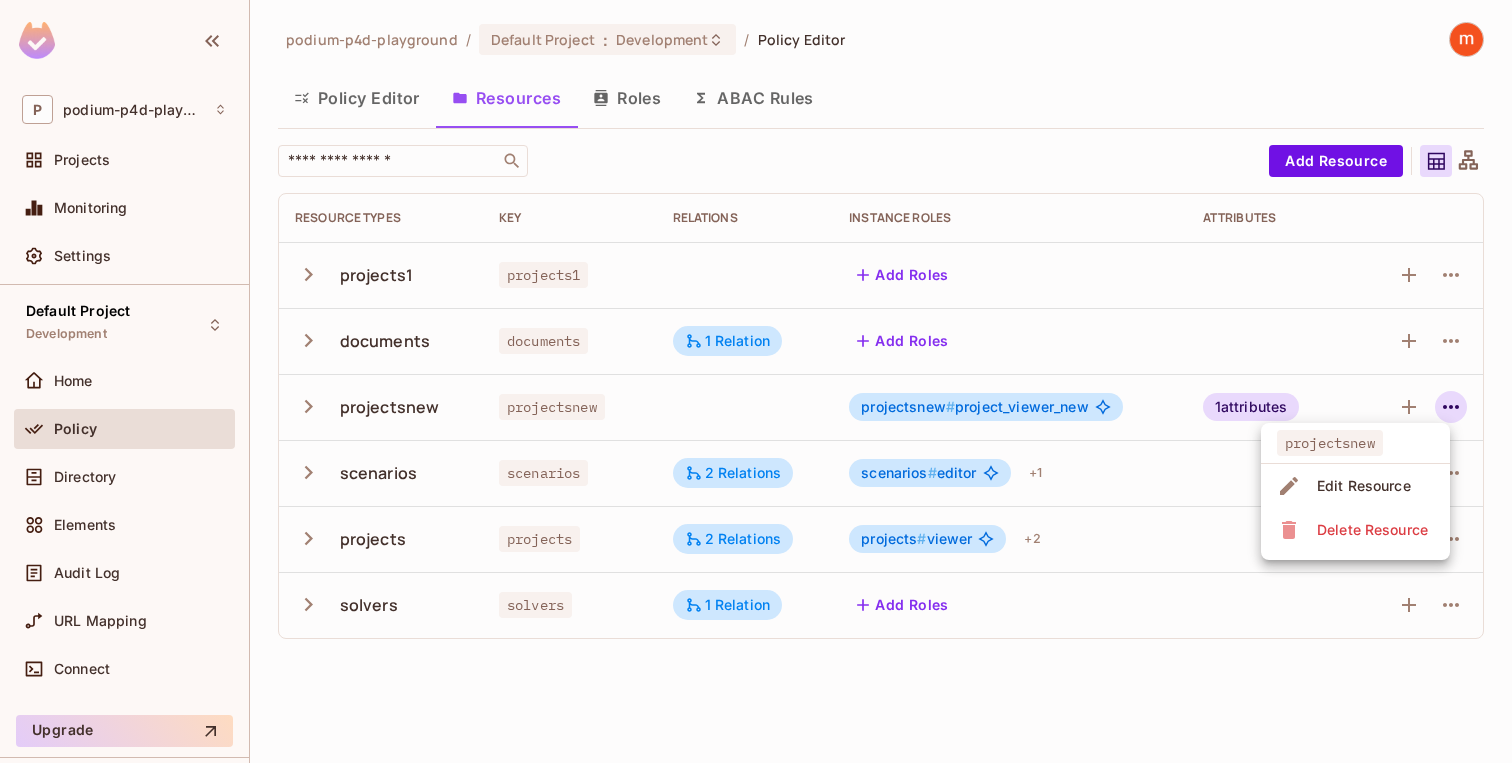 click at bounding box center [756, 381] 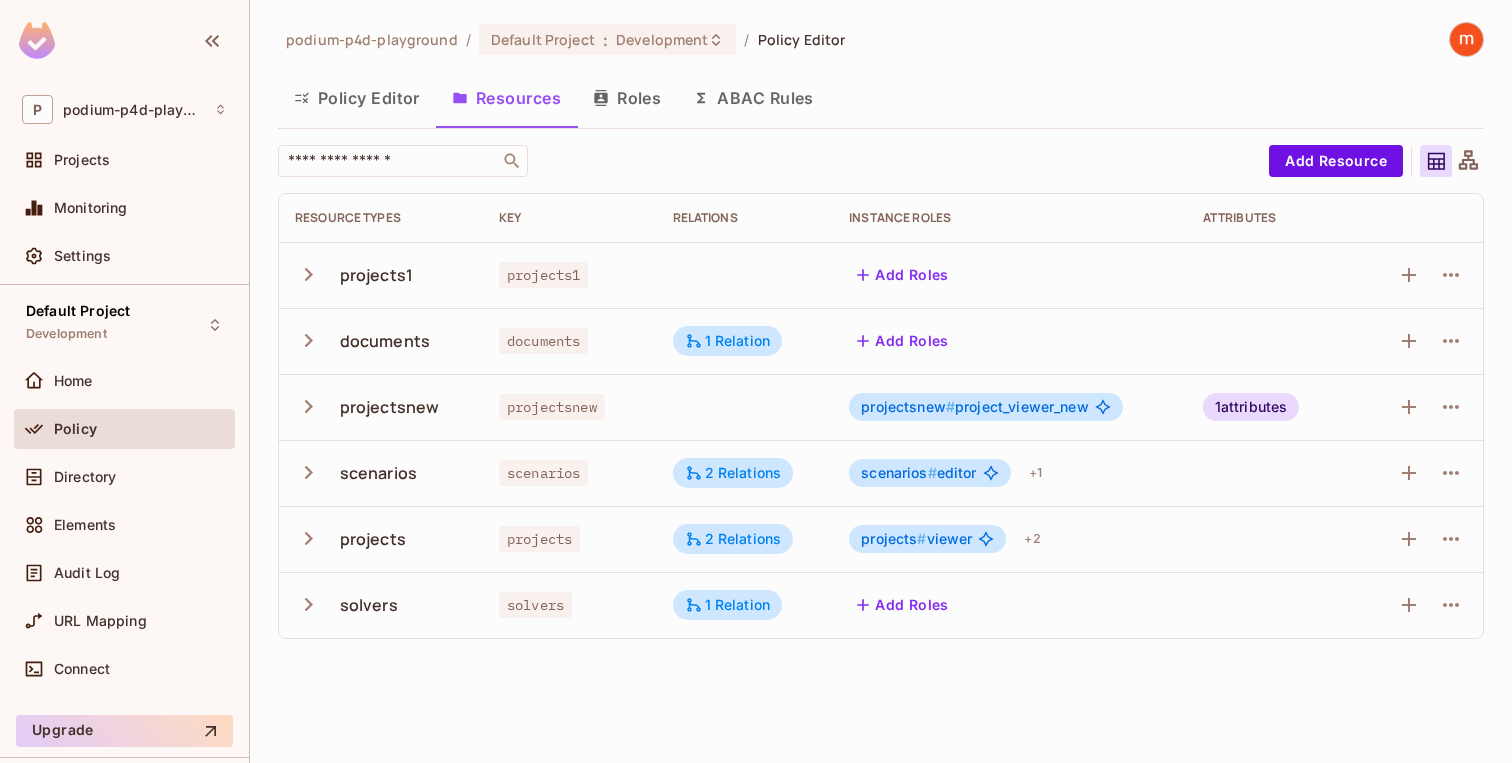 click on "Roles" at bounding box center [627, 98] 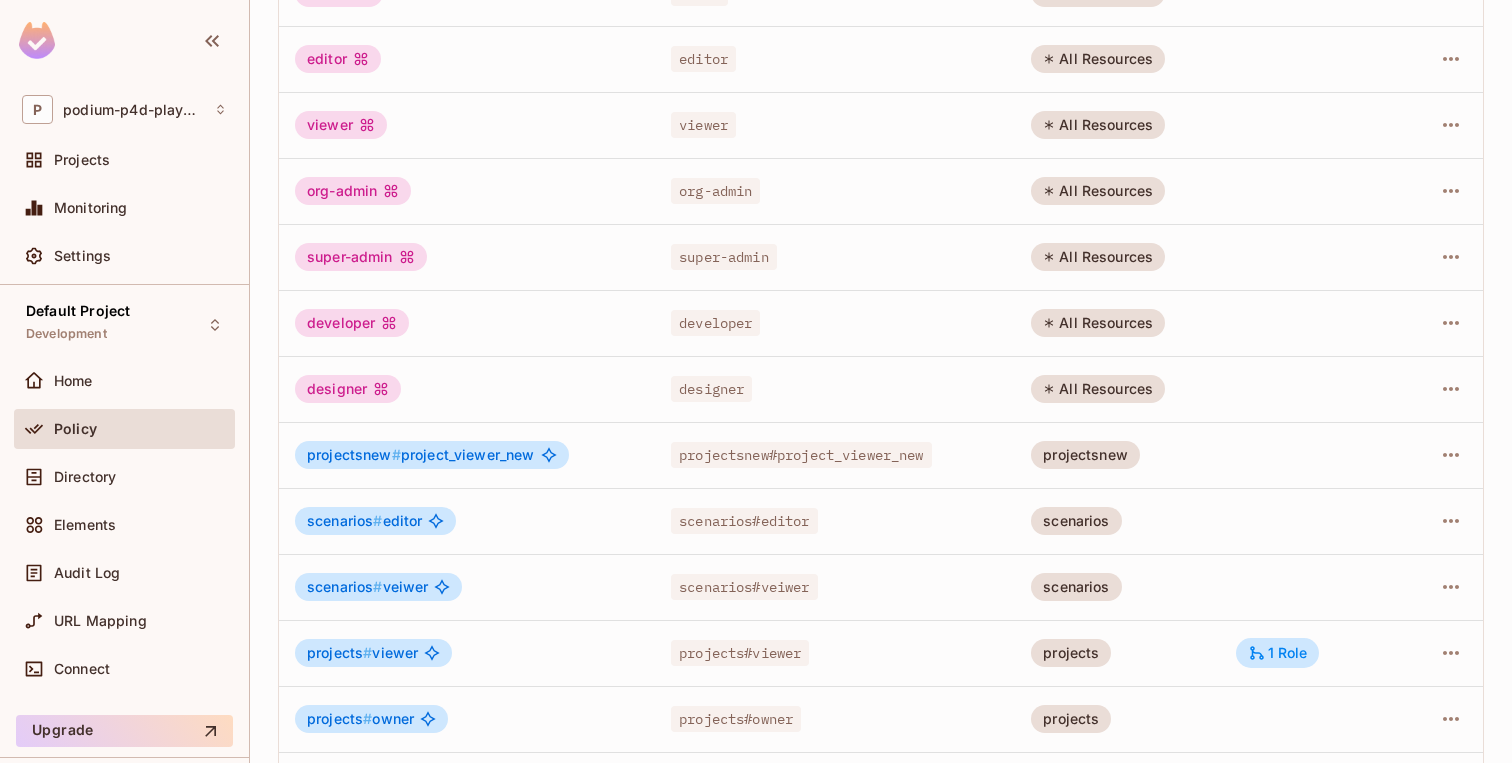 scroll, scrollTop: 354, scrollLeft: 0, axis: vertical 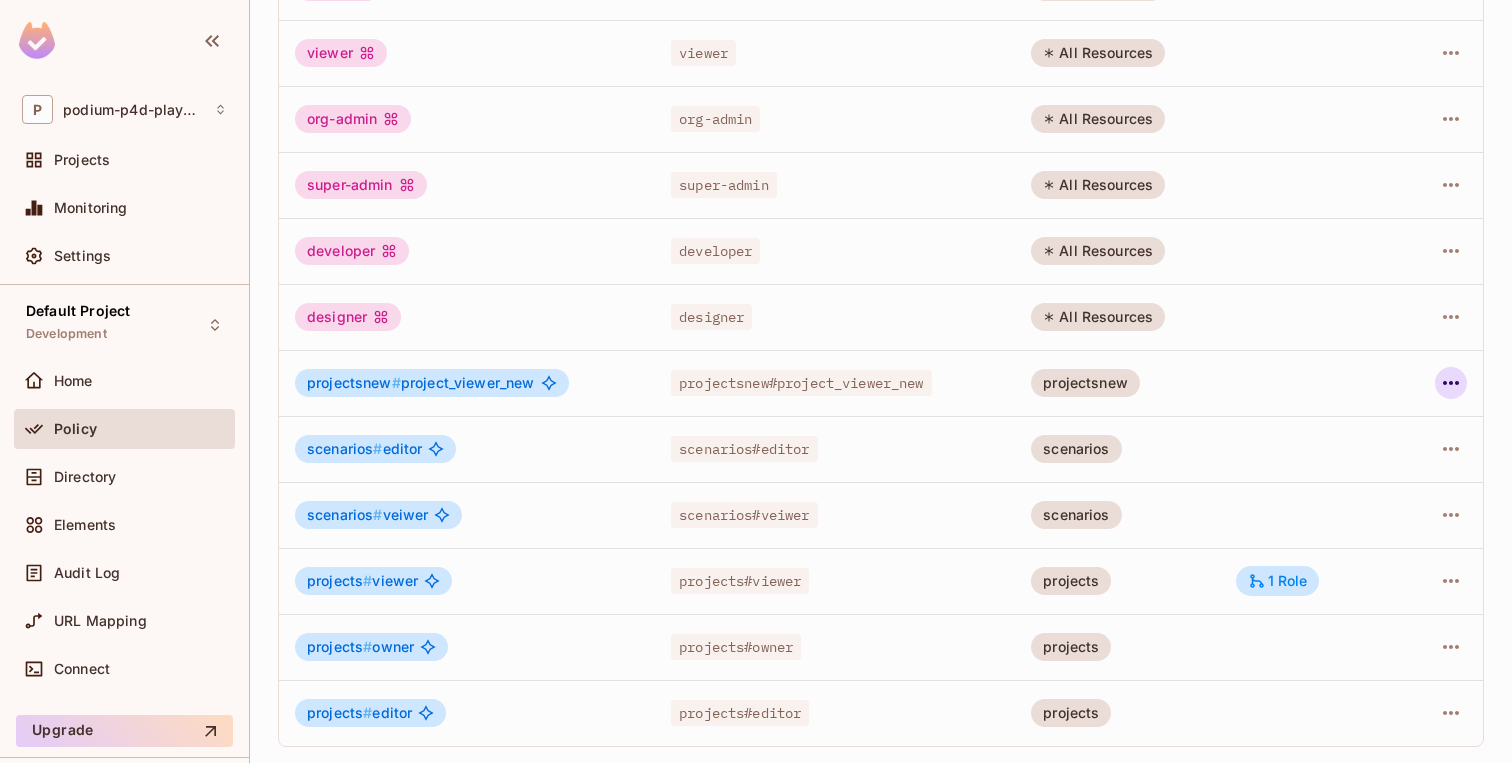 click 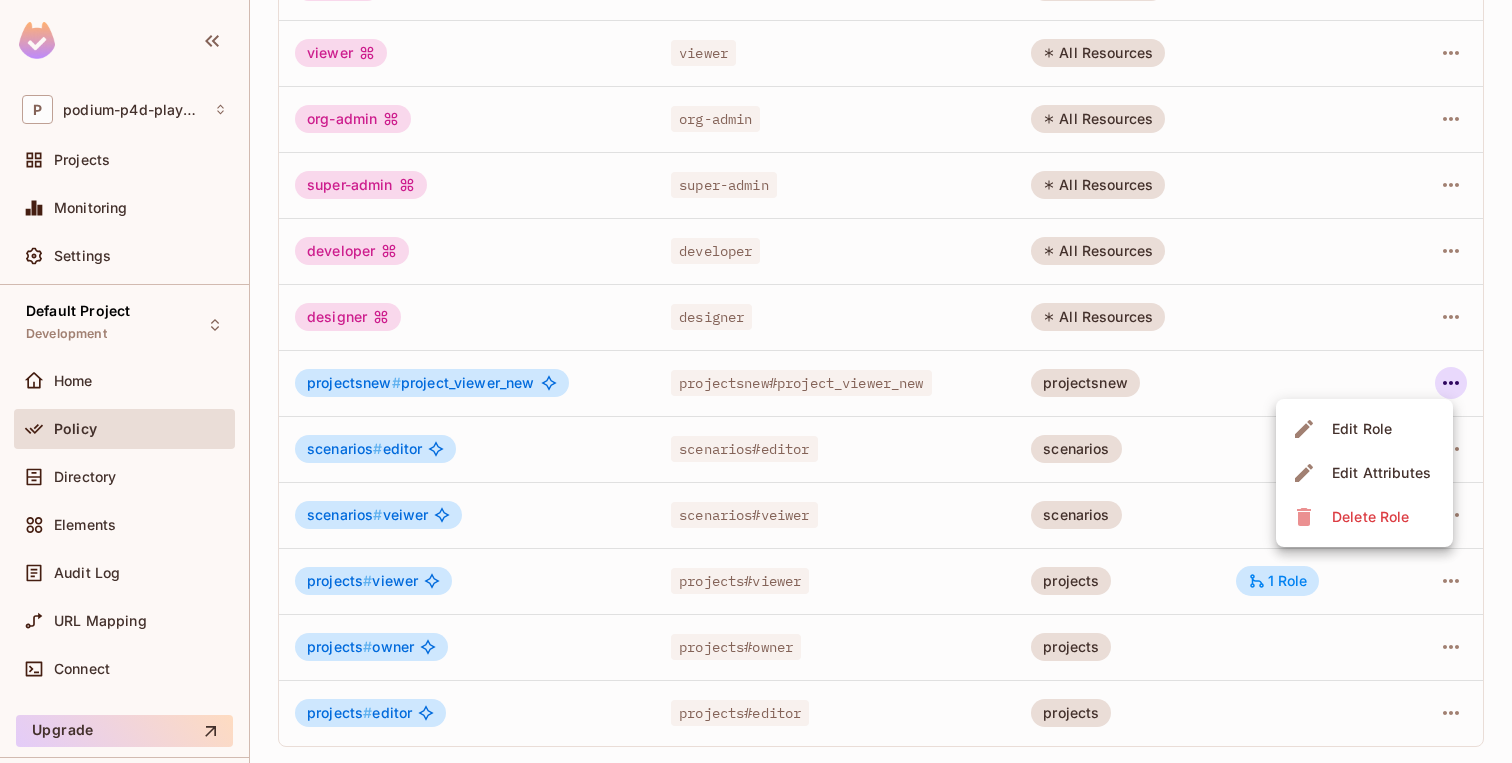 click on "Delete Role" at bounding box center (1370, 517) 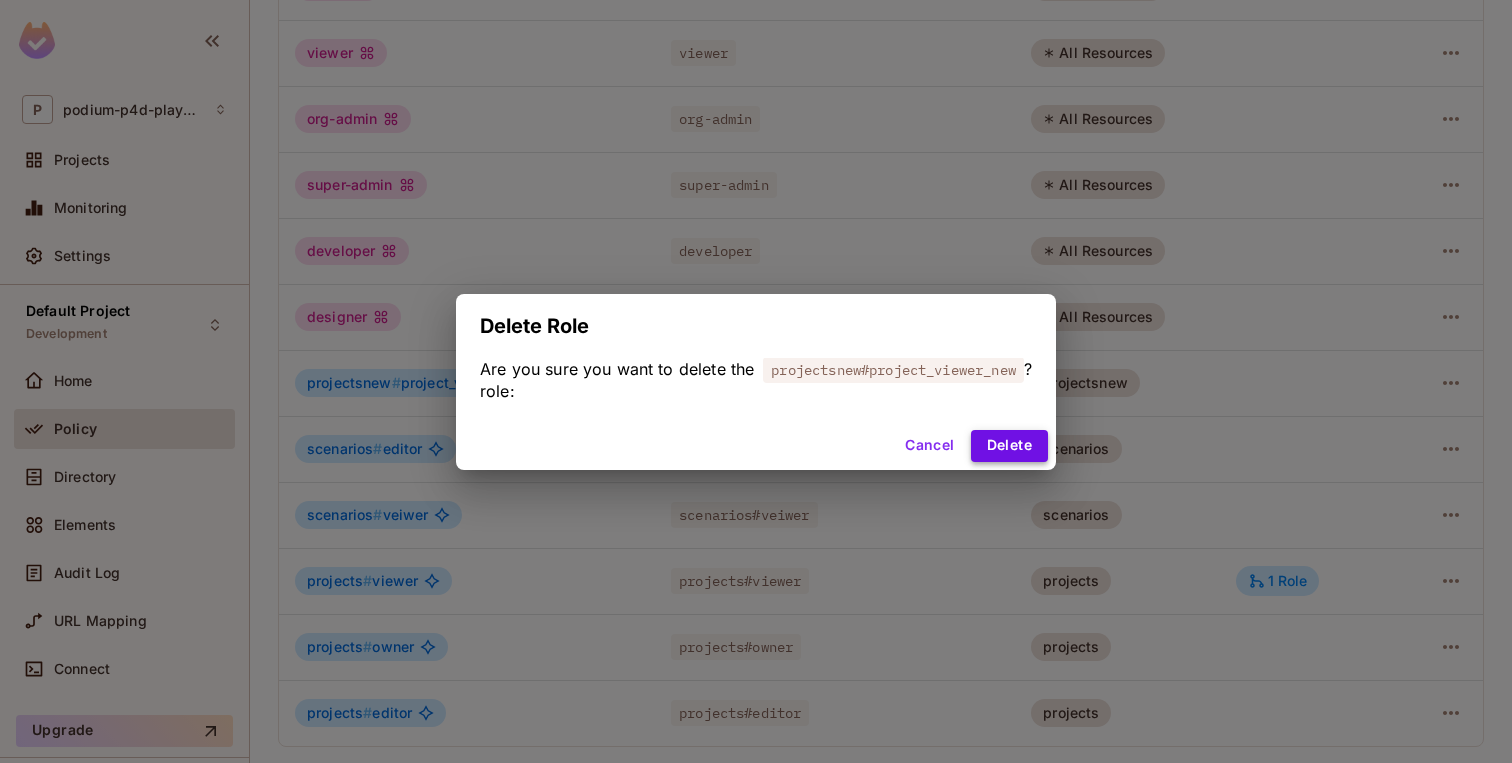 click on "Delete" at bounding box center (1009, 446) 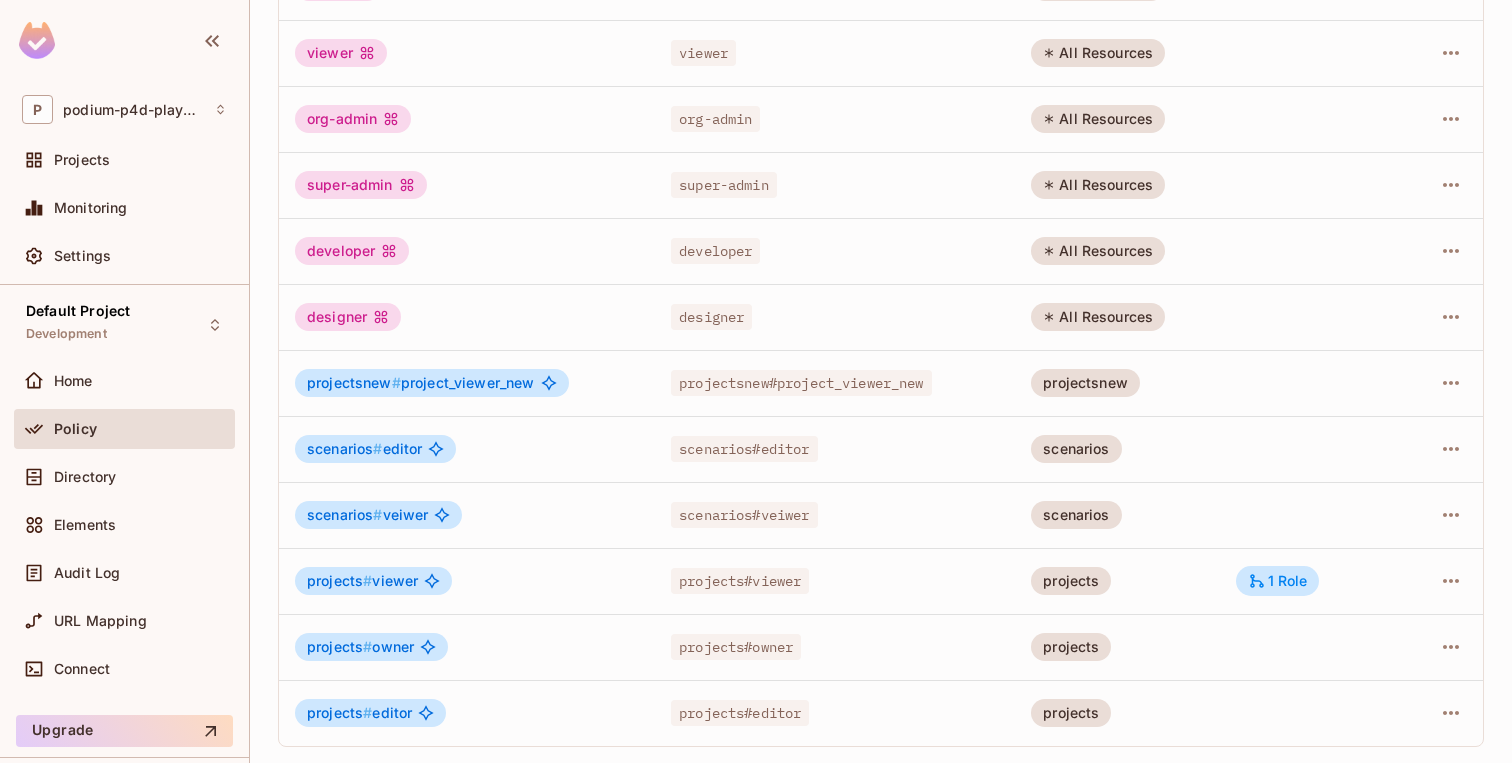 type 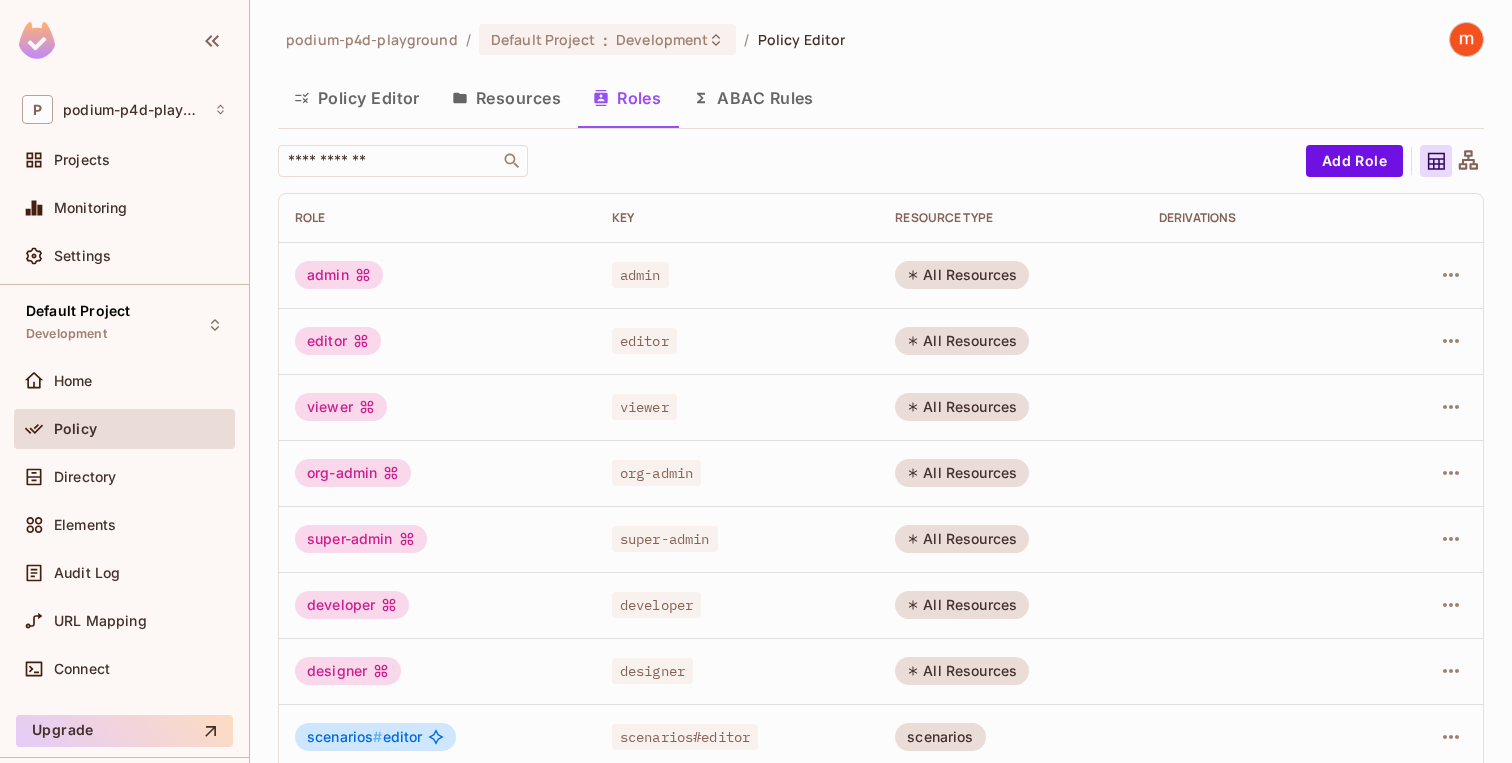 scroll, scrollTop: 0, scrollLeft: 0, axis: both 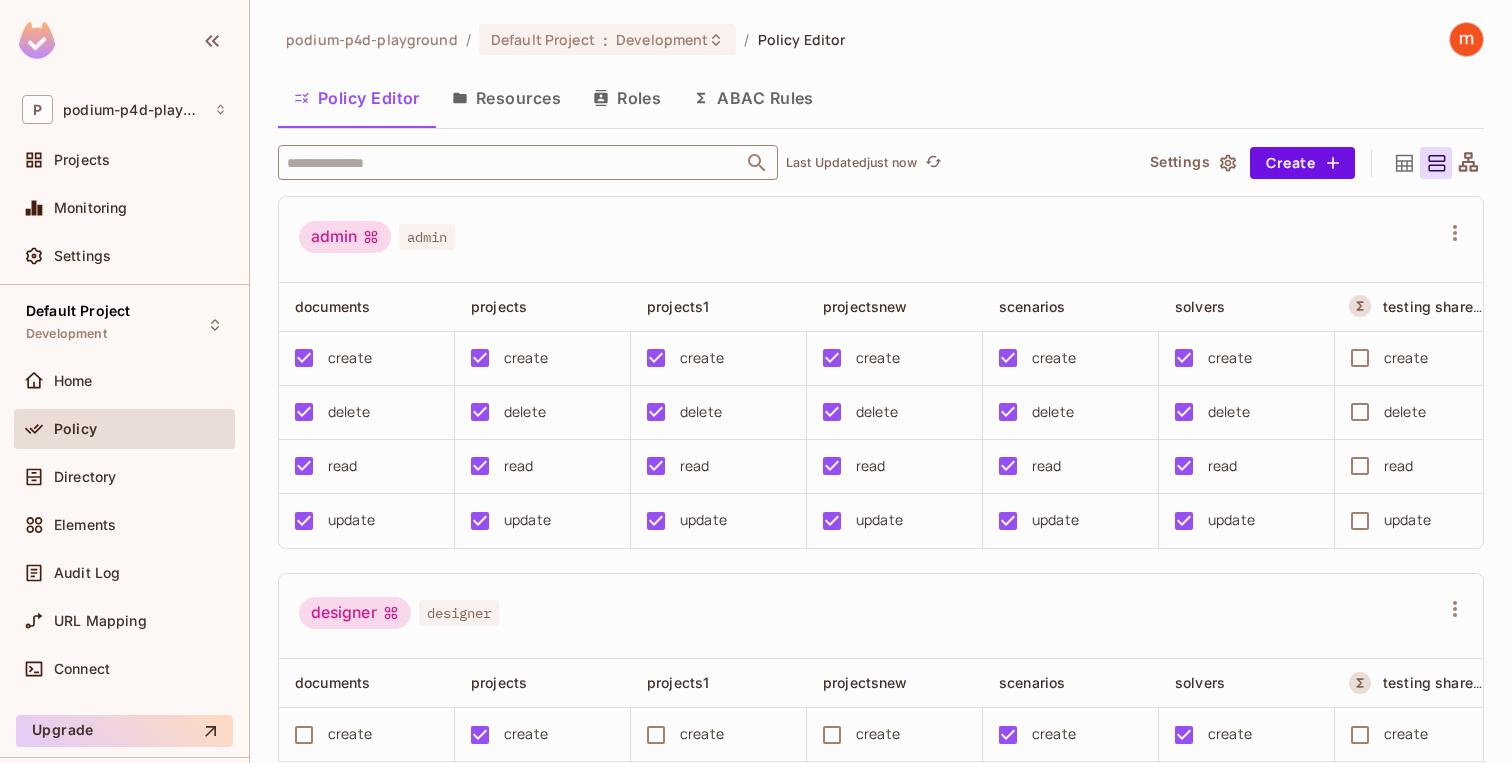 click at bounding box center (510, 162) 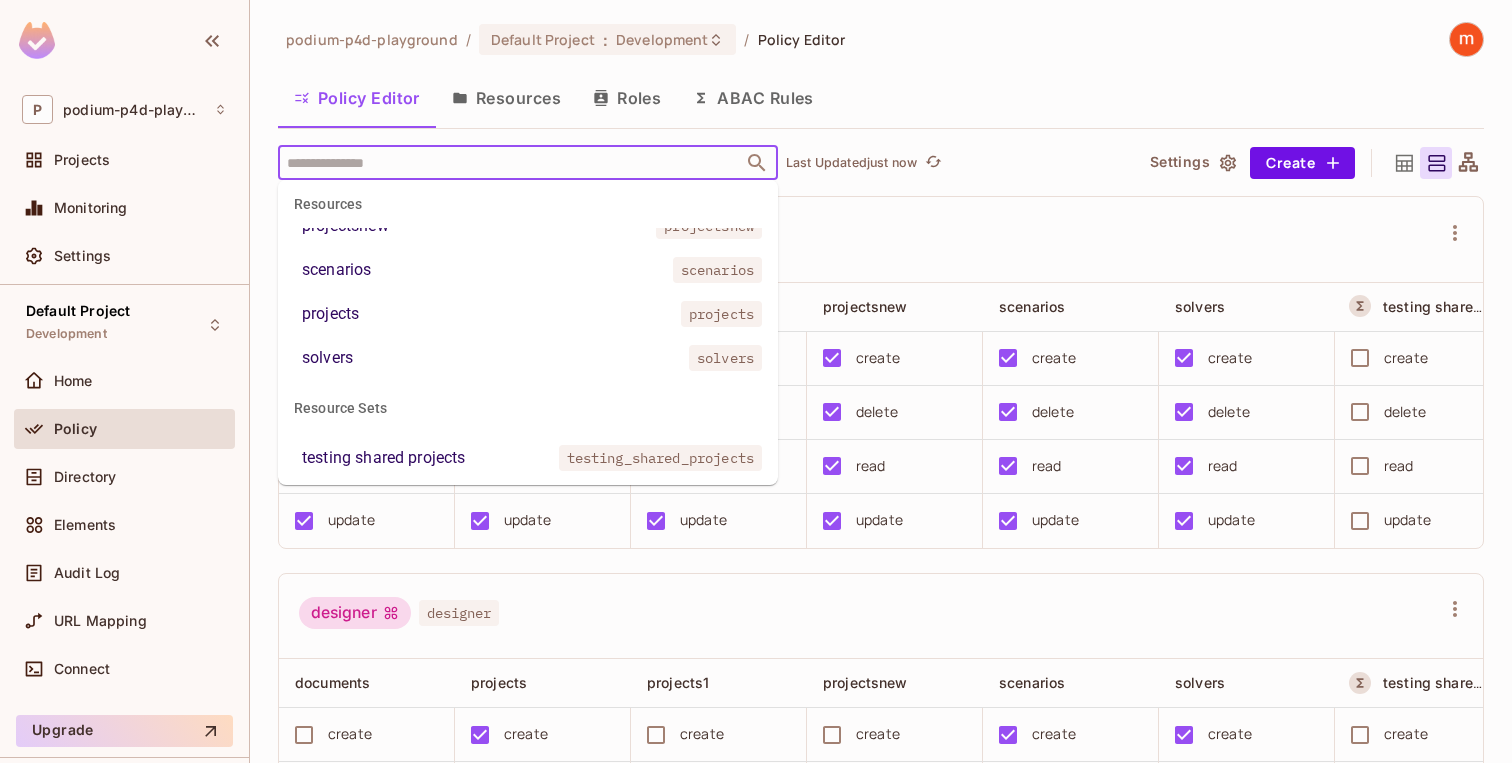 scroll, scrollTop: 495, scrollLeft: 0, axis: vertical 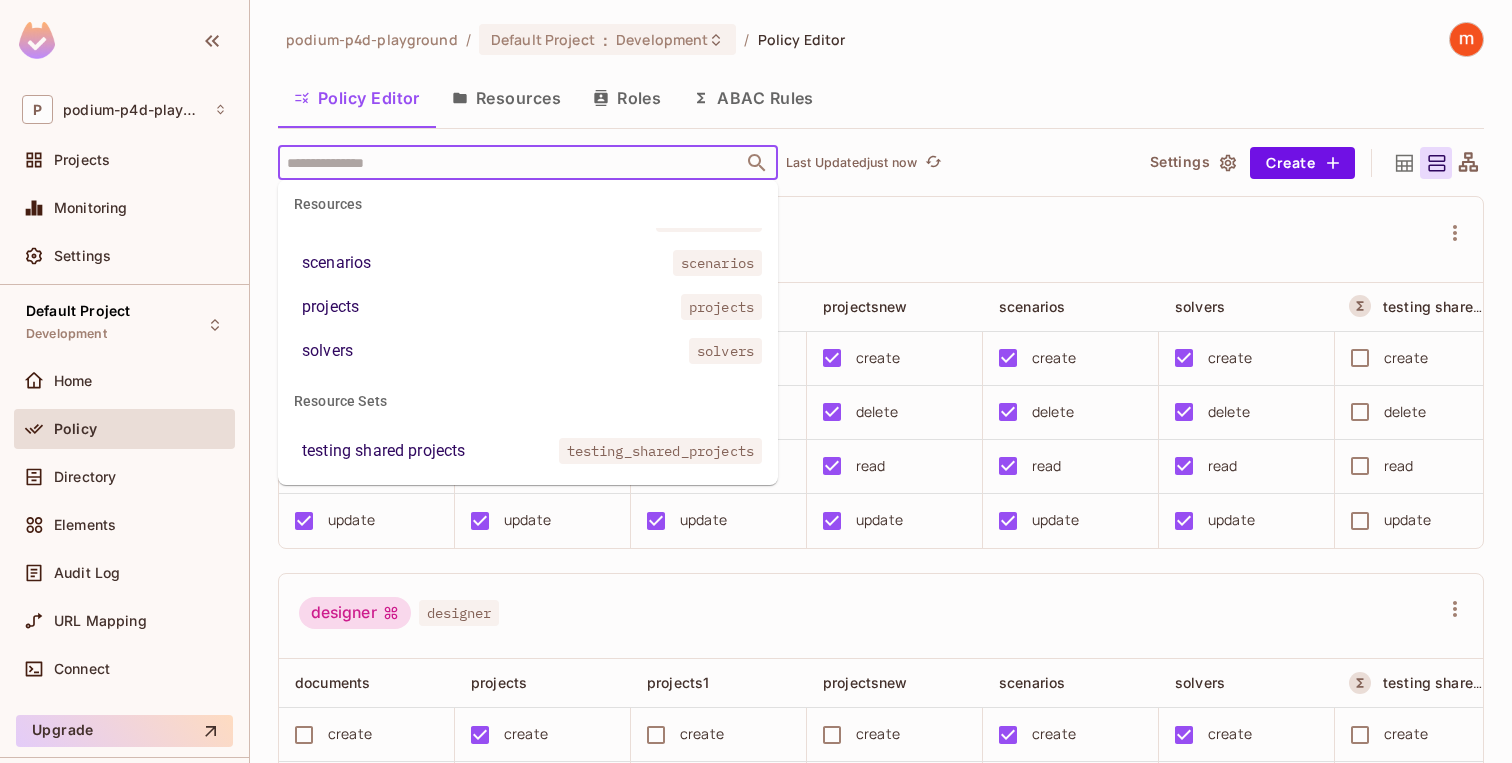 click on "testing shared projects testing_shared_projects" at bounding box center (528, 451) 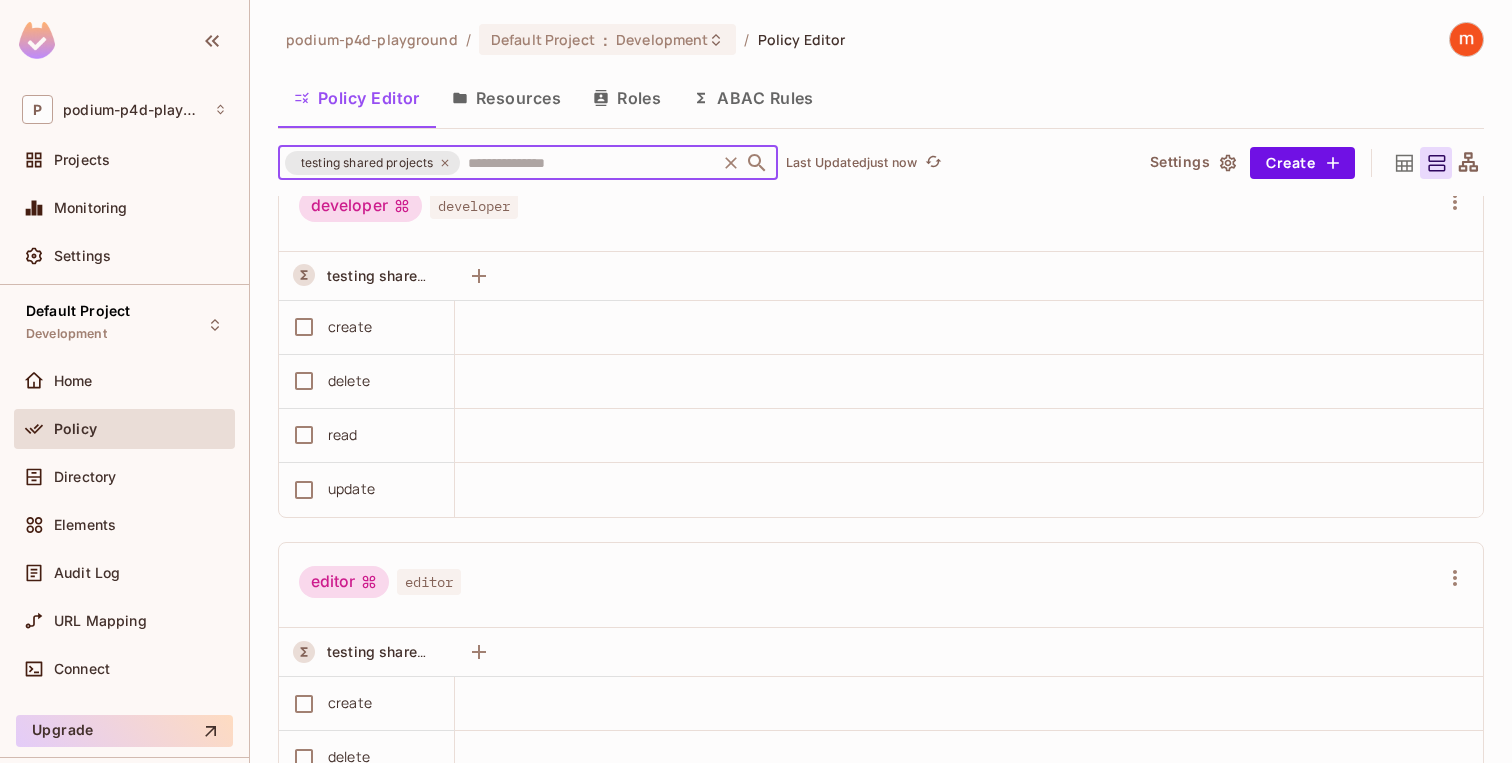 scroll, scrollTop: 0, scrollLeft: 0, axis: both 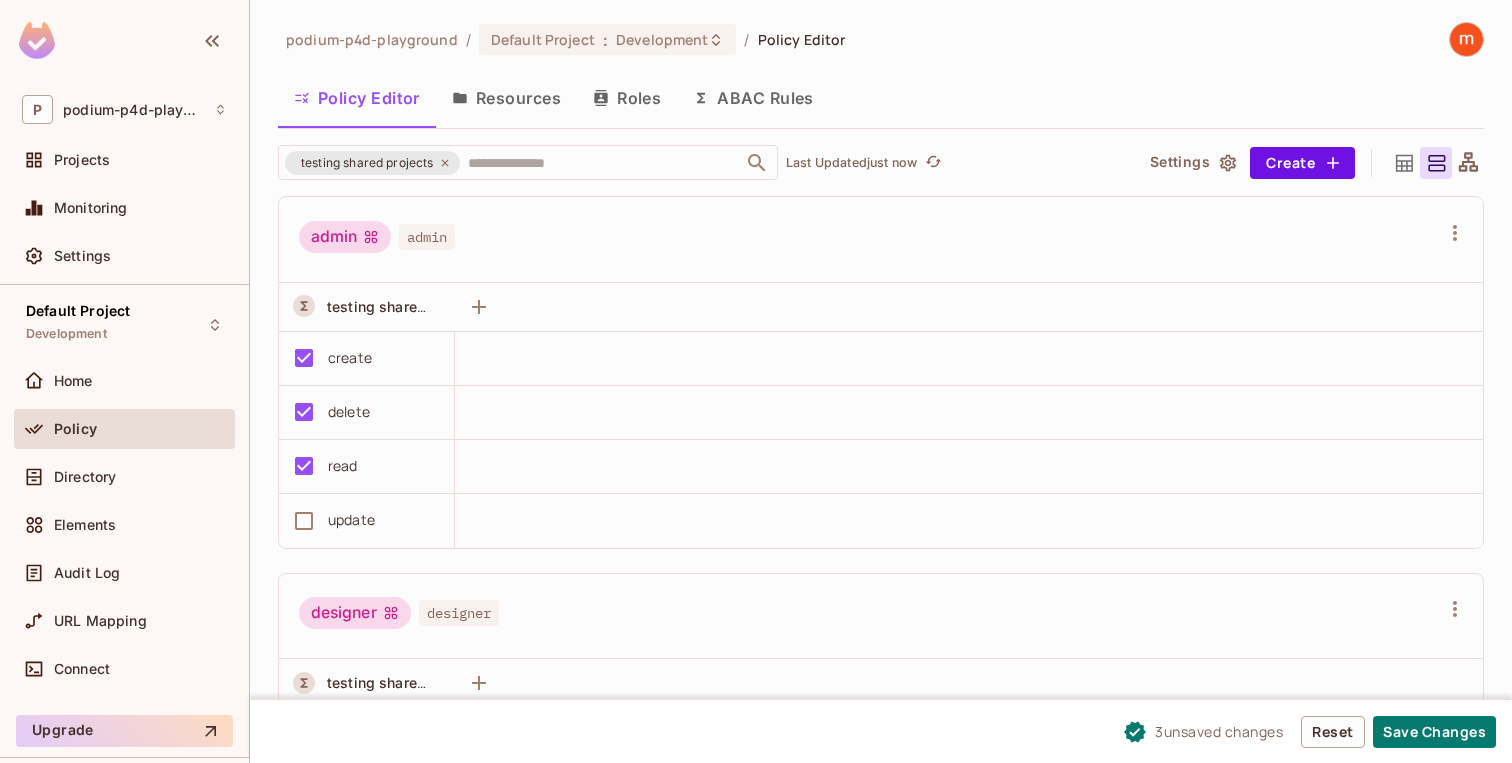 click on "read" at bounding box center [367, 467] 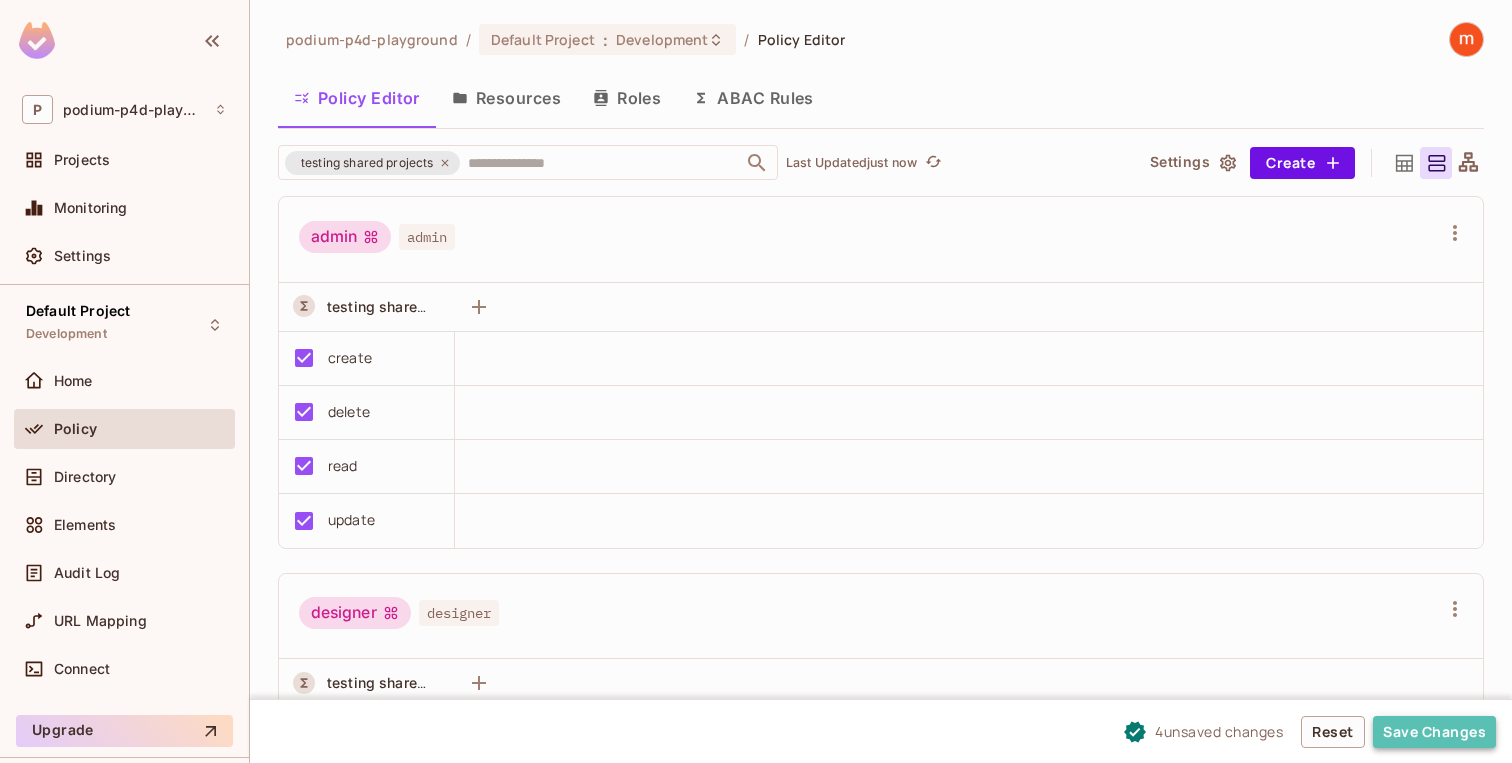 click on "Save Changes" at bounding box center [1434, 732] 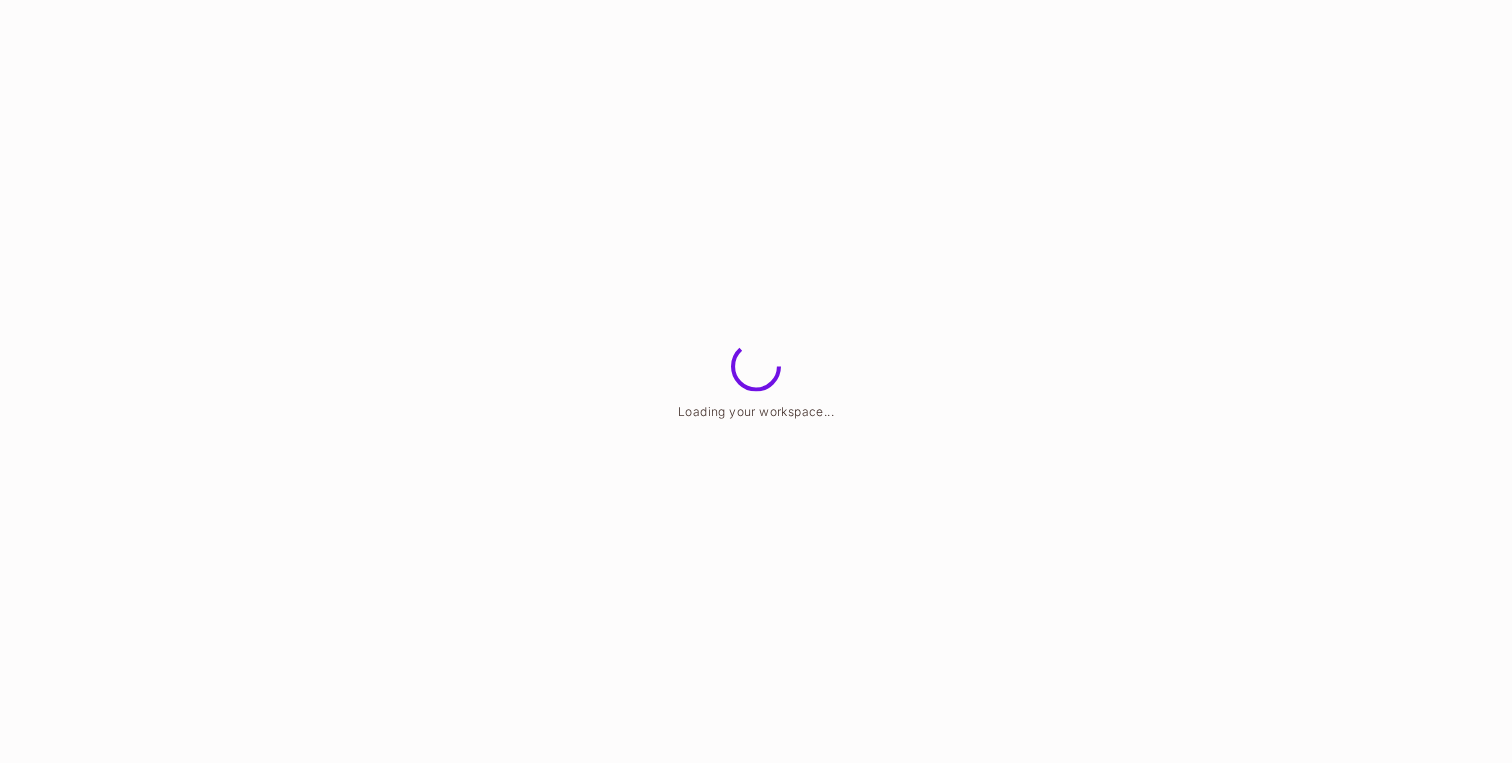 scroll, scrollTop: 0, scrollLeft: 0, axis: both 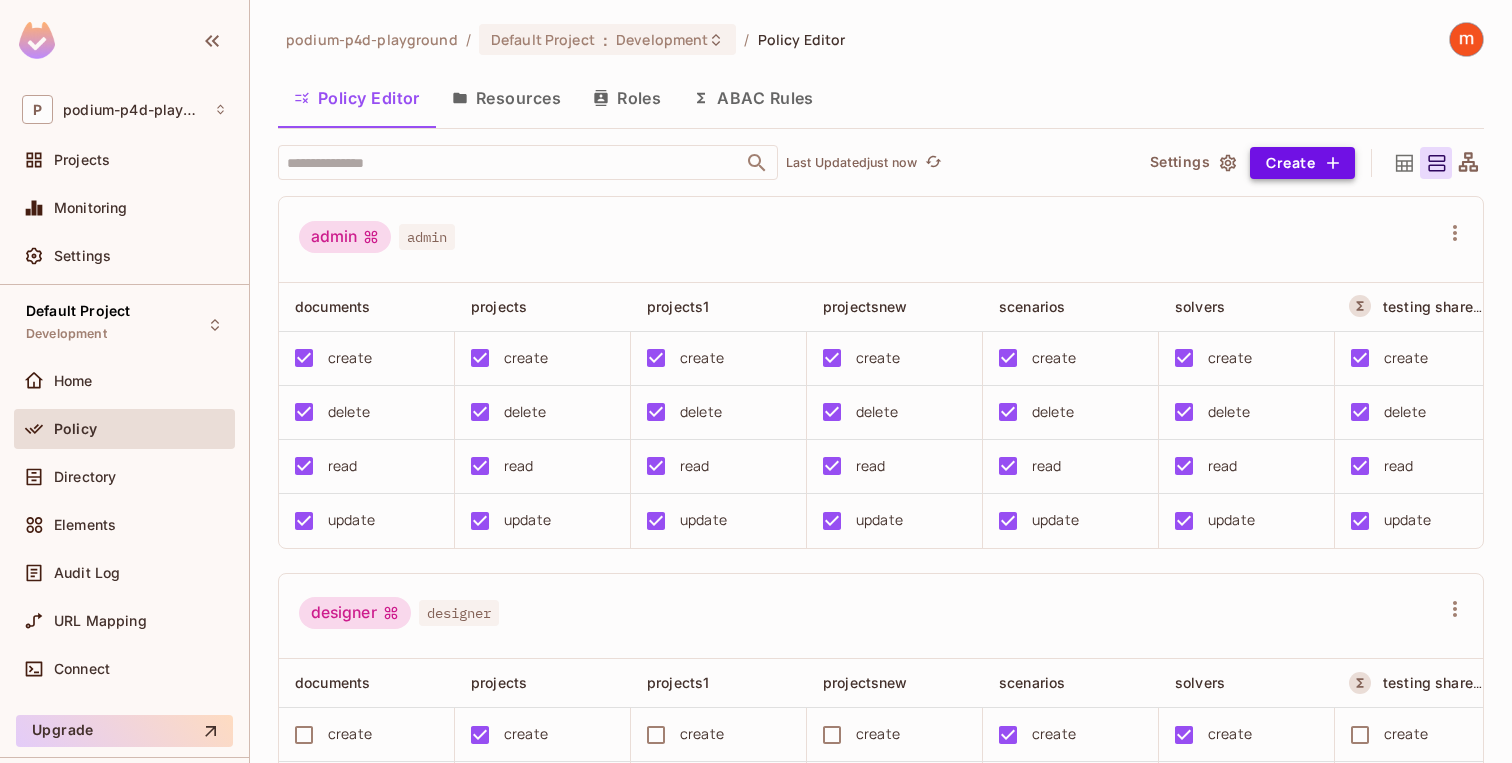 click on "Create" at bounding box center (1302, 163) 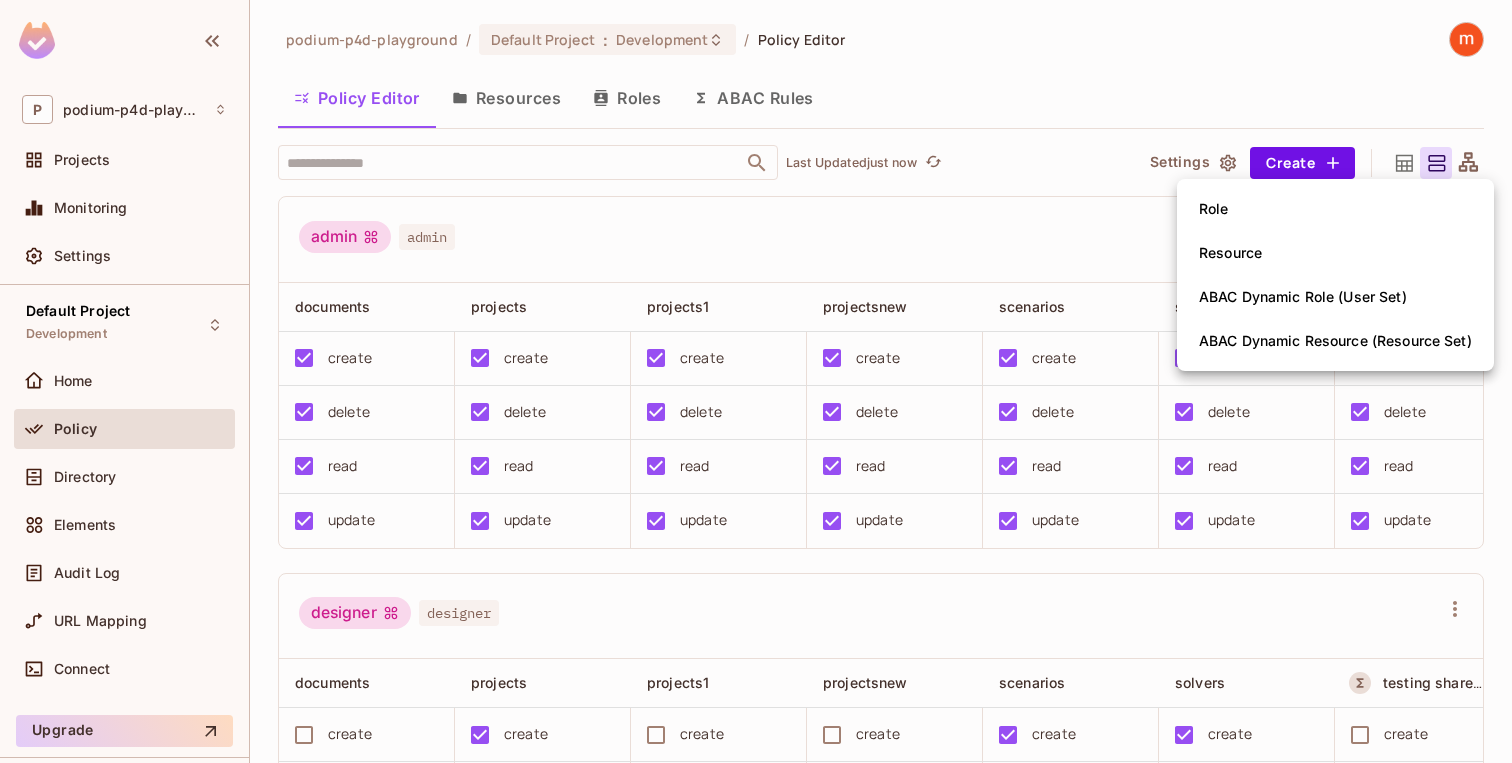 click at bounding box center (756, 381) 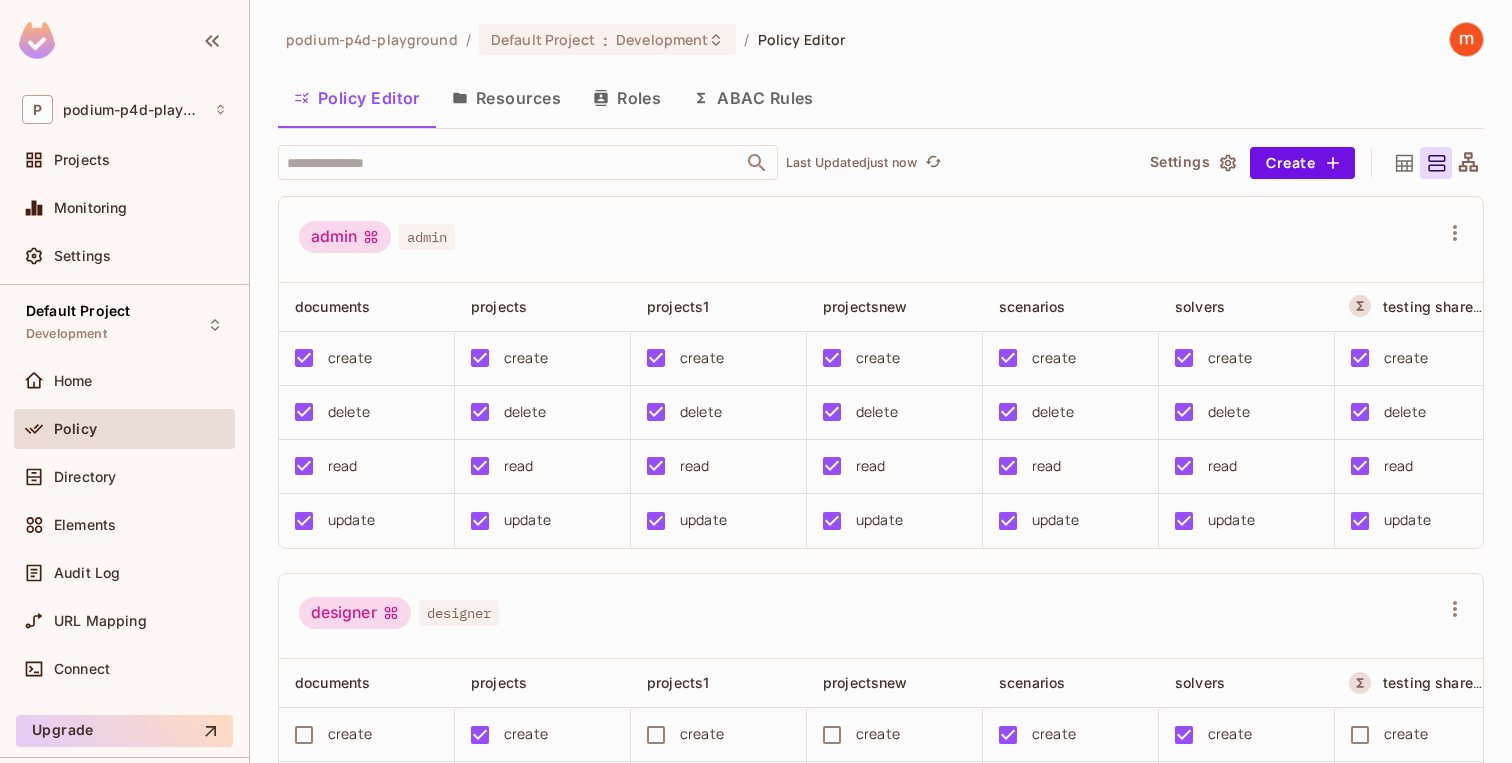 click 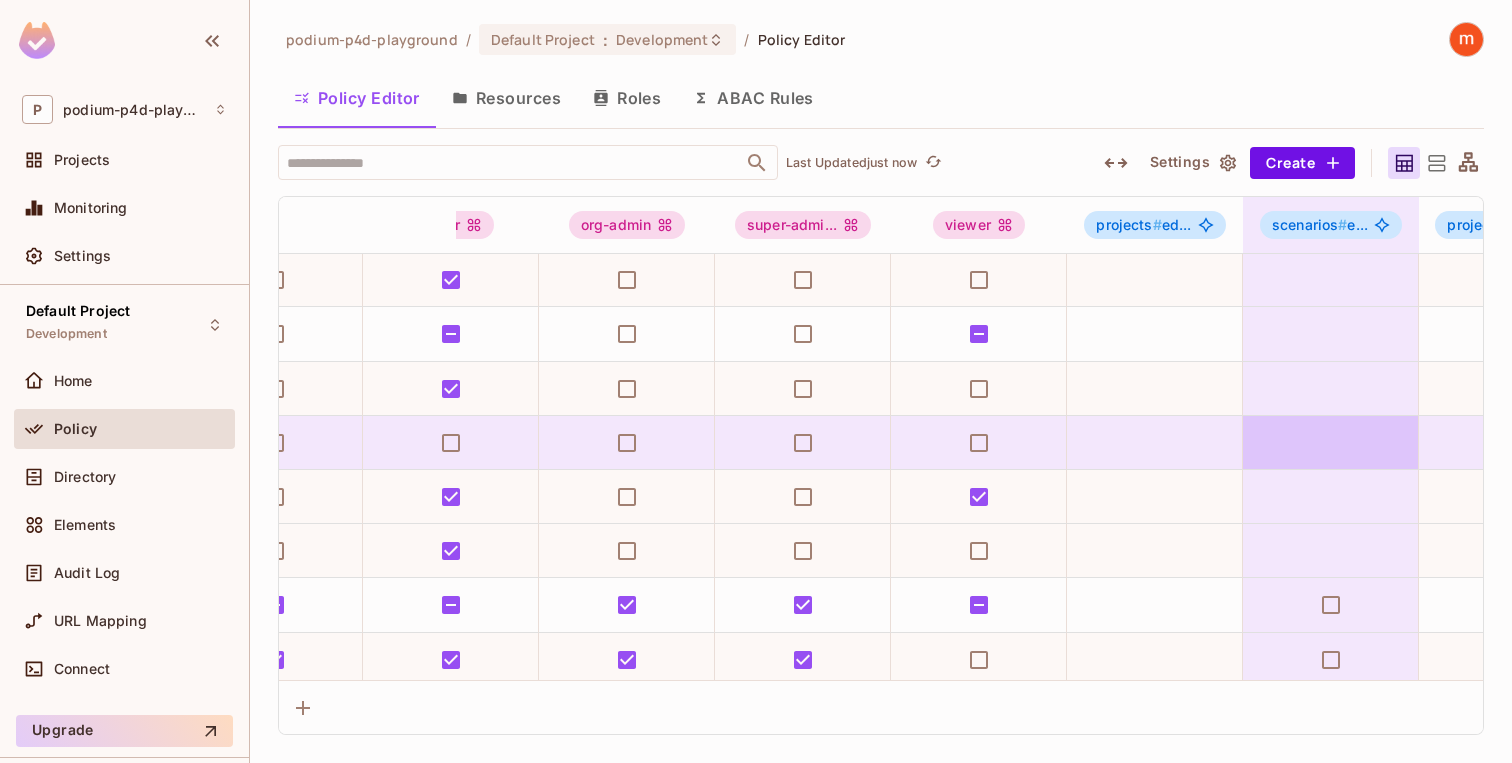 scroll, scrollTop: 760, scrollLeft: 0, axis: vertical 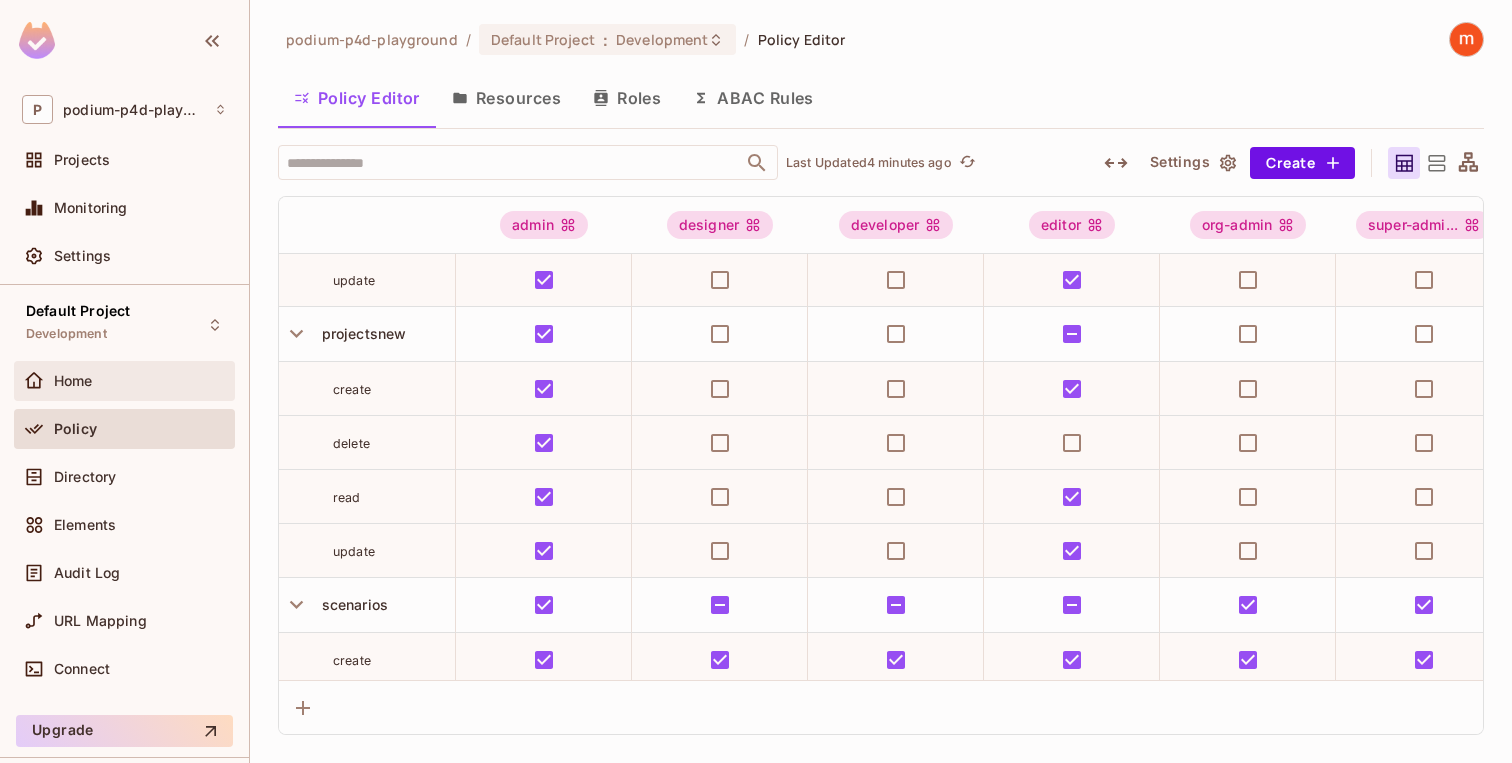 click on "Home" at bounding box center (140, 381) 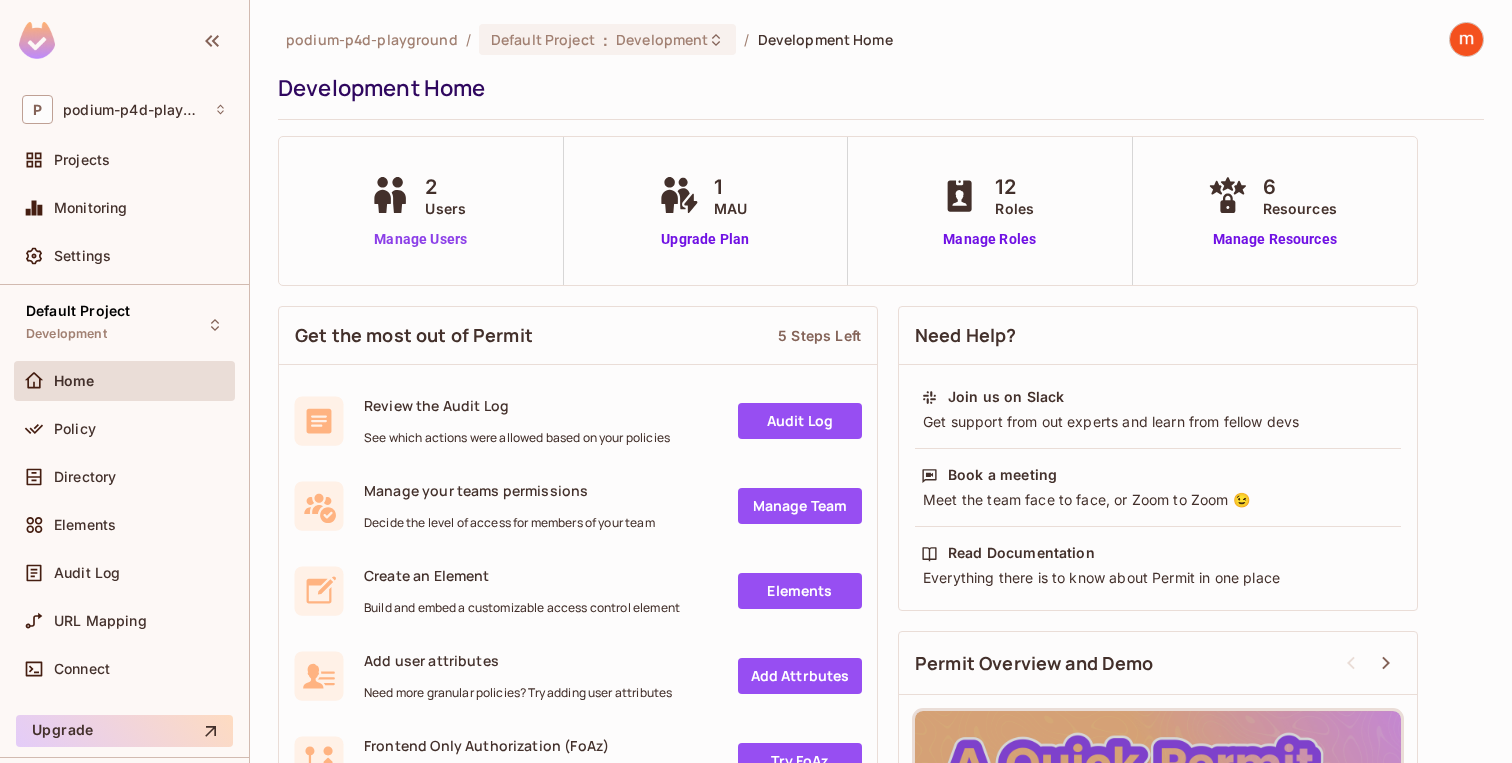 click on "Manage Users" at bounding box center (420, 239) 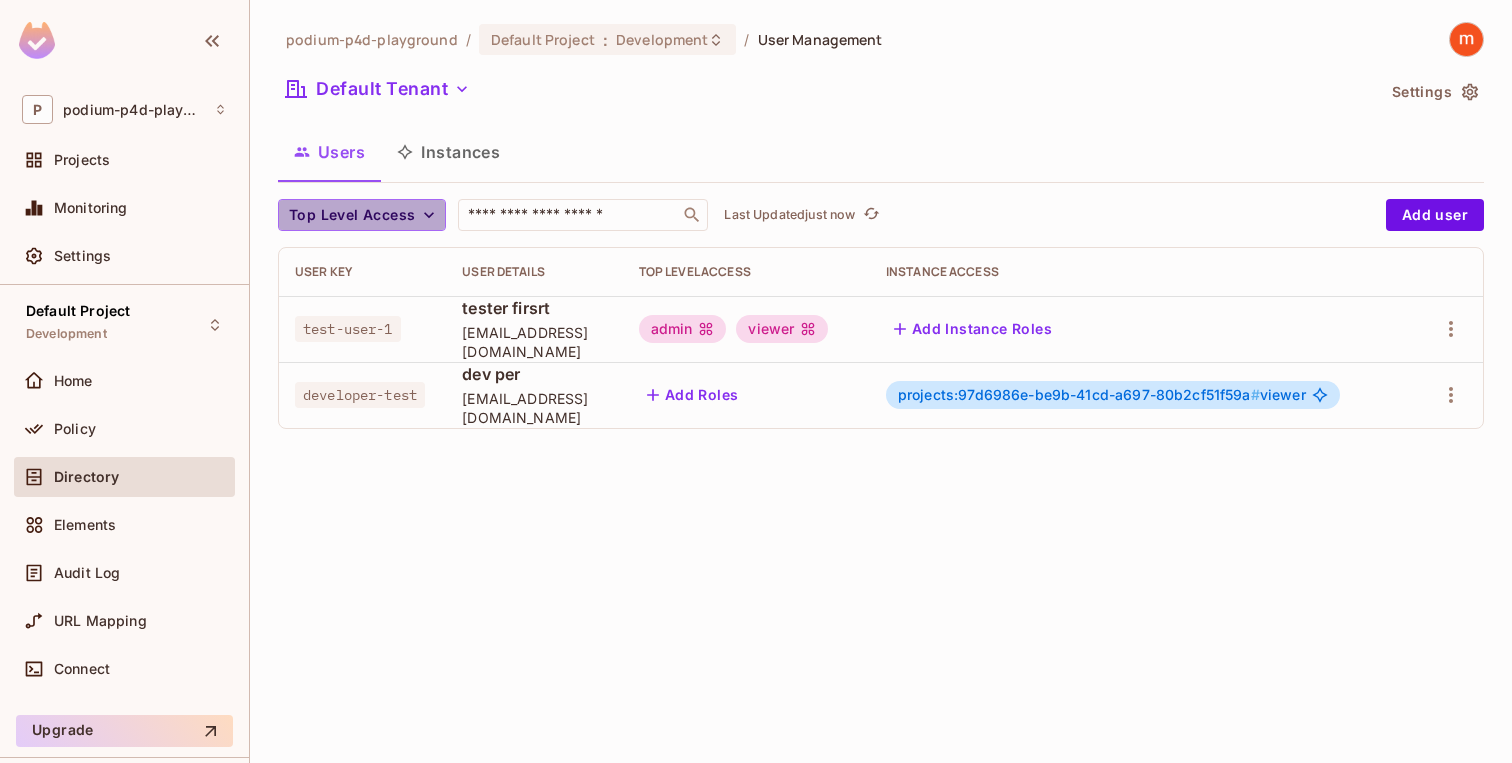 scroll, scrollTop: 0, scrollLeft: 0, axis: both 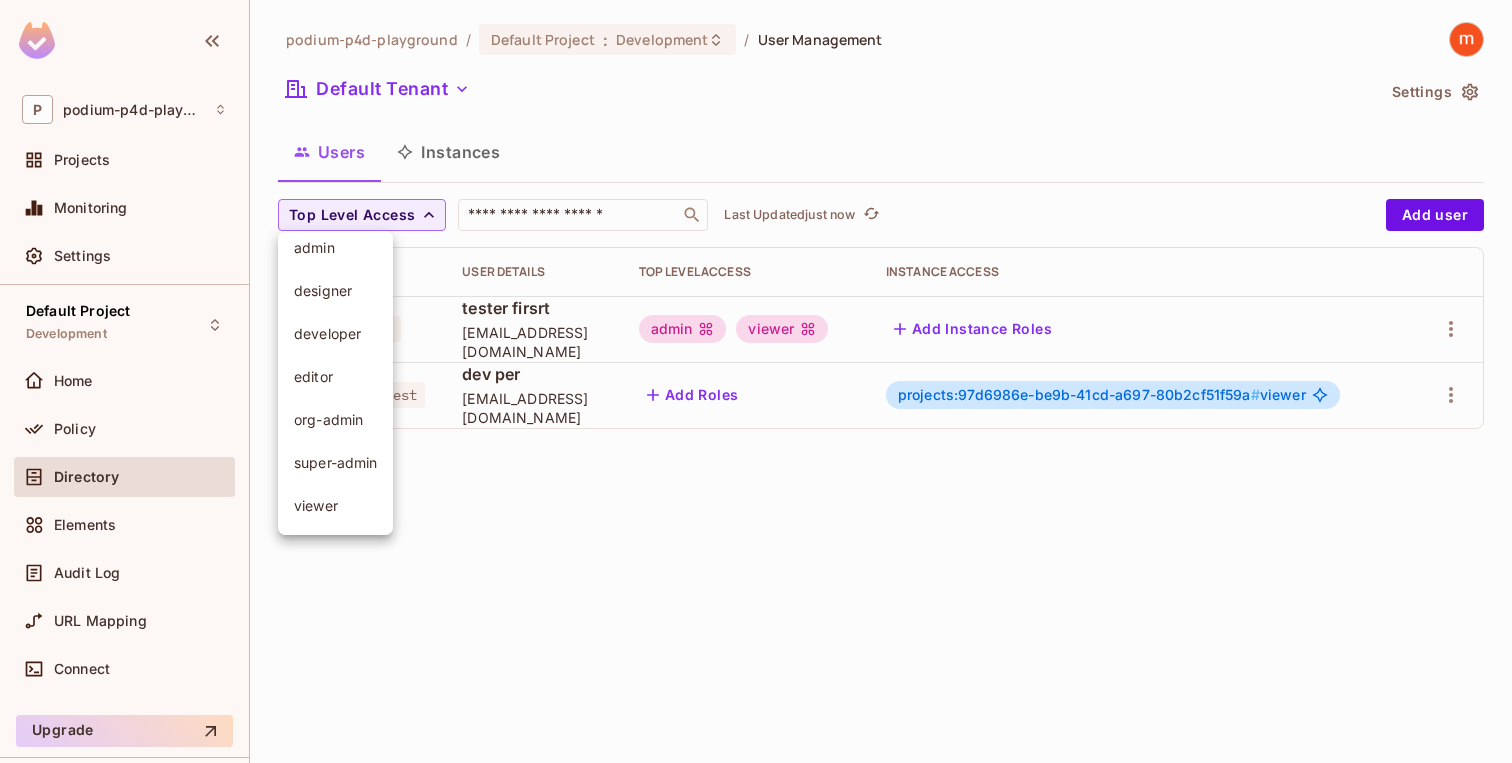 click at bounding box center [756, 381] 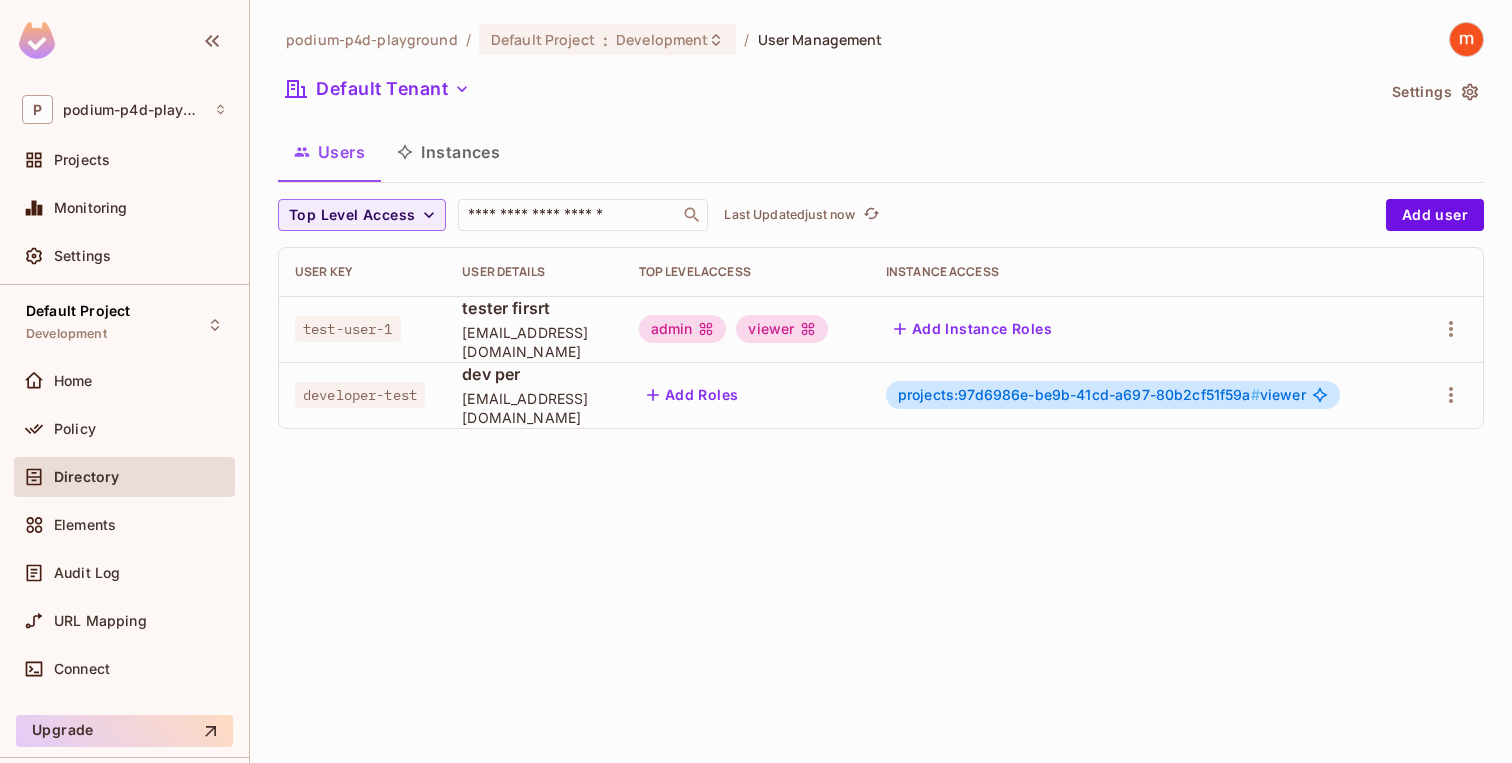 type 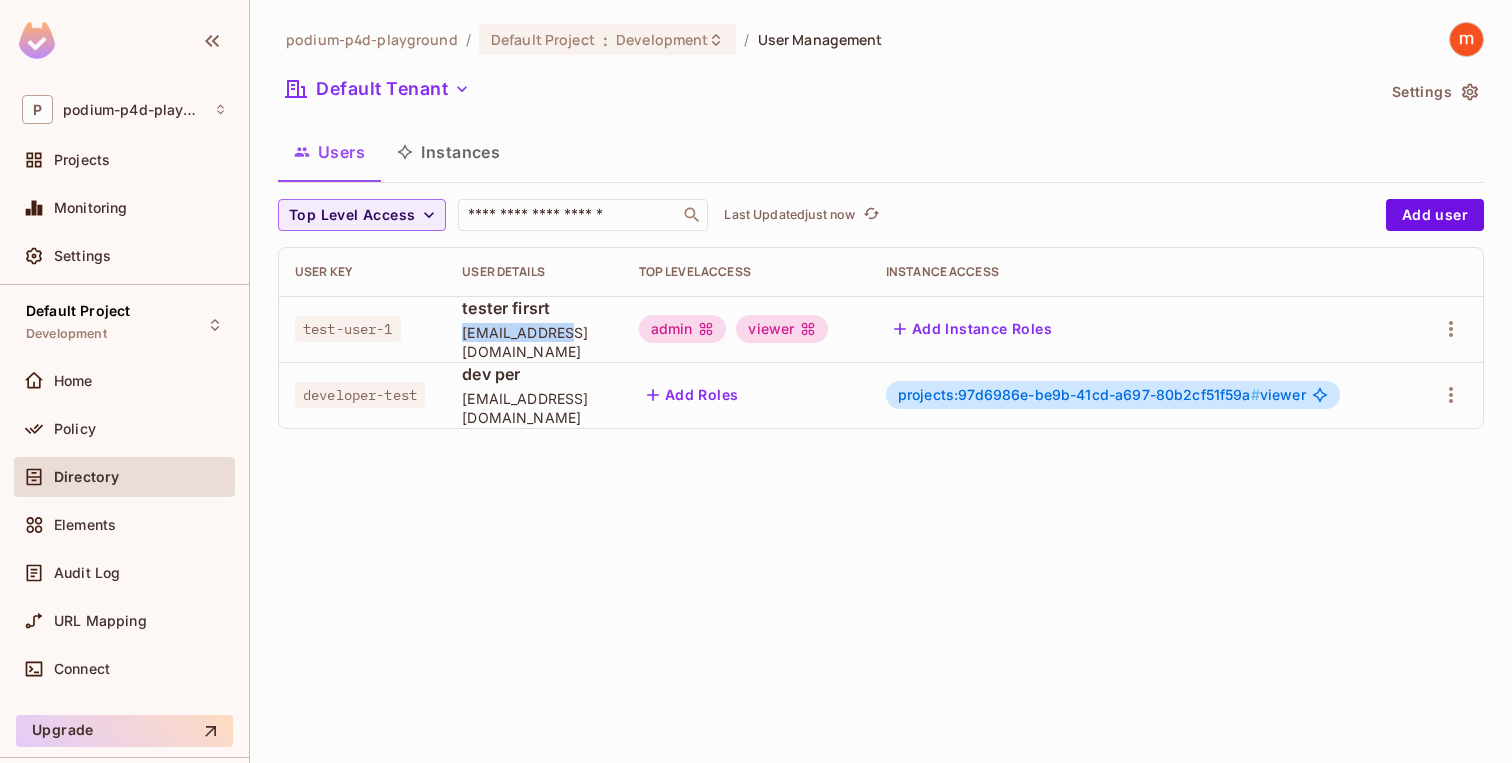 drag, startPoint x: 458, startPoint y: 342, endPoint x: 568, endPoint y: 342, distance: 110 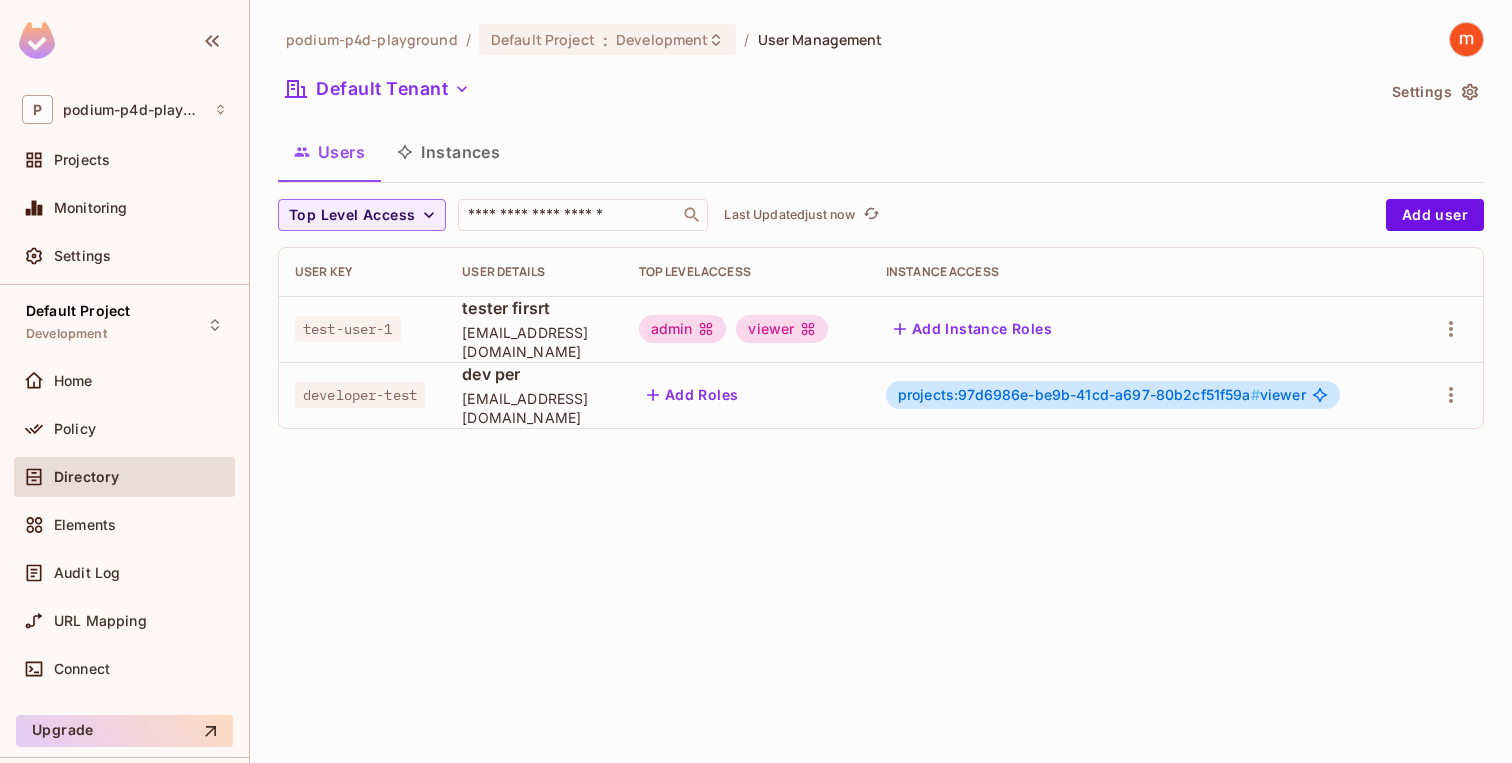 click 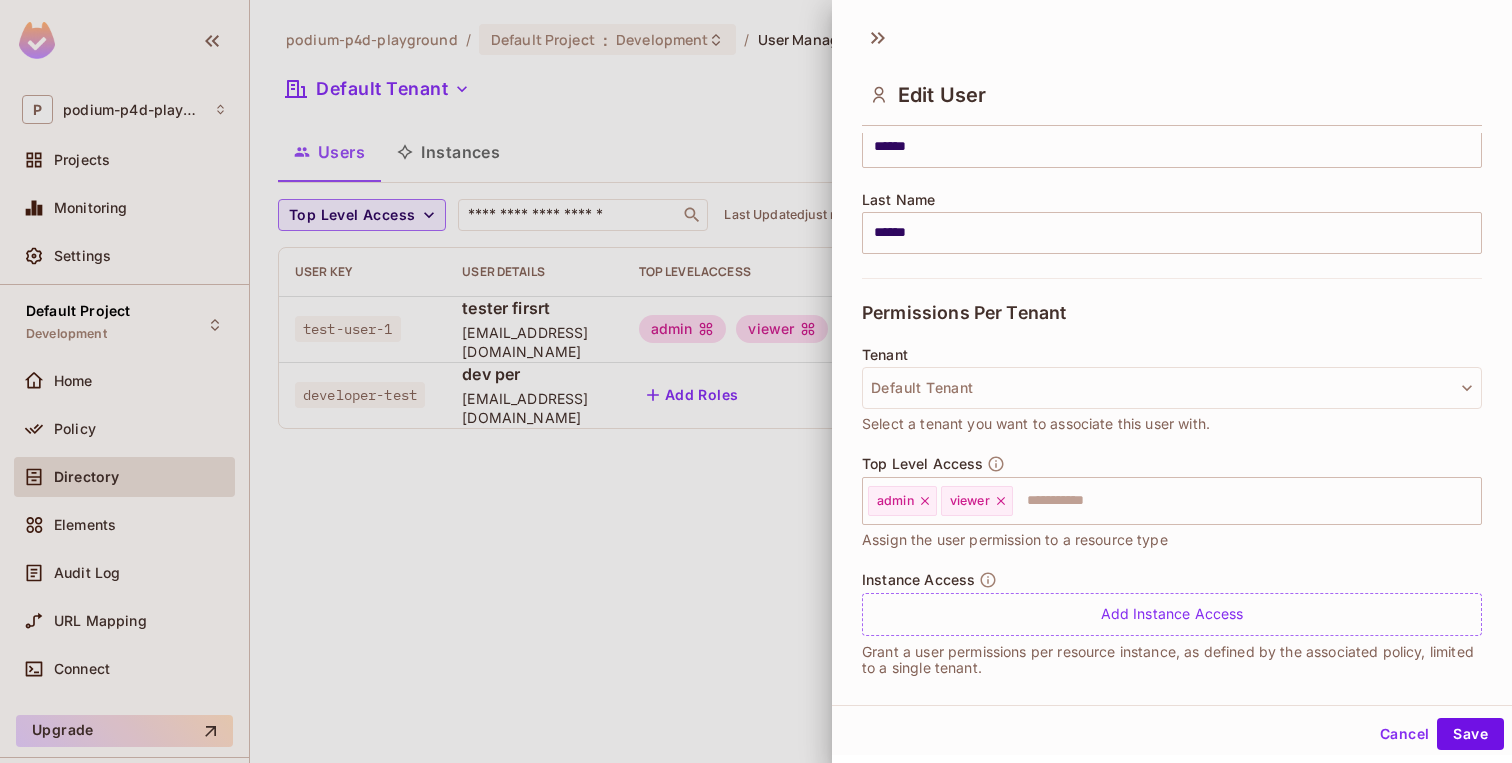 scroll, scrollTop: 301, scrollLeft: 0, axis: vertical 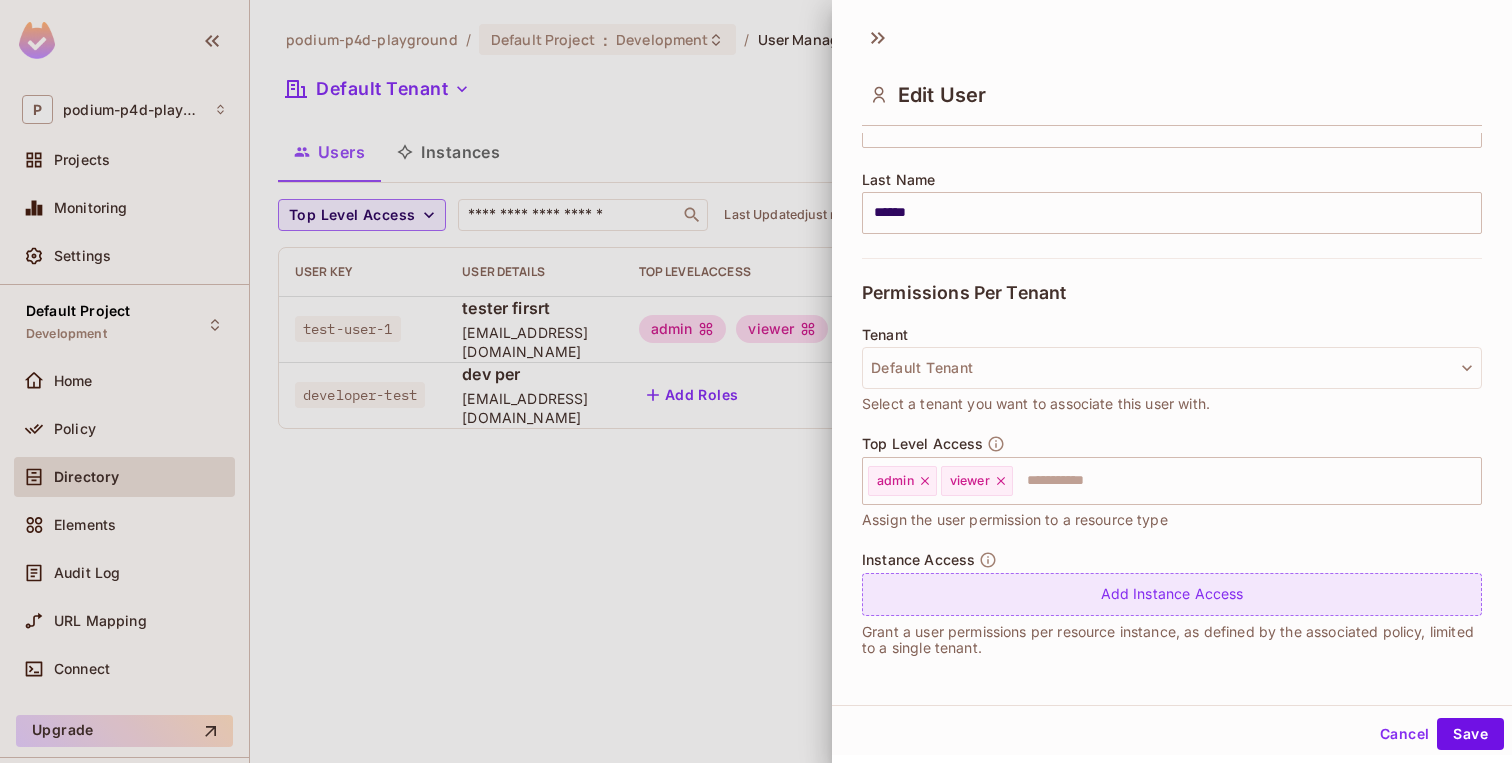 click on "Add Instance Access" at bounding box center (1172, 594) 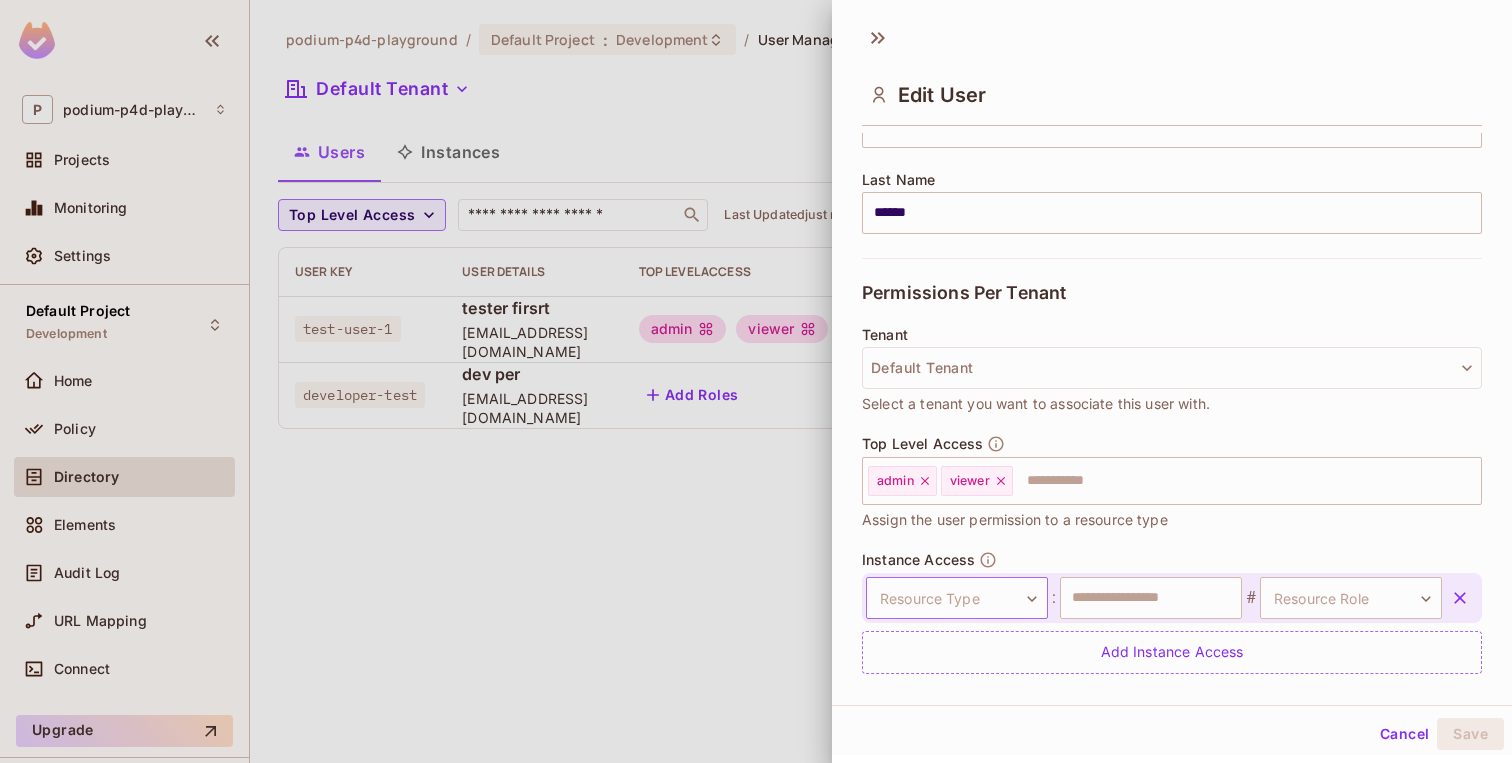 click on "**********" at bounding box center (756, 381) 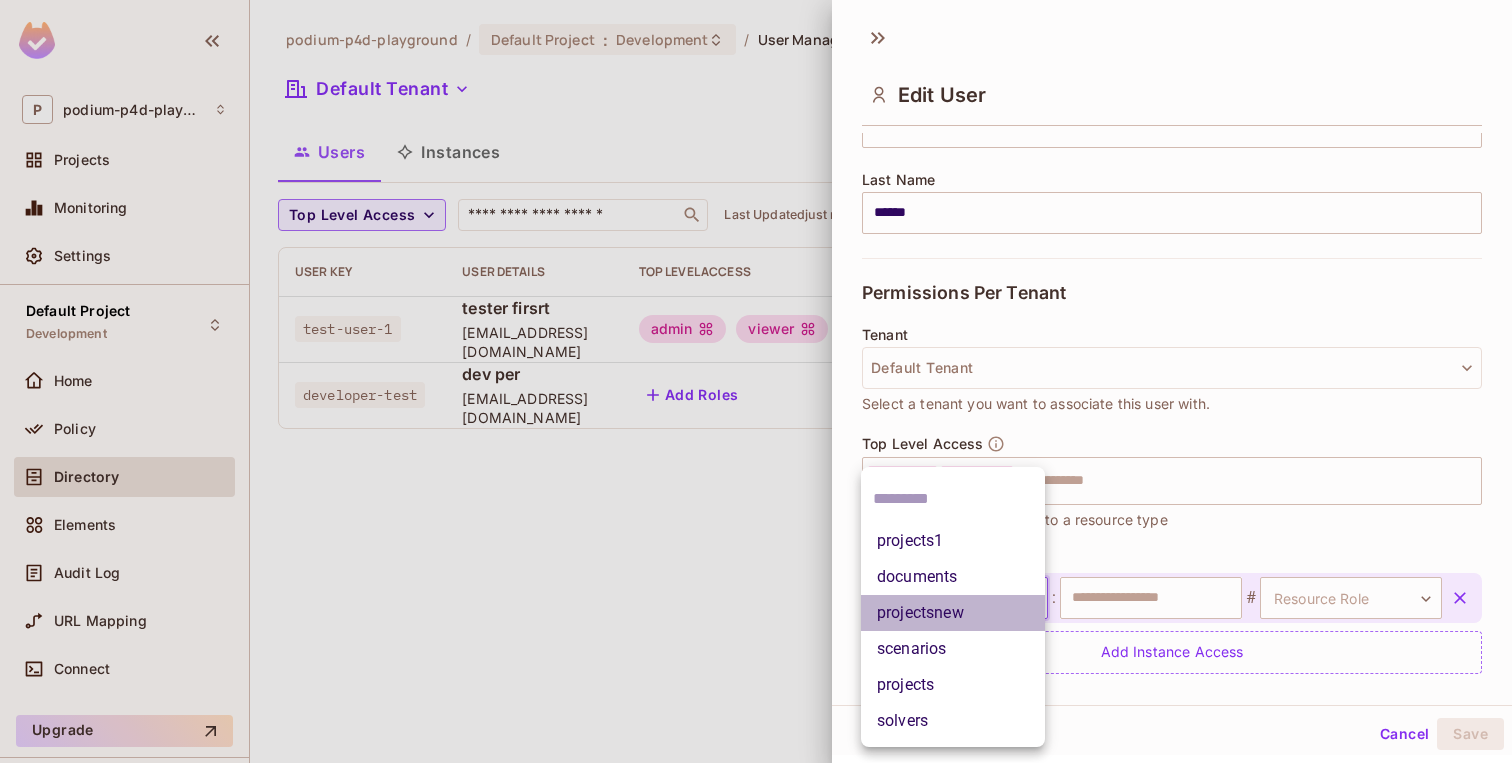 click on "projectsnew" at bounding box center (953, 613) 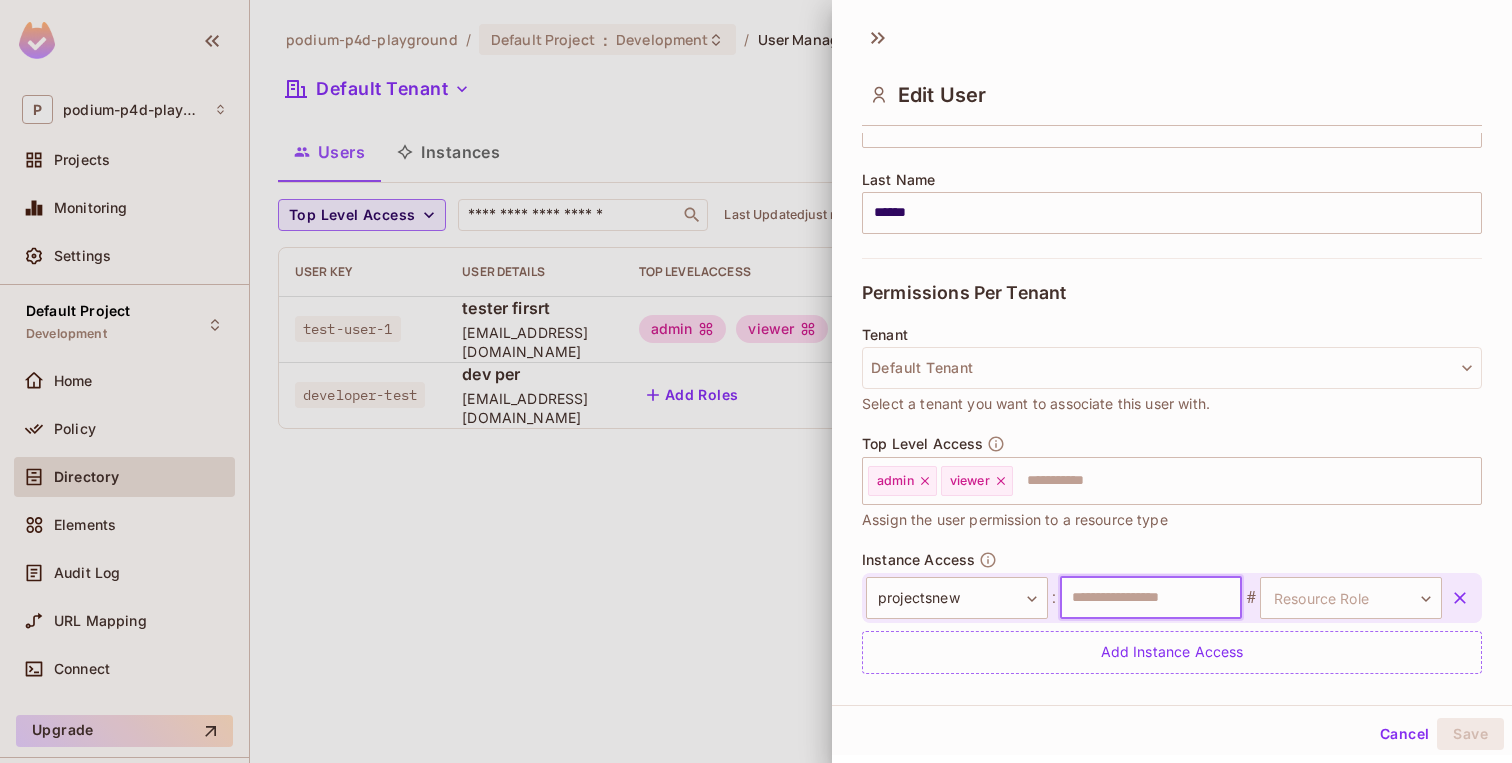 click at bounding box center [1151, 598] 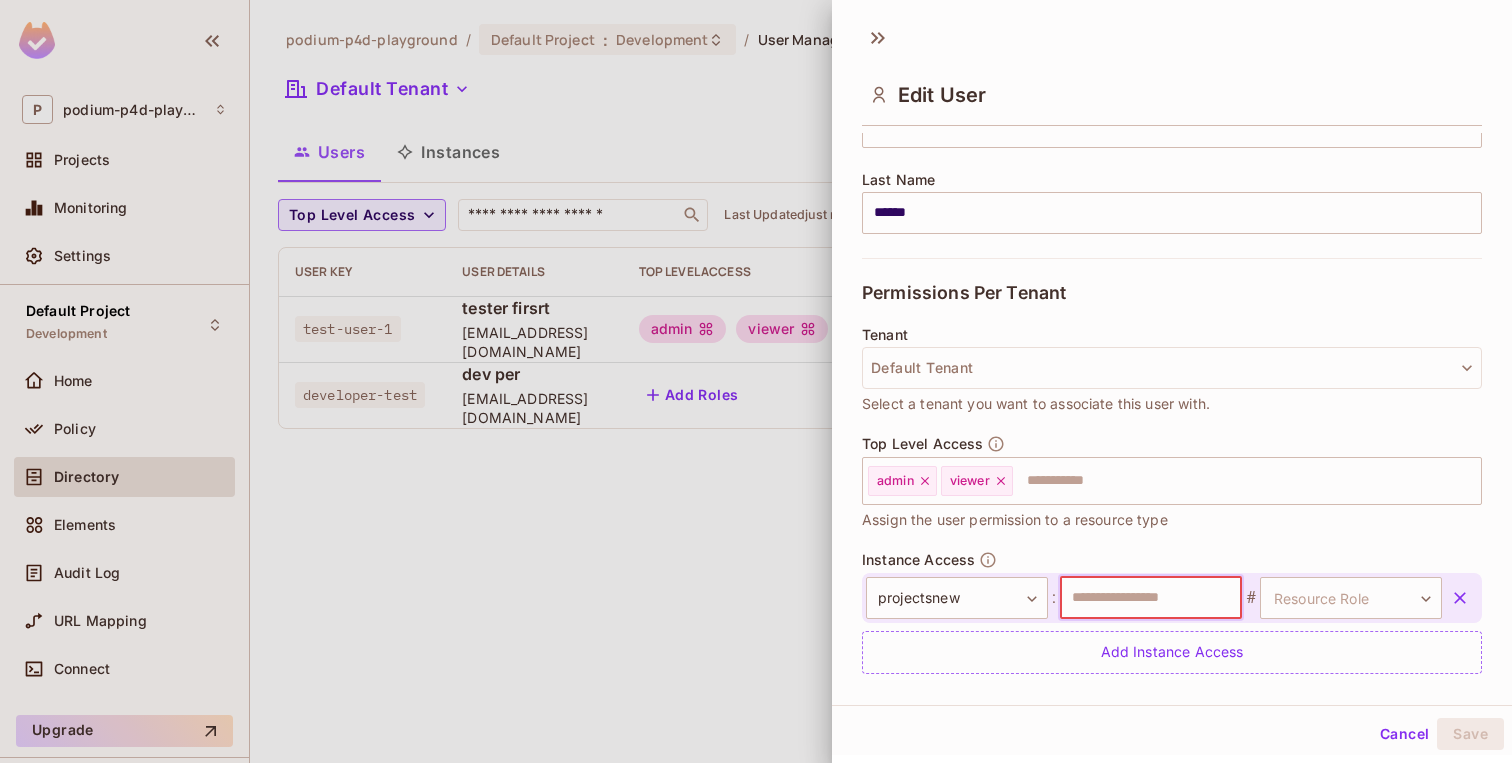 paste on "*******" 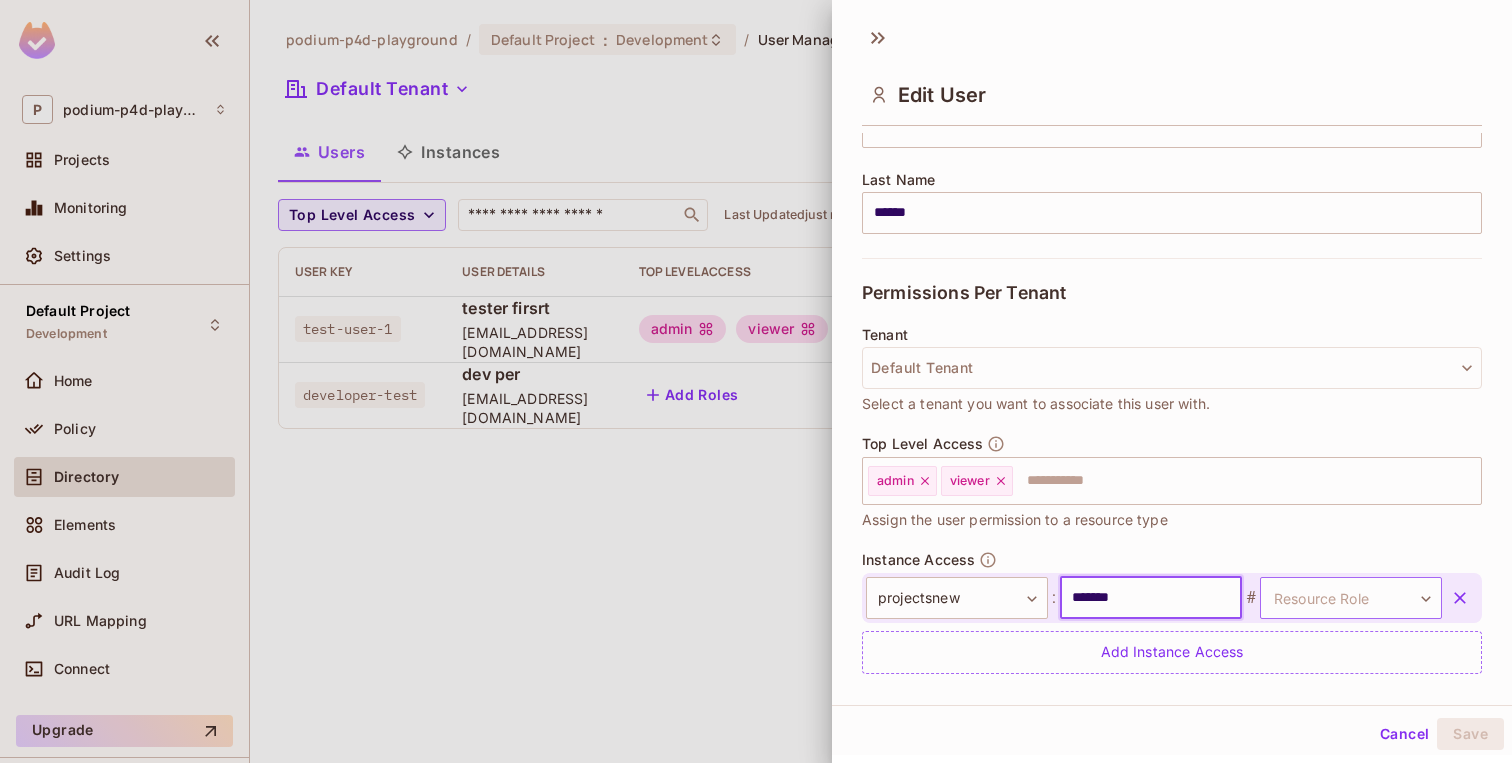 type on "*******" 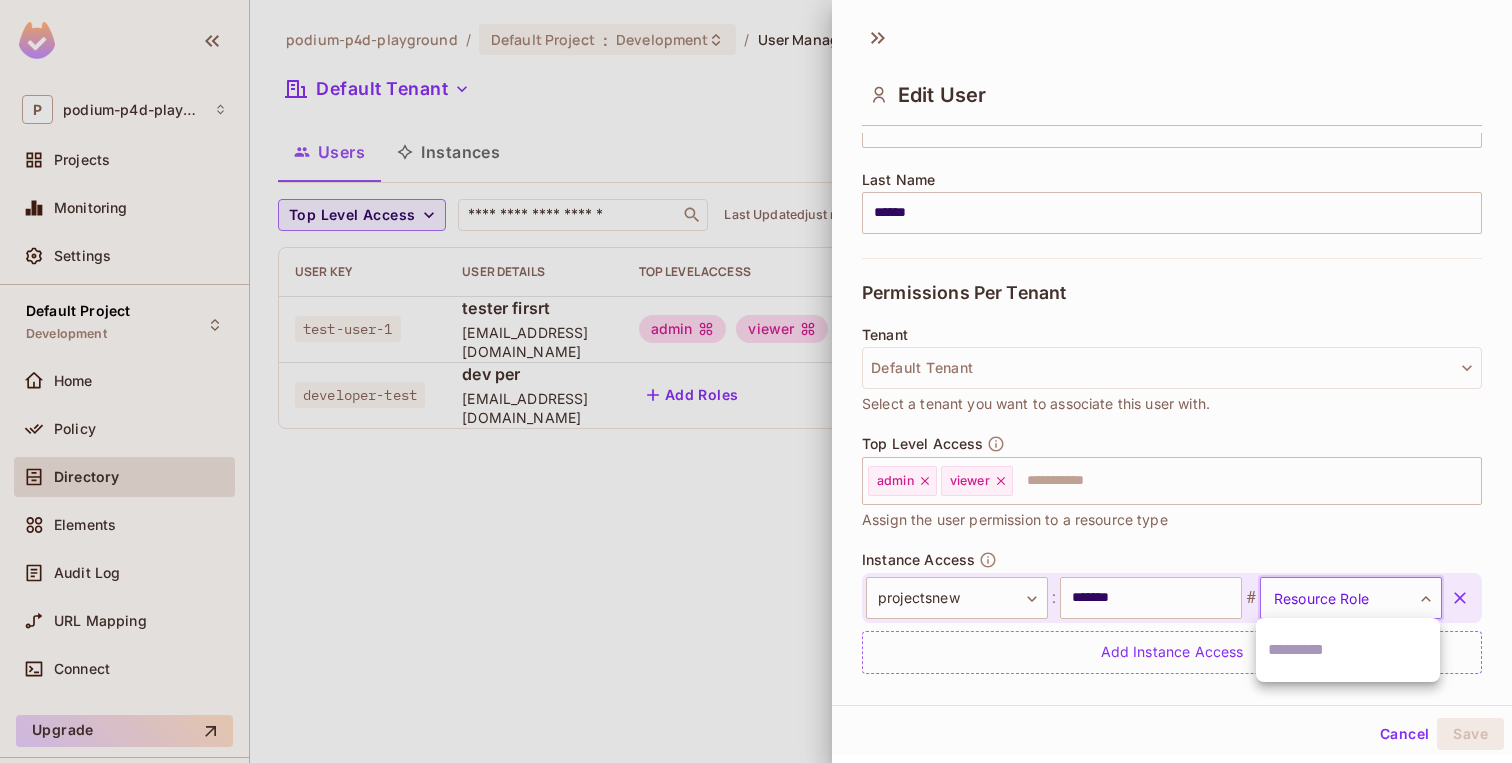 click on "**********" at bounding box center [756, 381] 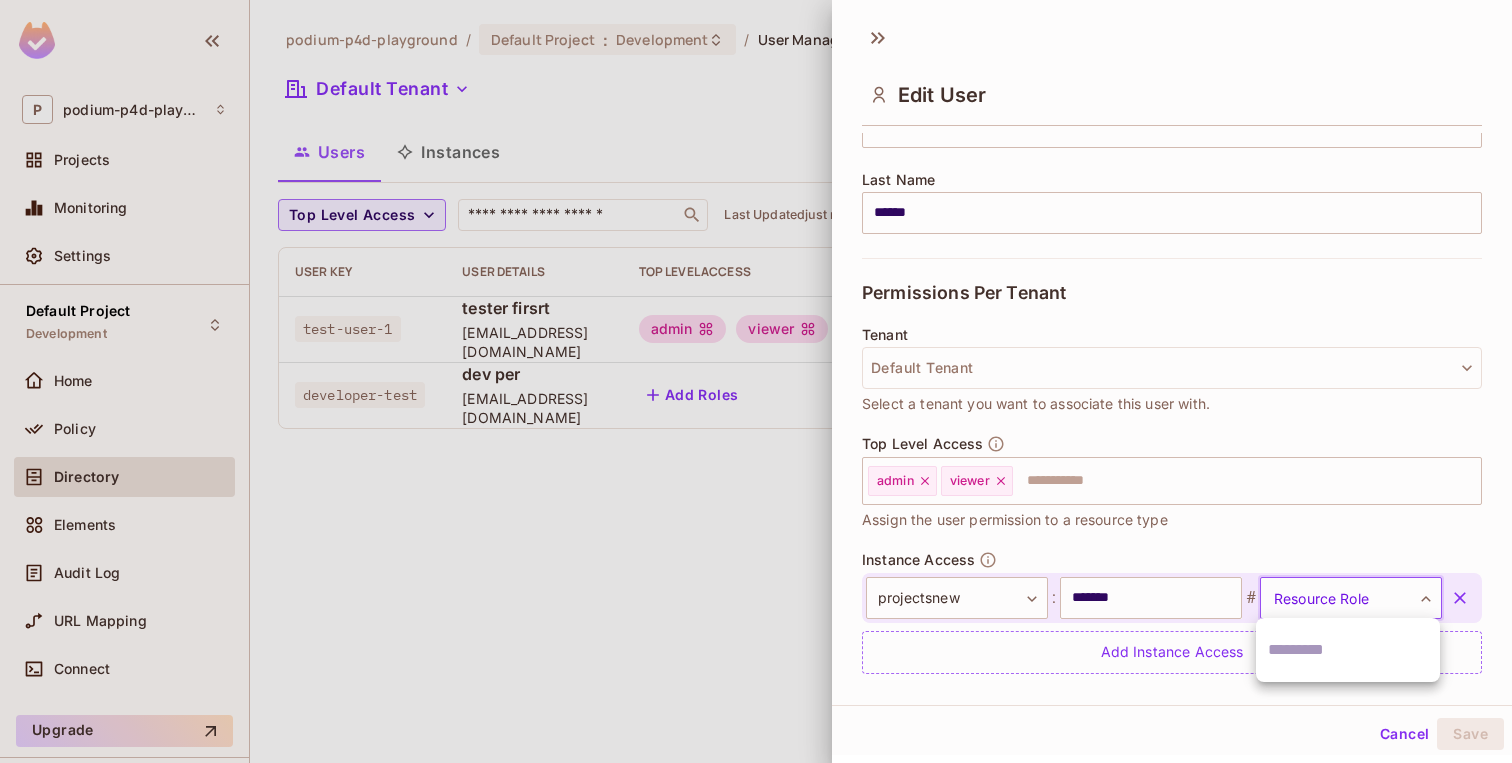 click at bounding box center (756, 381) 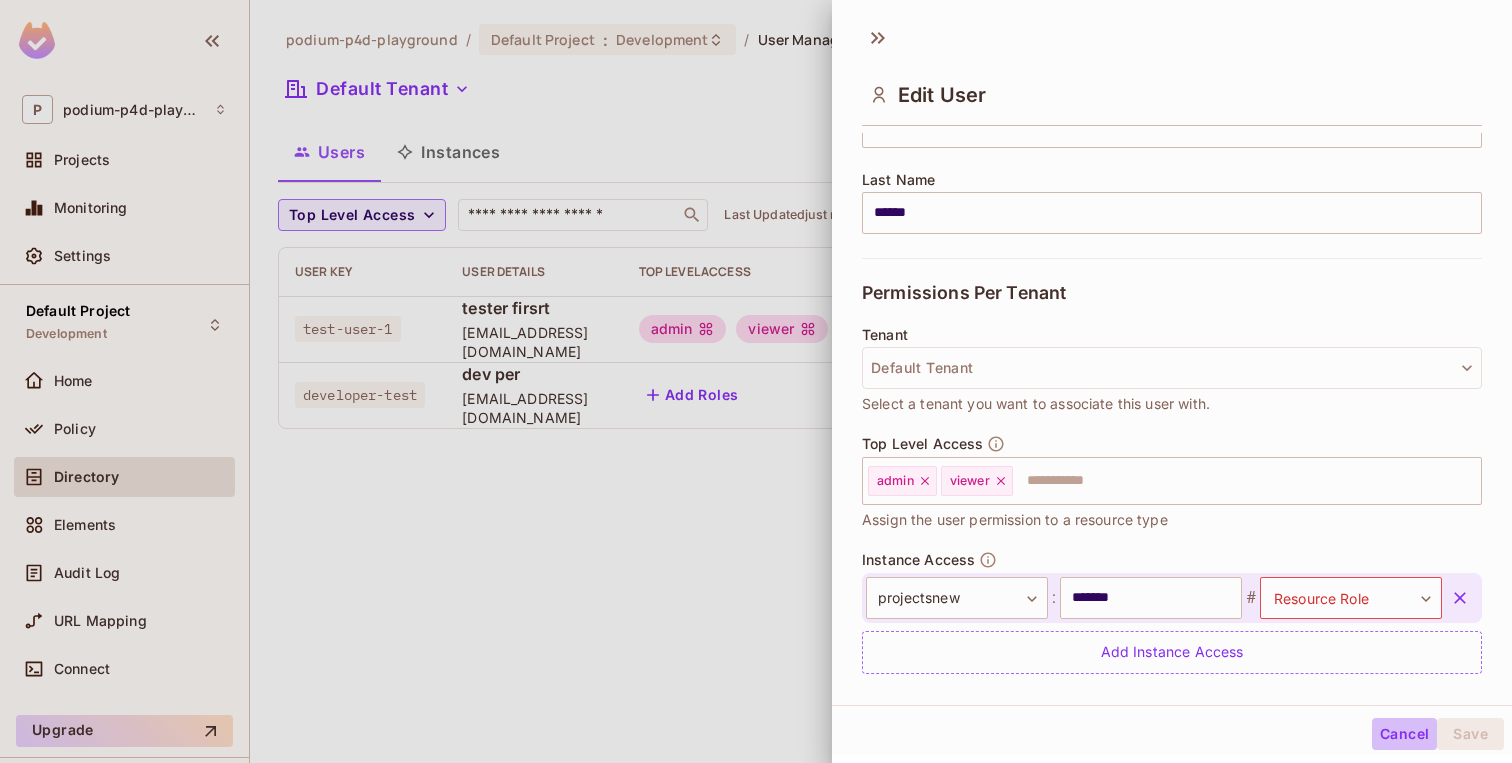 click on "Cancel" at bounding box center [1404, 734] 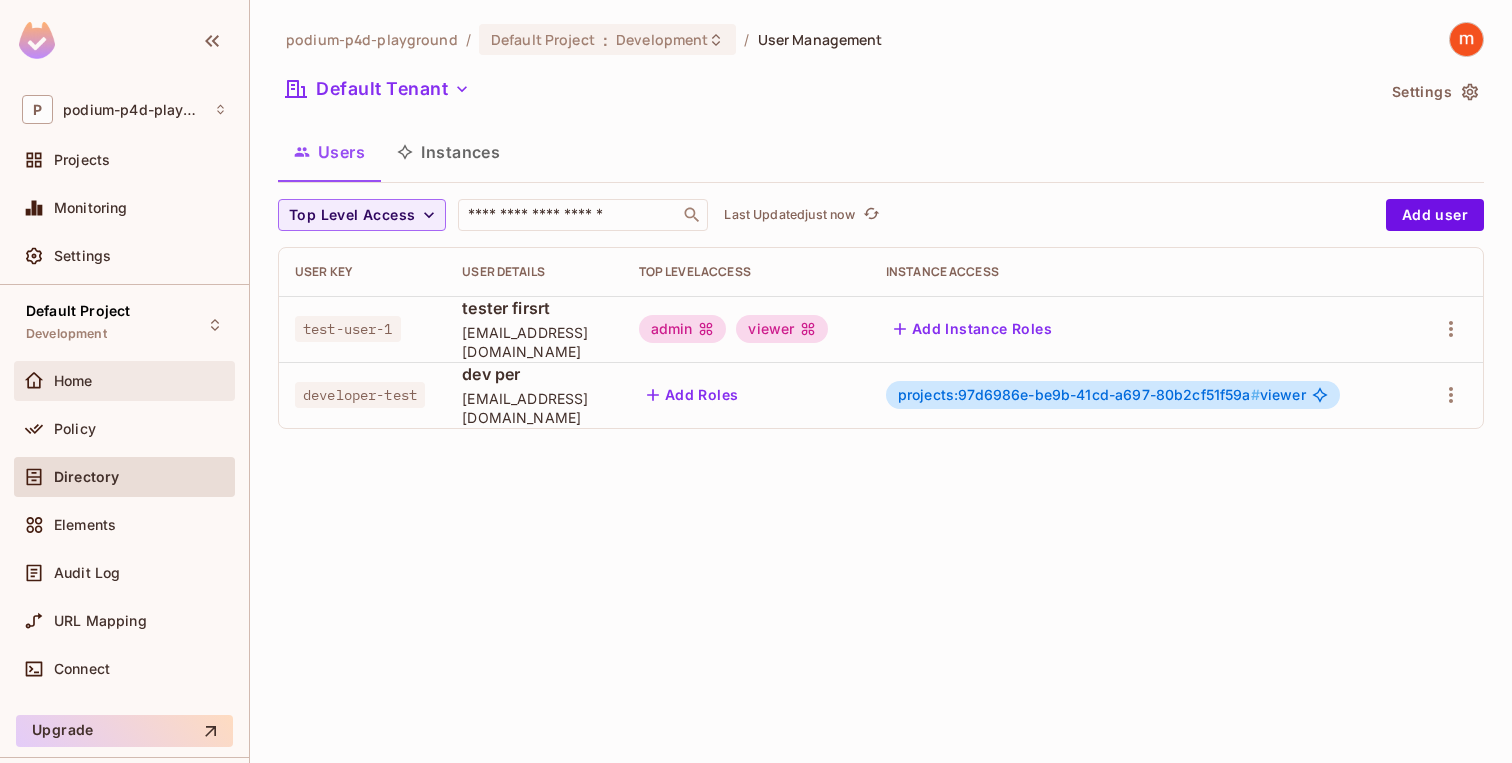 click on "Home" at bounding box center [124, 381] 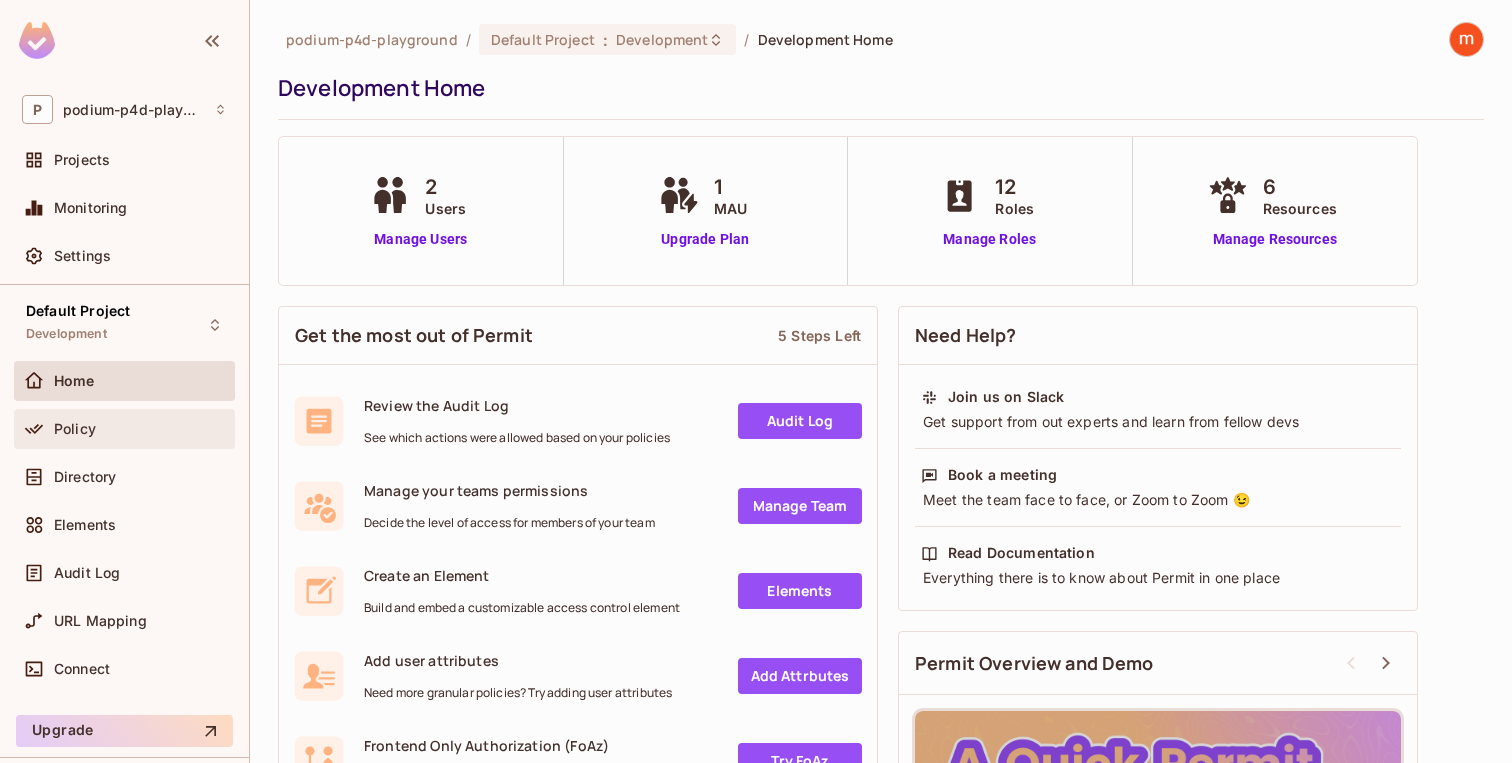 click on "Policy" at bounding box center [140, 429] 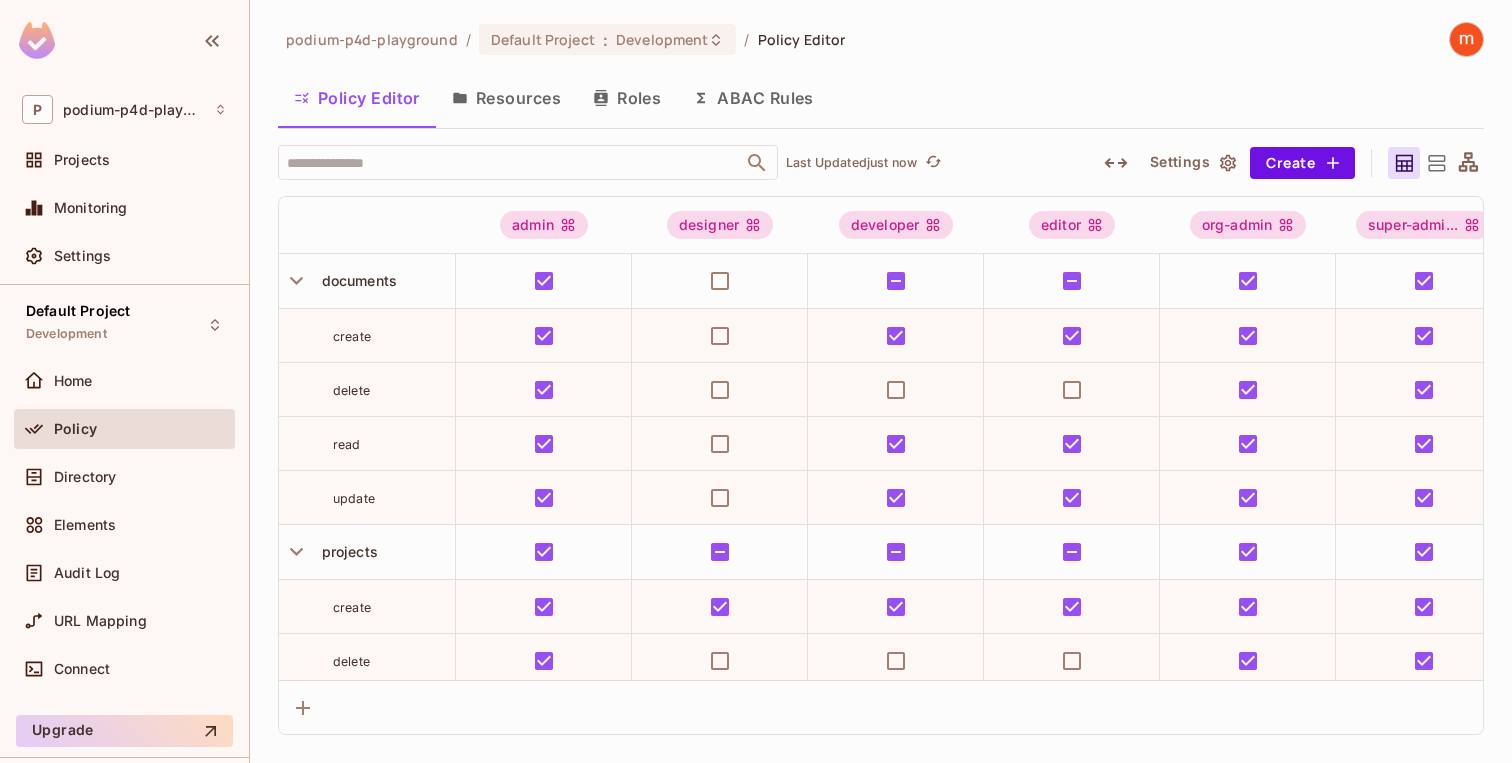 click on "Resources" at bounding box center (506, 98) 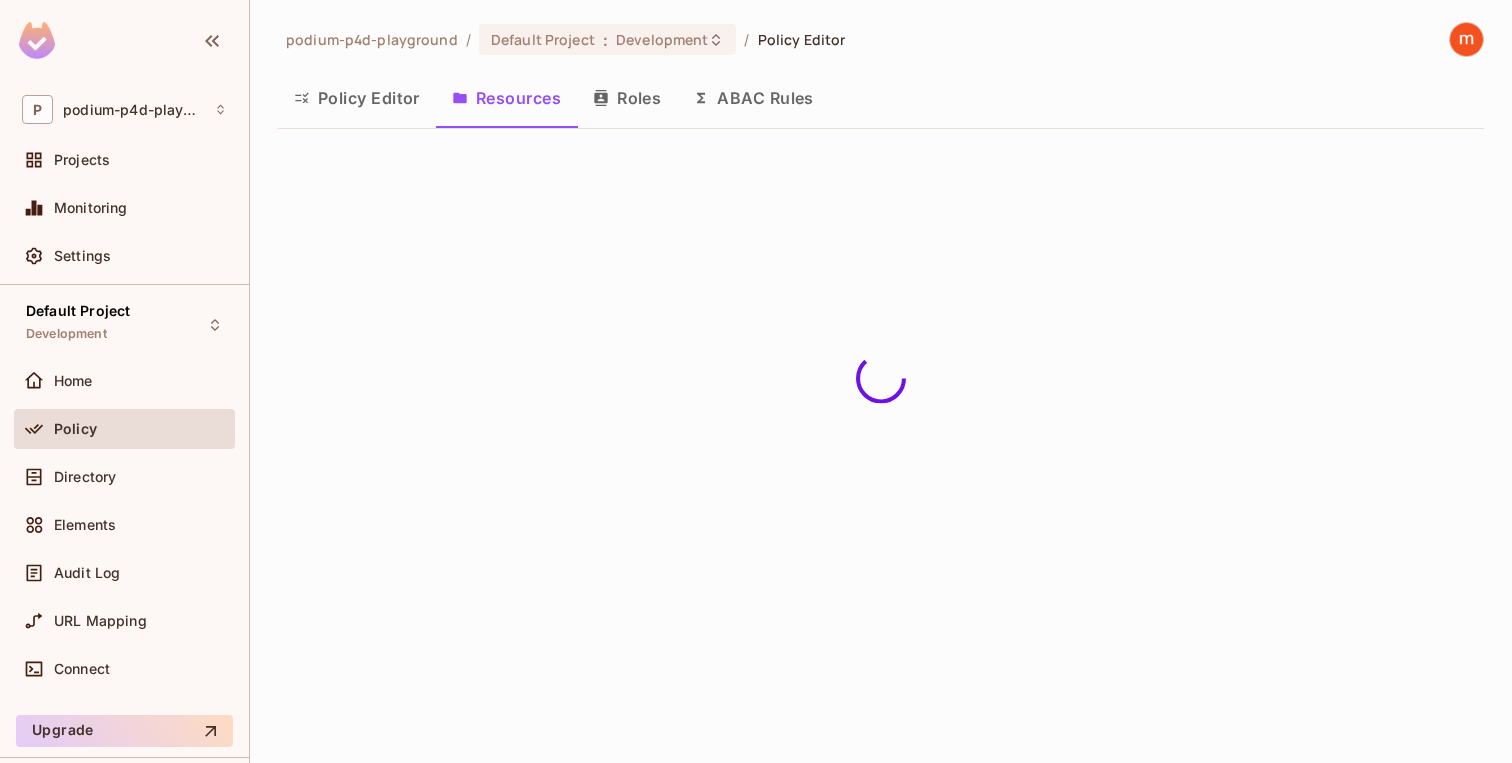 type 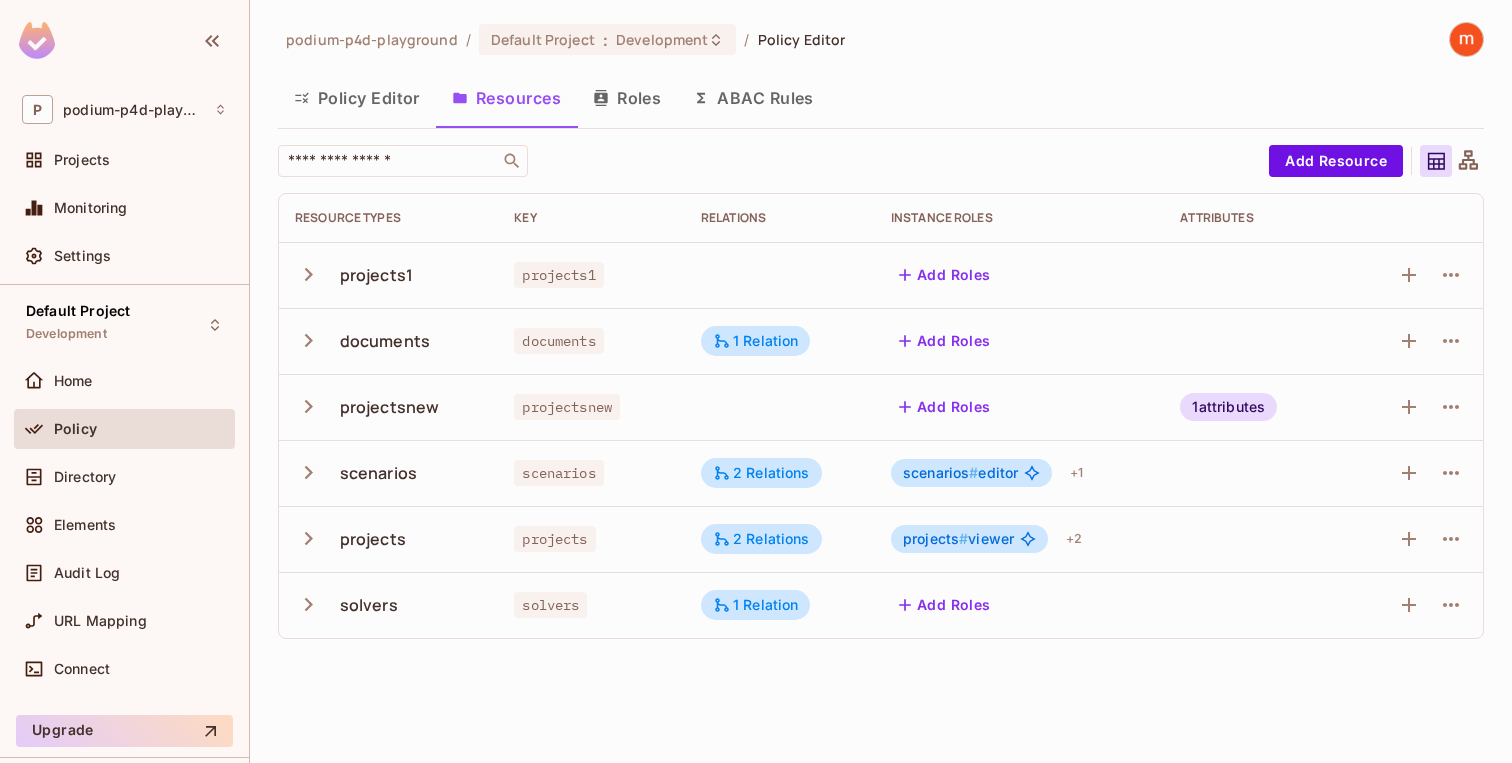 click on "ABAC Rules" at bounding box center (753, 98) 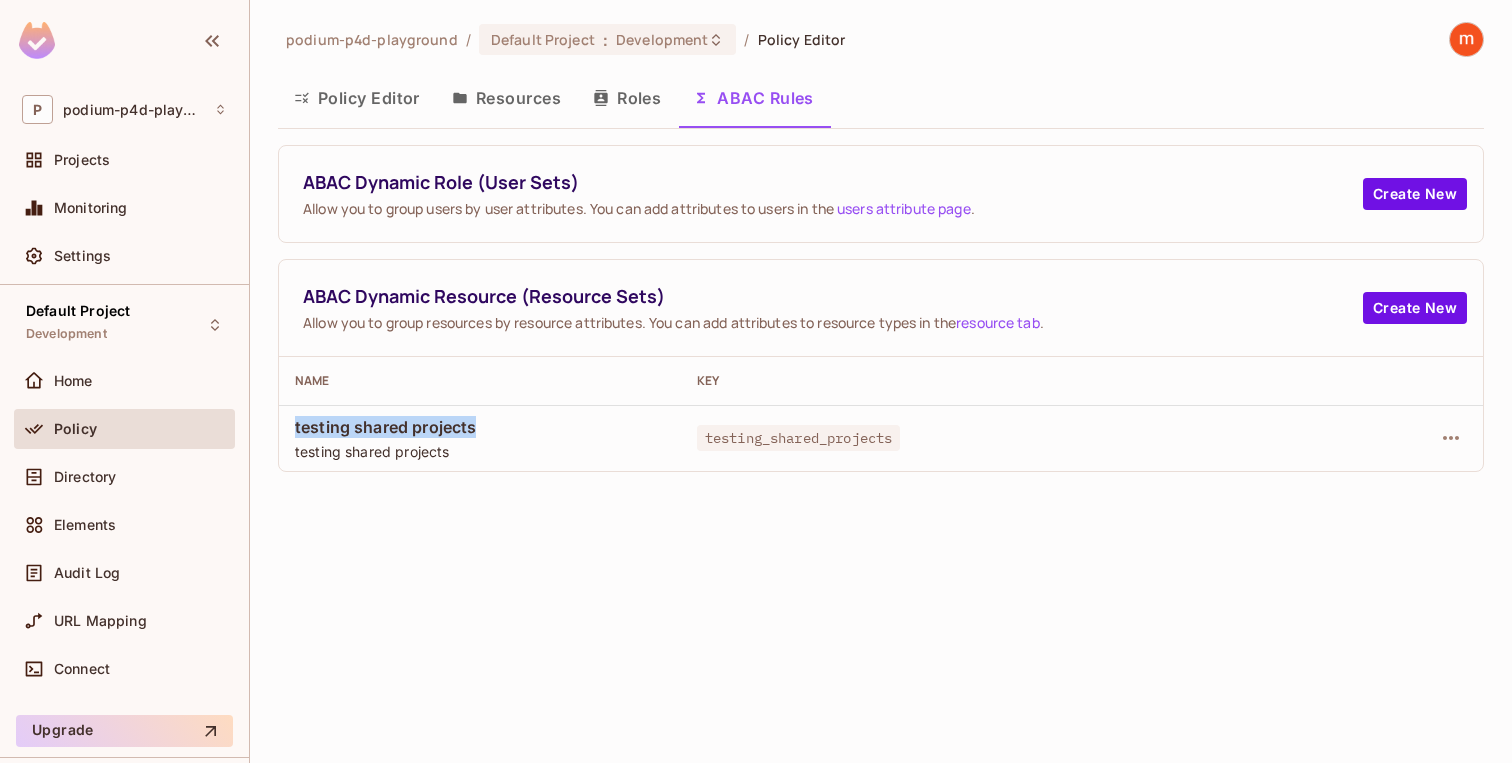 drag, startPoint x: 297, startPoint y: 428, endPoint x: 500, endPoint y: 423, distance: 203.06157 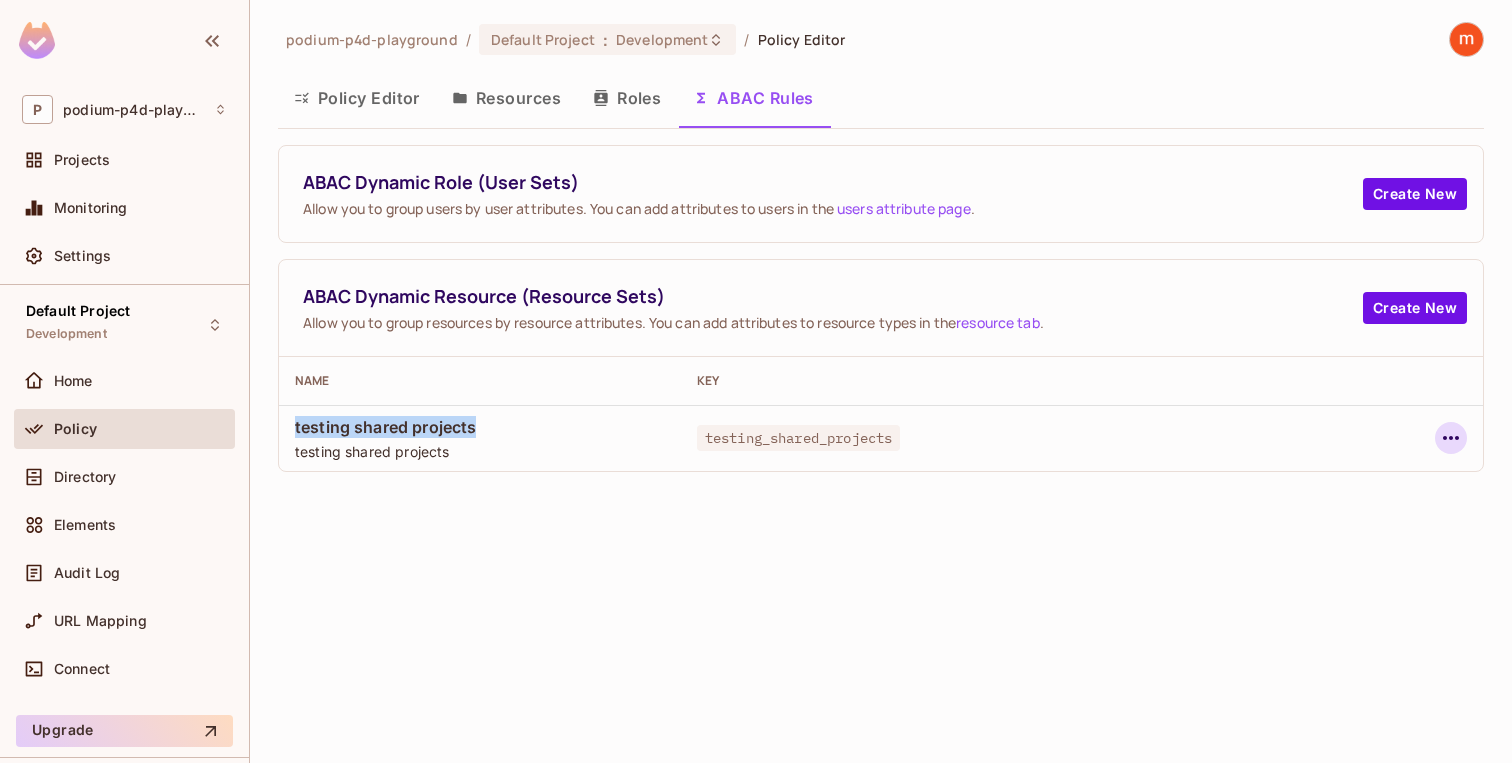 click 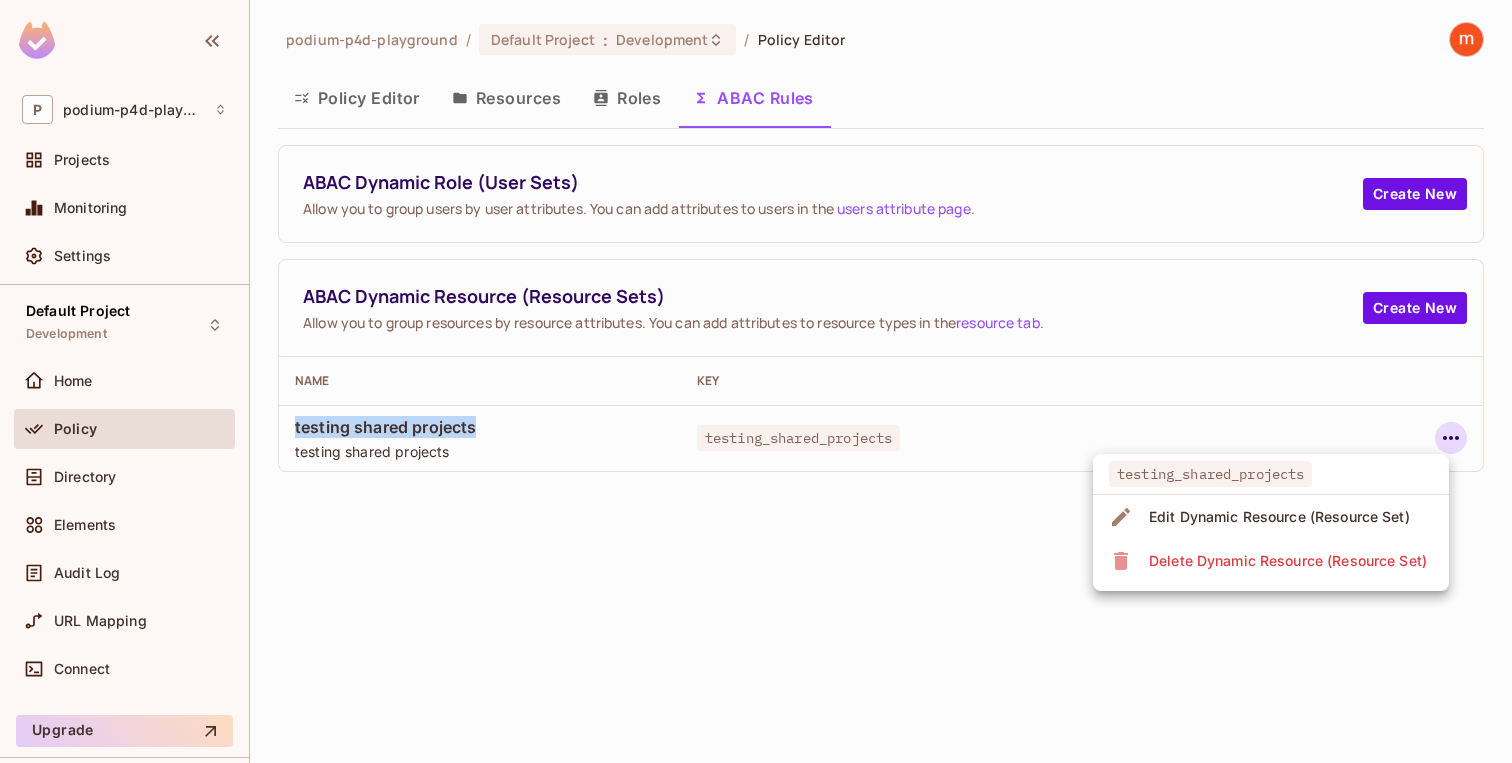 click on "Edit Dynamic Resource (Resource Set)" at bounding box center (1279, 517) 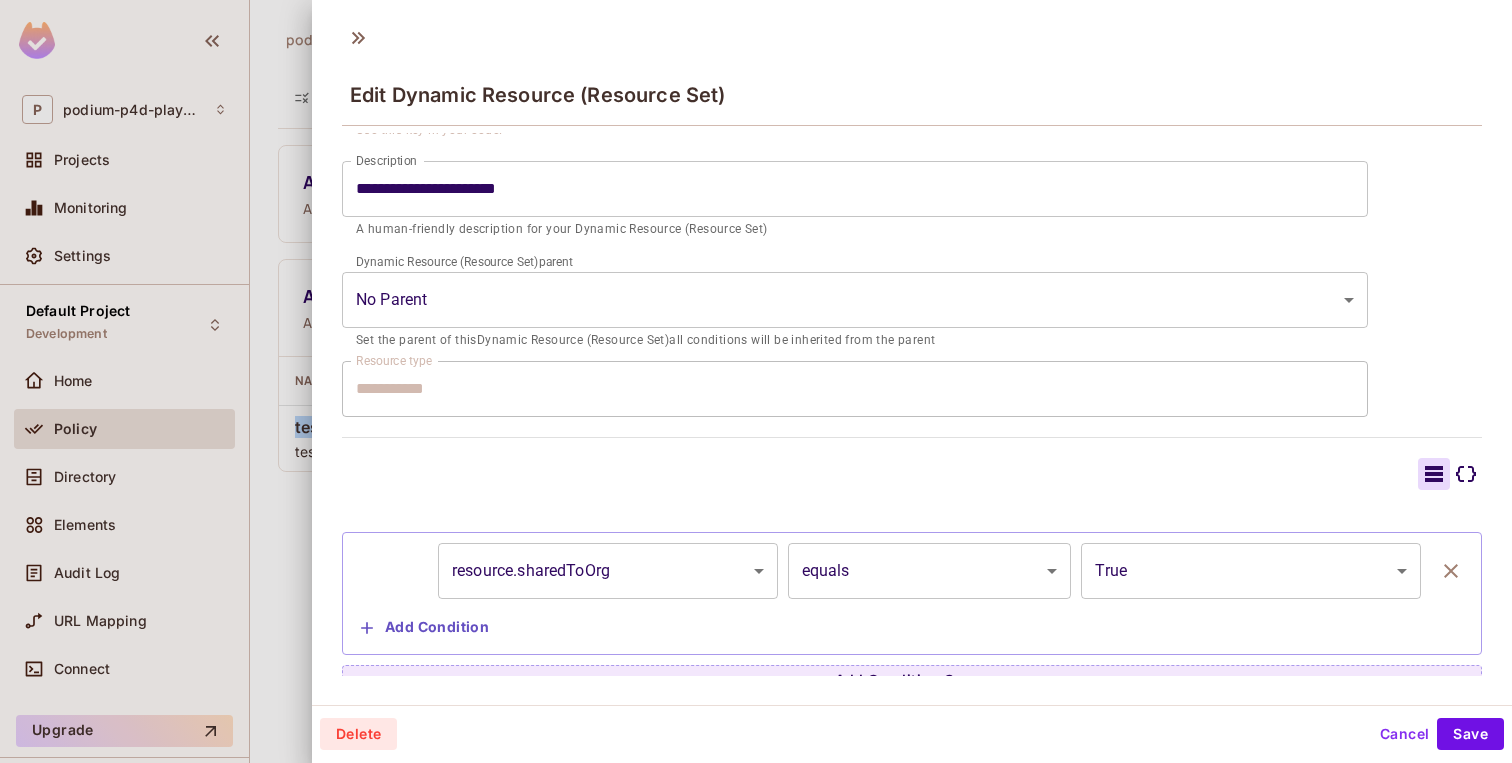 scroll, scrollTop: 247, scrollLeft: 0, axis: vertical 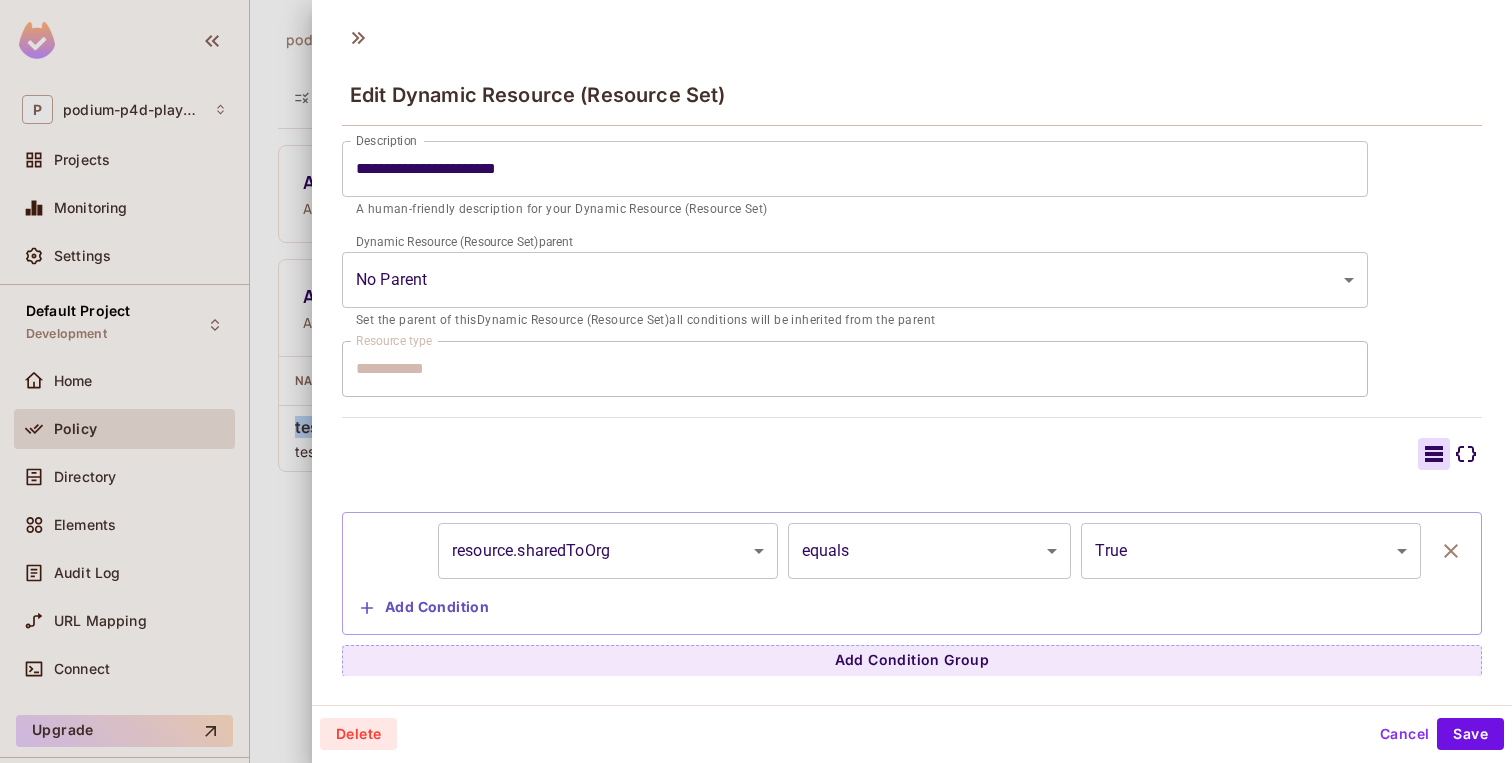 click on "**********" at bounding box center (756, 381) 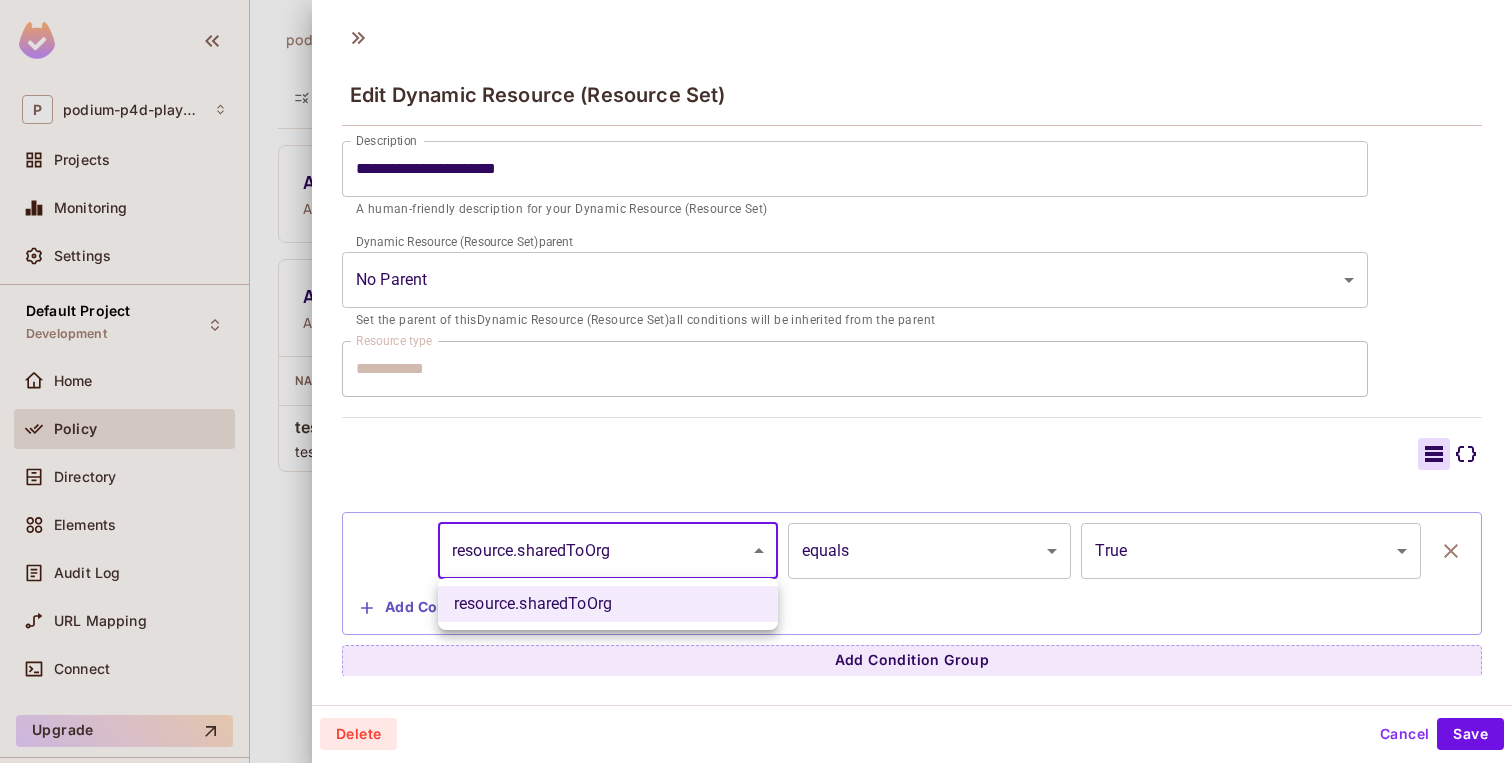 click at bounding box center (756, 381) 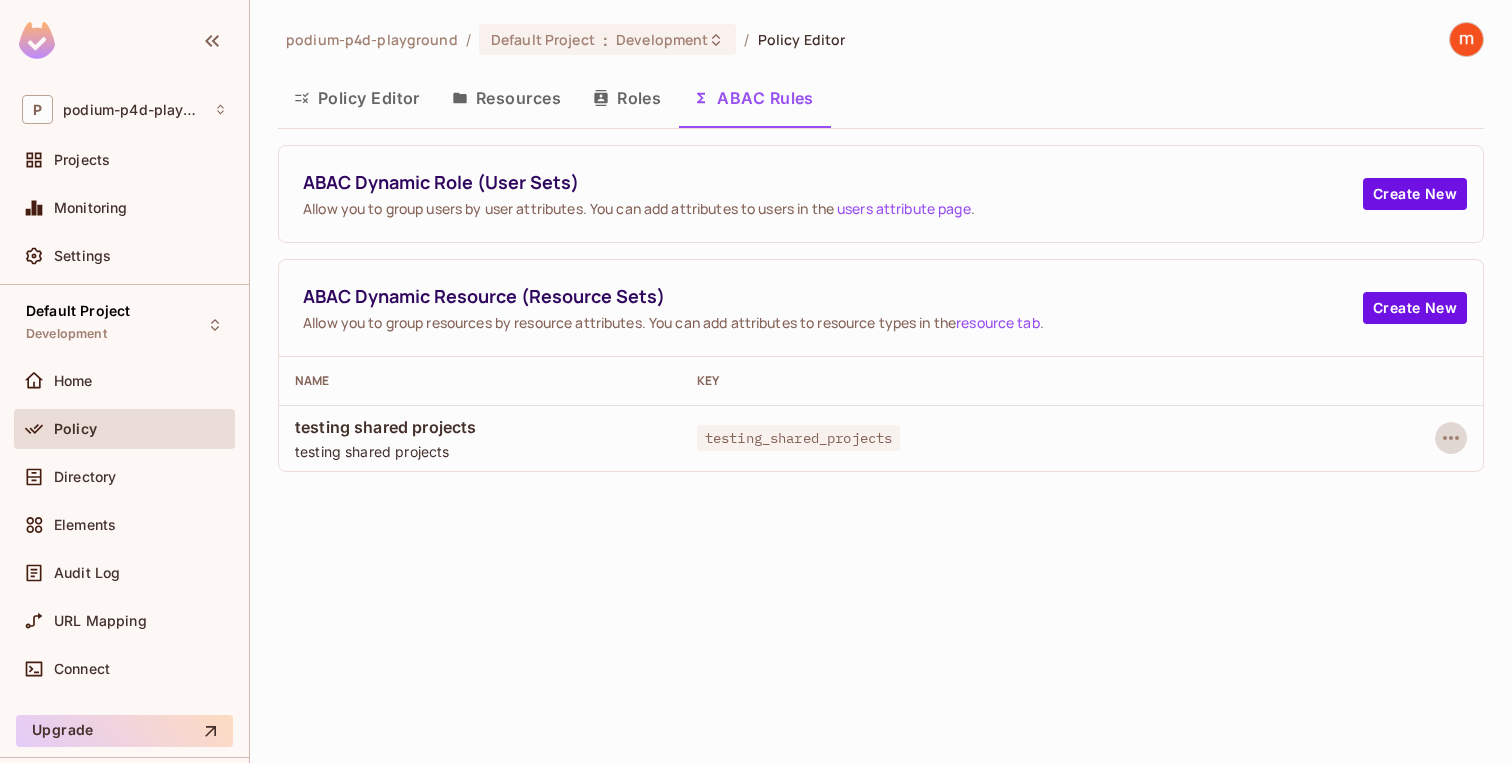 type 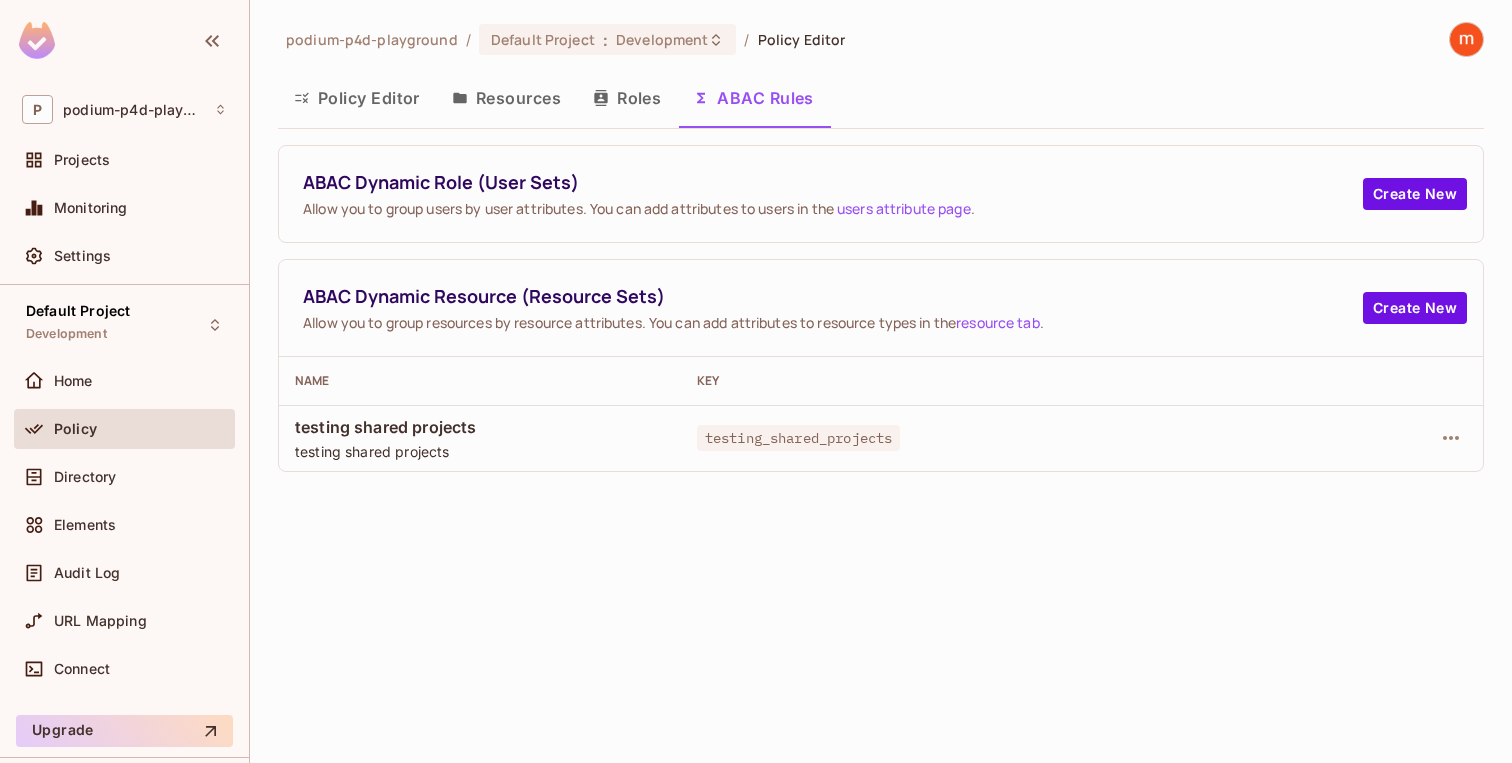 click on "Policy Editor" at bounding box center (357, 98) 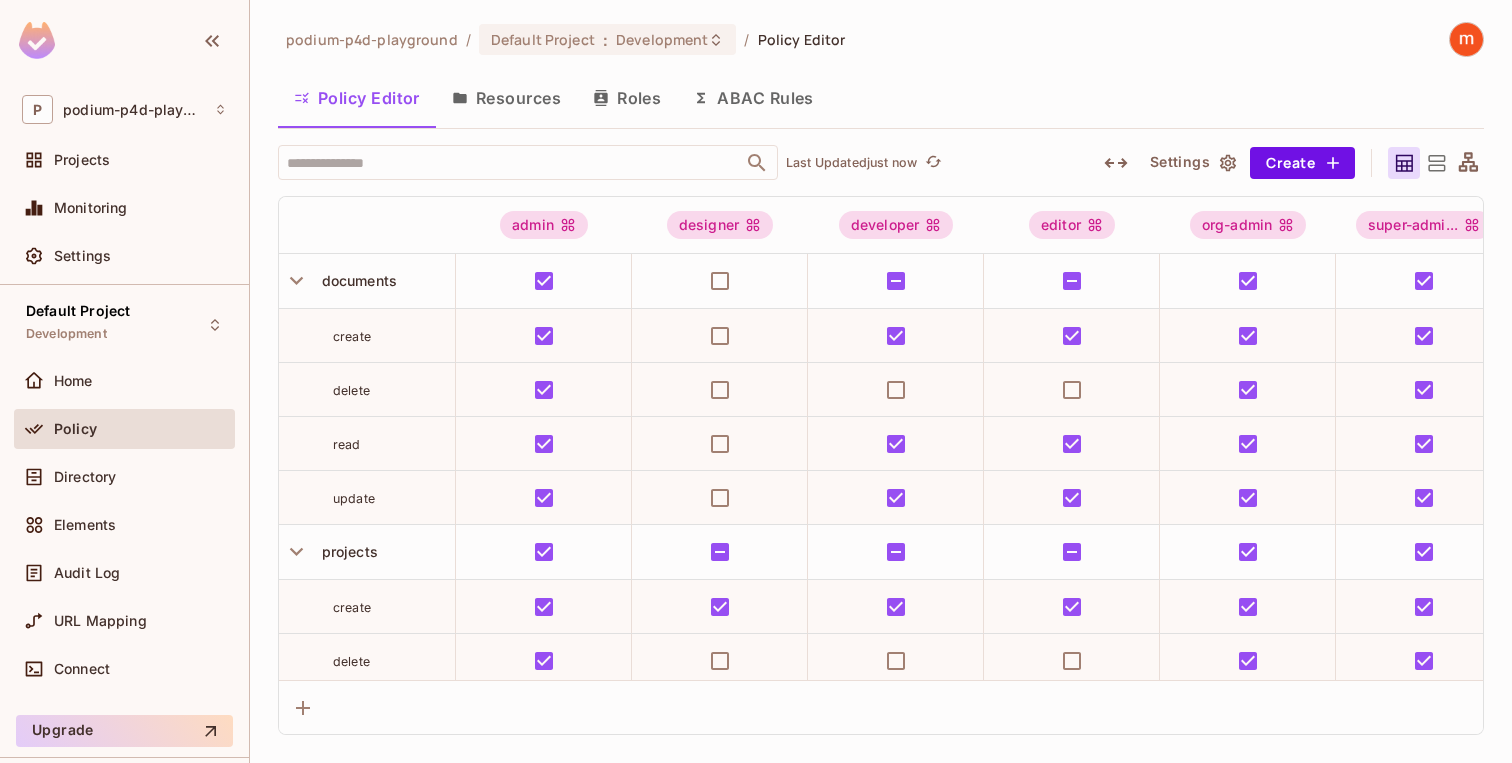 click on "ABAC Rules" at bounding box center (753, 98) 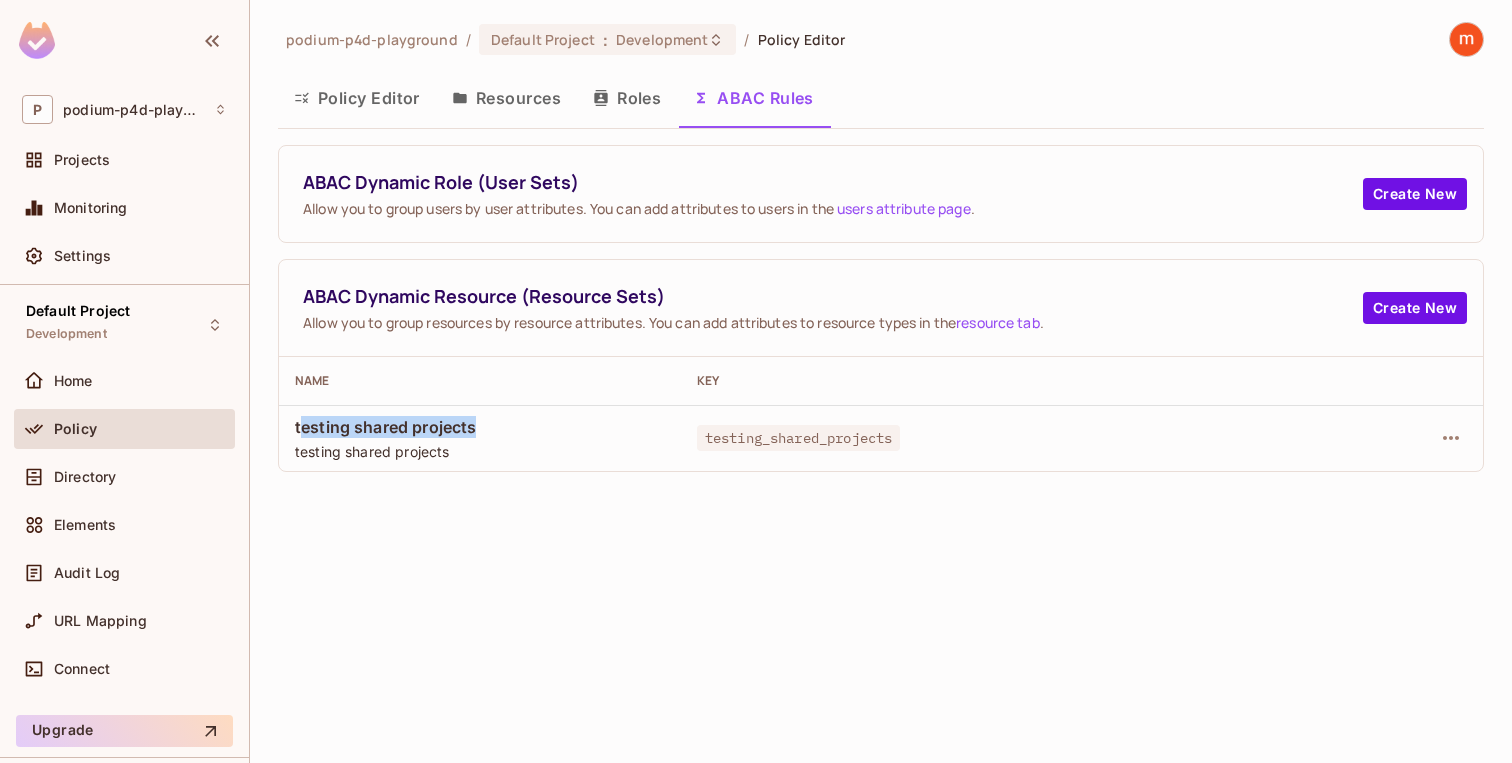 drag, startPoint x: 297, startPoint y: 430, endPoint x: 503, endPoint y: 421, distance: 206.1965 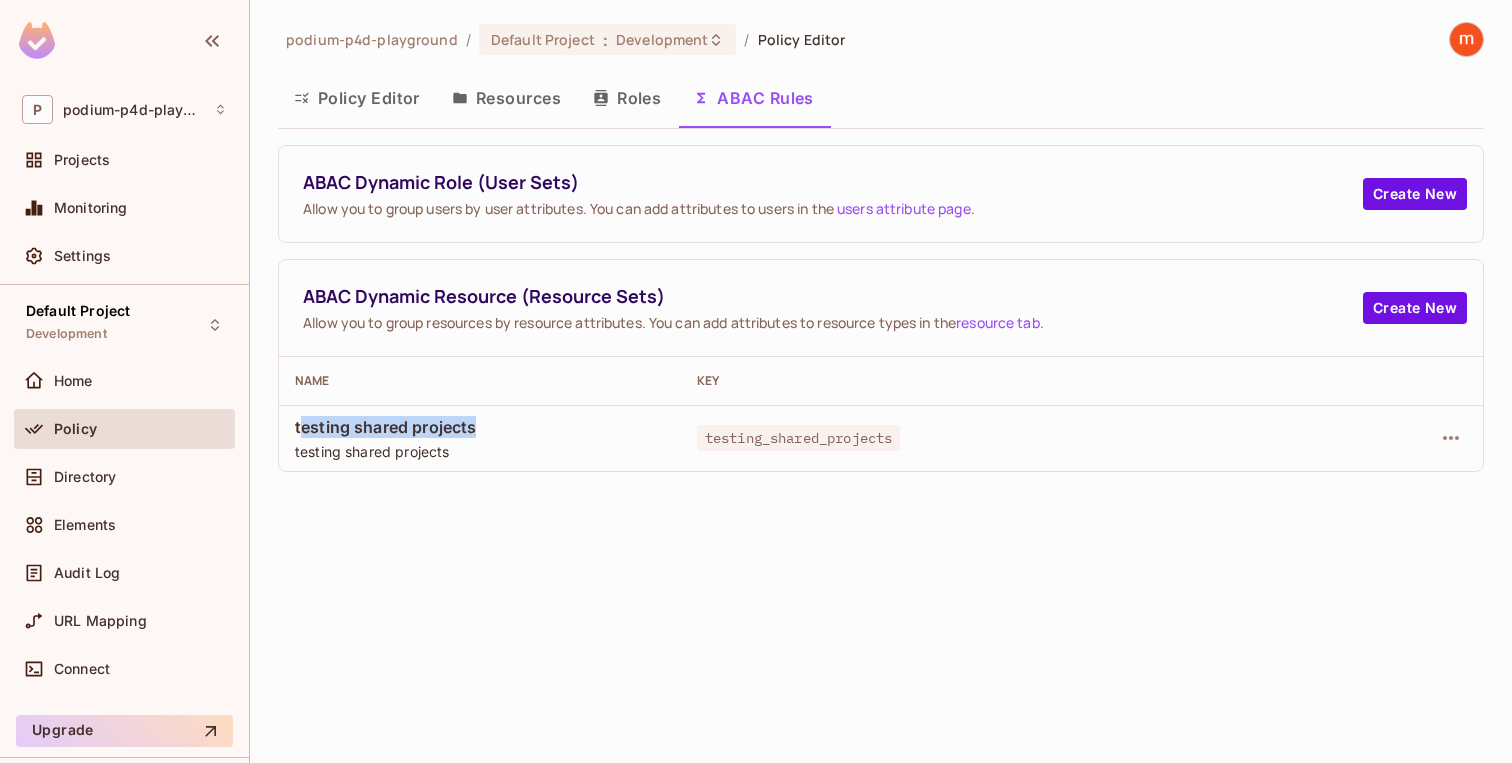 click on "Policy Editor" at bounding box center (357, 98) 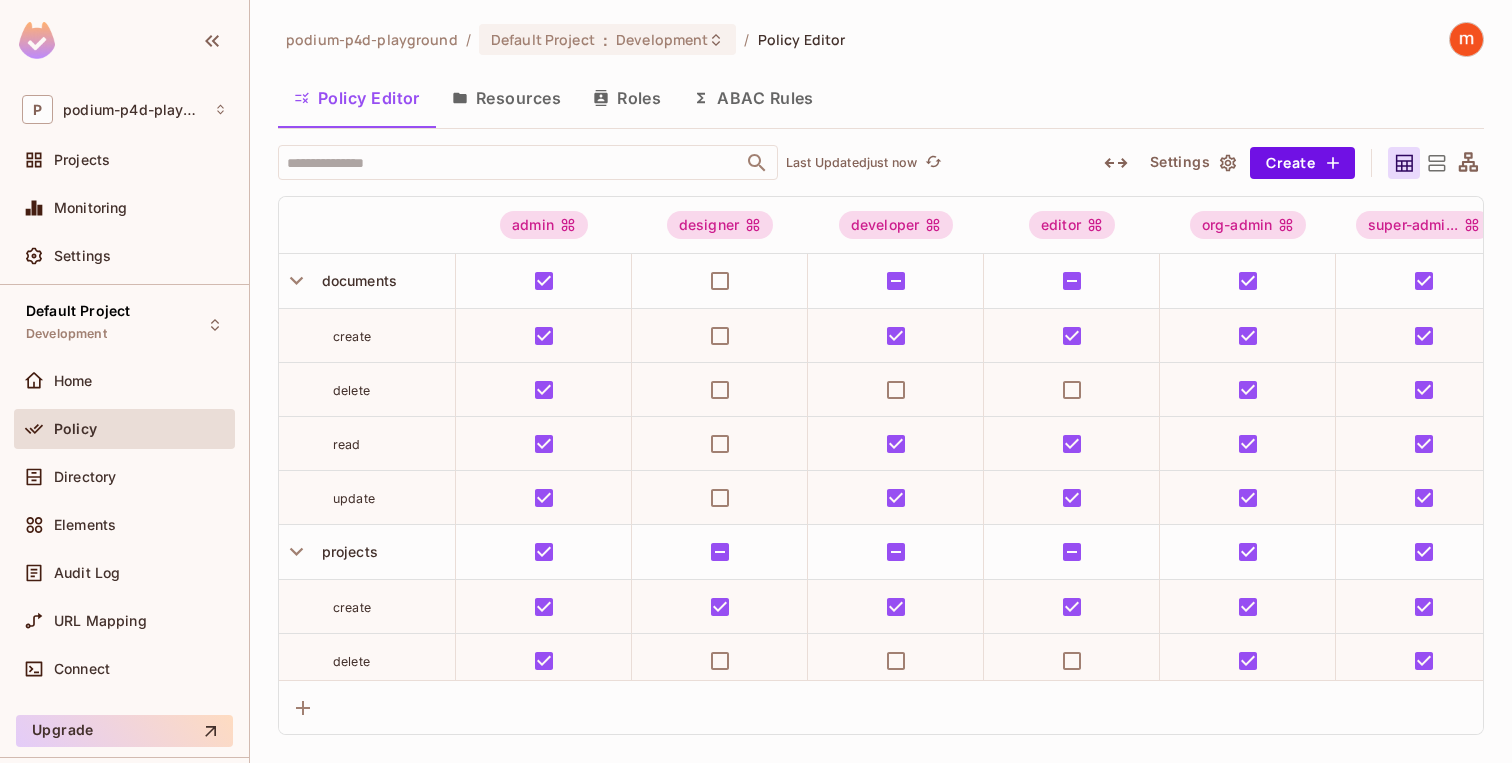 click on "​ Last Updated  just now Settings Create admin designer developer editor org-admin super-admi... viewer projects # ed... scenarios # e... projects # ow... scenarios # v... proj... # documents               create               delete               read               update               projects                     create                     delete                     read                     update                     projects1               create               delete               read               update               projectsnew               create               delete               read               update               scenarios                   create                   delete                   read                   update                   solvers               create               delete               read               update               testing shared projects               create               delete               read               update" at bounding box center [881, 440] 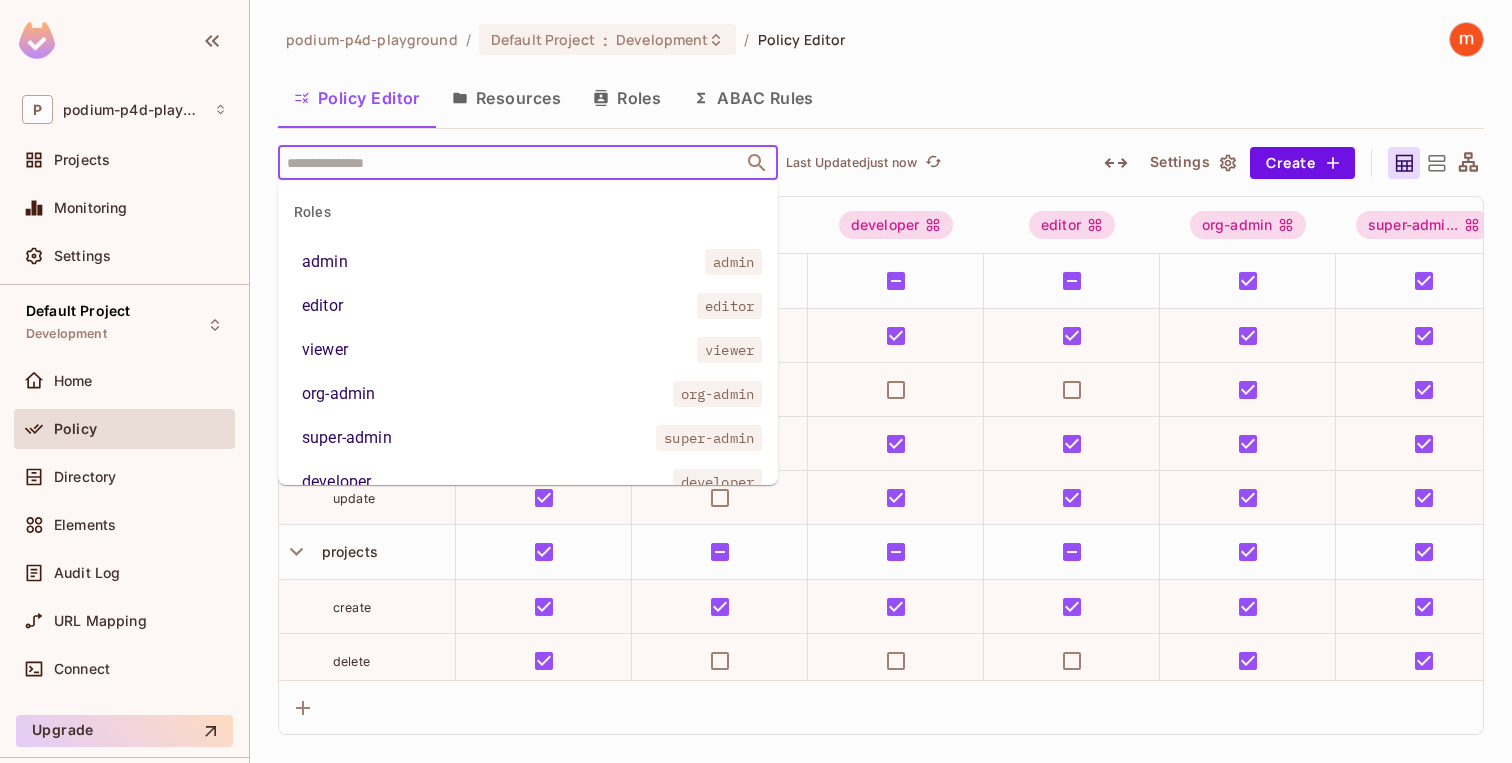 click at bounding box center [510, 162] 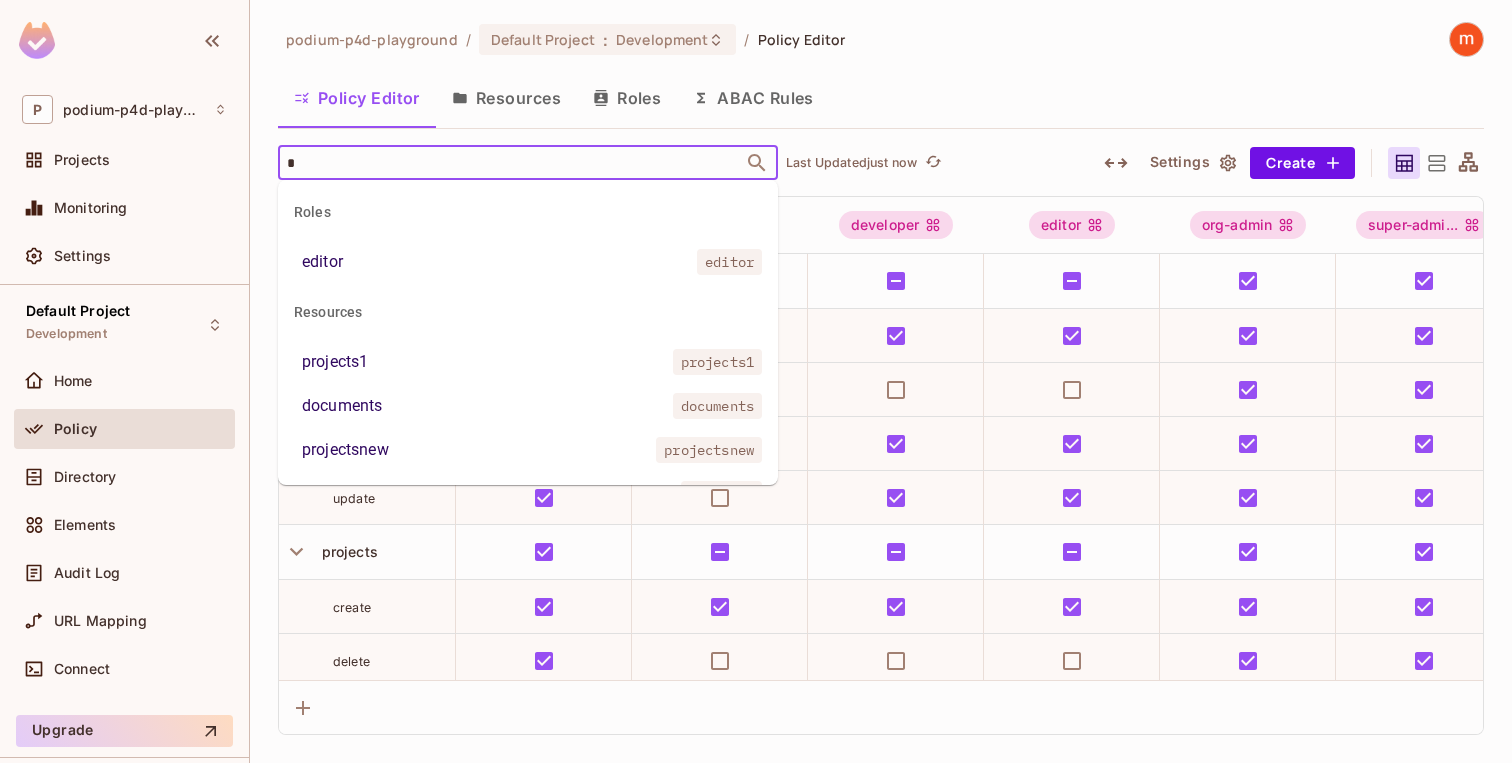 paste on "**********" 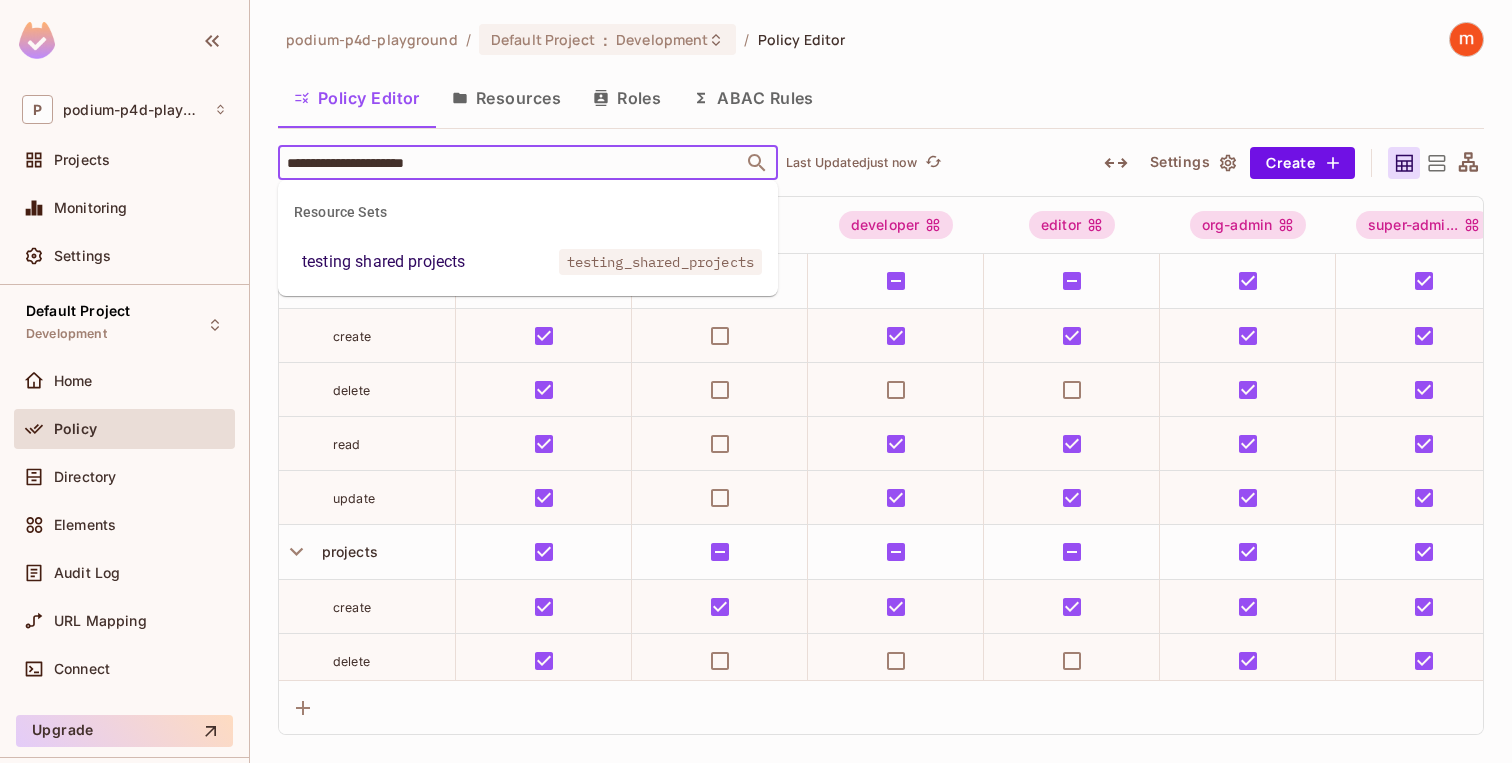 click on "testing shared projects" at bounding box center [383, 262] 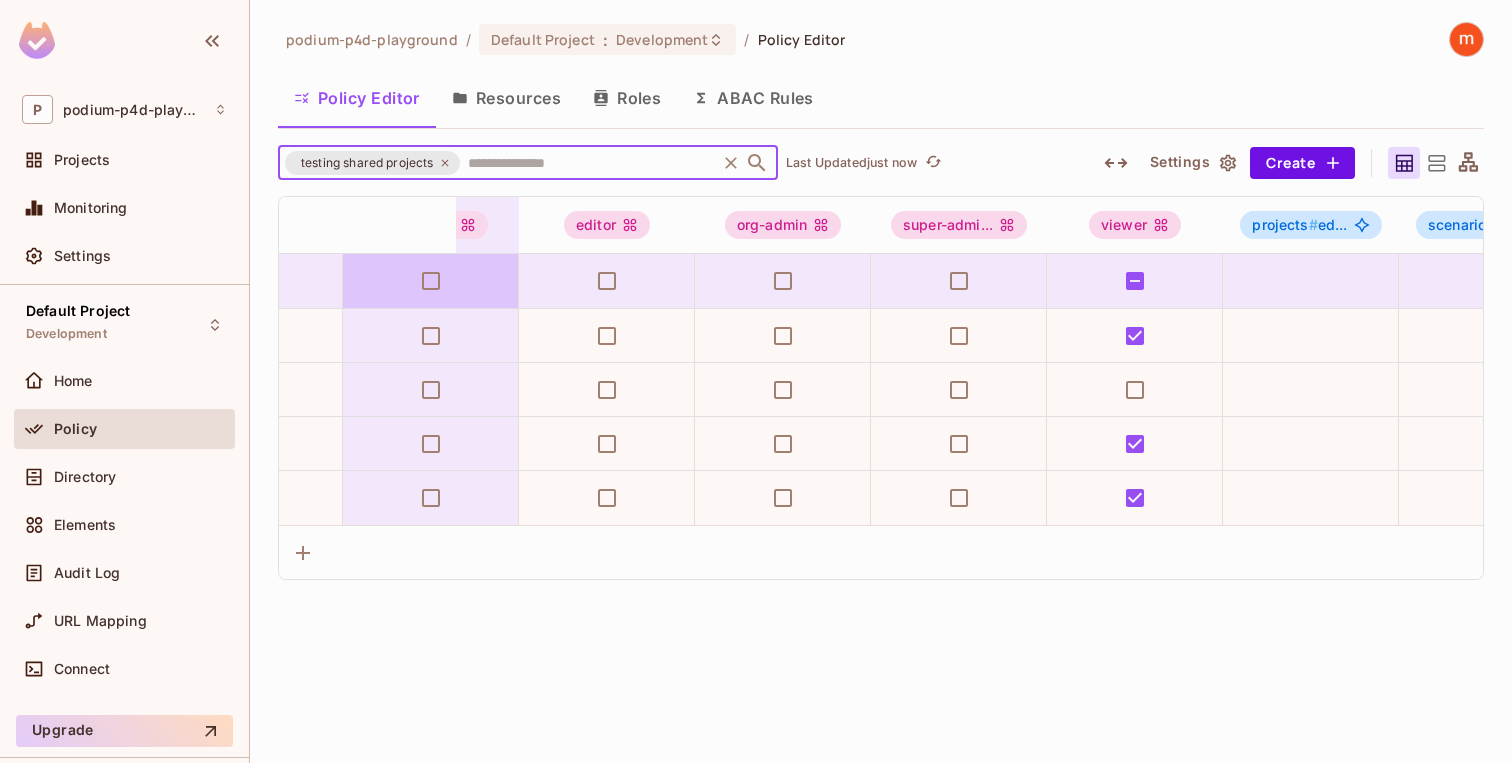 scroll, scrollTop: 0, scrollLeft: 475, axis: horizontal 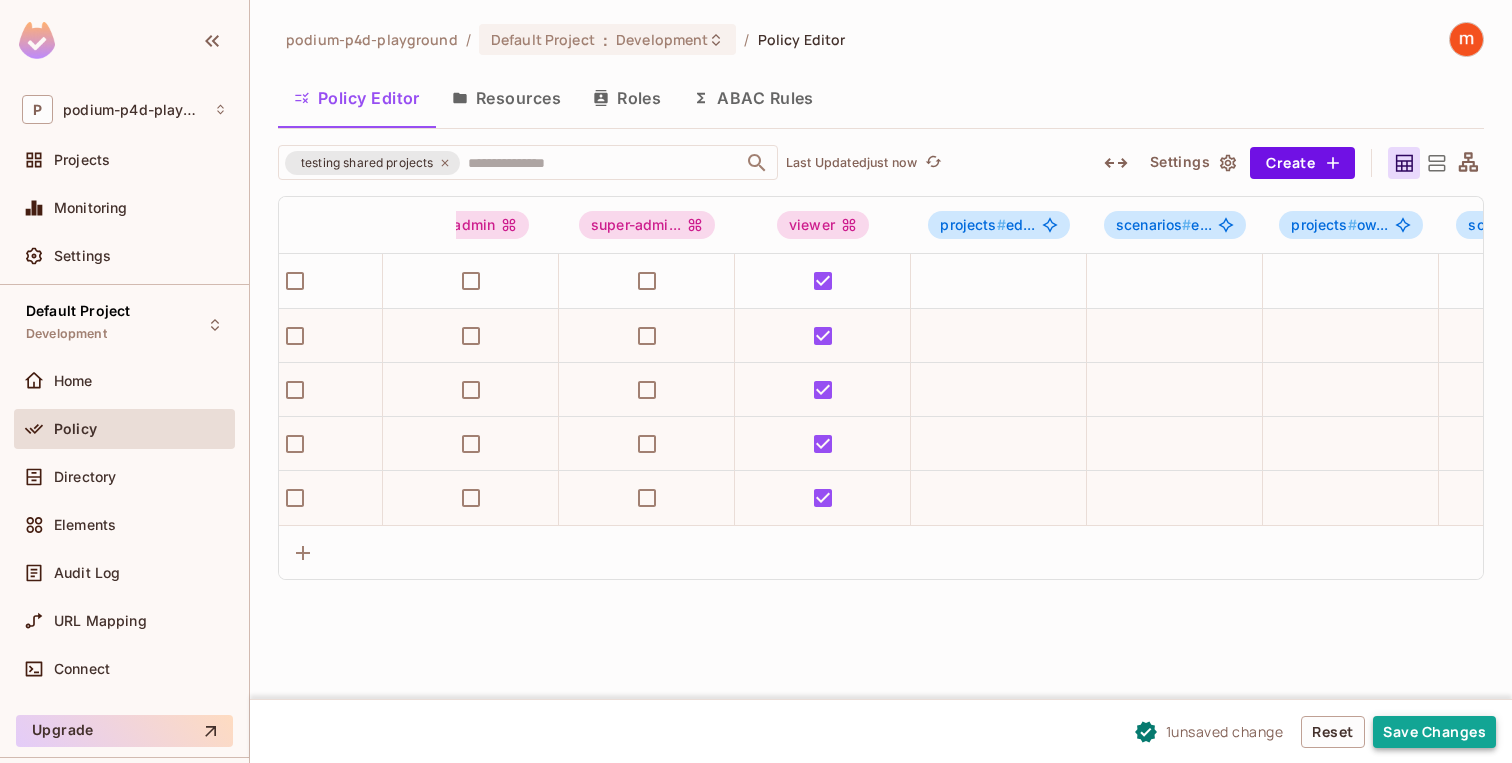 click on "Save Changes" at bounding box center [1434, 732] 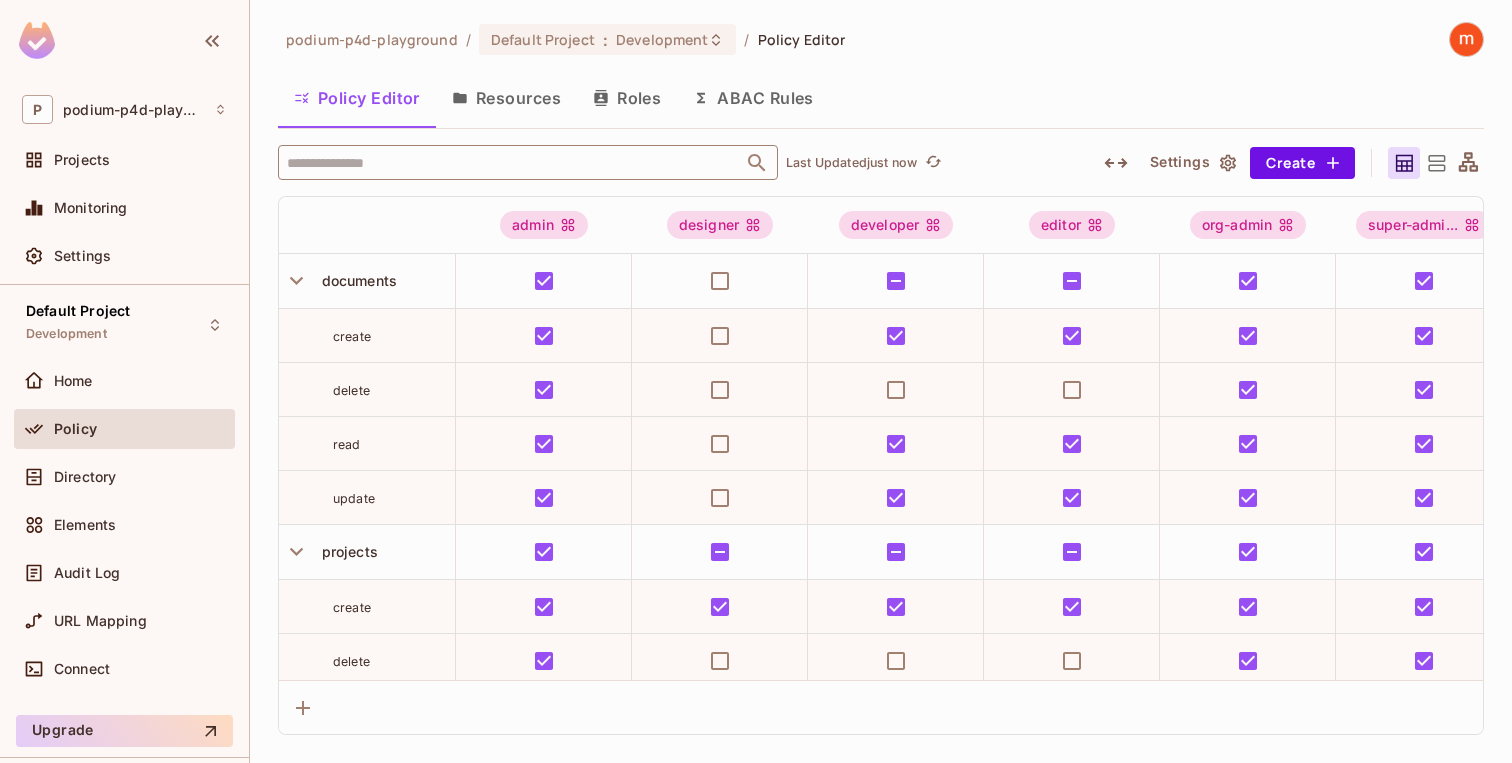 click at bounding box center (510, 162) 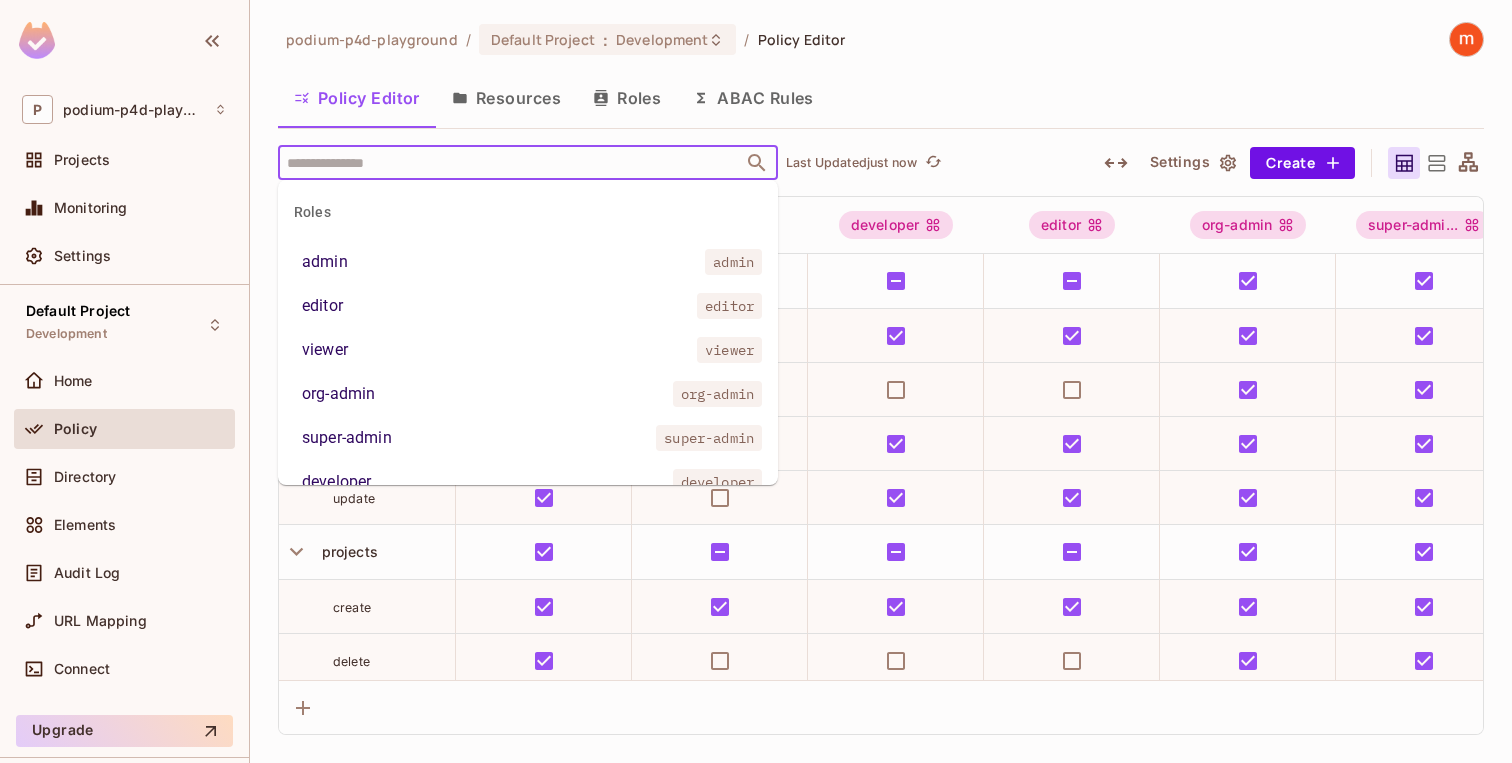 paste on "**********" 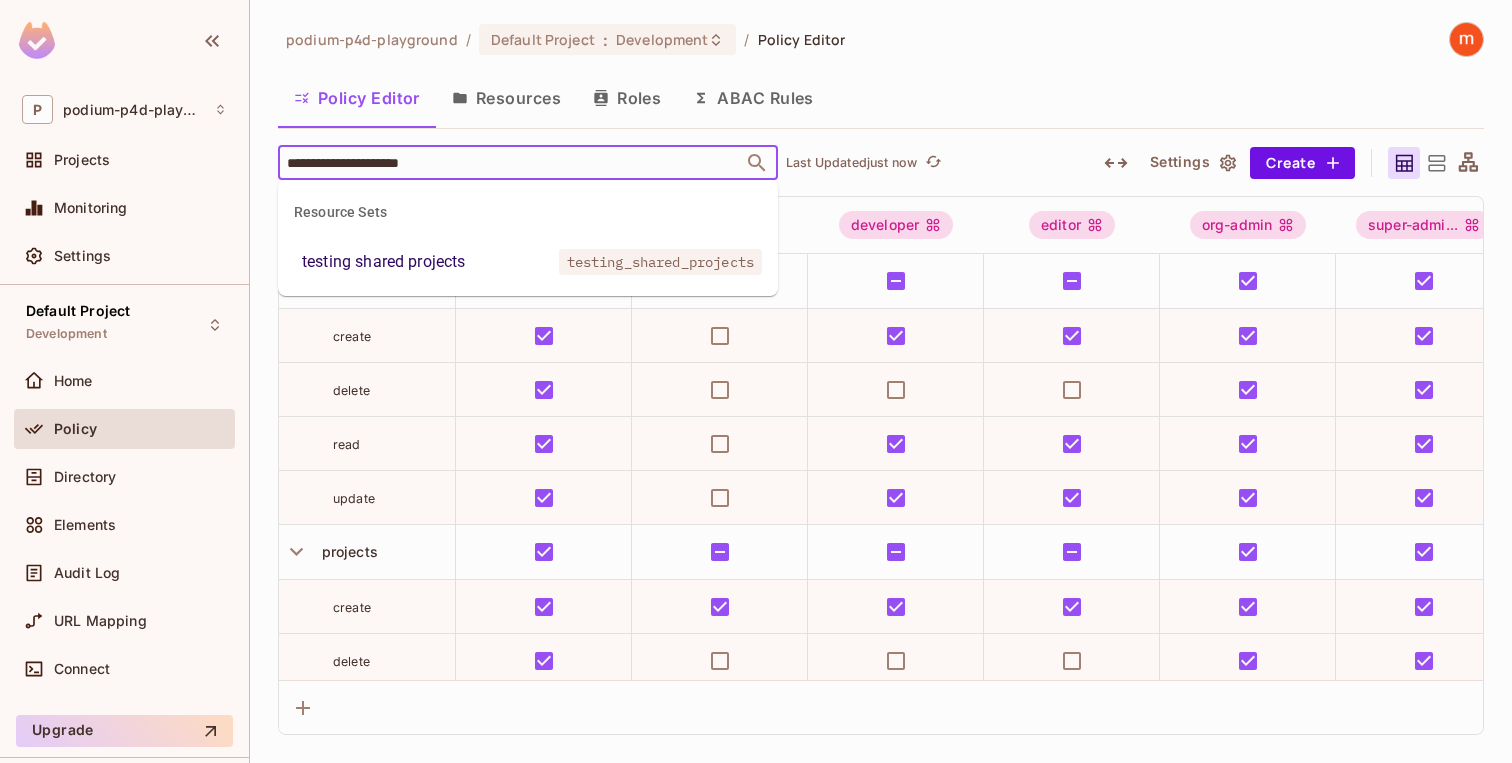 click on "testing shared projects" at bounding box center (383, 262) 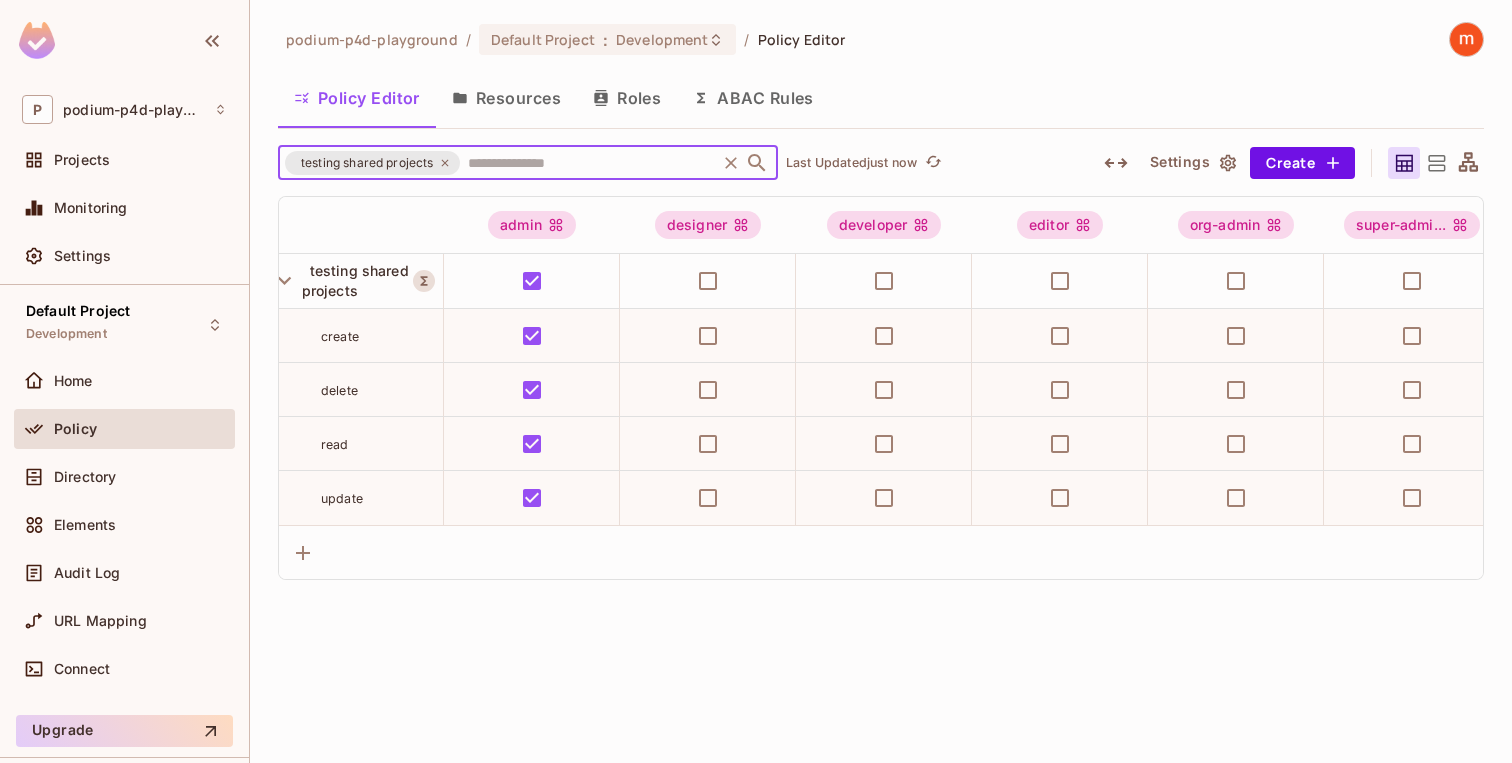 scroll, scrollTop: 0, scrollLeft: 0, axis: both 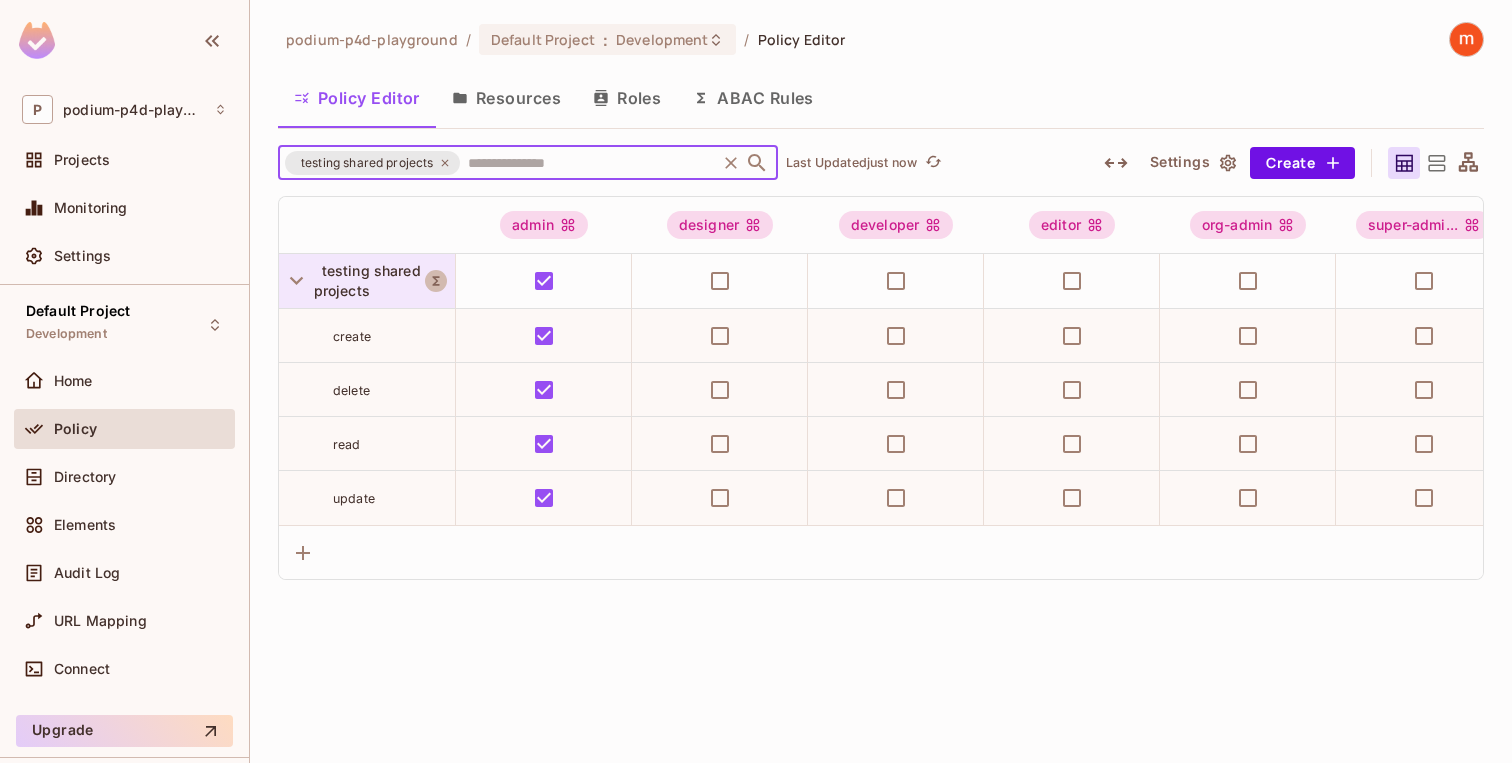 click 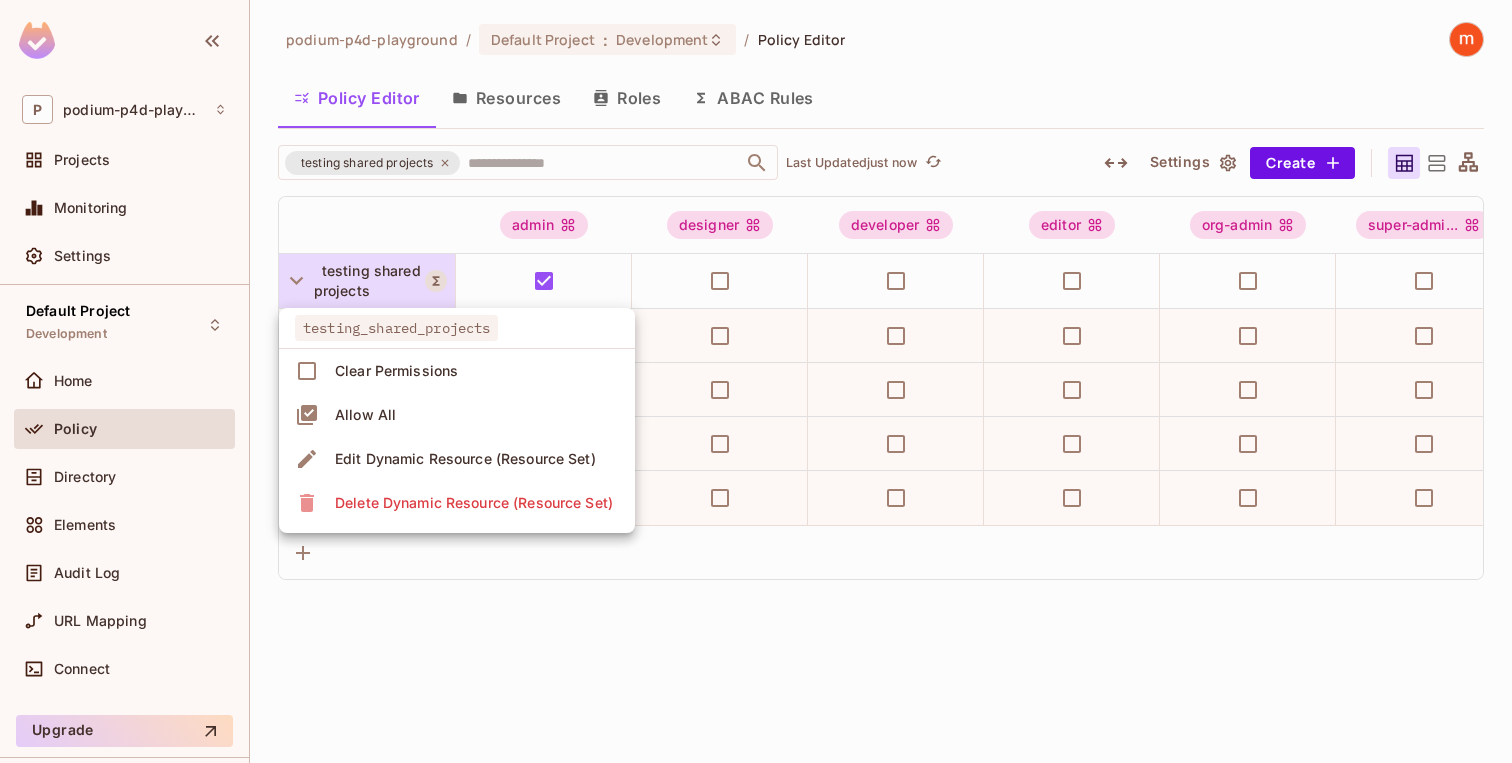click on "Edit Dynamic Resource (Resource Set)" at bounding box center (465, 459) 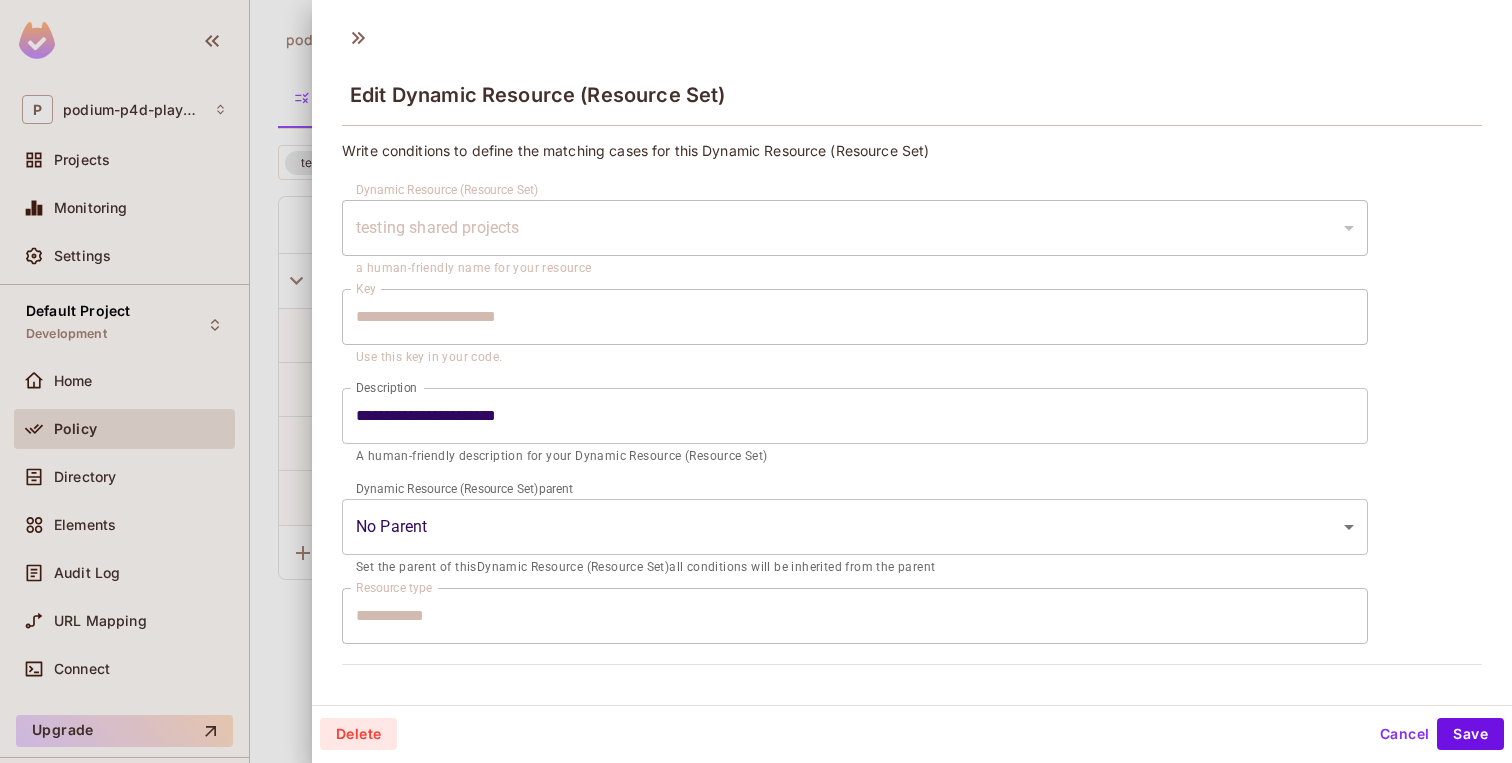 scroll, scrollTop: 247, scrollLeft: 0, axis: vertical 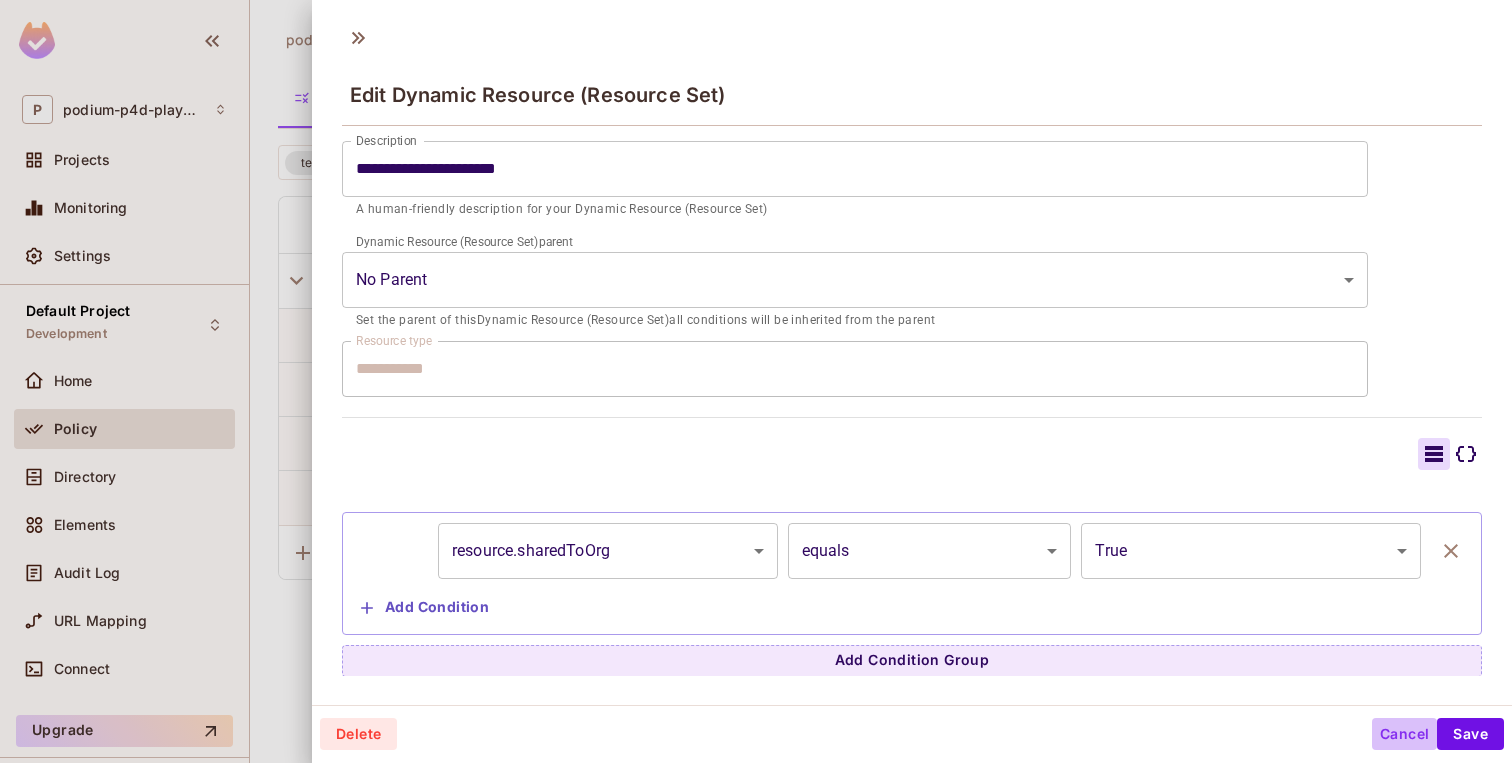 click on "Cancel" at bounding box center (1404, 734) 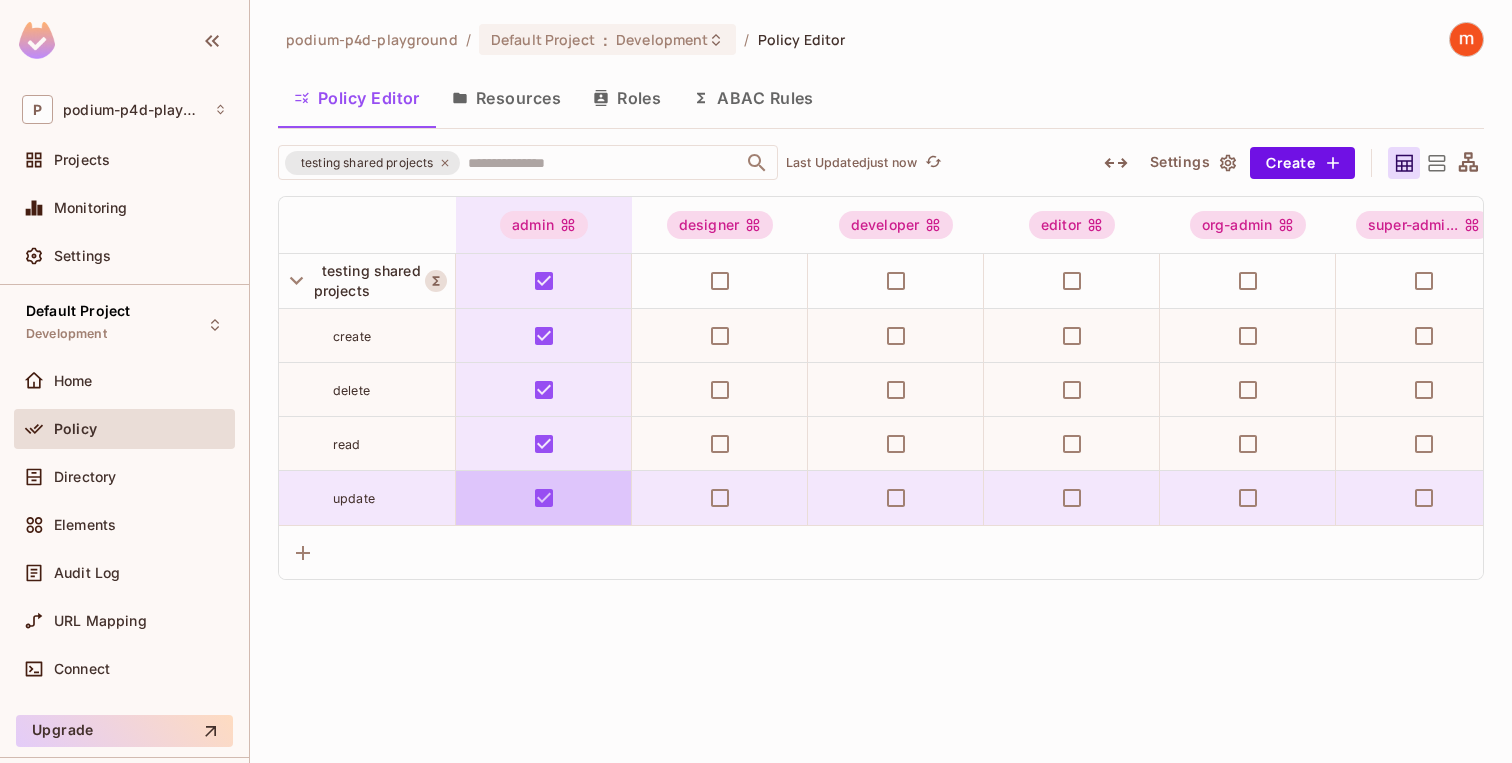 type 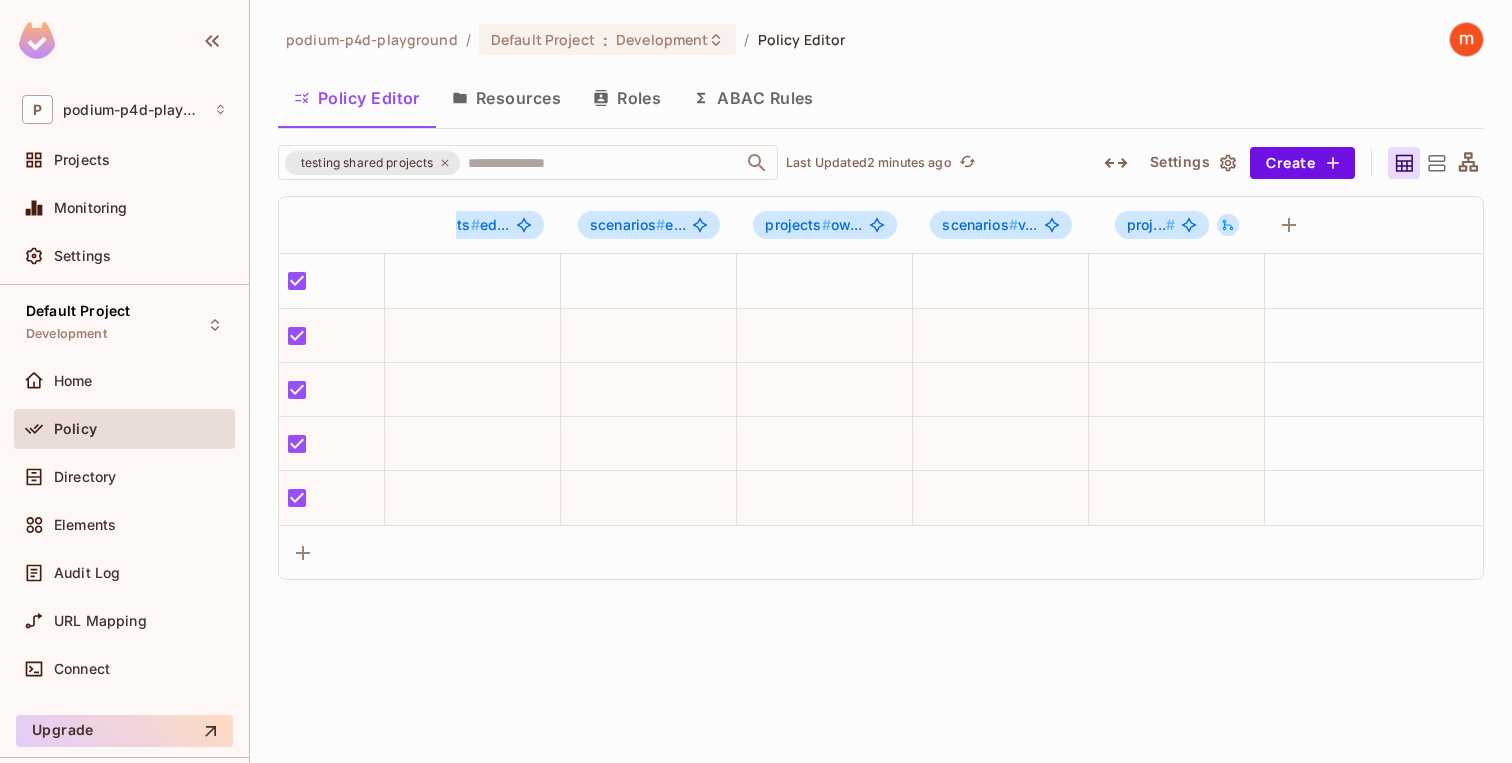 scroll, scrollTop: 0, scrollLeft: 1309, axis: horizontal 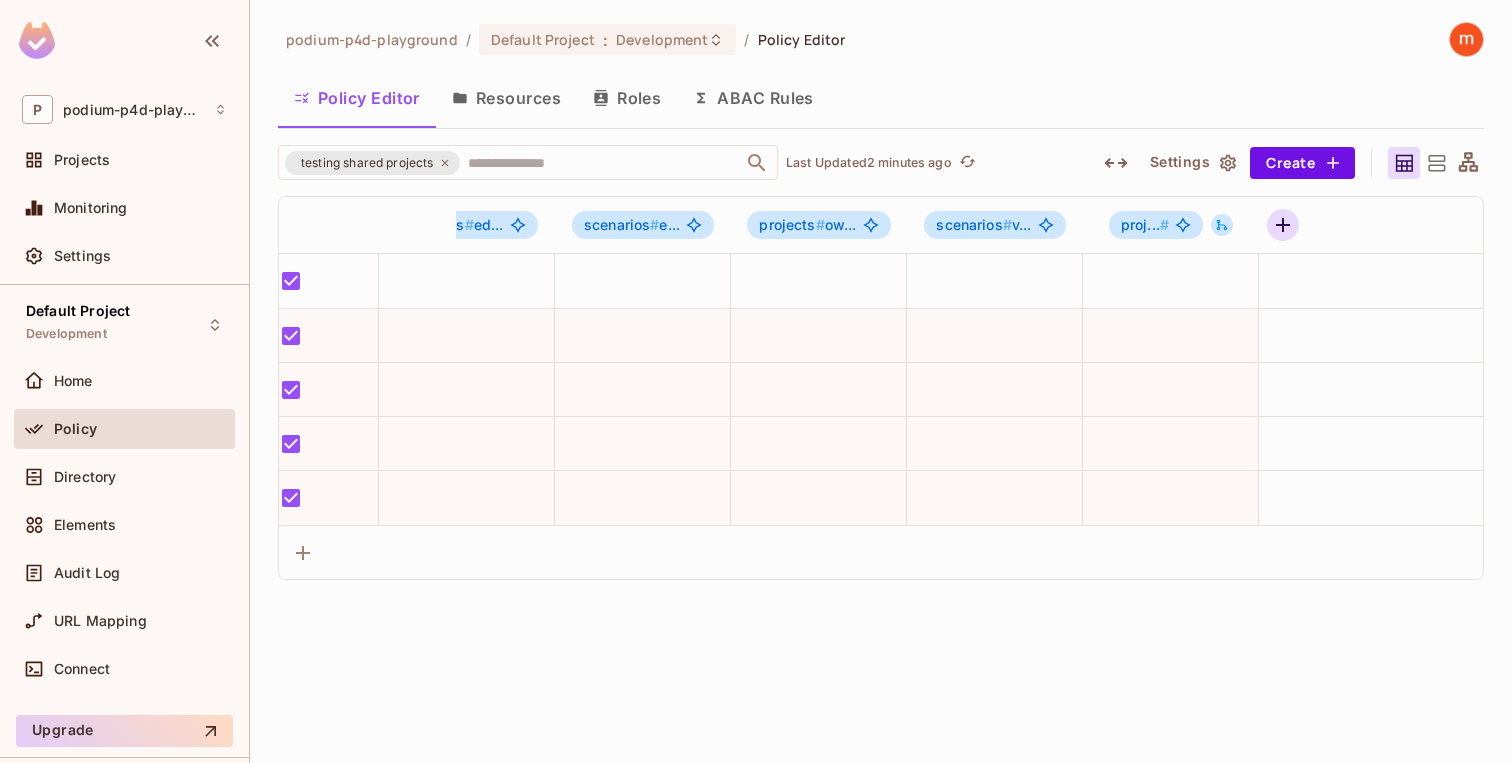 click 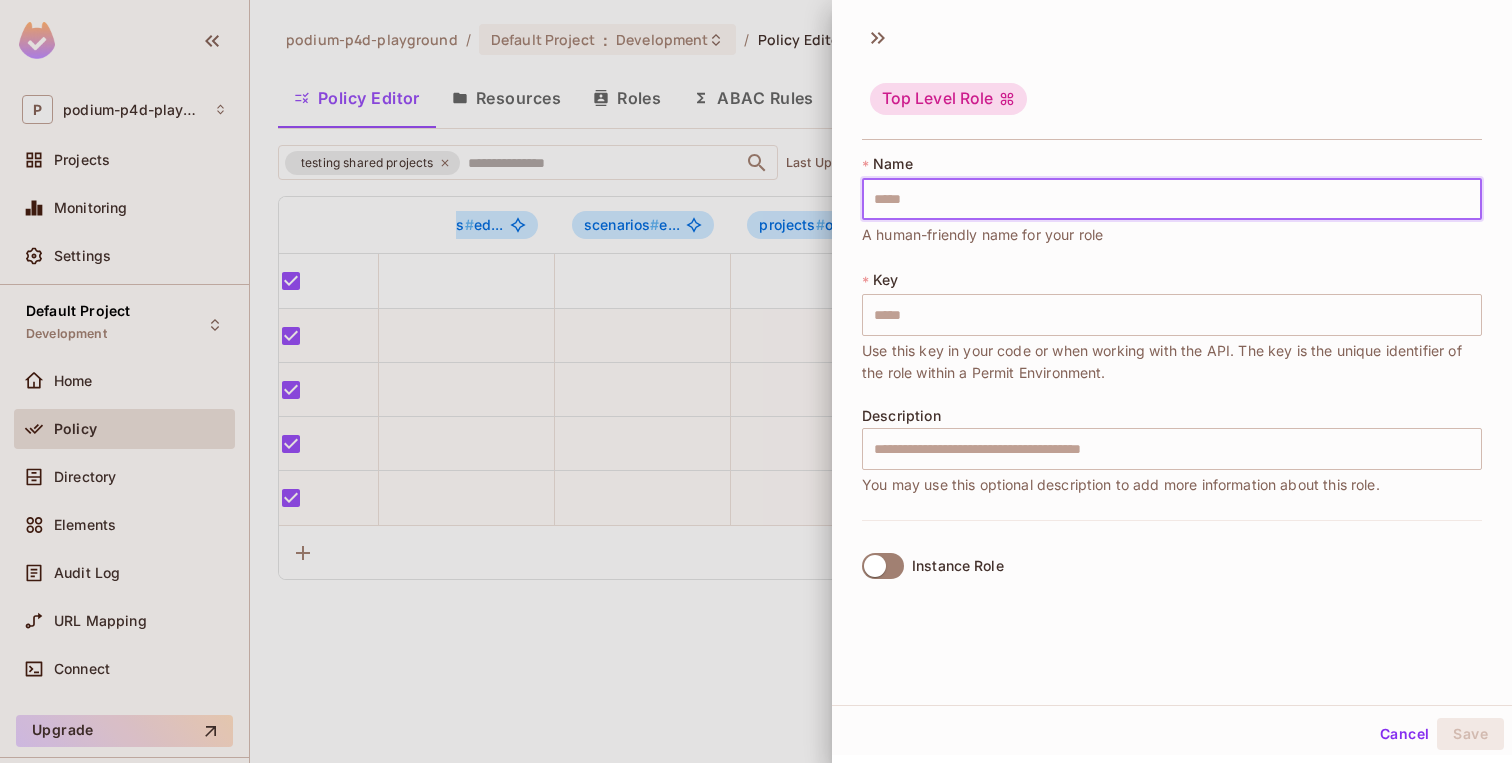 click at bounding box center [1172, 199] 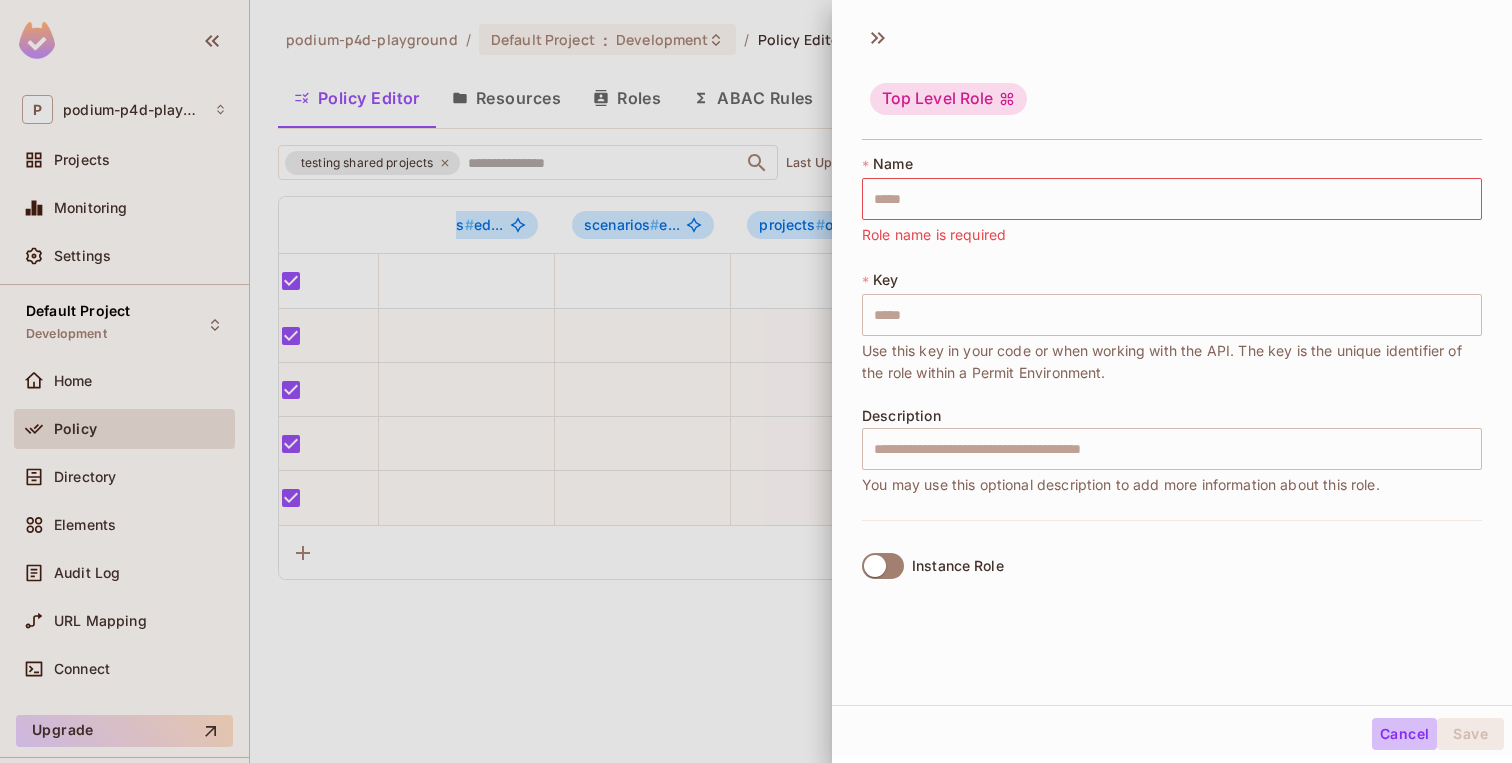 click on "Cancel" at bounding box center [1404, 734] 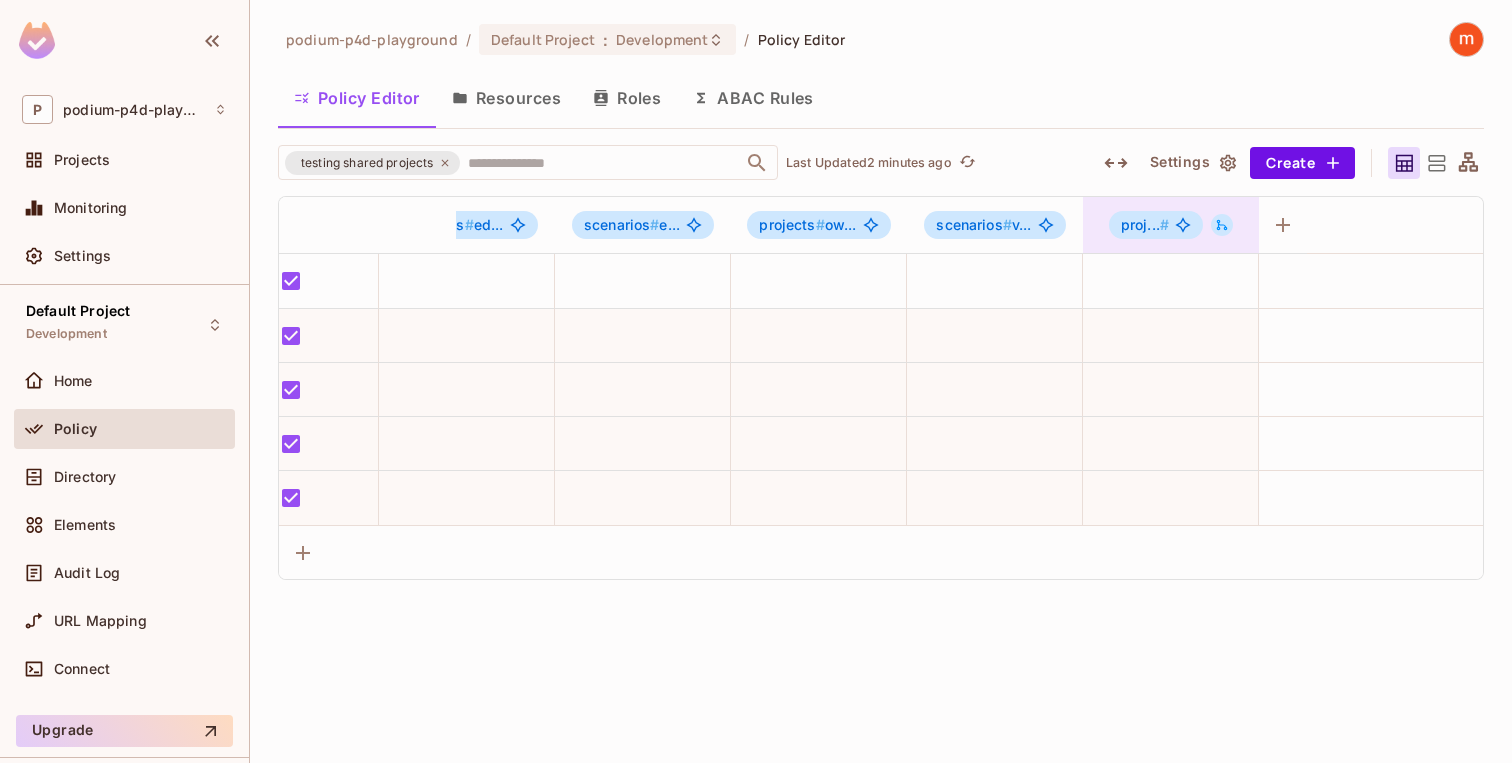 click 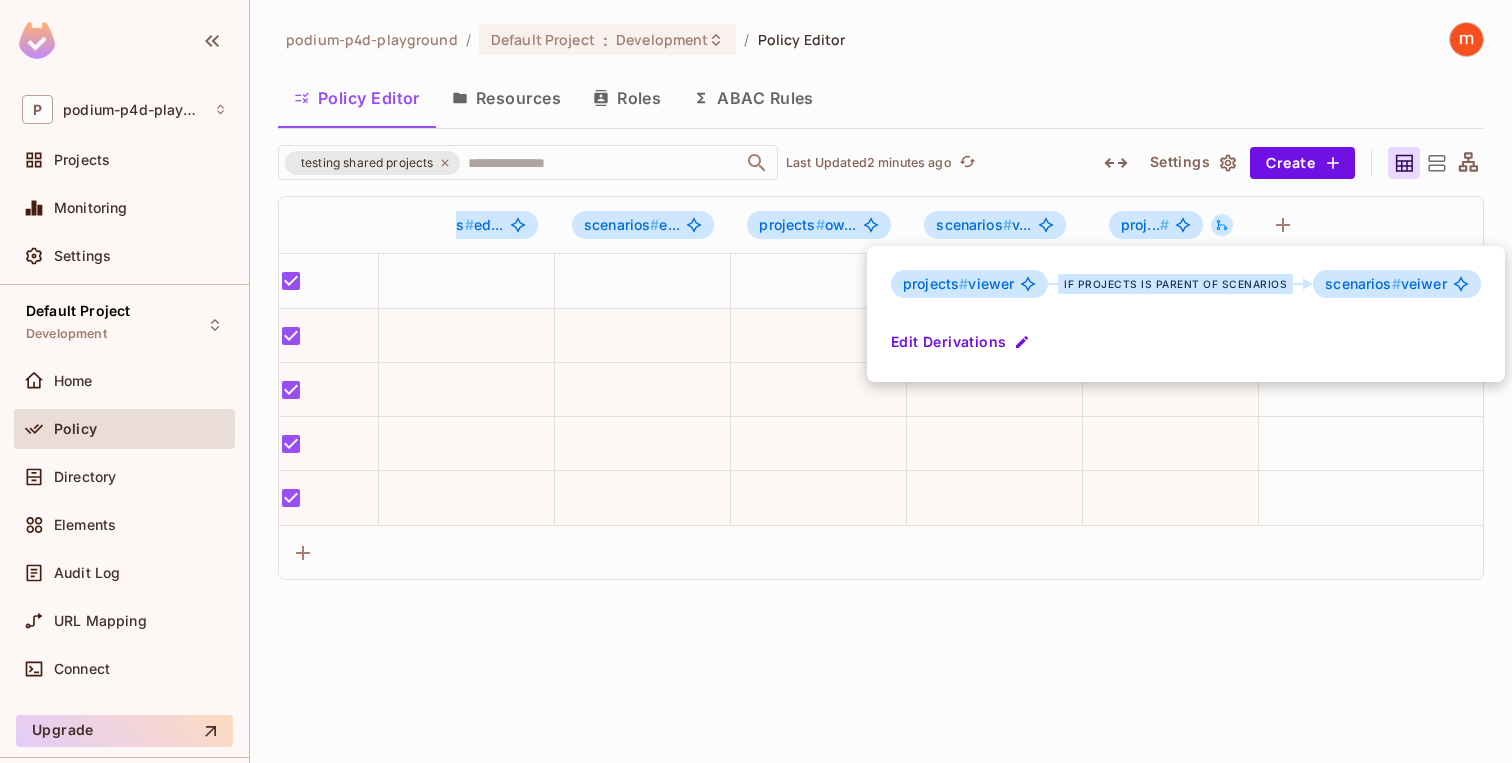 click at bounding box center [756, 381] 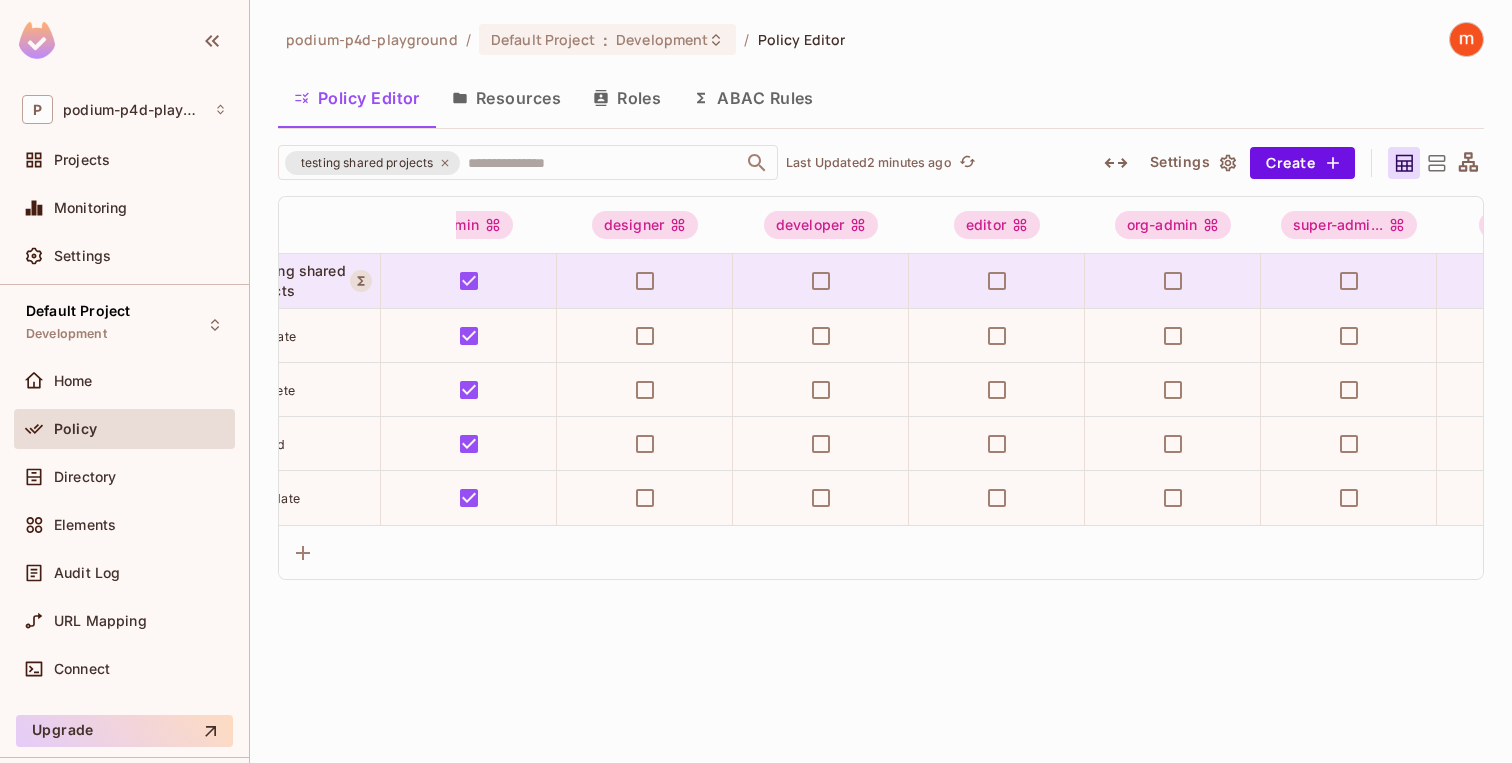 scroll, scrollTop: 0, scrollLeft: 0, axis: both 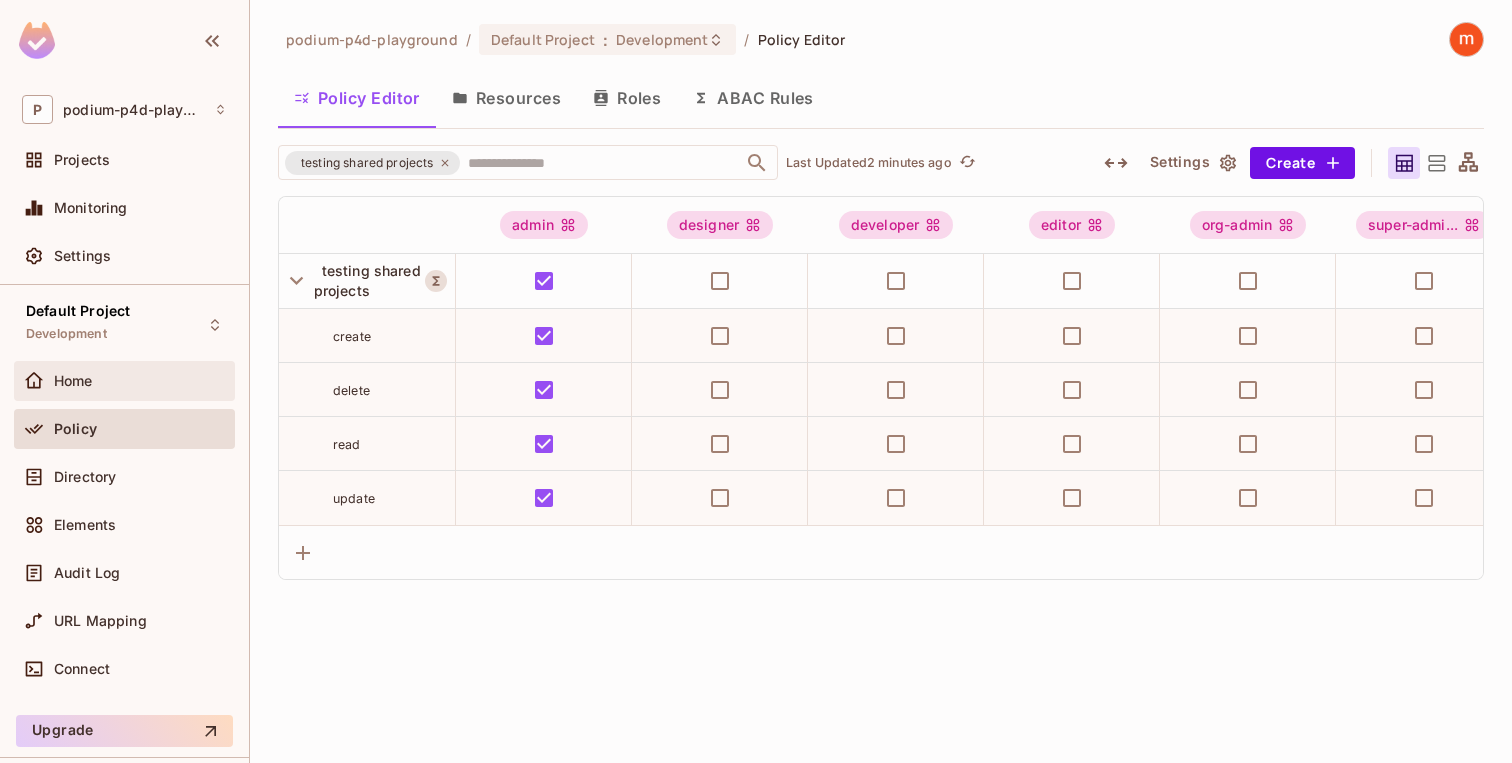 click on "Home" at bounding box center [124, 381] 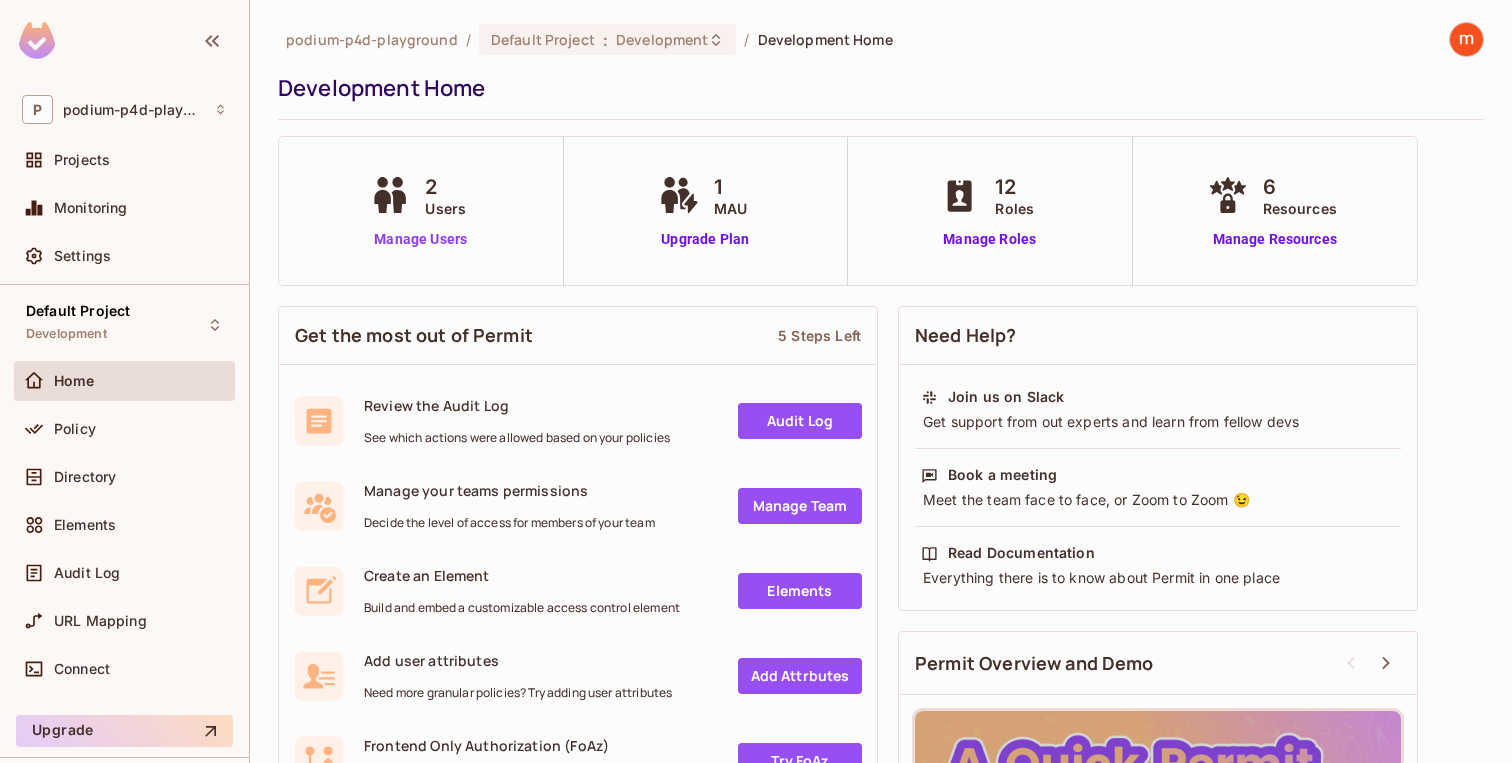 click on "Manage Users" at bounding box center (420, 239) 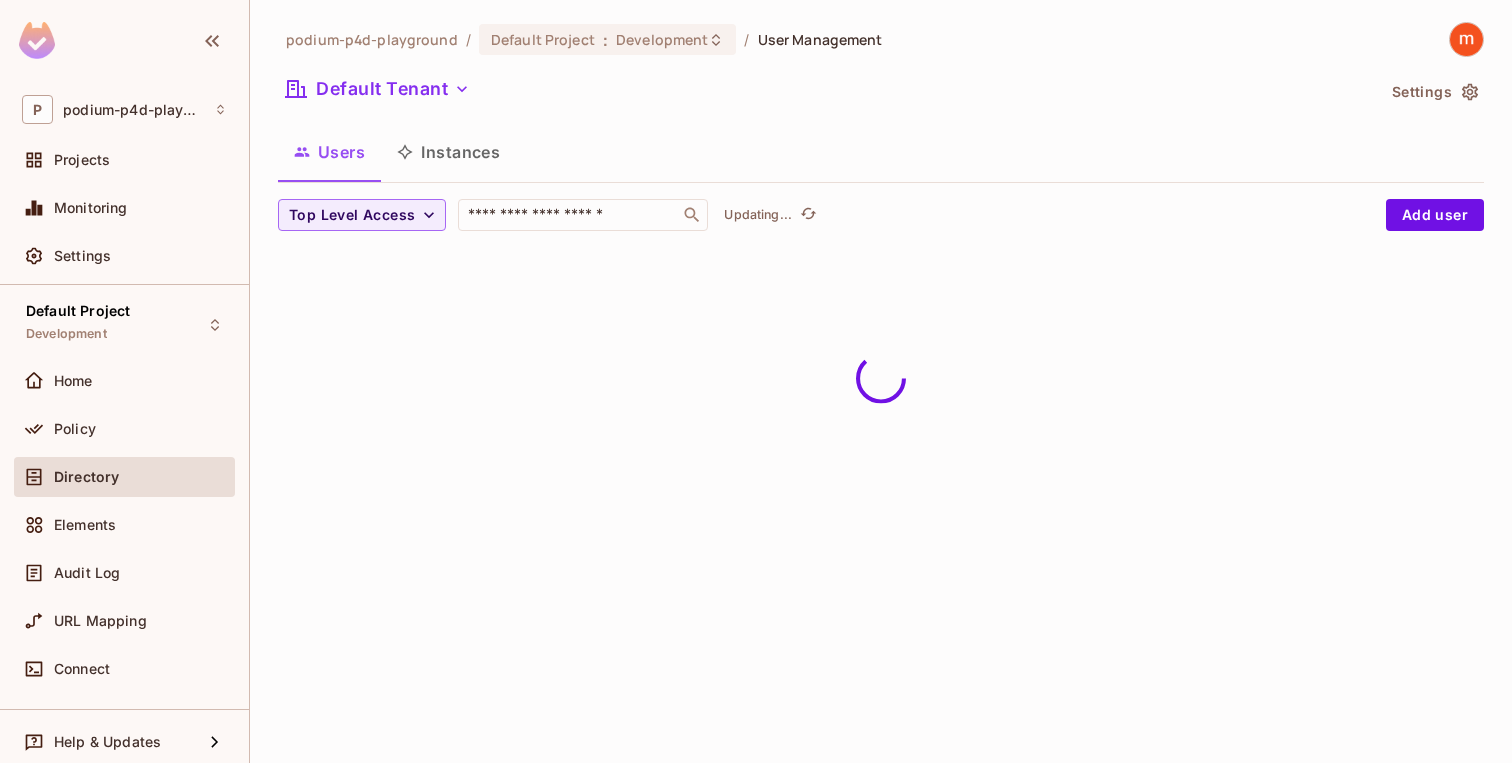 scroll, scrollTop: 0, scrollLeft: 0, axis: both 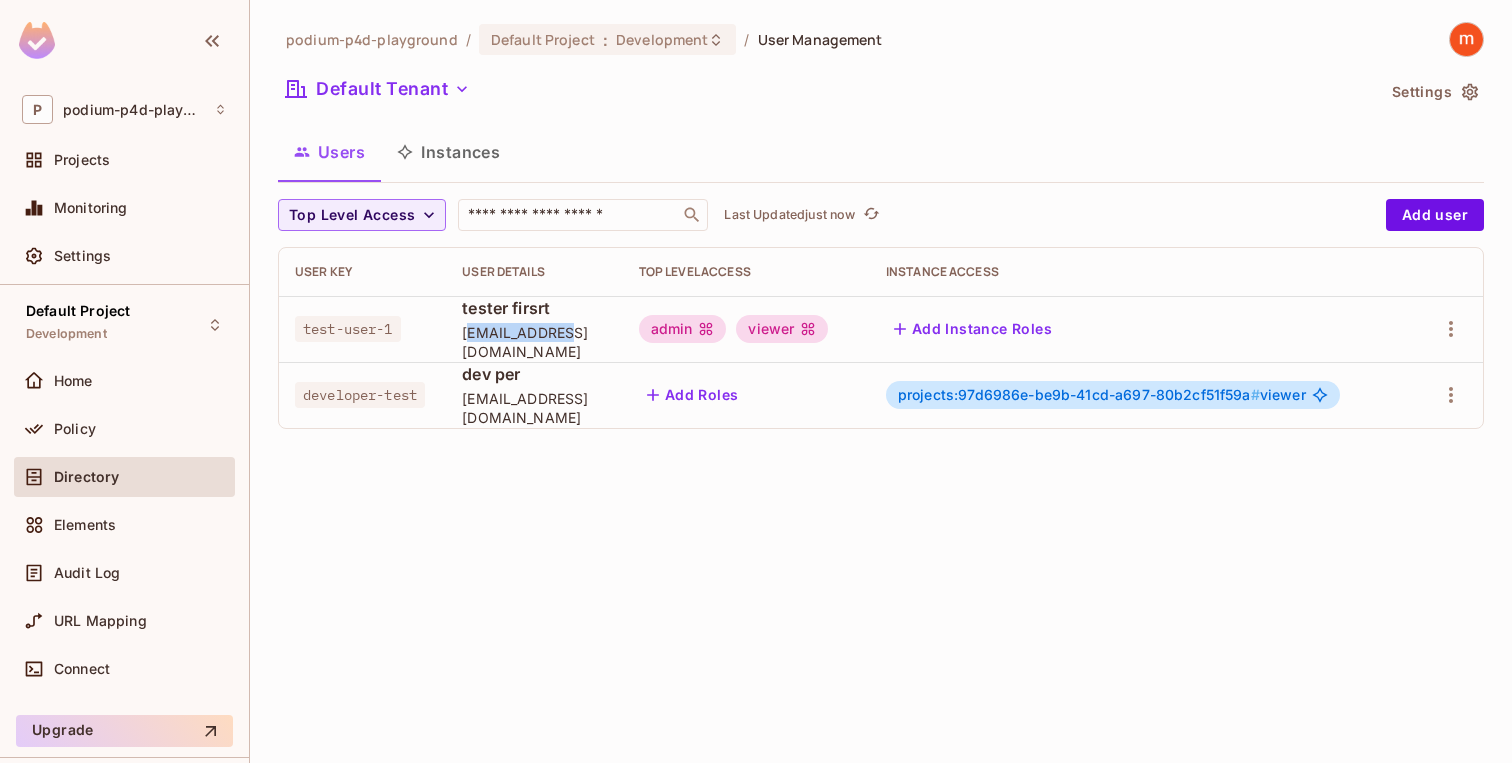 drag, startPoint x: 559, startPoint y: 341, endPoint x: 464, endPoint y: 344, distance: 95.047356 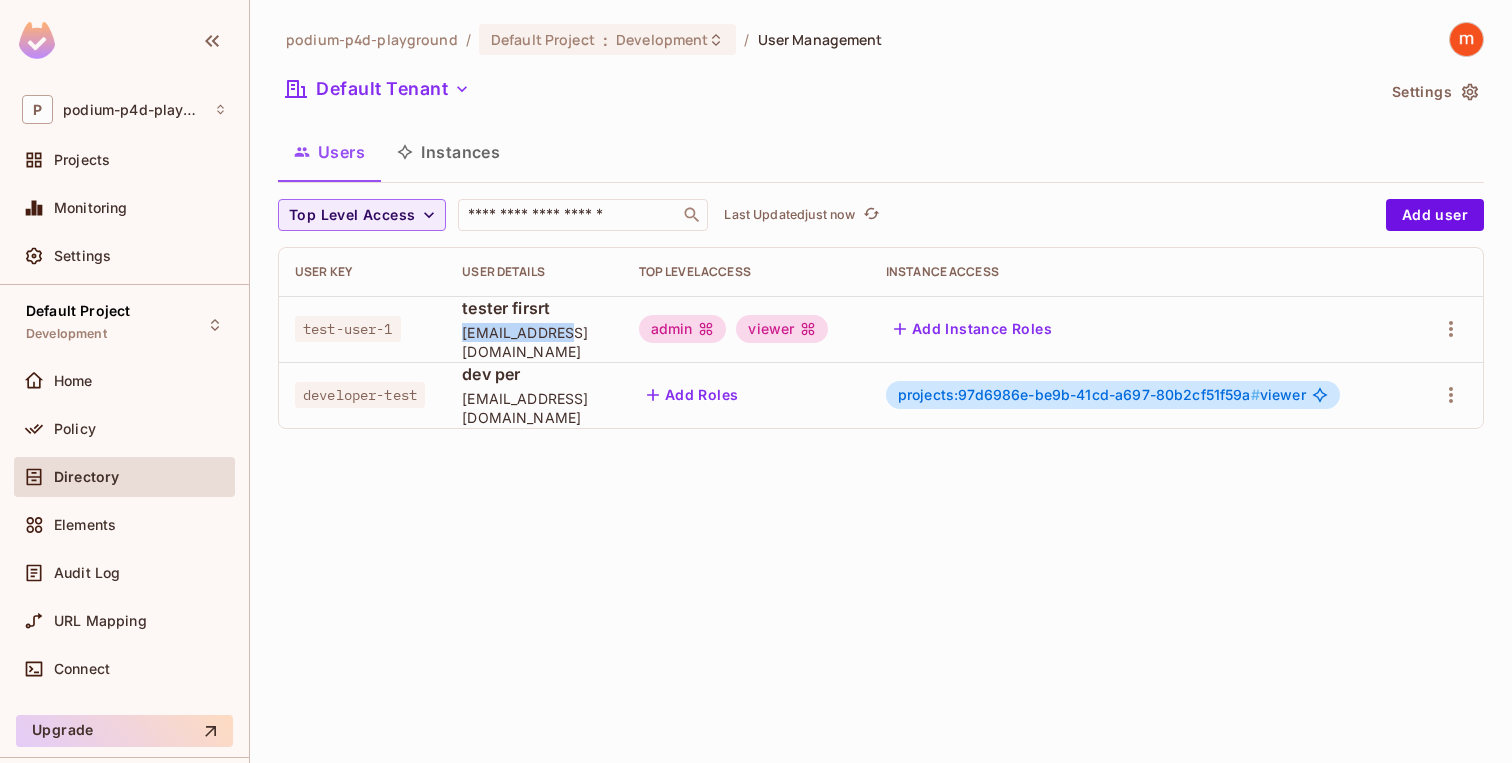 click on "[EMAIL_ADDRESS][DOMAIN_NAME]" at bounding box center [534, 342] 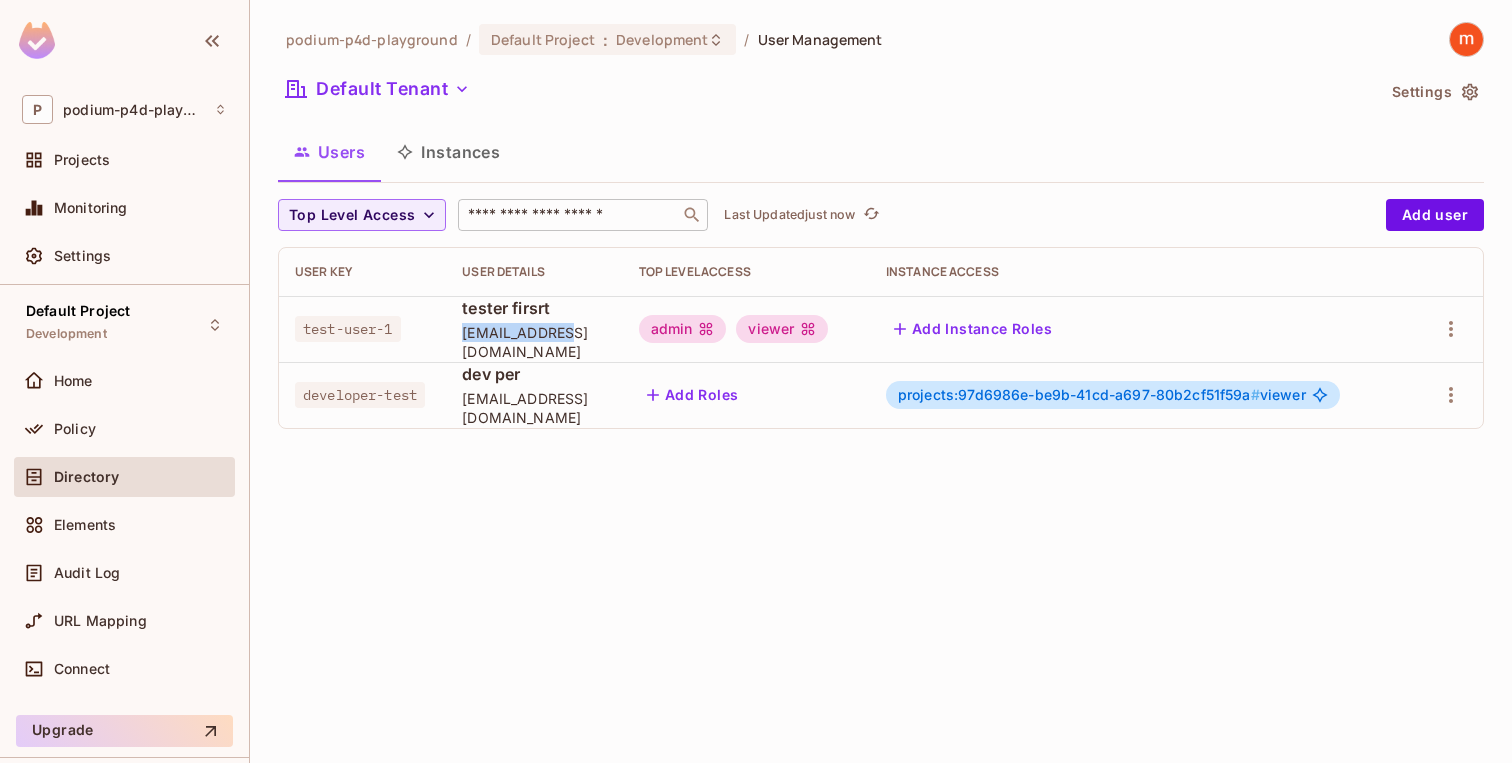 copy on "[EMAIL_ADDRESS][DOMAIN_NAME]" 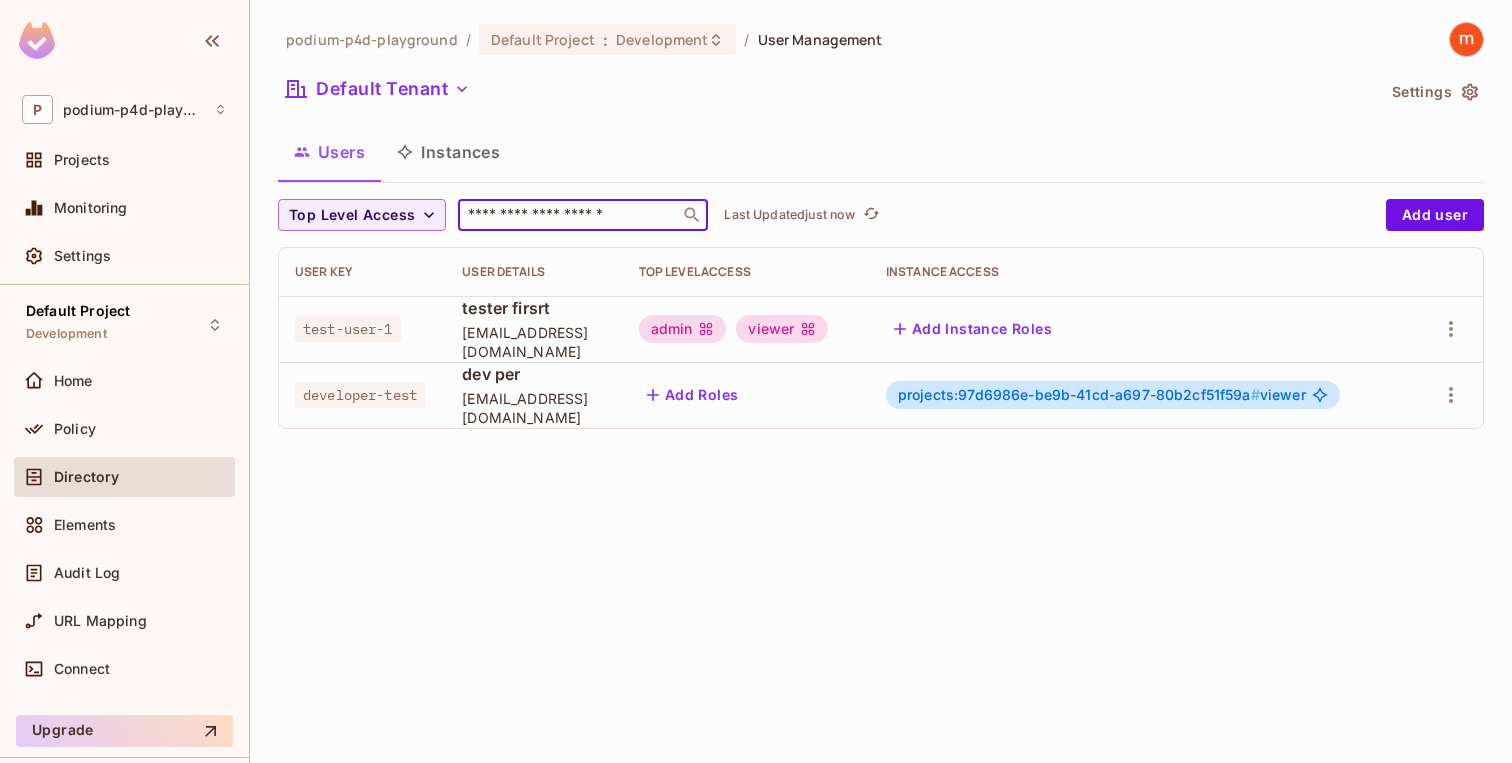 click at bounding box center (569, 215) 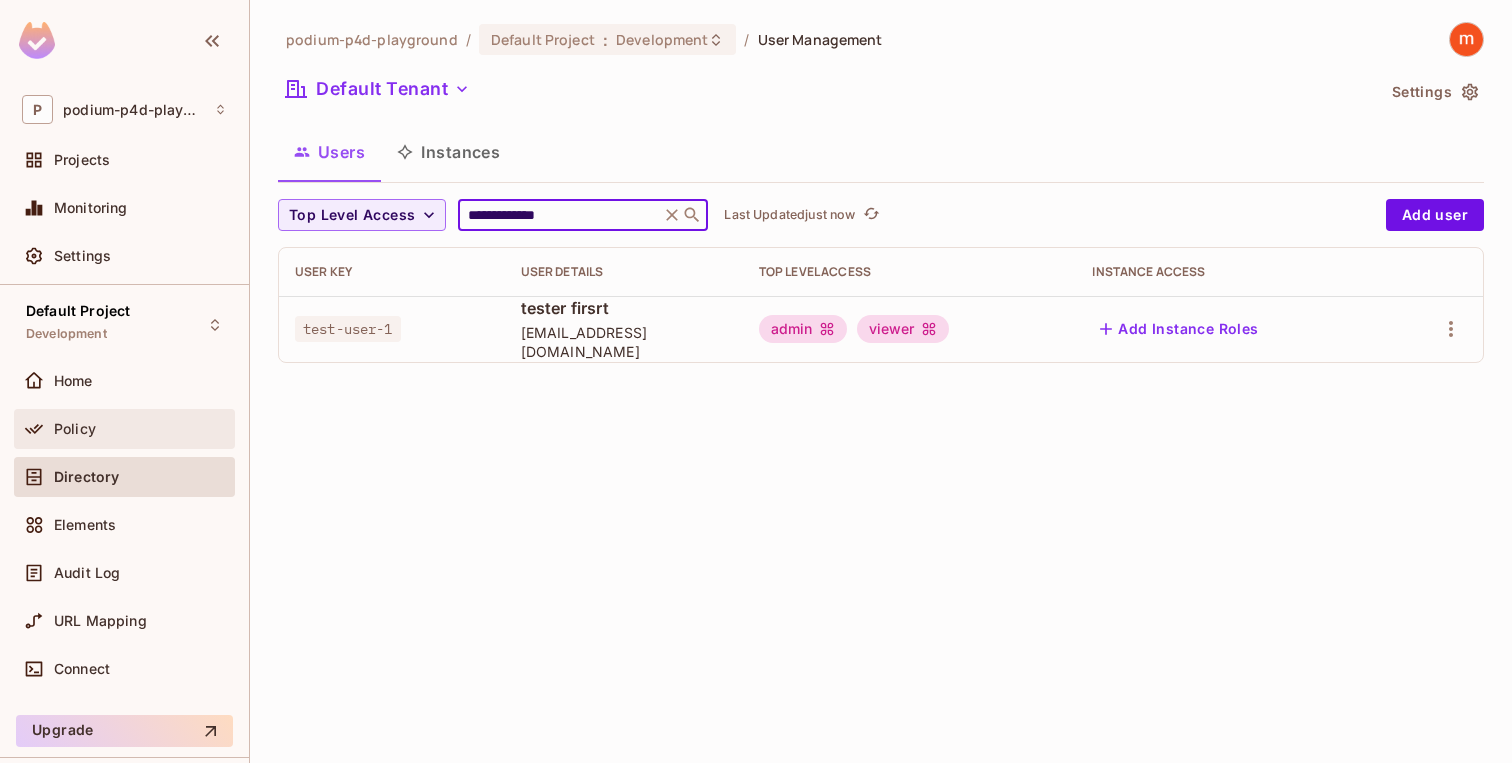 type on "**********" 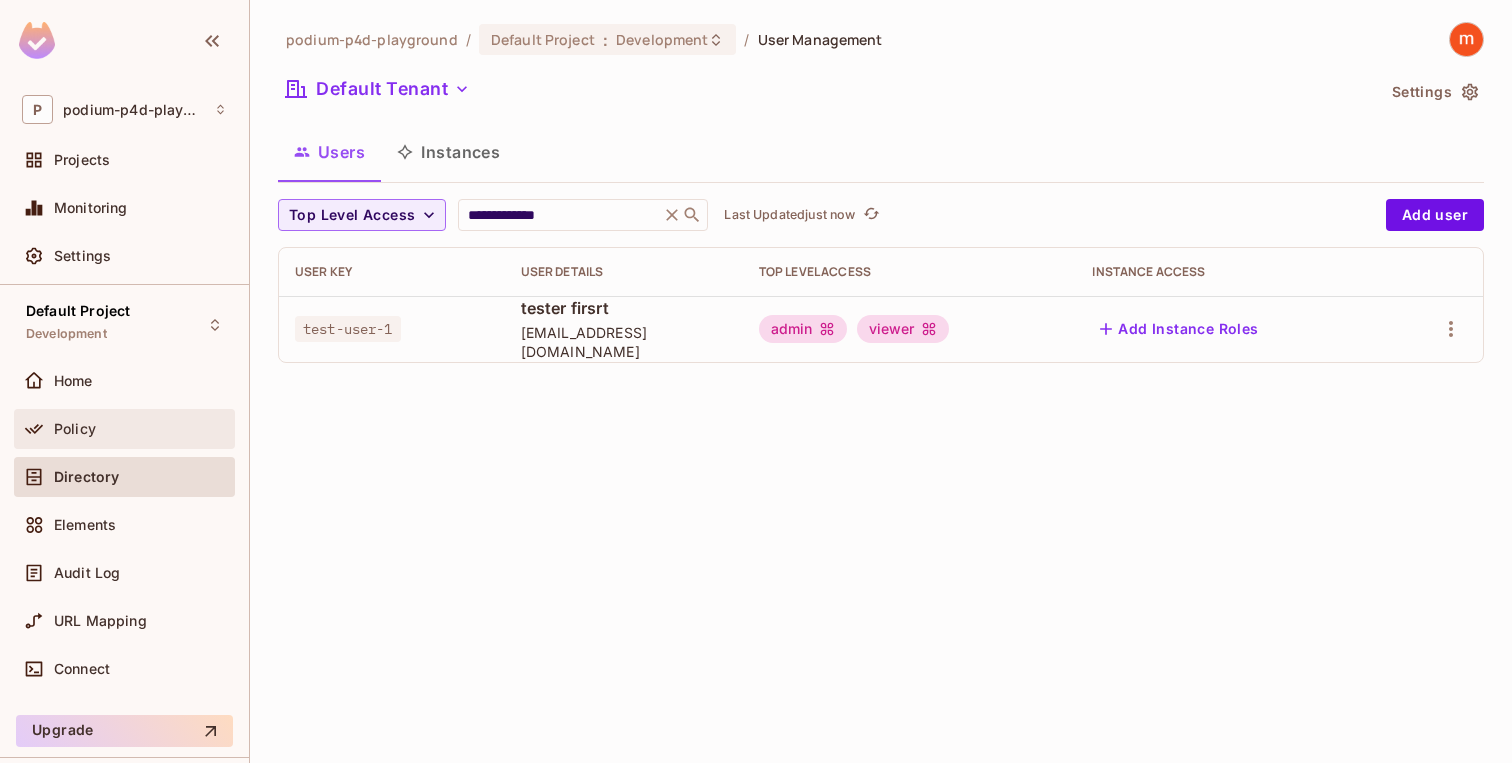 click on "Policy" at bounding box center [124, 429] 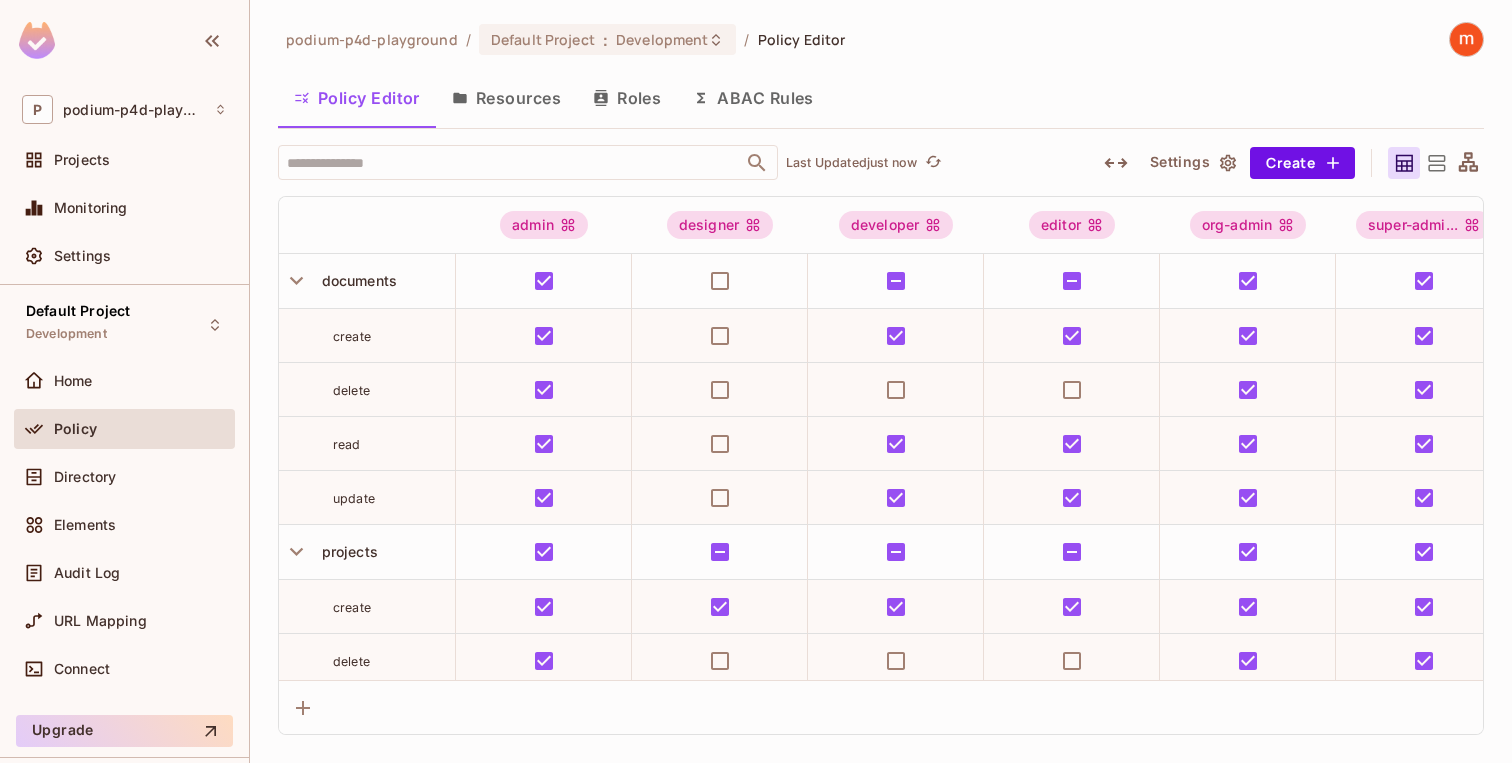 click on "Roles" at bounding box center [627, 98] 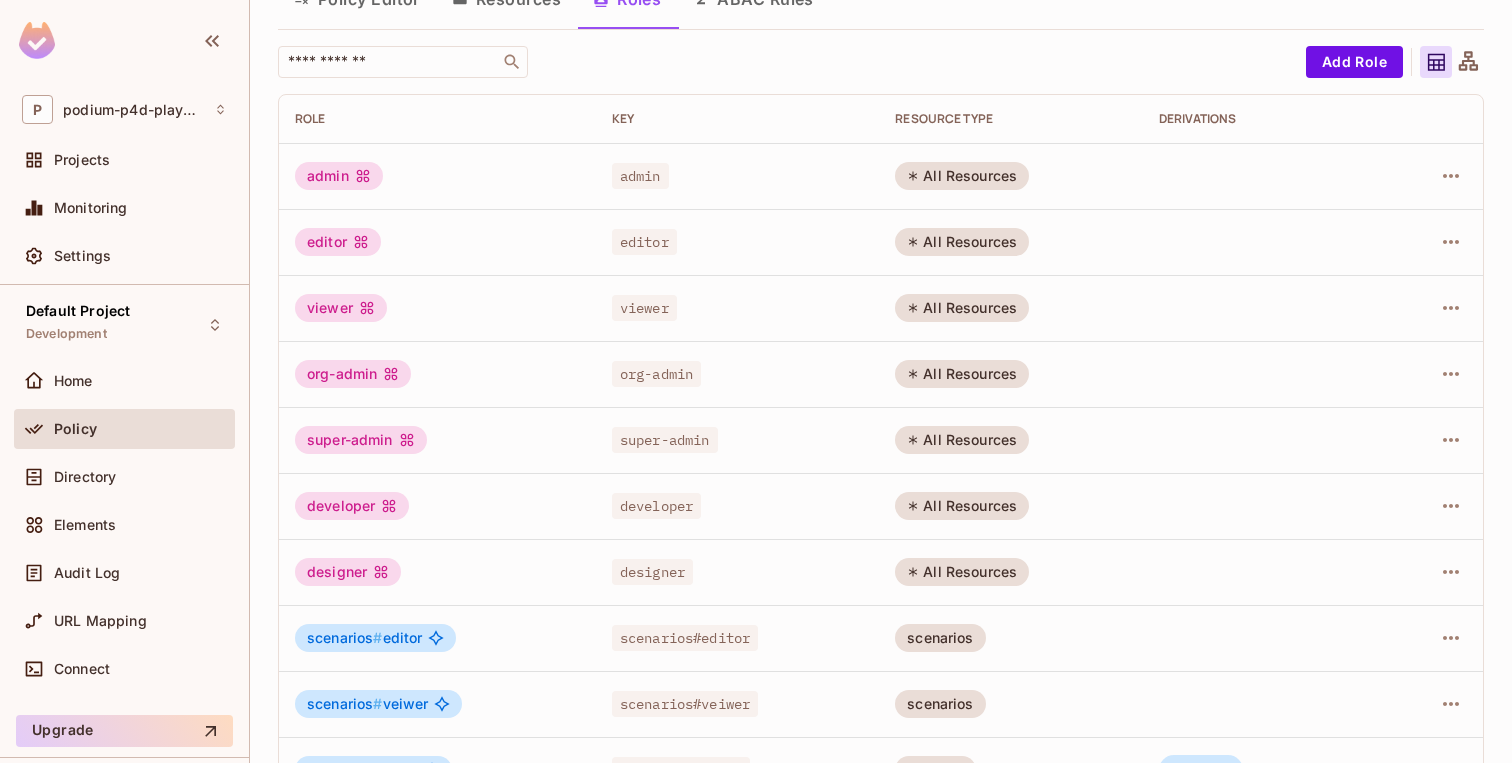 scroll, scrollTop: 91, scrollLeft: 0, axis: vertical 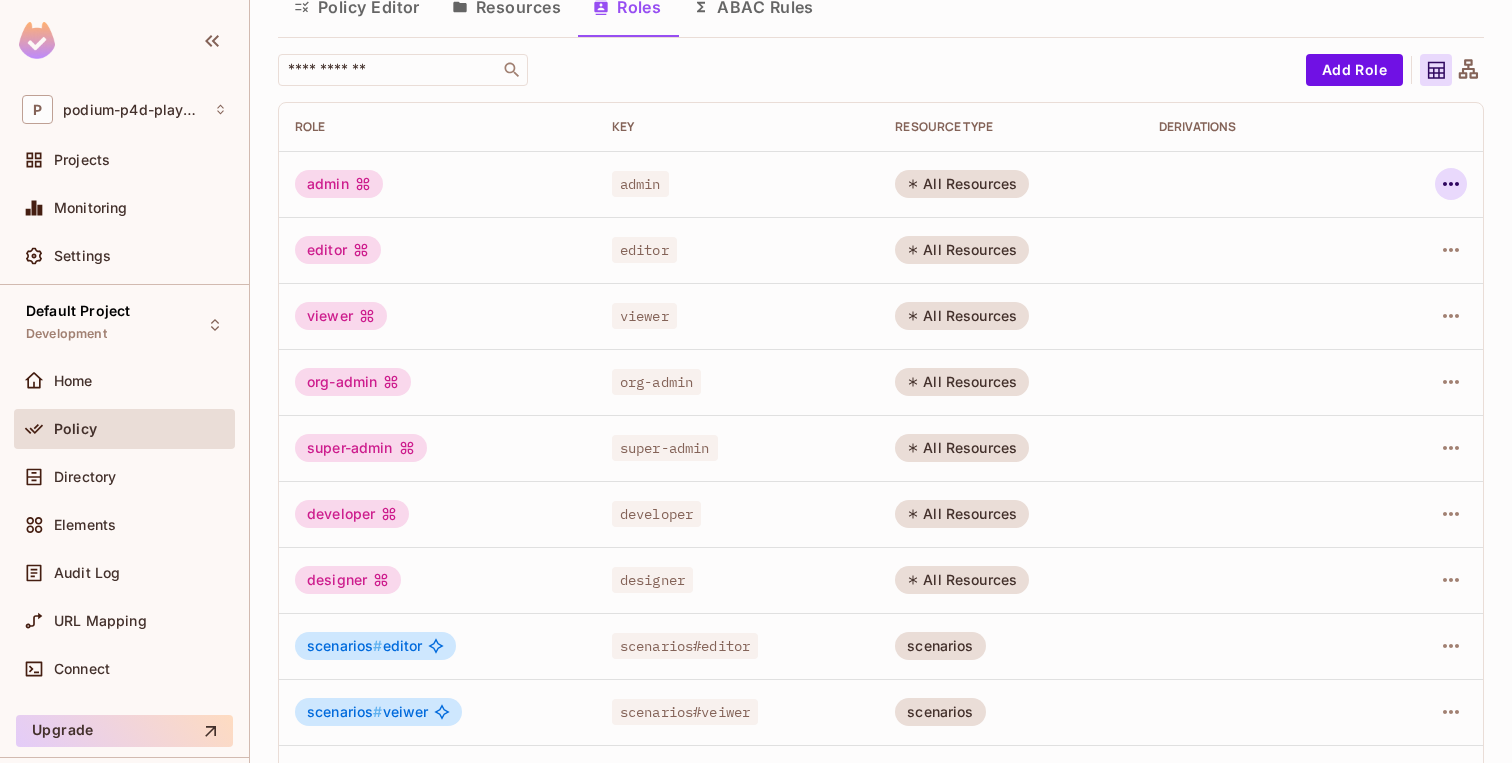 click 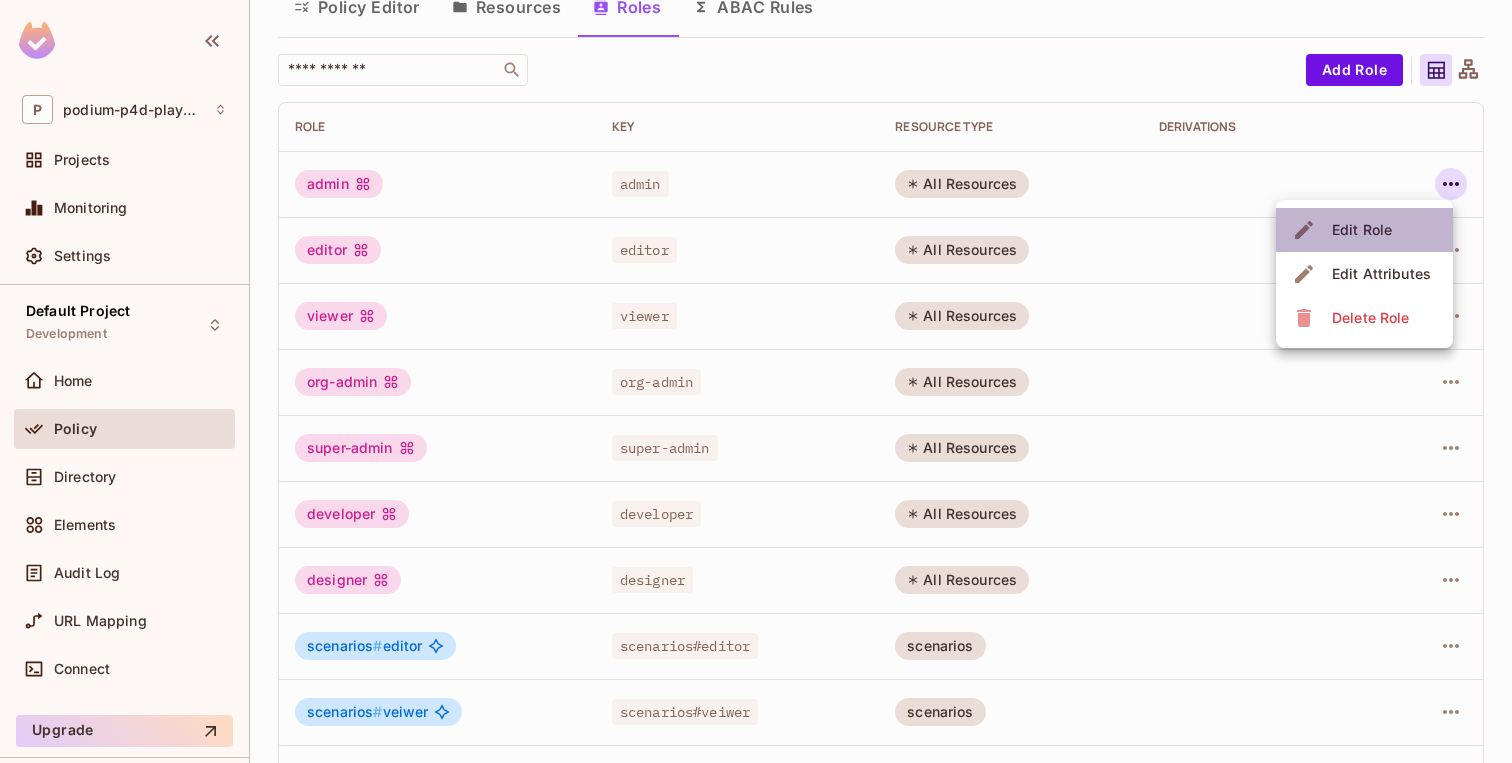 click on "Edit Role" at bounding box center [1362, 230] 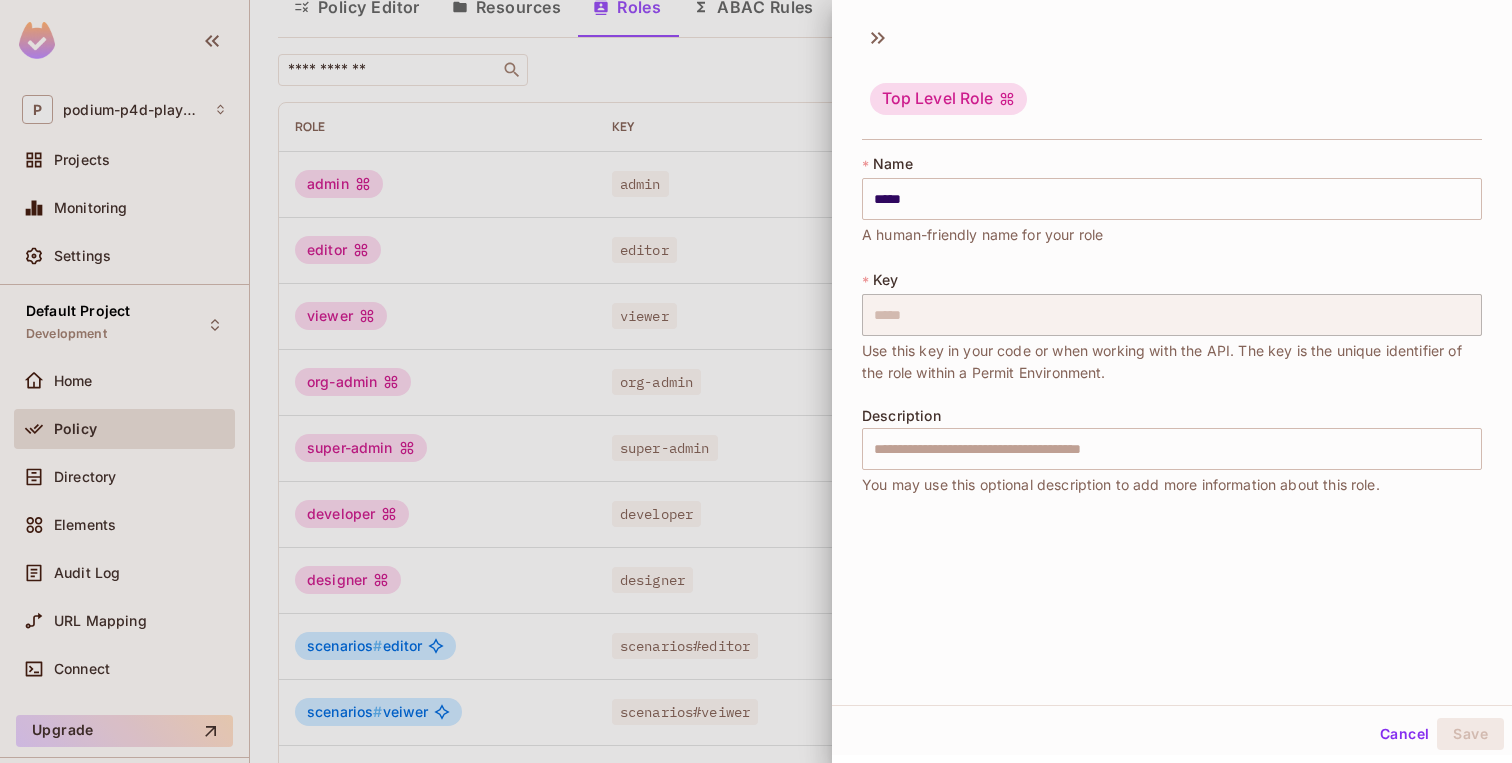 click on "Cancel" at bounding box center [1404, 734] 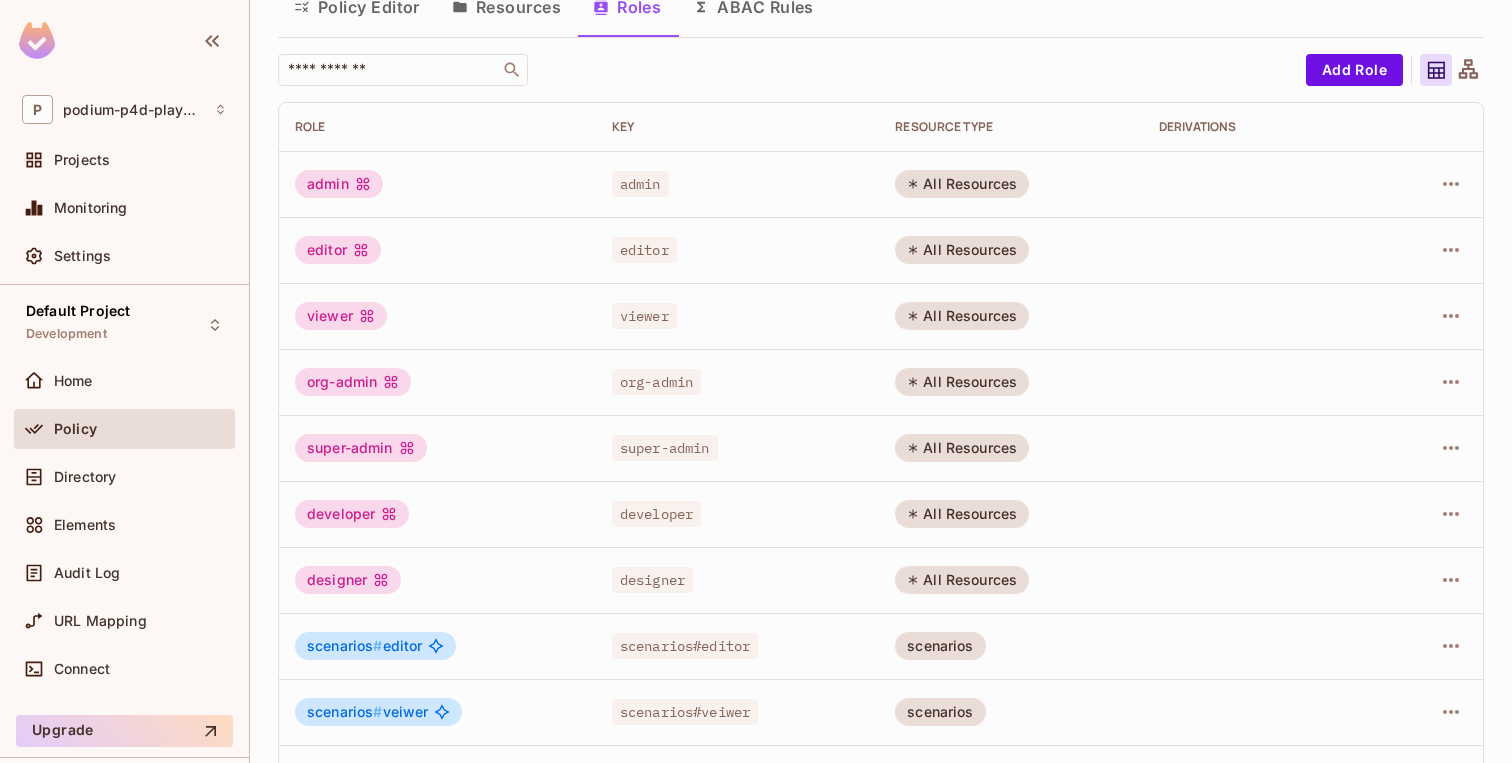 scroll, scrollTop: 0, scrollLeft: 0, axis: both 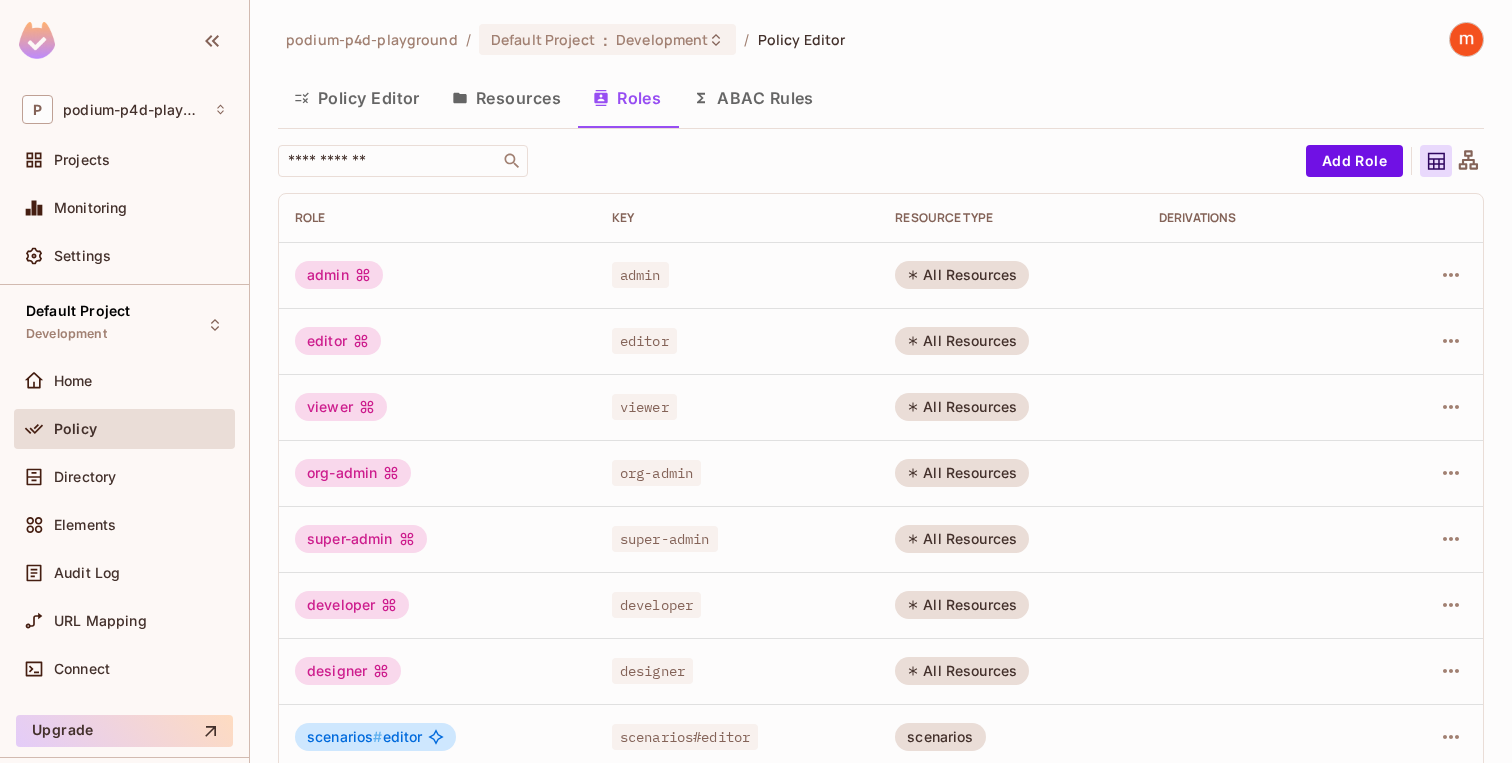 click on "Policy Editor" at bounding box center [357, 98] 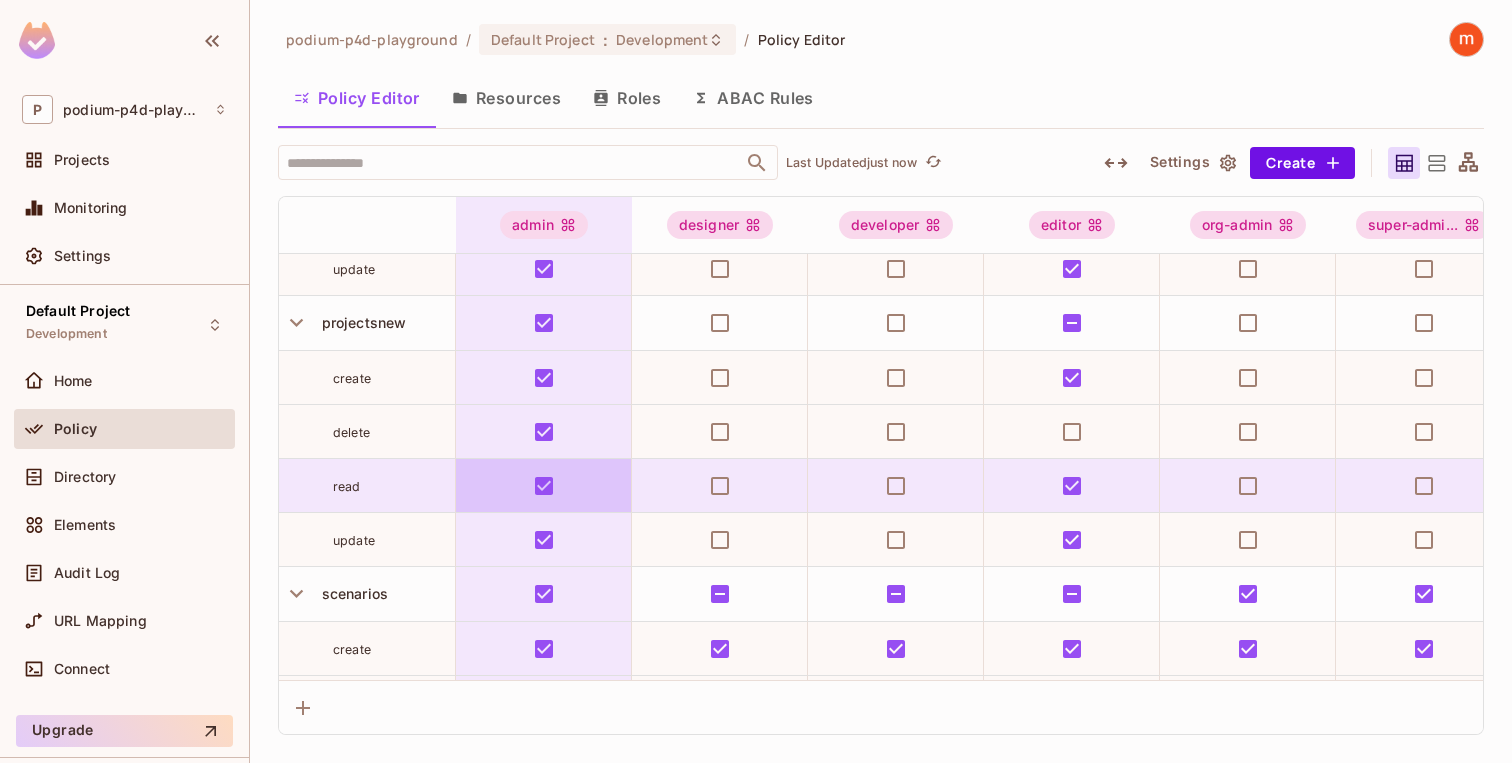 scroll, scrollTop: 765, scrollLeft: 0, axis: vertical 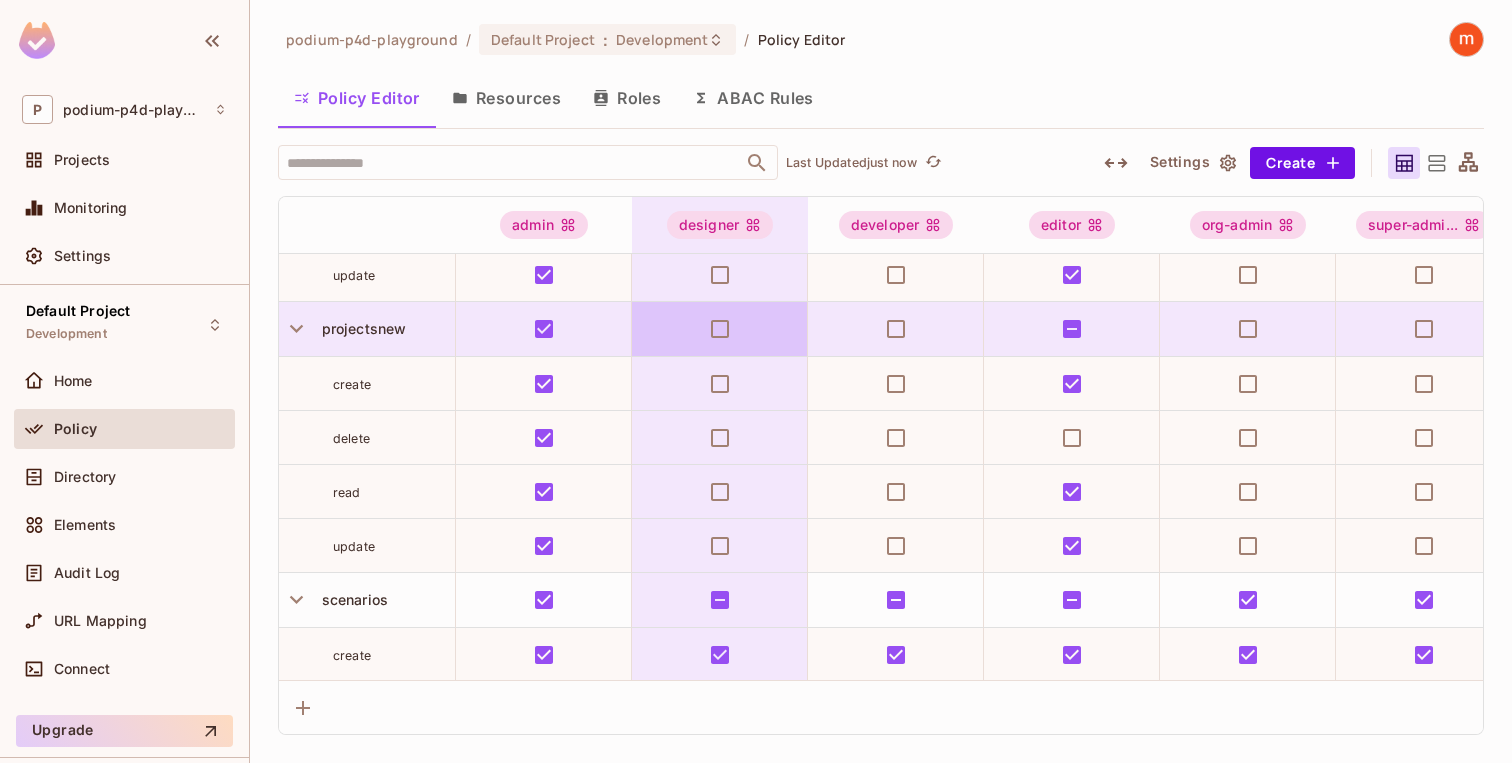click at bounding box center [720, 329] 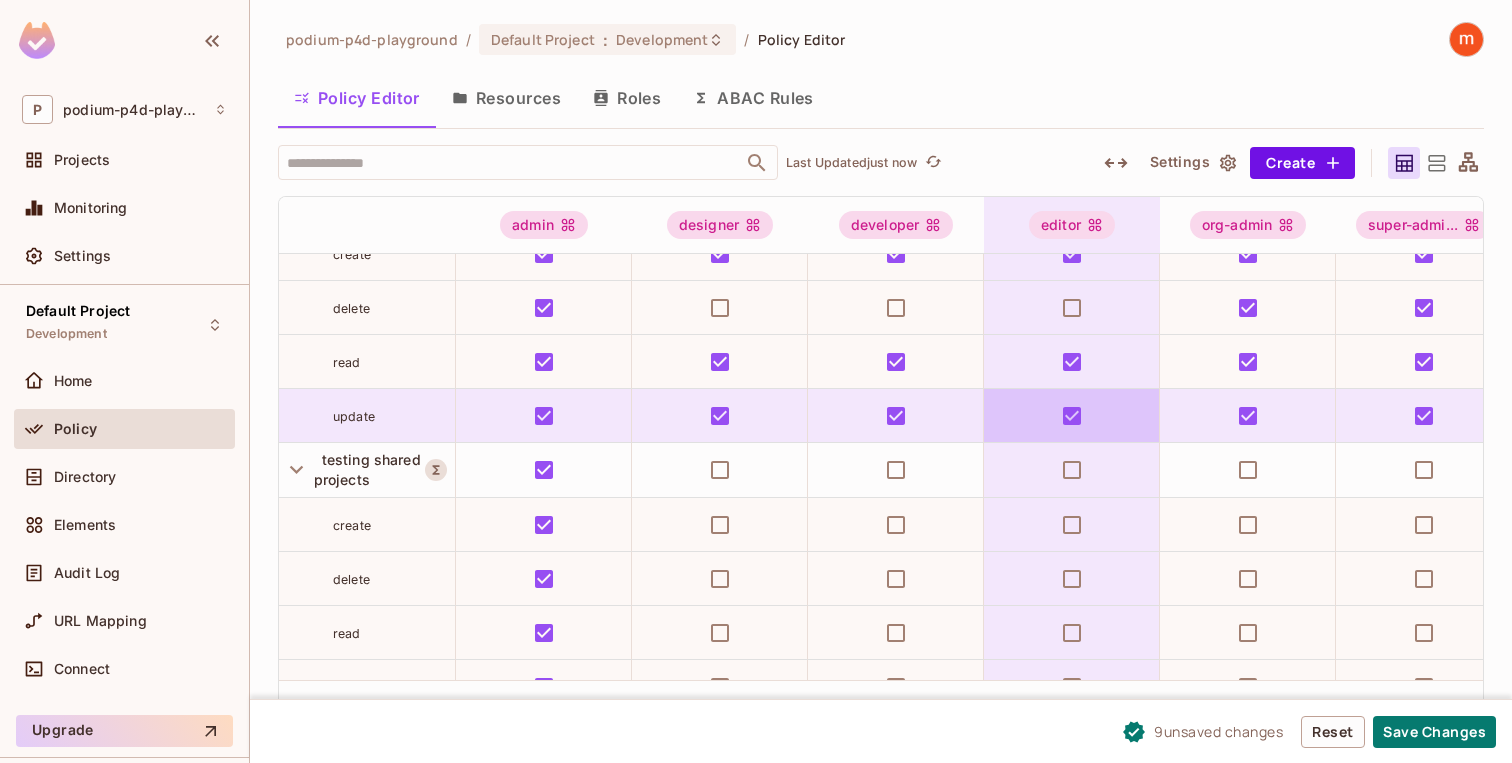scroll, scrollTop: 1471, scrollLeft: 0, axis: vertical 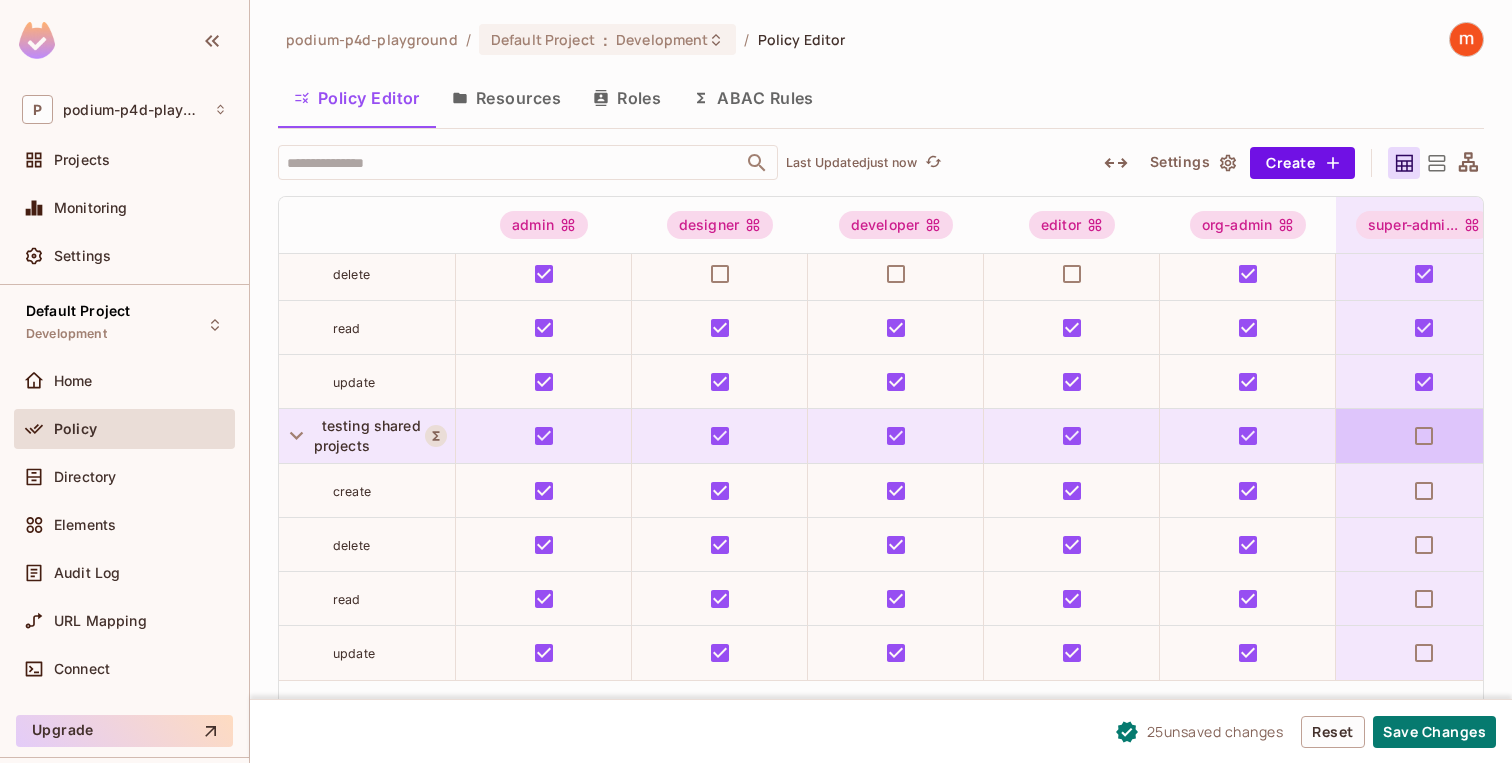 click at bounding box center (1424, 436) 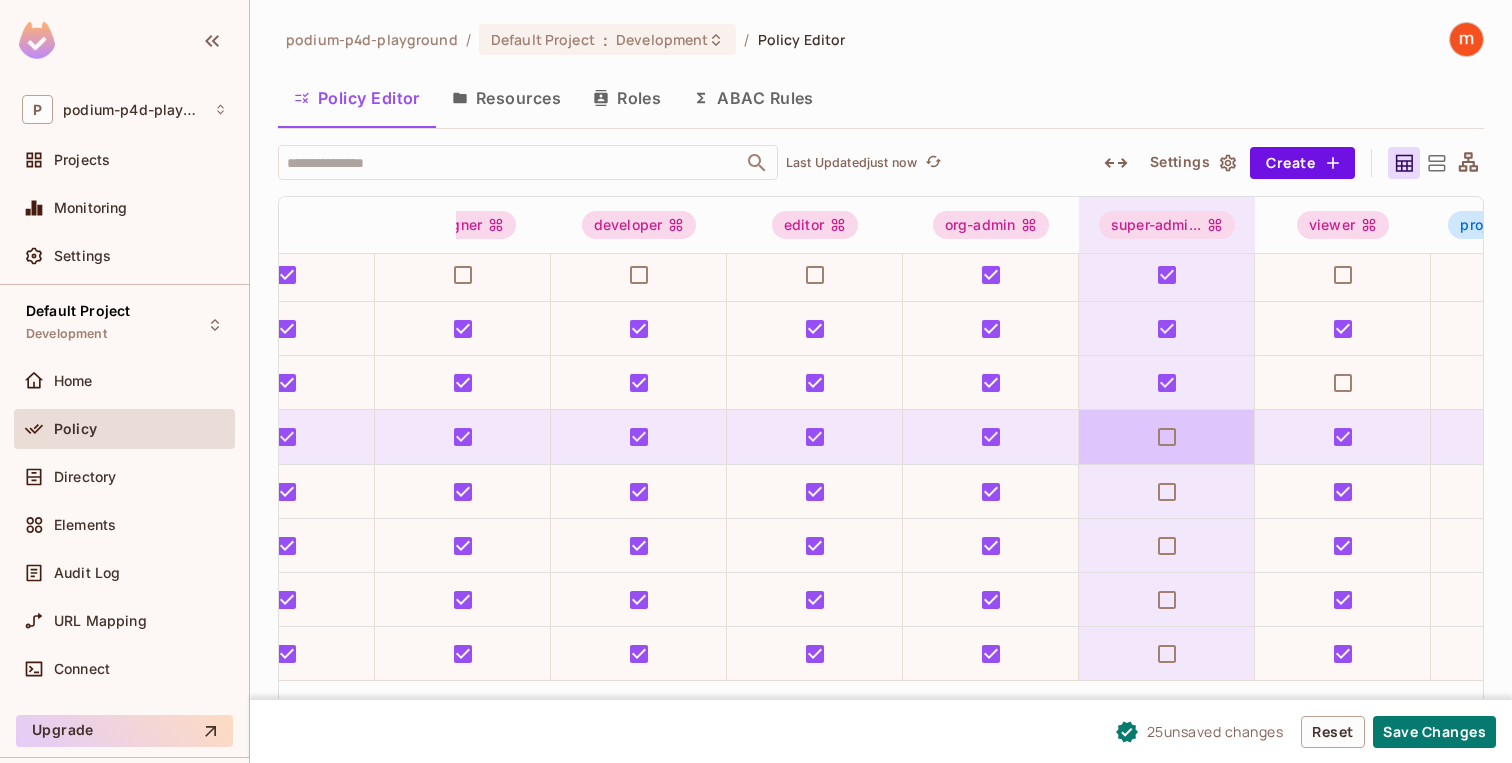 scroll, scrollTop: 1470, scrollLeft: 271, axis: both 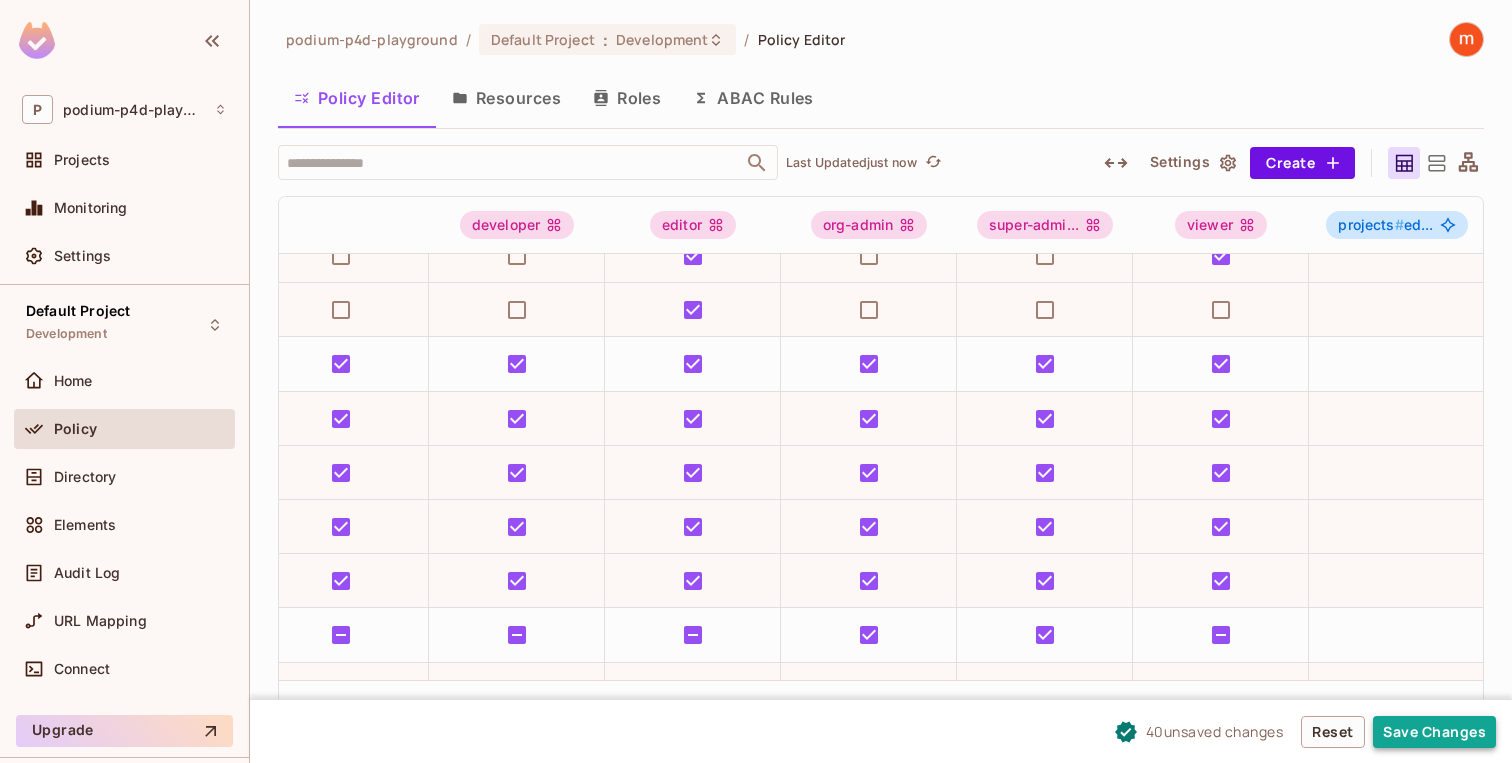 click on "Save Changes" at bounding box center (1434, 732) 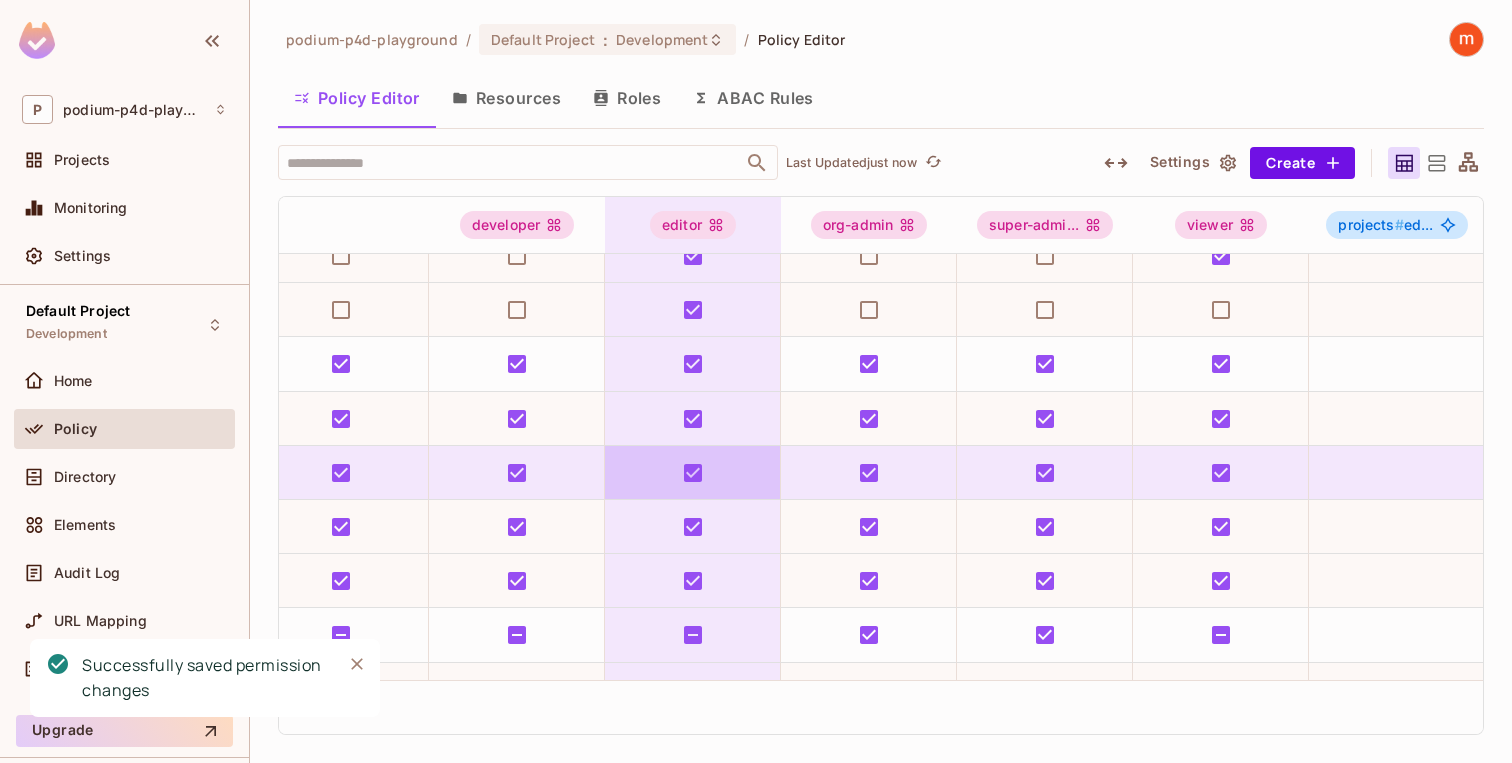 scroll, scrollTop: 730, scrollLeft: 0, axis: vertical 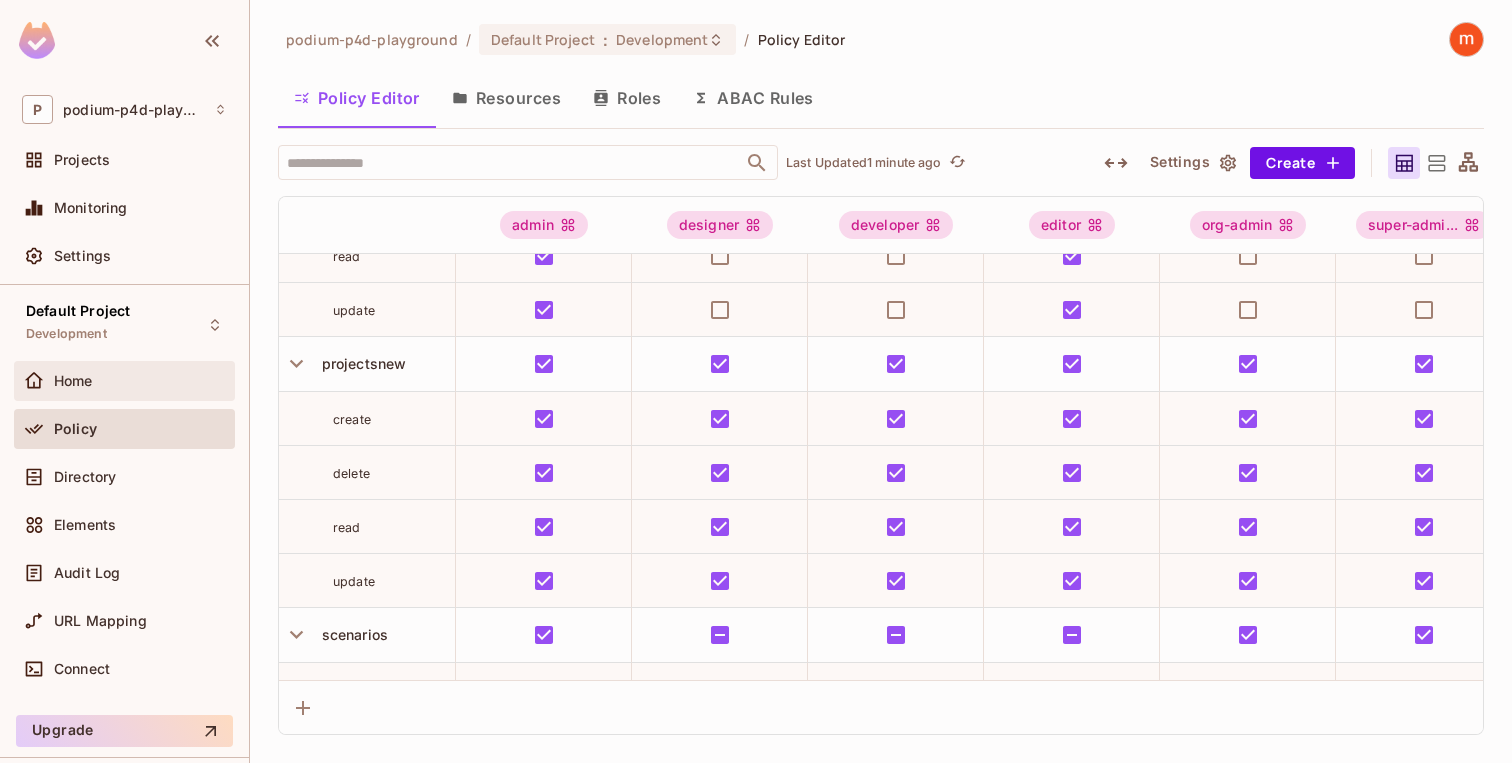 click on "Home" at bounding box center [124, 381] 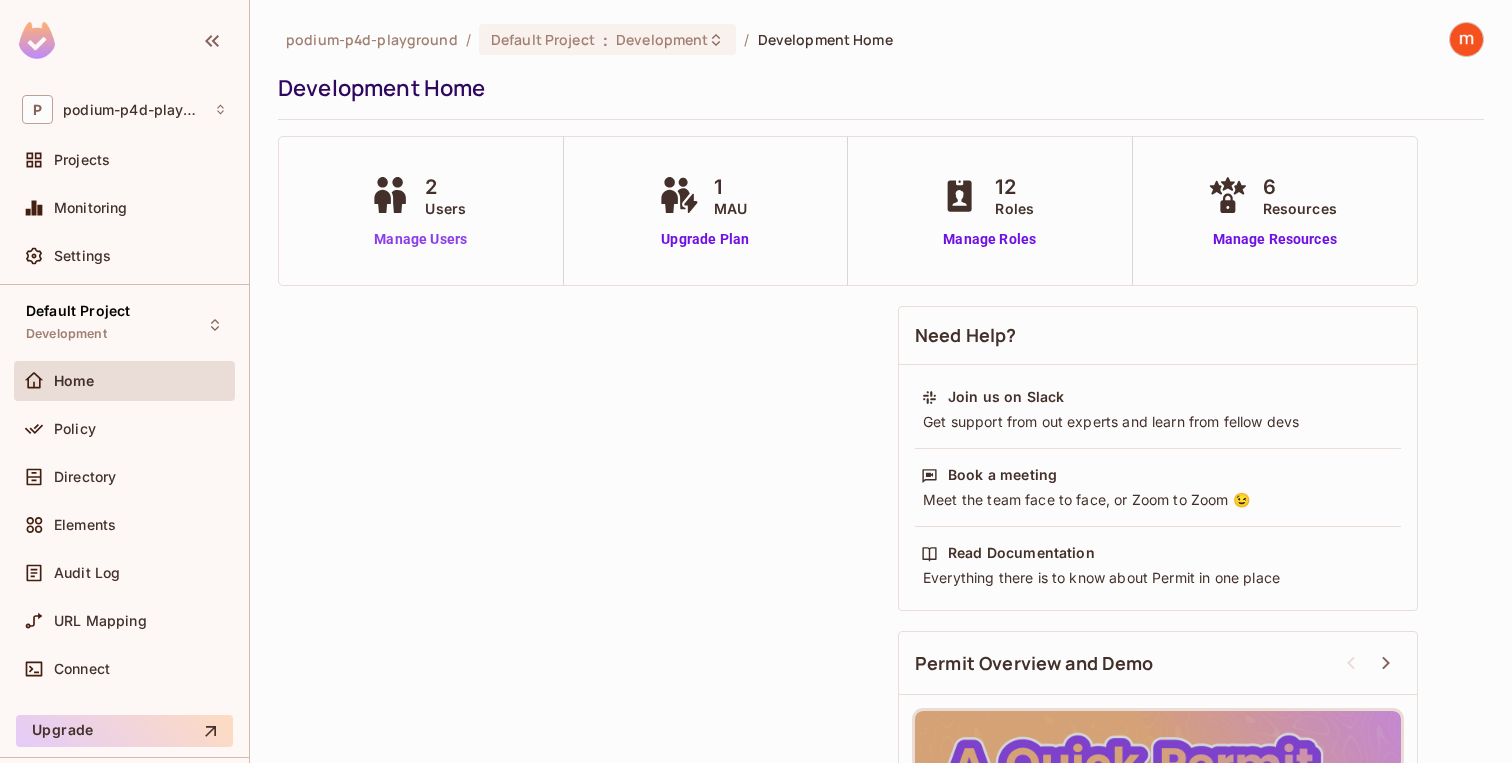 click on "Manage Users" at bounding box center [420, 239] 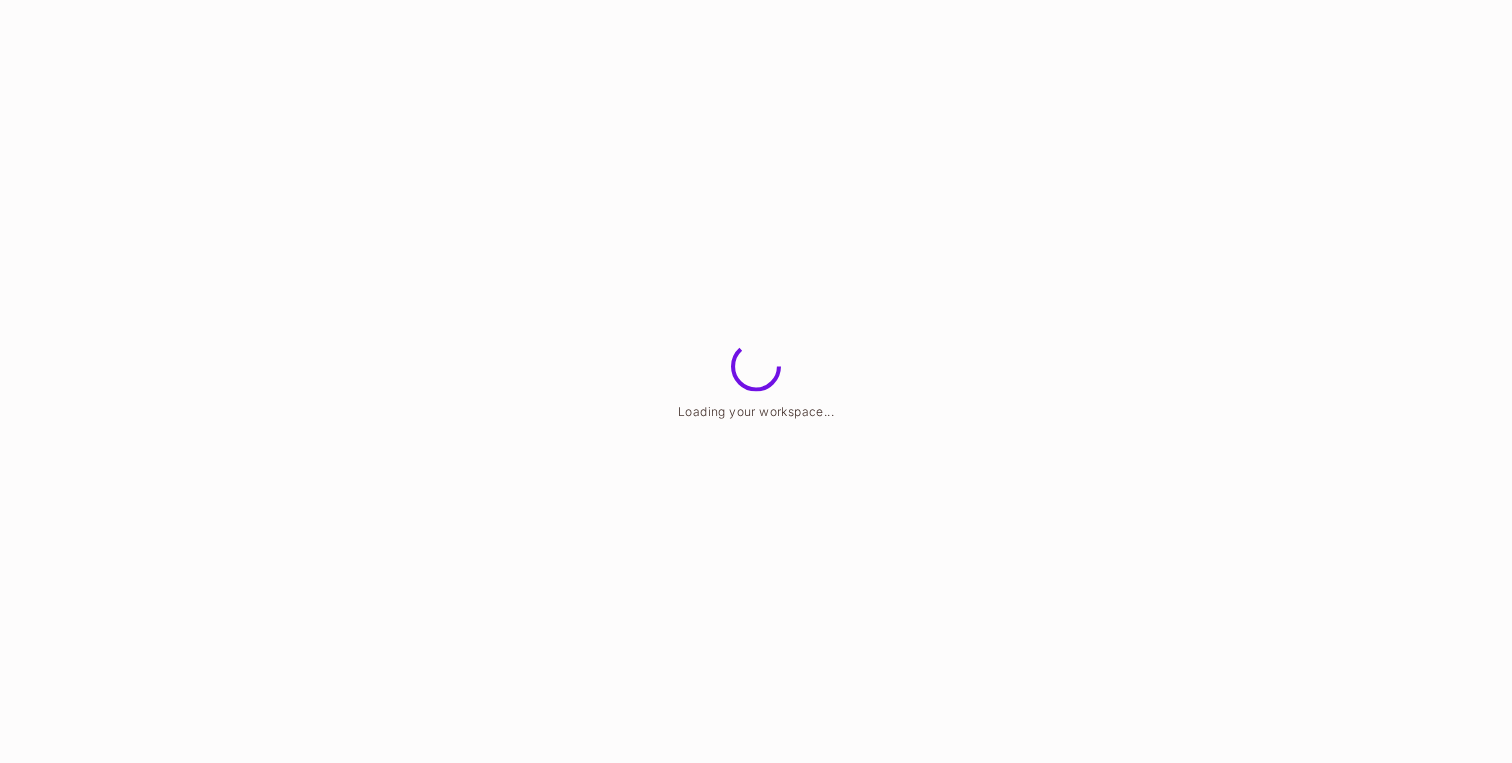 scroll, scrollTop: 0, scrollLeft: 0, axis: both 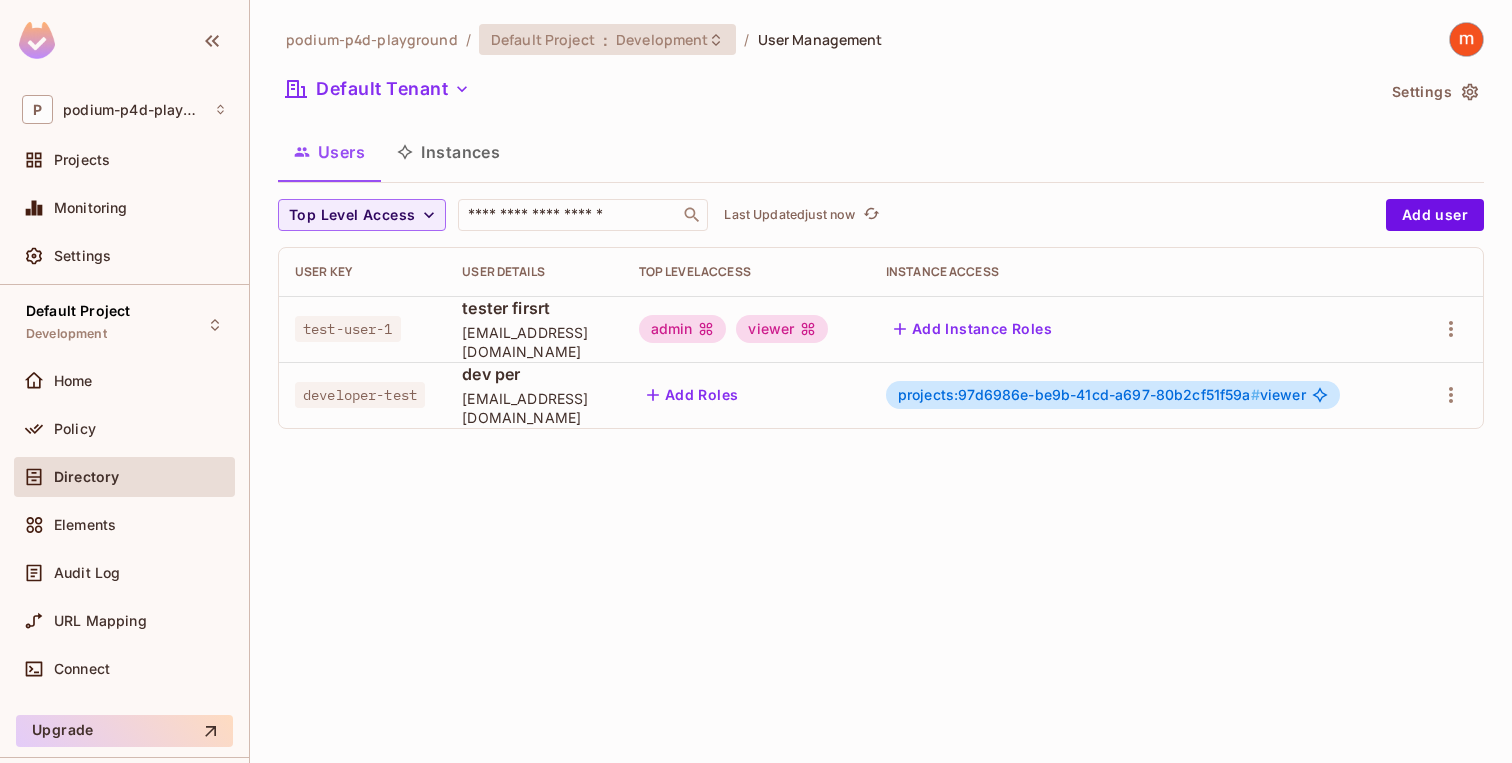 click on "Default Project" at bounding box center (543, 39) 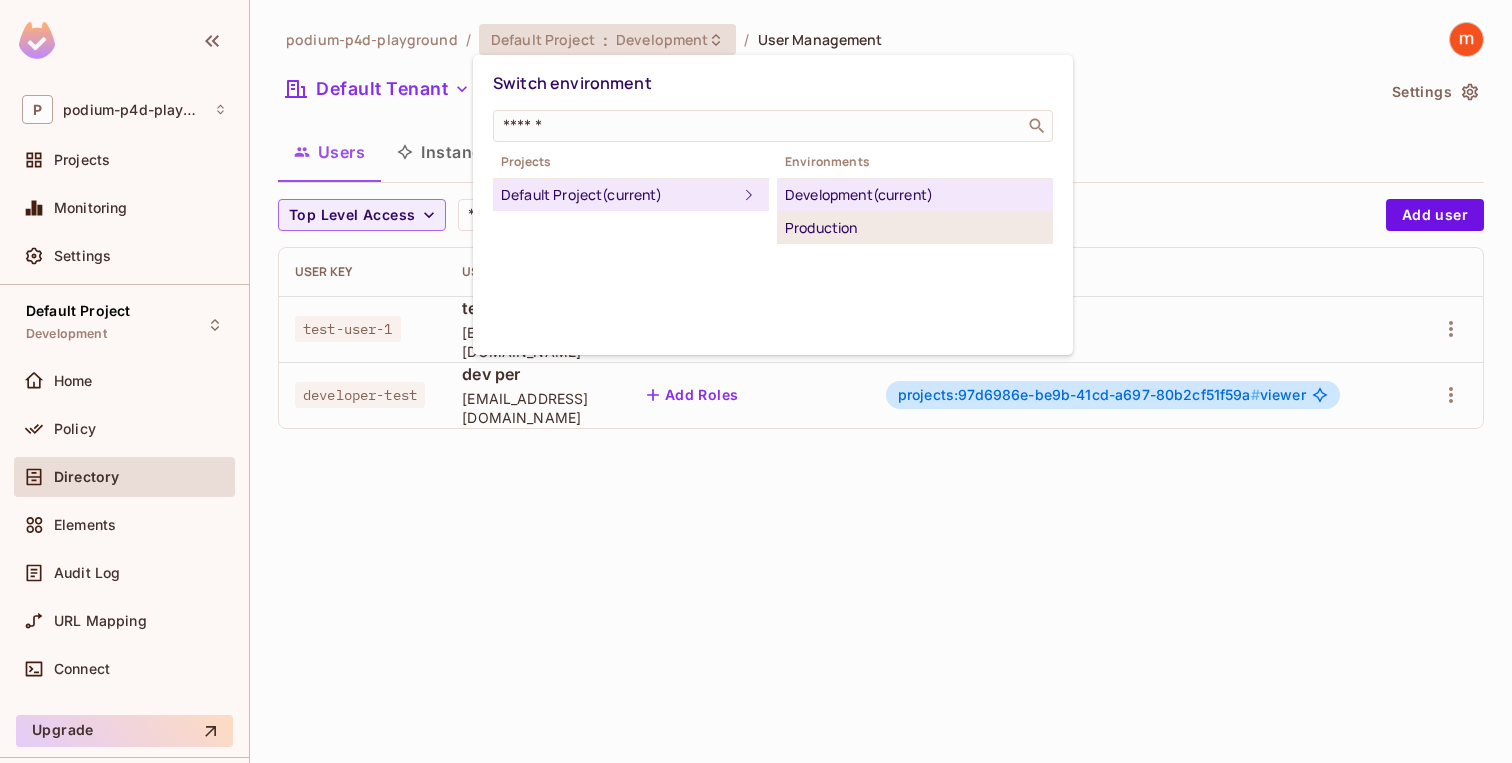 click on "Production" at bounding box center [915, 228] 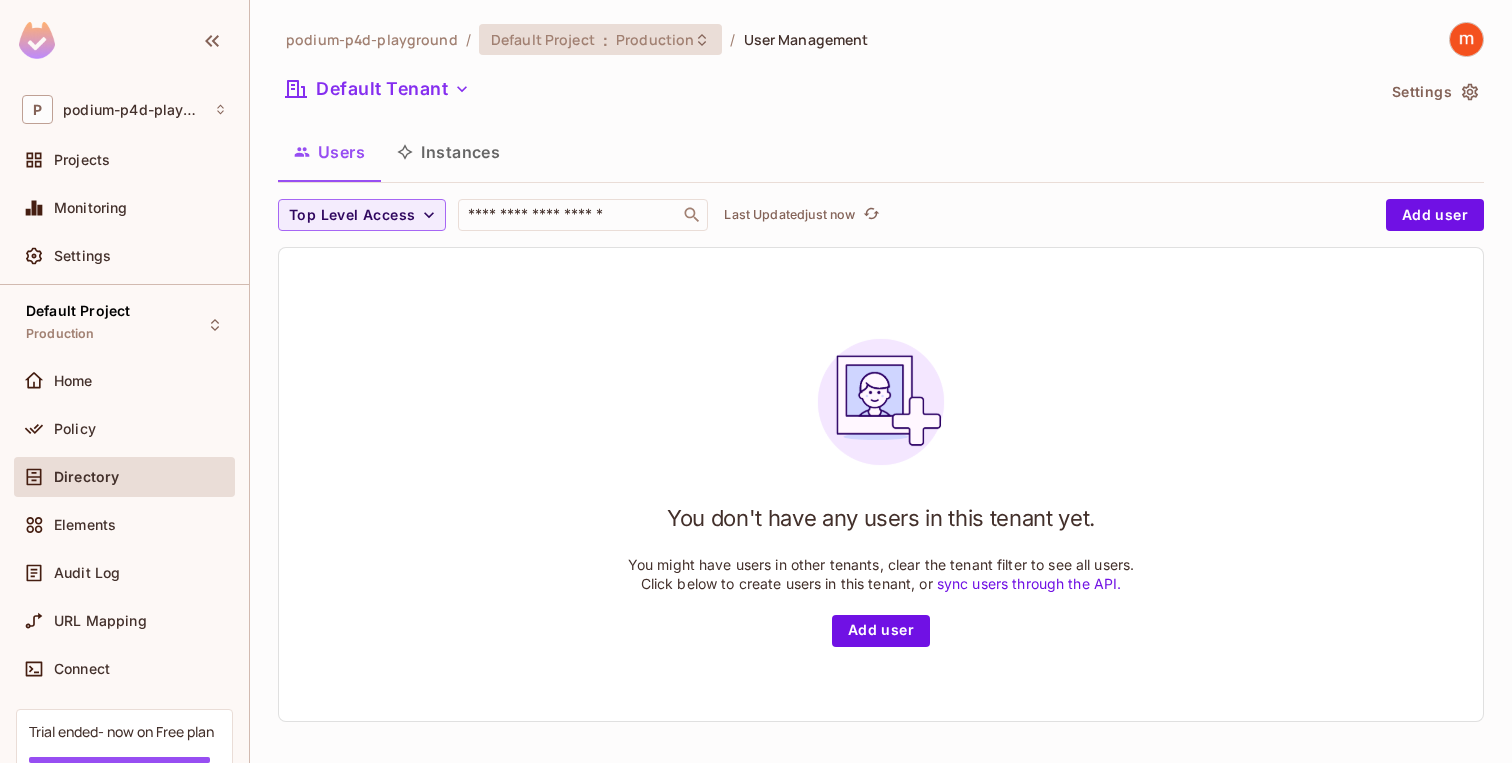 click on "Production" at bounding box center [655, 39] 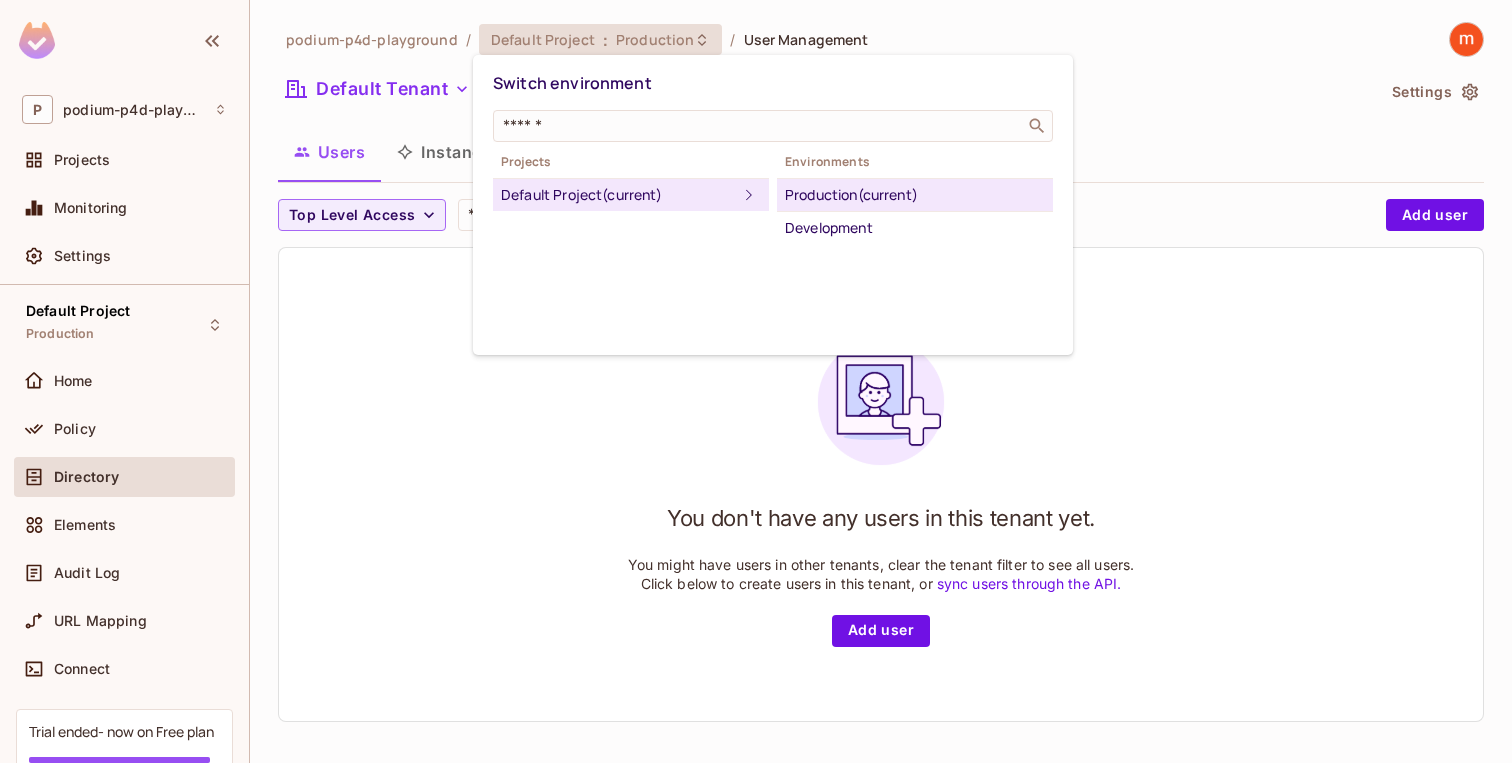 click on "Production  (current)" at bounding box center (915, 195) 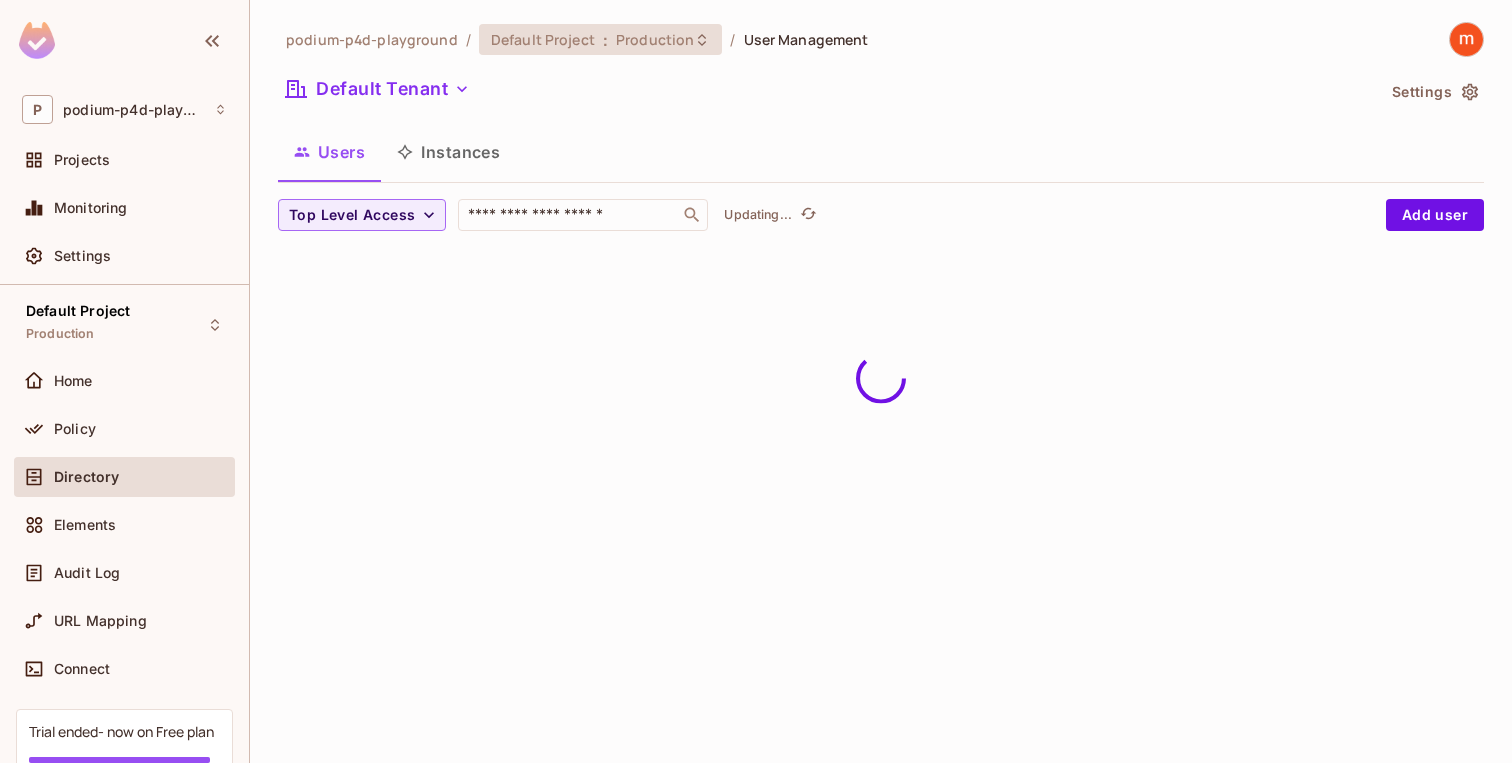 click on "Default Project : Production" at bounding box center (588, 39) 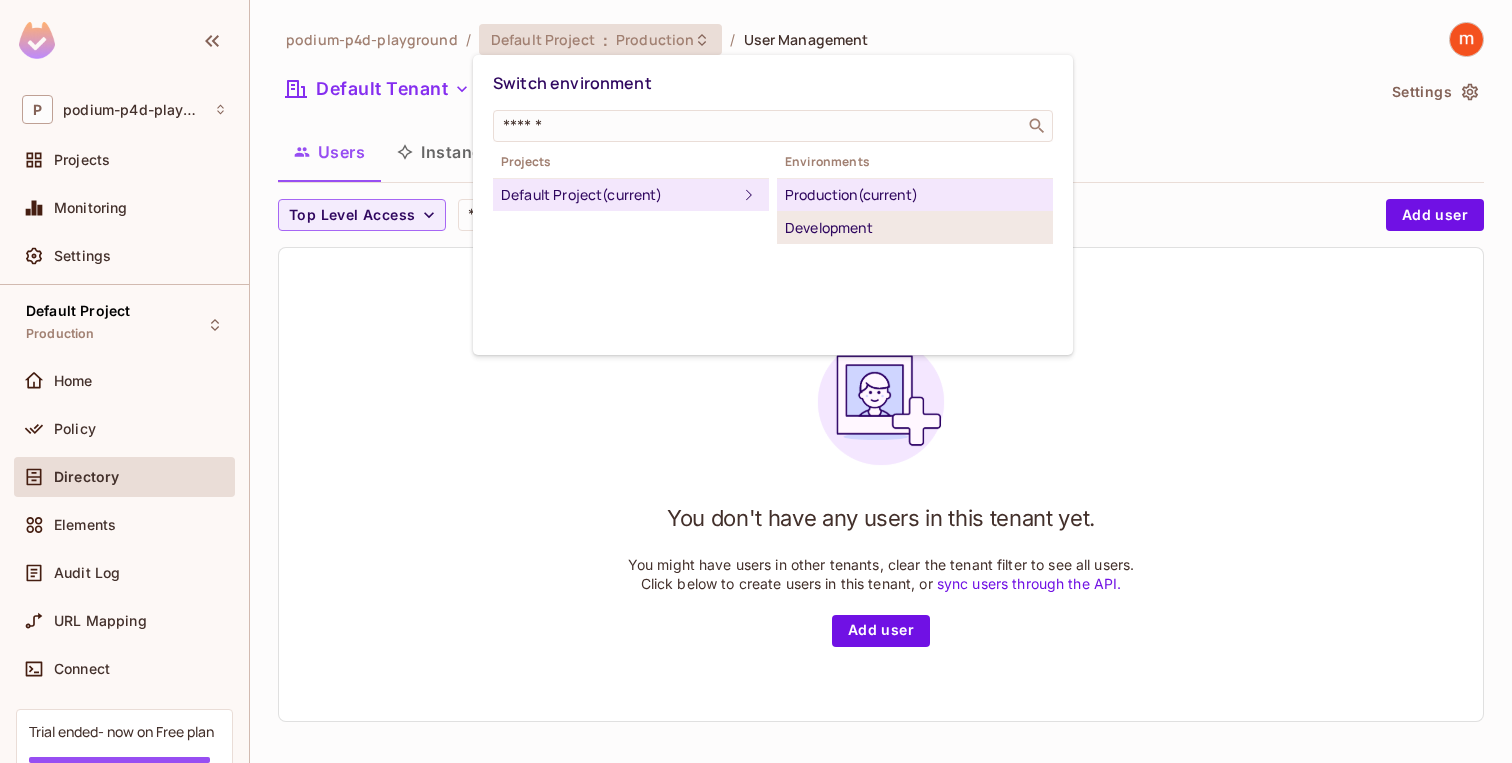 click on "Development" at bounding box center [915, 228] 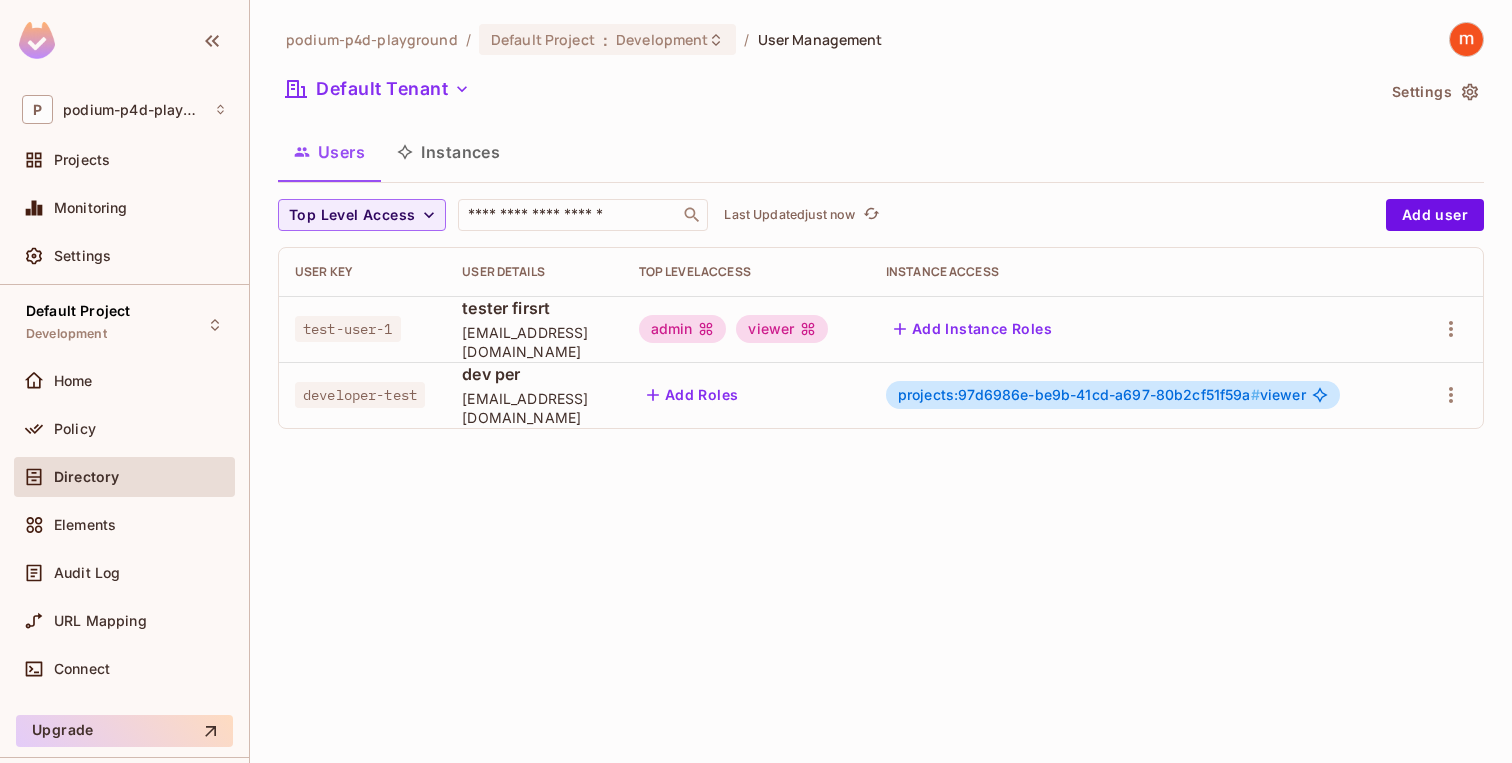 click on "viewer" at bounding box center (782, 329) 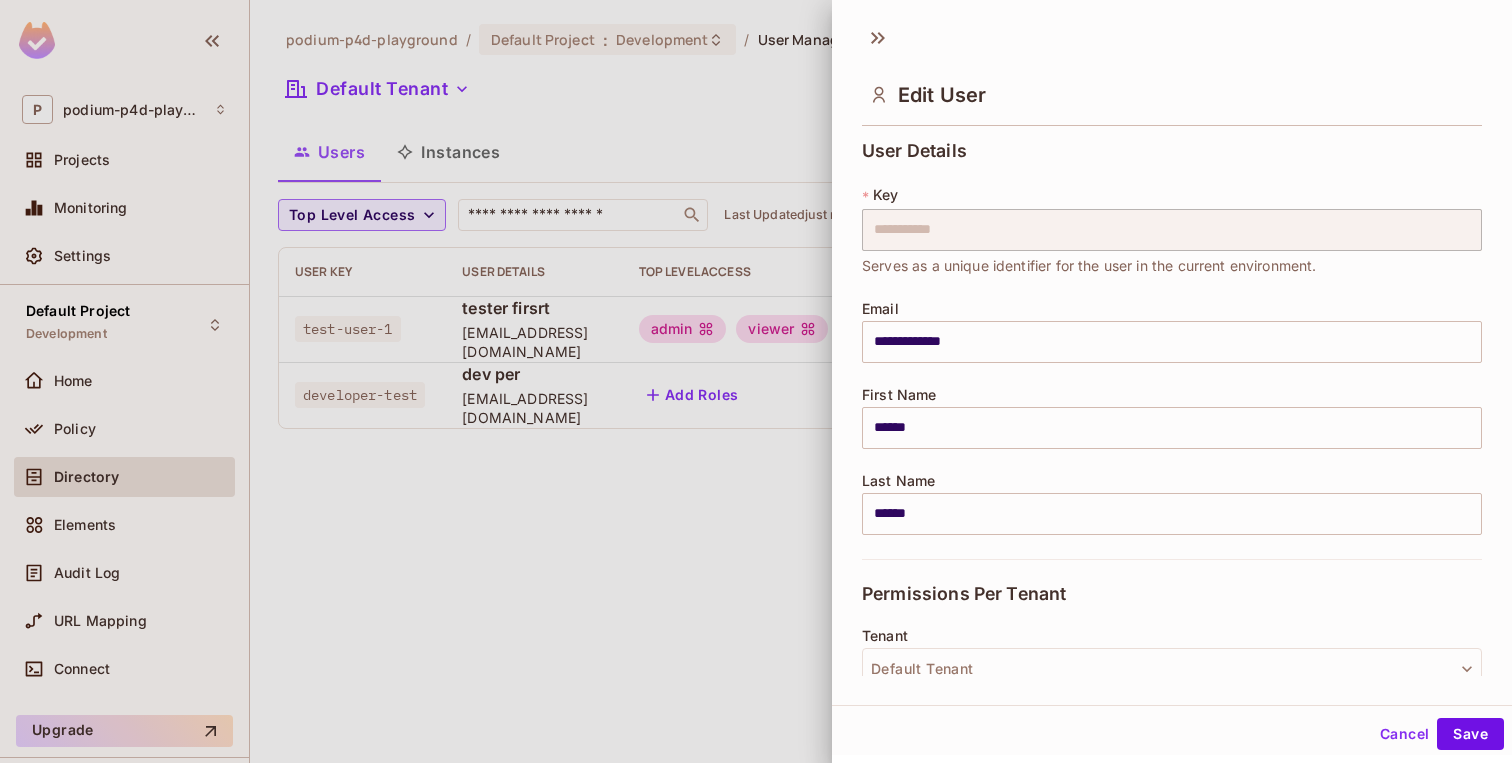 click at bounding box center (756, 381) 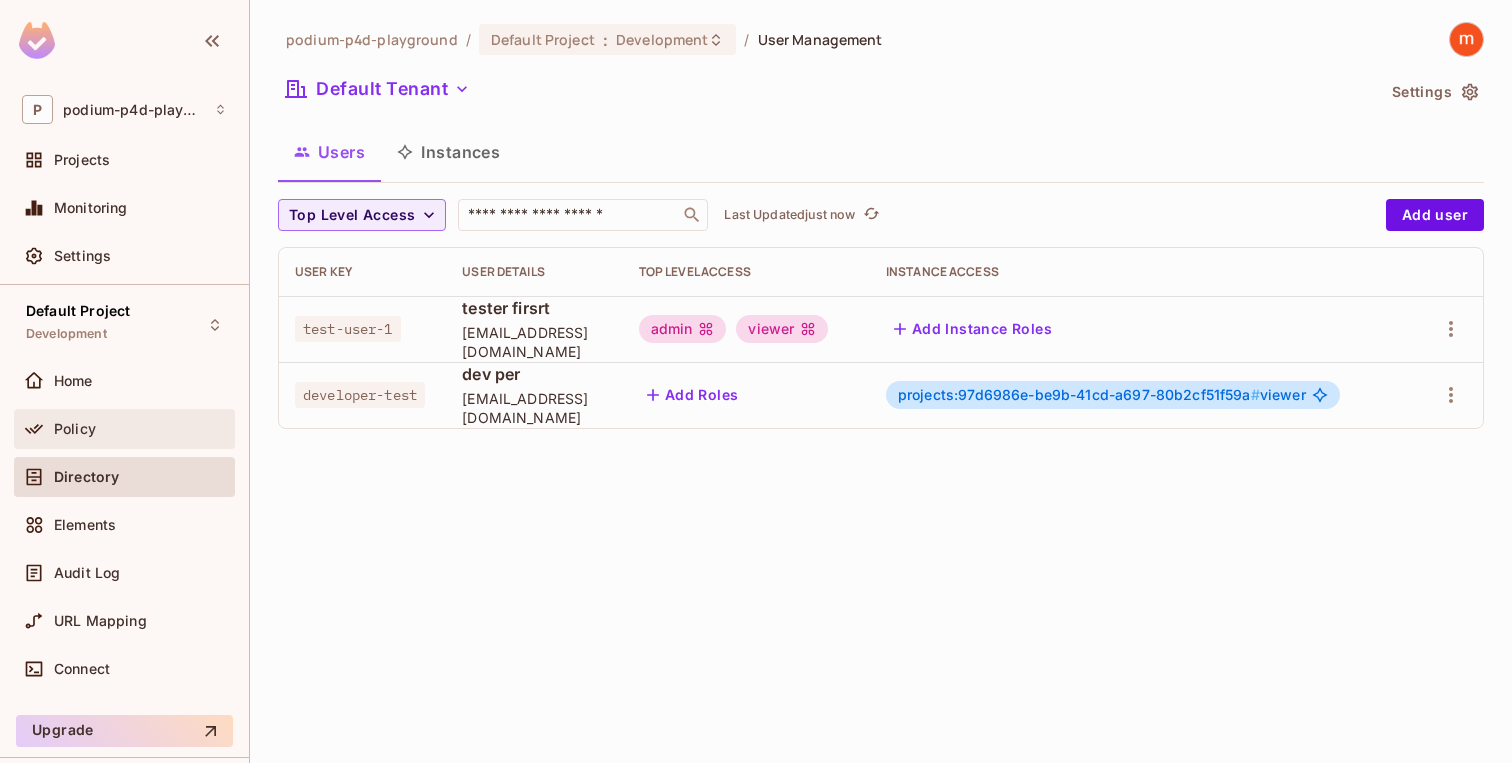 click on "Policy" at bounding box center (140, 429) 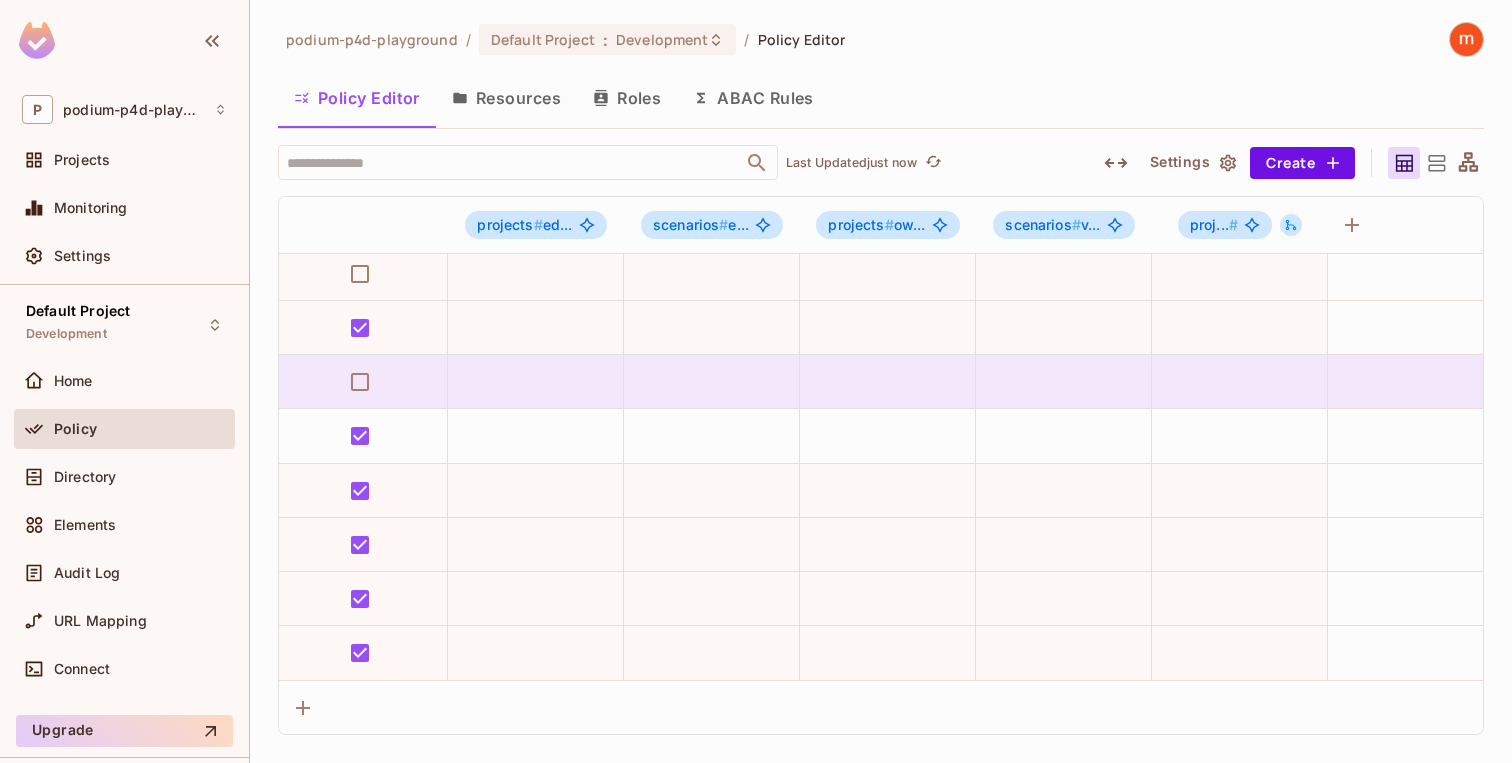 scroll, scrollTop: 1471, scrollLeft: 1309, axis: both 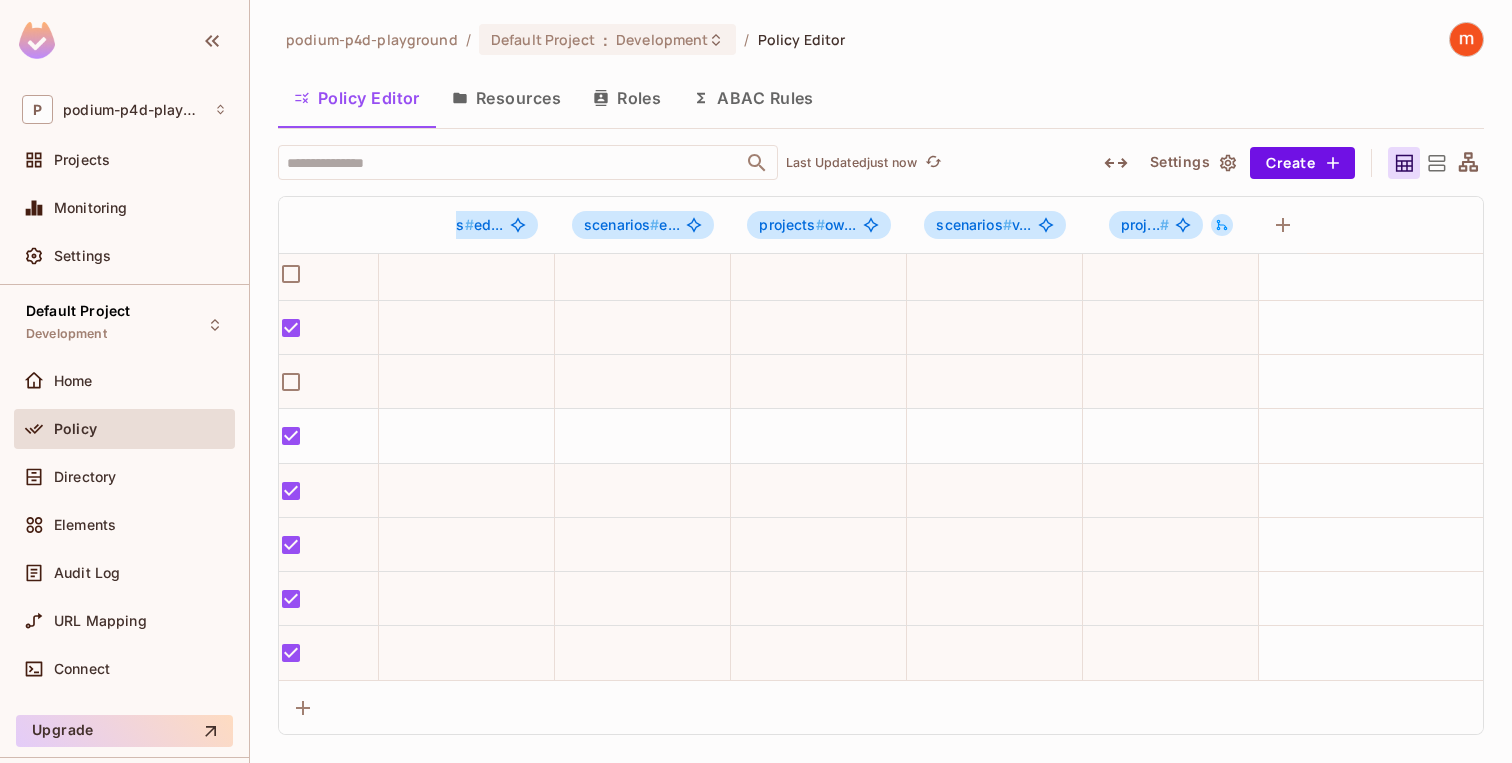 click on "Settings" at bounding box center (1192, 163) 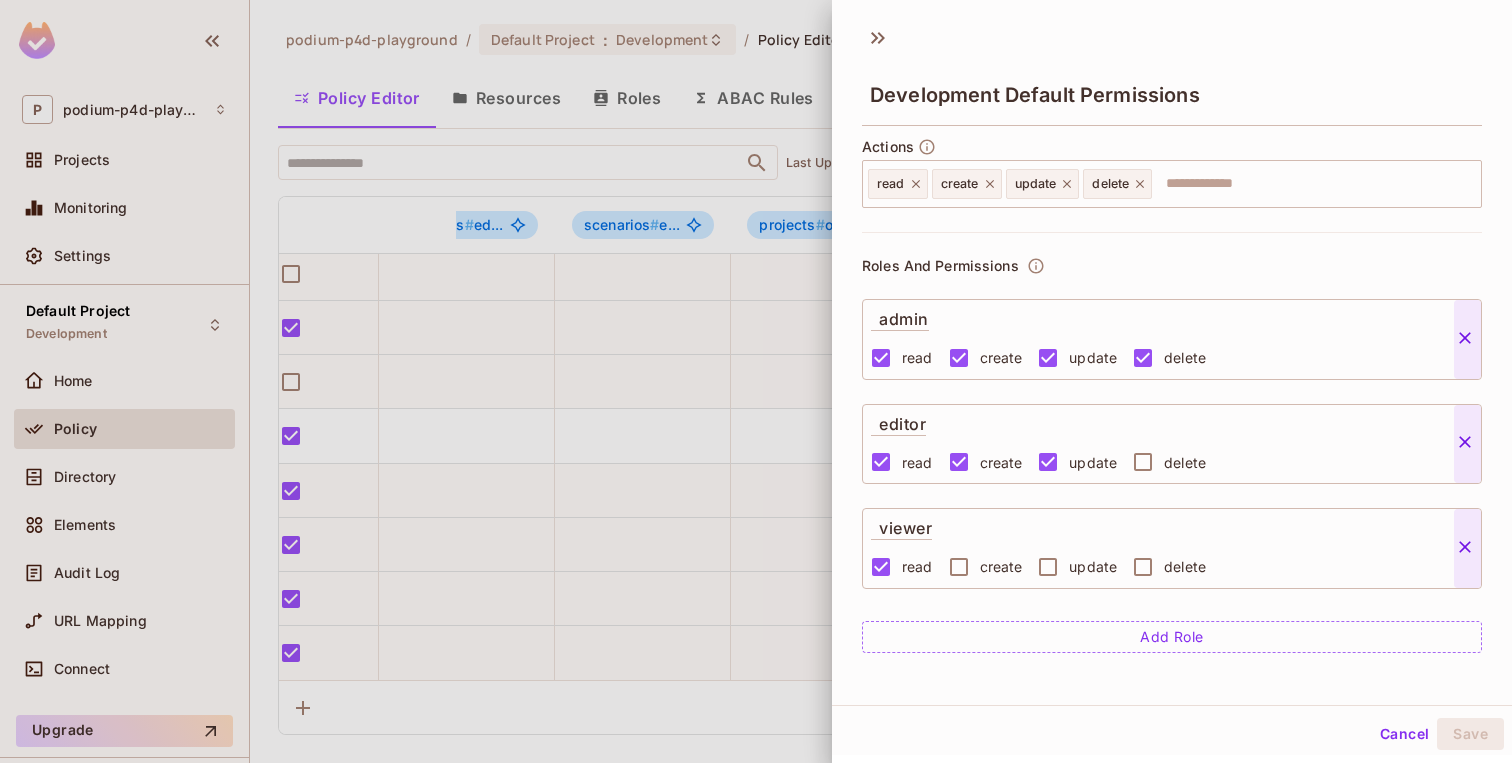 scroll, scrollTop: 7, scrollLeft: 0, axis: vertical 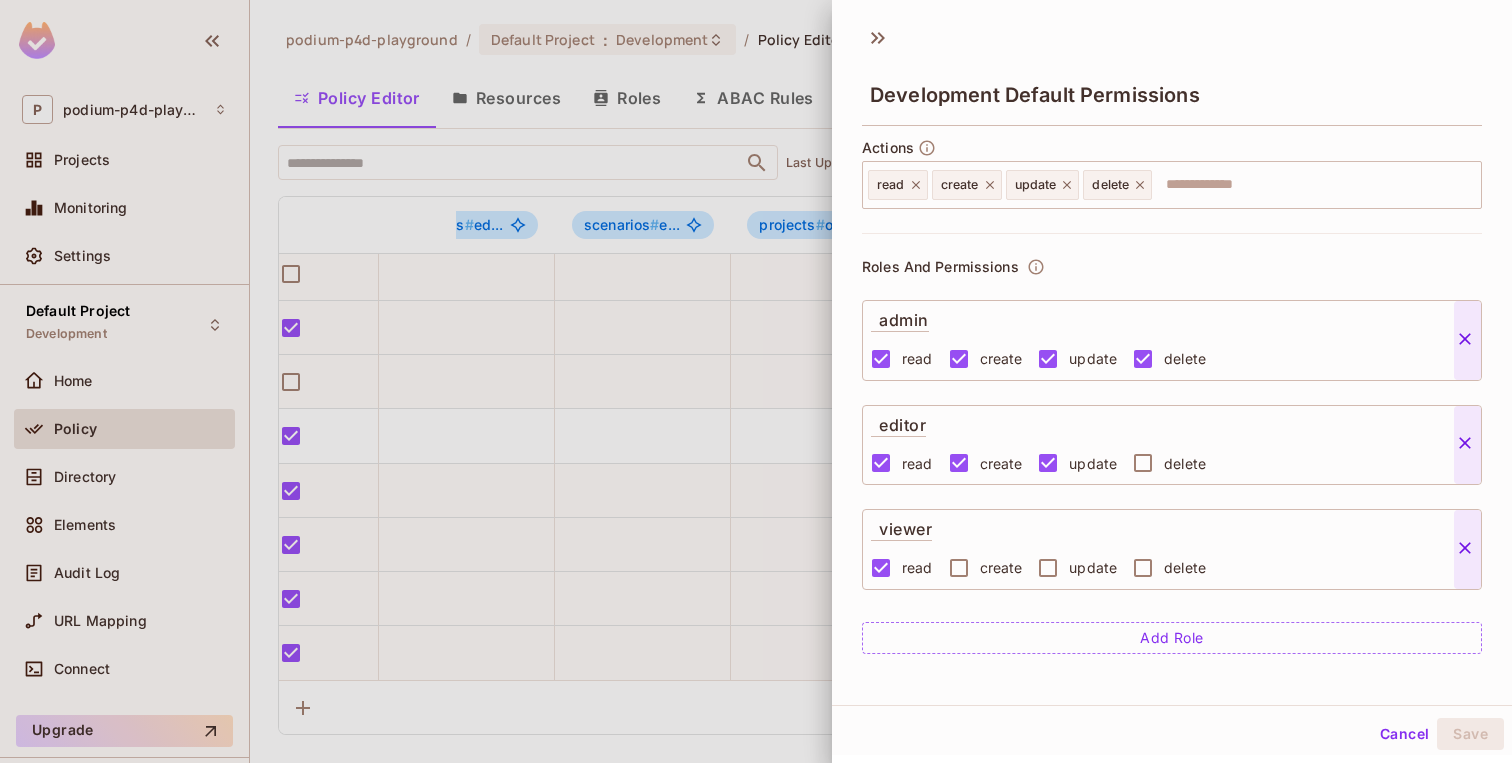 click at bounding box center (756, 381) 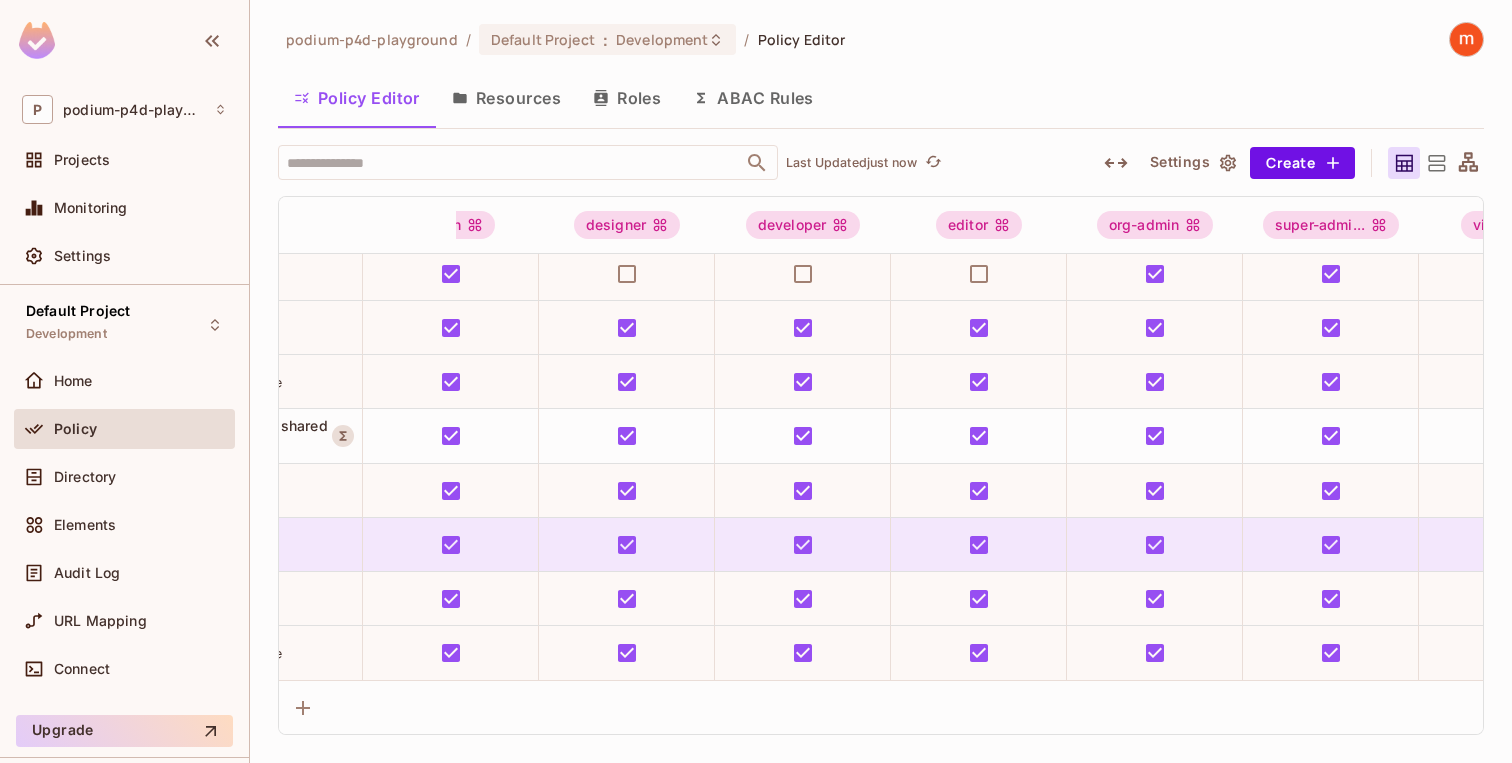 scroll, scrollTop: 1471, scrollLeft: 0, axis: vertical 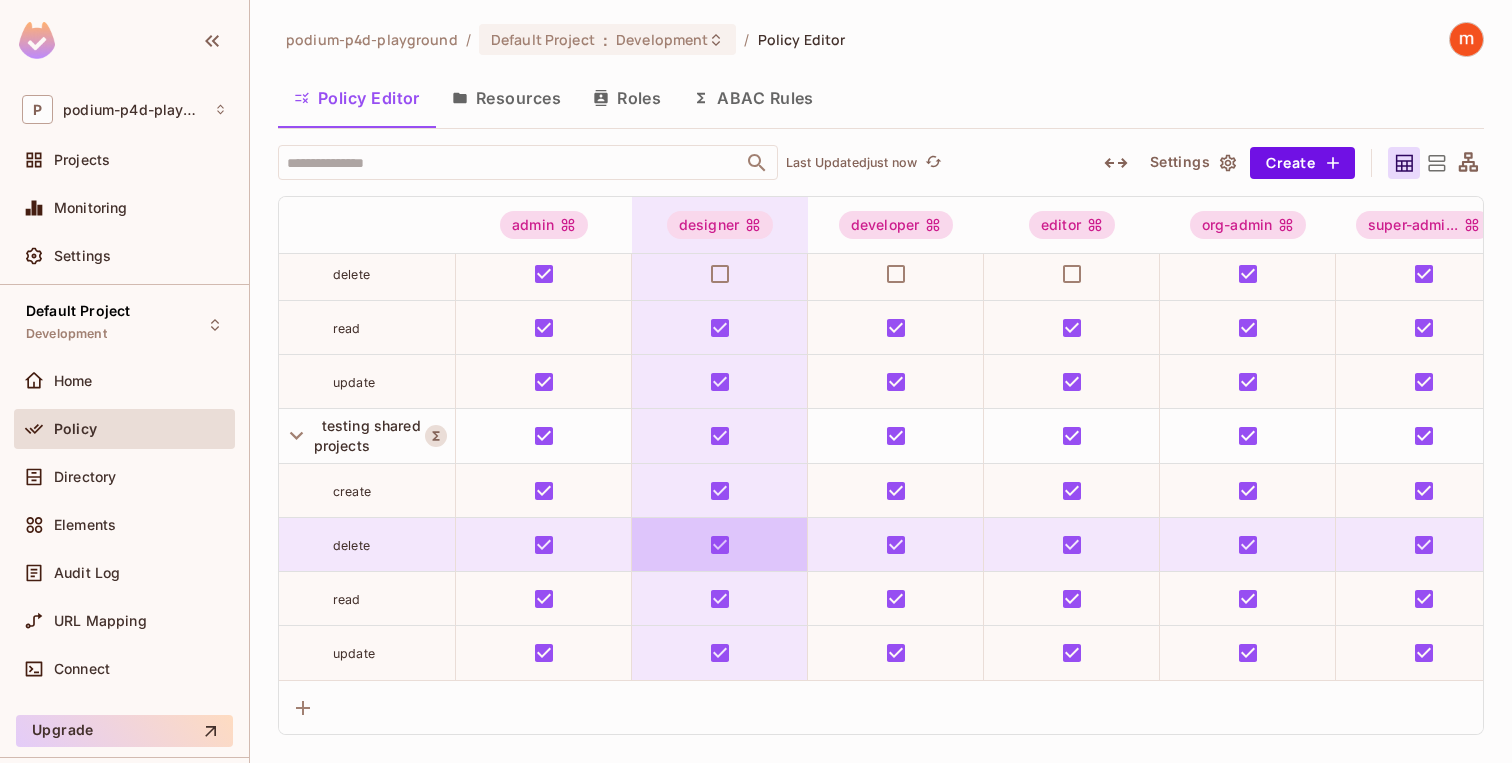 type 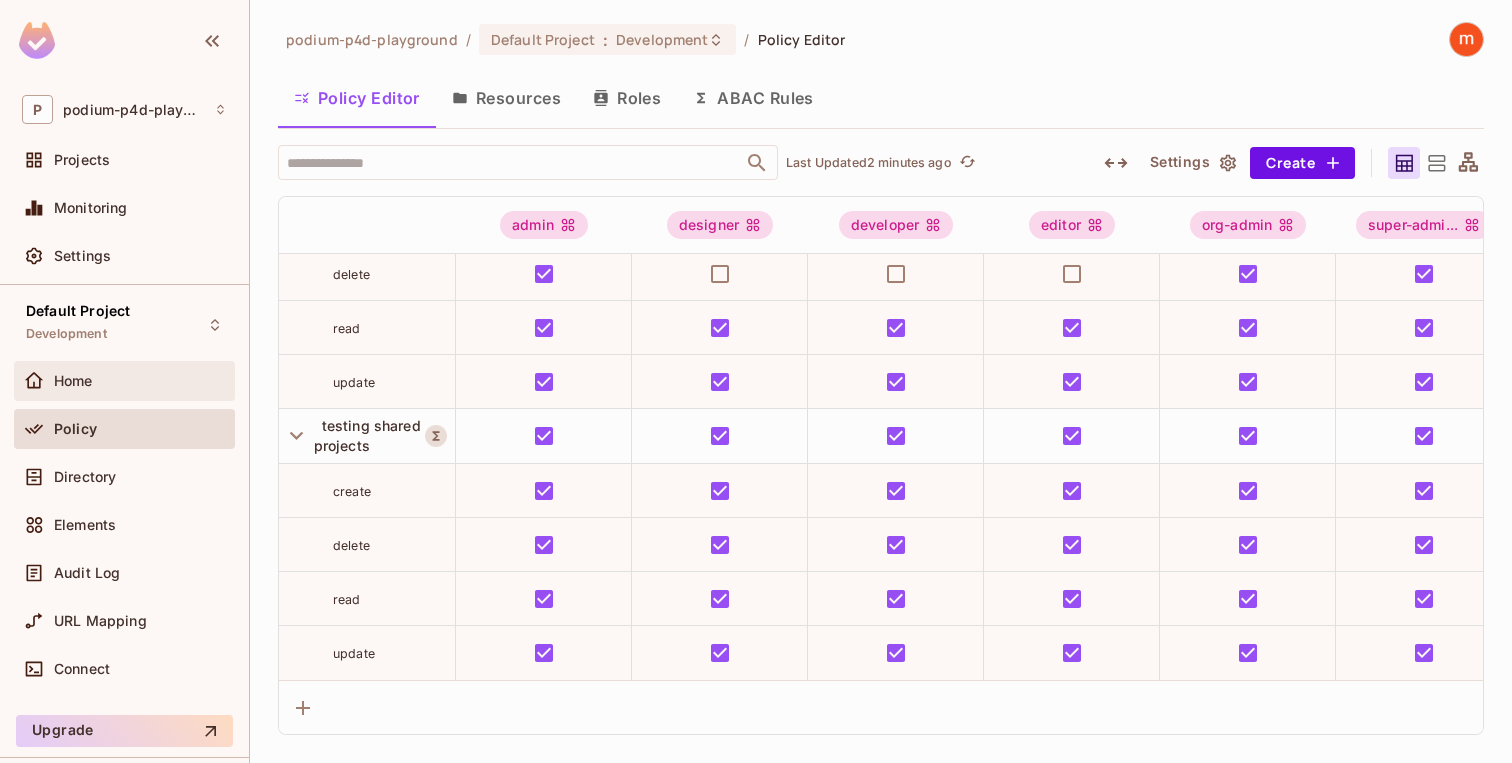 click on "Home" at bounding box center [140, 381] 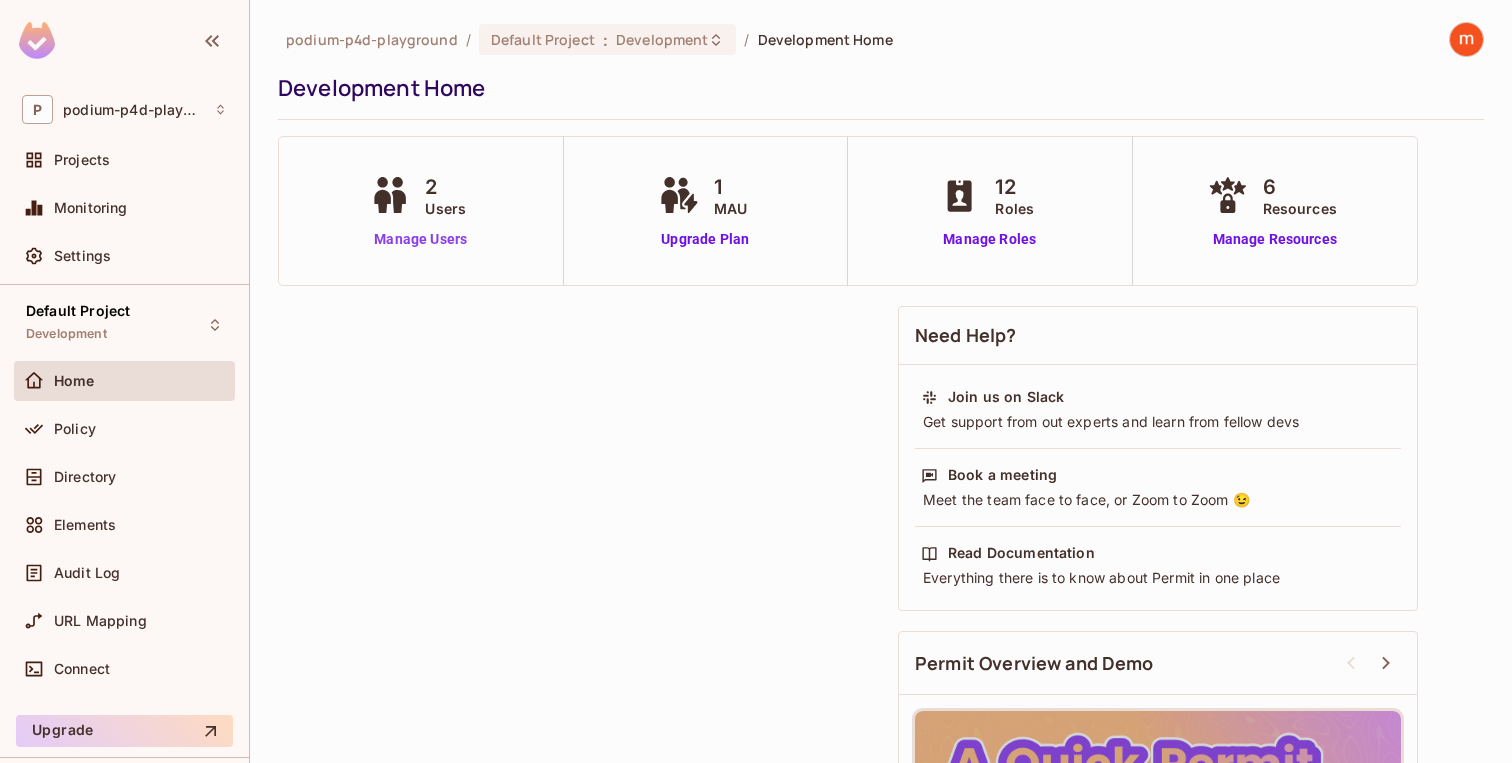click on "Manage Users" at bounding box center (420, 239) 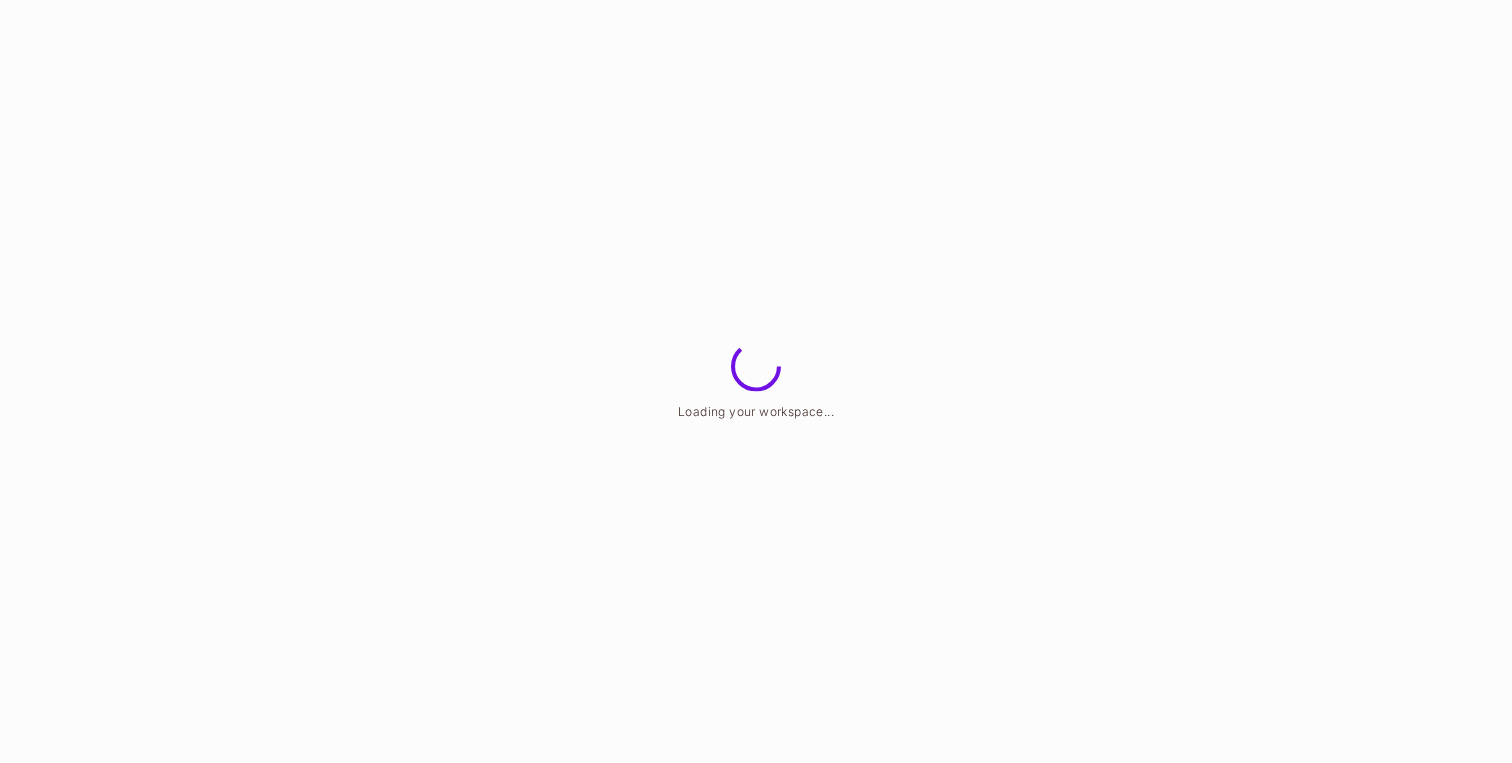 scroll, scrollTop: 0, scrollLeft: 0, axis: both 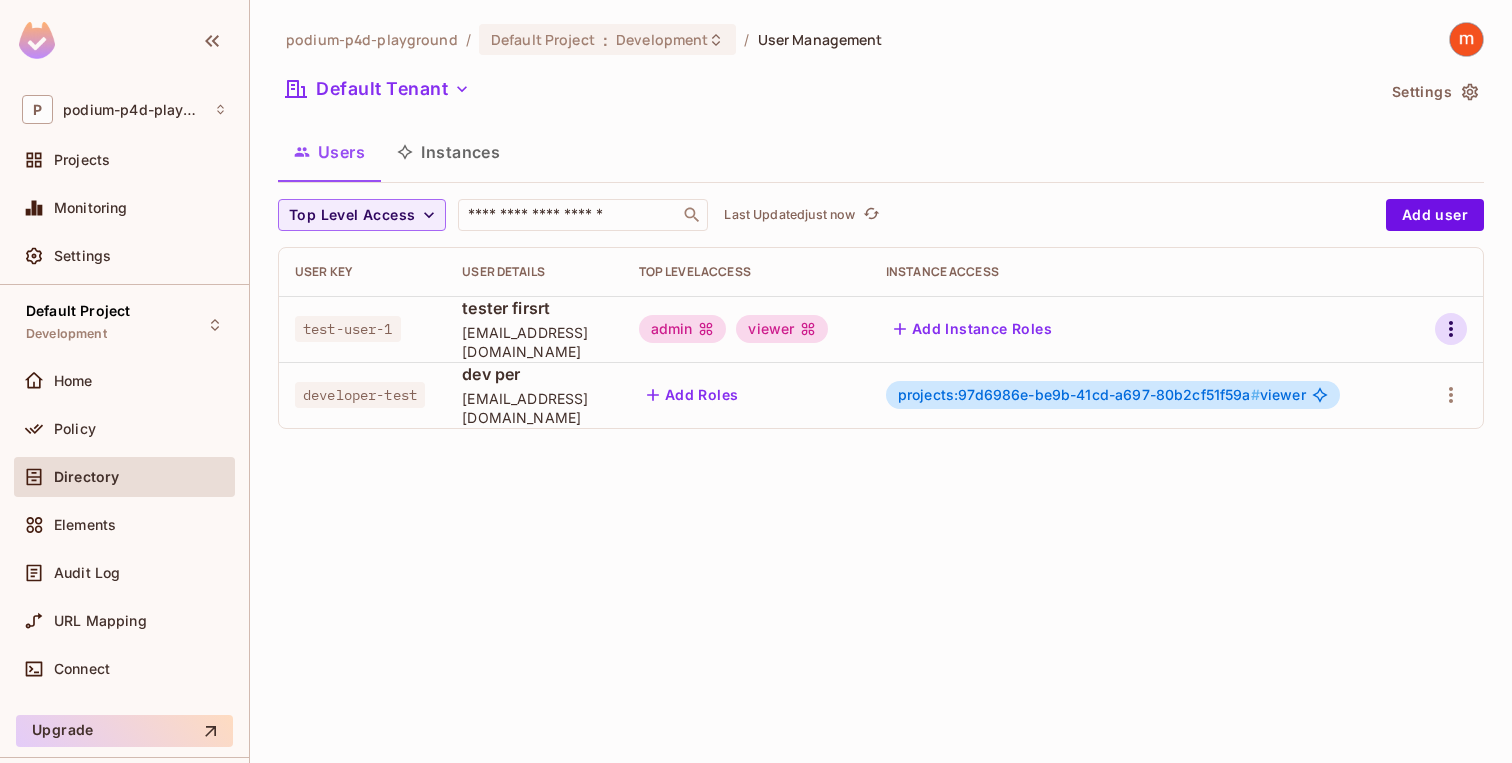 click 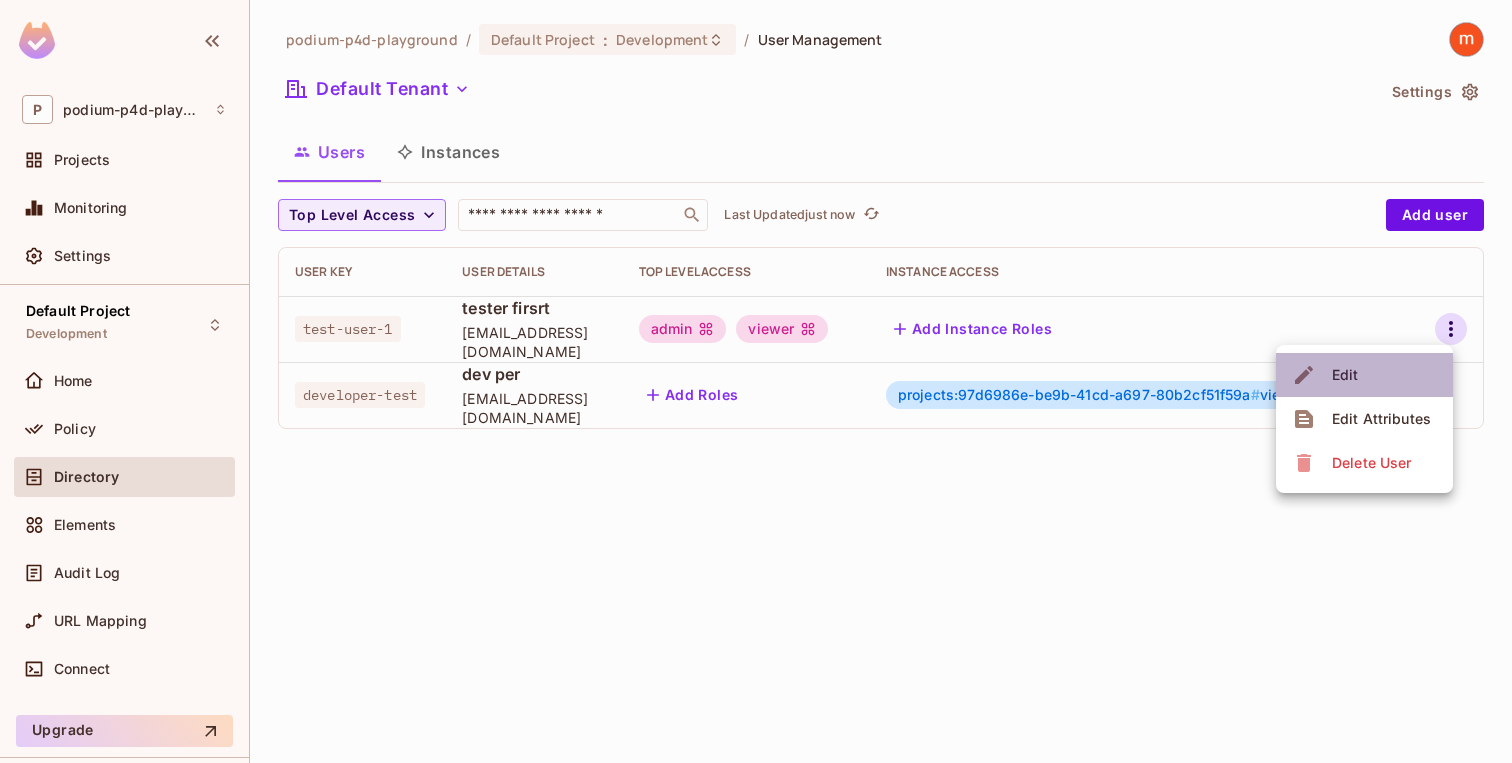click on "Edit" at bounding box center [1364, 375] 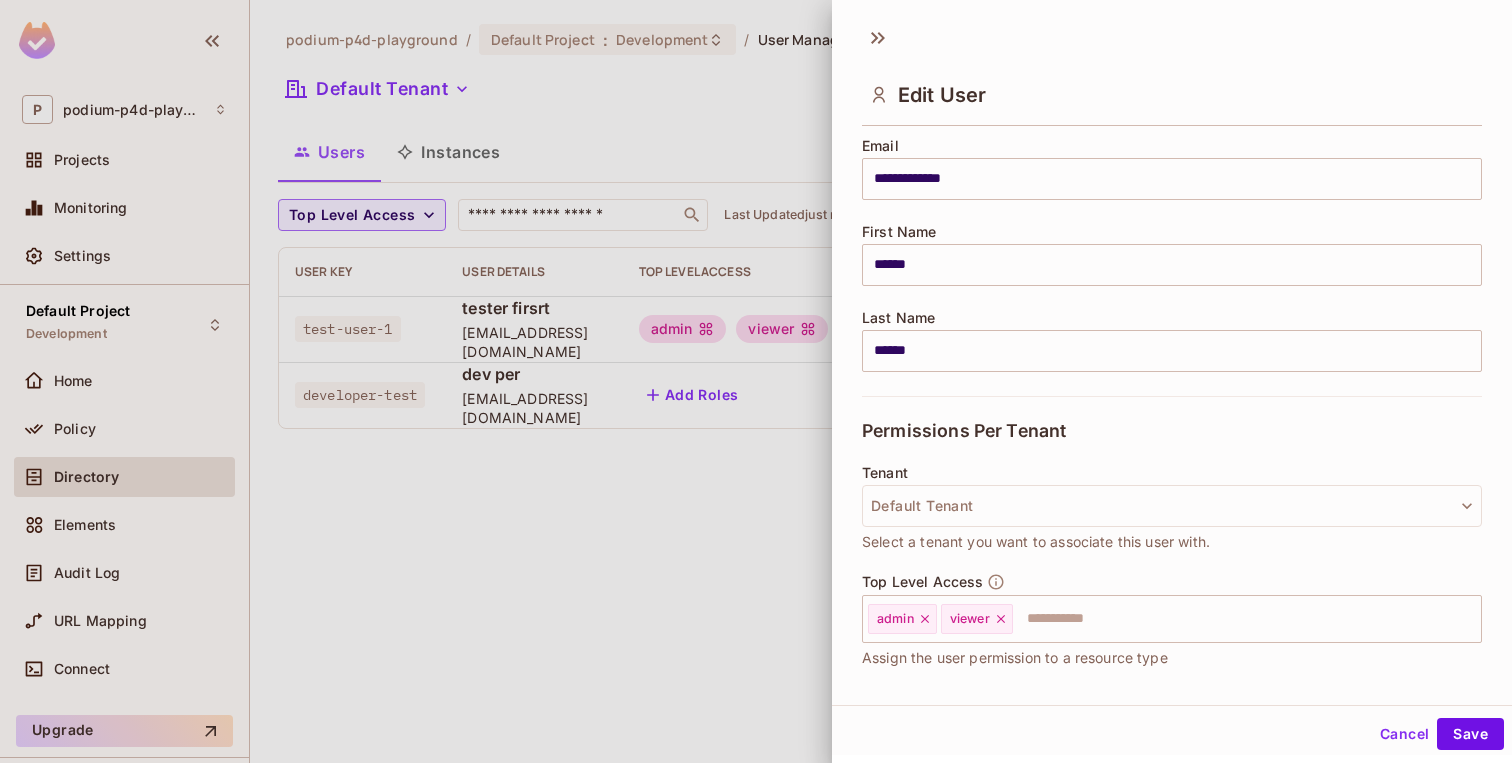 scroll, scrollTop: 165, scrollLeft: 0, axis: vertical 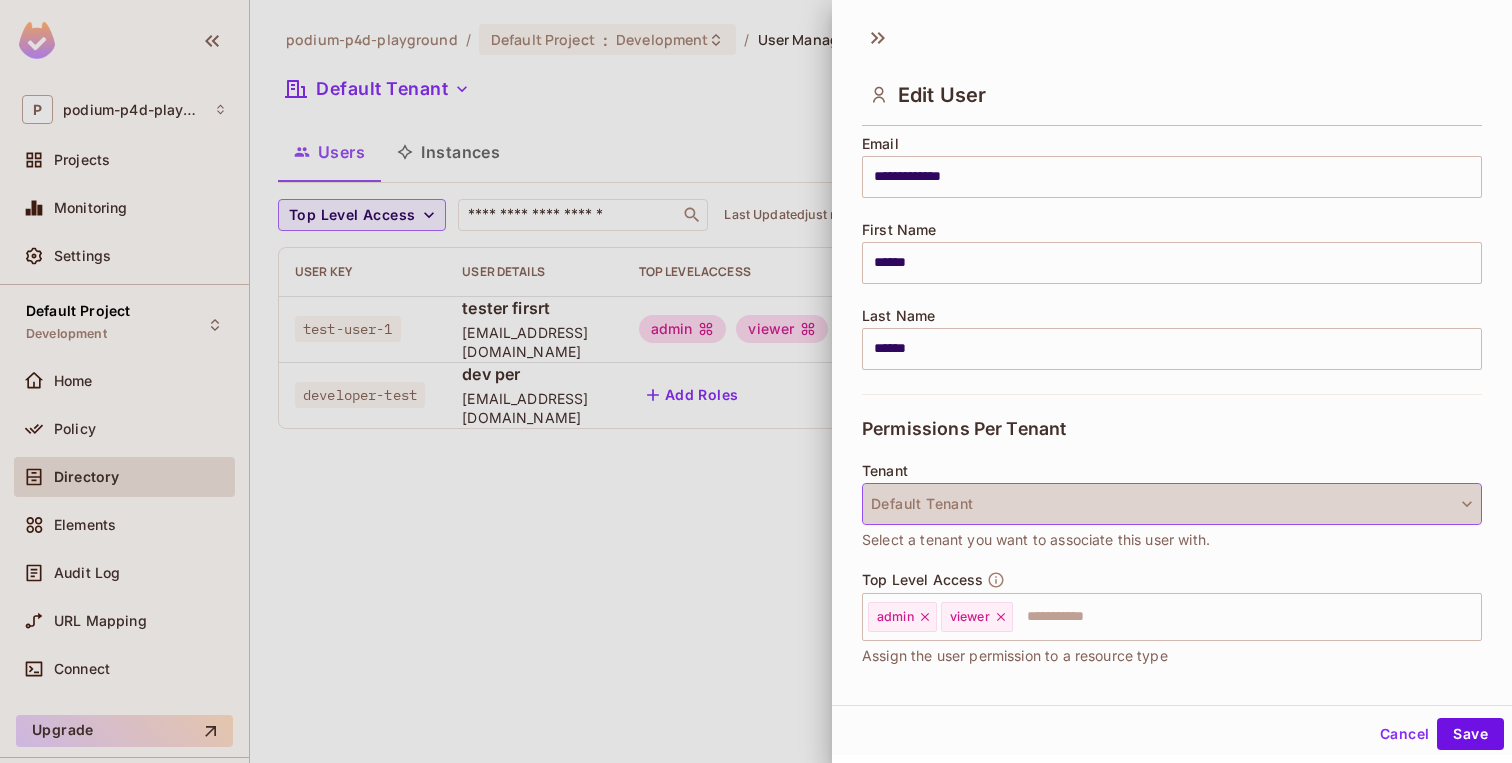 click on "Default Tenant" at bounding box center (1172, 504) 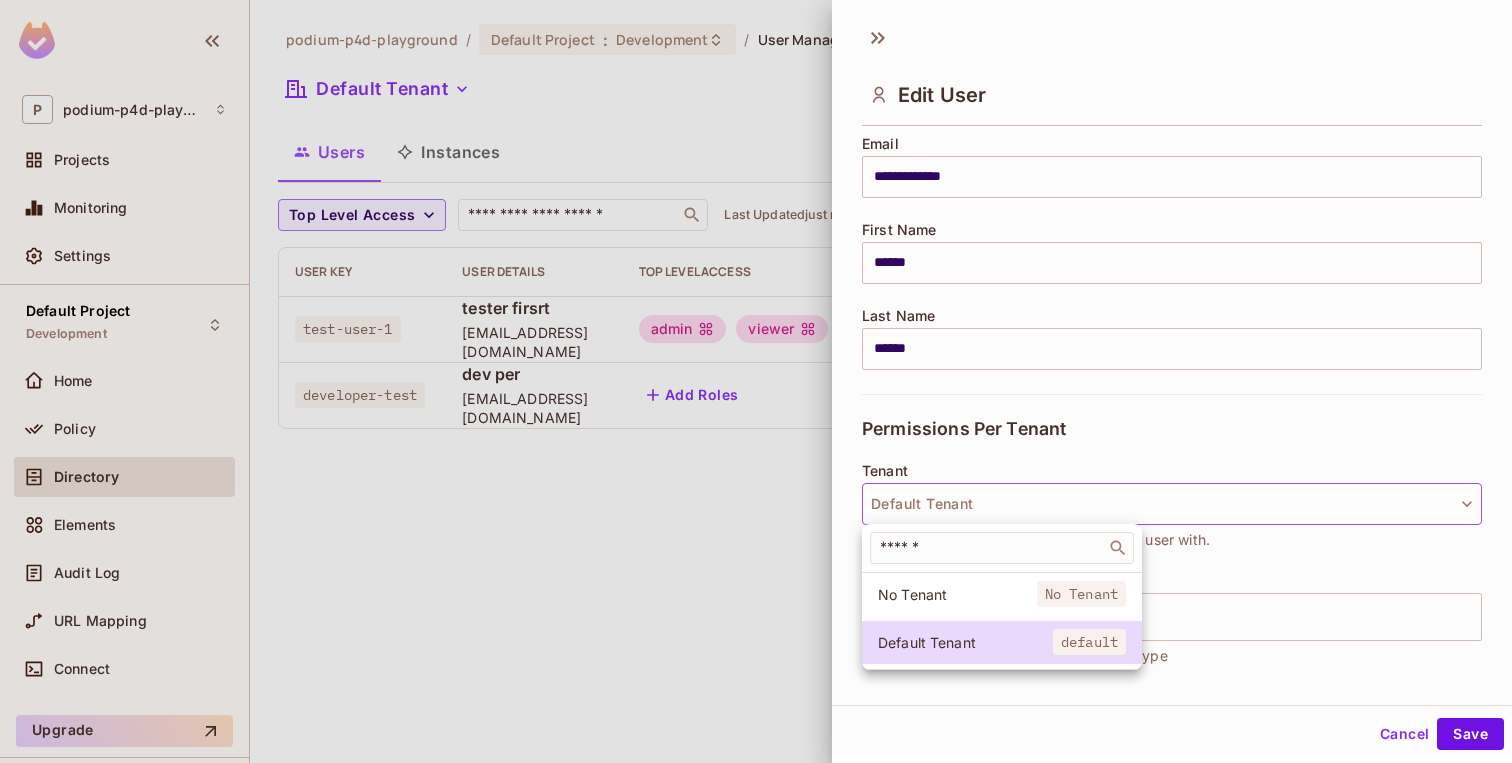 click at bounding box center [756, 381] 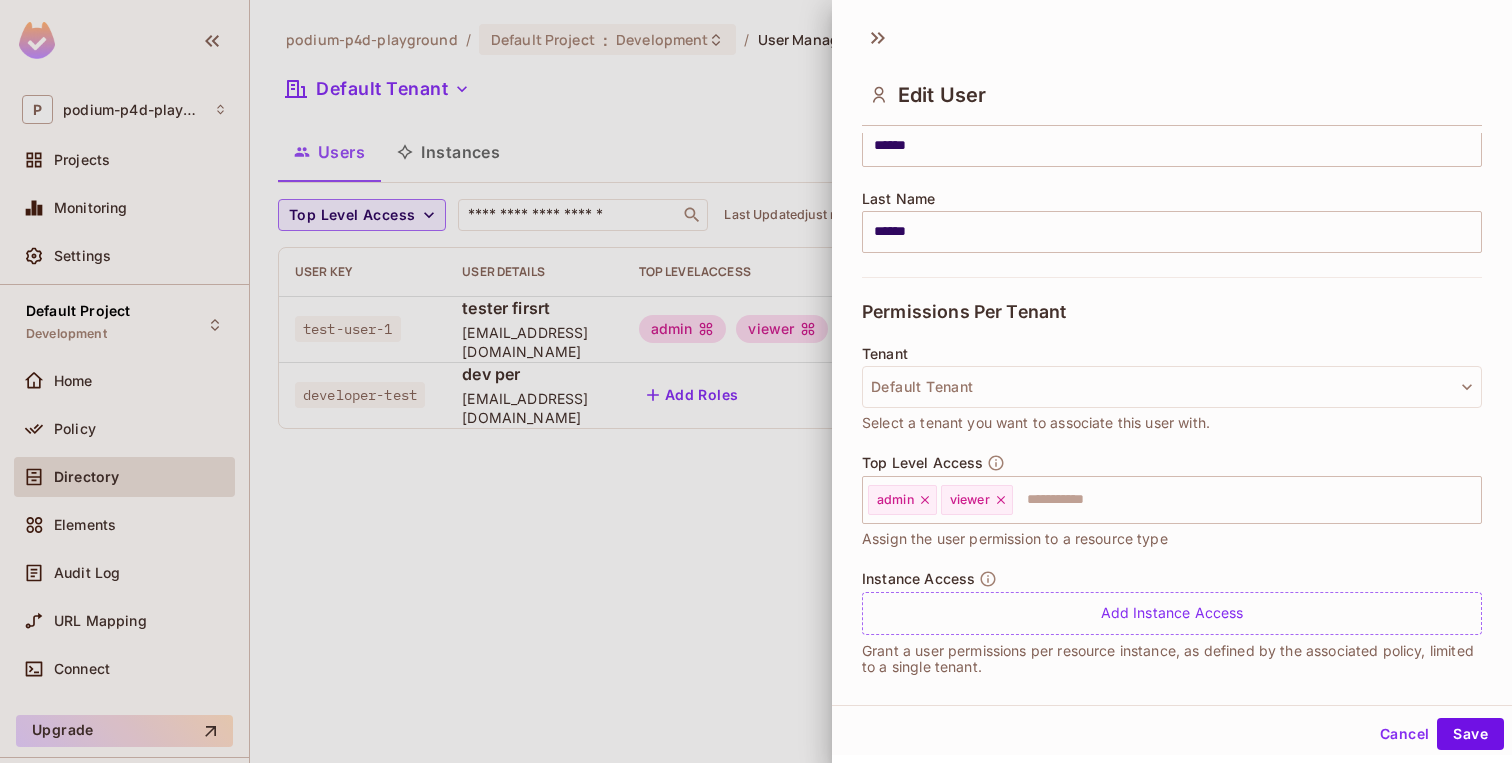 scroll, scrollTop: 301, scrollLeft: 0, axis: vertical 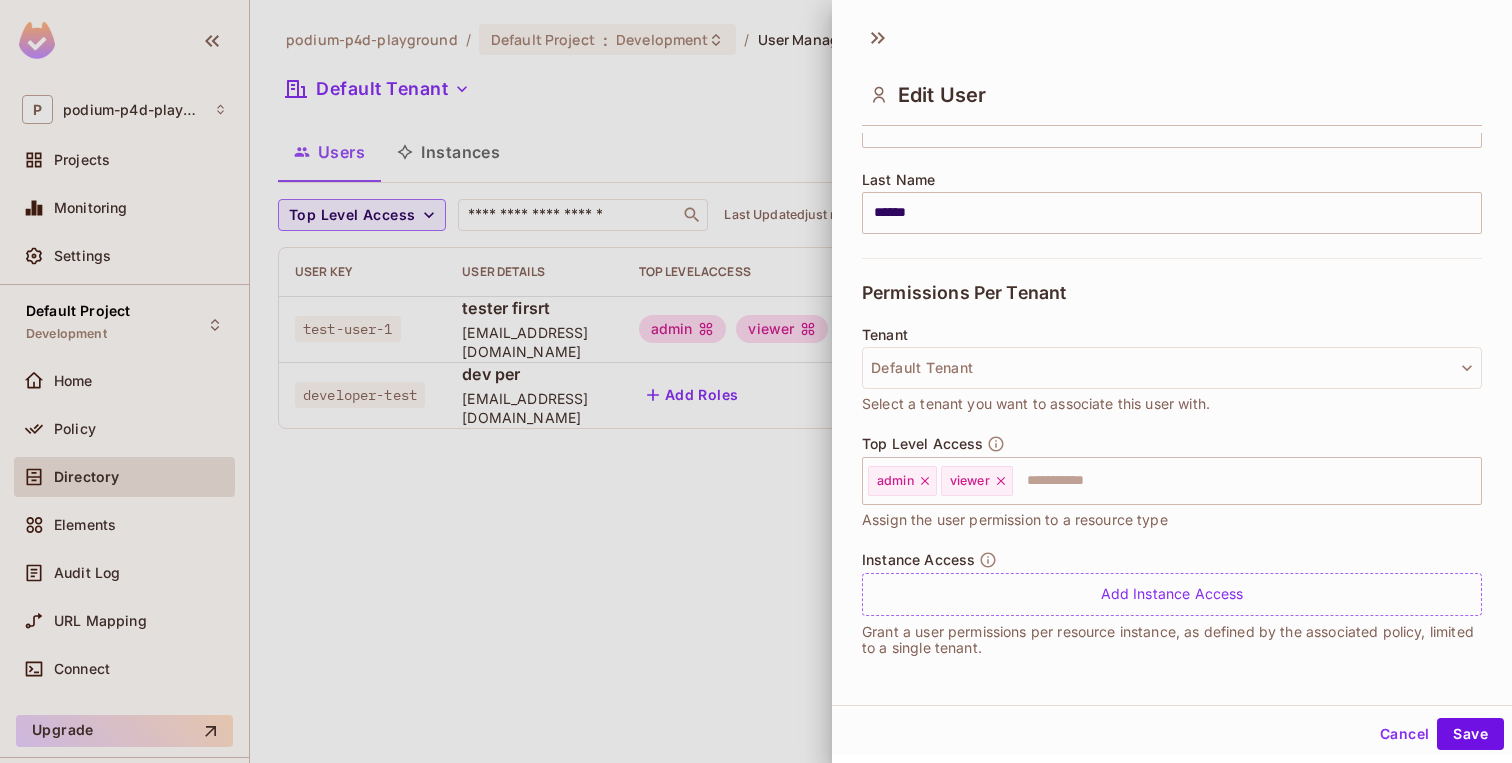 type 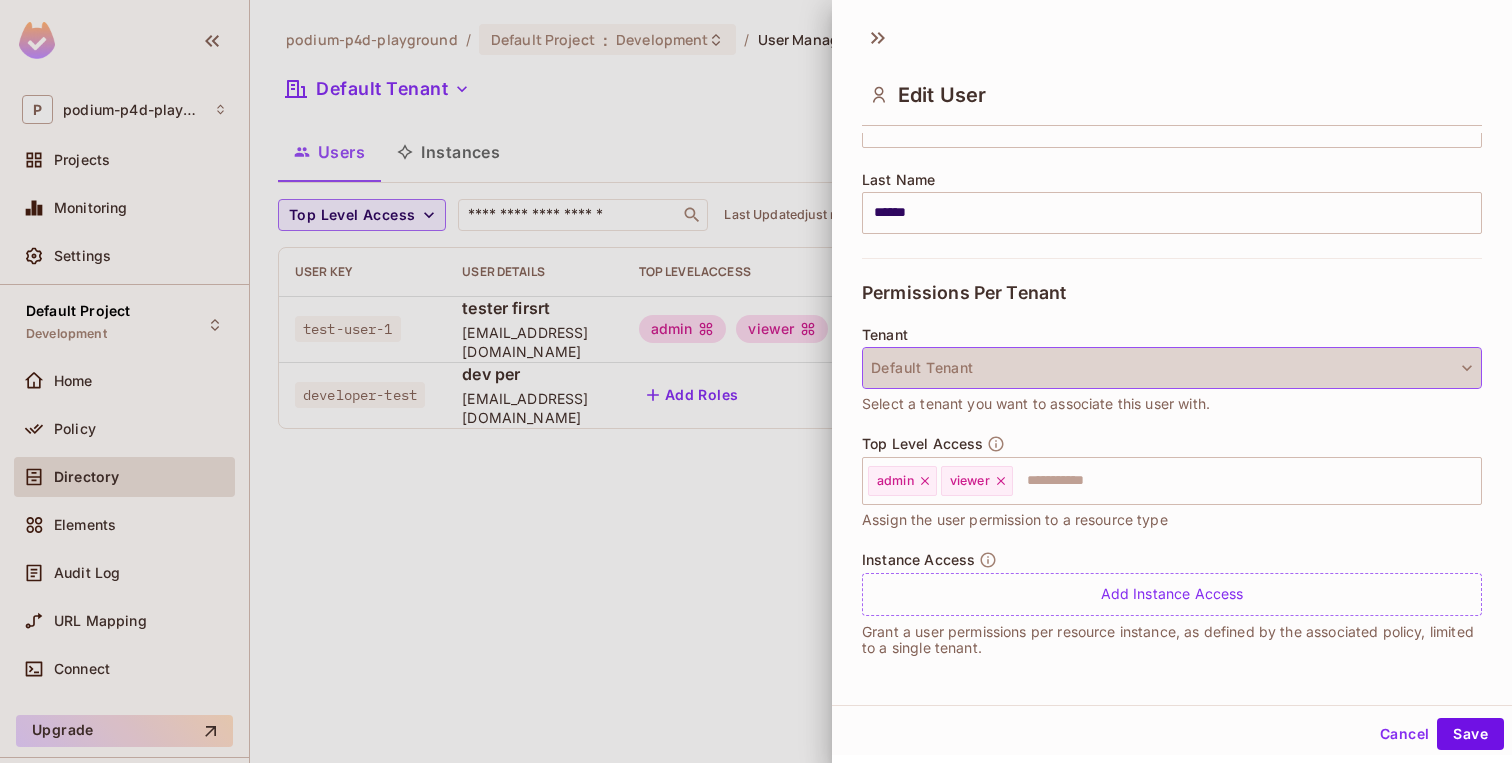click on "Default Tenant" at bounding box center [1172, 368] 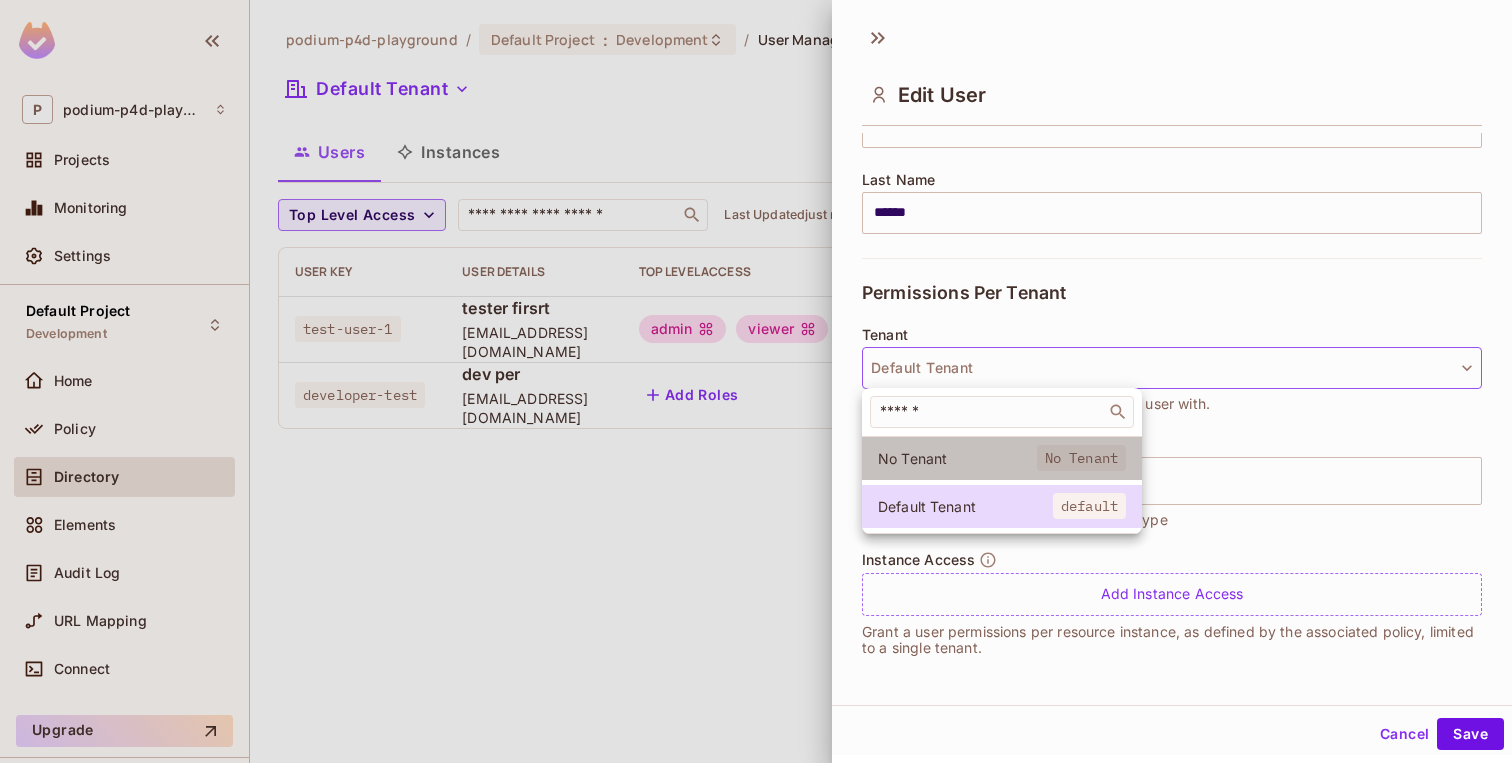 click on "No Tenant" at bounding box center [957, 458] 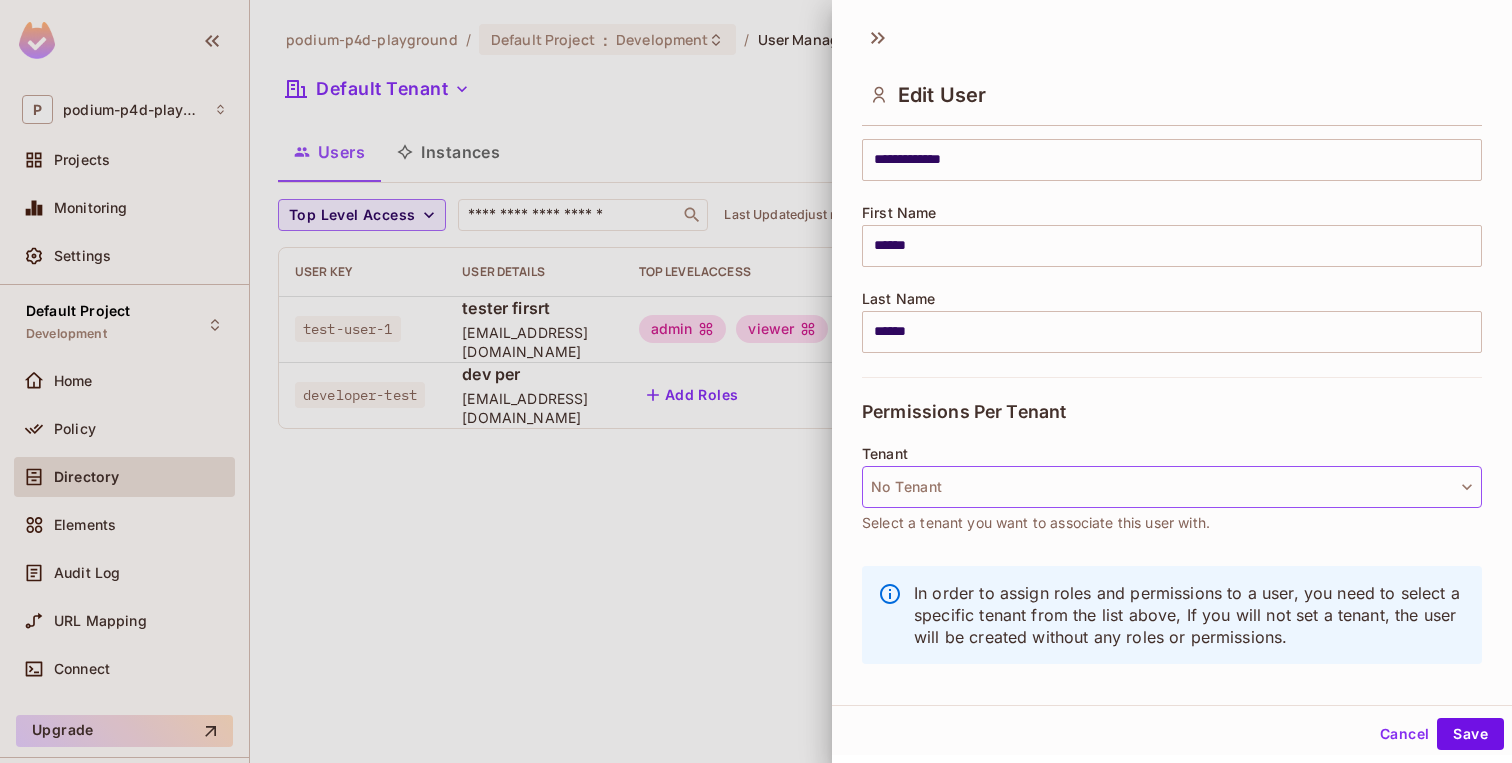 click on "No Tenant" at bounding box center [1172, 487] 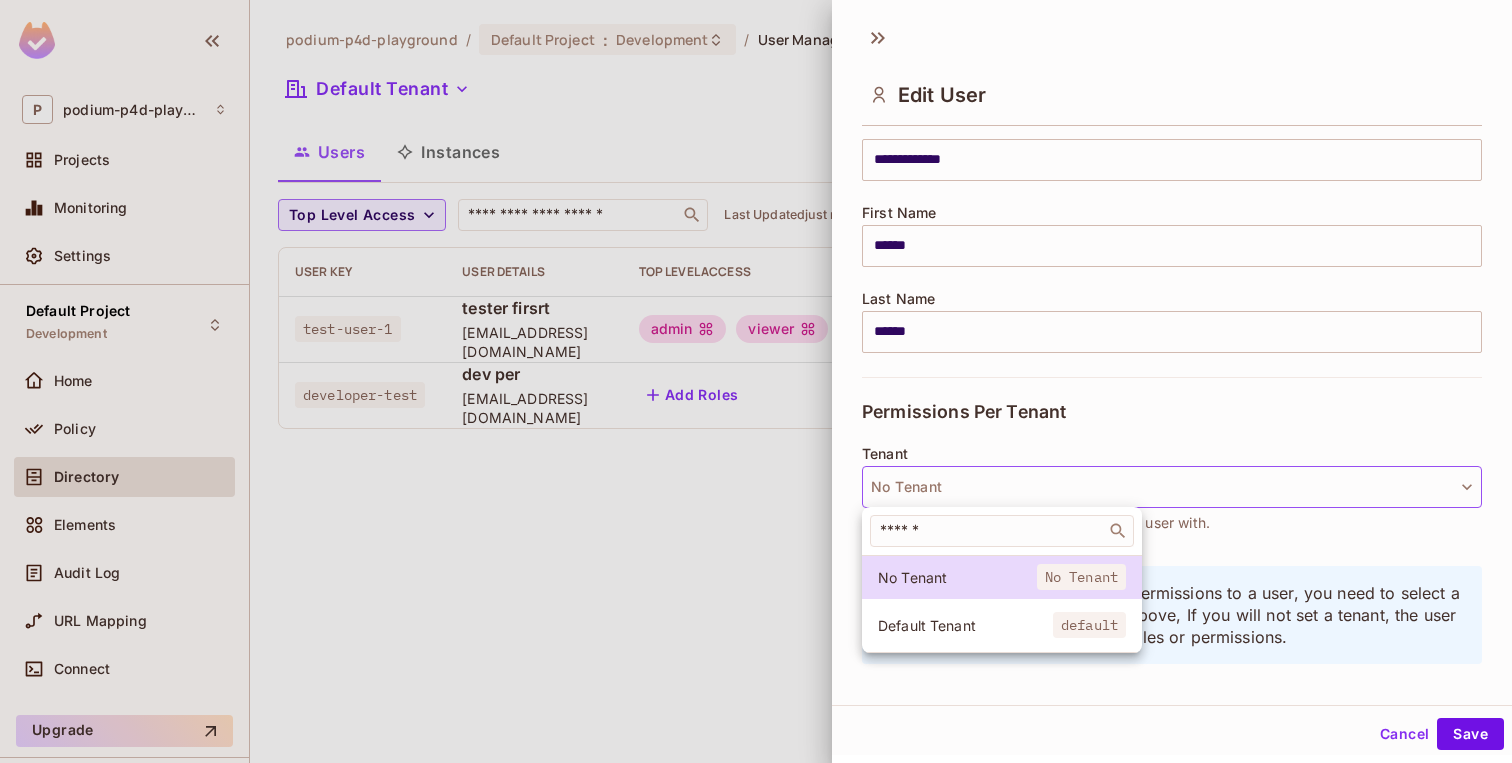 click at bounding box center [756, 381] 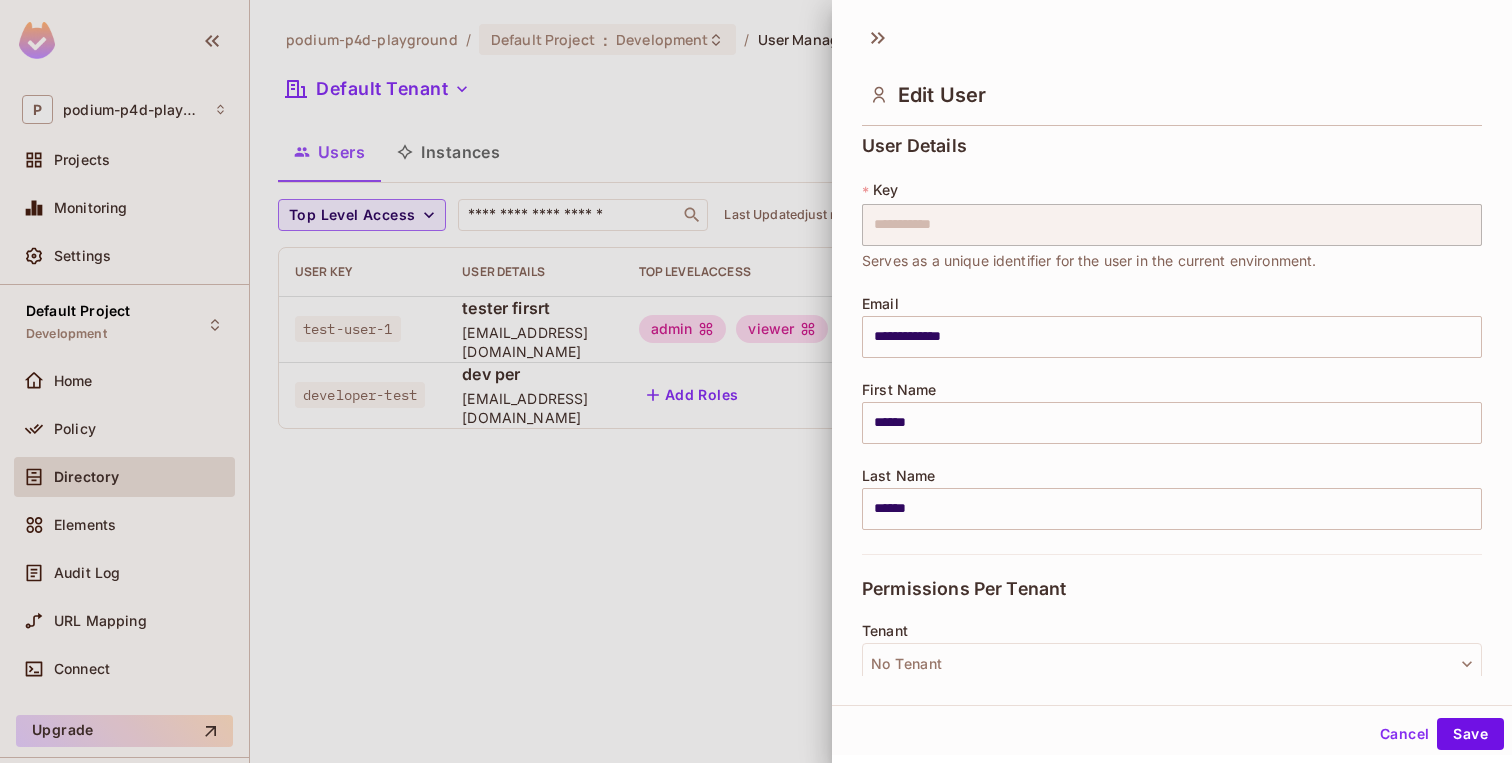 scroll, scrollTop: 0, scrollLeft: 0, axis: both 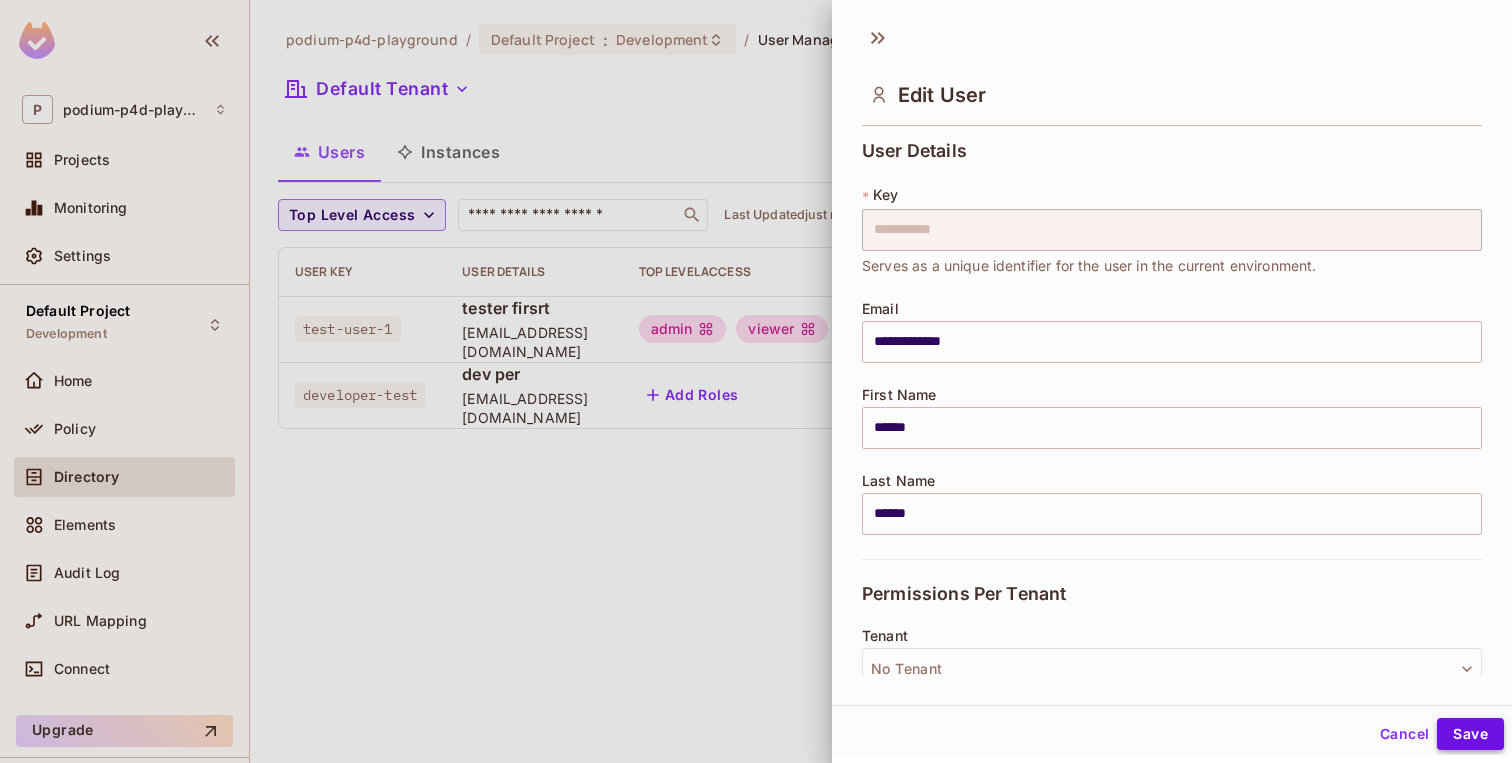click on "Save" at bounding box center [1470, 734] 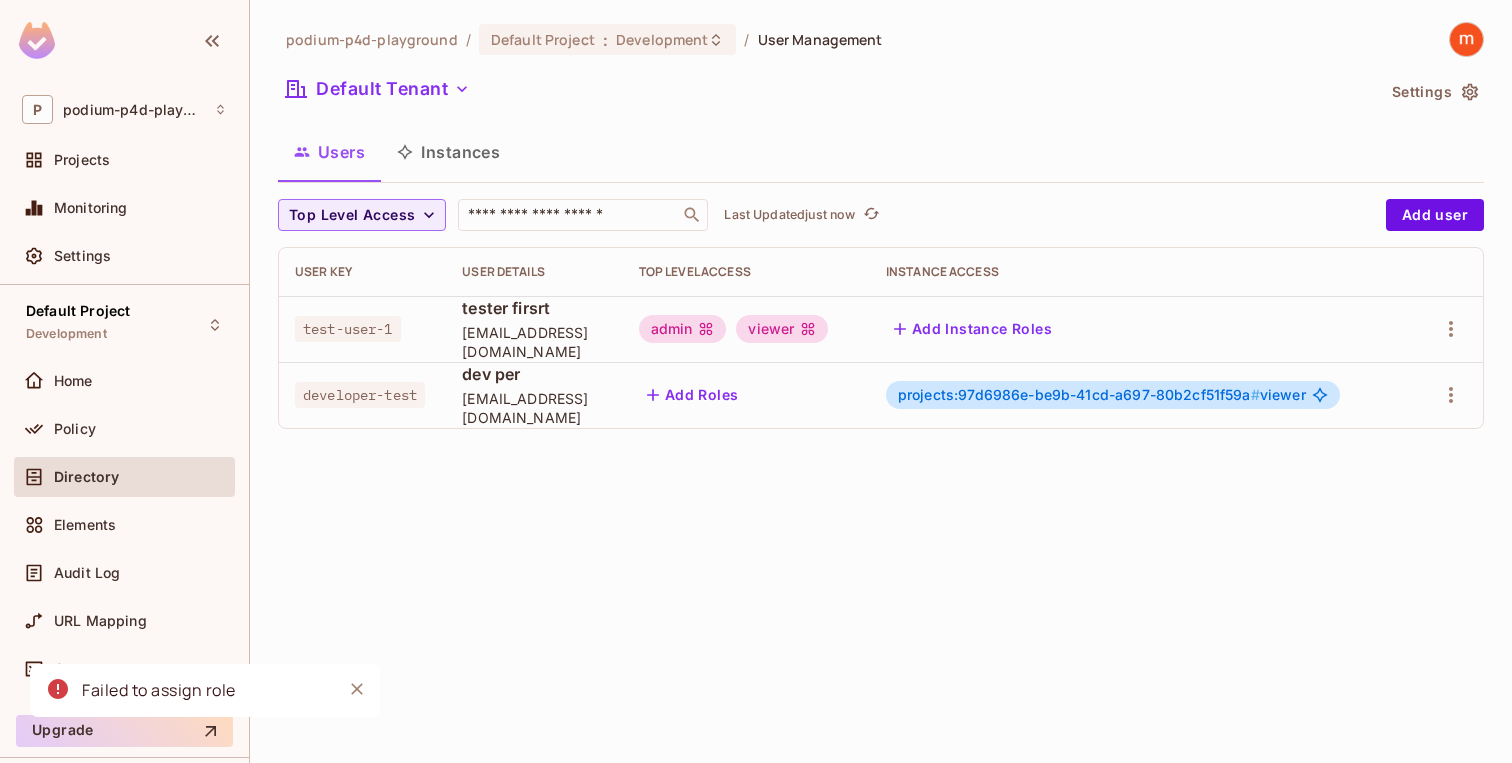 type 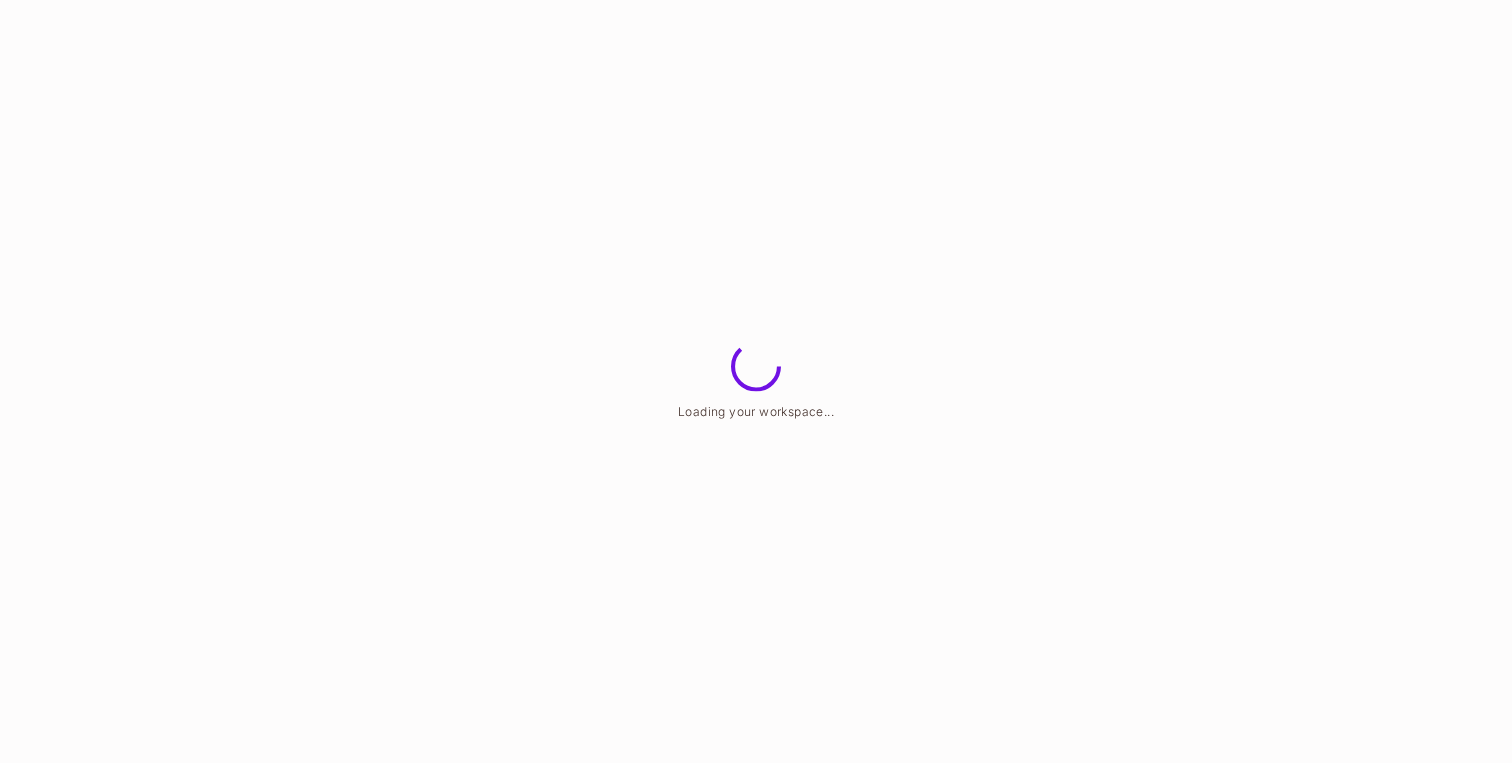 scroll, scrollTop: 0, scrollLeft: 0, axis: both 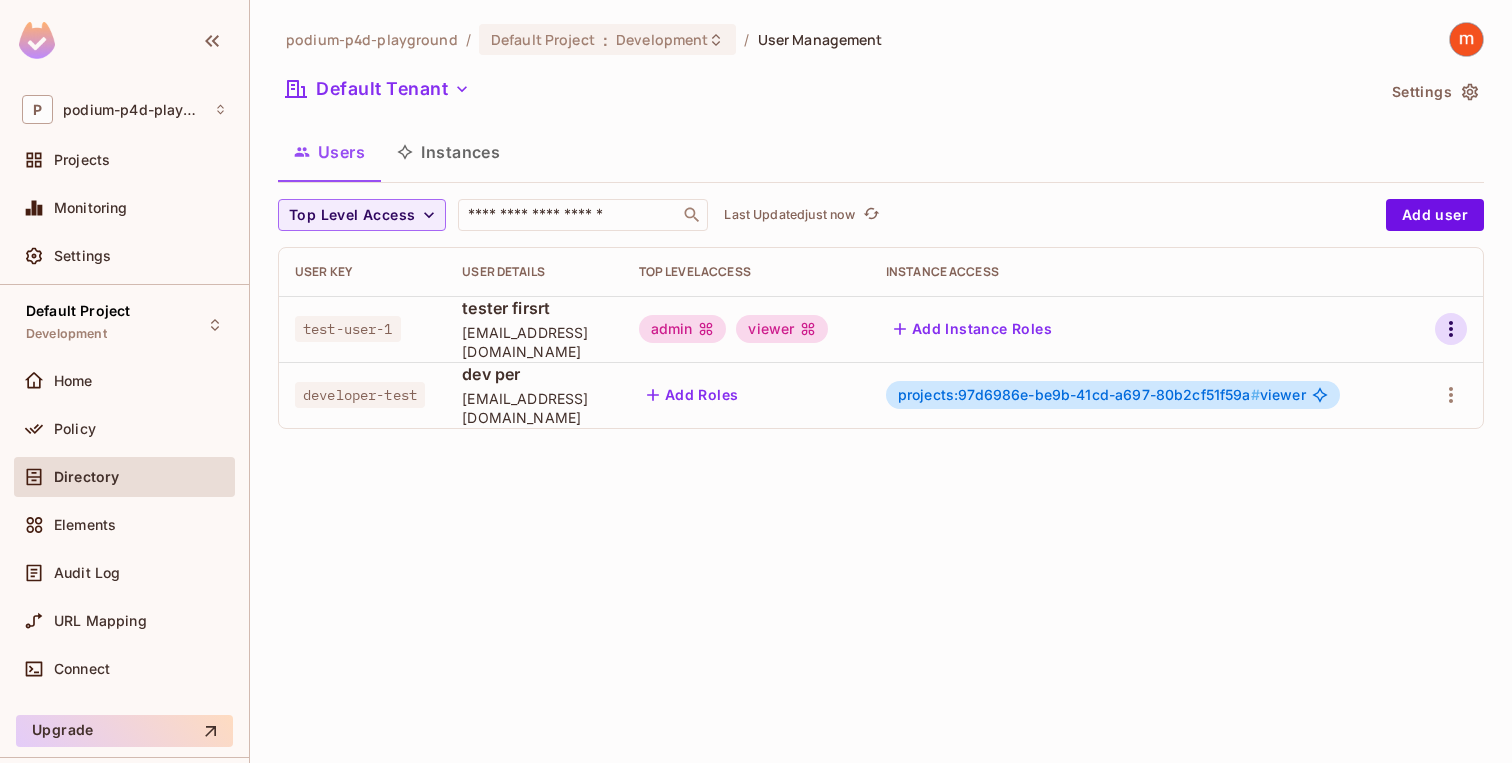 click 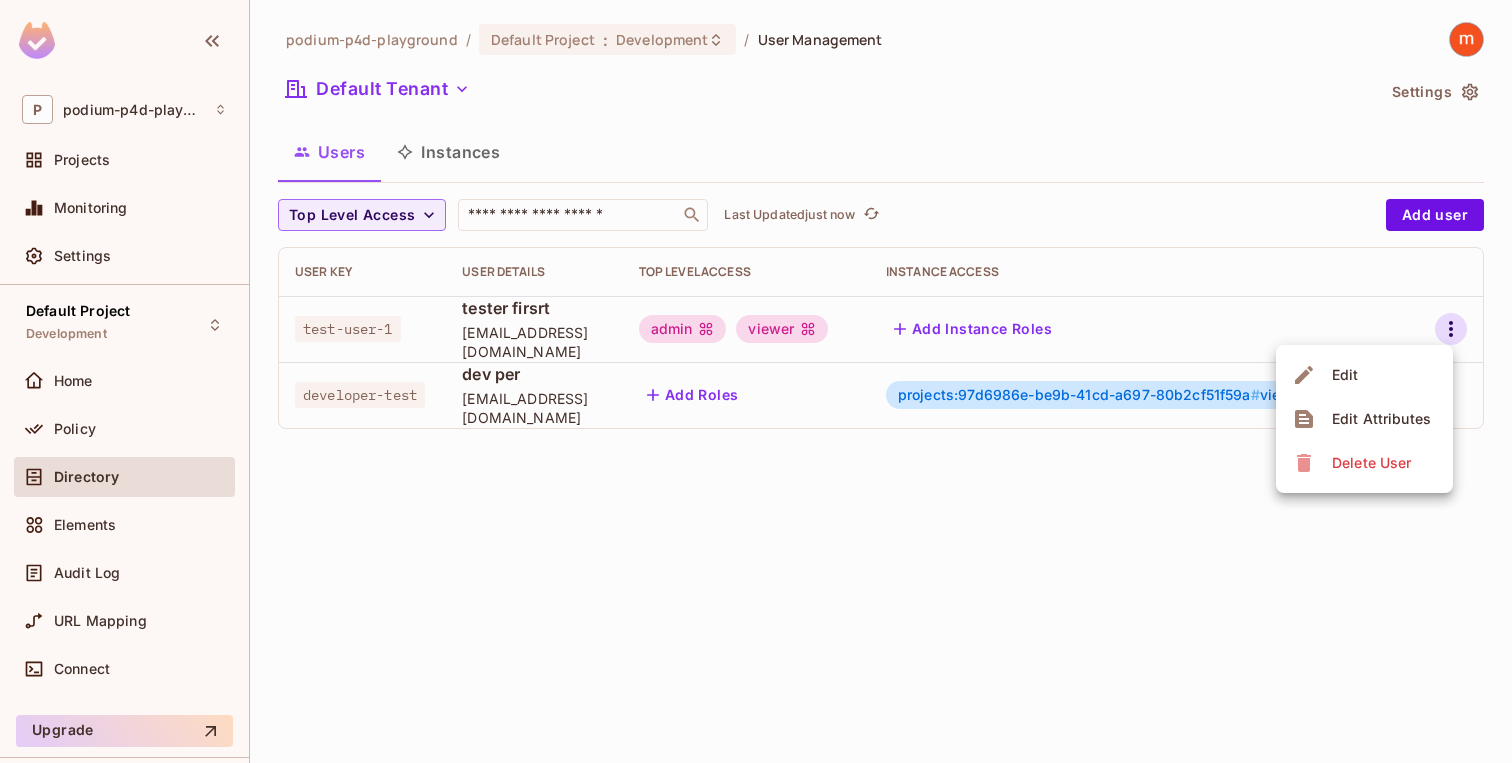 click on "Edit Attributes" at bounding box center [1381, 419] 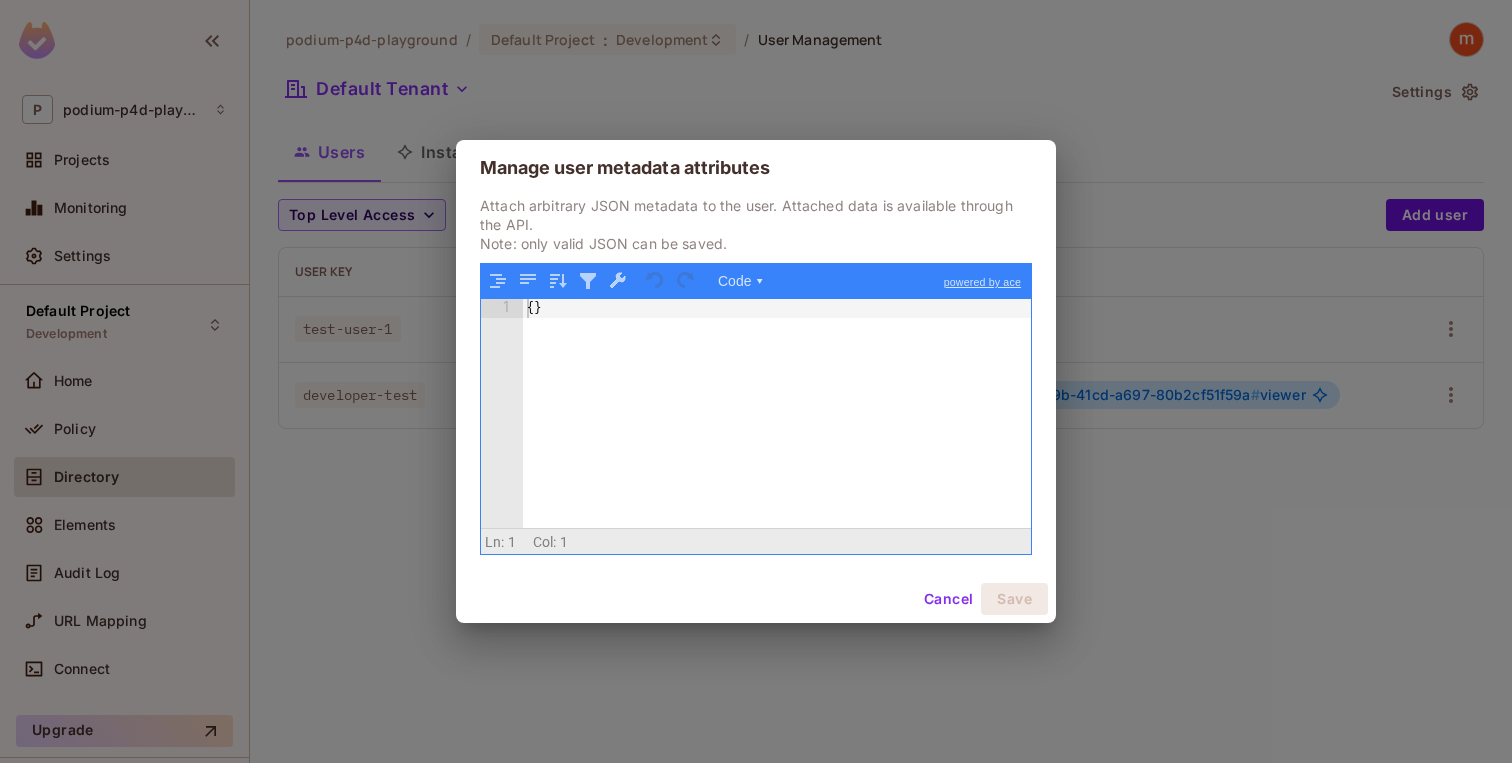 click on "Cancel" at bounding box center [948, 599] 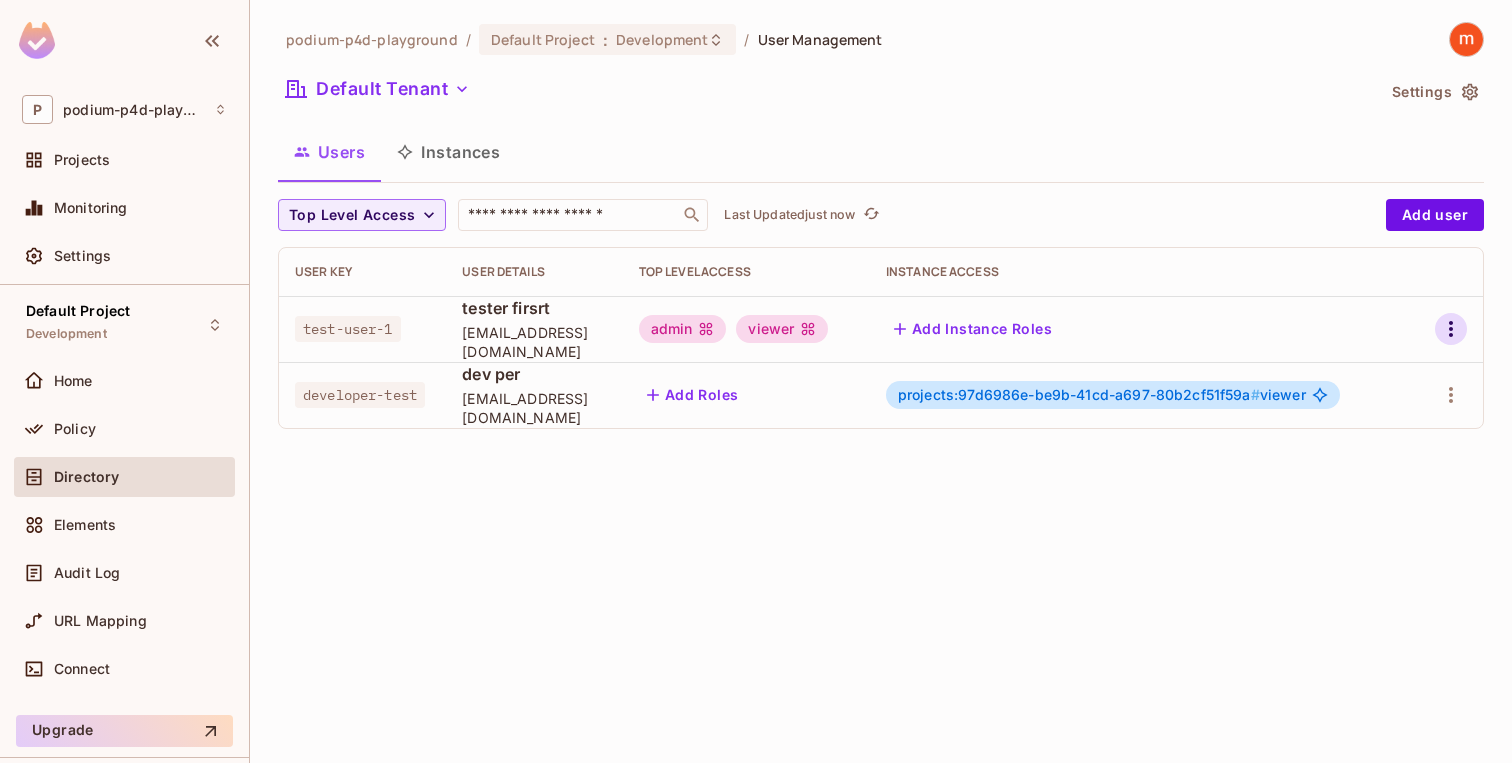 click 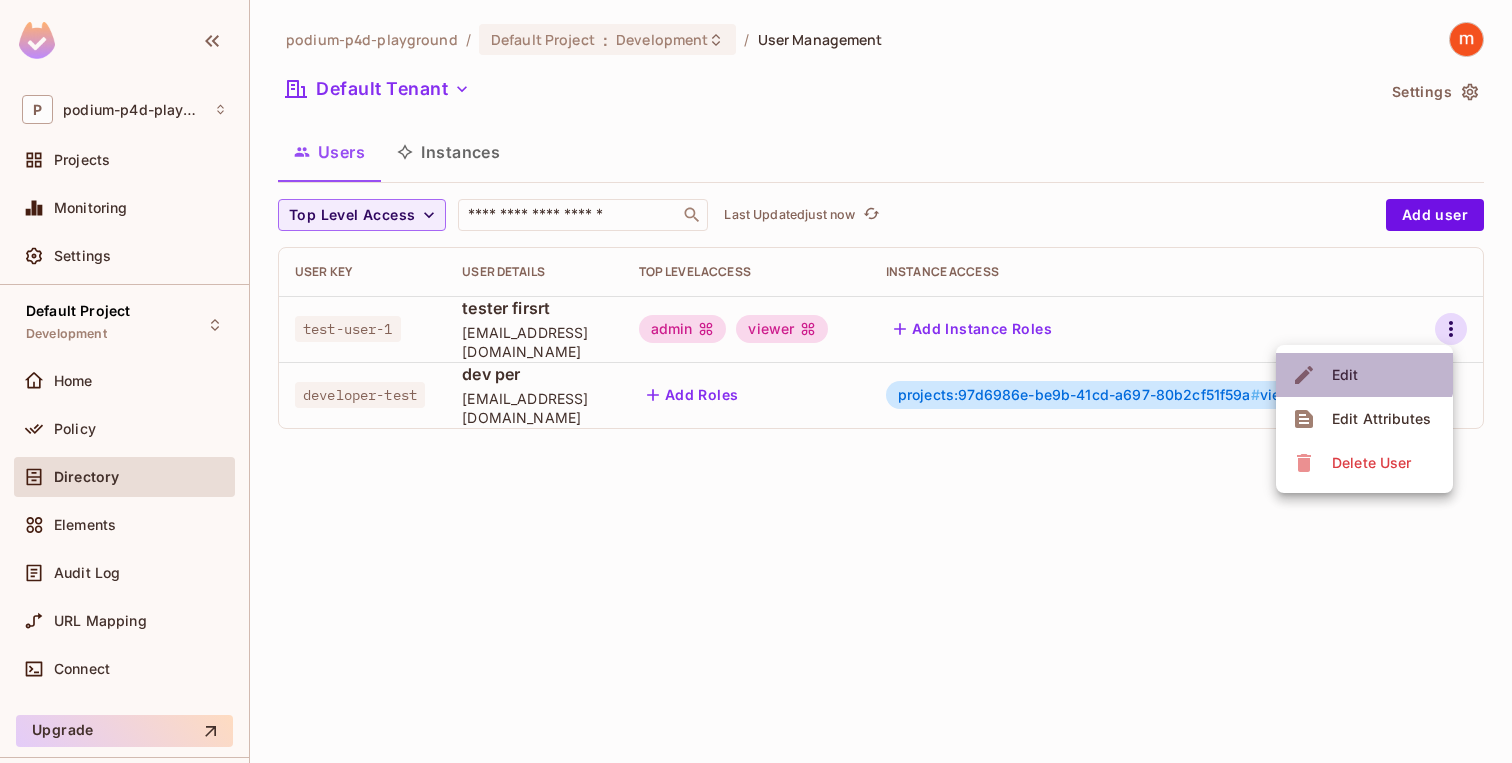click on "Edit" at bounding box center [1345, 375] 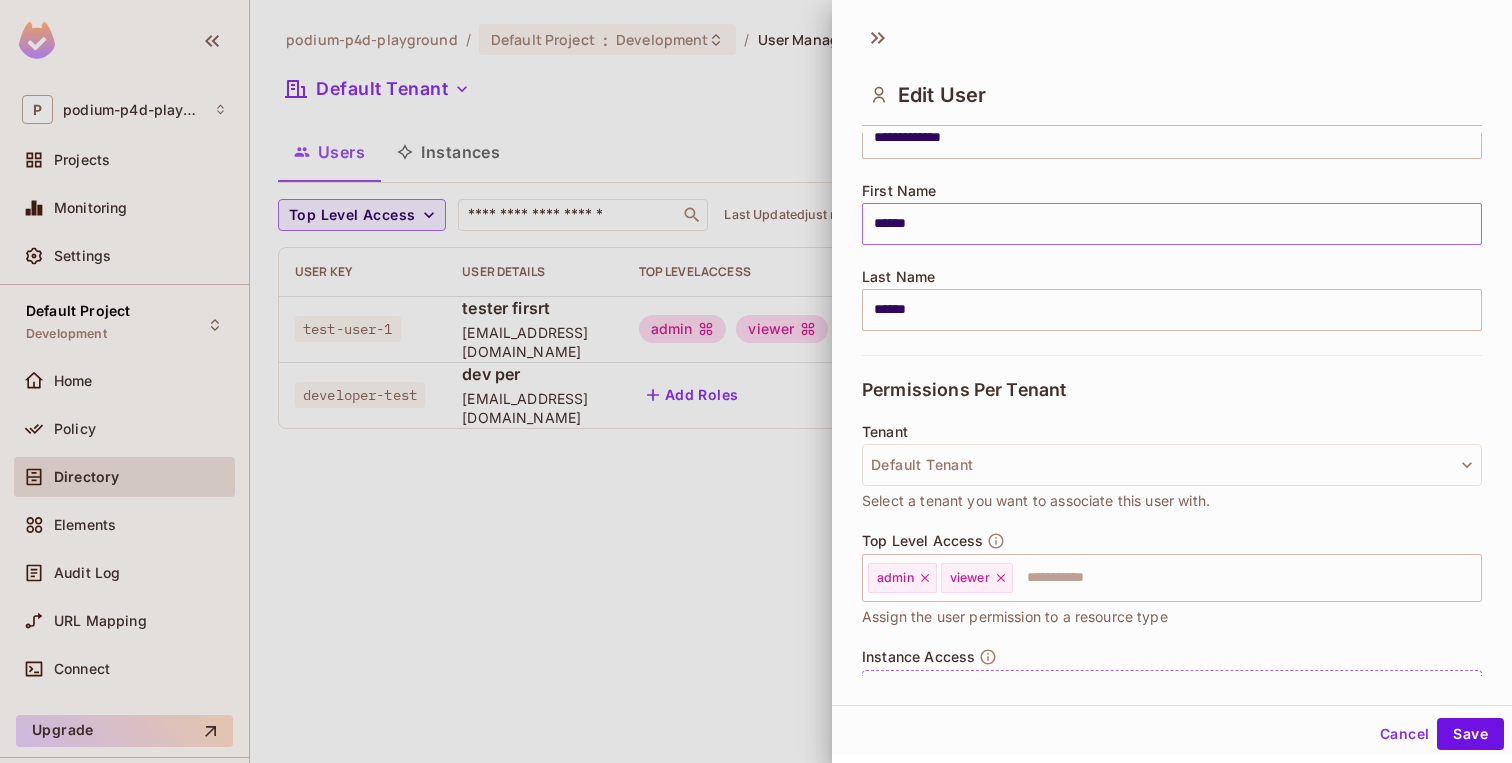 scroll, scrollTop: 301, scrollLeft: 0, axis: vertical 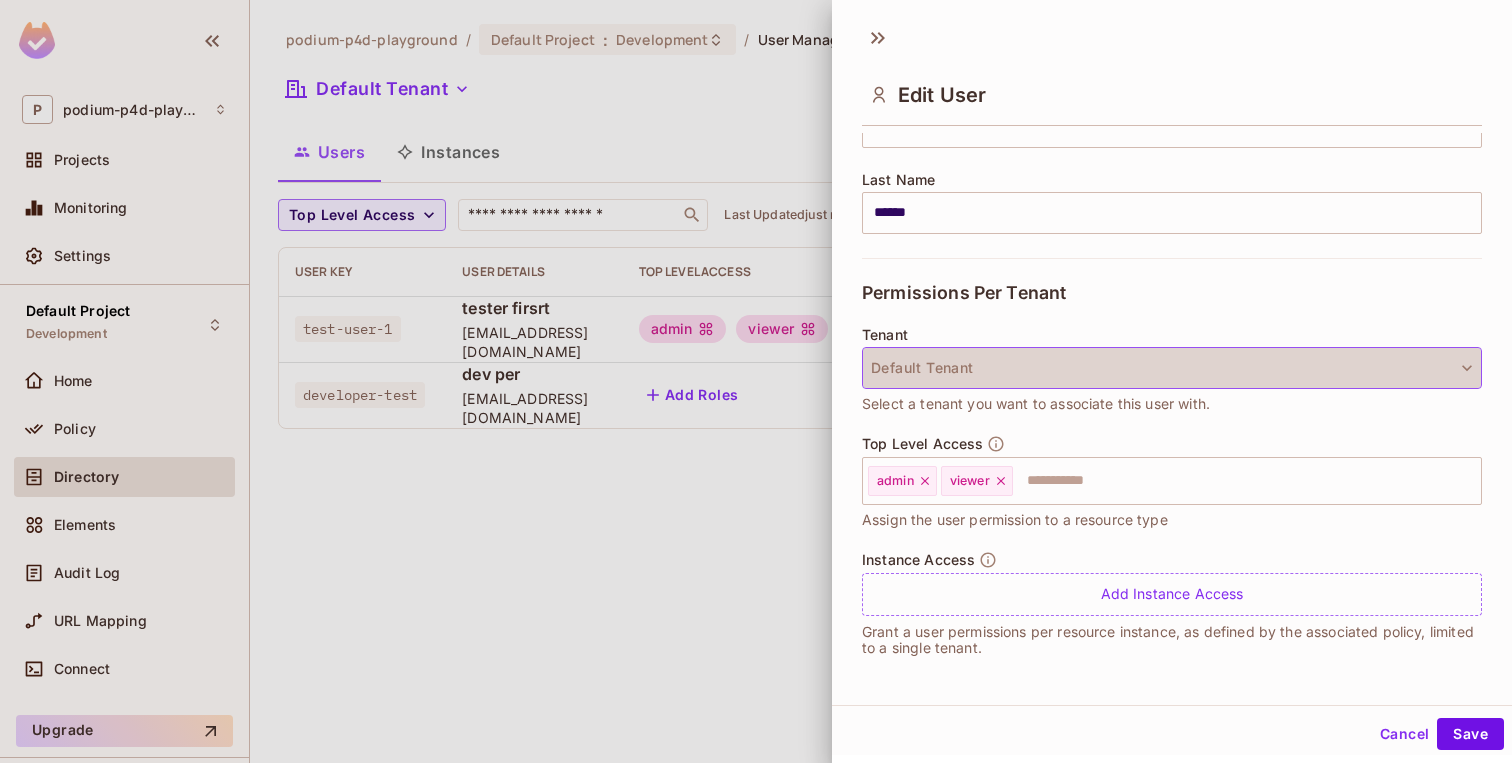 click on "Default Tenant" at bounding box center (1172, 368) 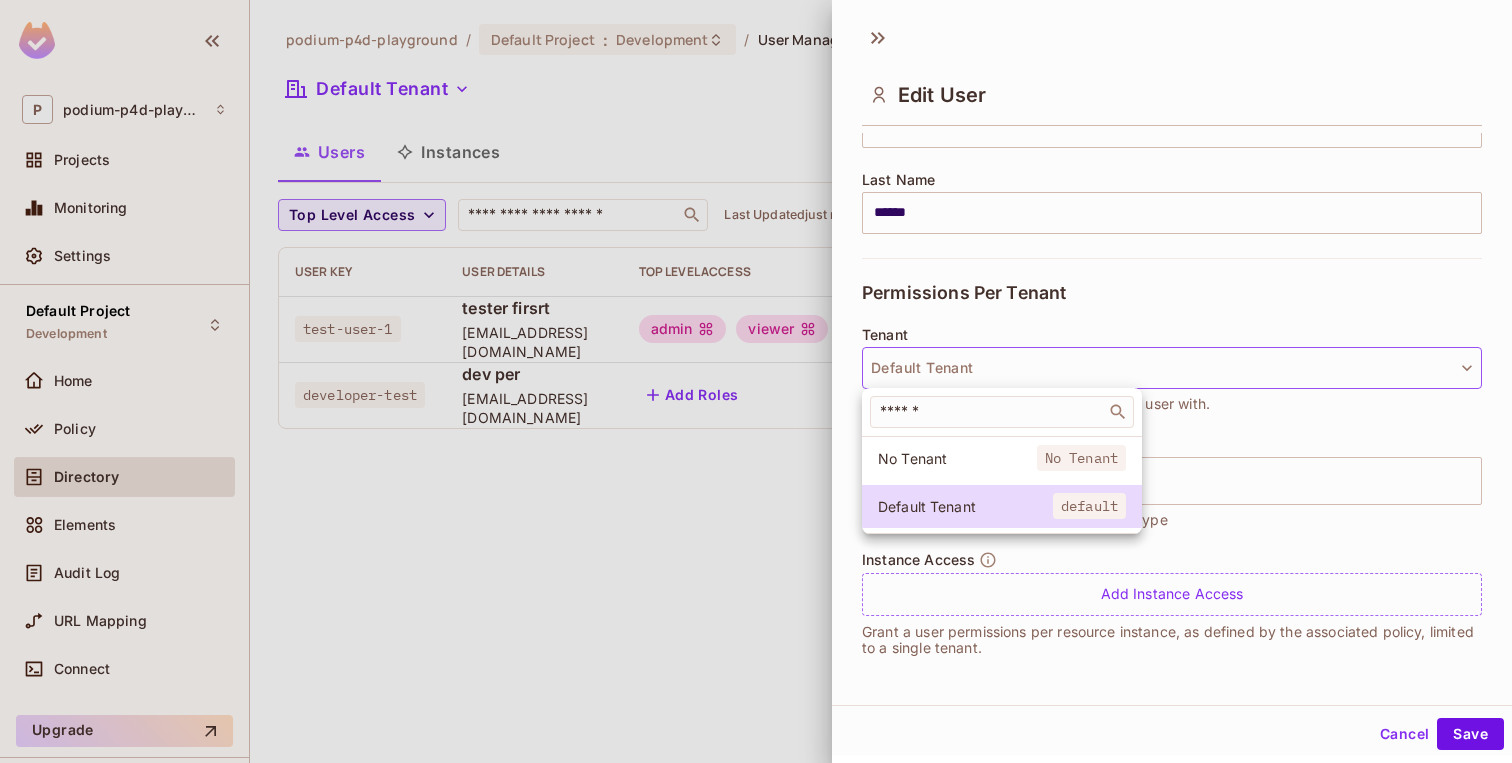 click on "No Tenant No Tenant" at bounding box center (1002, 458) 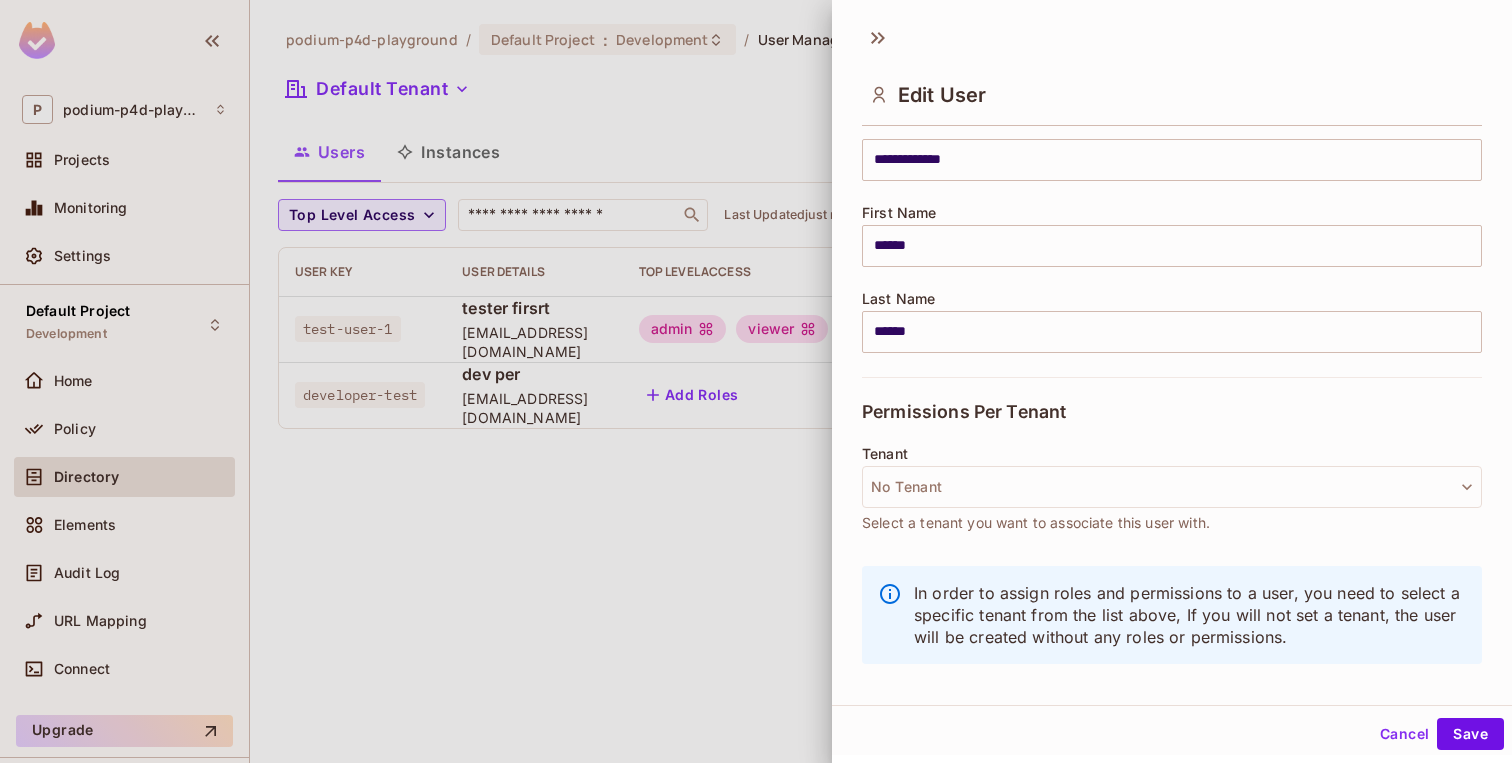 scroll, scrollTop: 182, scrollLeft: 0, axis: vertical 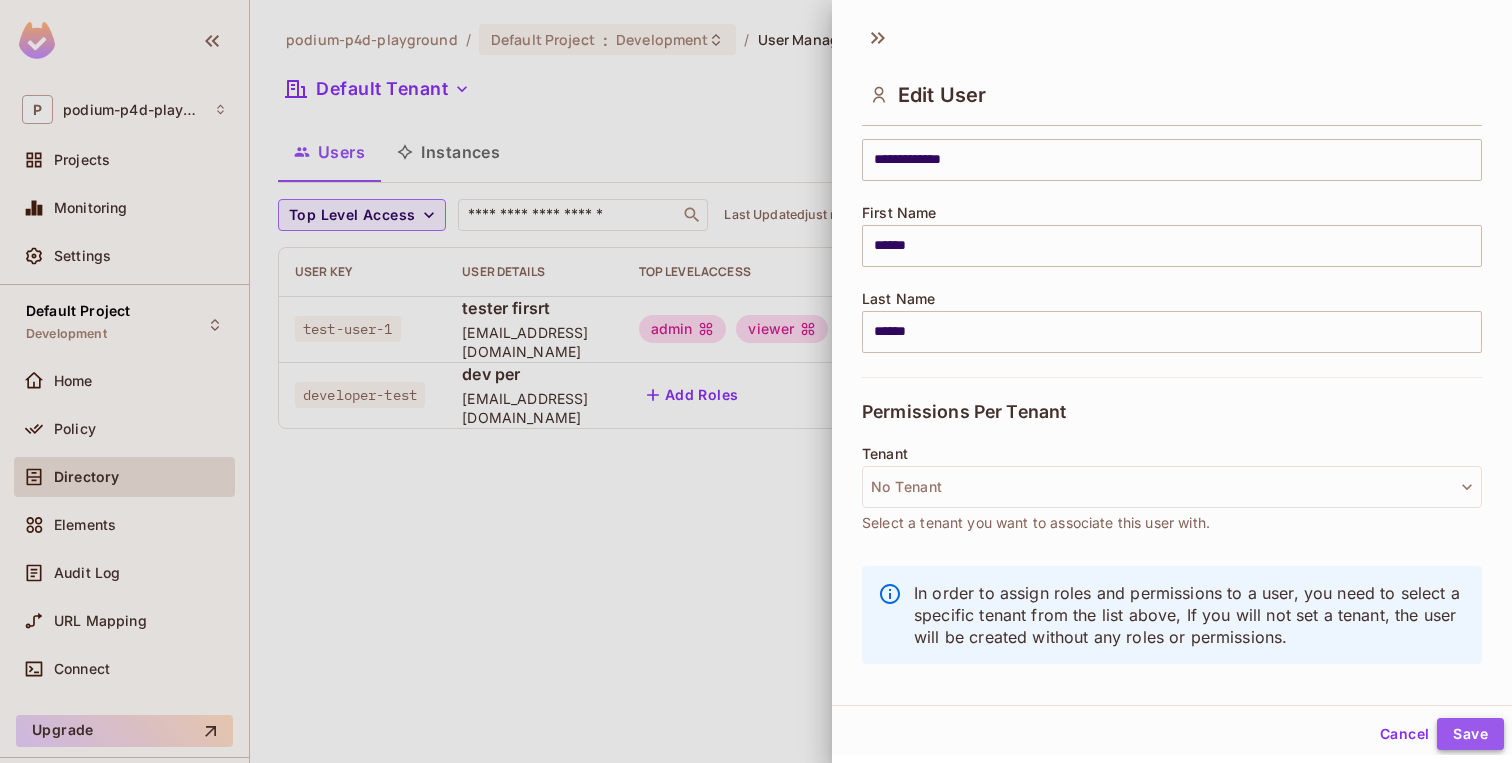 click on "Save" at bounding box center (1470, 734) 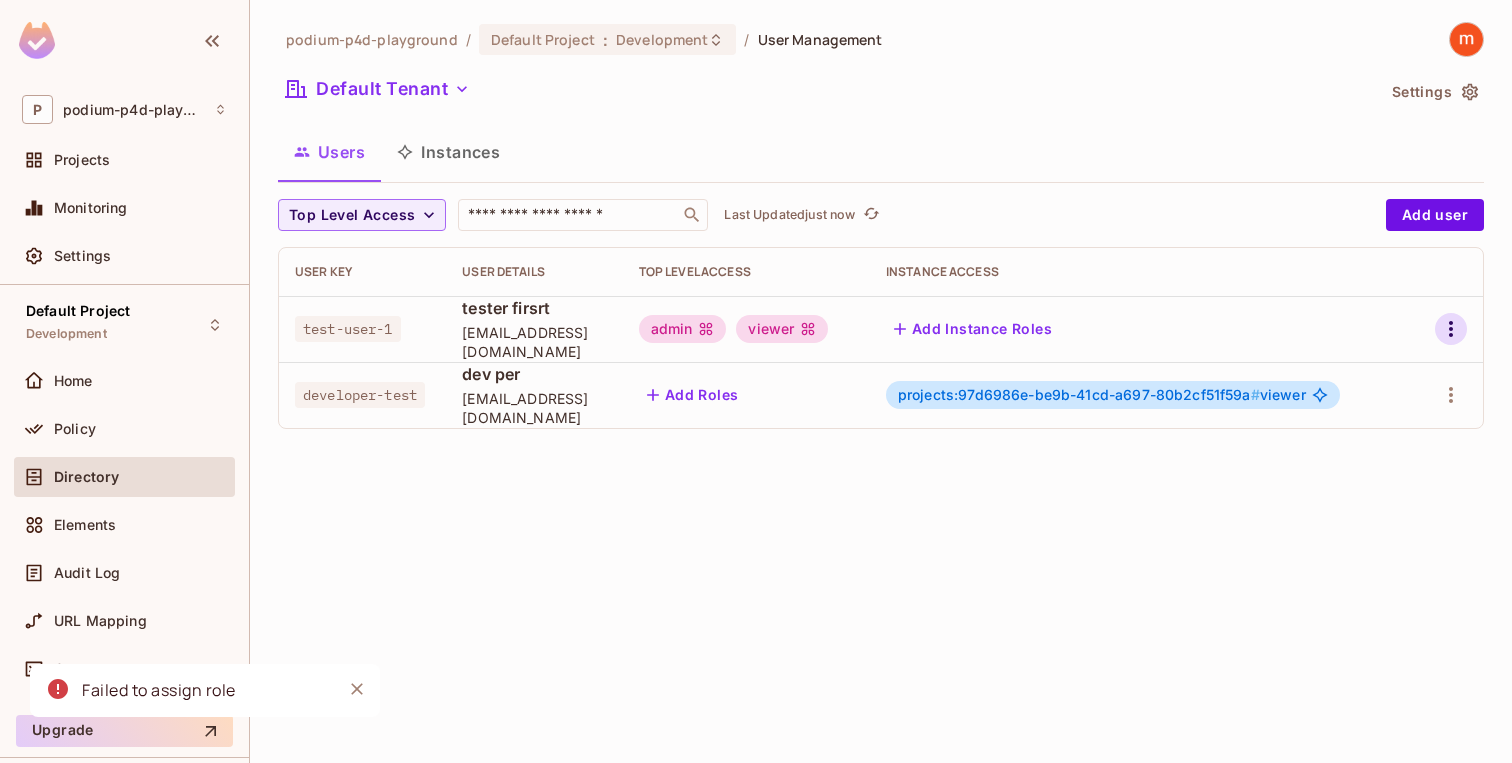 click 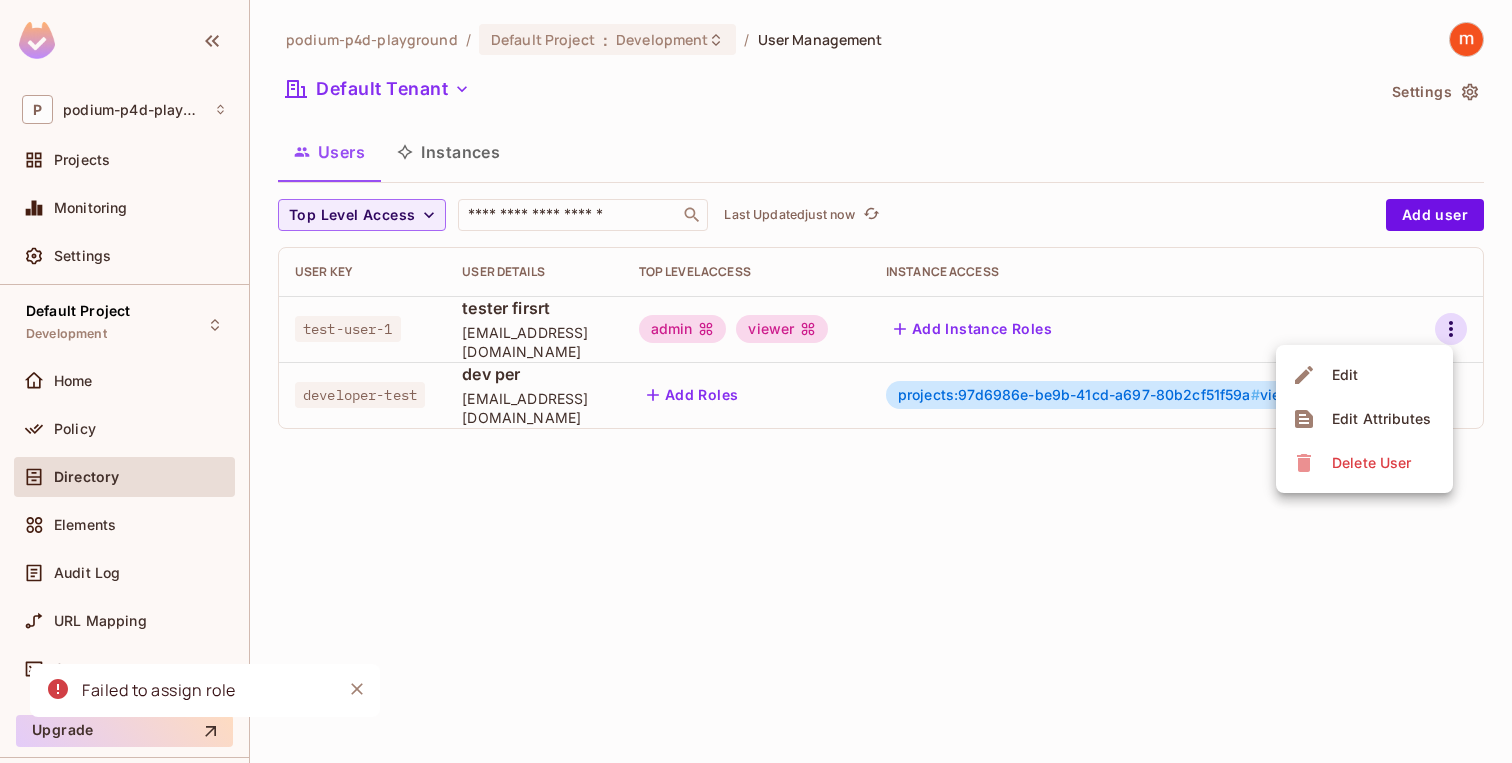 click on "Edit" at bounding box center (1364, 375) 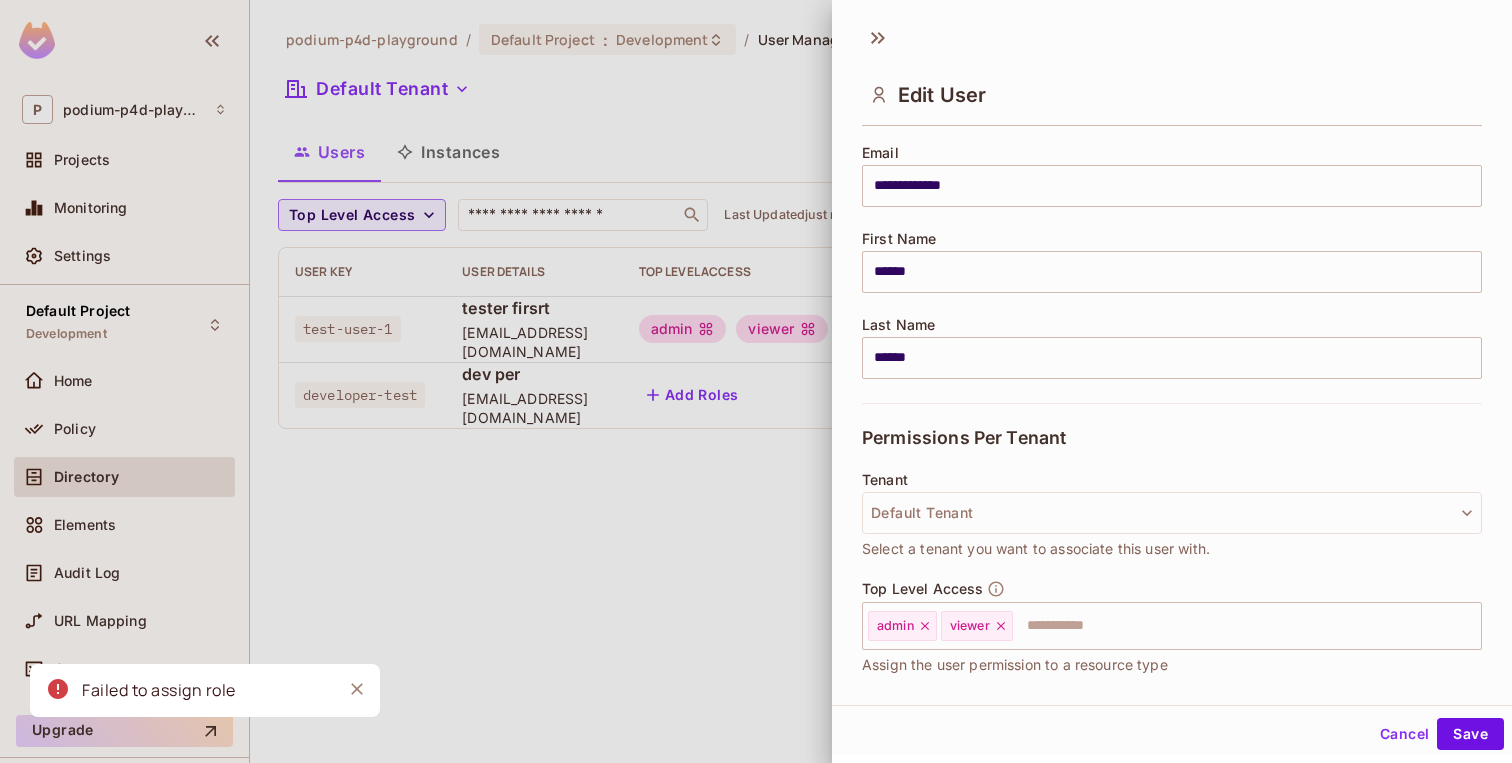 scroll, scrollTop: 301, scrollLeft: 0, axis: vertical 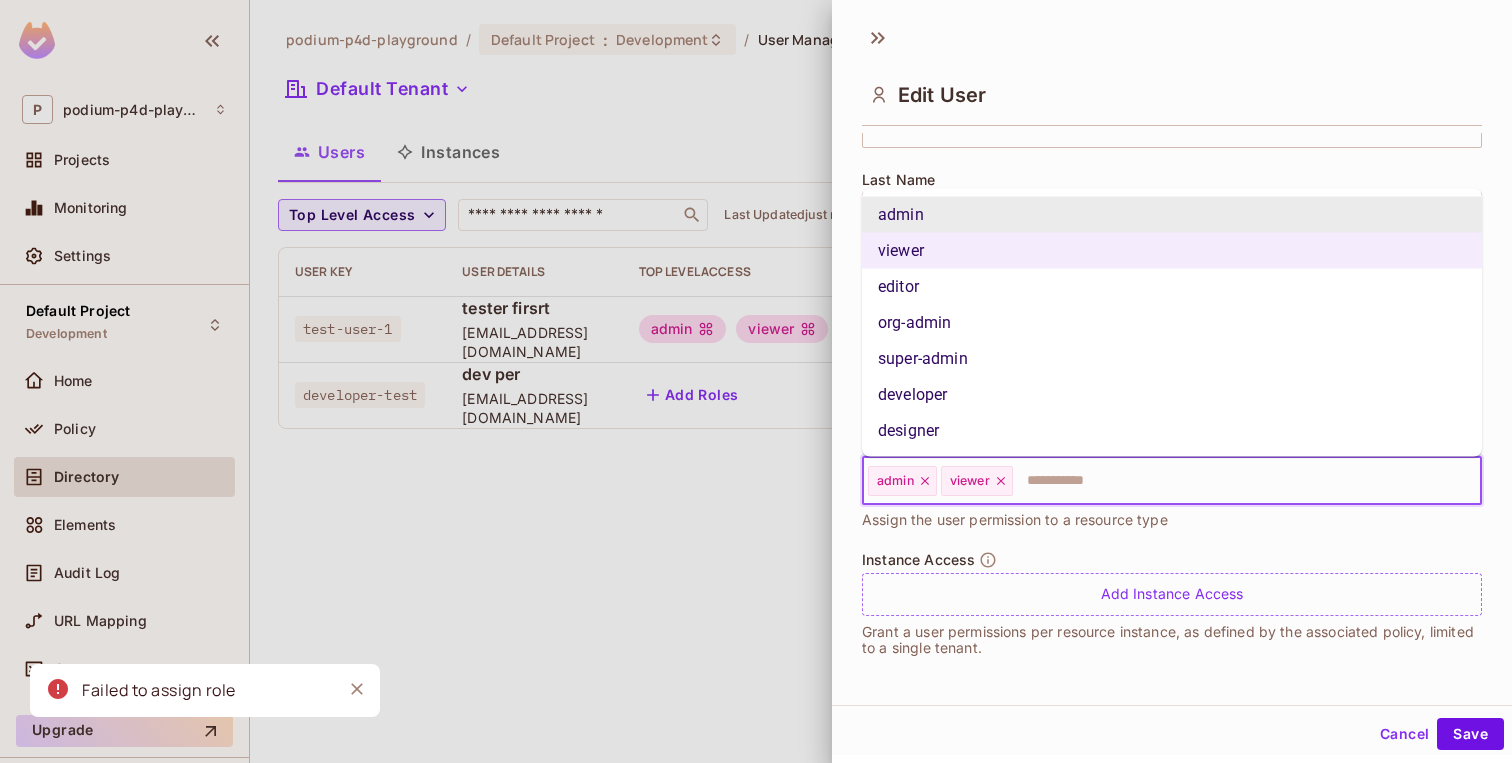 click at bounding box center [1229, 481] 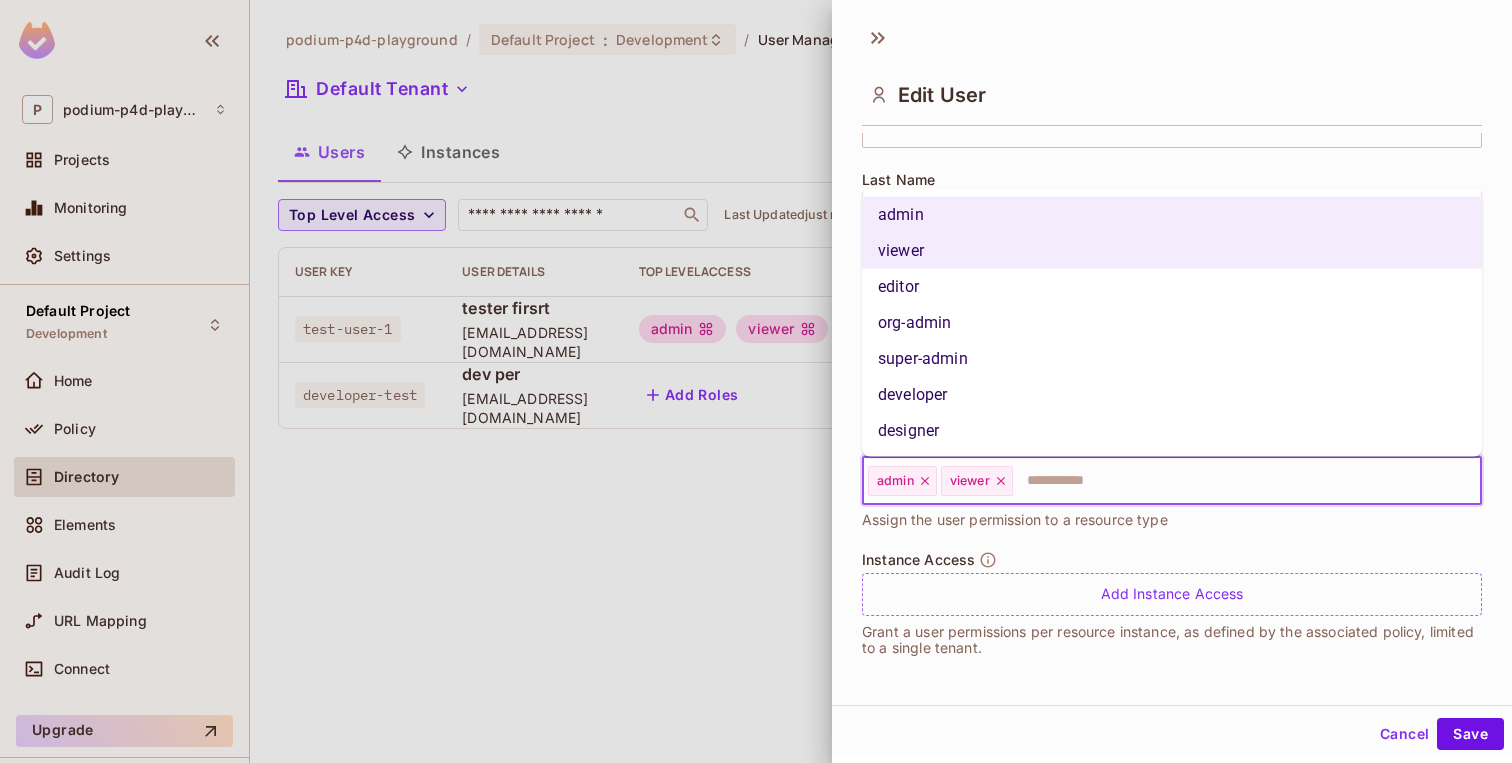 click on "editor" at bounding box center [1172, 287] 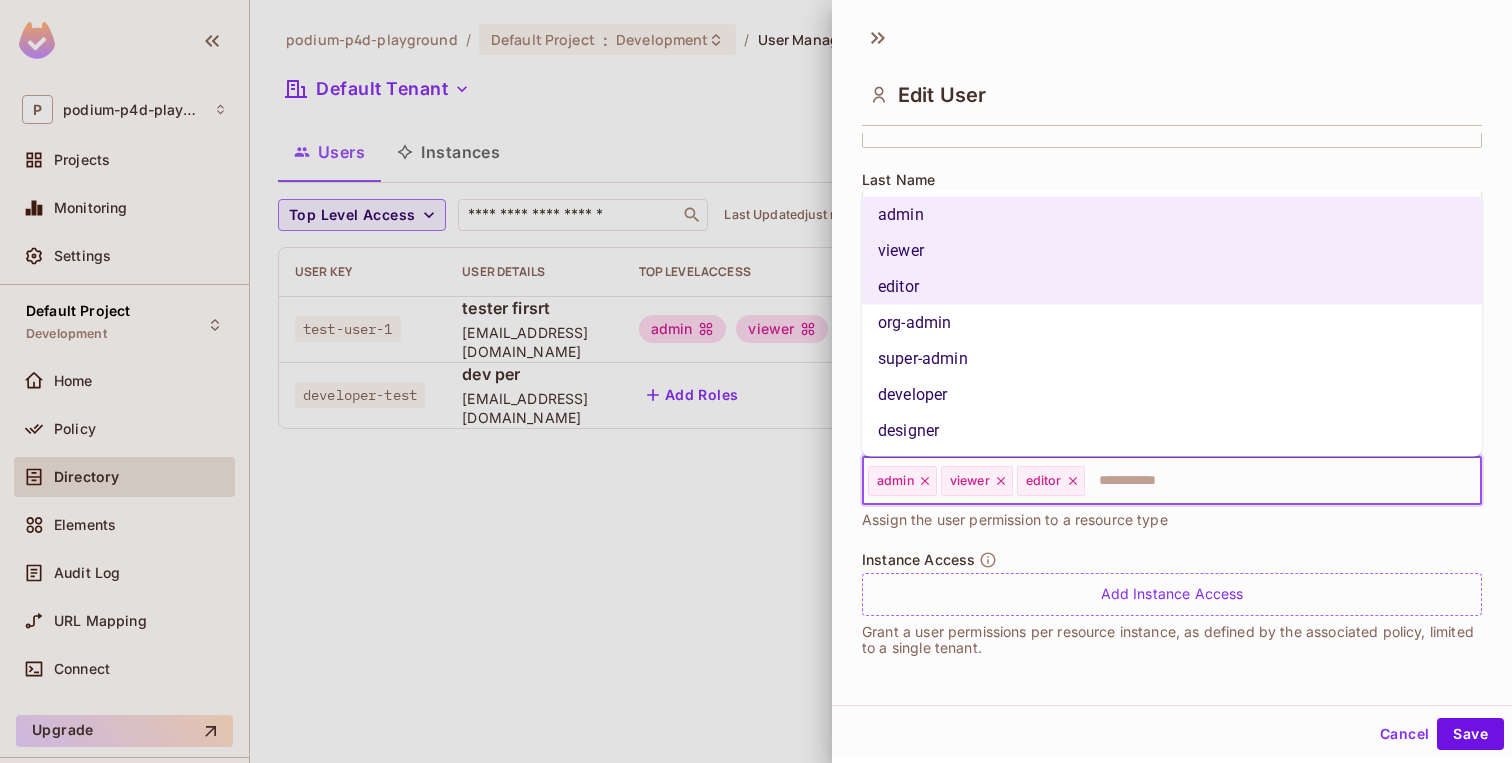 click at bounding box center [1265, 481] 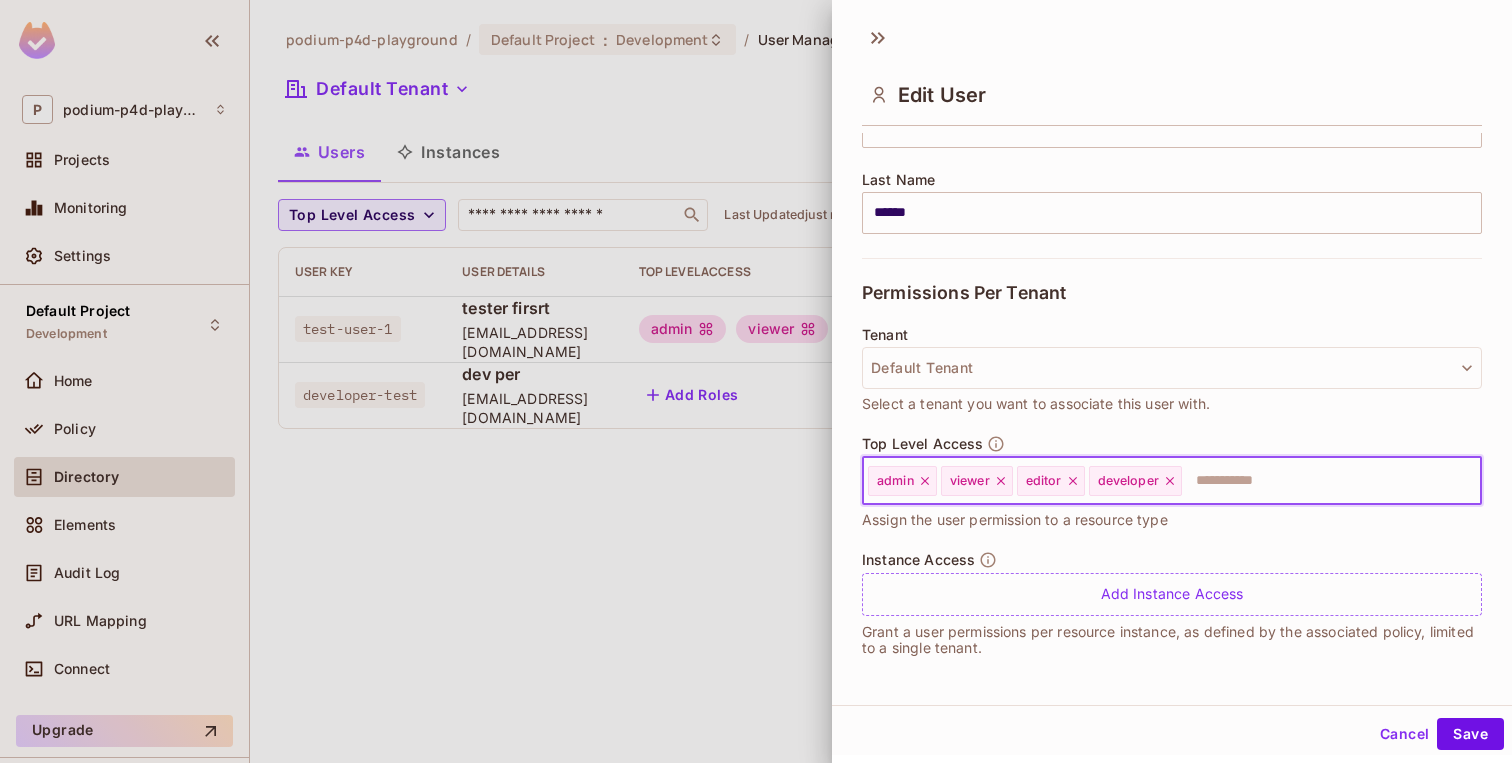 click at bounding box center [1313, 481] 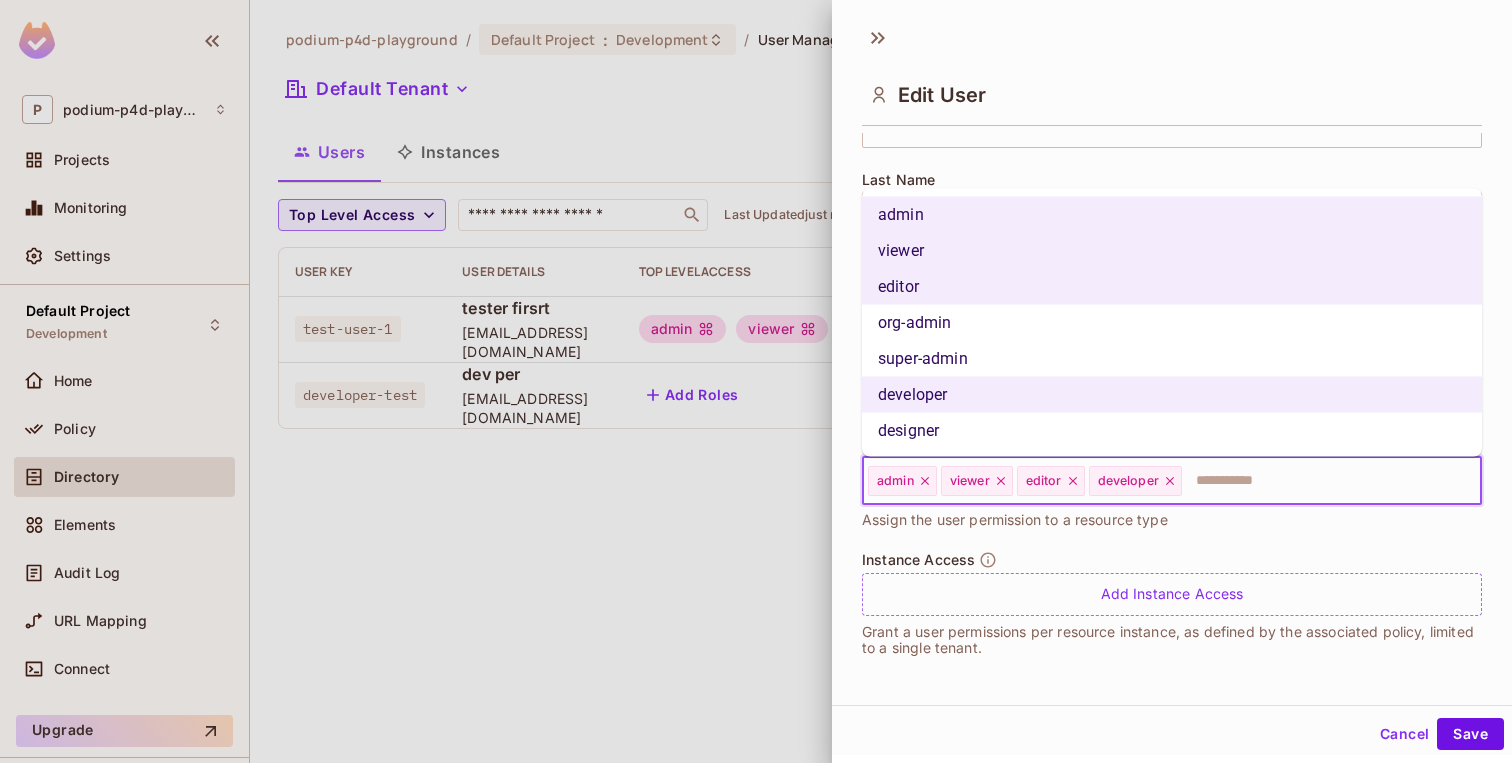 click on "designer" at bounding box center [1172, 431] 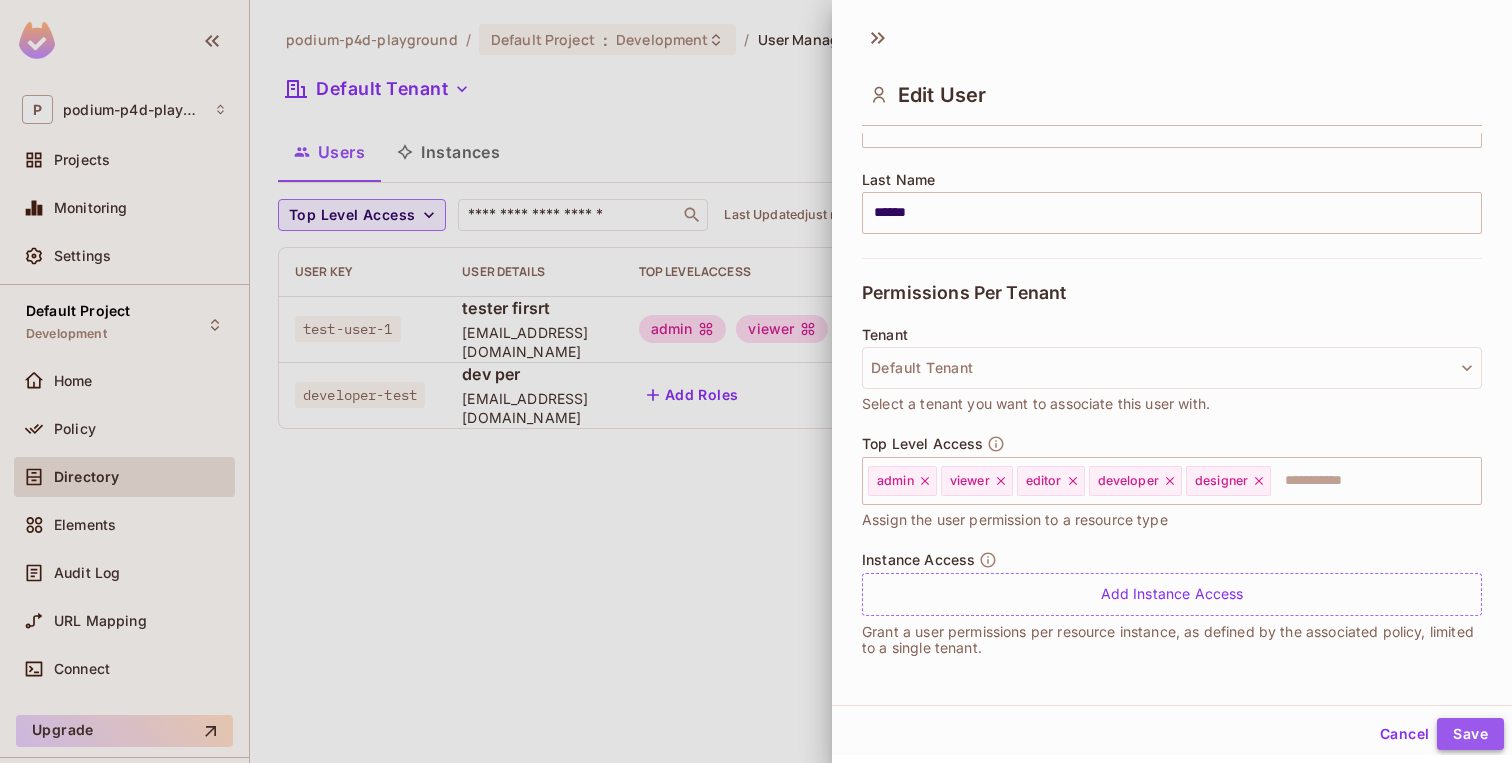 click on "Save" at bounding box center [1470, 734] 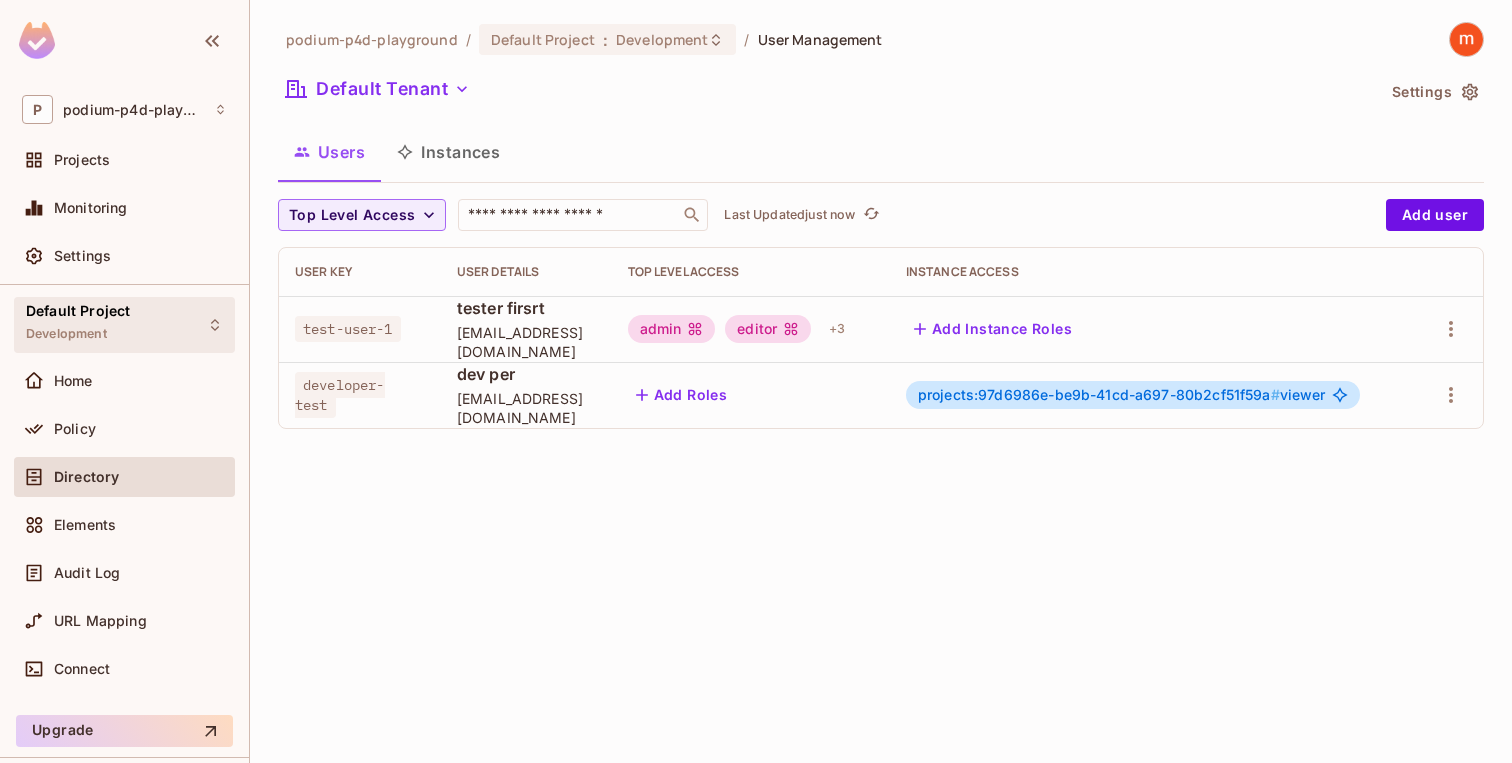 click on "Default Project Development" at bounding box center (124, 324) 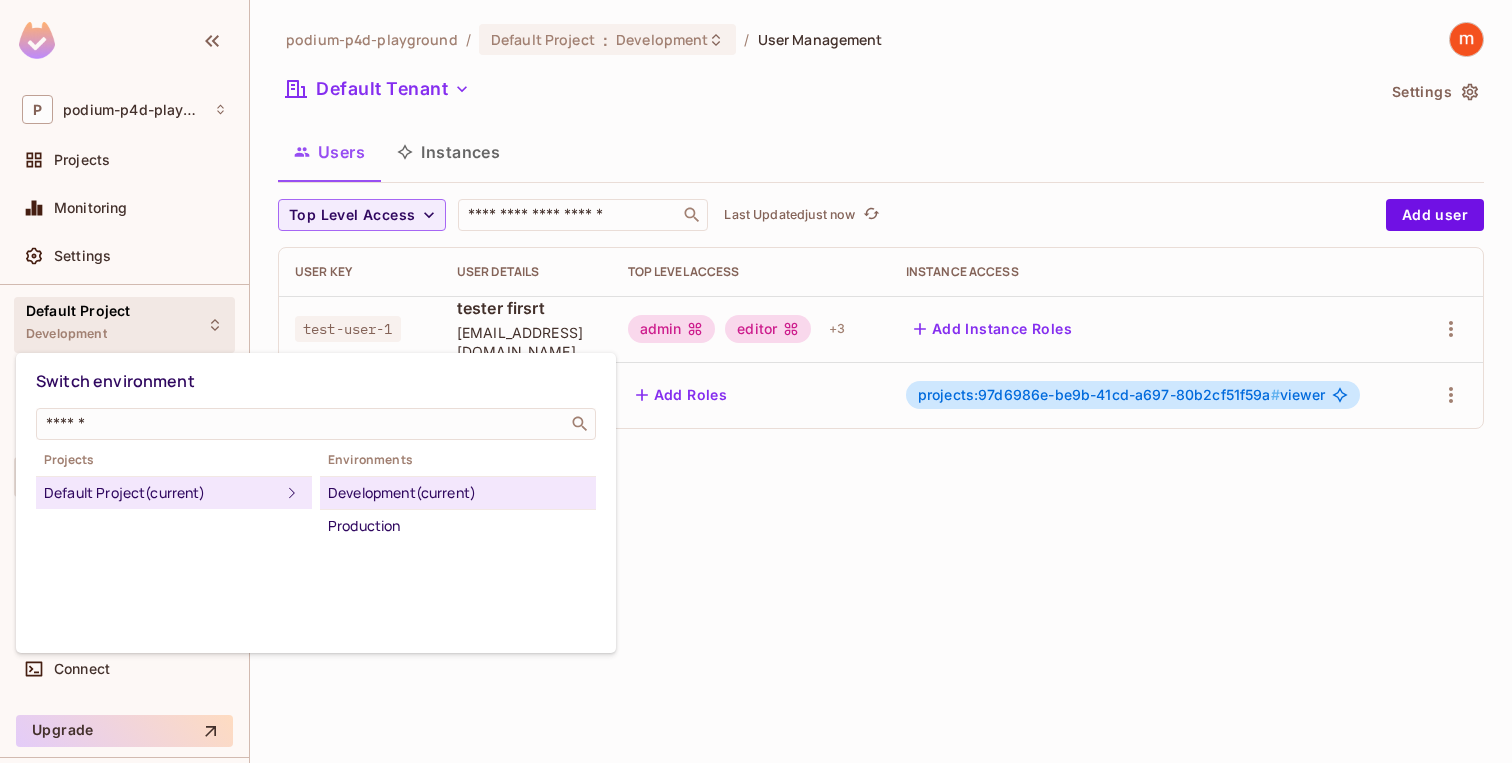click on "Default Project  (current)" at bounding box center (162, 493) 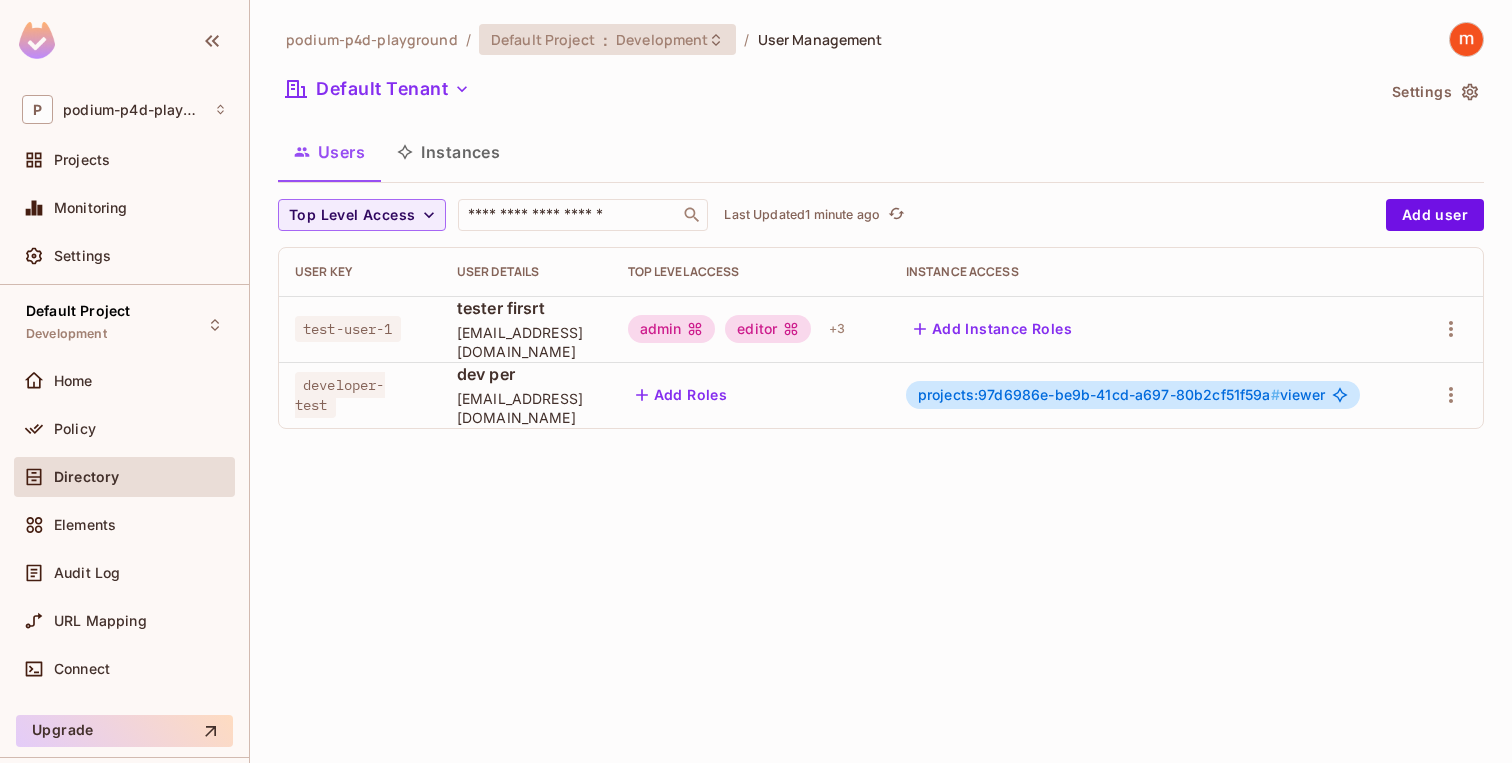 click on "Default Project" at bounding box center (543, 39) 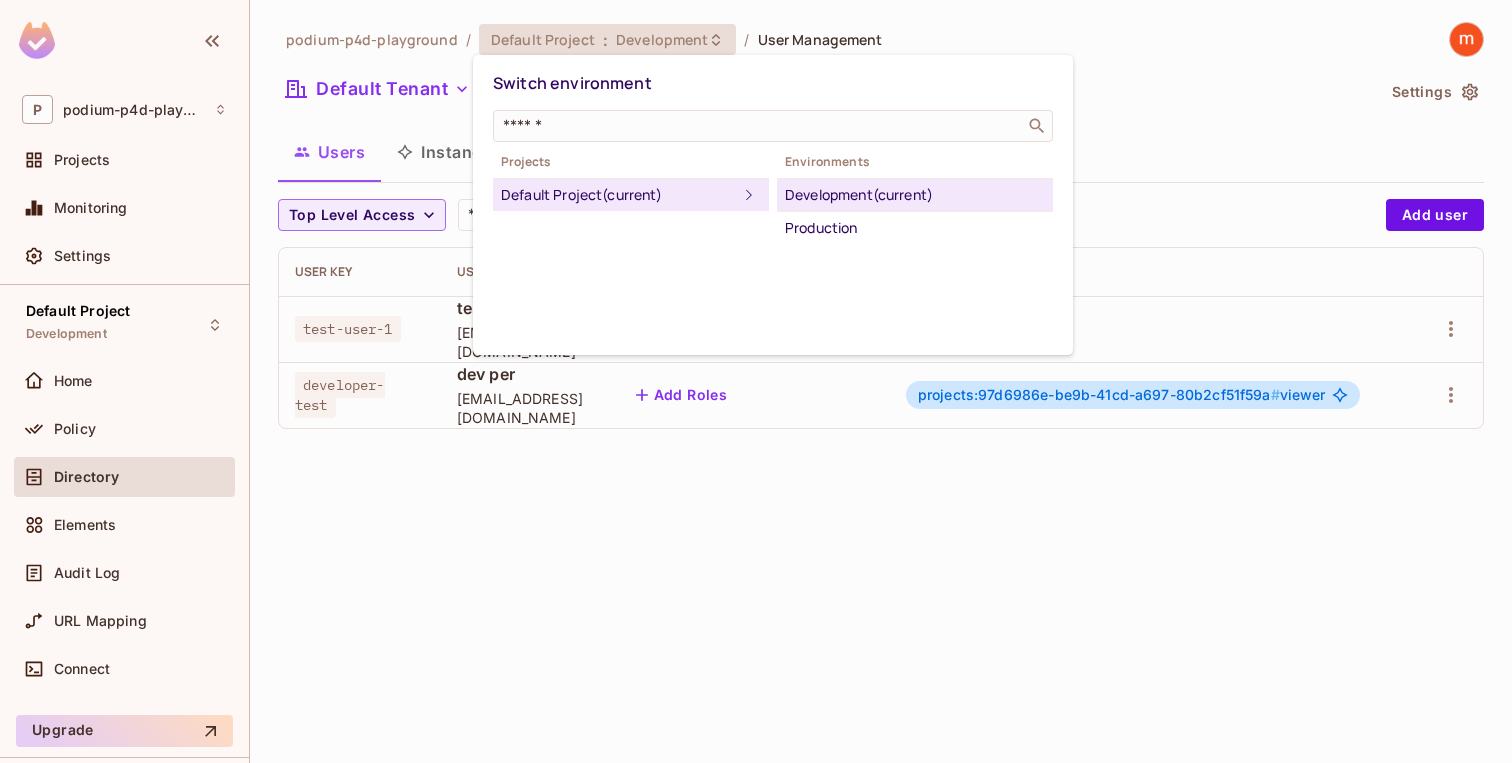 click on "Default Project  (current)" at bounding box center [619, 195] 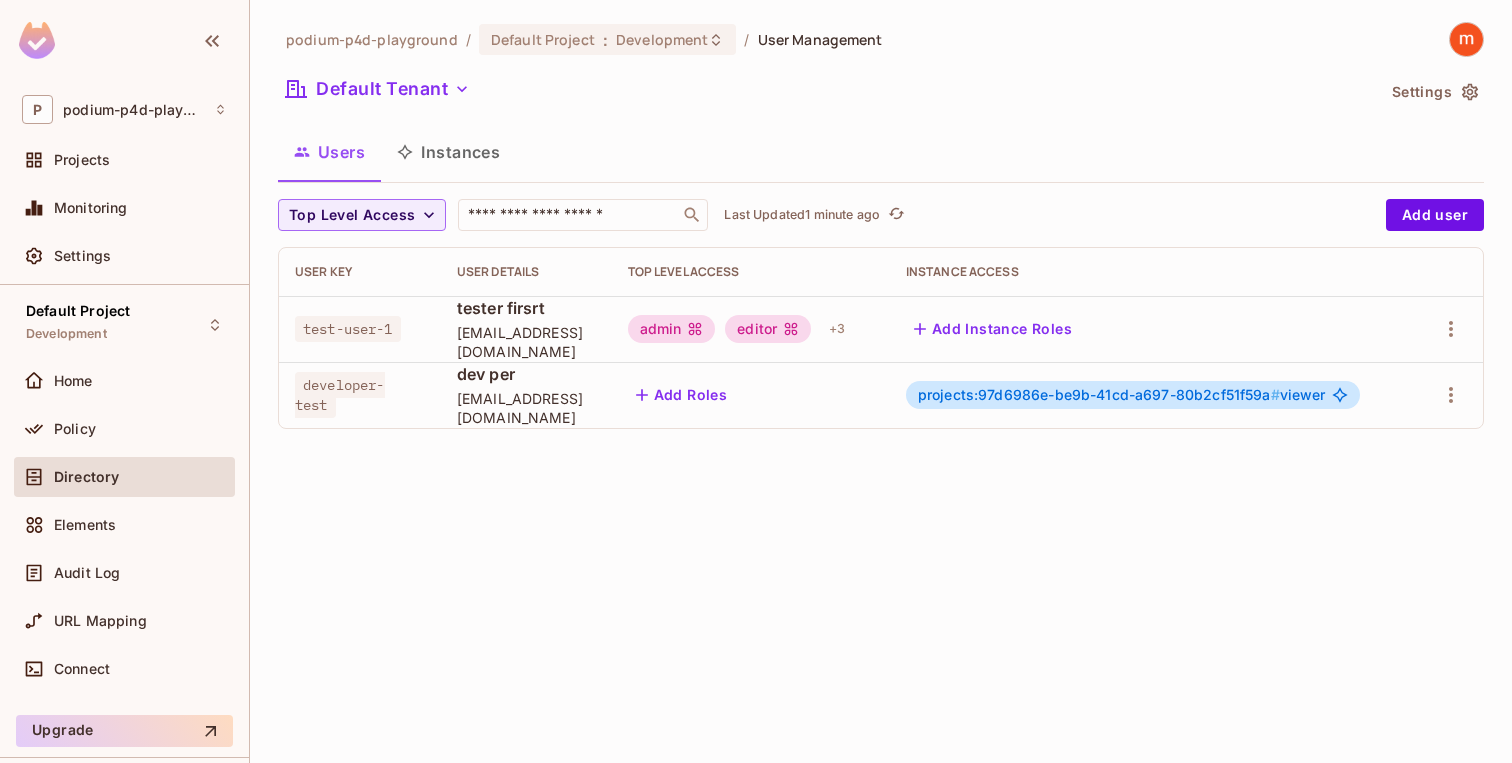 click on "Switch environment ​ Projects Default Project  (current) Environments Development  (current) Production" at bounding box center (756, 381) 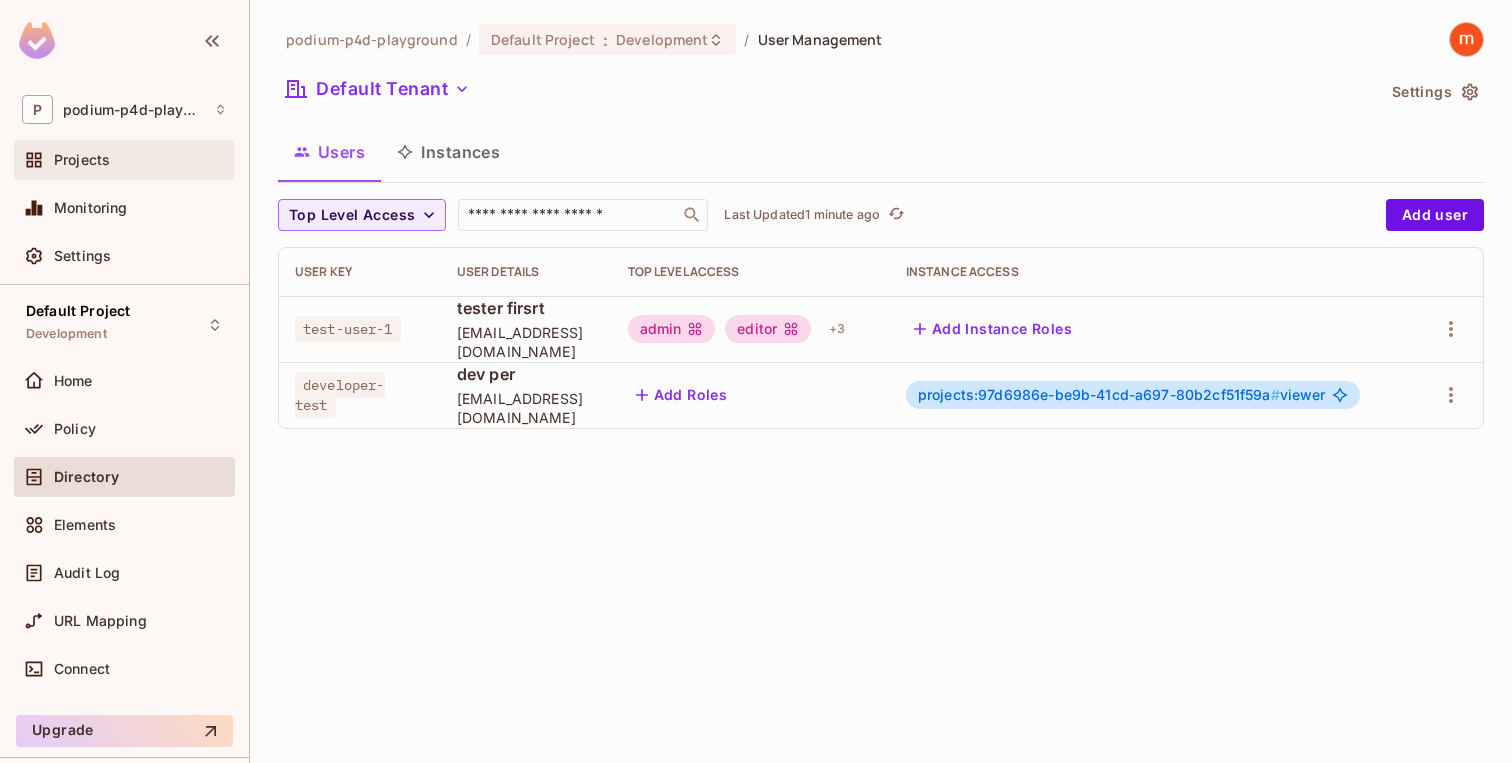 click on "Projects" at bounding box center [140, 160] 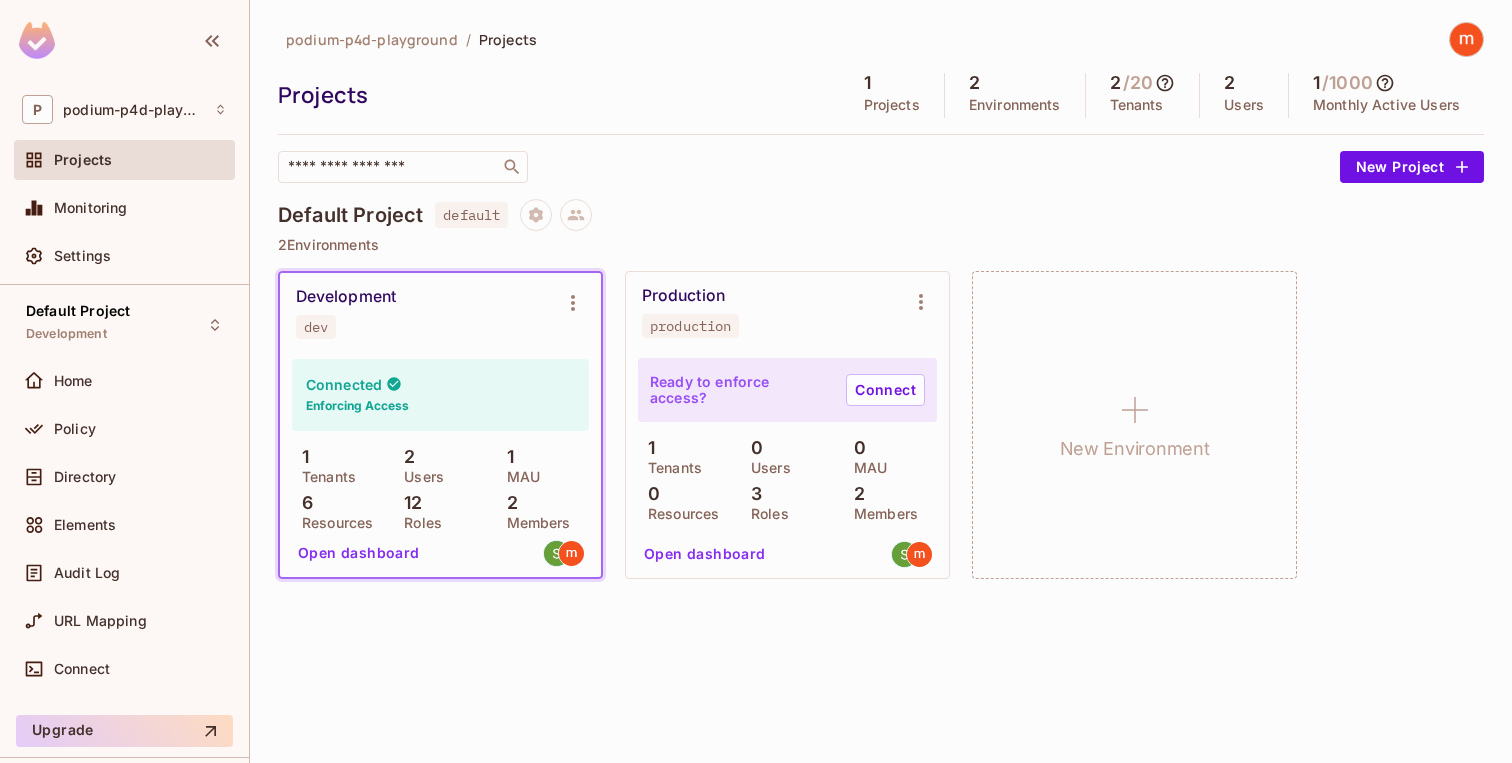 click on "Development" at bounding box center [346, 297] 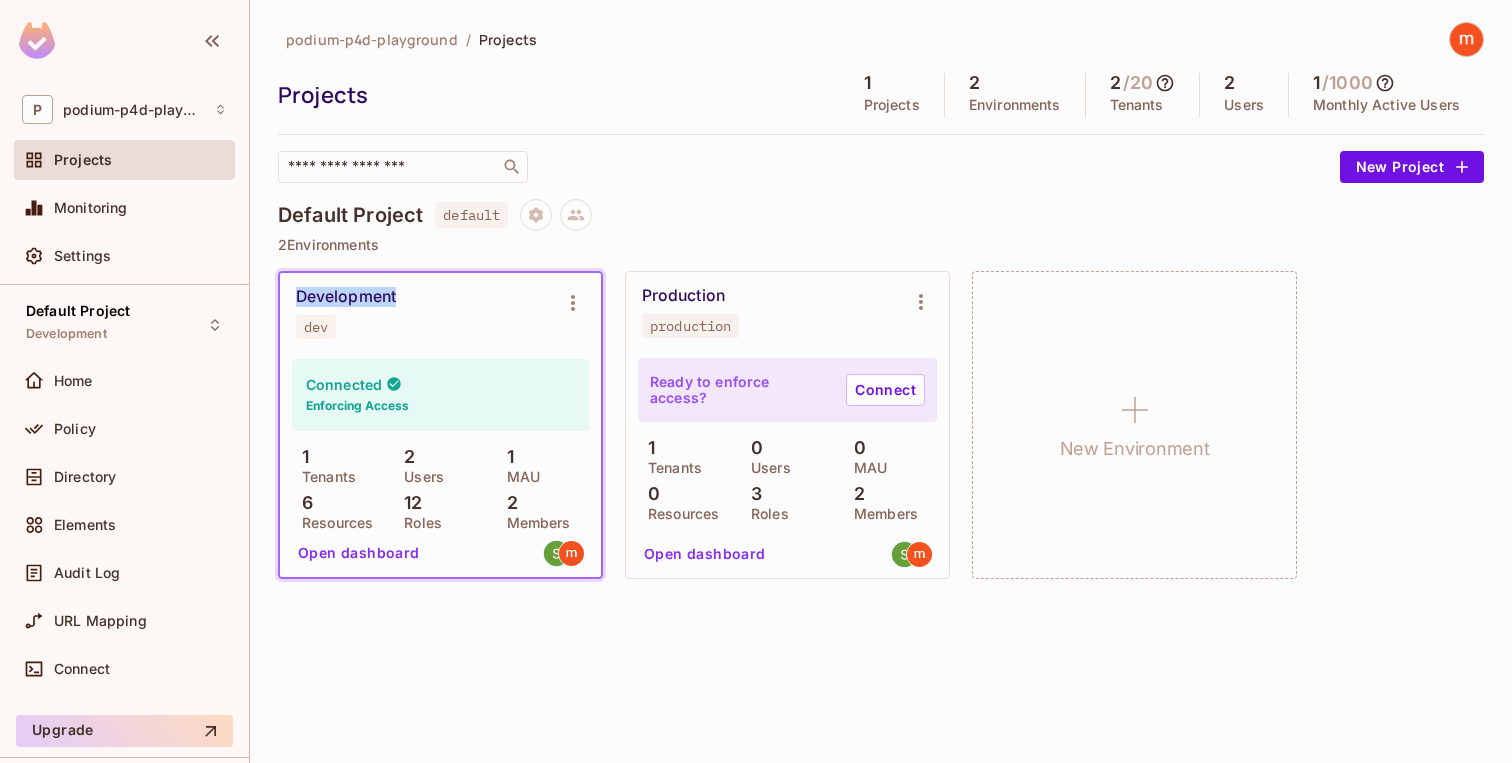click on "Development" at bounding box center (346, 297) 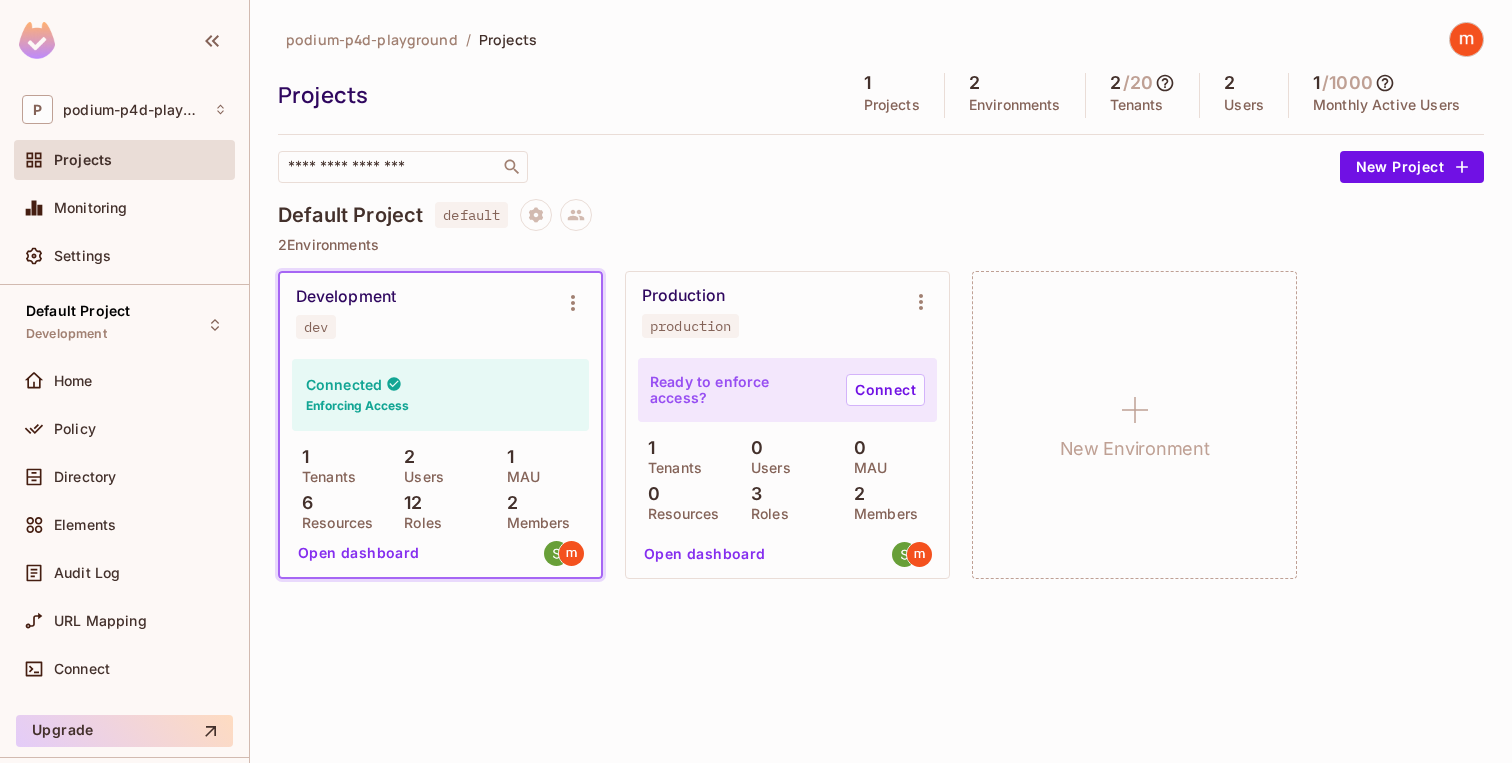 click on "Default Project" at bounding box center (350, 215) 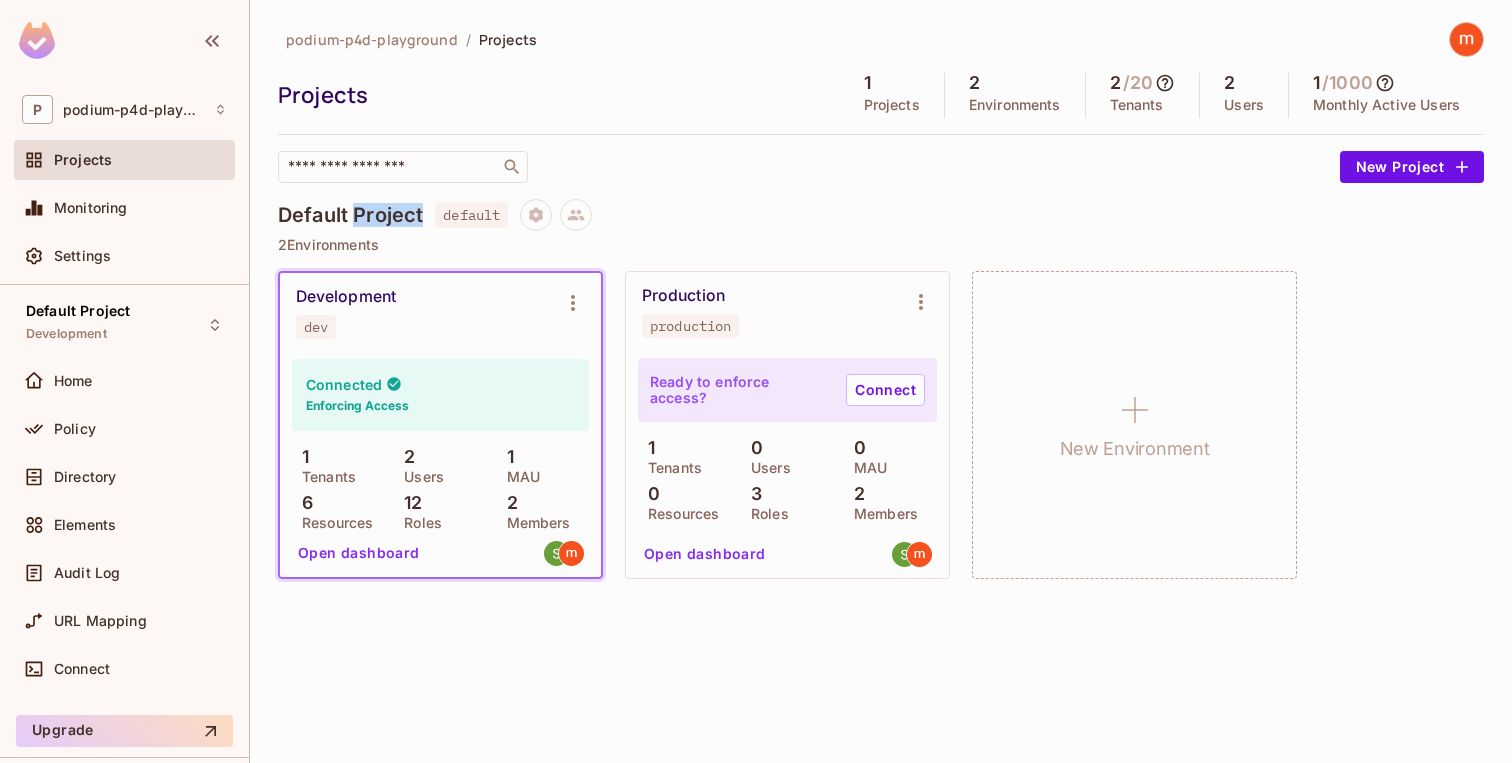 click on "Default Project" at bounding box center [350, 215] 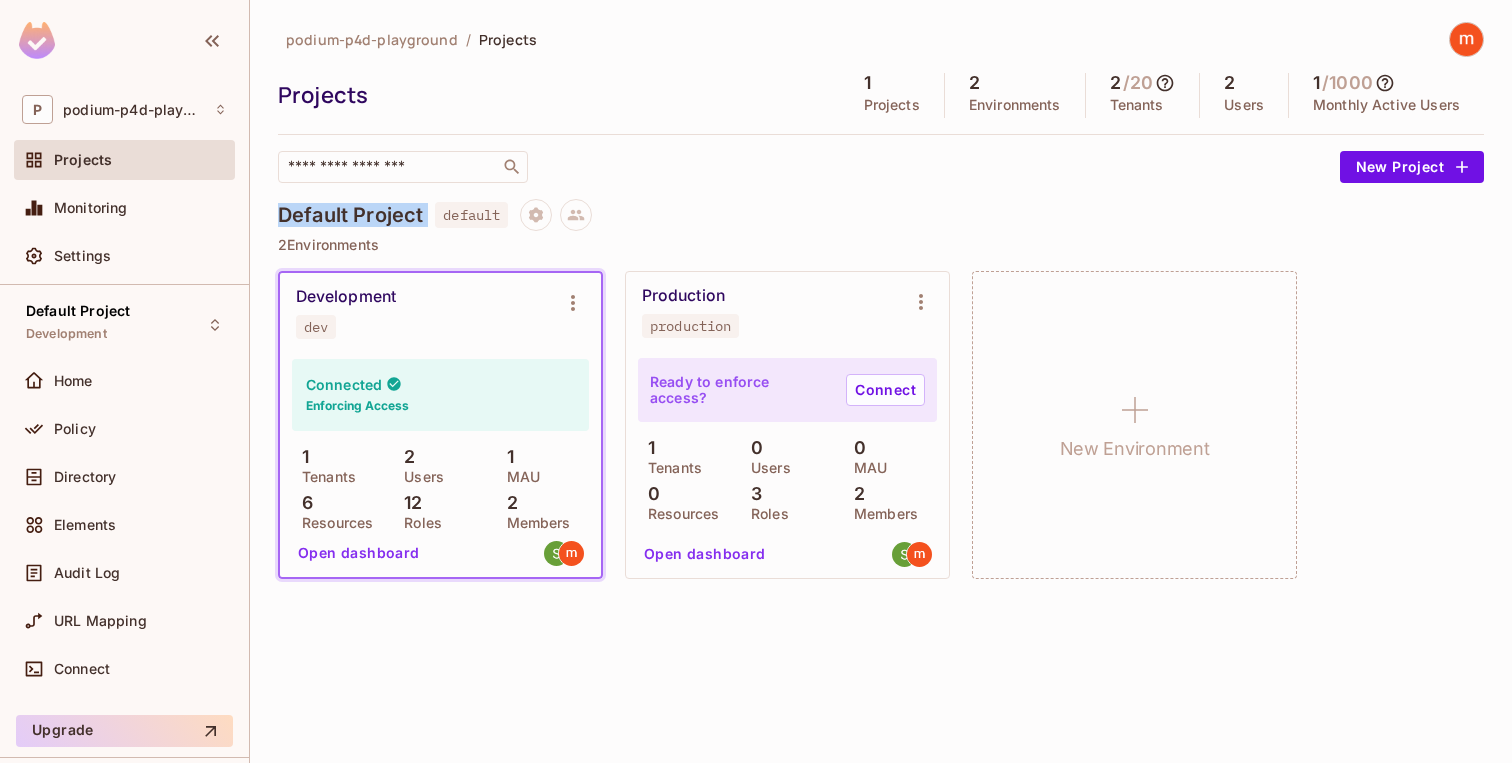 click on "Default Project" at bounding box center [350, 215] 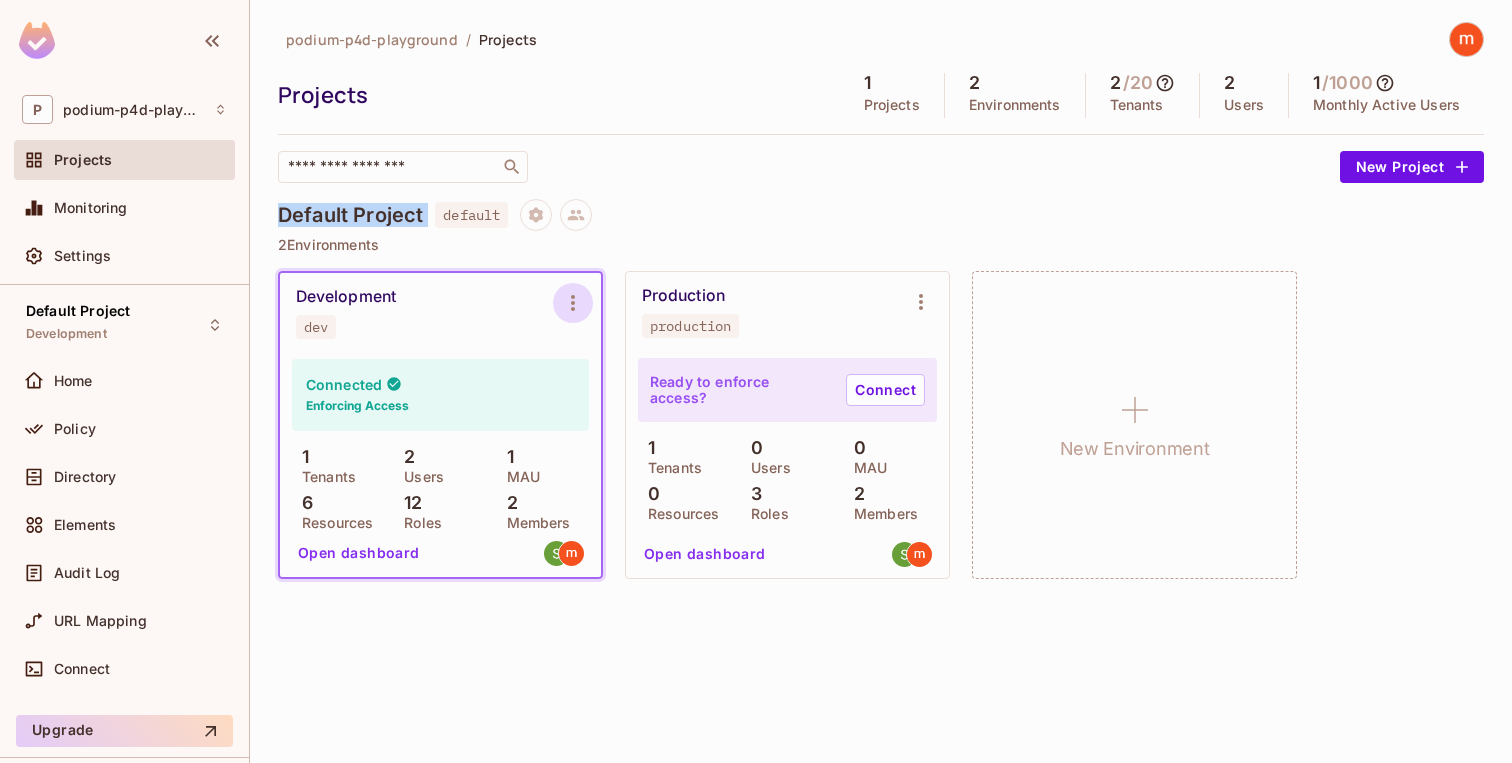 click 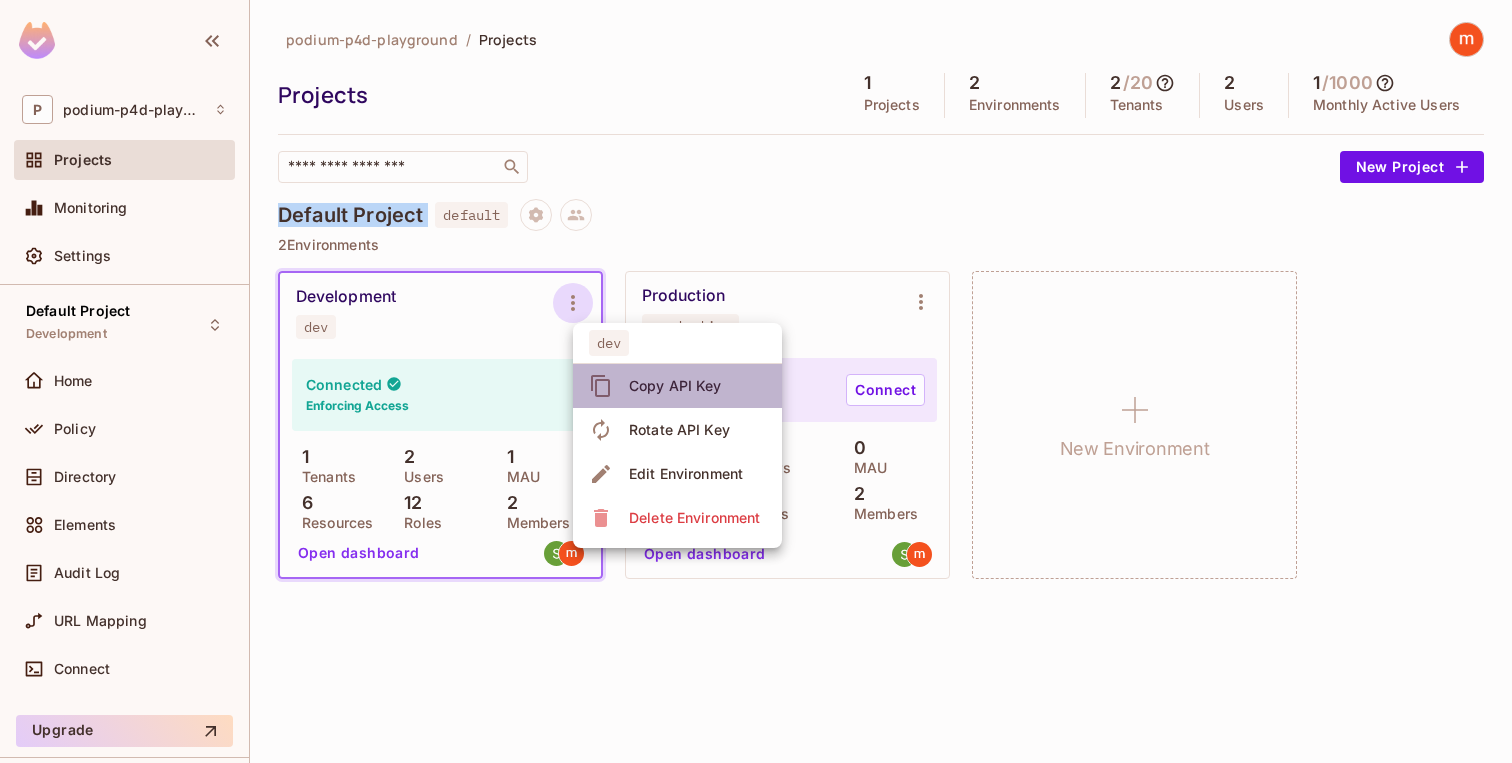 click on "Copy API Key" at bounding box center [675, 386] 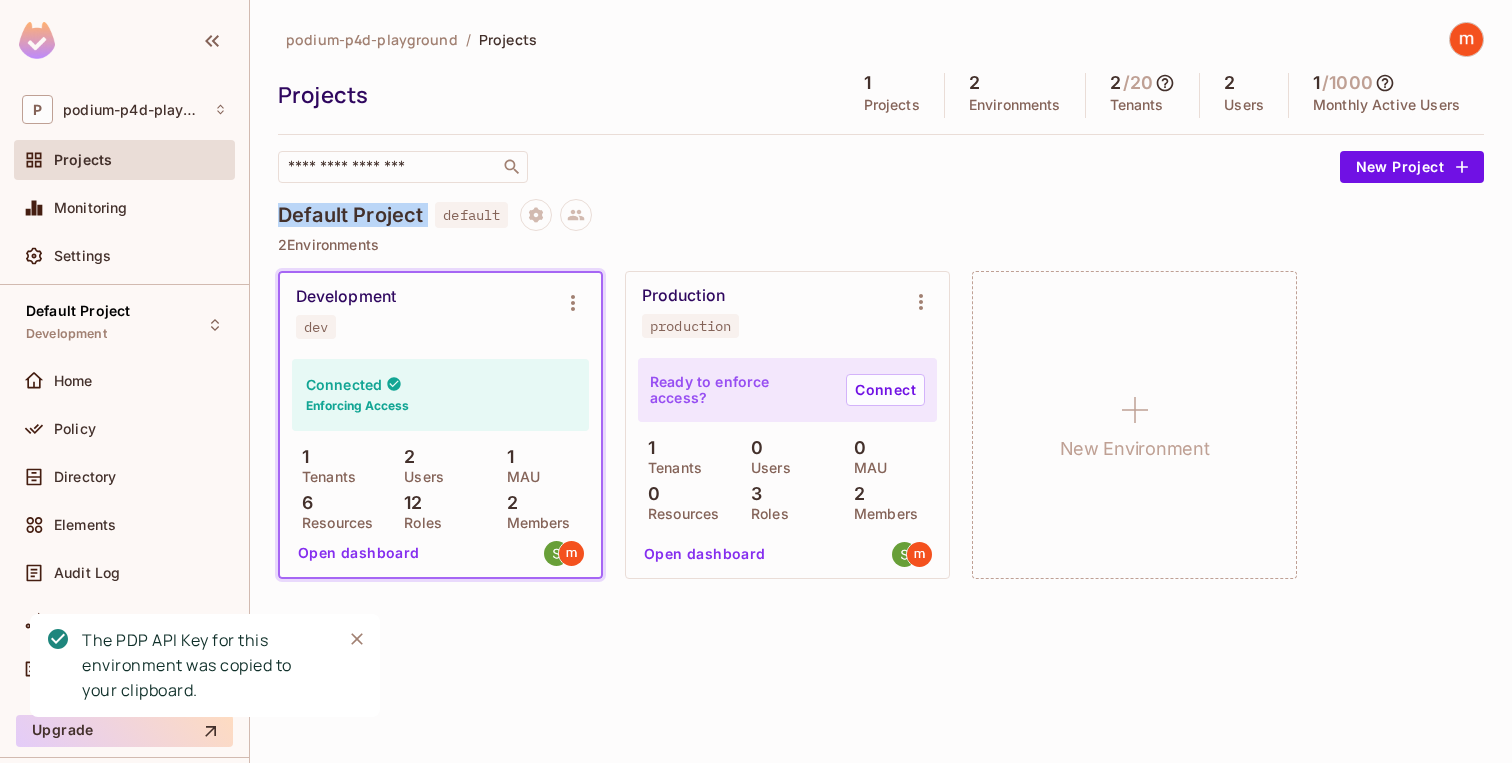 type 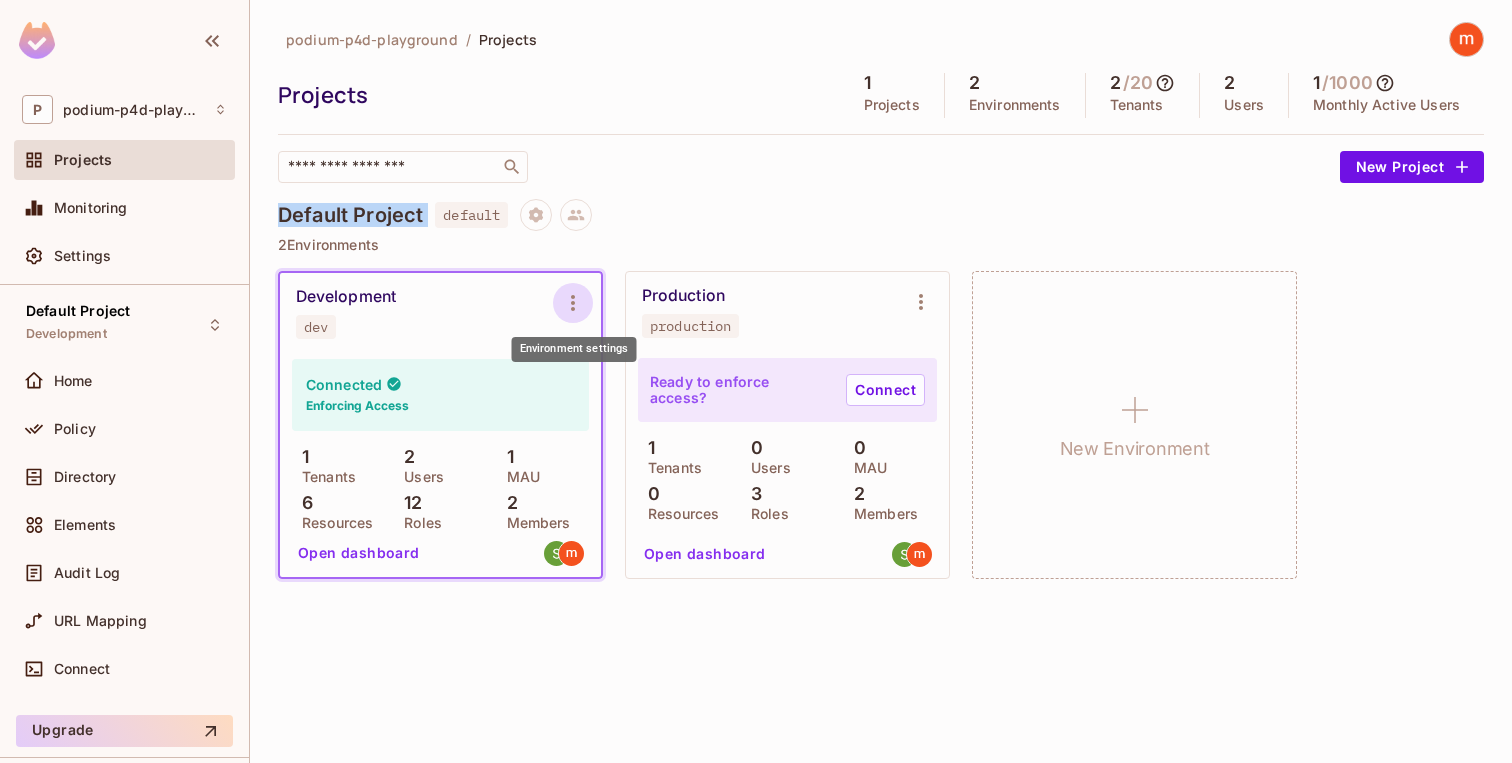 click 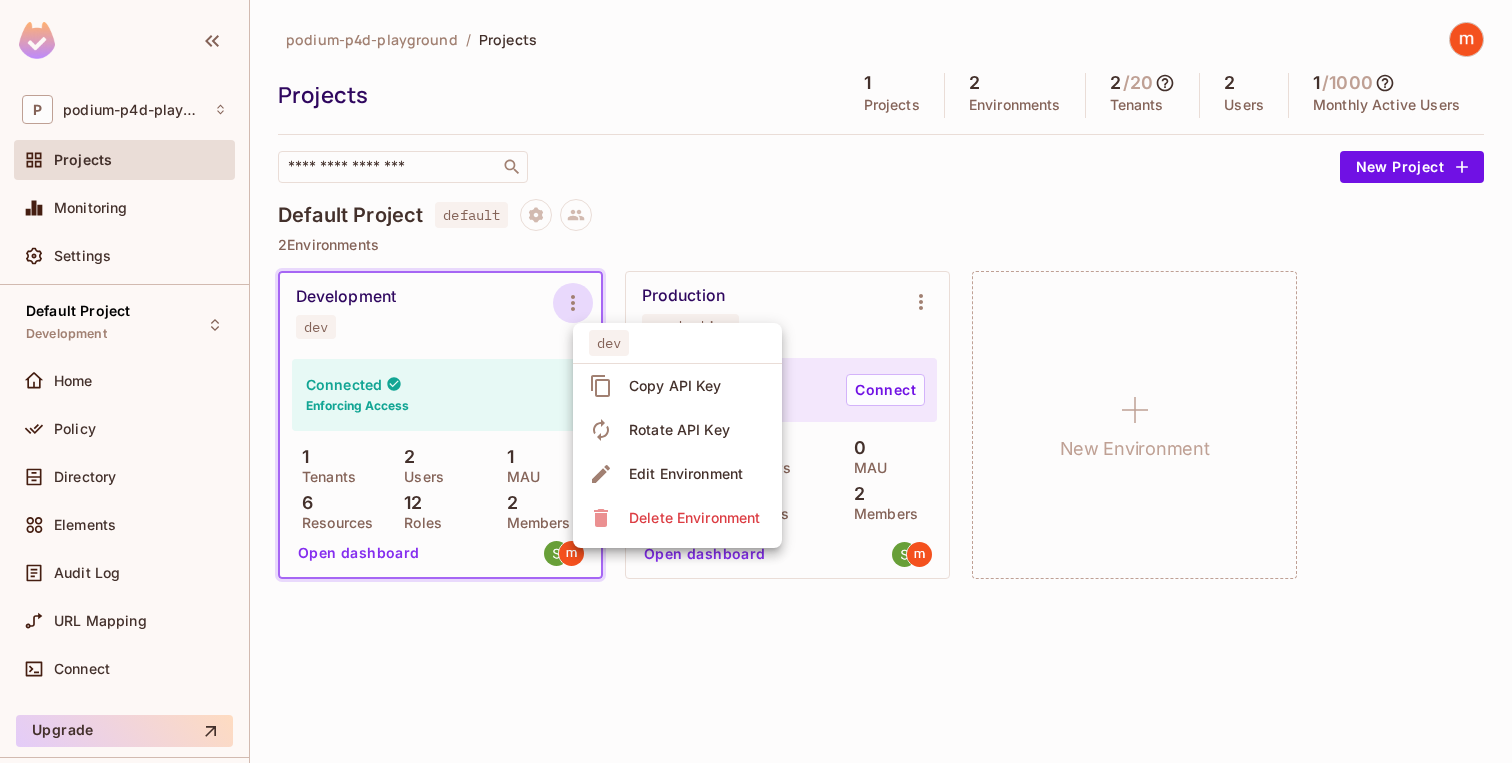 click at bounding box center (756, 381) 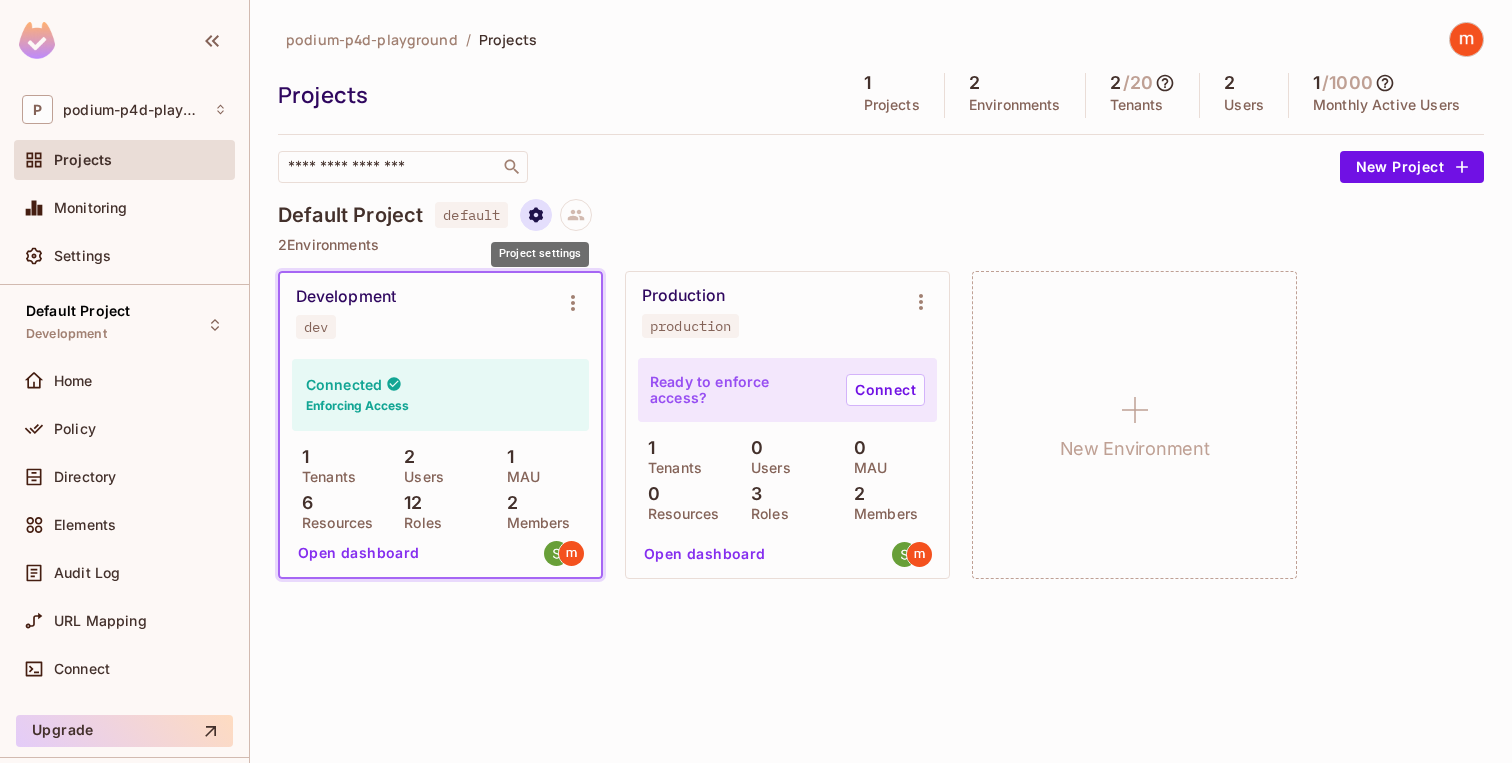 click 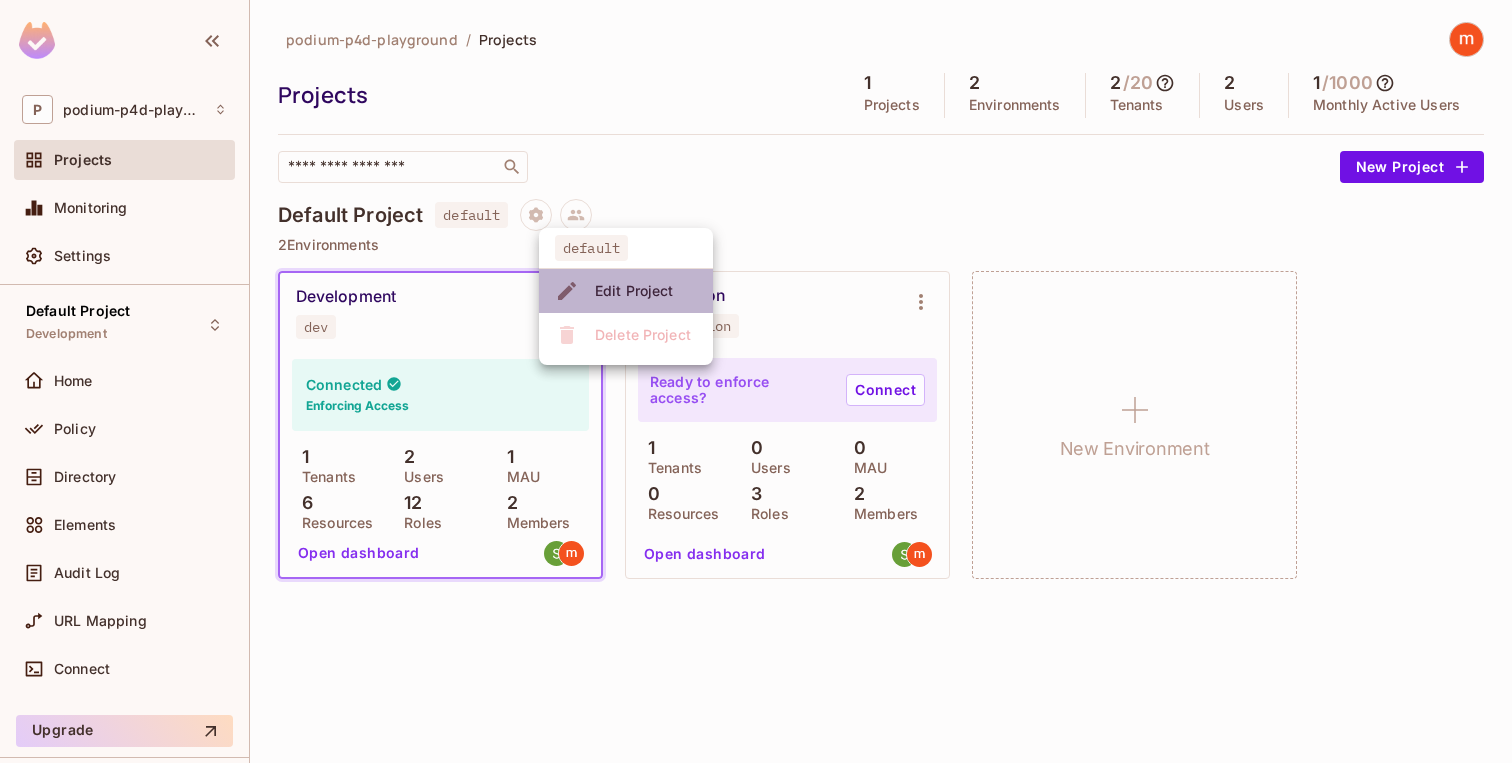 click on "Edit Project" at bounding box center [634, 291] 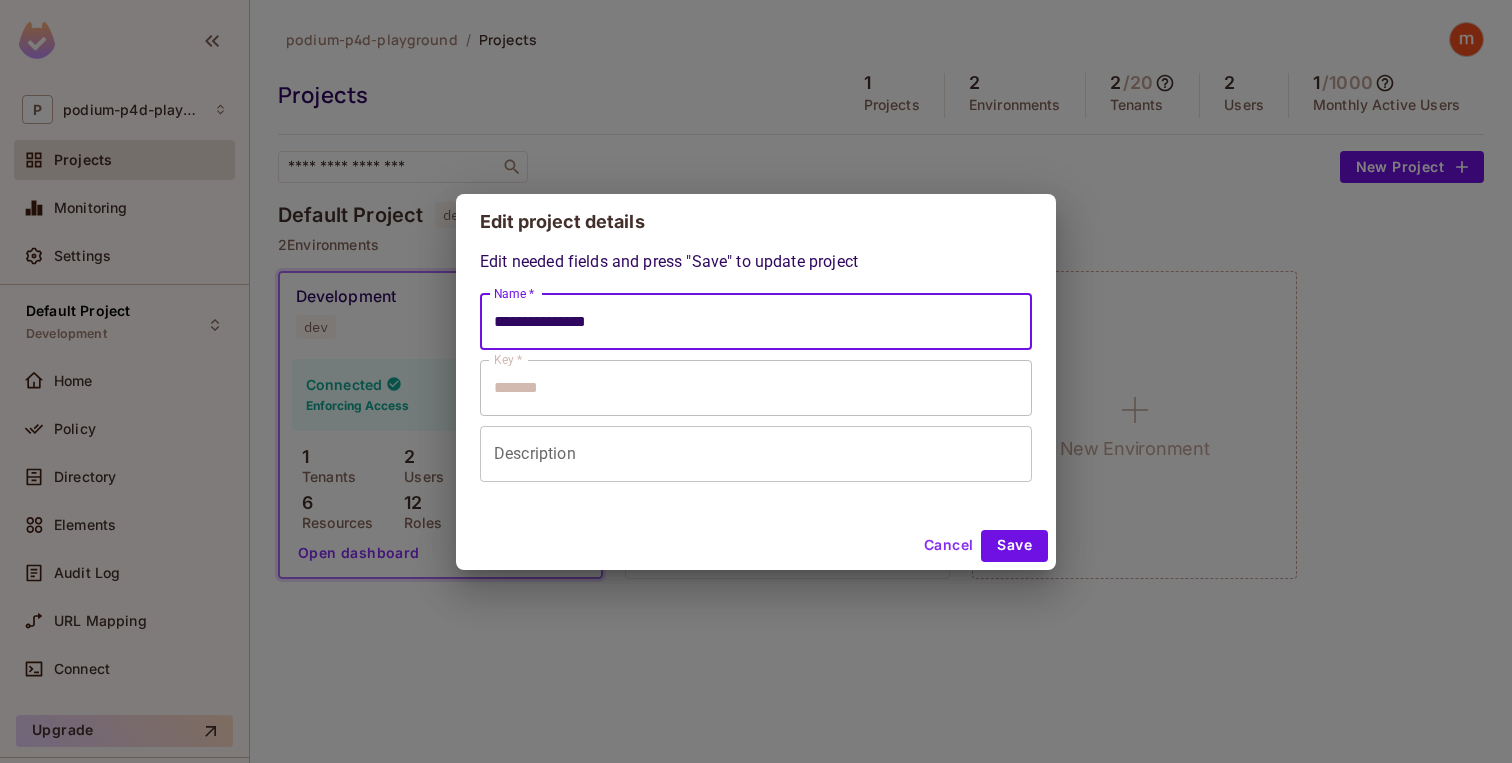 click on "**********" at bounding box center (756, 322) 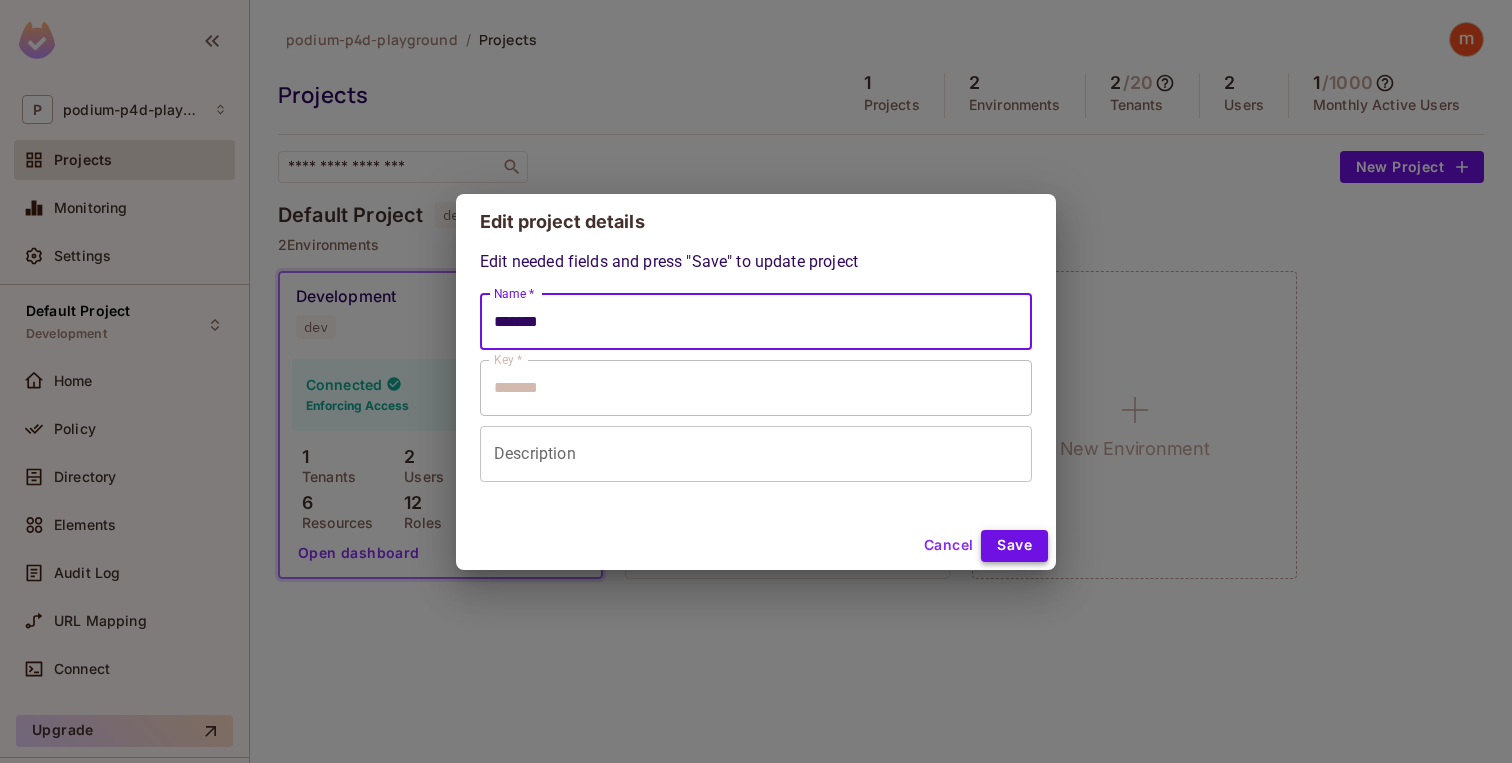 type on "*******" 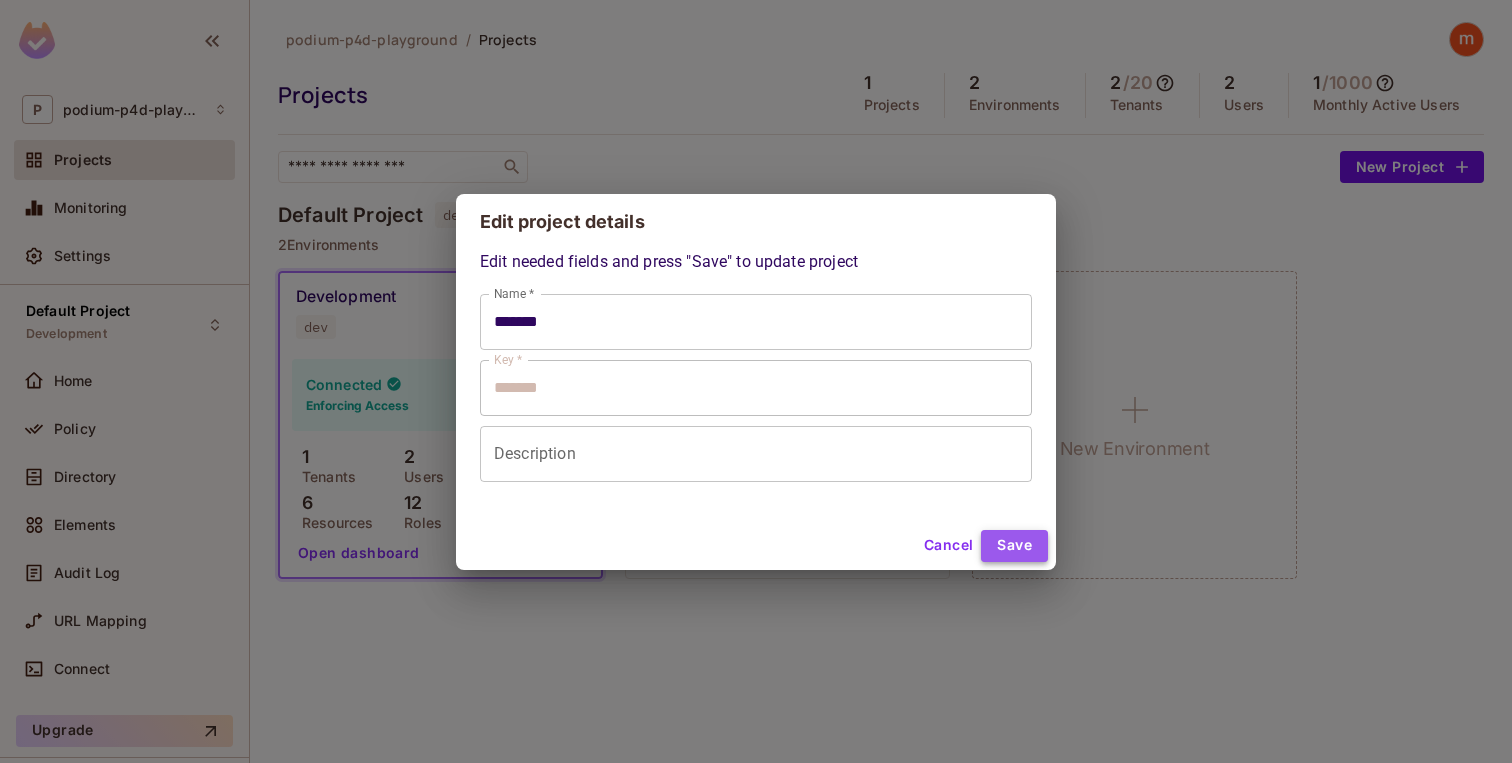 click on "Save" at bounding box center (1014, 546) 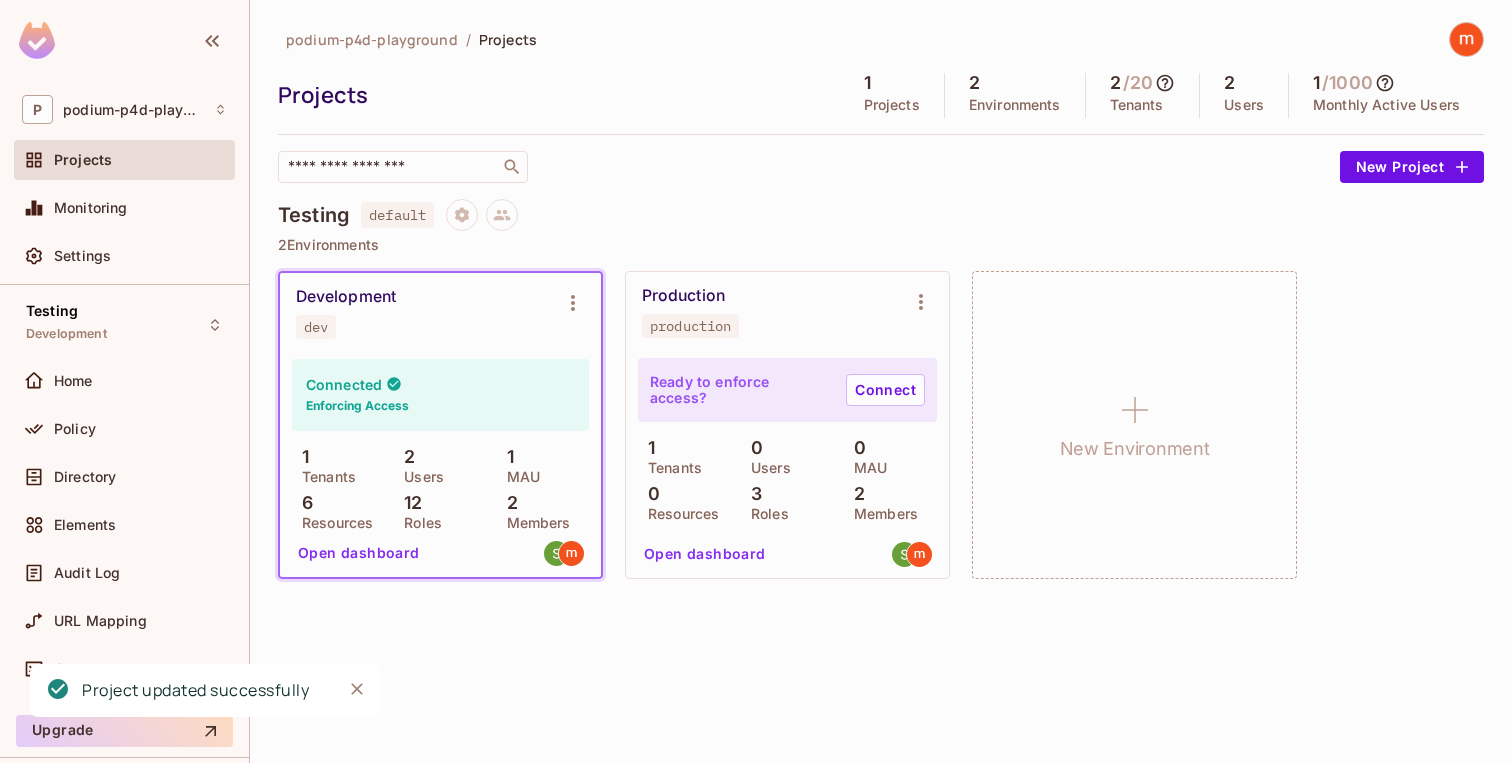 type 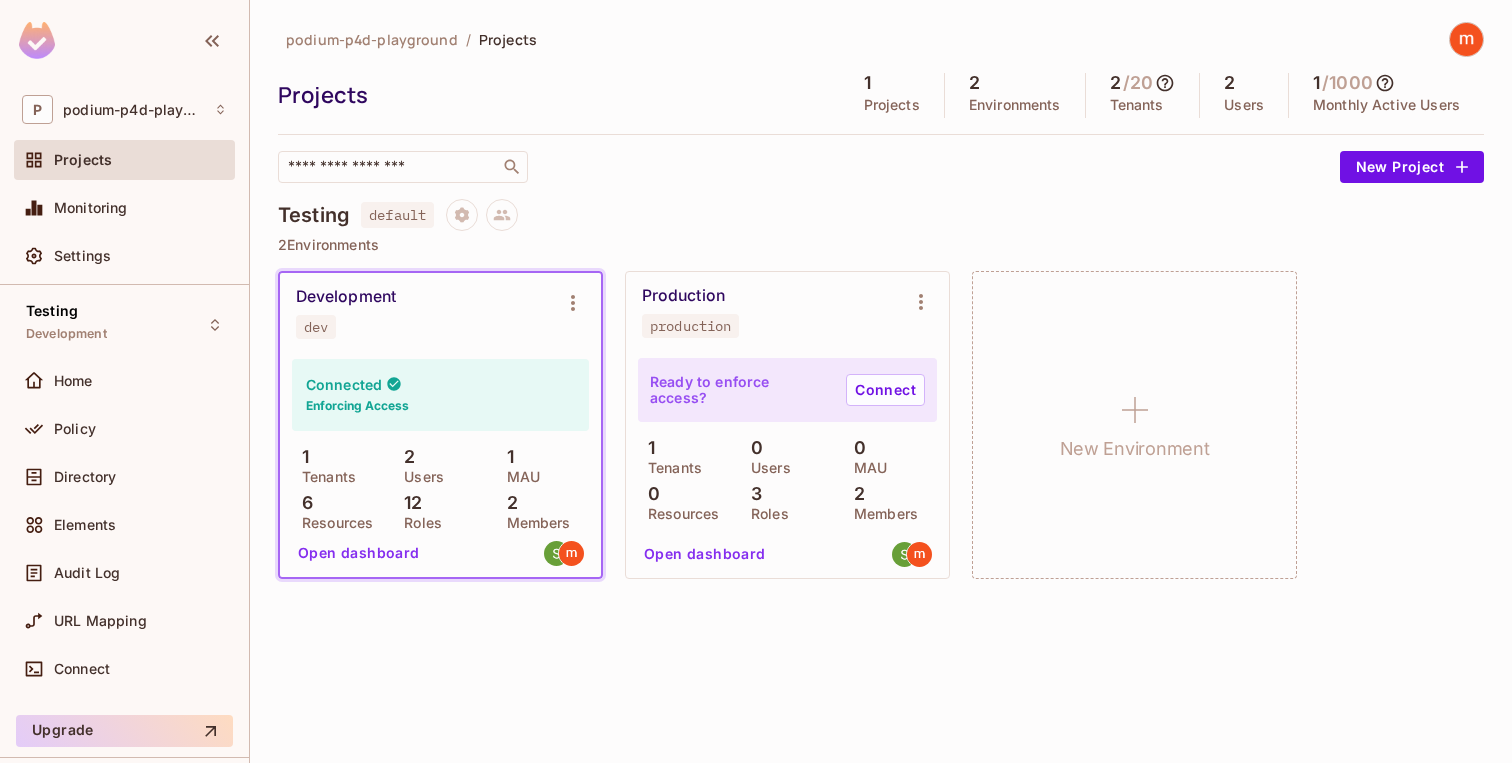scroll, scrollTop: 0, scrollLeft: 0, axis: both 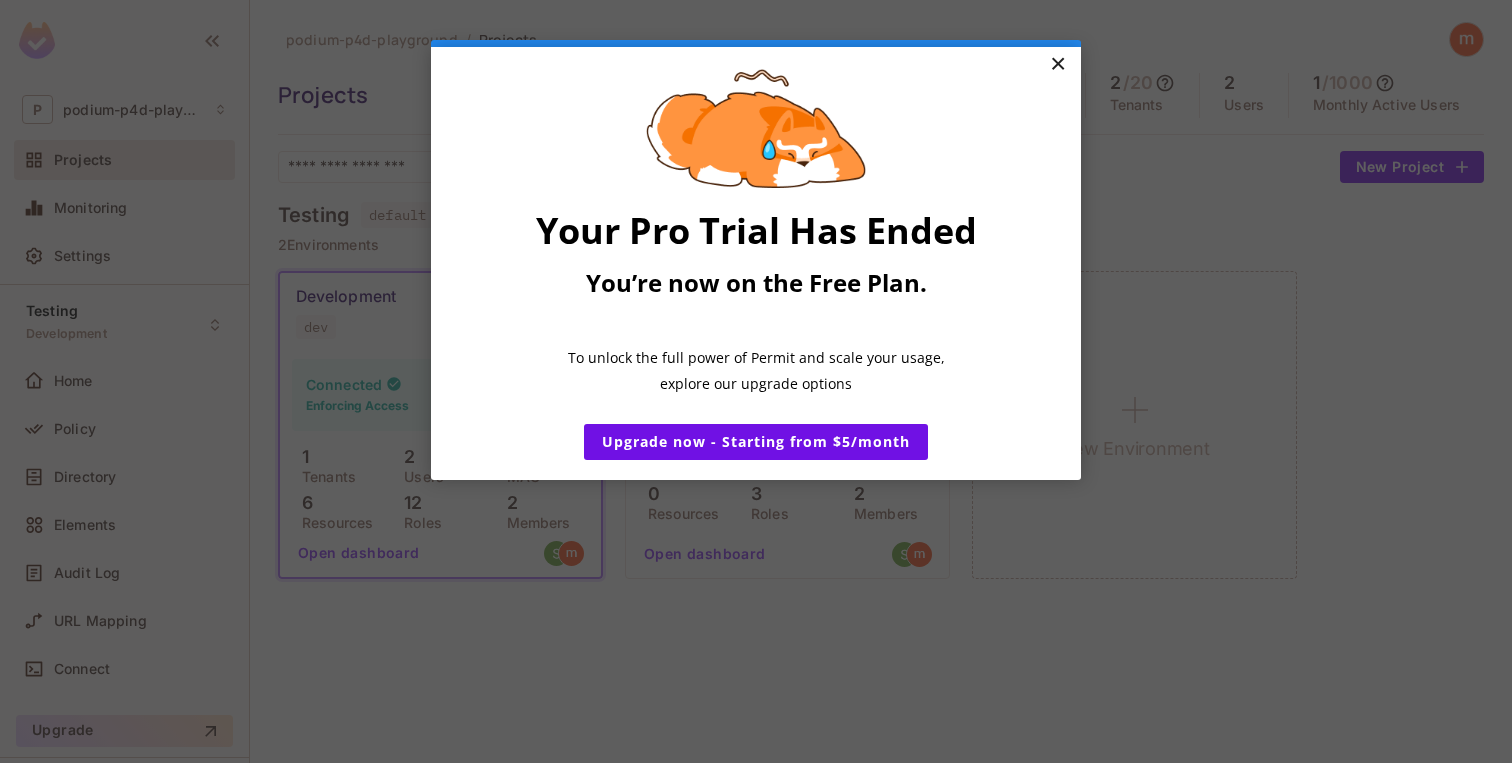 click on "×" at bounding box center (1057, 65) 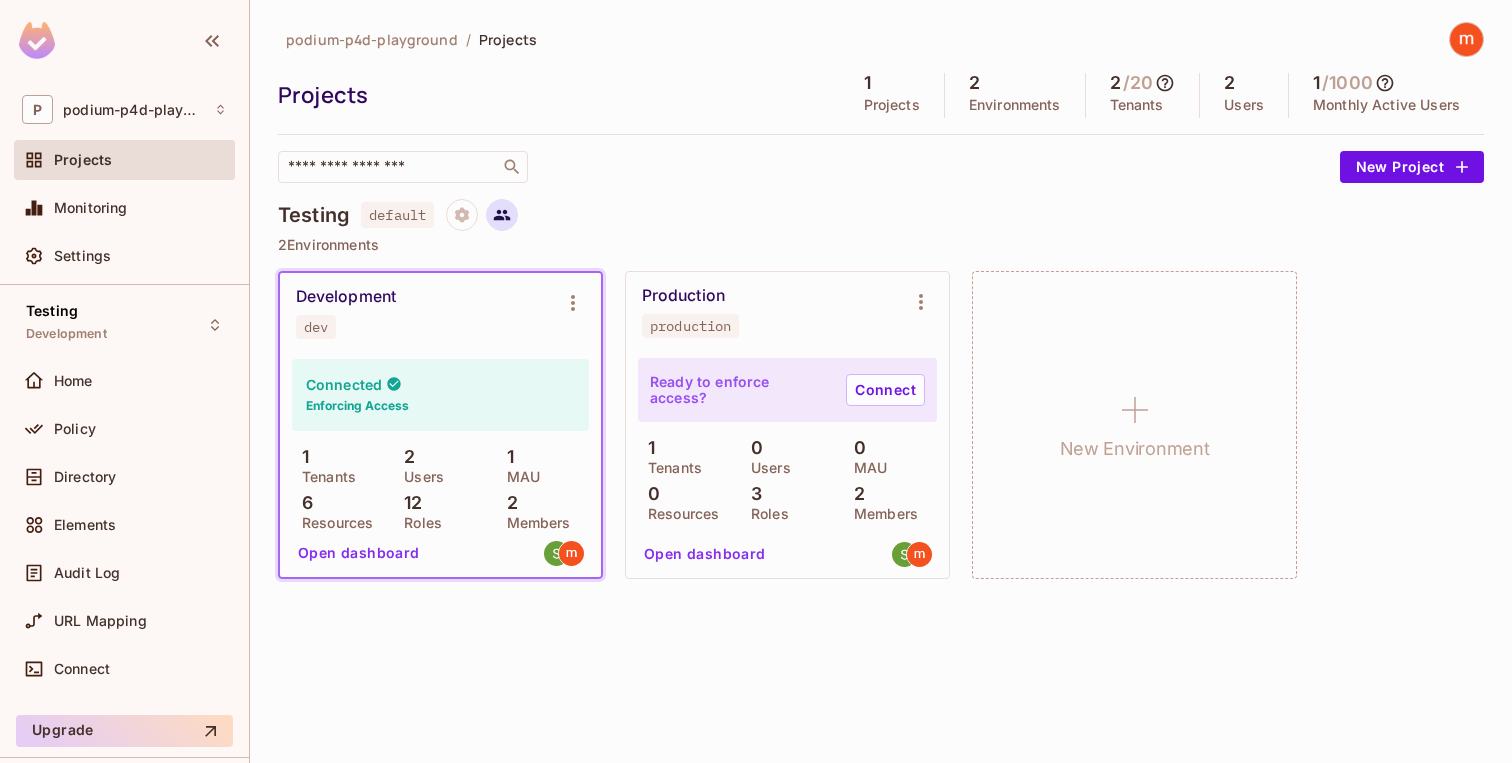 click 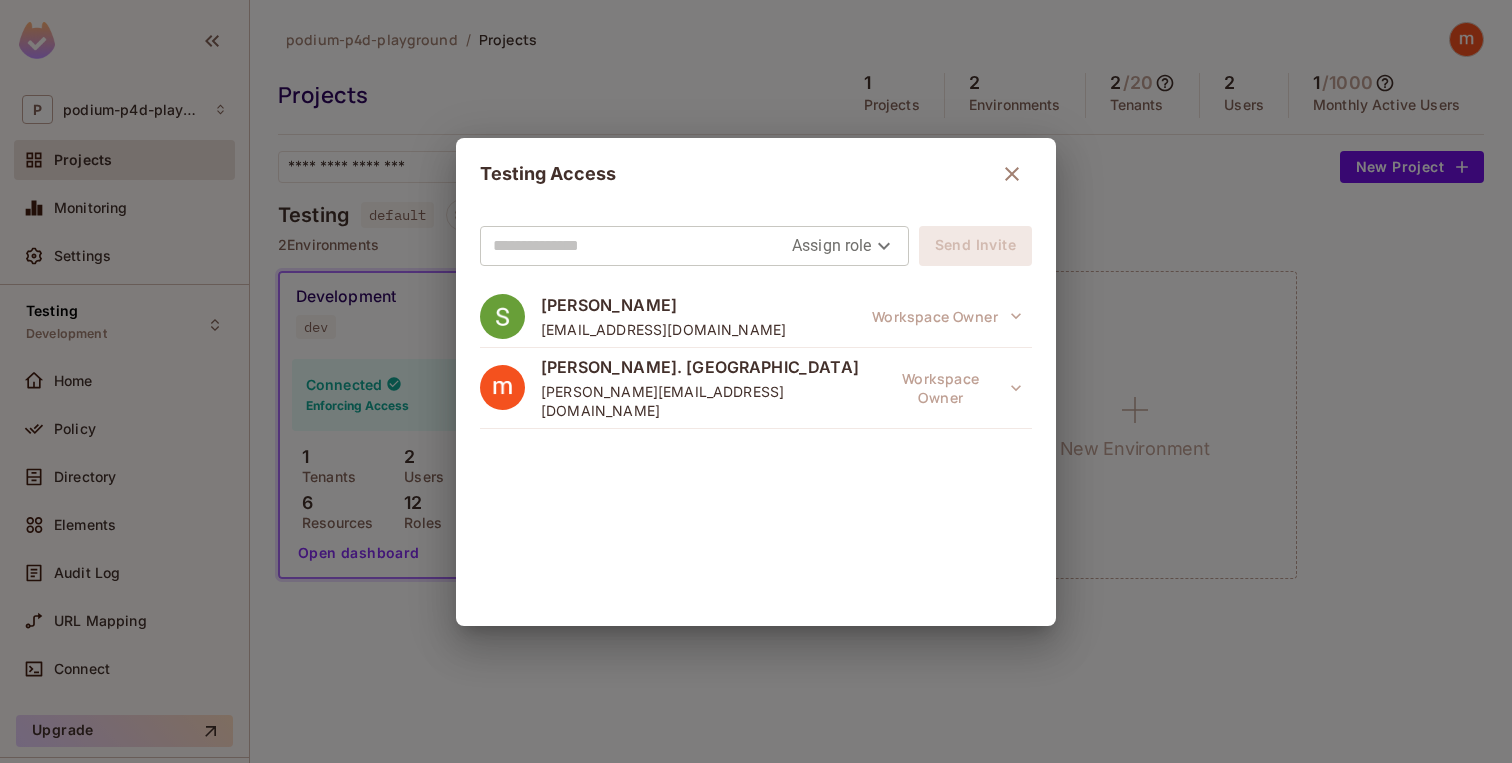 click on "Testing Access Assign role Send Invite [PERSON_NAME] [EMAIL_ADDRESS][DOMAIN_NAME] Workspace   Owner [PERSON_NAME]. basu [EMAIL_ADDRESS][DOMAIN_NAME] Workspace   Owner" at bounding box center [756, 381] 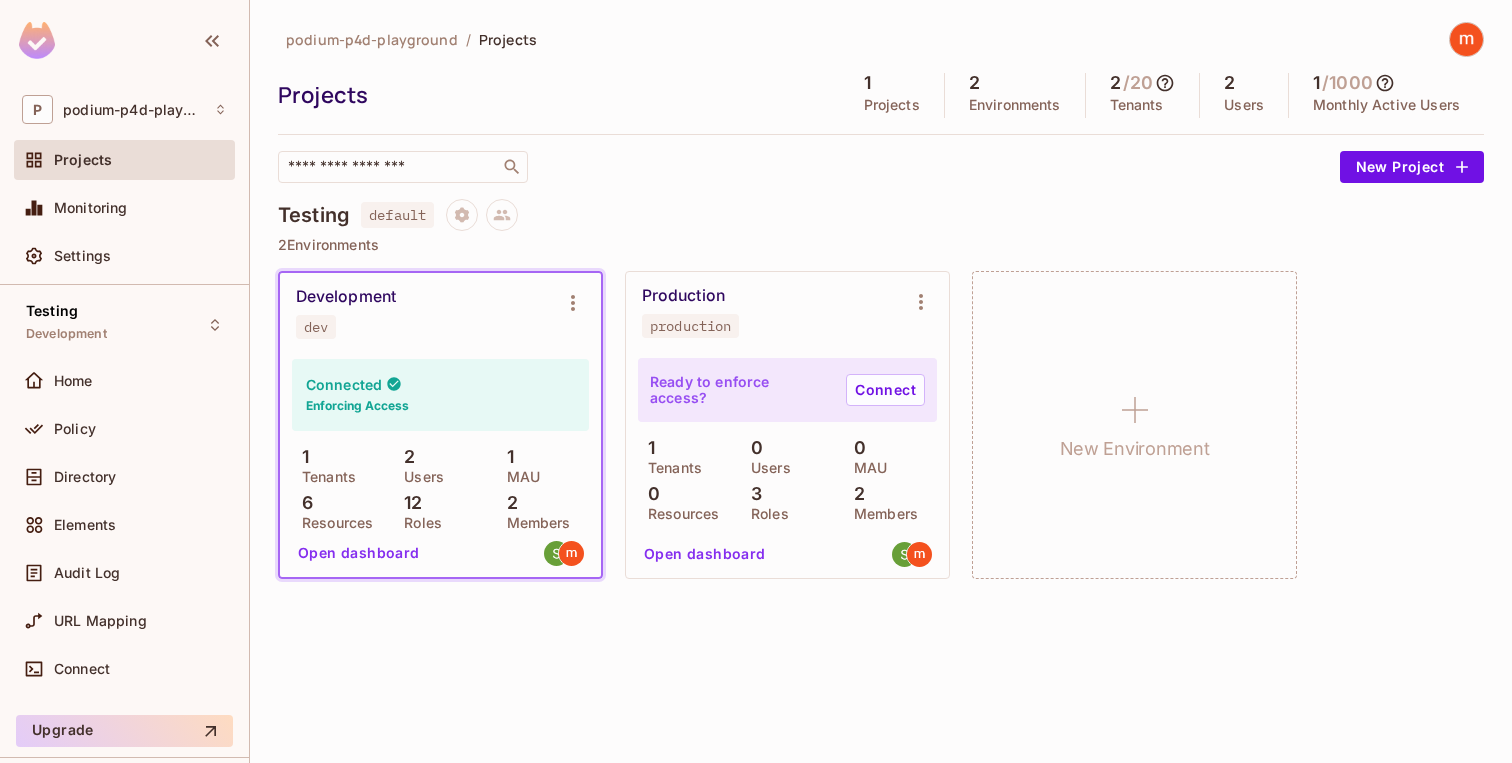 click on "Testing default 2  Environments Development dev Connected Enforcing Access 1 Tenants 2 Users 1 MAU 6 Resources 12 Roles 2 Members Open dashboard Production production Ready to enforce access? Connect 1 Tenants 0 Users 0 MAU 0 Resources 3 Roles 2 Members Open dashboard New Environment" at bounding box center (881, 400) 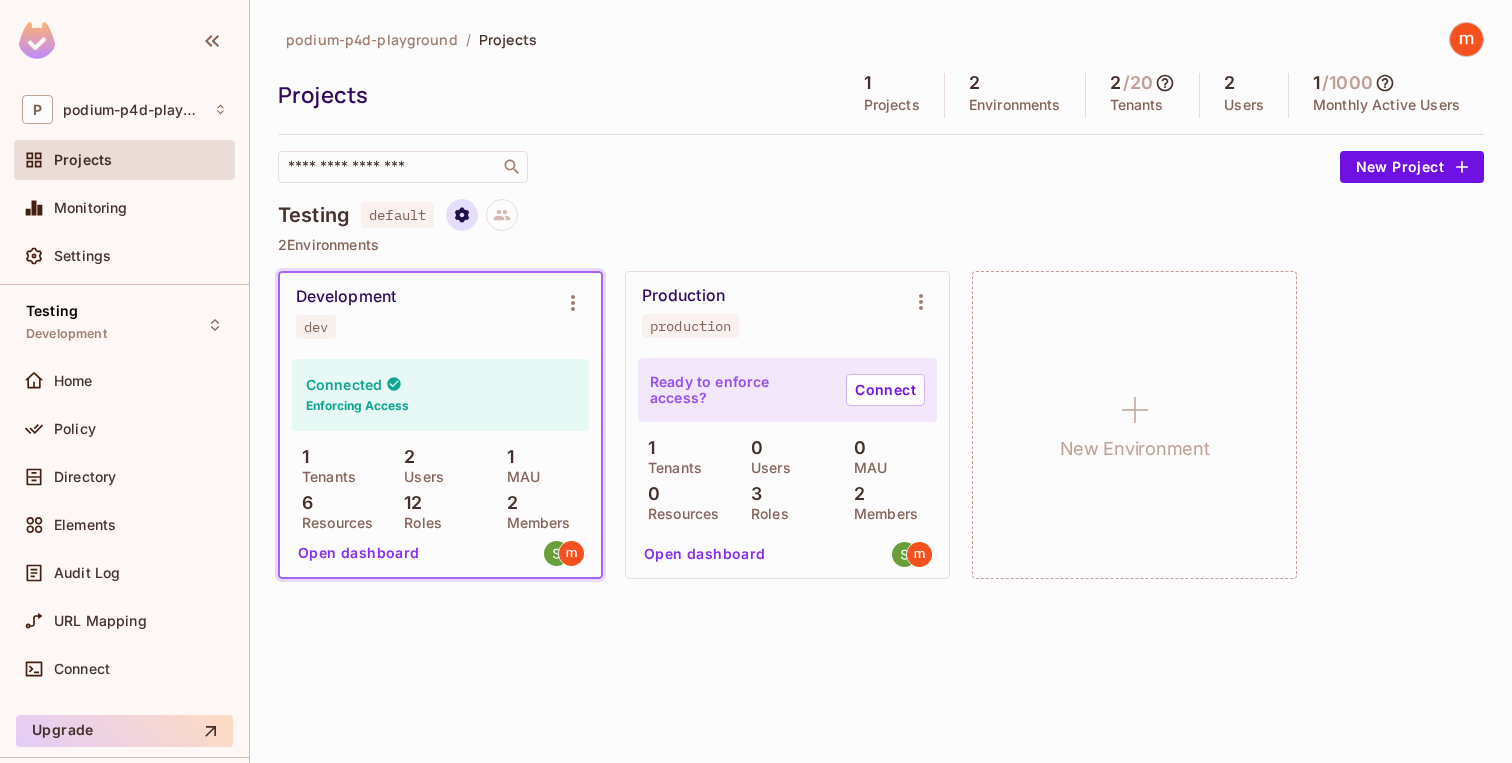 click 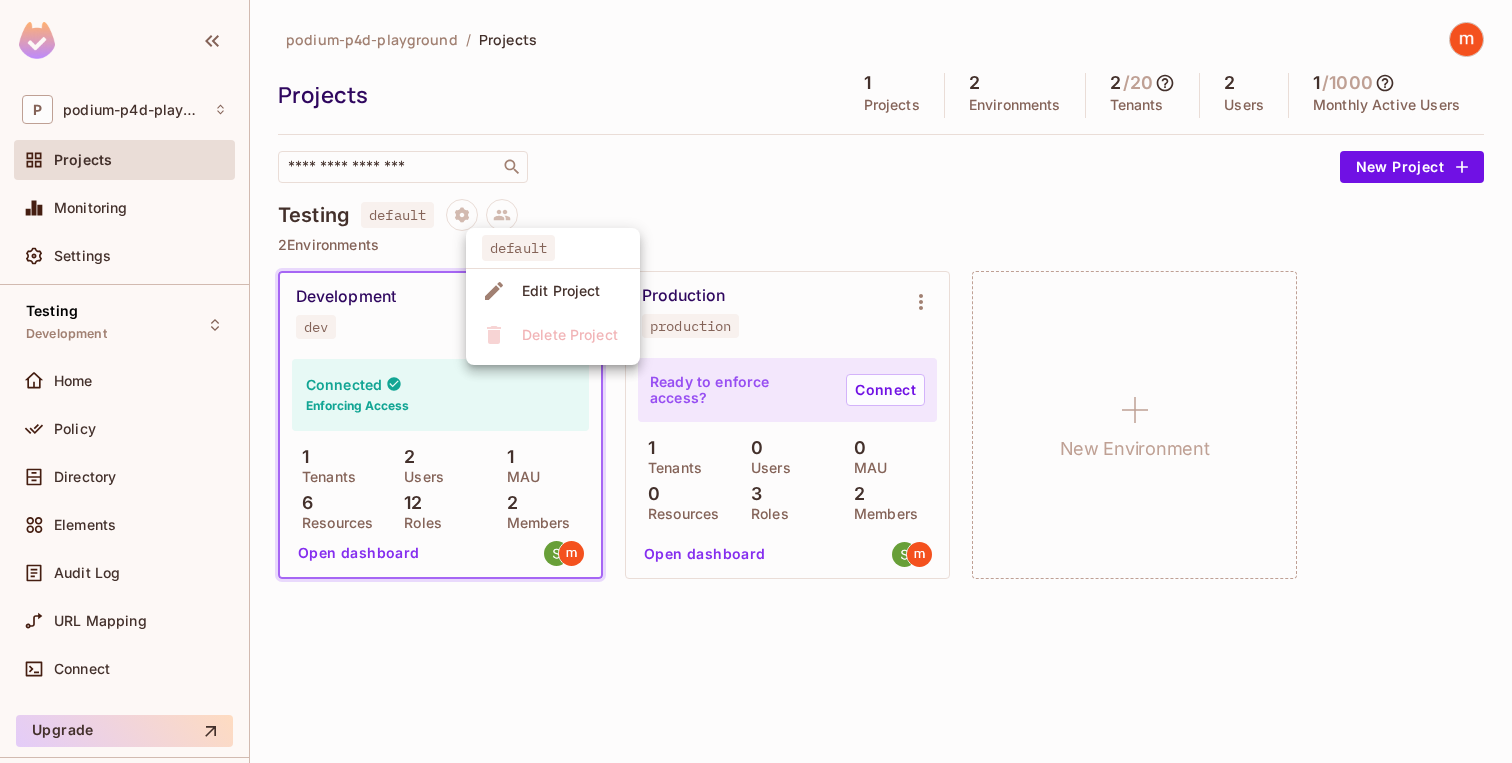 click 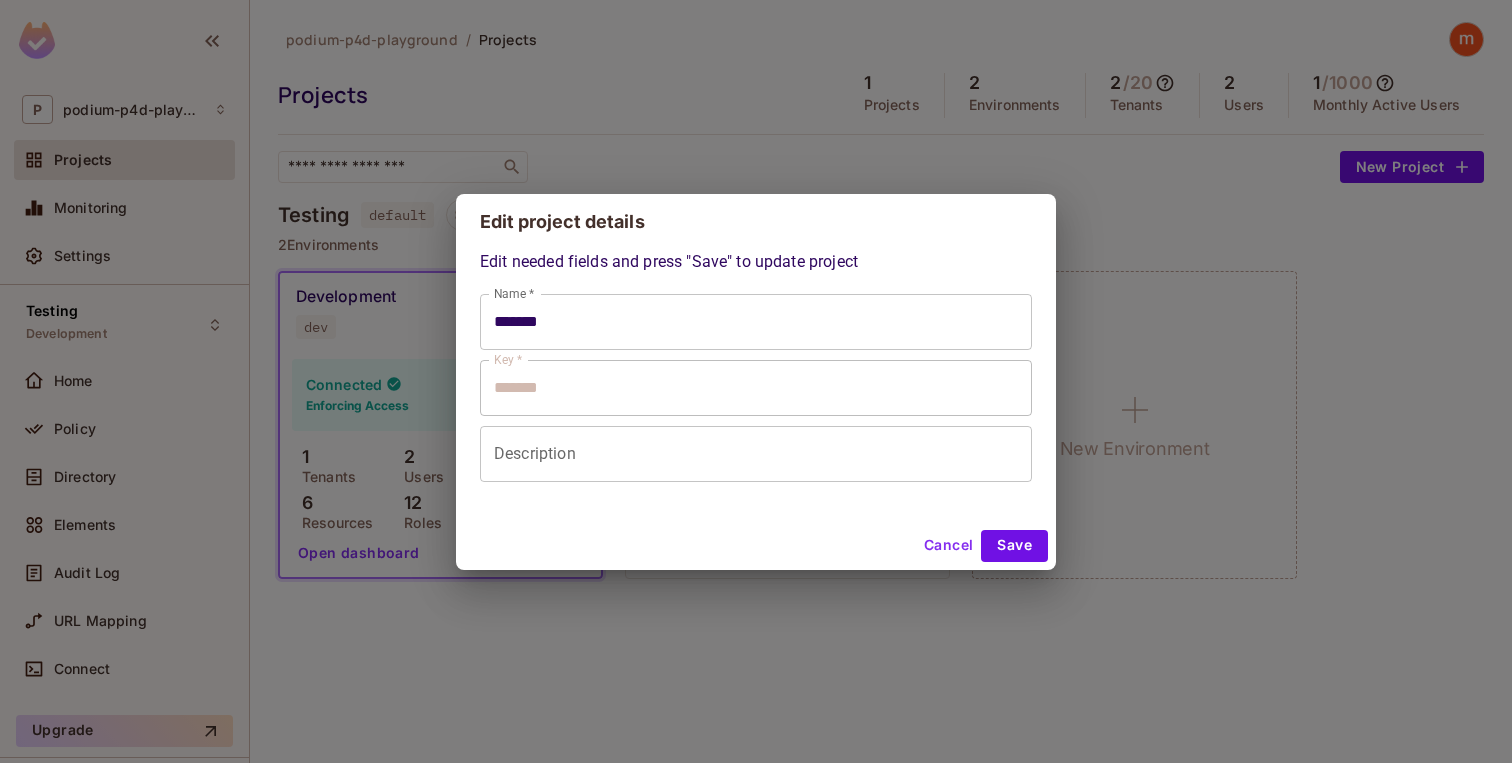 click on "Cancel" at bounding box center [948, 546] 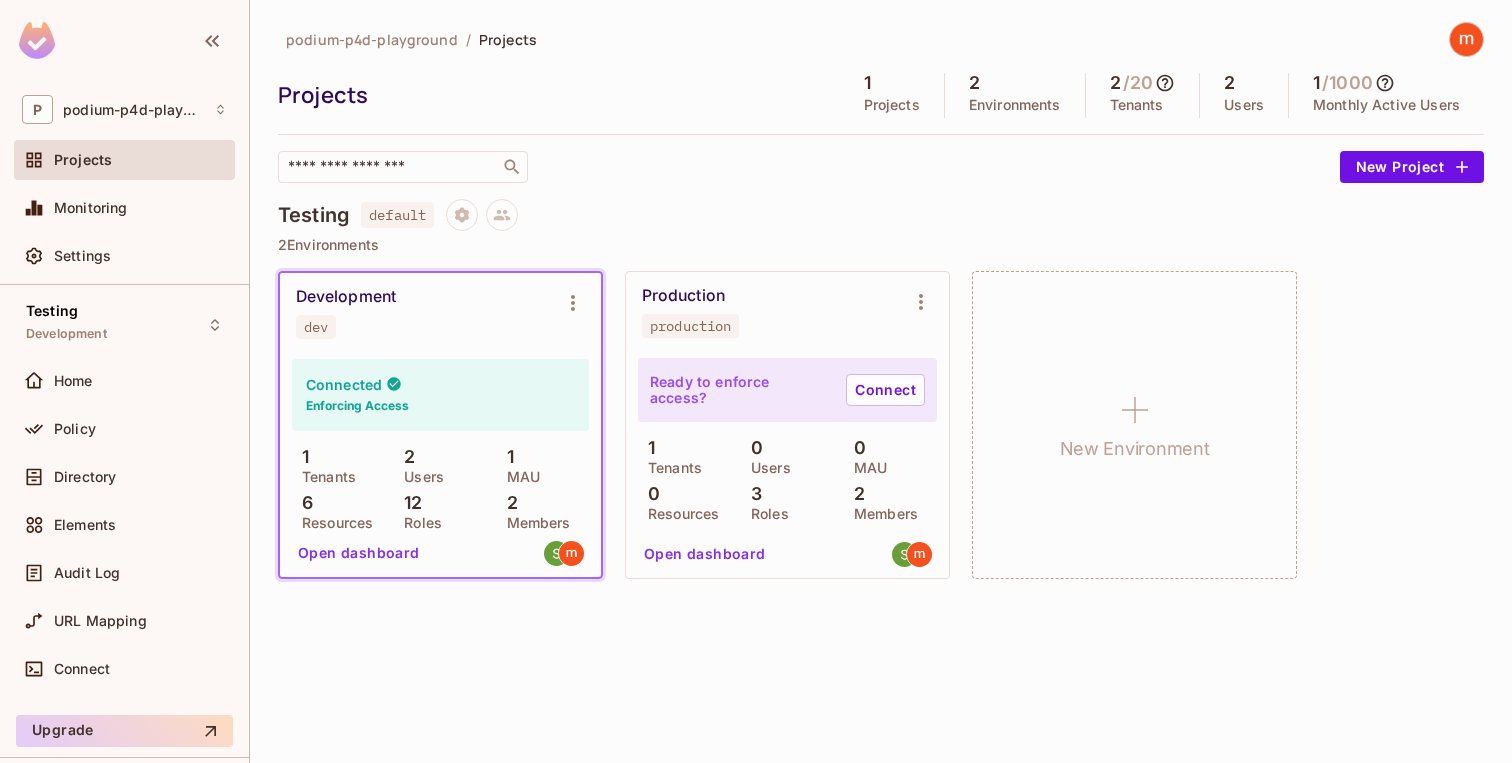 click on "2" at bounding box center (404, 457) 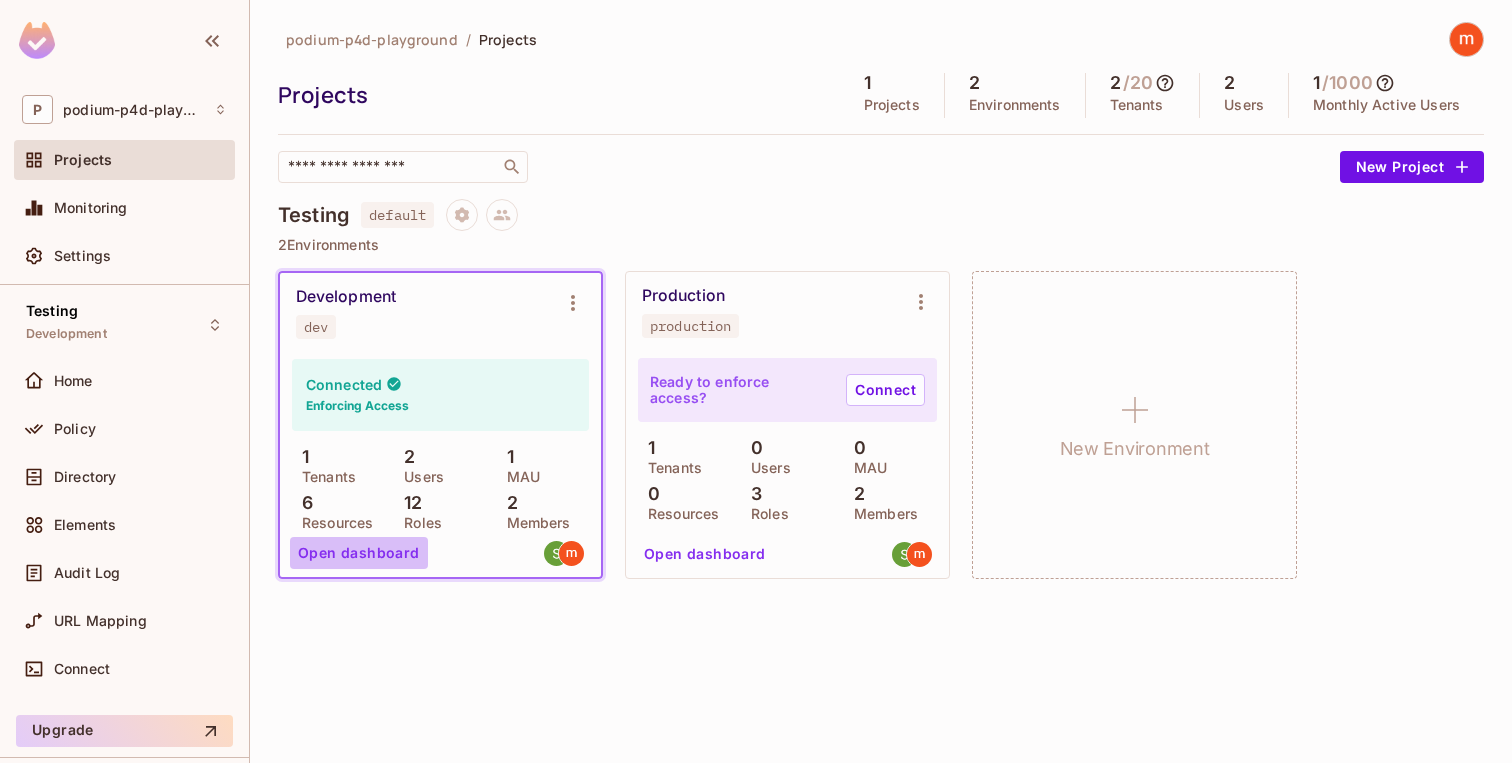 click on "Open dashboard" at bounding box center (359, 553) 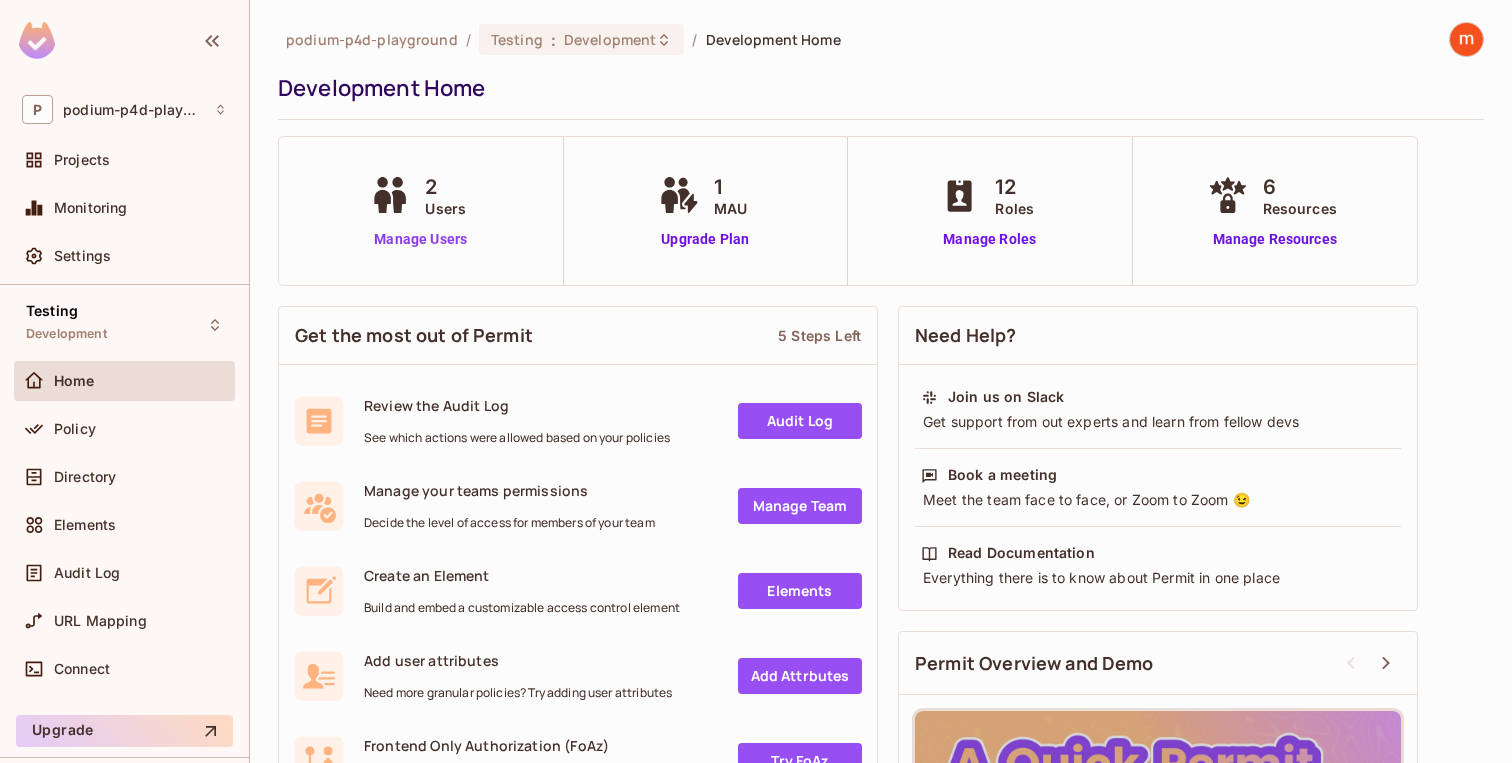 click on "Manage Users" at bounding box center (420, 239) 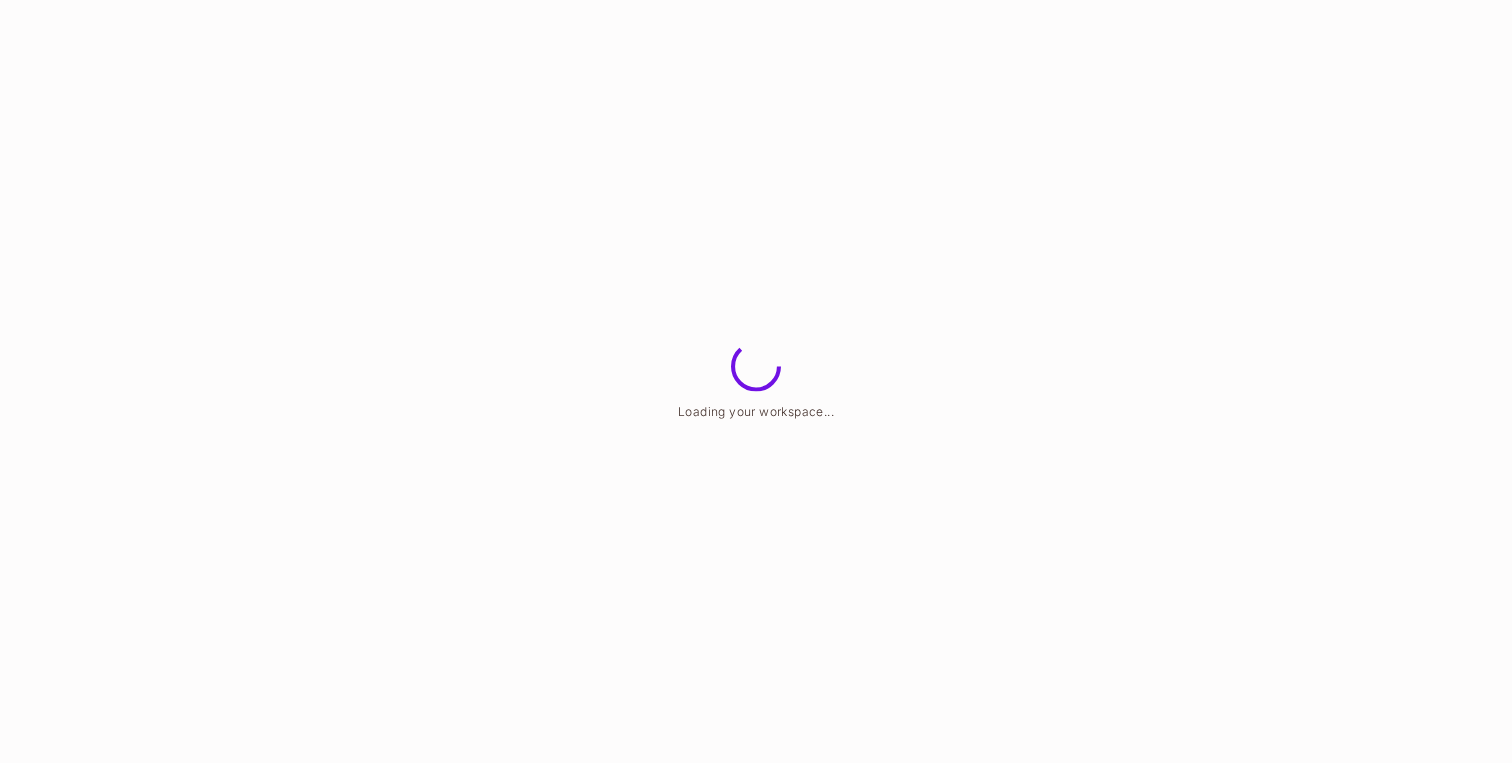 scroll, scrollTop: 0, scrollLeft: 0, axis: both 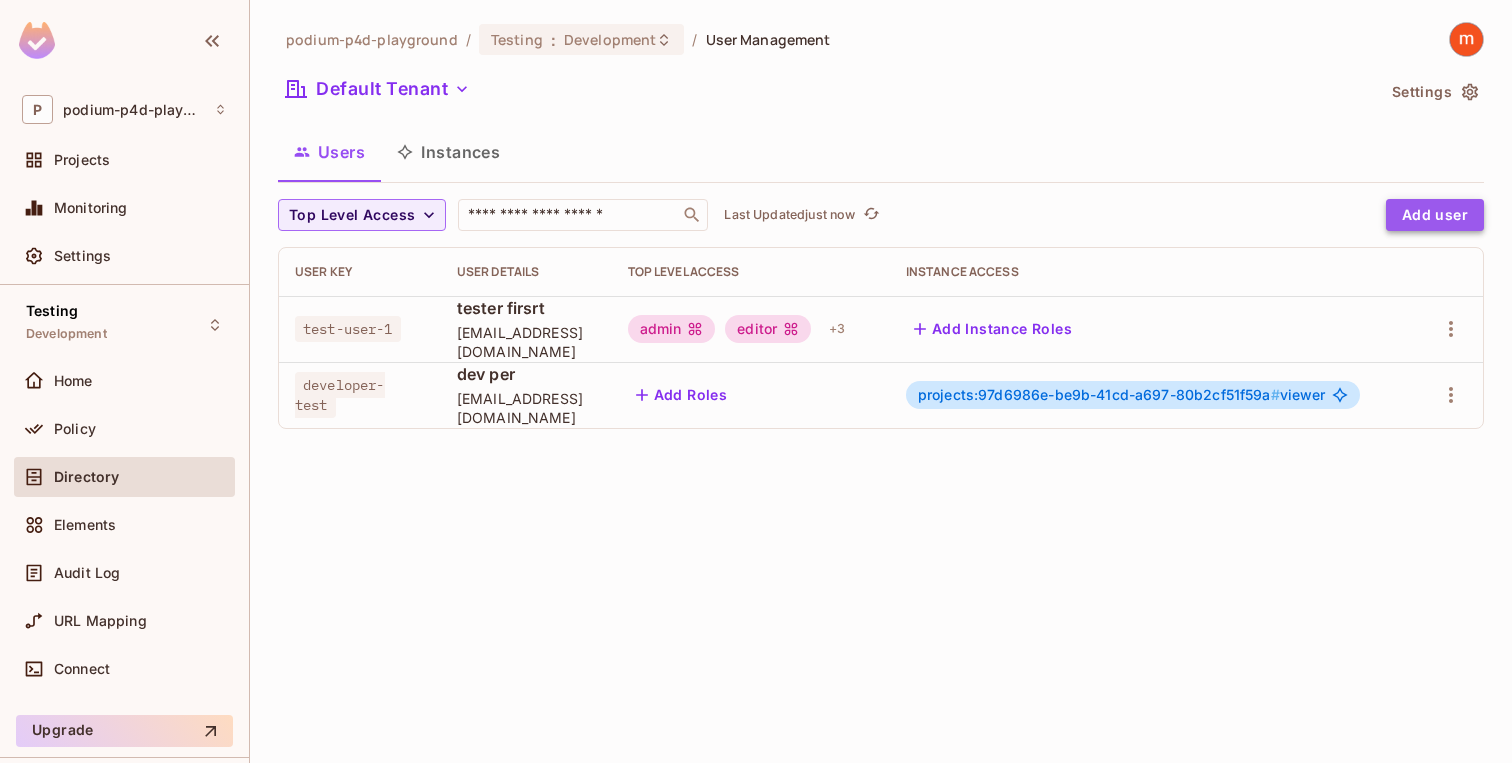 click on "Add user" at bounding box center (1435, 215) 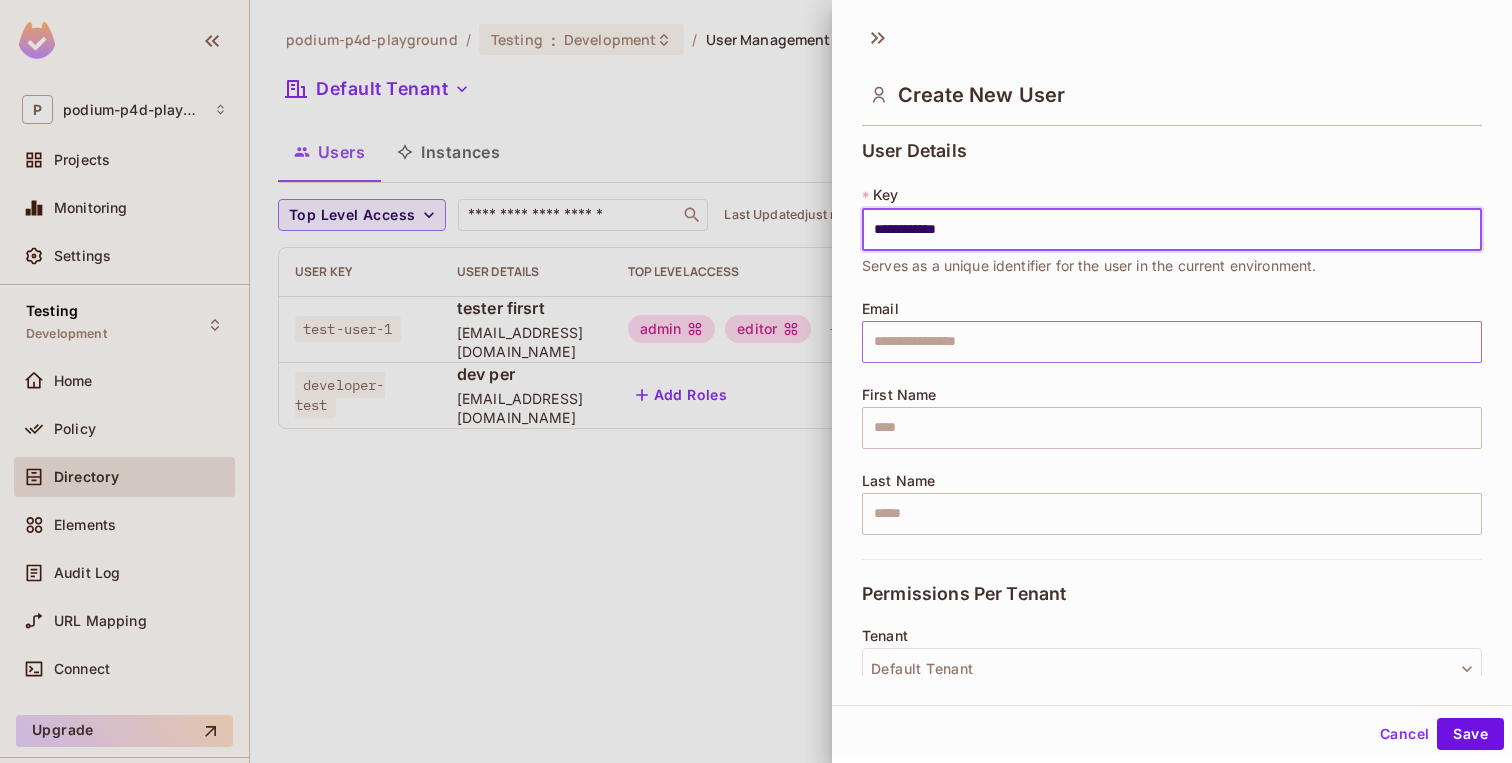 type on "**********" 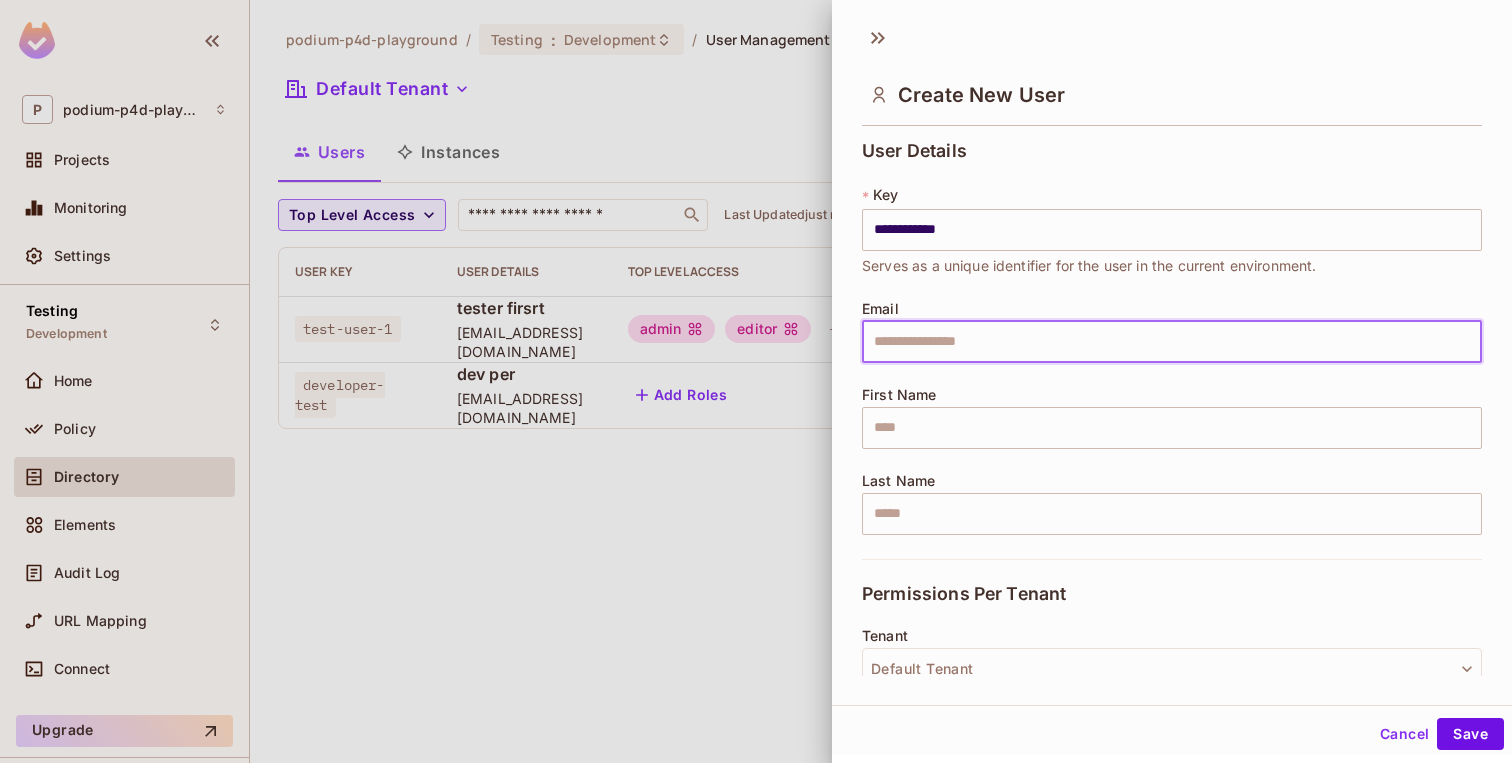 click at bounding box center [1172, 342] 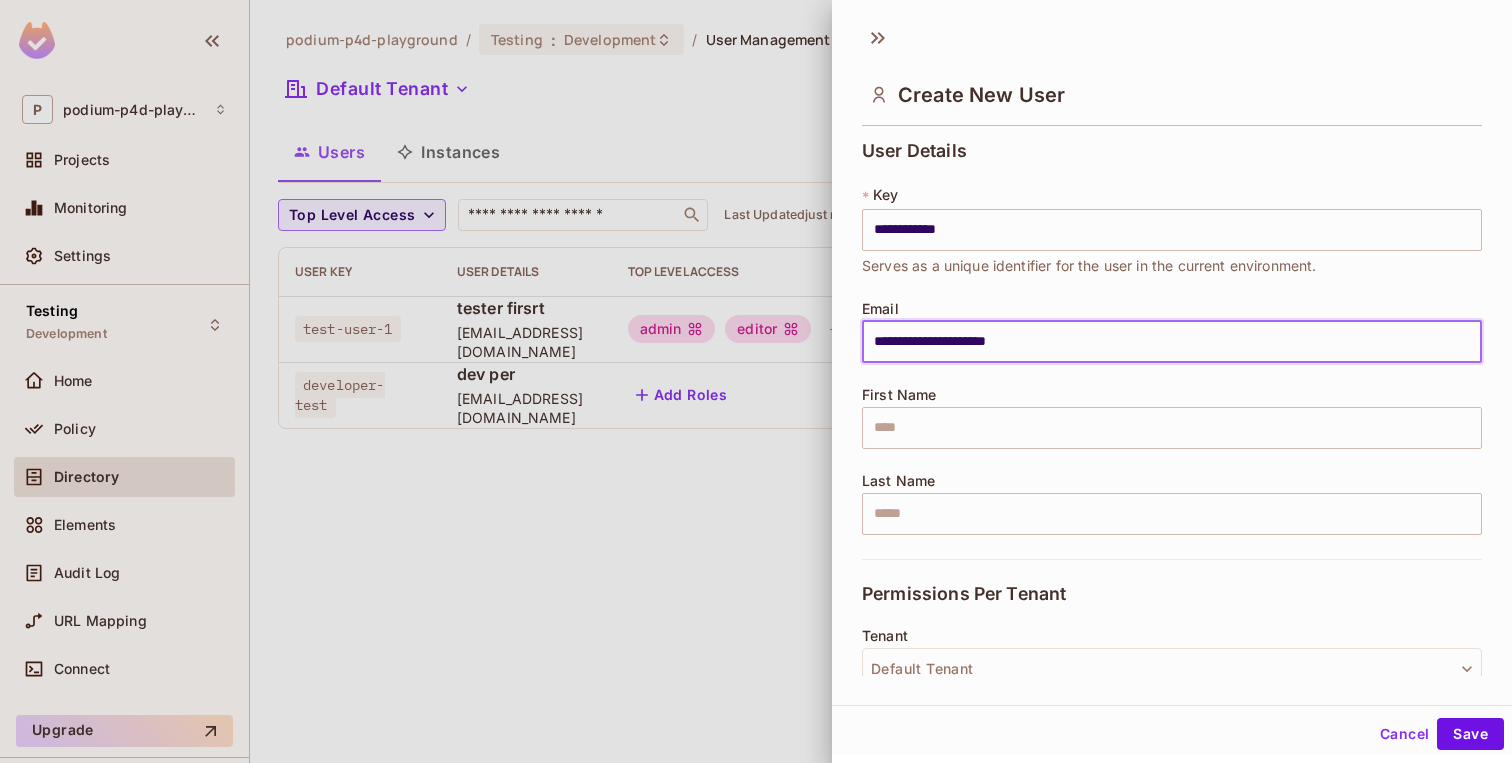 type on "**********" 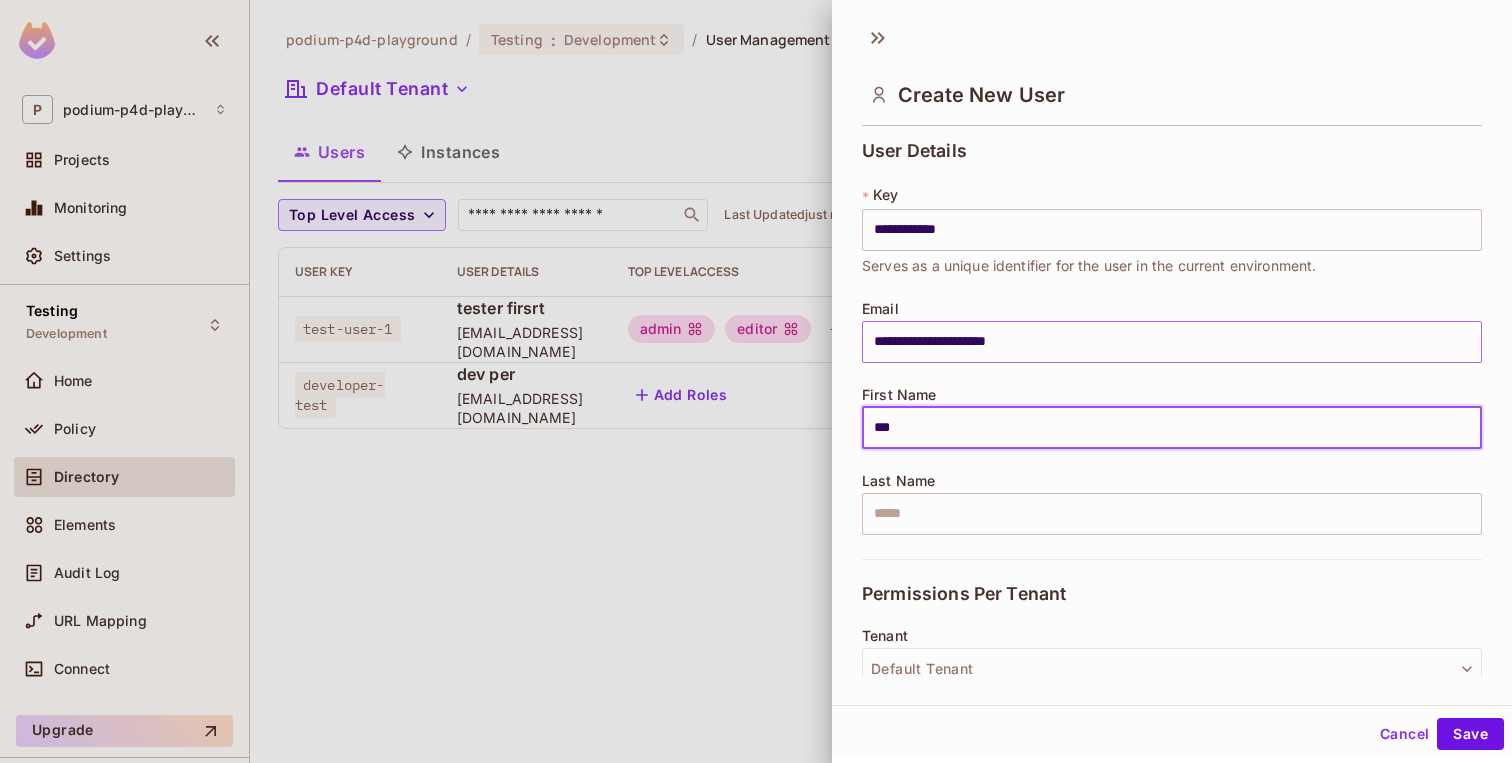 type on "***" 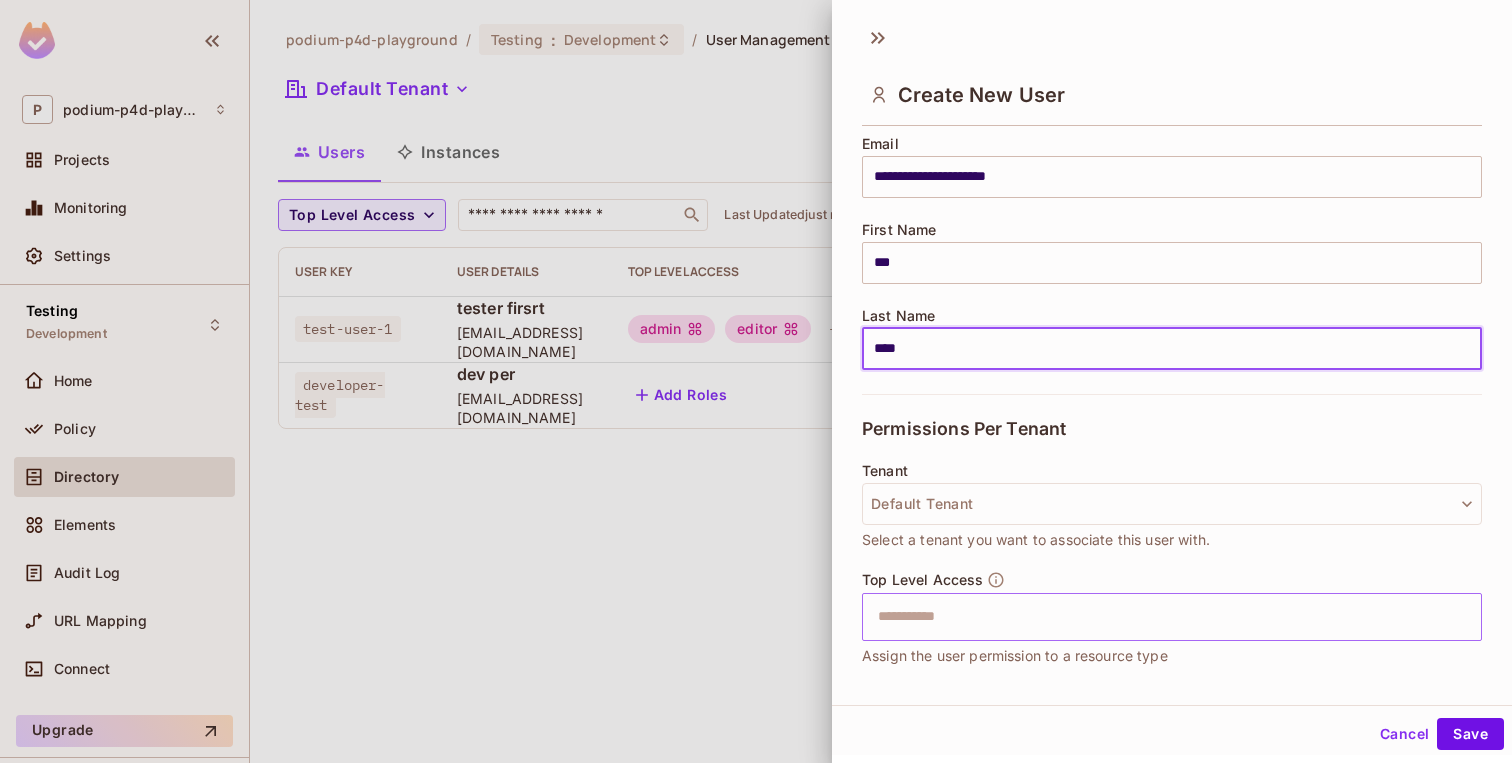 scroll, scrollTop: 166, scrollLeft: 0, axis: vertical 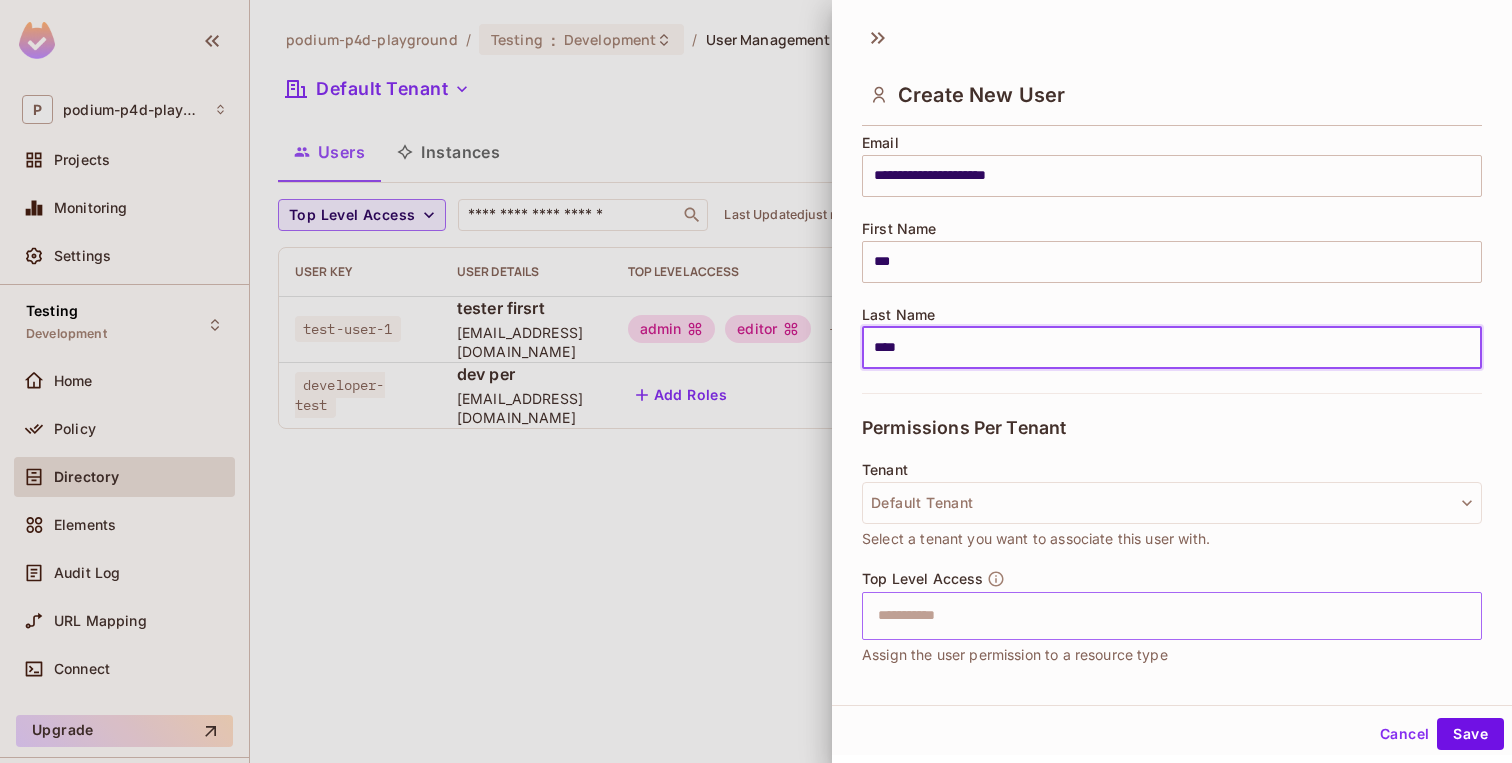 type on "****" 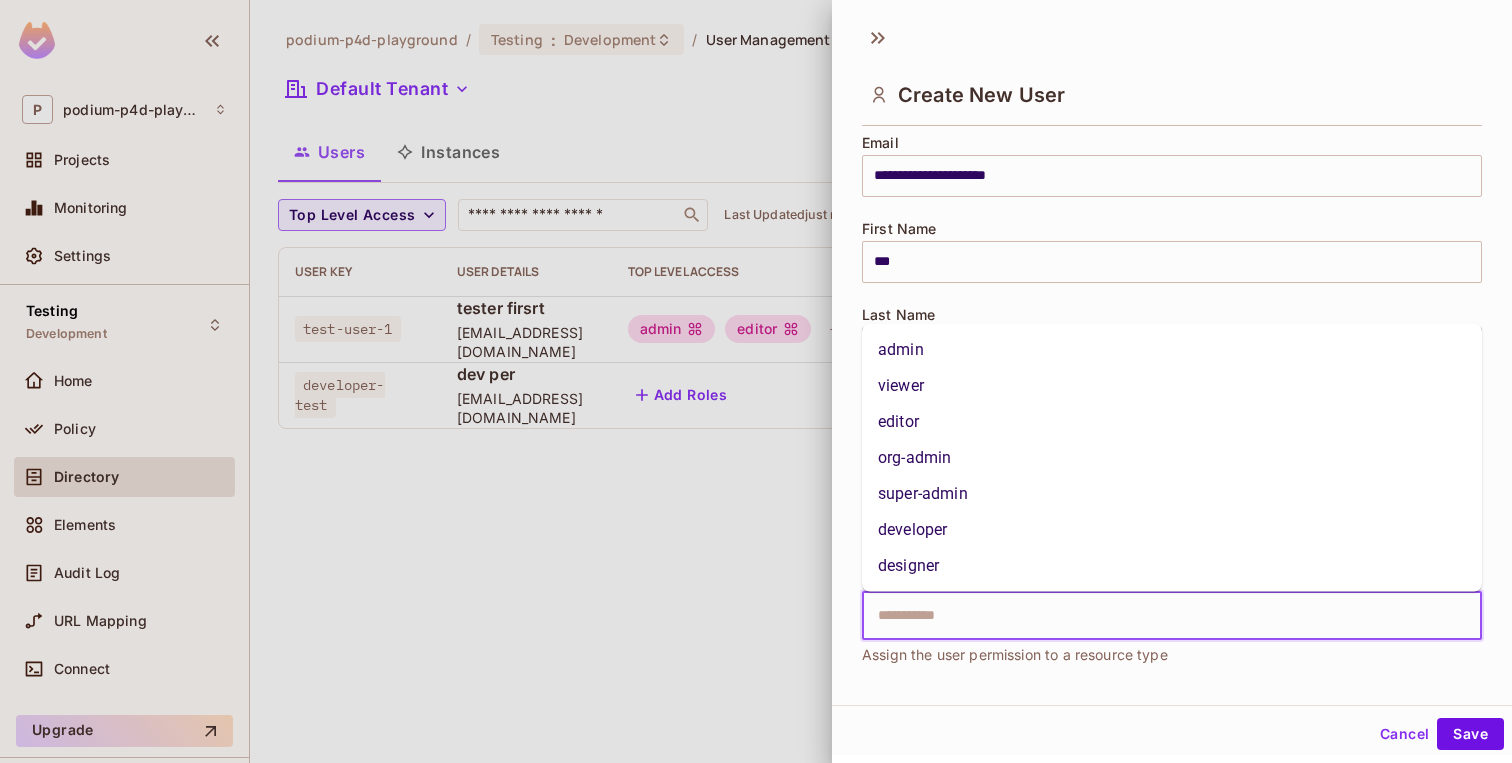 click at bounding box center (1154, 616) 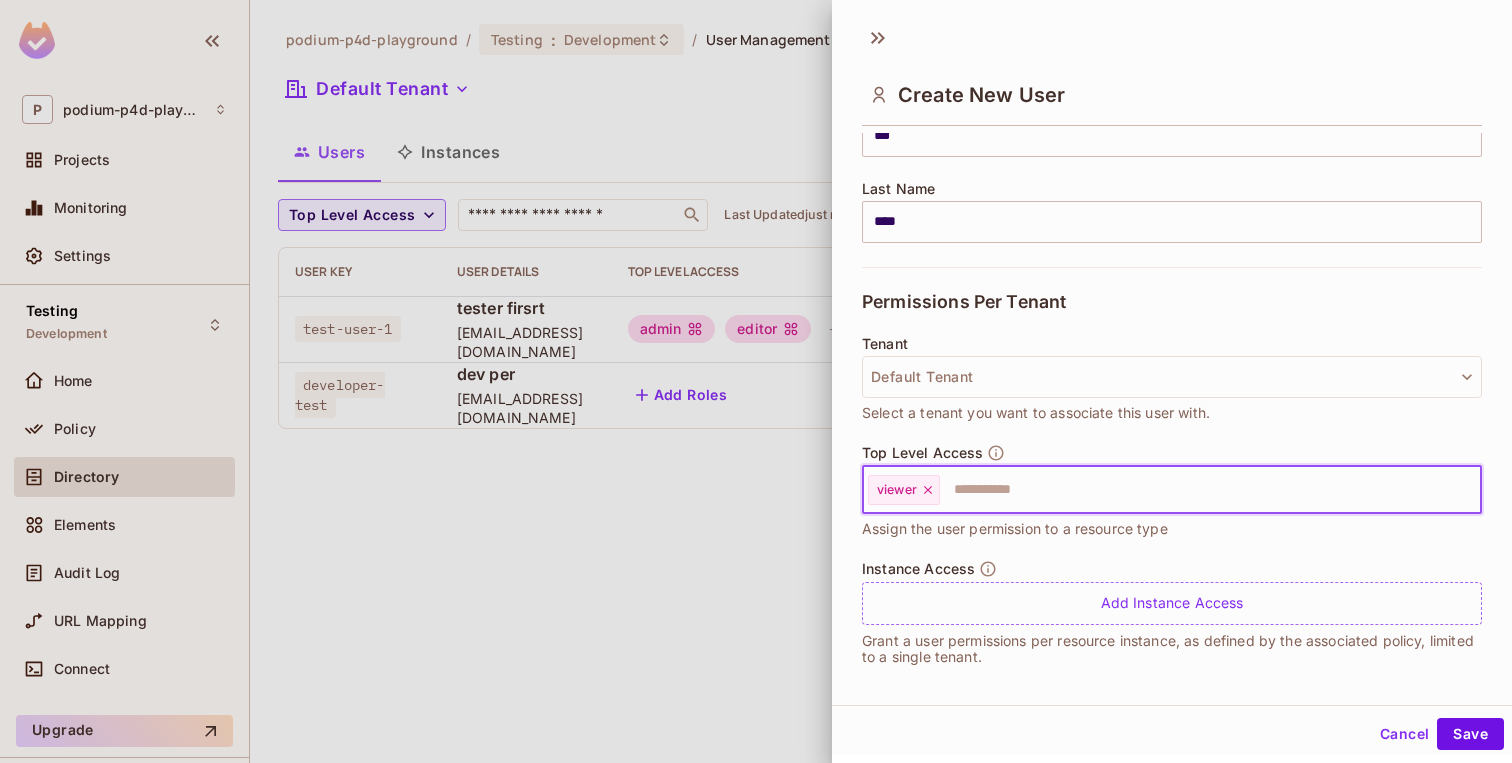 scroll, scrollTop: 301, scrollLeft: 0, axis: vertical 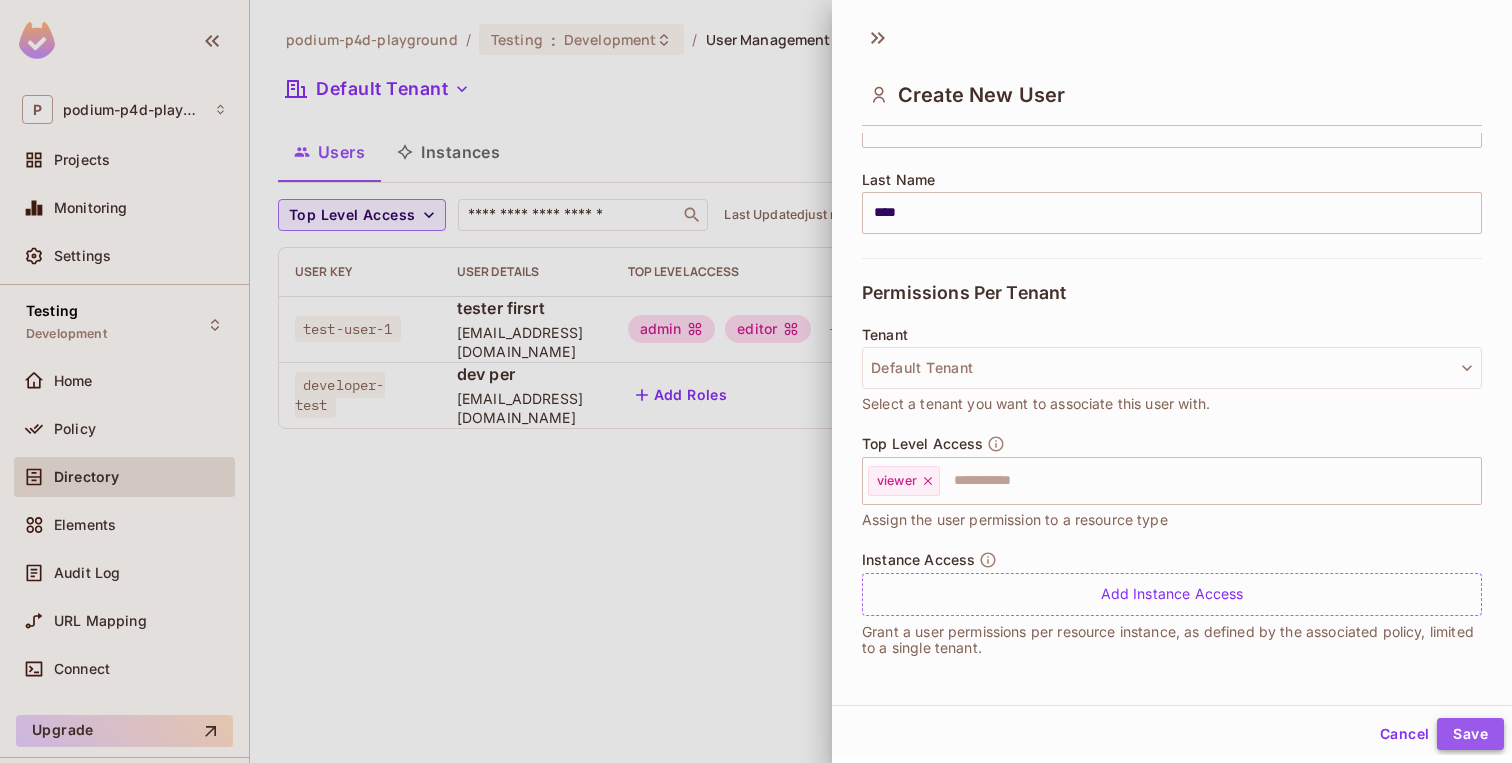 click on "Save" at bounding box center (1470, 734) 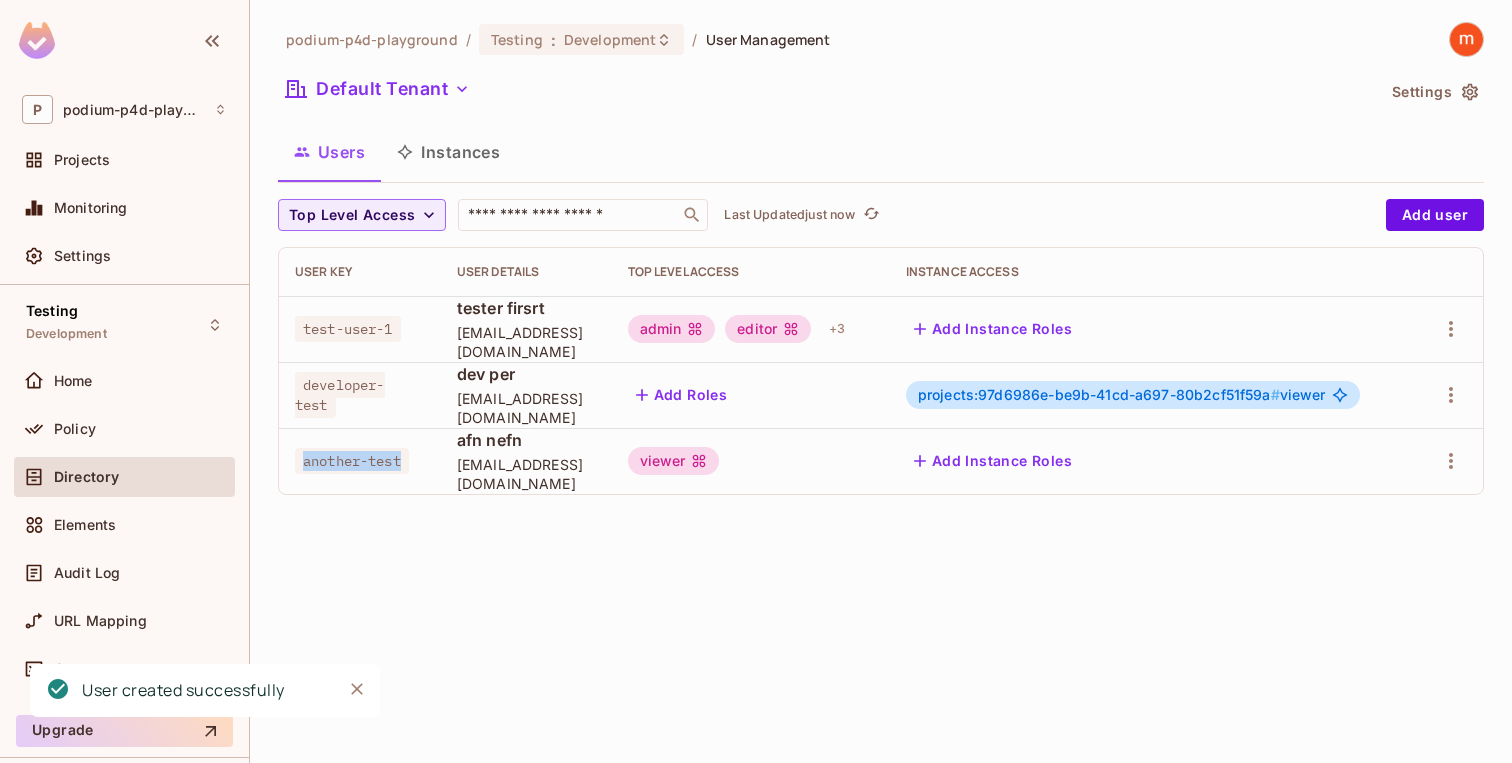 drag, startPoint x: 303, startPoint y: 462, endPoint x: 410, endPoint y: 463, distance: 107.00467 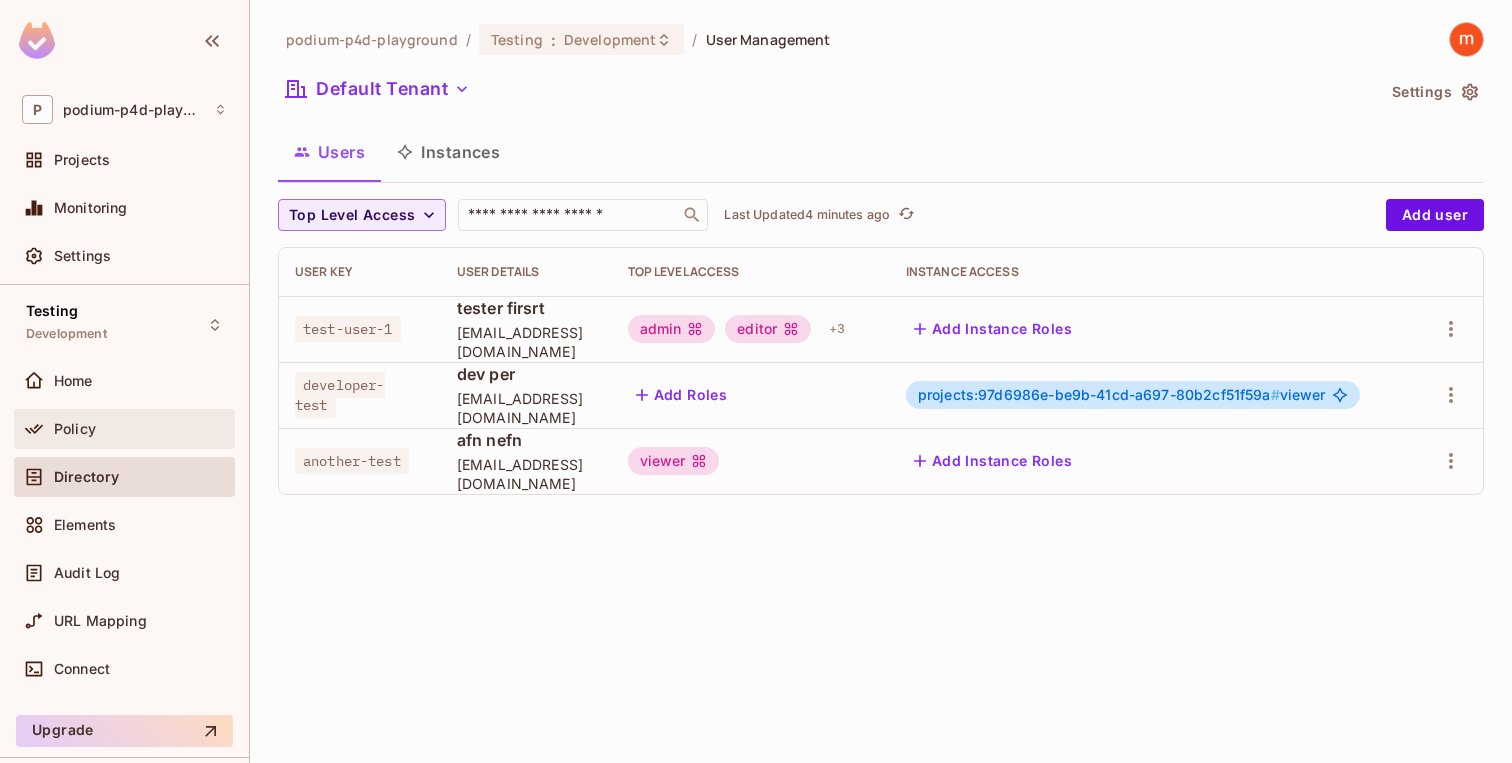 click on "Policy" at bounding box center (140, 429) 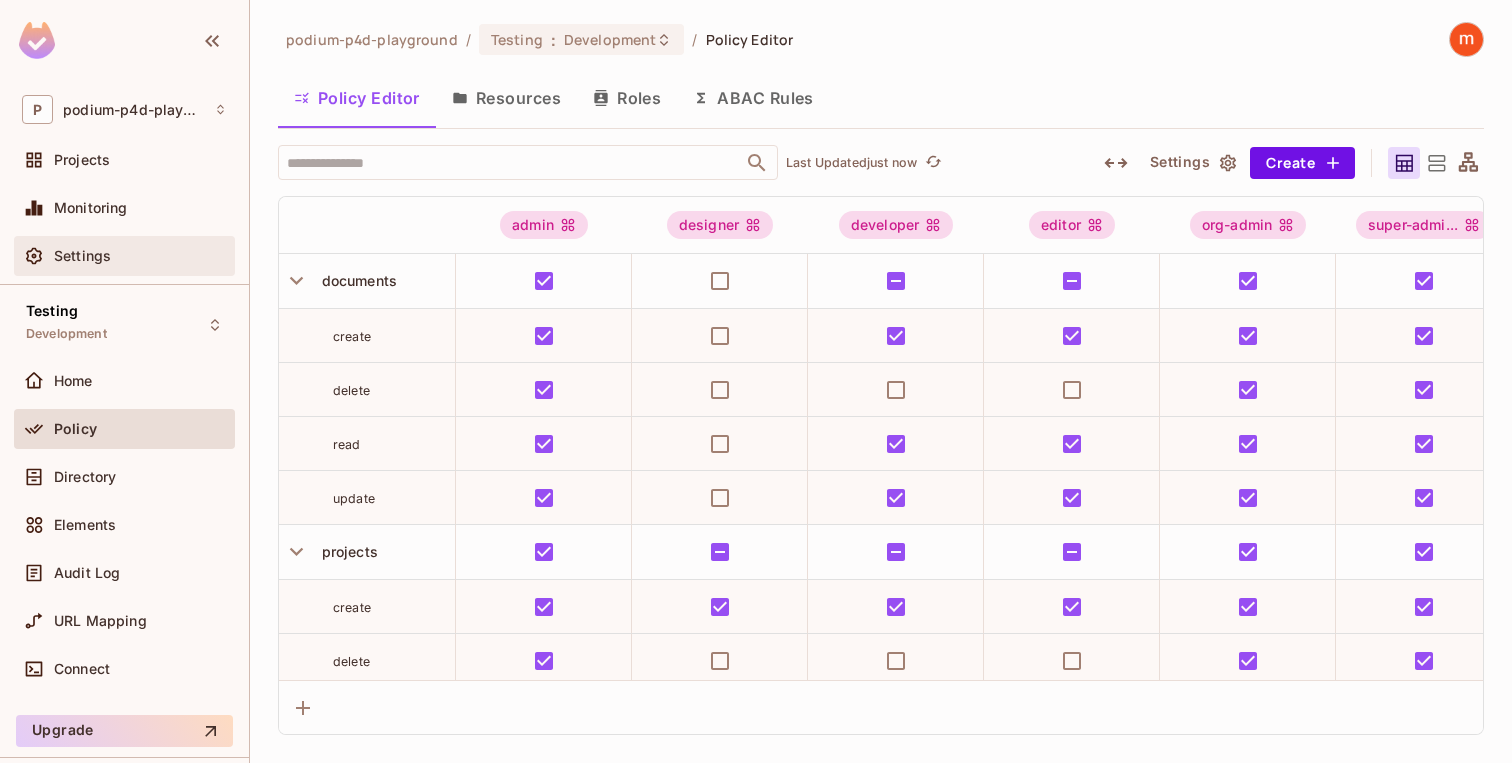 click on "Settings" at bounding box center [140, 256] 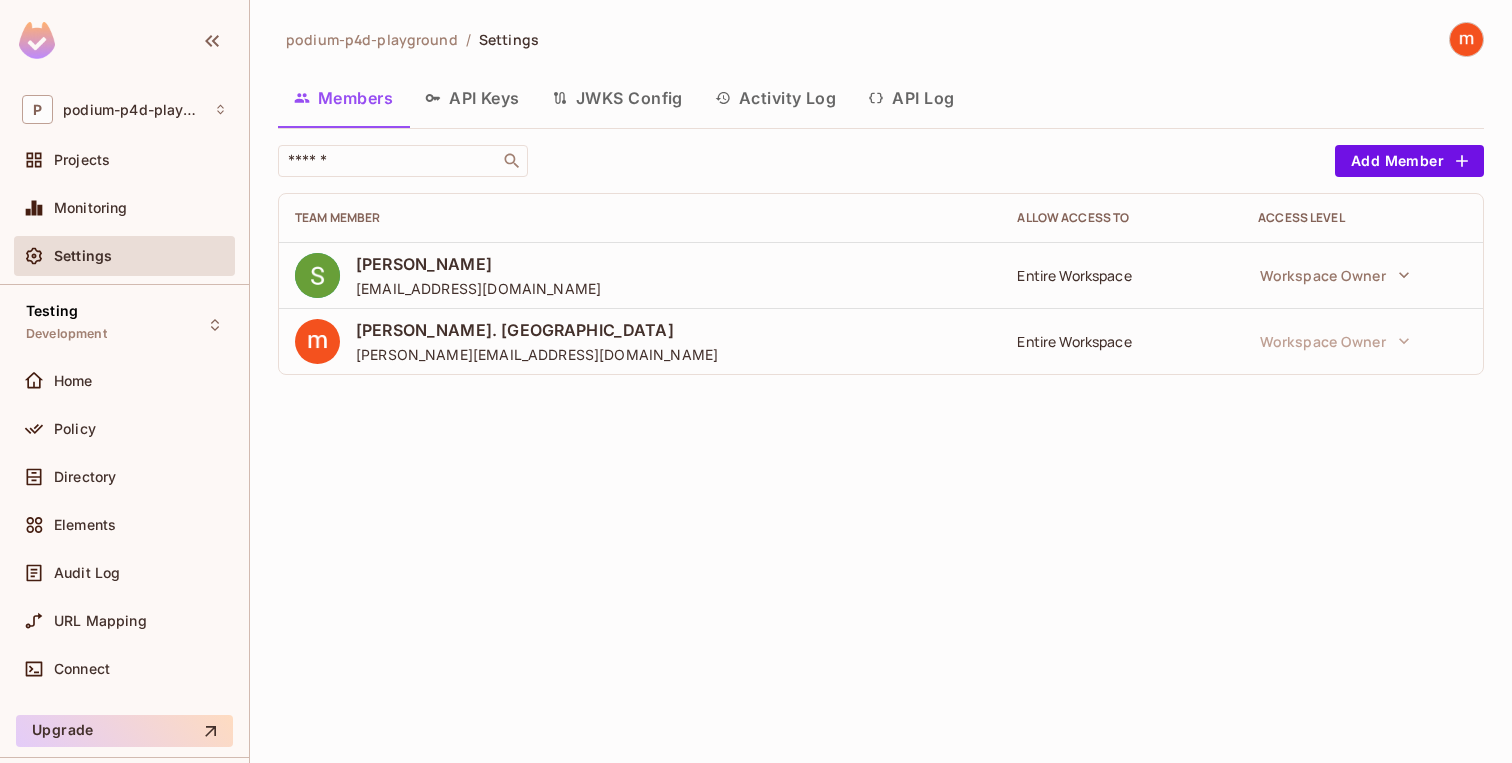click on "API Keys" at bounding box center (472, 98) 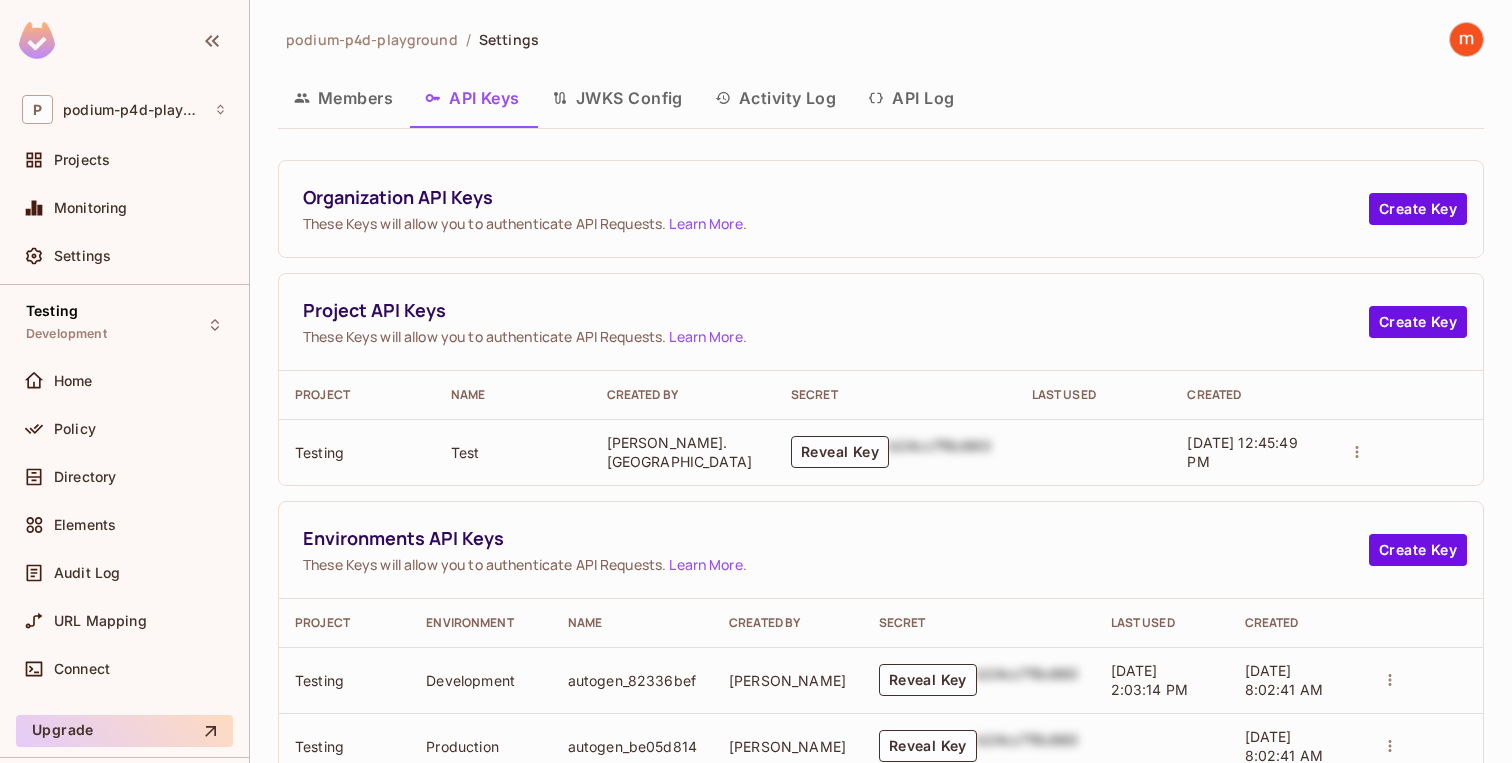 scroll, scrollTop: 61, scrollLeft: 0, axis: vertical 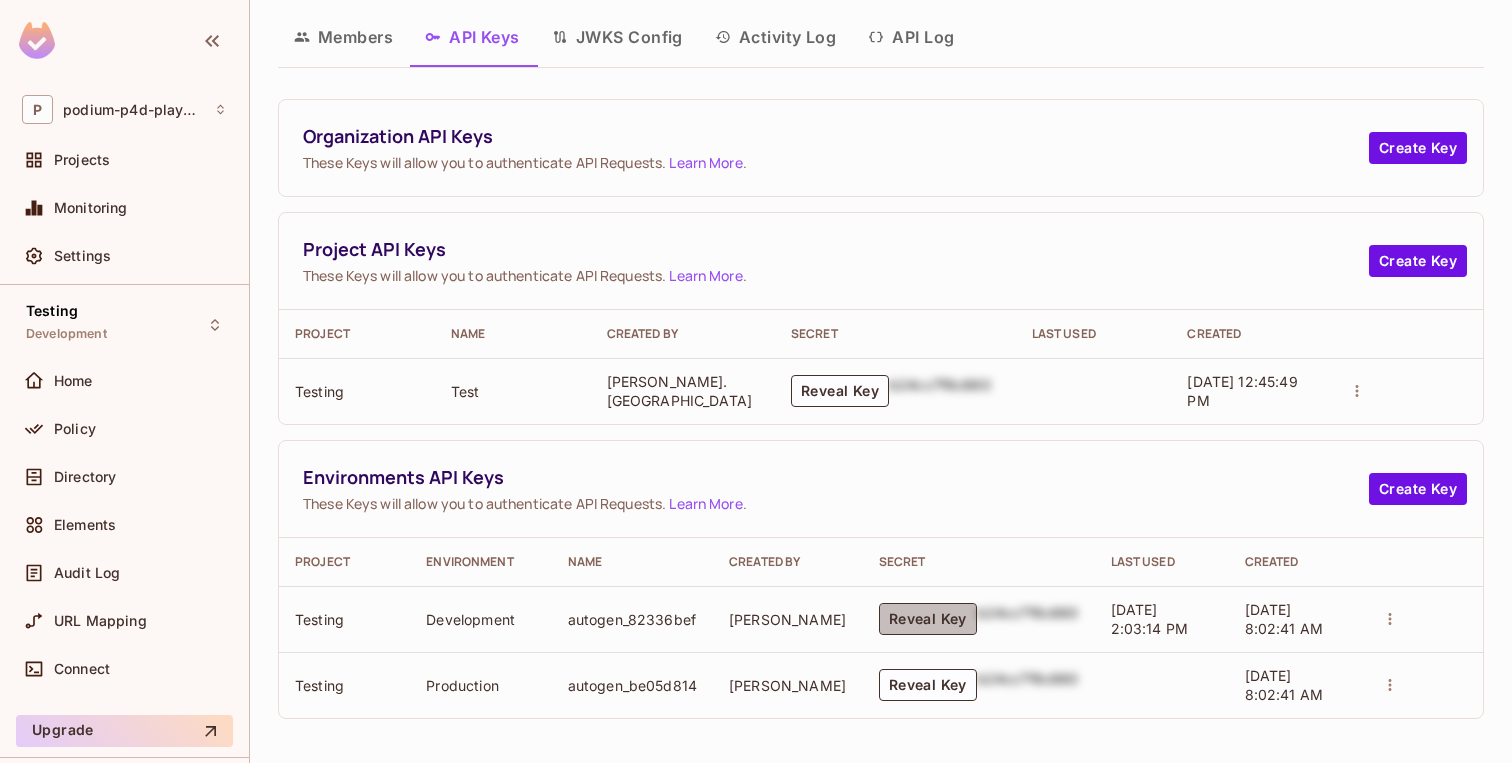 click on "Reveal Key" at bounding box center [928, 619] 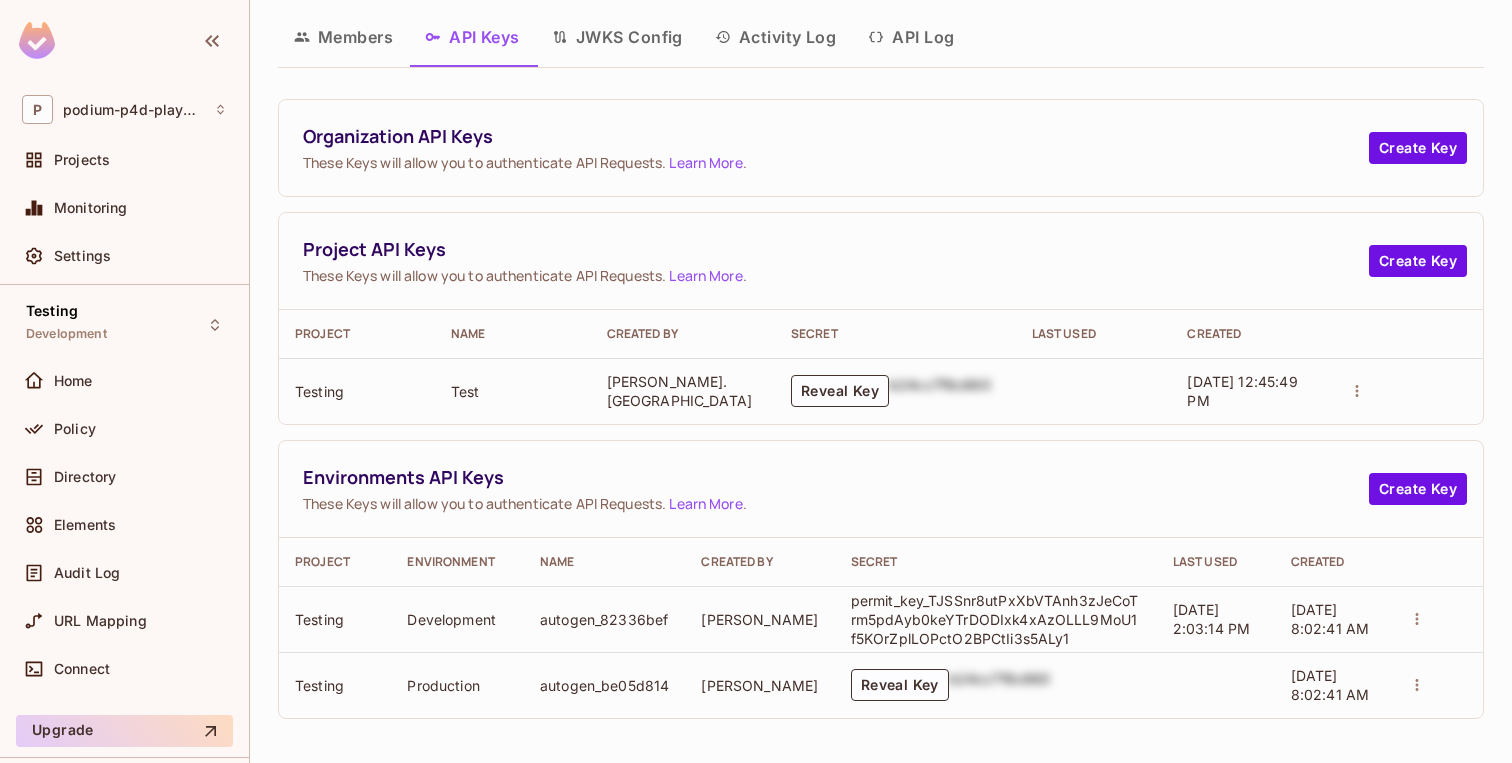 click on "permit_key_TJSSnr8utPxXbVTAnh3zJeCoTrm5pdAyb0keYTrDODIxk4xAzOLLL9MoU1f5KOrZplLOPctO2BPCtIi3s5ALy1" at bounding box center [996, 619] 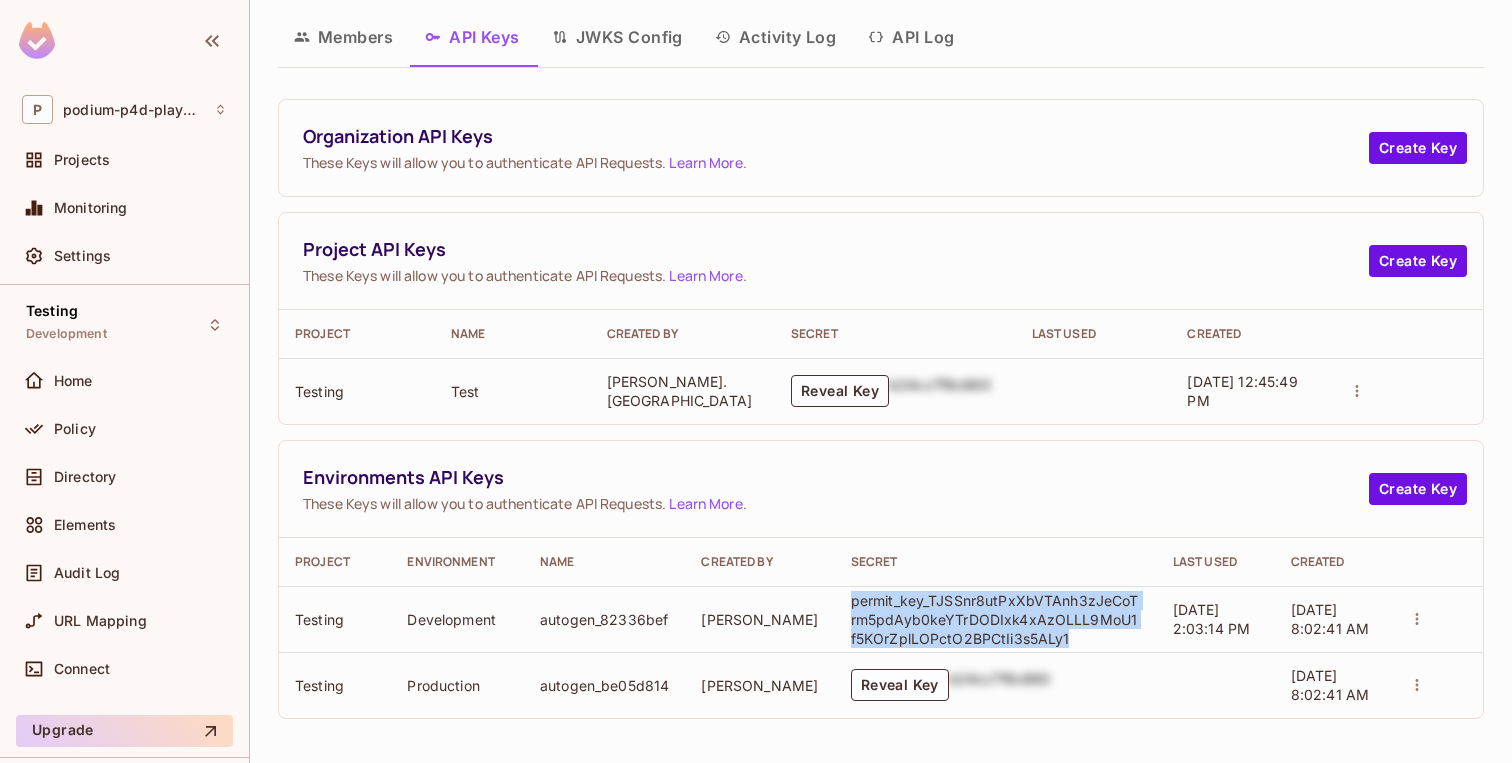 click on "permit_key_TJSSnr8utPxXbVTAnh3zJeCoTrm5pdAyb0keYTrDODIxk4xAzOLLL9MoU1f5KOrZplLOPctO2BPCtIi3s5ALy1" at bounding box center [996, 619] 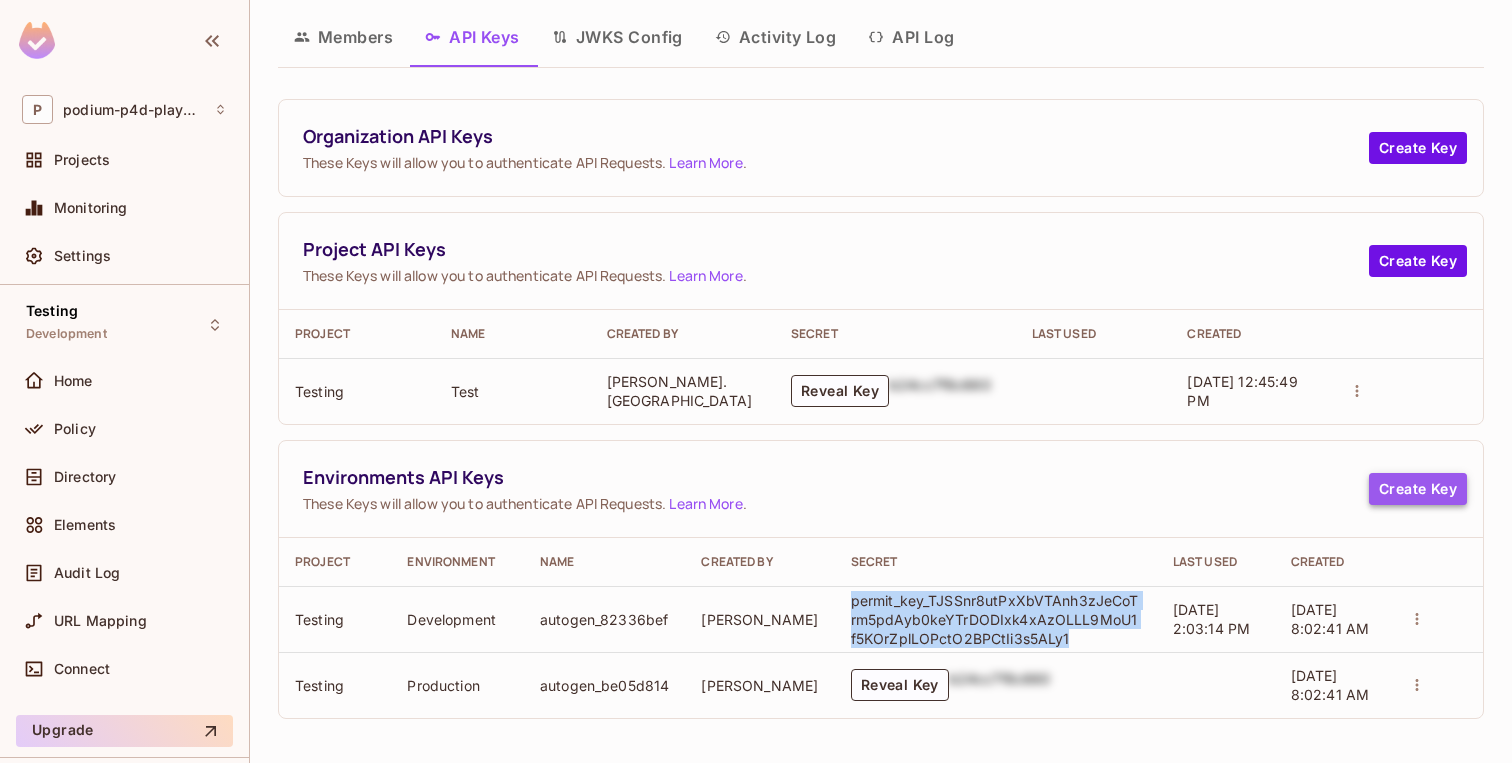 click on "Create Key" at bounding box center (1418, 489) 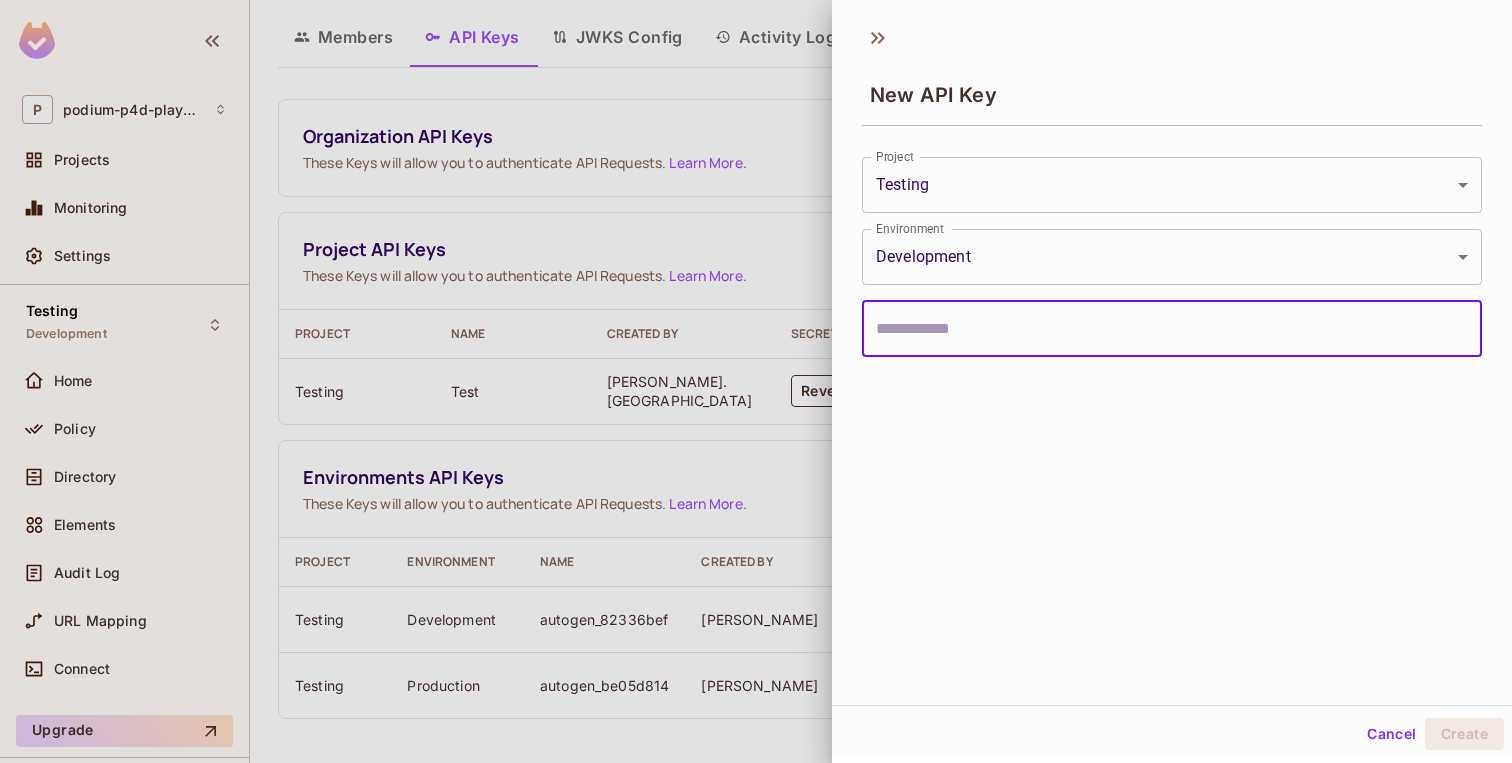click on "P podium-p4d-playground Projects Monitoring Settings Testing Development Home Policy Directory Elements Audit Log URL Mapping Connect Upgrade Help & Updates podium-p4d-playground / Settings Members API Keys JWKS Config Activity Log API Log Organization API Keys These Keys will allow you to authenticate API Requests.   Learn More . Create Key Project API Keys These Keys will allow you to authenticate API Requests.   Learn More . Create Key Project Name Created By Secret Last Used Created Testing Test mayukh. basu Reveal Key b24cc7f8c660 07/30/2025 12:45:49 PM Environments API Keys These Keys will allow you to authenticate API Requests.   Learn More . Create Key Project Environment Name Created By Secret Last Used Created Testing Development autogen_82336bef Satya Velivela permit_key_TJSSnr8utPxXbVTAnh3zJeCoTrm5pdAyb0keYTrDODIxk4xAzOLLL9MoU1f5KOrZplLOPctO2BPCtIi3s5ALy1 07/30/2025 2:03:14 PM 06/24/2025 8:02:41 AM Testing Production autogen_be05d814 Satya Velivela Reveal Key b24cc7f8c660 06/24/2025 8:02:41 AM" at bounding box center (756, 381) 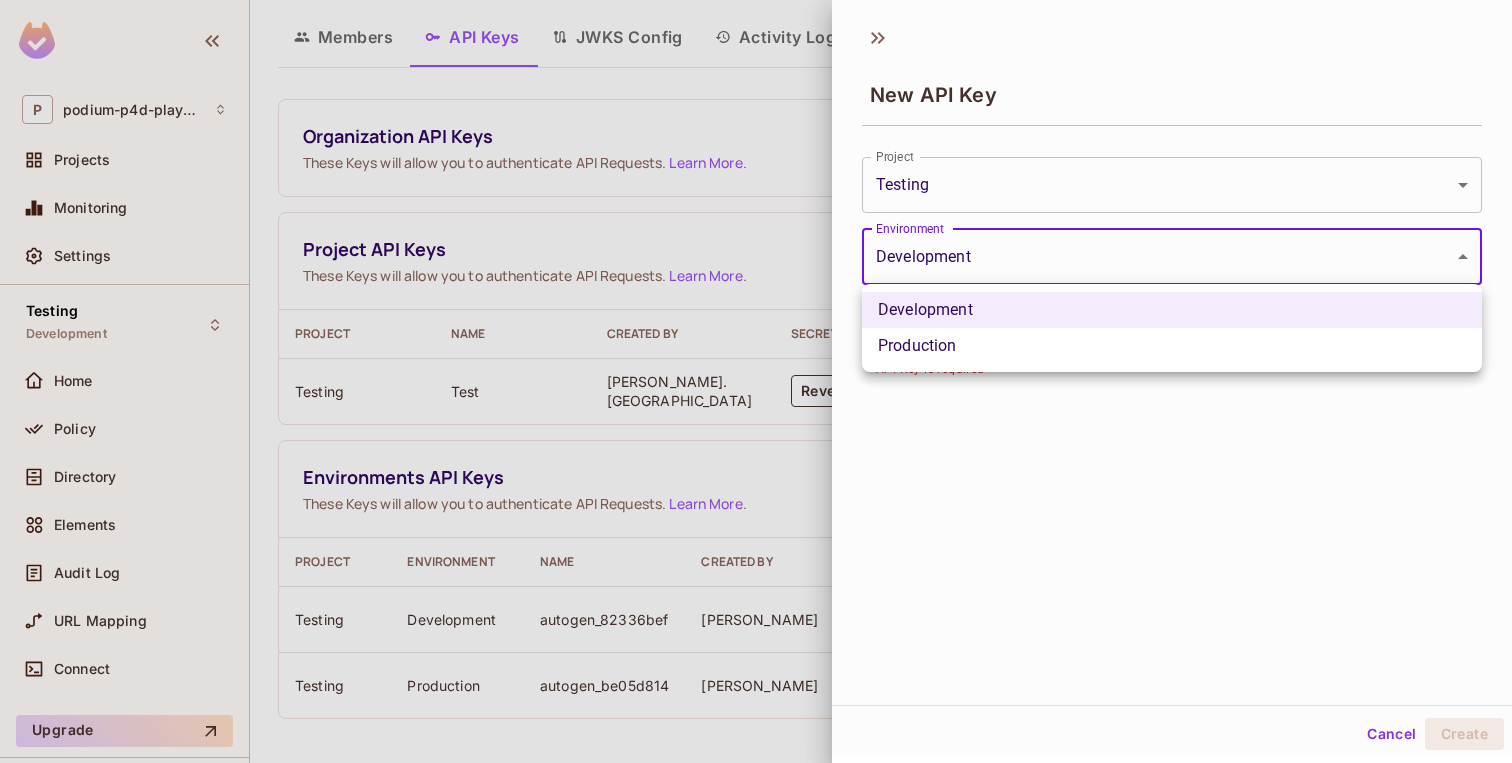 click at bounding box center [756, 381] 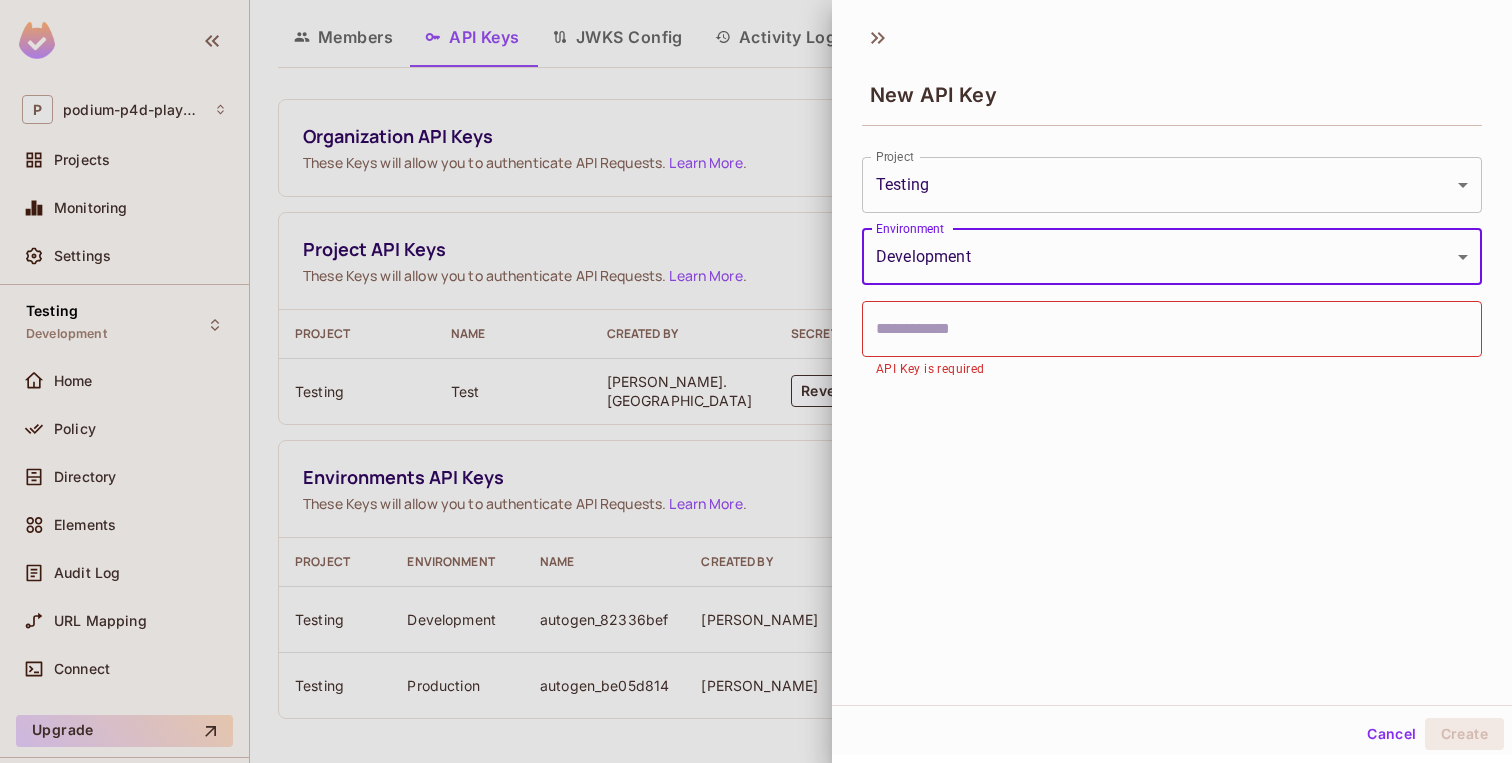 click at bounding box center (1172, 329) 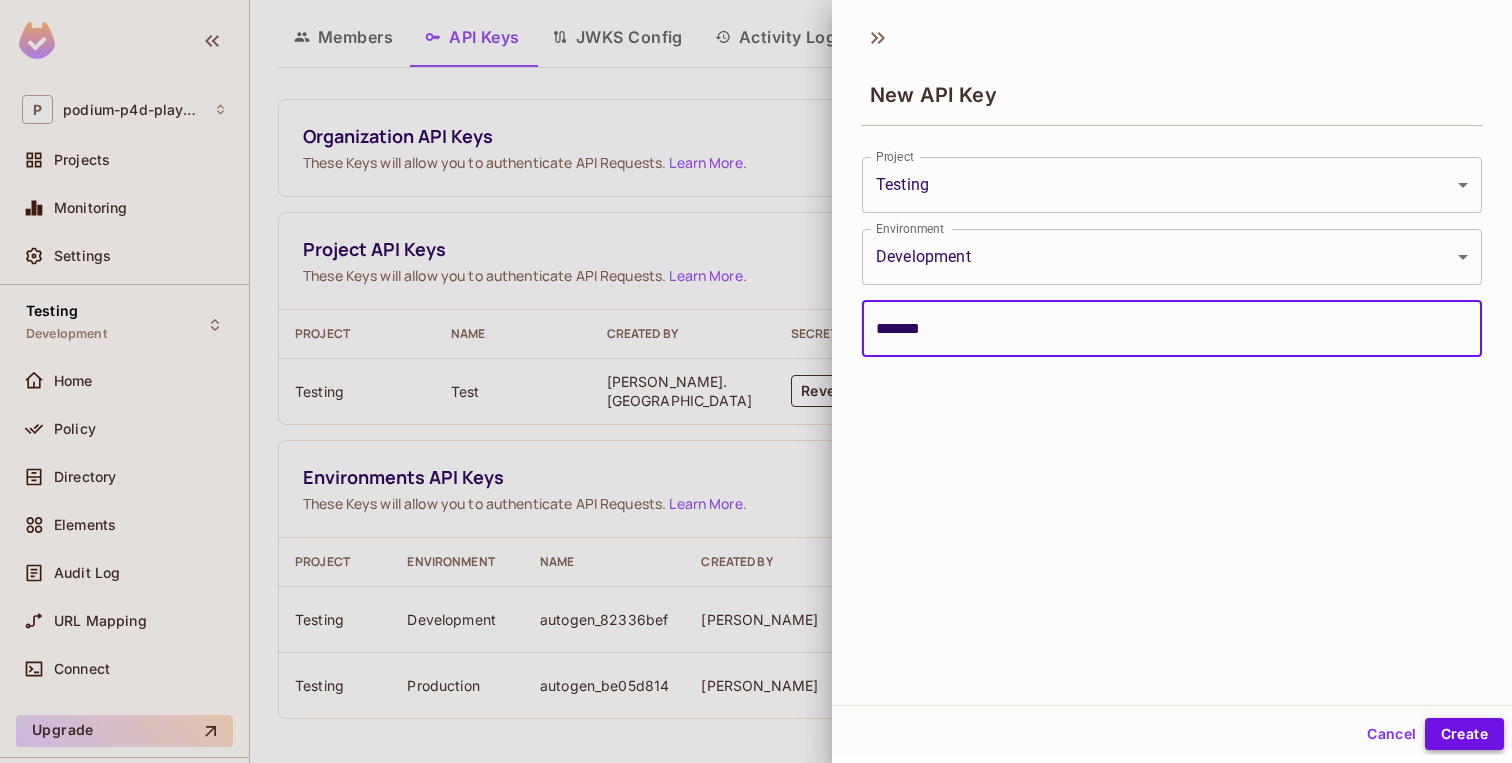 type on "*******" 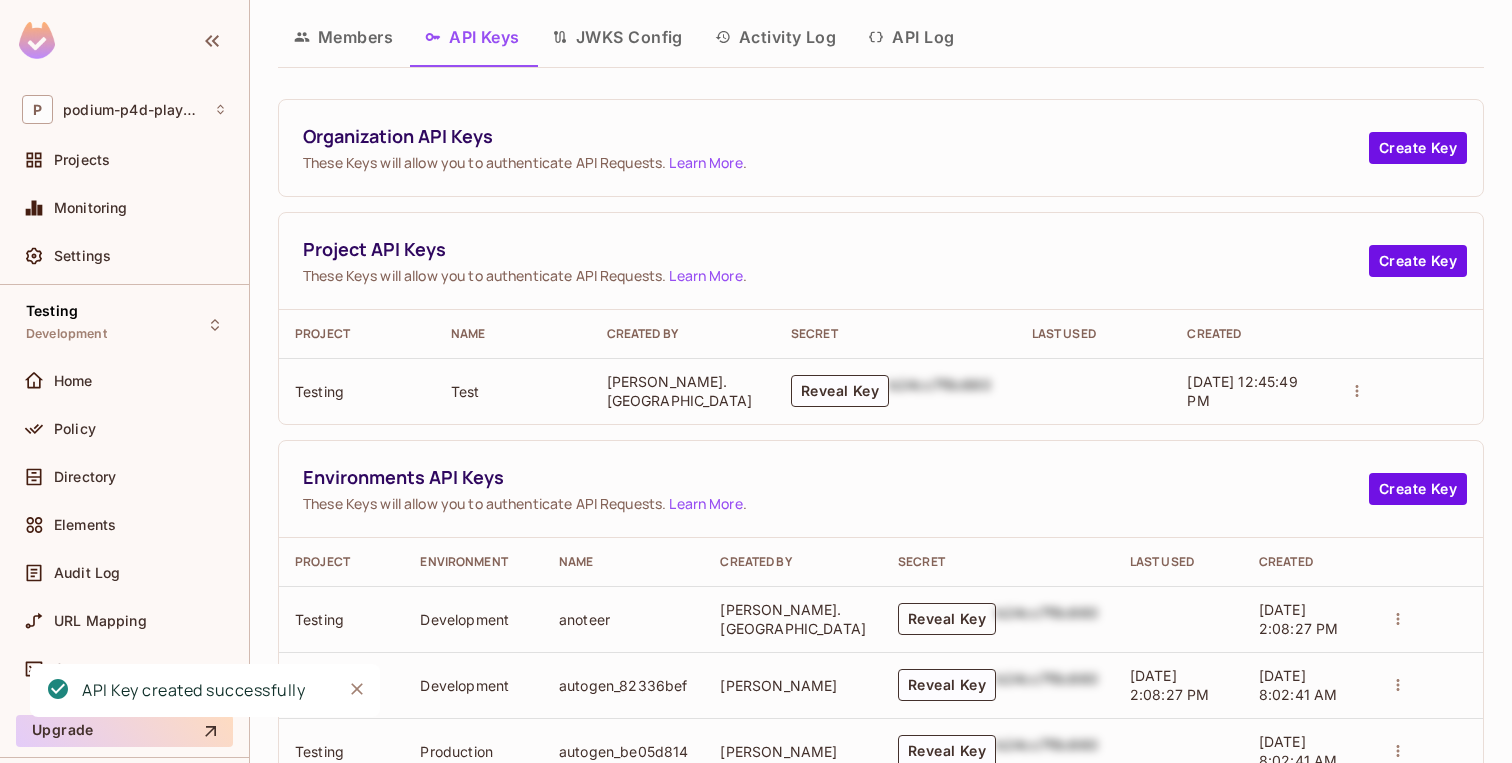 click on "Reveal Key" at bounding box center [947, 619] 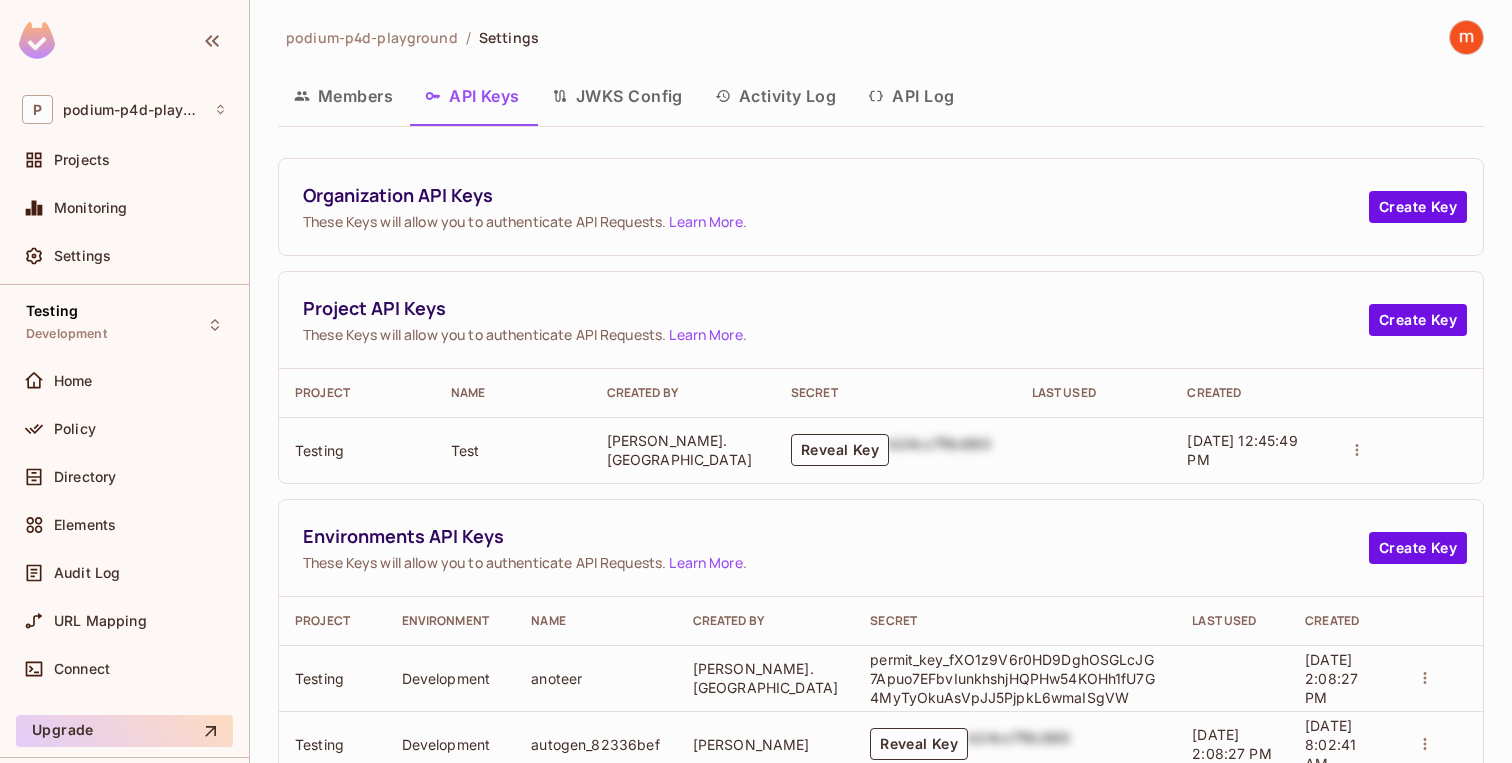 scroll, scrollTop: 1, scrollLeft: 0, axis: vertical 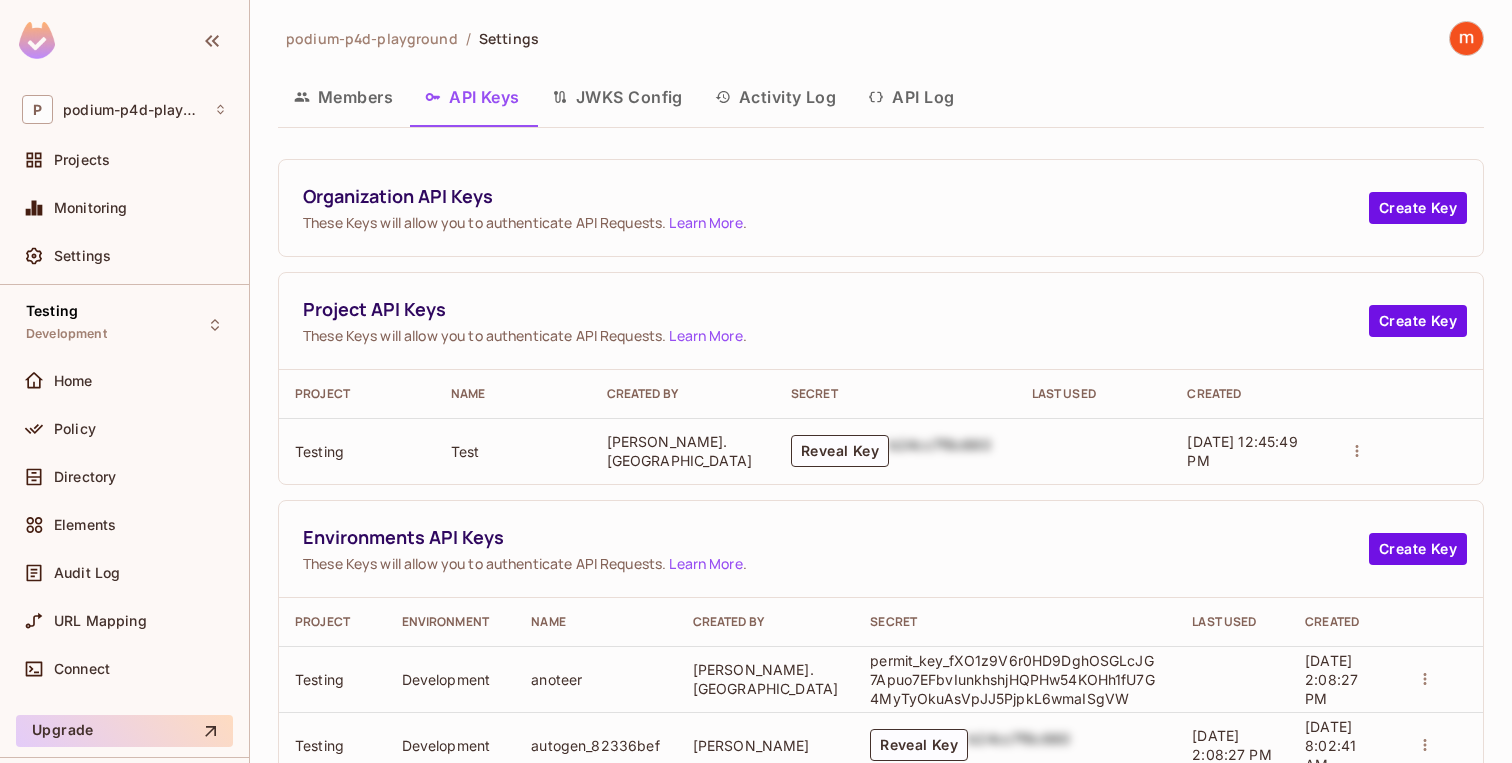 click on "Activity Log" at bounding box center [776, 97] 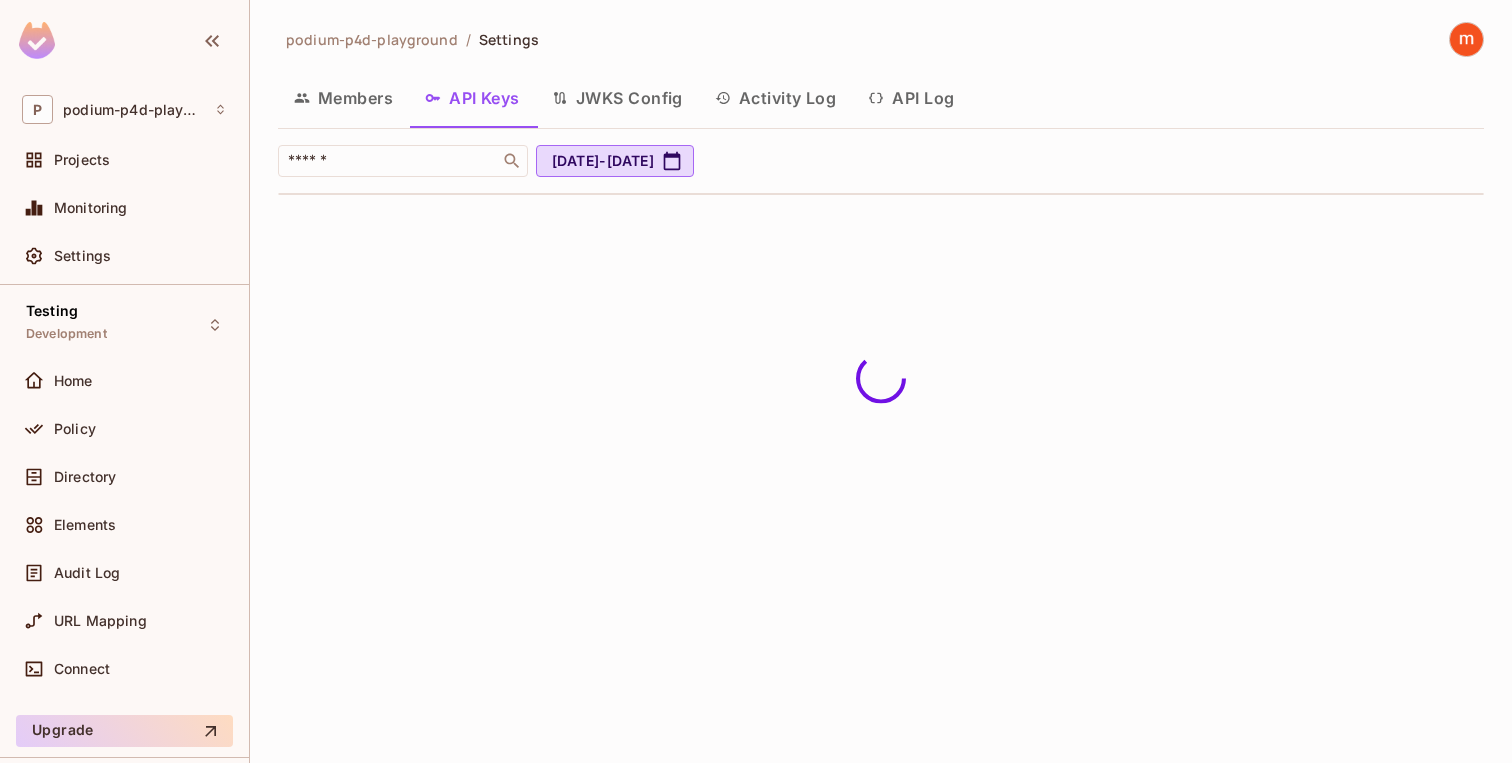 scroll, scrollTop: 0, scrollLeft: 0, axis: both 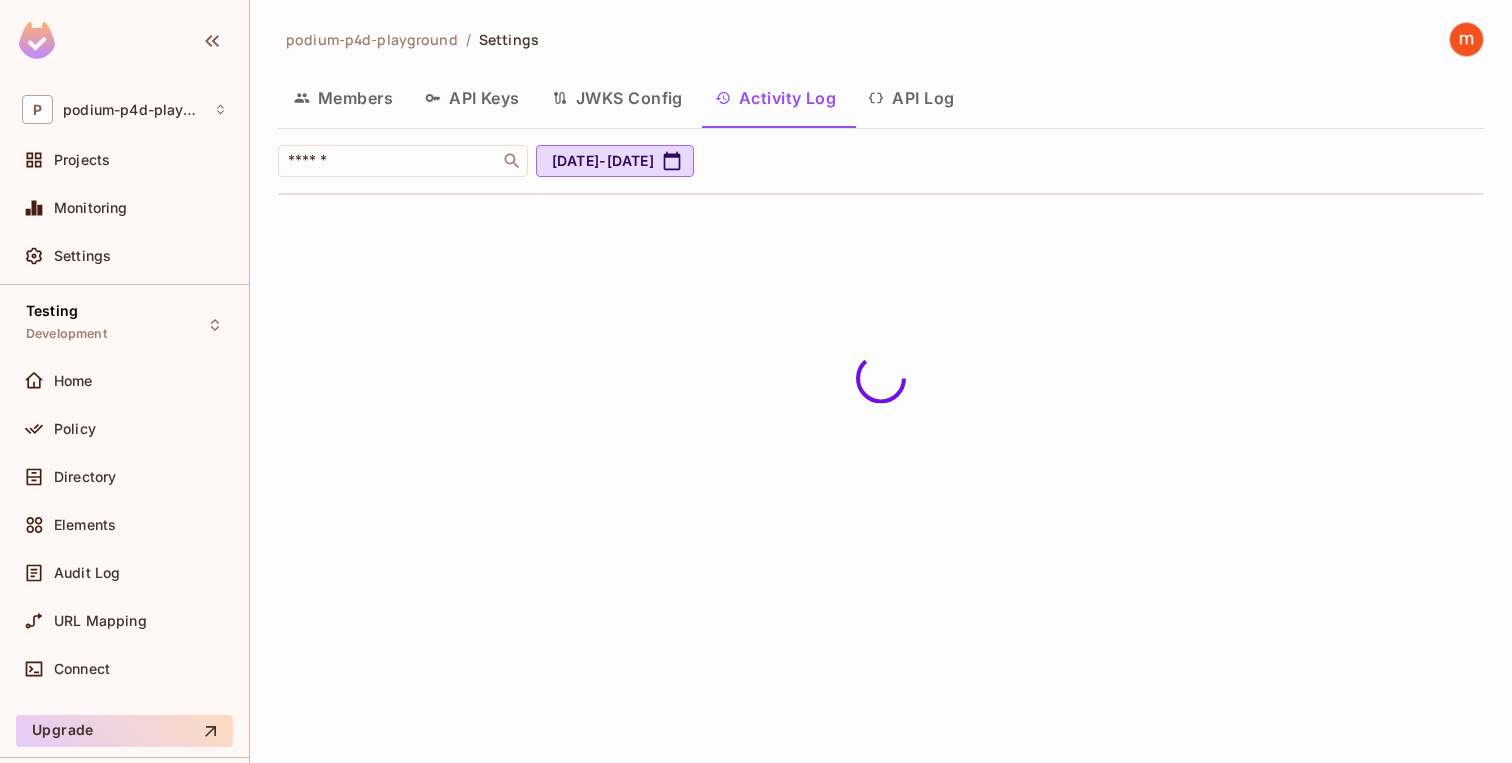 click on "API Log" at bounding box center [911, 98] 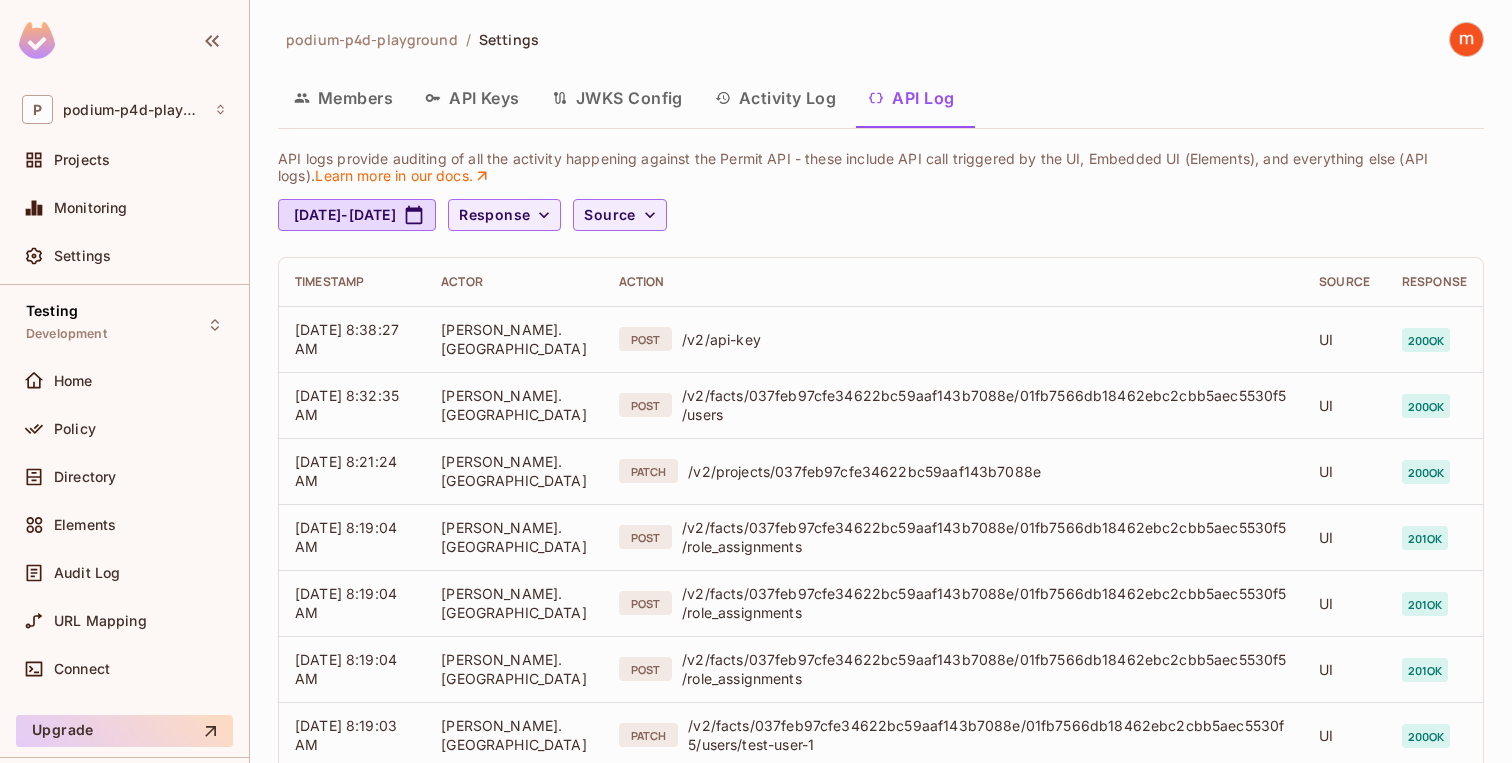 click on "Activity Log" at bounding box center [776, 98] 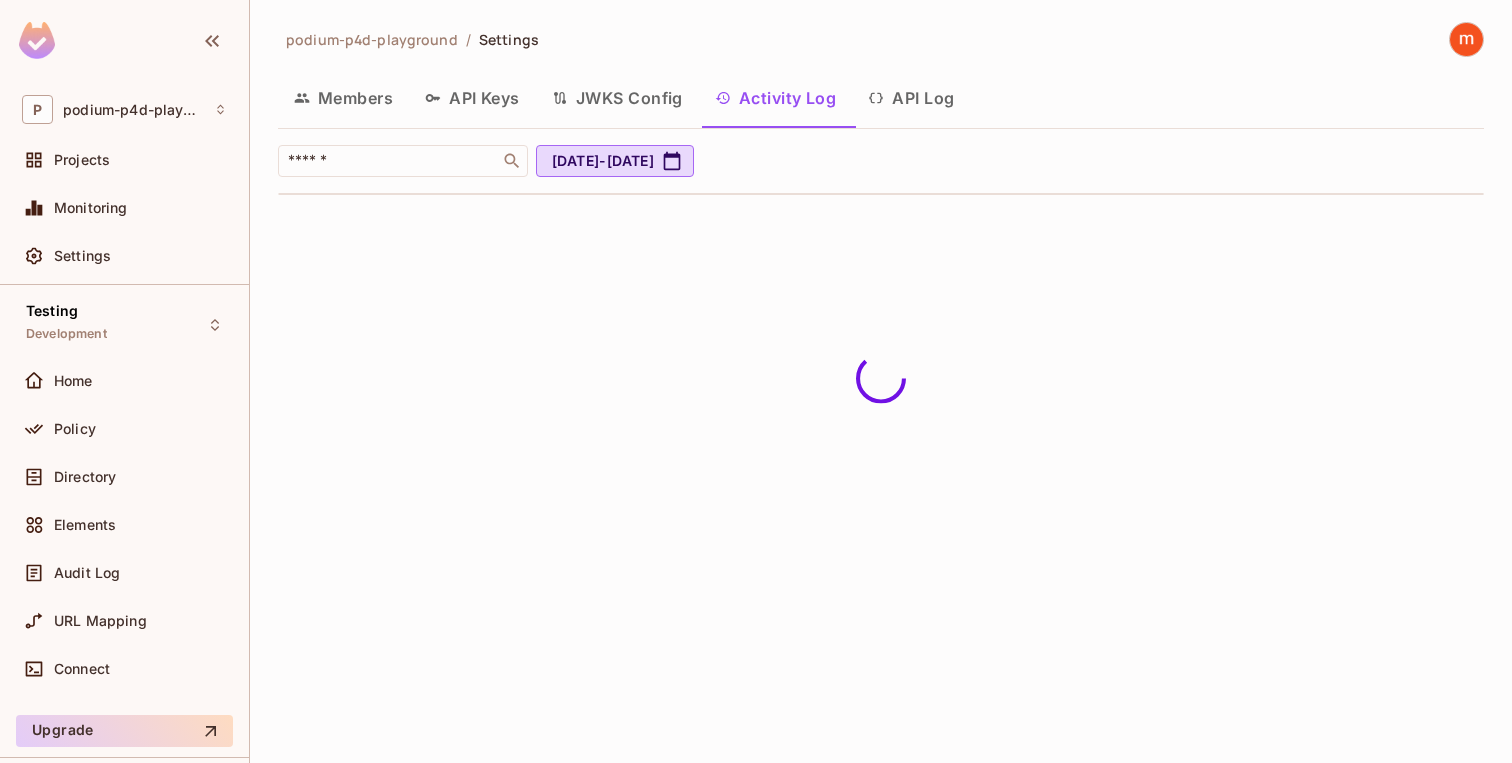 type 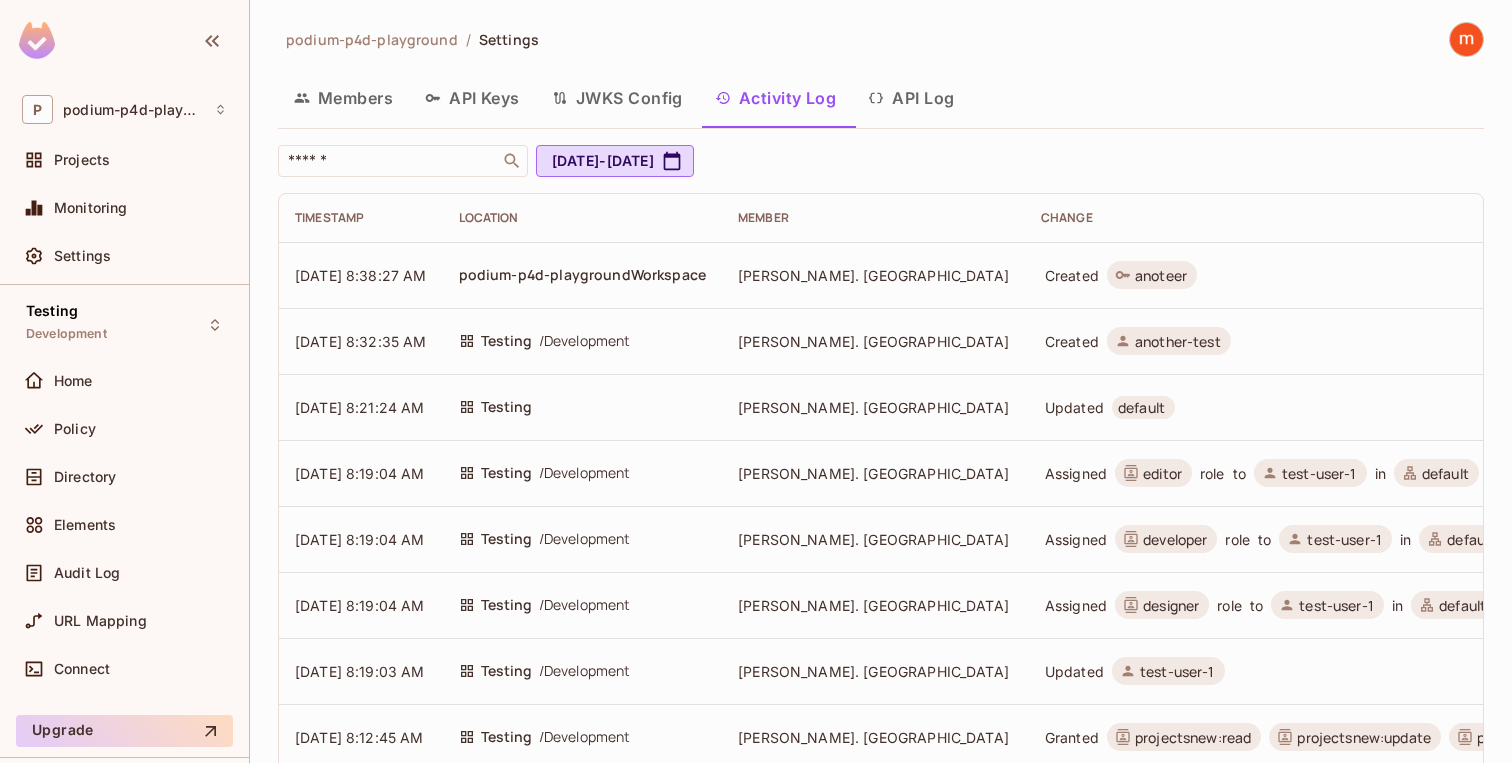click on "Members" at bounding box center (343, 98) 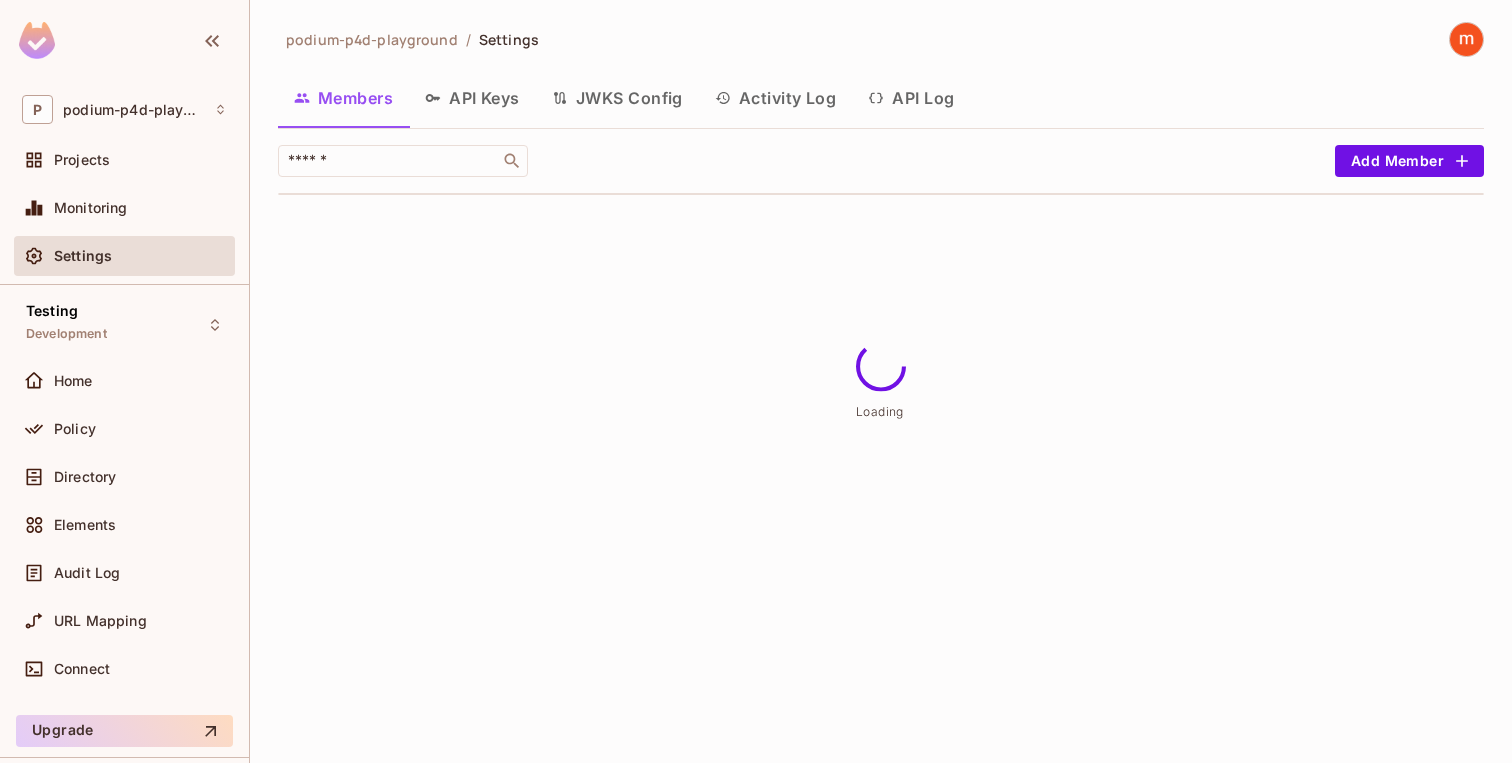 click on "API Keys" at bounding box center (472, 98) 